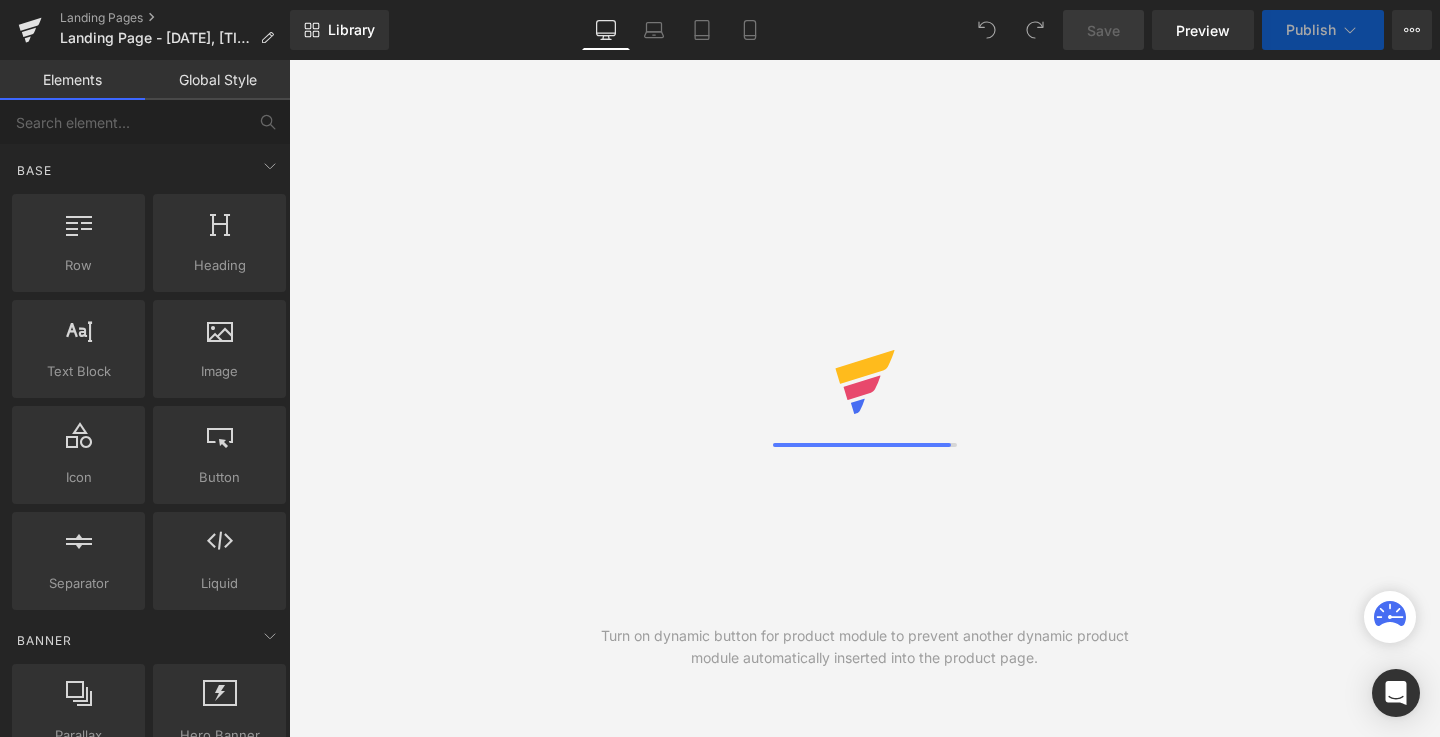 scroll, scrollTop: 0, scrollLeft: 0, axis: both 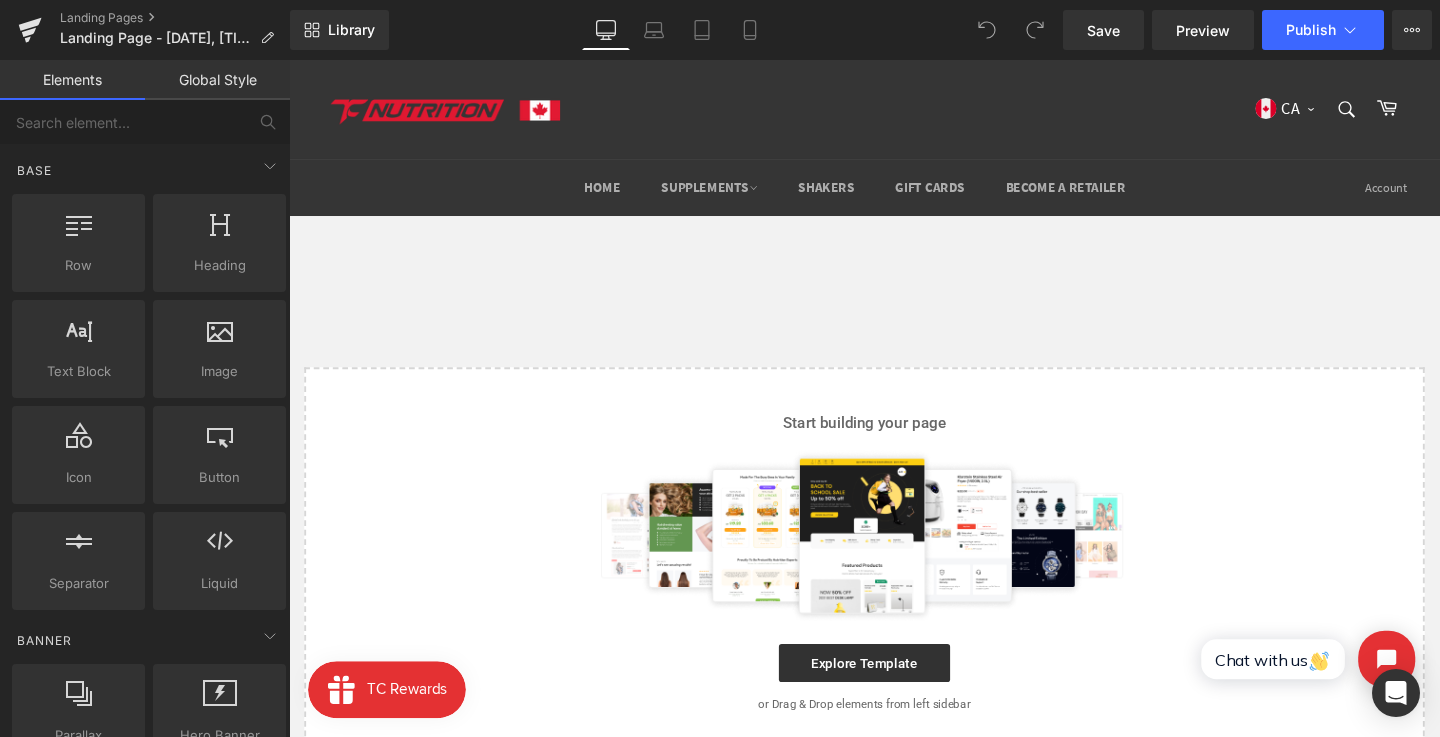 click on "Start building your page
Explore Template
or Drag & Drop elements from left sidebar" at bounding box center (894, 587) 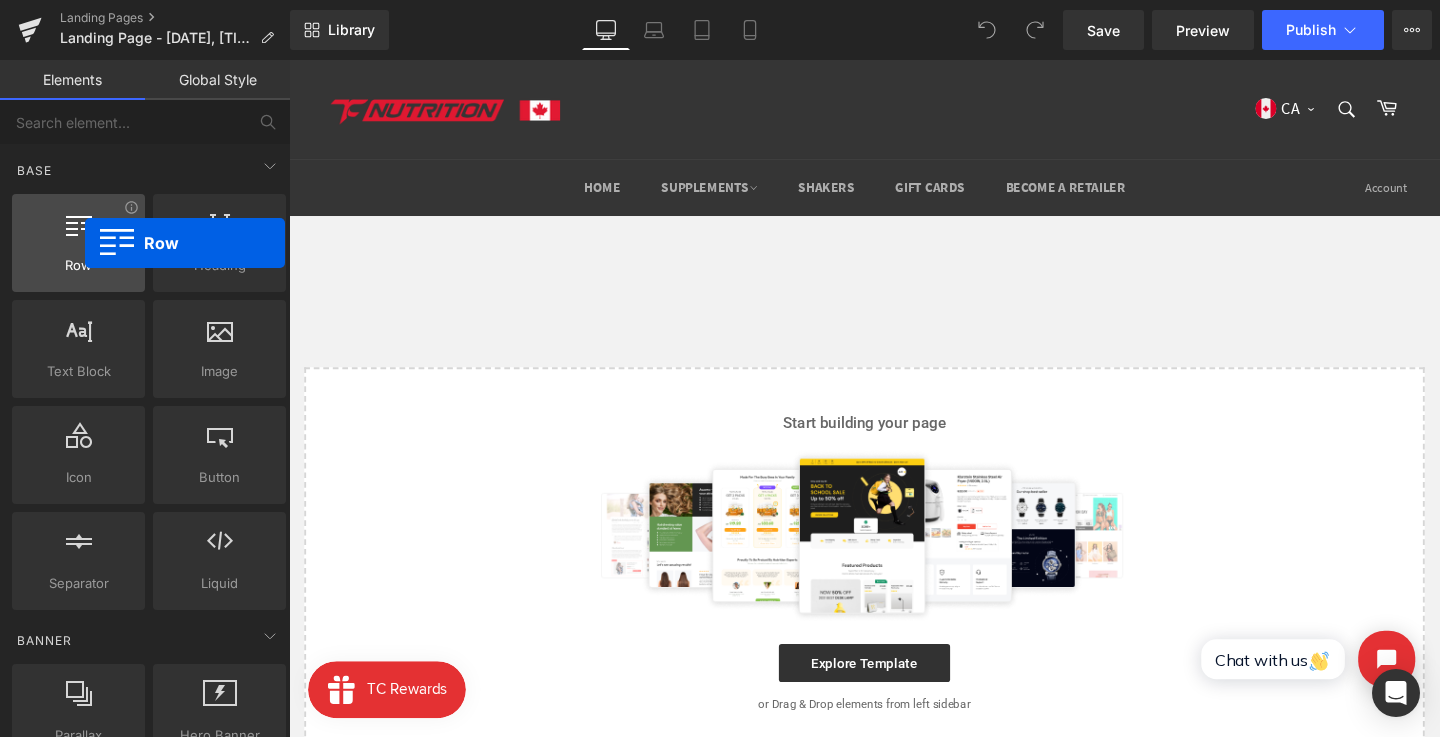 click at bounding box center [78, 232] 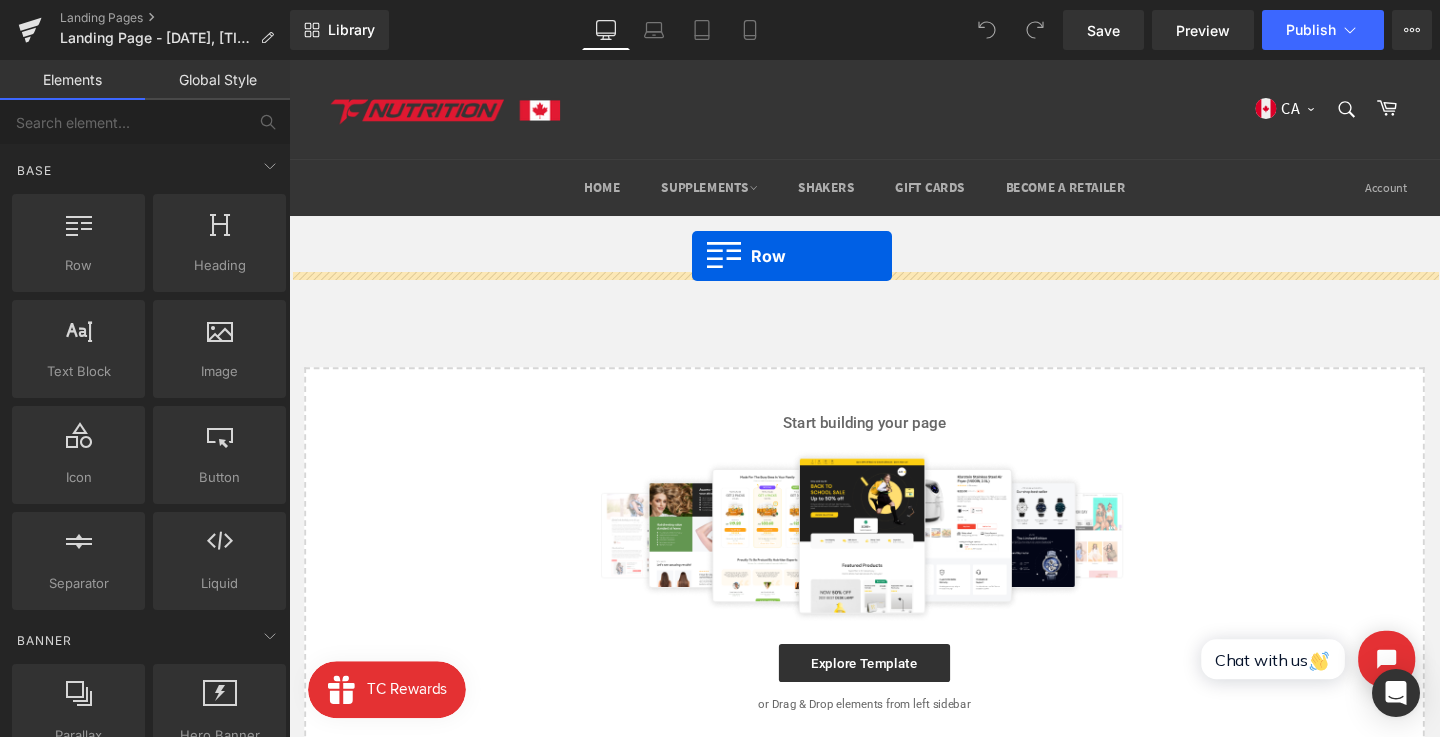 drag, startPoint x: 362, startPoint y: 308, endPoint x: 713, endPoint y: 266, distance: 353.50388 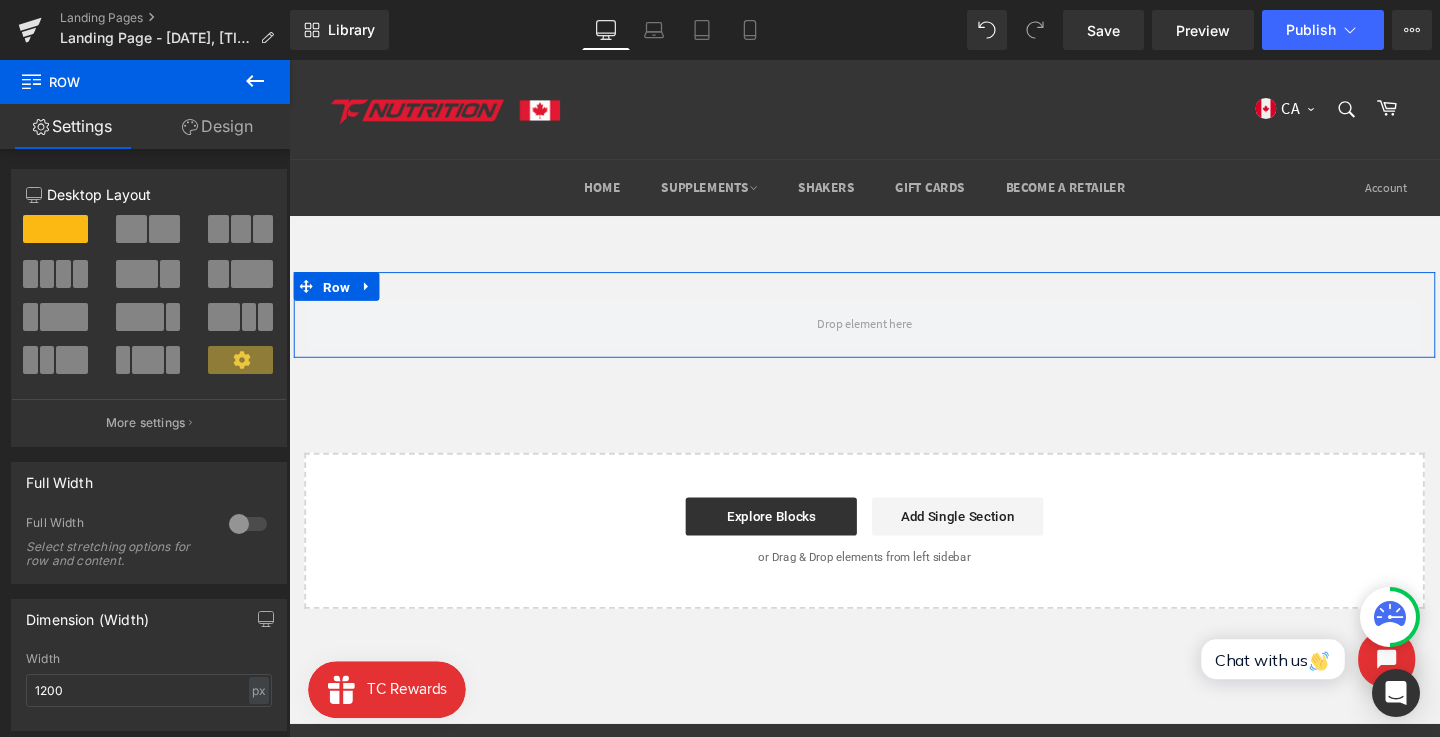 click on "Row" at bounding box center [339, 299] 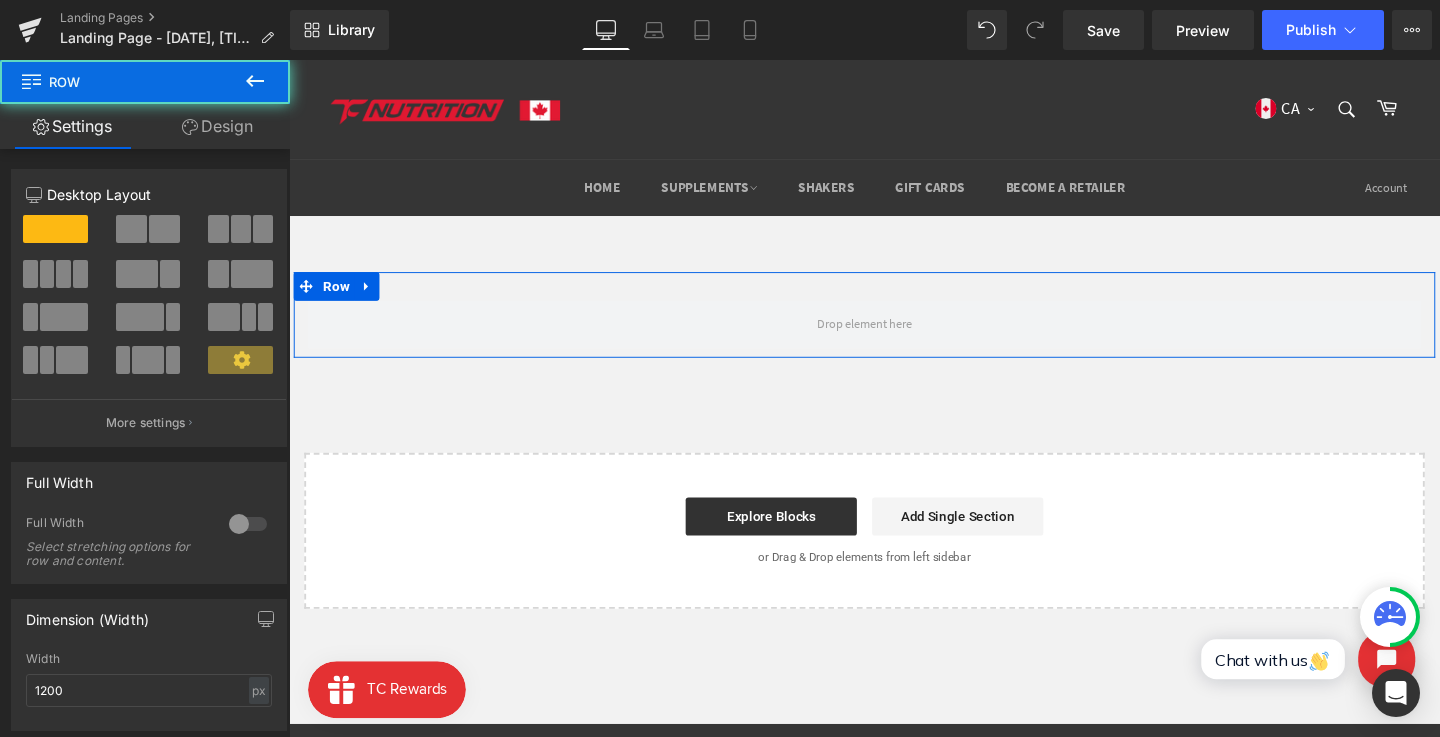 click on "Design" at bounding box center (217, 126) 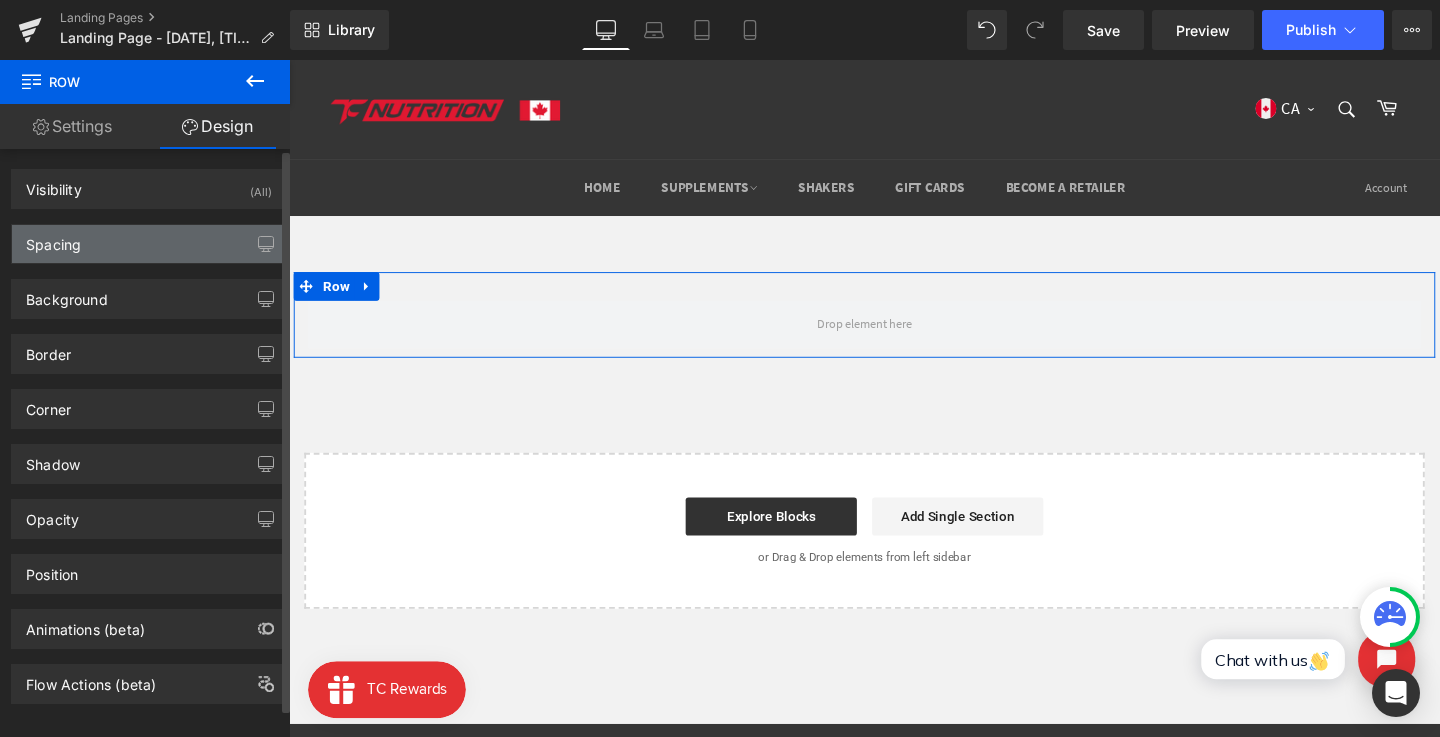 click on "Spacing" at bounding box center (149, 244) 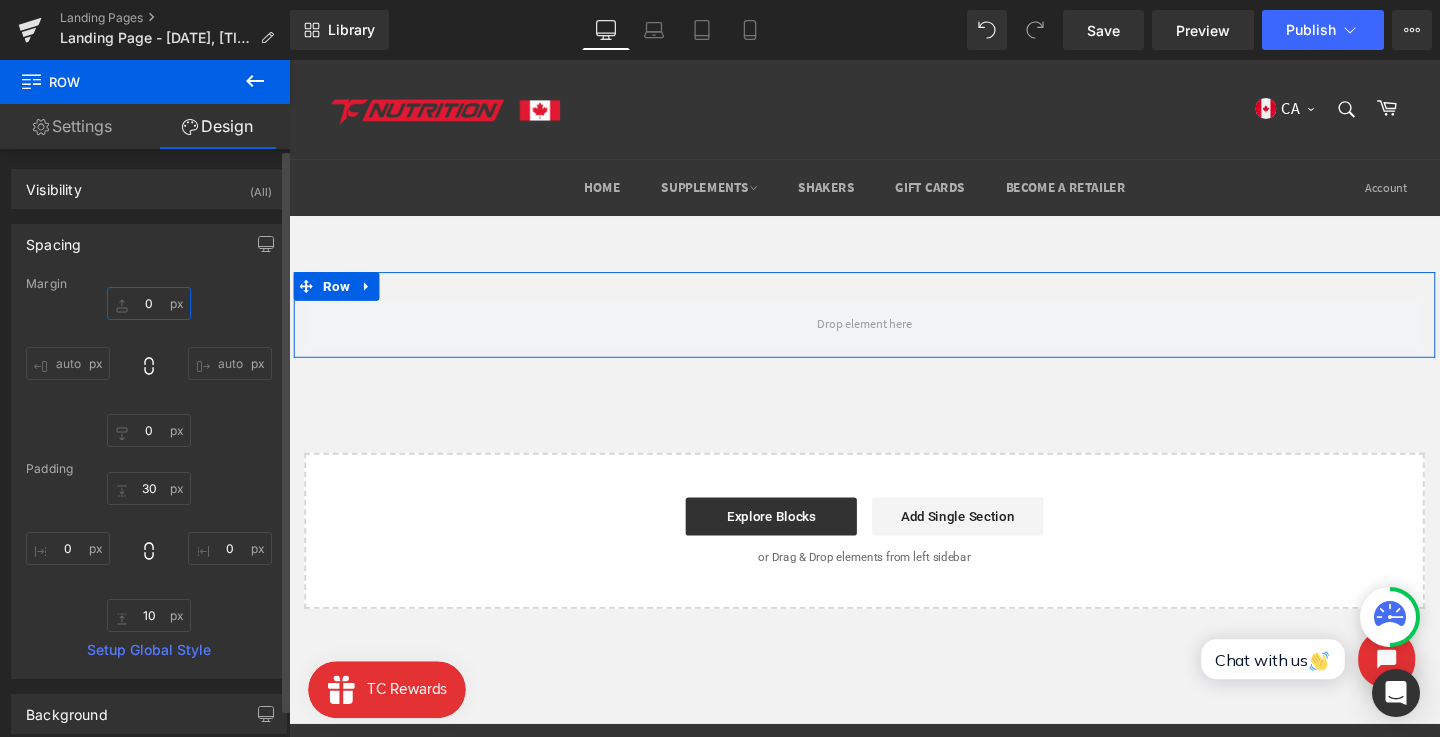click on "0" at bounding box center [149, 303] 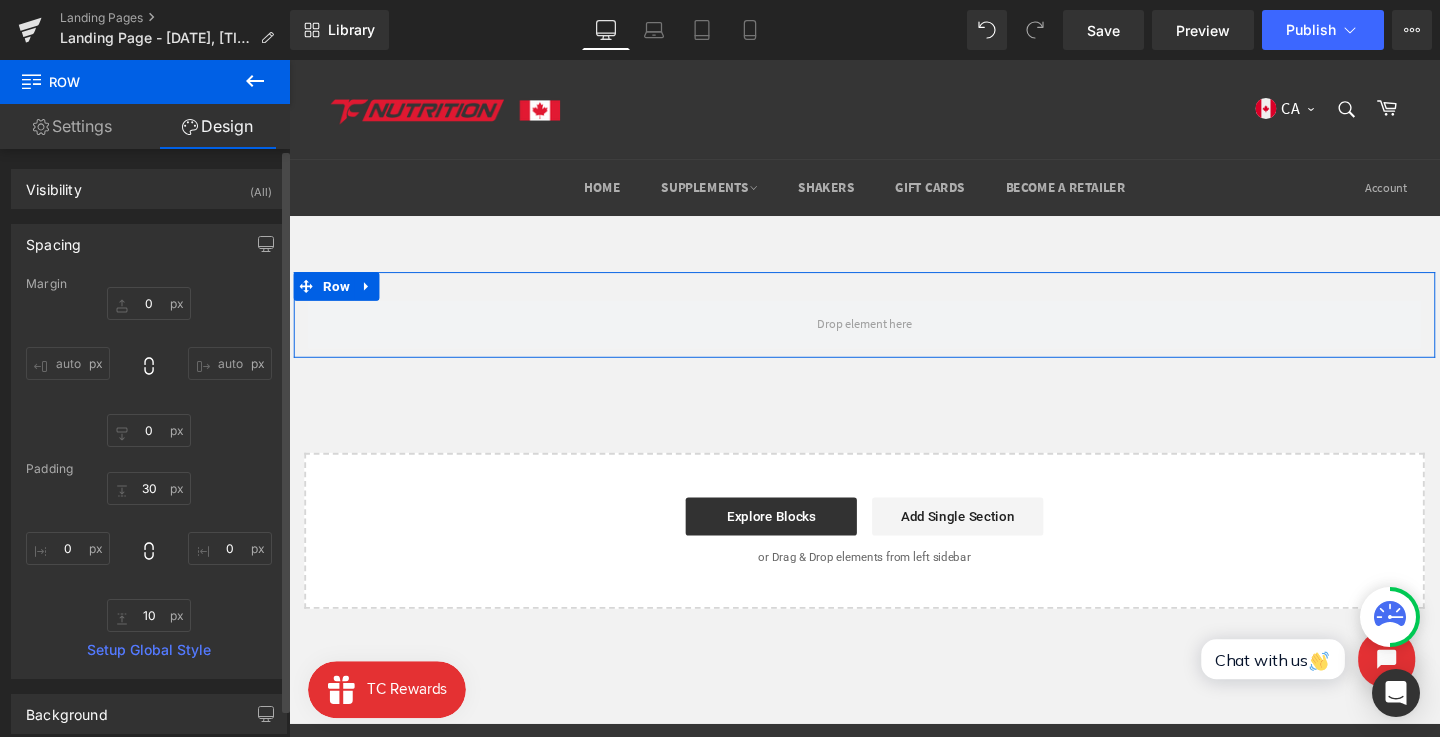 click on "Padding" at bounding box center [149, 469] 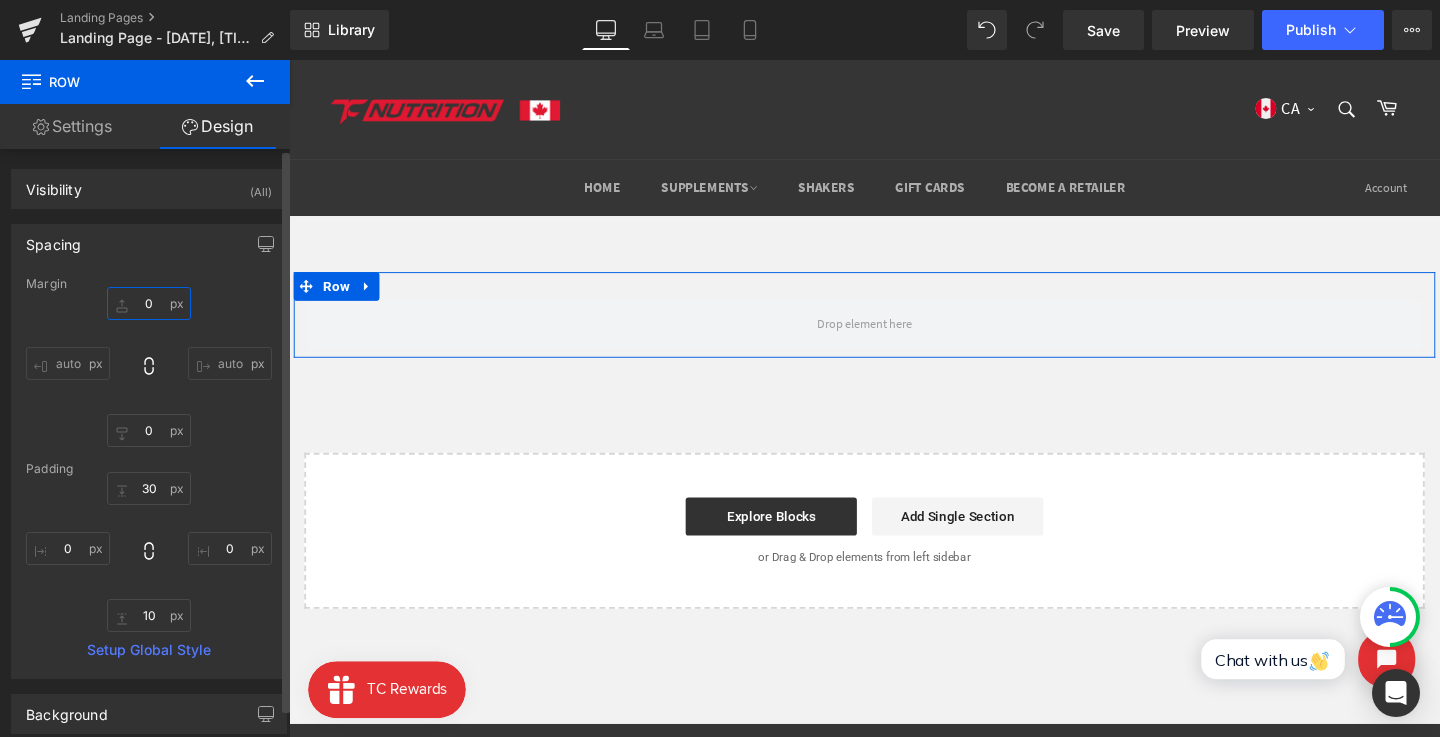 click on "0" at bounding box center [149, 303] 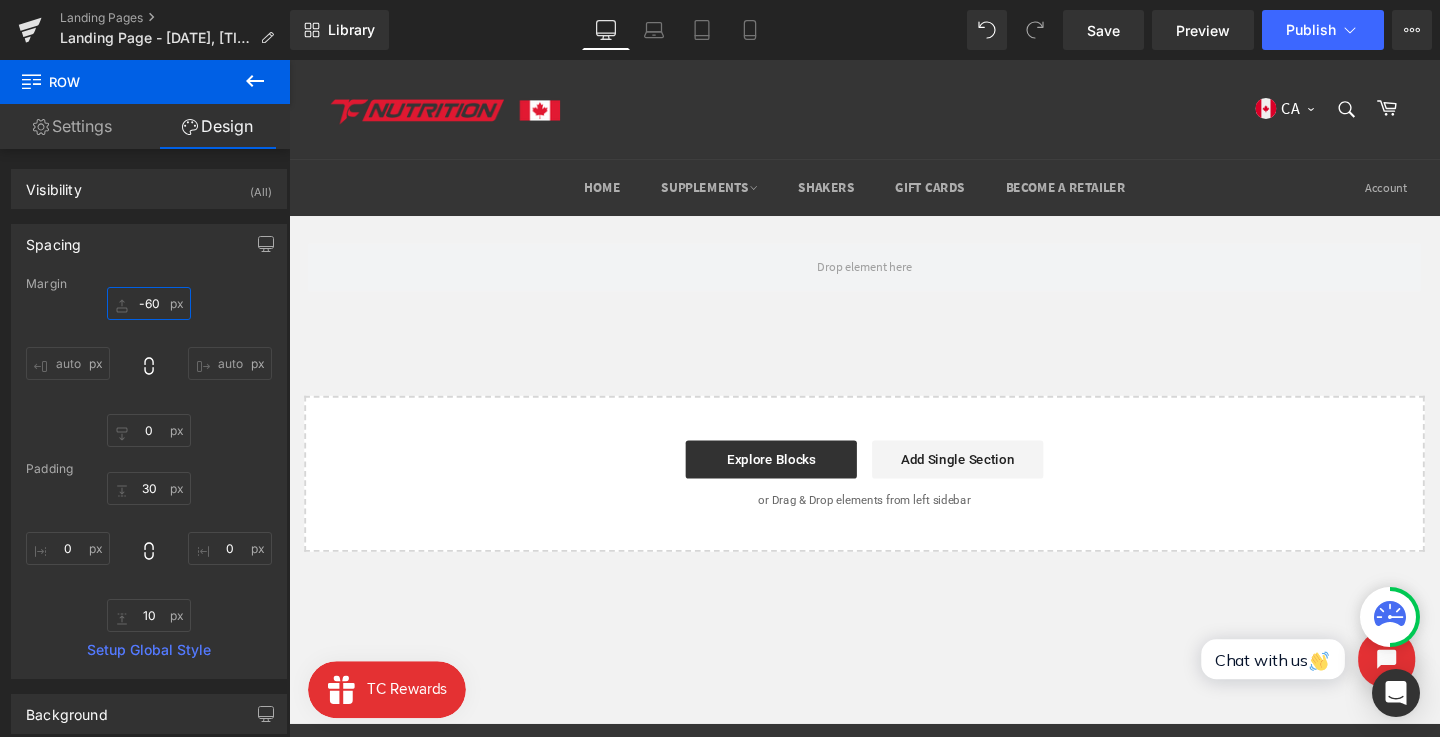 type on "-60" 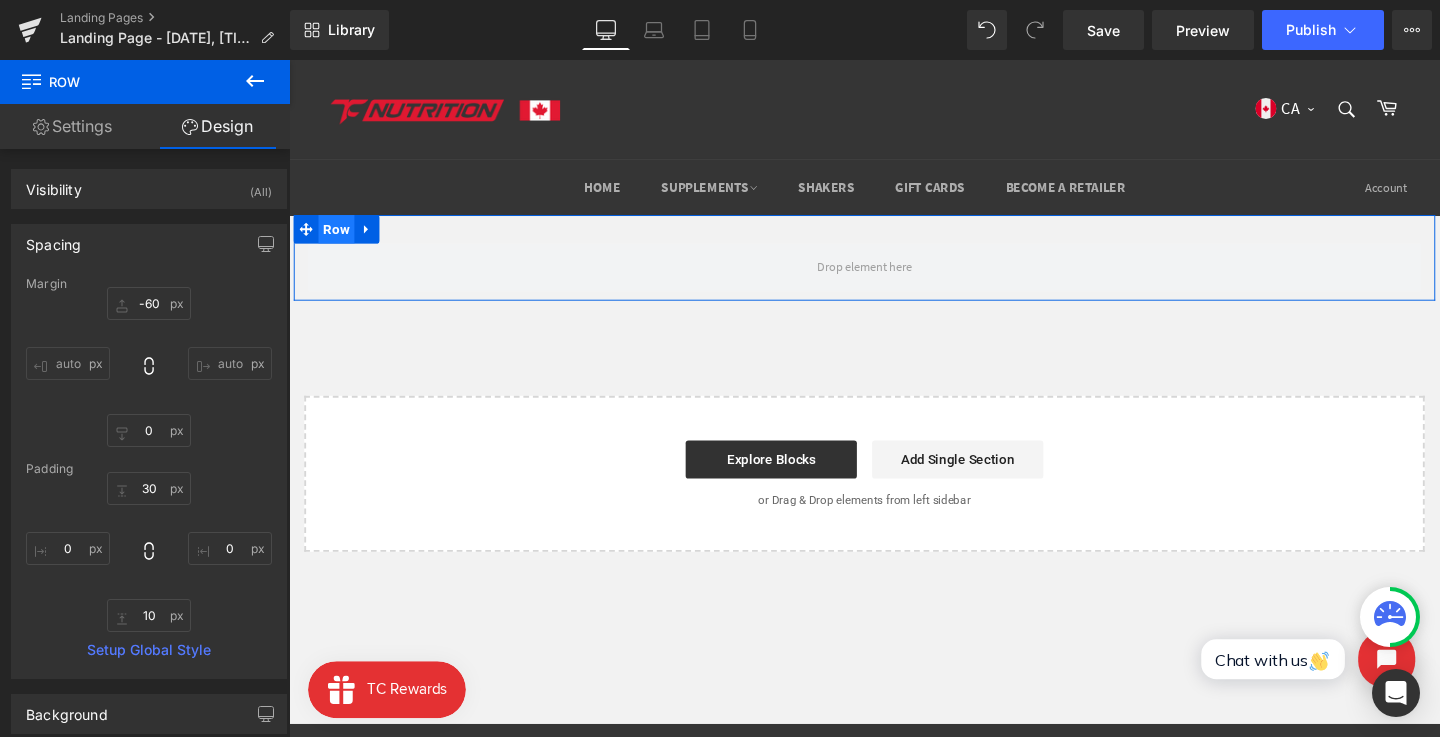 click on "Row" at bounding box center (339, 238) 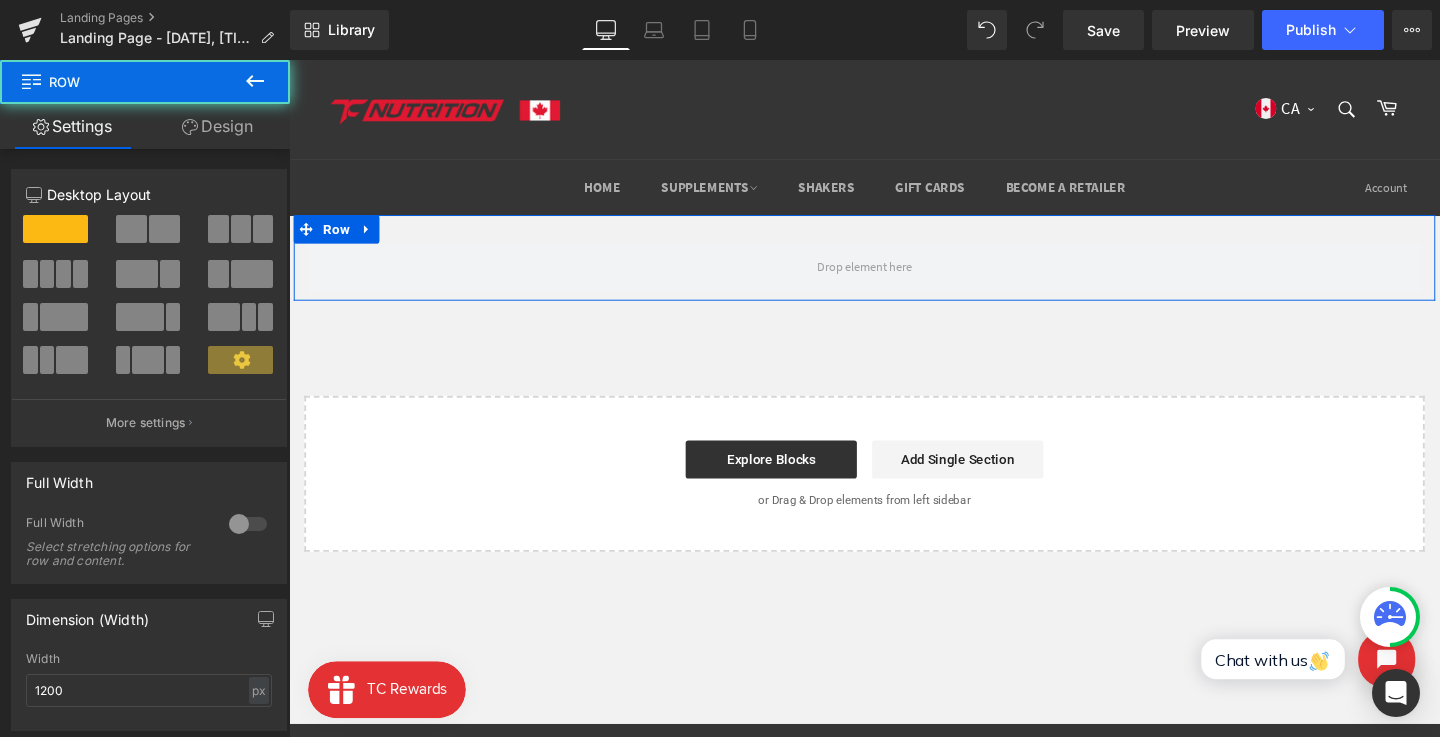 scroll, scrollTop: 114, scrollLeft: 0, axis: vertical 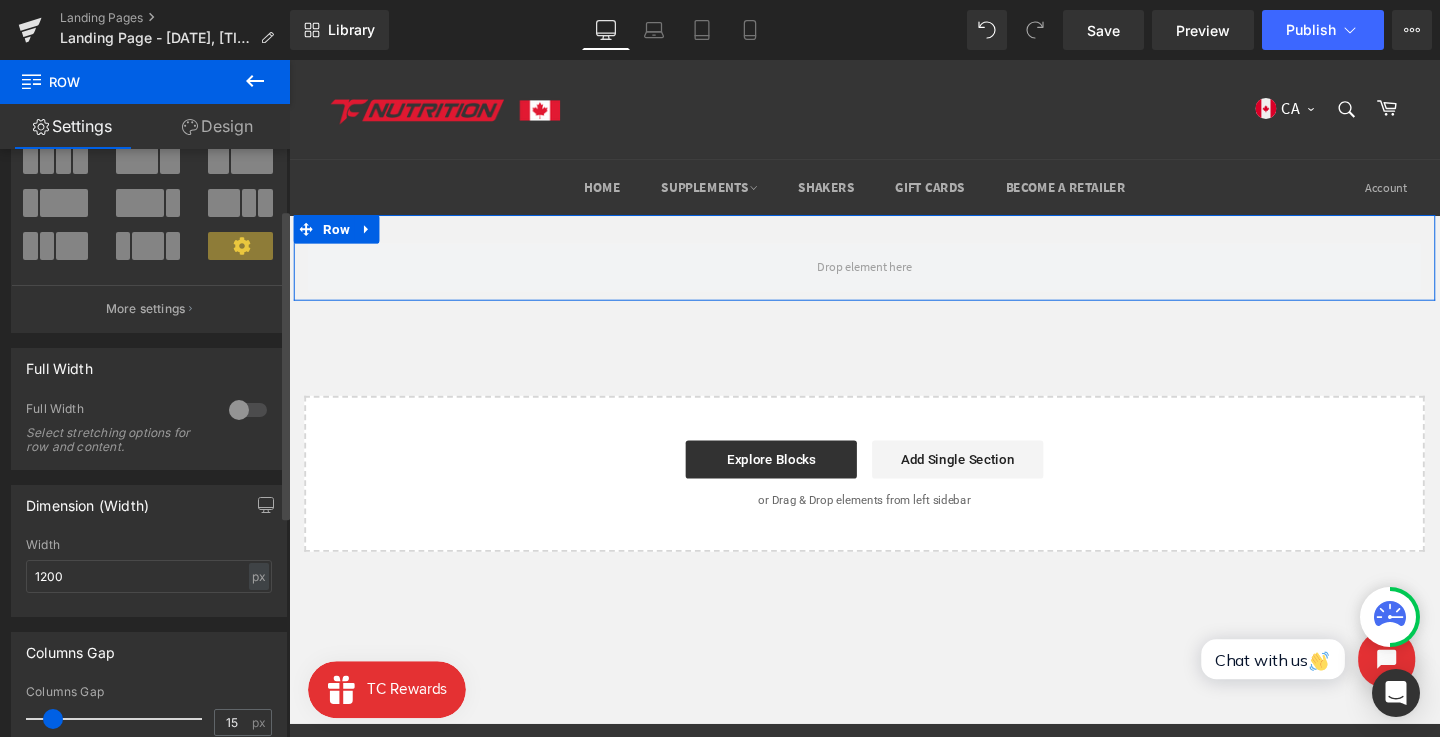click at bounding box center (248, 410) 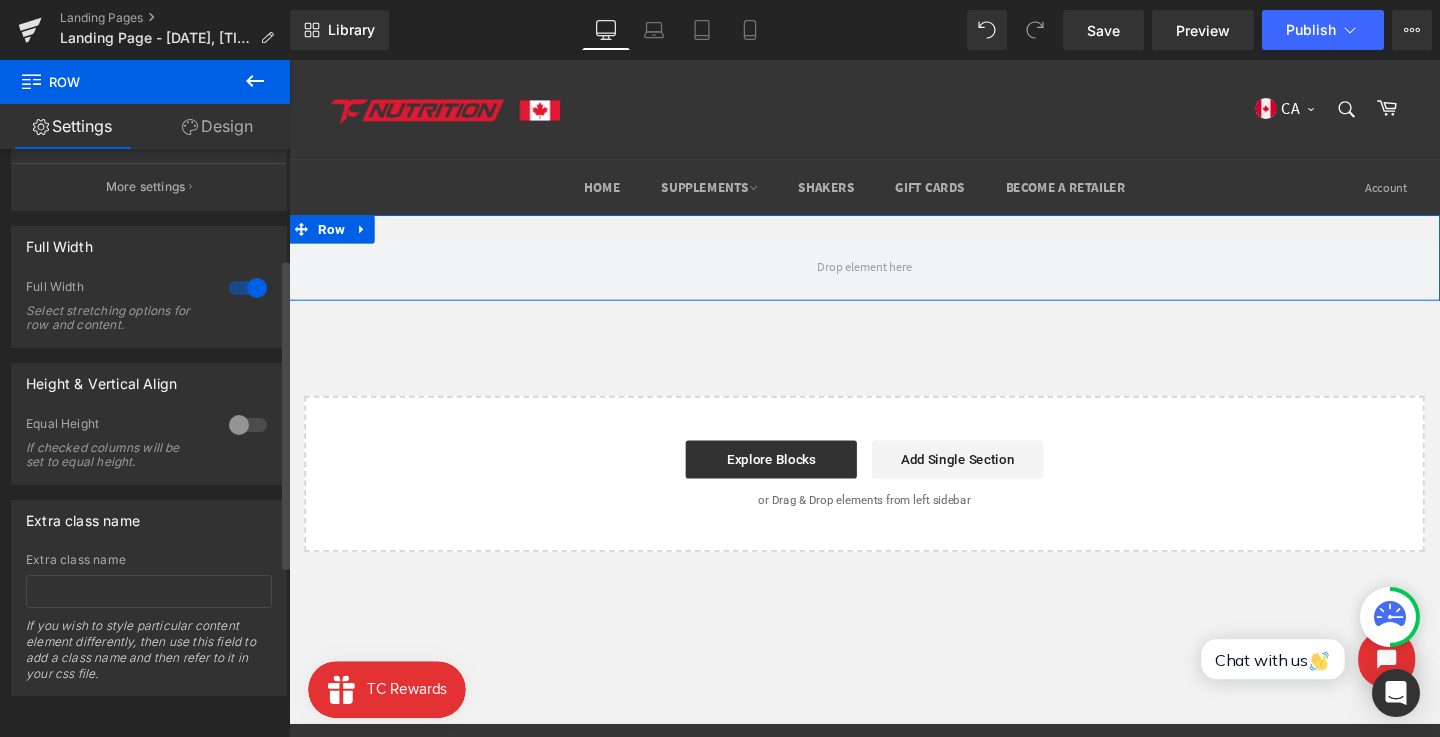 scroll, scrollTop: 252, scrollLeft: 0, axis: vertical 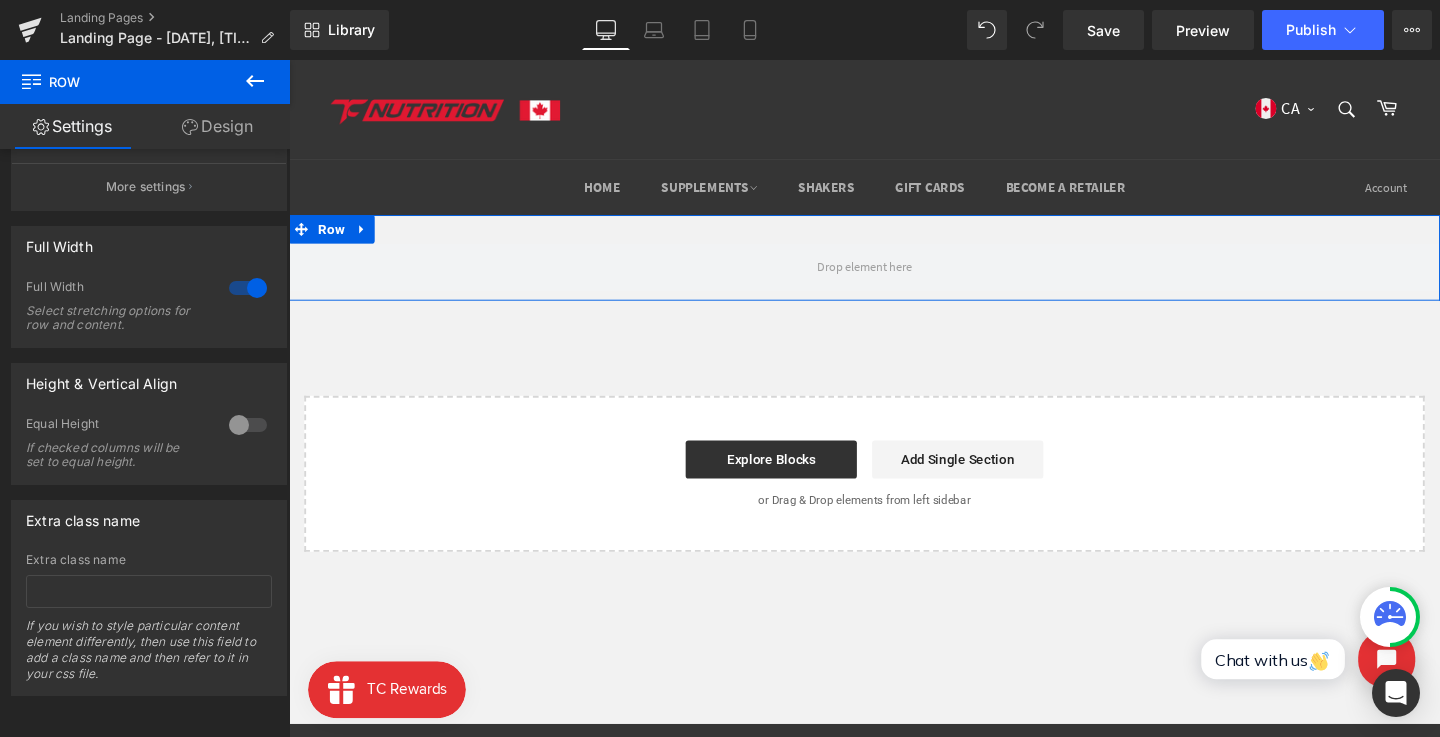 click on "Design" at bounding box center [217, 126] 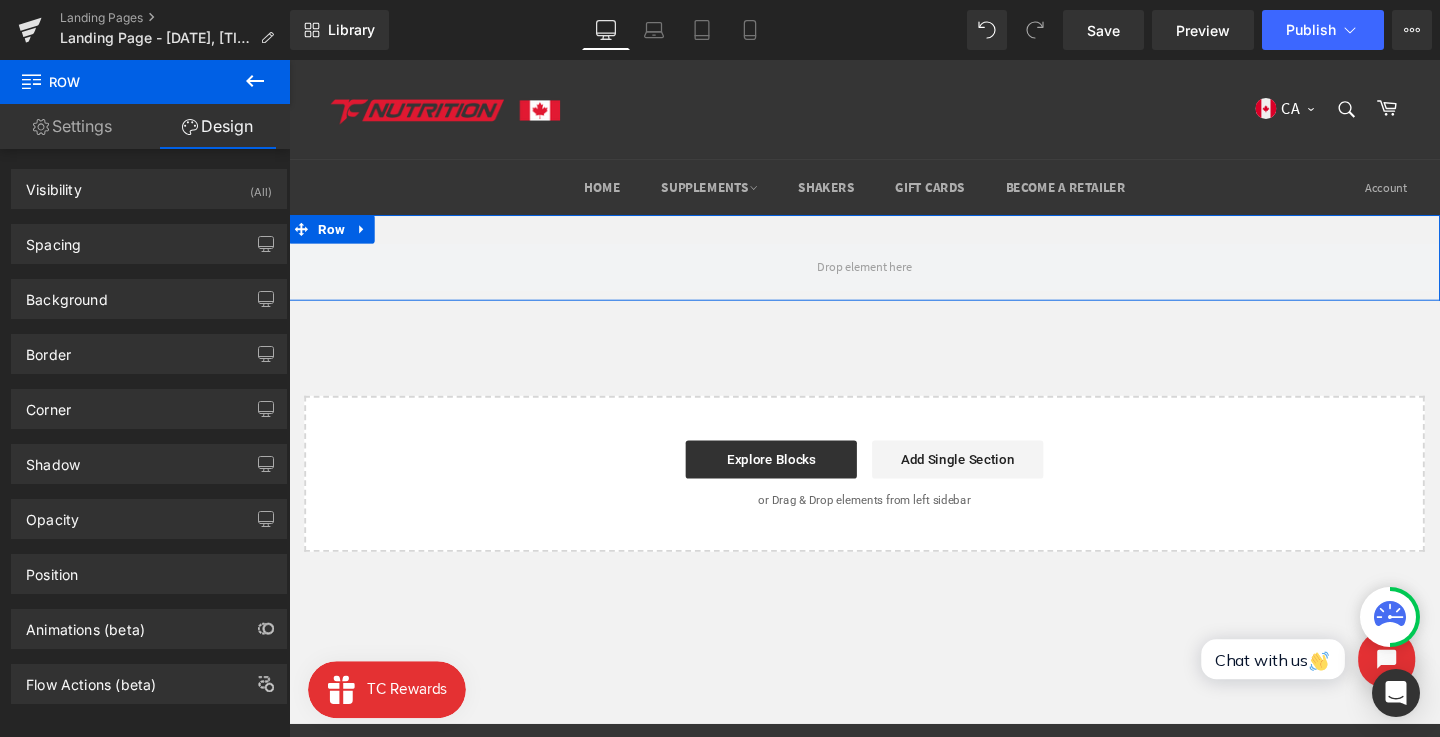 type on "transparent" 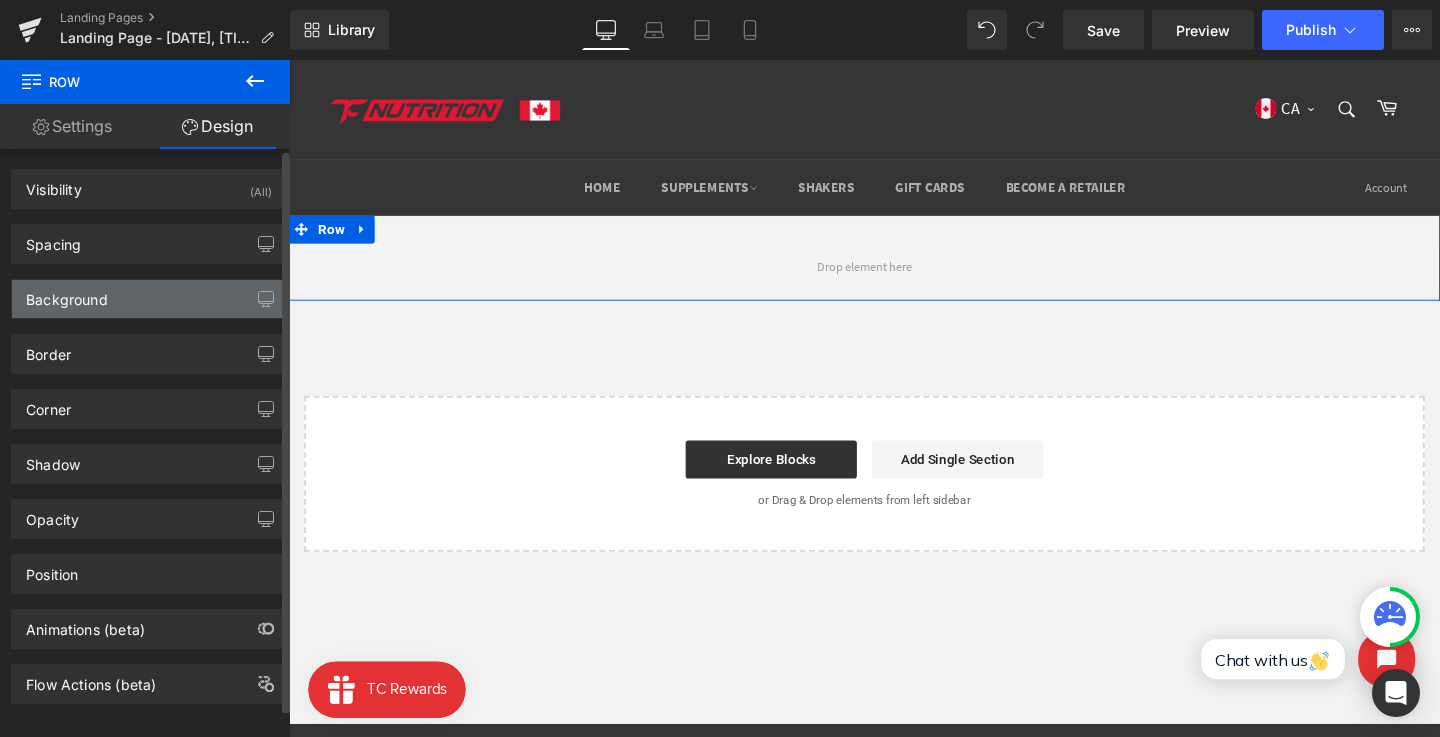 click on "Background" at bounding box center (149, 299) 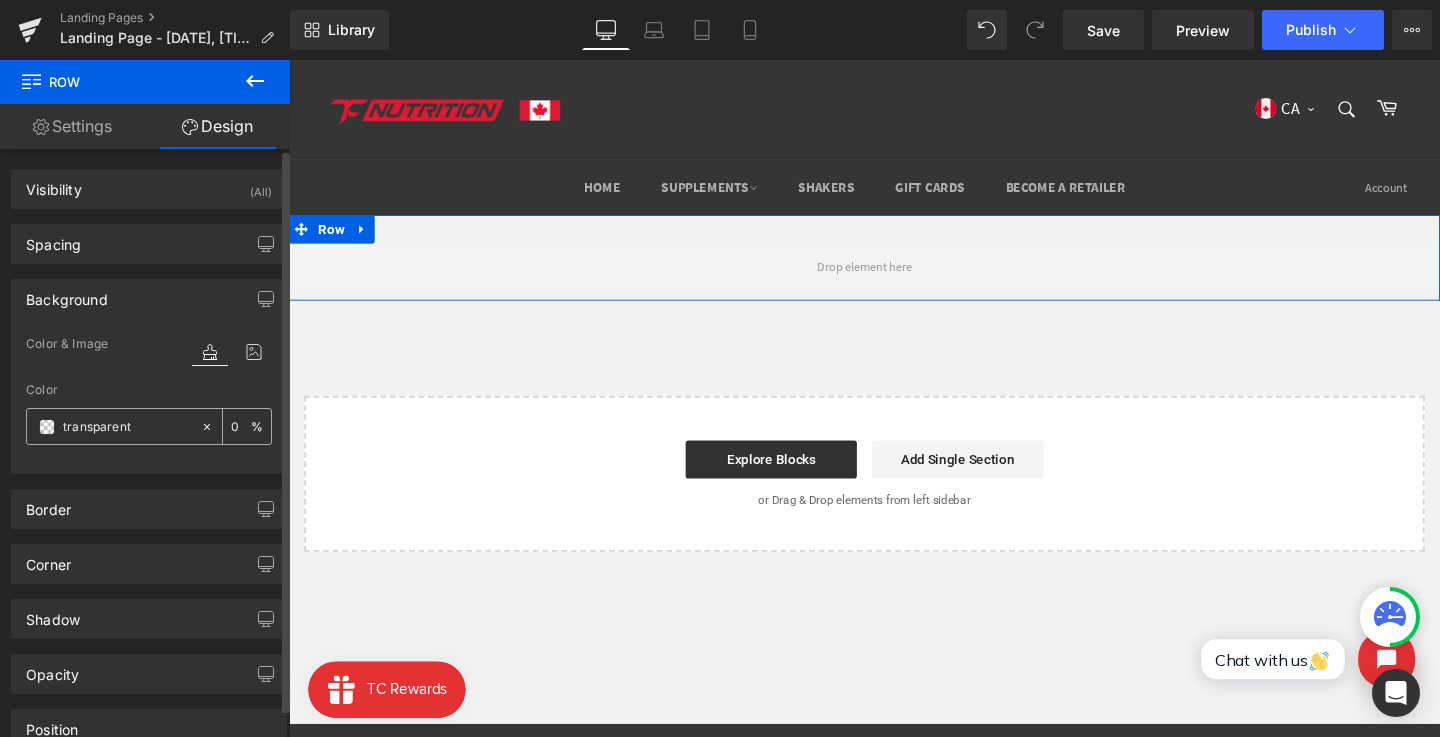 click at bounding box center (47, 427) 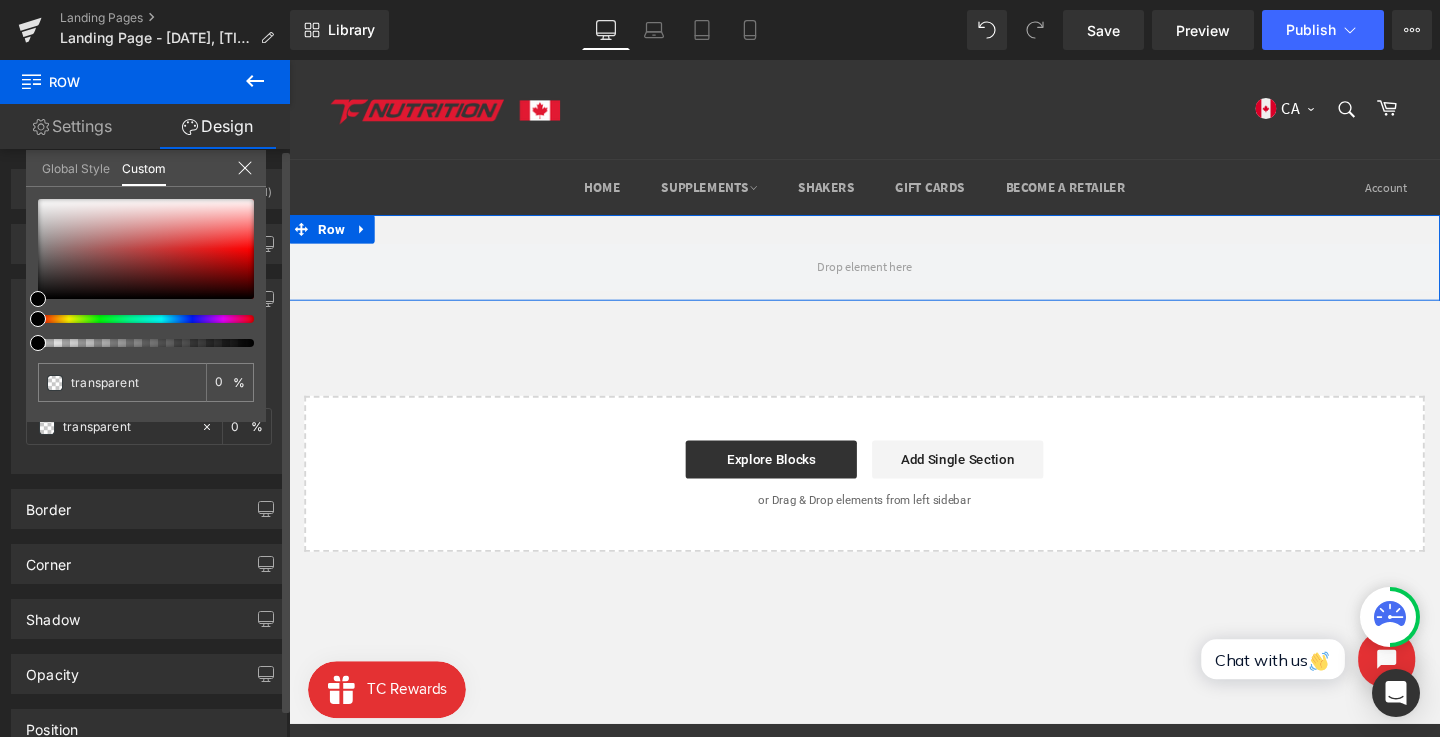 click on "Global Style" at bounding box center [76, 167] 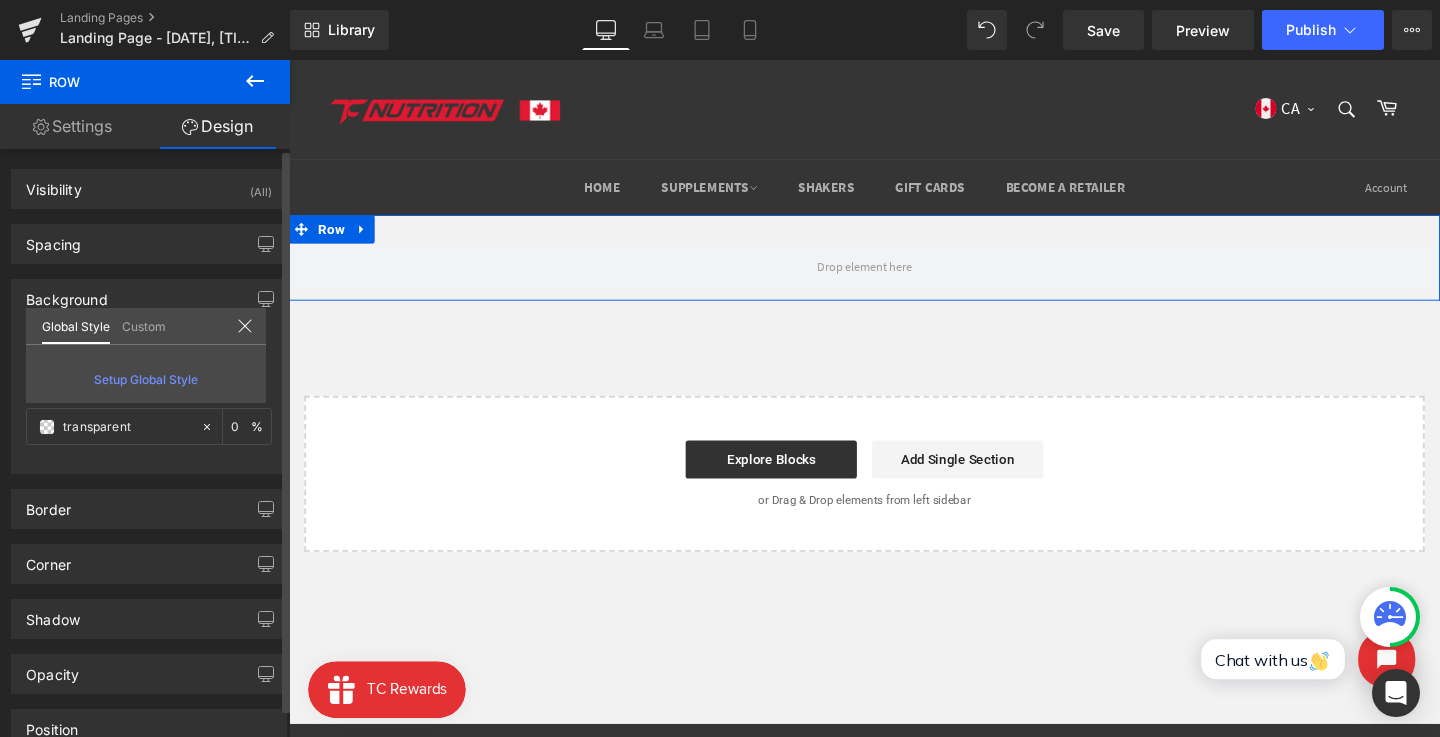 click on "Custom" at bounding box center [144, 325] 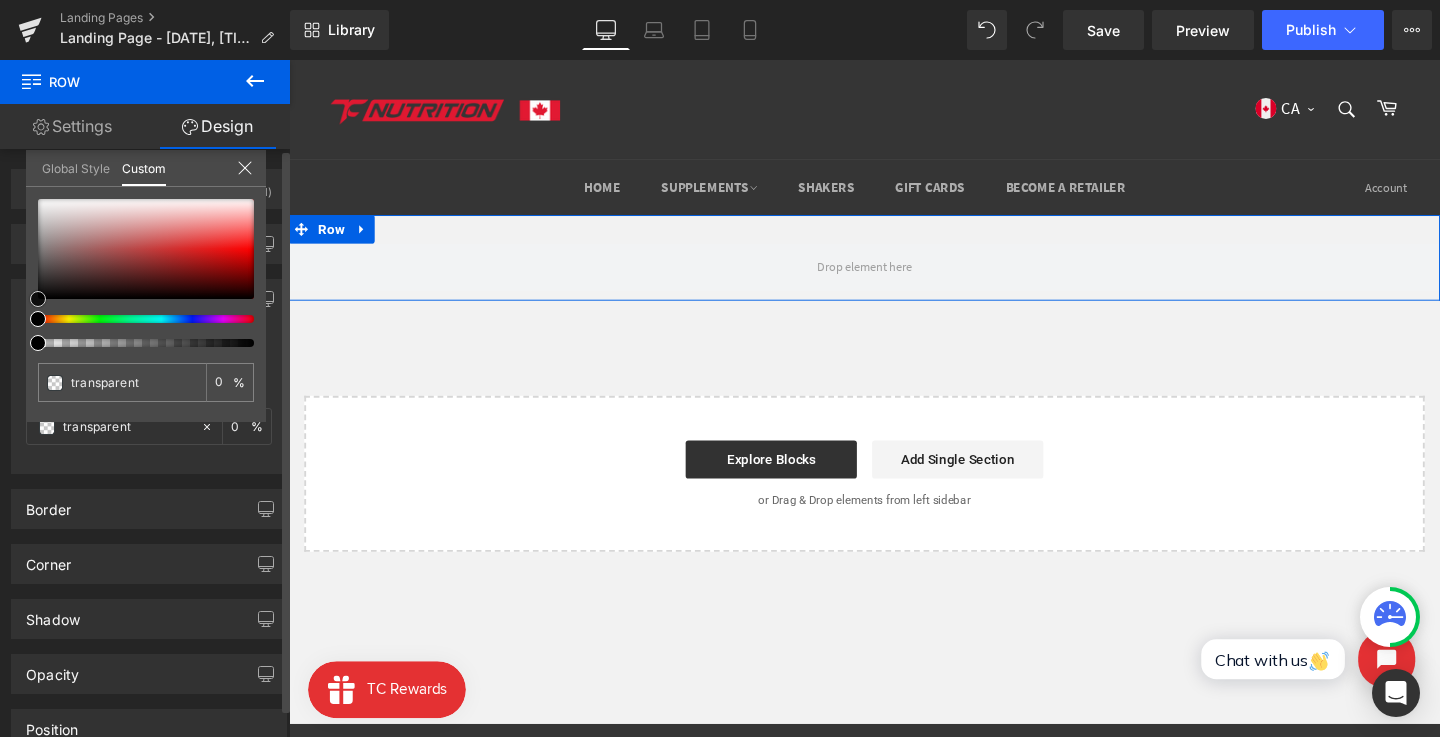 type on "#8a1313" 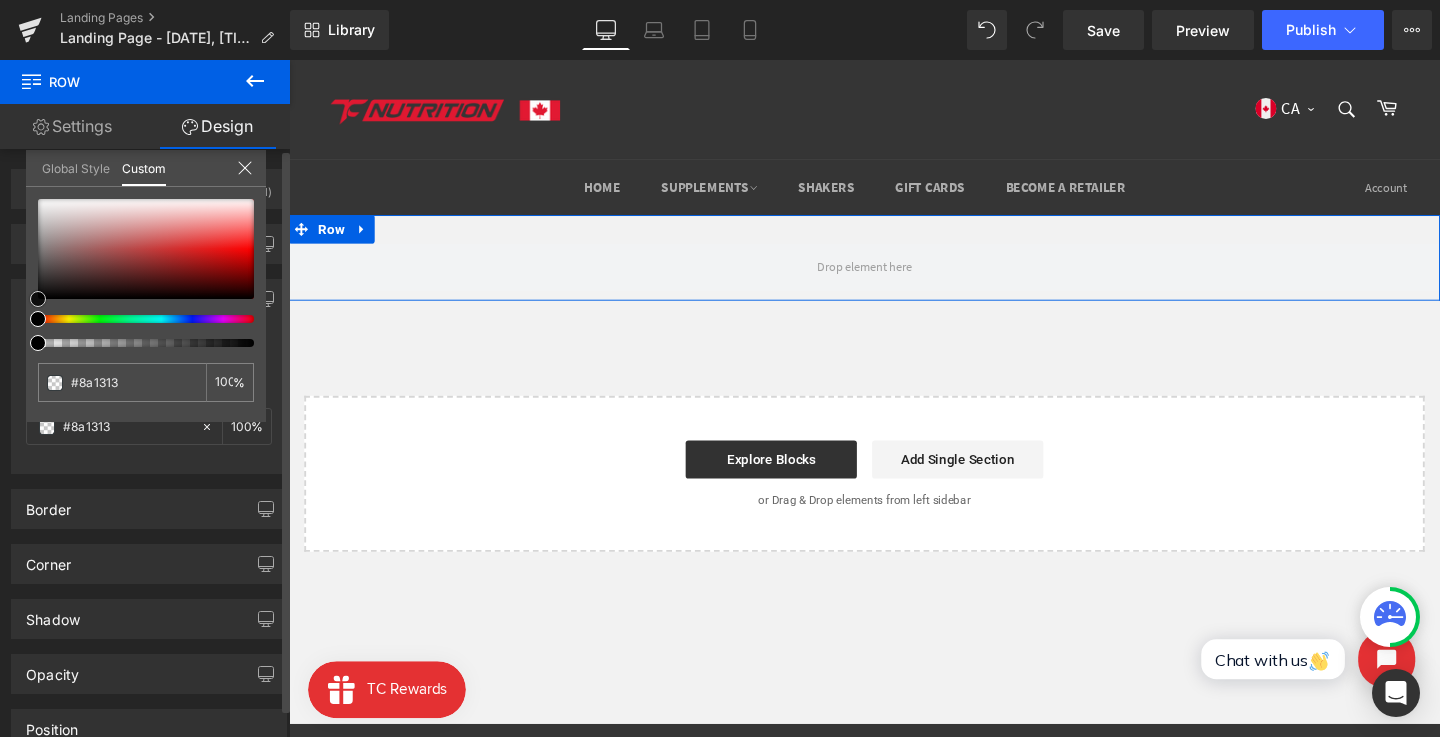 type on "#931515" 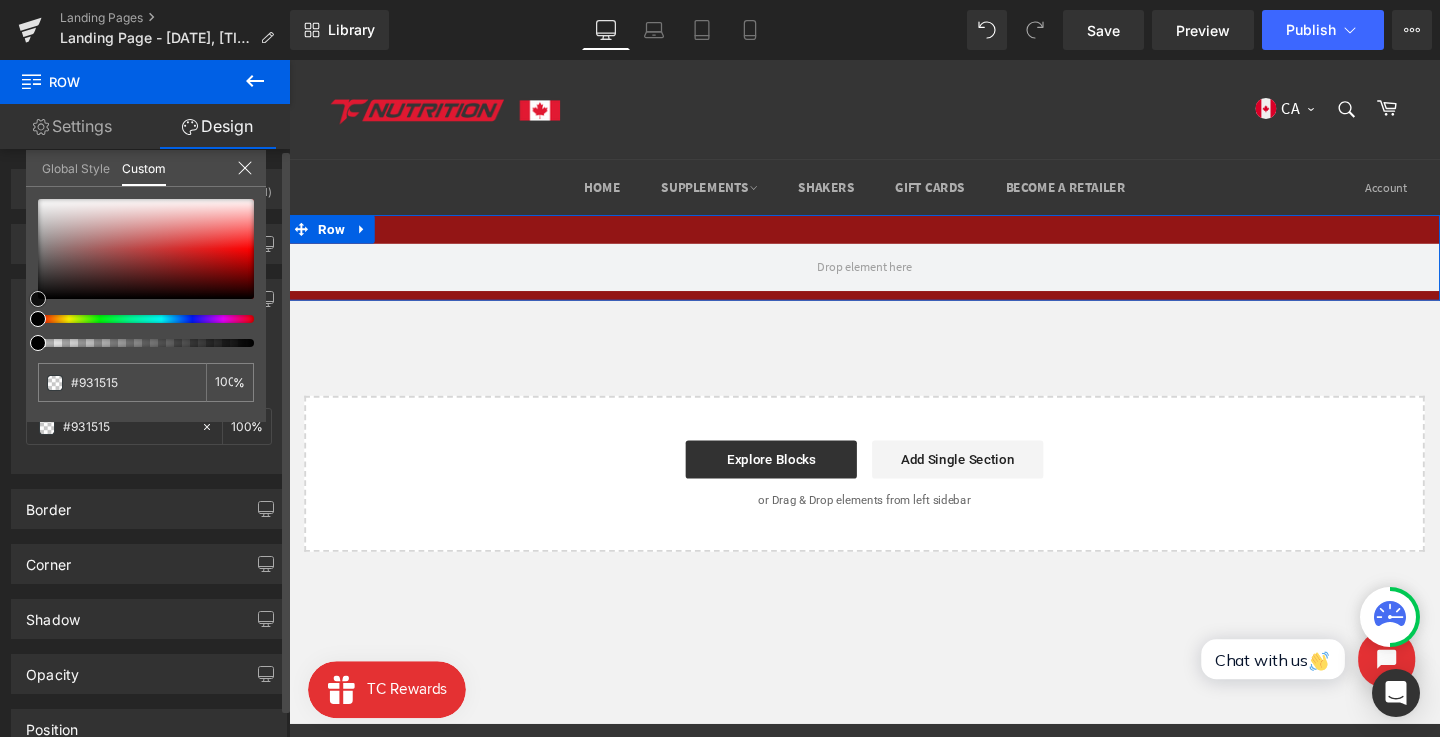 type on "#971515" 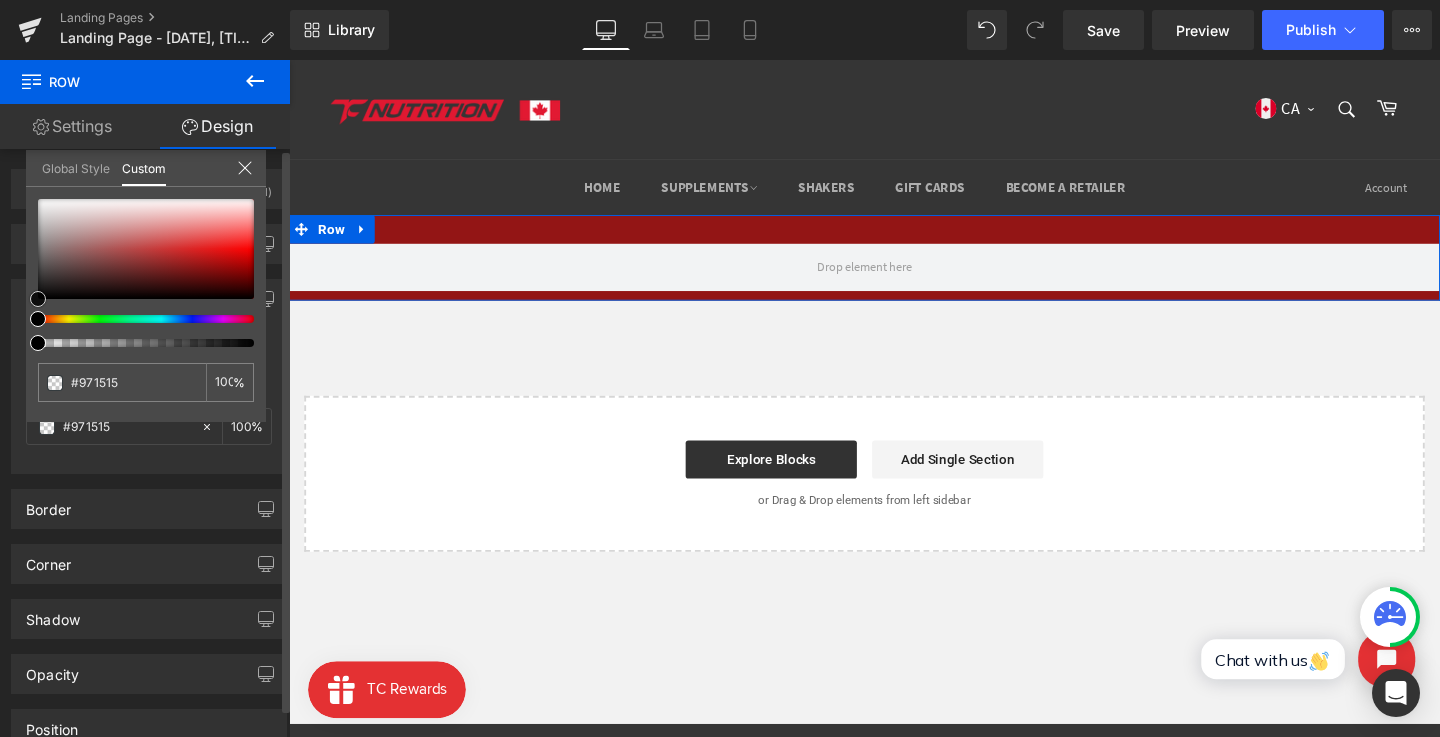 type on "#a11616" 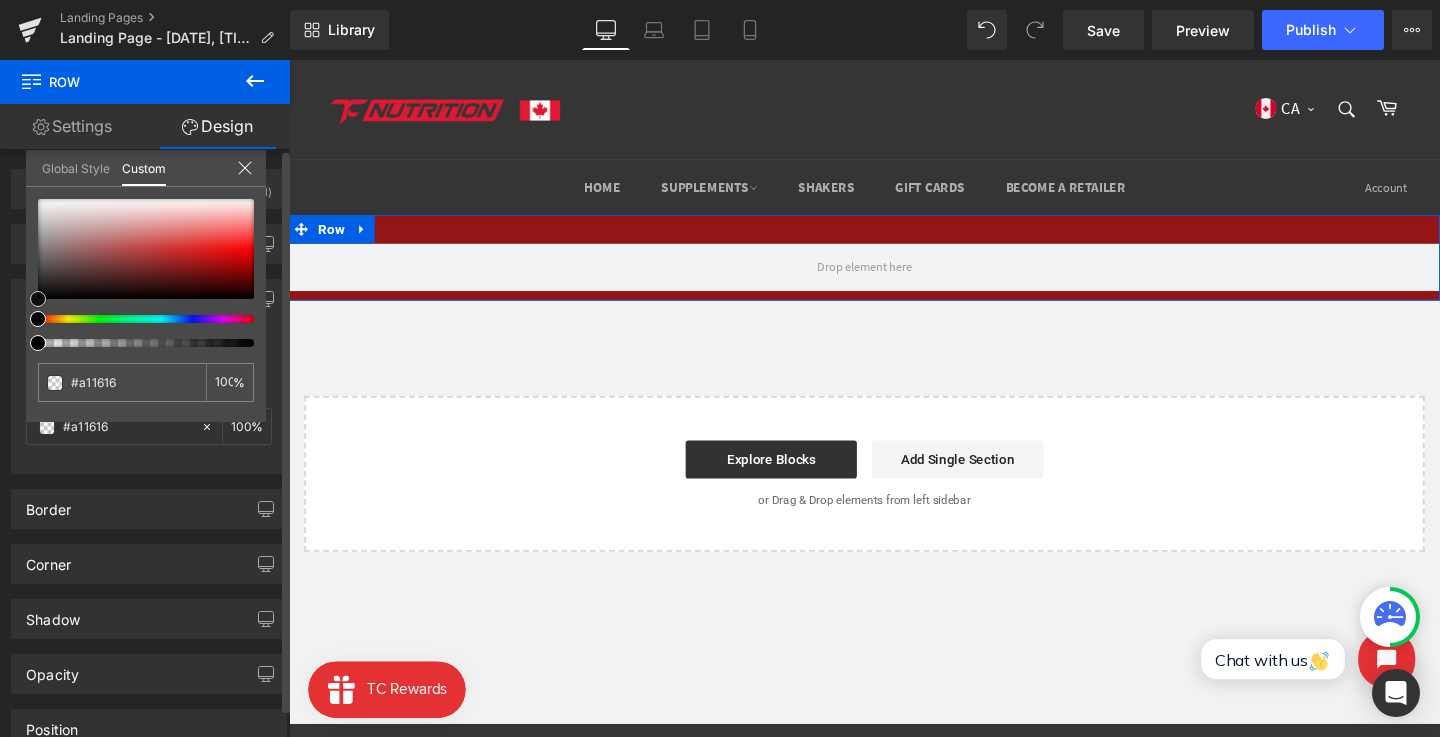 type on "#af1212" 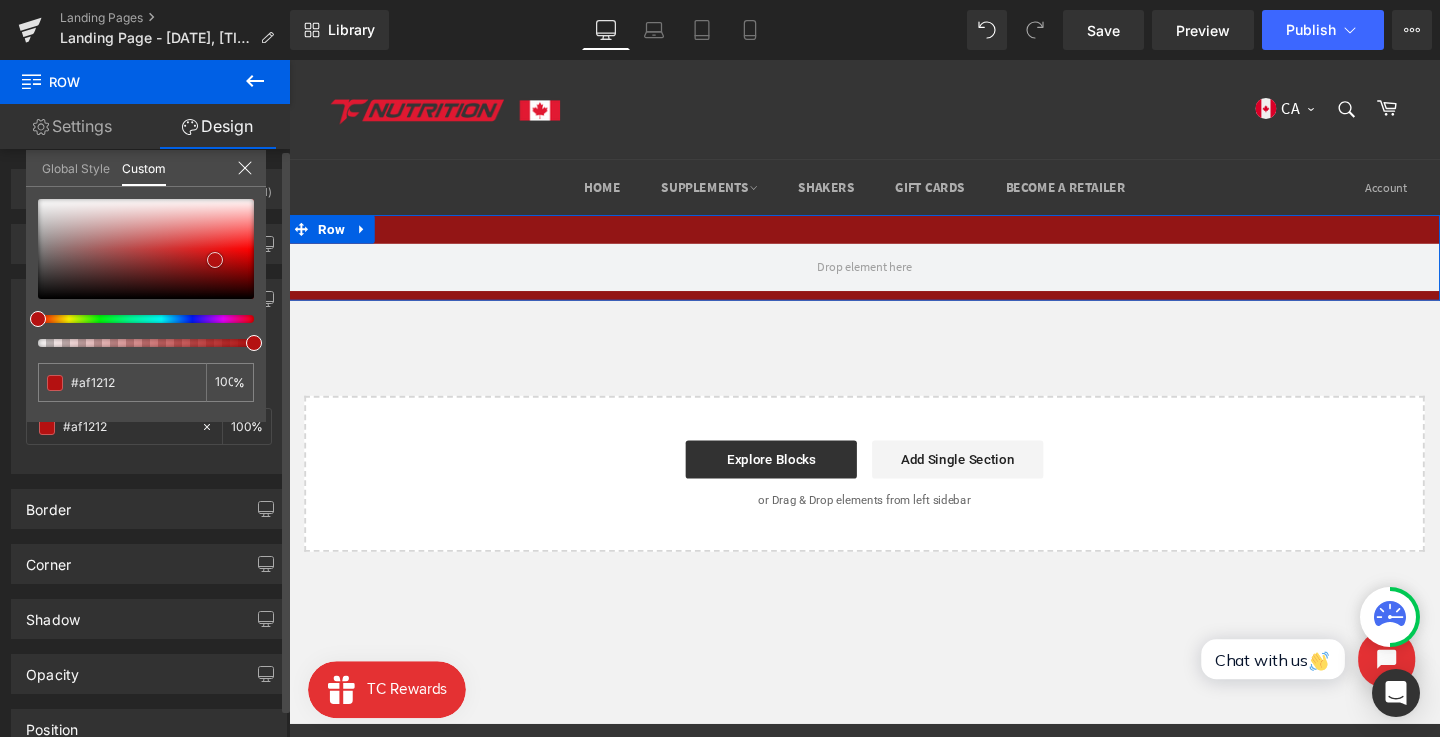 type on "#c10f0f" 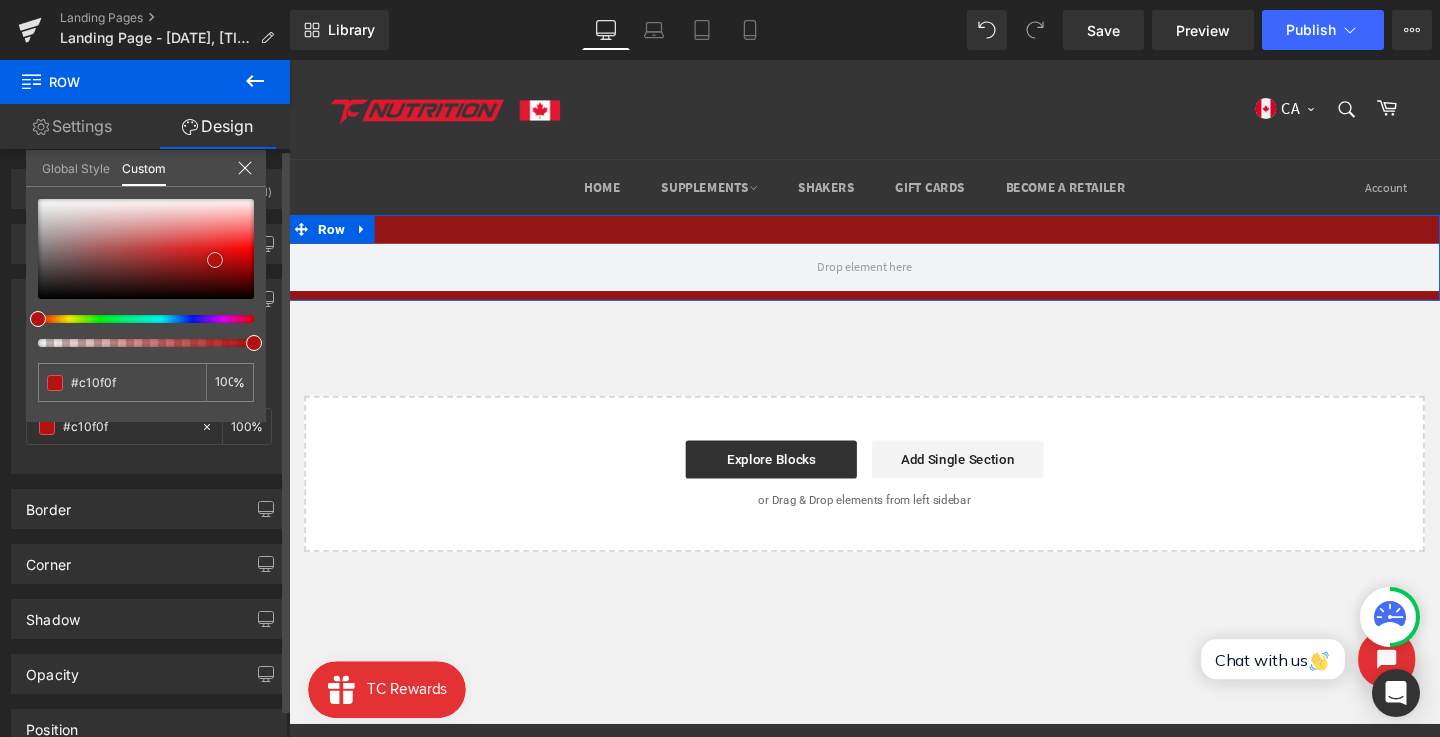 type on "#c70e0e" 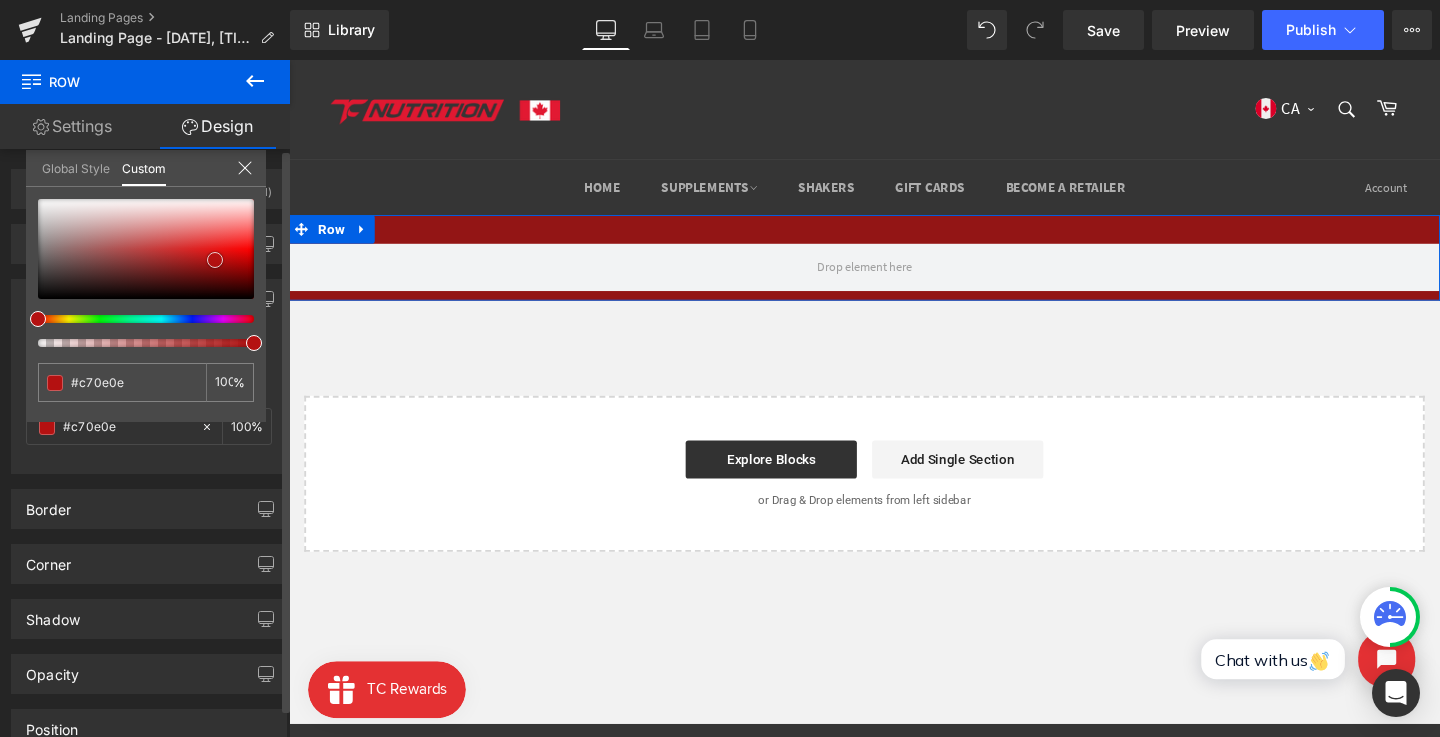 type on "#d60e0e" 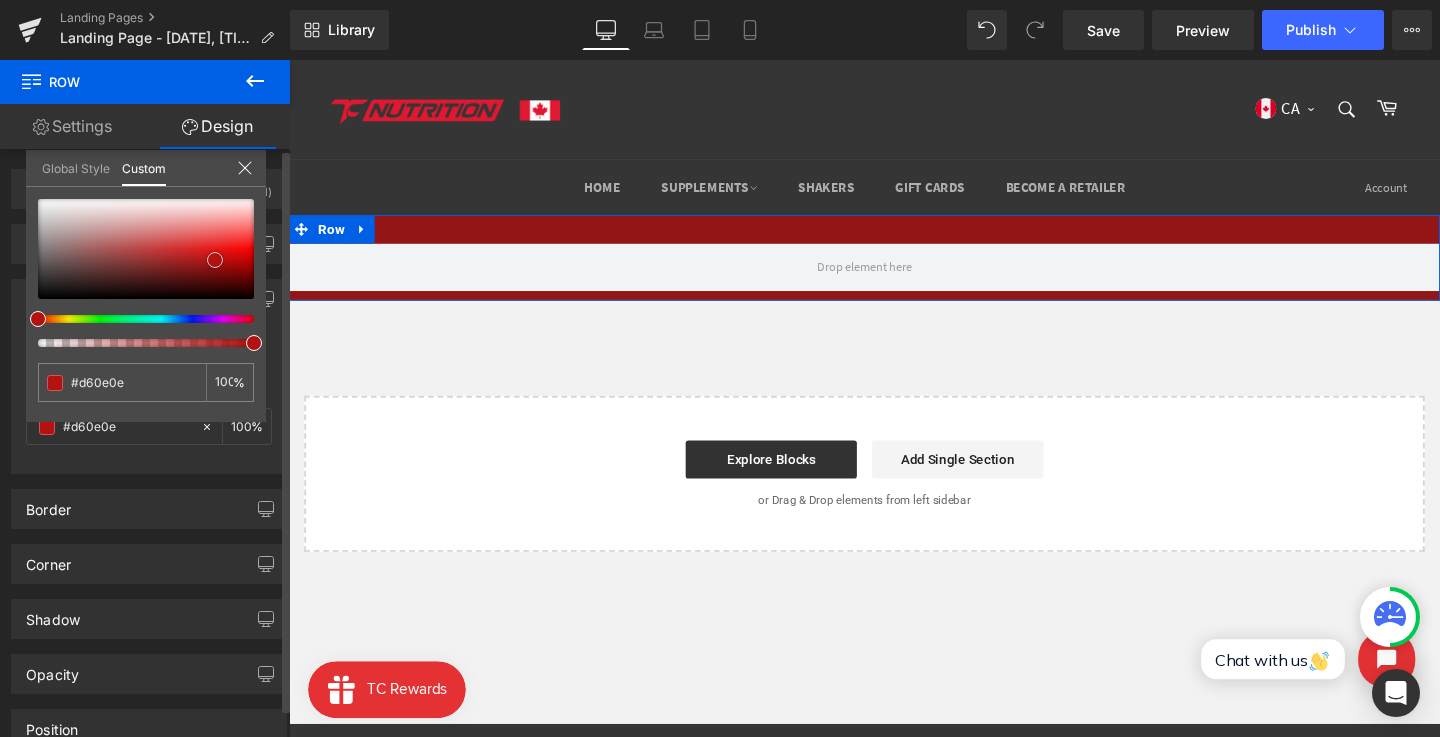 type on "#e00f0f" 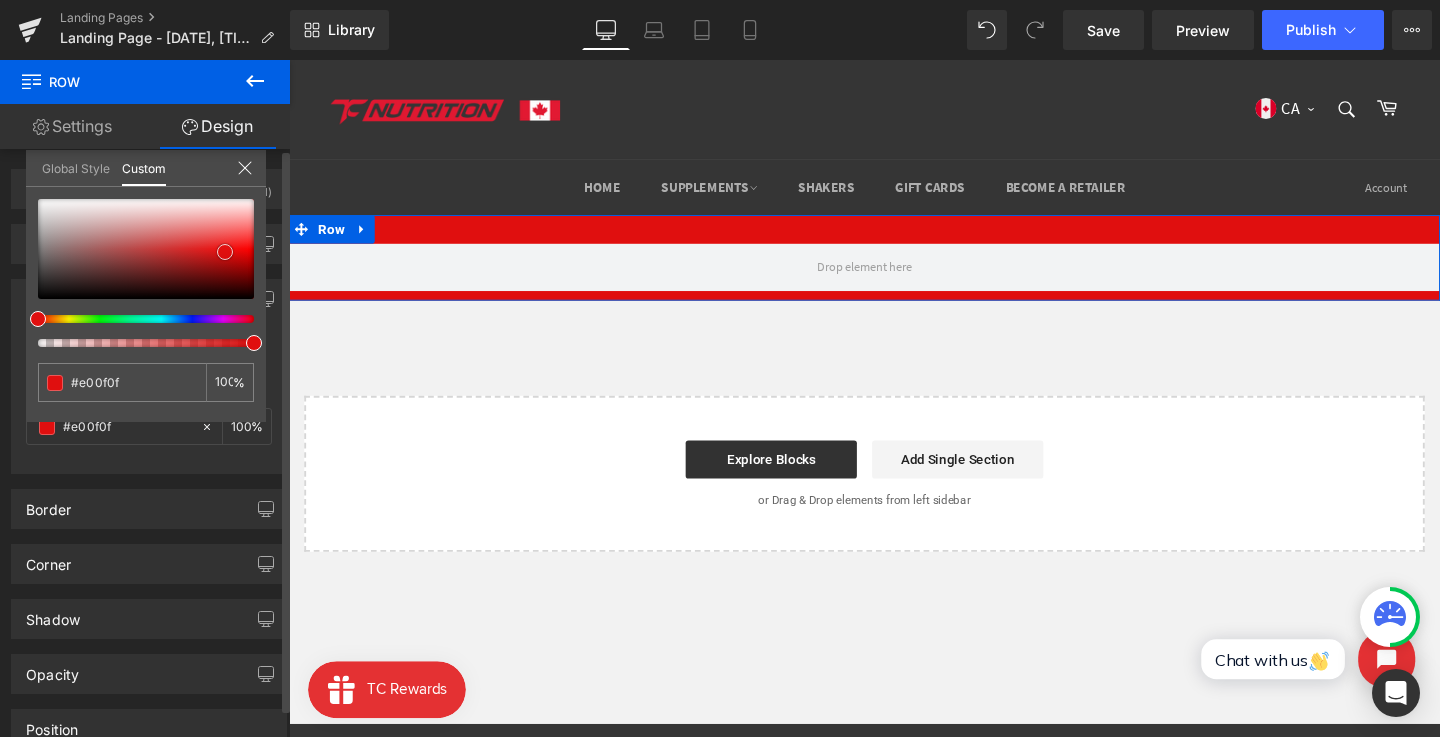 type on "#e40f0f" 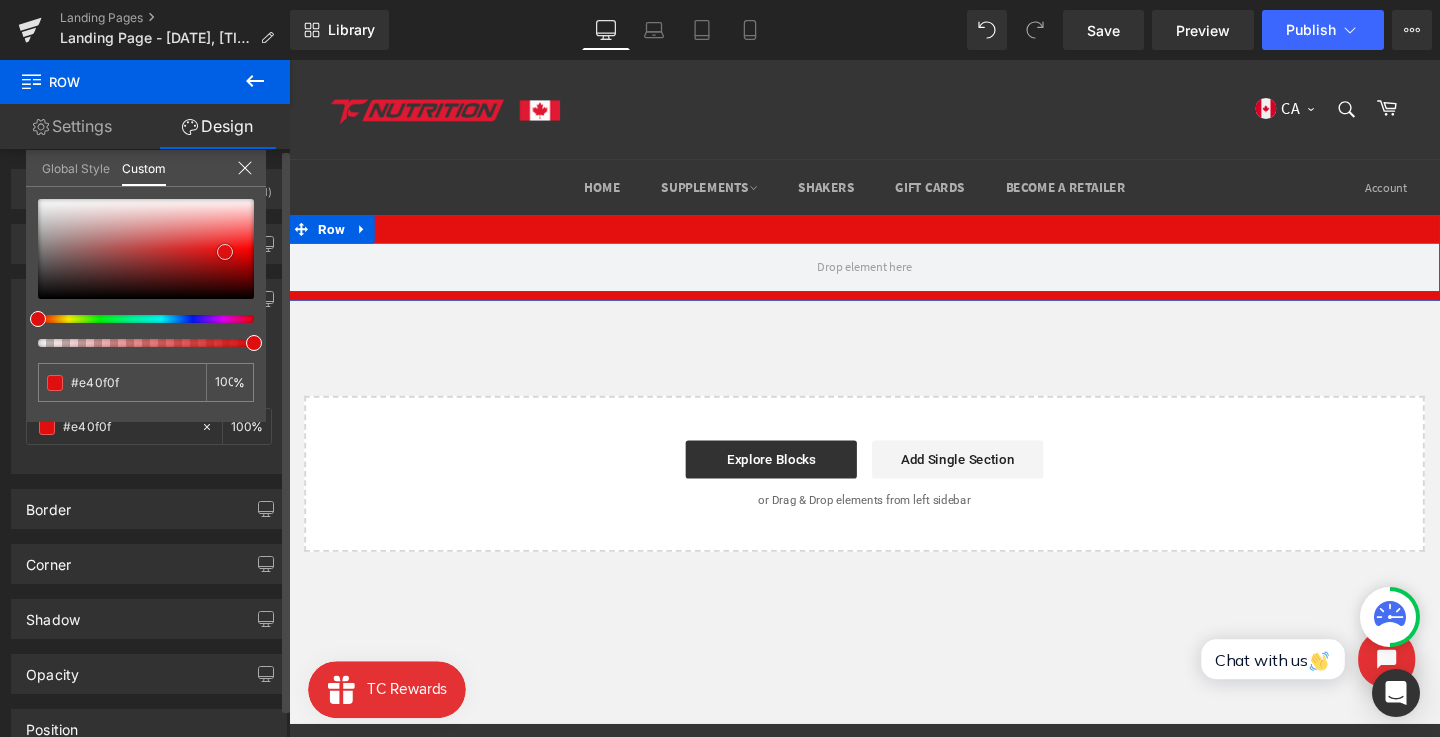 type on "#e00f0f" 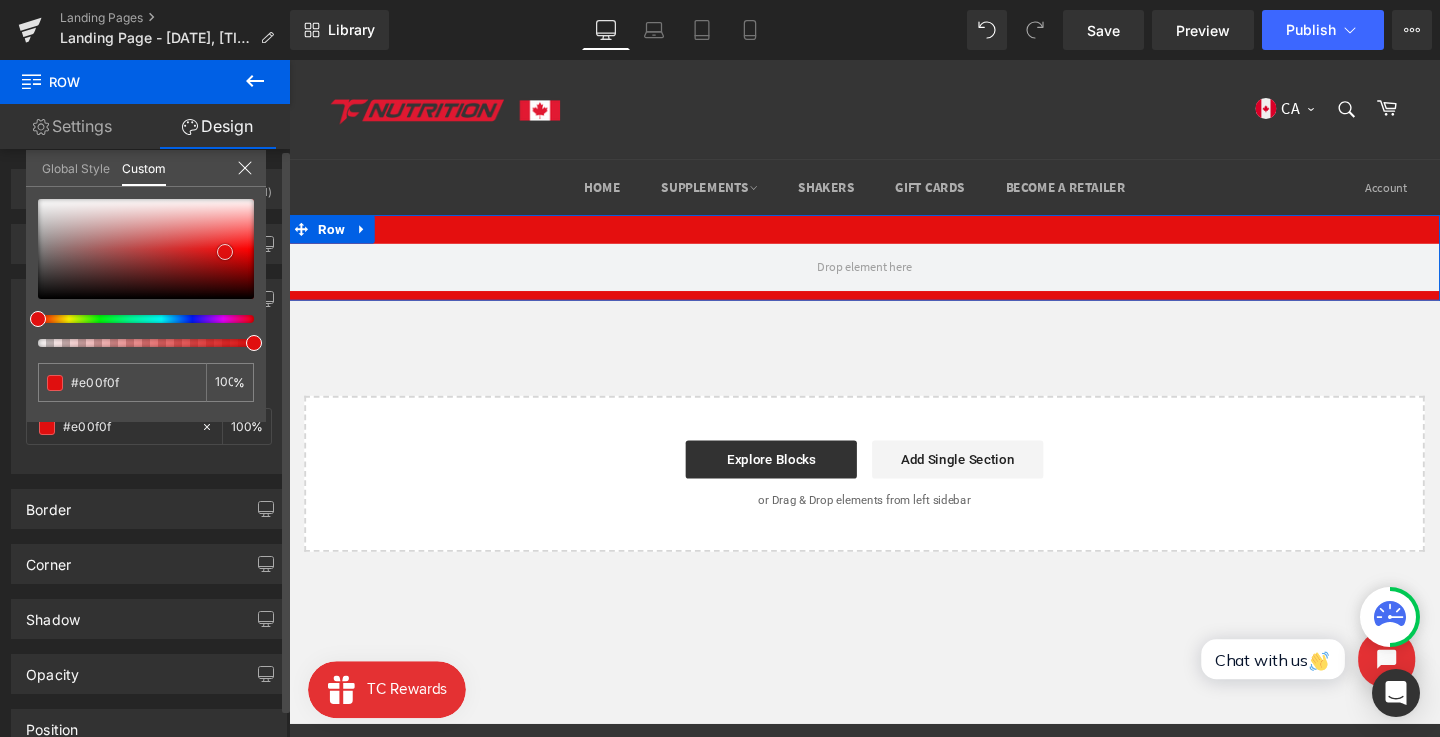type on "#d91111" 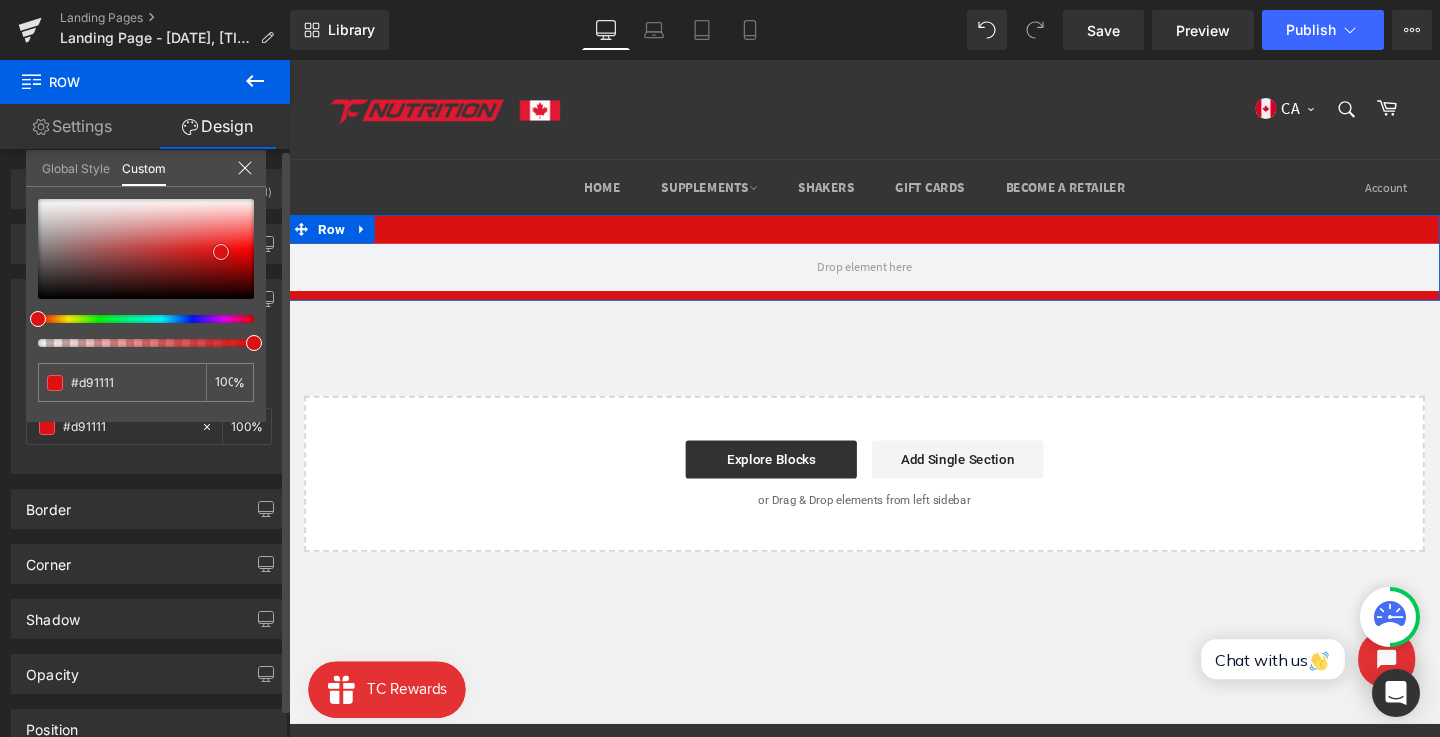 drag, startPoint x: 199, startPoint y: 266, endPoint x: 221, endPoint y: 252, distance: 26.076809 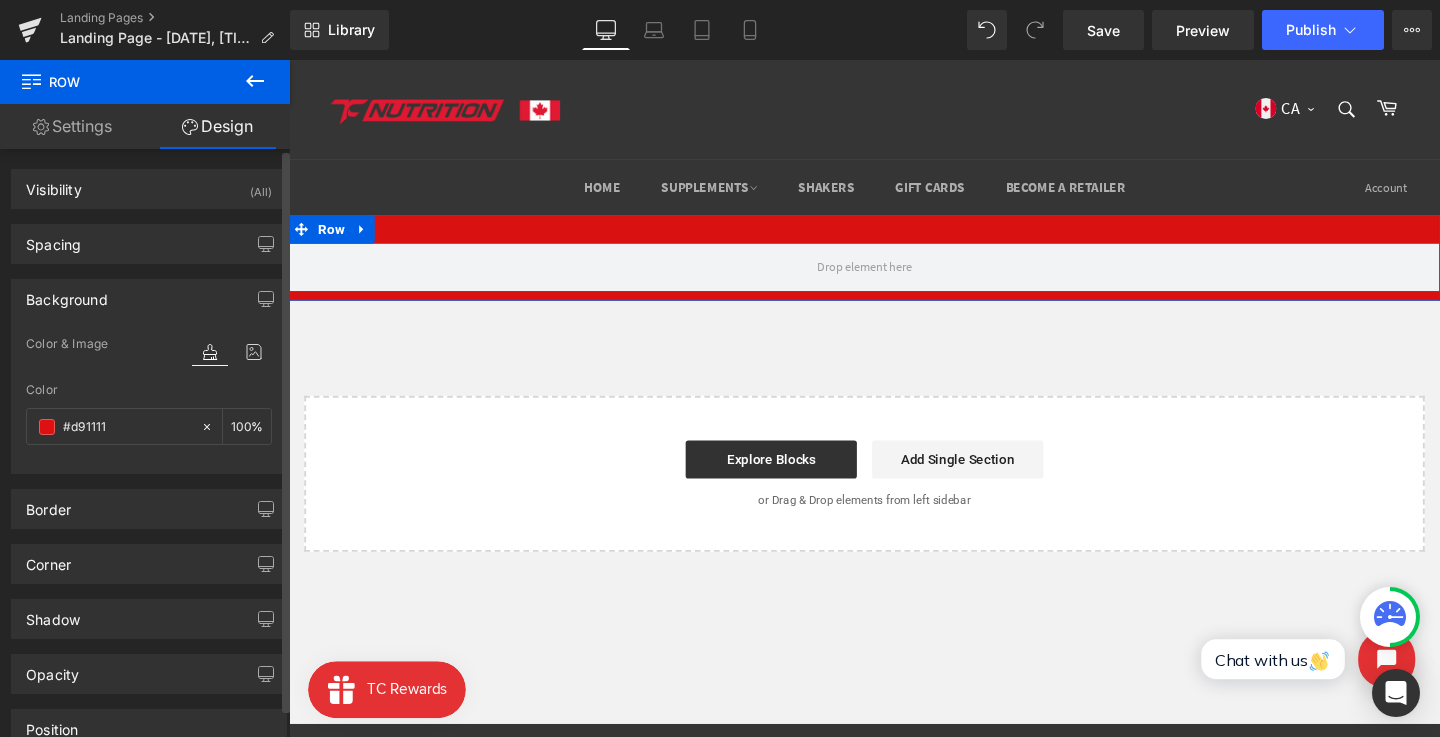 click at bounding box center [210, 352] 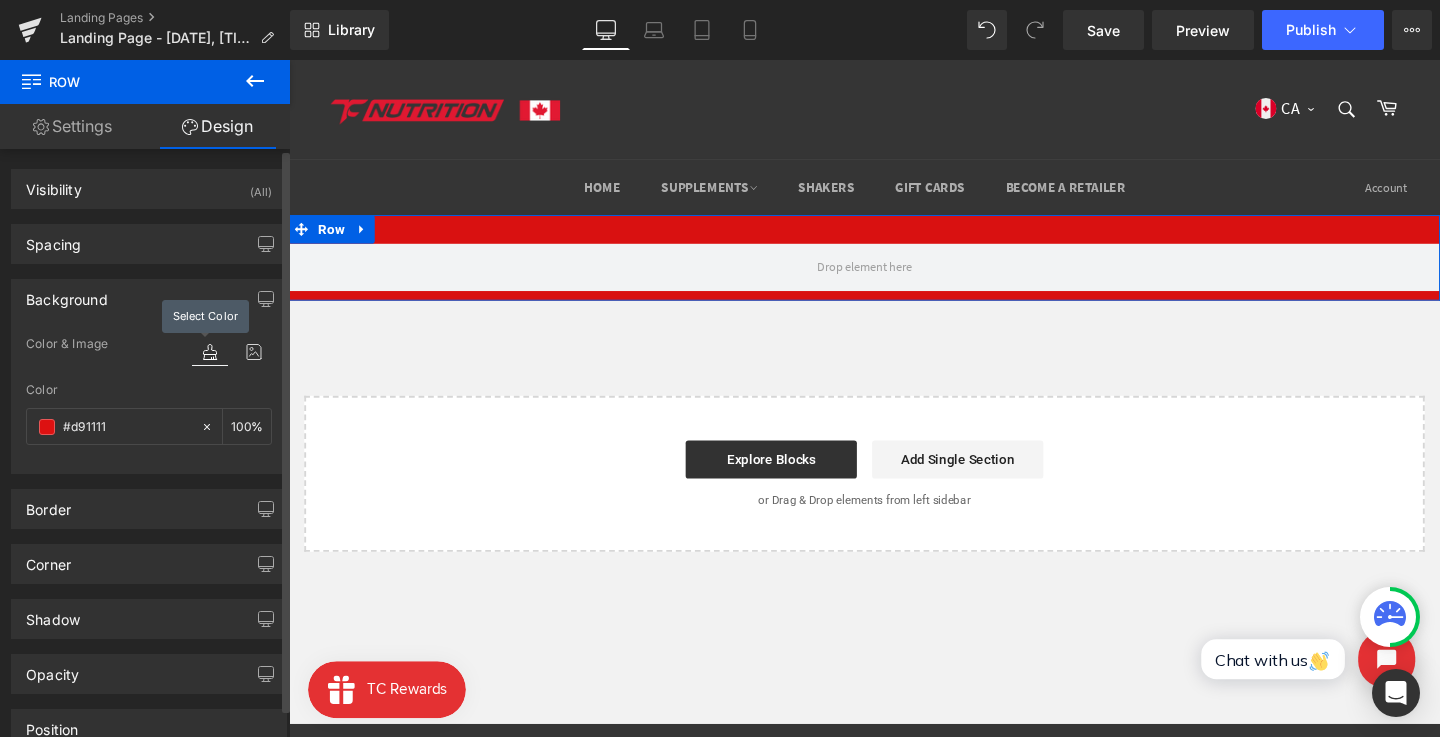 click at bounding box center (210, 352) 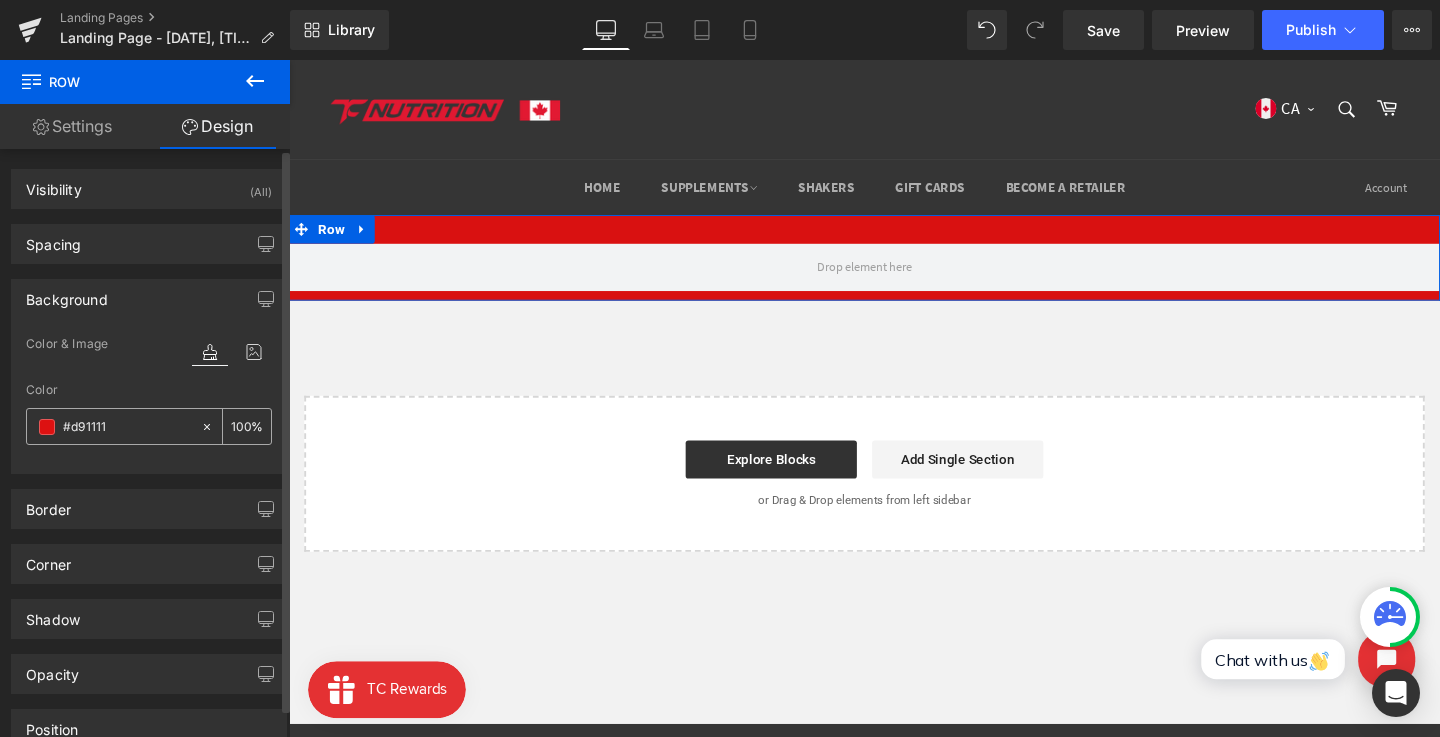 click on "#d91111" at bounding box center (127, 427) 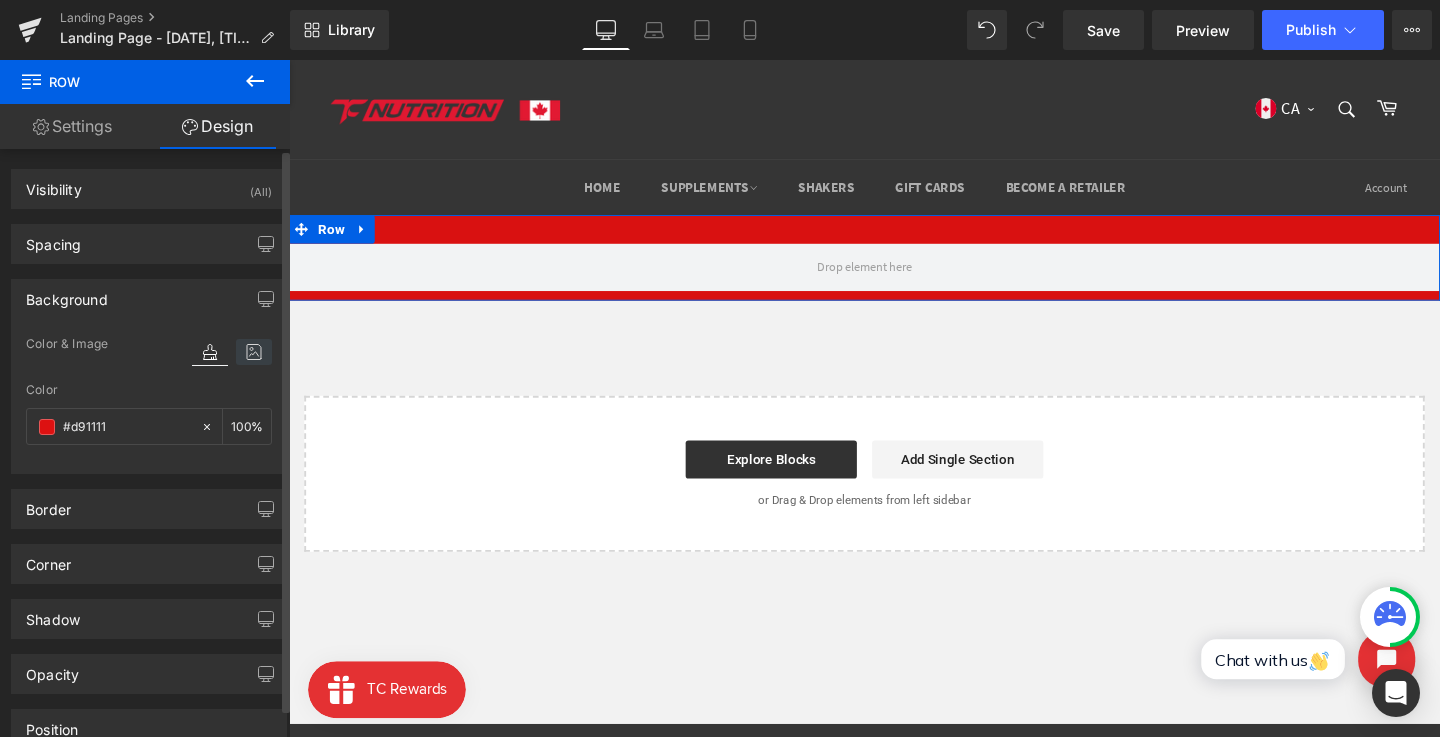 click at bounding box center (254, 352) 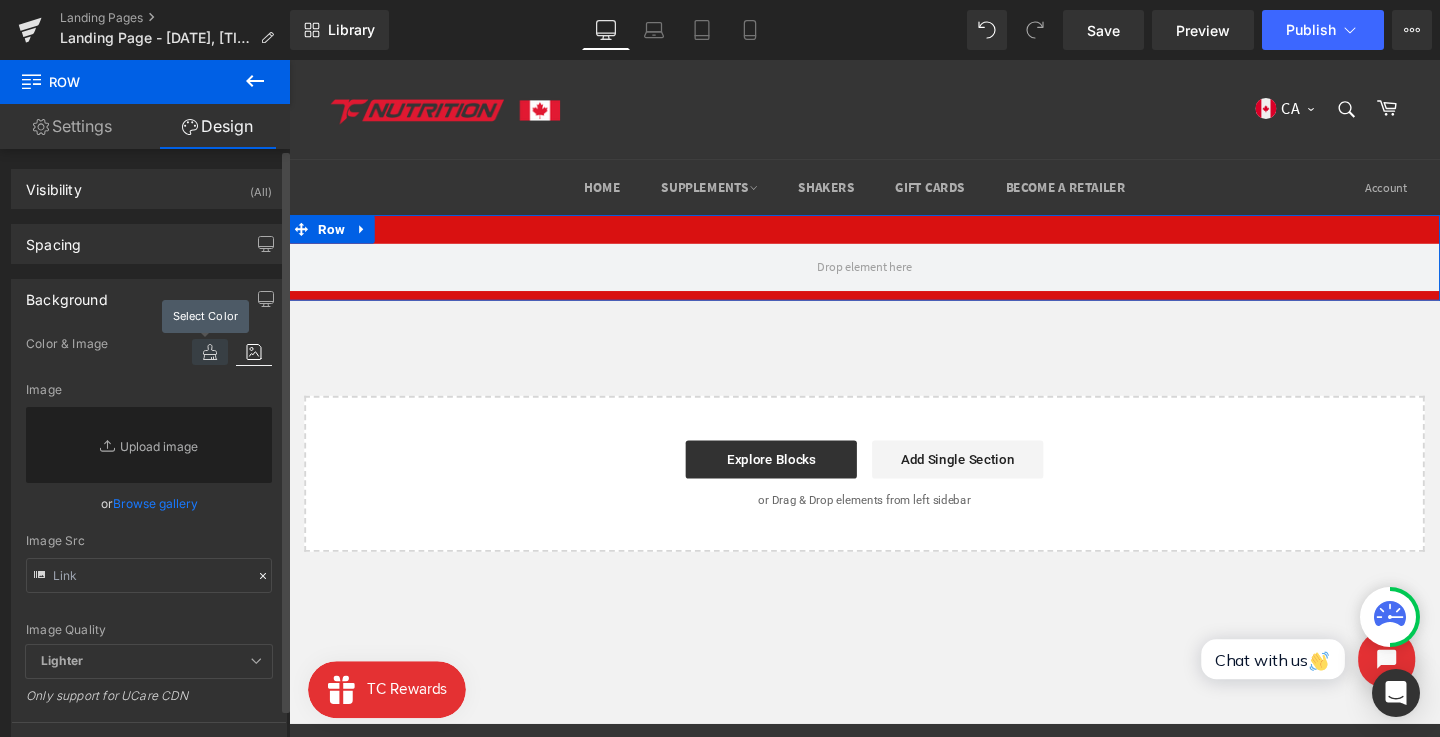 click at bounding box center (210, 352) 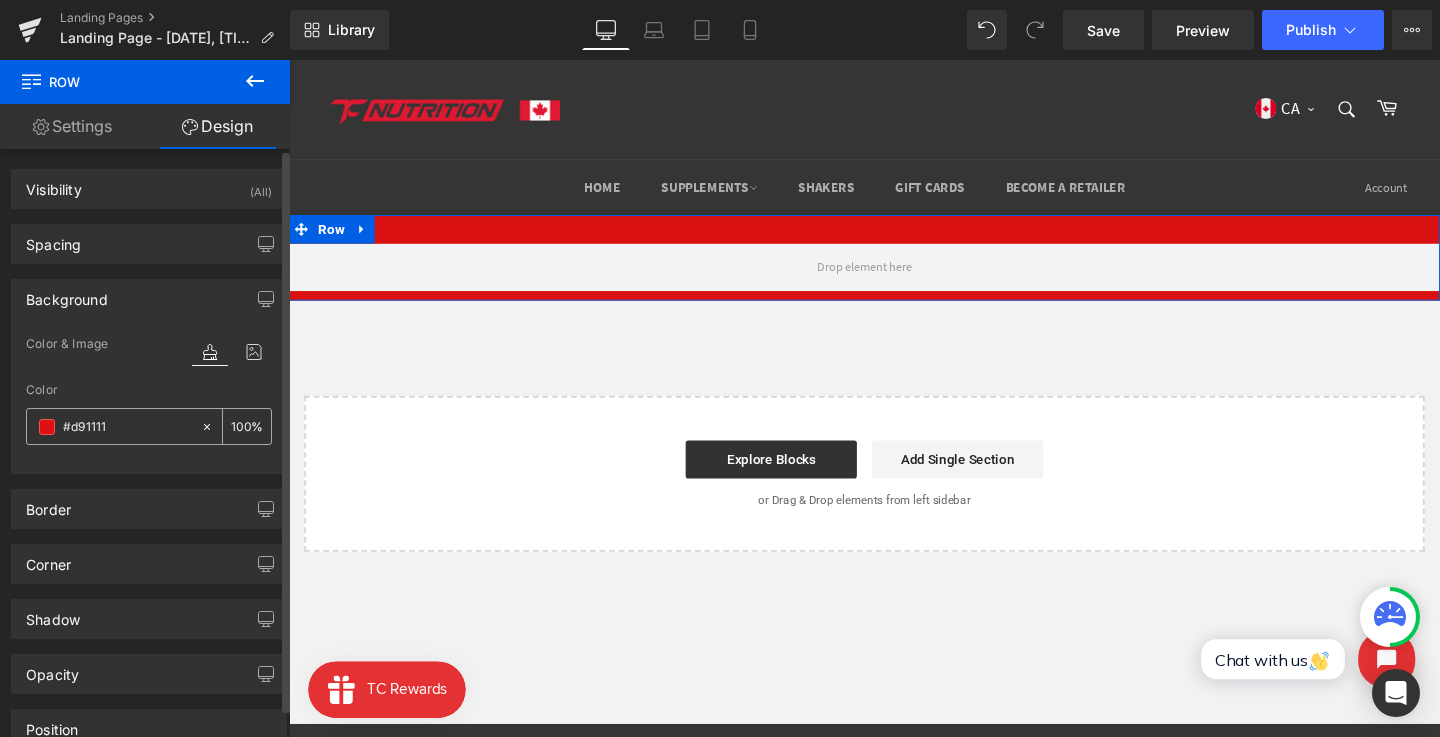click on "#d91111" at bounding box center [127, 427] 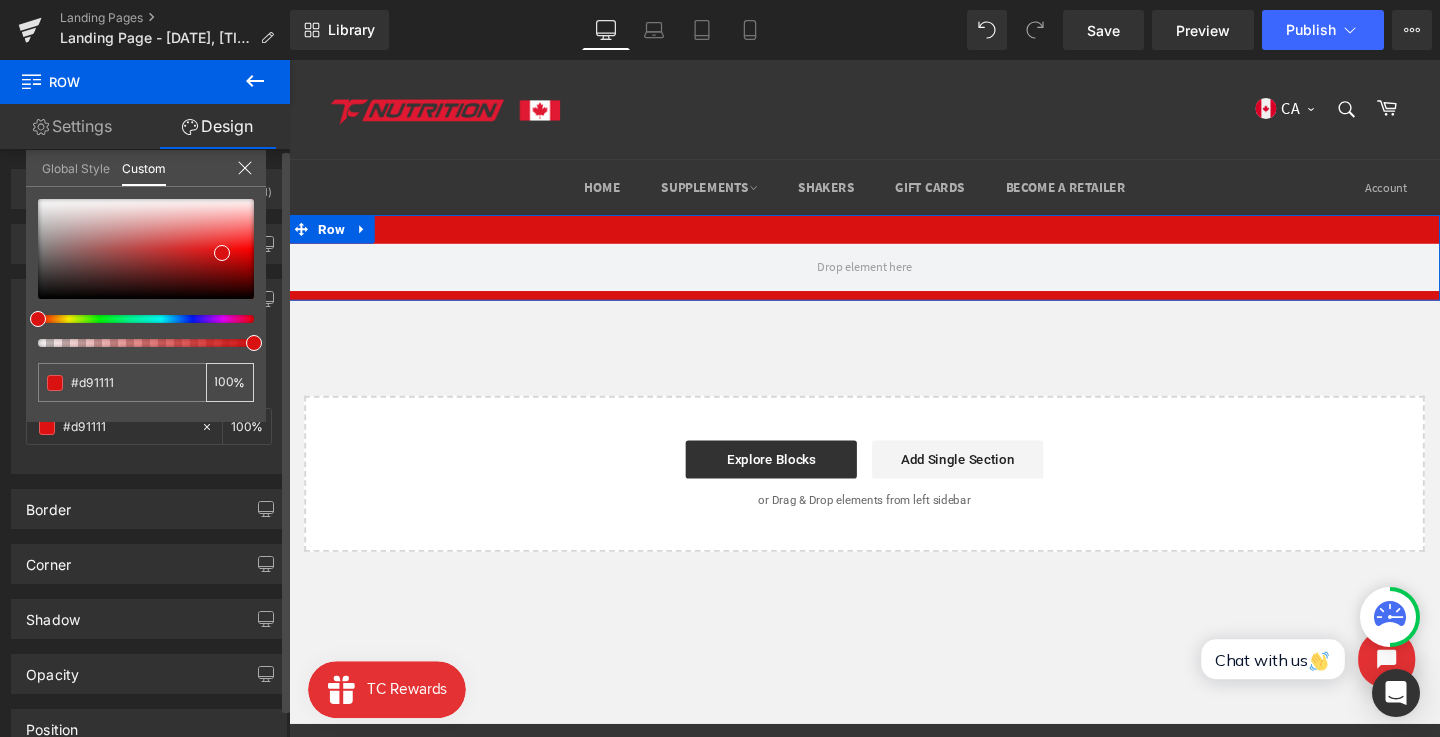 scroll, scrollTop: 0, scrollLeft: 0, axis: both 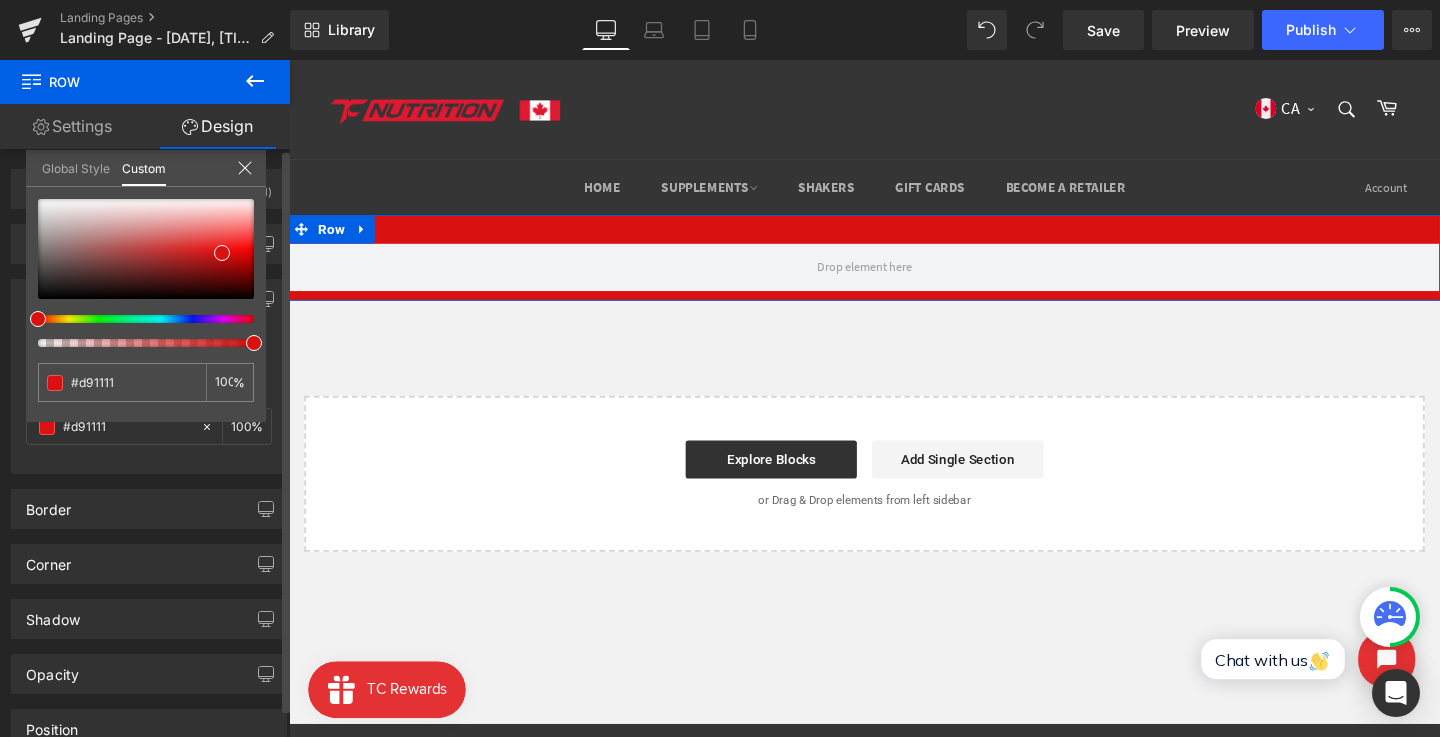 drag, startPoint x: 221, startPoint y: 347, endPoint x: 147, endPoint y: 340, distance: 74.330345 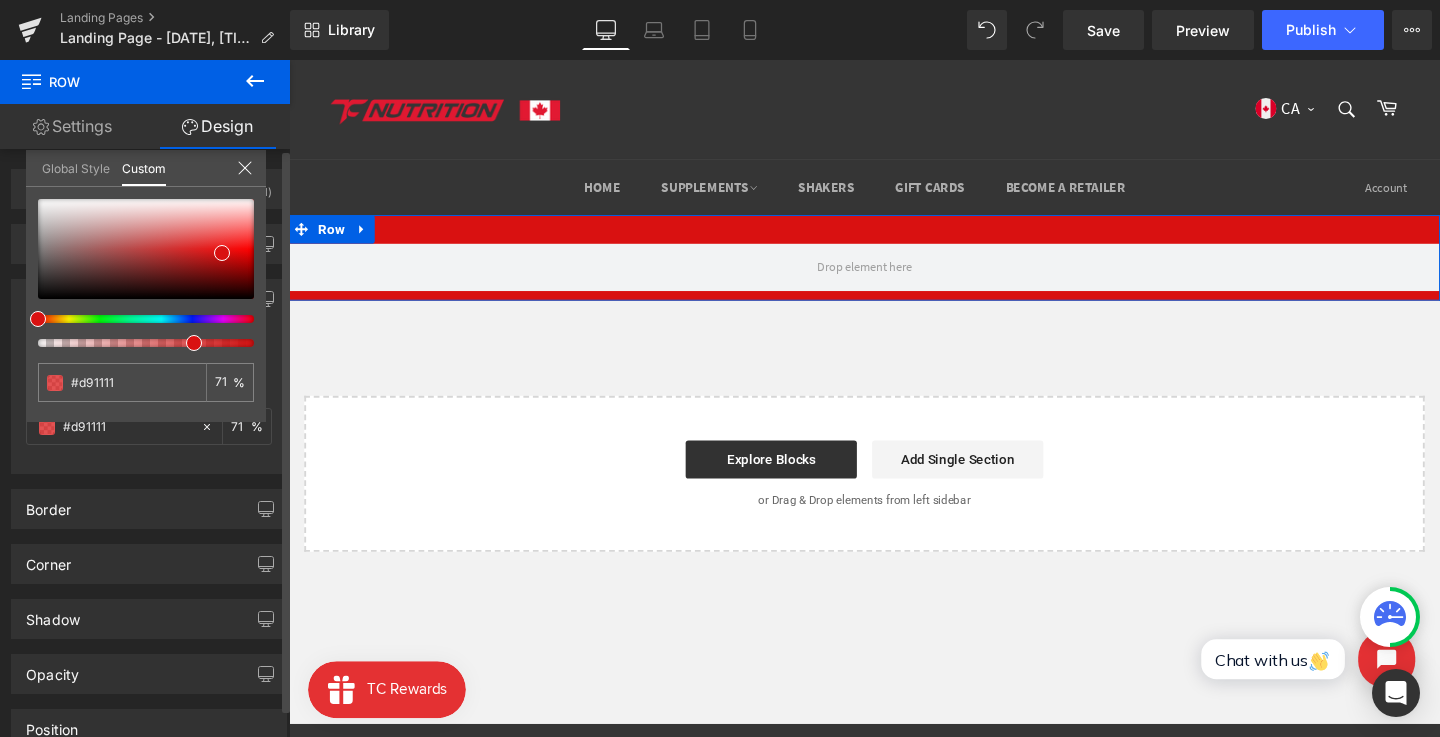 type on "73" 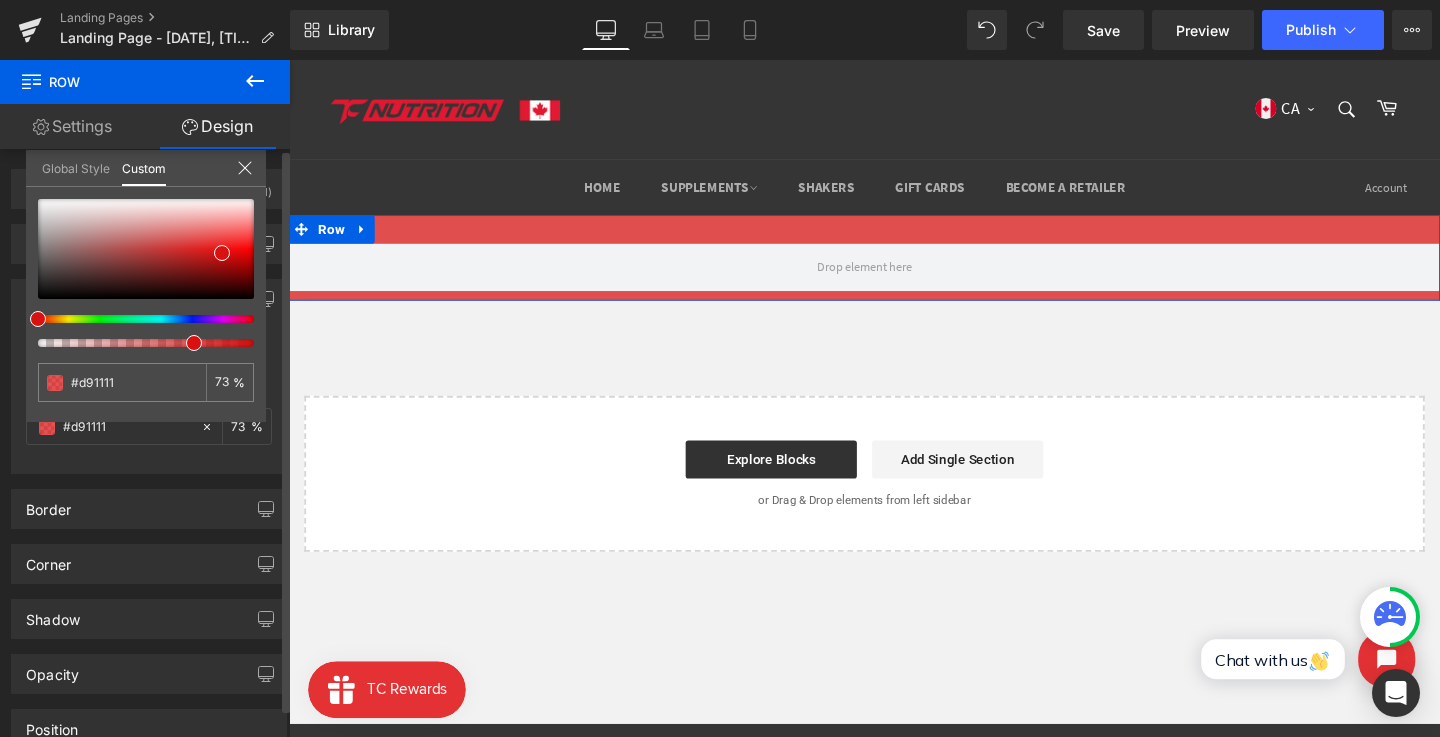 drag, startPoint x: 185, startPoint y: 340, endPoint x: 228, endPoint y: 340, distance: 43 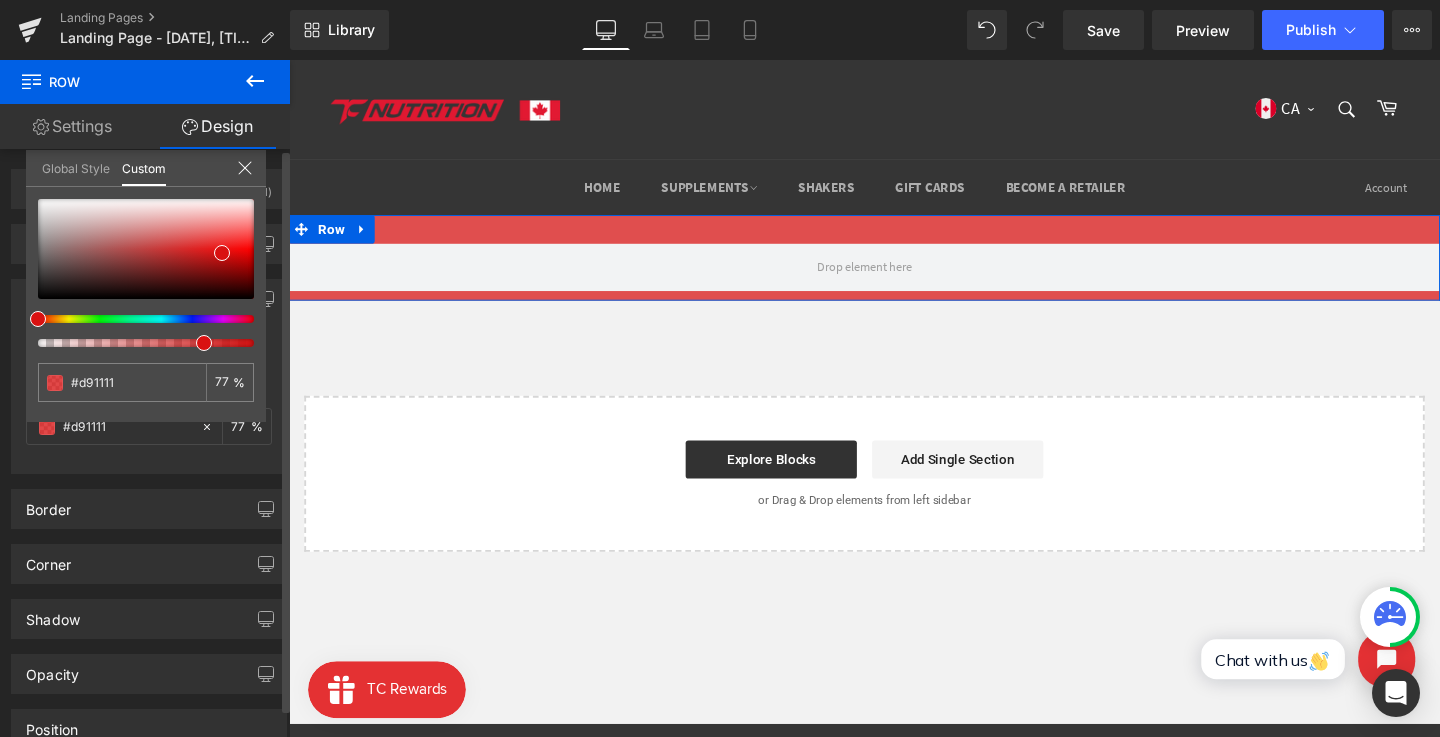 type on "92" 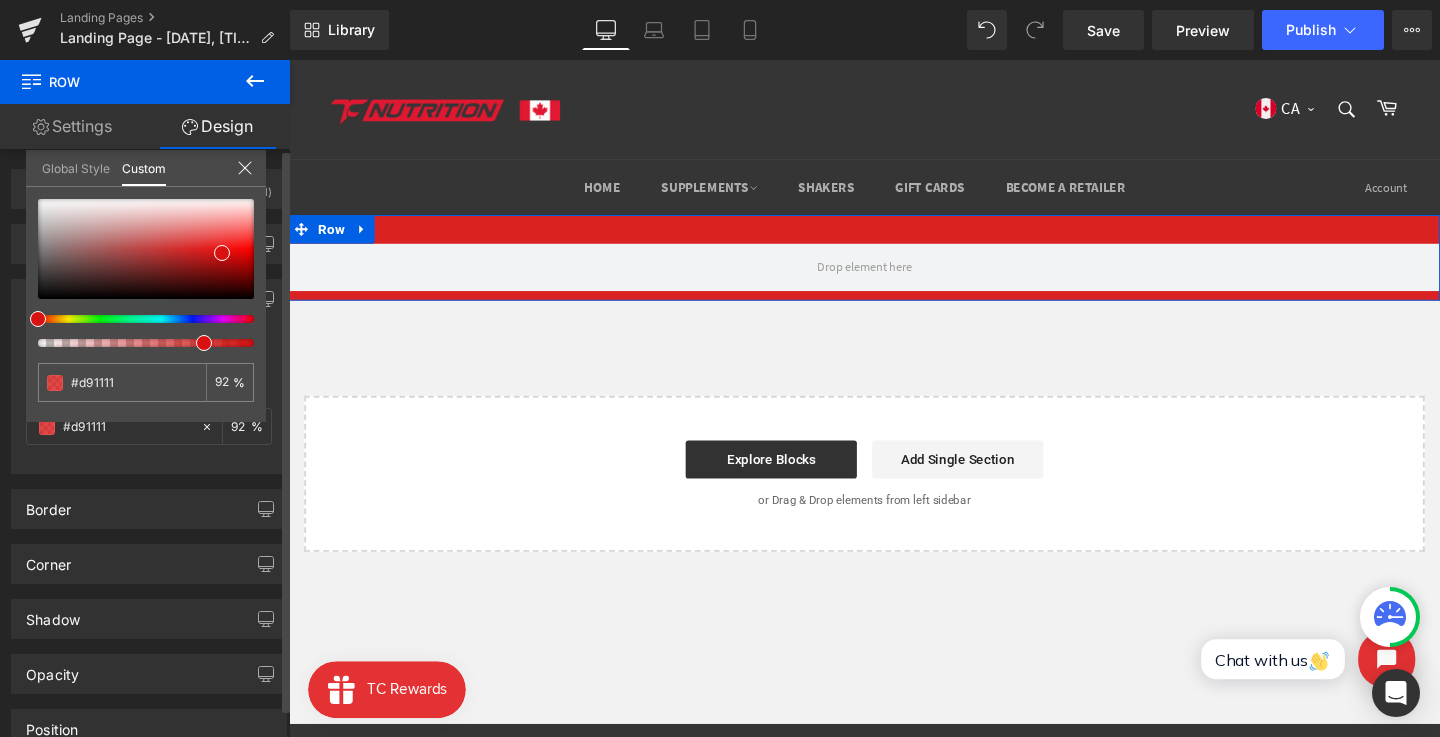type on "91" 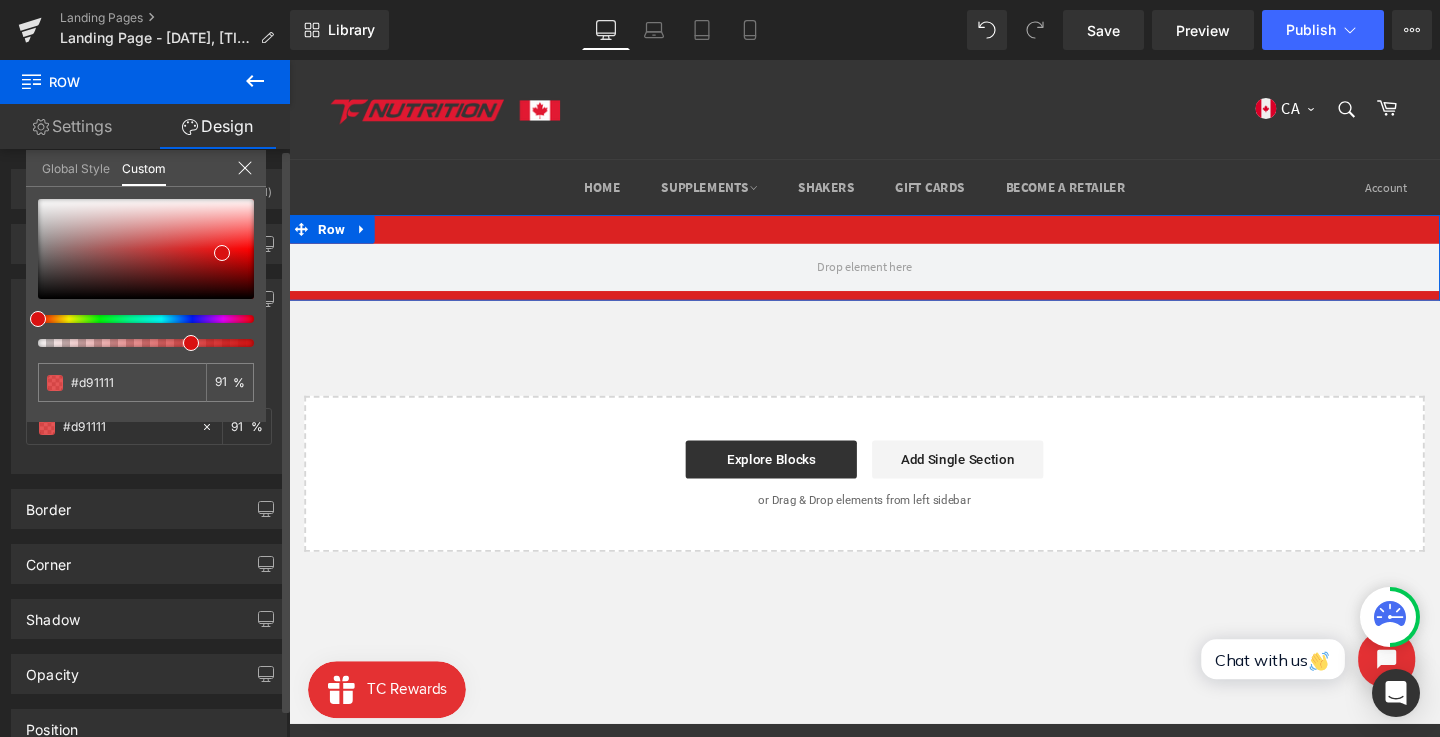 type on "81" 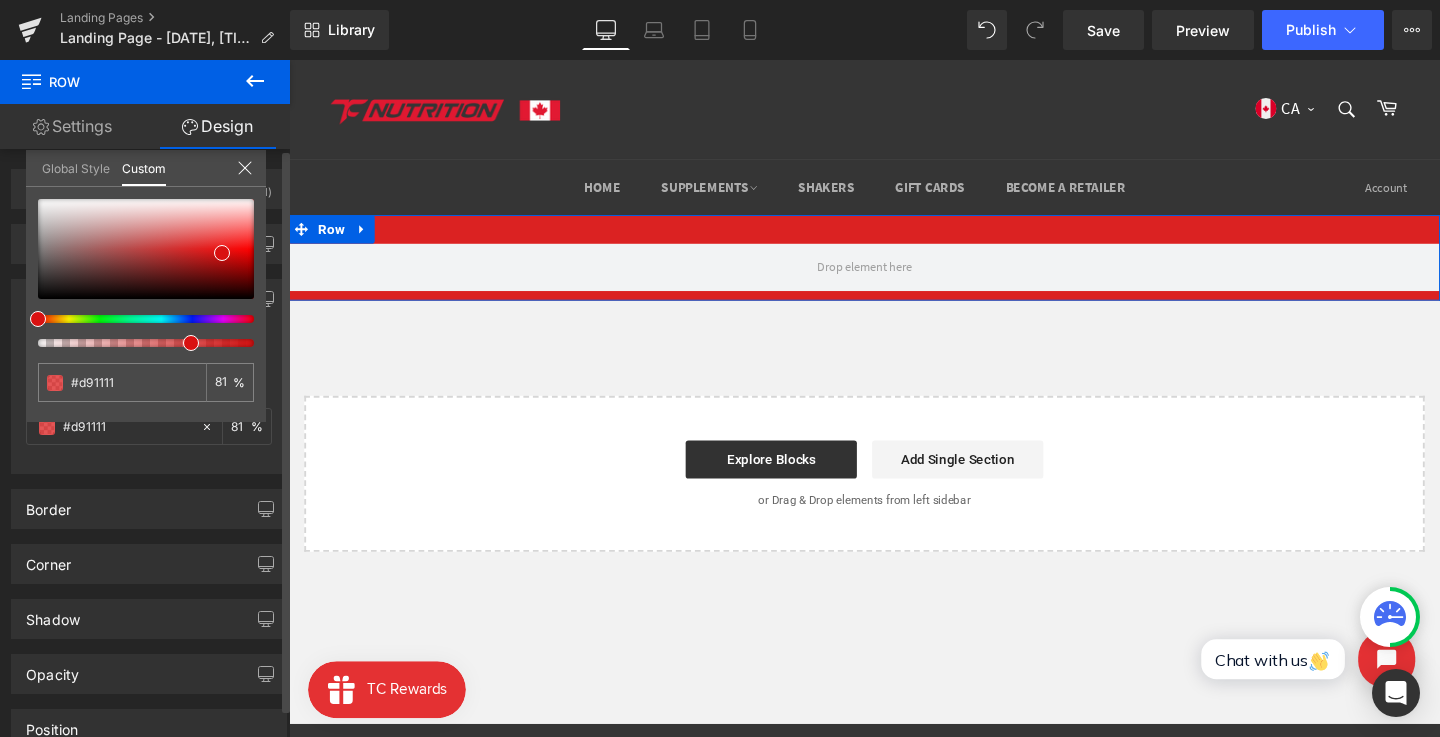 type on "60" 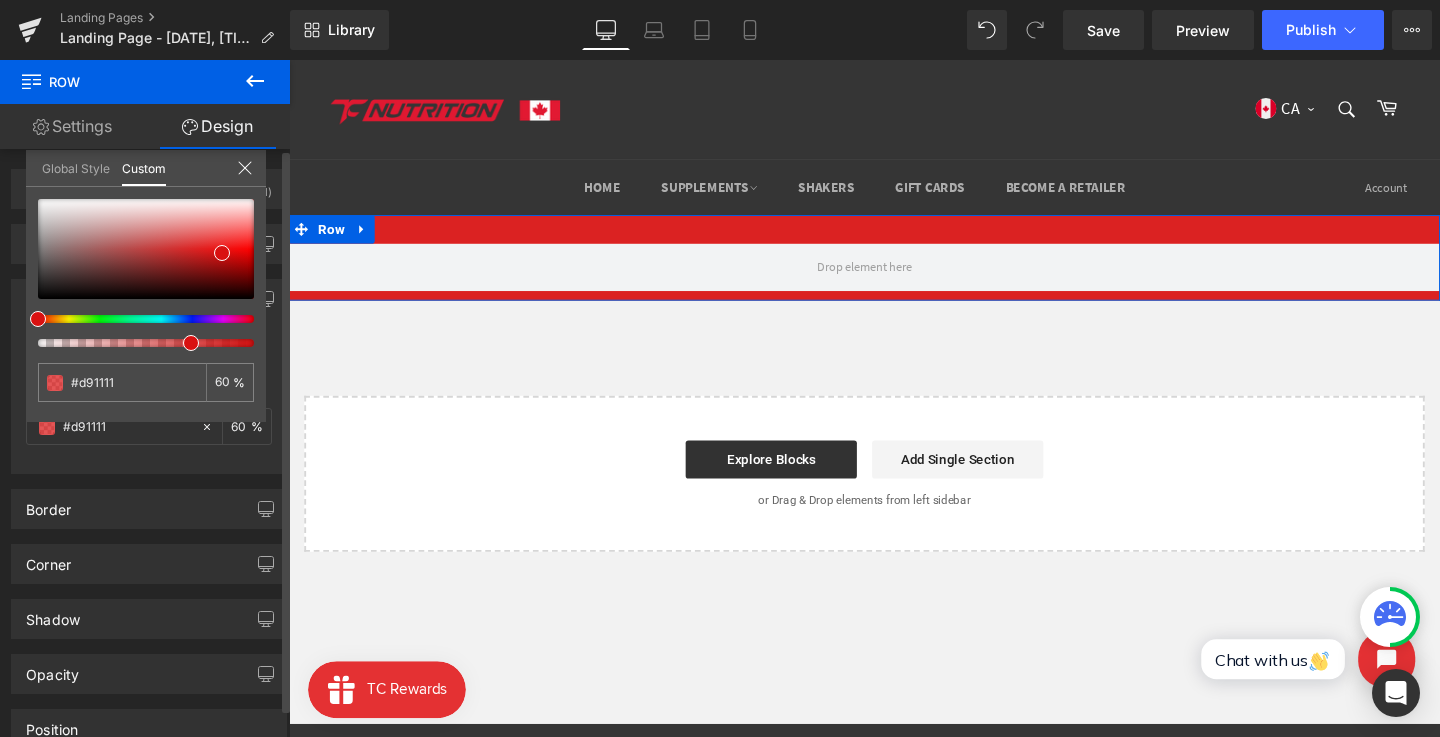 type on "44" 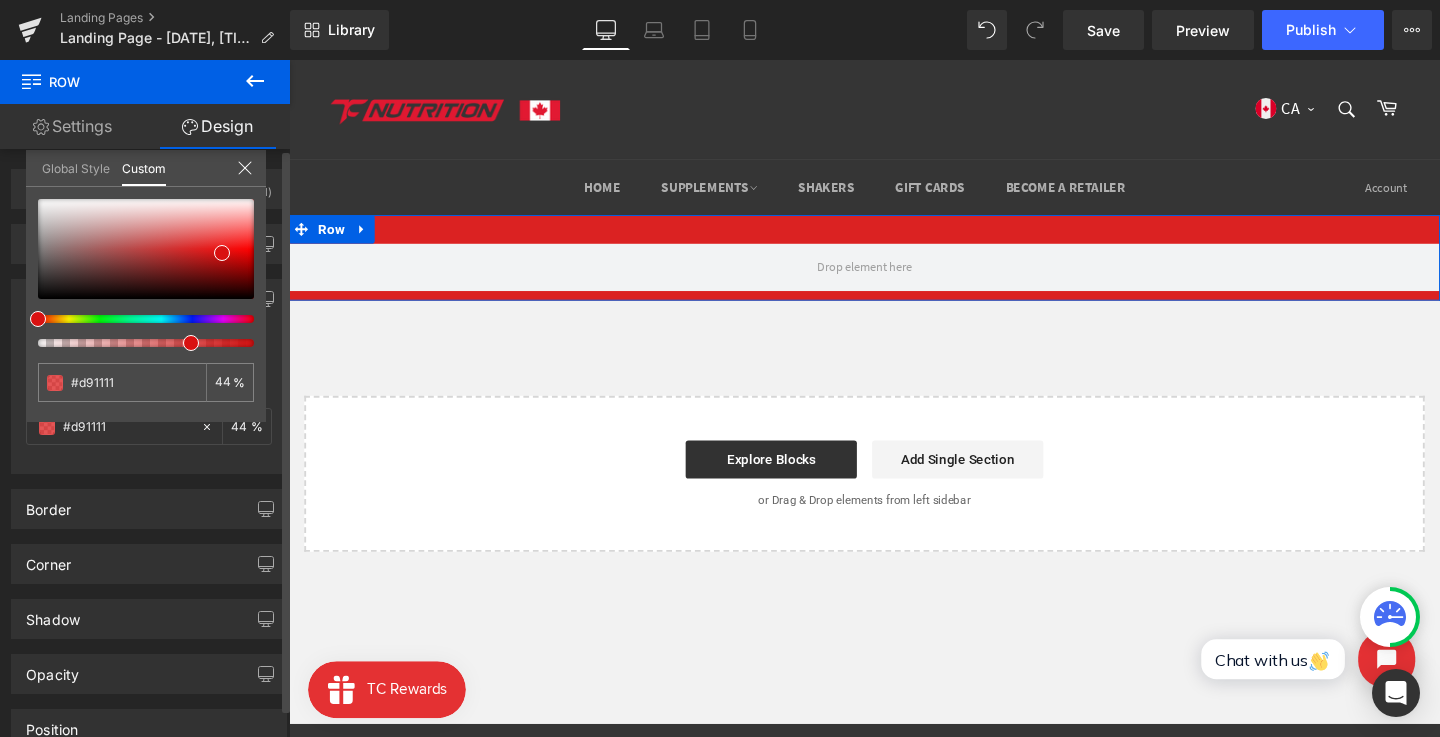 type on "37" 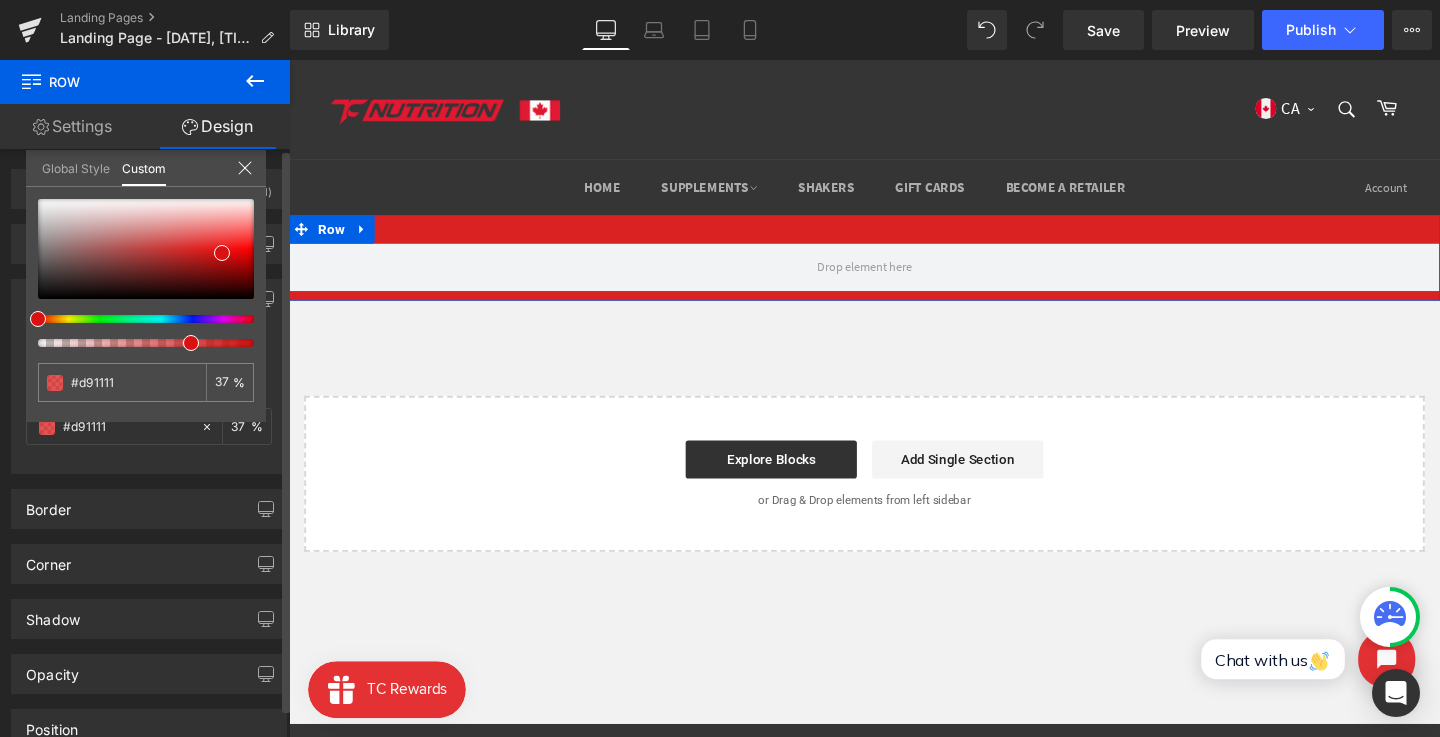 type on "34" 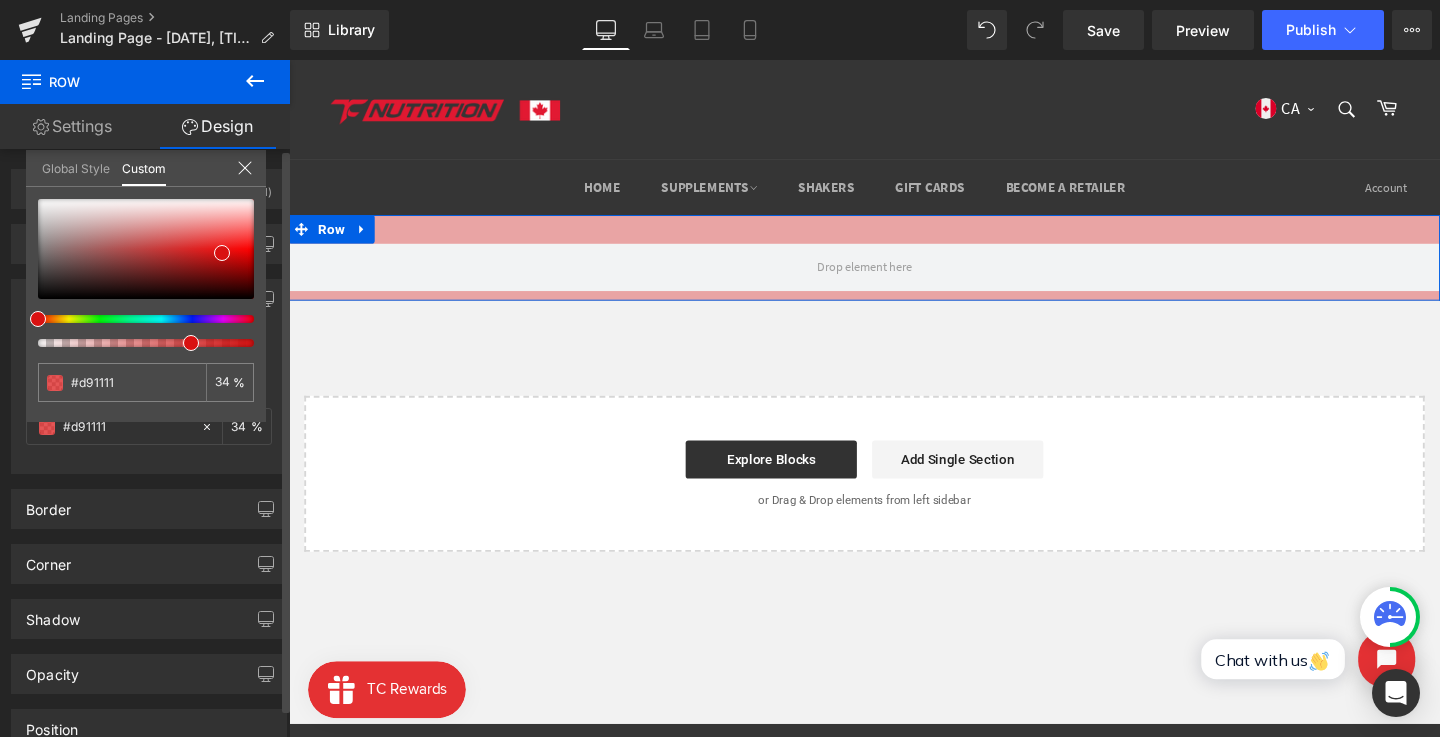 type on "32" 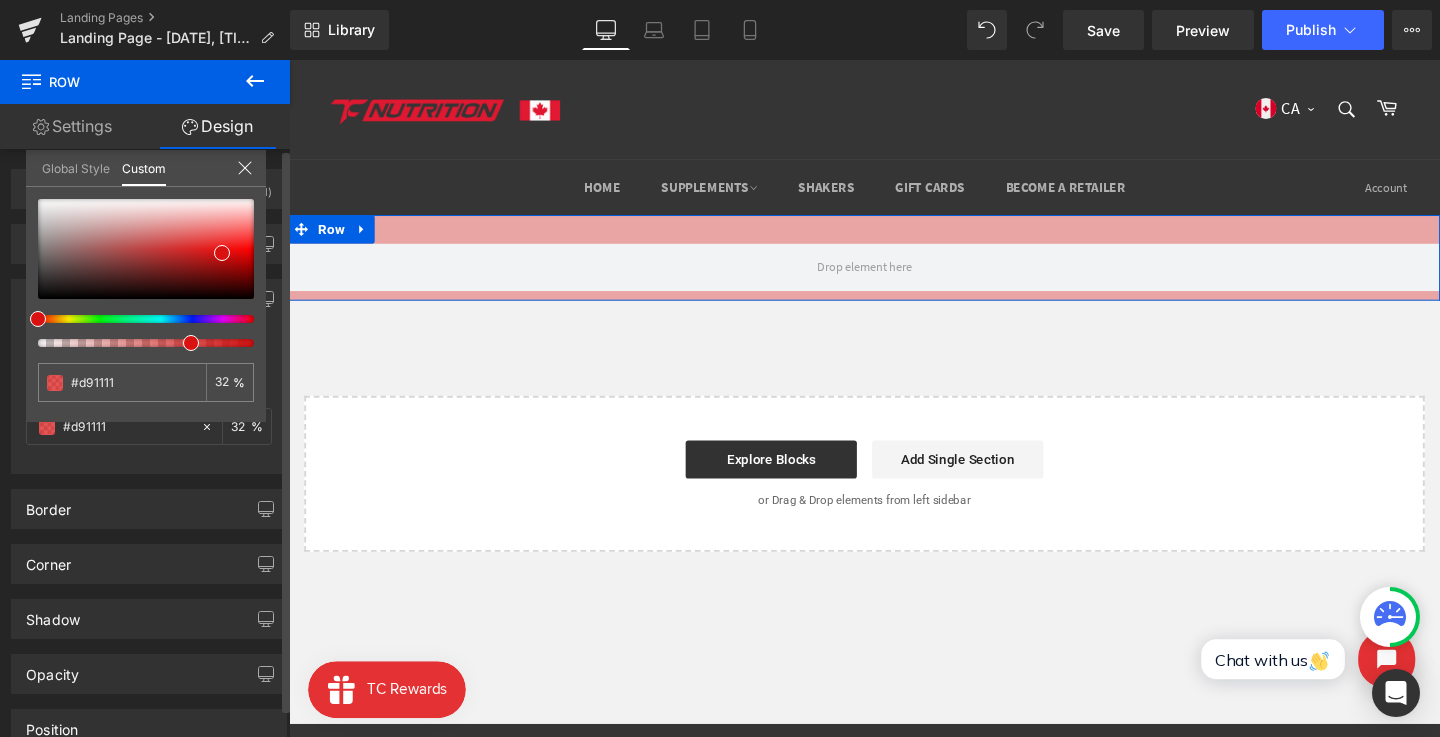 type on "29" 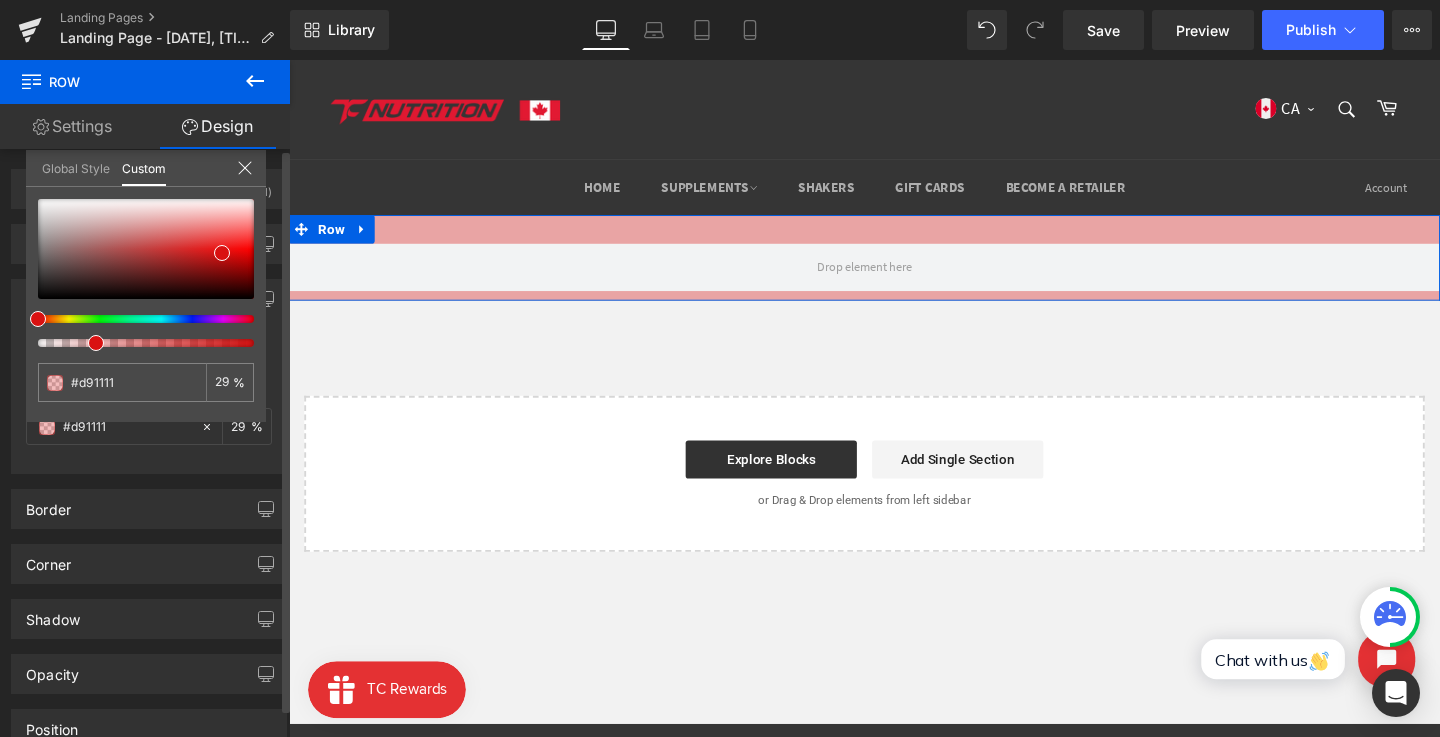 type on "25" 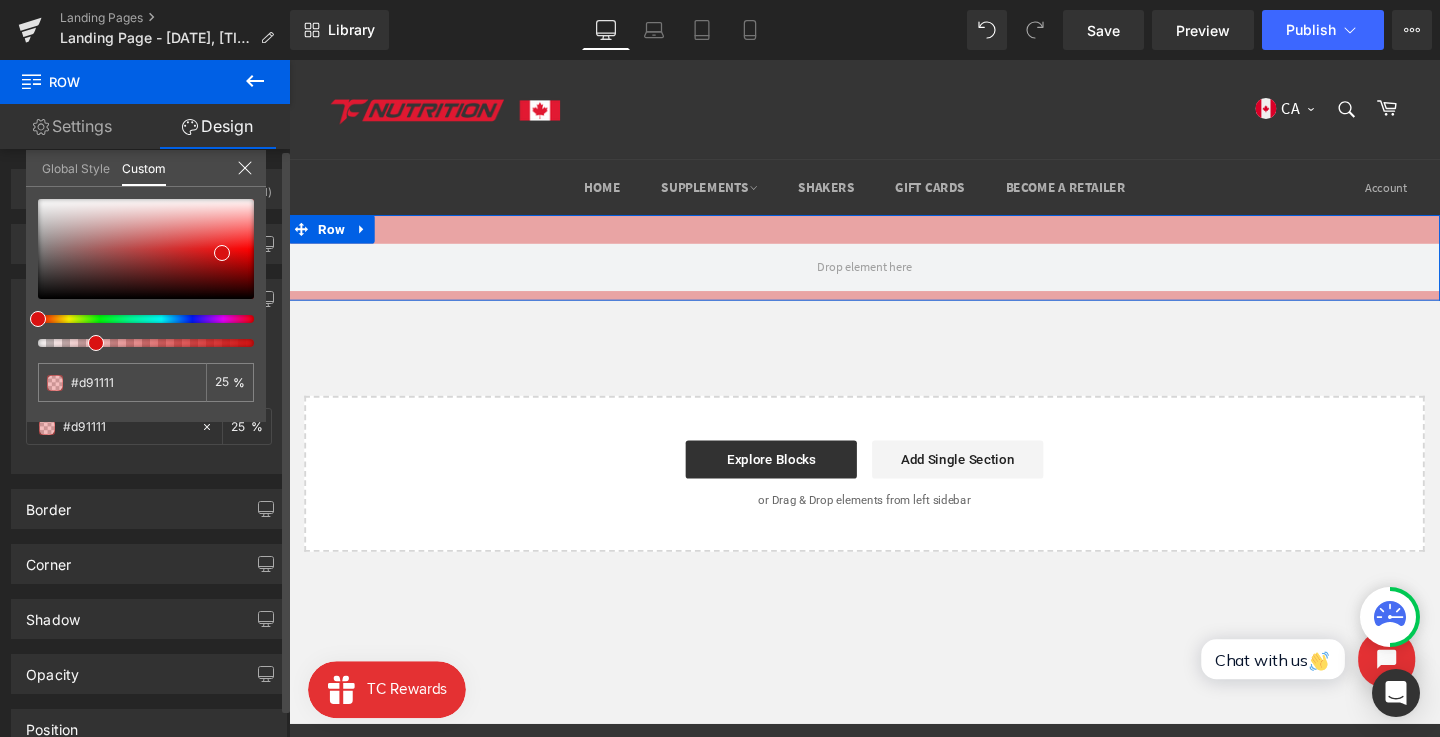 type on "20" 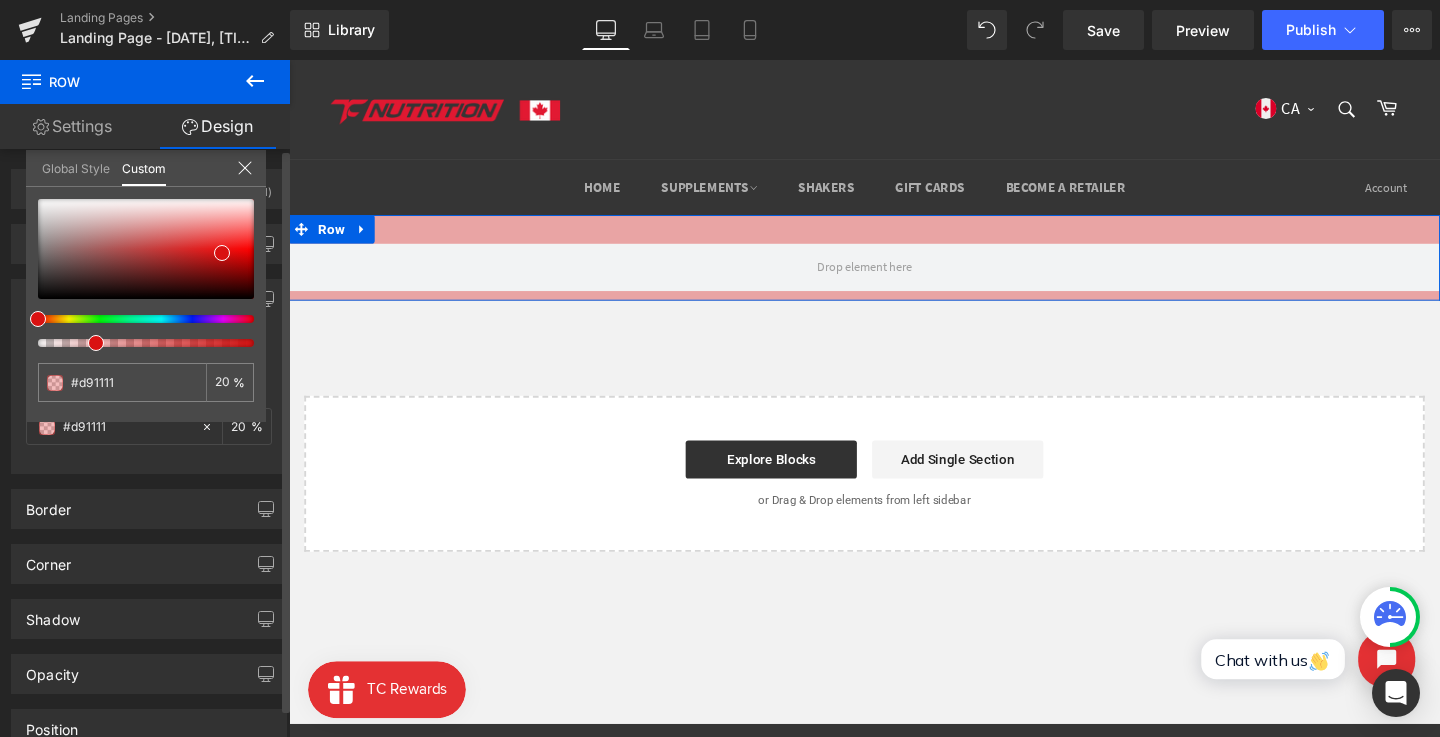 type on "17" 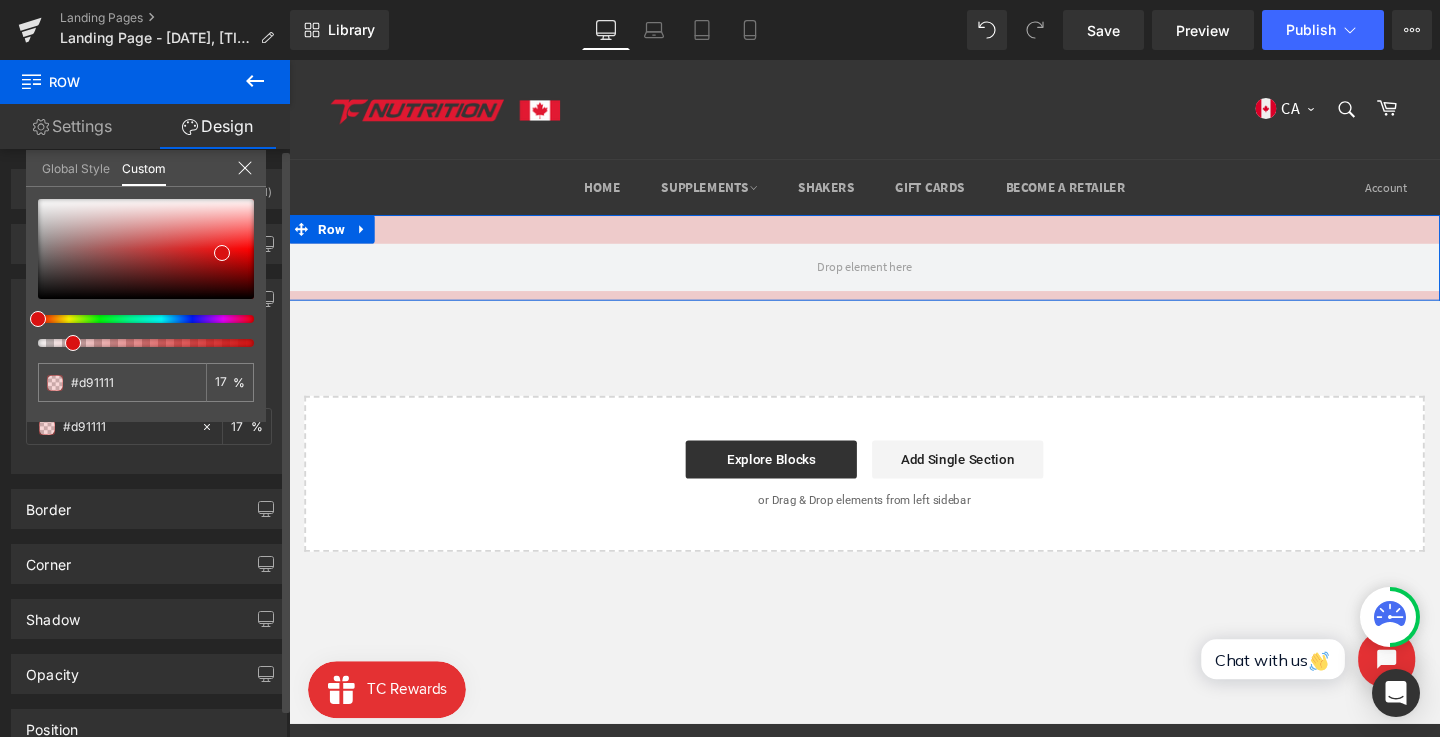 type on "15" 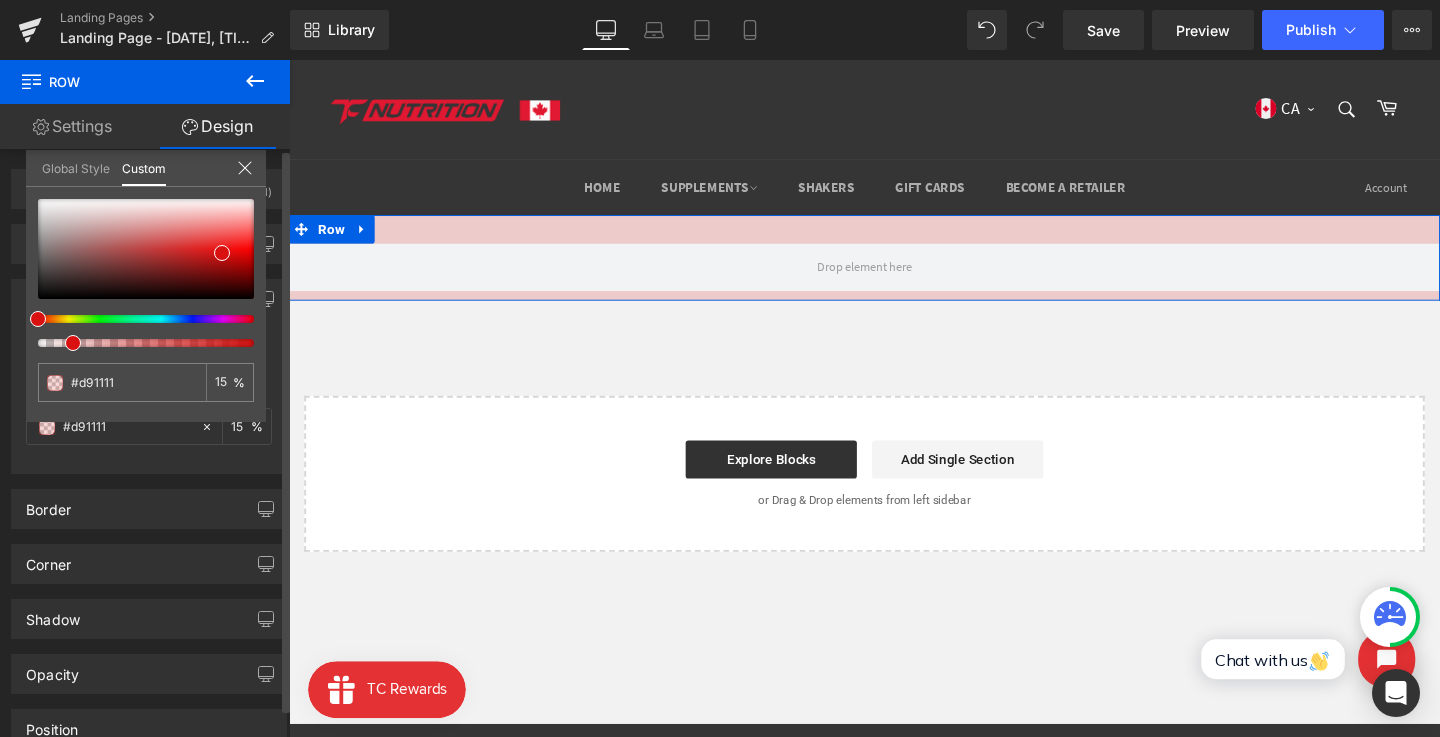 type on "14" 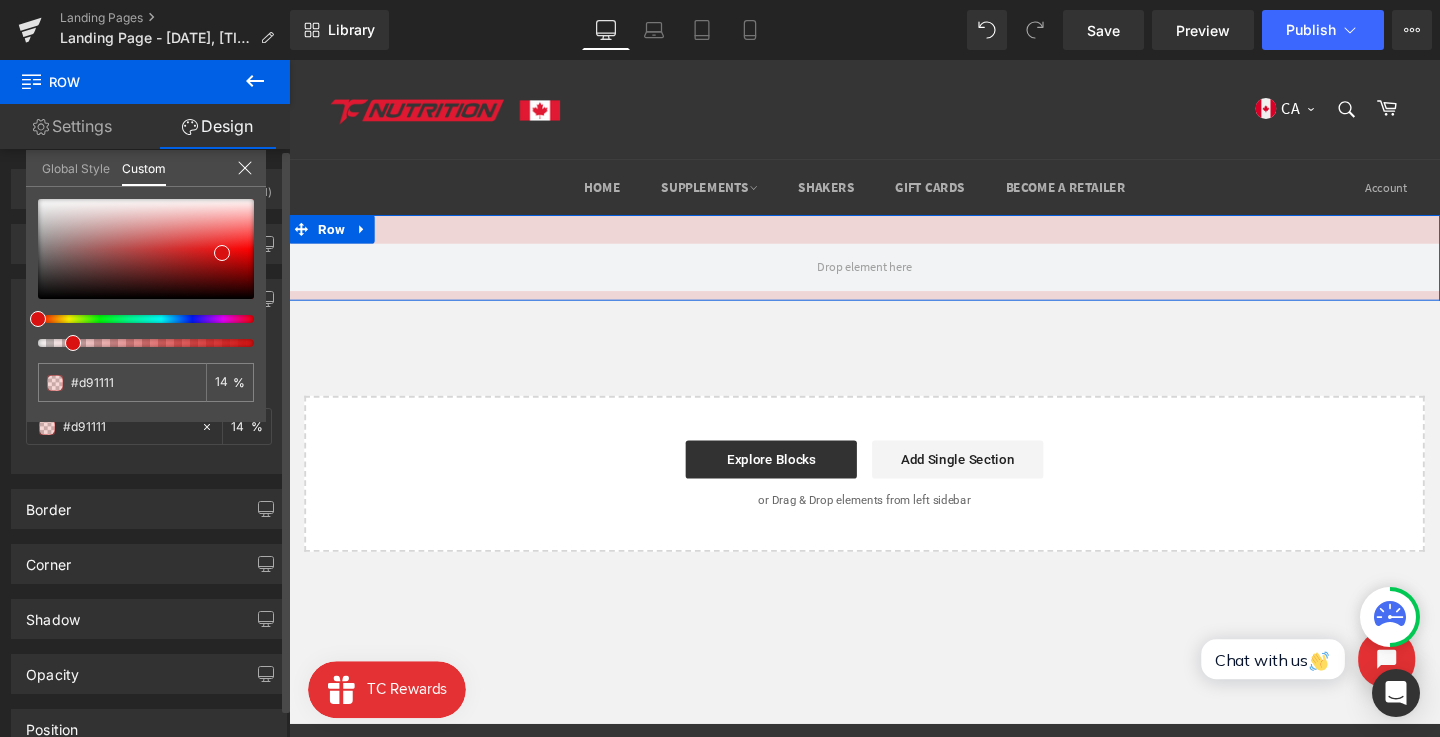 type on "12" 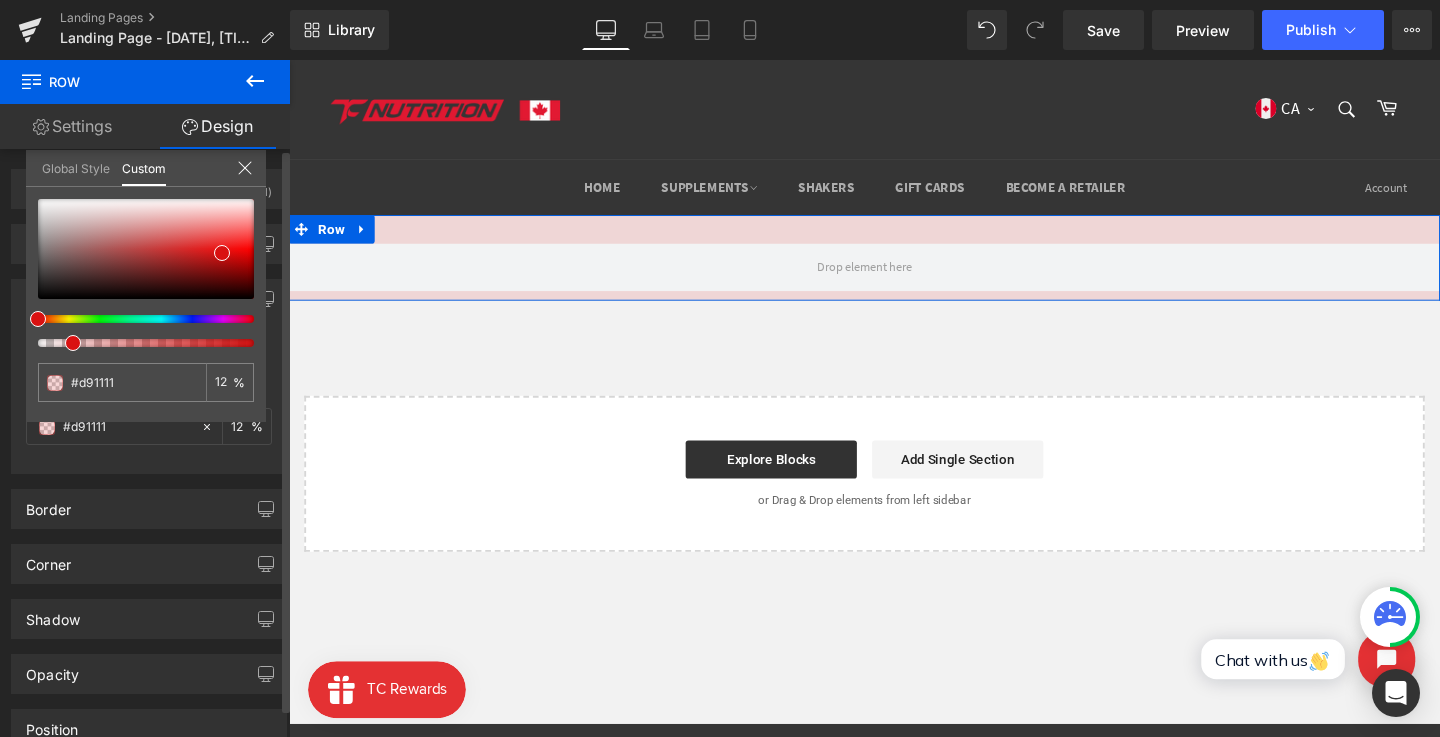 type on "11" 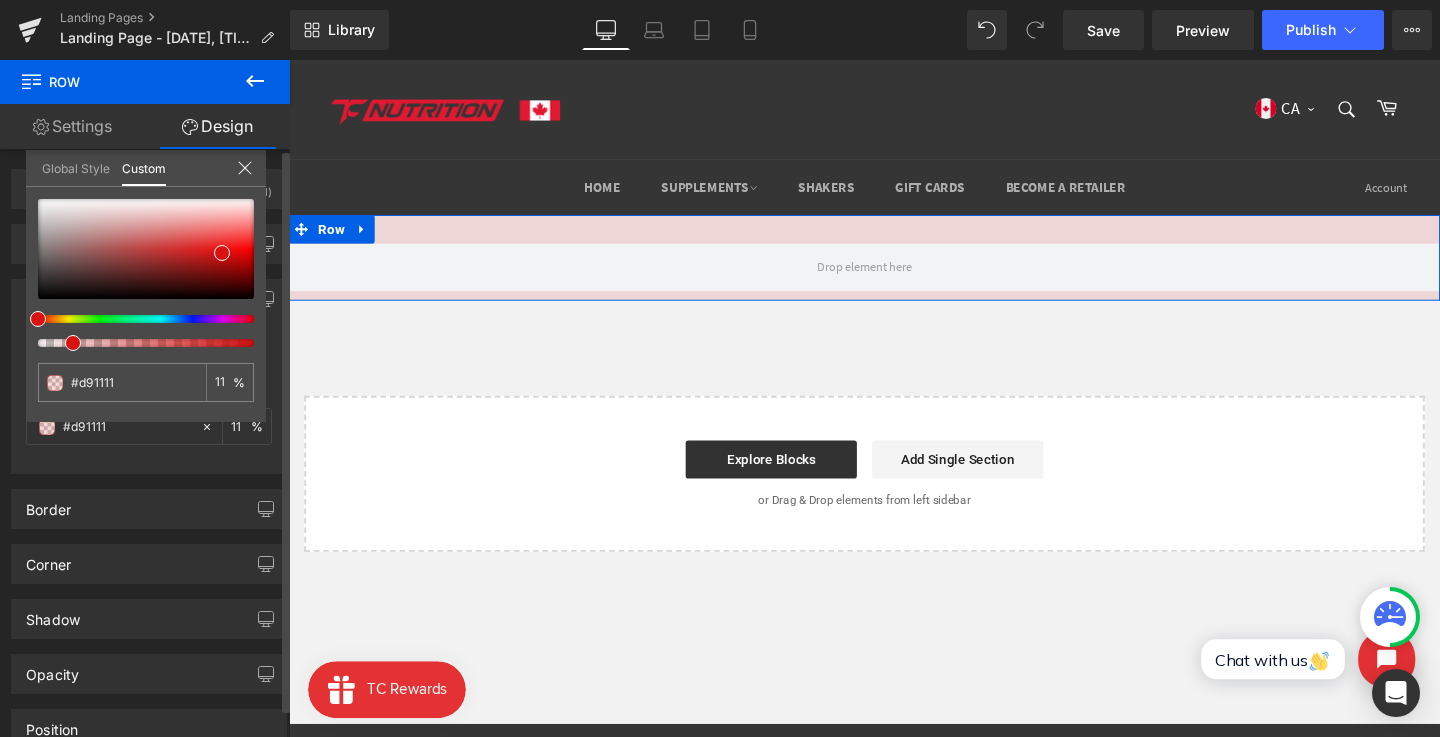 type on "13" 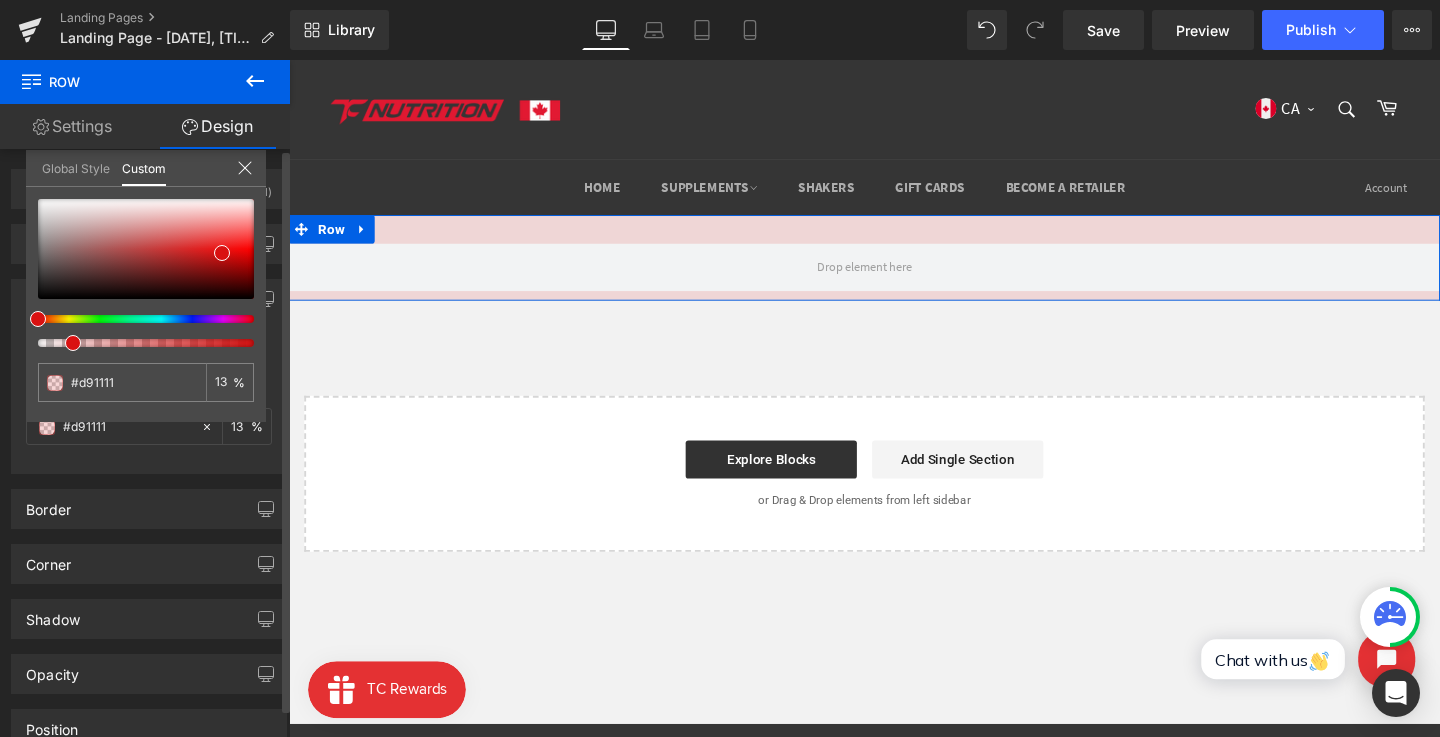 type on "16" 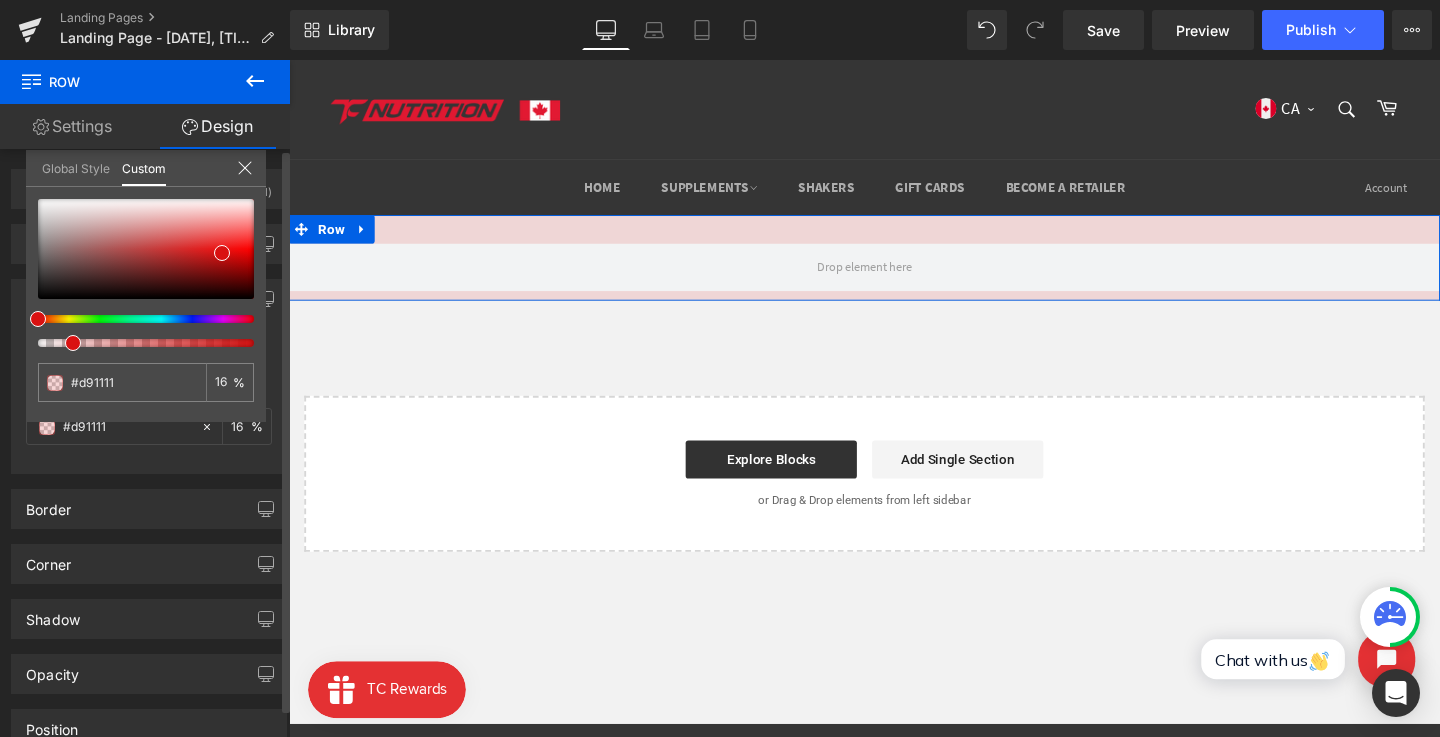 type on "23" 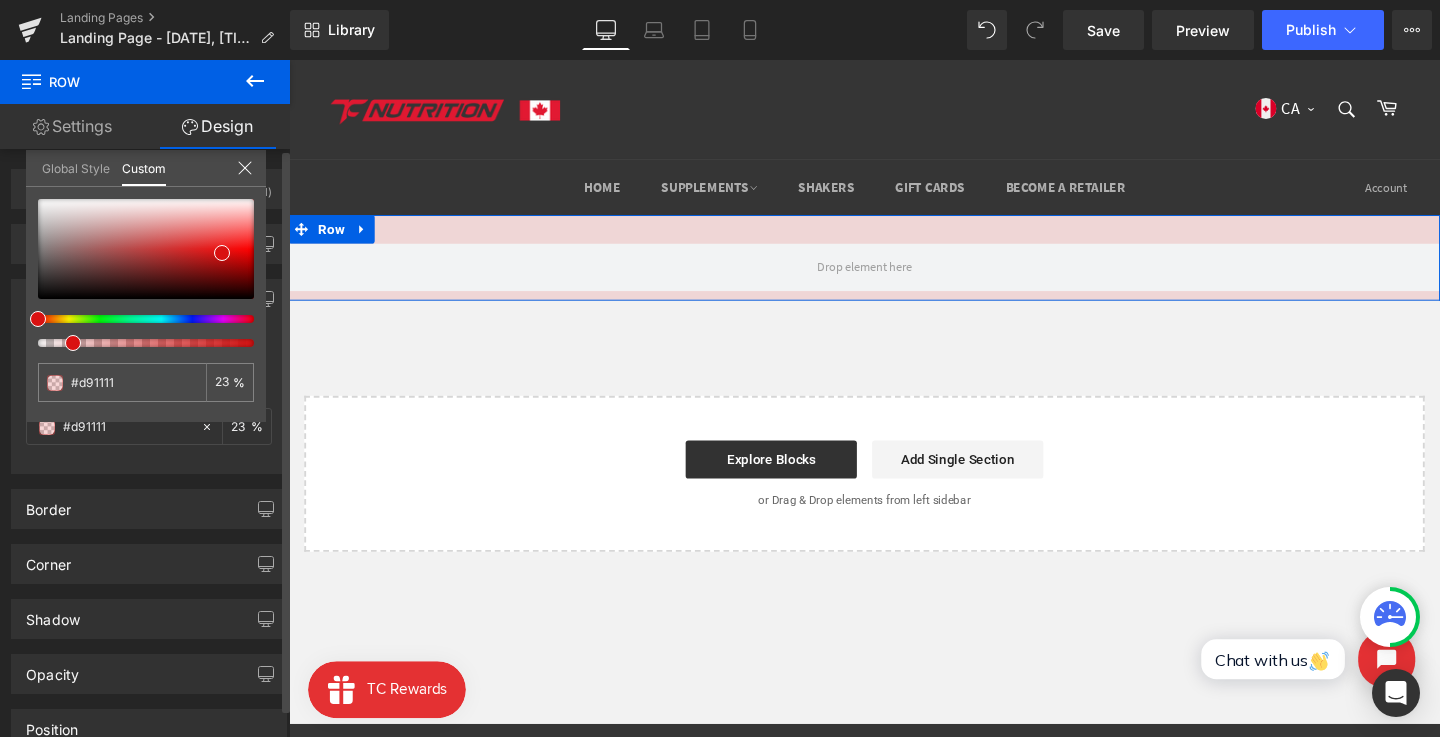 type on "31" 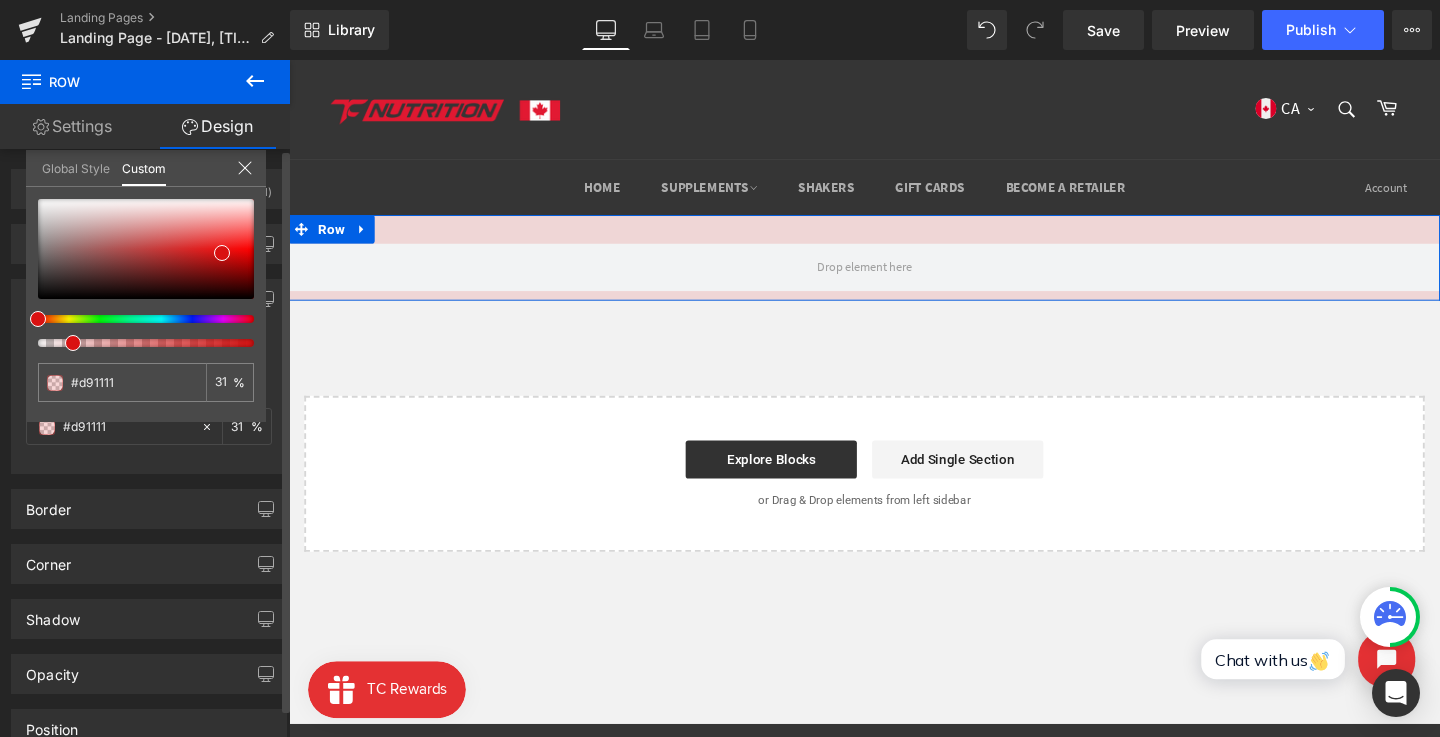 type on "41" 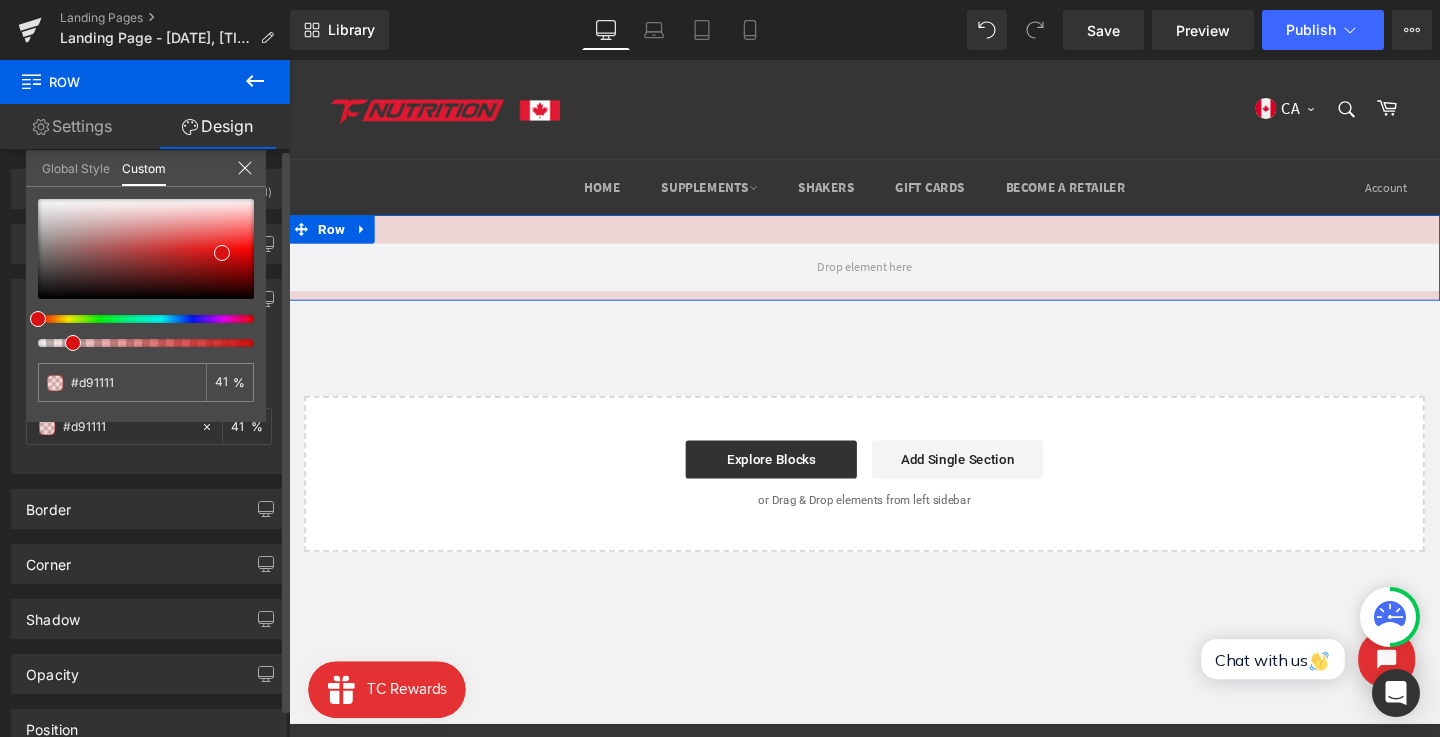 type on "54" 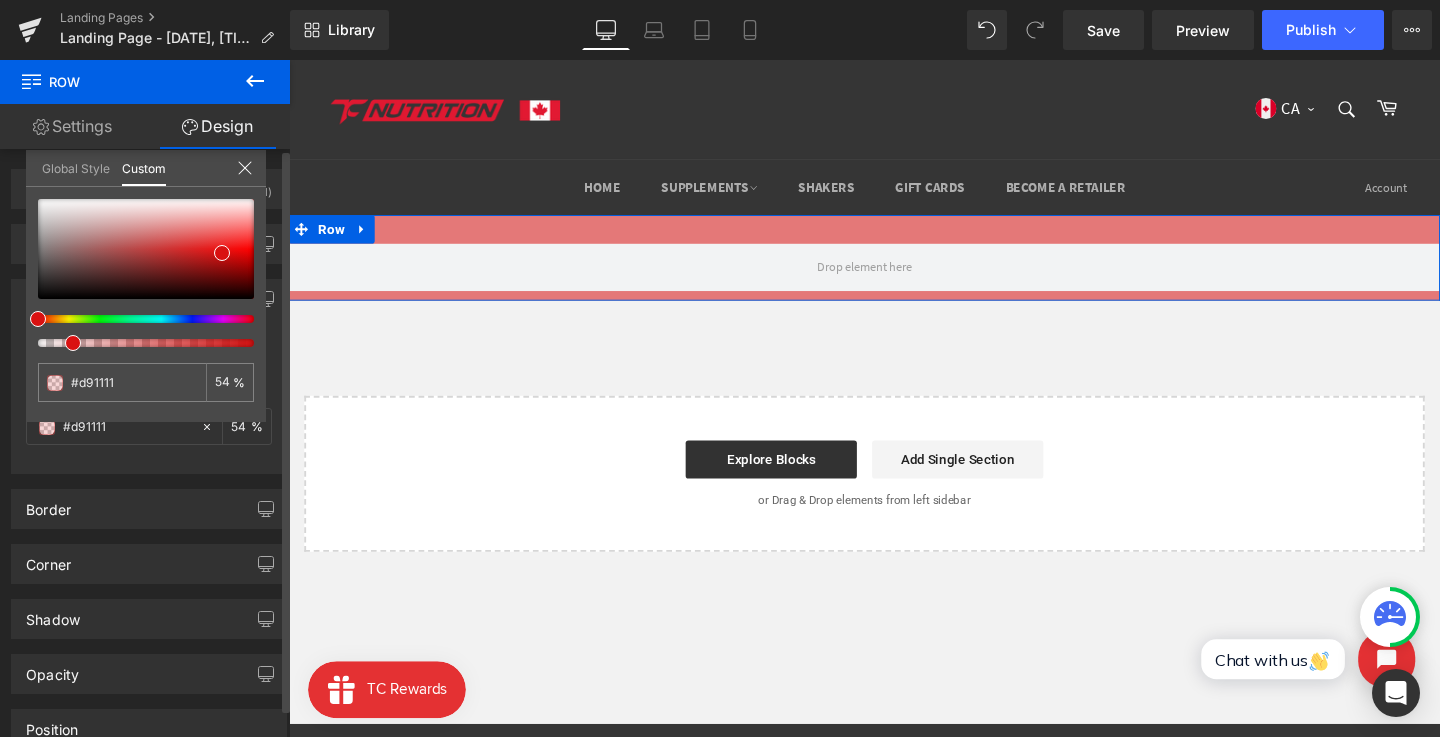 type on "68" 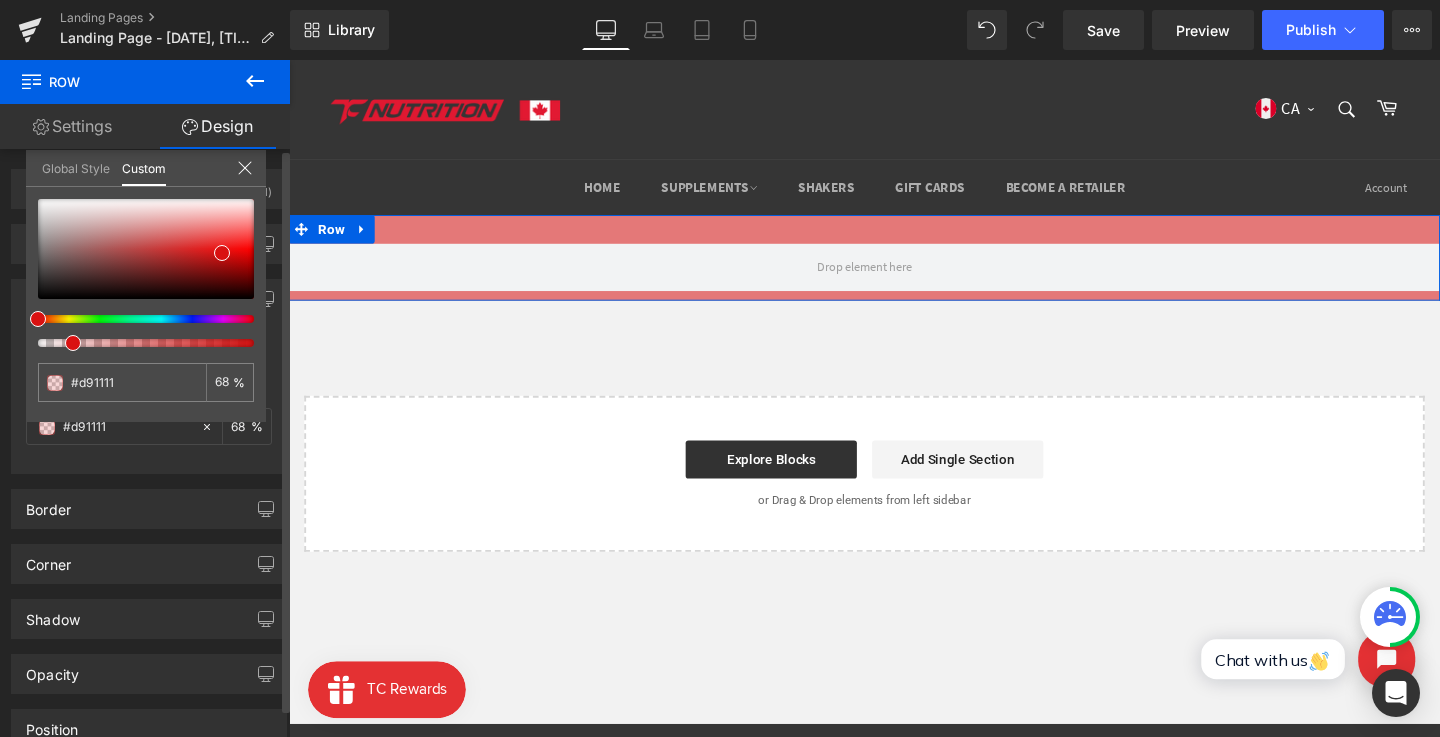 type on "80" 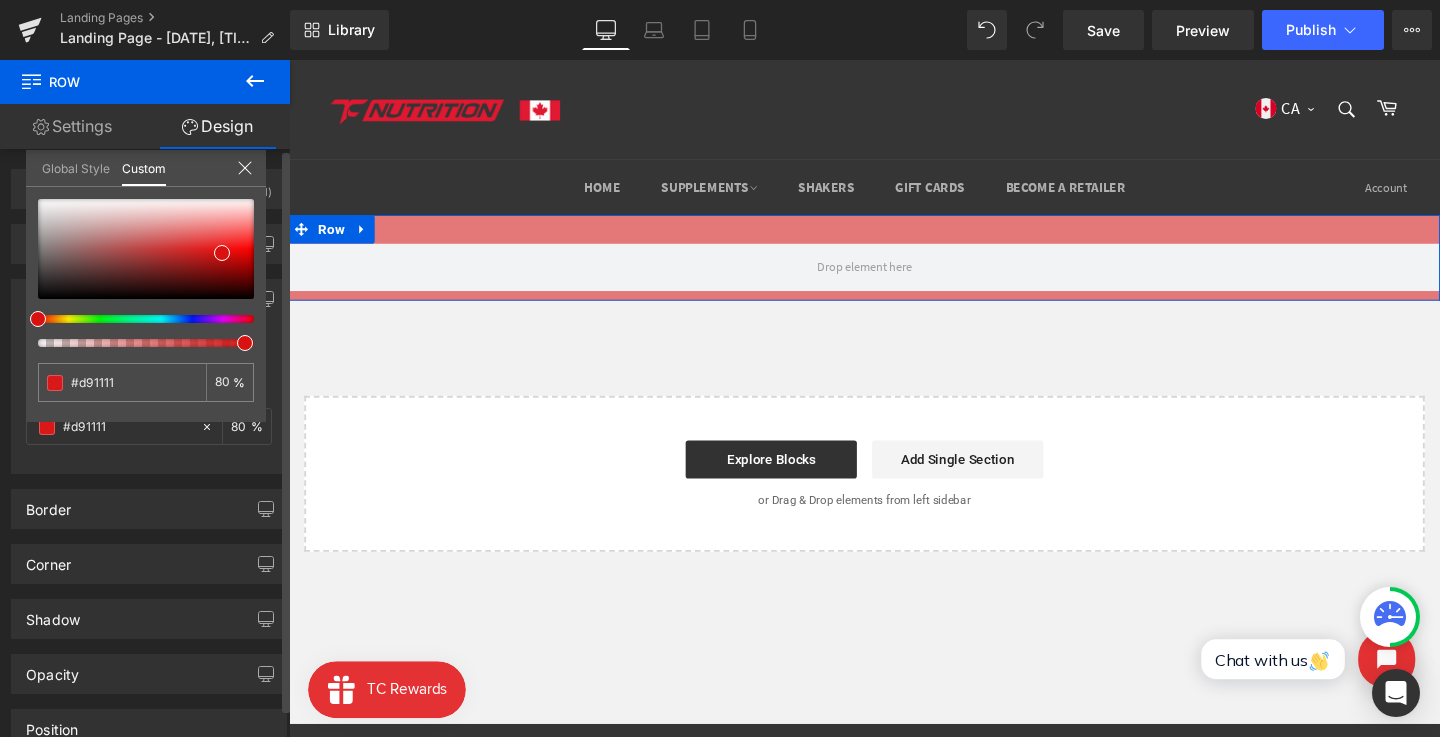 type on "91" 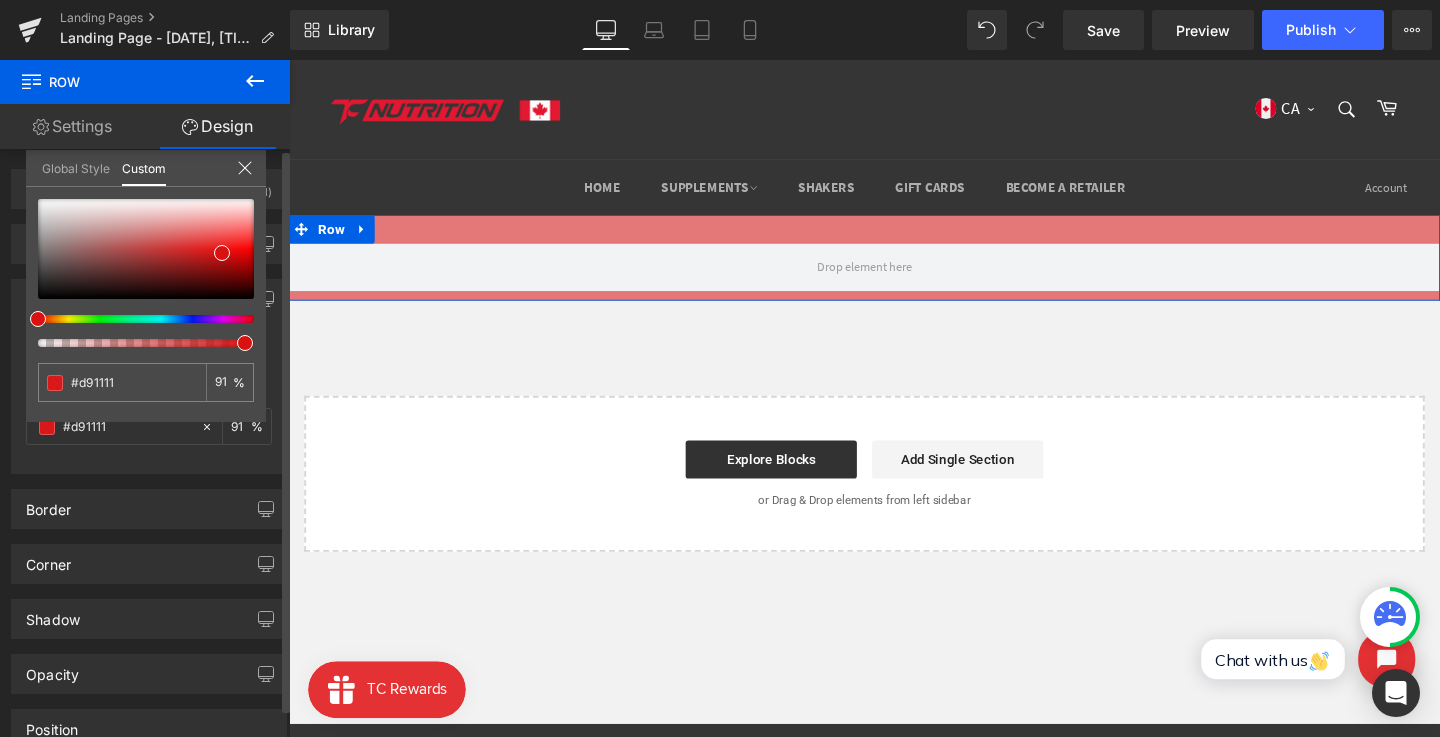 type on "100" 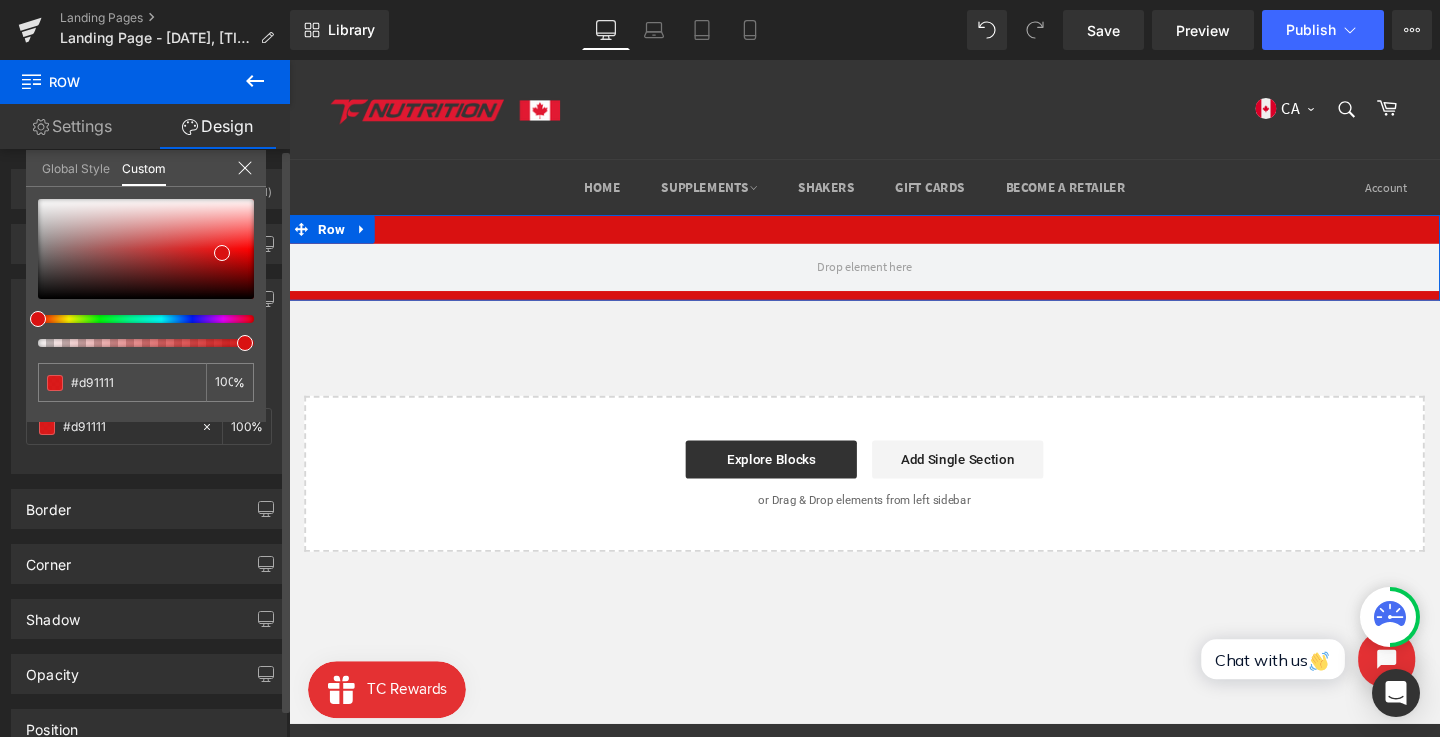 drag, startPoint x: 220, startPoint y: 342, endPoint x: 279, endPoint y: 335, distance: 59.413803 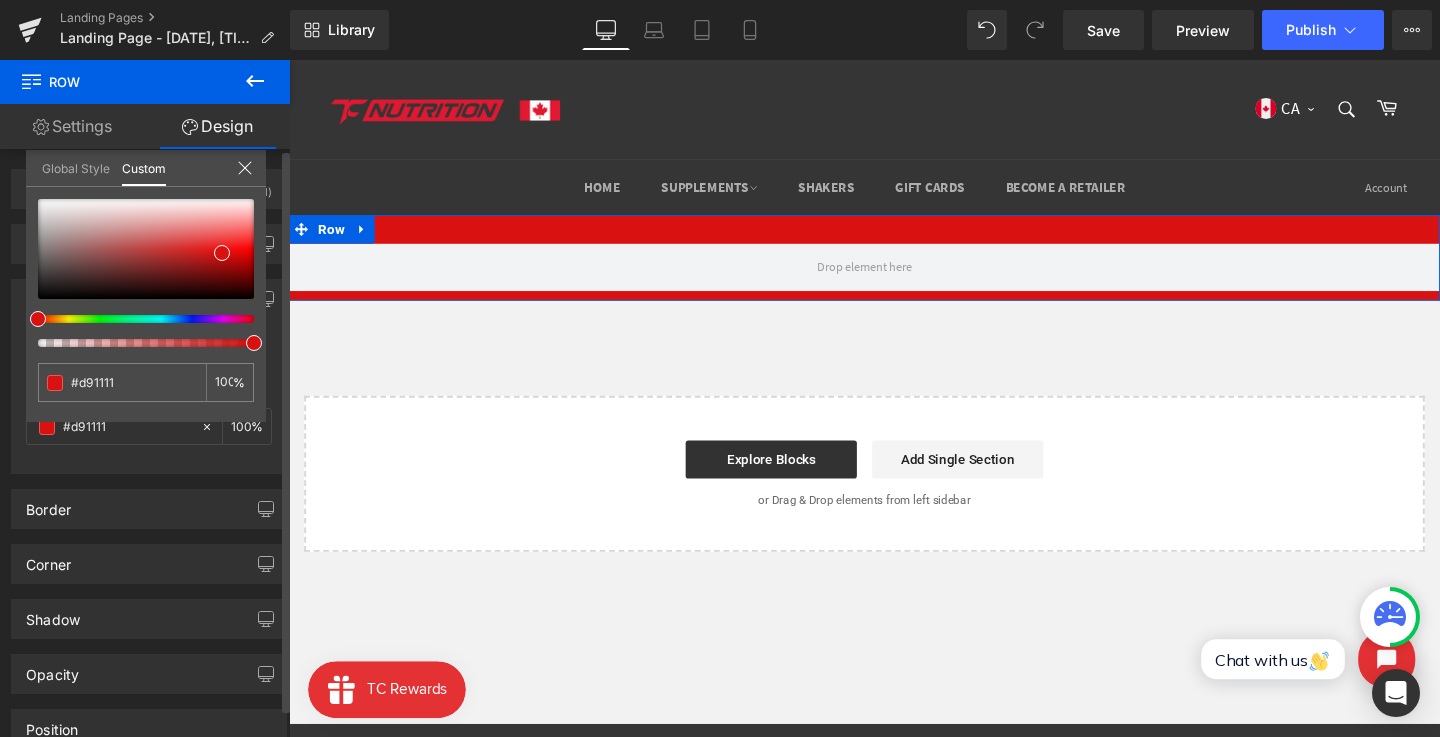 click on "Global Style" at bounding box center (76, 167) 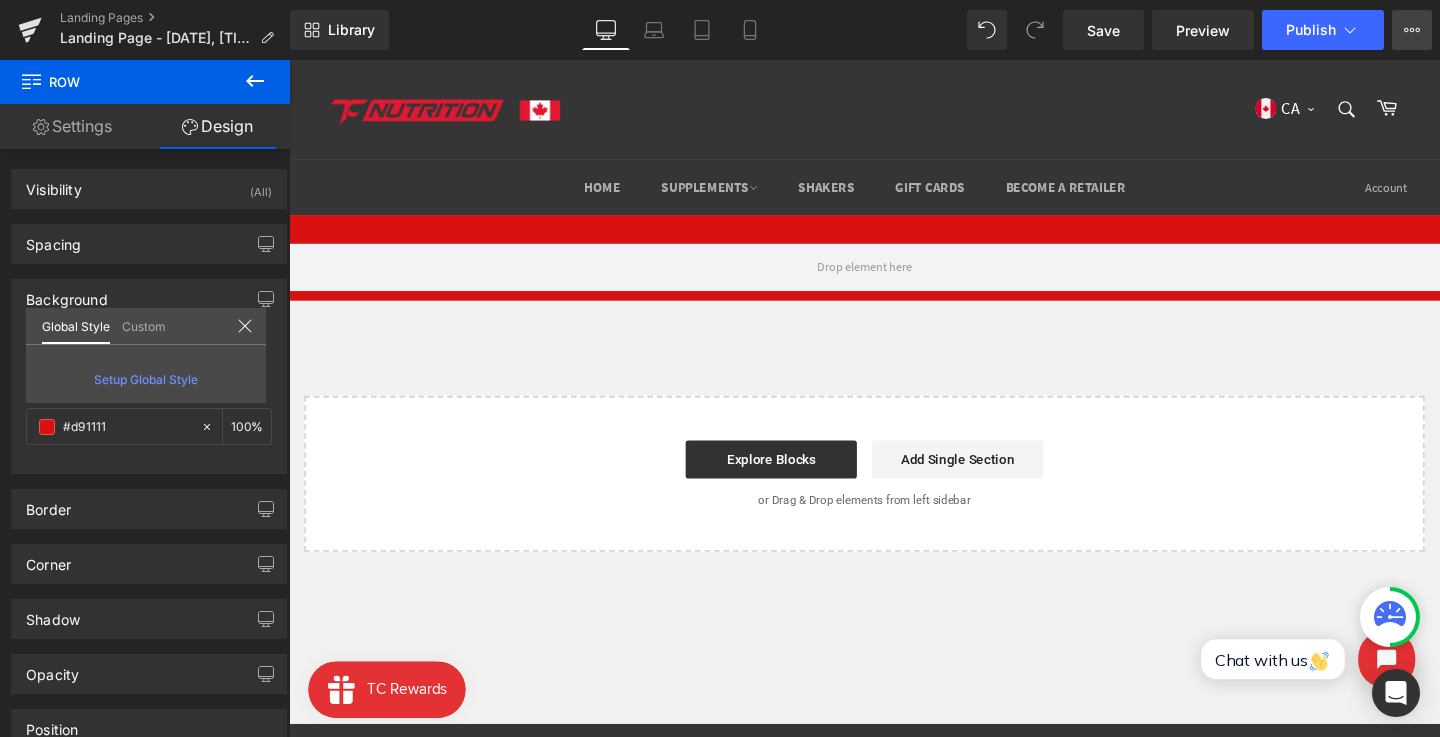 click on "View Live Page View with current Template Save Template to Library Schedule Publish Publish Settings Shortcuts" at bounding box center [1412, 30] 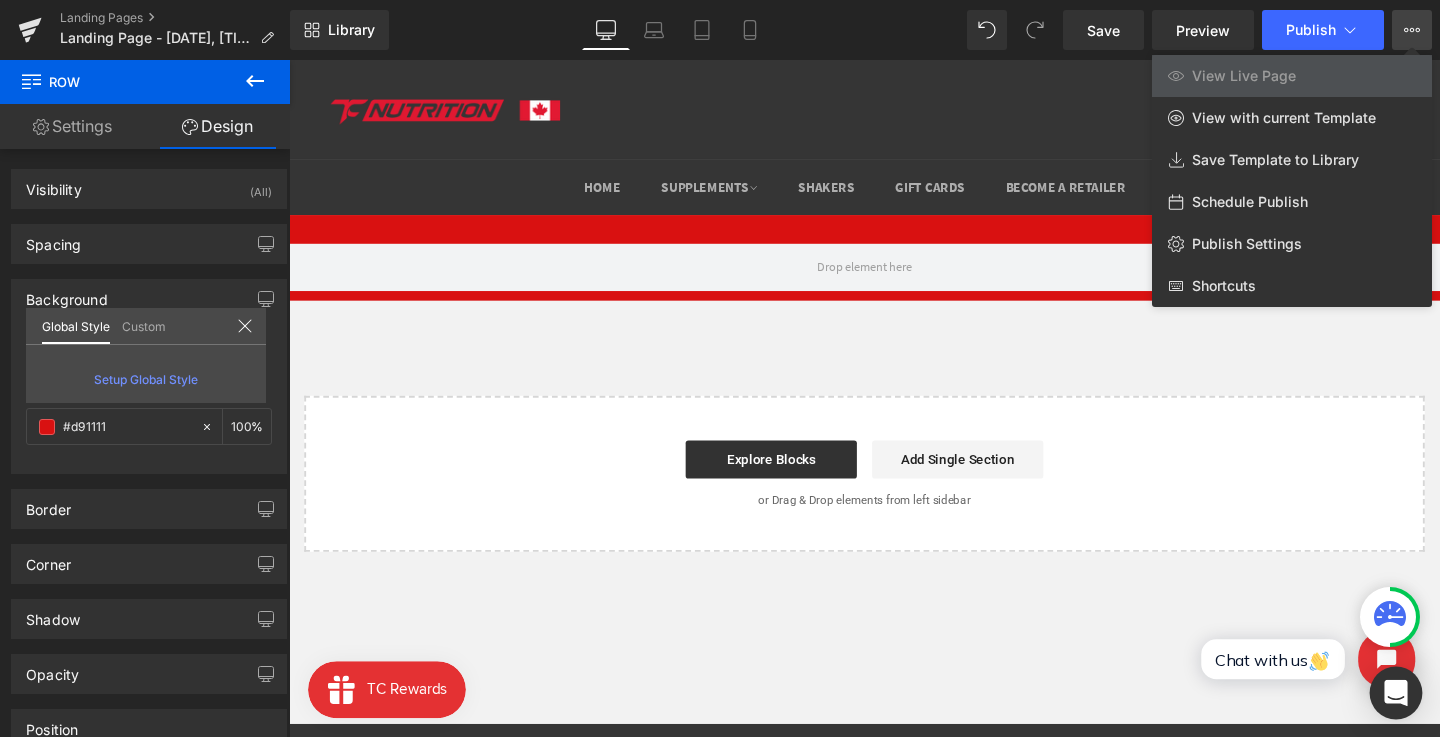 click 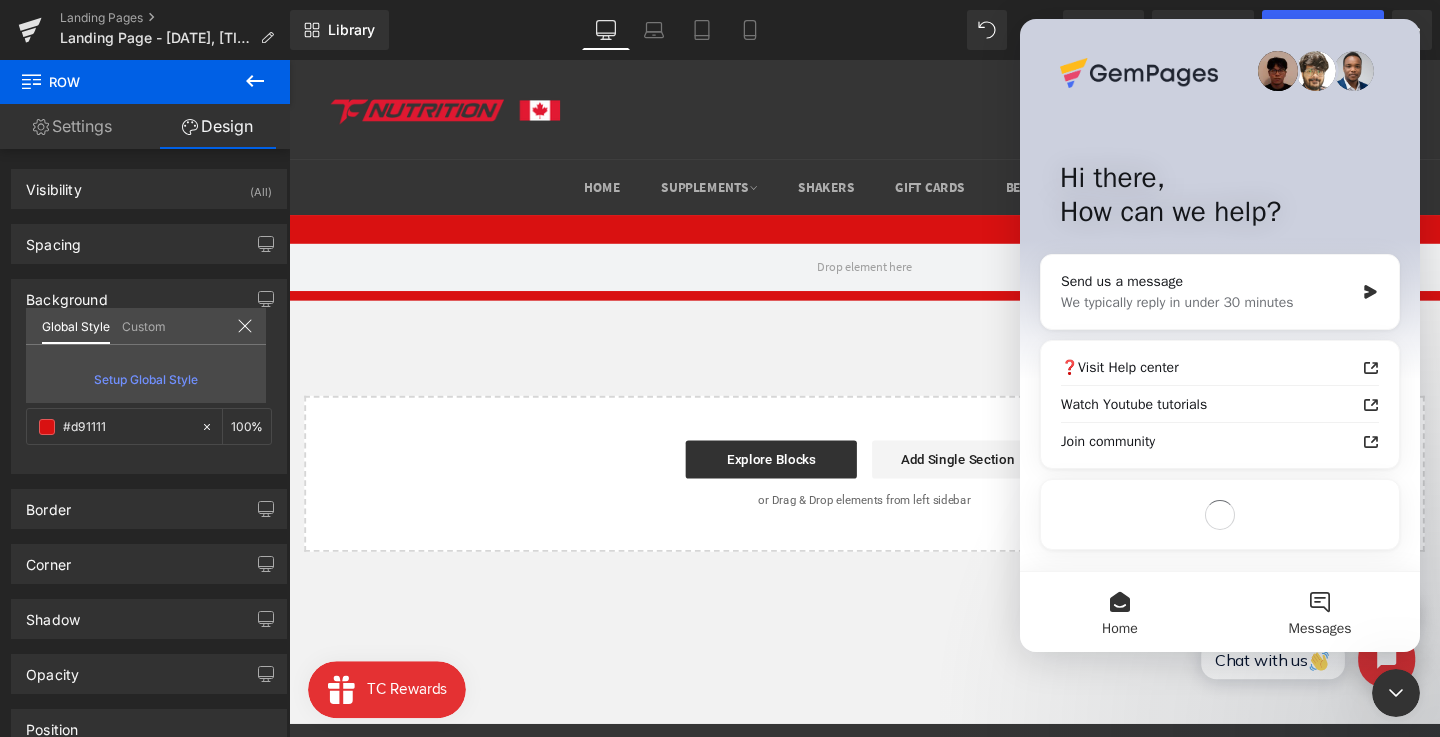 scroll, scrollTop: 0, scrollLeft: 0, axis: both 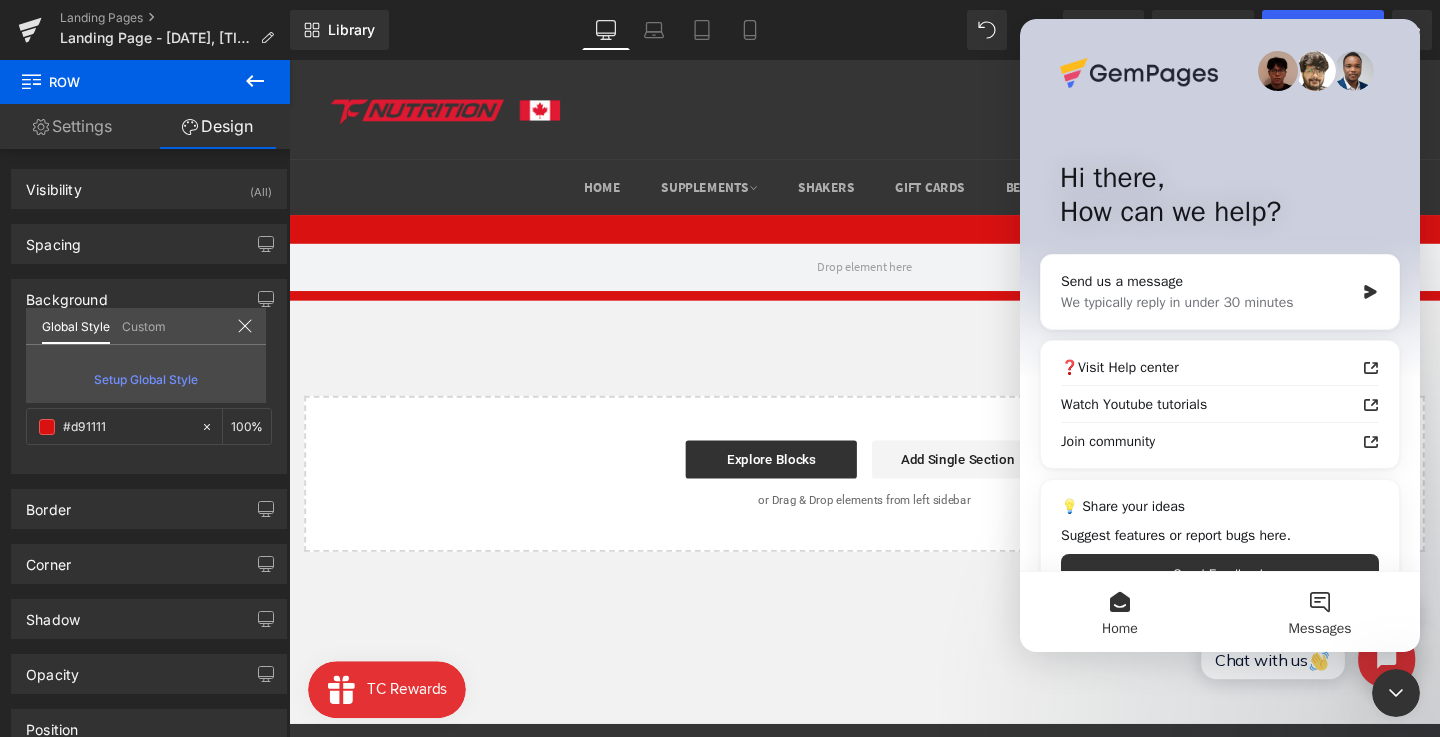 click on "Messages" at bounding box center [1320, 612] 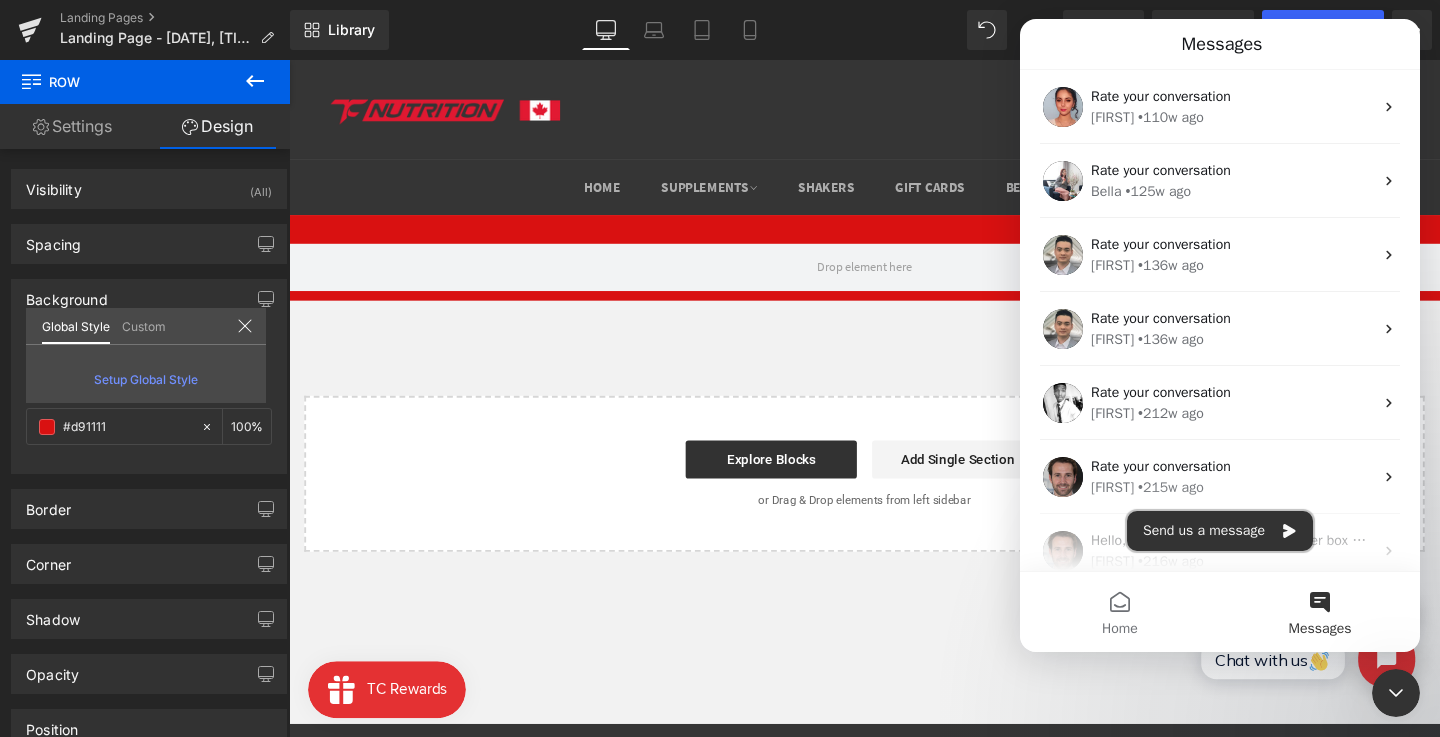 click on "Send us a message" at bounding box center [1220, 531] 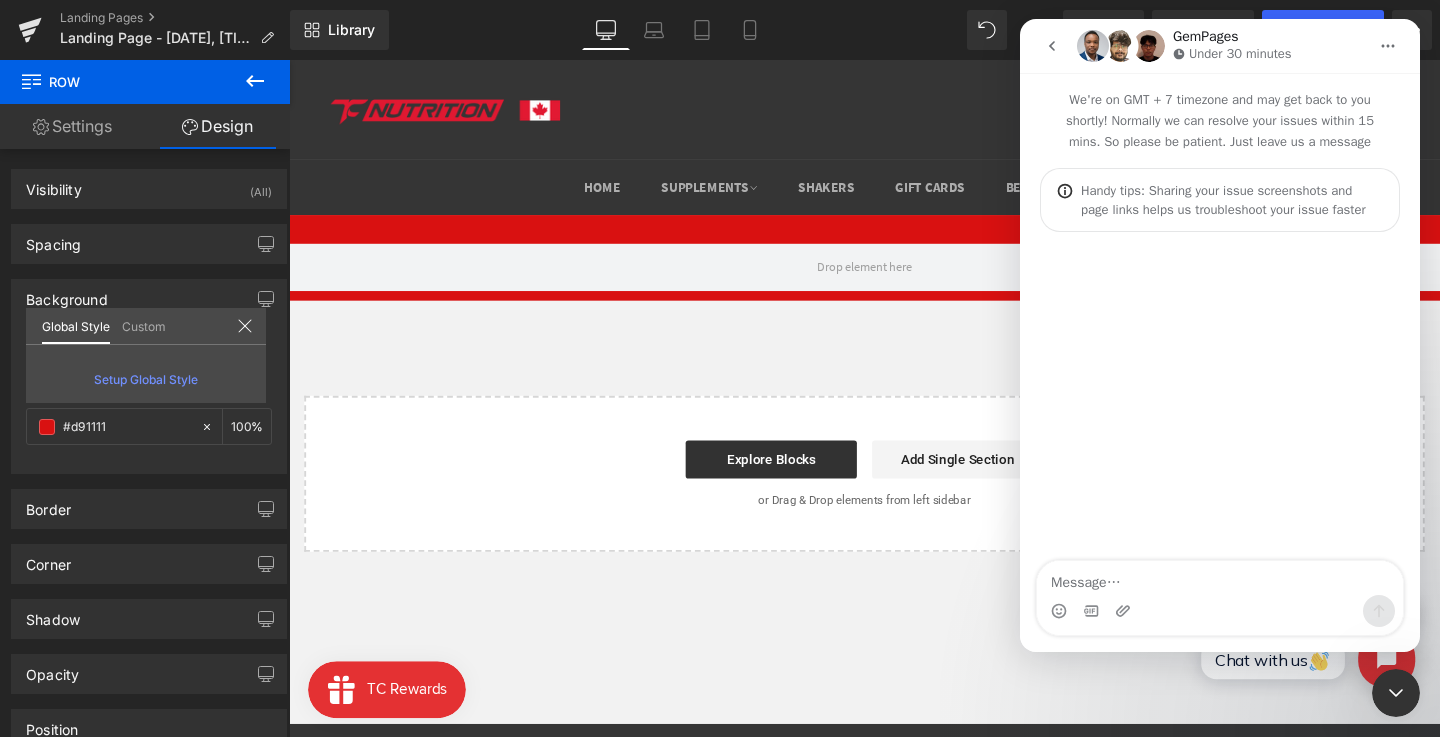 click at bounding box center (1220, 578) 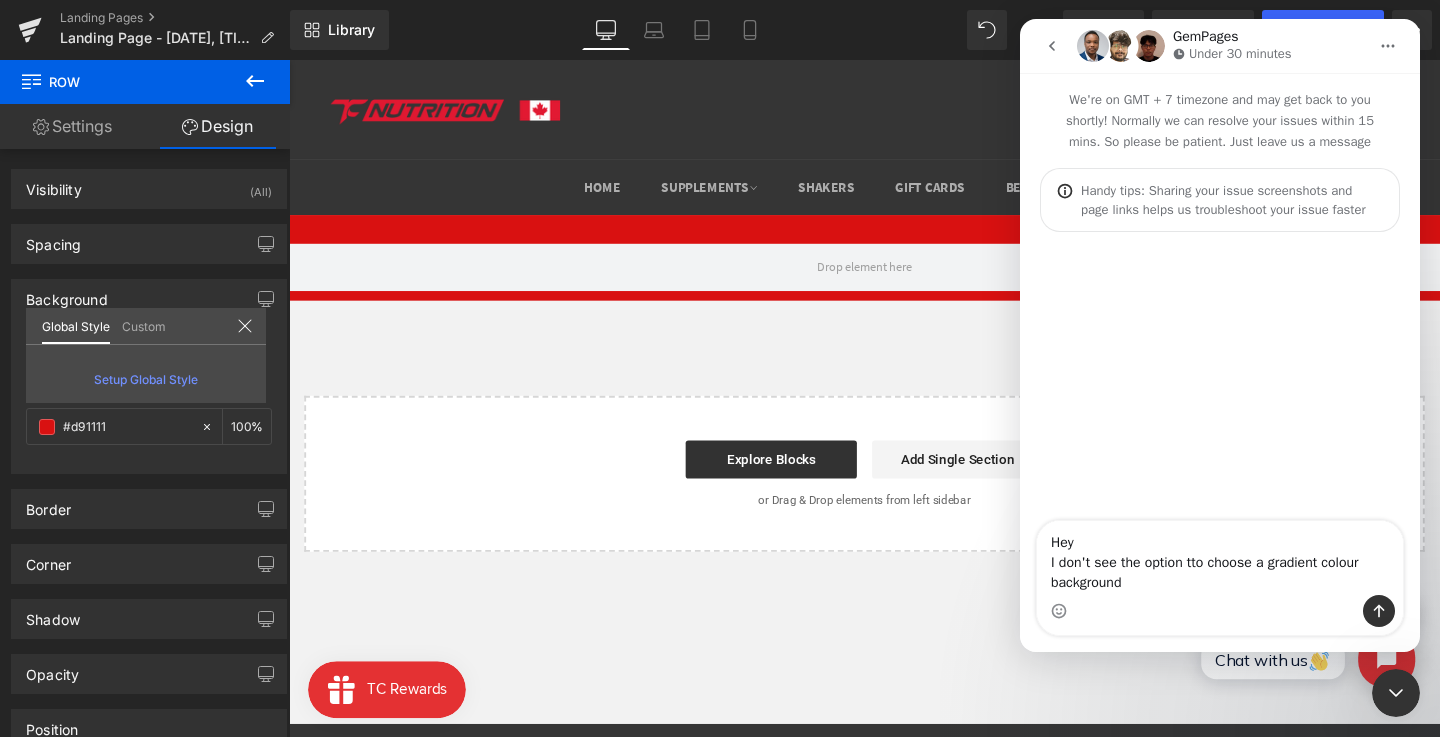 type on "Hey
I don't see the option tto choose a gradient colour background/" 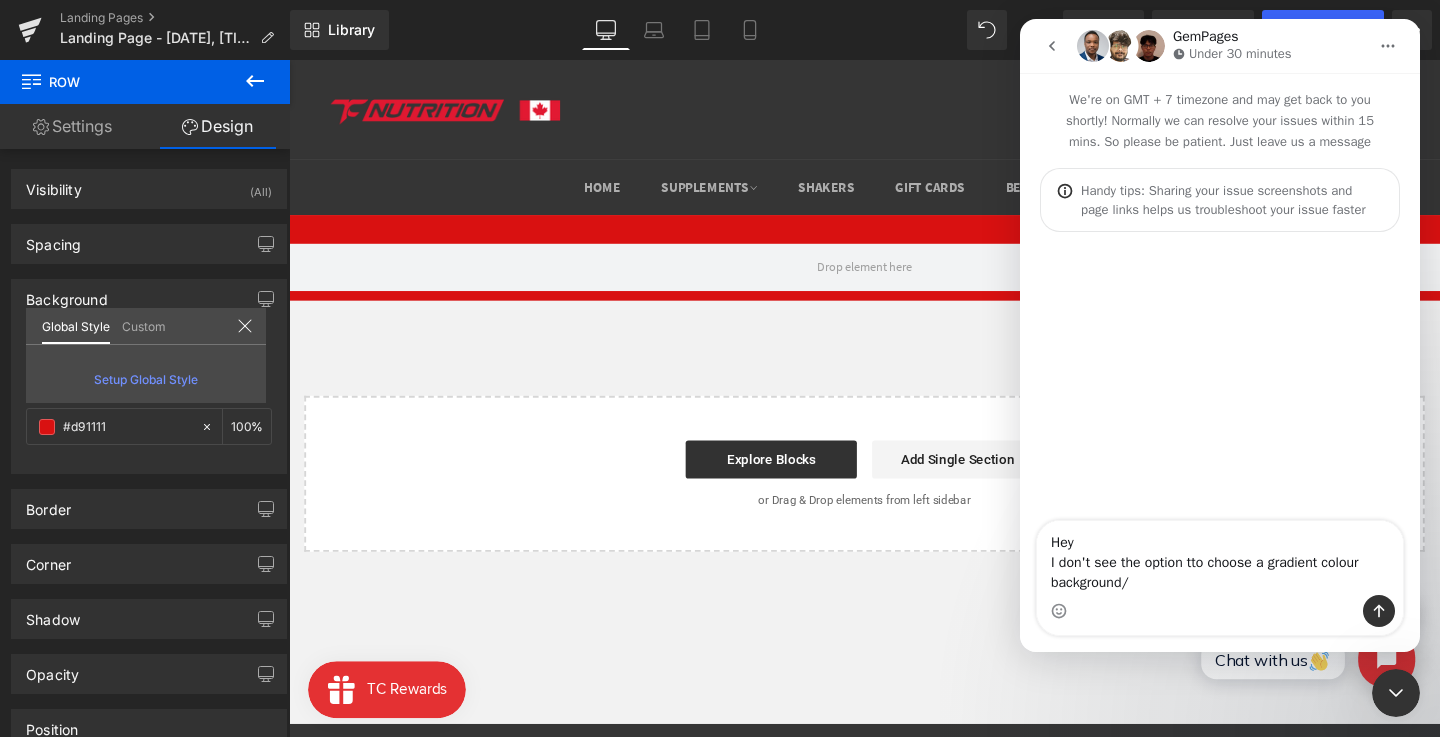 type 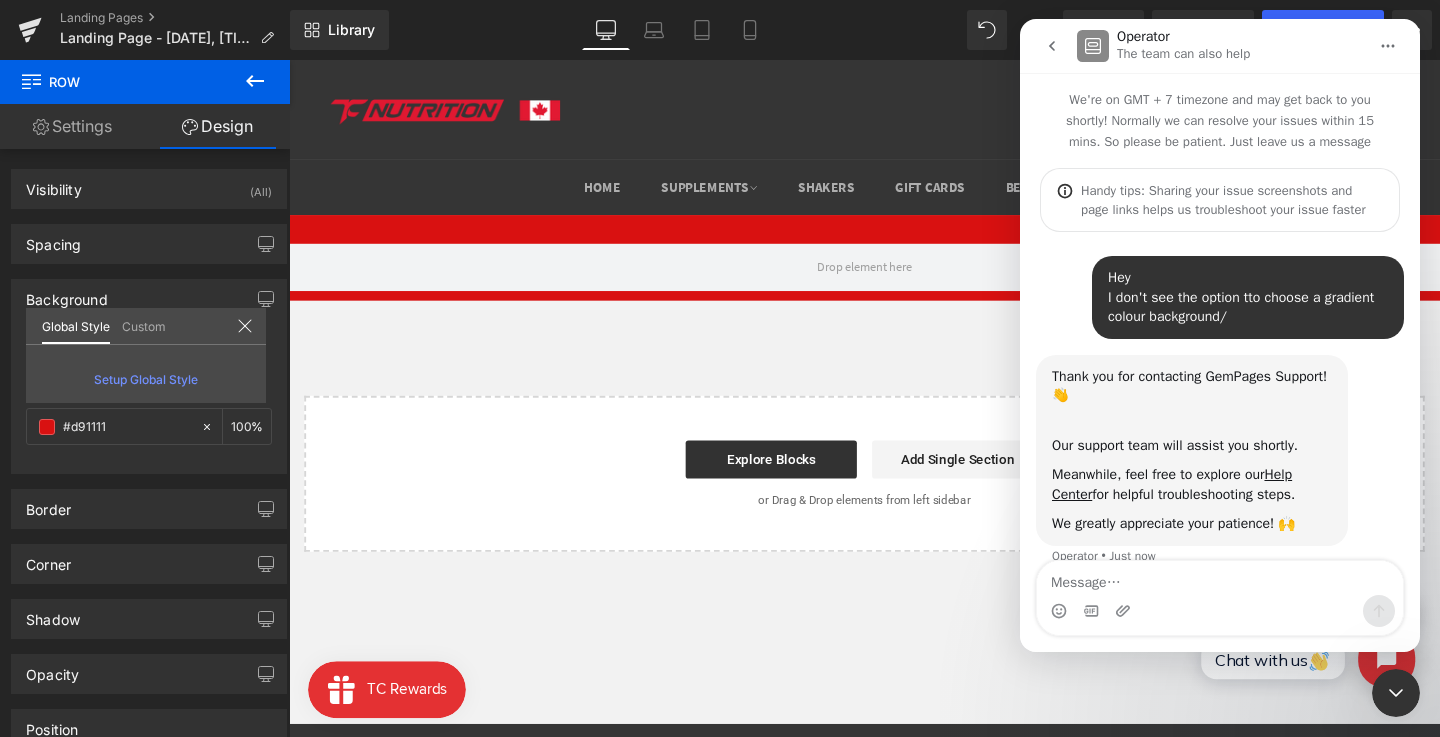 scroll, scrollTop: 27, scrollLeft: 0, axis: vertical 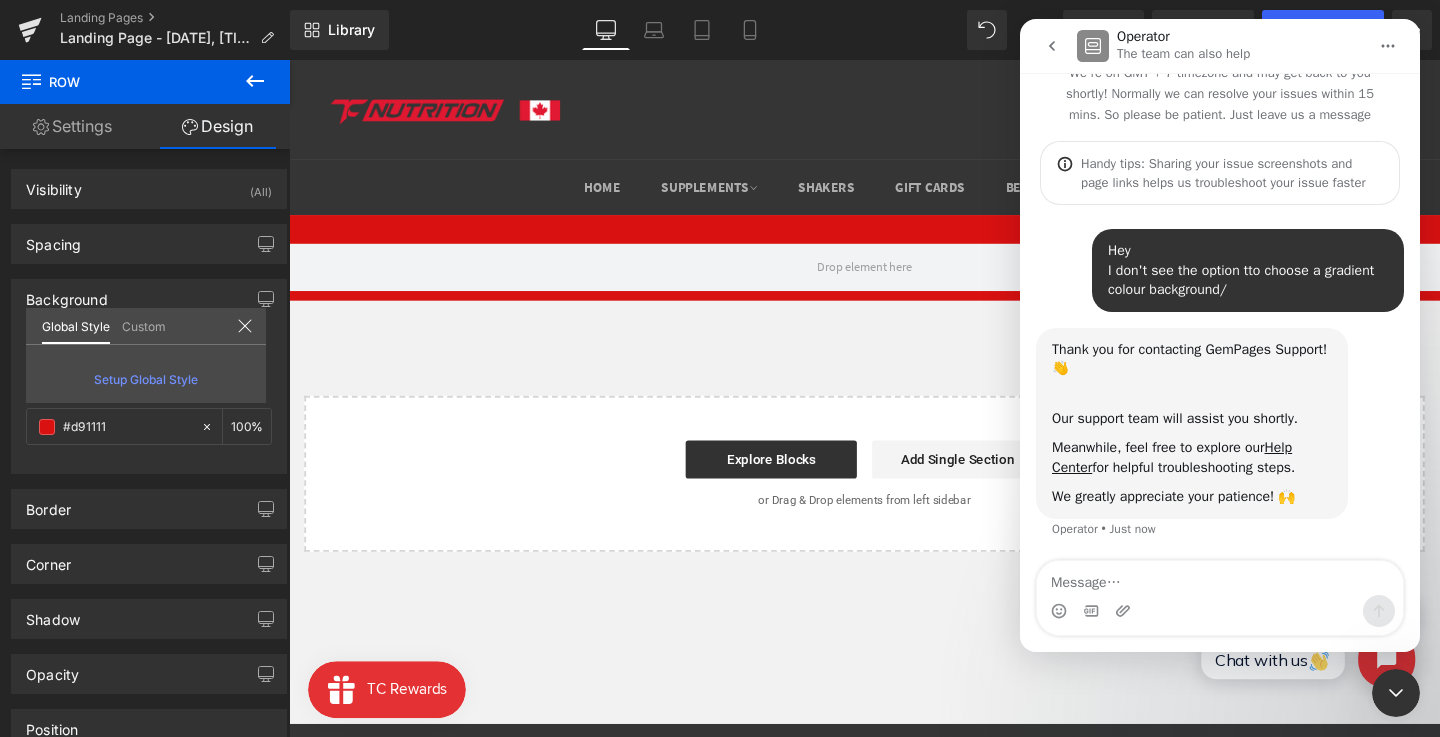 click at bounding box center [720, 338] 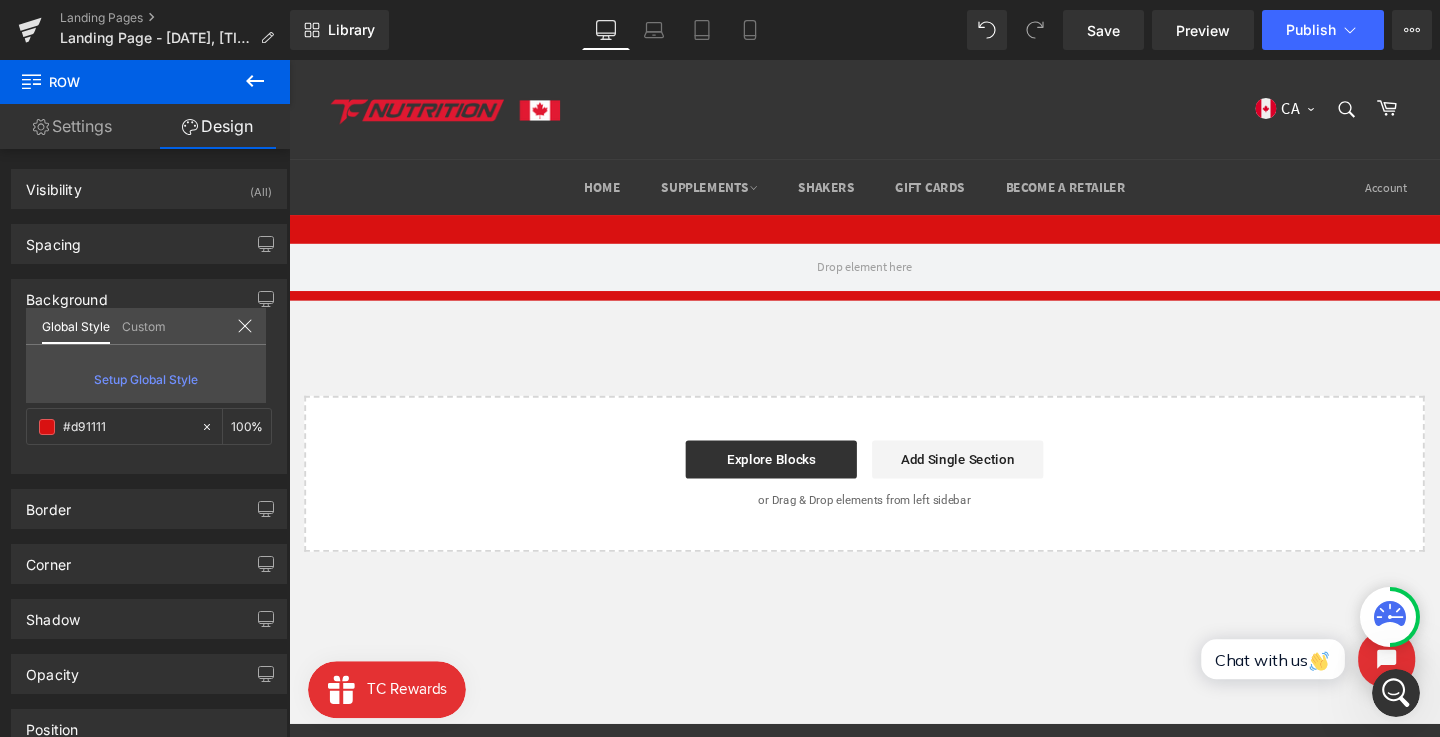 scroll, scrollTop: 0, scrollLeft: 0, axis: both 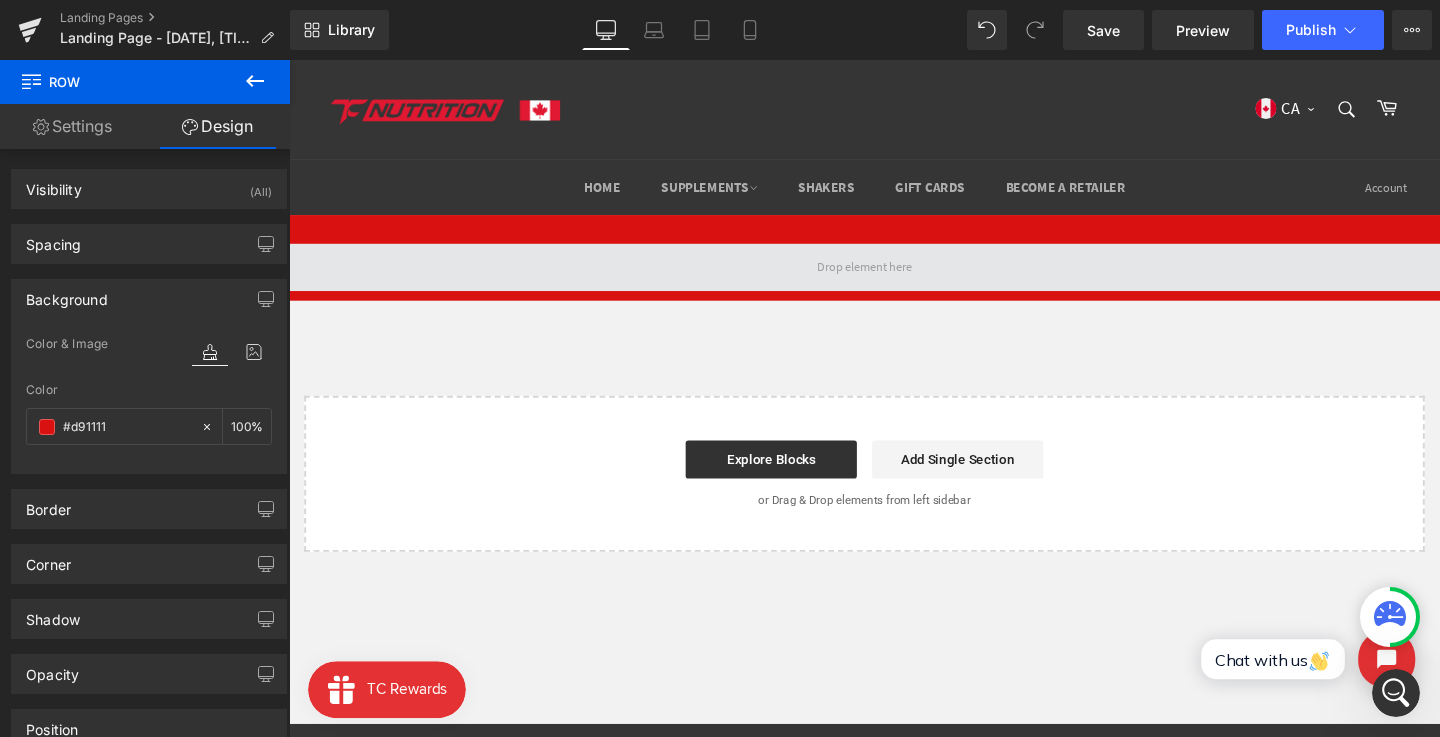 drag, startPoint x: 466, startPoint y: 257, endPoint x: 466, endPoint y: 288, distance: 31 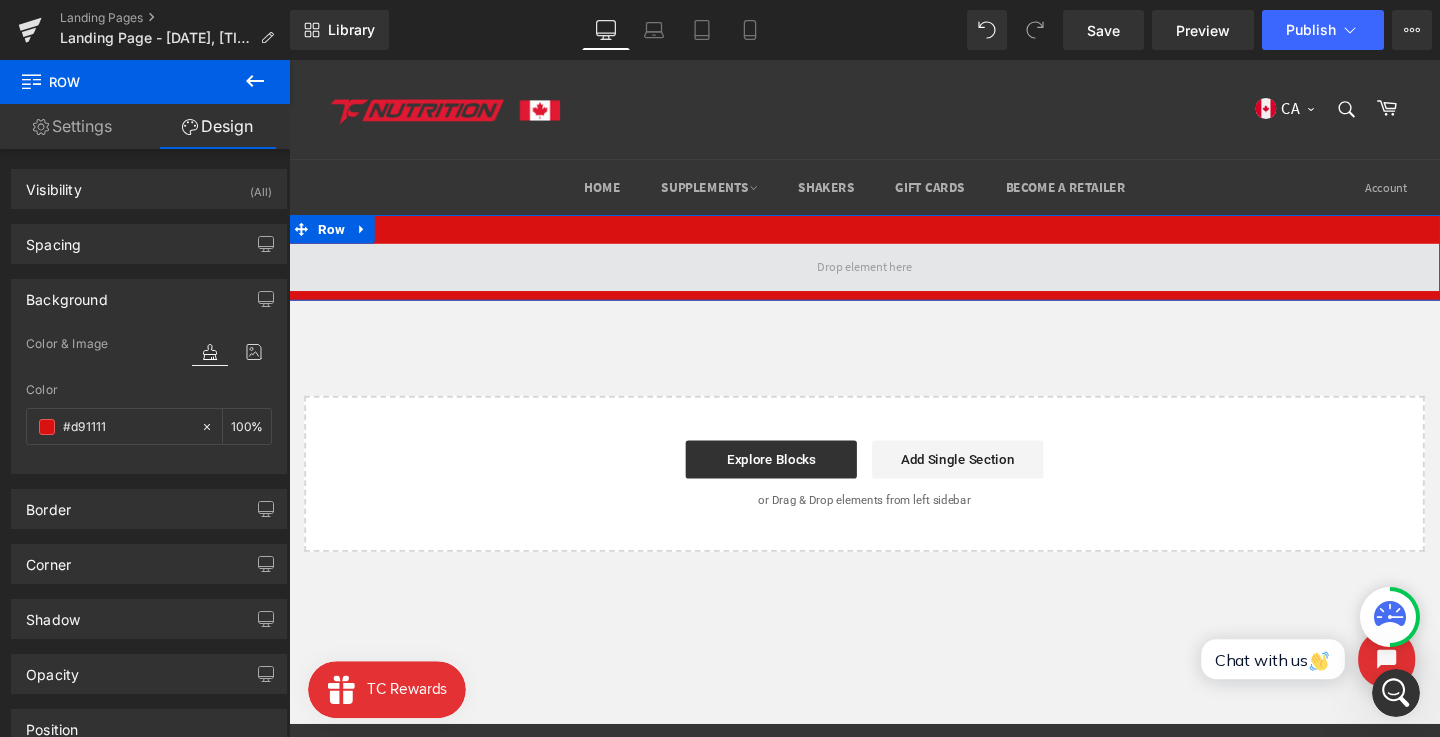 click at bounding box center (894, 278) 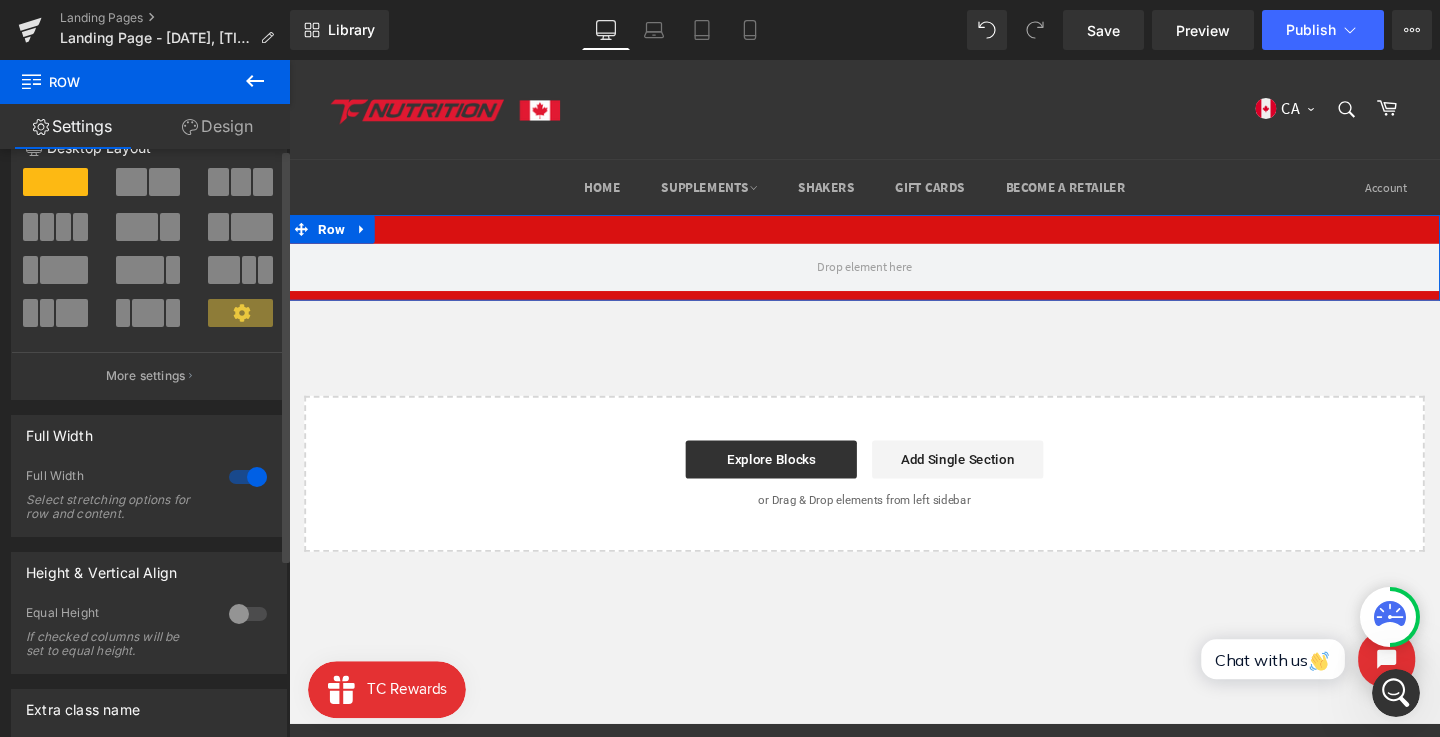 scroll, scrollTop: 0, scrollLeft: 0, axis: both 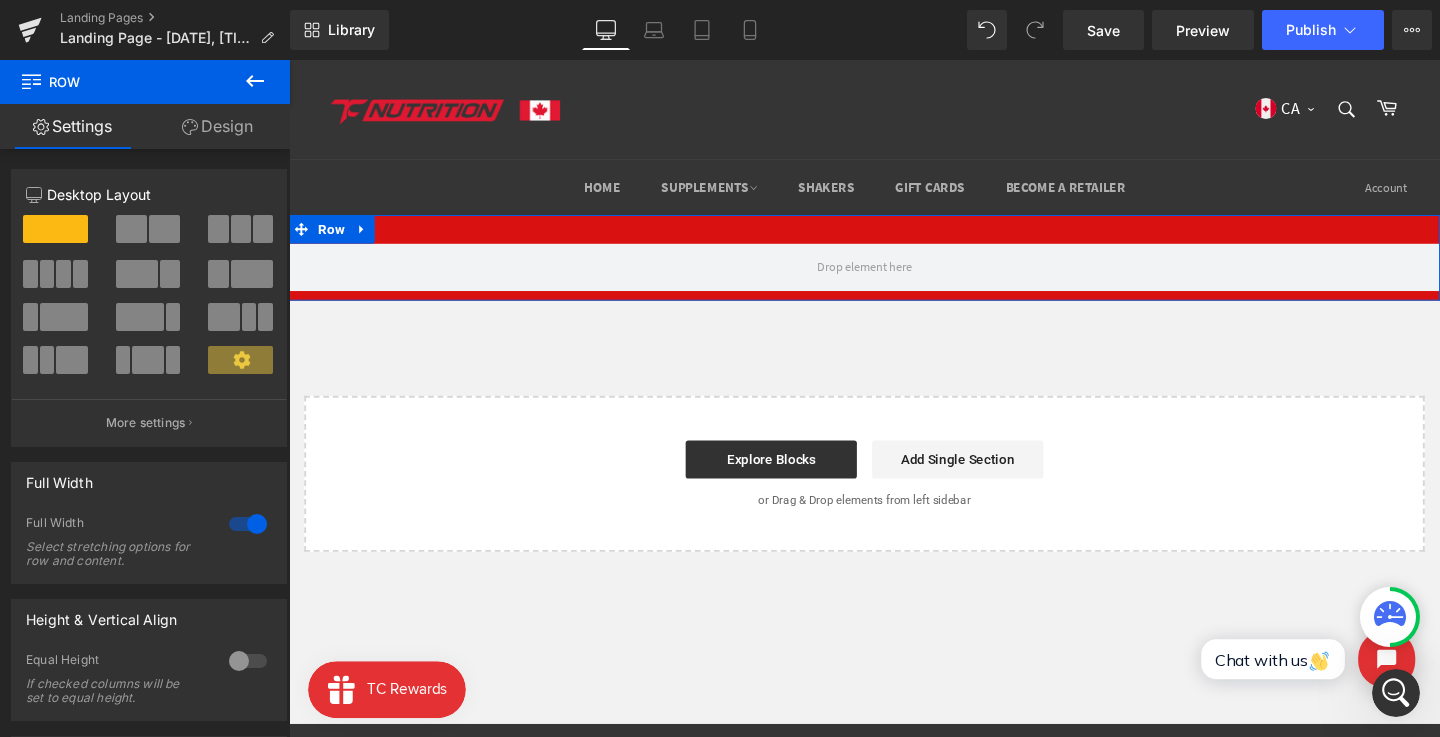click on "Design" at bounding box center [217, 126] 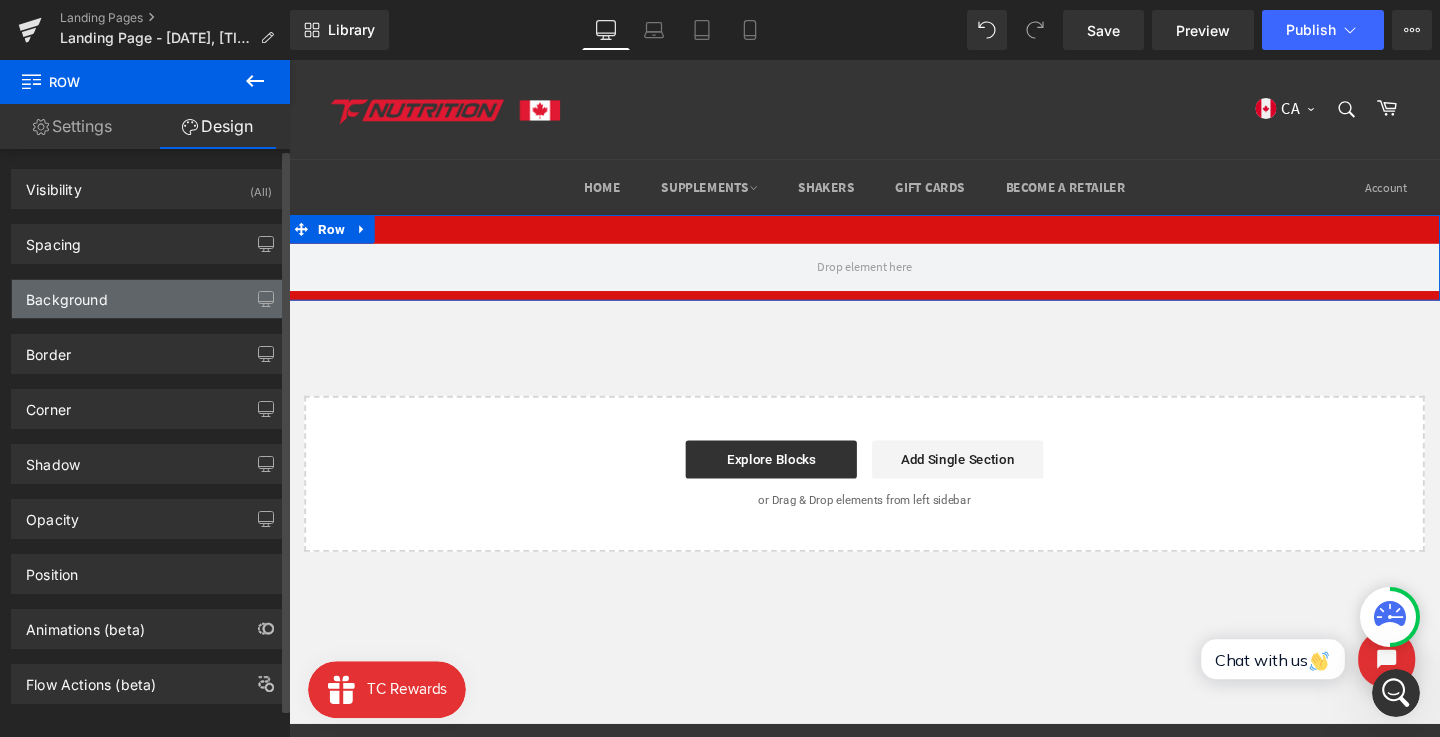 click on "Background" at bounding box center [149, 299] 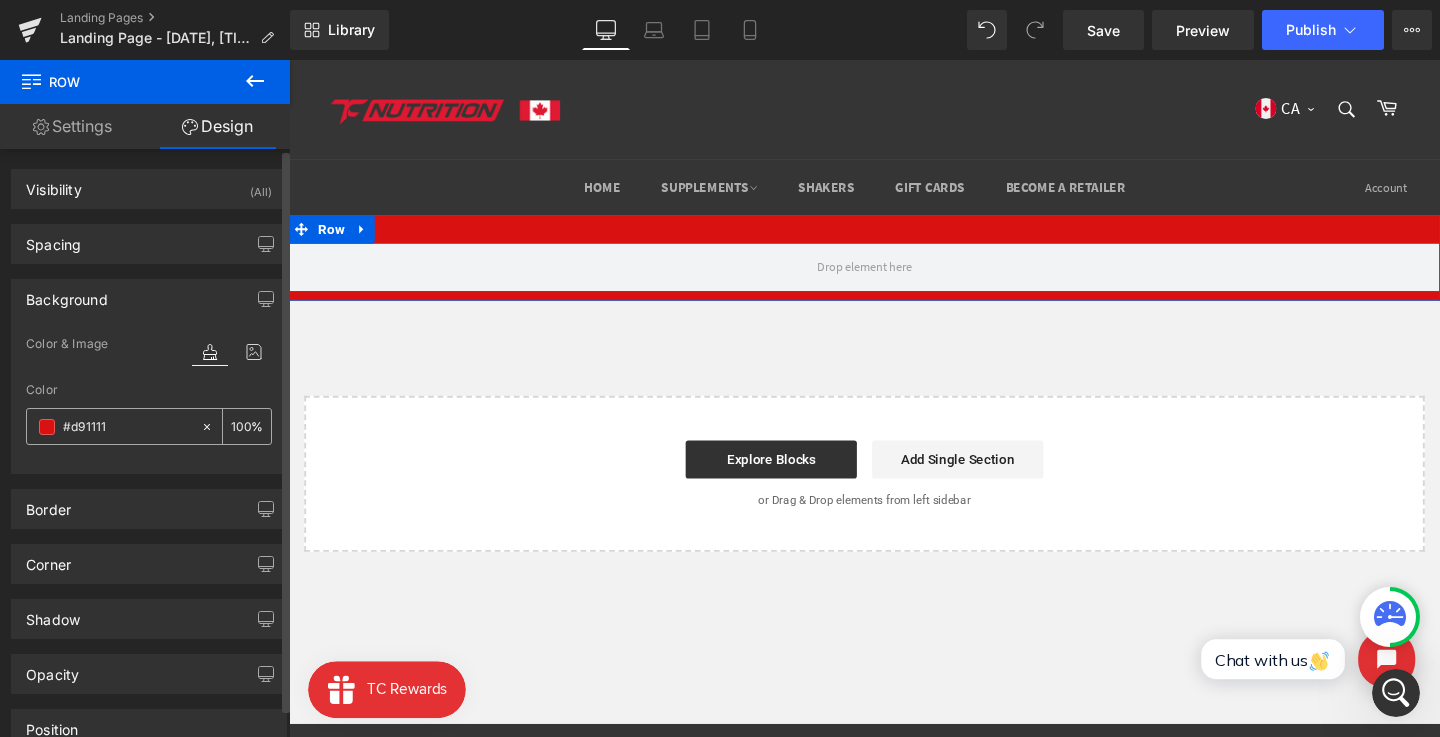 click on "#d91111" at bounding box center (127, 427) 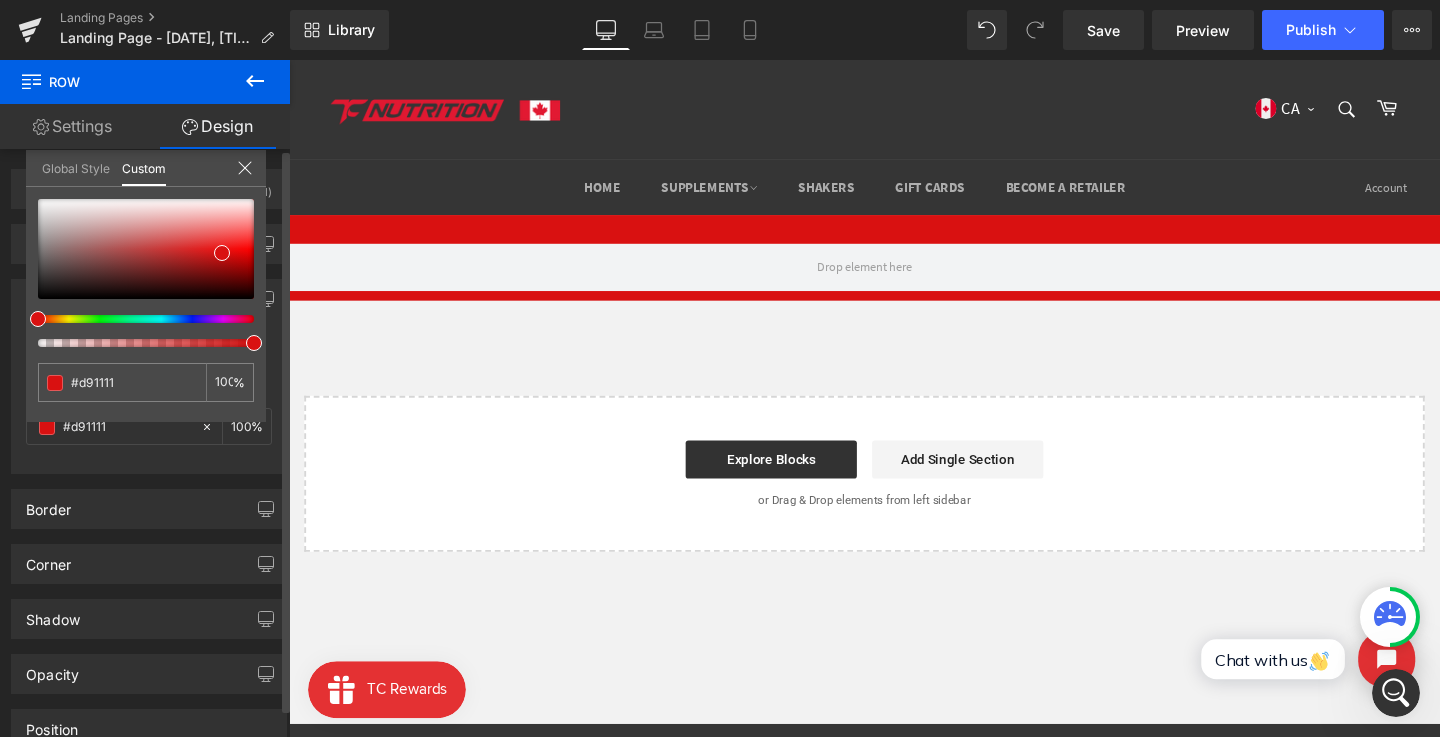 click on "#d91111" at bounding box center (134, 382) 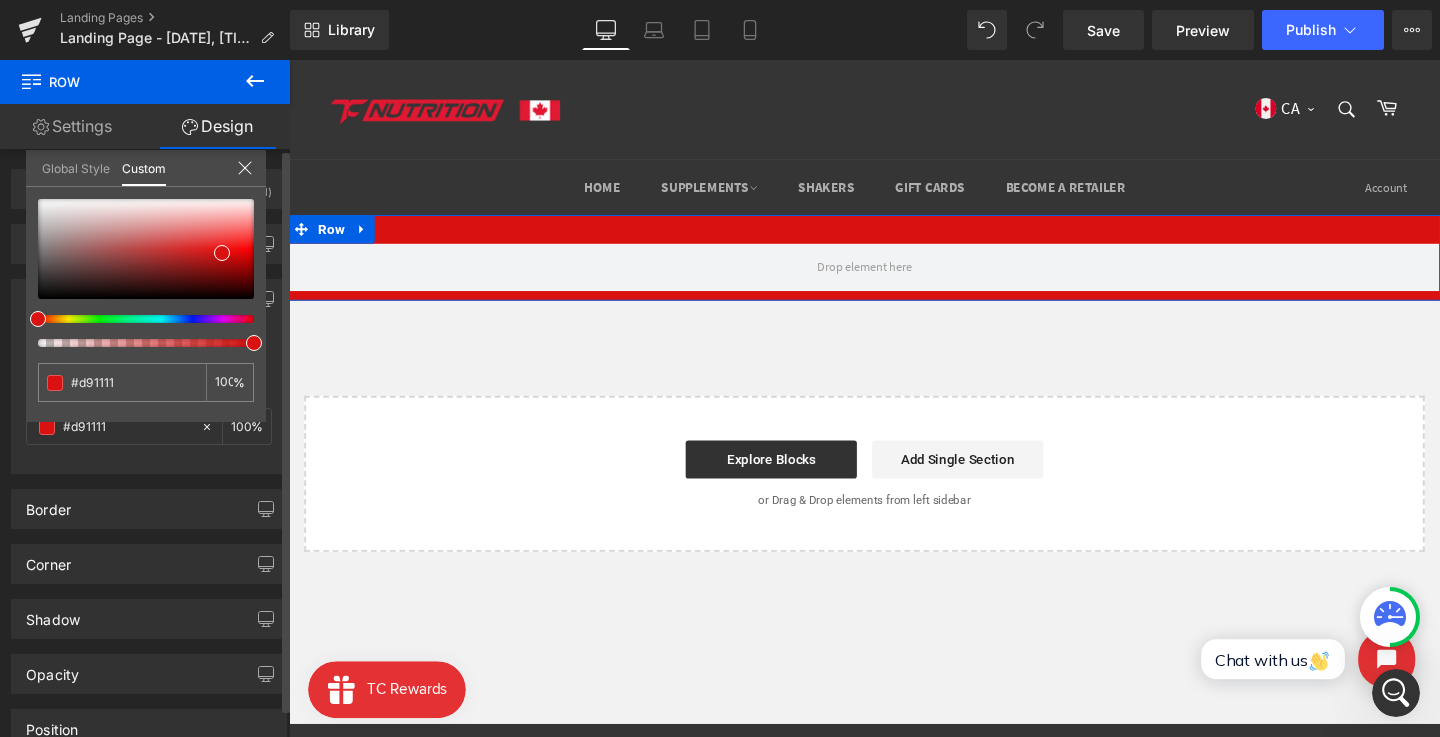 paste on "00BDEE" 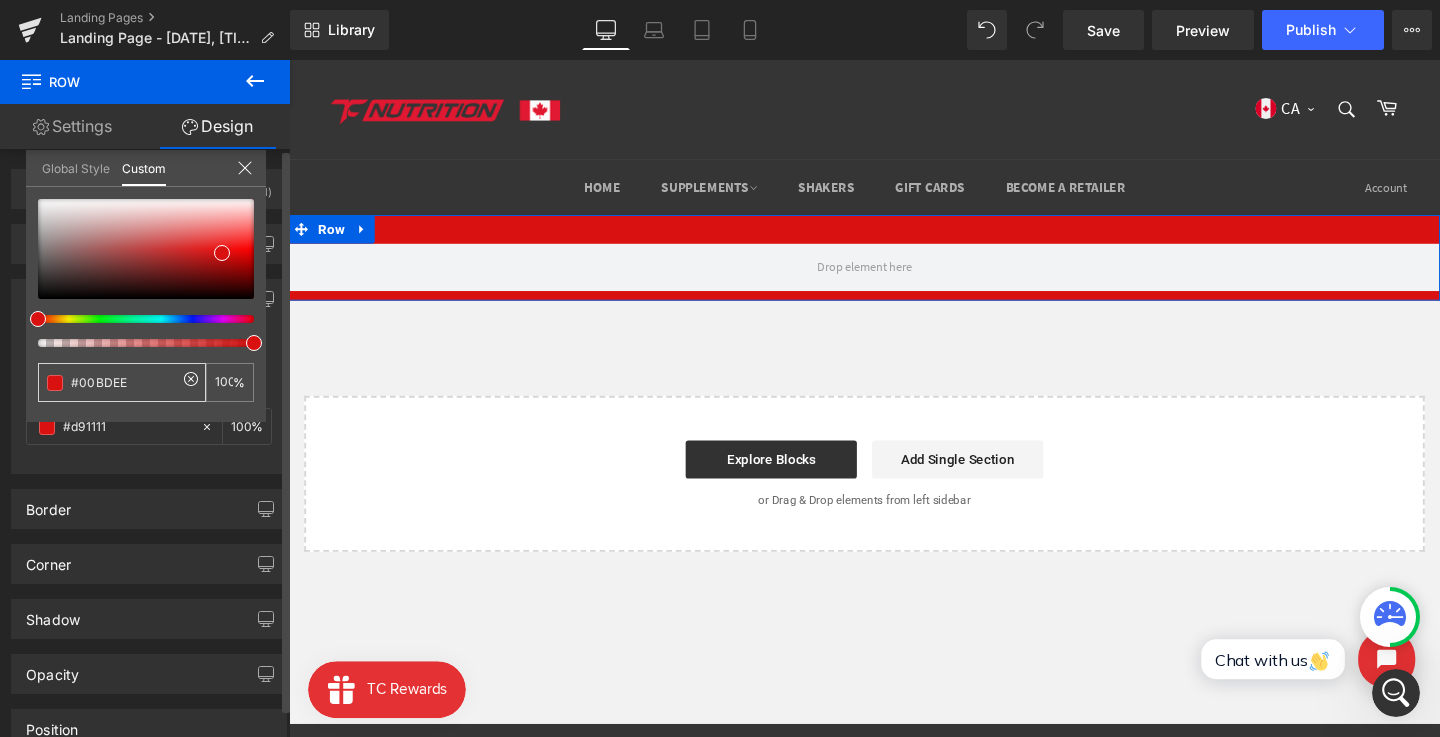 type on "#00BDEE" 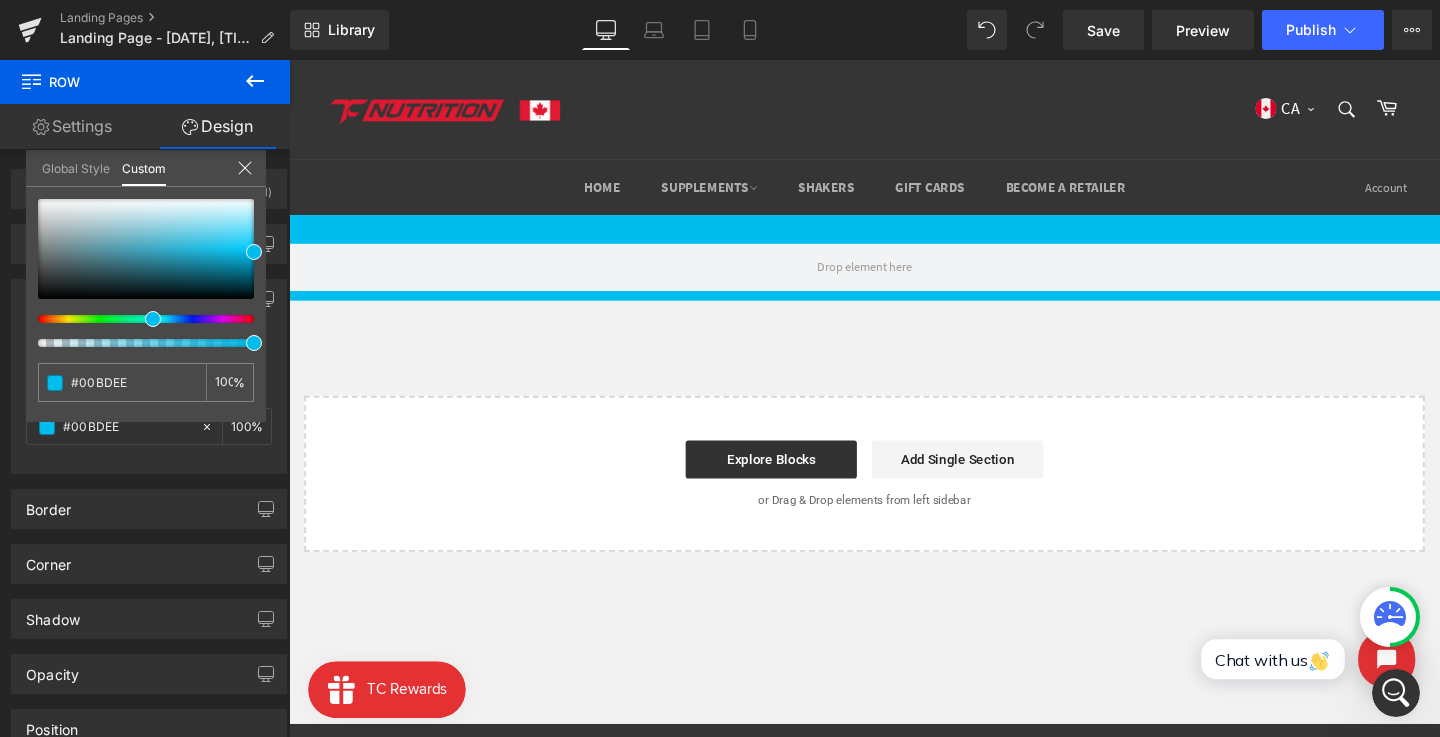click on "Skip to content
Search
Home
Supplements
PRE WORKOUT
CARAMEL CANDY APPLE - LIMITED EDITION
EAAs / BCAAs
PROTEIN
CREATINE" at bounding box center (894, 589) 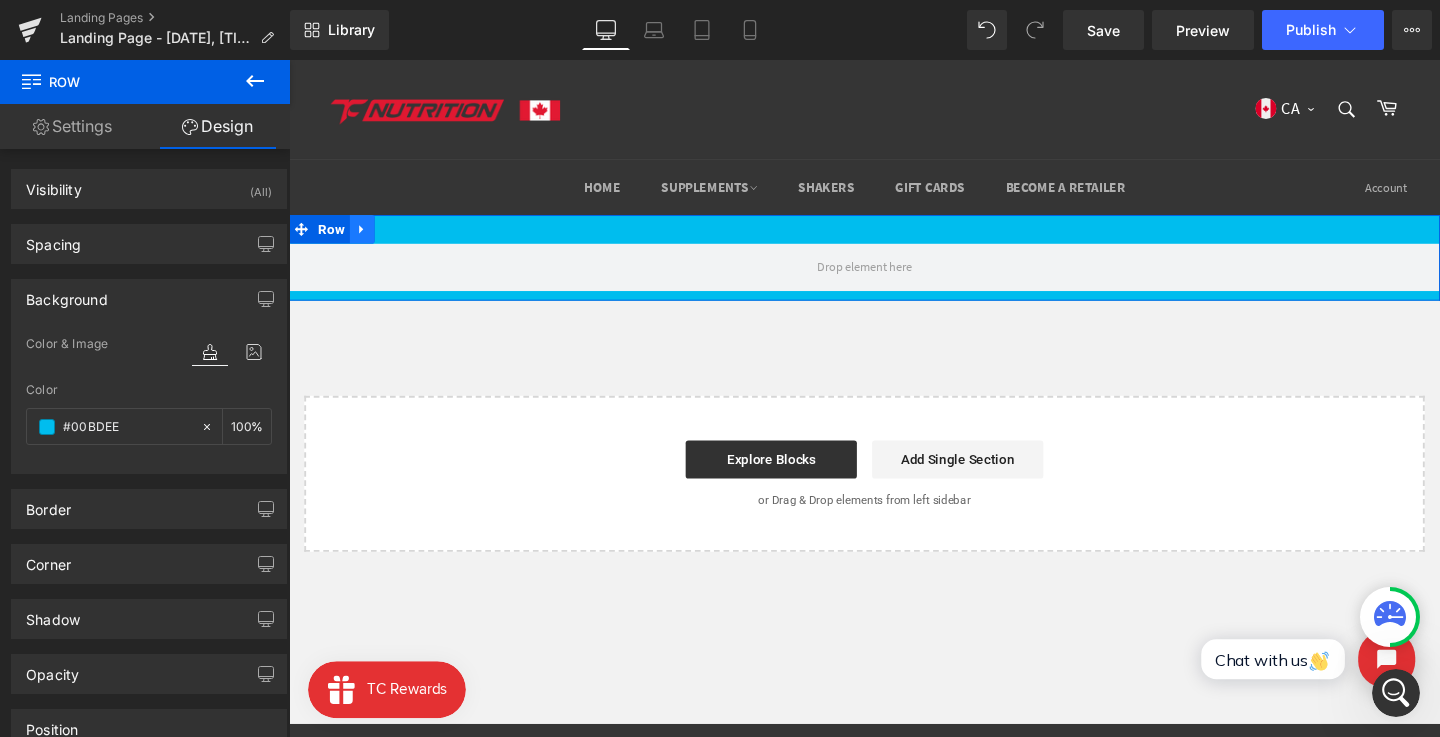 click 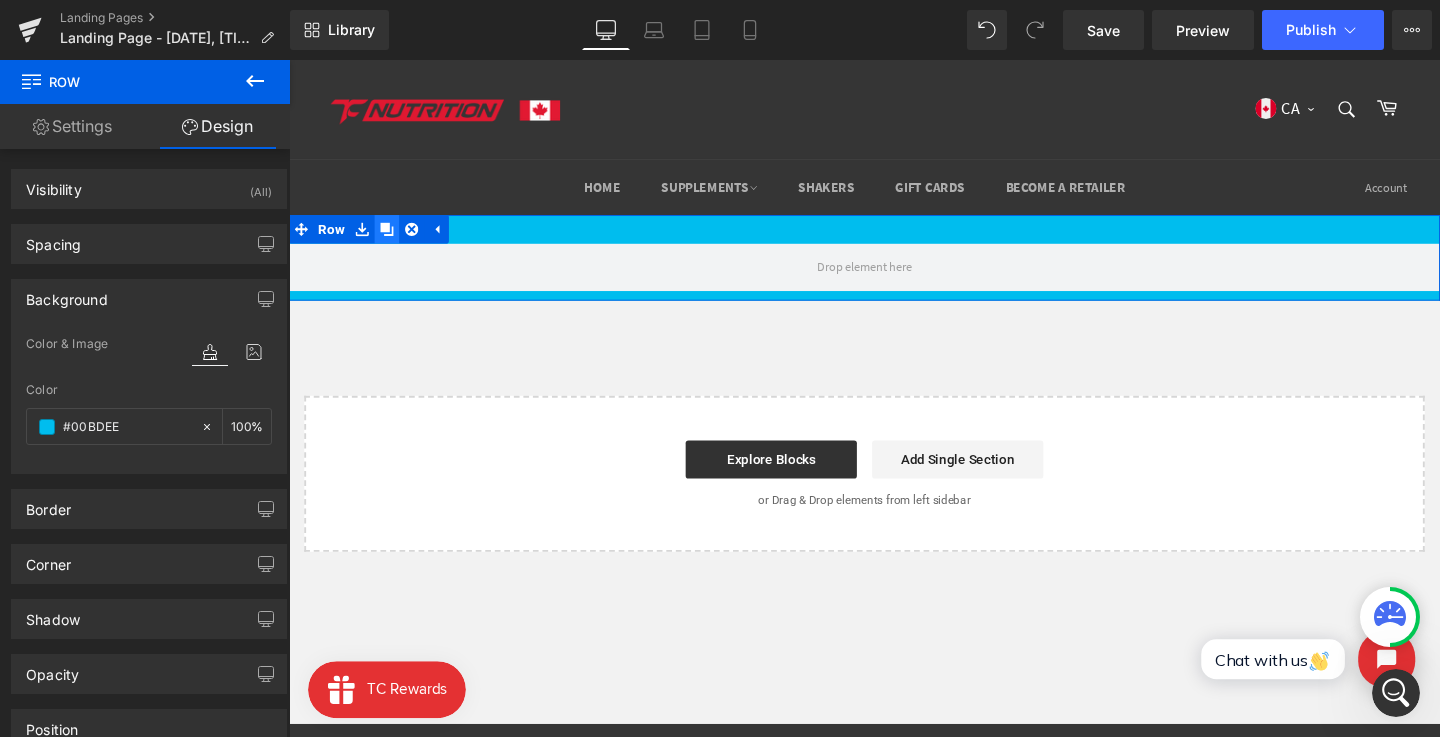 click 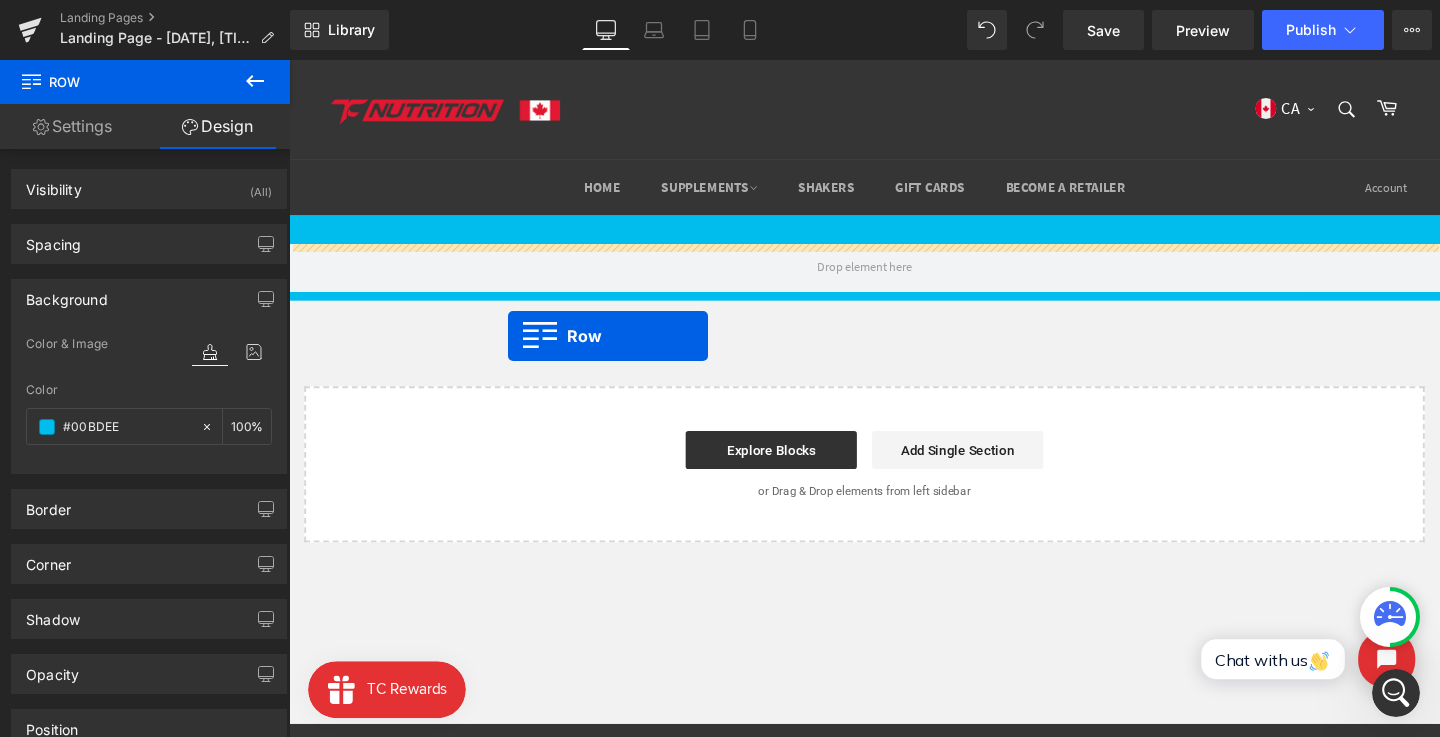 drag, startPoint x: 328, startPoint y: 268, endPoint x: 519, endPoint y: 350, distance: 207.85812 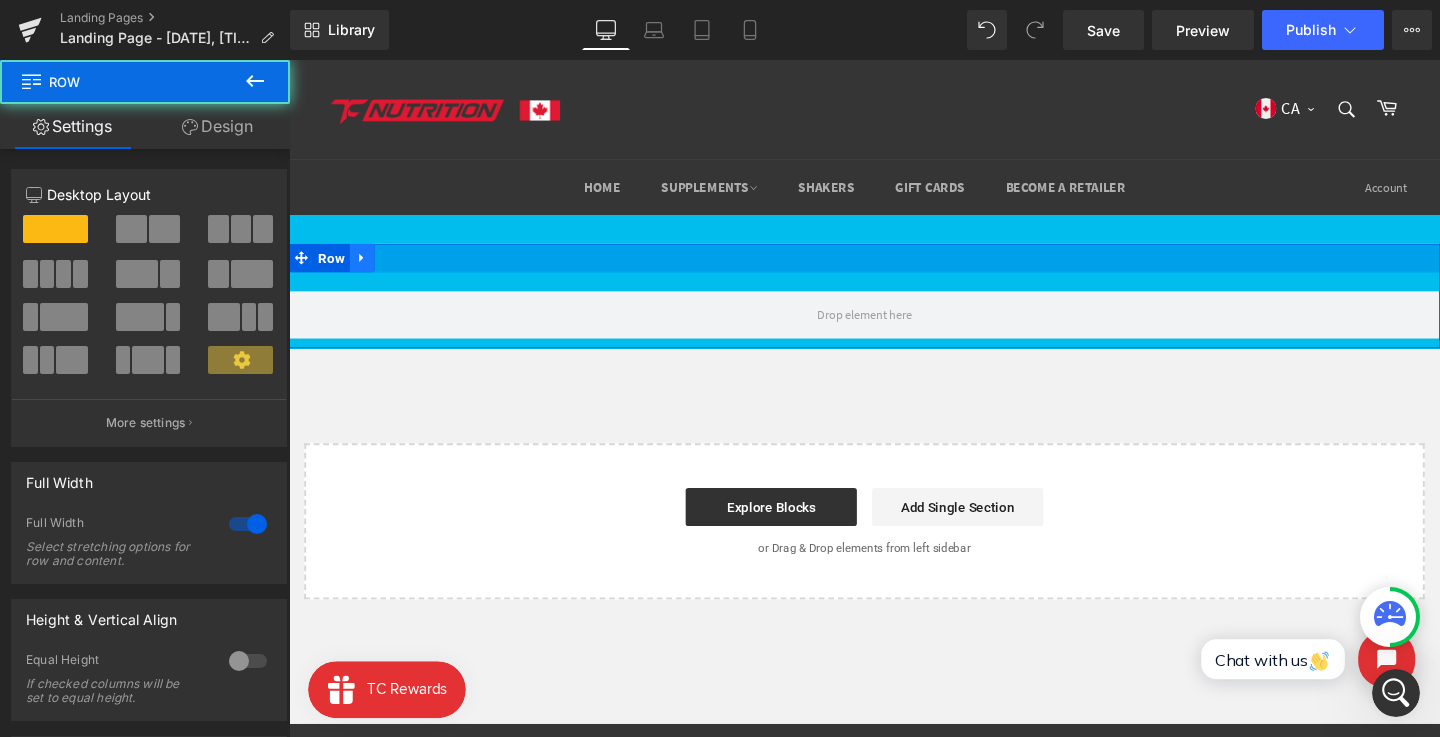 click at bounding box center [366, 268] 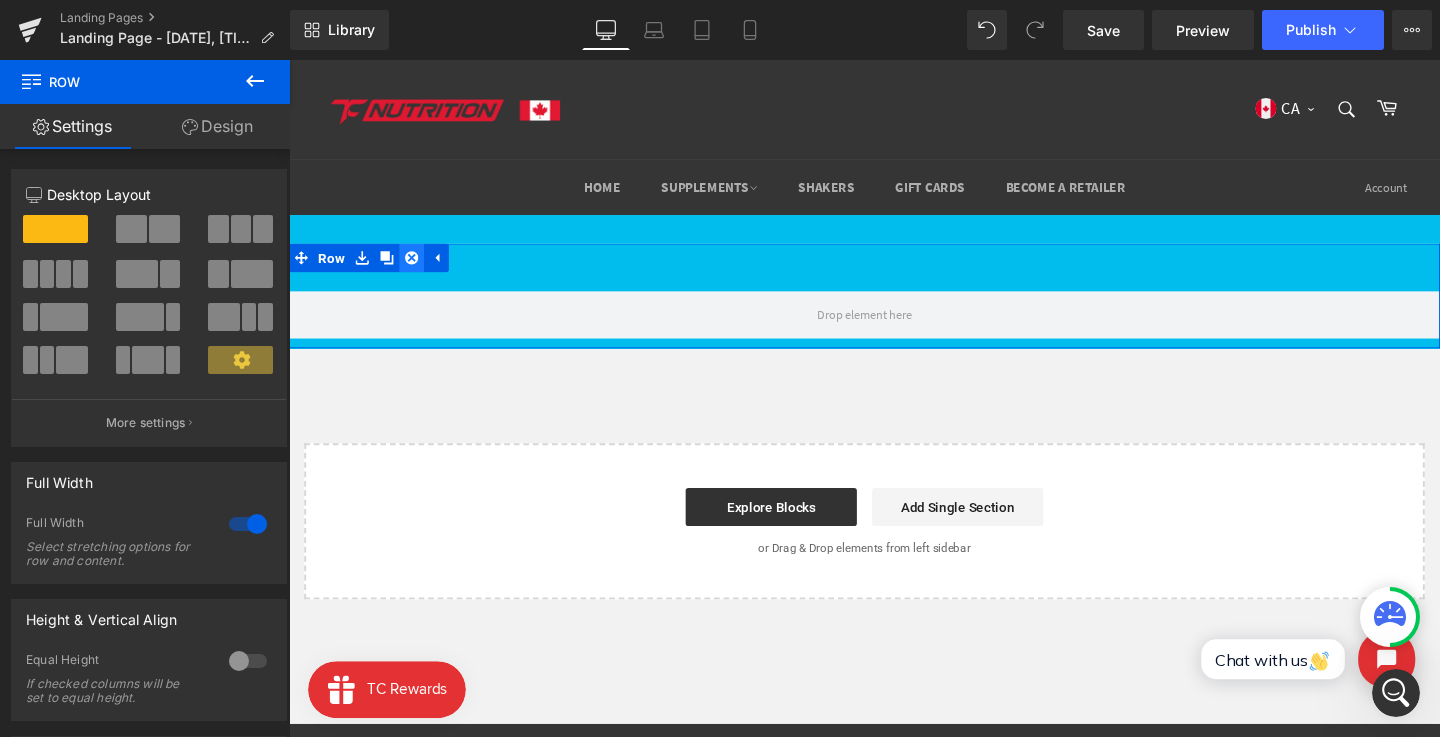 click 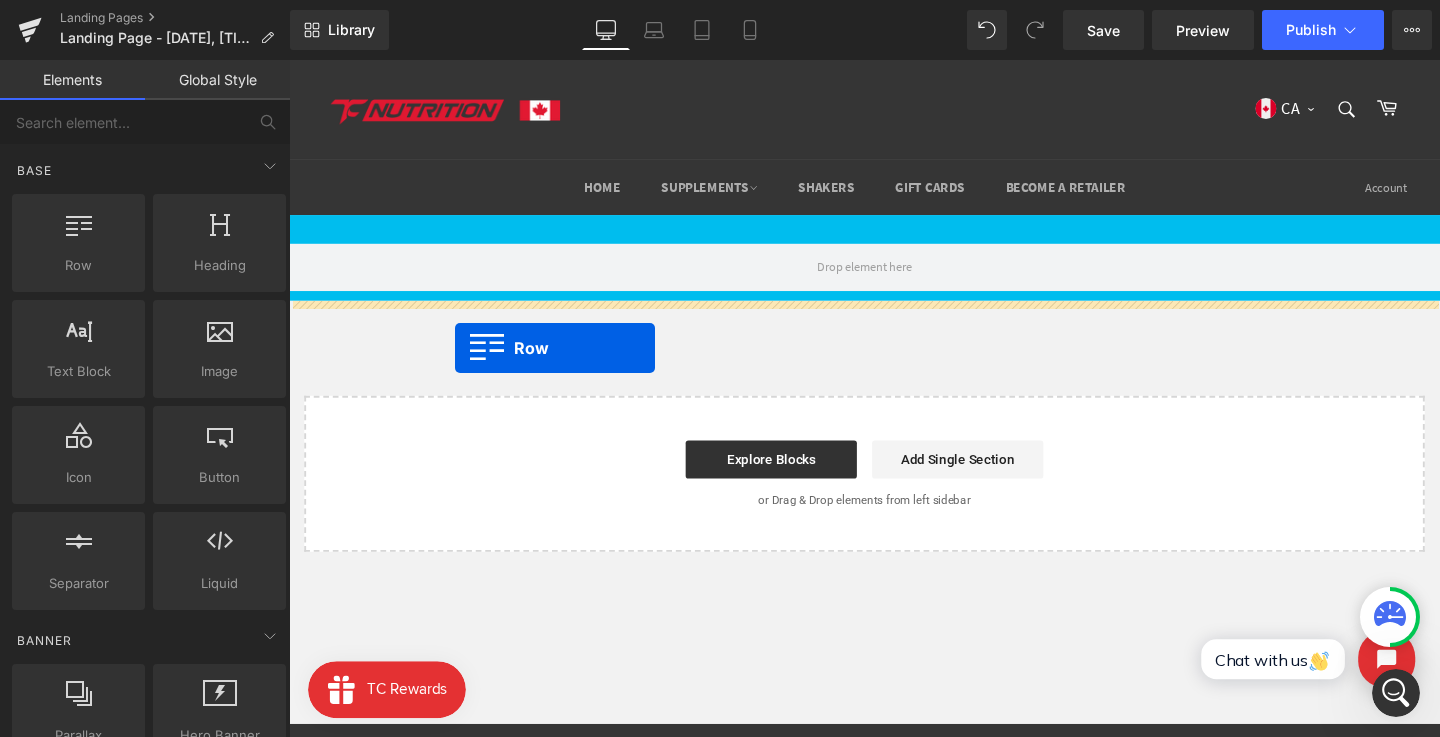drag, startPoint x: 378, startPoint y: 294, endPoint x: 463, endPoint y: 363, distance: 109.48059 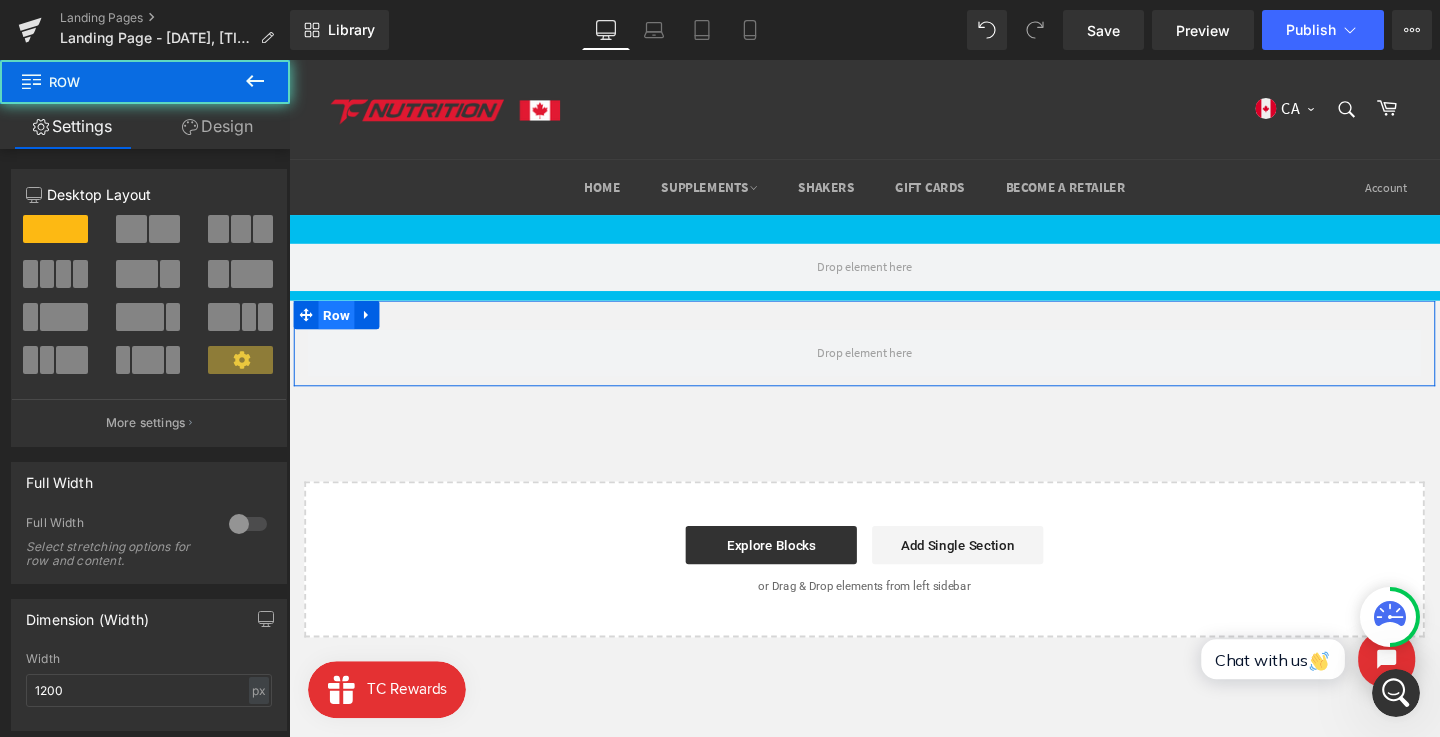 click on "Row" at bounding box center (339, 328) 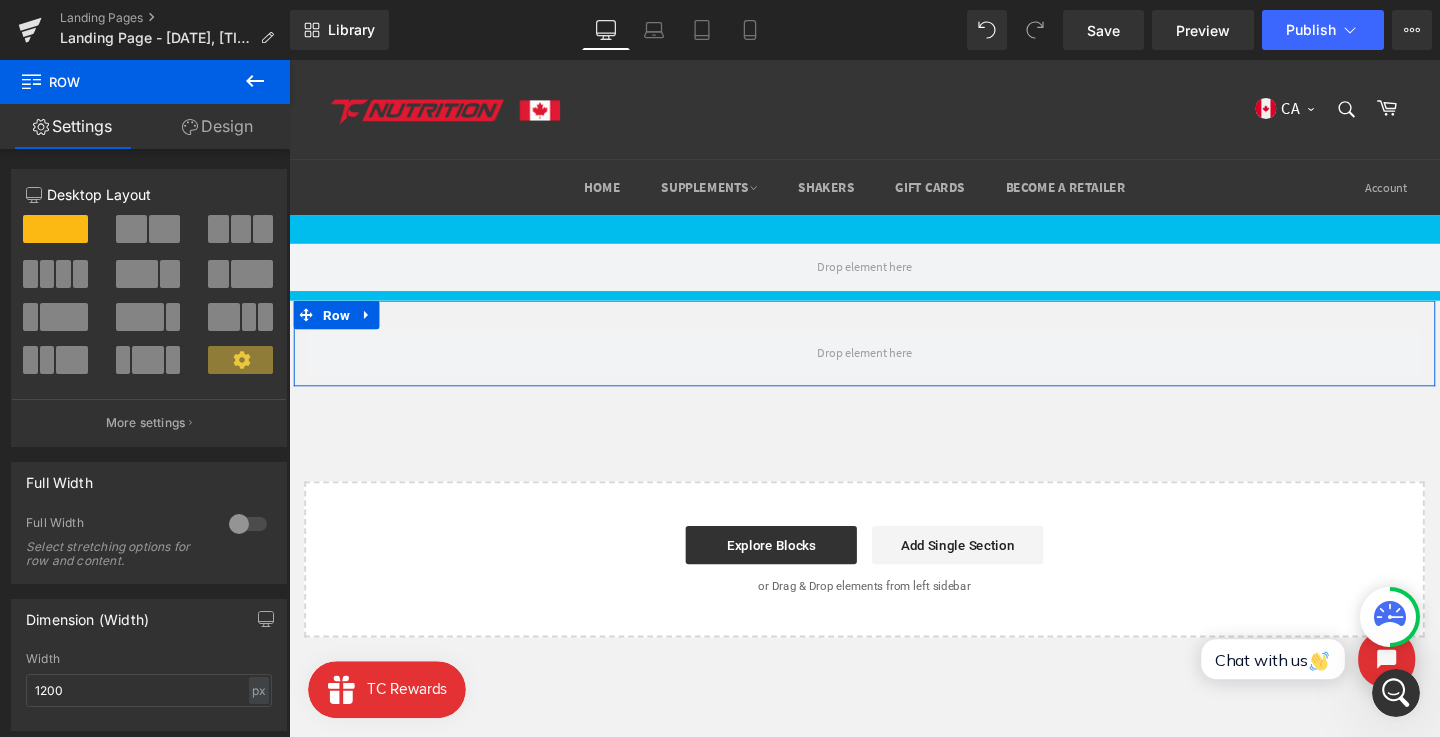 click at bounding box center (248, 524) 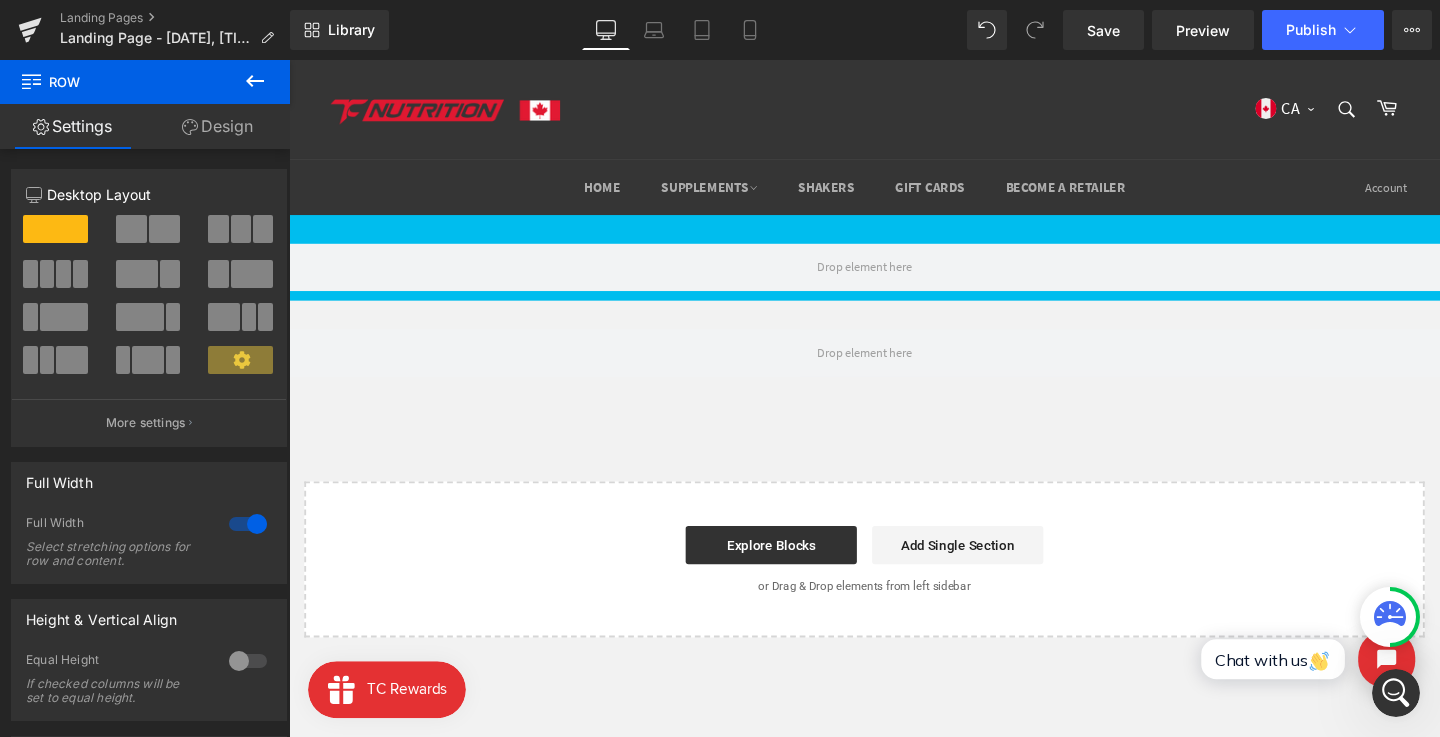 click 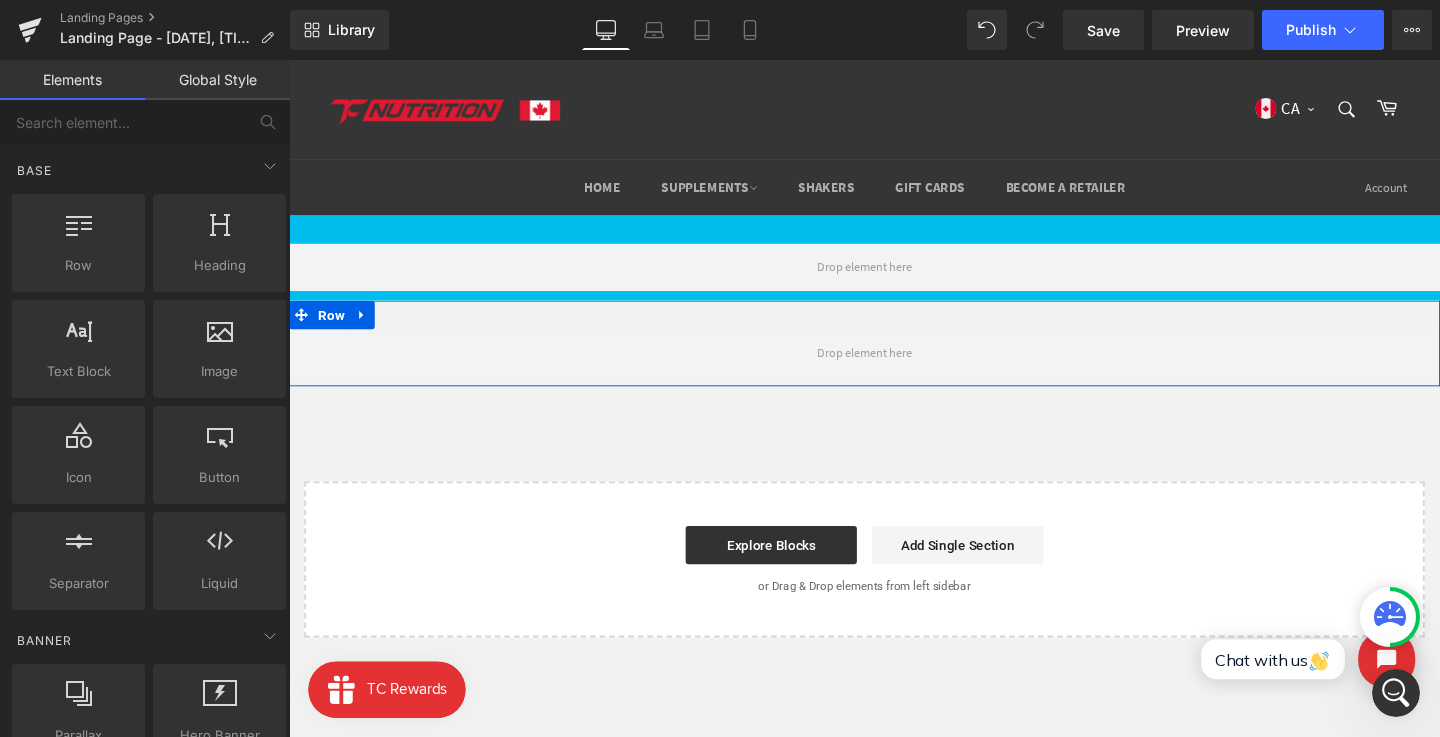 click on "Row" at bounding box center [894, 358] 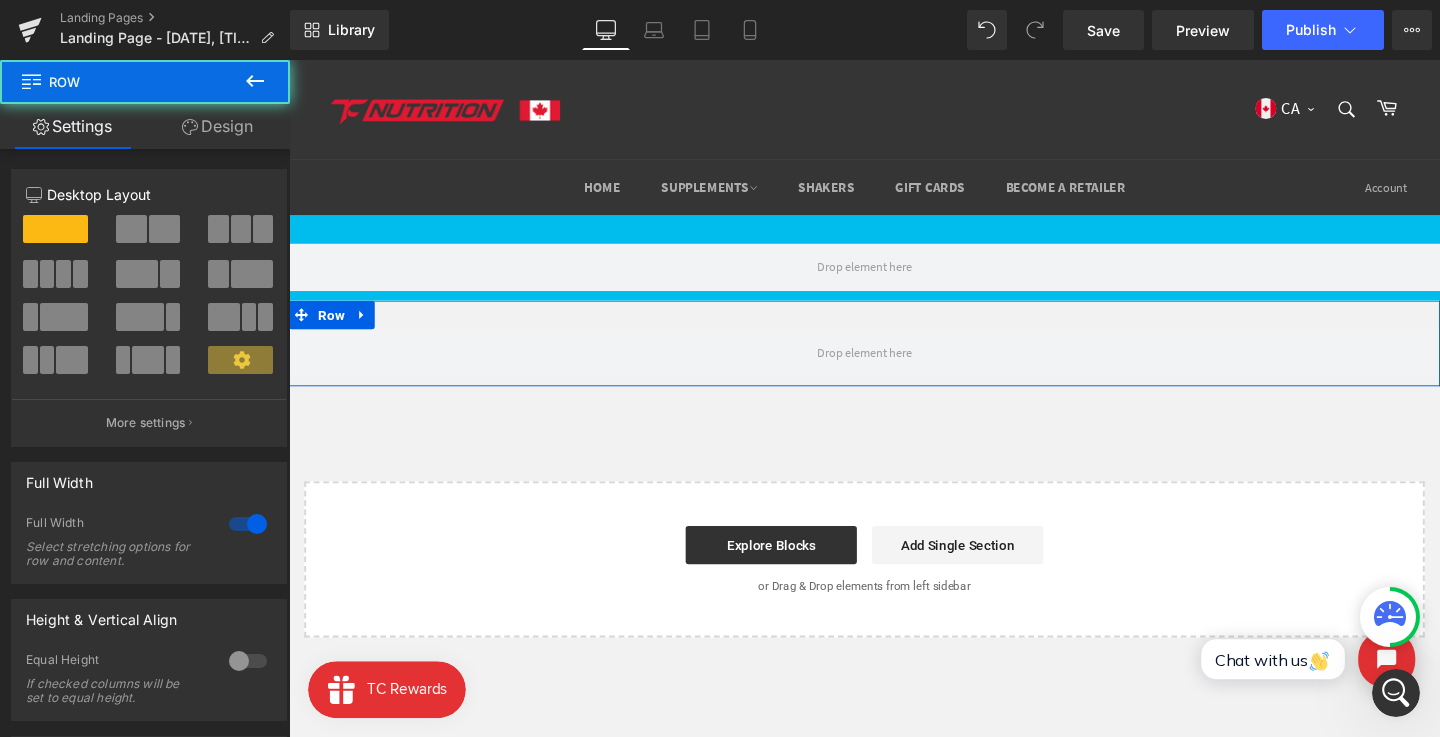 click on "Design" at bounding box center [217, 126] 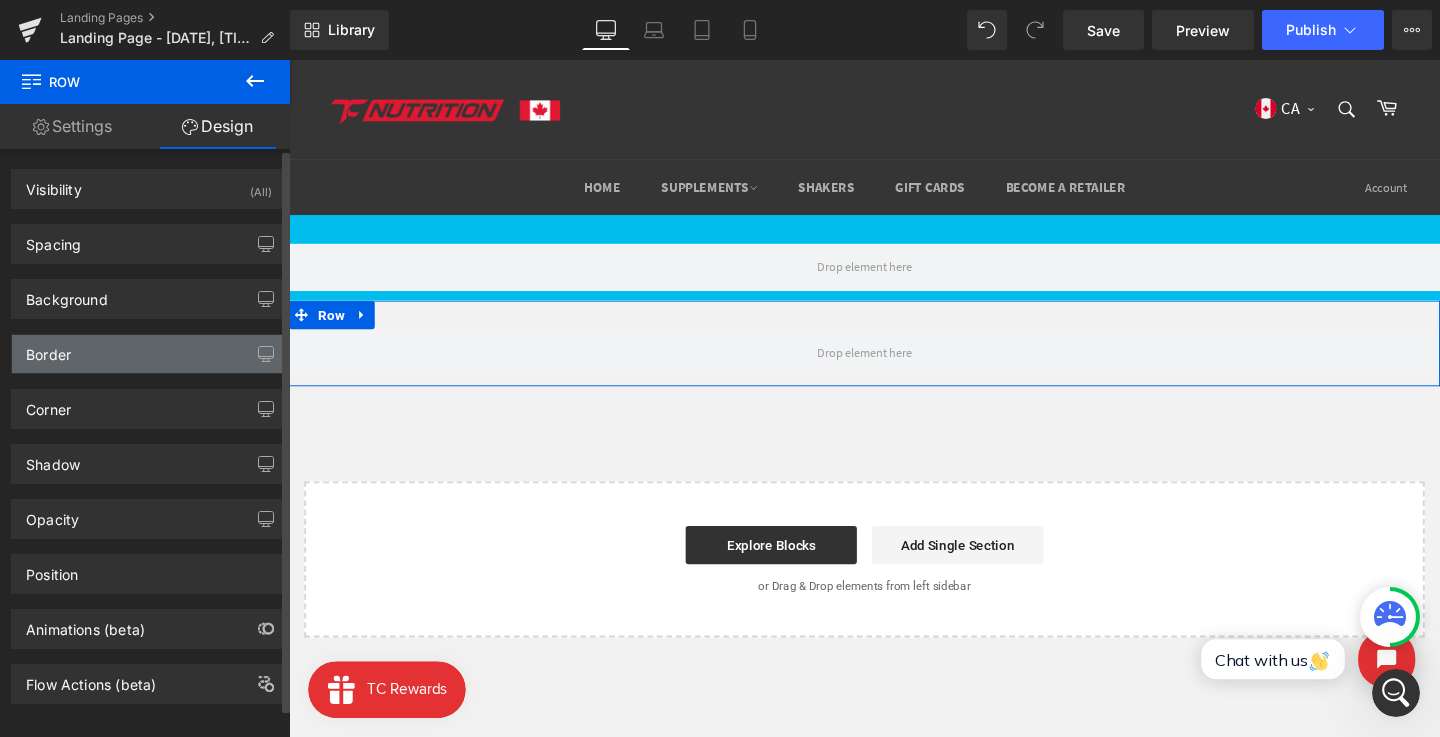 type on "transparent" 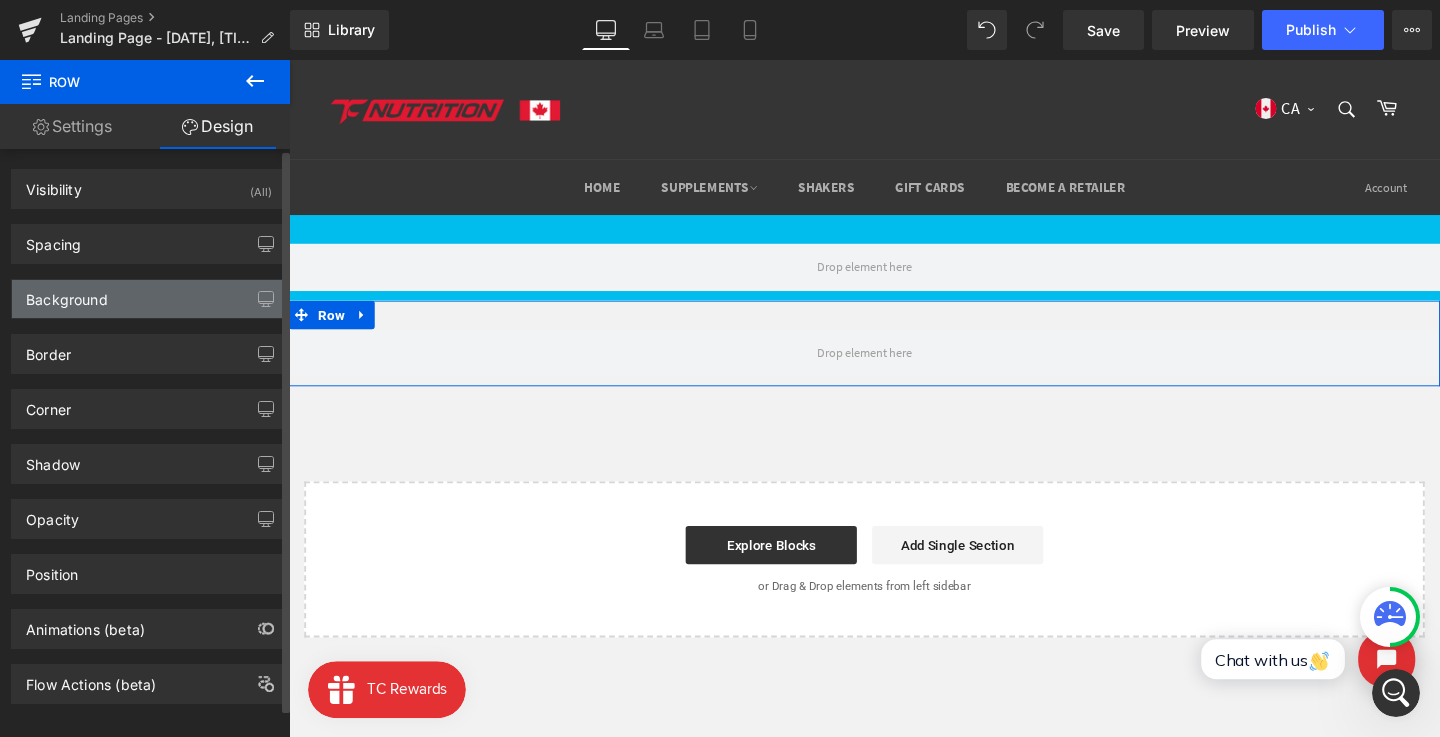 click on "Background" at bounding box center (149, 299) 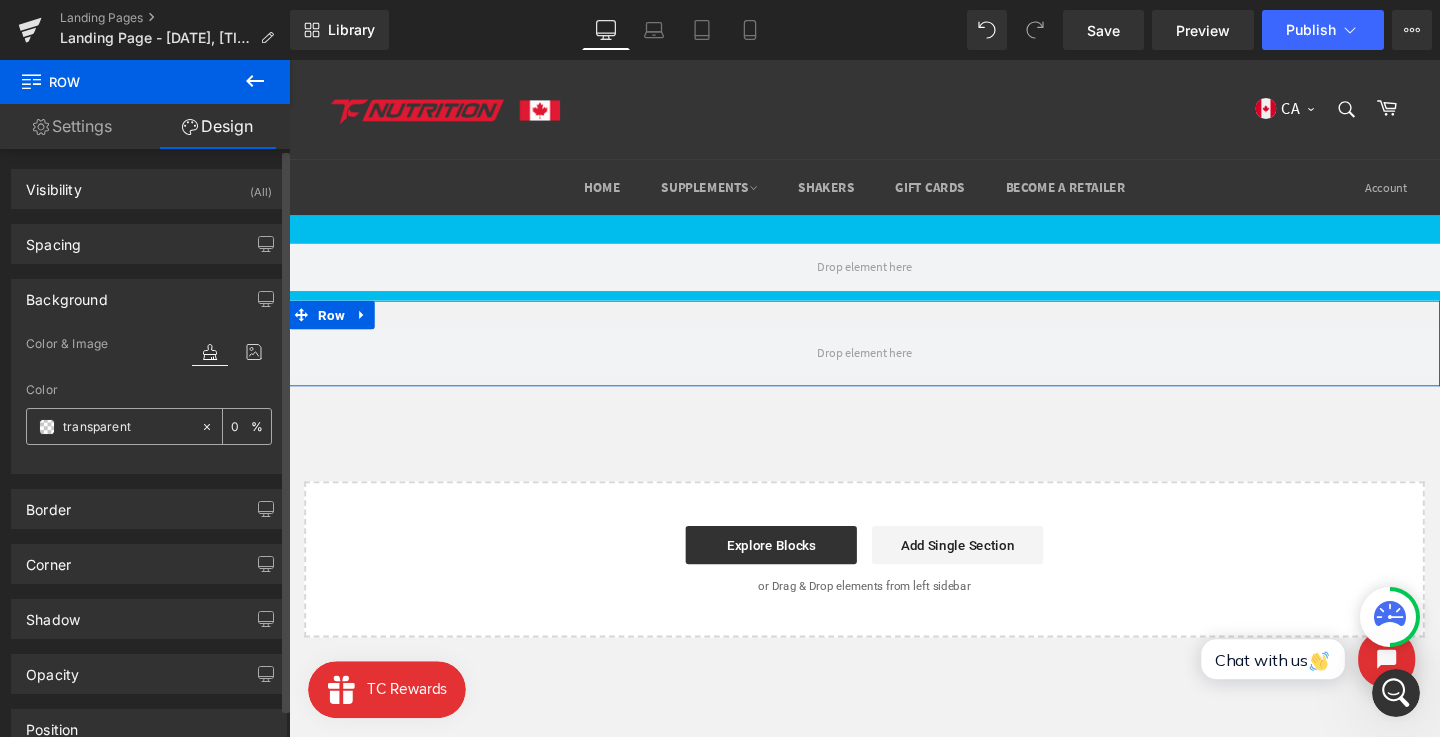 click on "transparent" at bounding box center [127, 427] 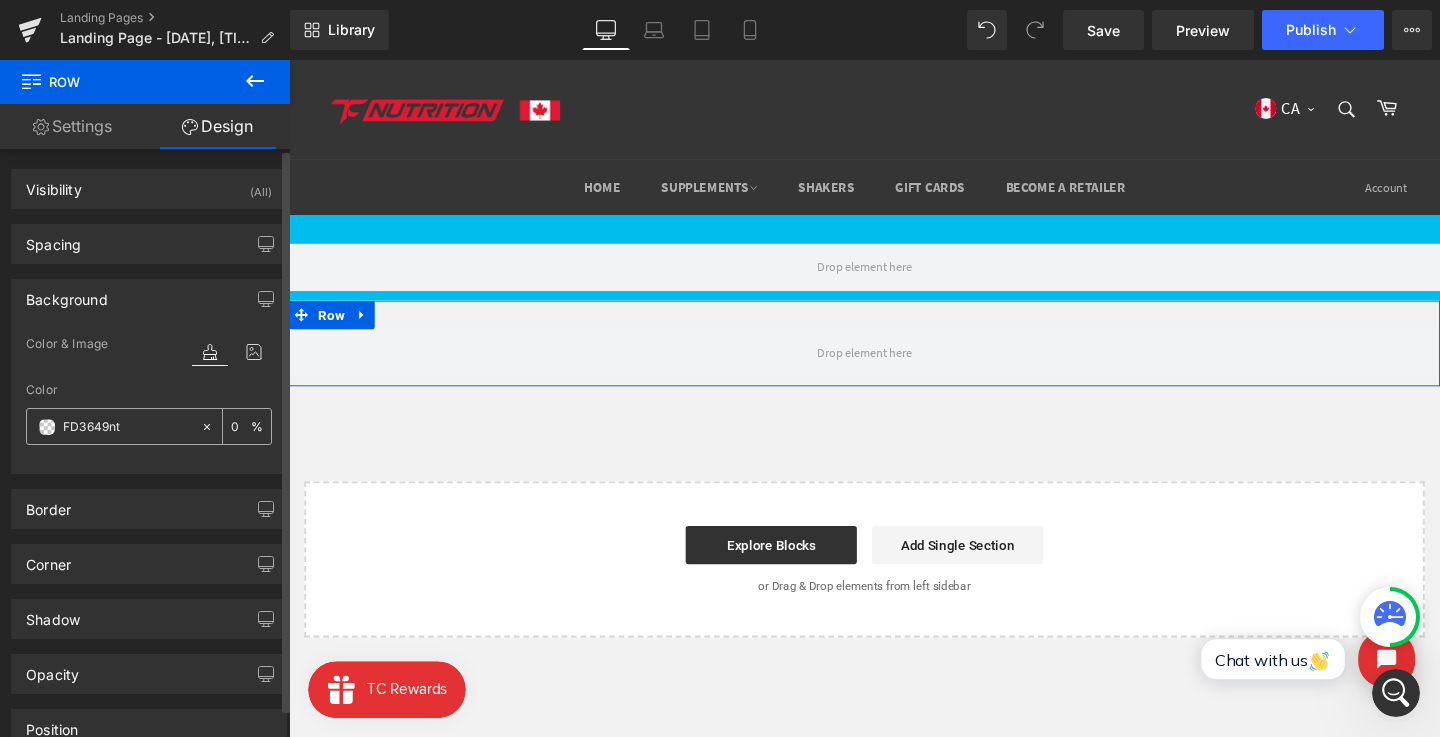 click on "FD3649nt" at bounding box center (127, 427) 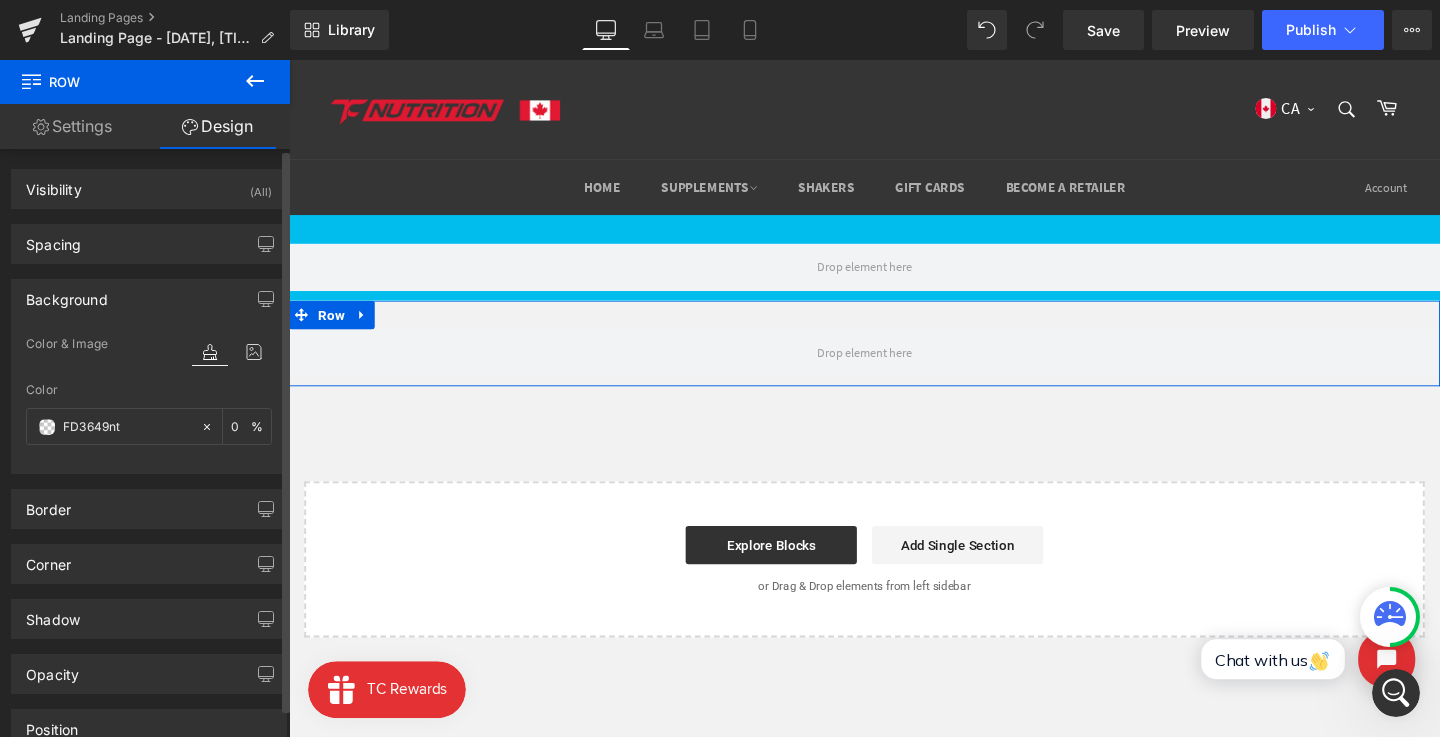 type on "FD3649" 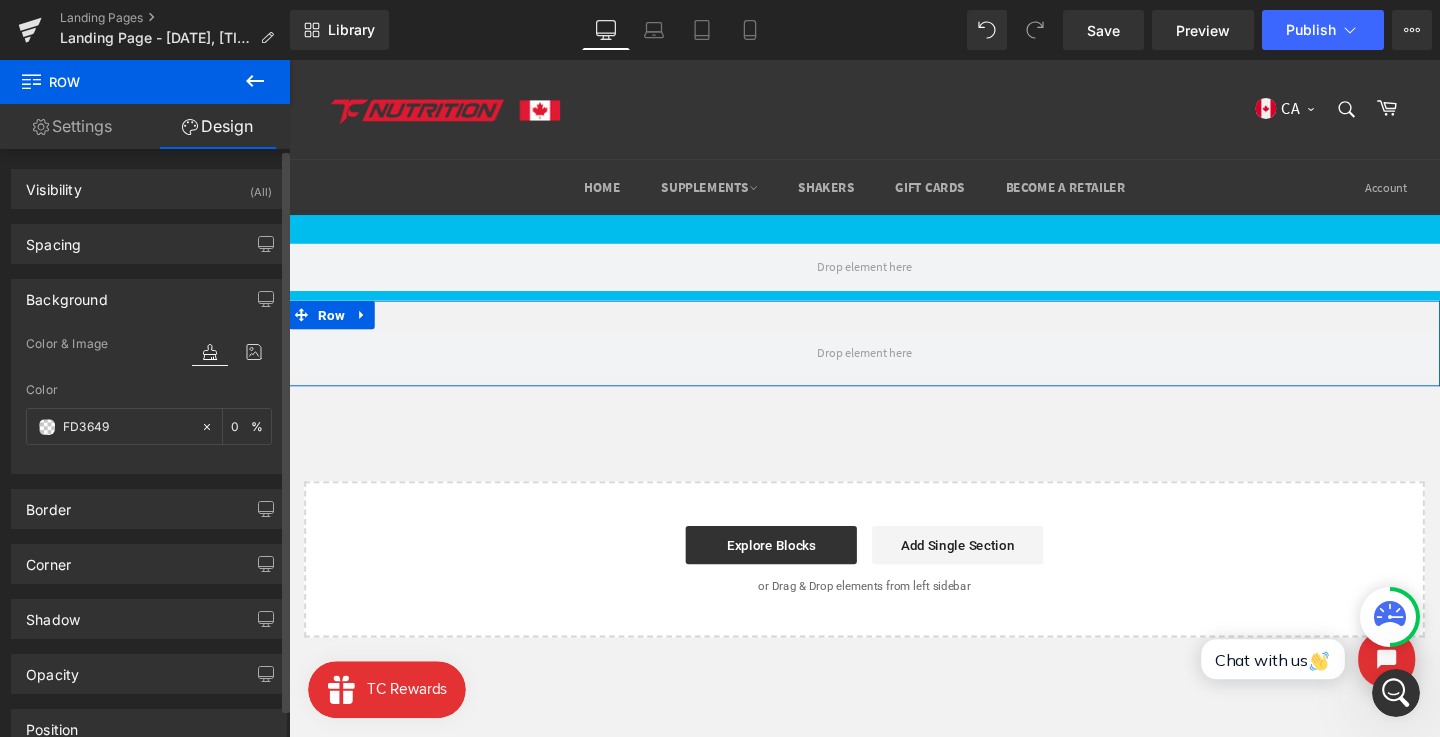 type on "100" 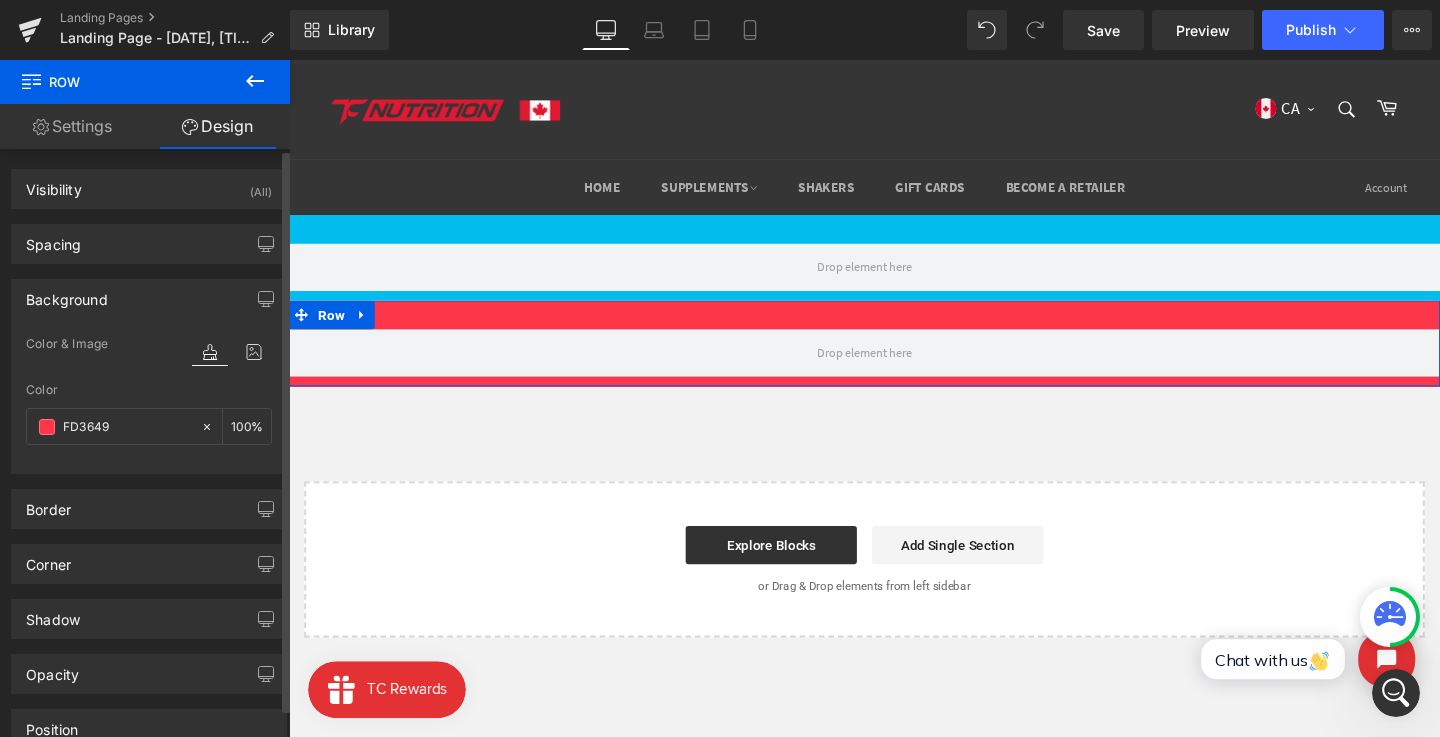 type on "#fd3649" 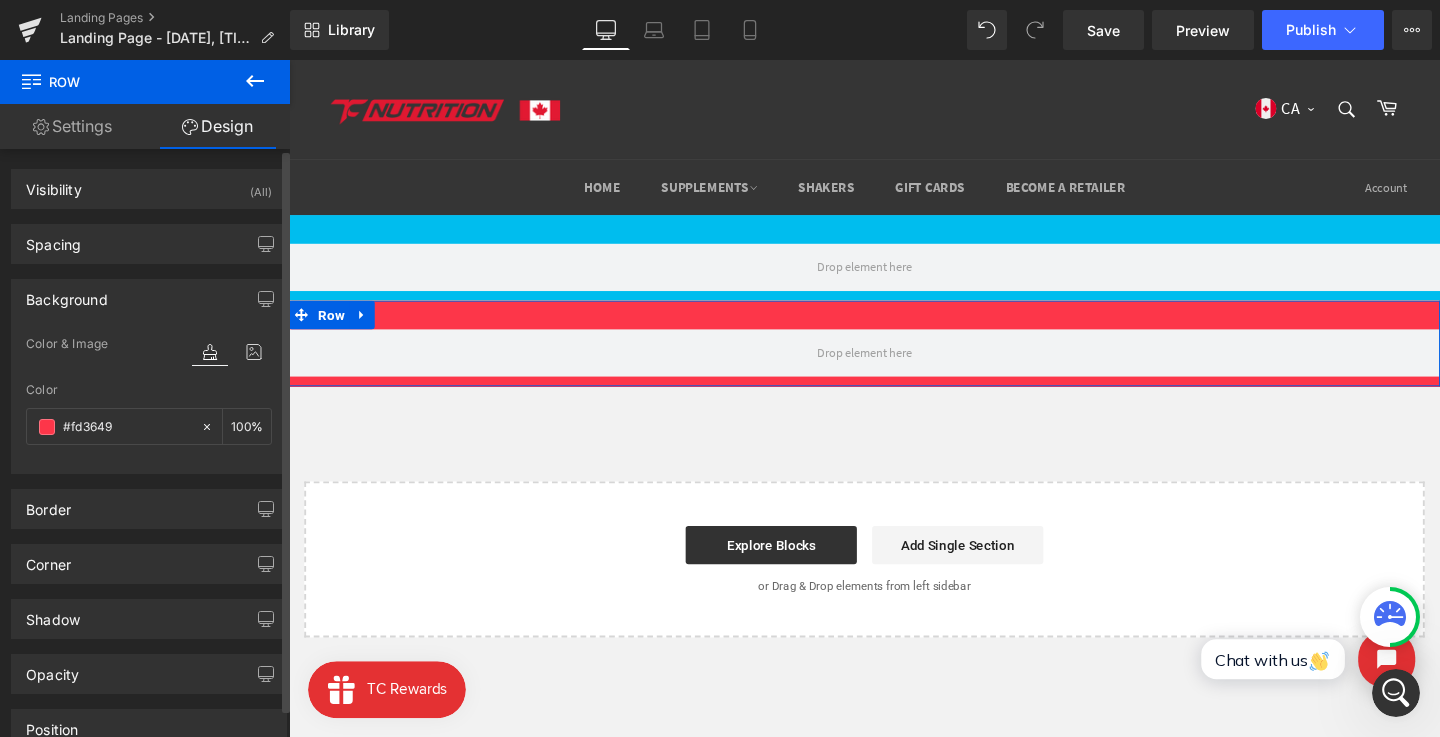 click on "Color" at bounding box center (149, 390) 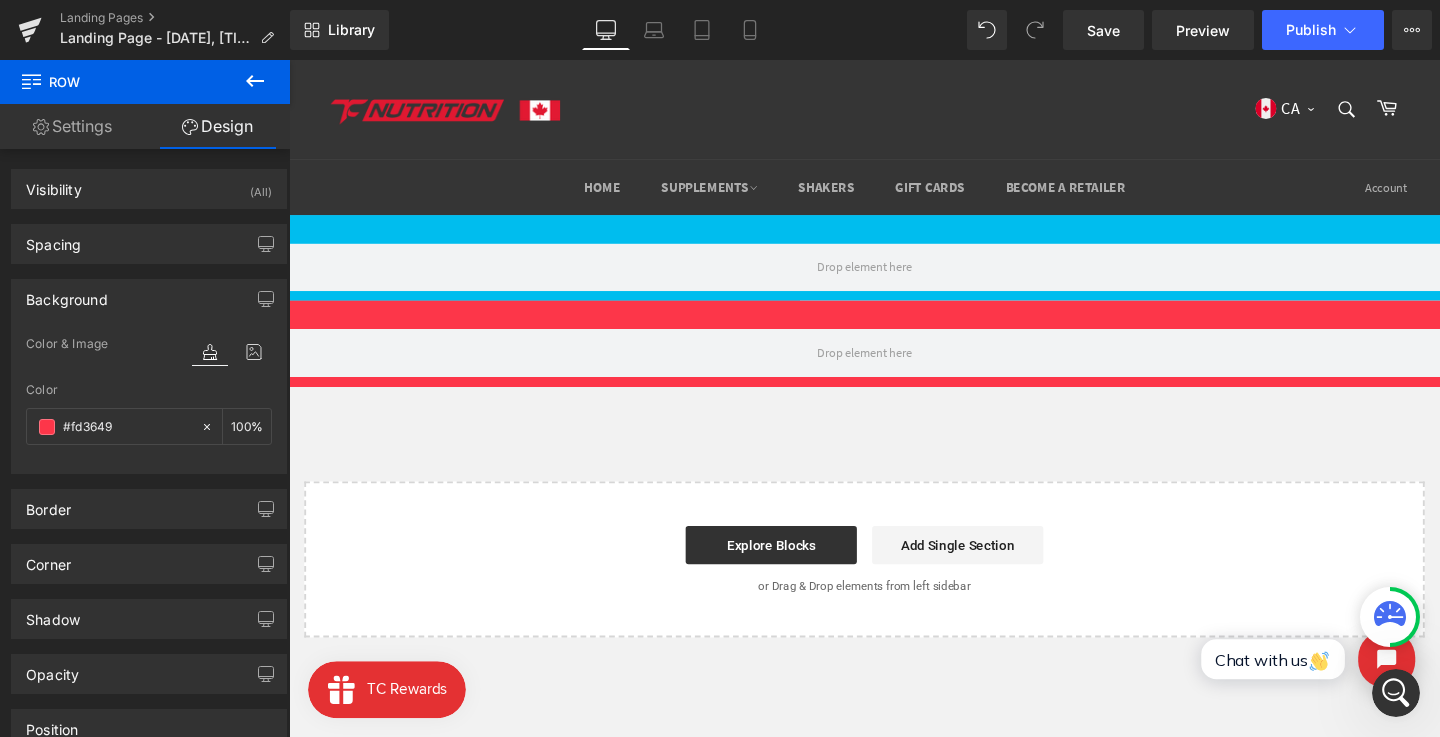 click at bounding box center (255, 82) 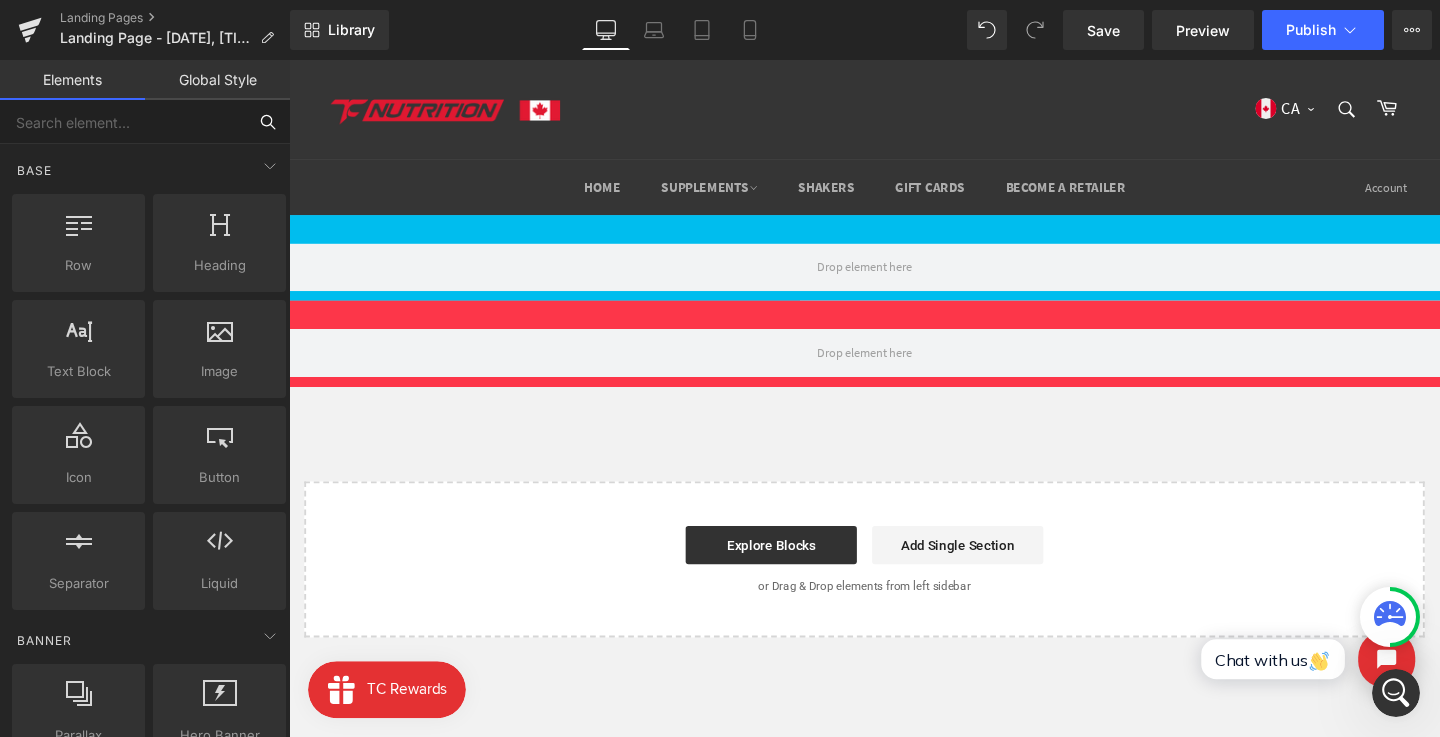 click at bounding box center (123, 122) 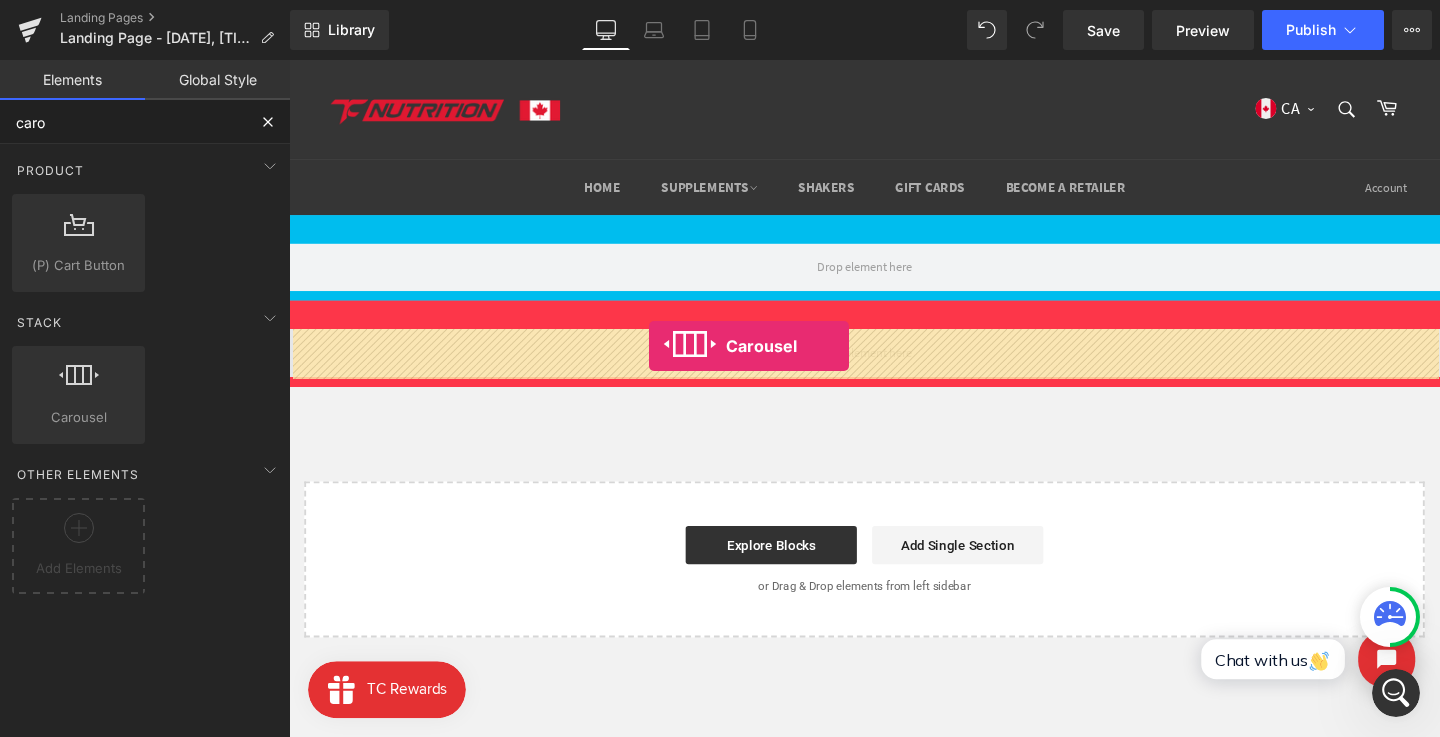 drag, startPoint x: 362, startPoint y: 440, endPoint x: 669, endPoint y: 358, distance: 317.76248 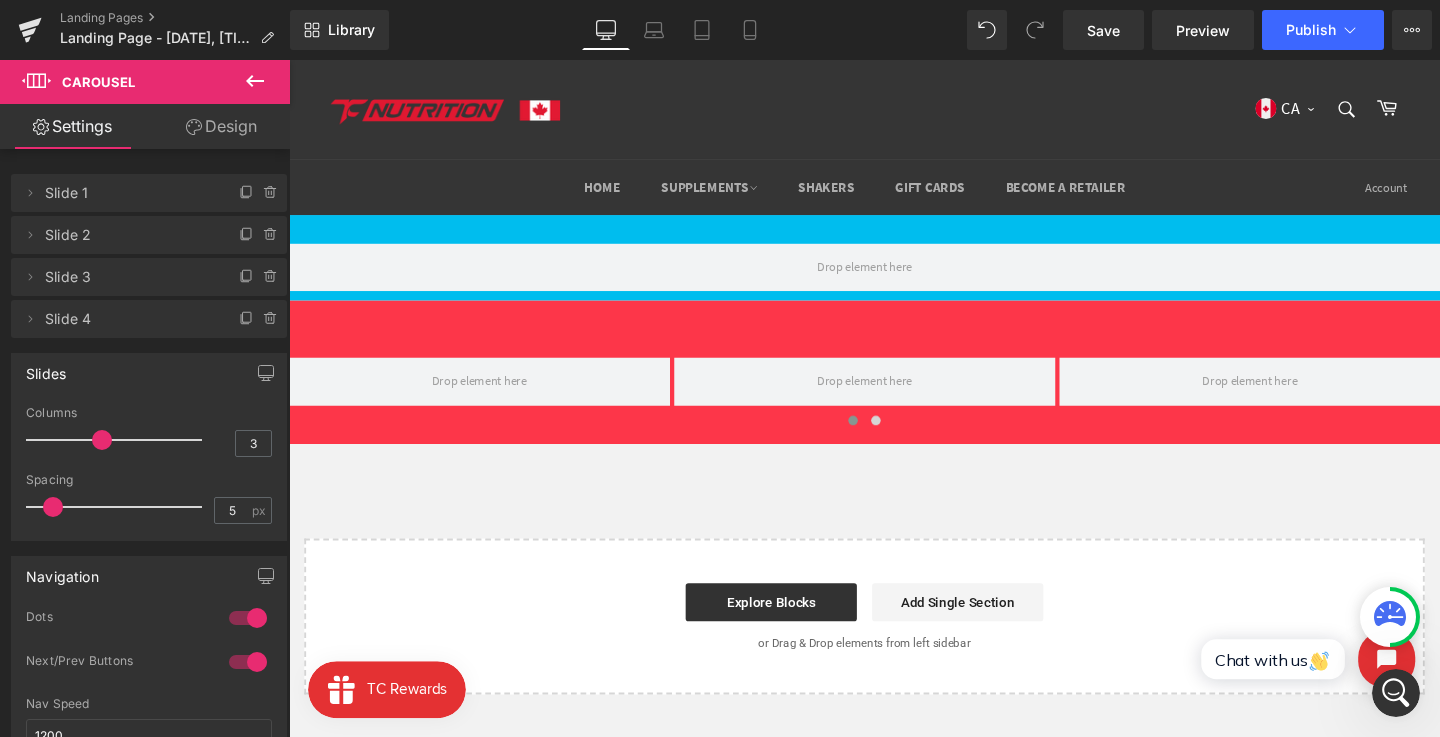 click 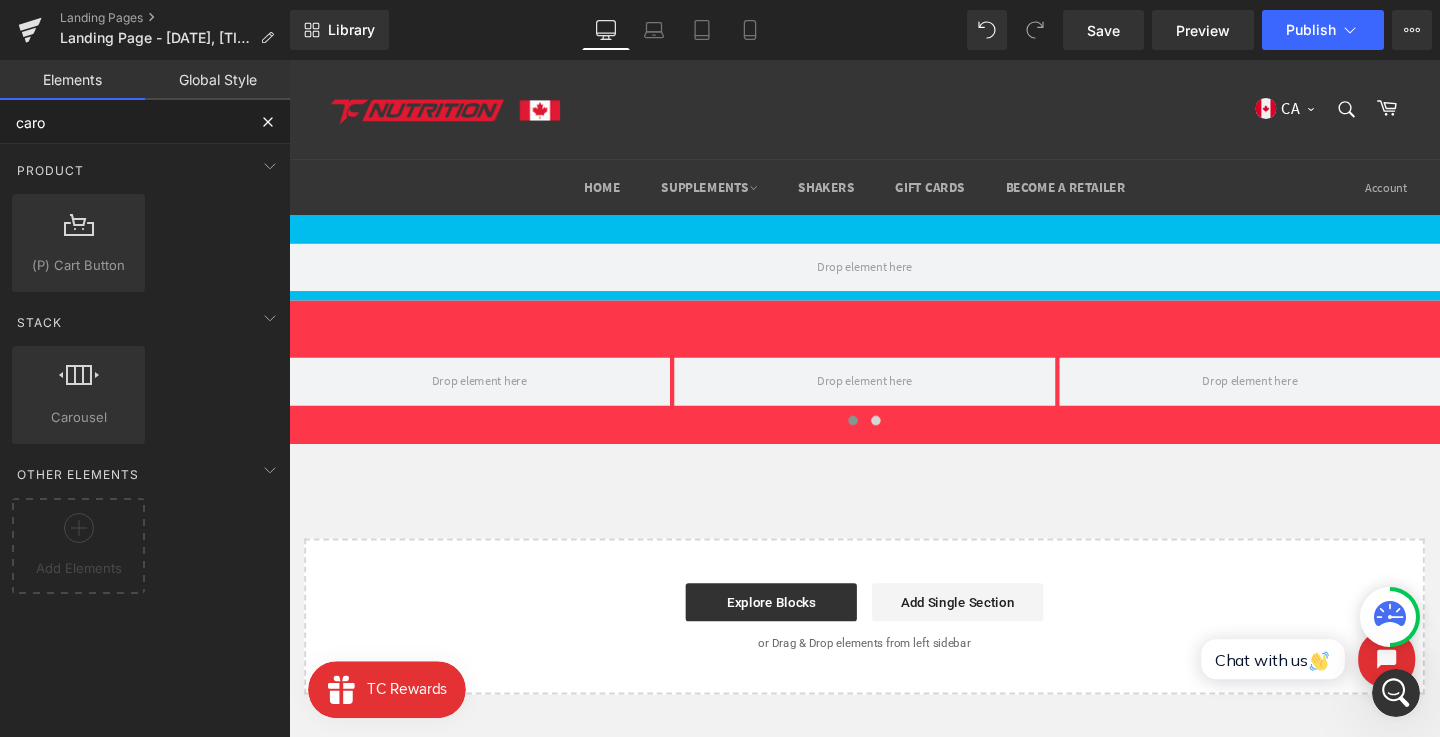 click on "caro" at bounding box center (123, 122) 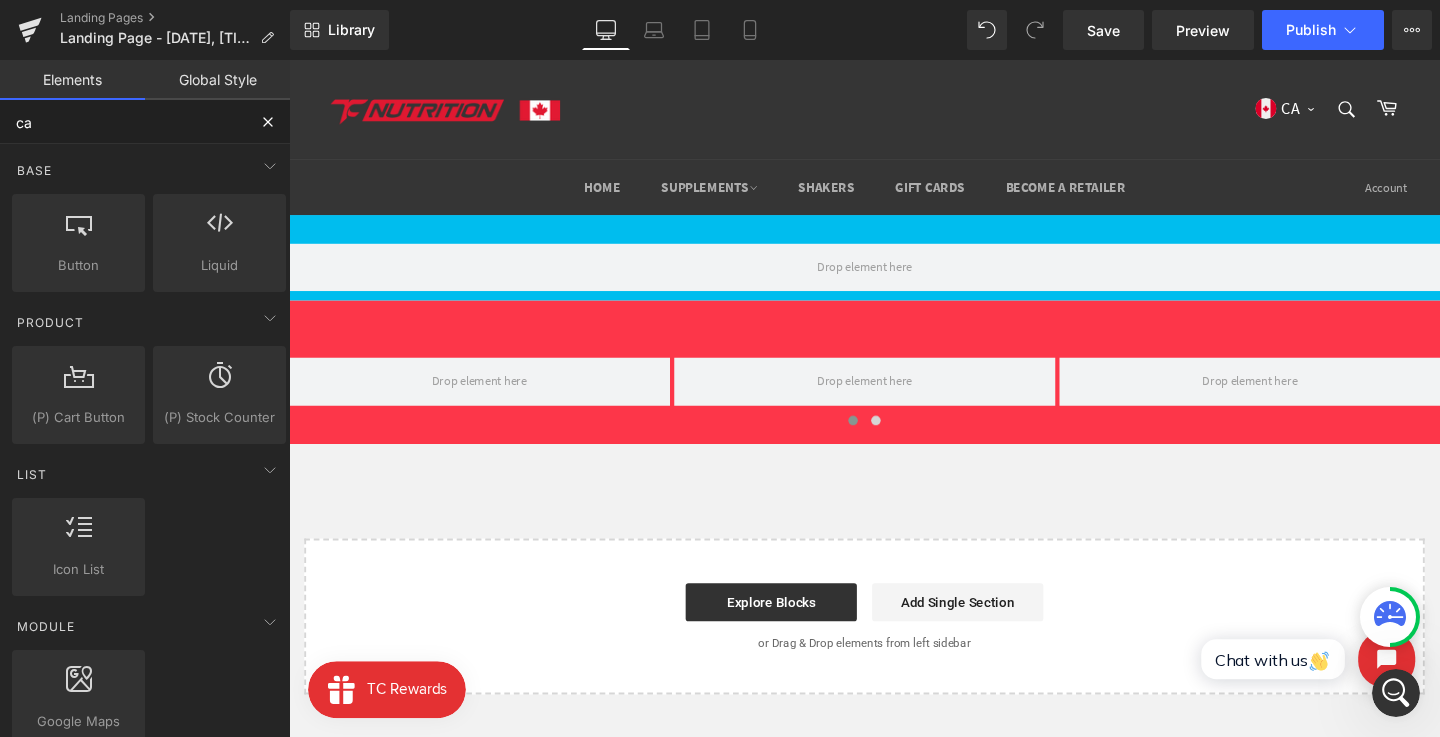 type on "c" 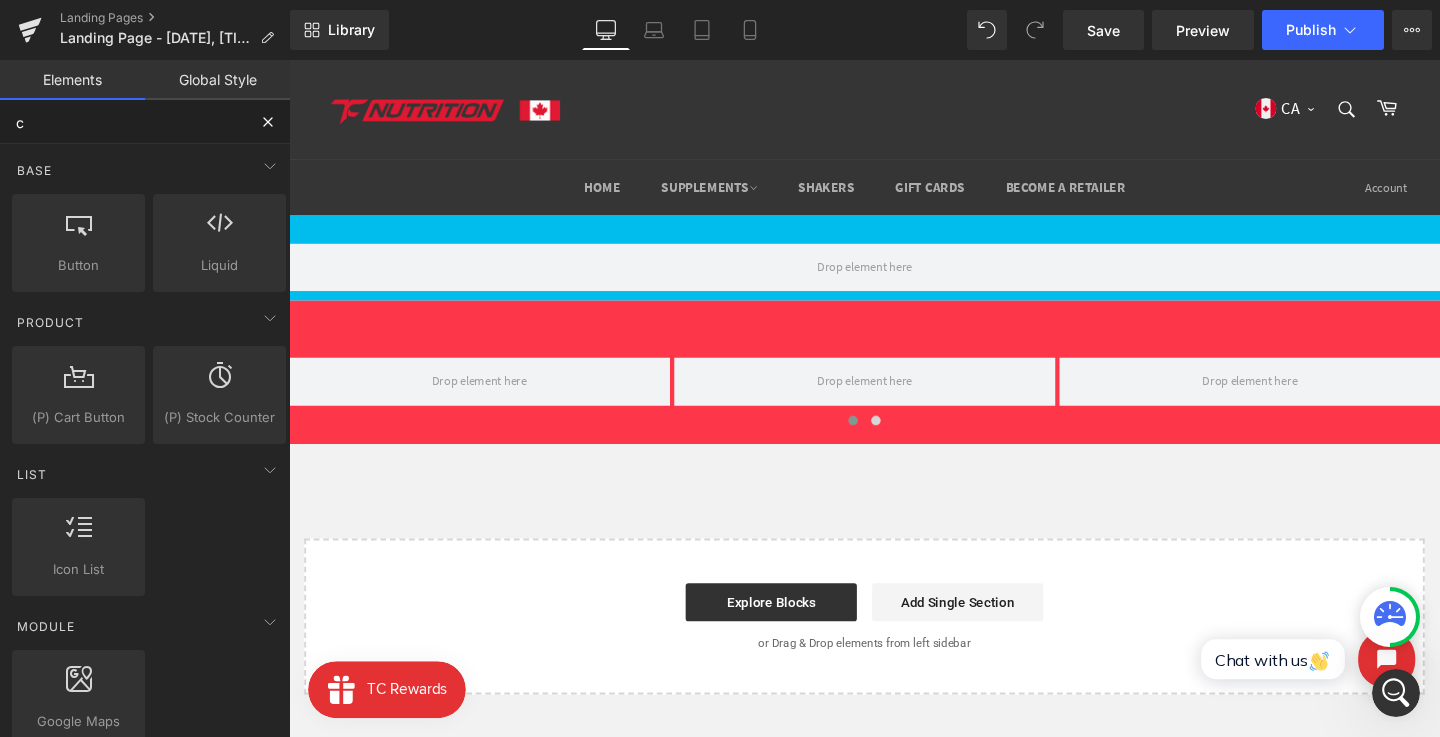 type 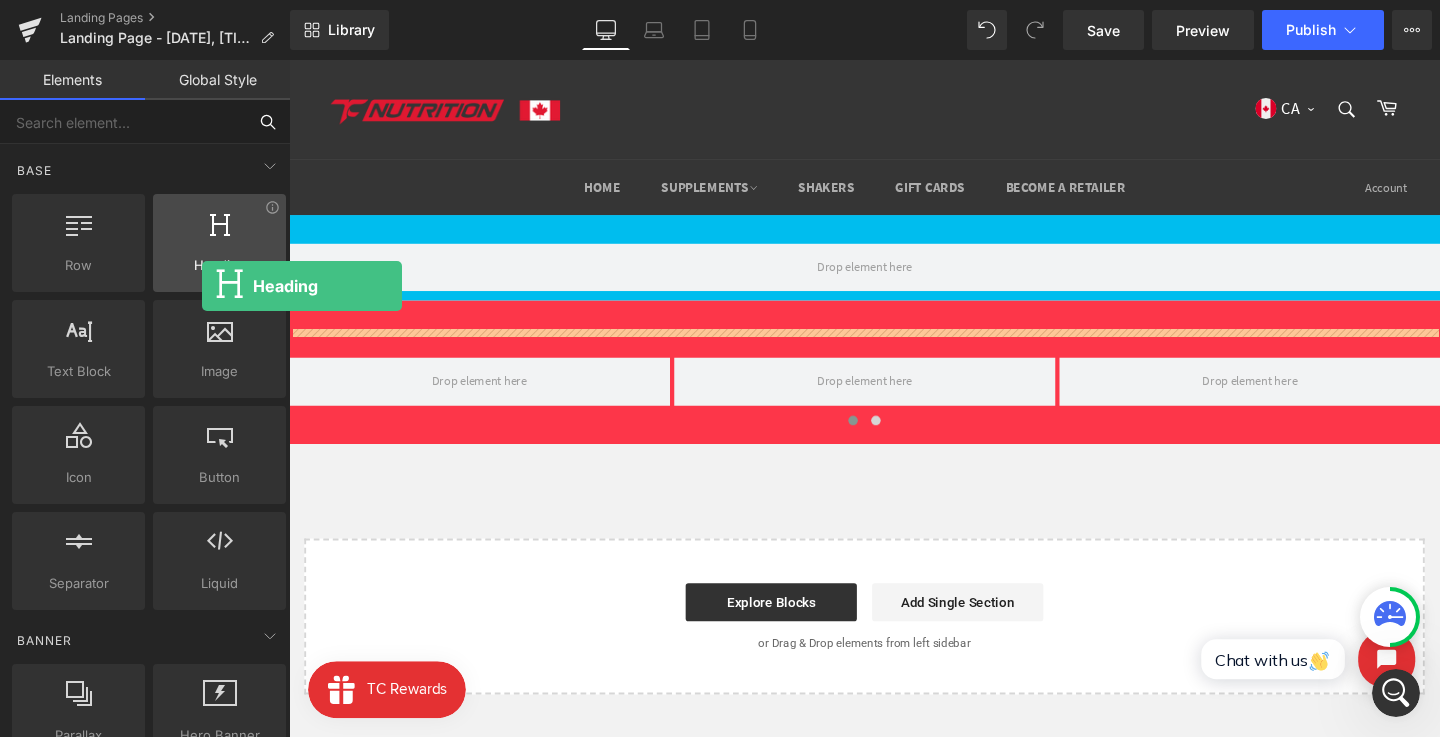 click on "Heading  headings, titles, h1,h2,h3,h4,h5,h6" at bounding box center (219, 243) 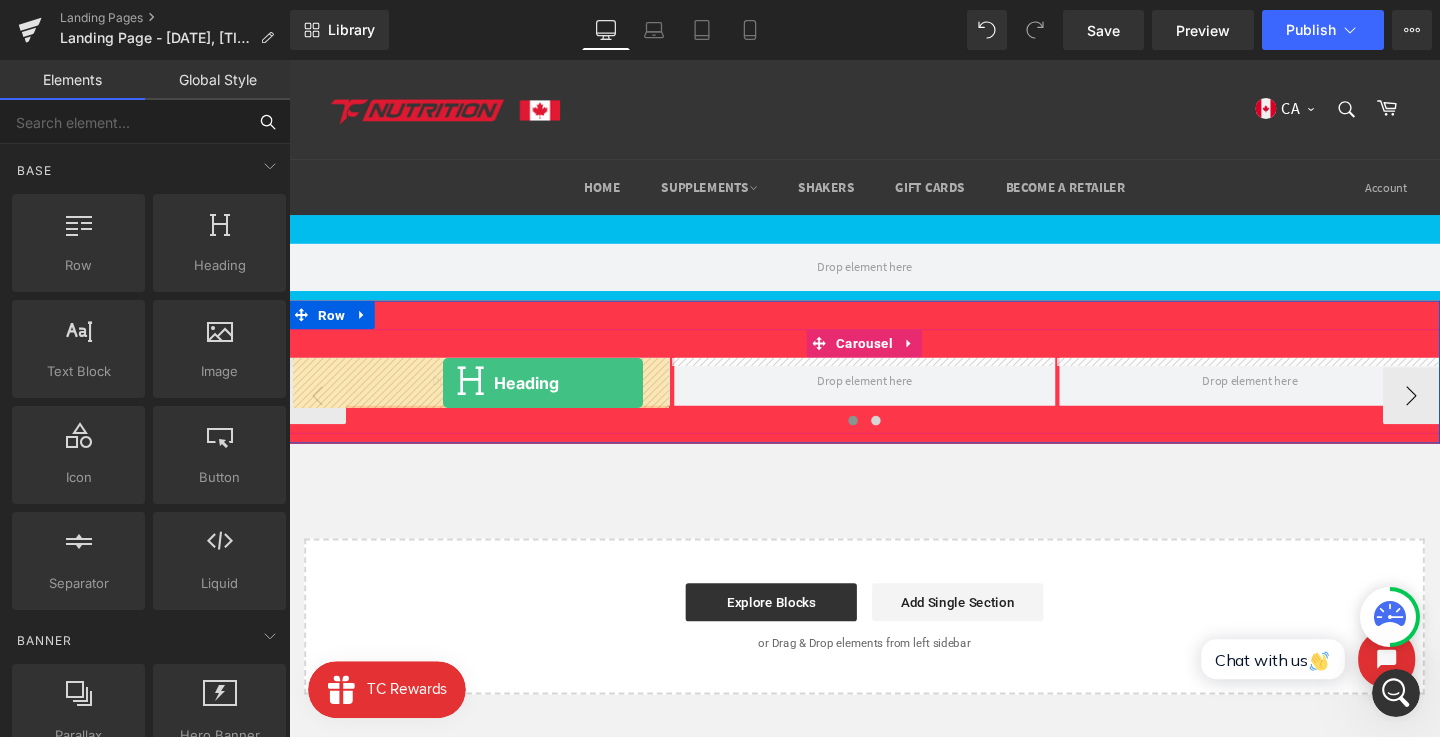 drag, startPoint x: 470, startPoint y: 320, endPoint x: 451, endPoint y: 400, distance: 82.2253 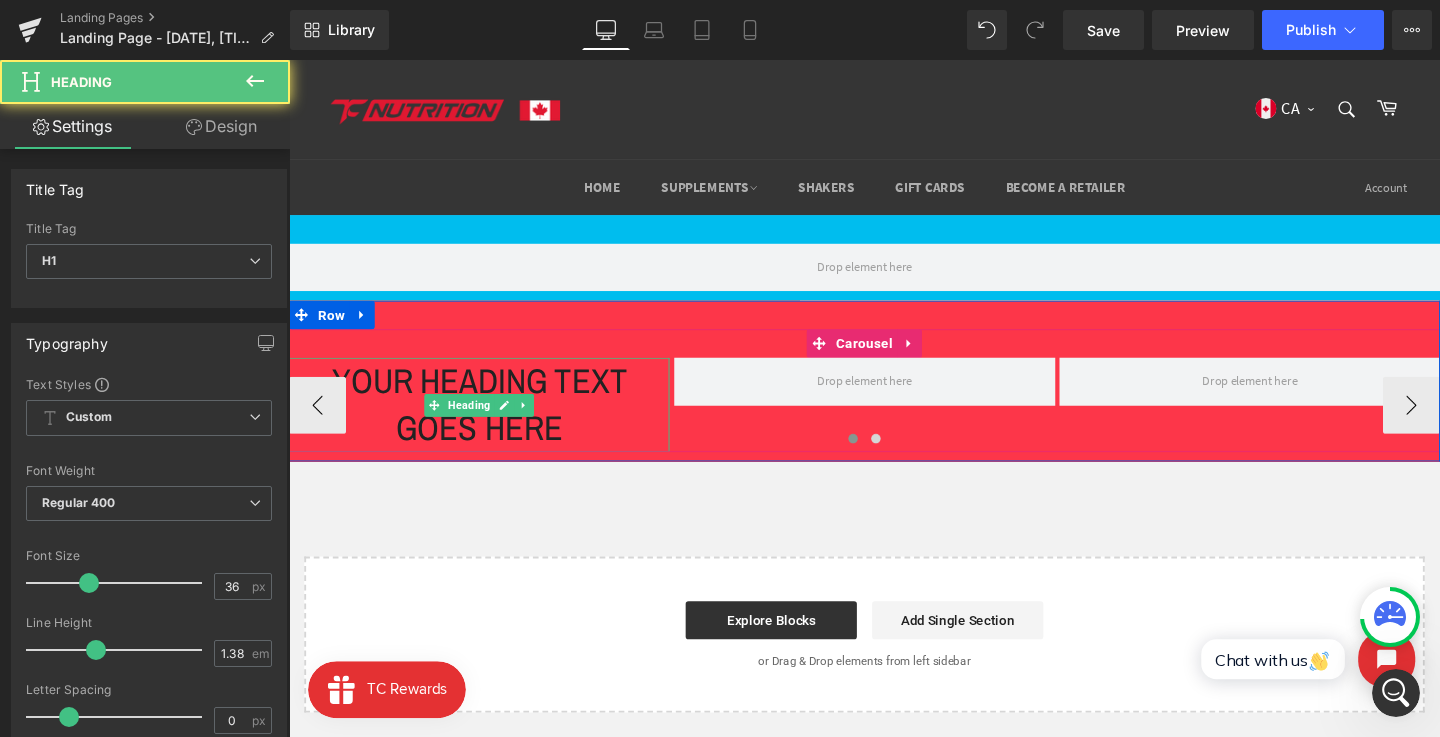 click on "Your heading text goes here" at bounding box center [489, 422] 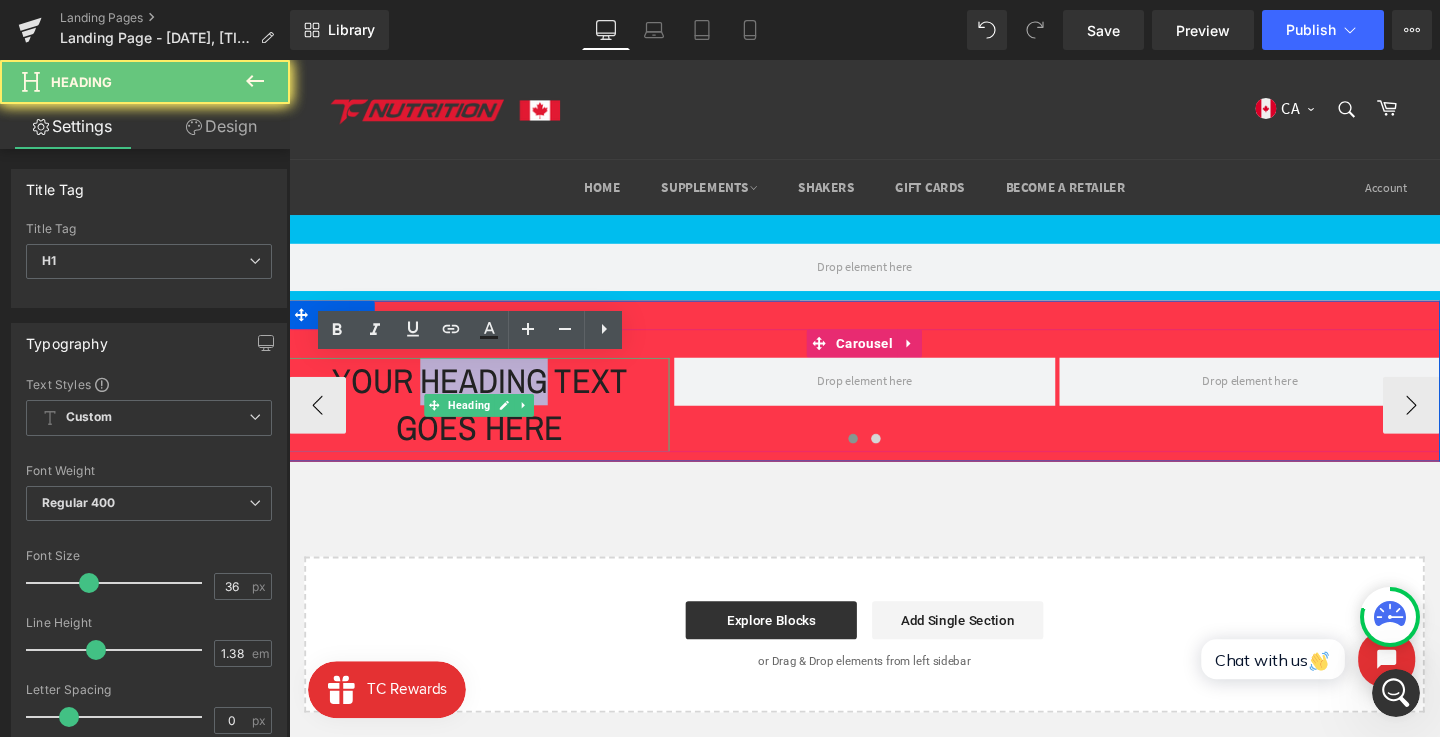 click on "Your heading text goes here" at bounding box center [489, 422] 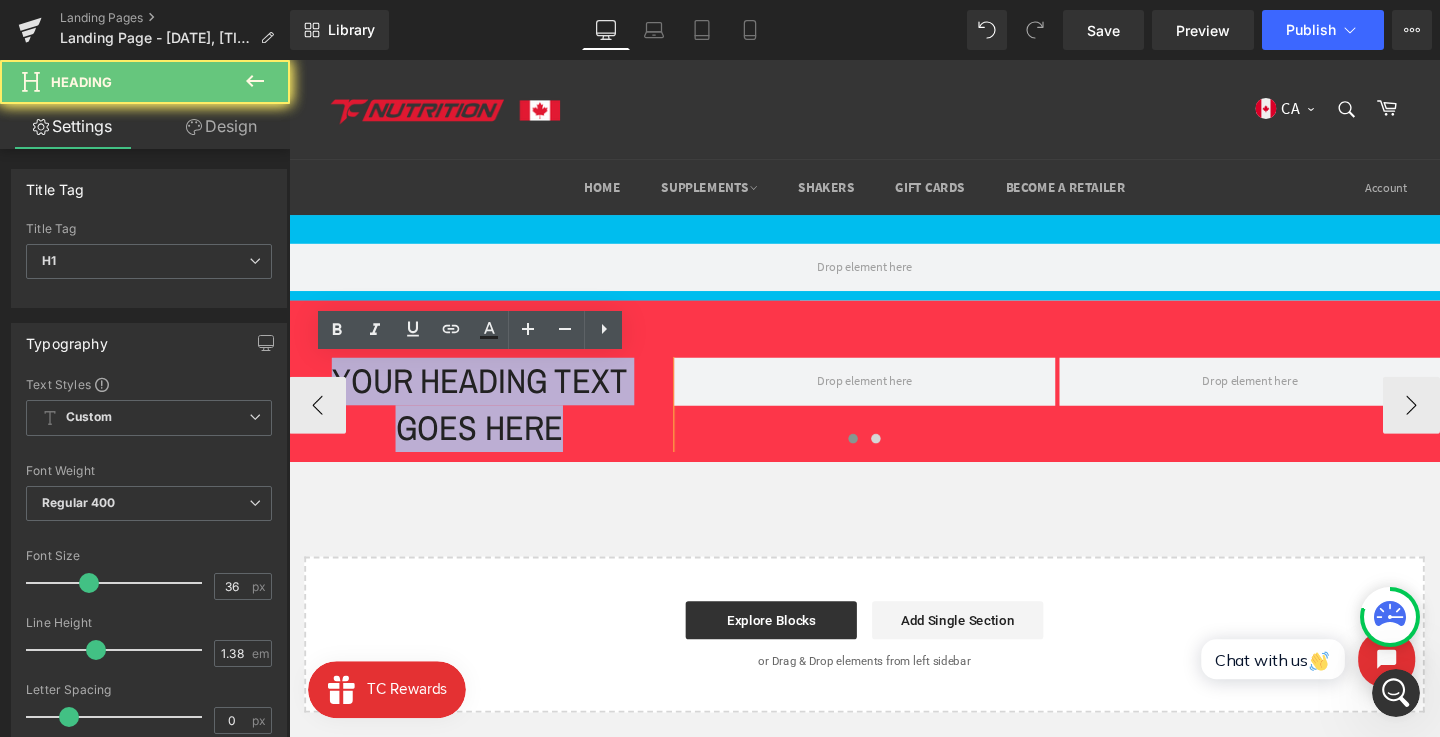 click on "Your heading text goes here" at bounding box center (489, 422) 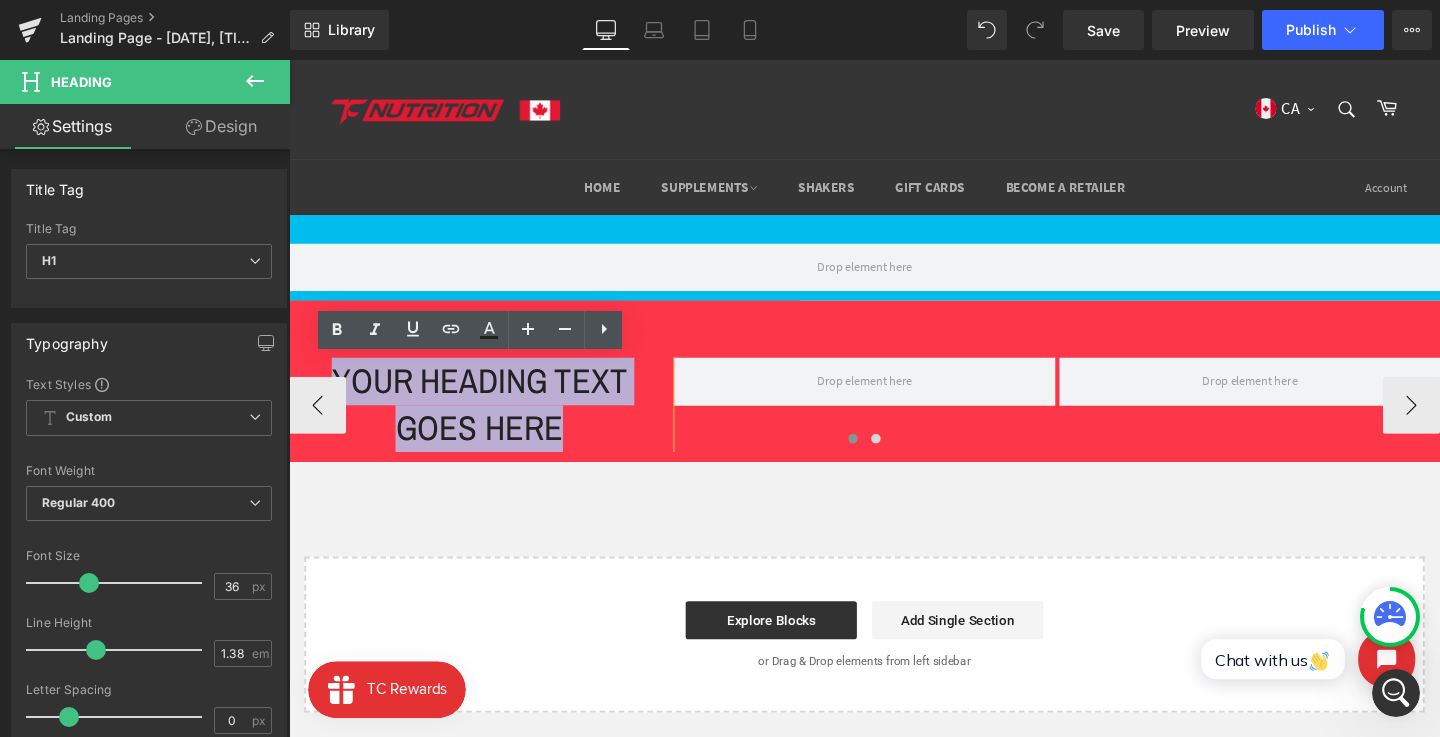type 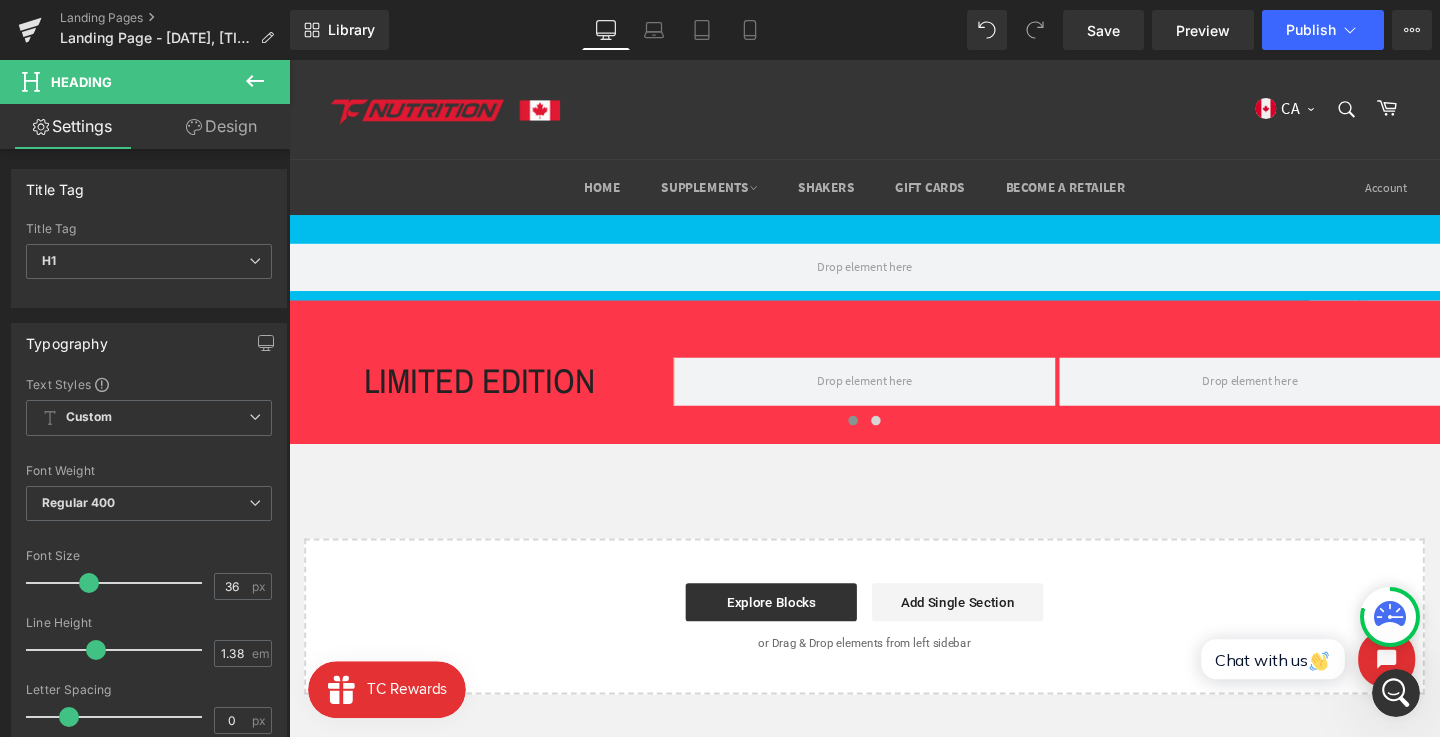 click on "Row
LIMITED EDITION
Heading
‹ ›
Carousel
Row
Select your layout" at bounding box center (894, 505) 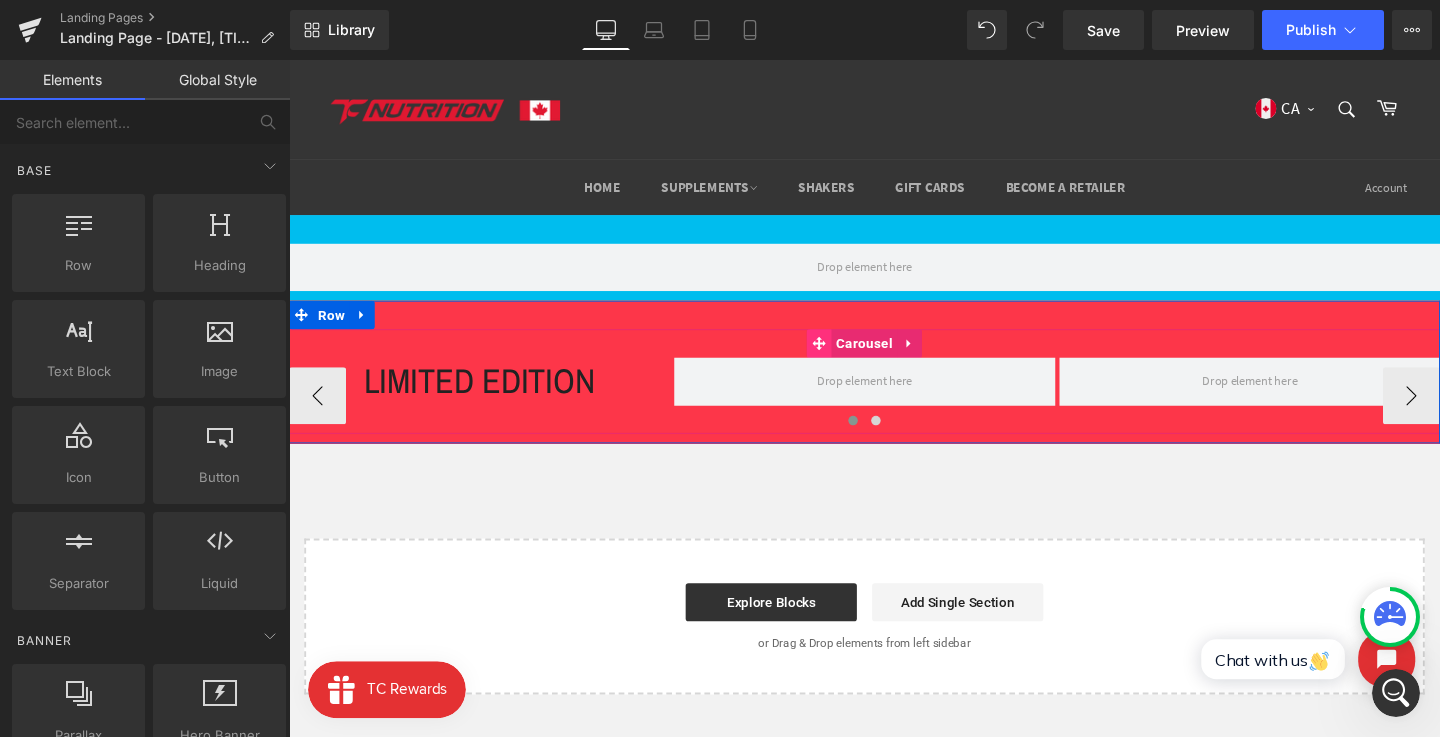click on "Carousel" at bounding box center (893, 358) 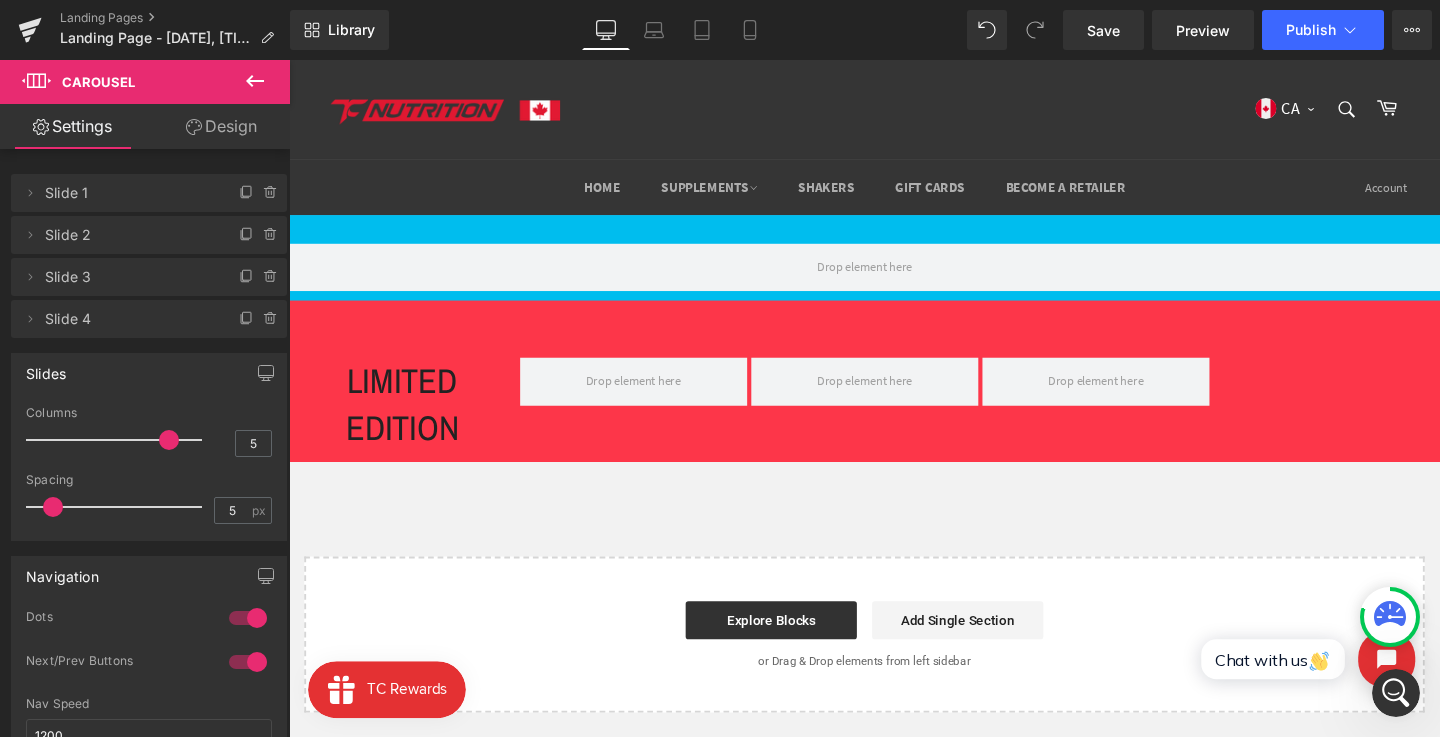 type on "4" 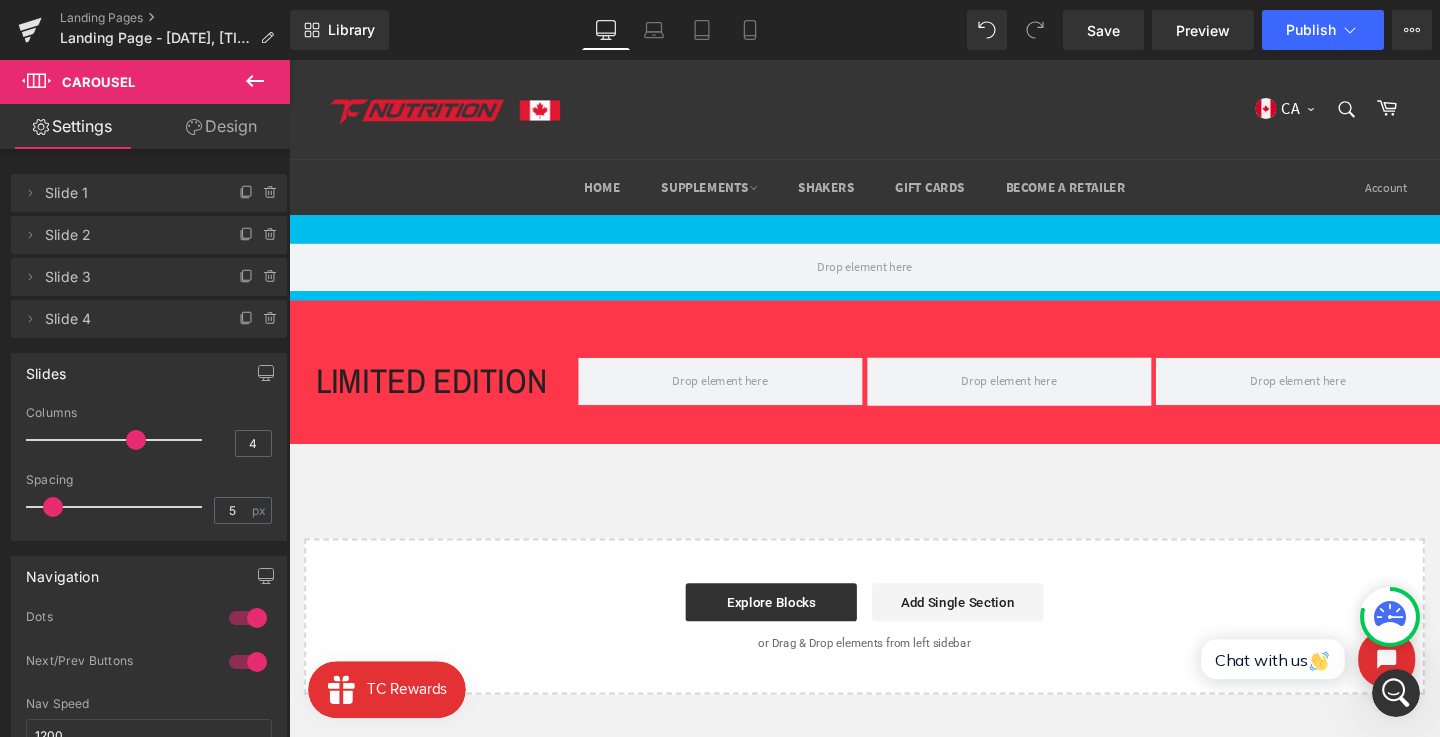 drag, startPoint x: 103, startPoint y: 437, endPoint x: 145, endPoint y: 438, distance: 42.0119 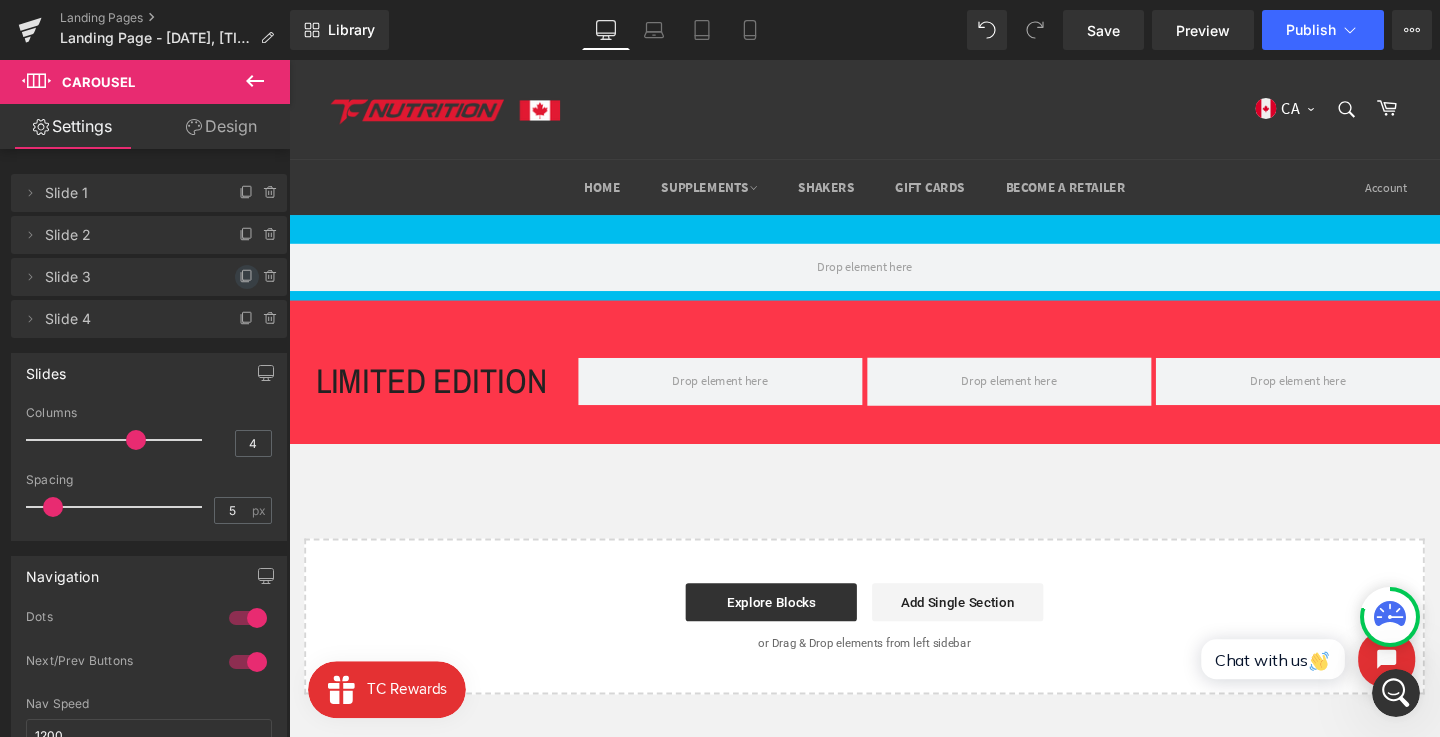 click 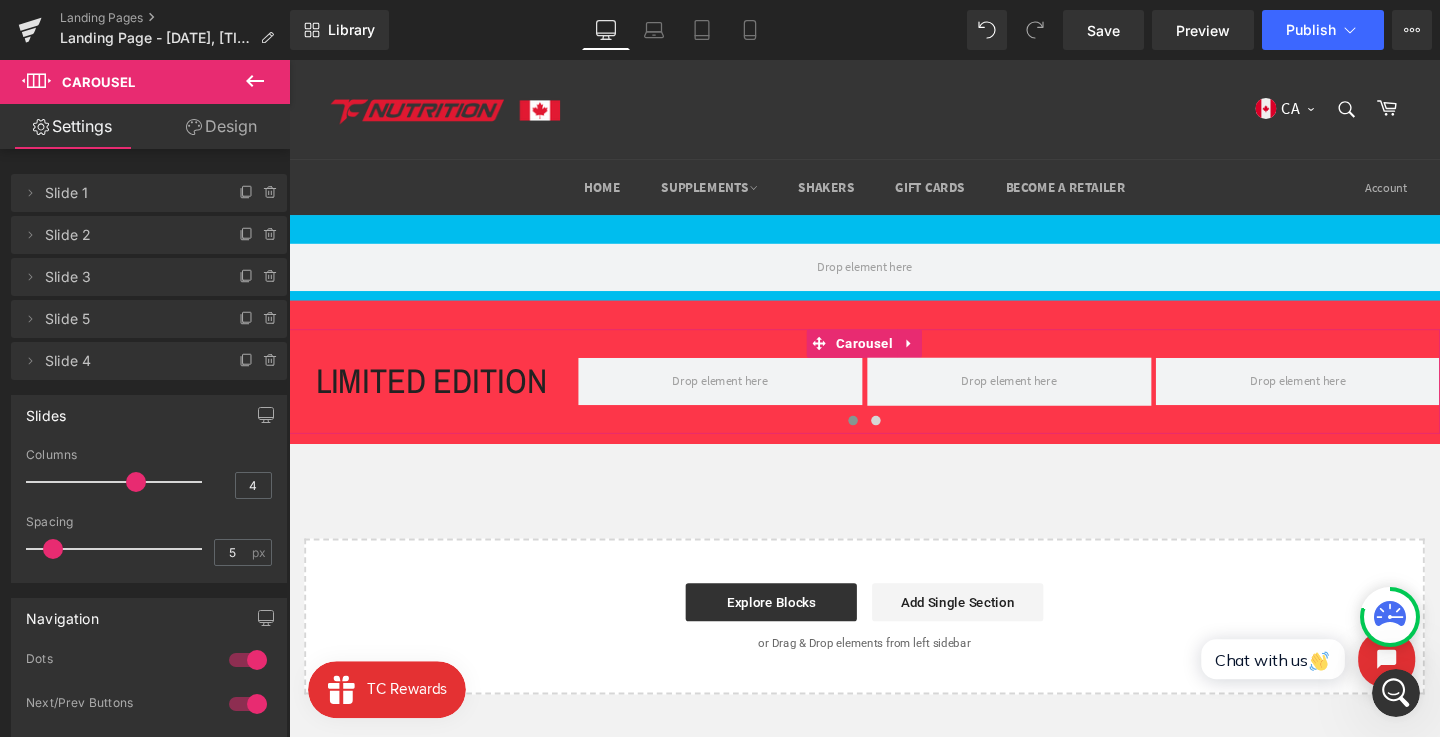 click at bounding box center (261, 270) 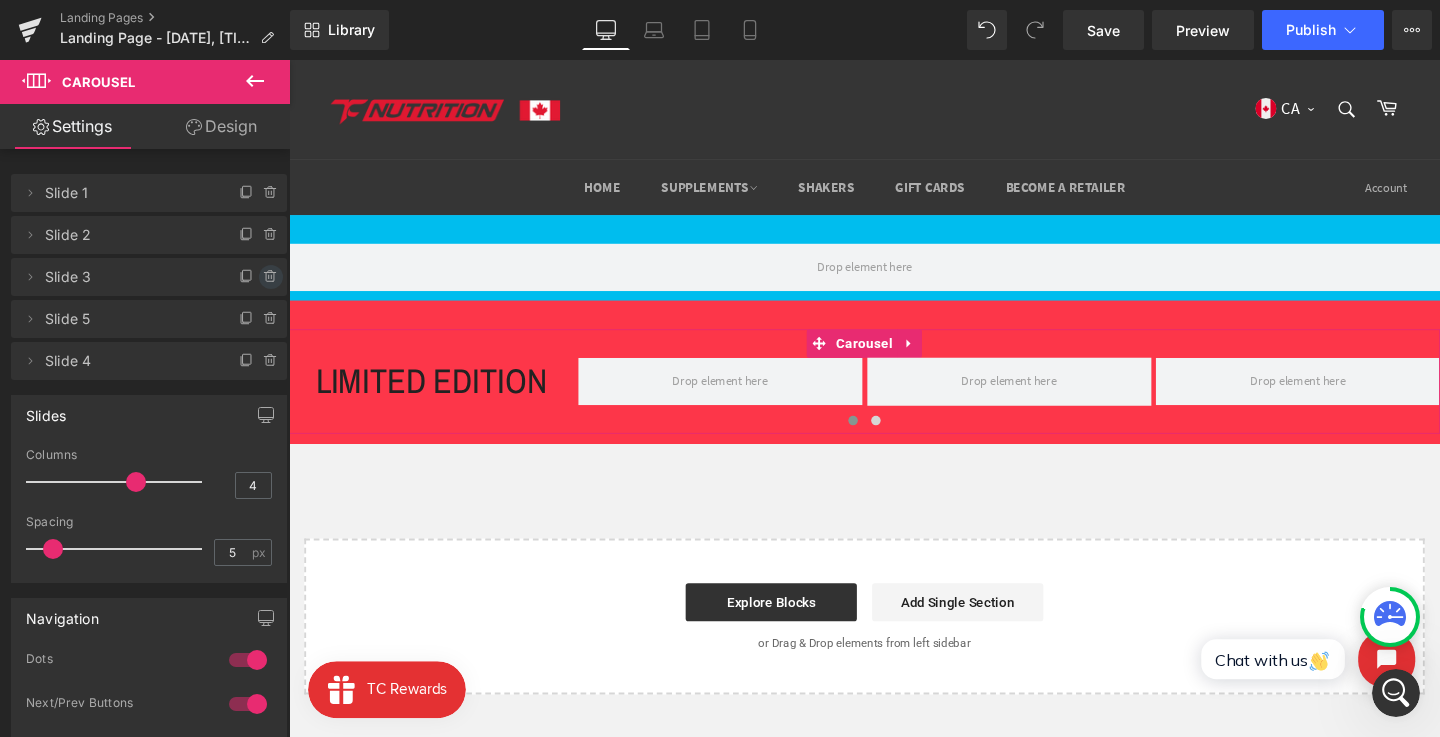 click 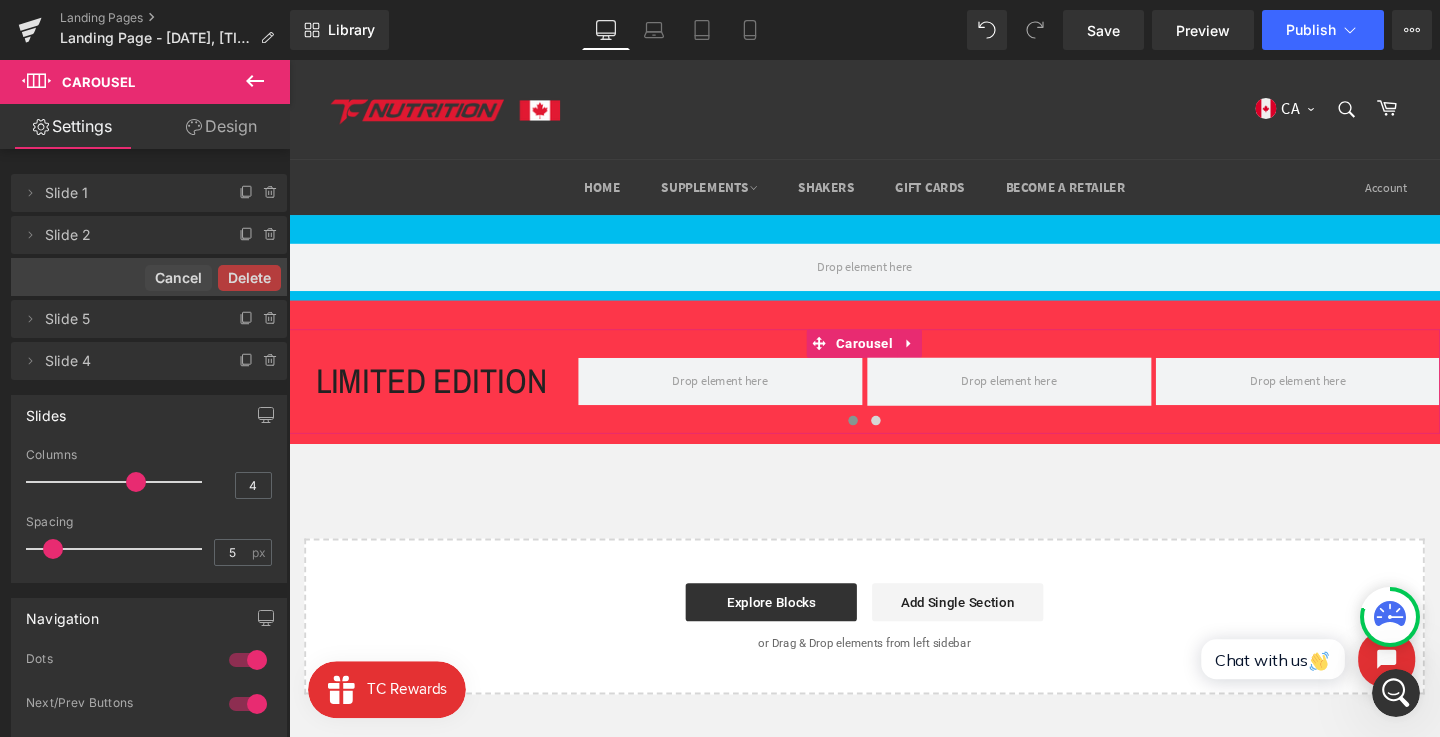 click on "Delete" at bounding box center (249, 278) 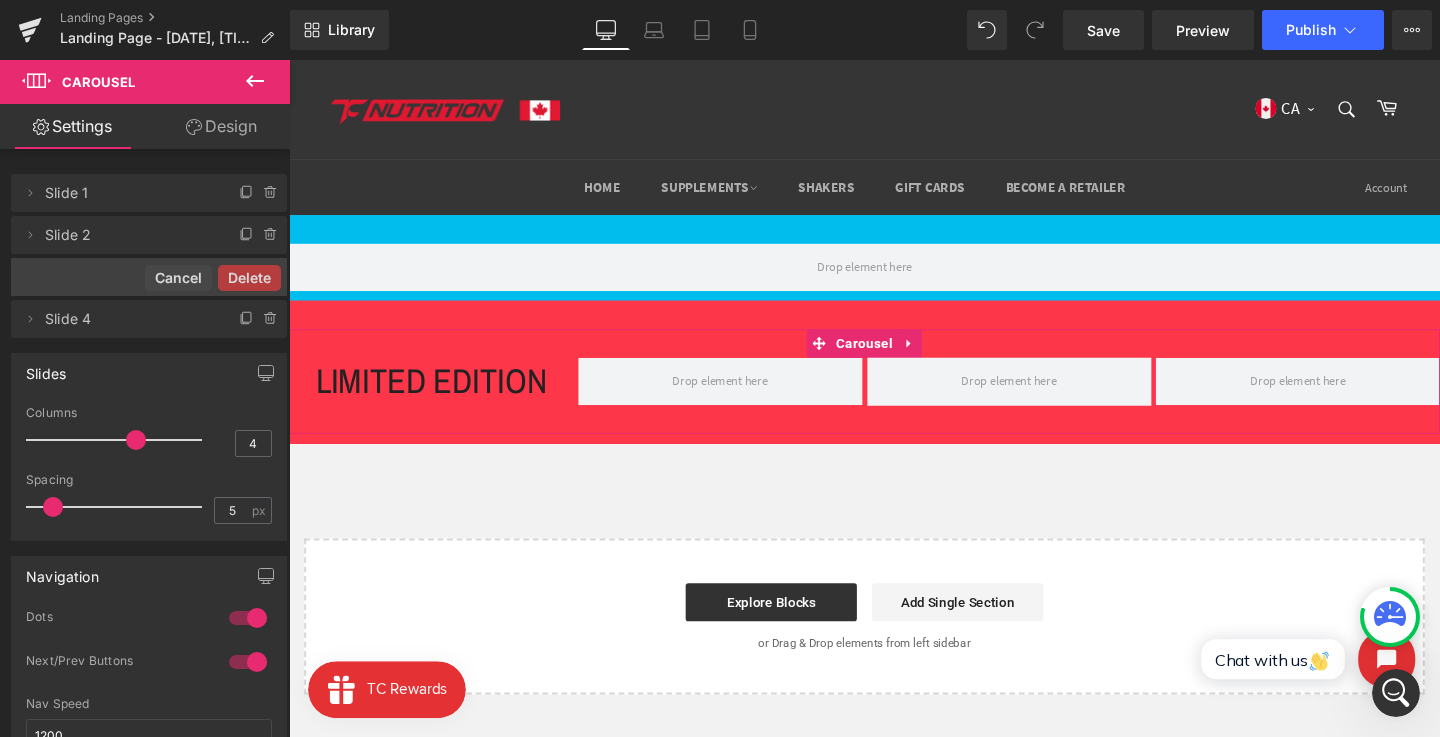 click on "Delete" at bounding box center [249, 278] 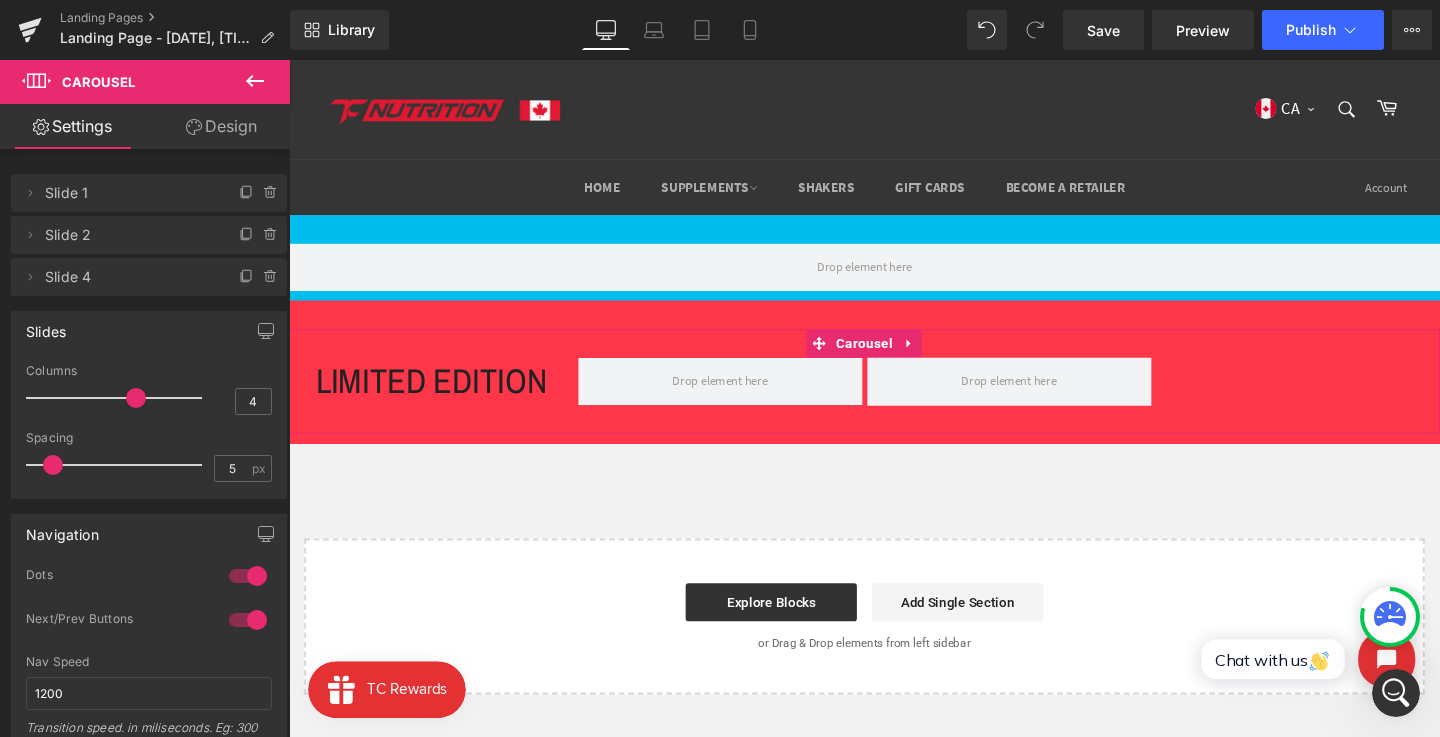 click 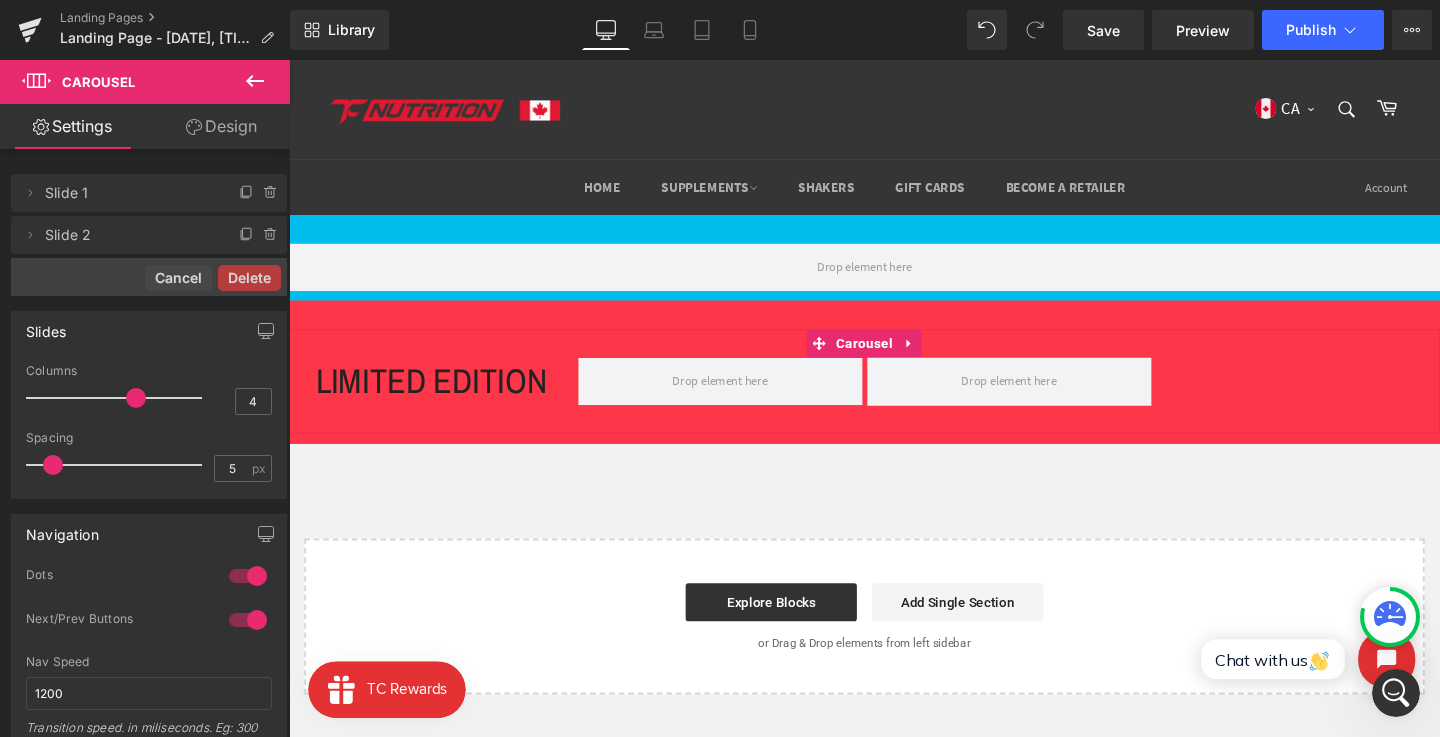 click on "Delete" at bounding box center [249, 278] 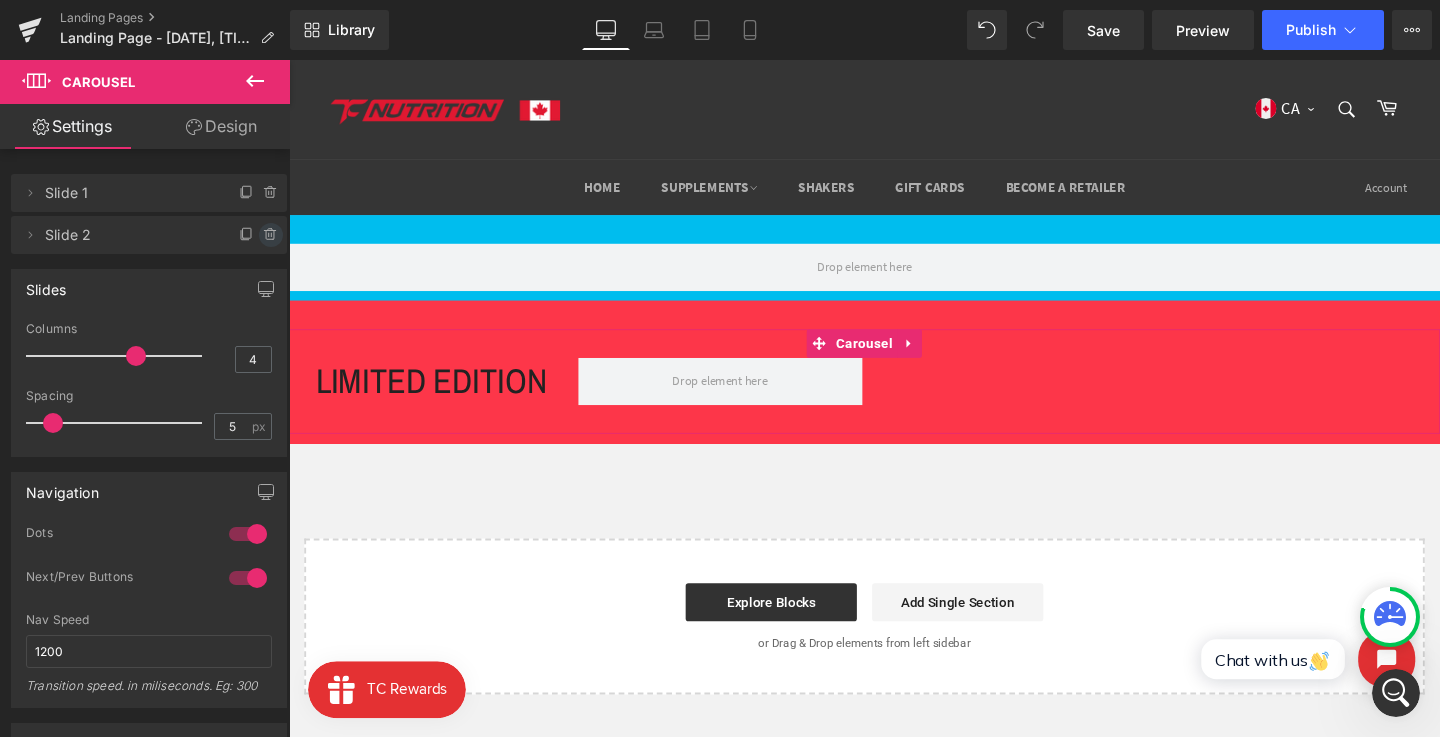 click 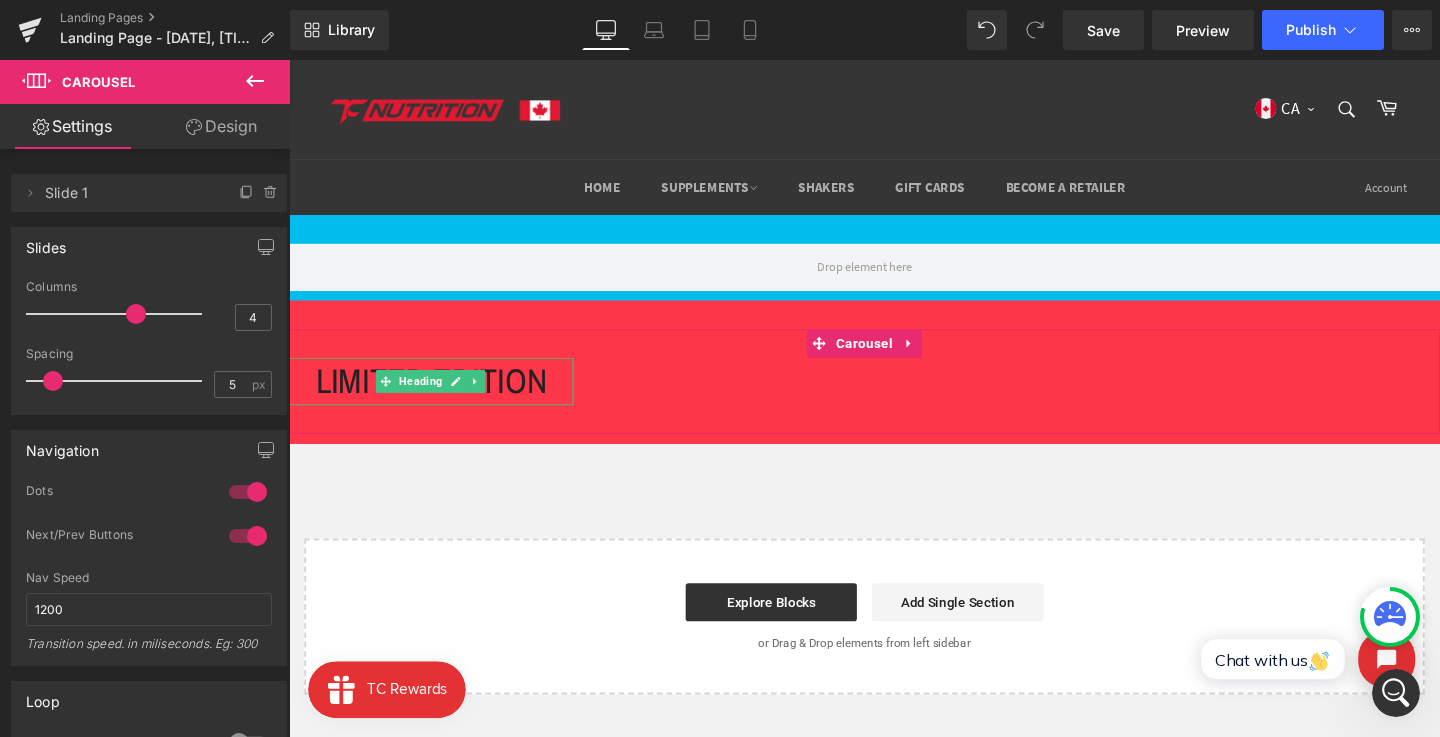 click on "Slide 1" at bounding box center [129, 193] 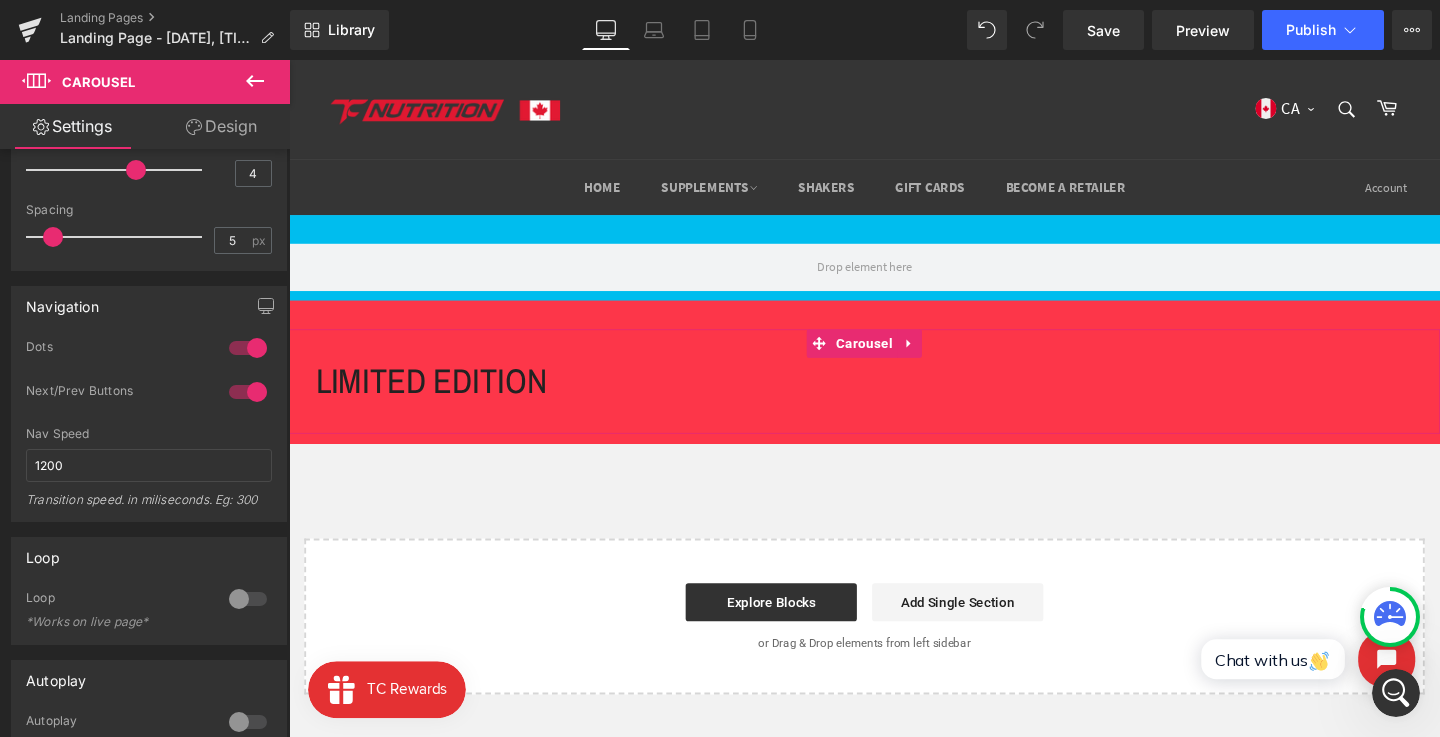 scroll, scrollTop: 186, scrollLeft: 0, axis: vertical 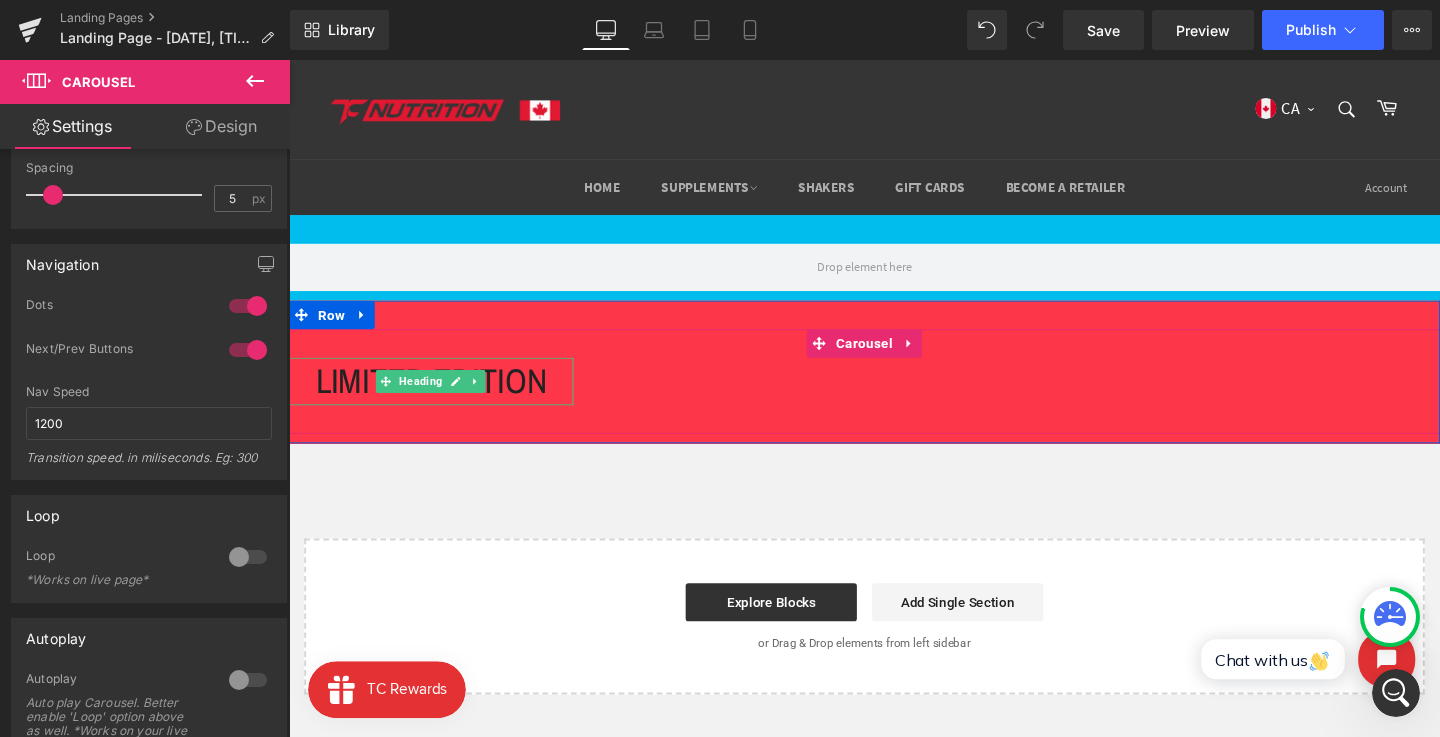 click on "LIMITED EDITION" at bounding box center [438, 398] 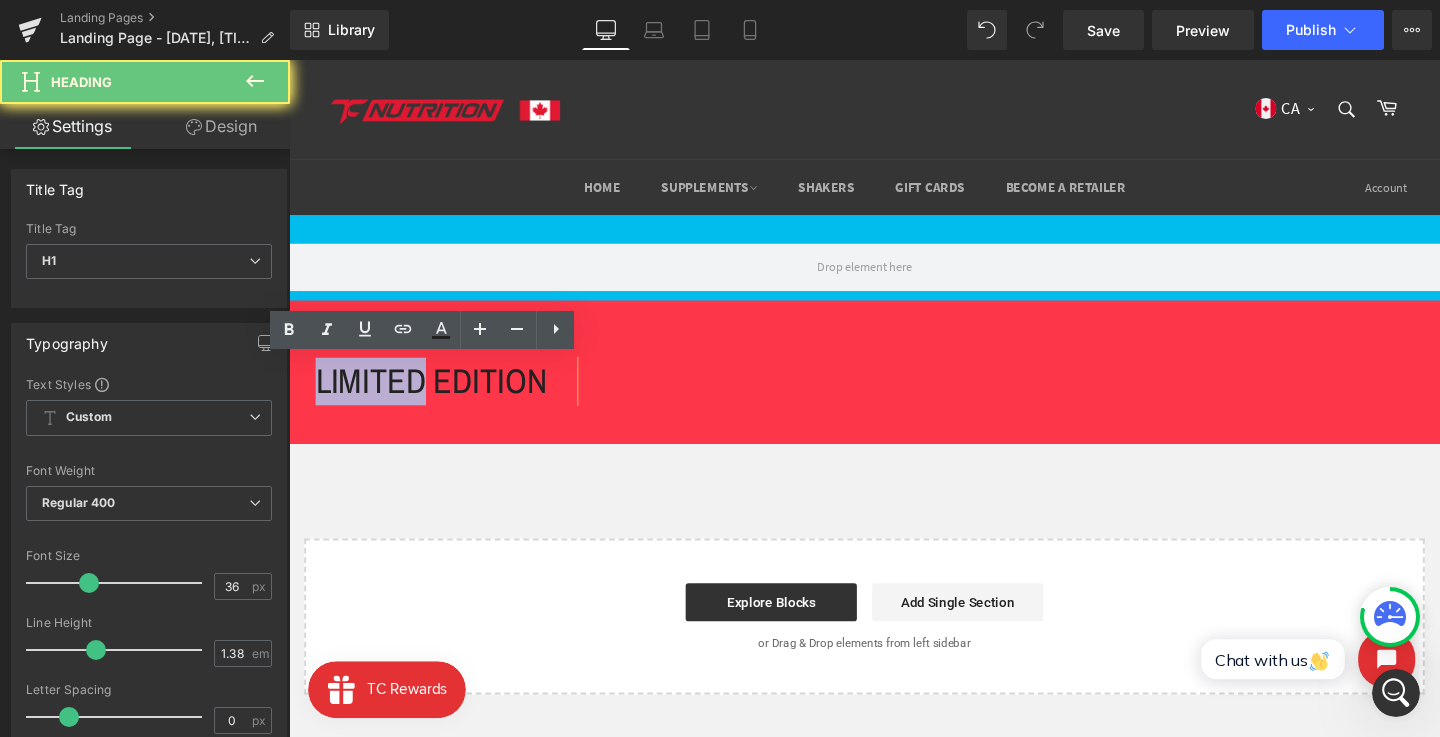 click on "LIMITED EDITION" at bounding box center (438, 398) 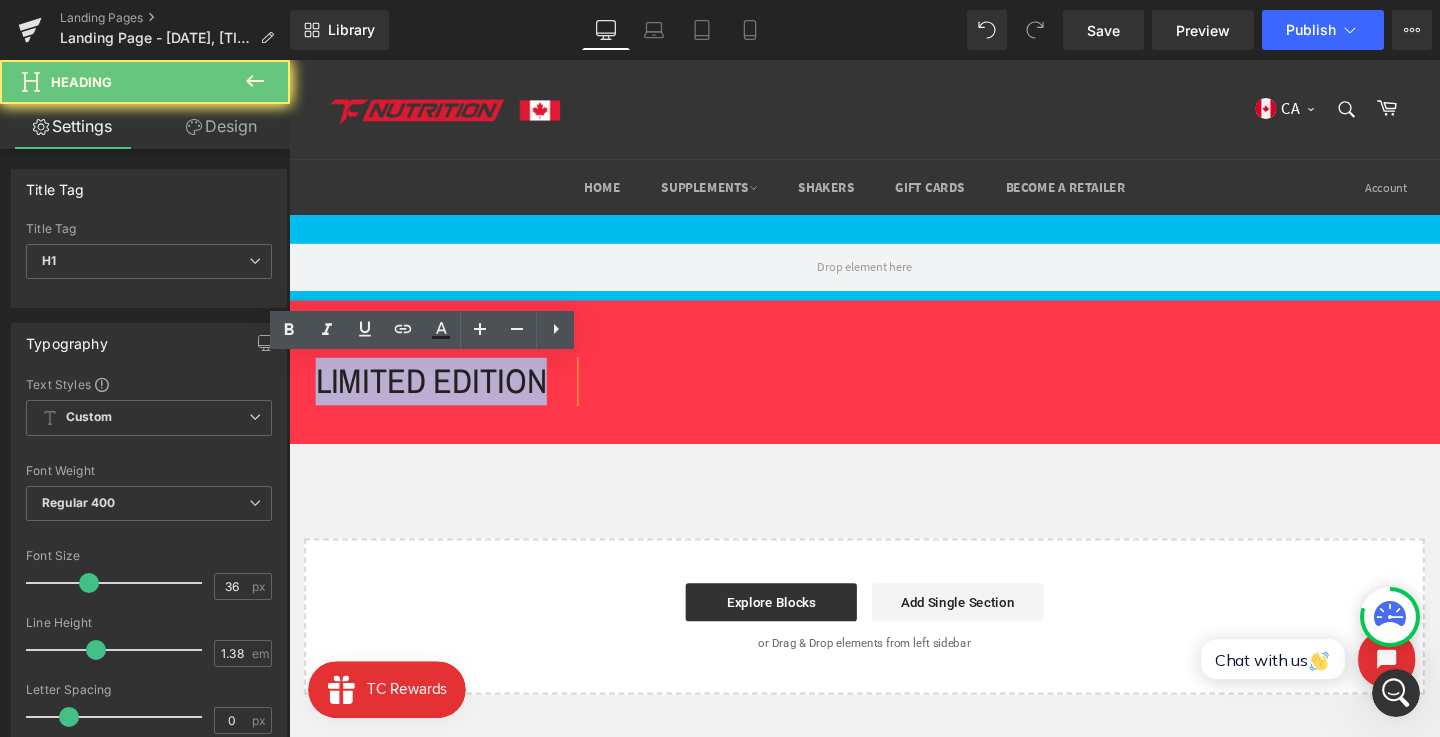 click on "LIMITED EDITION" at bounding box center [438, 398] 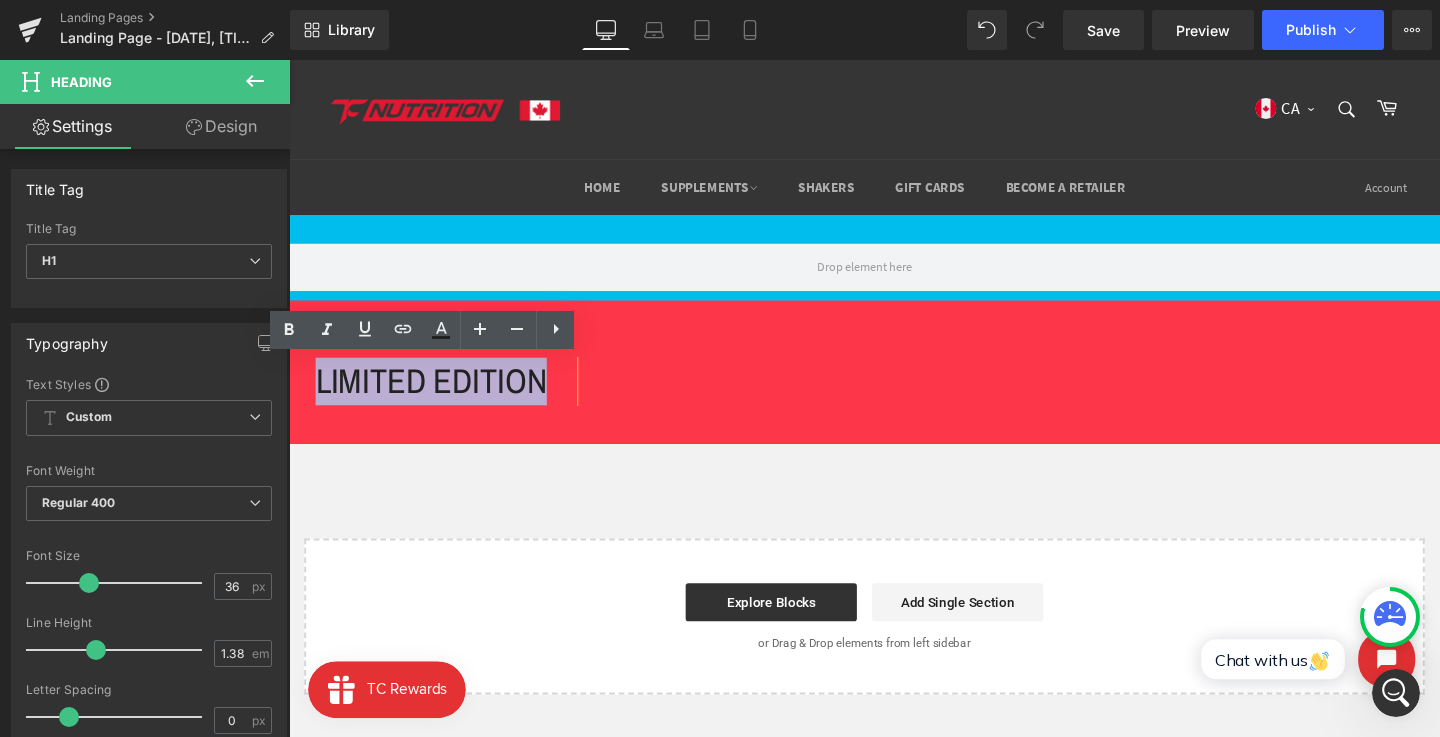 type 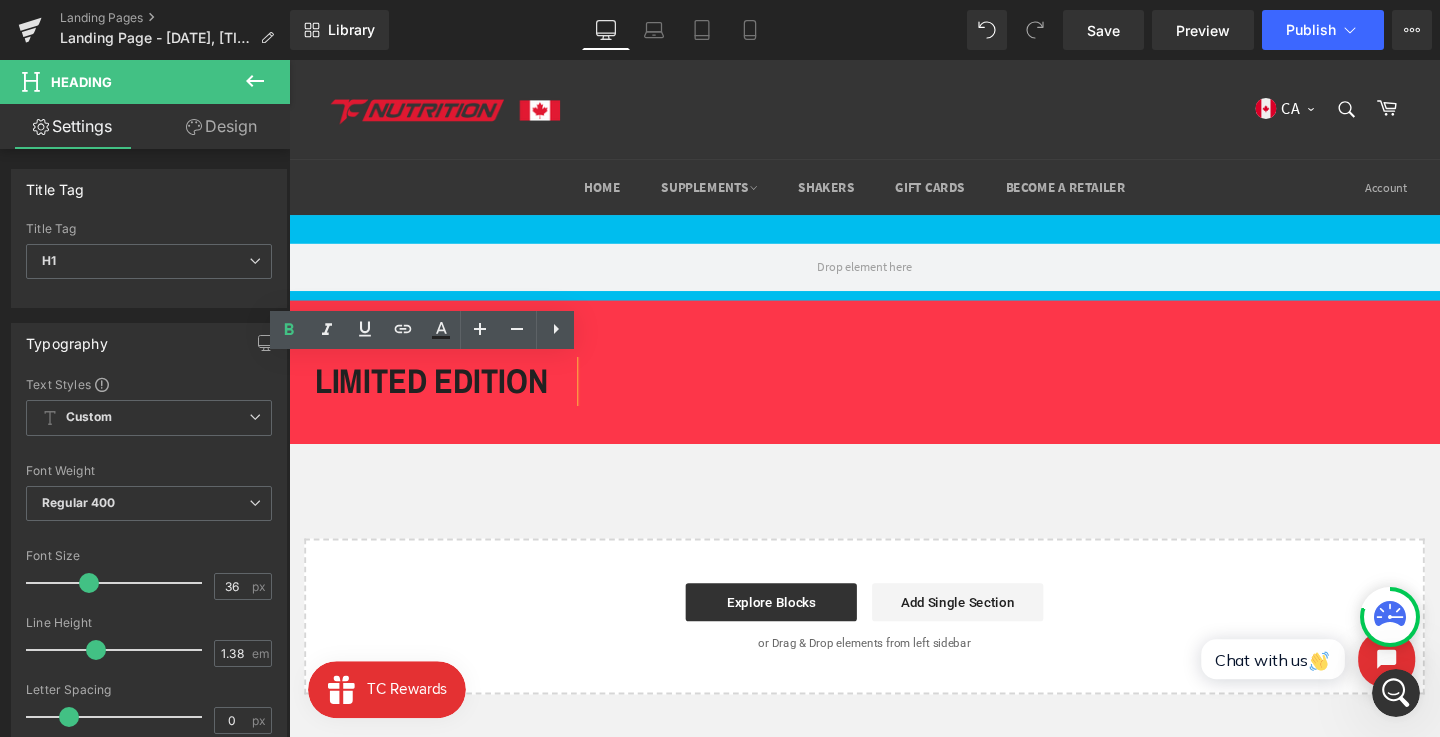 click on "LIMITED EDITION" at bounding box center (438, 397) 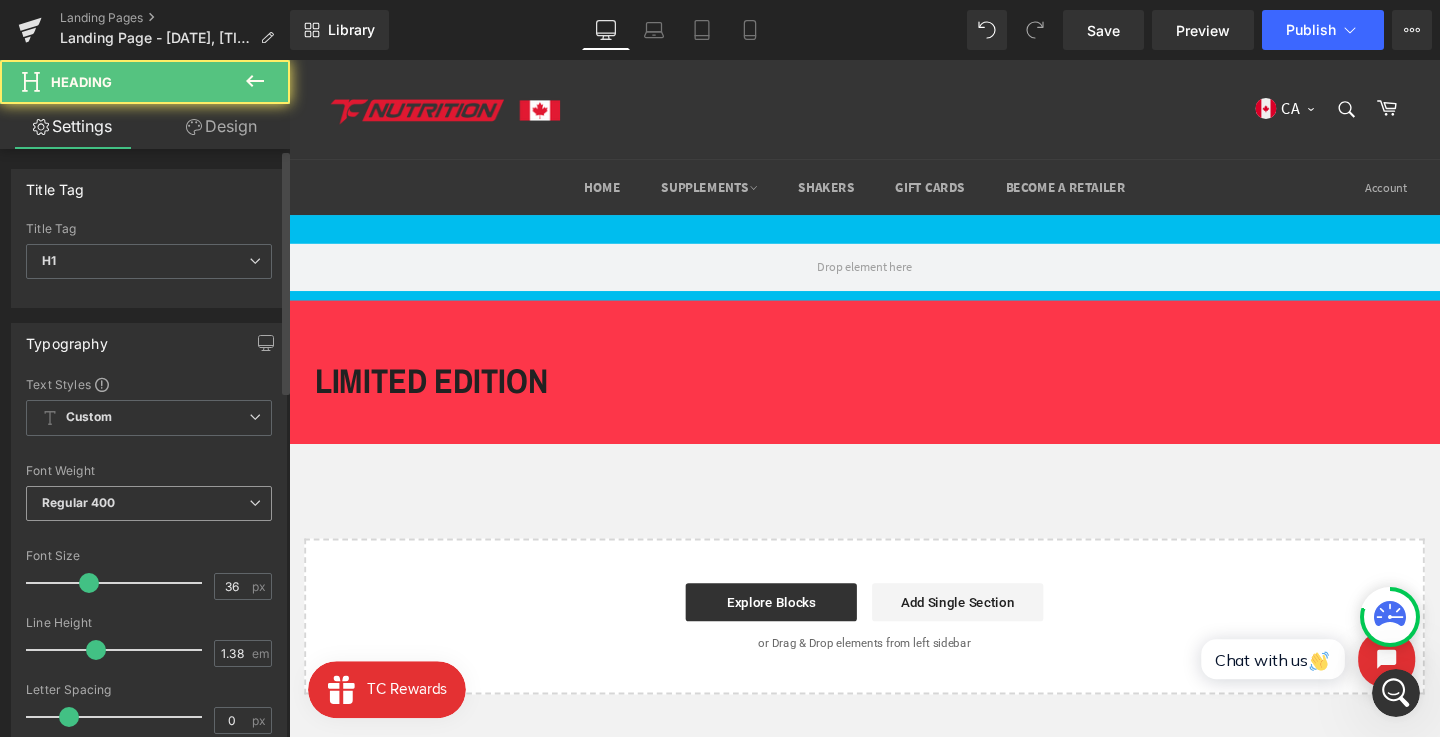 click on "Regular 400" at bounding box center [149, 503] 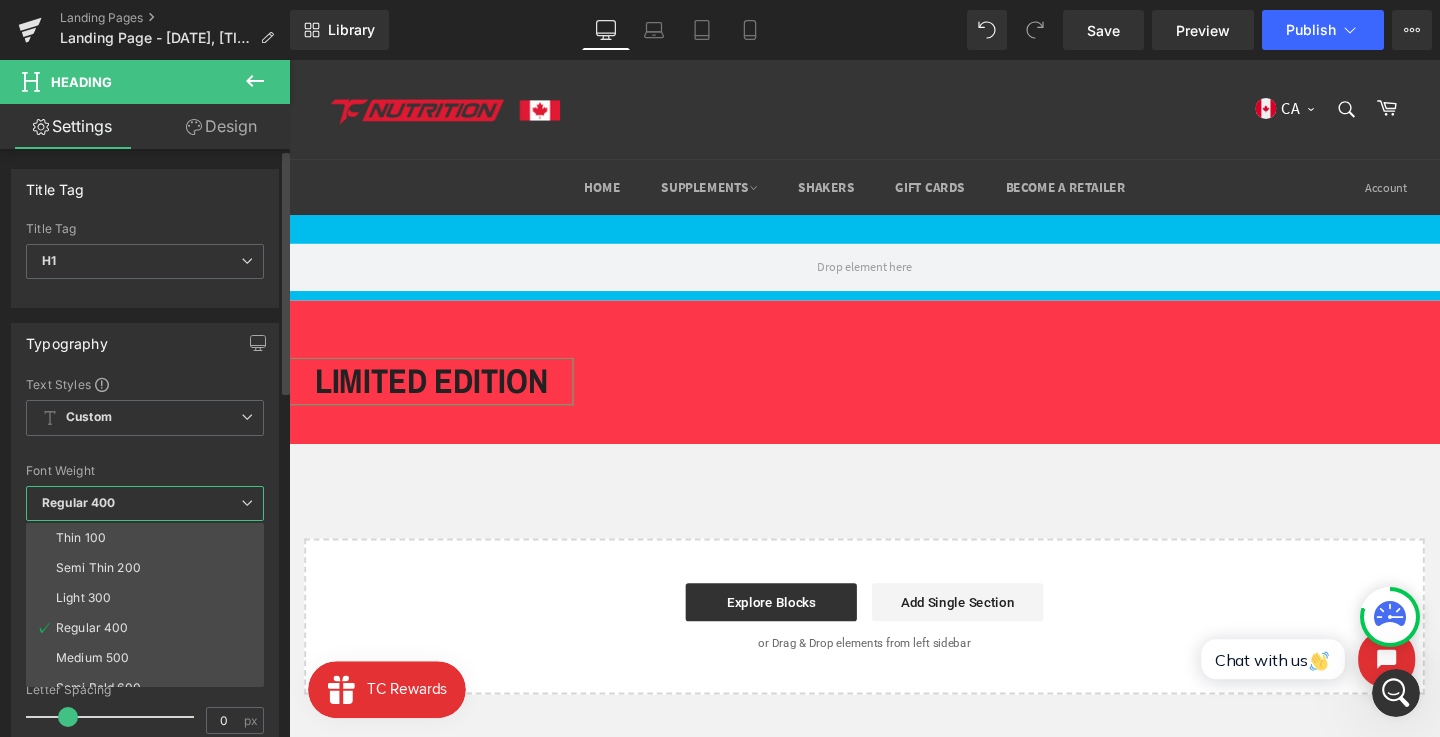 click on "Font Weight" at bounding box center (145, 471) 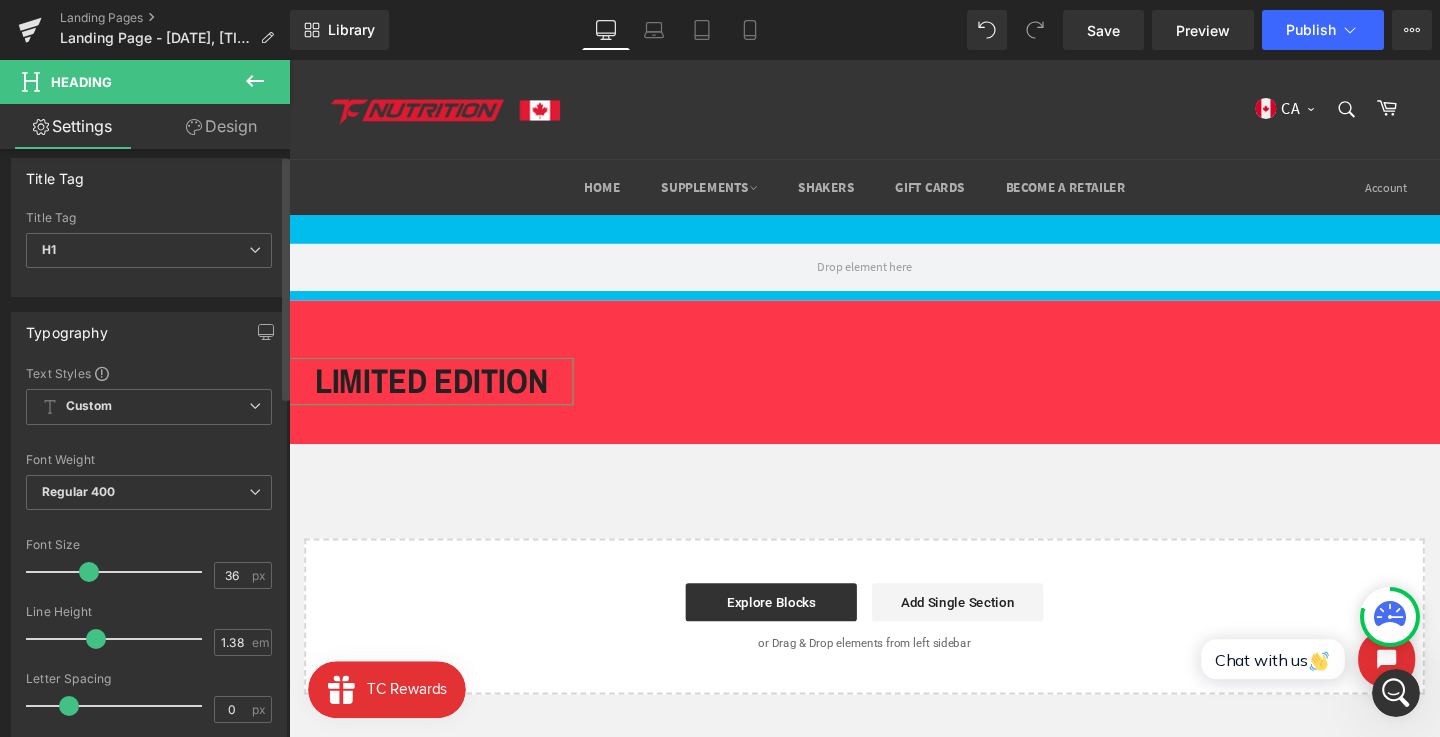 scroll, scrollTop: 14, scrollLeft: 0, axis: vertical 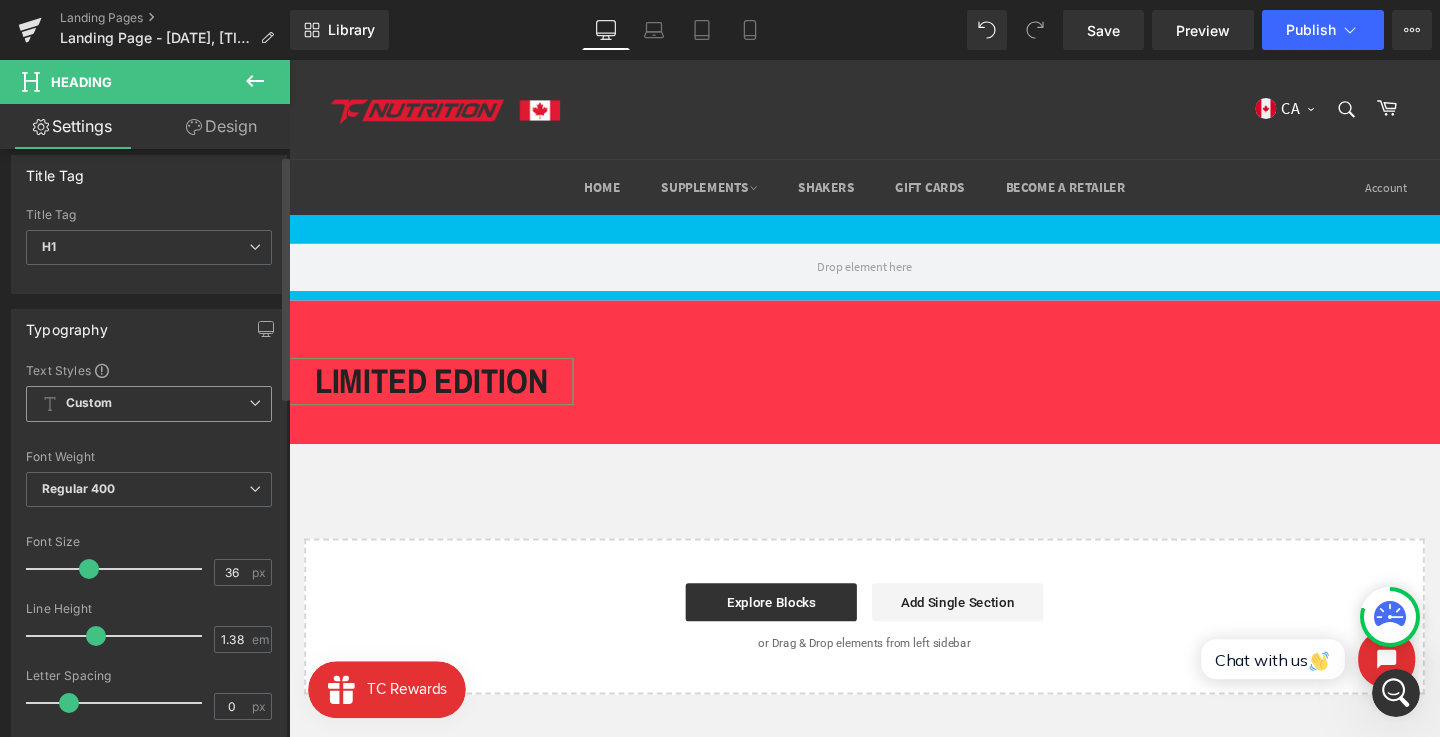 click on "Custom
Setup Global Style" at bounding box center (149, 404) 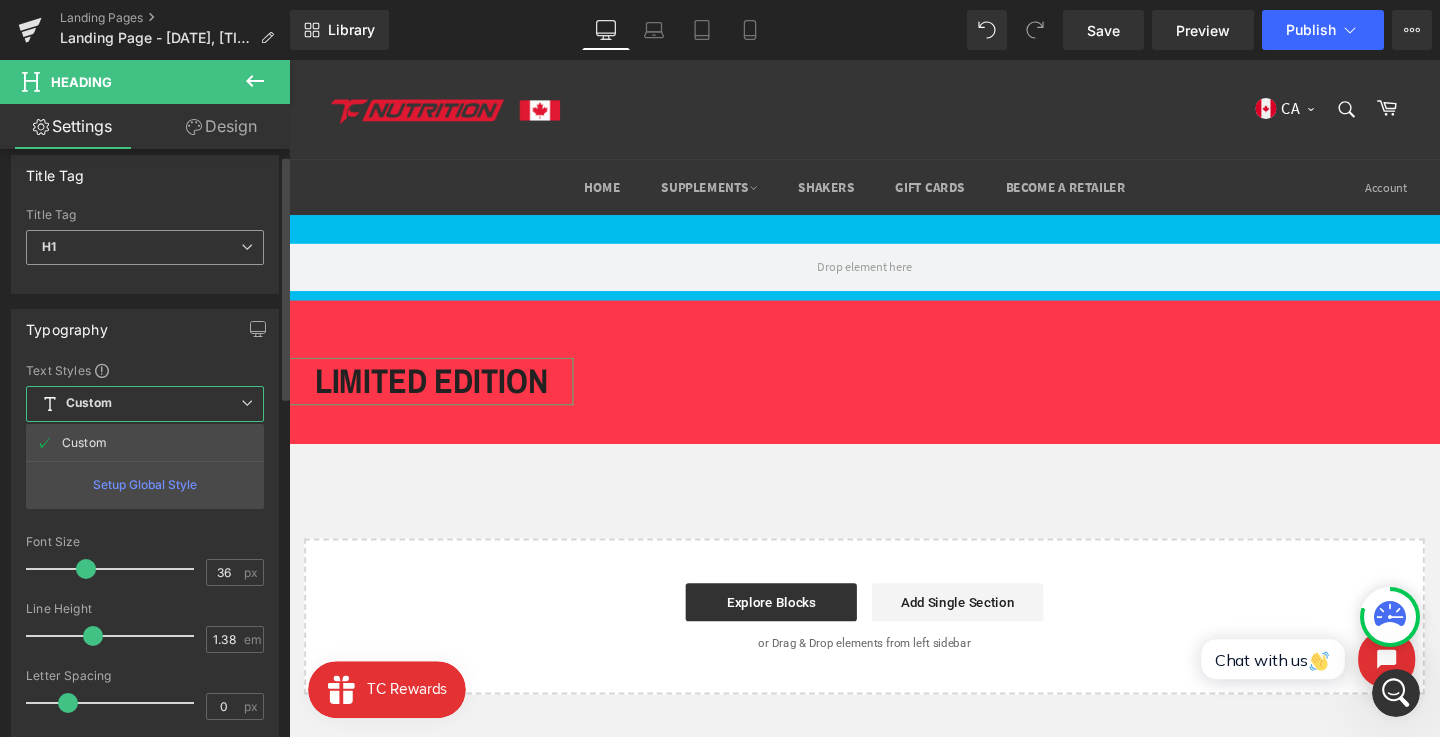 click on "H1" at bounding box center (145, 247) 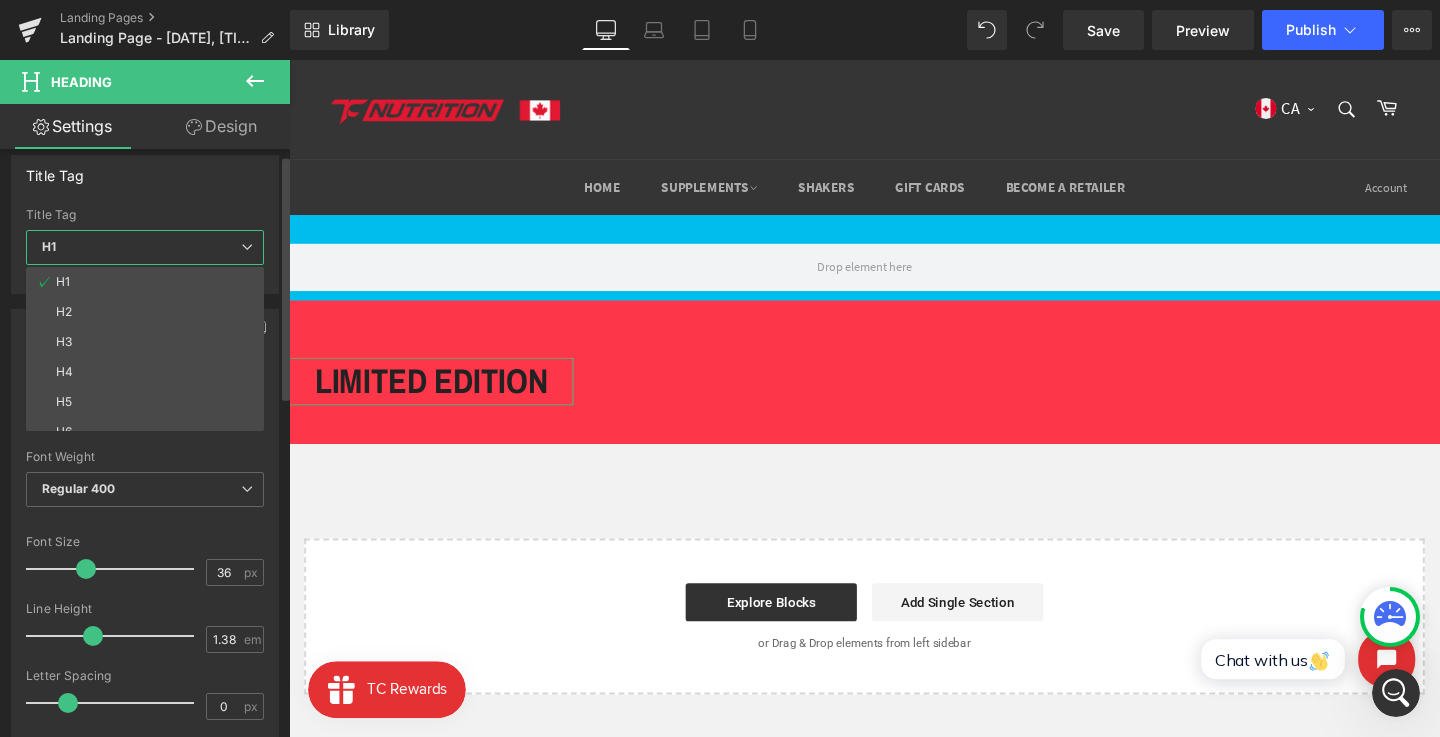 click on "Title Tag H1 H2 H3 H4 H5 H6 Title Tag
H1
H1 H2 H3 H4 H5 H6" at bounding box center (145, 224) 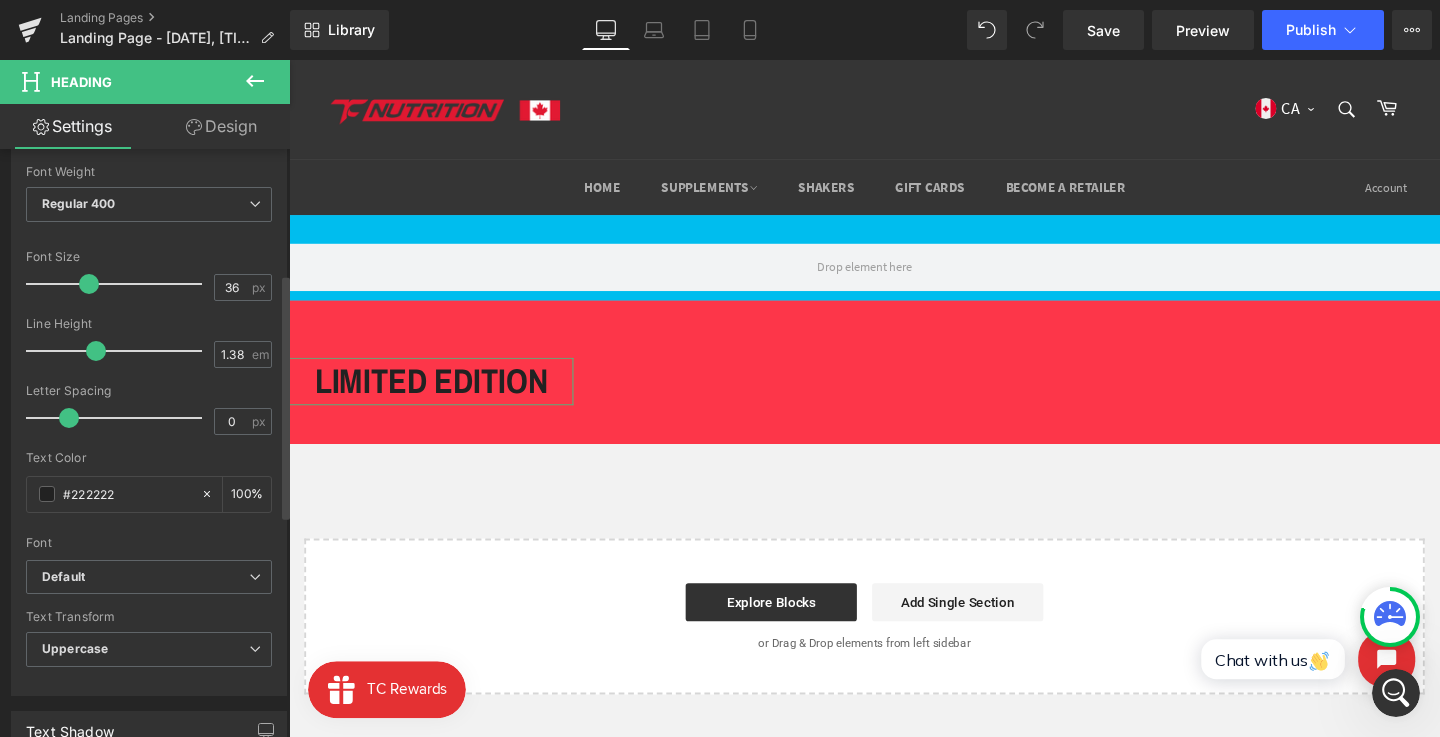 scroll, scrollTop: 344, scrollLeft: 0, axis: vertical 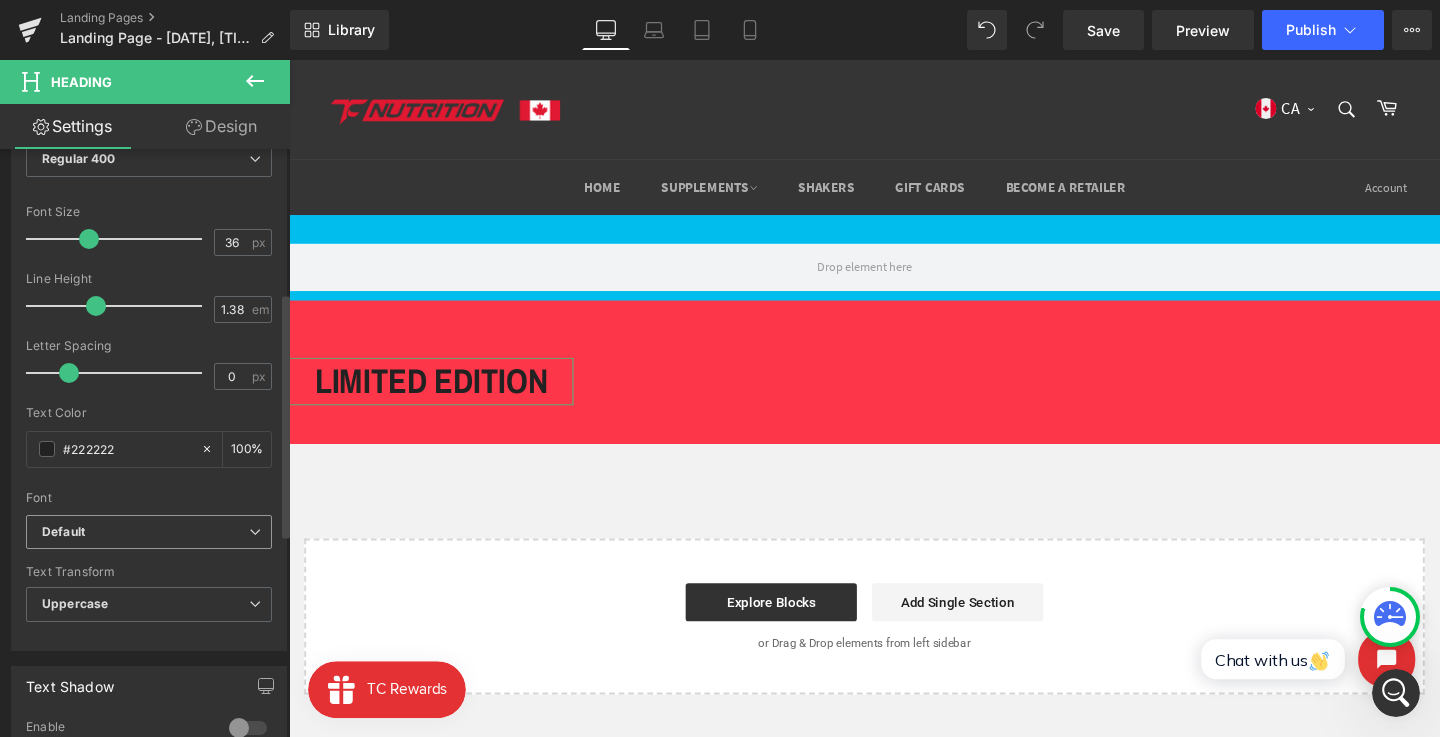 click on "Default" at bounding box center (149, 532) 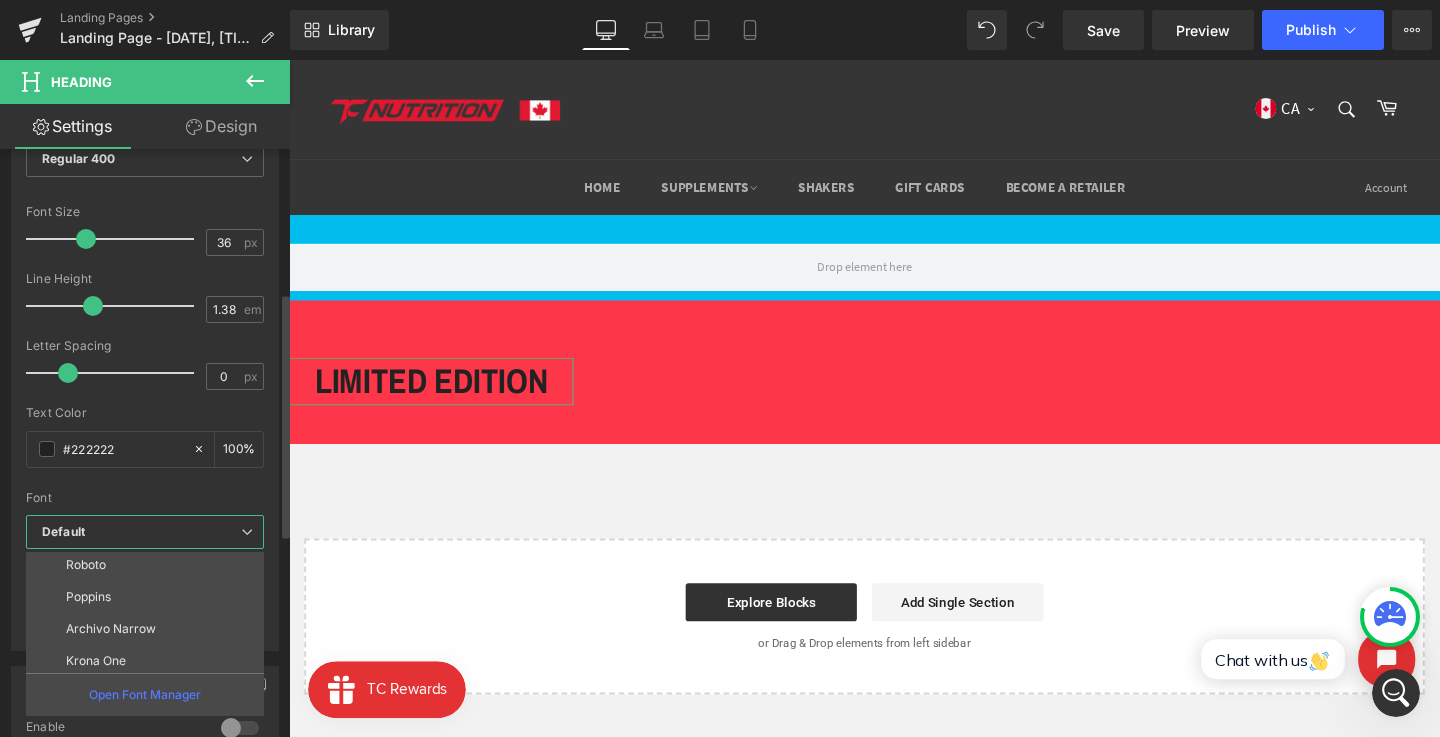 scroll, scrollTop: 72, scrollLeft: 0, axis: vertical 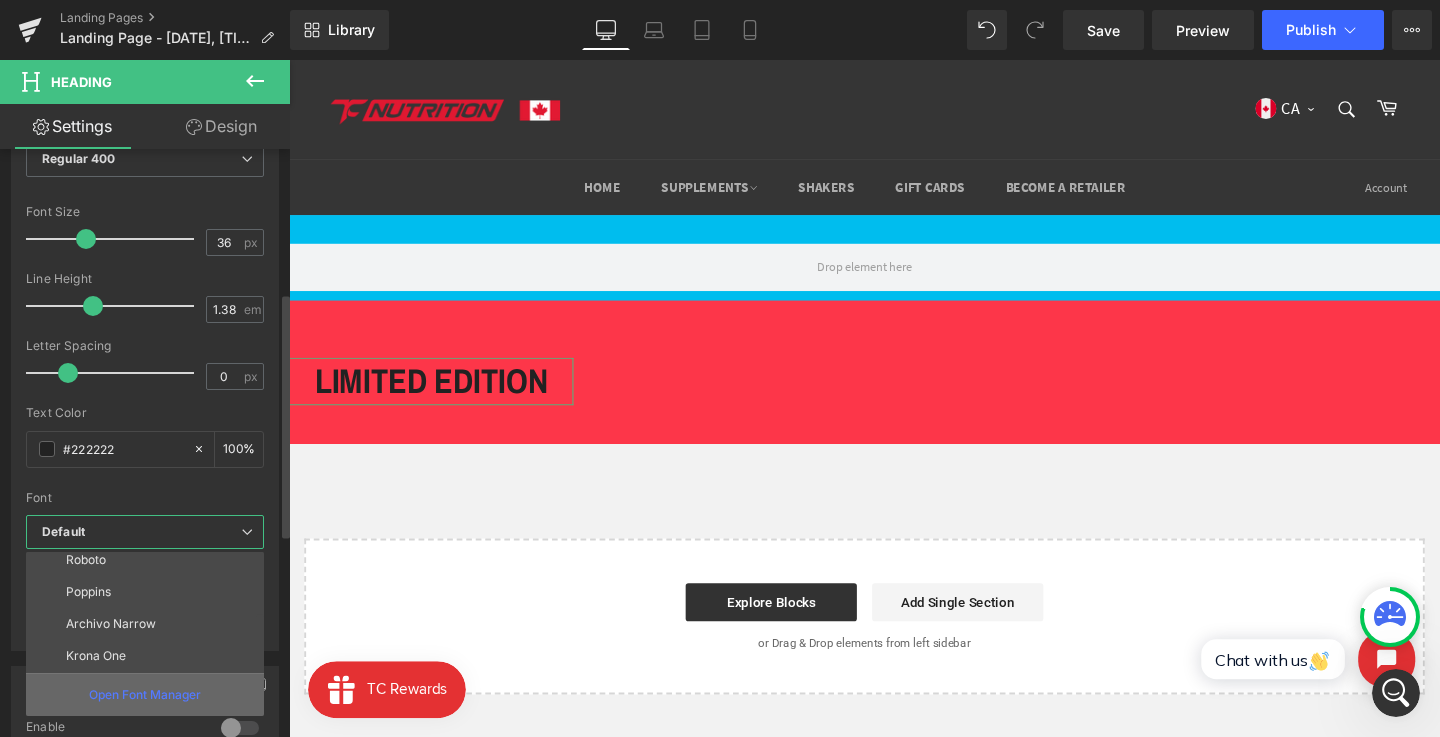 click on "Open Font Manager" at bounding box center (145, 695) 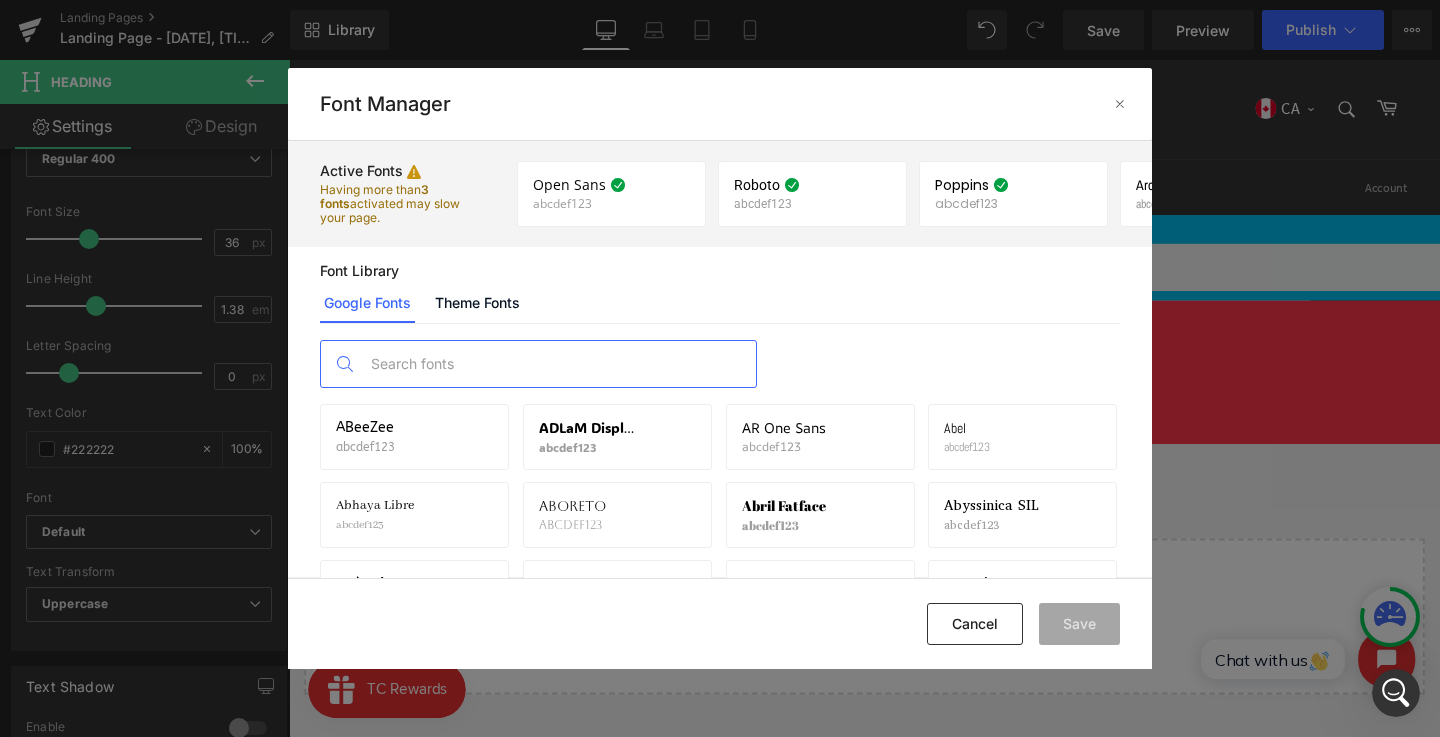 click at bounding box center (558, 364) 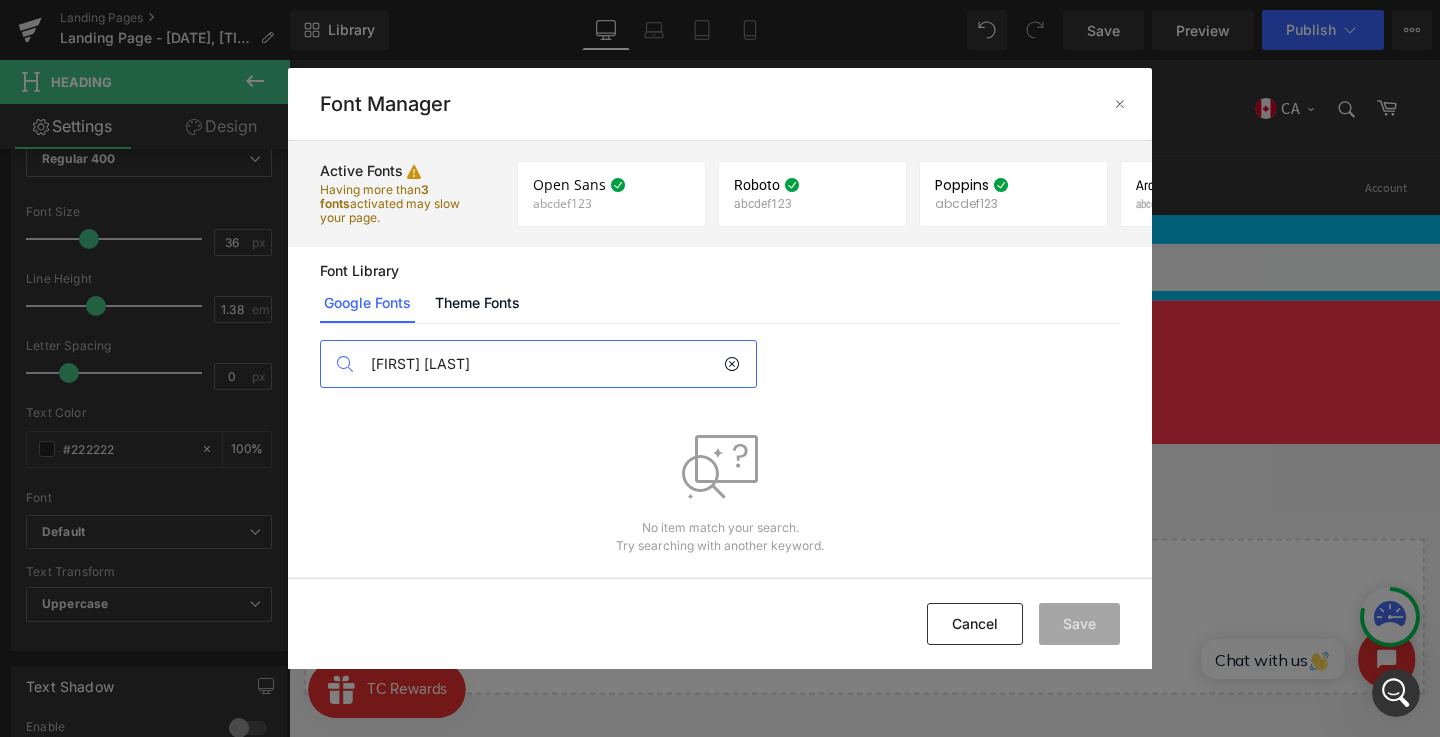 drag, startPoint x: 444, startPoint y: 361, endPoint x: 685, endPoint y: 361, distance: 241 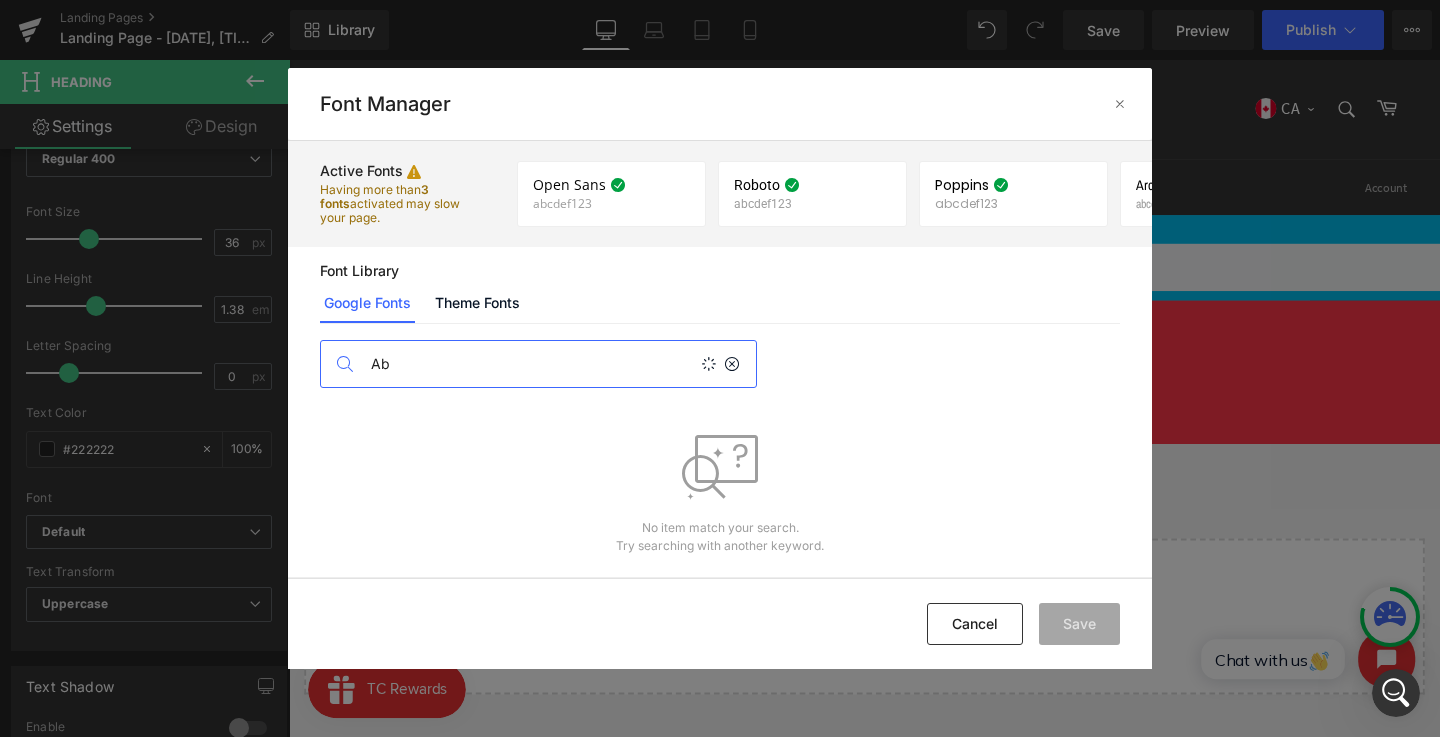 type on "A" 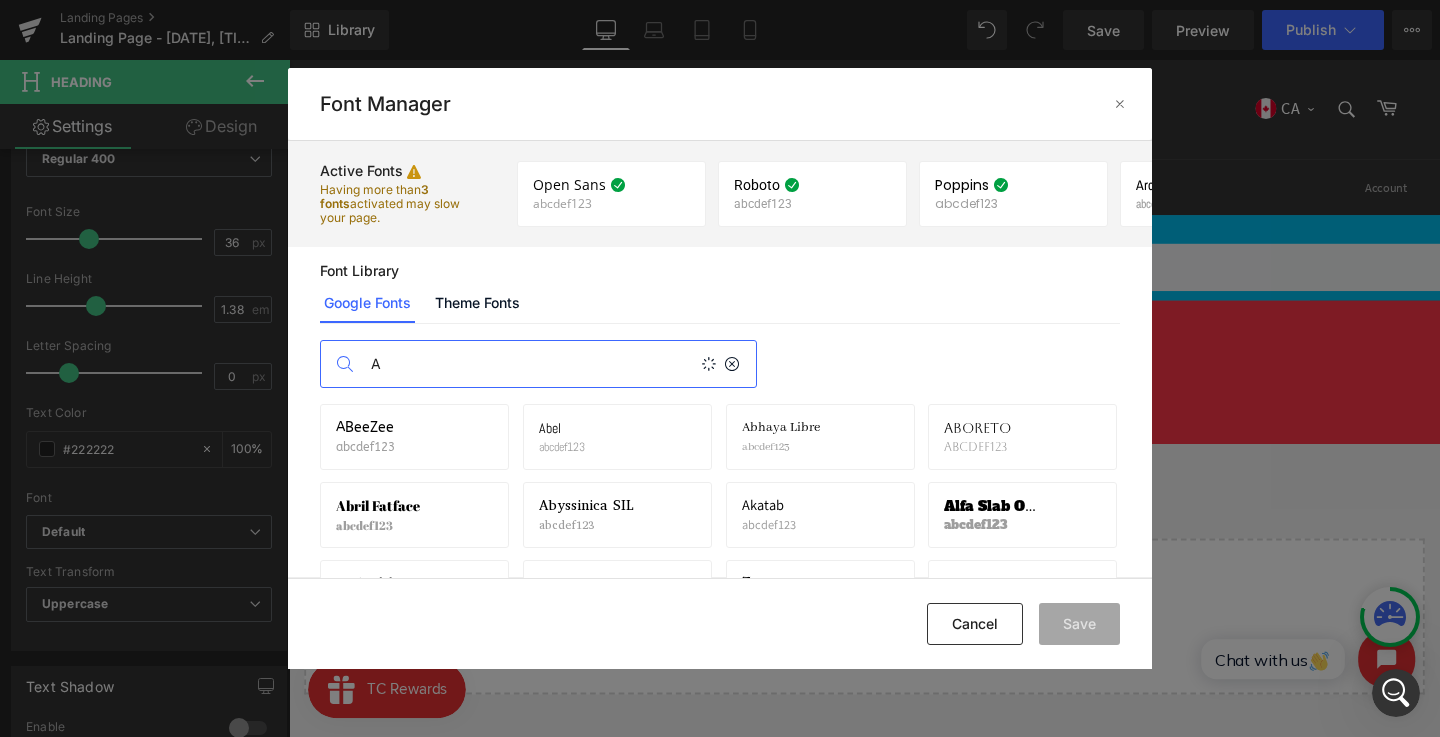 type 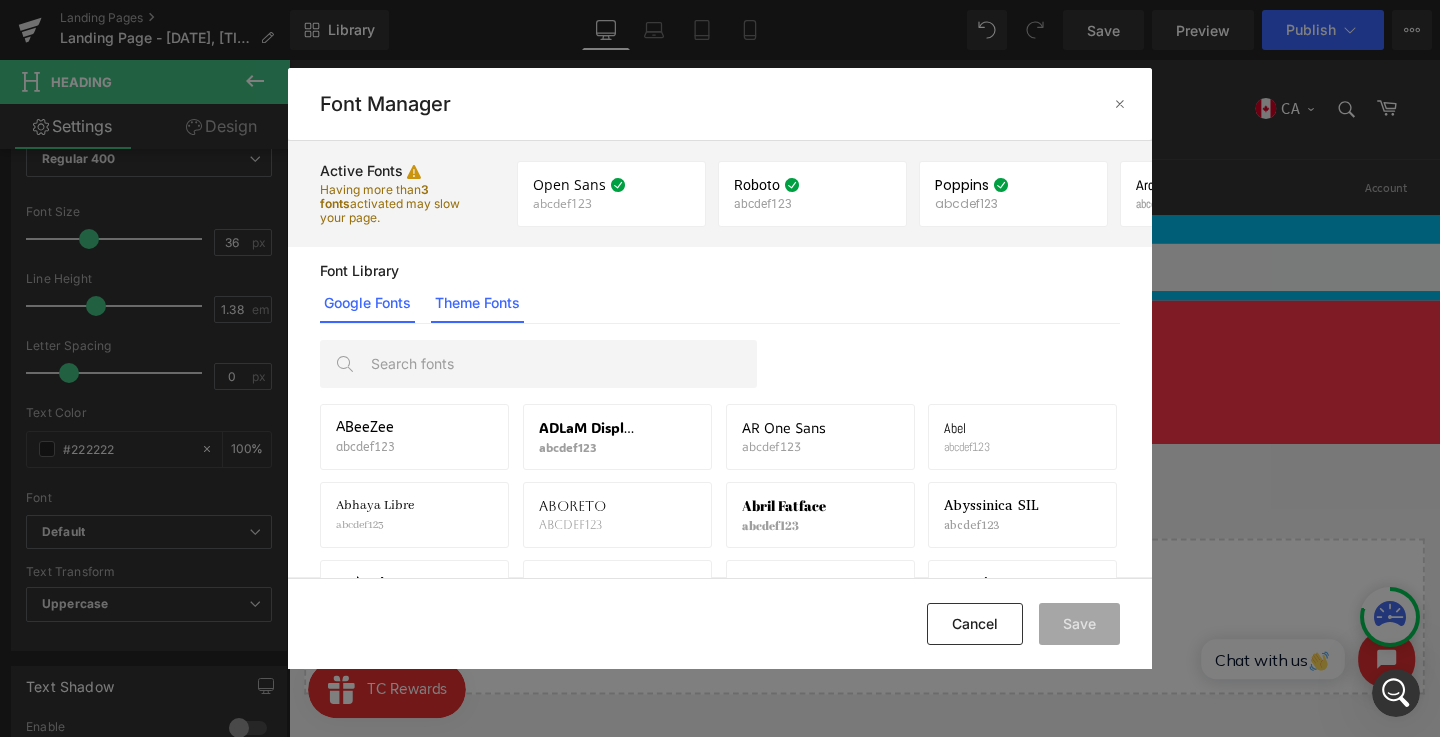 click on "Theme Fonts" 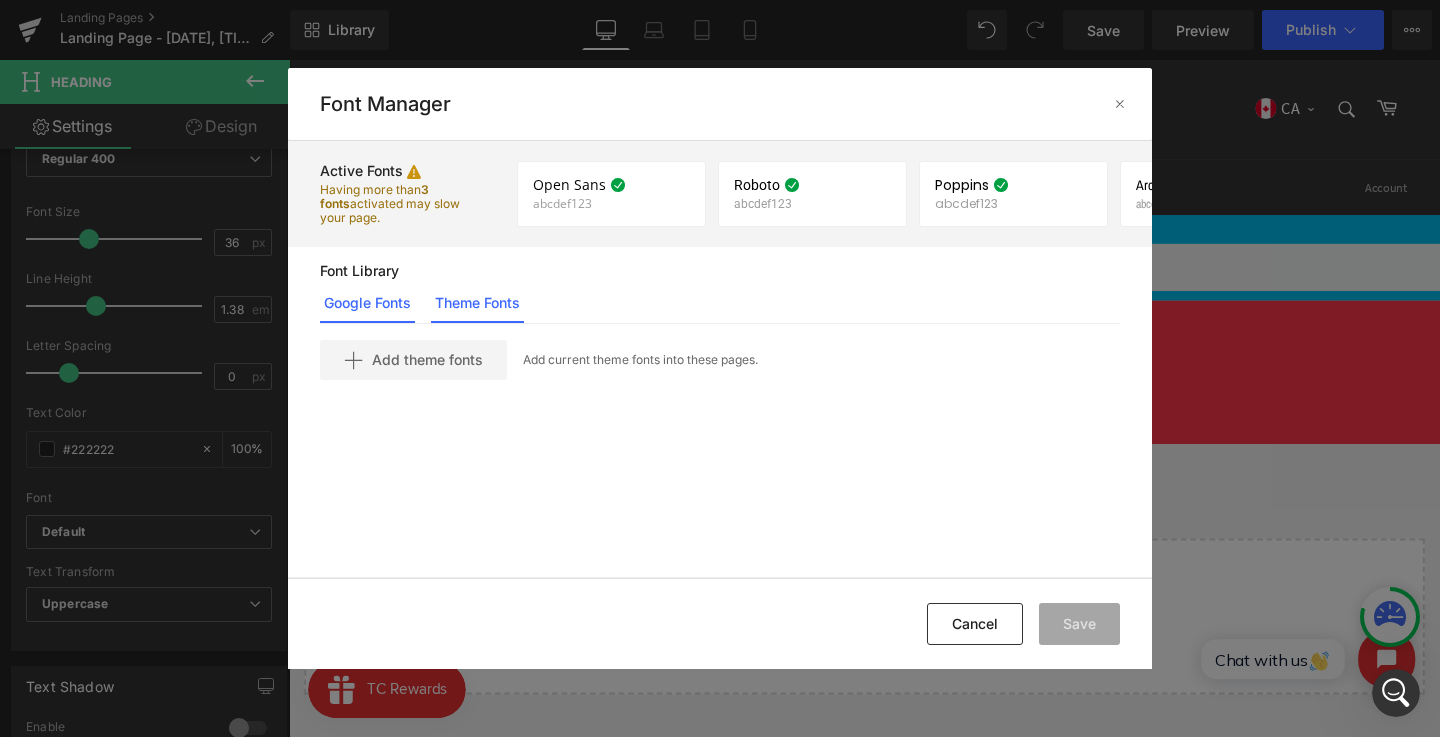 click on "Google Fonts" 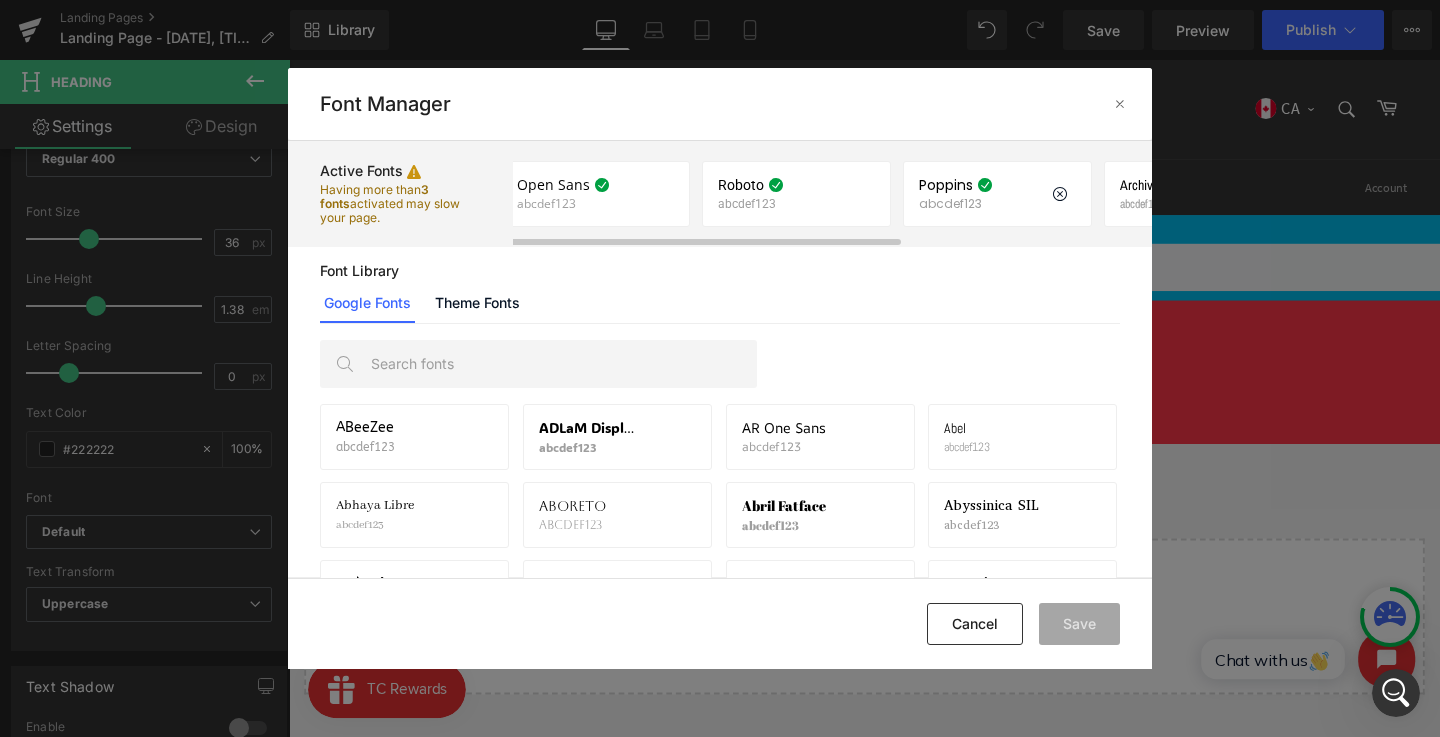 scroll, scrollTop: 0, scrollLeft: 0, axis: both 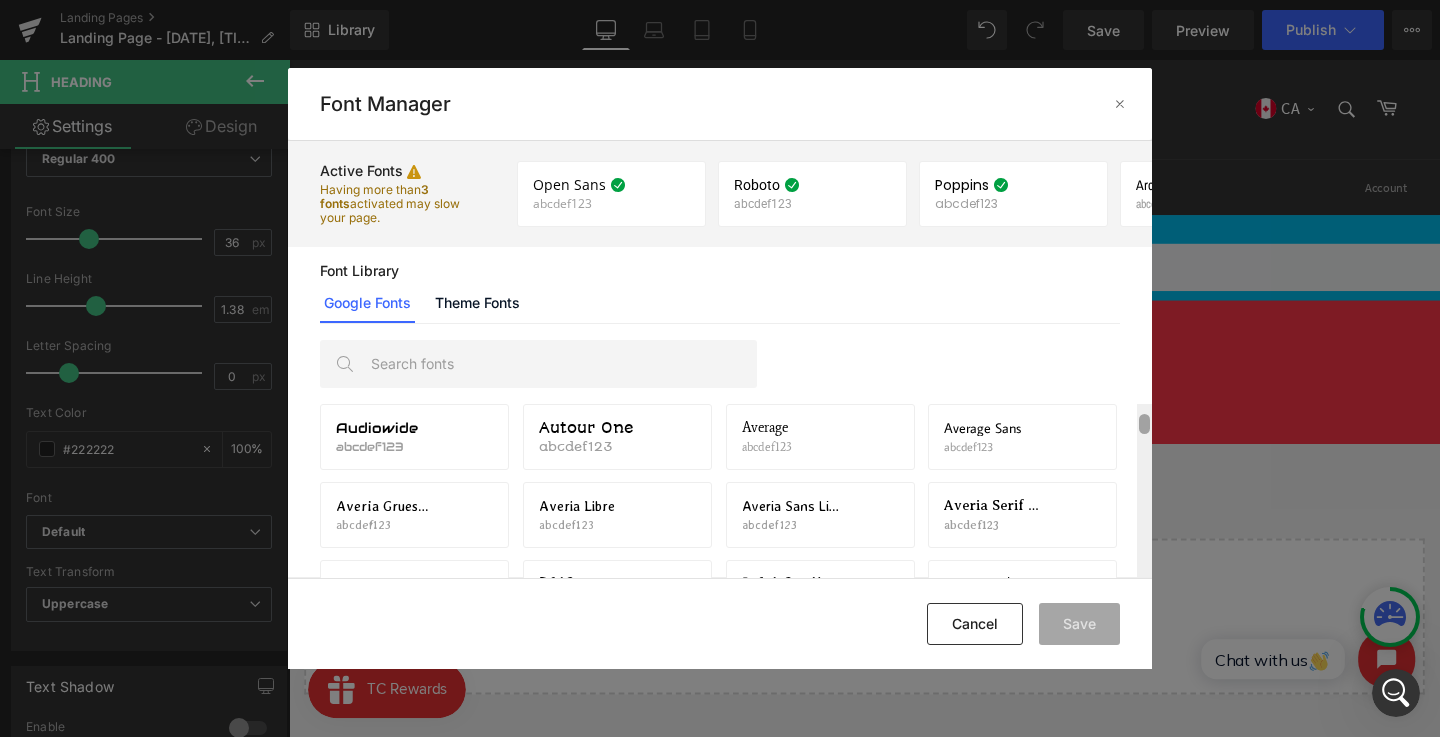 click at bounding box center (1144, 424) 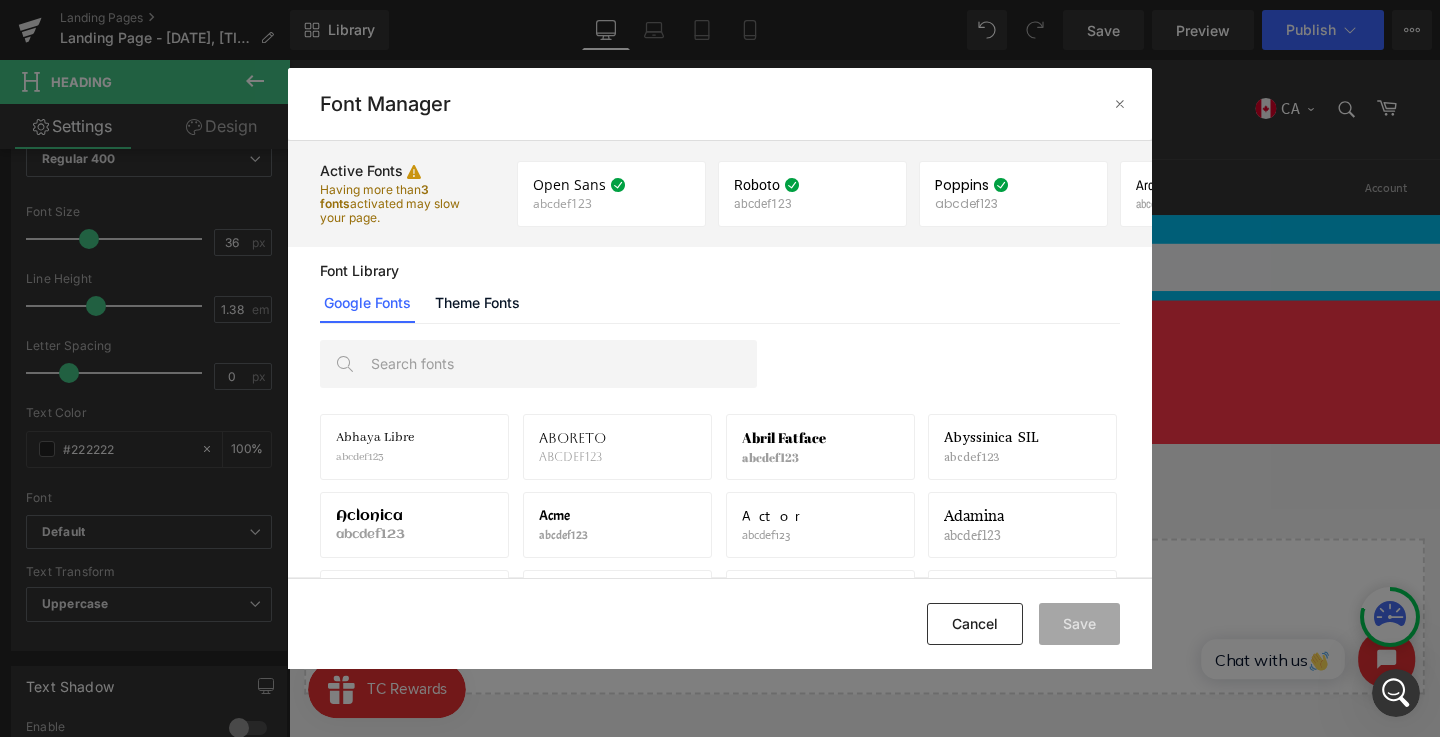scroll, scrollTop: 0, scrollLeft: 0, axis: both 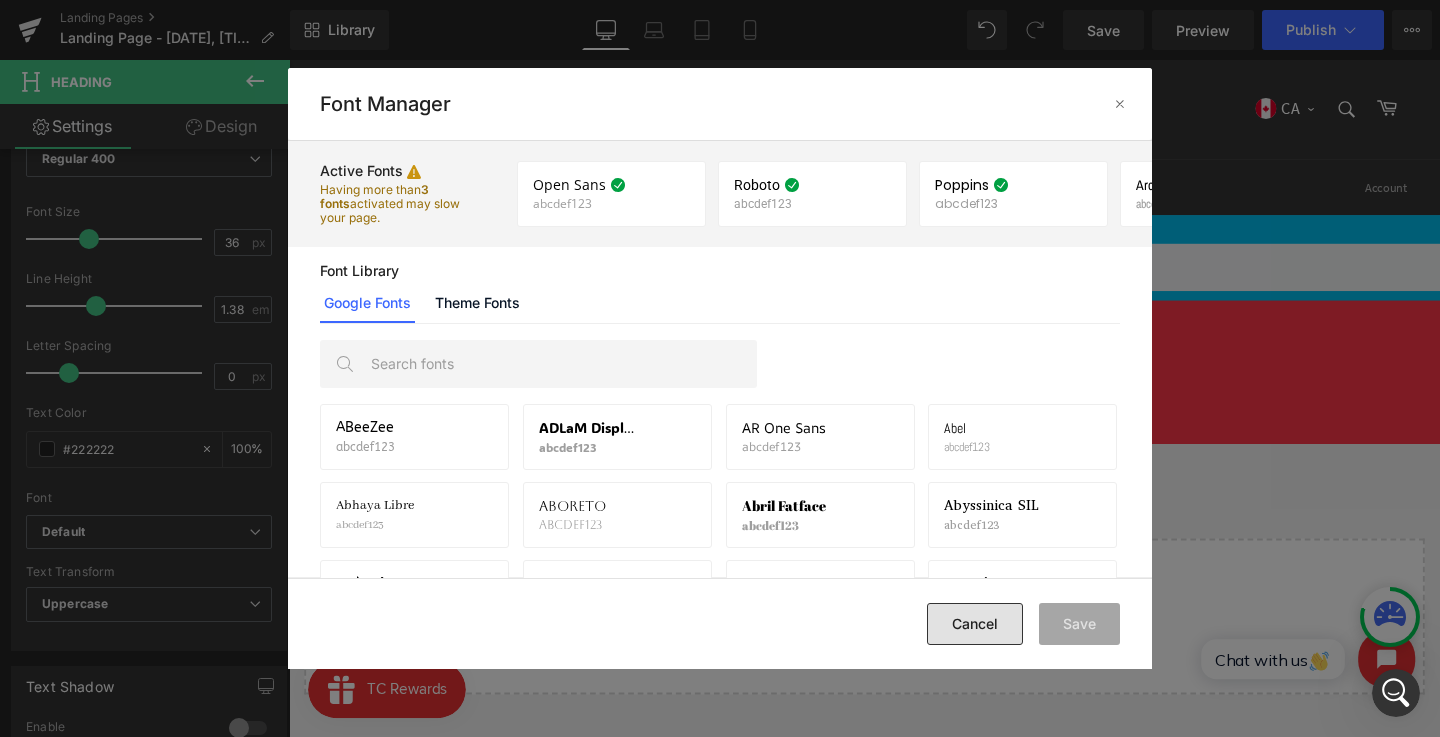 click on "Cancel" at bounding box center [975, 624] 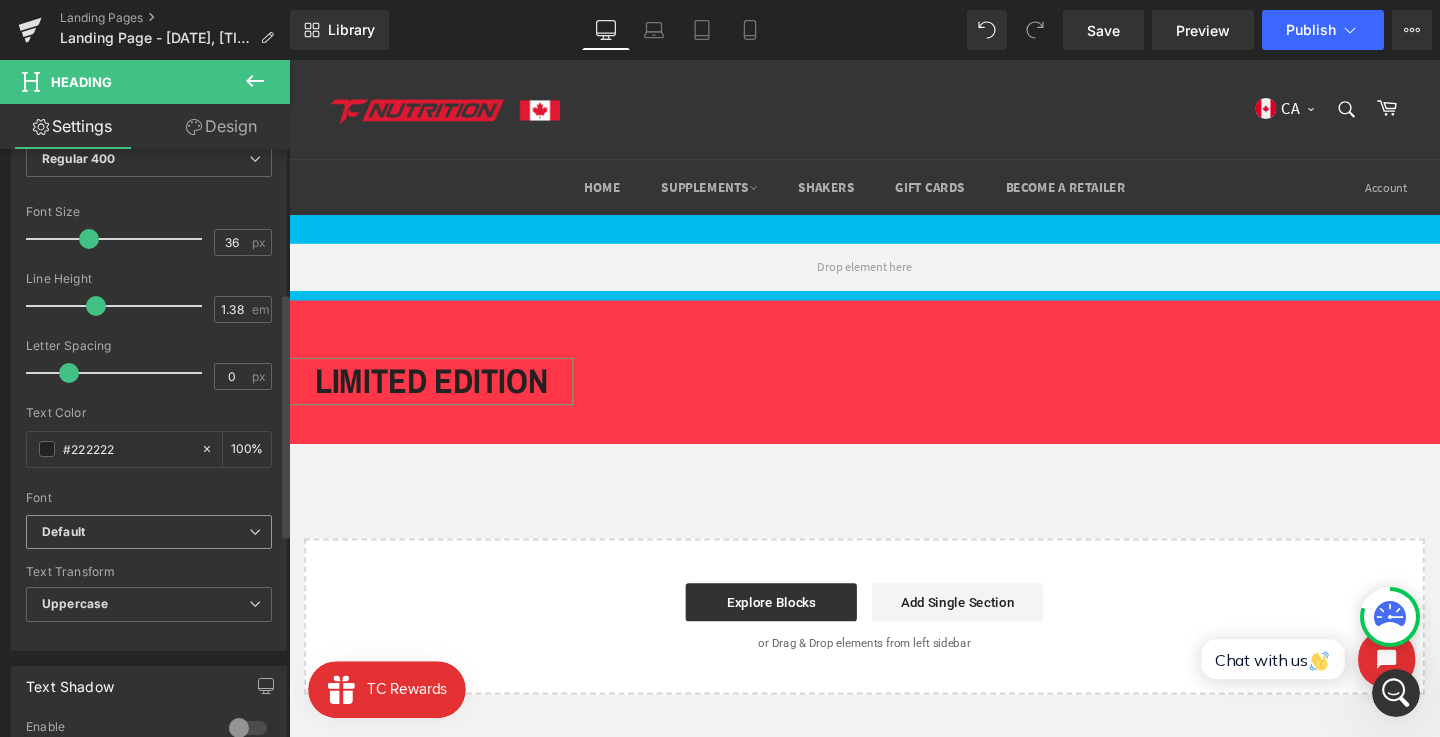 click on "Default" at bounding box center (149, 532) 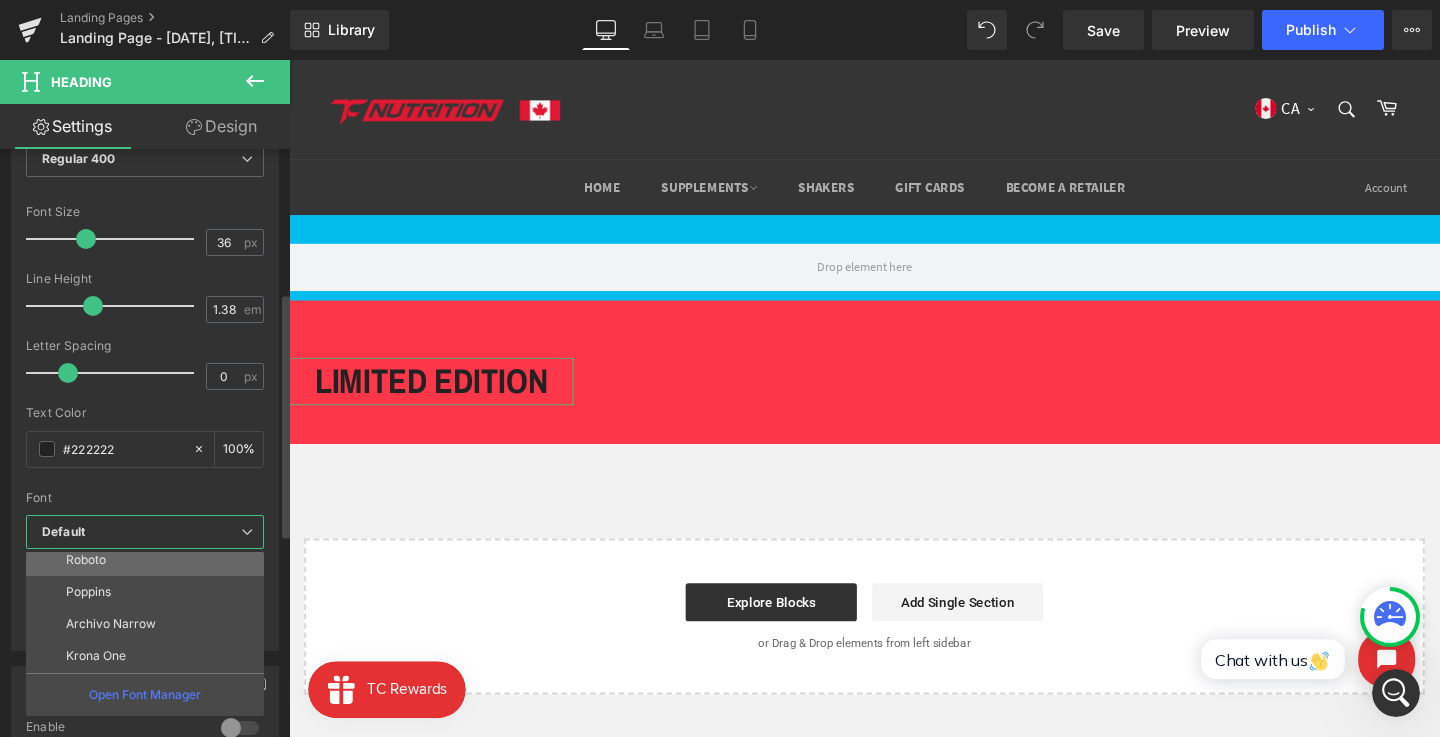 click on "Roboto" at bounding box center (149, 560) 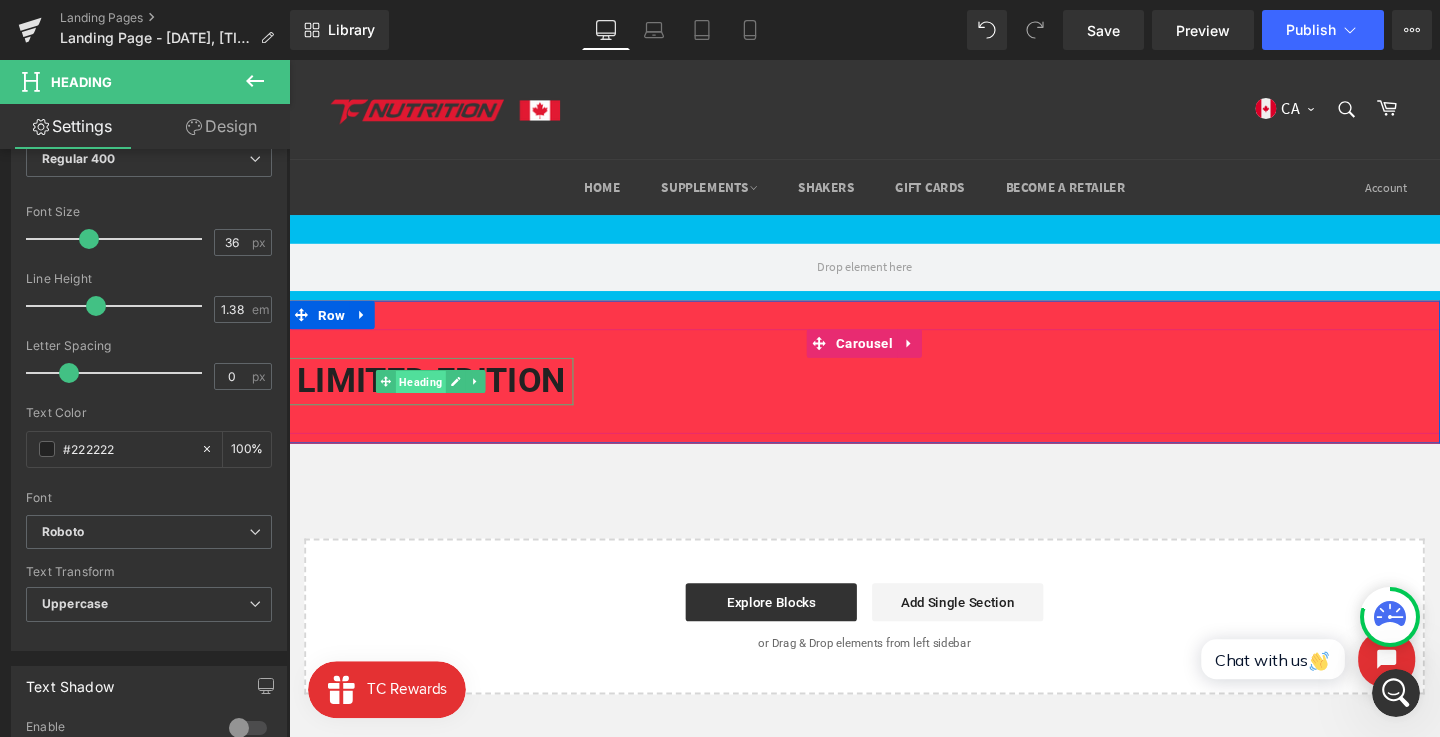 click on "Heading" at bounding box center (428, 399) 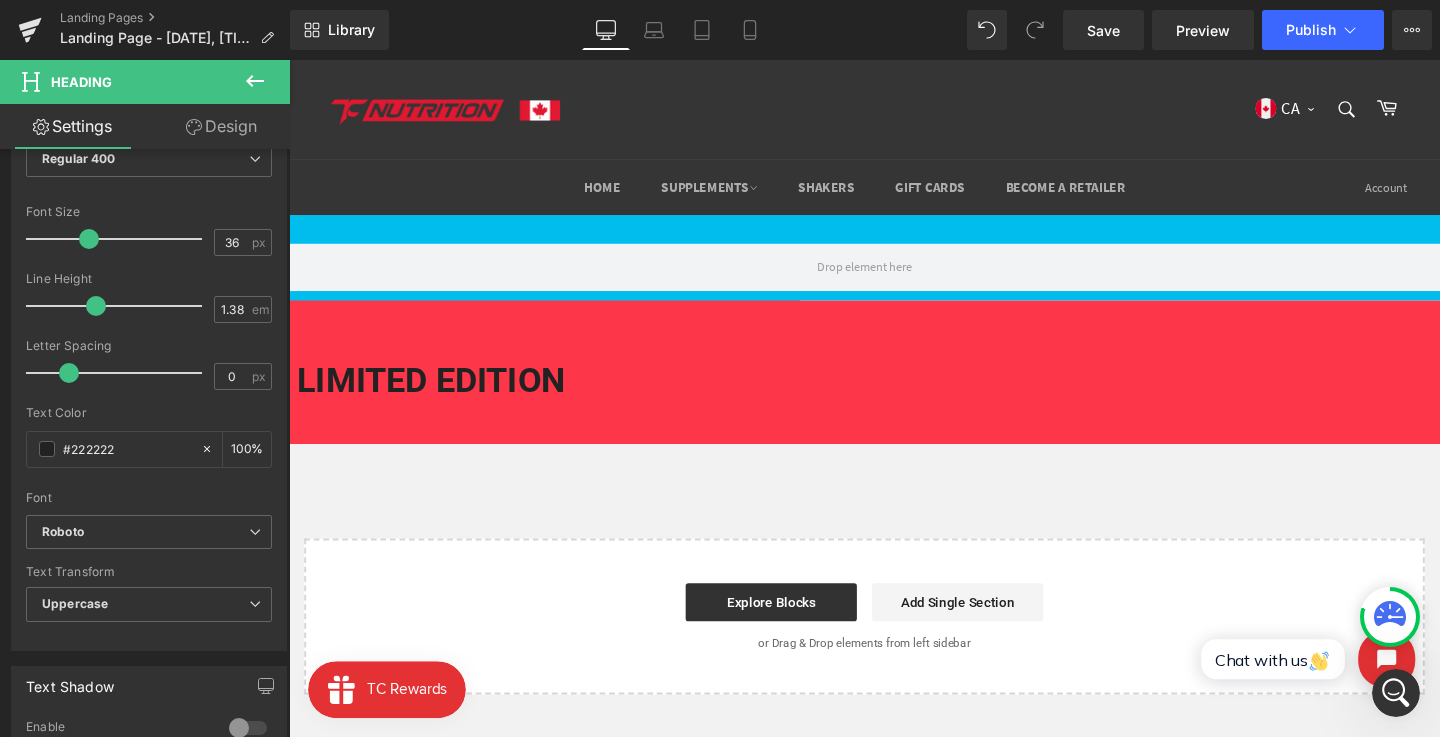 click on "Heading" at bounding box center [428, 398] 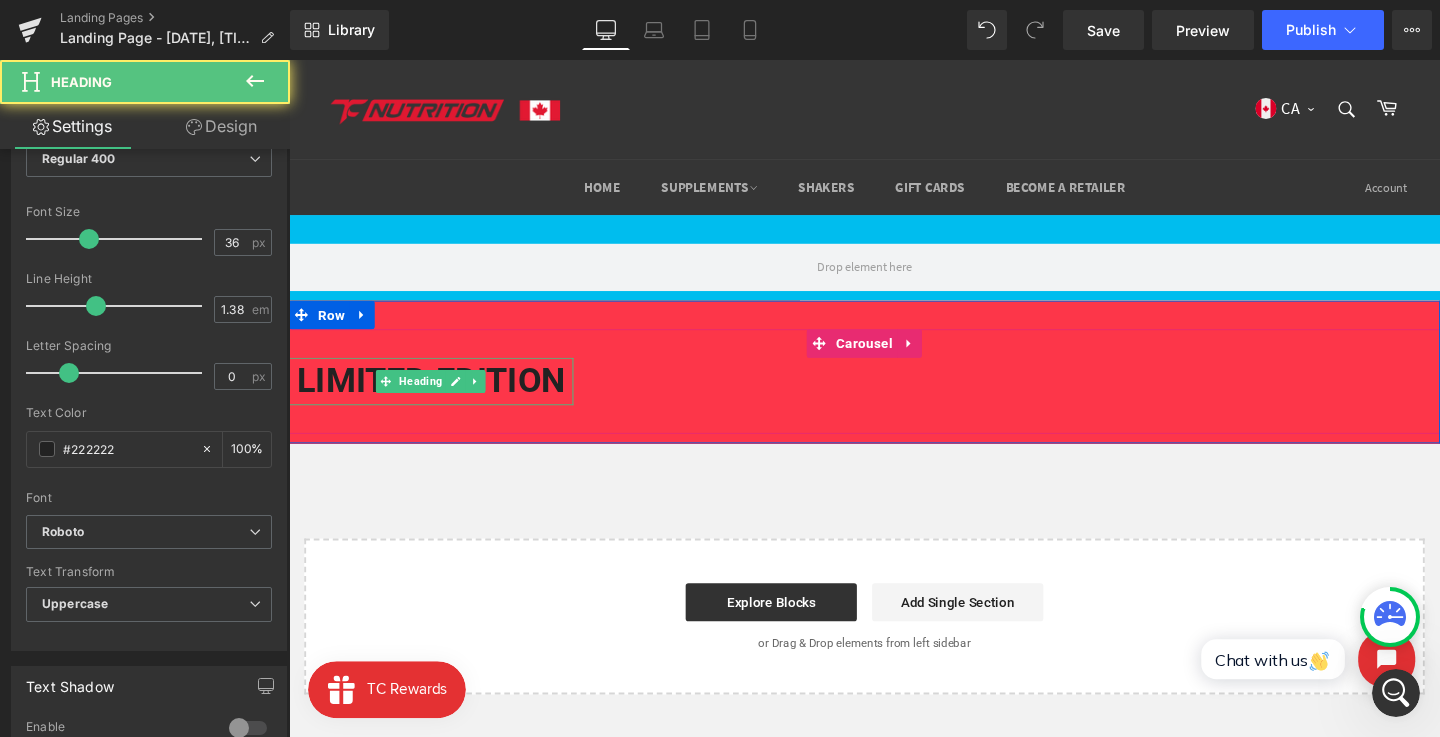 click on "LIMITED EDITION" at bounding box center [438, 397] 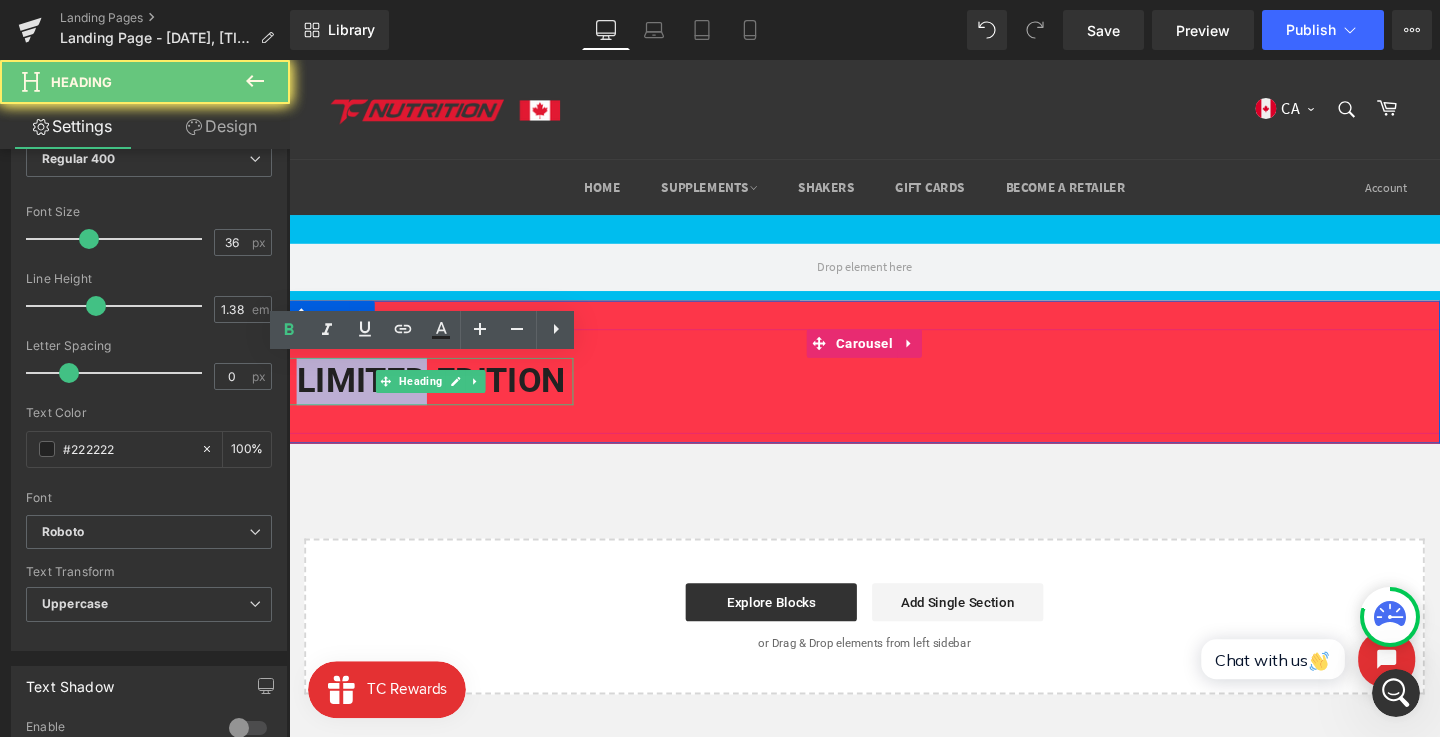click on "LIMITED EDITION" at bounding box center [438, 397] 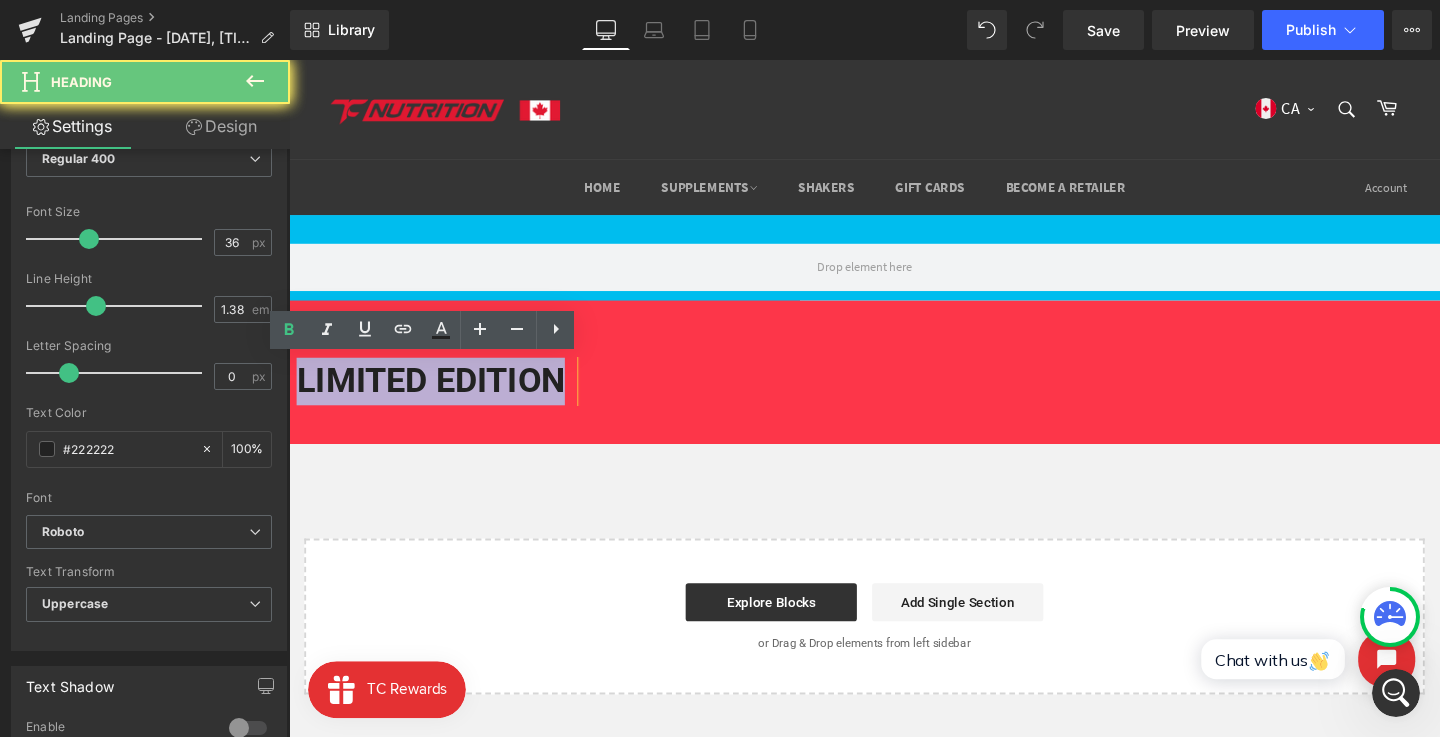 click on "LIMITED EDITION" at bounding box center [438, 397] 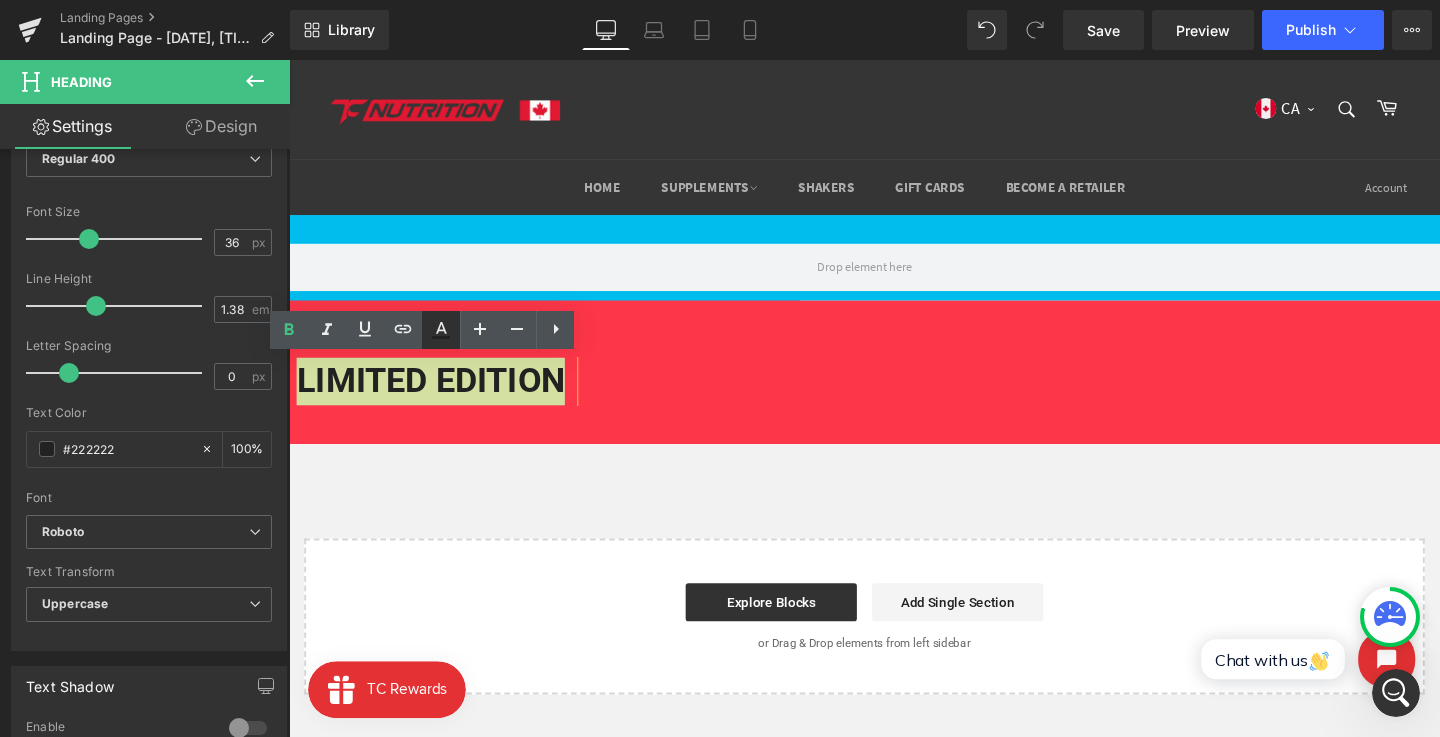 click 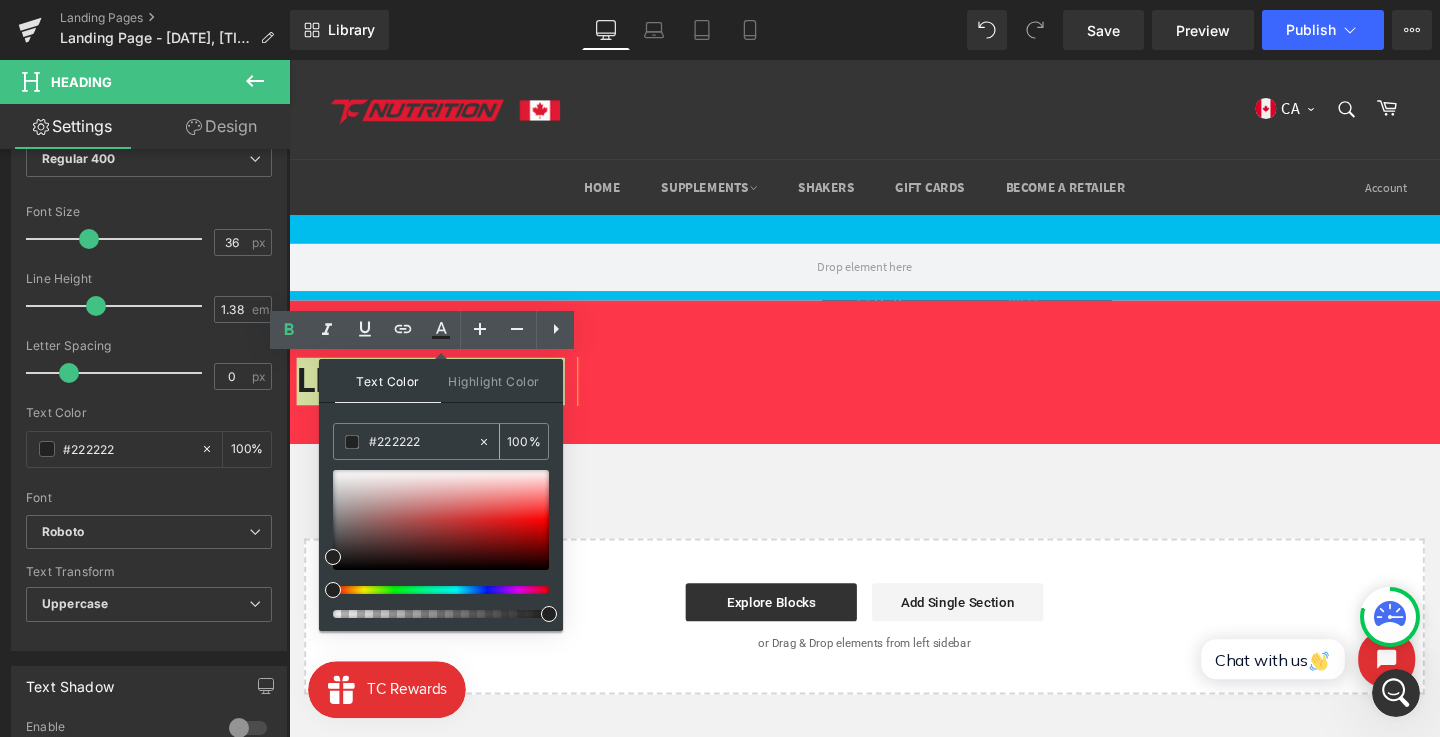 click on "#222222" at bounding box center [423, 442] 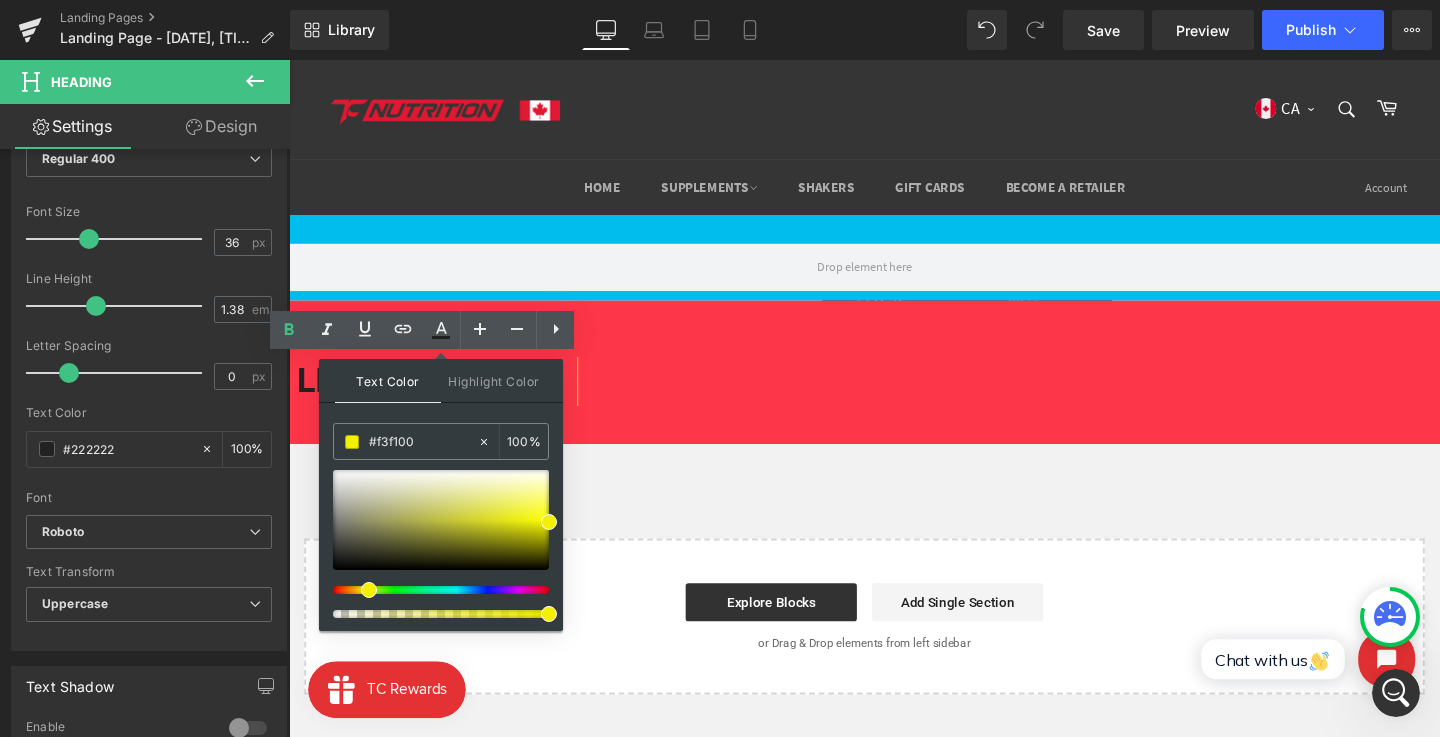 click on "Row
LIMITED EDITION
Heading
‹ ›
Carousel
Row
Select your layout" at bounding box center [894, 505] 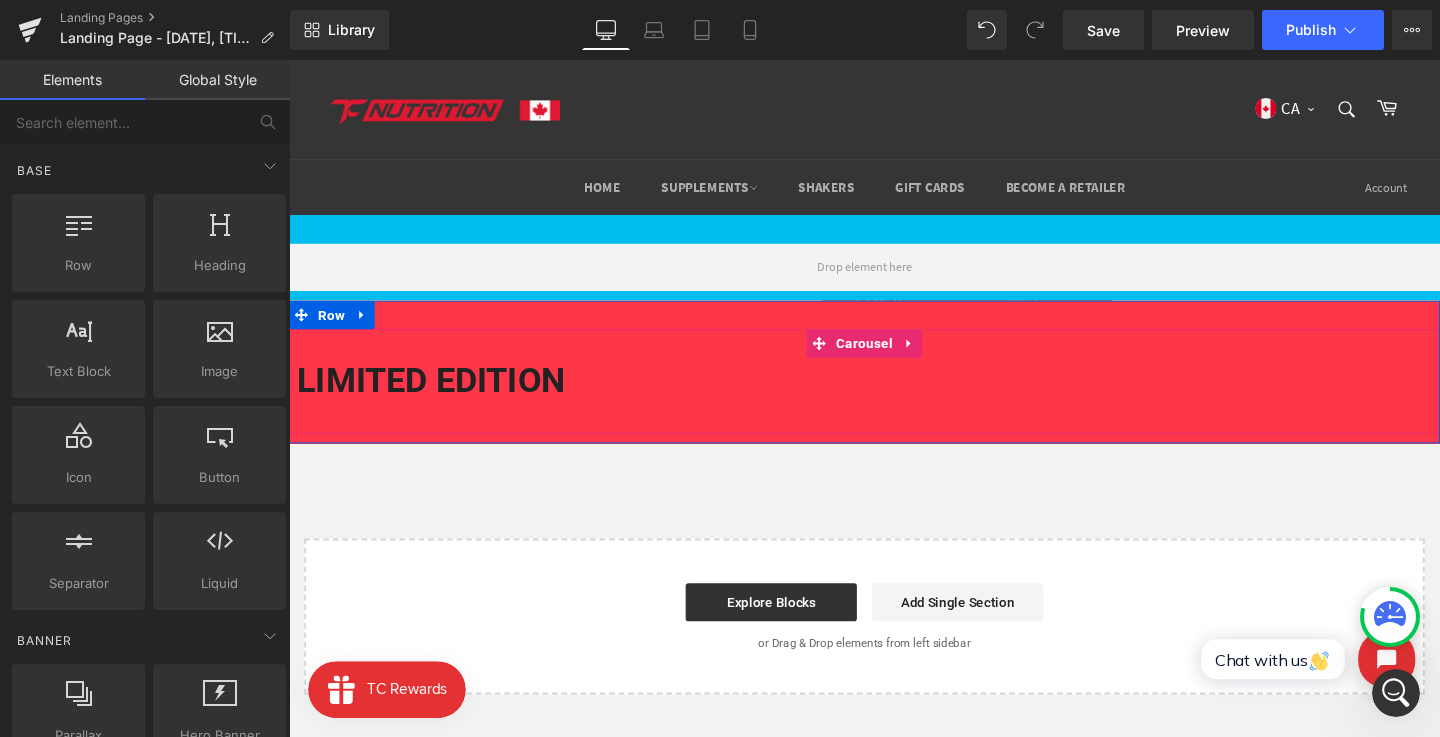 click on "LIMITED EDITION
Heading" at bounding box center [438, 398] 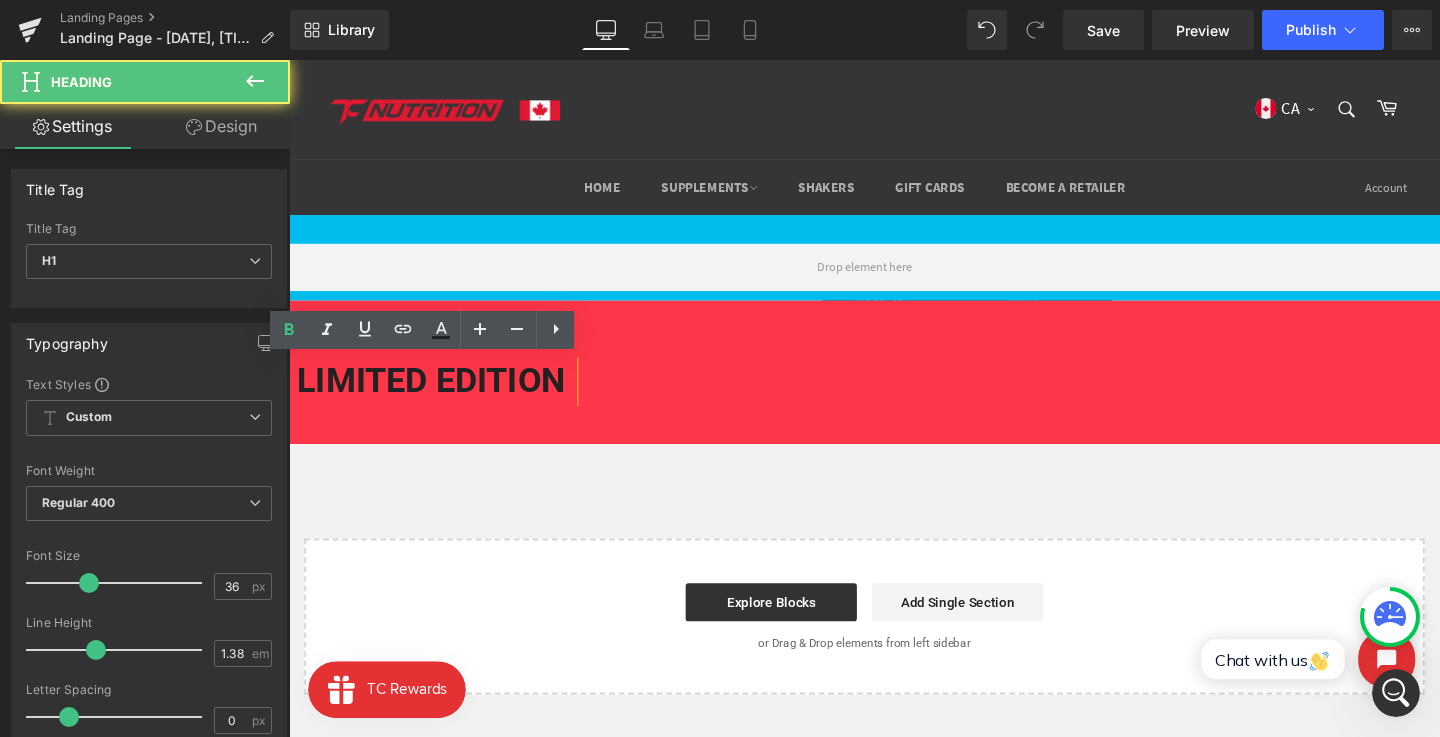 click on "LIMITED EDITION" at bounding box center [438, 397] 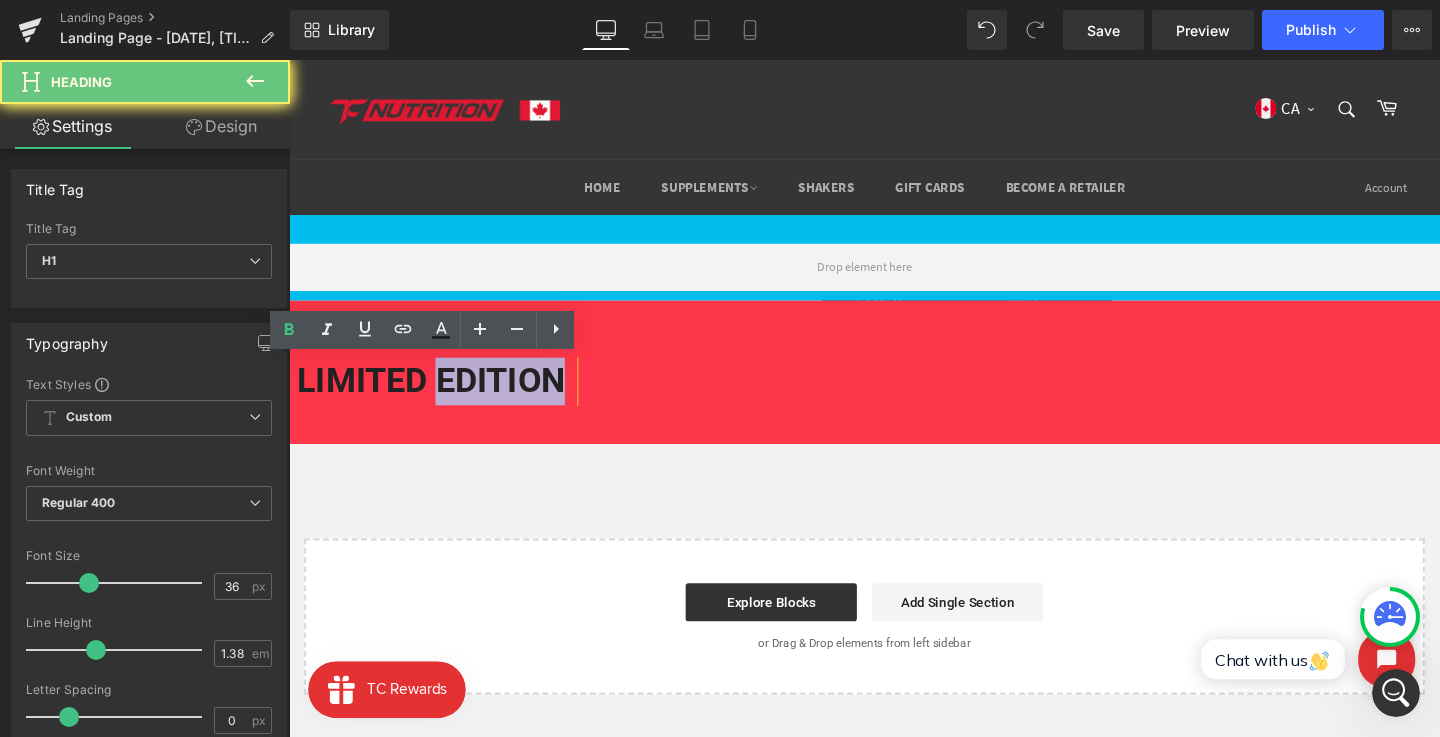 click on "LIMITED EDITION" at bounding box center (438, 397) 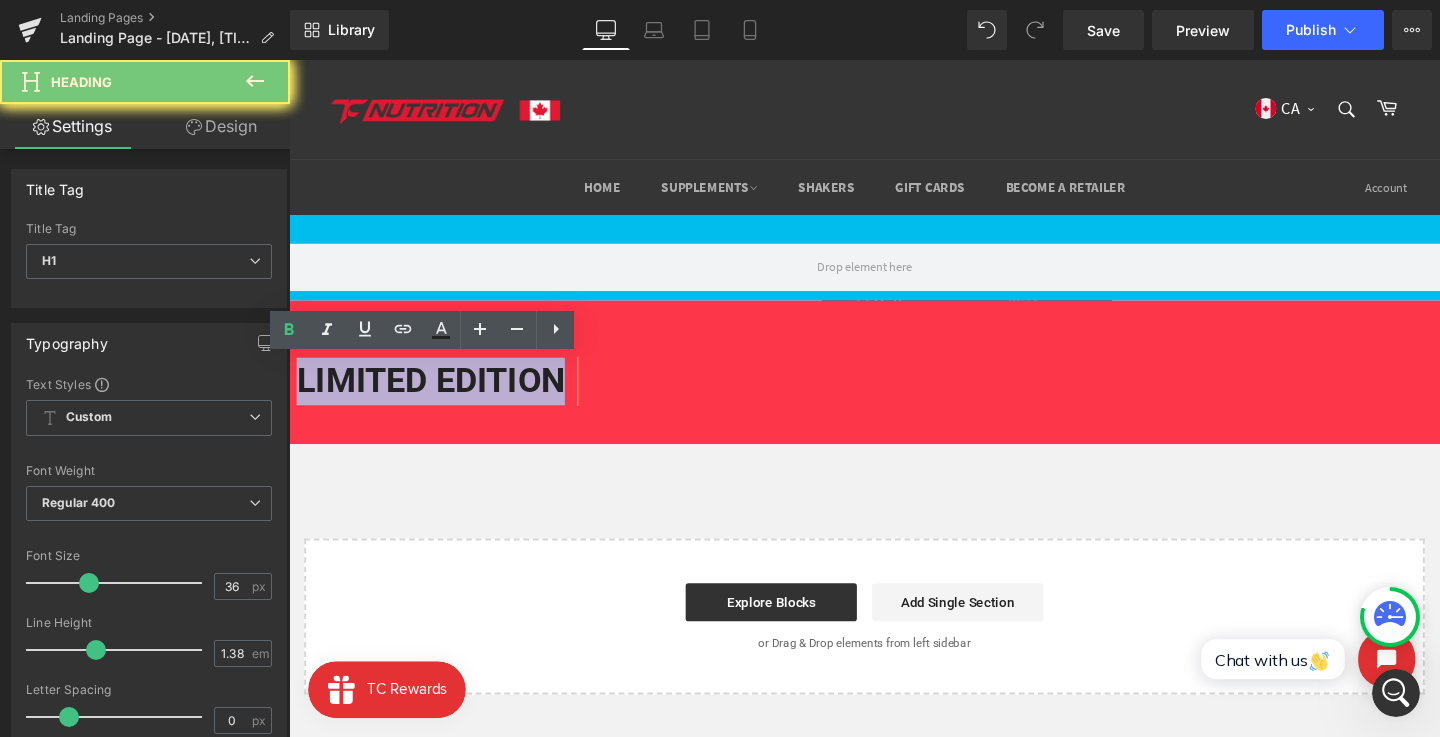 click on "LIMITED EDITION" at bounding box center (438, 397) 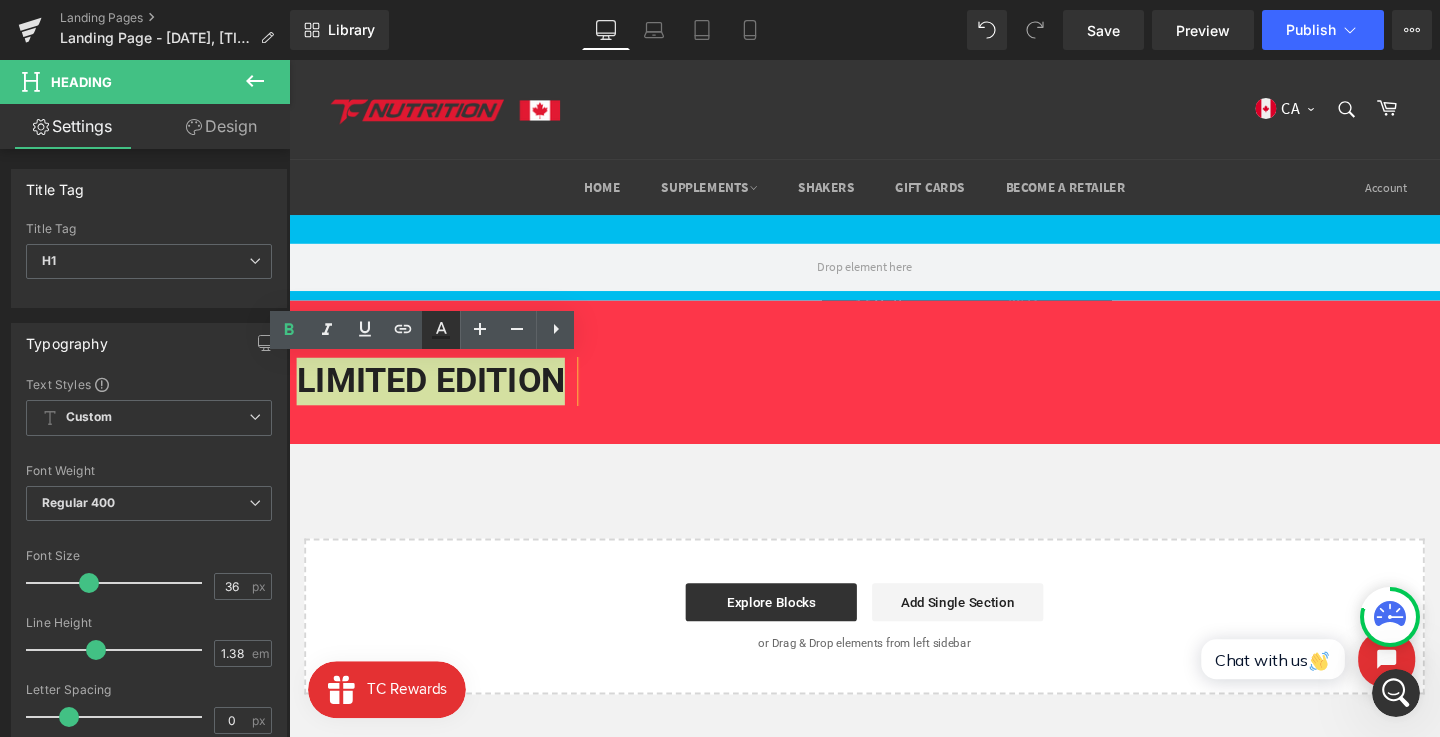 click at bounding box center (441, 330) 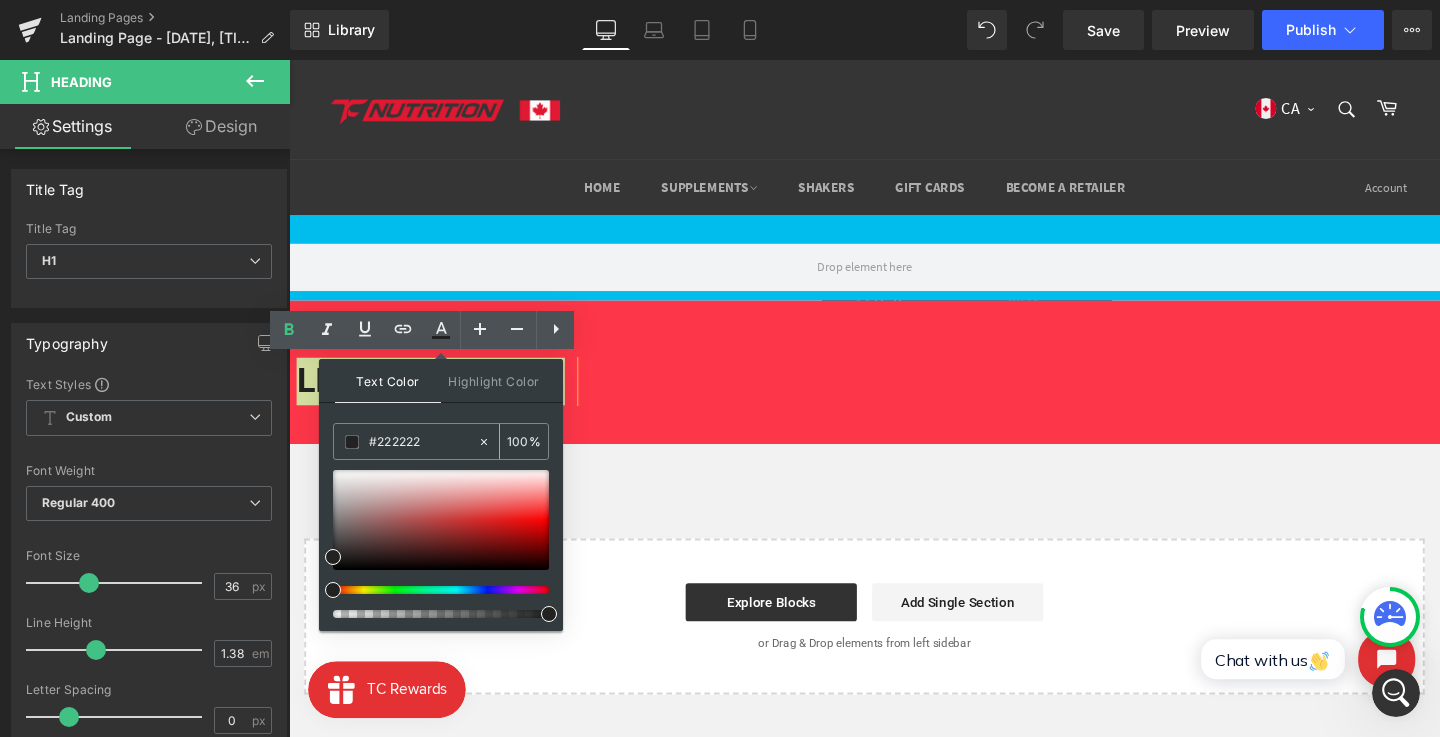 click on "#222222" at bounding box center [423, 442] 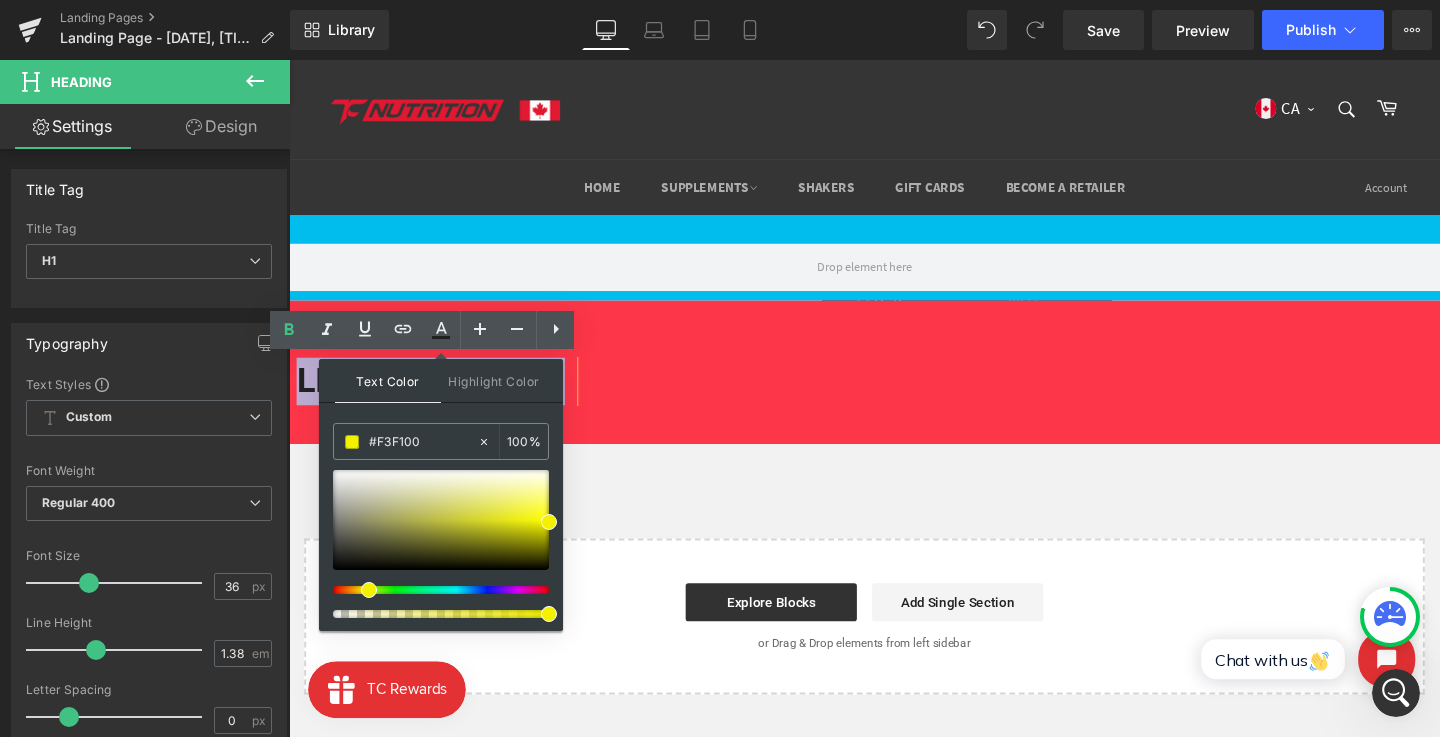 click on "LIMITED EDITION
Heading
‹ ›
Carousel
Row" at bounding box center [894, 388] 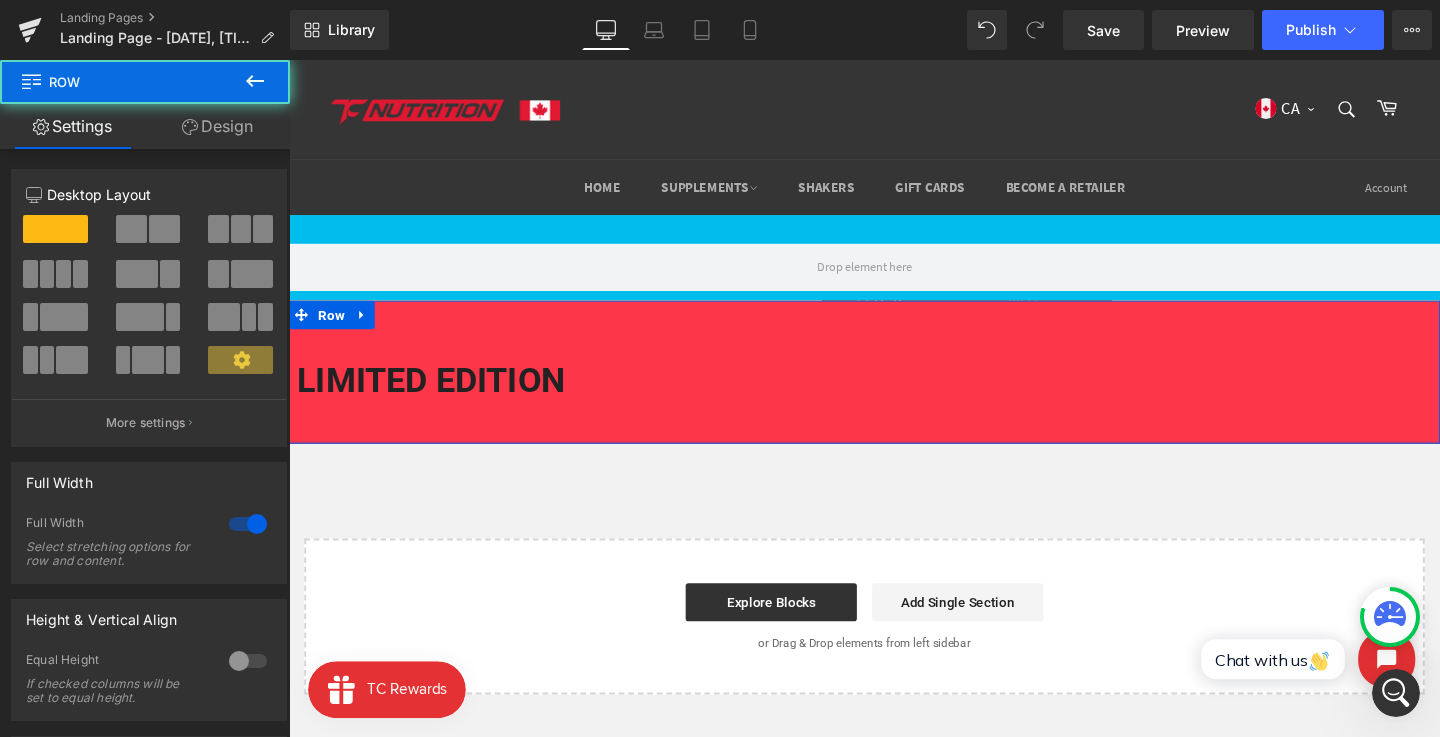 click on "LIMITED EDITION
Heading" at bounding box center (894, 398) 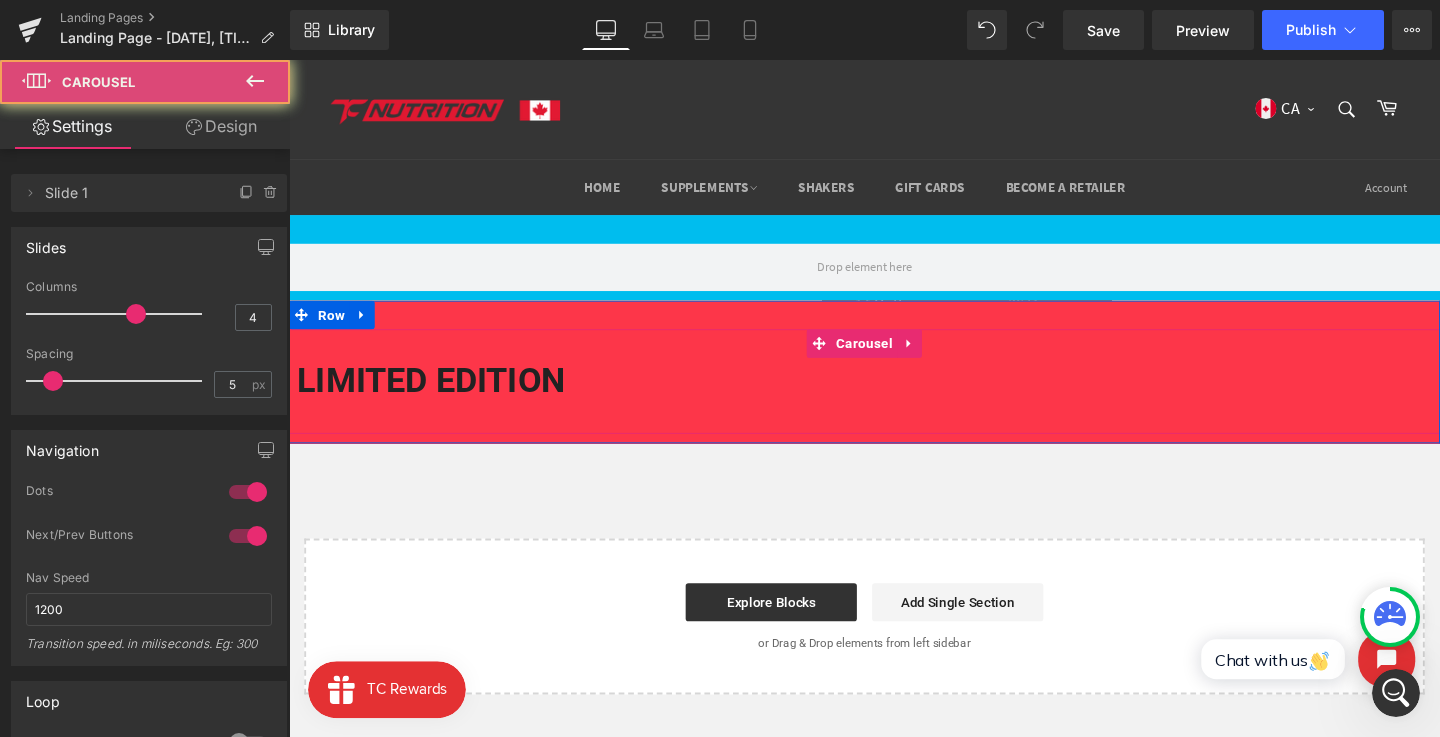 click on "LIMITED EDITION" at bounding box center (438, 397) 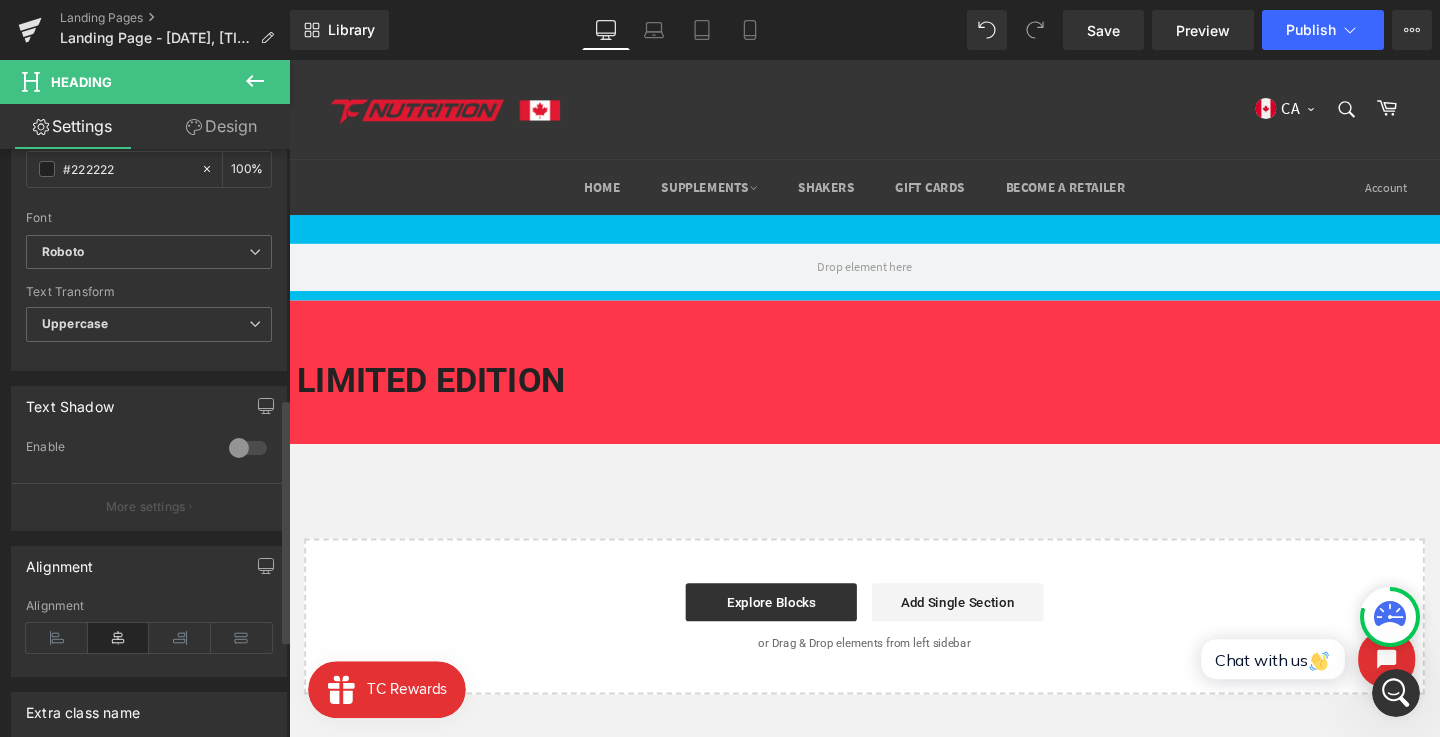 scroll, scrollTop: 472, scrollLeft: 0, axis: vertical 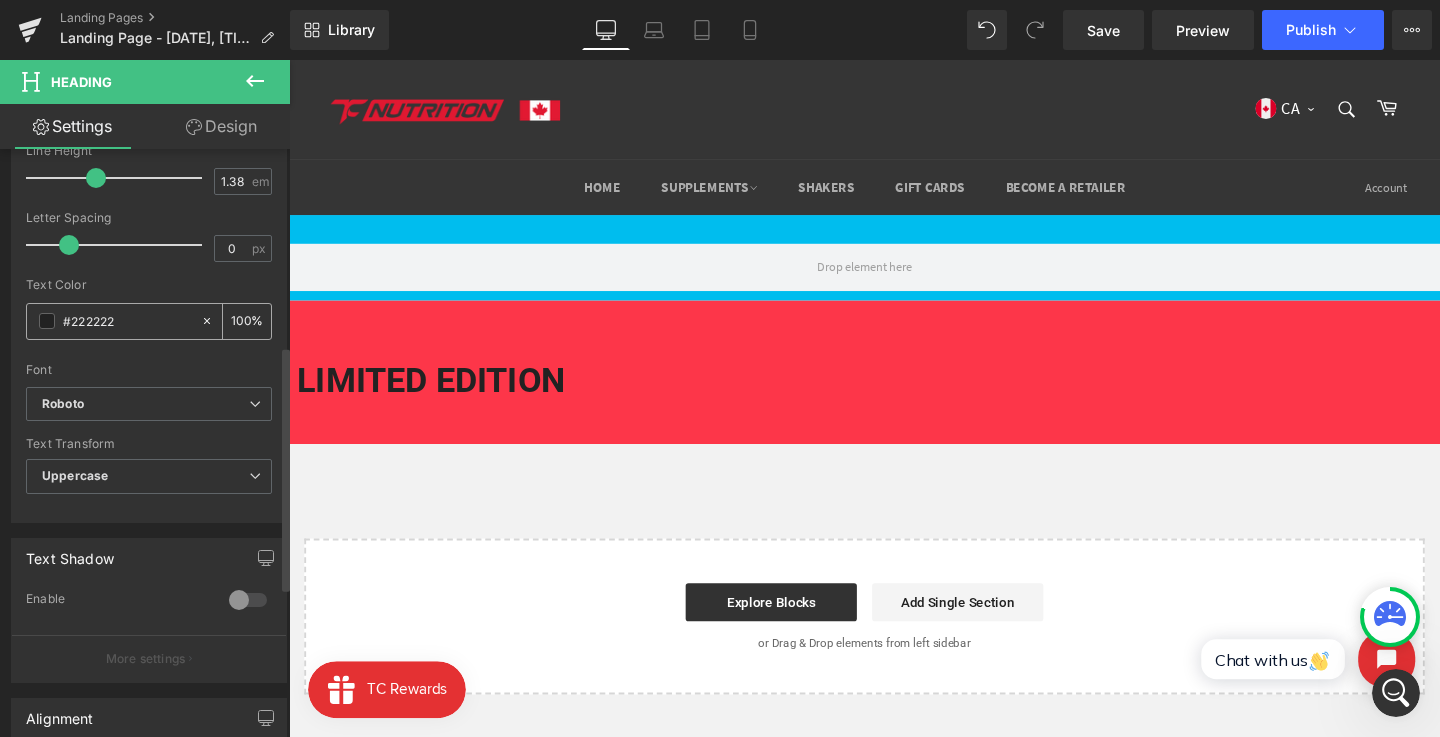 click on "#222222" at bounding box center (127, 321) 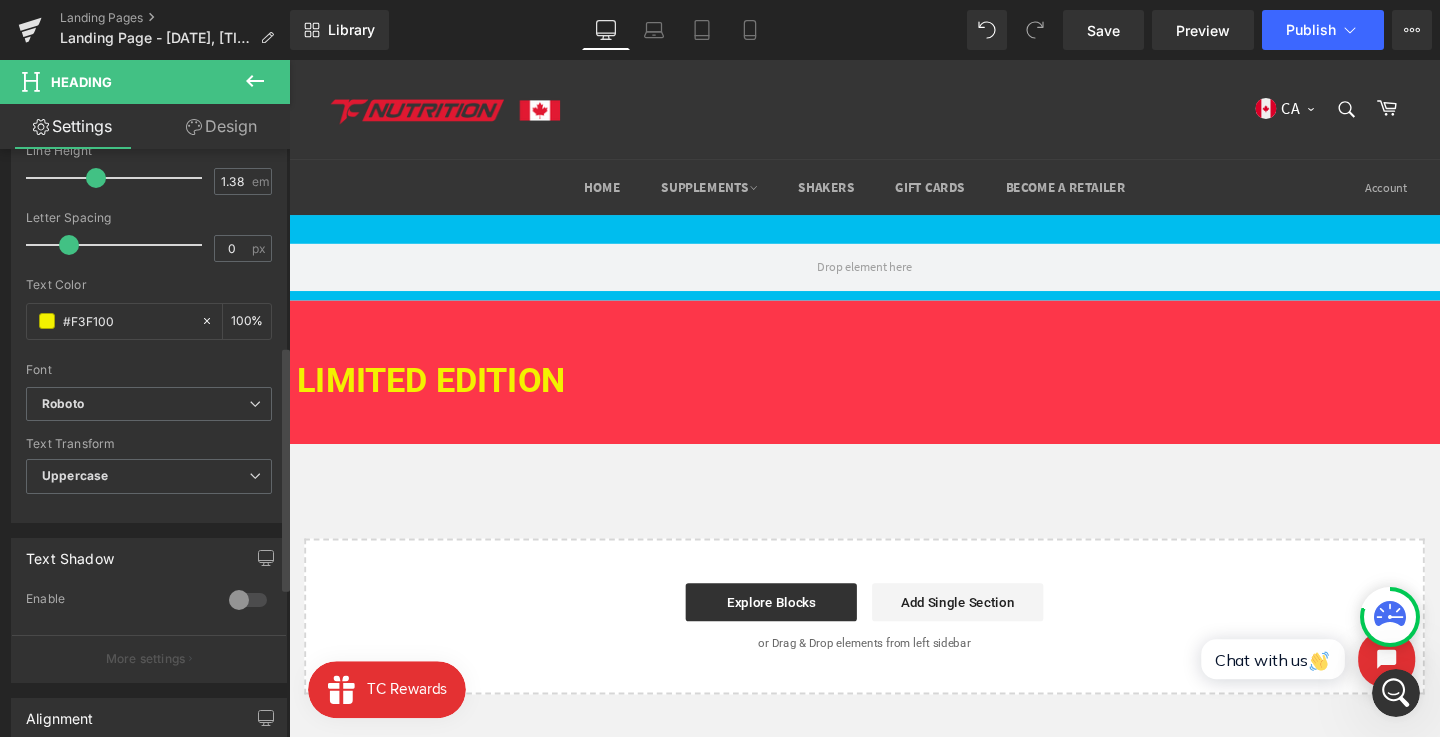 type on "#f3f100" 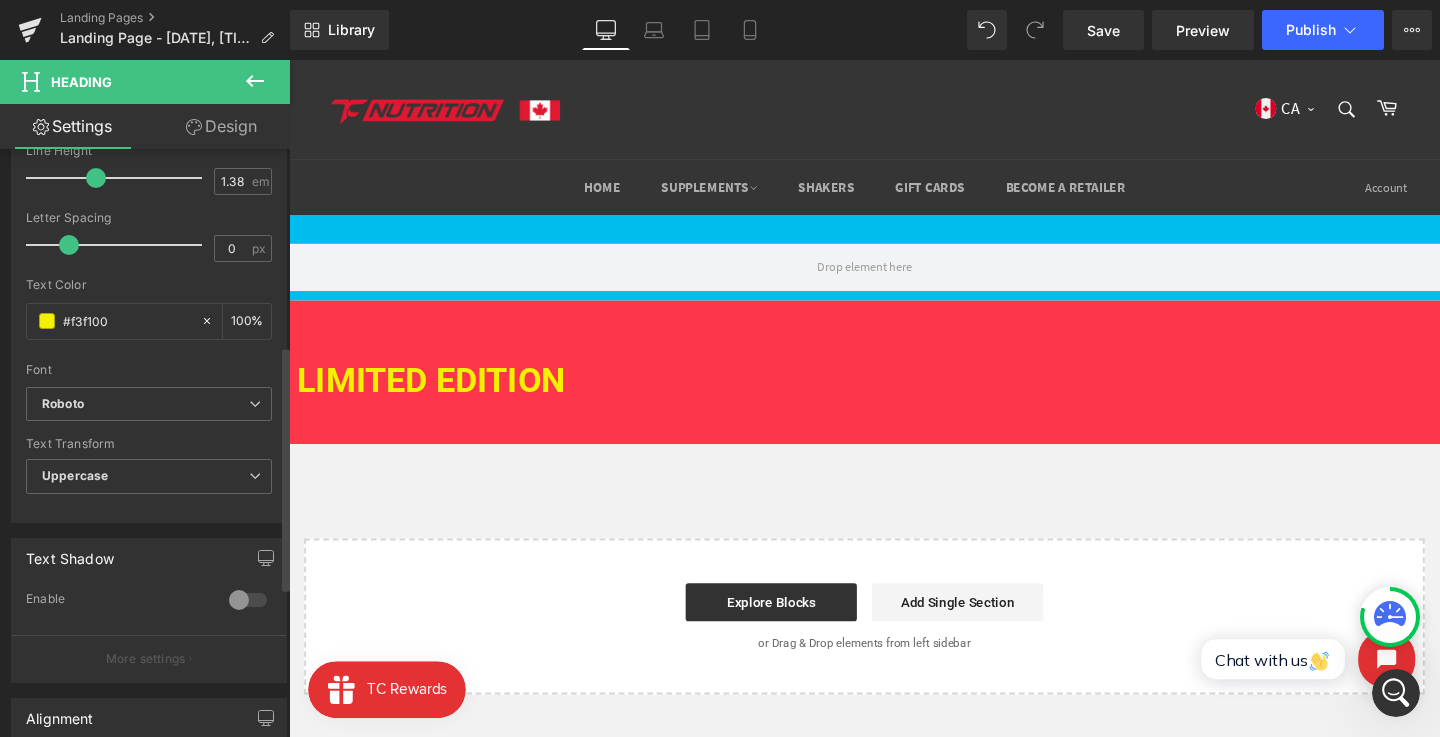 click on "Font" at bounding box center (149, 370) 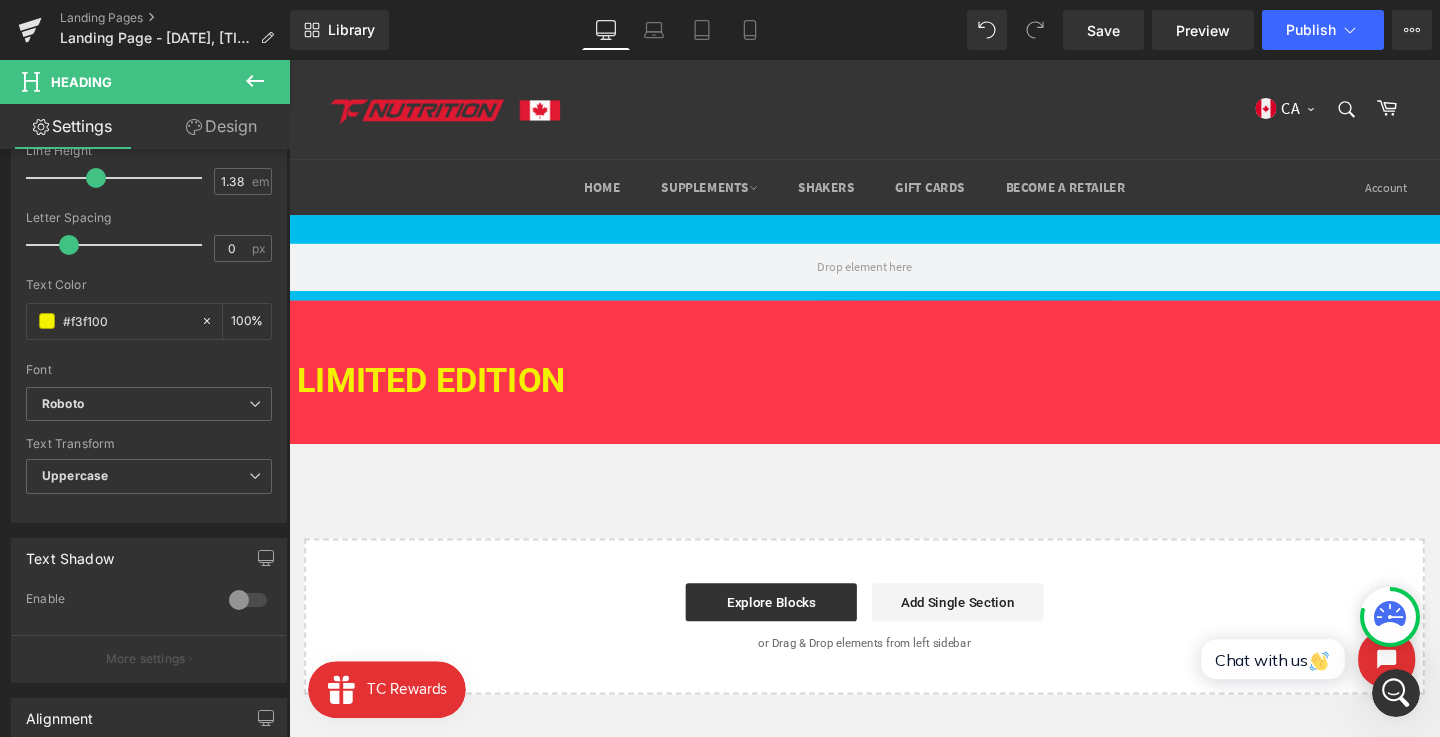 click on "Row
LIMITED EDITION
Heading
‹ ›
Carousel
Row
Select your layout" at bounding box center [894, 505] 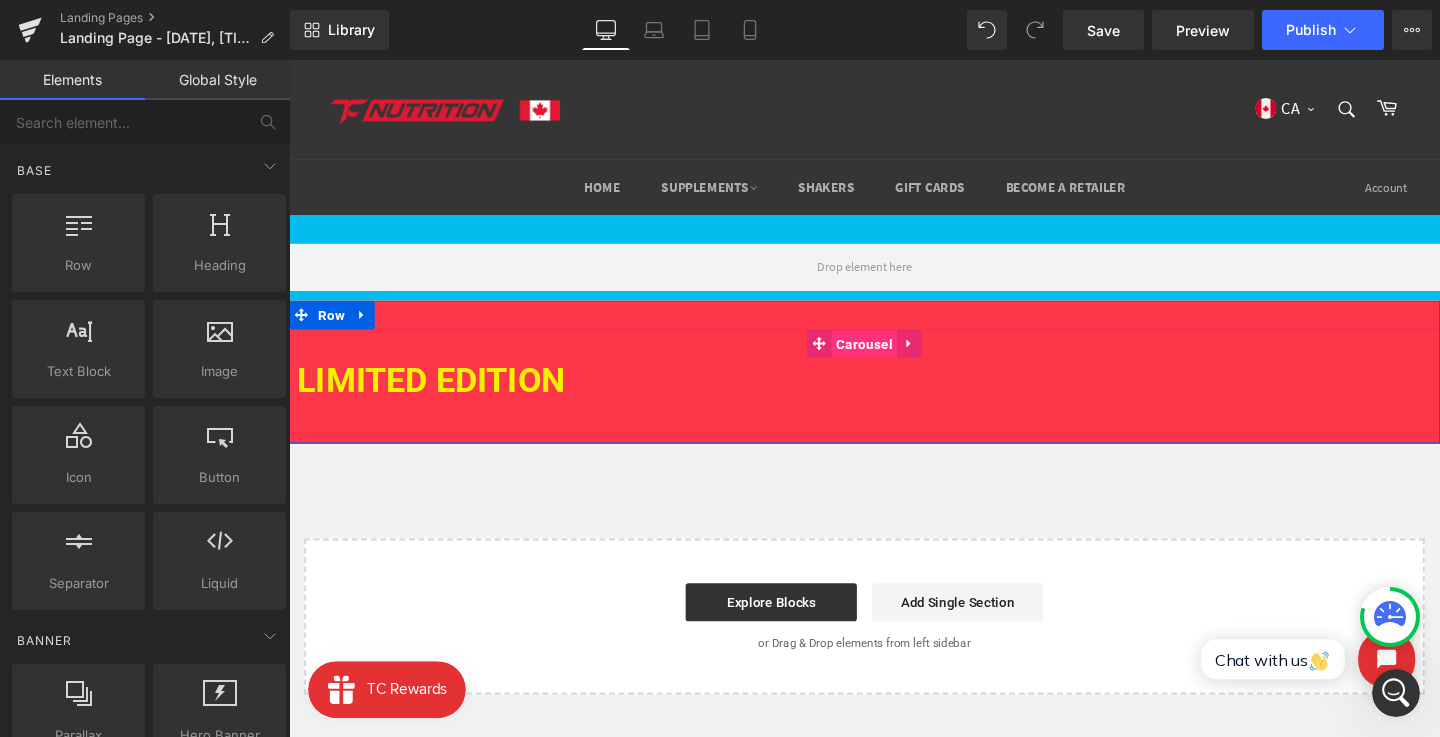 click on "Carousel" at bounding box center (893, 359) 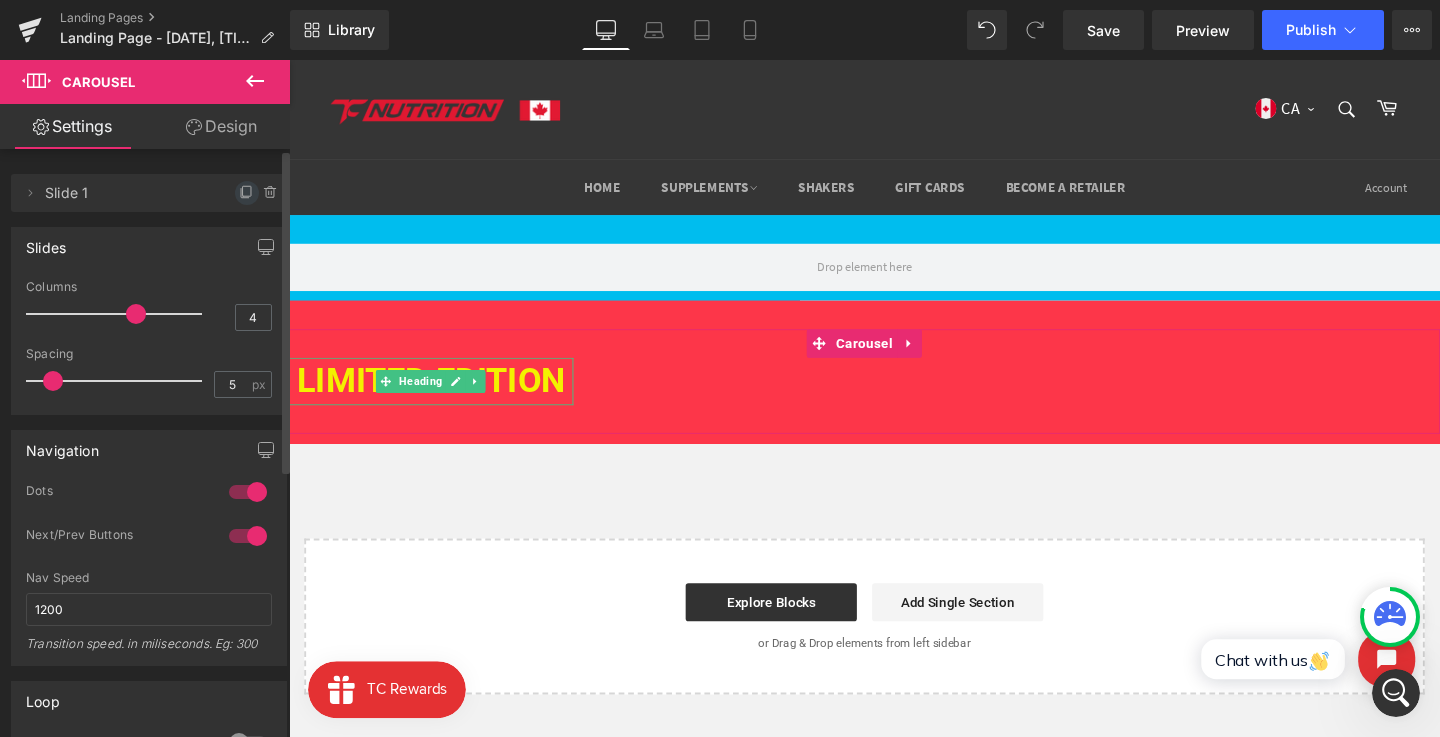 click 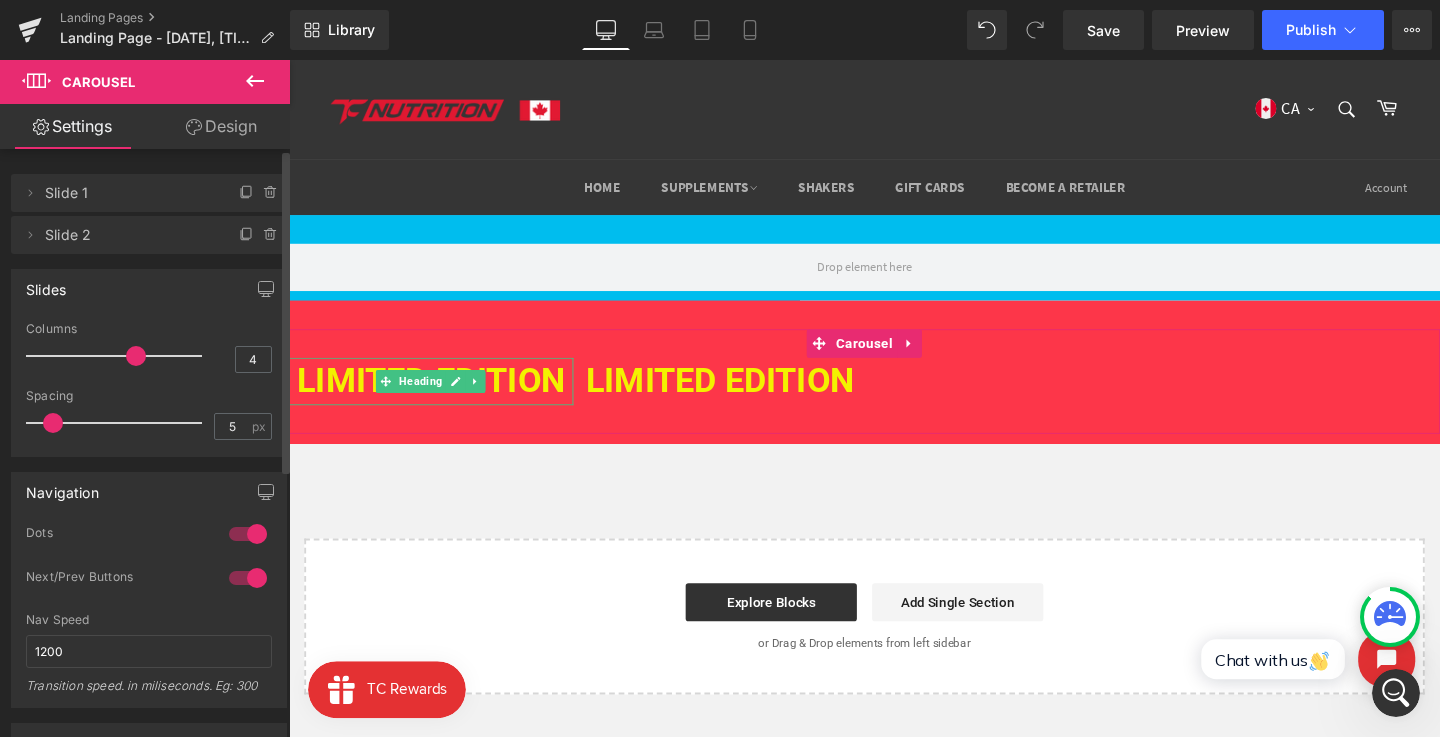 click 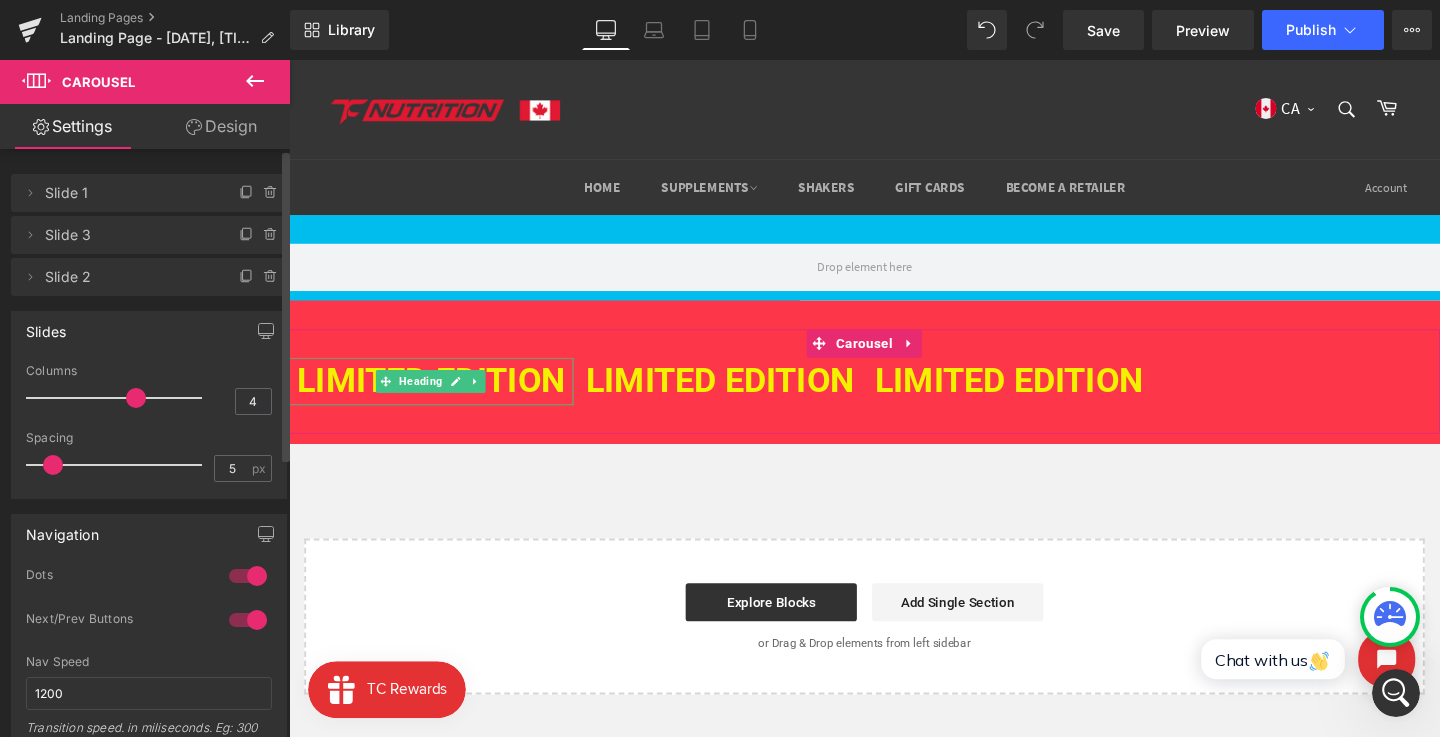 click 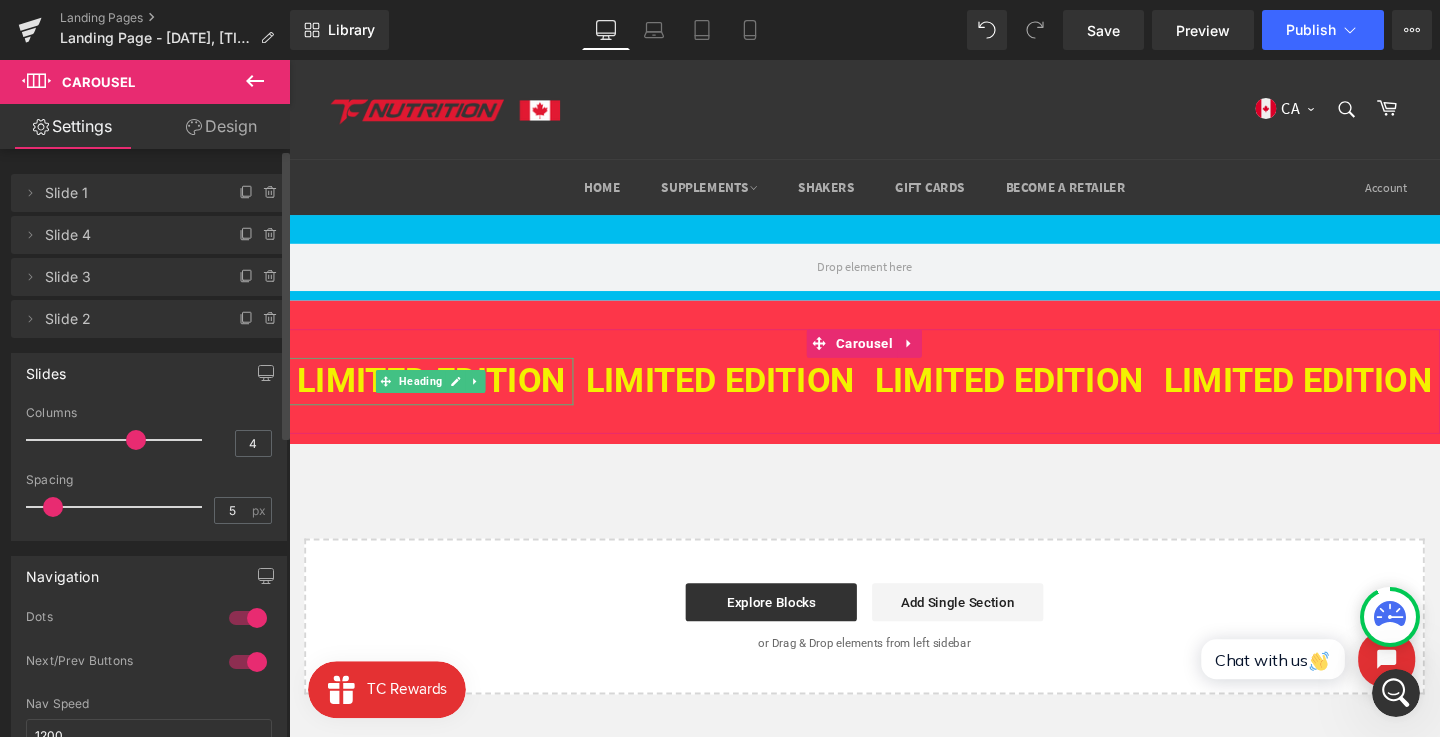 click 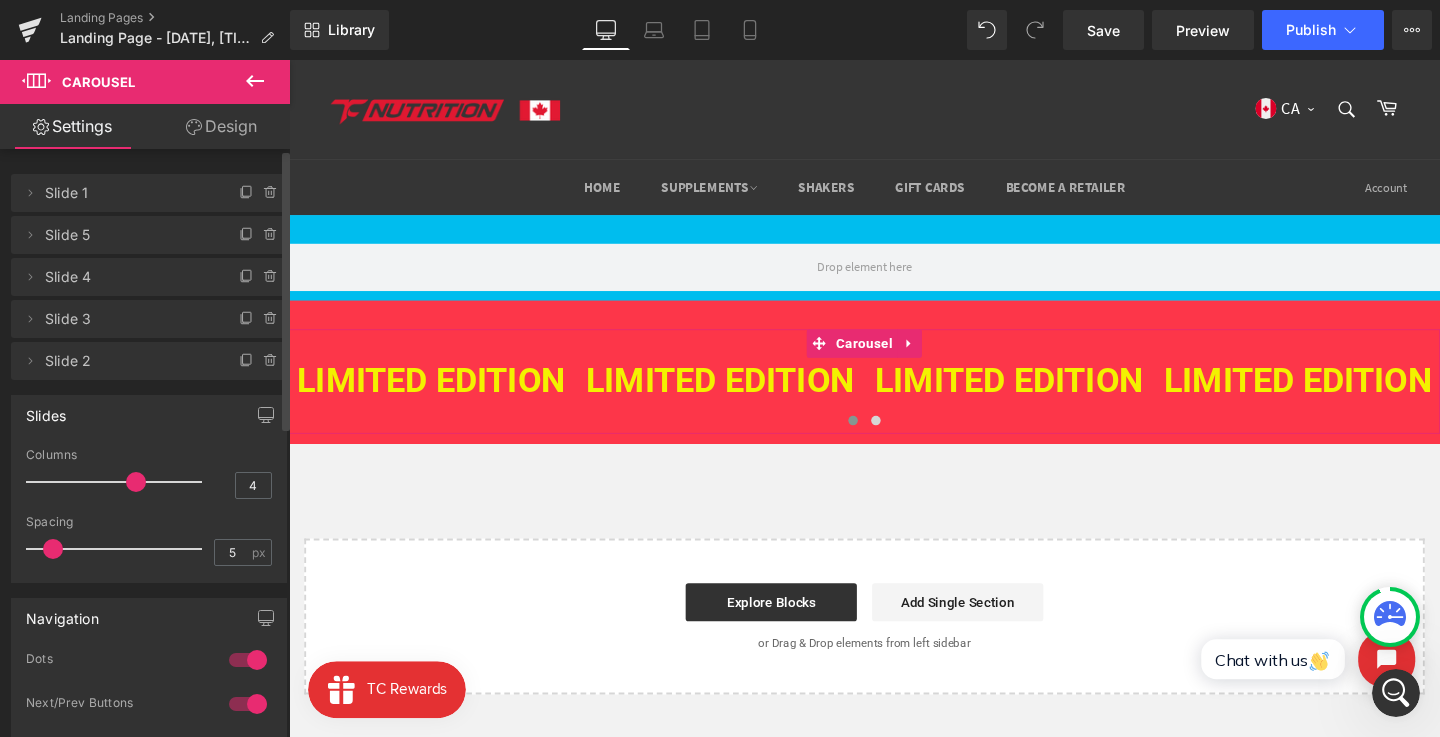 click at bounding box center (248, 660) 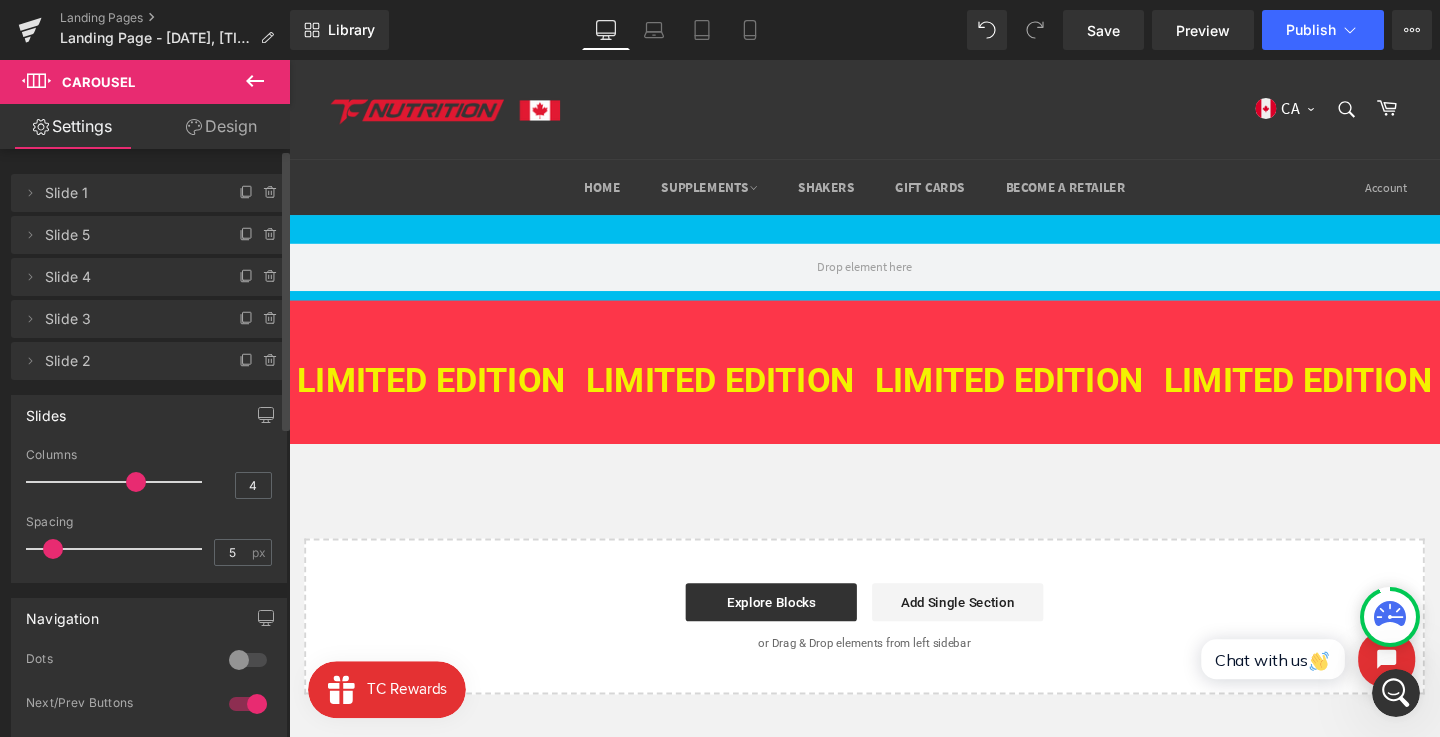 click at bounding box center [248, 704] 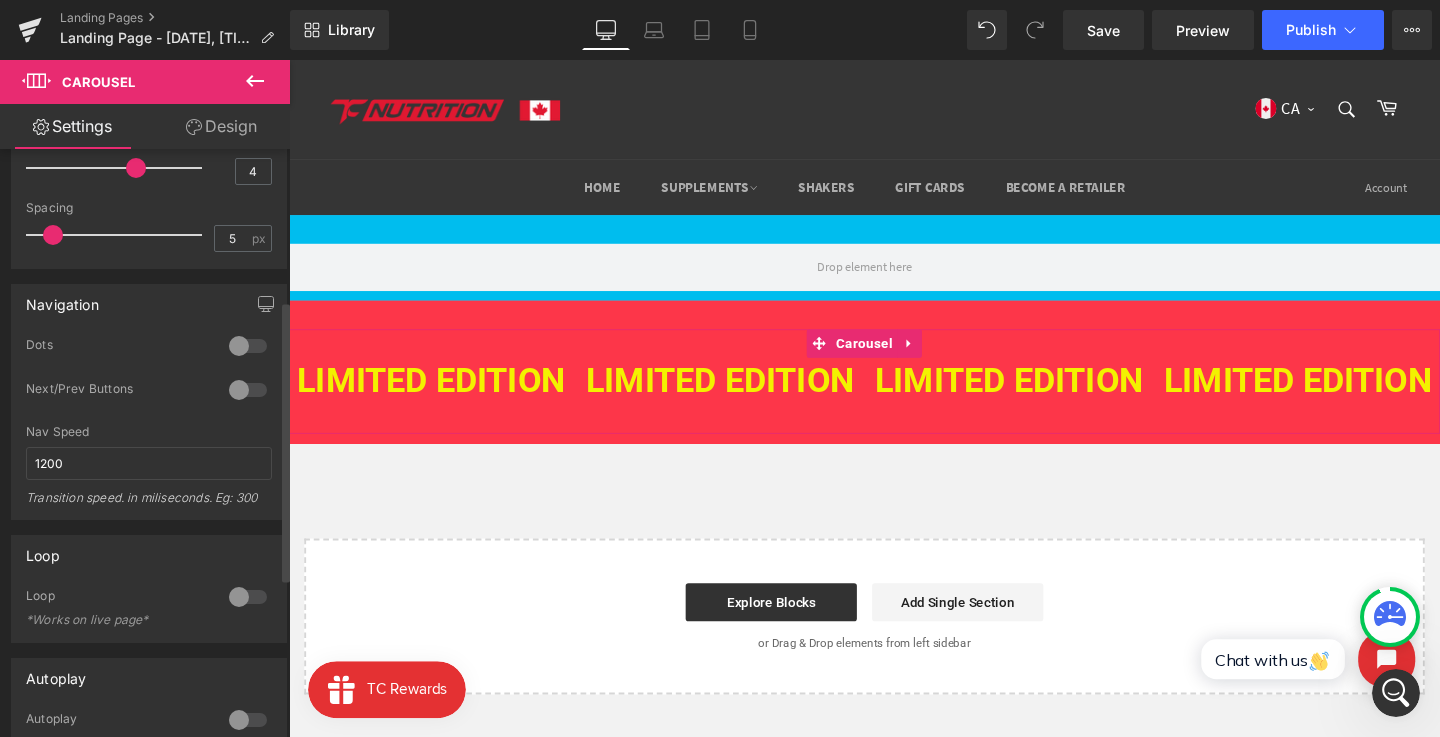 scroll, scrollTop: 408, scrollLeft: 0, axis: vertical 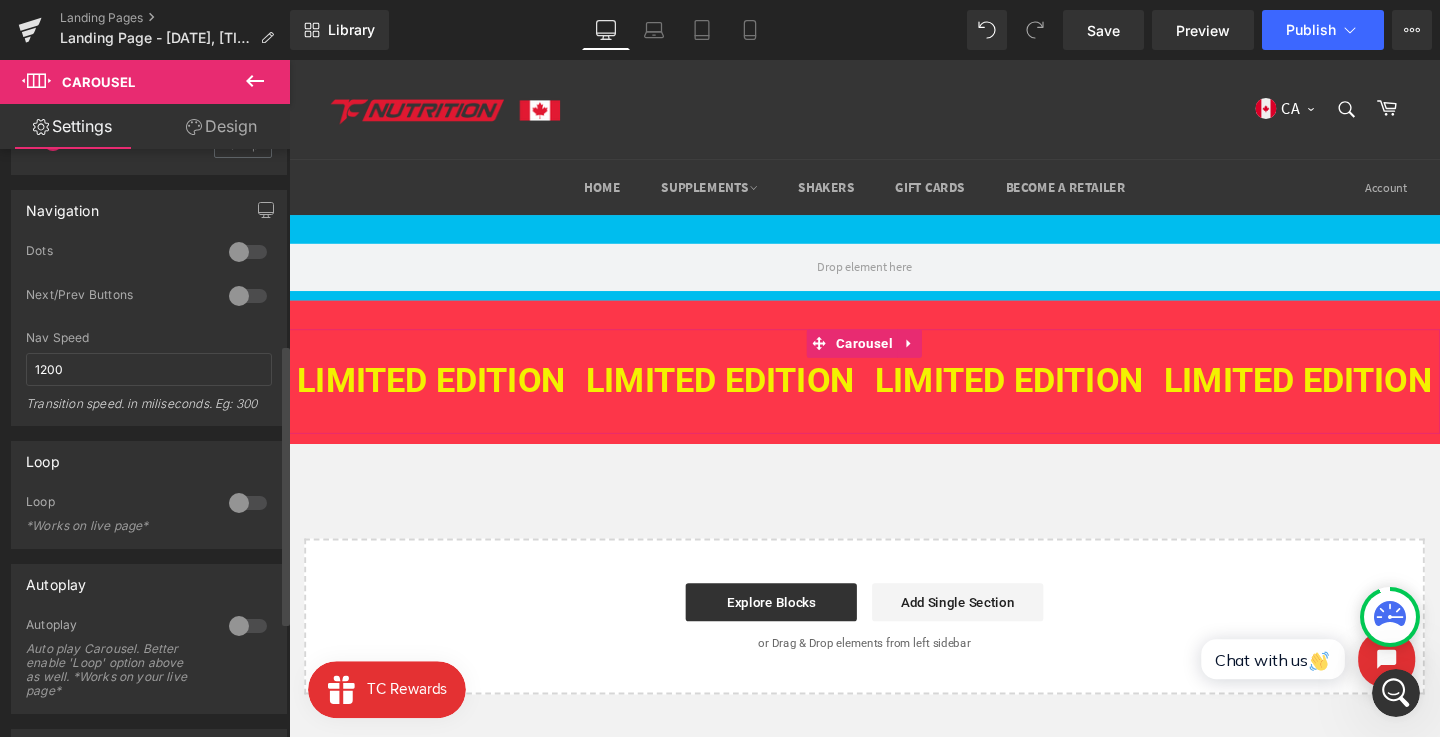 click at bounding box center (248, 503) 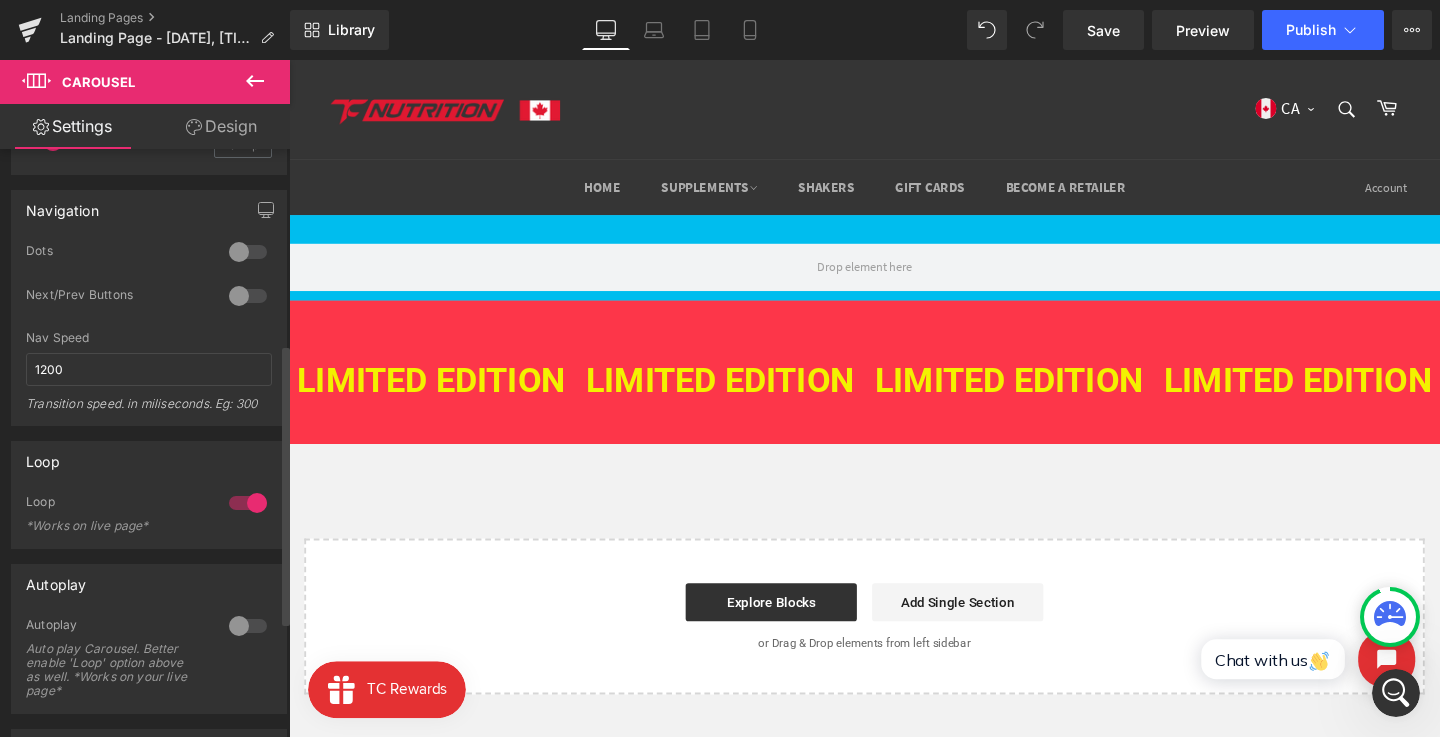 click at bounding box center [248, 626] 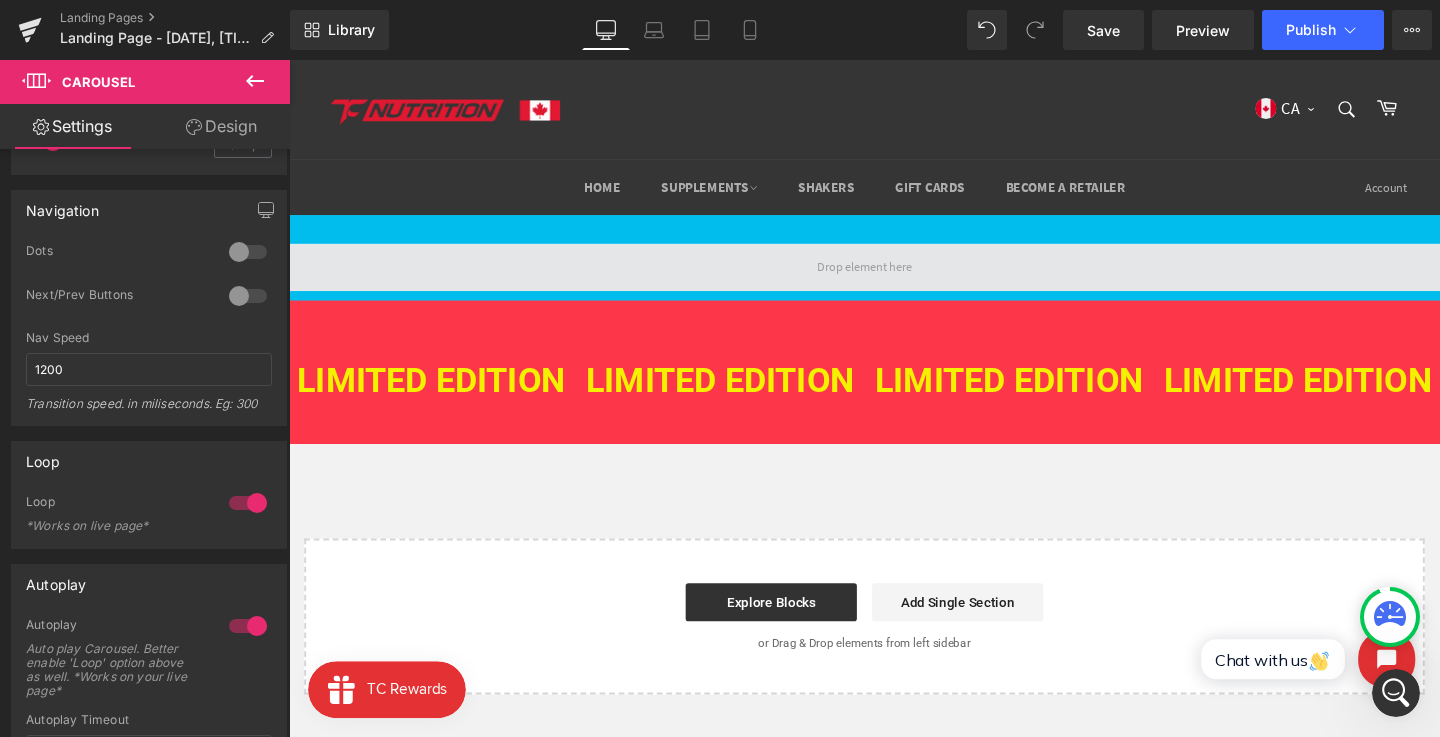 click at bounding box center (894, 278) 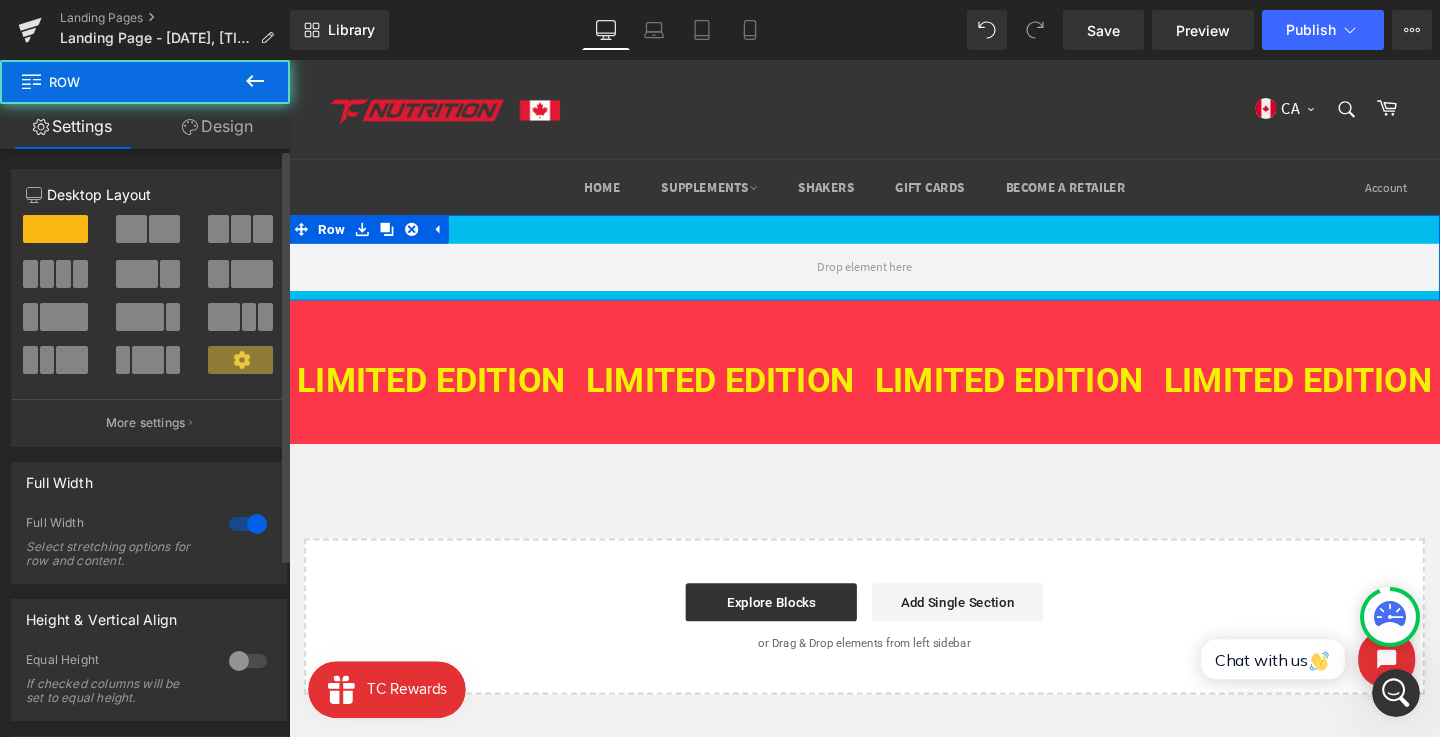 click at bounding box center (164, 229) 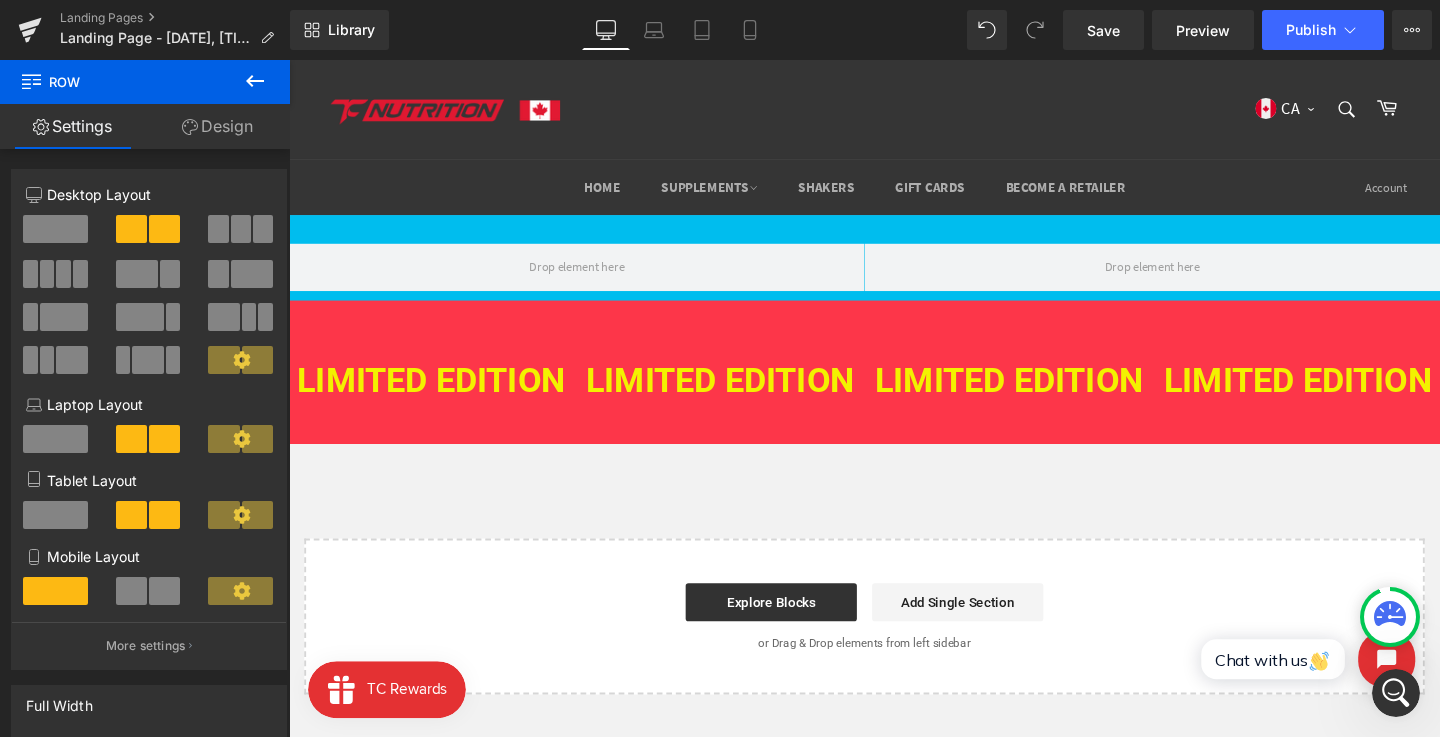 click 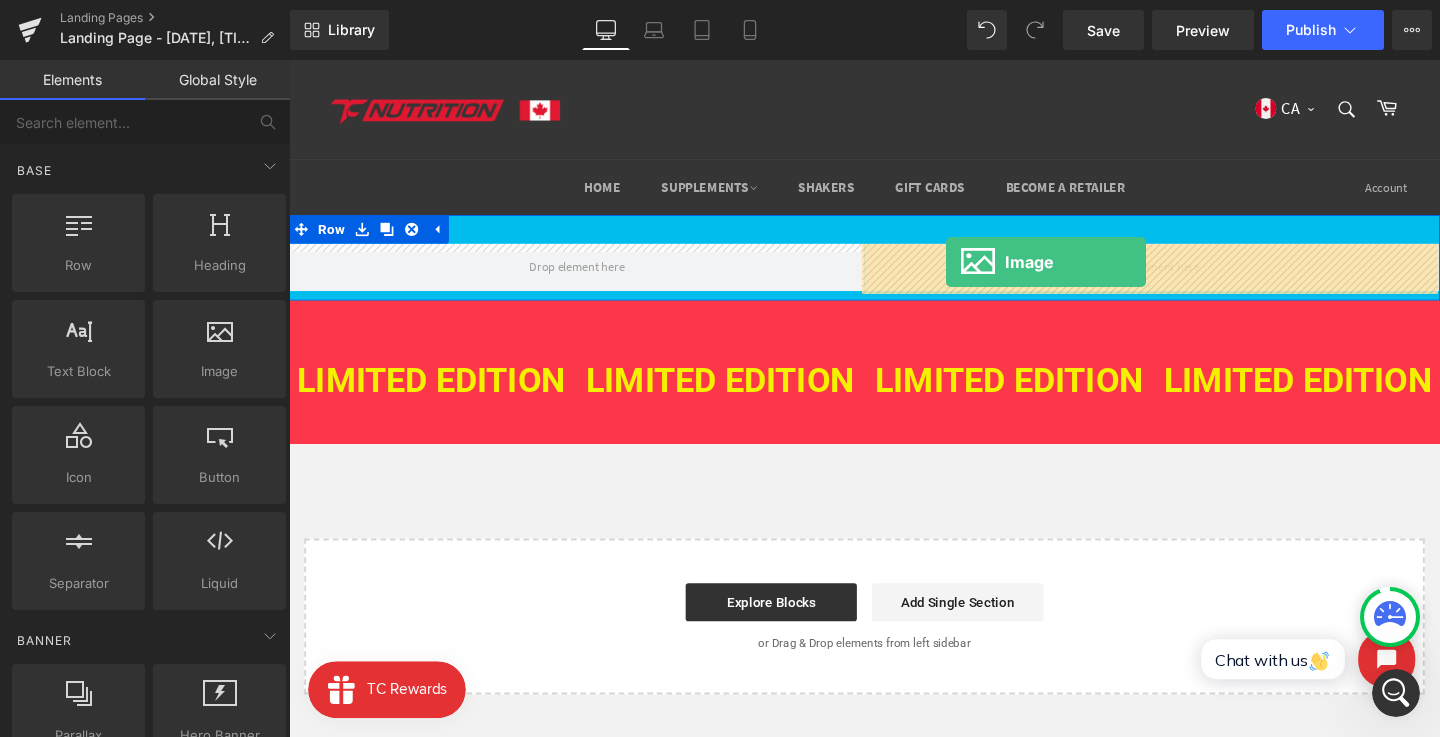 drag, startPoint x: 496, startPoint y: 398, endPoint x: 980, endPoint y: 272, distance: 500.132 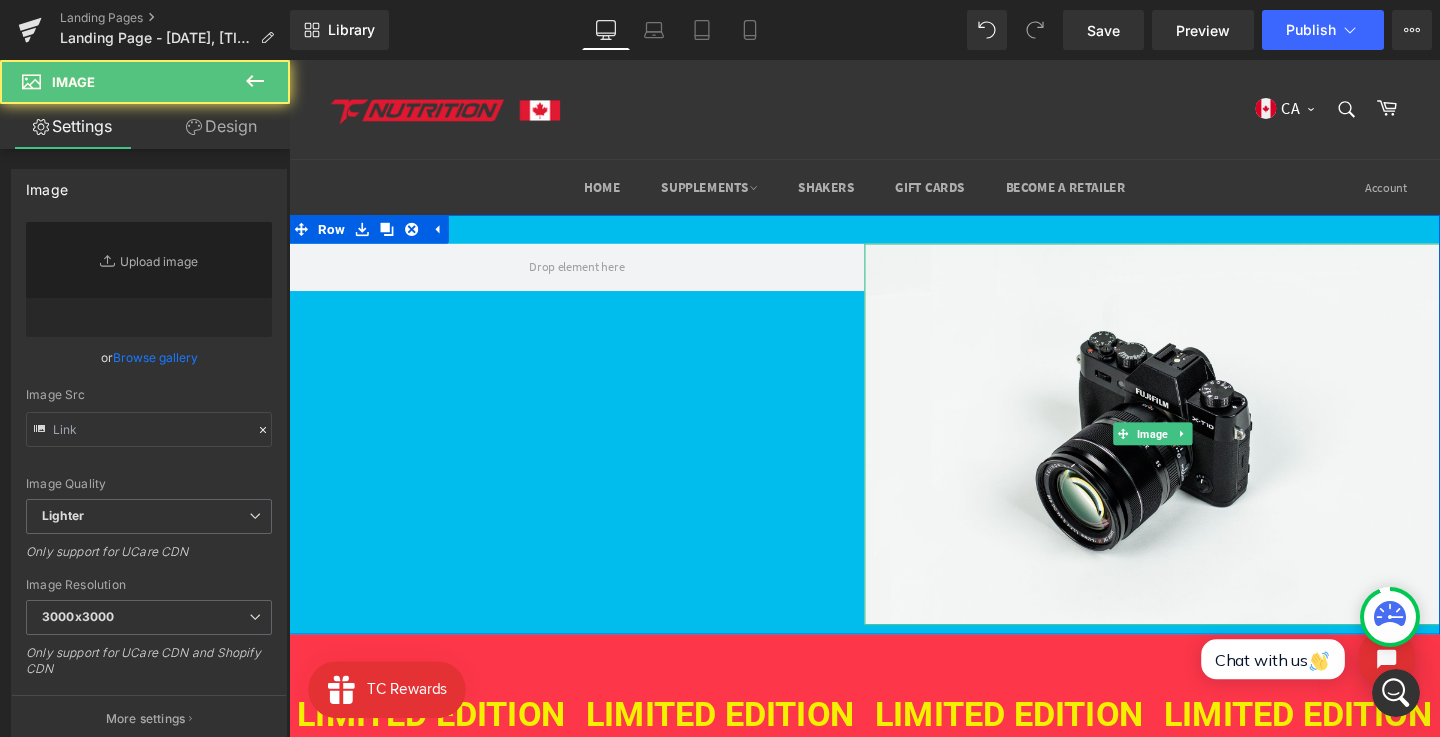 type on "//d1um8515vdn9kb.cloudfront.net/images/parallax.jpg" 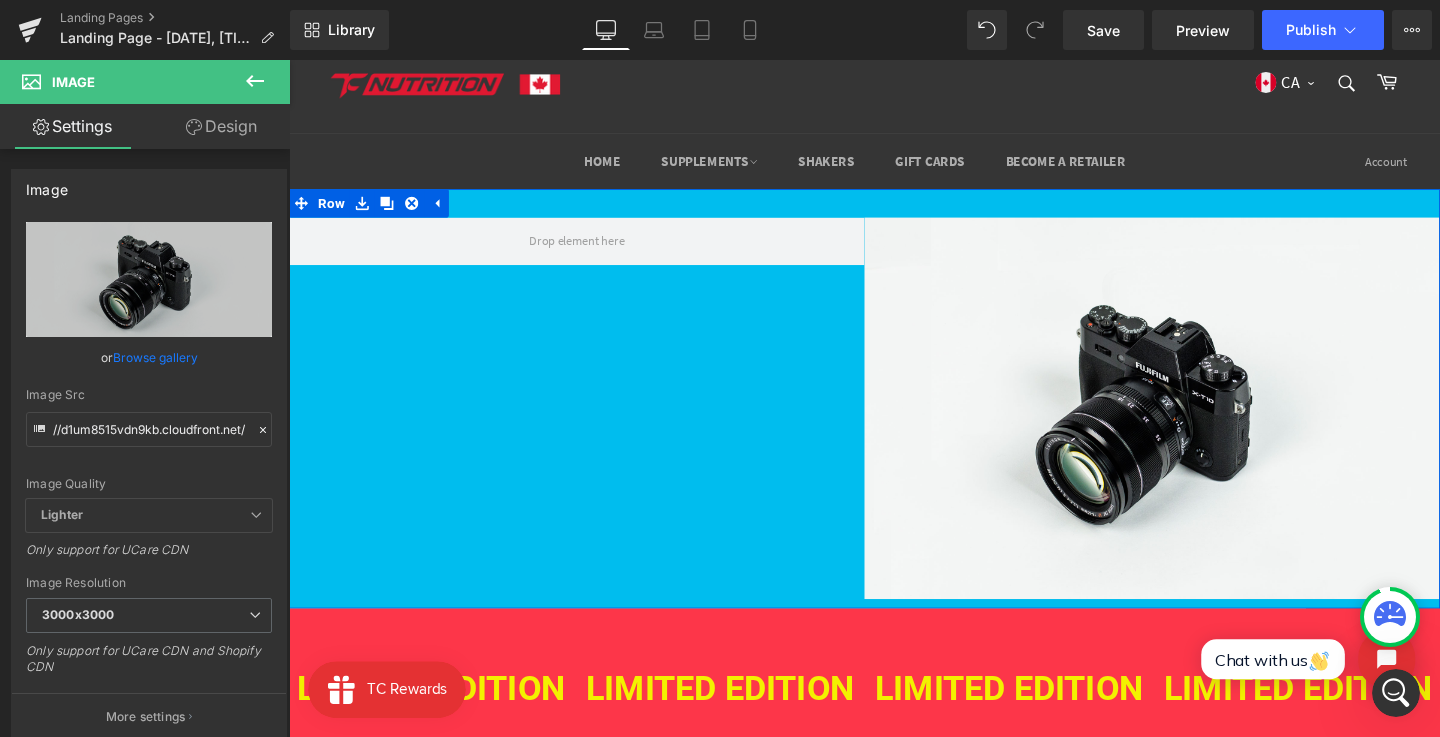 scroll, scrollTop: 69, scrollLeft: 0, axis: vertical 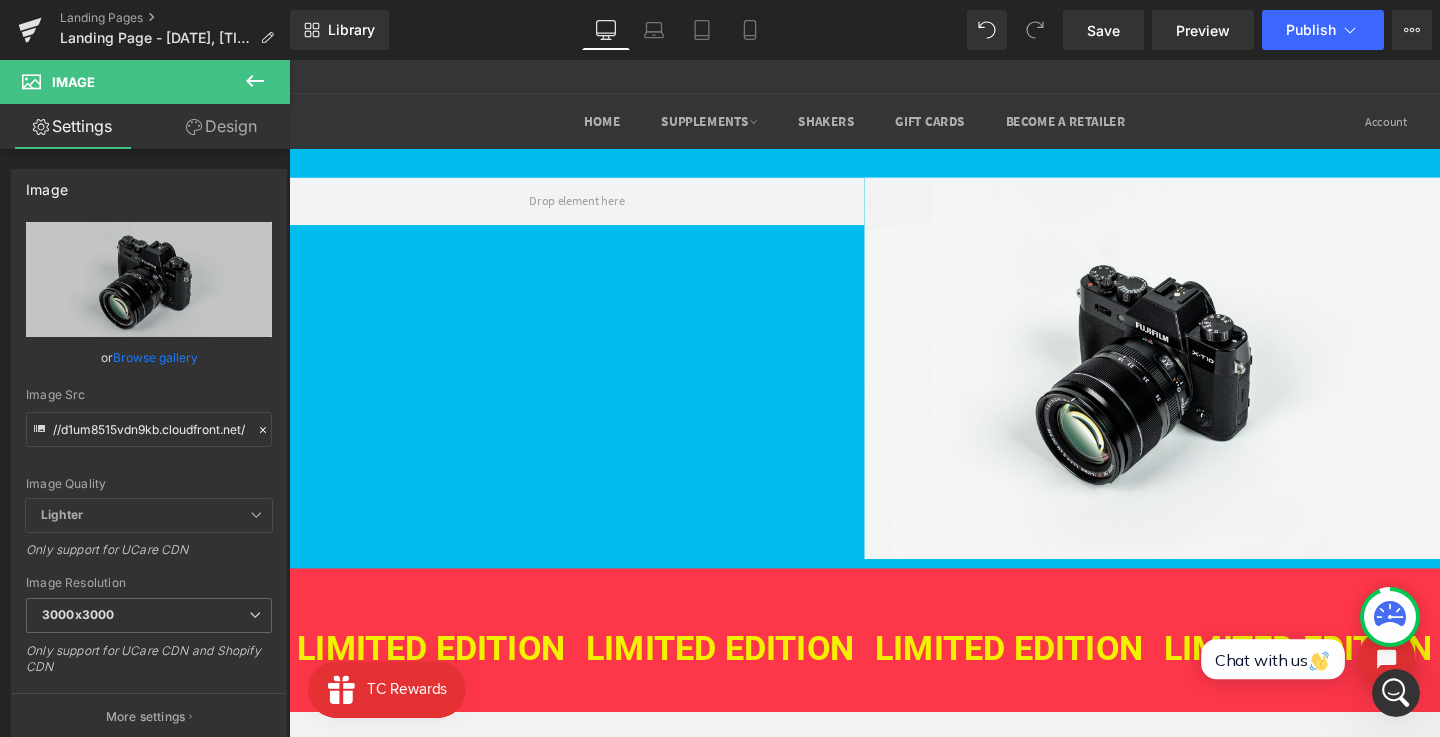 click on "Rendering Content" at bounding box center [720, 658] 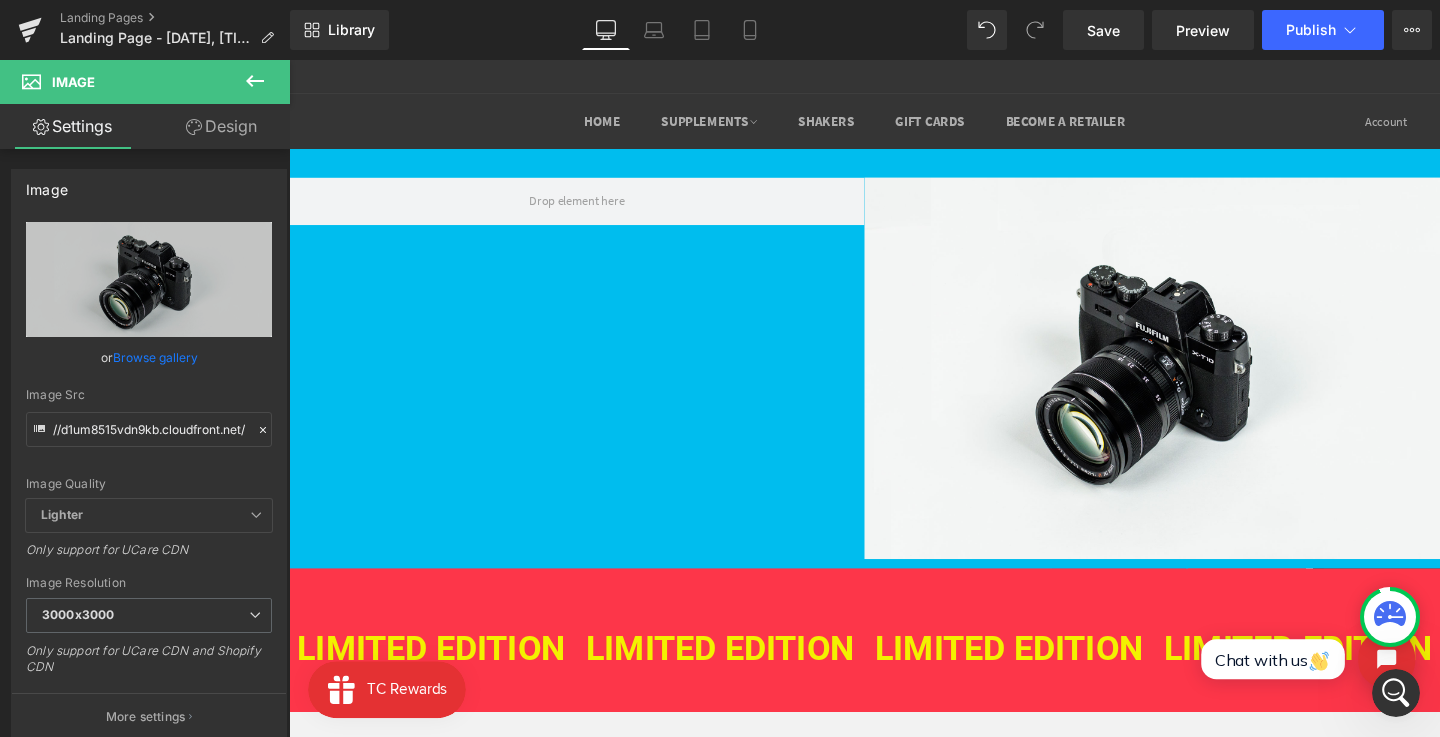 click on "Rendering Content" at bounding box center [720, 658] 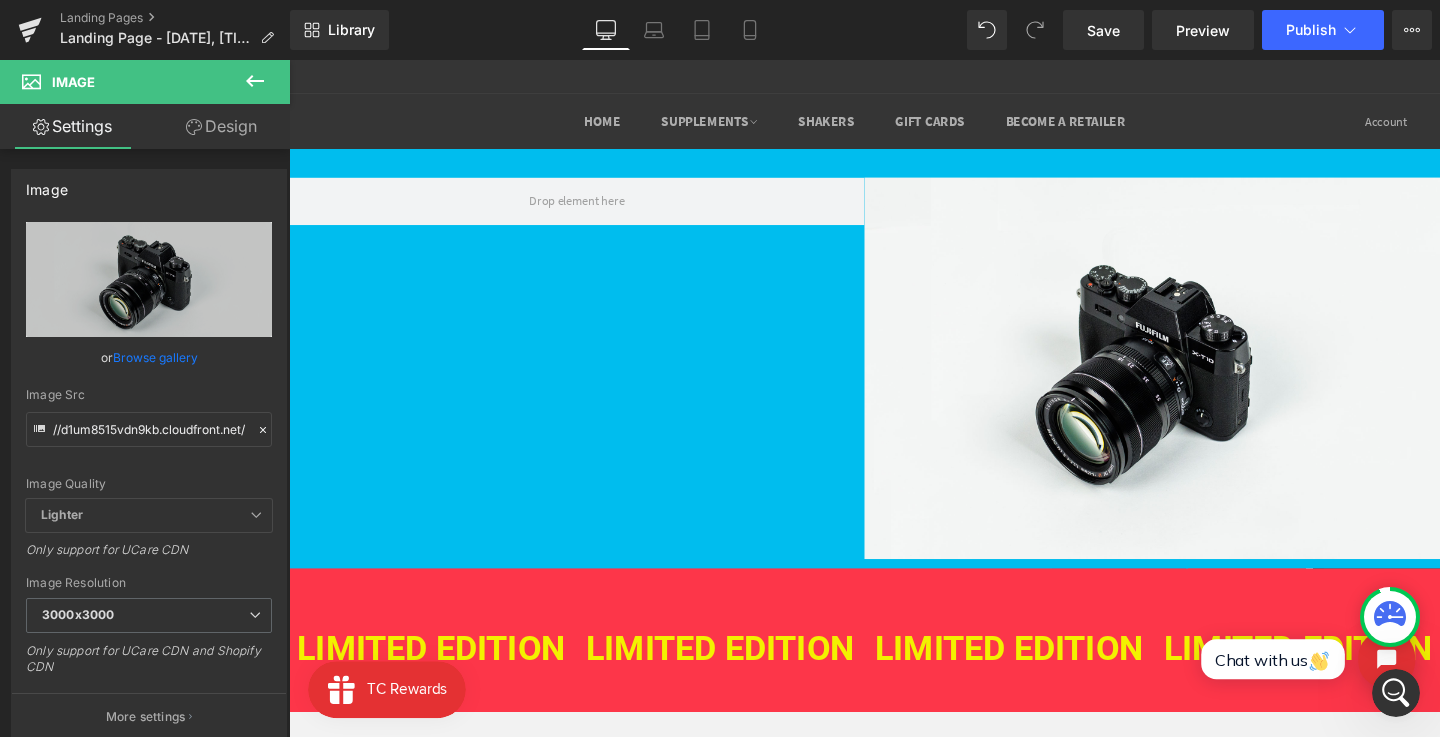 click at bounding box center [694, 680] 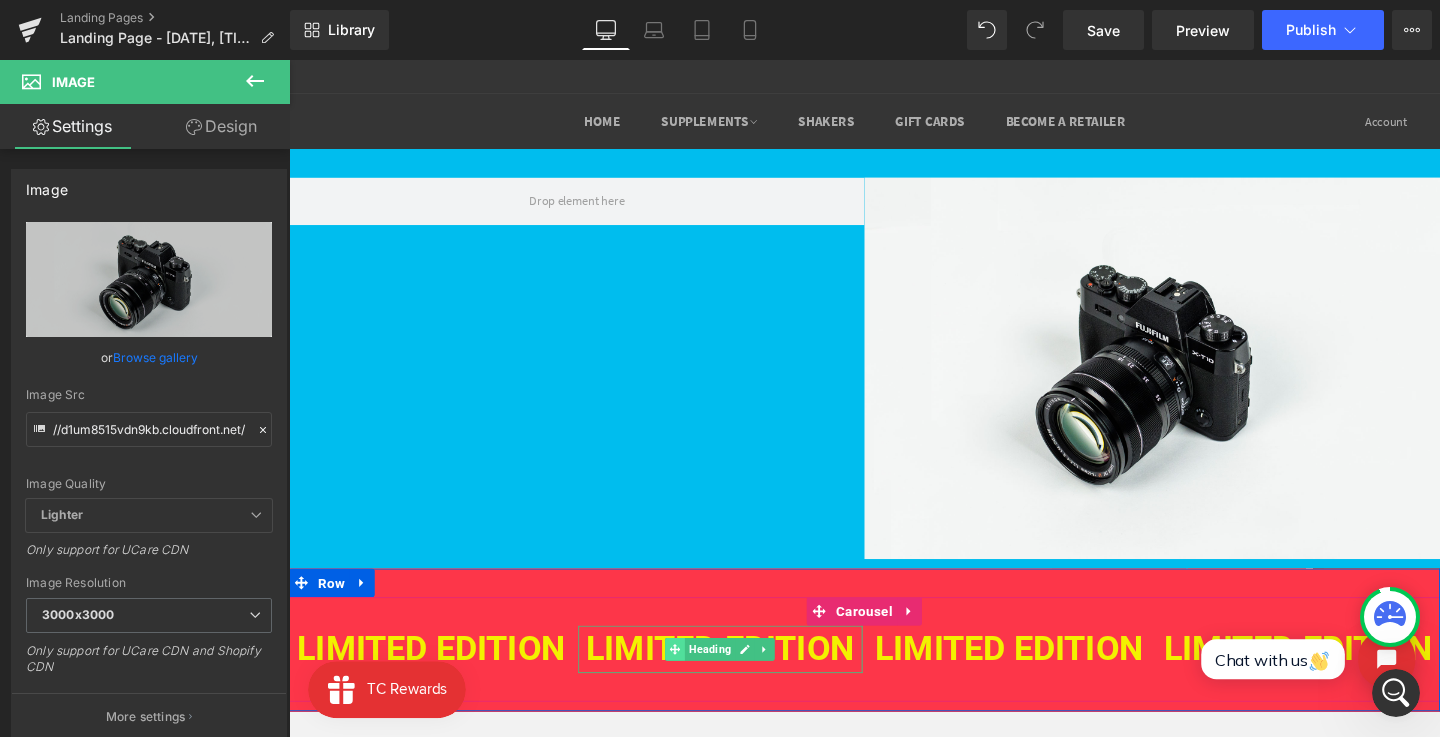 click at bounding box center (694, 680) 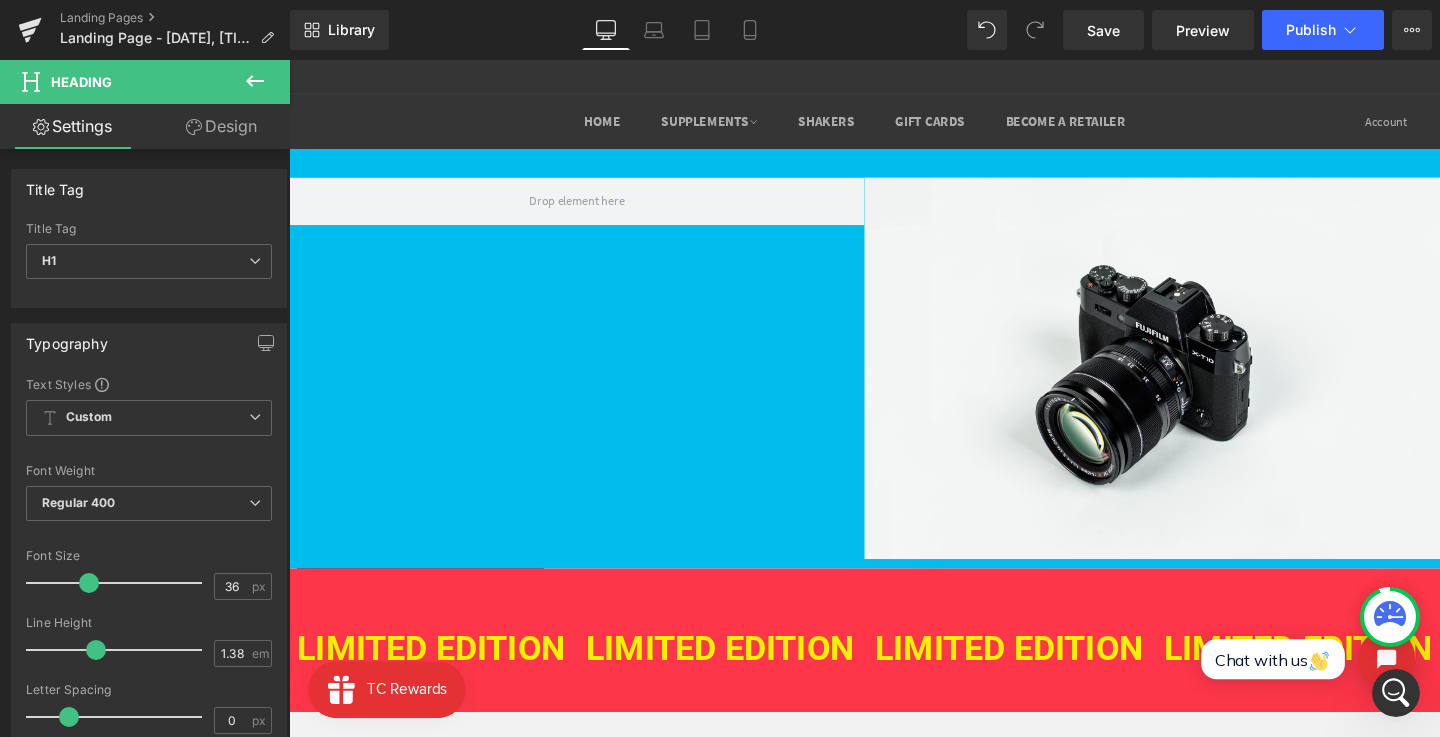 click on "Rendering Content" at bounding box center (720, 658) 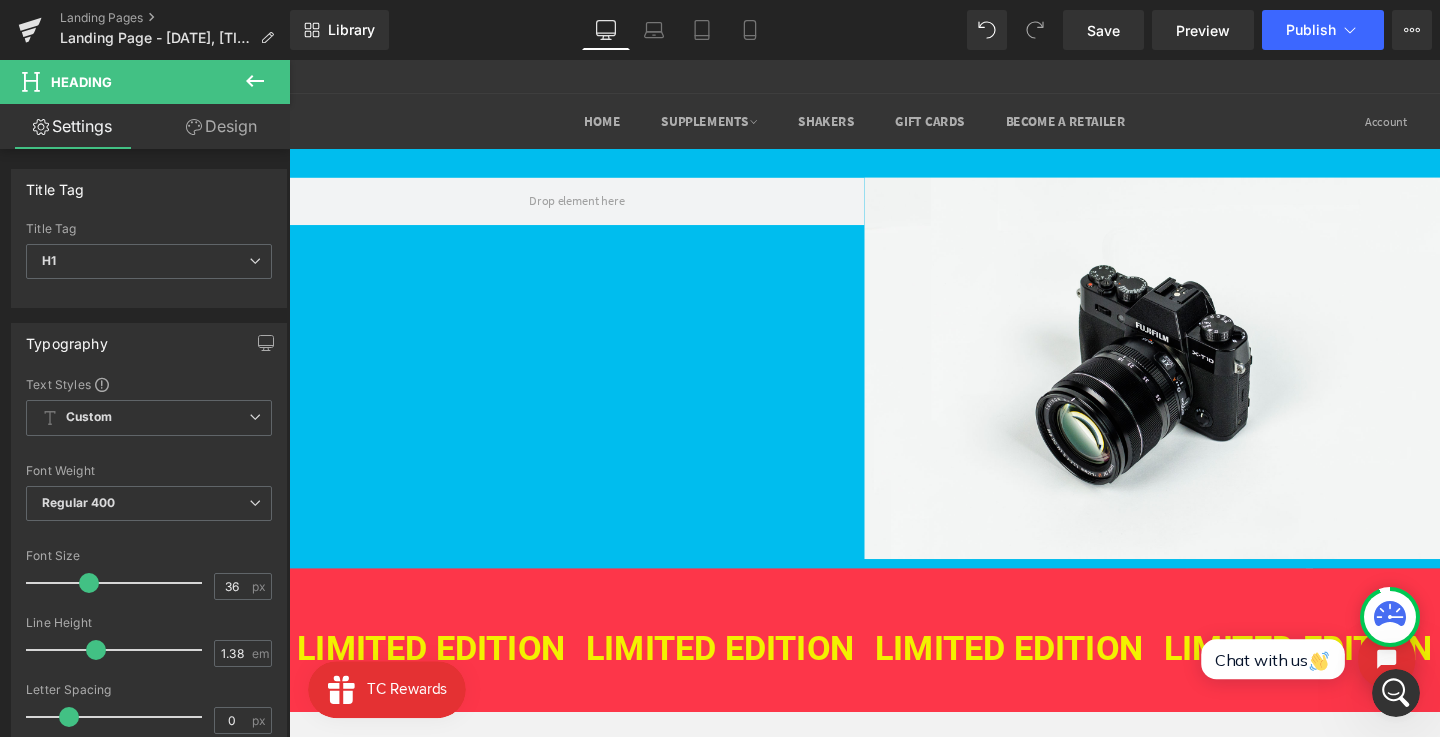 click on "Rendering Content" at bounding box center [720, 658] 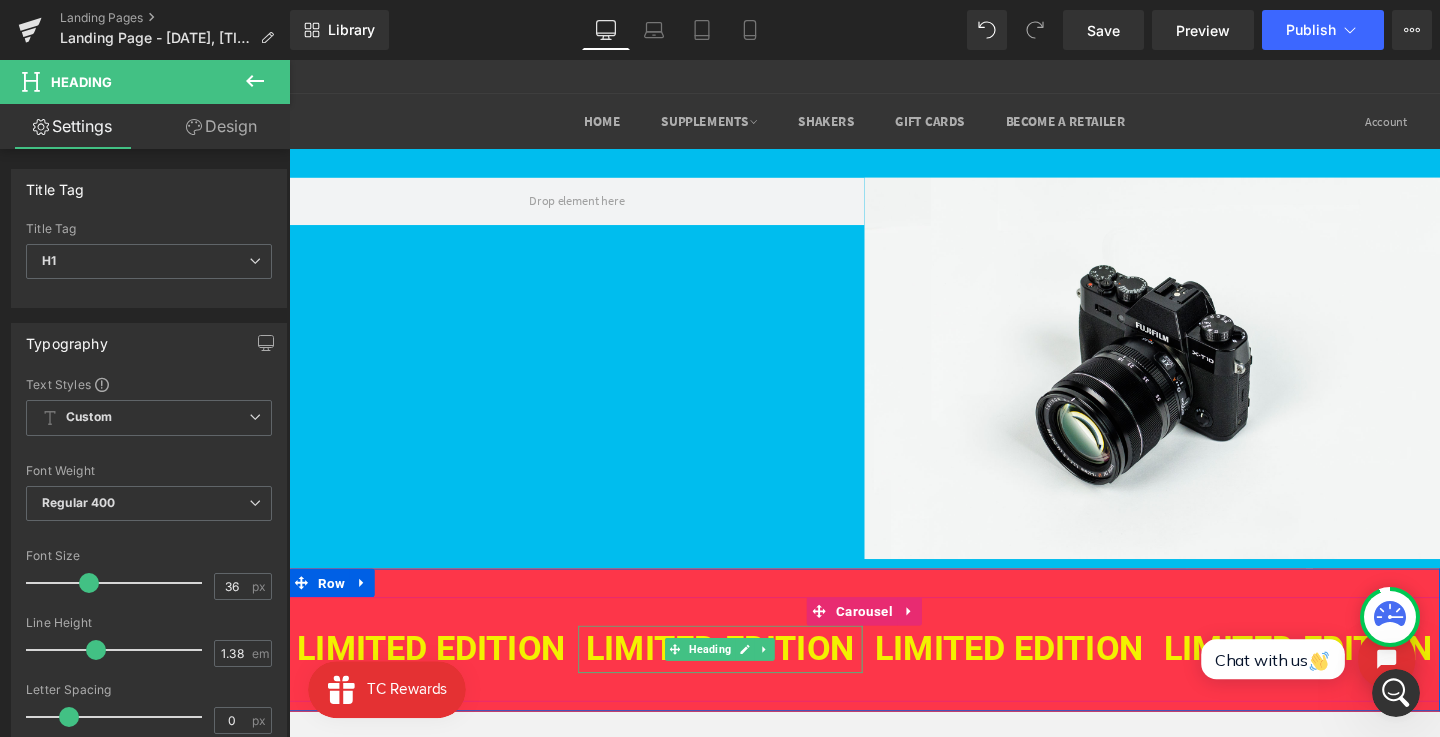 scroll, scrollTop: 441, scrollLeft: 0, axis: vertical 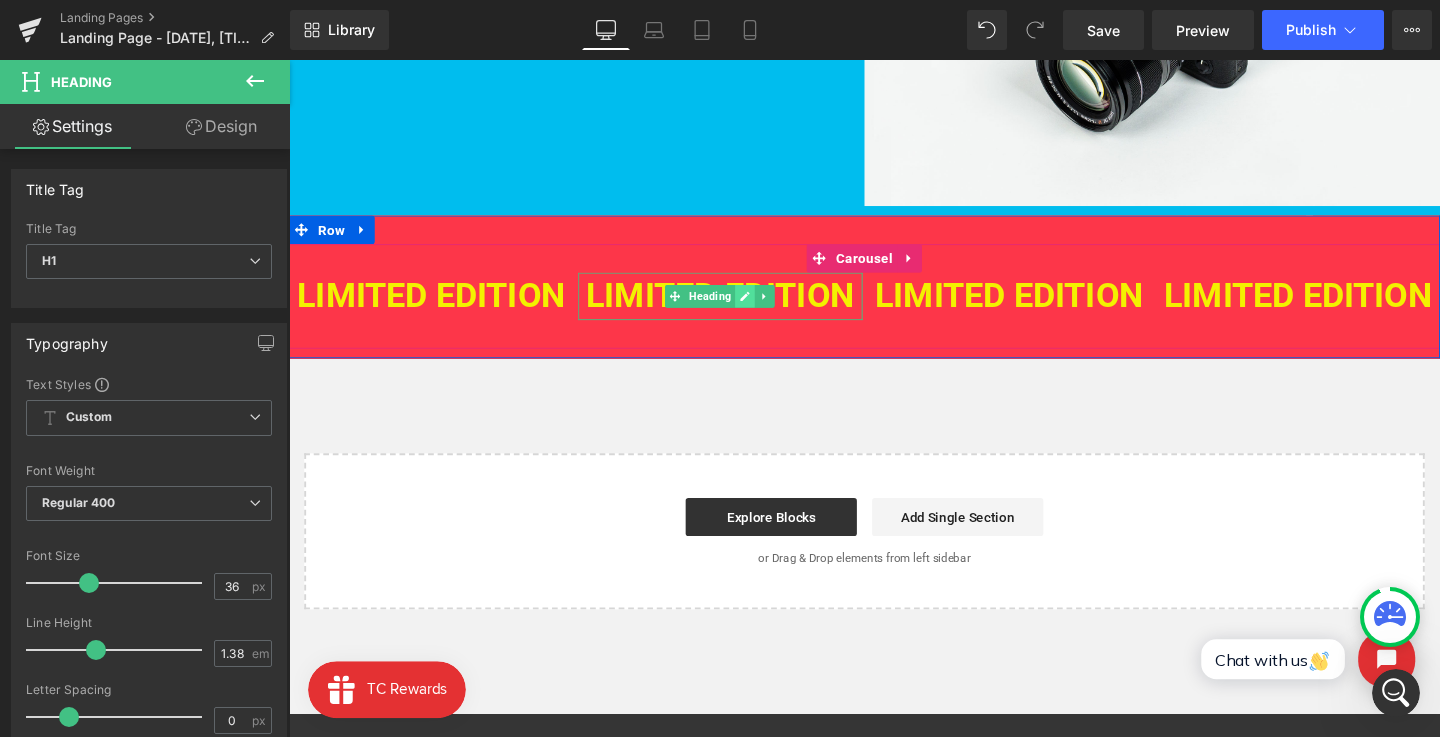 click at bounding box center [768, 308] 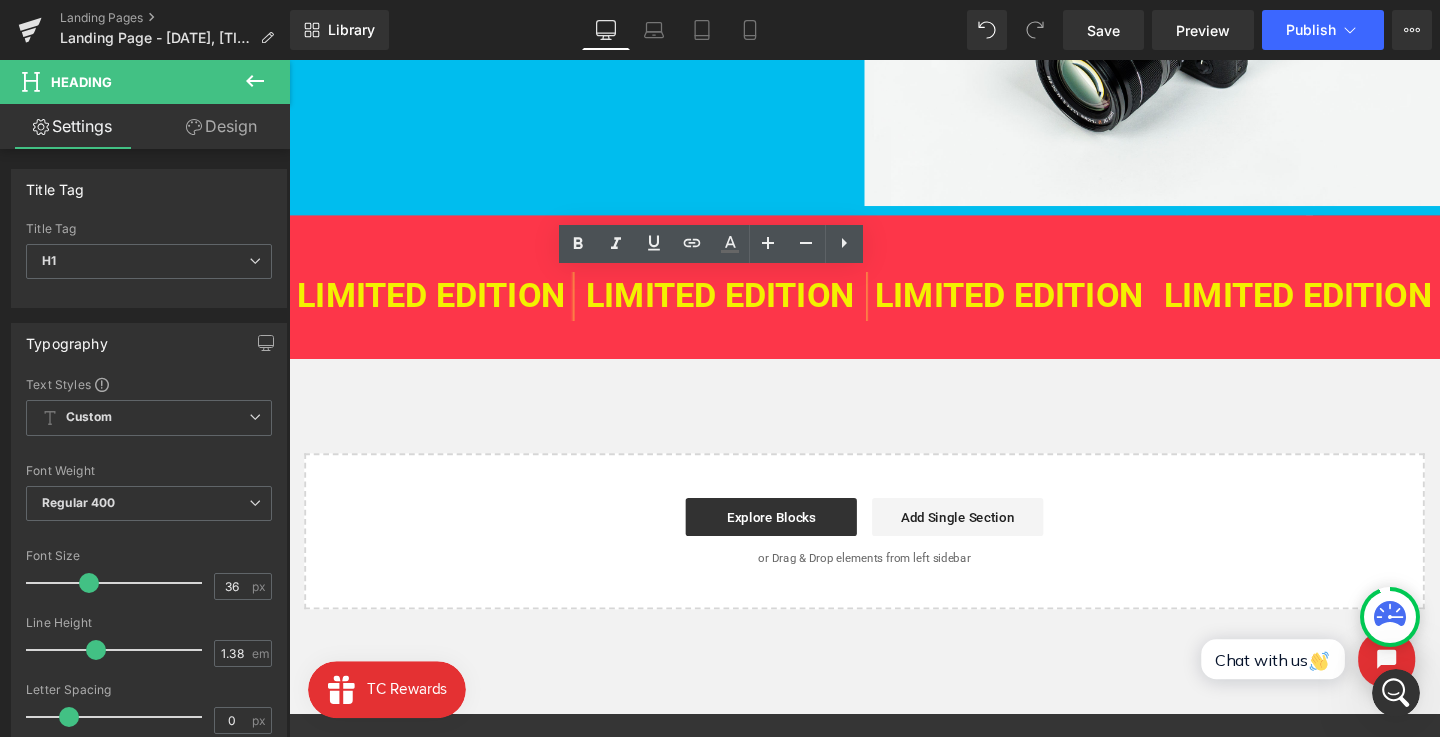 click on "LIMITED EDITION
Heading
LIMITED EDITION Heading
LIMITED EDITION Heading
LIMITED EDITION Heading
LIMITED EDITION Heading
‹ ›" at bounding box center [894, 323] 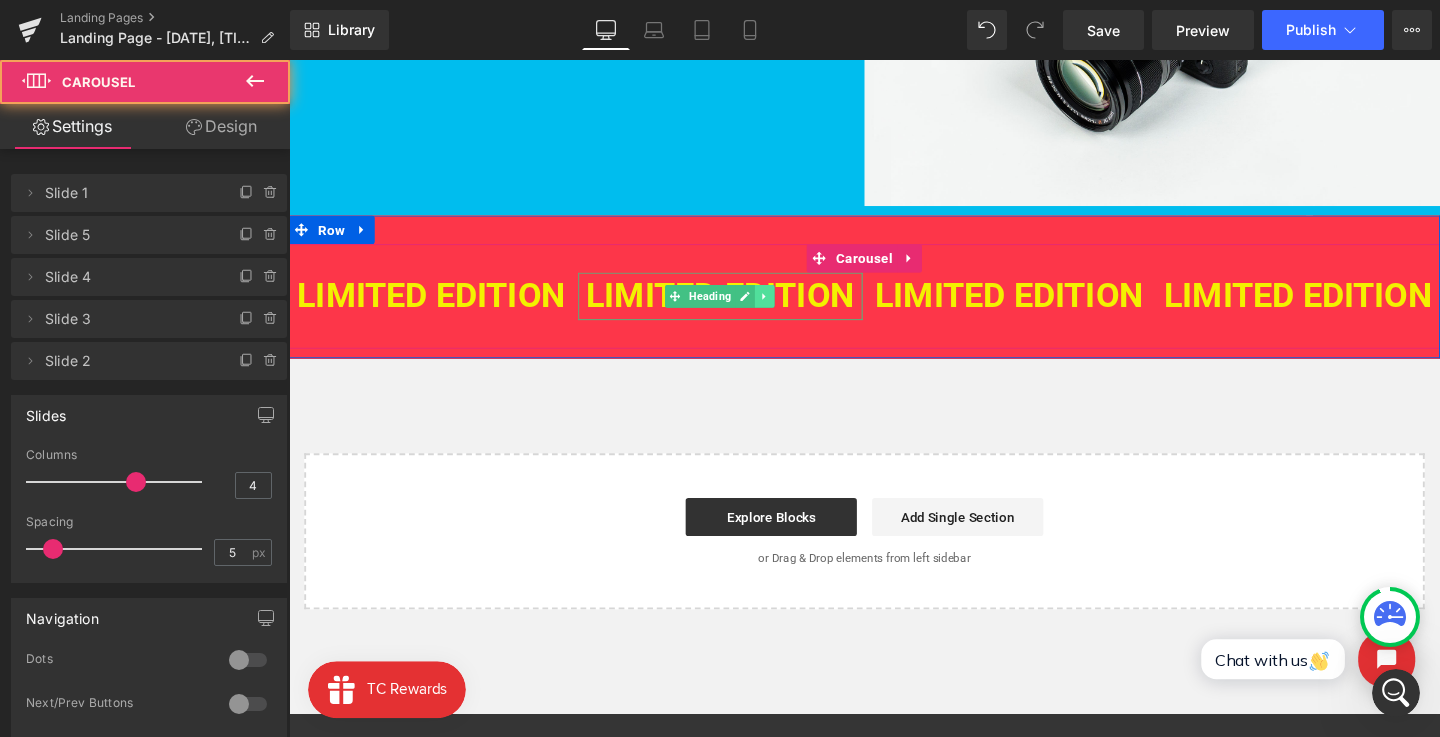 click 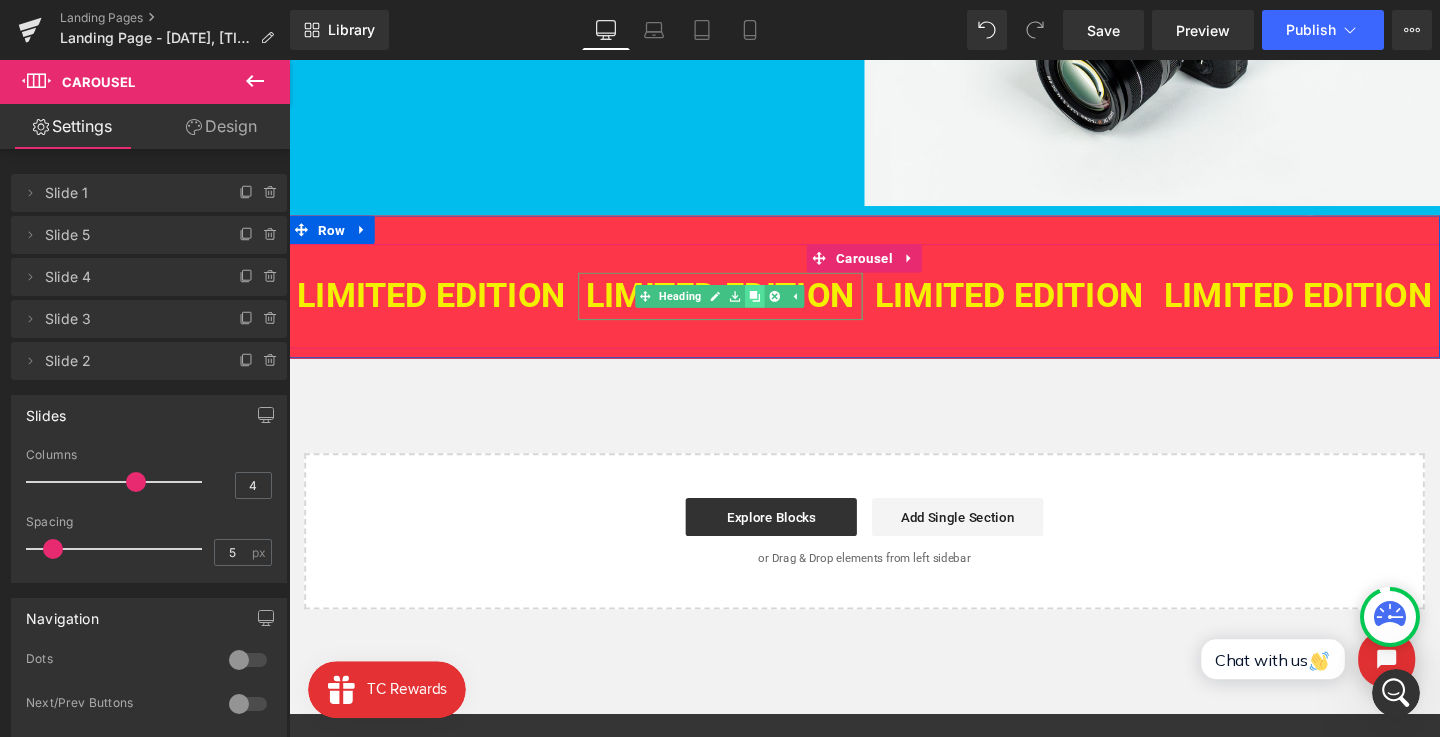 click 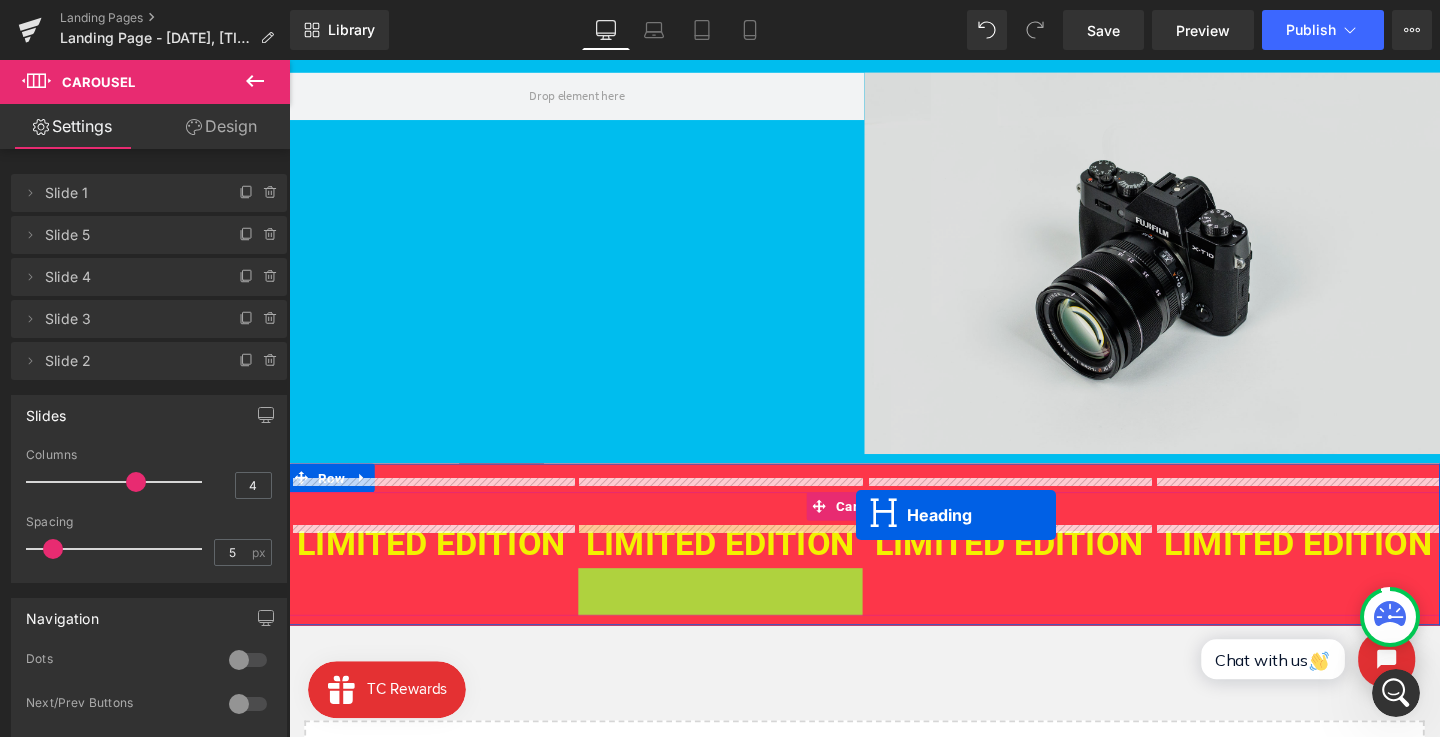 scroll, scrollTop: 165, scrollLeft: 0, axis: vertical 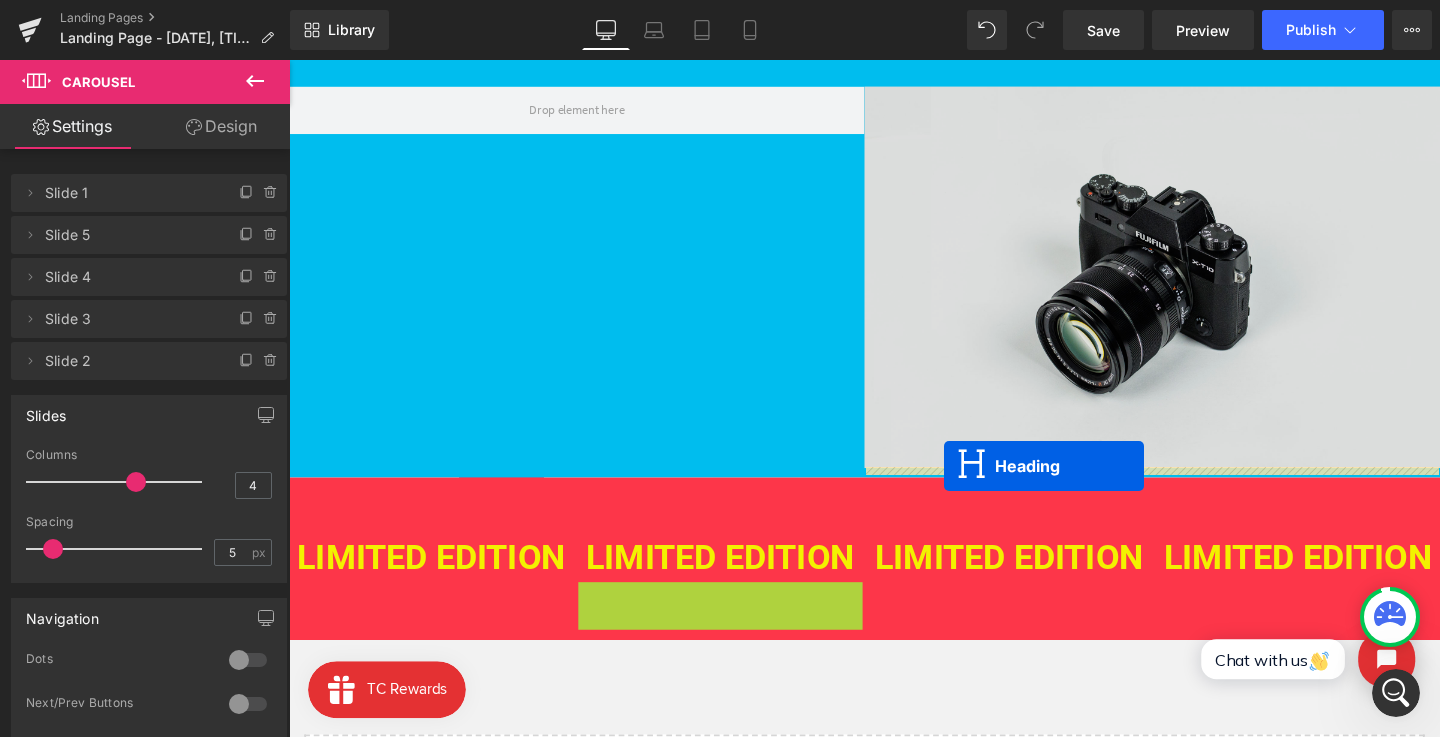 drag, startPoint x: 695, startPoint y: 366, endPoint x: 978, endPoint y: 487, distance: 307.78238 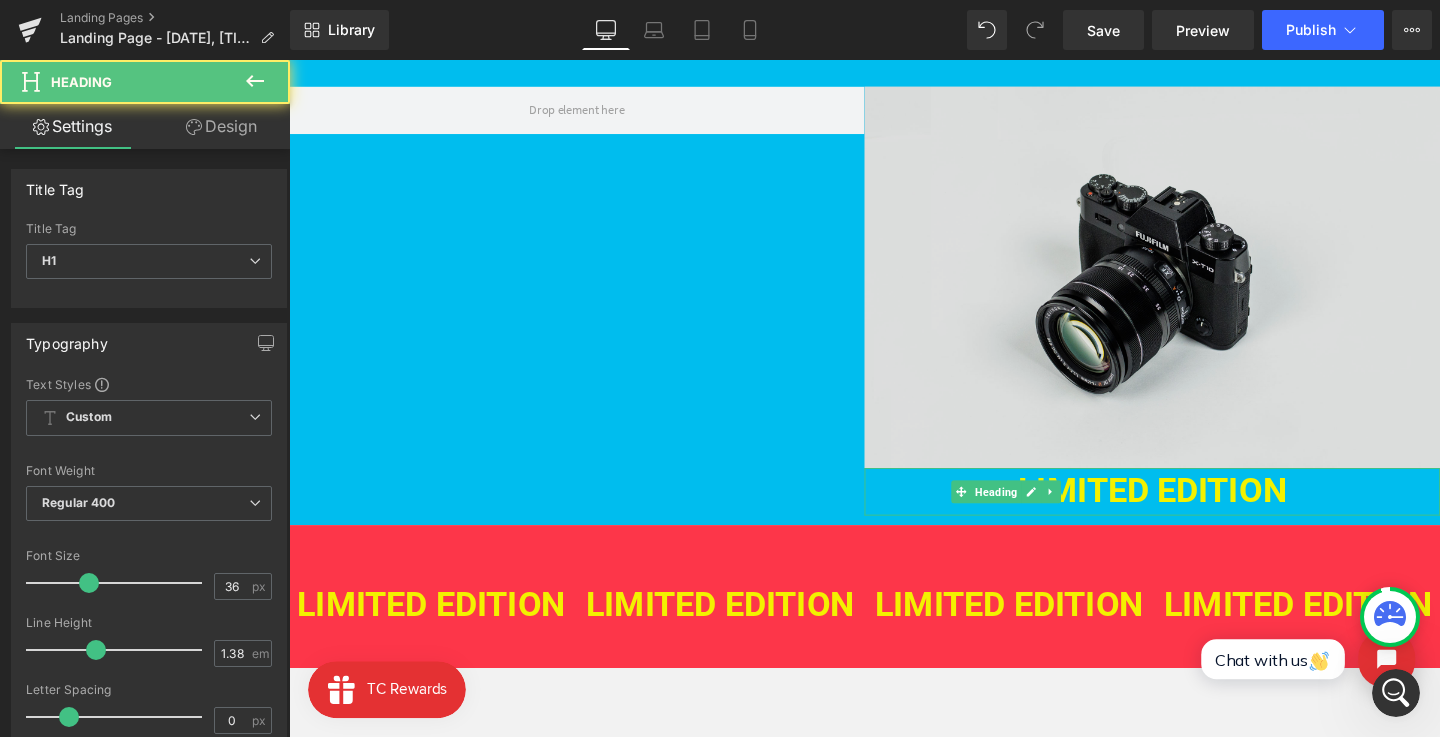 click at bounding box center [1196, 288] 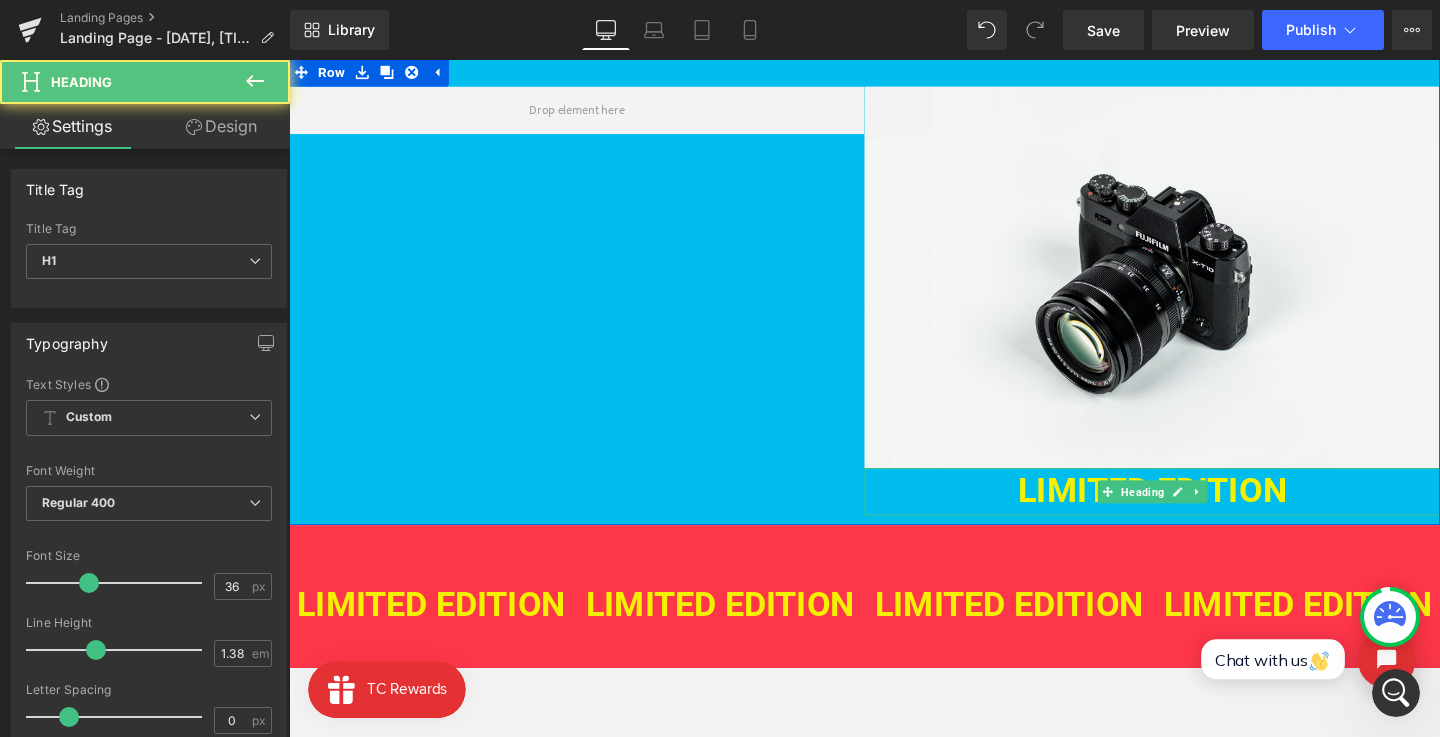 click on "LIMITED EDITION" at bounding box center [1196, 514] 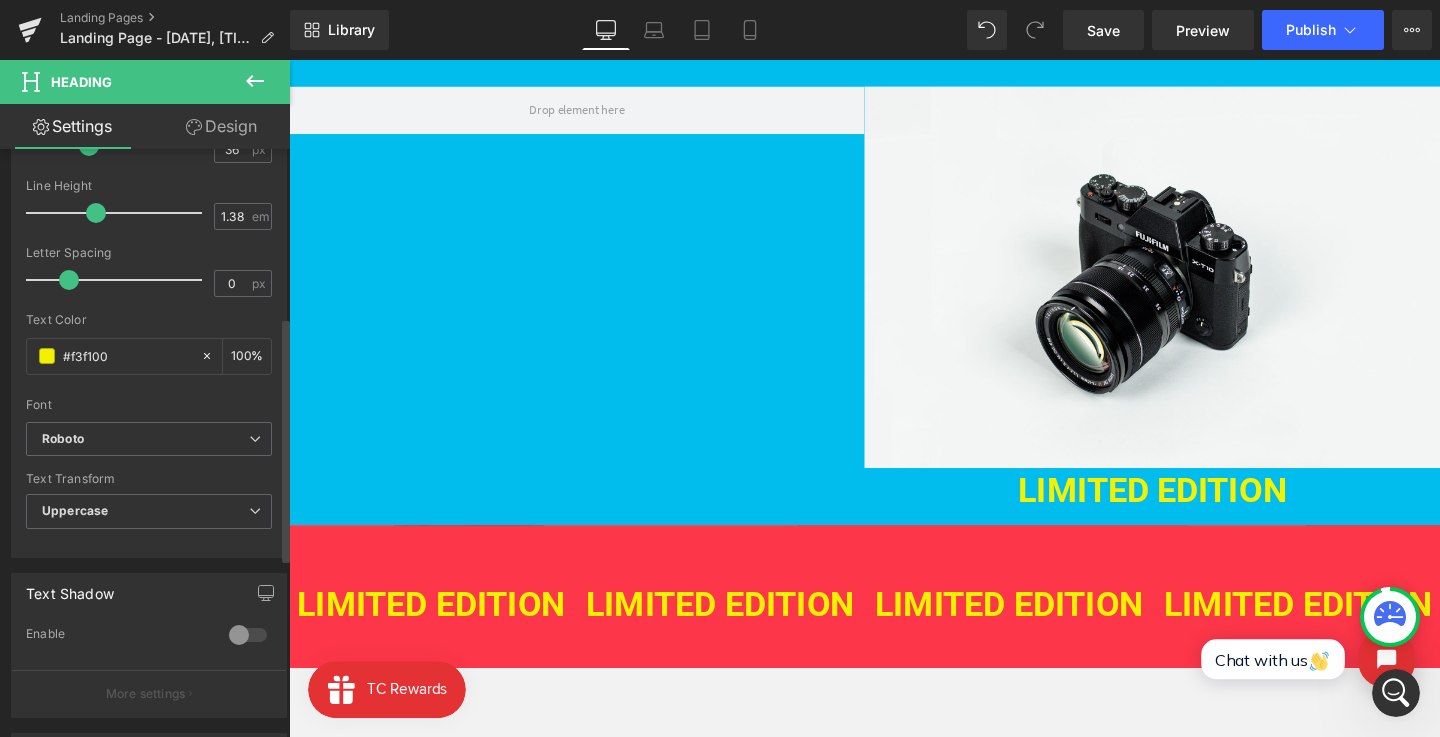 scroll, scrollTop: 588, scrollLeft: 0, axis: vertical 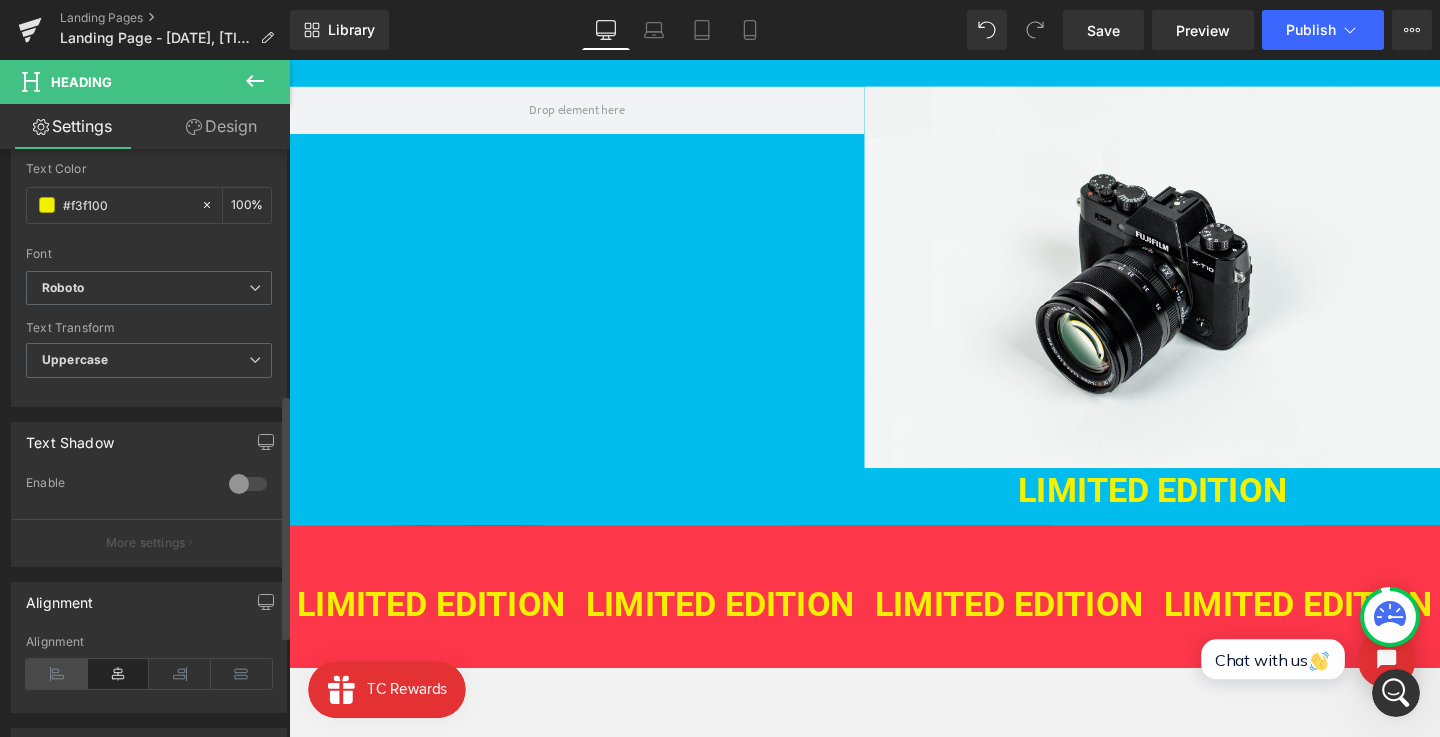 click at bounding box center (57, 674) 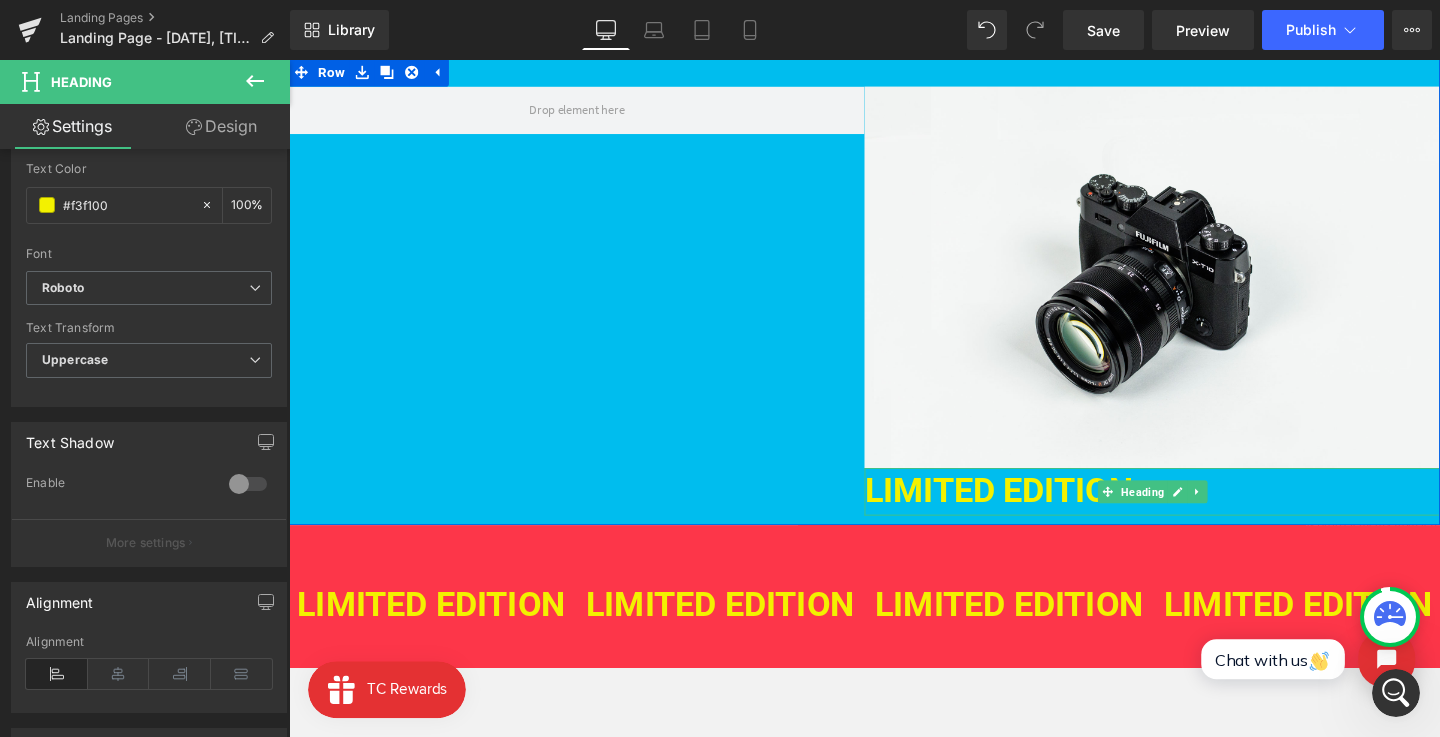 click on "LIMITED EDITION" at bounding box center (1035, 513) 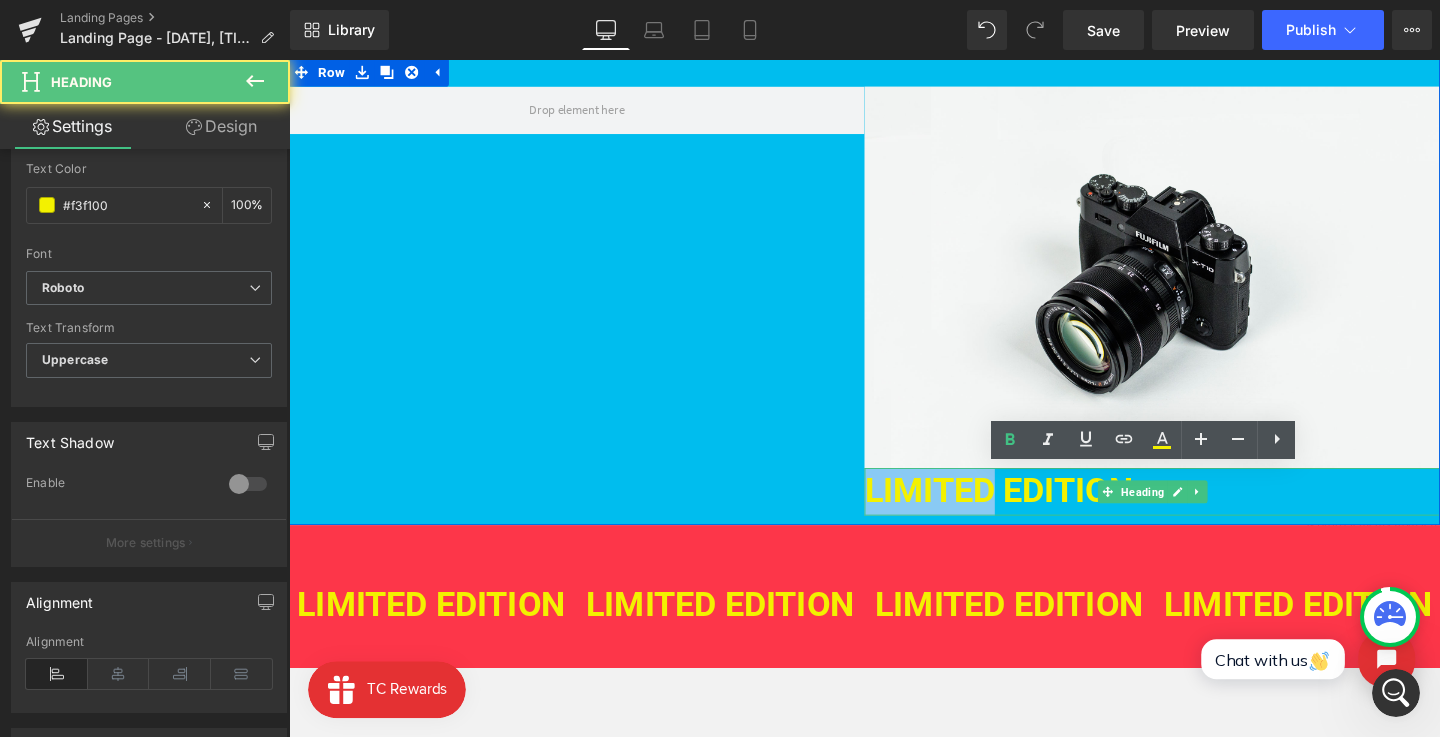 click on "LIMITED EDITION" at bounding box center (1035, 513) 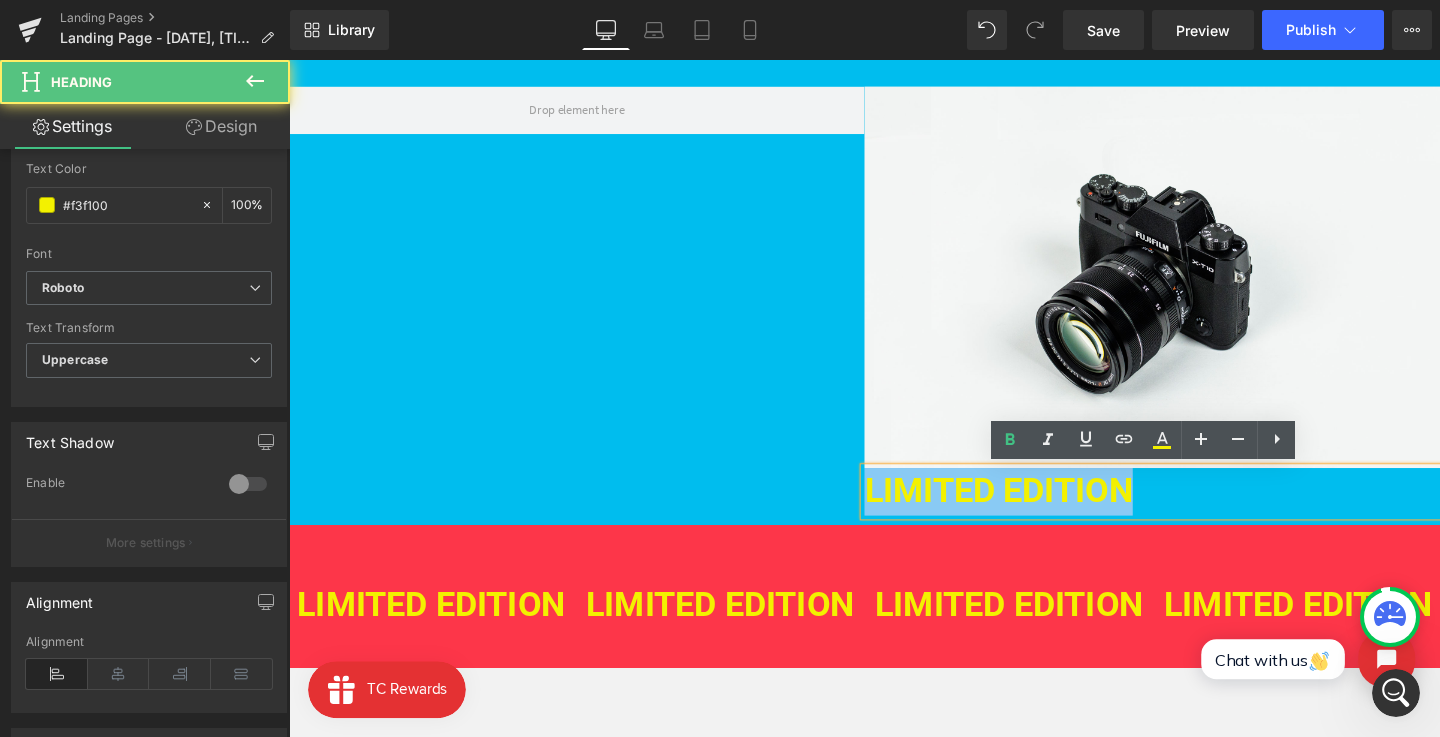 click on "LIMITED EDITION" at bounding box center (1035, 513) 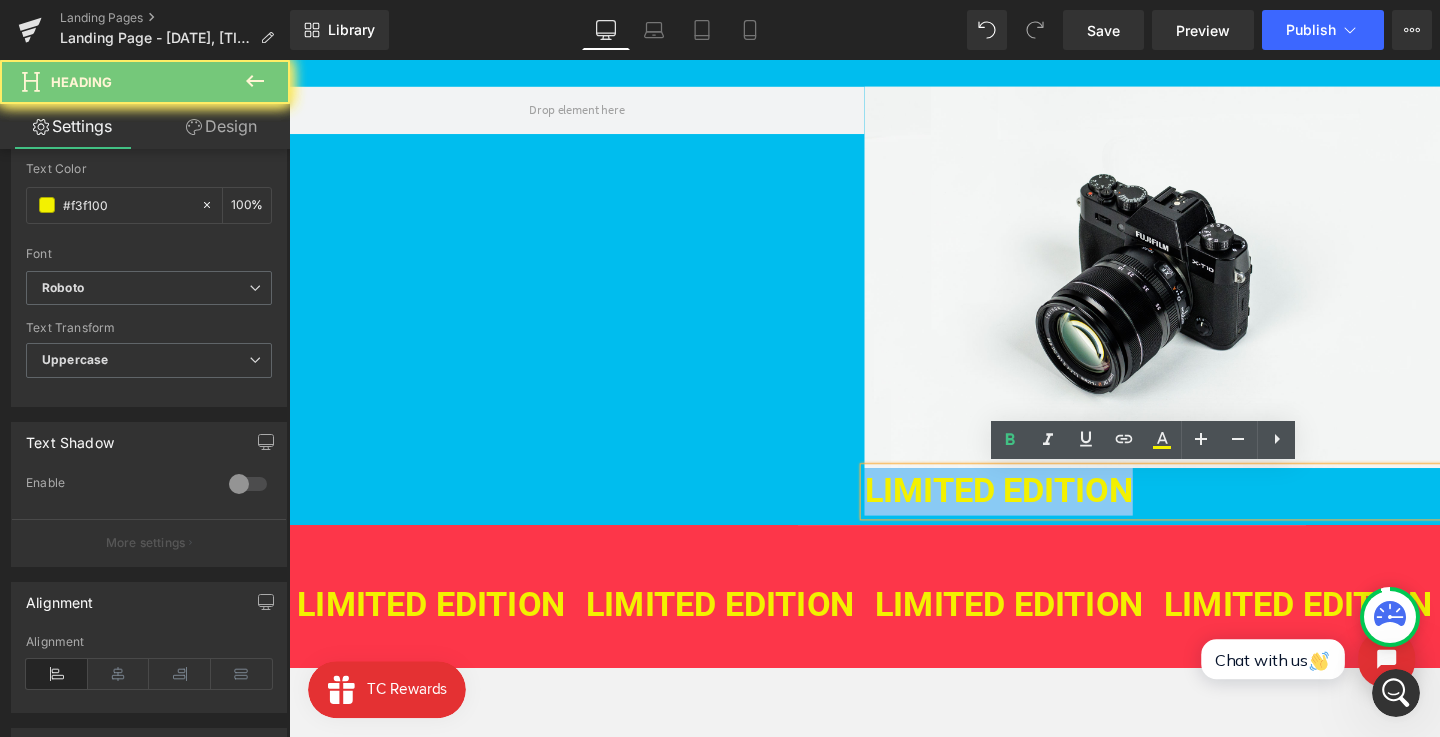 type 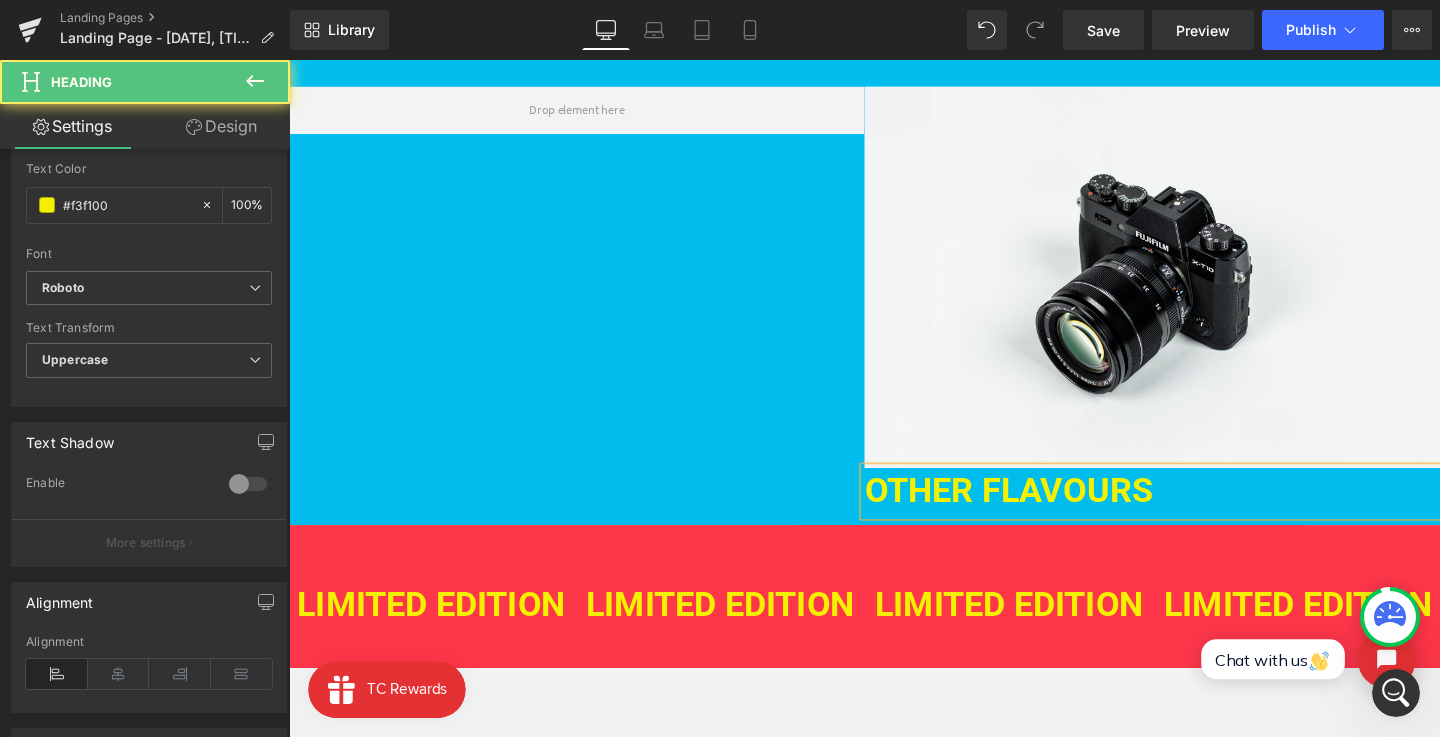 click on "OTHER FLAVOURs" at bounding box center (1196, 514) 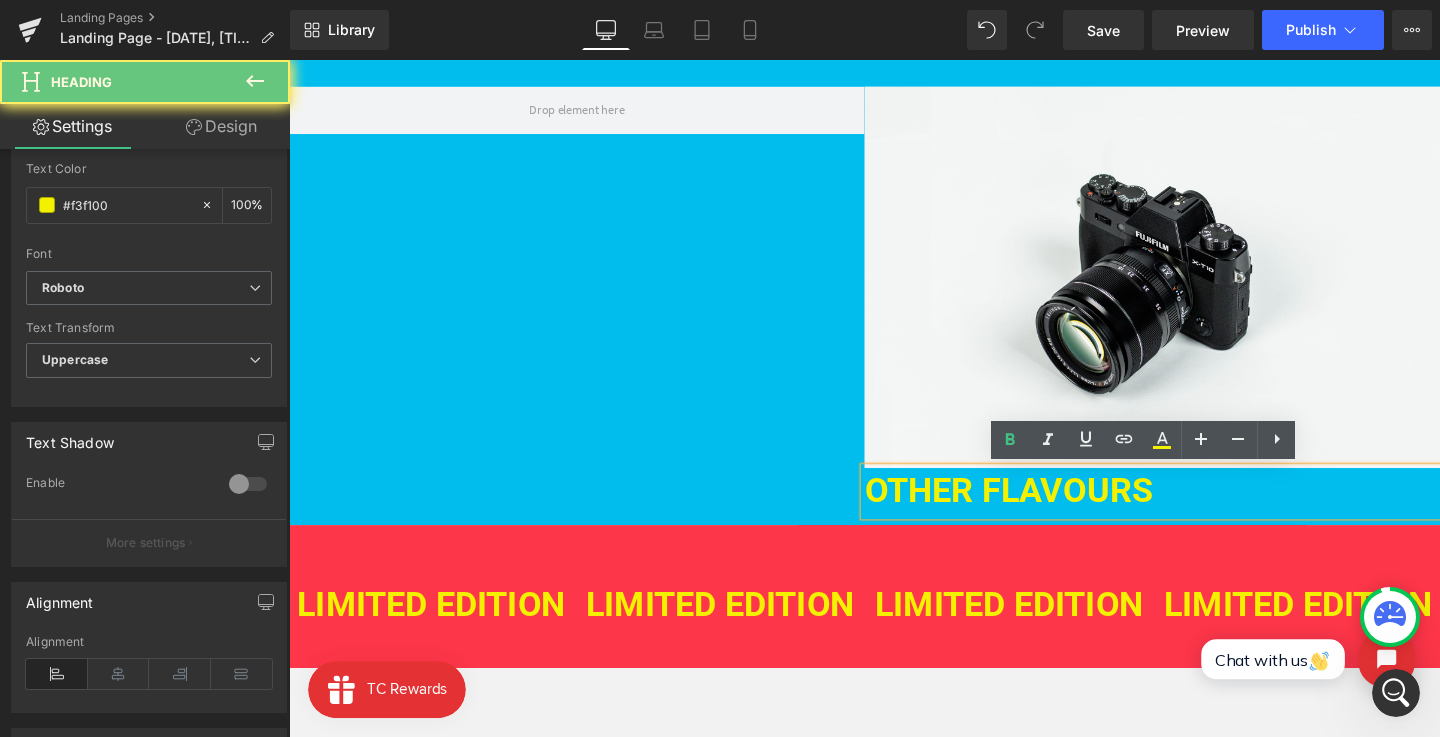 click on "OTHER FLAVOURs" at bounding box center [1196, 514] 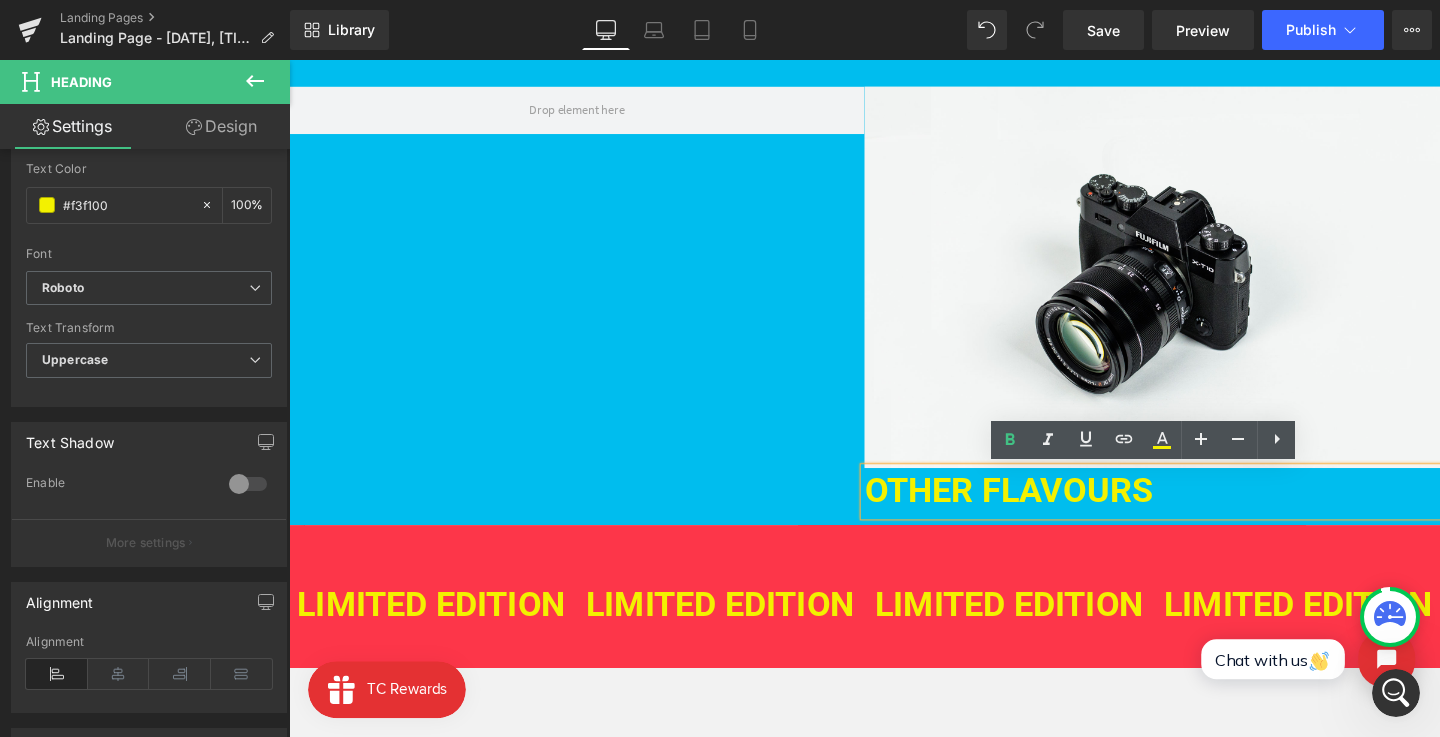 click on "Image         OTHER FLAVOURs Heading
Row" at bounding box center [894, 303] 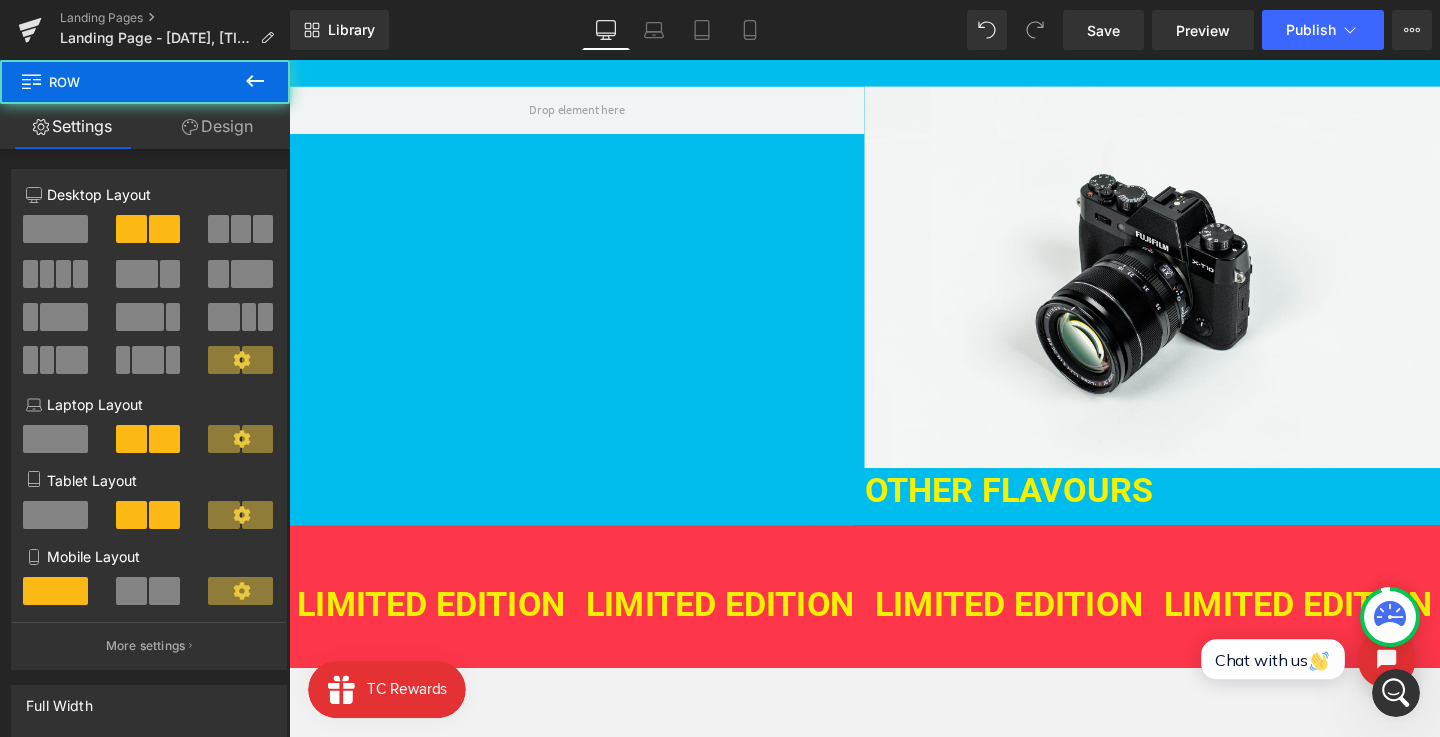 click on "OTHER FLAVOURs" at bounding box center [1045, 513] 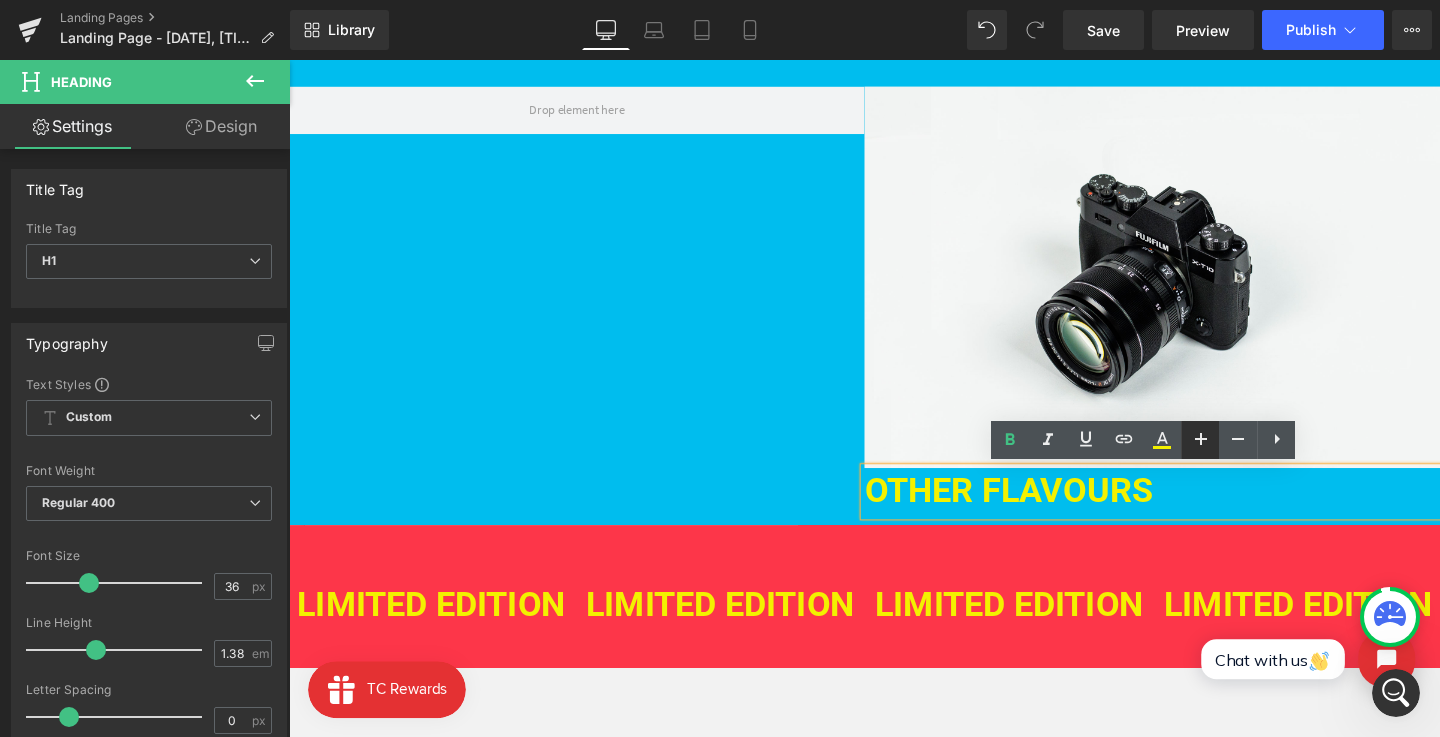 click 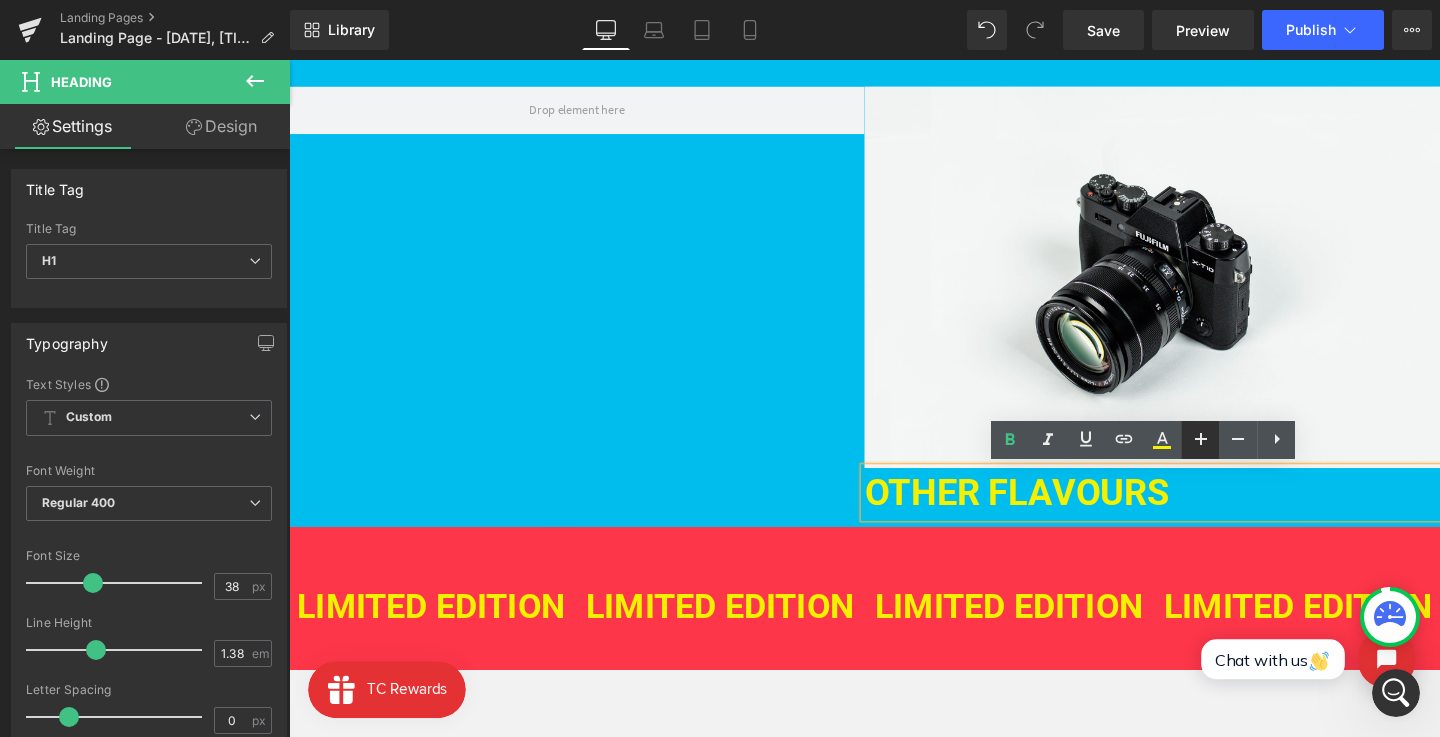 click 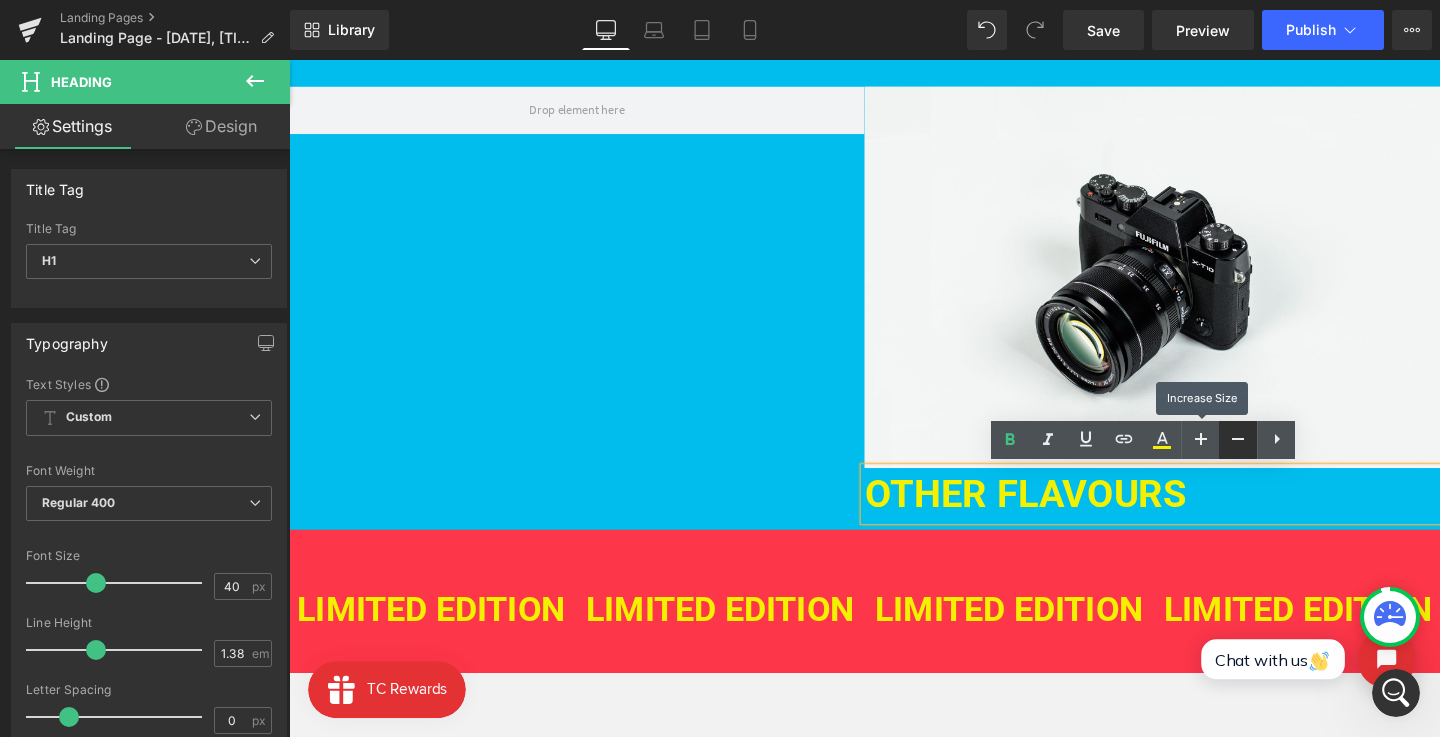 click 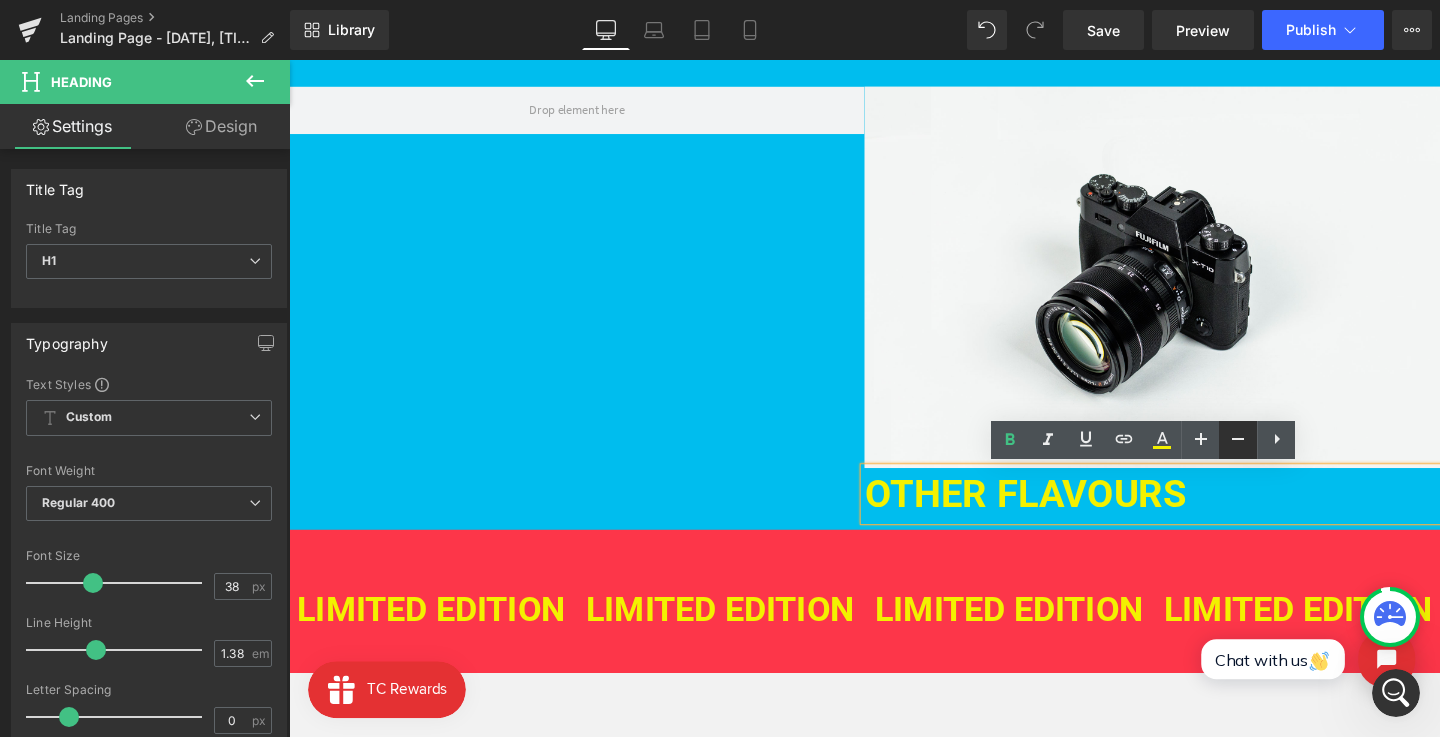 click 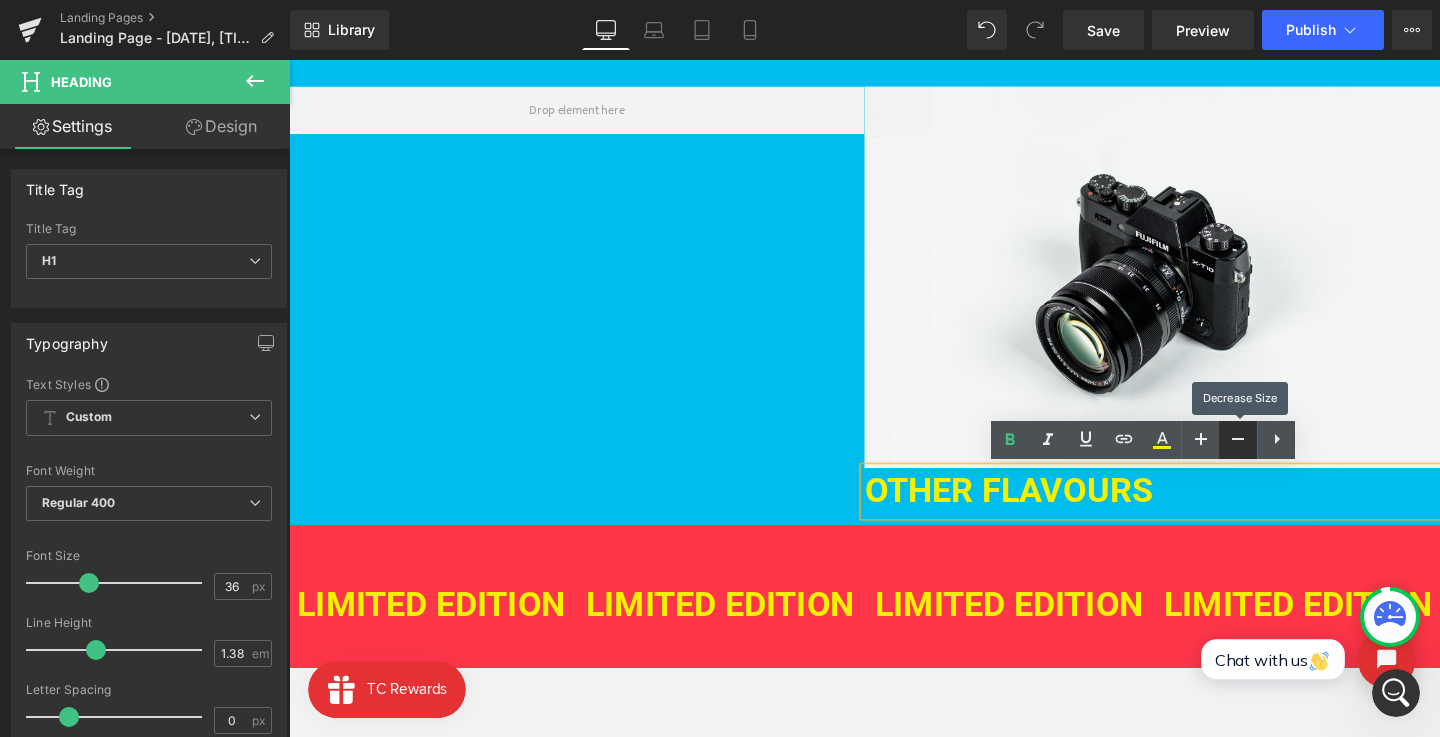 click 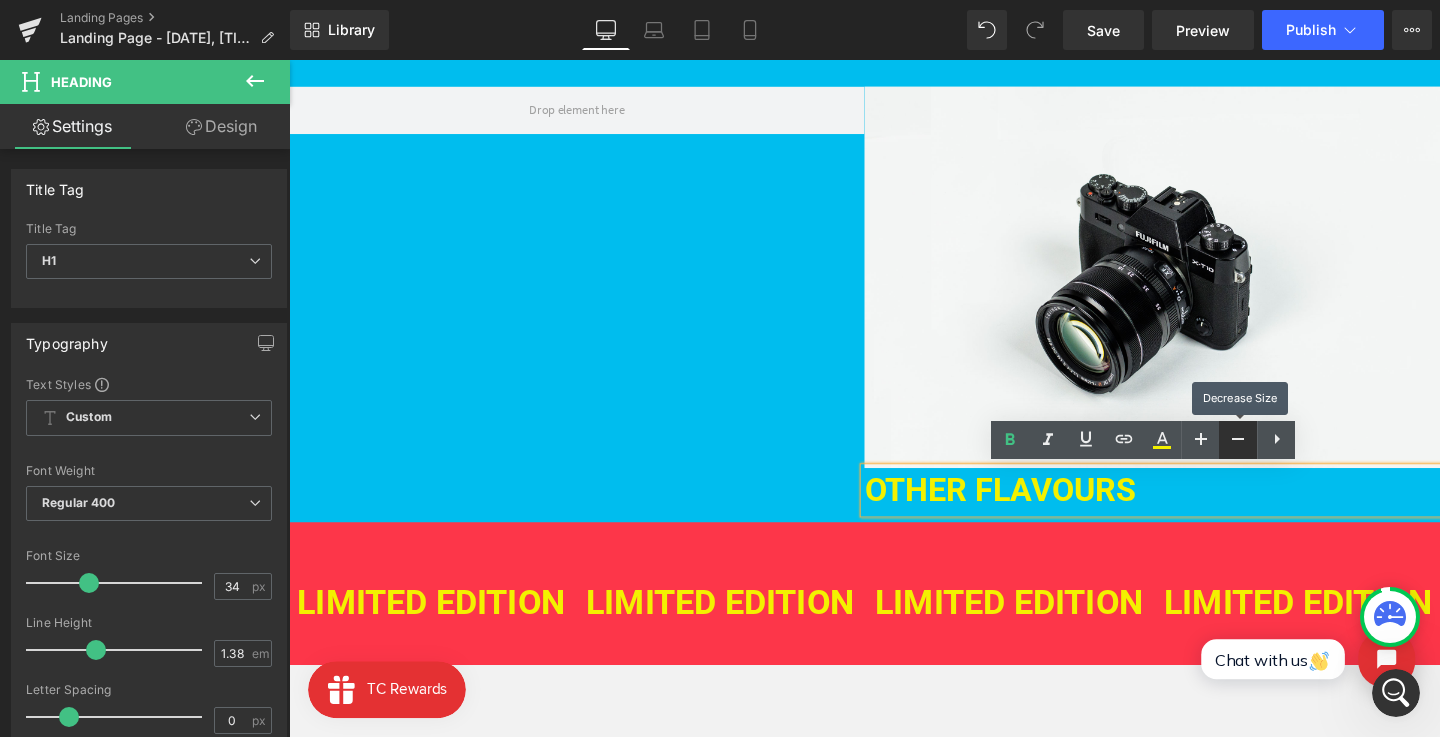 click 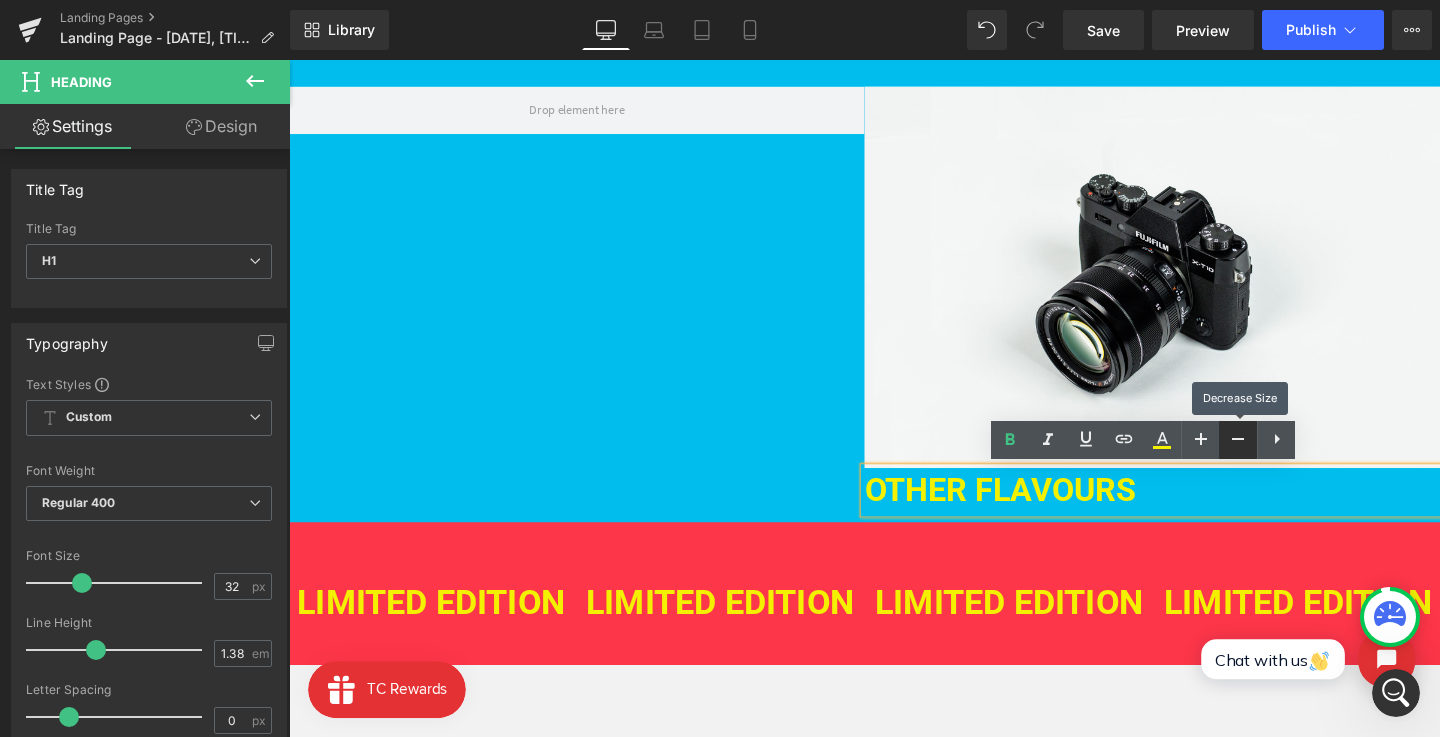 click 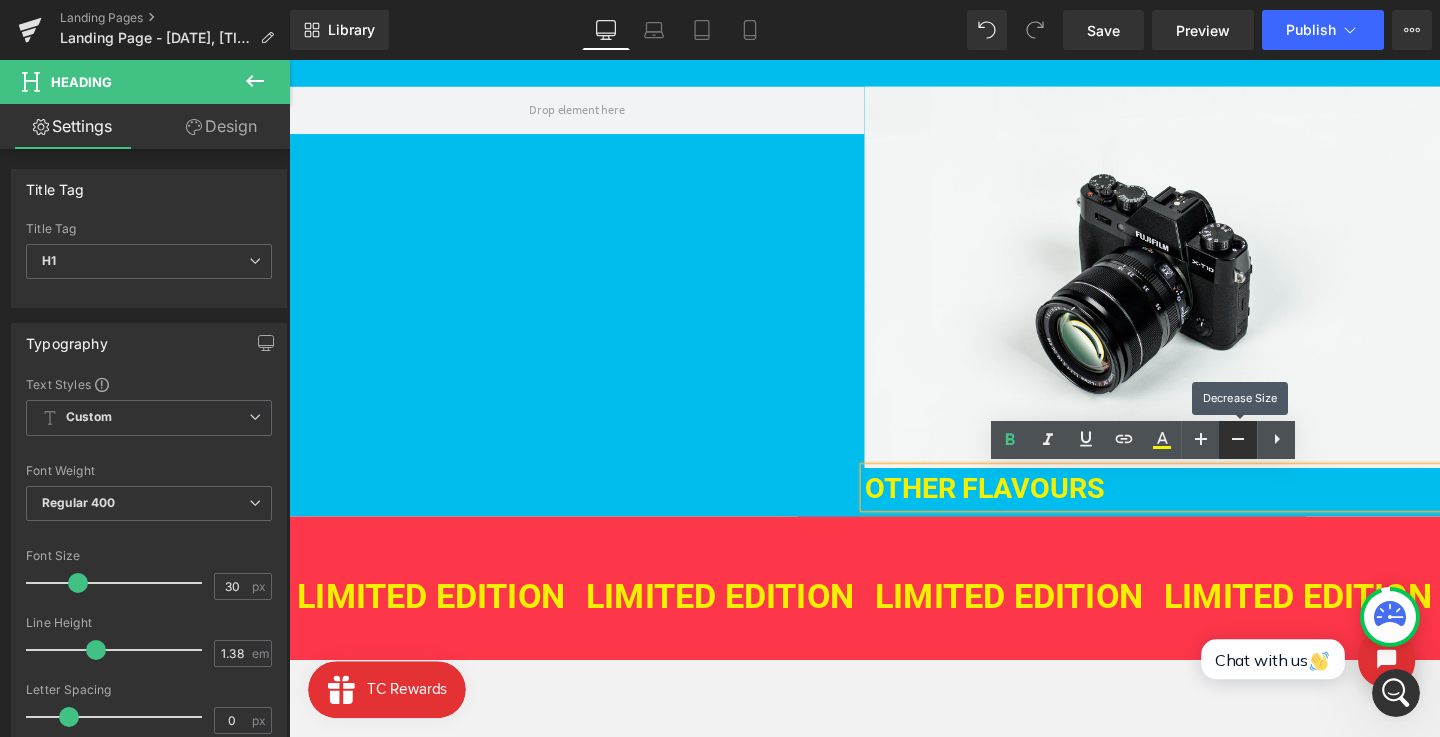 click 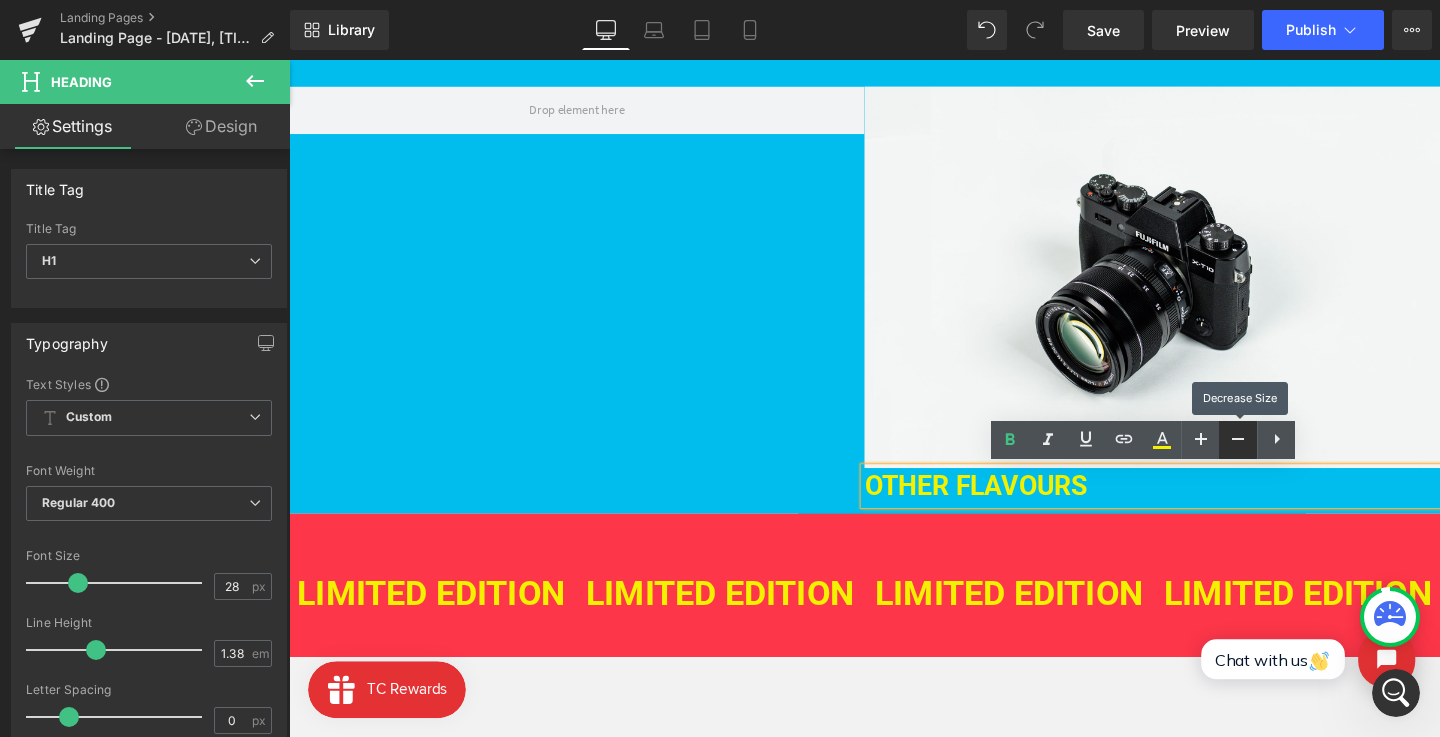 click 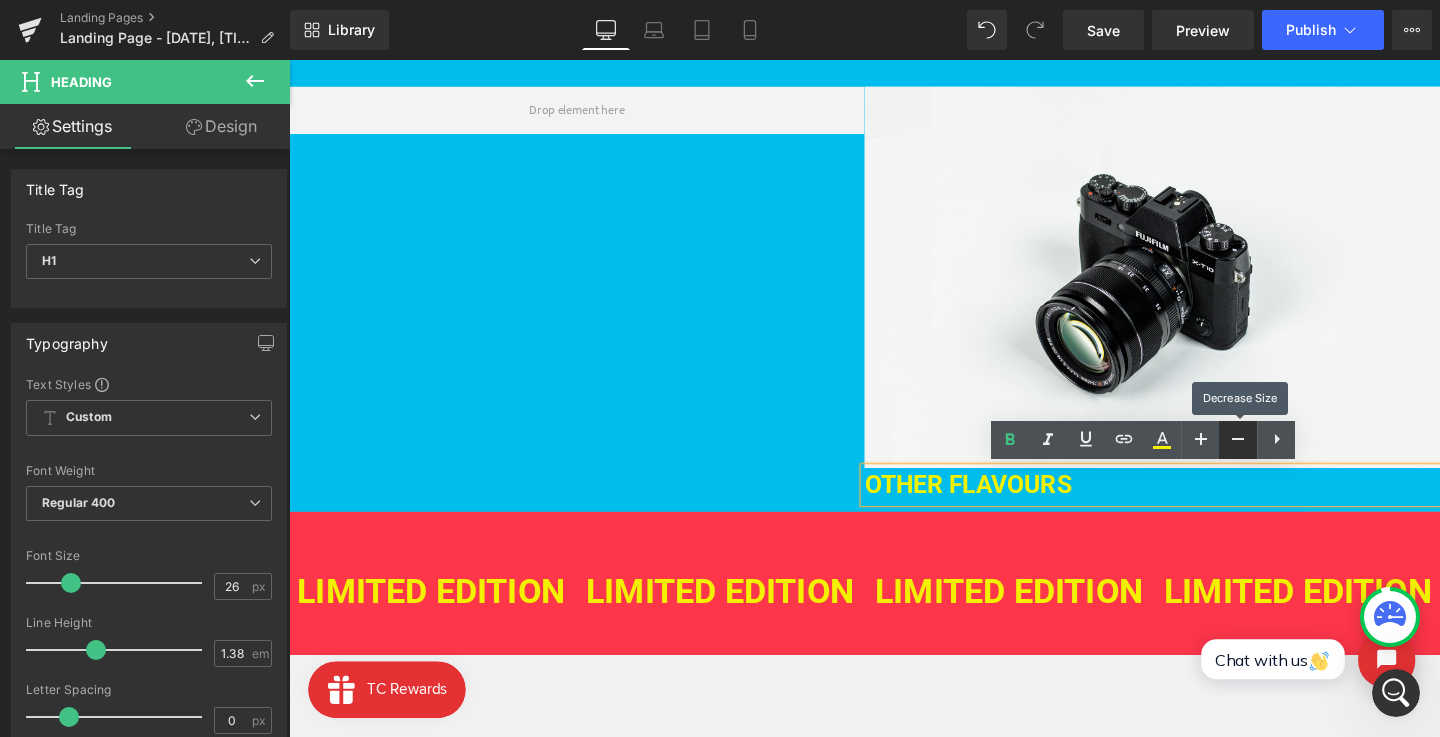 click 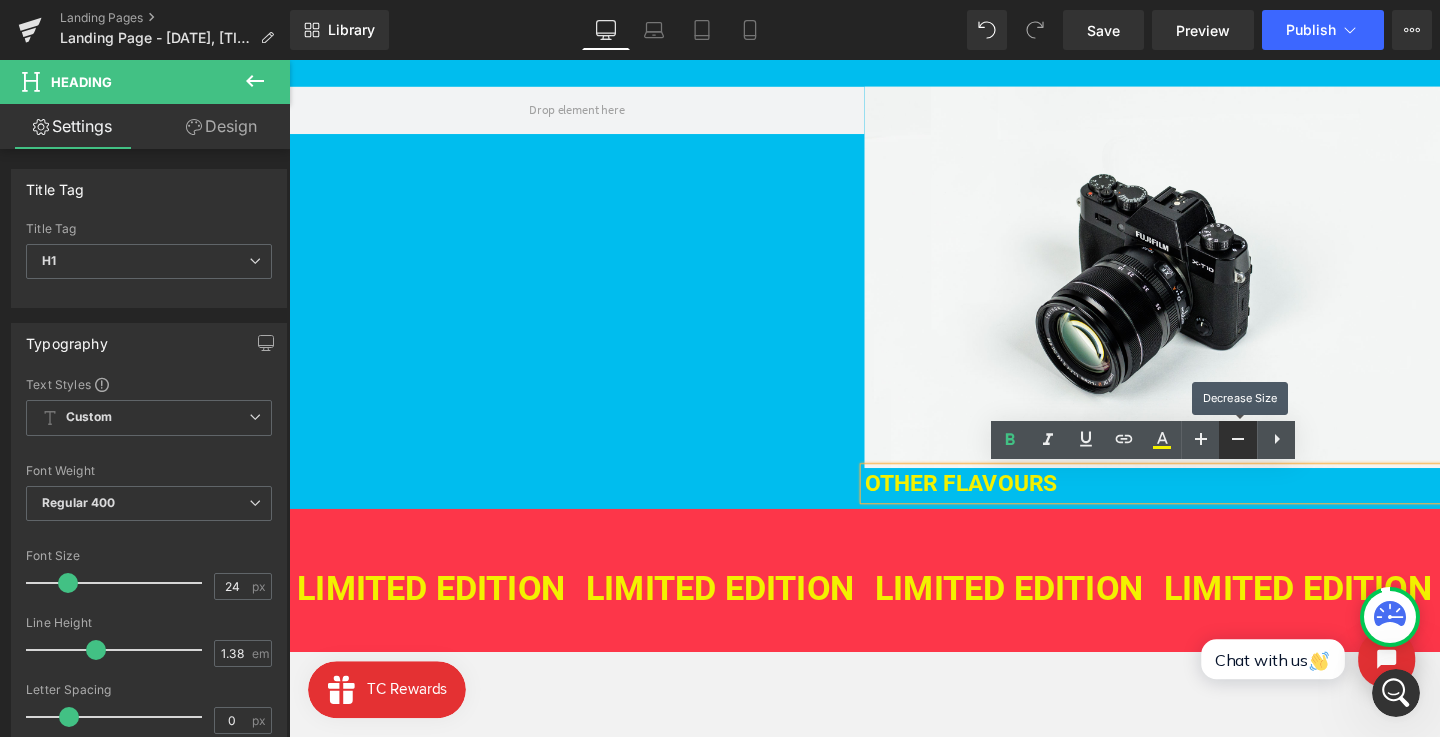 click 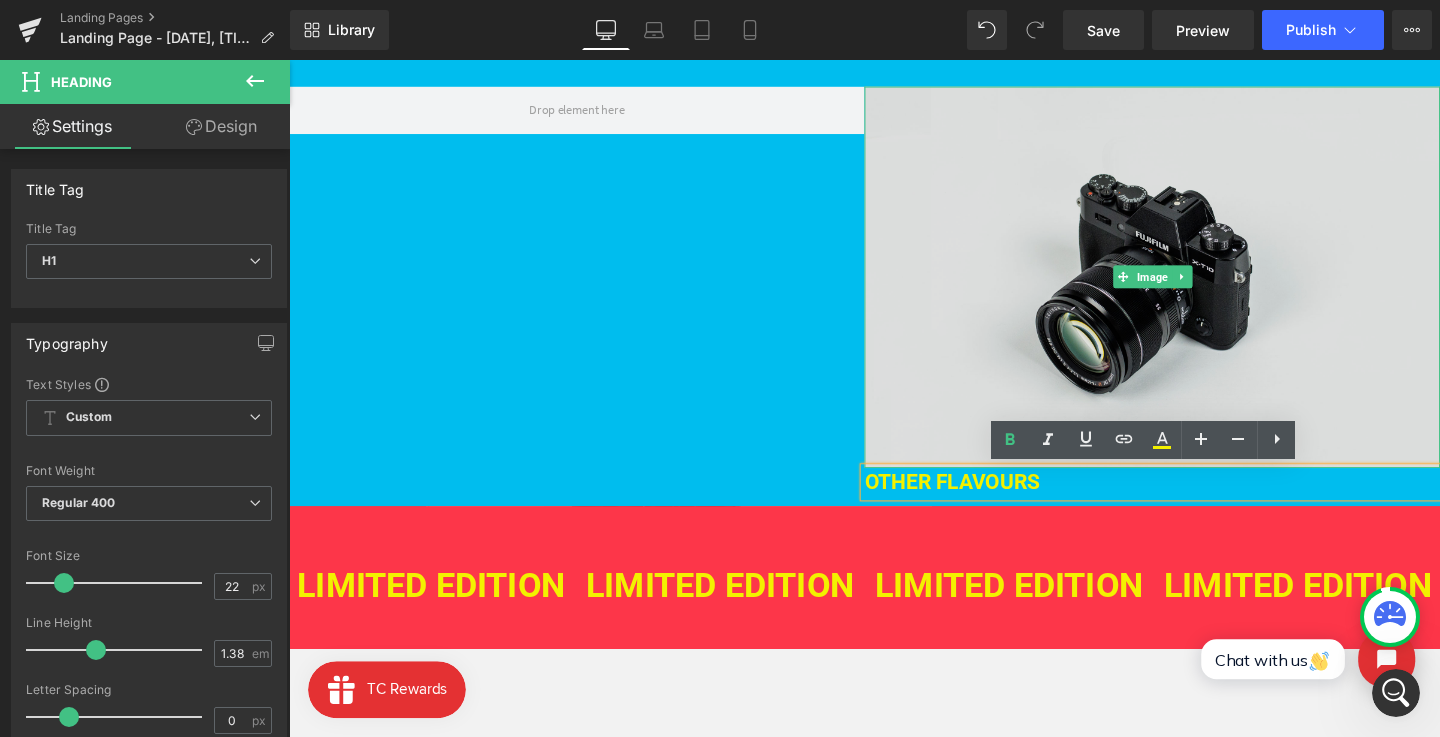 click at bounding box center (1196, 288) 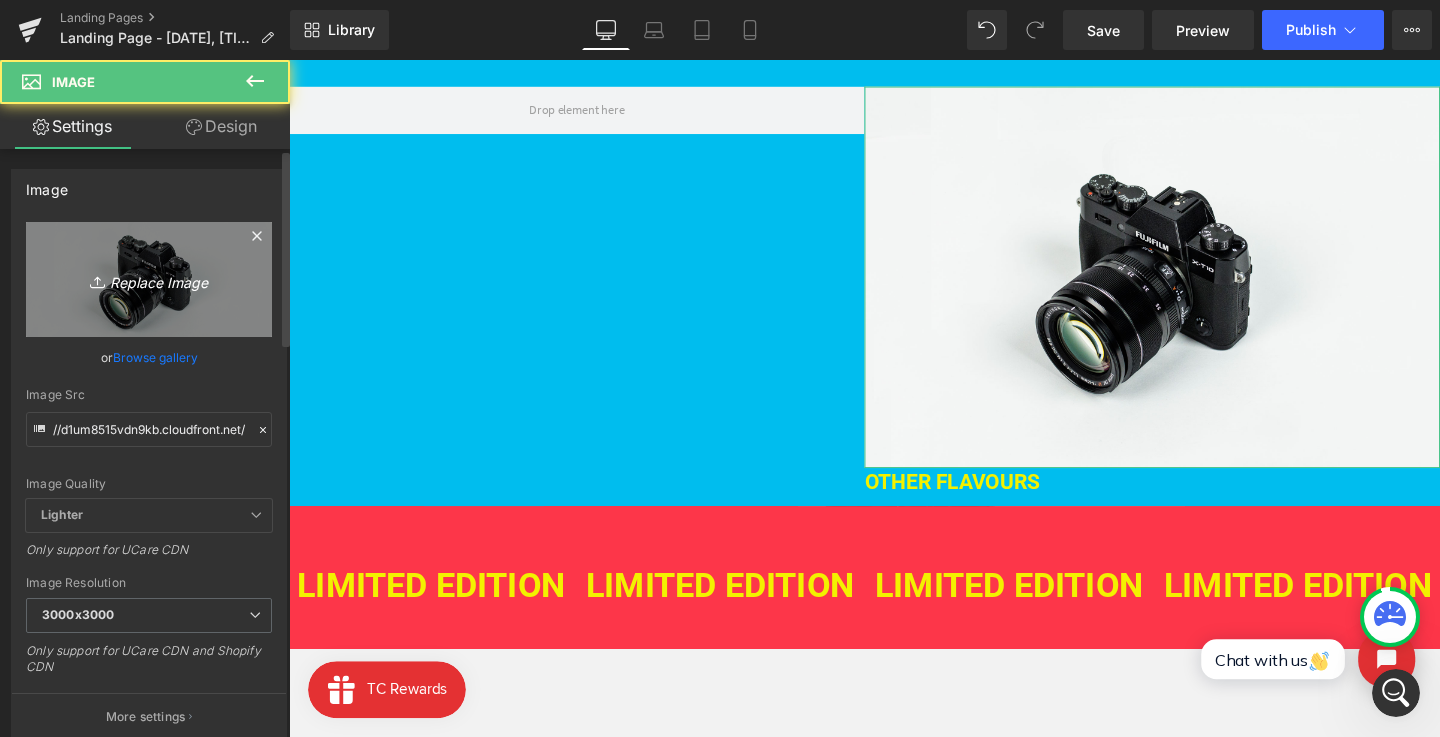 click on "Replace Image" at bounding box center (149, 279) 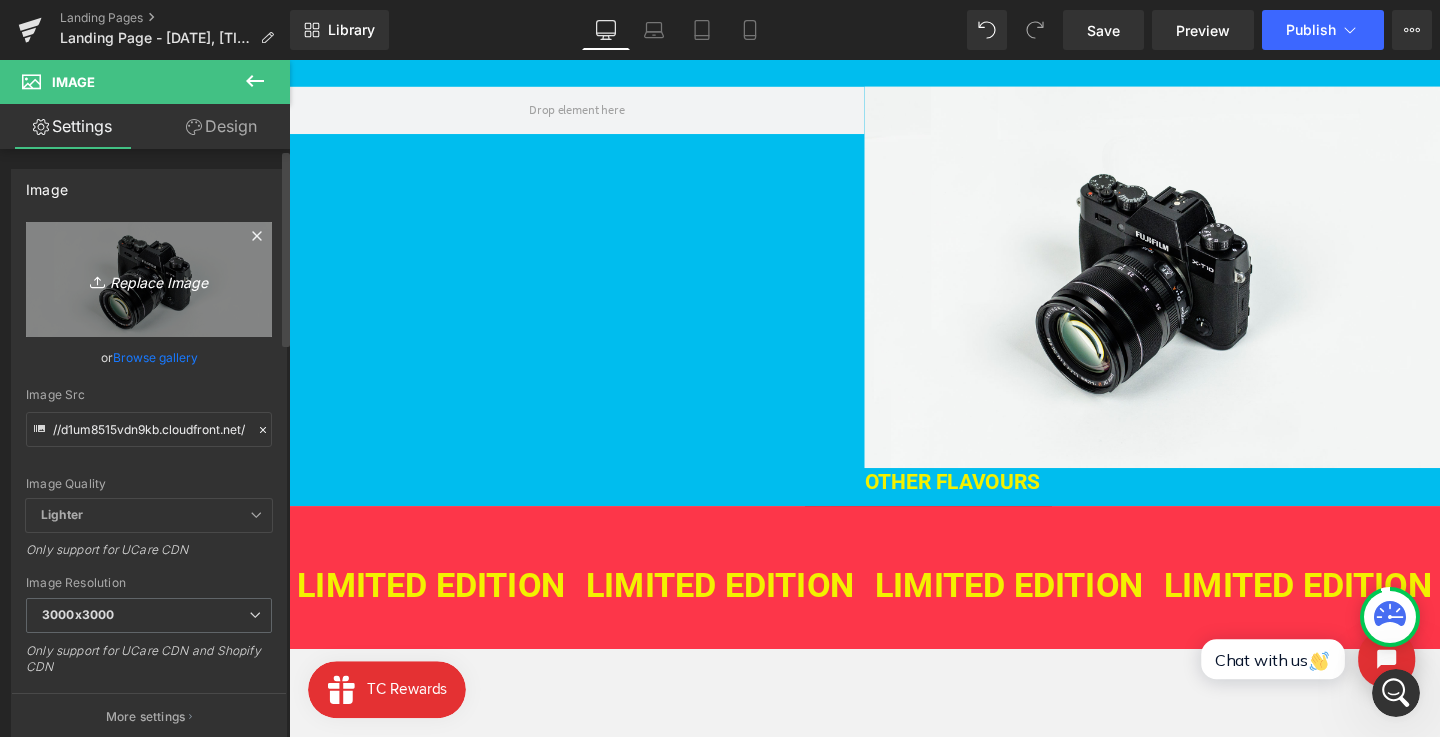 type on "C:\fakepath\blue_freezie_PNG 3.png" 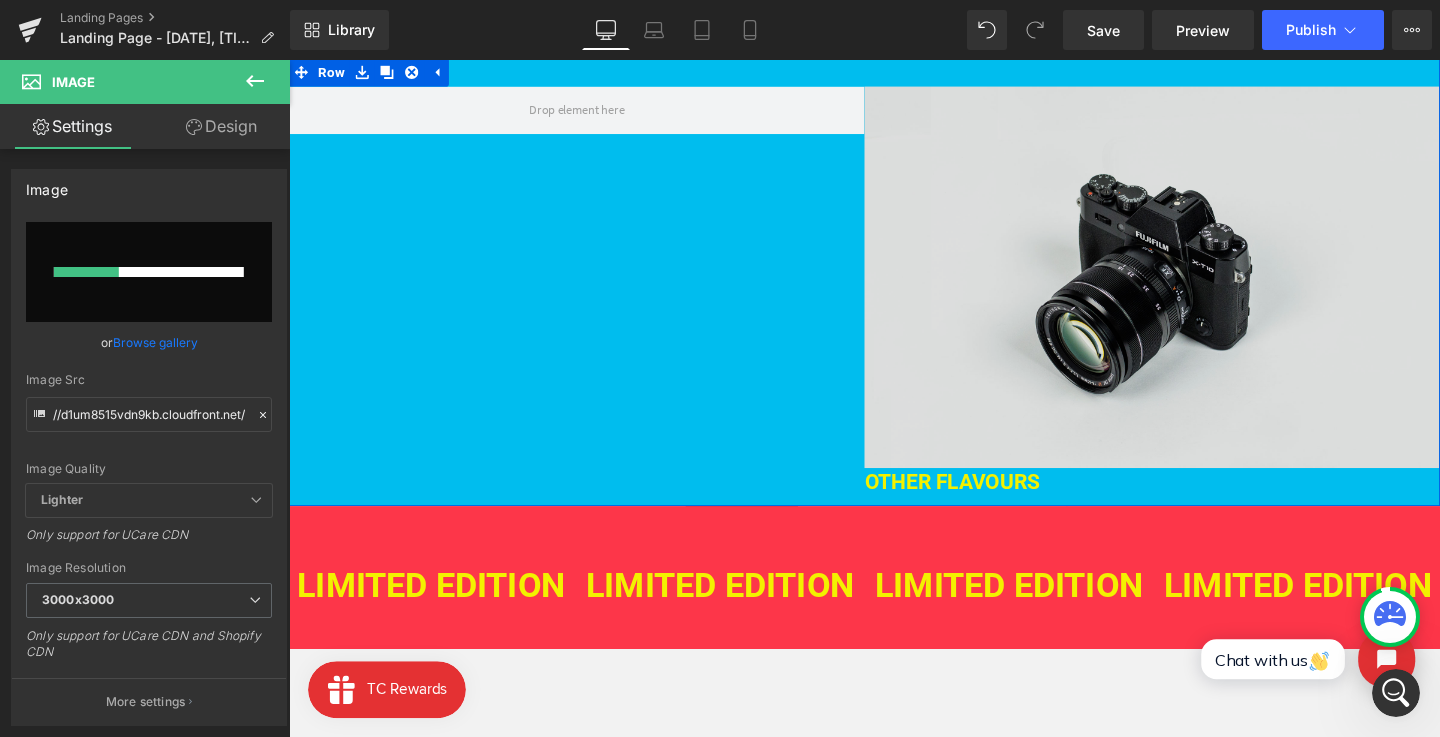 type 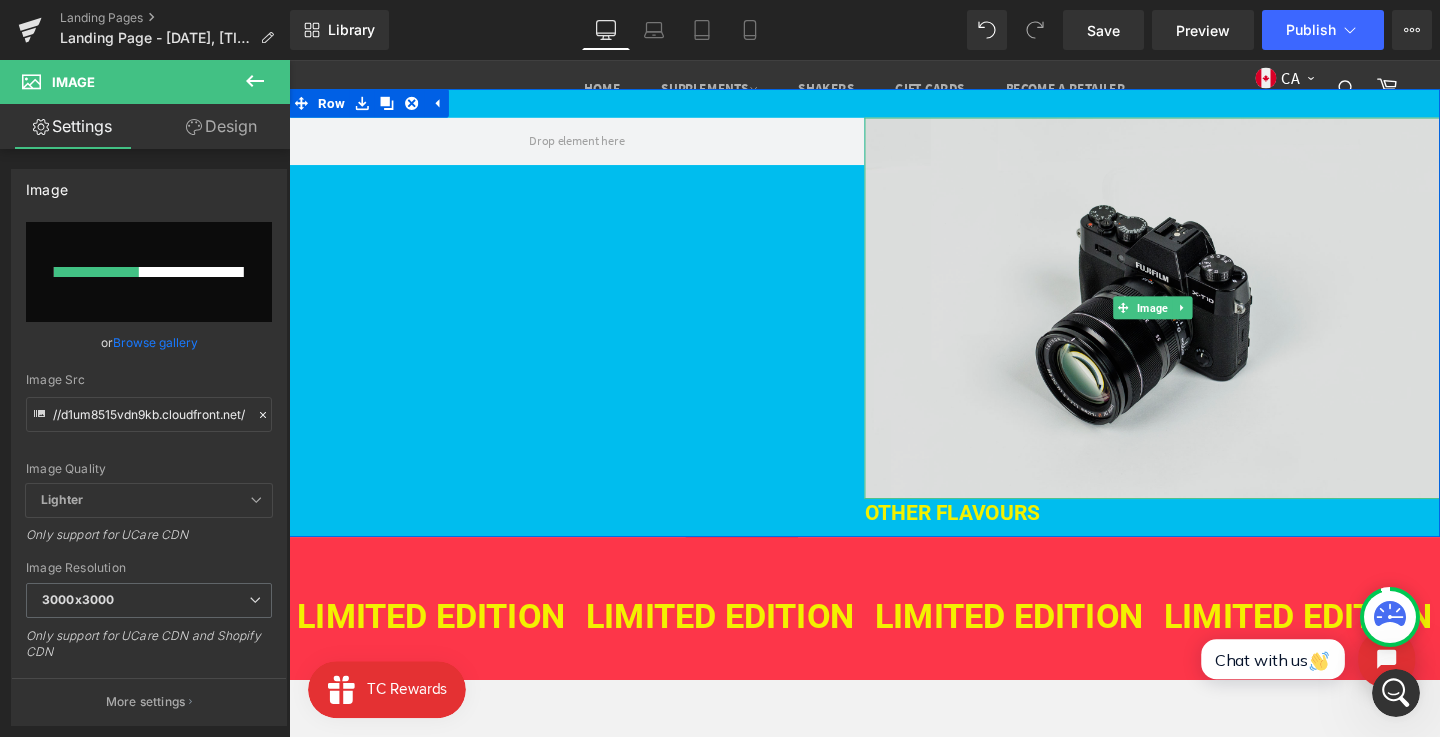 scroll, scrollTop: 119, scrollLeft: 0, axis: vertical 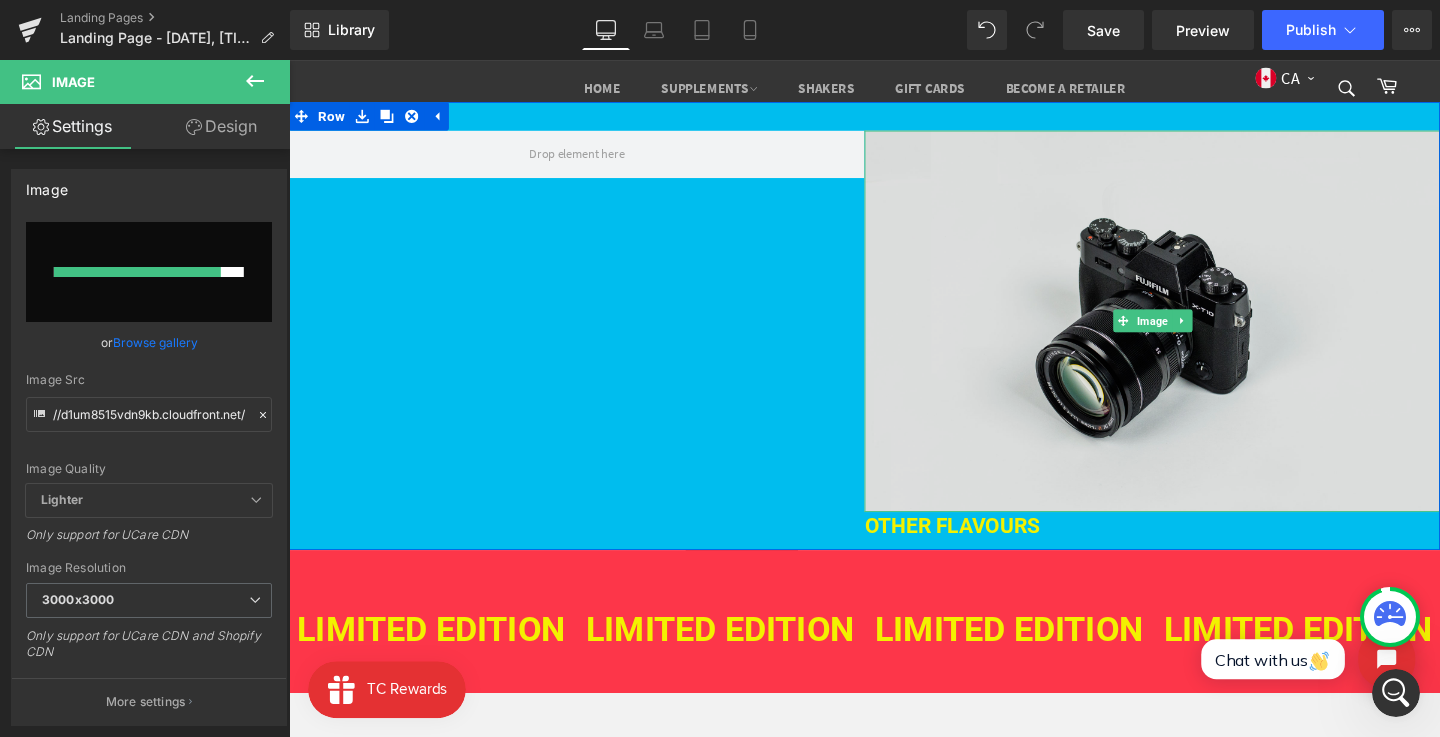 type on "https://ucarecdn.com/ca10fb9e-1dde-4f01-a806-c6ff60d3dd25/-/format/auto/-/preview/3000x3000/-/quality/lighter/blue_freezie_PNG%203.png" 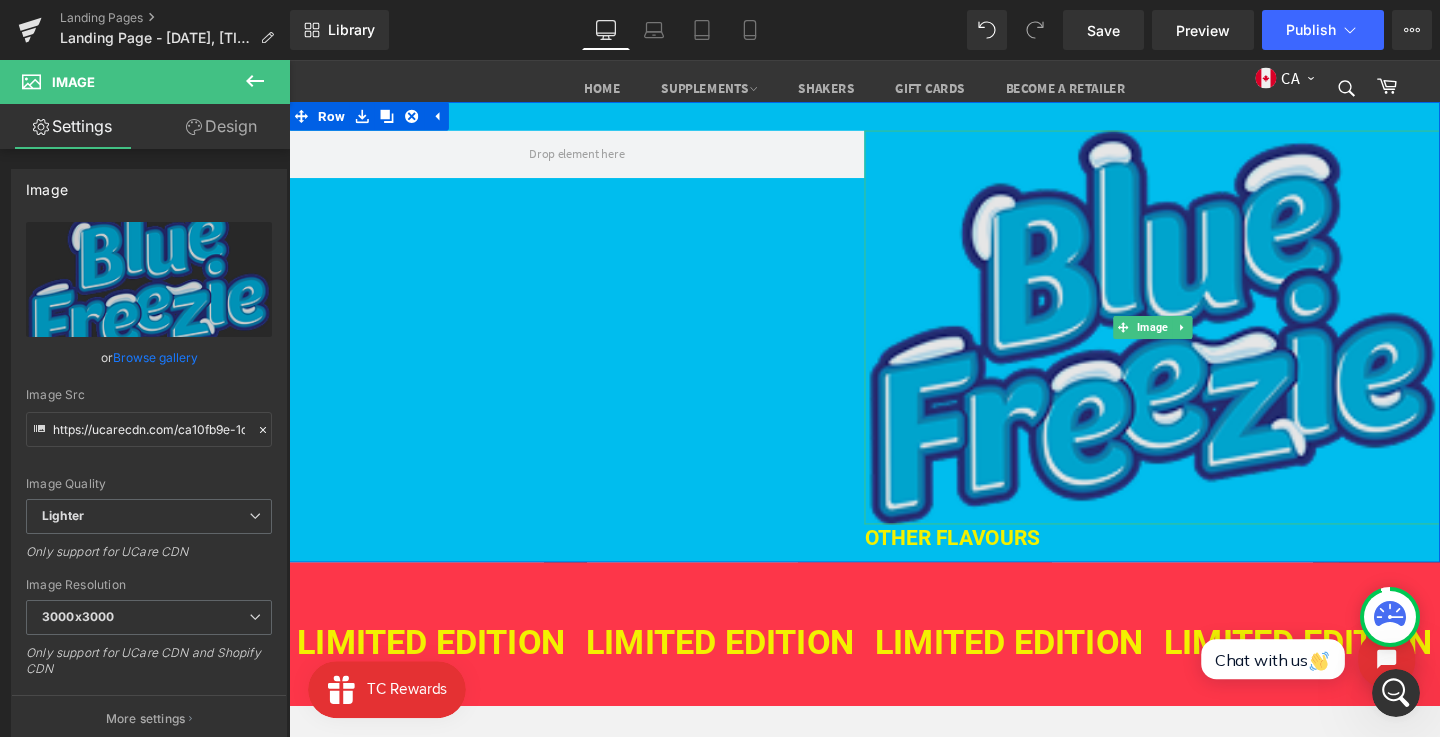 click at bounding box center [1196, 341] 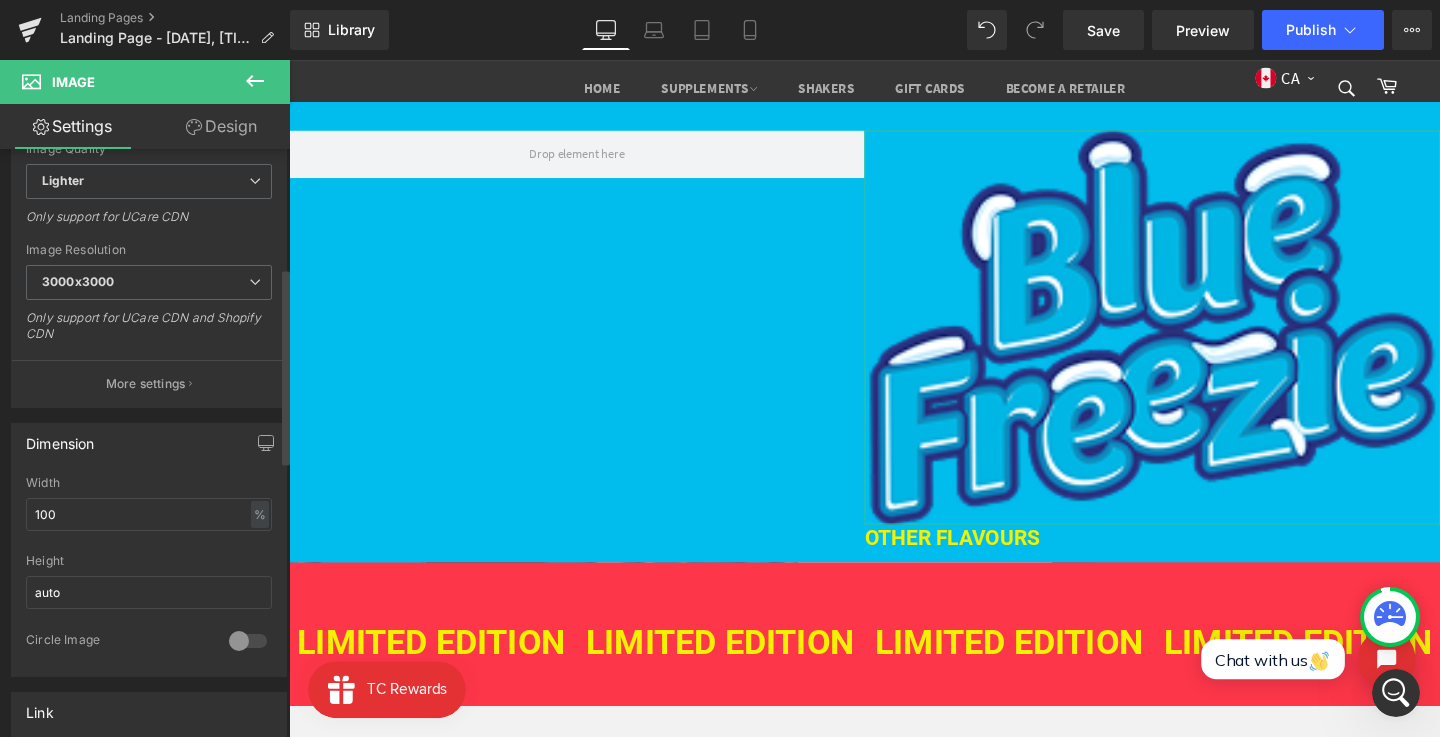 scroll, scrollTop: 356, scrollLeft: 0, axis: vertical 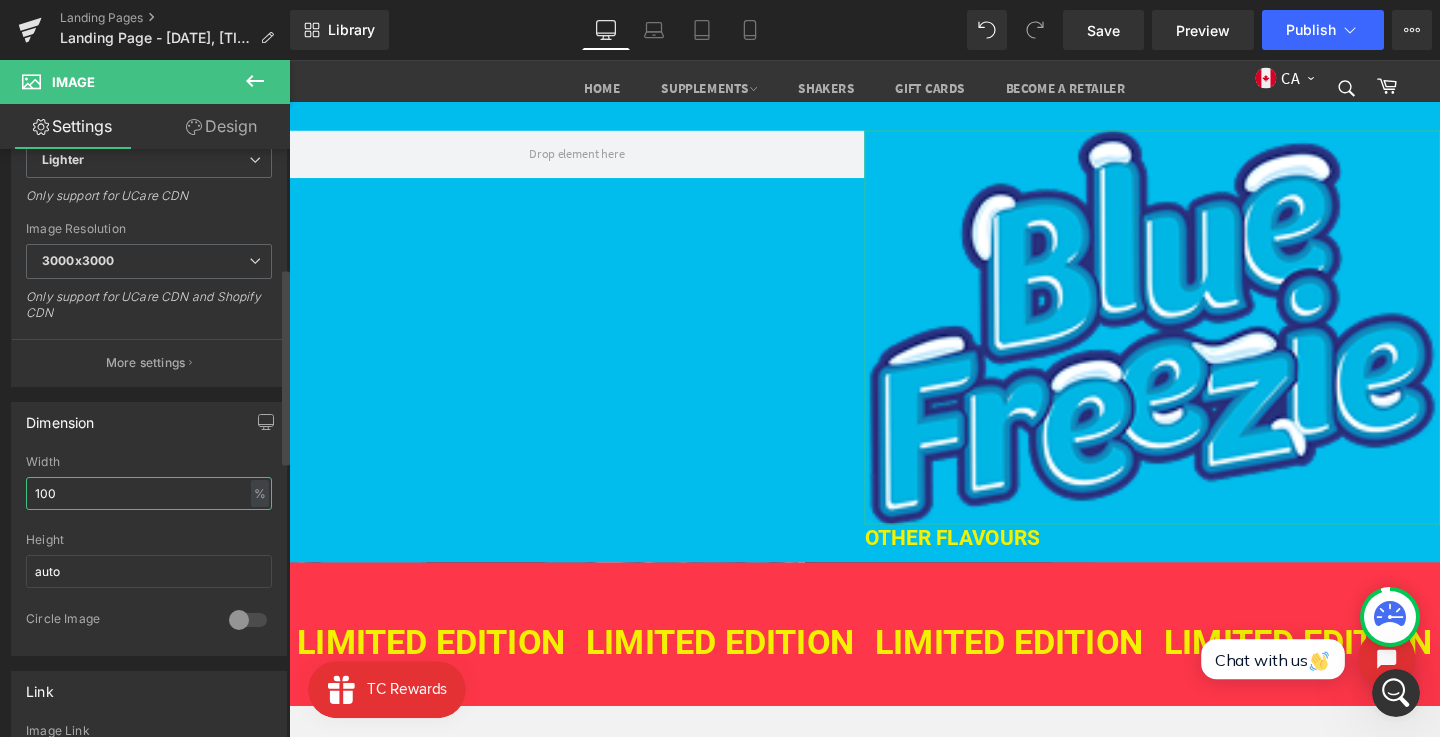 click on "100" at bounding box center (149, 493) 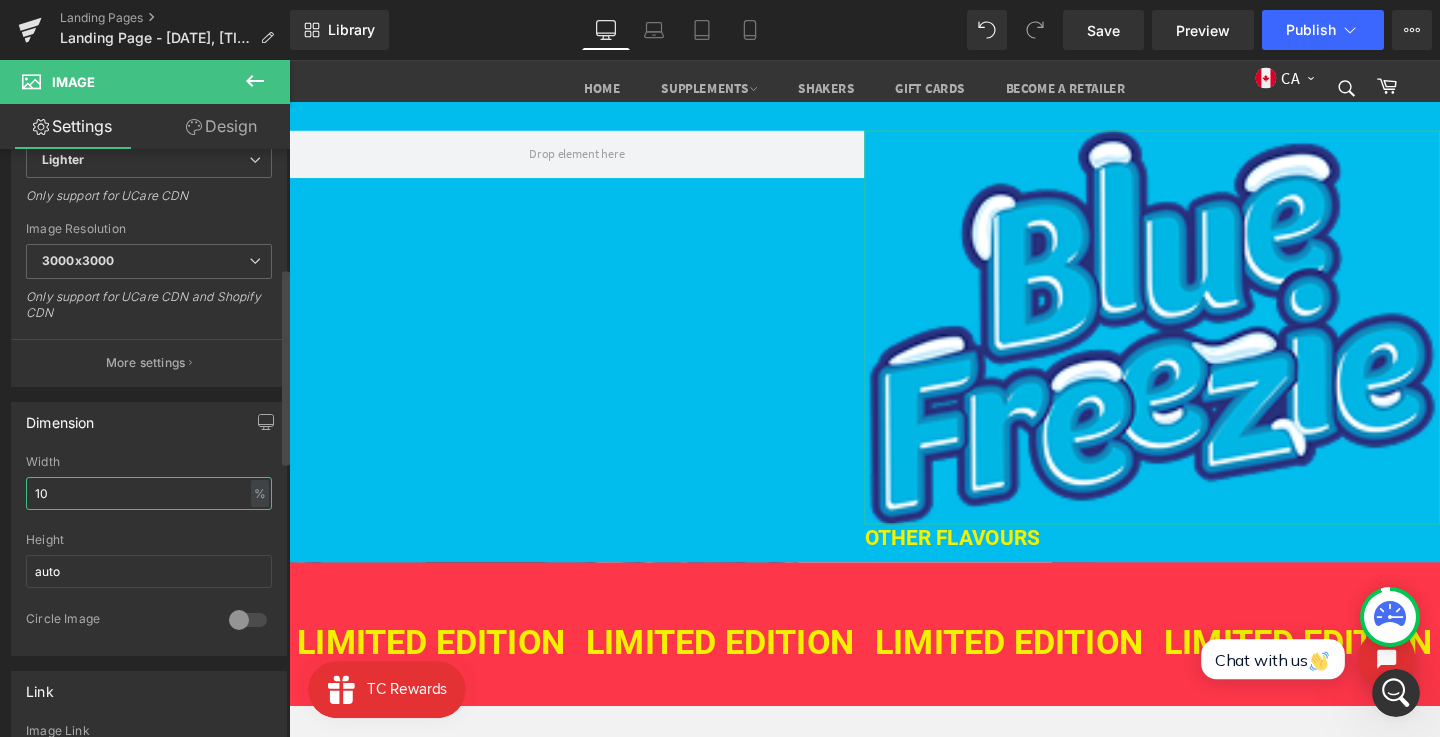 type on "1" 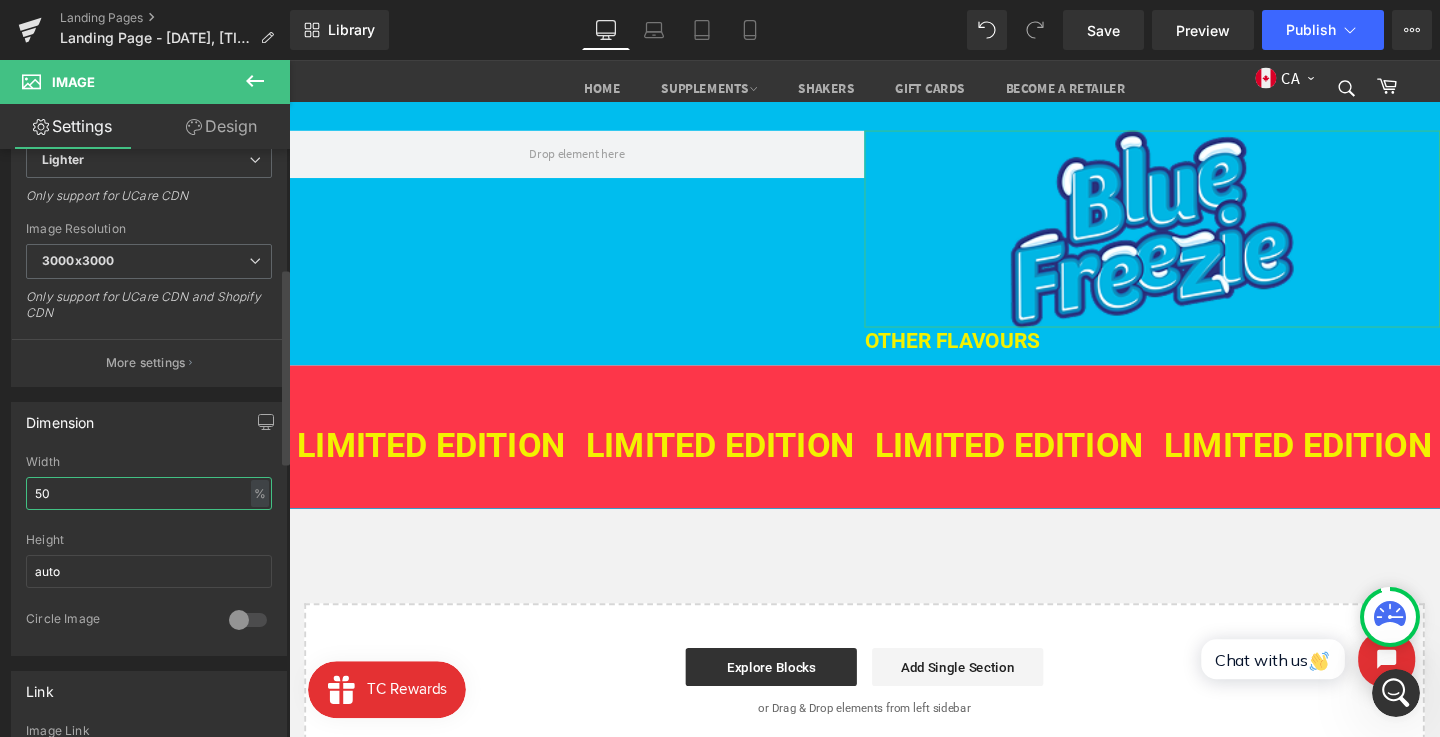 type on "5" 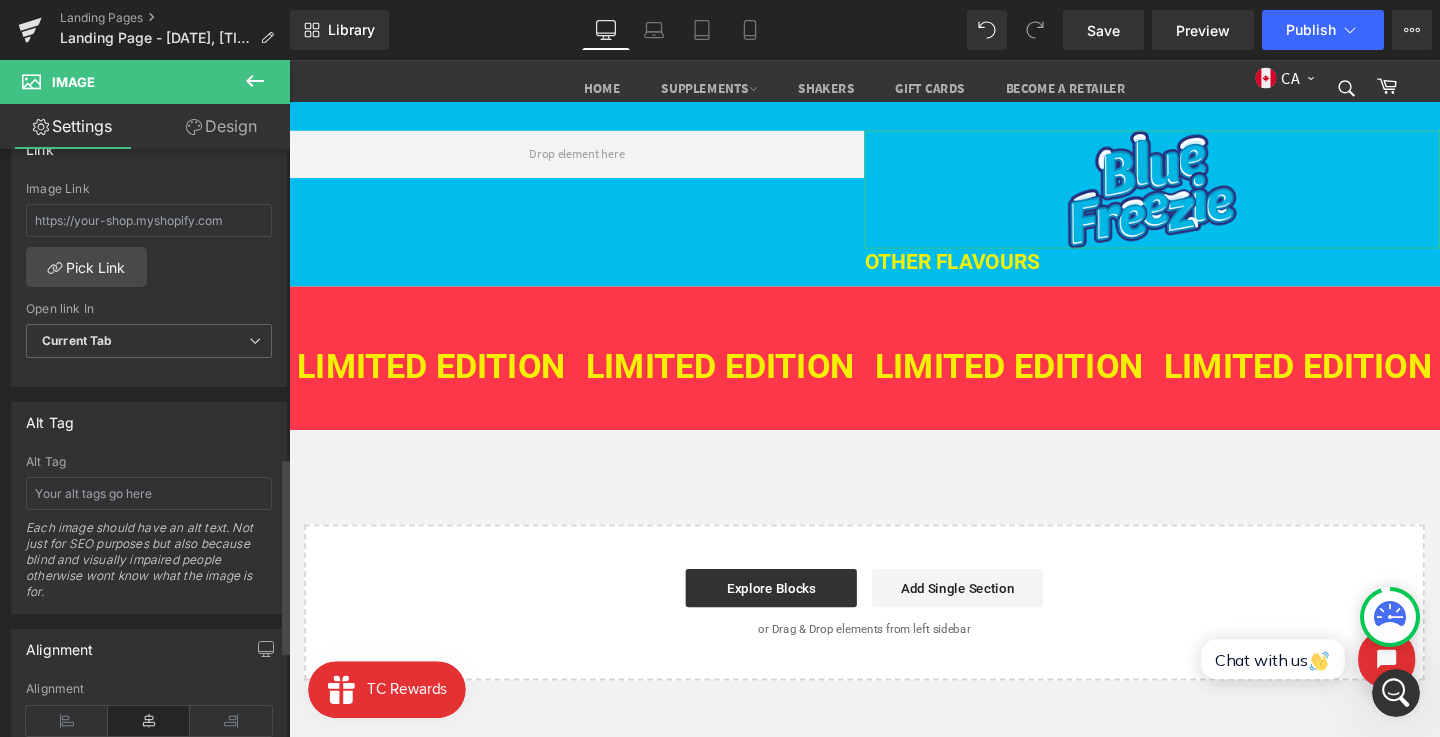 scroll, scrollTop: 1012, scrollLeft: 0, axis: vertical 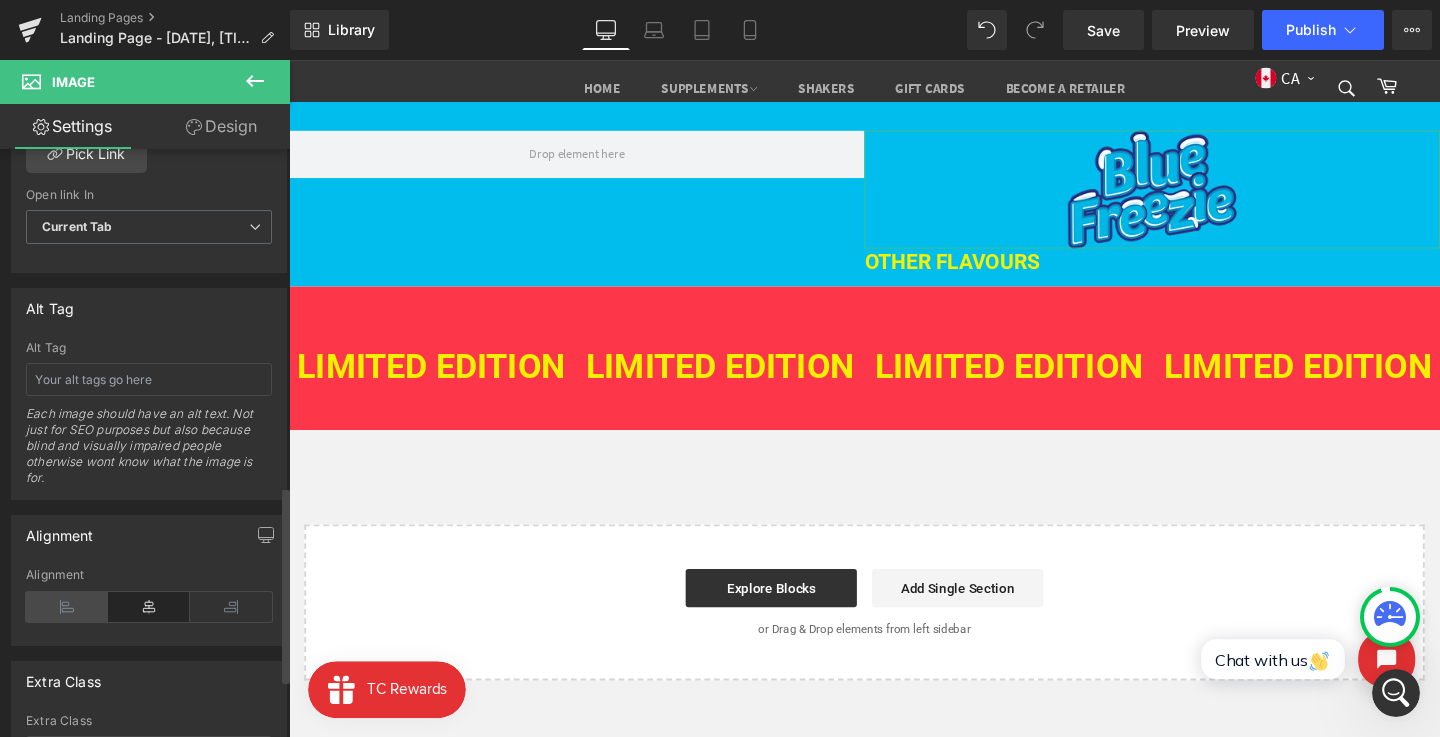type on "30" 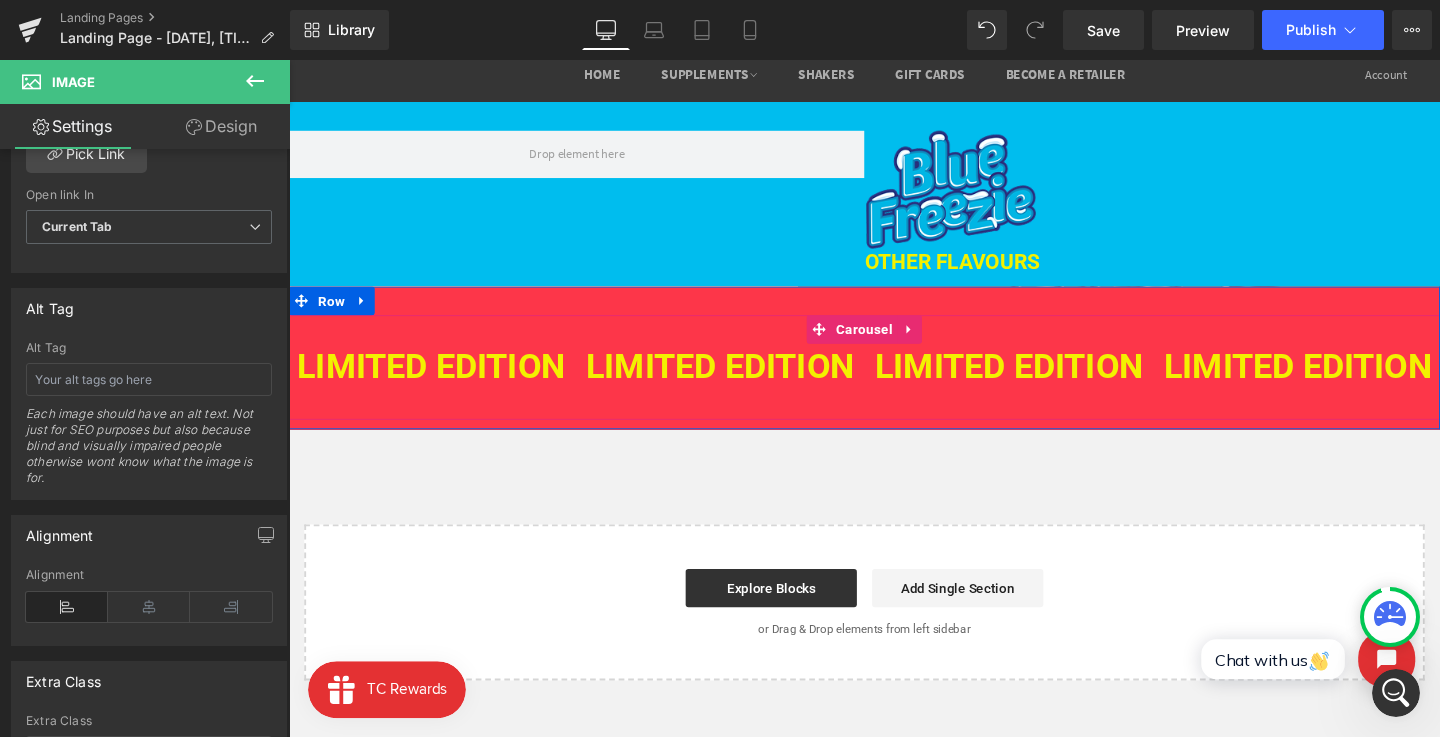 scroll, scrollTop: 0, scrollLeft: 0, axis: both 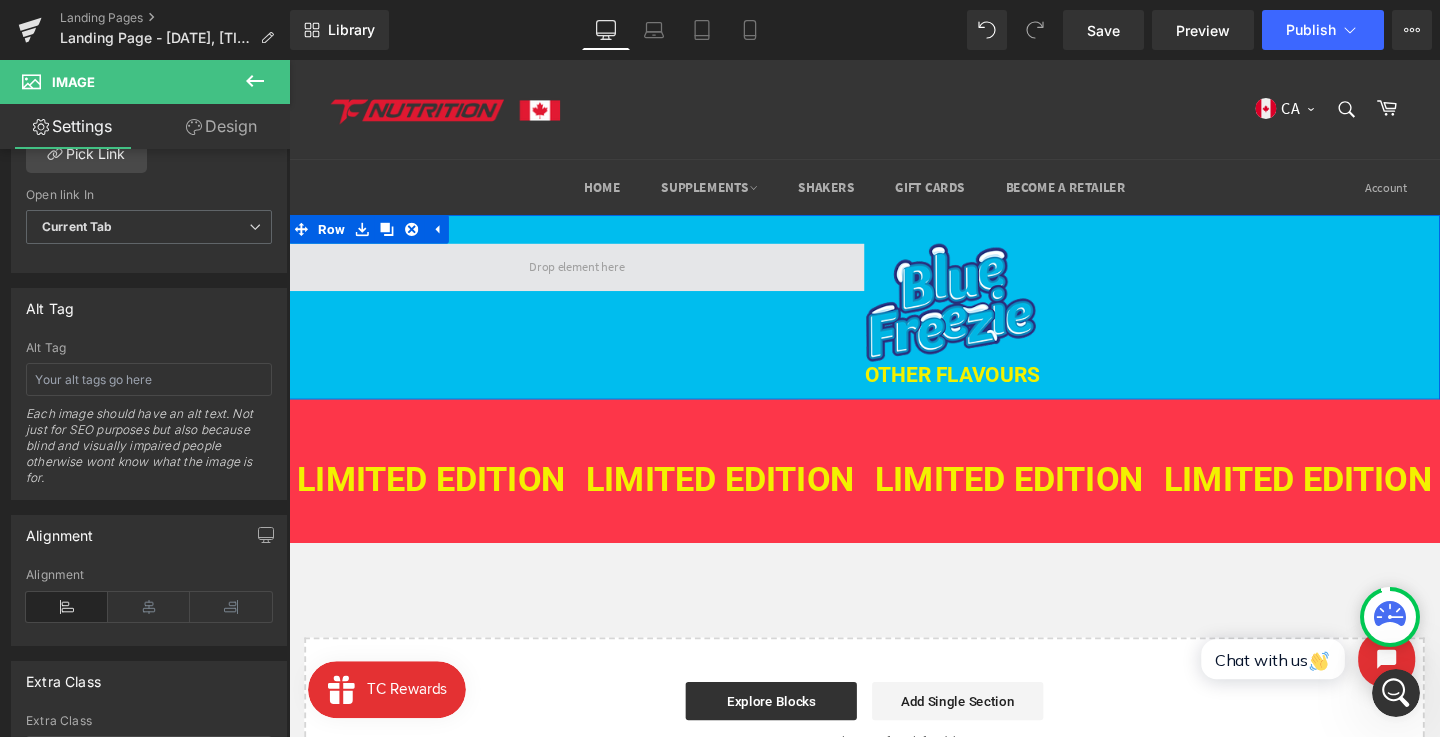 click at bounding box center (591, 278) 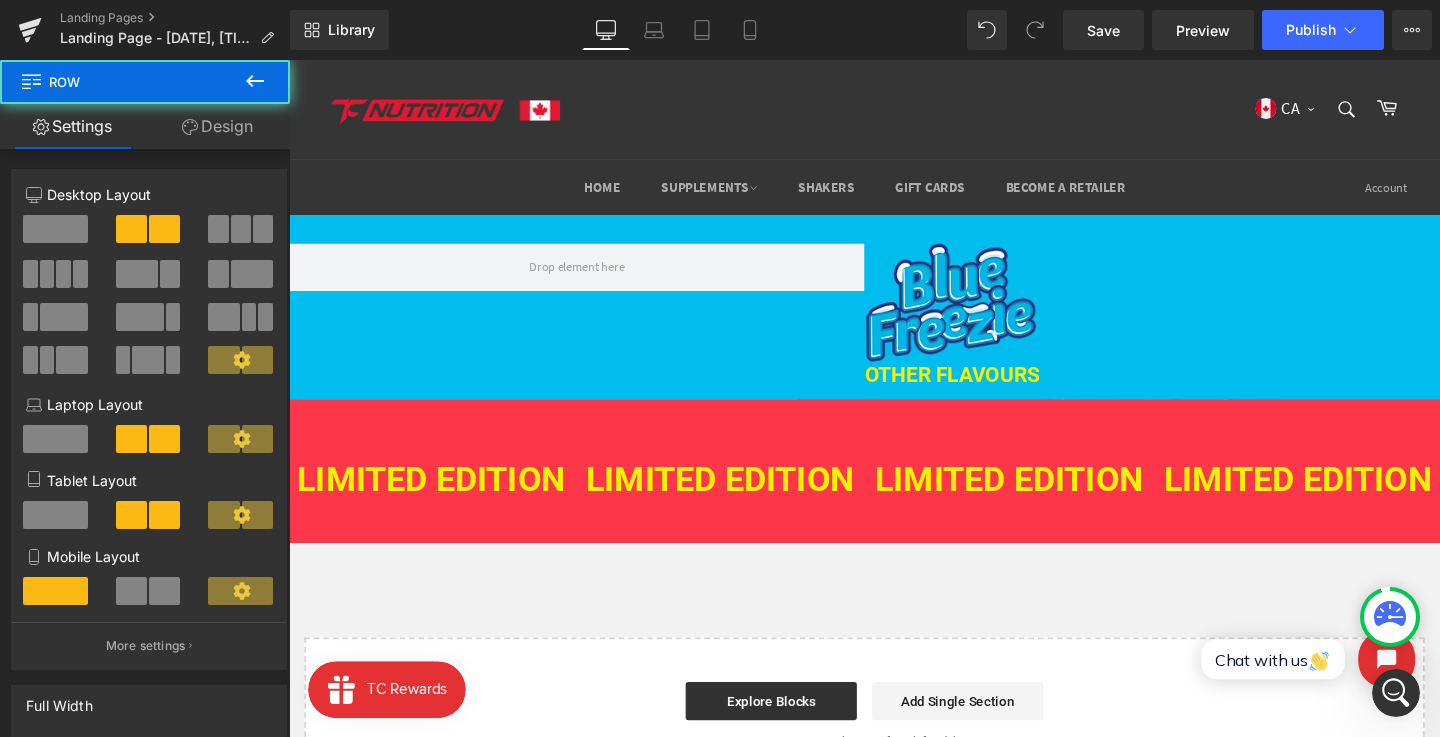 click 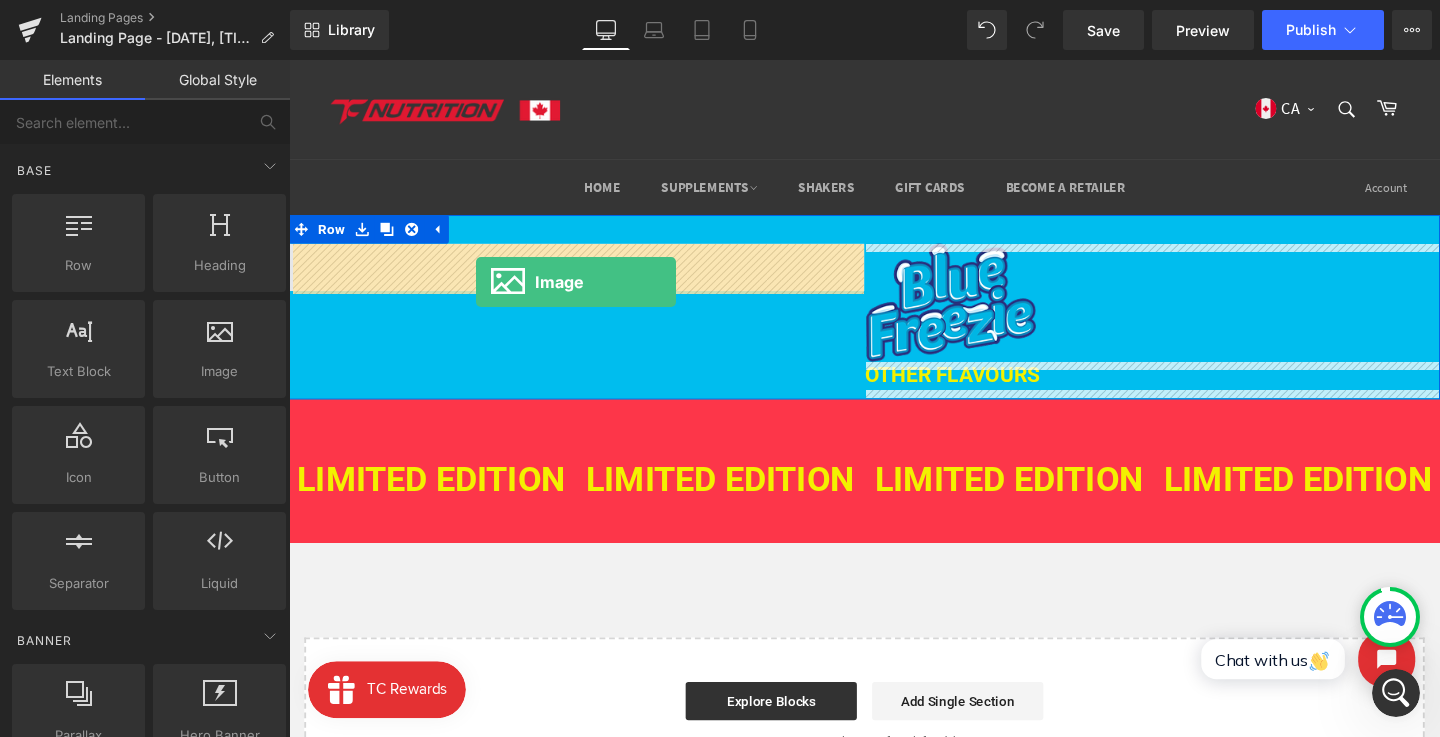 drag, startPoint x: 503, startPoint y: 399, endPoint x: 487, endPoint y: 293, distance: 107.200745 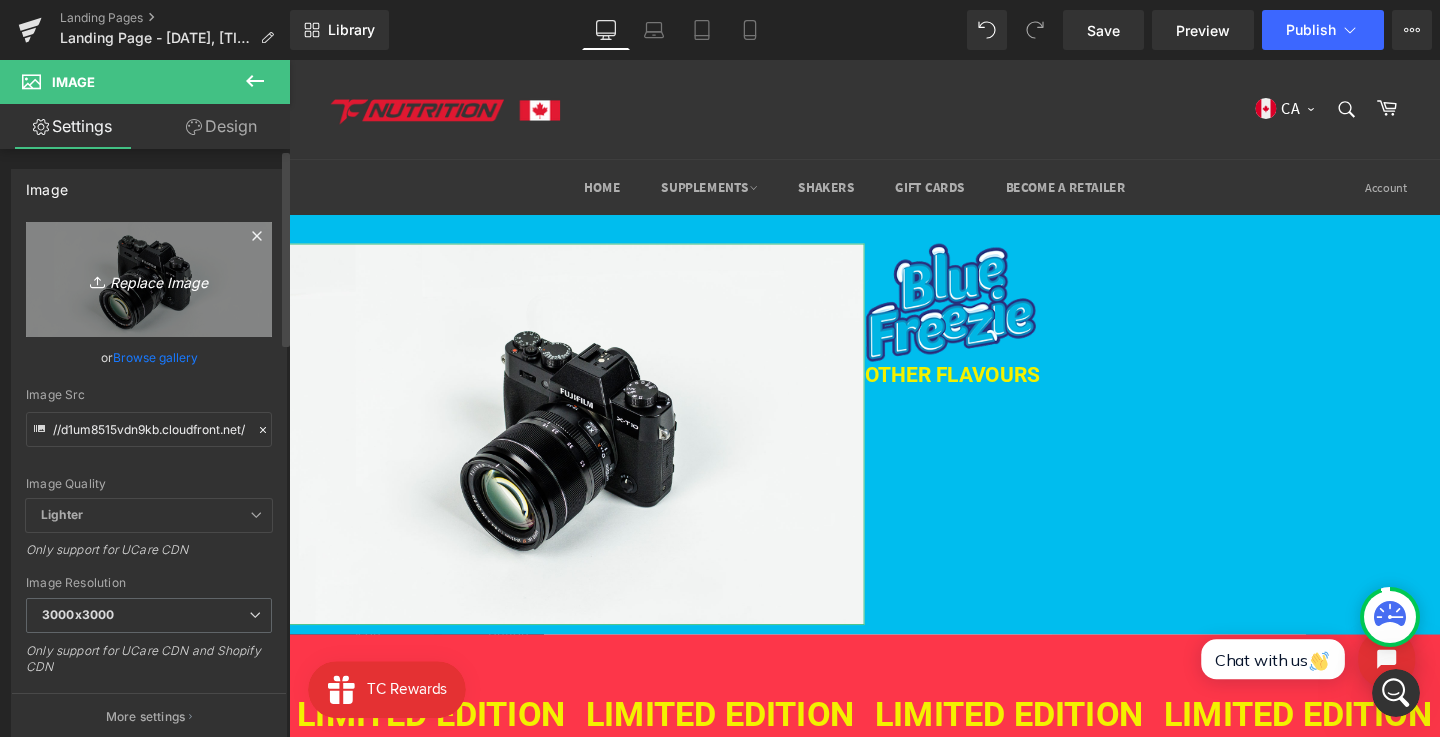 click on "Replace Image" at bounding box center (149, 279) 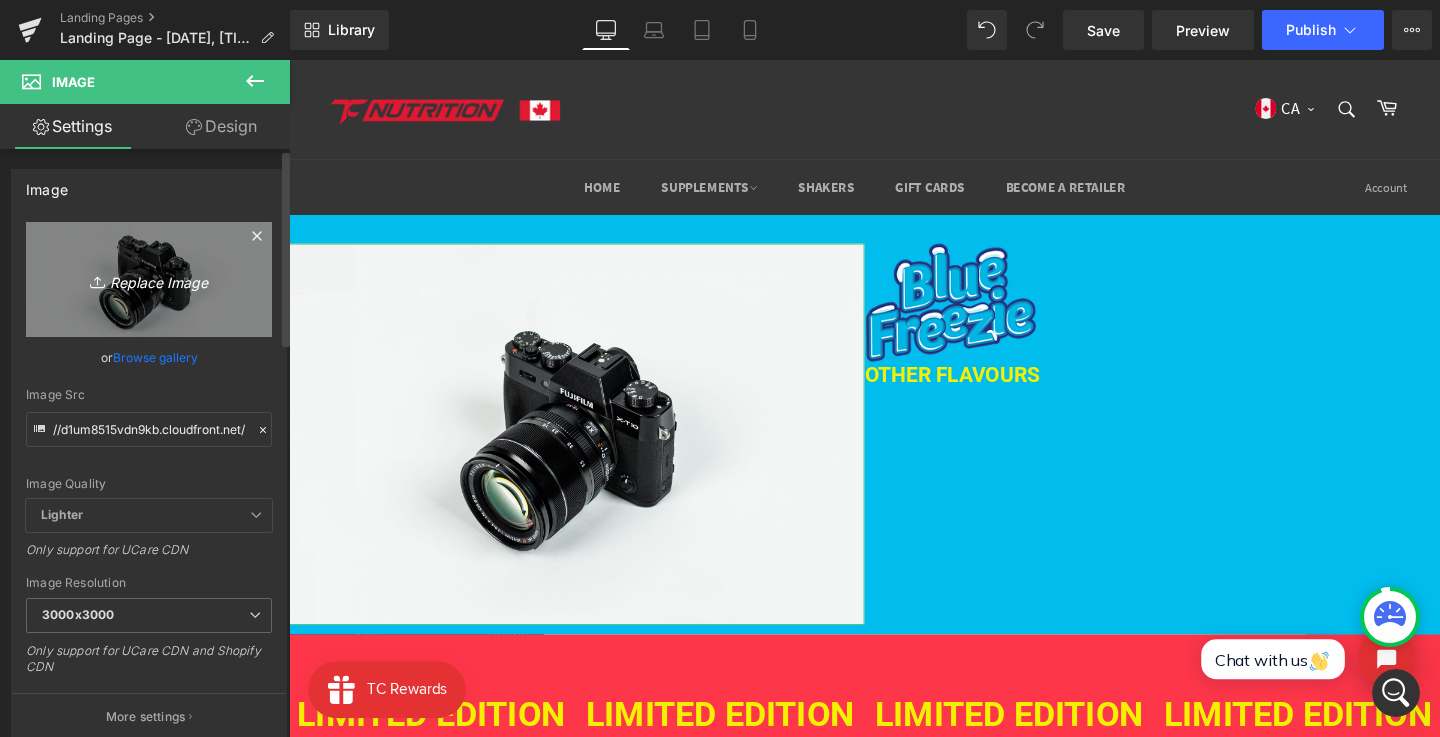 scroll, scrollTop: 104, scrollLeft: 0, axis: vertical 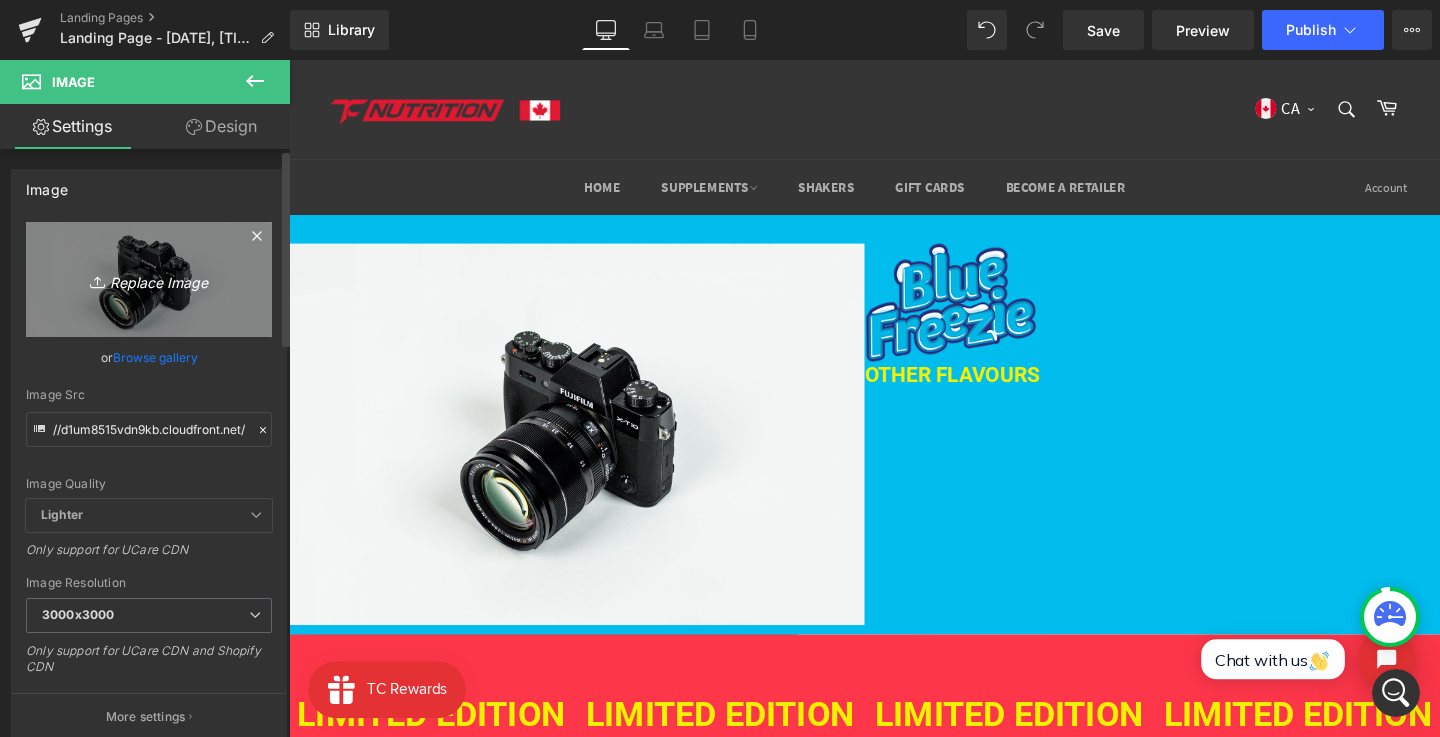 type on "C:\fakepath\[FILENAME]" 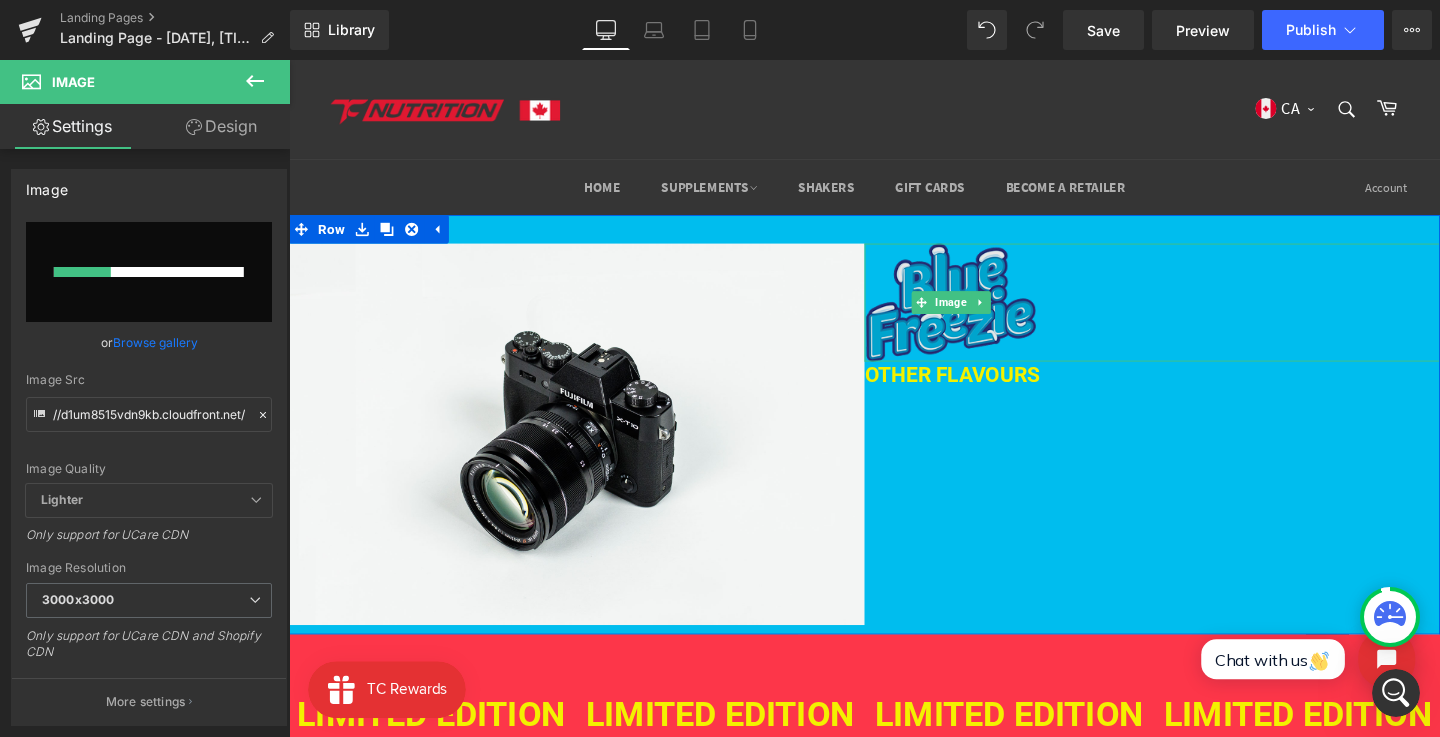 type 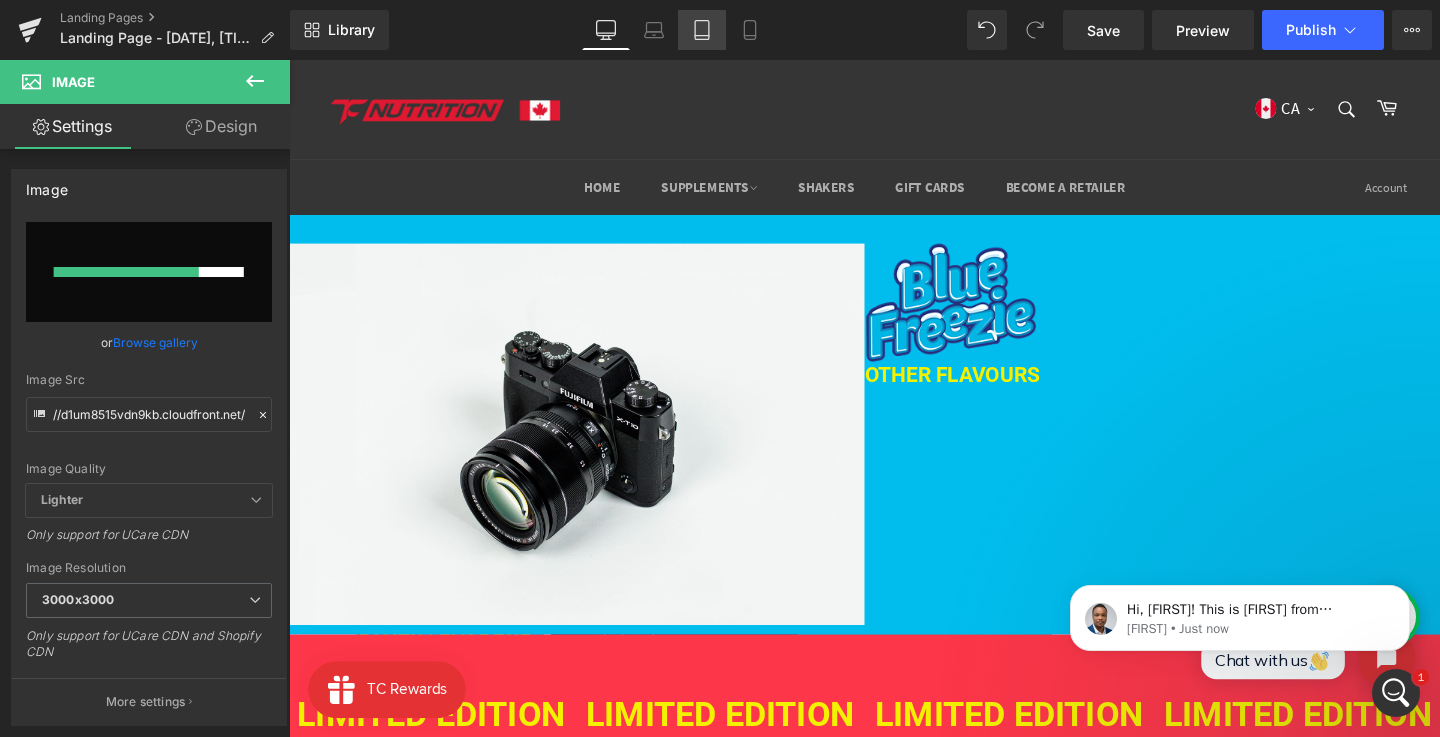 scroll, scrollTop: 0, scrollLeft: 0, axis: both 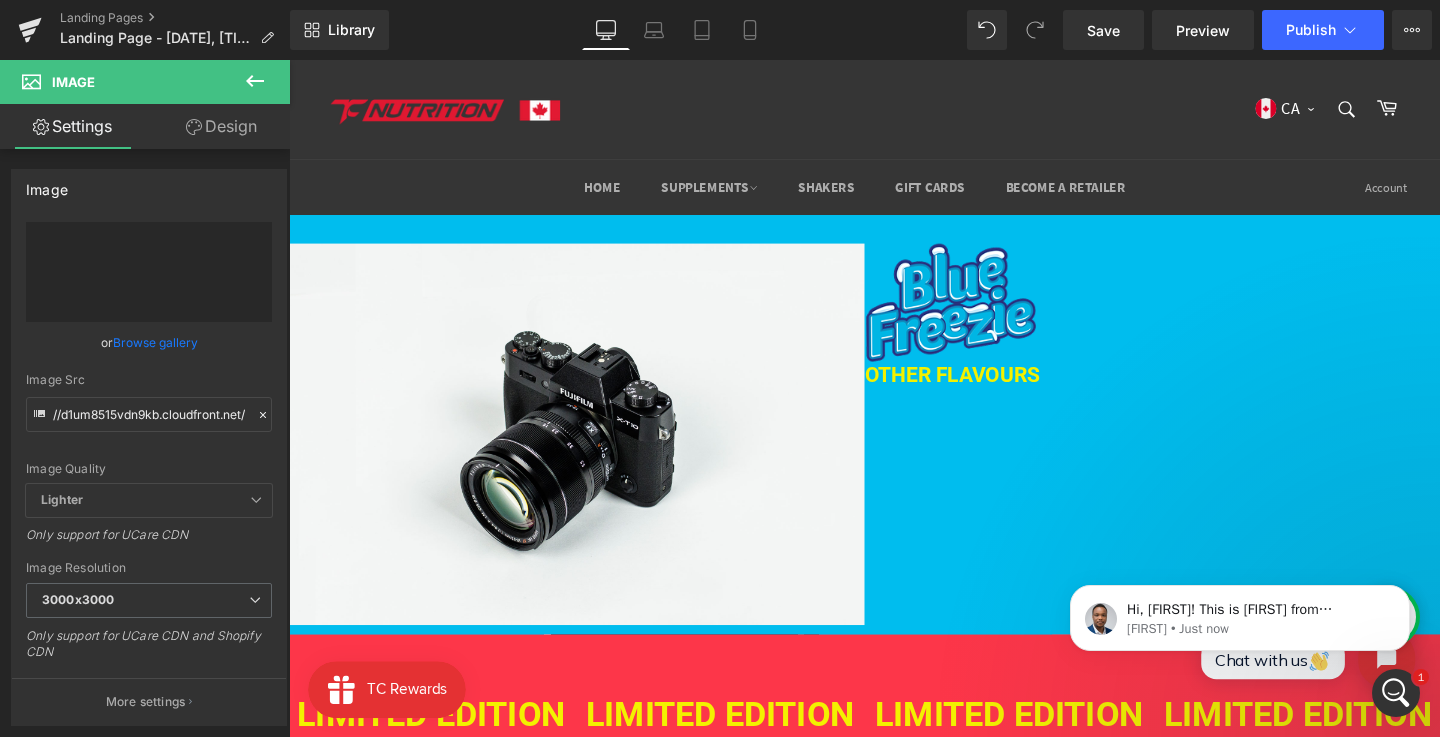 type on "https://ucarecdn.com/e4399025-8e1d-4196-a4e3-3b24b18e393c/-/format/auto/-/preview/3000x3000/-/quality/lighter/02%20_2_%202.png" 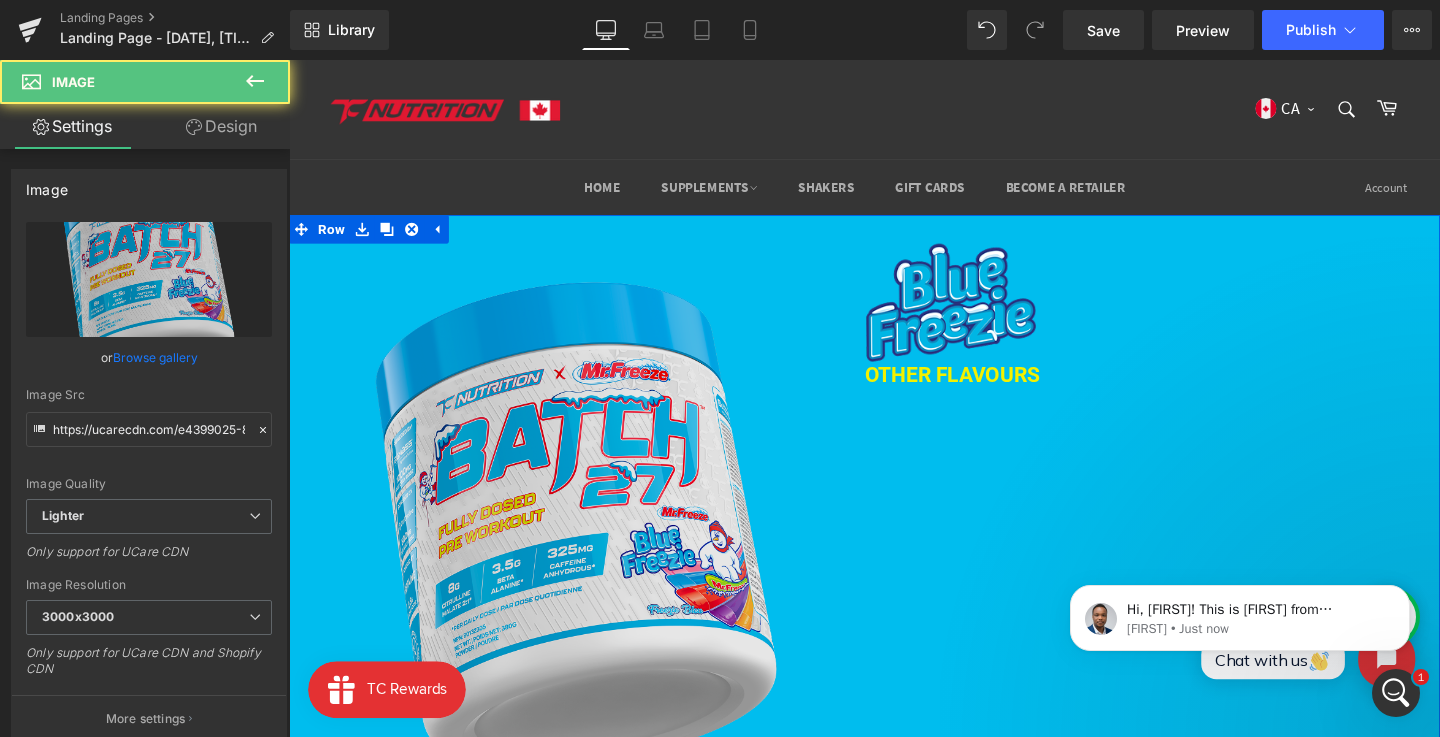 click at bounding box center (591, 556) 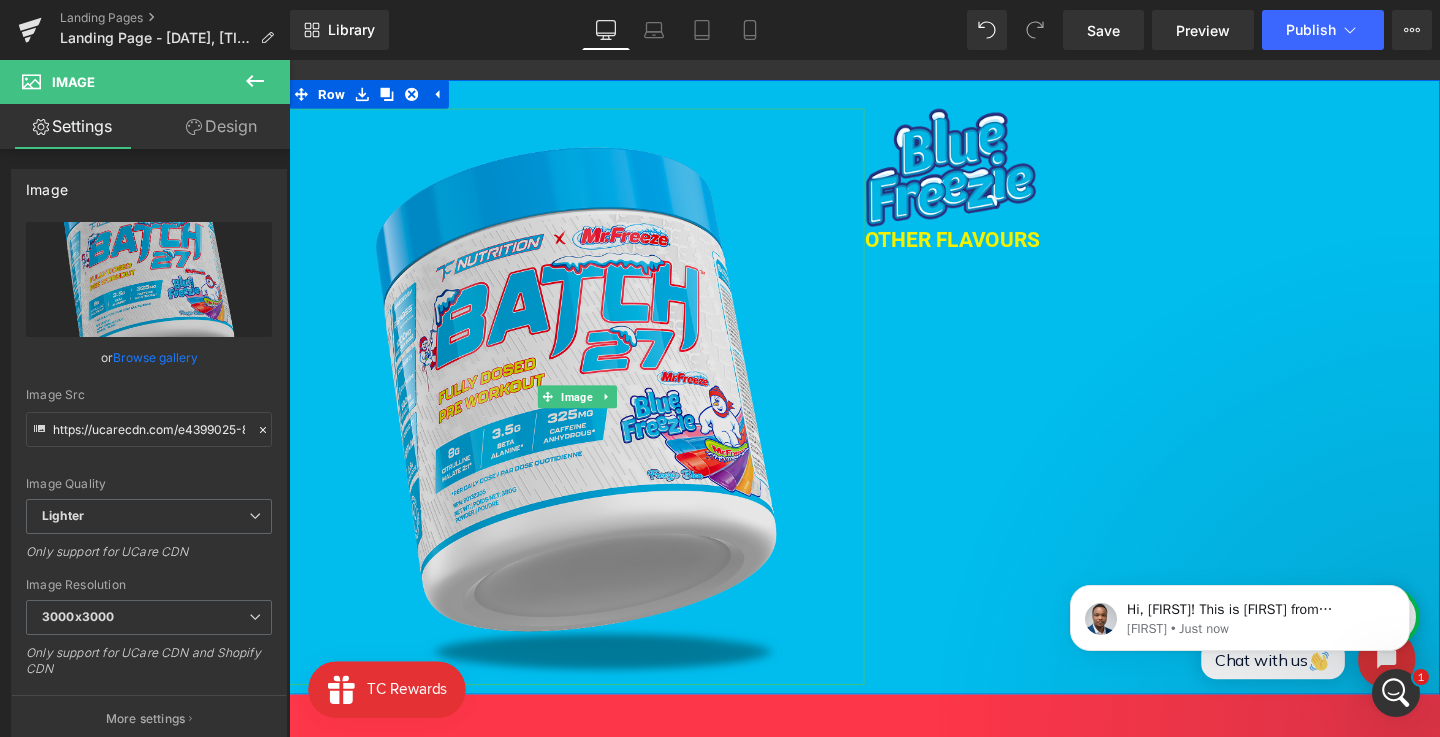 scroll, scrollTop: 155, scrollLeft: 0, axis: vertical 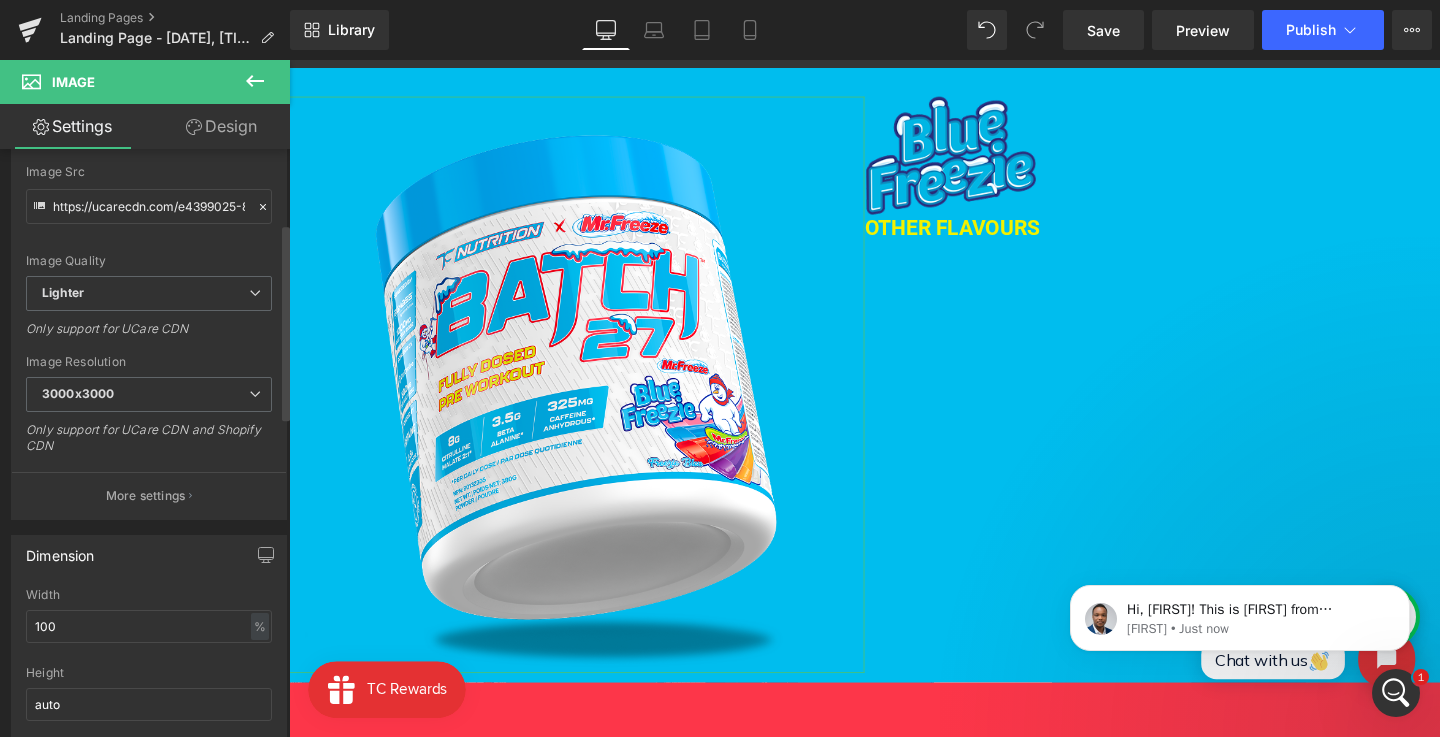 click on "Width 100 % % px" at bounding box center [149, 627] 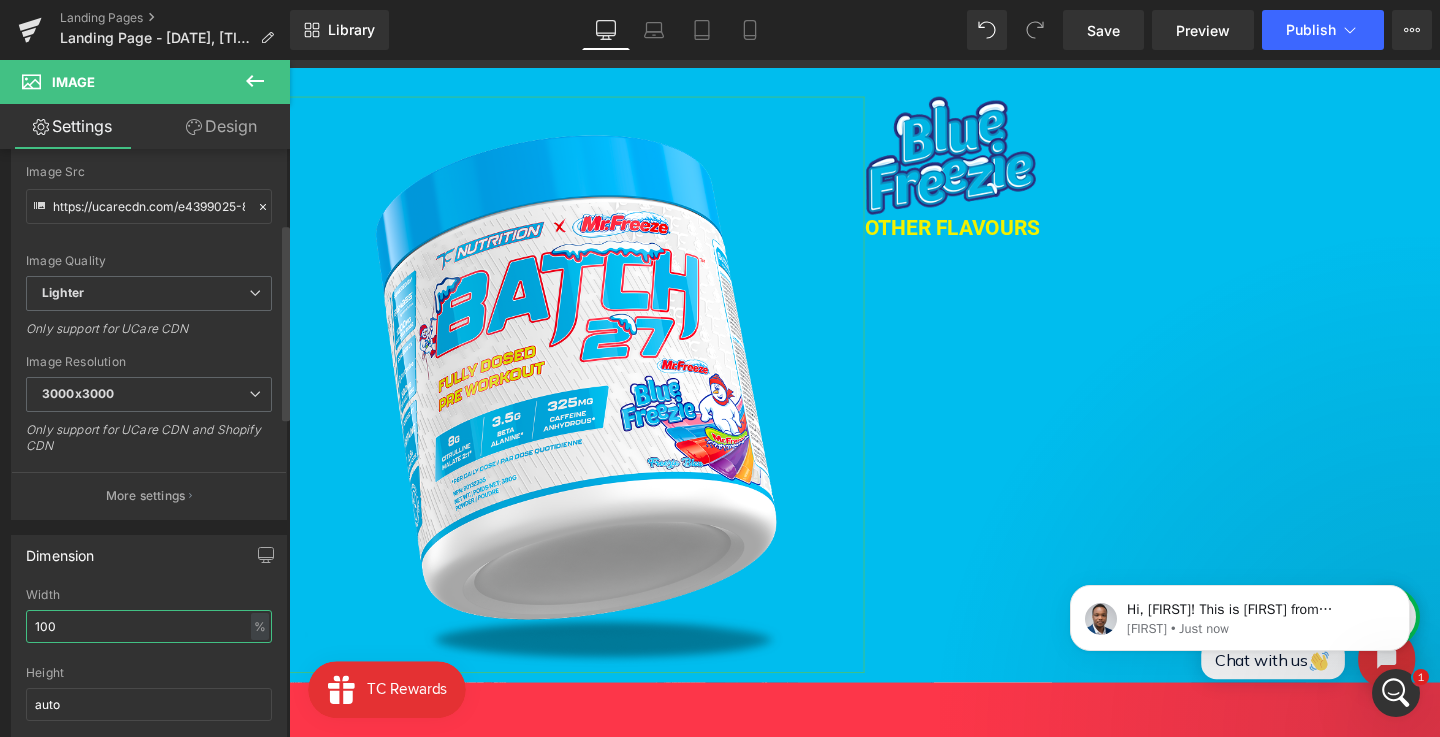 click on "100" at bounding box center (149, 626) 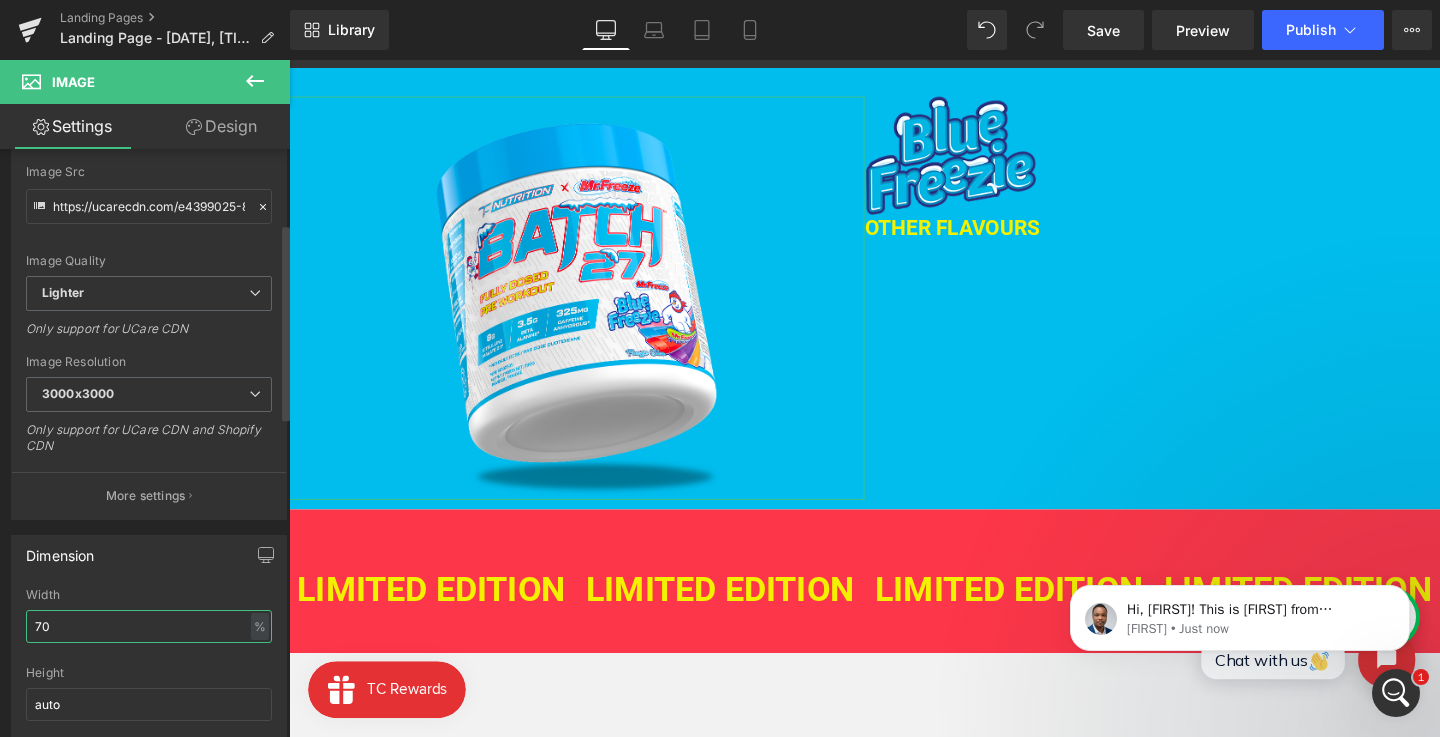 type on "71" 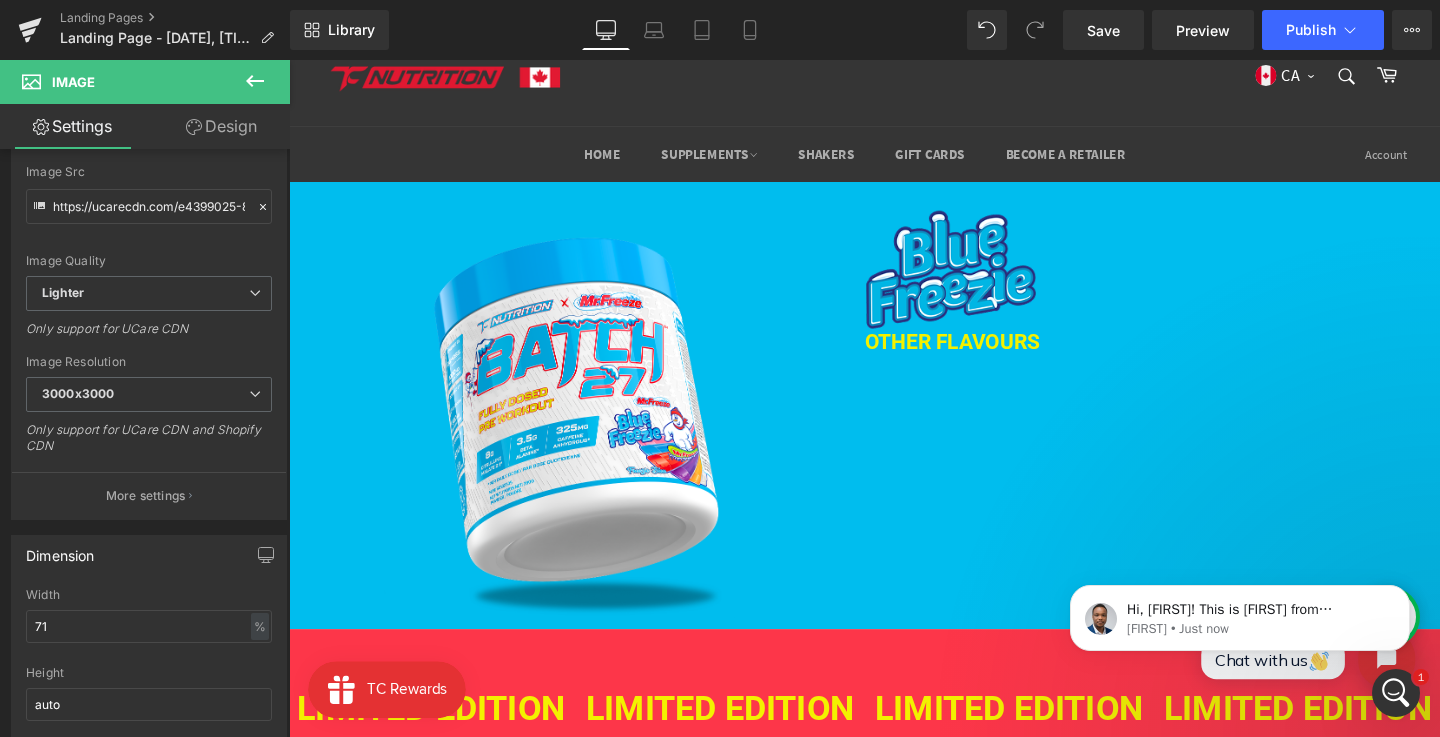 scroll, scrollTop: 34, scrollLeft: 0, axis: vertical 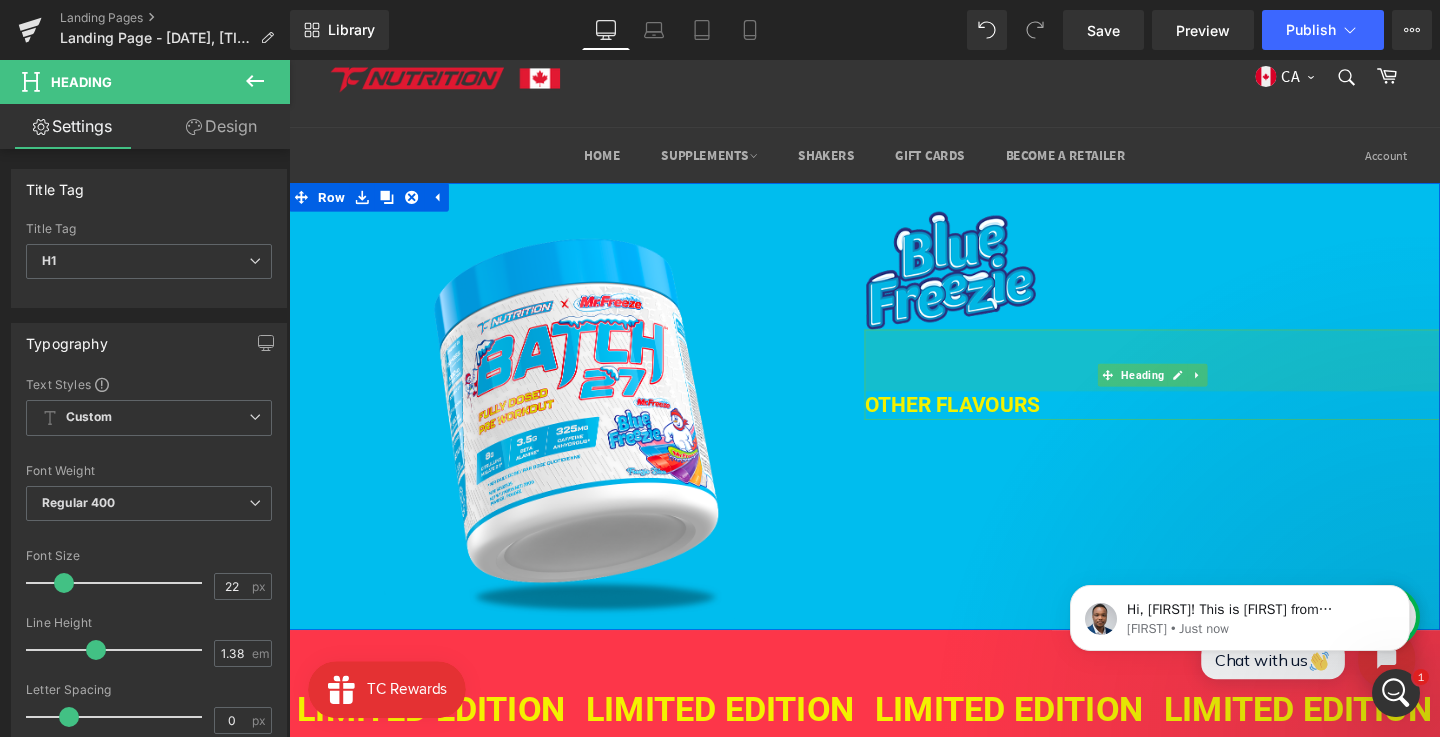 drag, startPoint x: 965, startPoint y: 360, endPoint x: 966, endPoint y: 408, distance: 48.010414 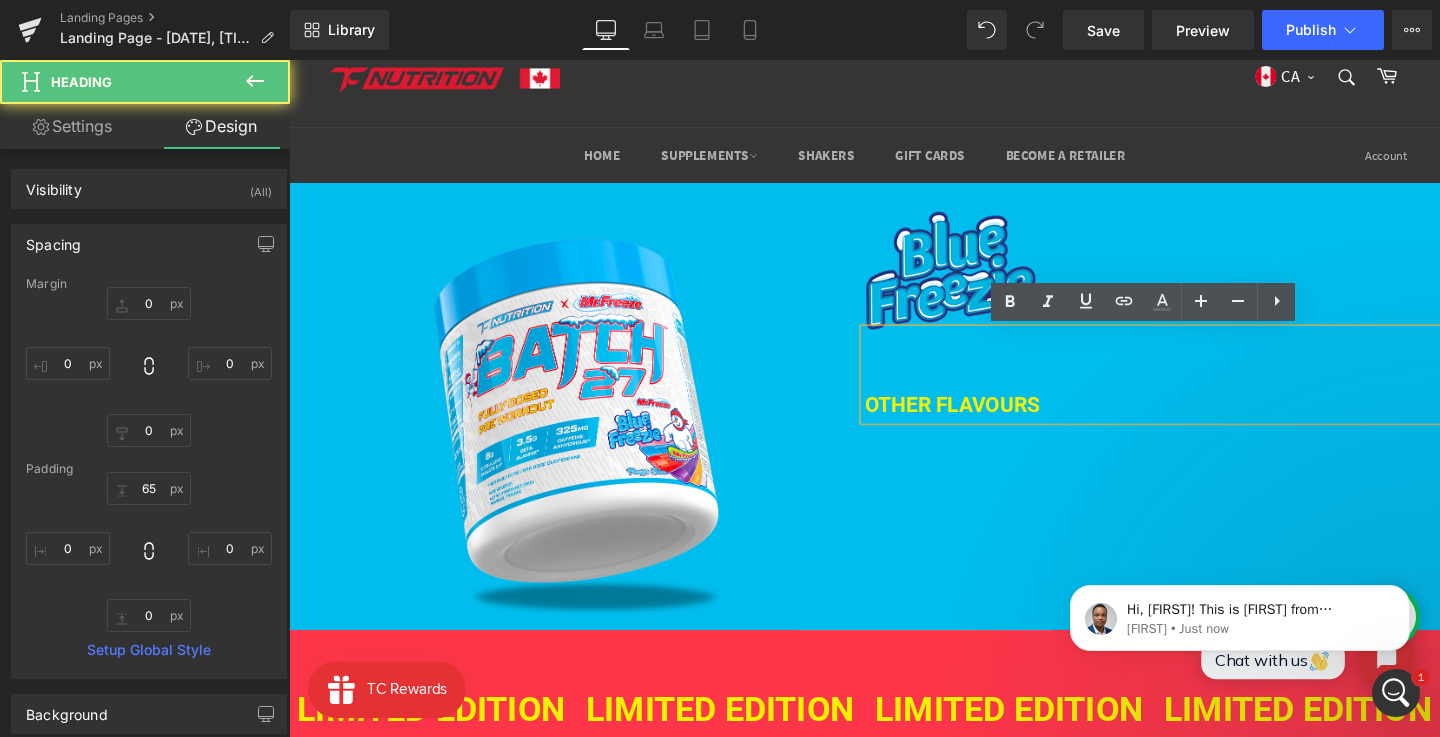 click on "Image
Image         OTHER FLAVOURs Heading   65px
Row" at bounding box center (894, 424) 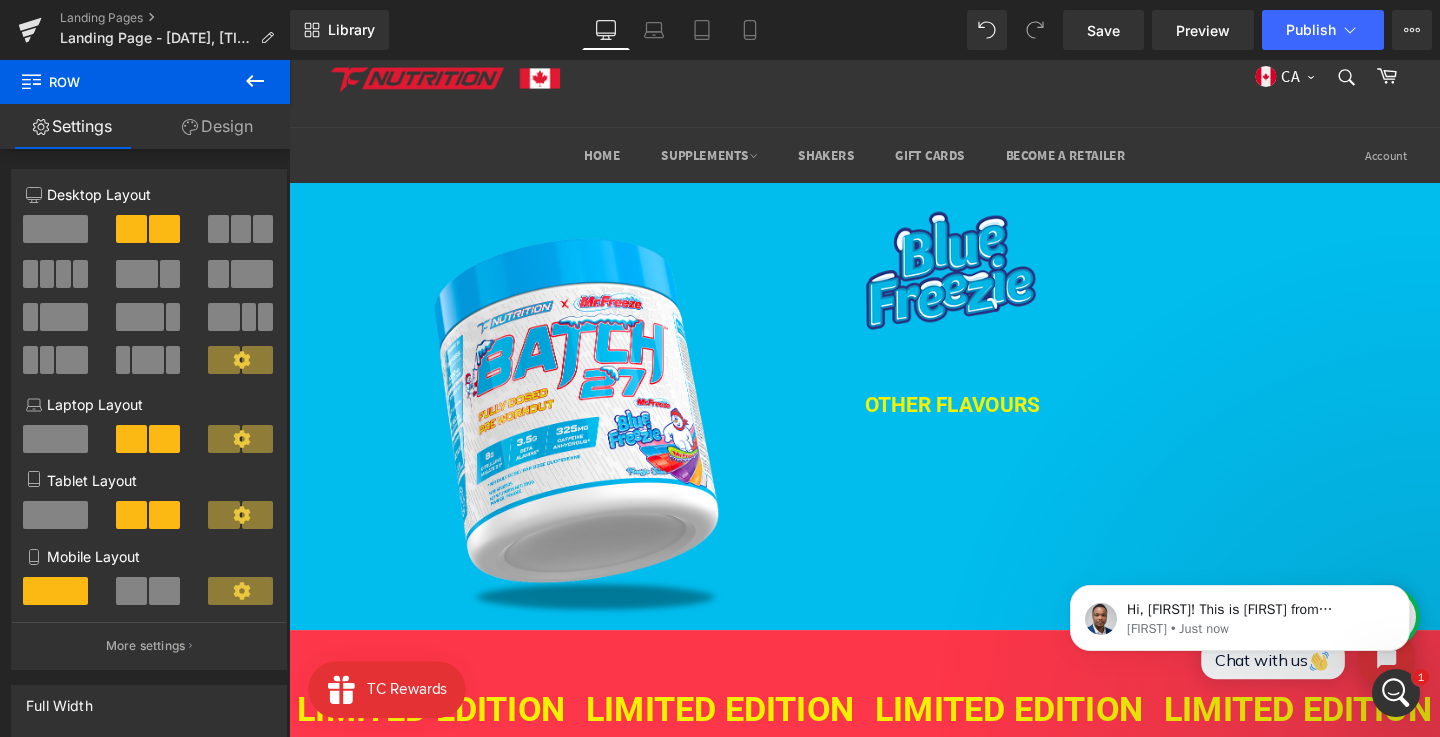 click at bounding box center (255, 82) 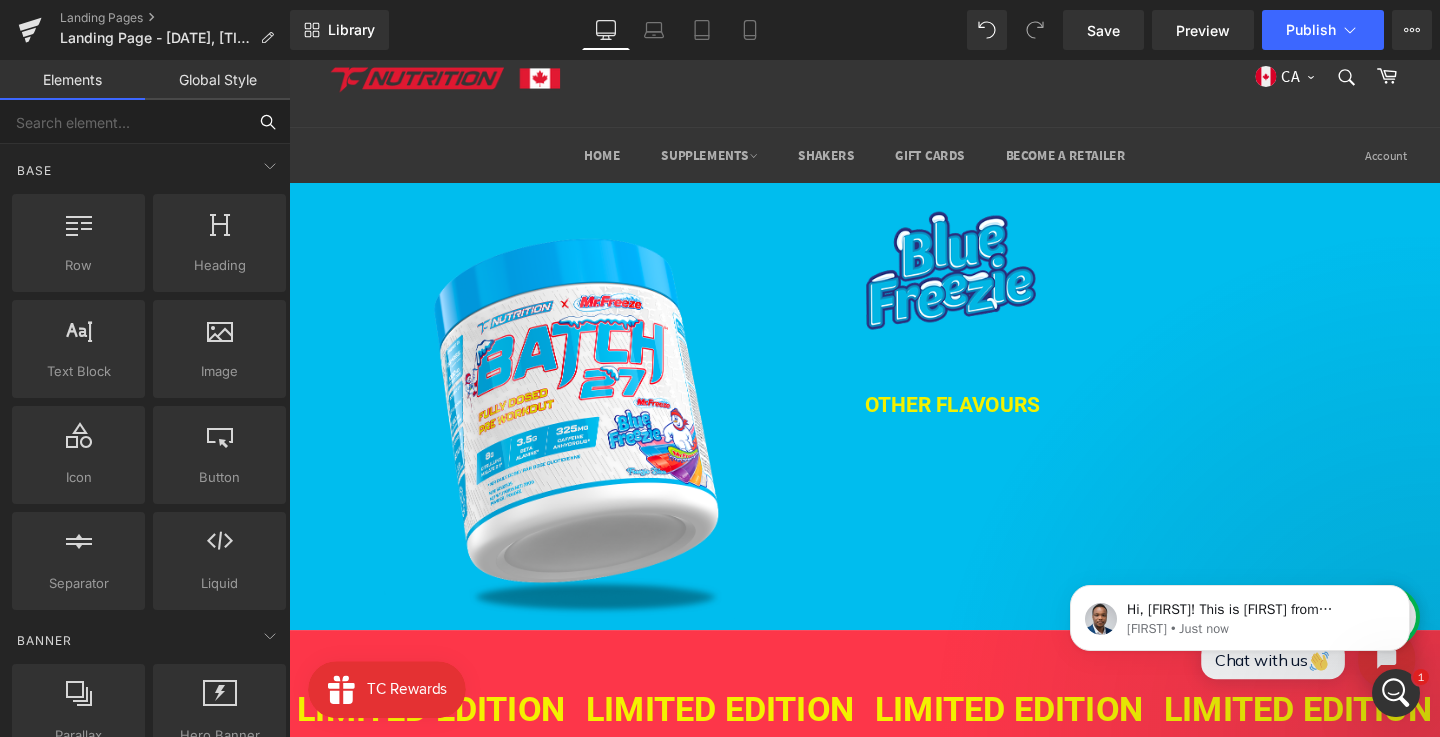click at bounding box center (123, 122) 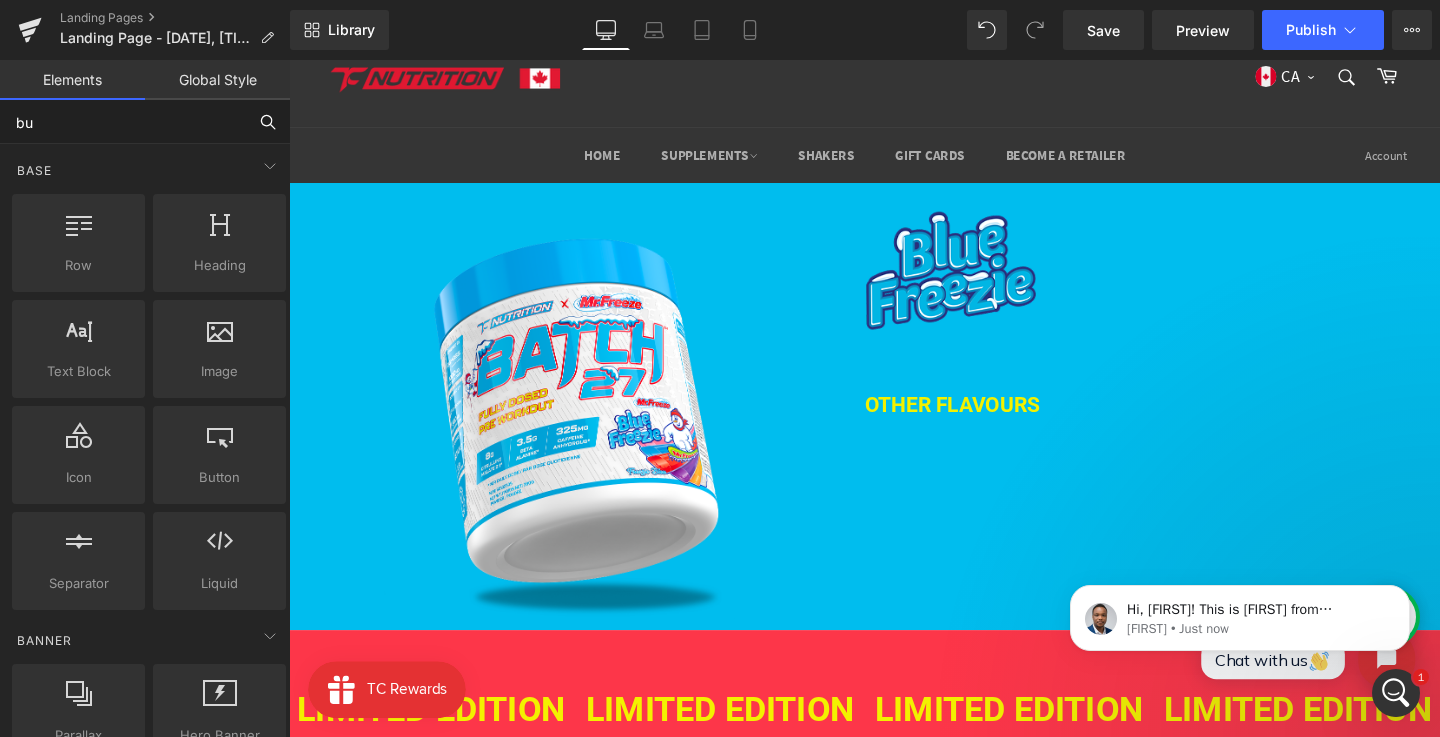 type on "but" 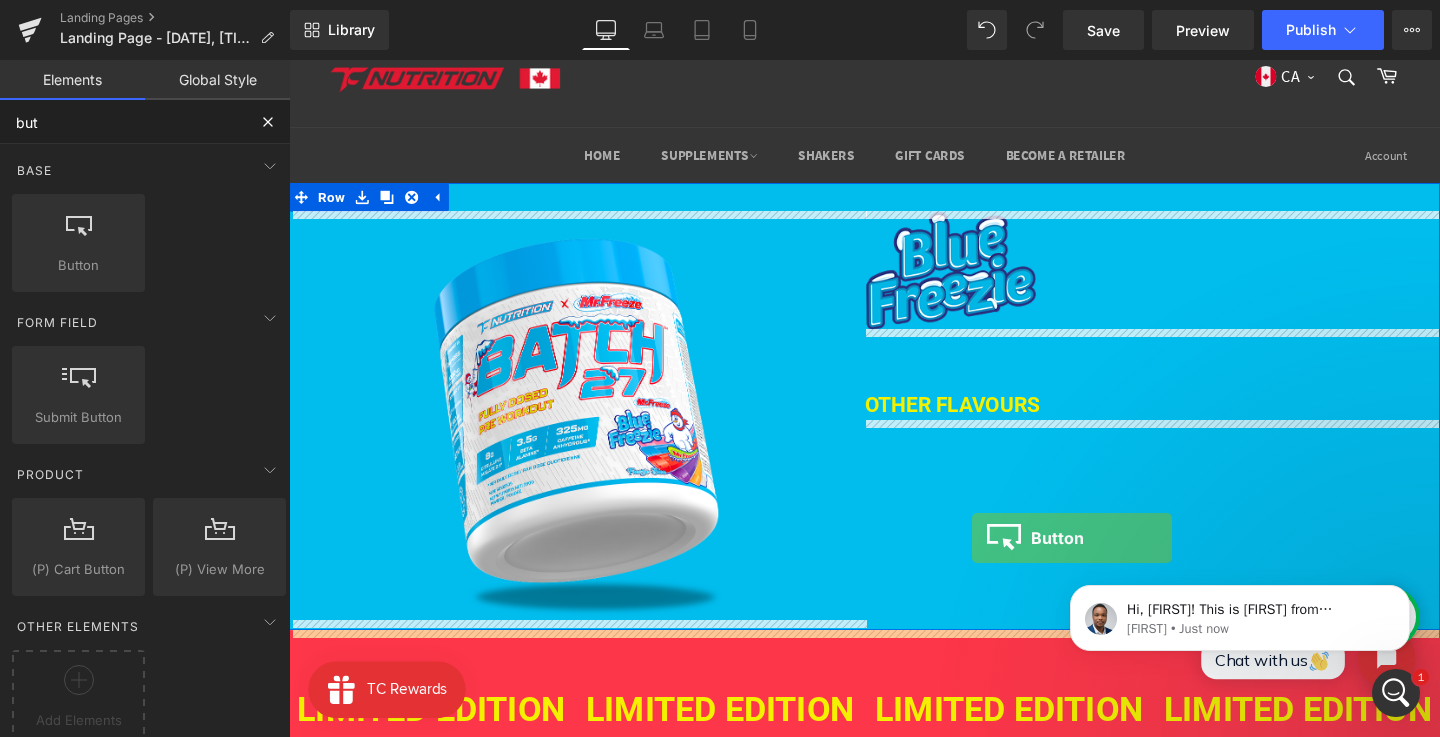 drag, startPoint x: 398, startPoint y: 302, endPoint x: 1007, endPoint y: 563, distance: 662.57227 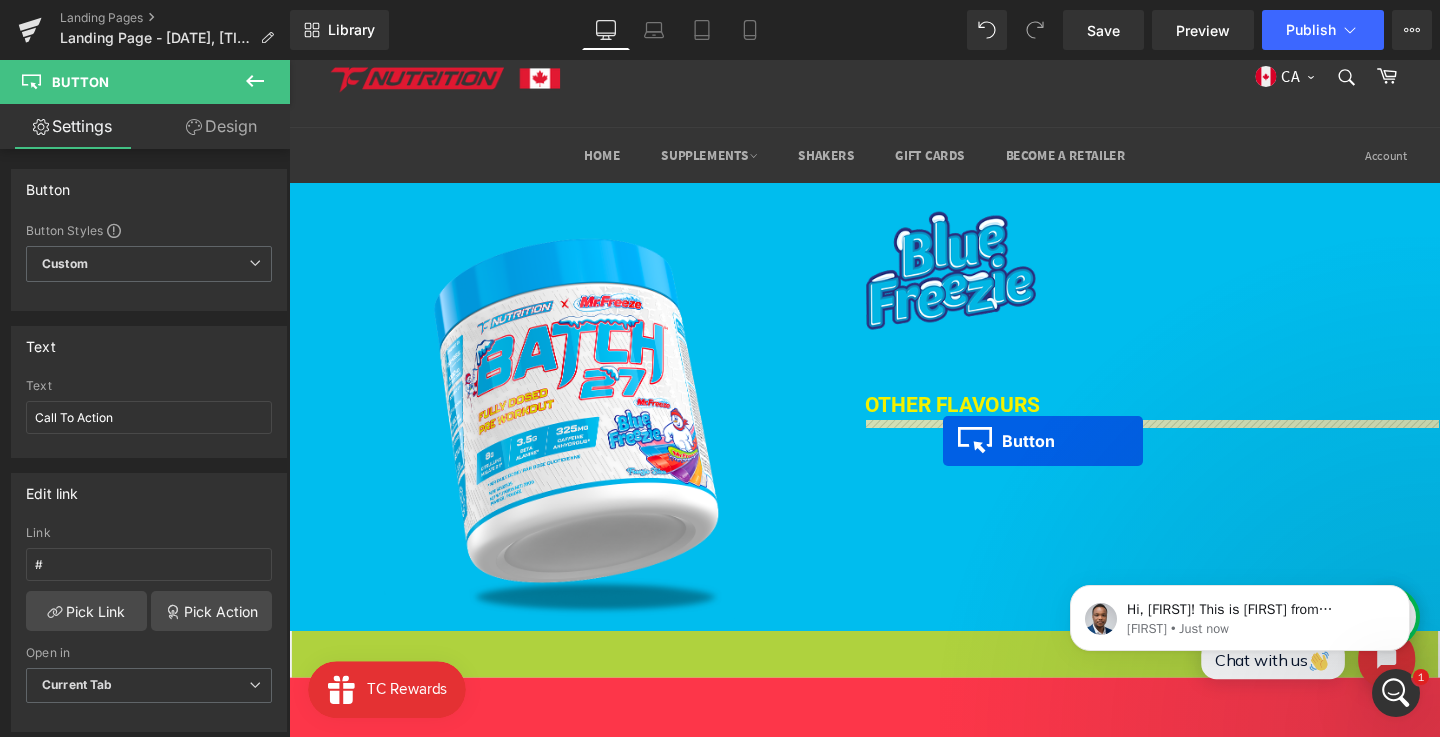 drag, startPoint x: 882, startPoint y: 682, endPoint x: 976, endPoint y: 461, distance: 240.16037 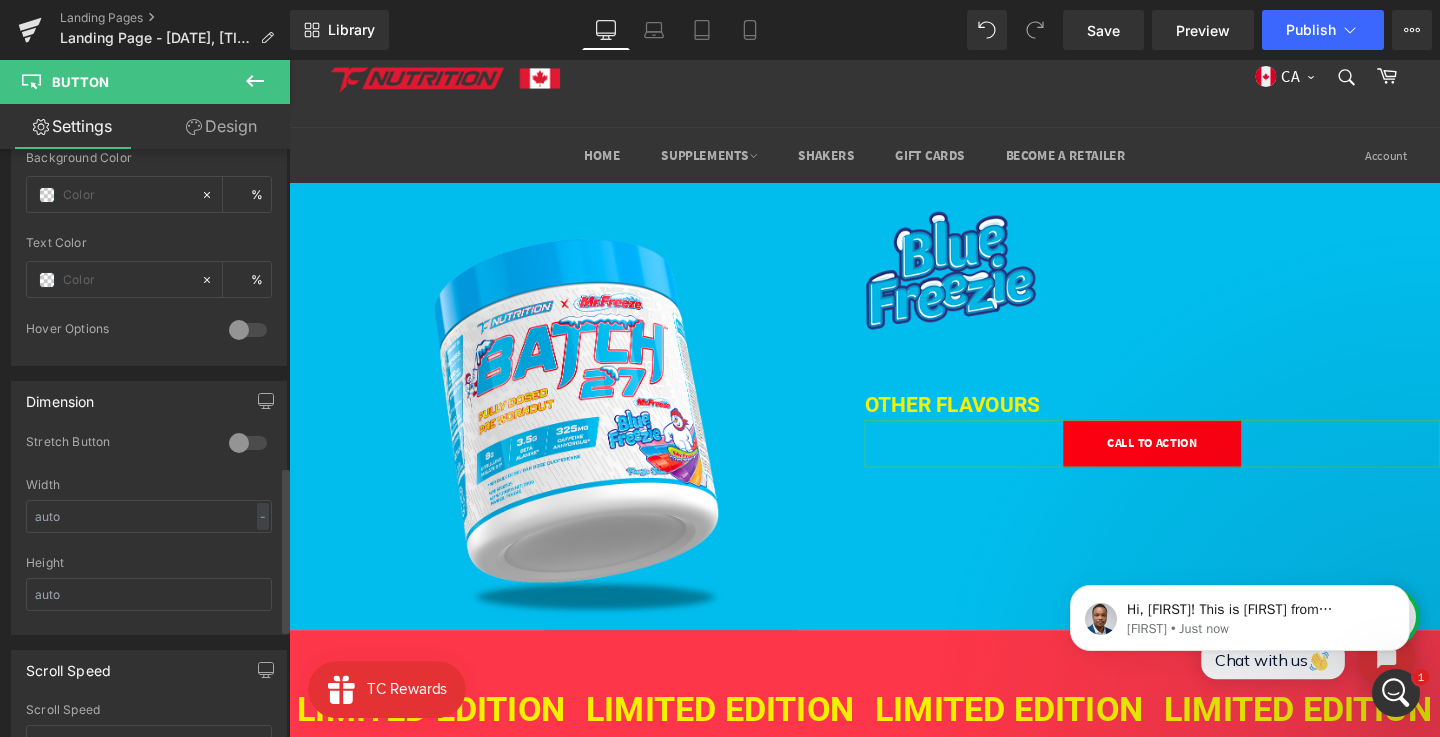 scroll, scrollTop: 1257, scrollLeft: 0, axis: vertical 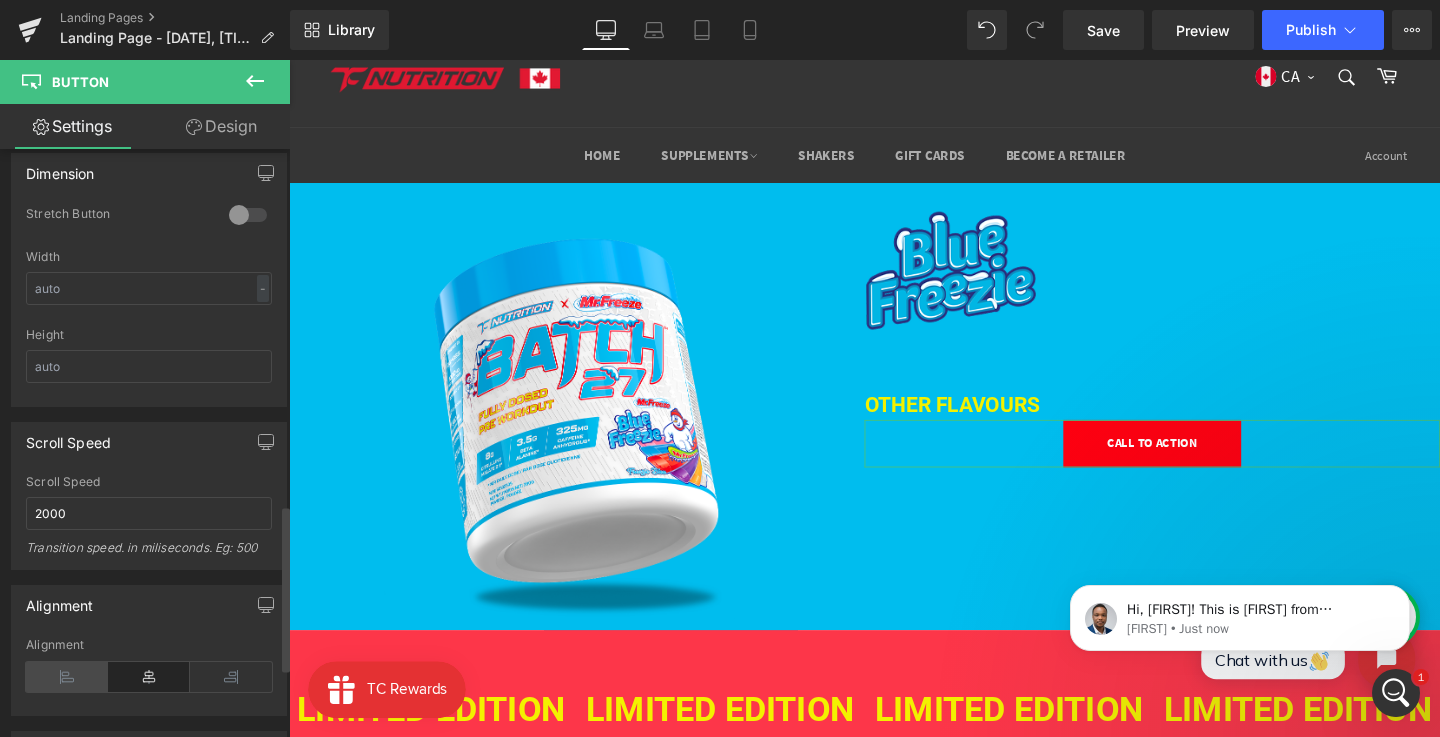 click at bounding box center [67, 677] 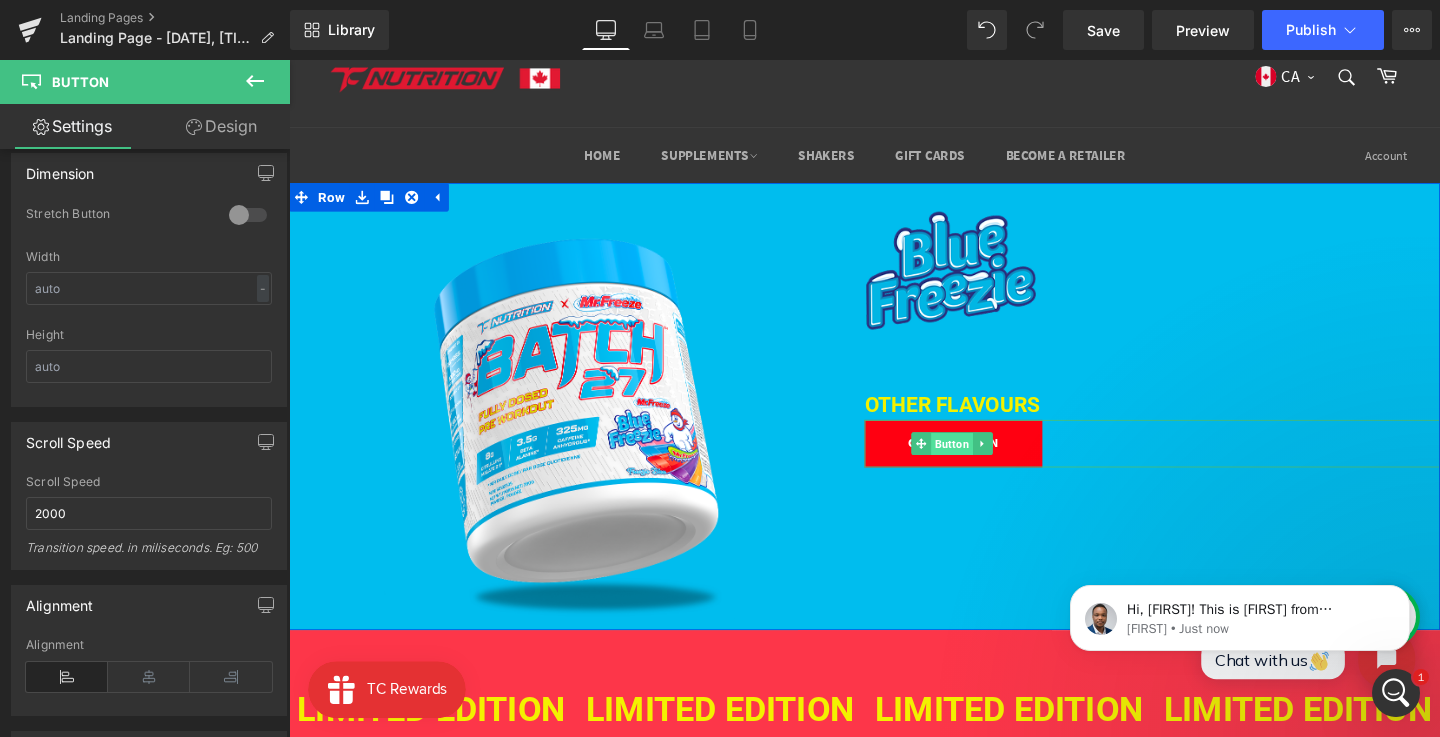click on "Button" at bounding box center (986, 464) 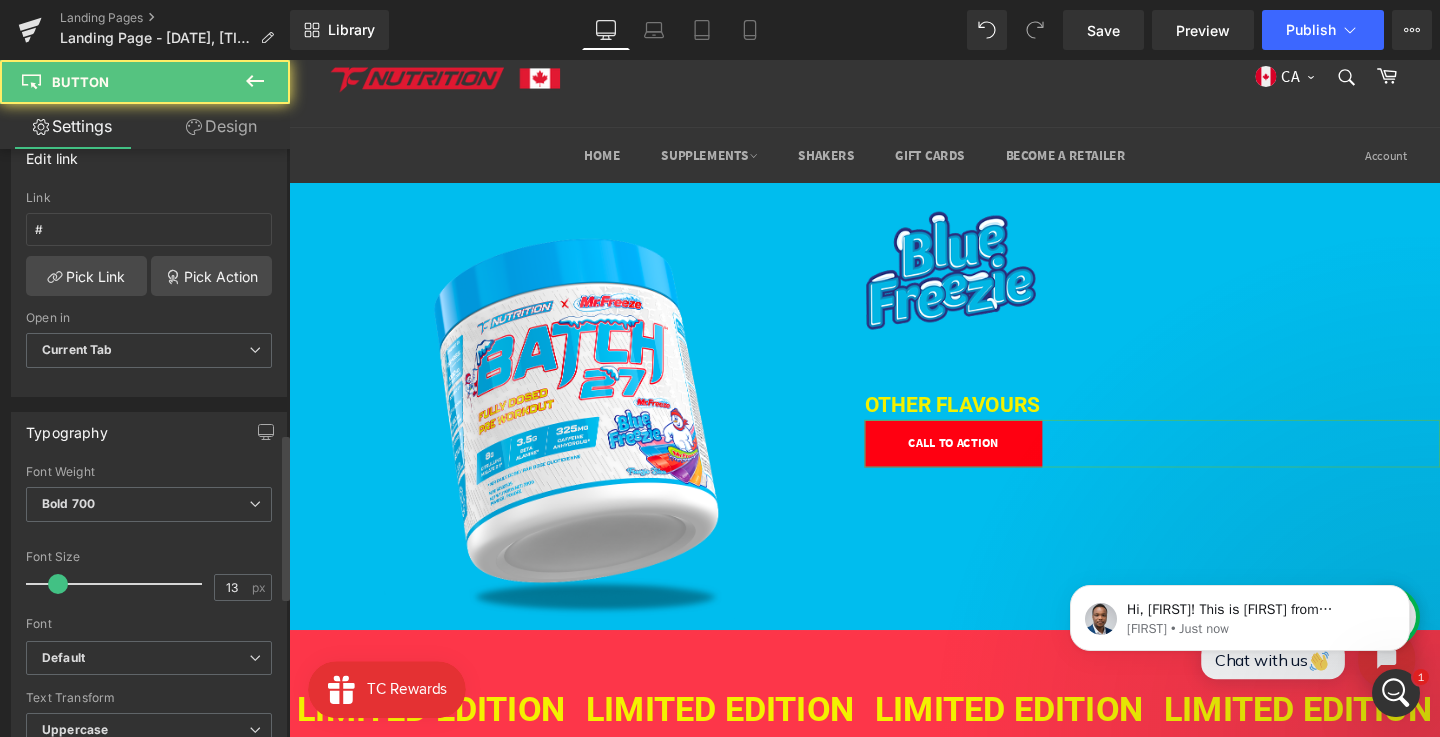 scroll, scrollTop: 84, scrollLeft: 0, axis: vertical 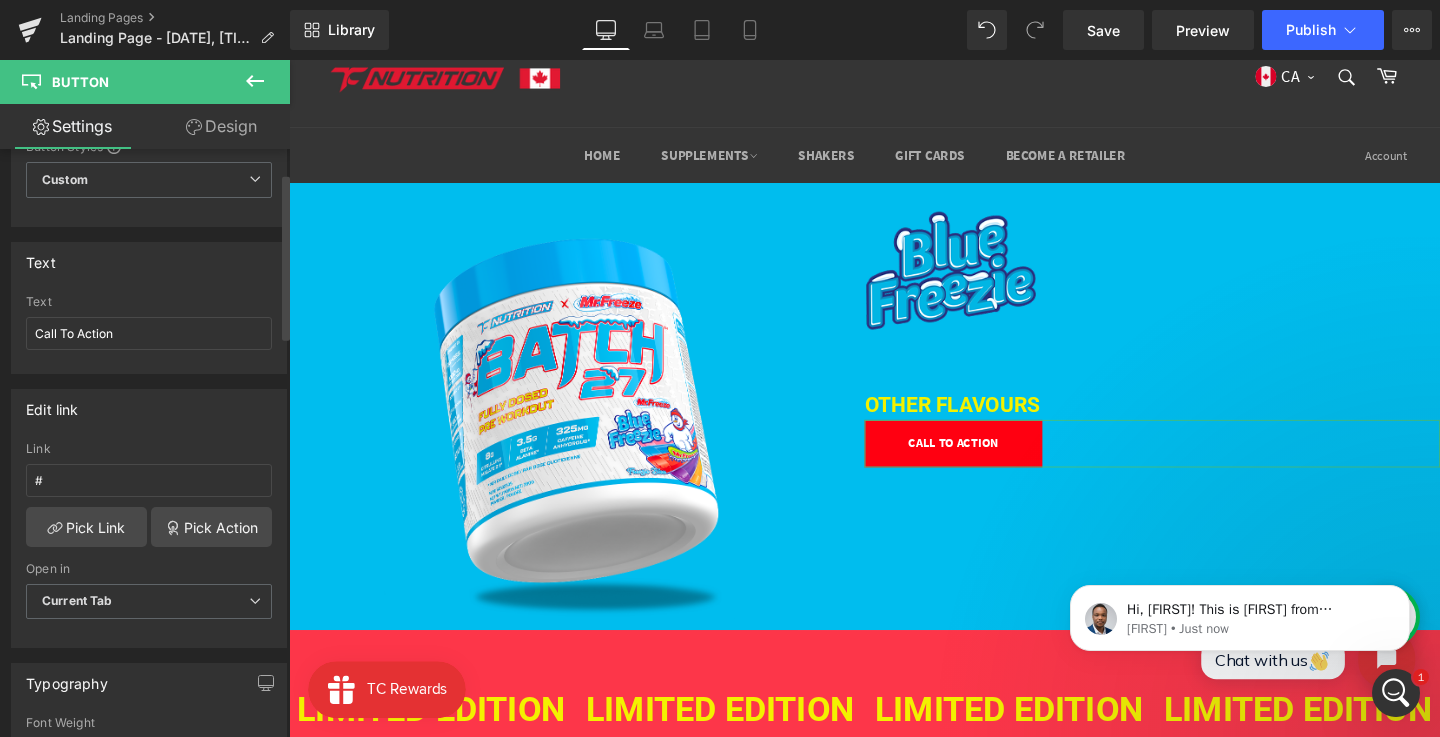 click on "Text Call To Action" at bounding box center [149, 334] 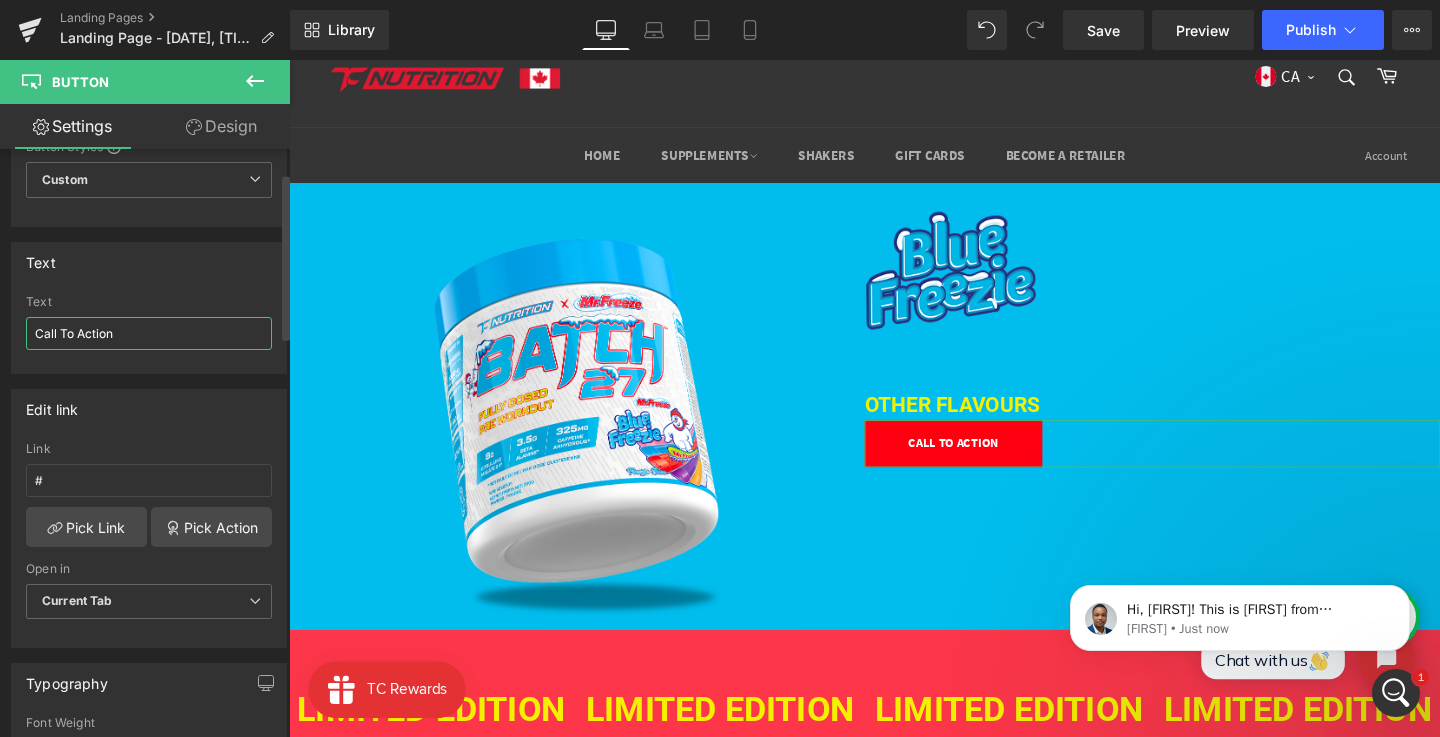 click on "Call To Action" at bounding box center [149, 333] 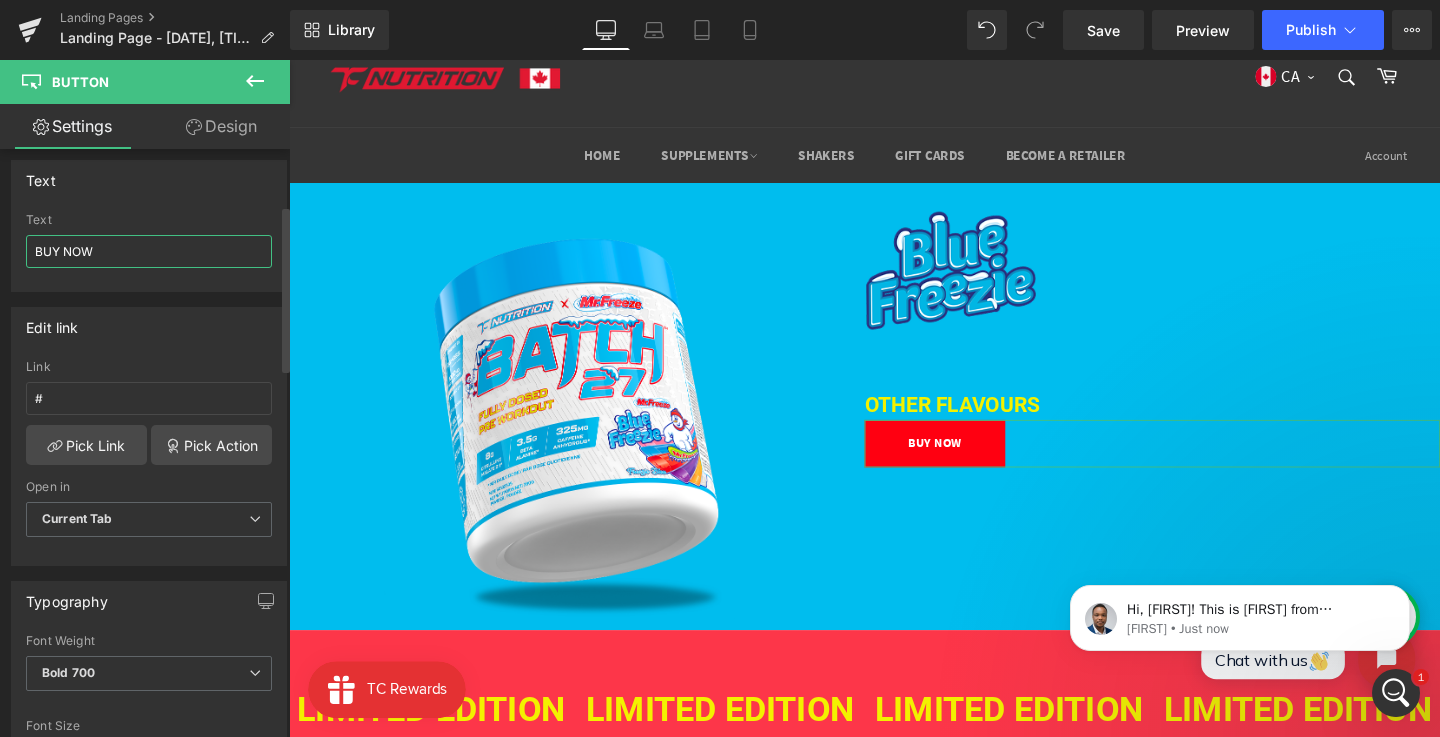 scroll, scrollTop: 472, scrollLeft: 0, axis: vertical 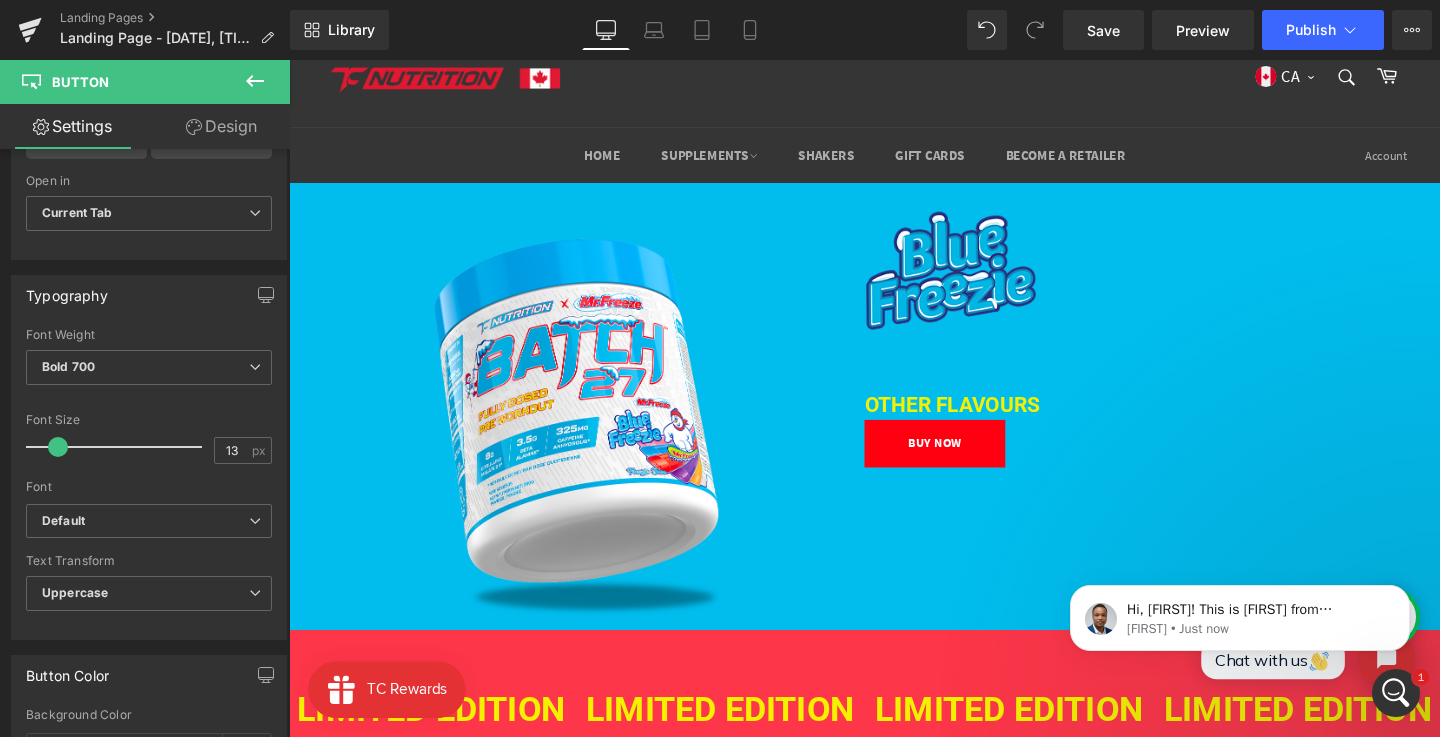 type on "BUY NOW" 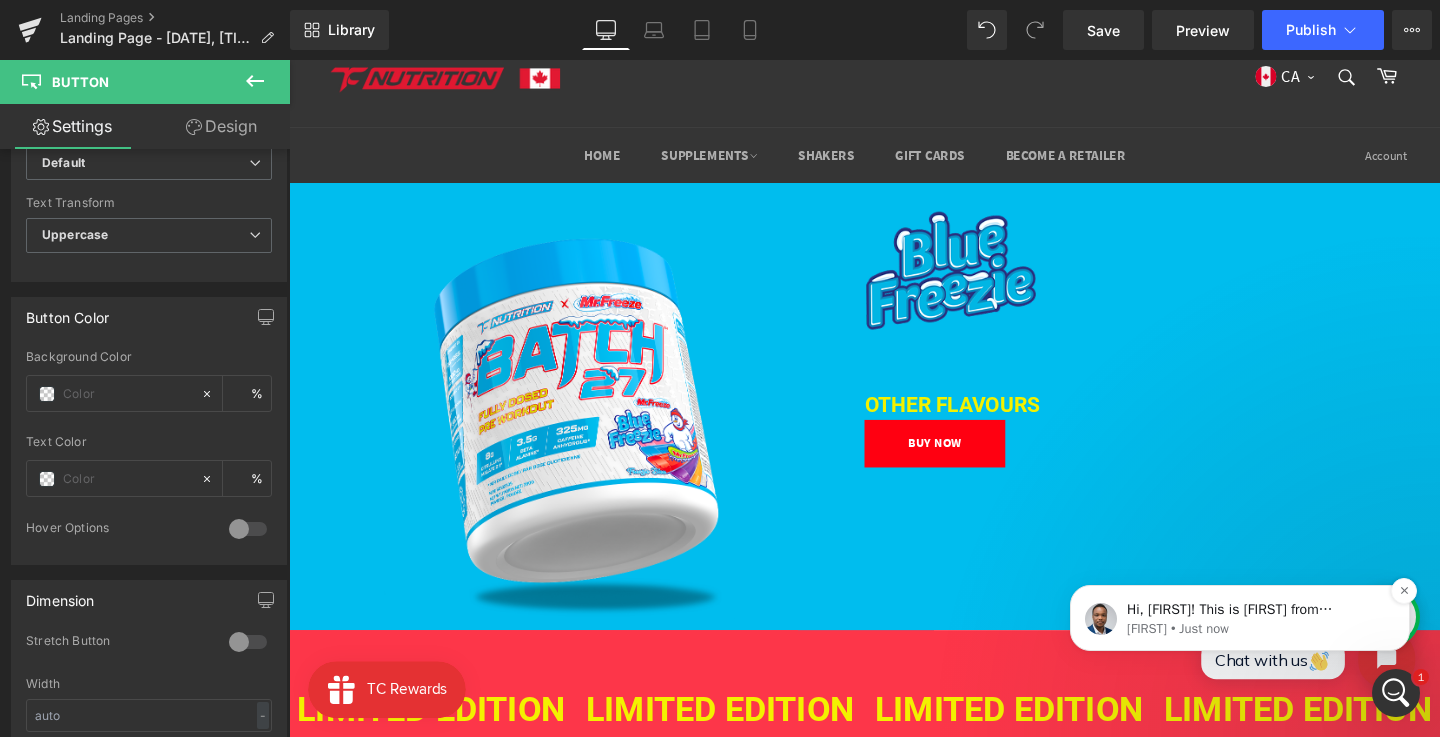 scroll, scrollTop: 837, scrollLeft: 0, axis: vertical 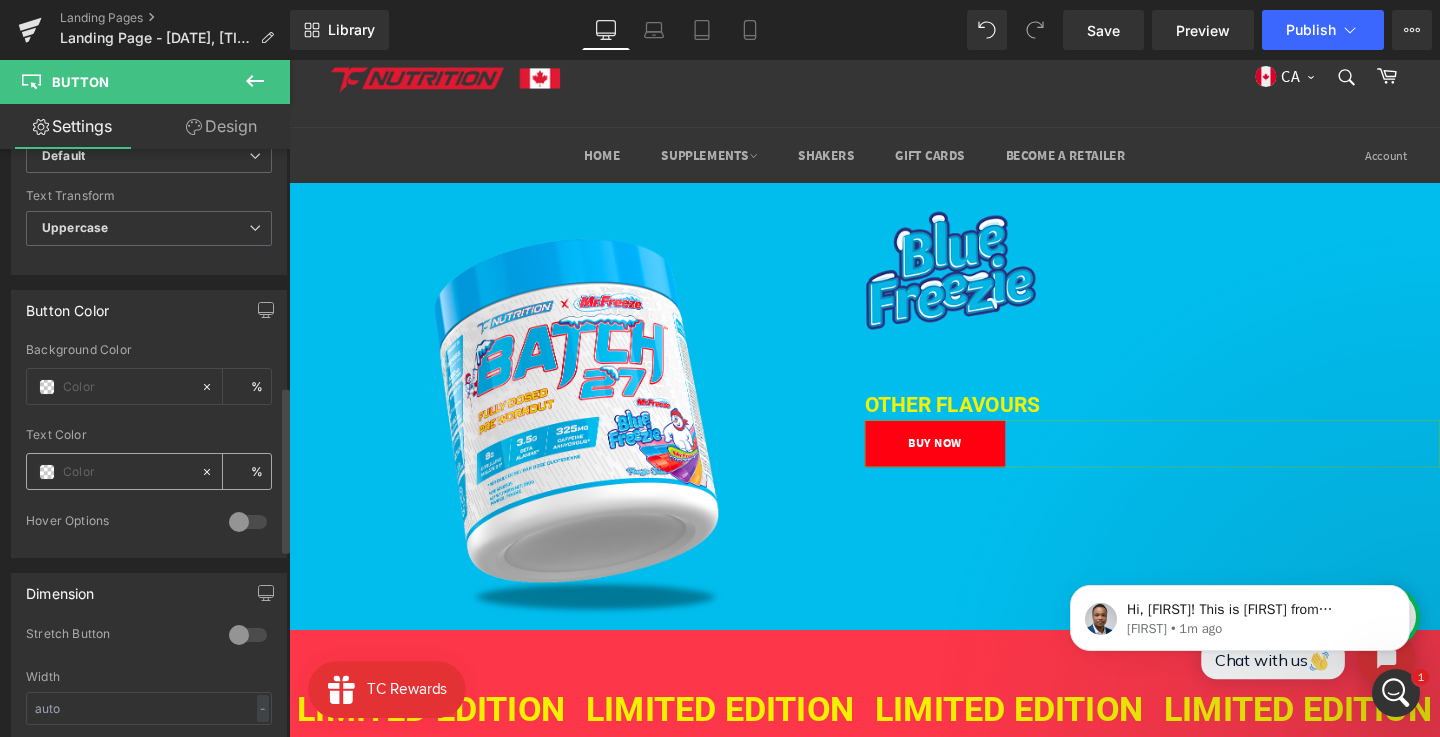 click at bounding box center [127, 472] 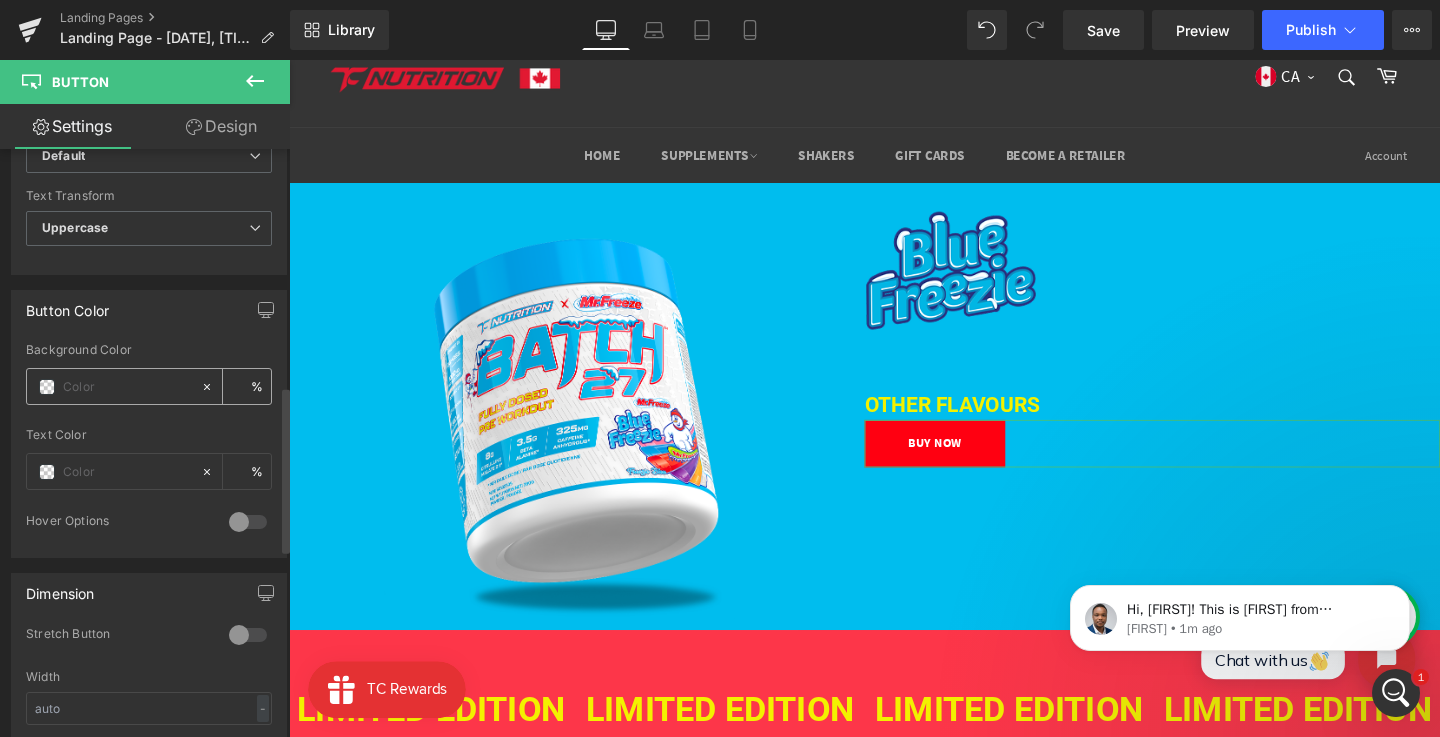 click at bounding box center (127, 387) 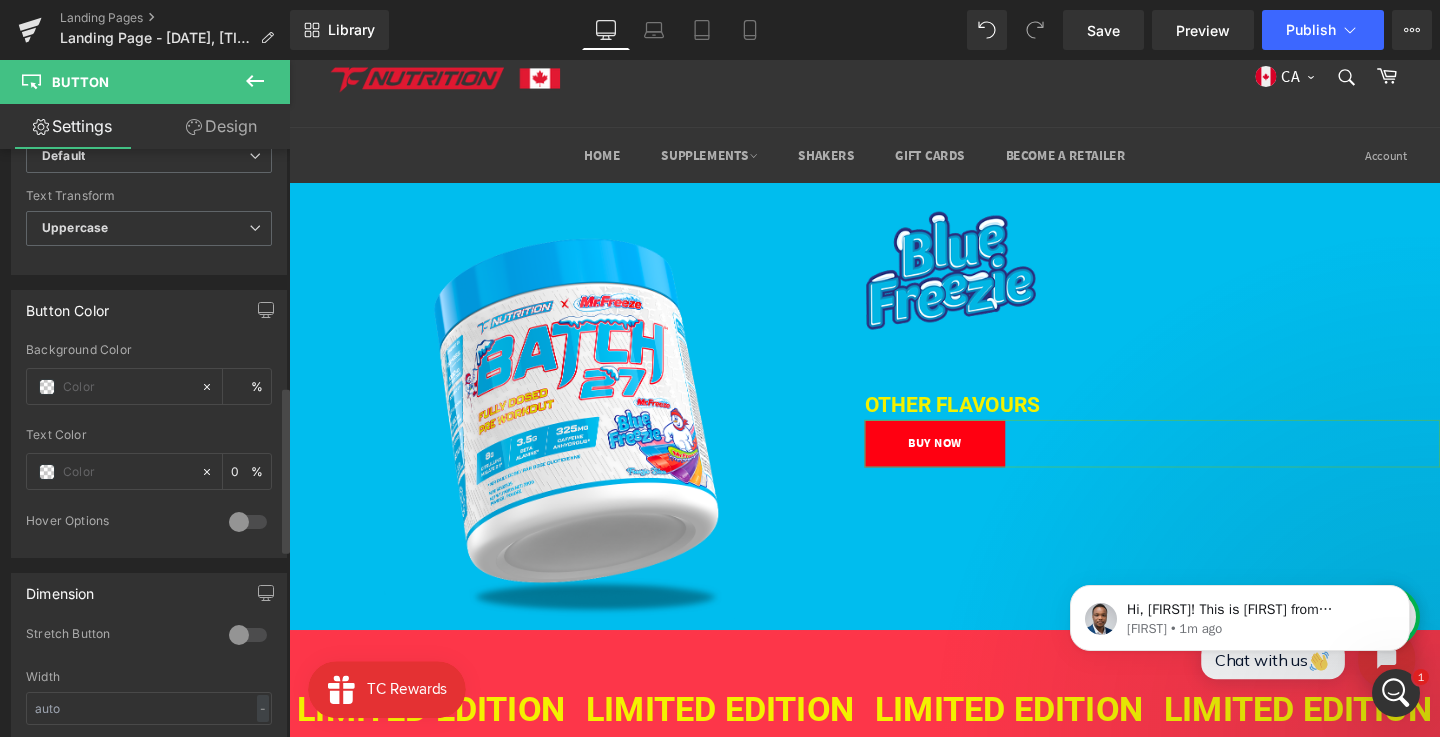 paste on "F3F100" 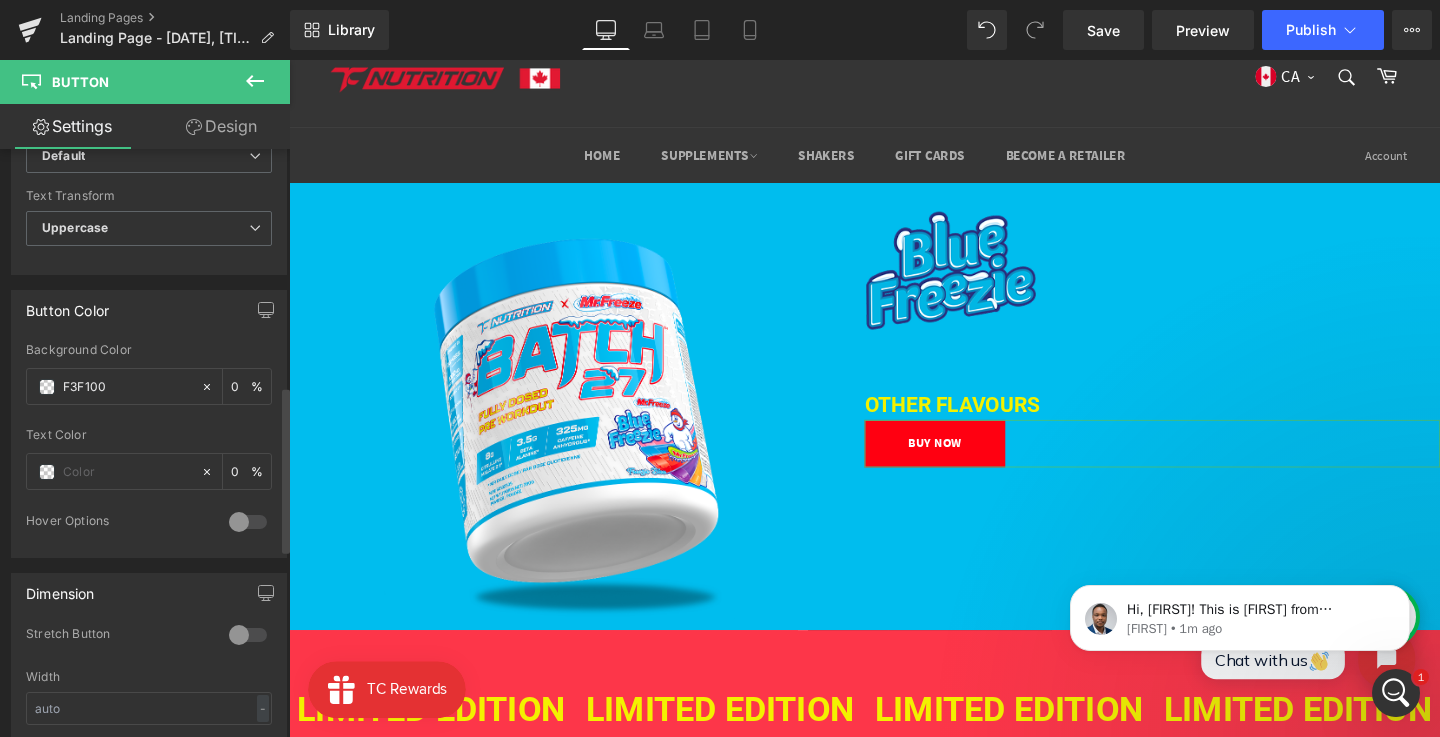 type on "100" 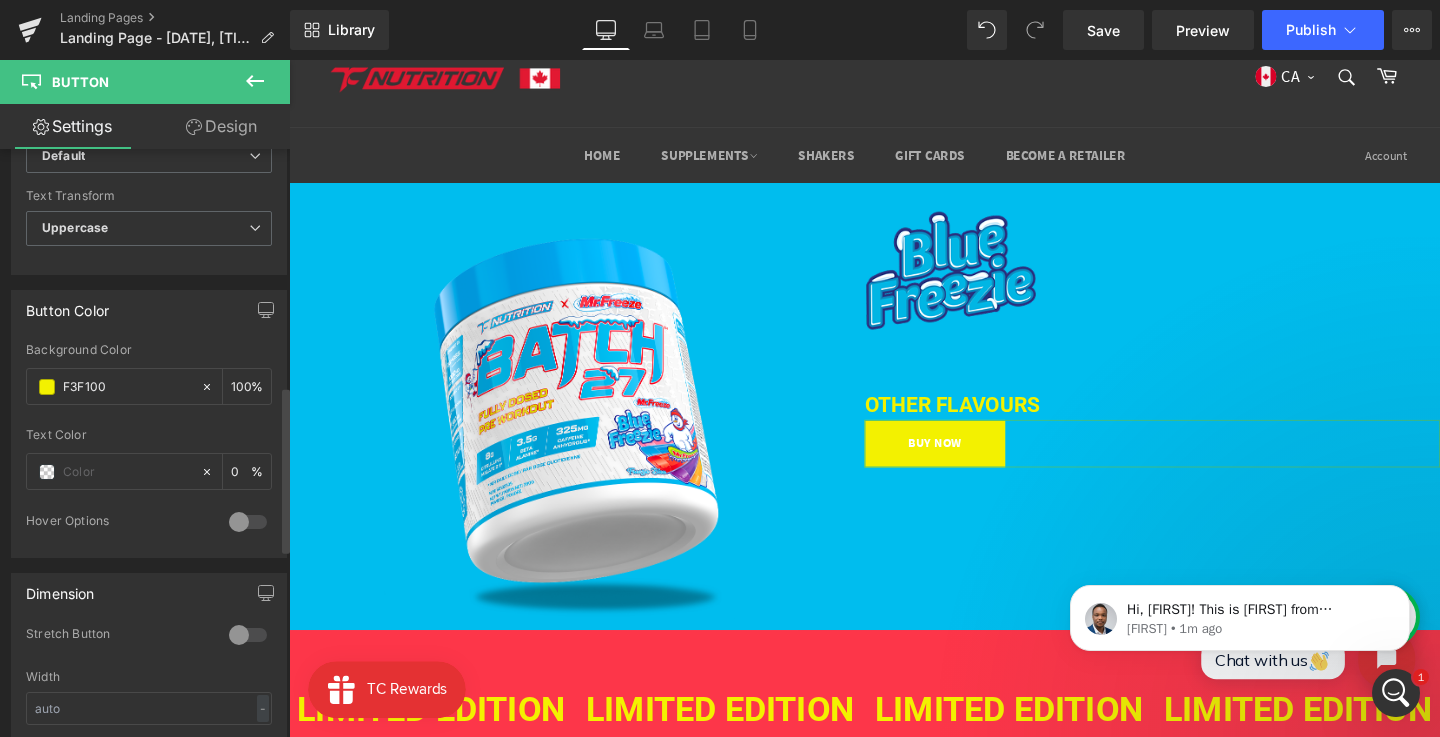 click on "Background Color" at bounding box center [149, 350] 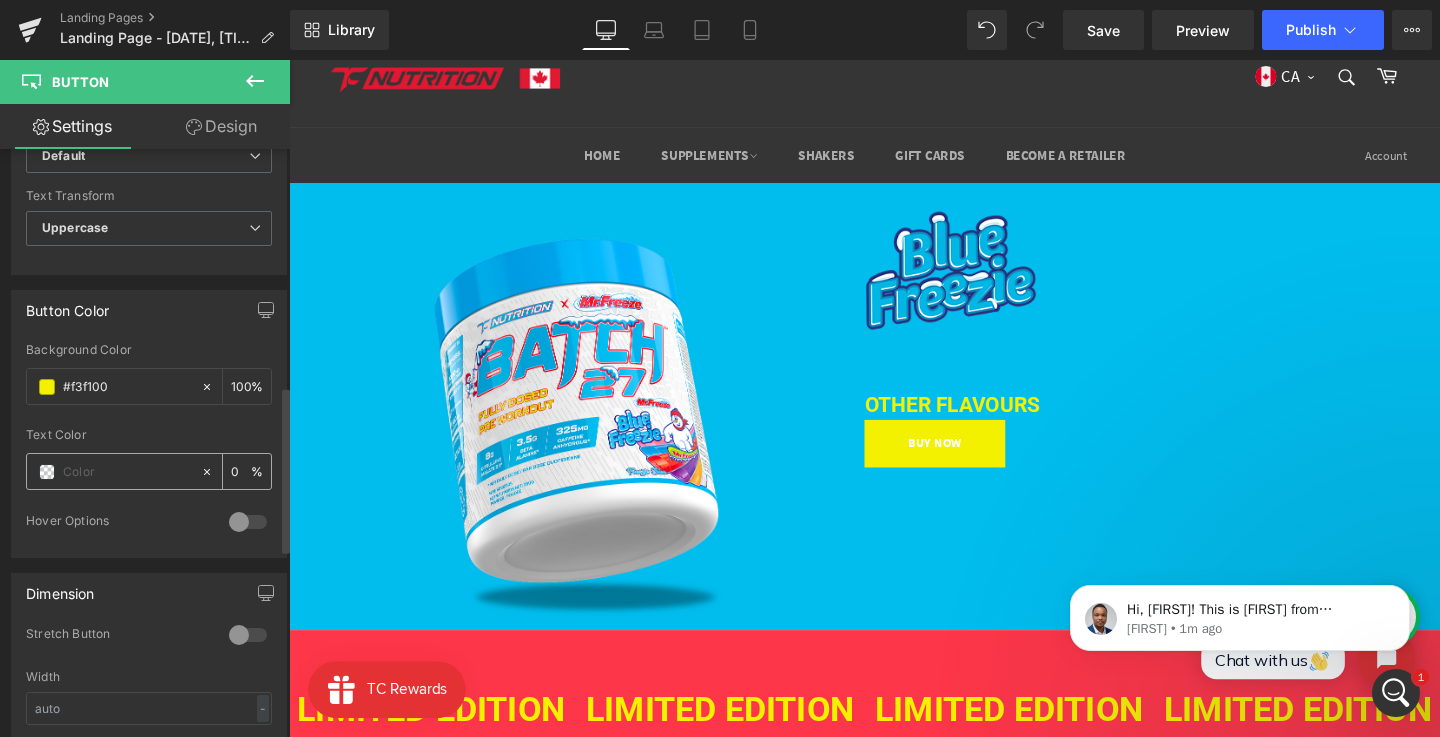 click at bounding box center [127, 472] 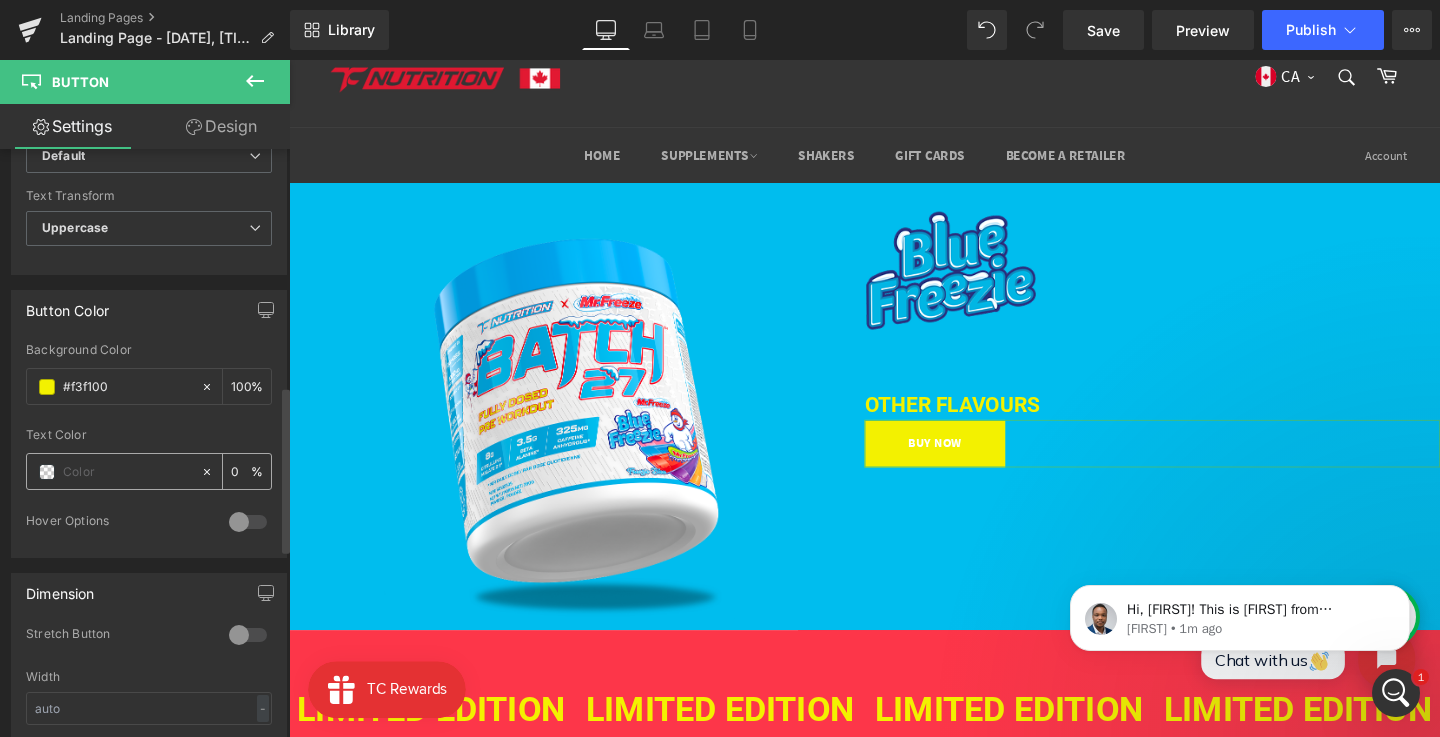 click at bounding box center [127, 472] 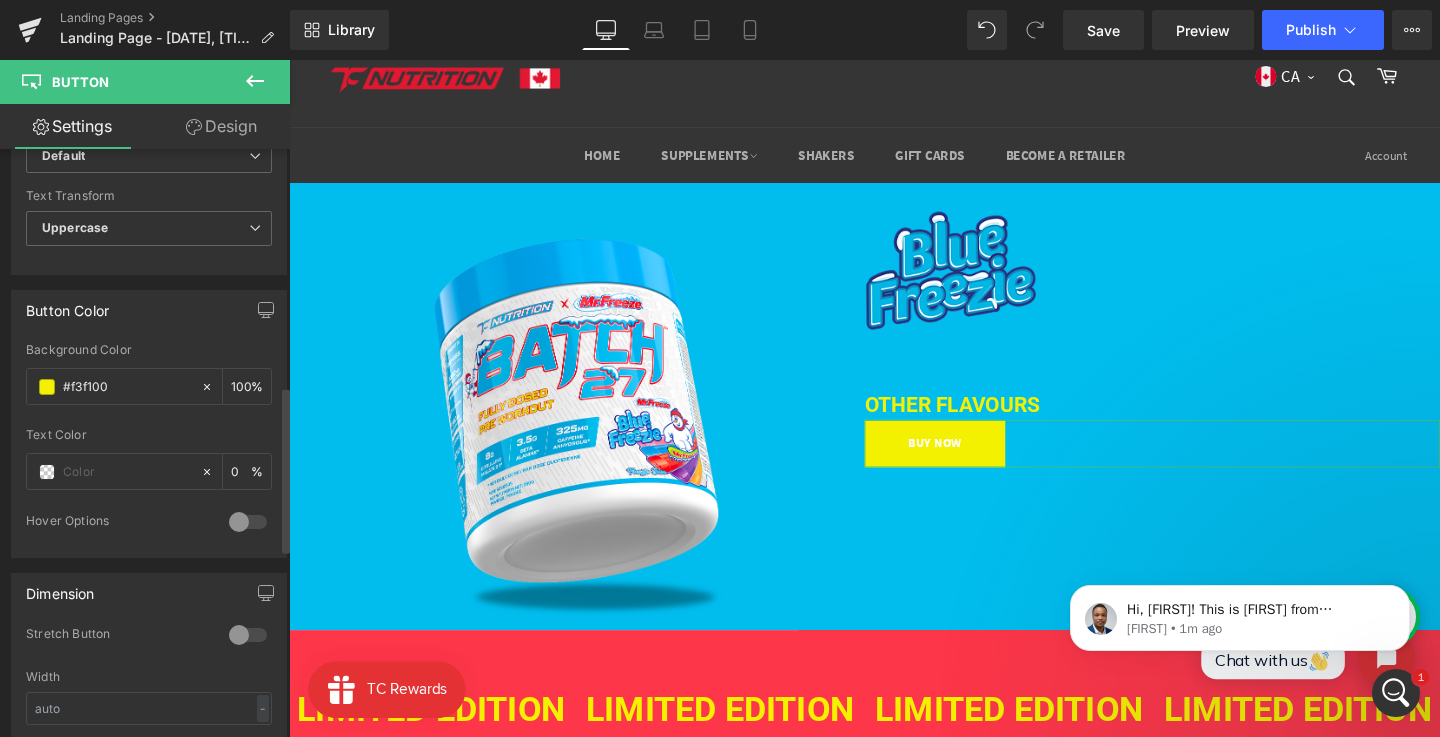 paste on "FD3649" 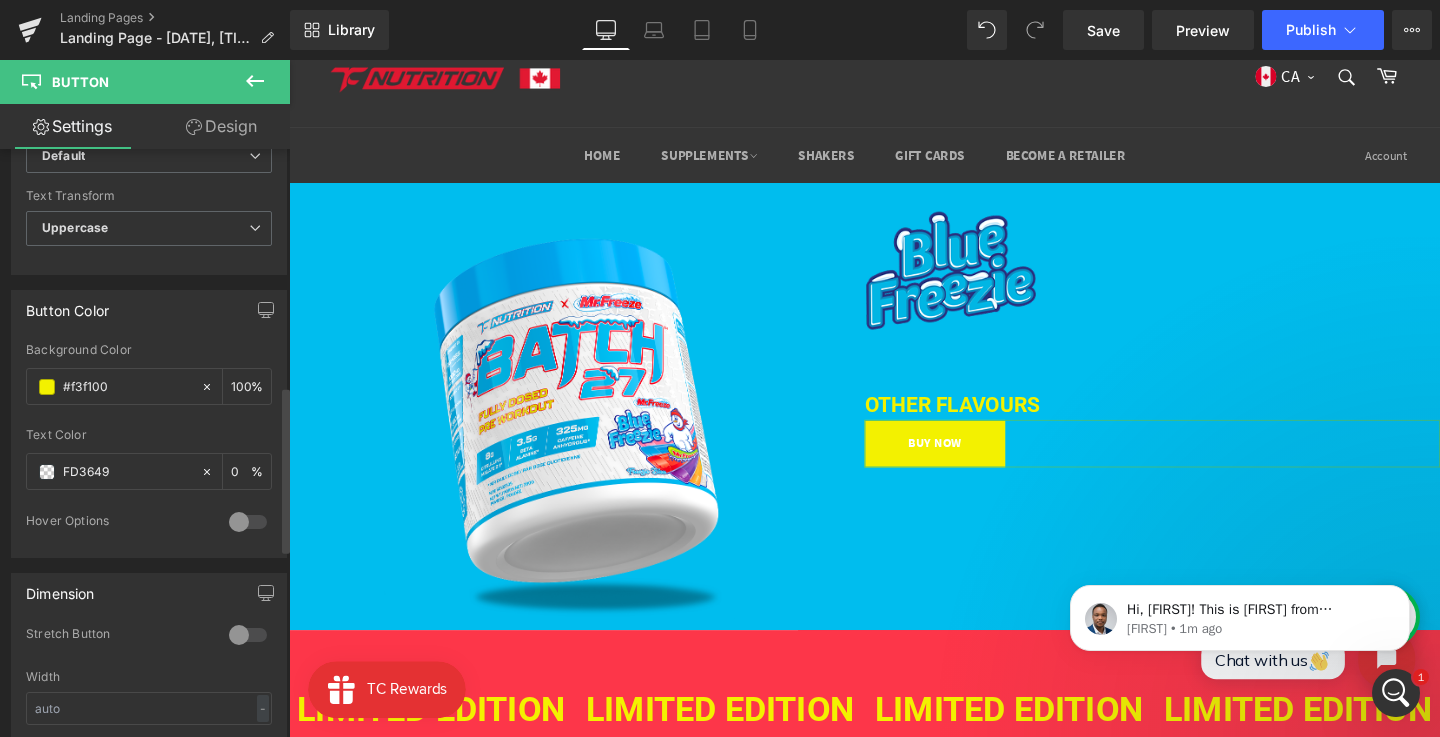 type on "FD3649" 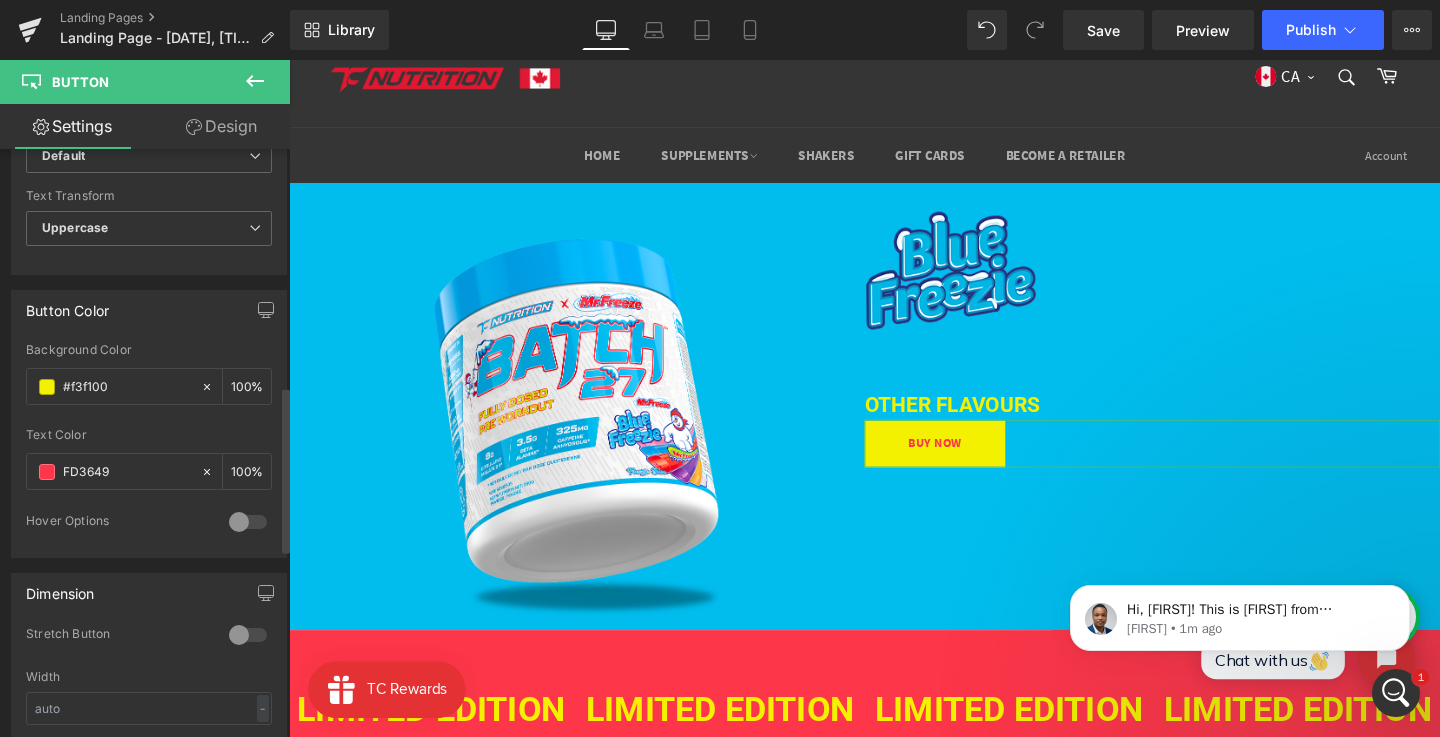 click on "Text Color" at bounding box center [149, 435] 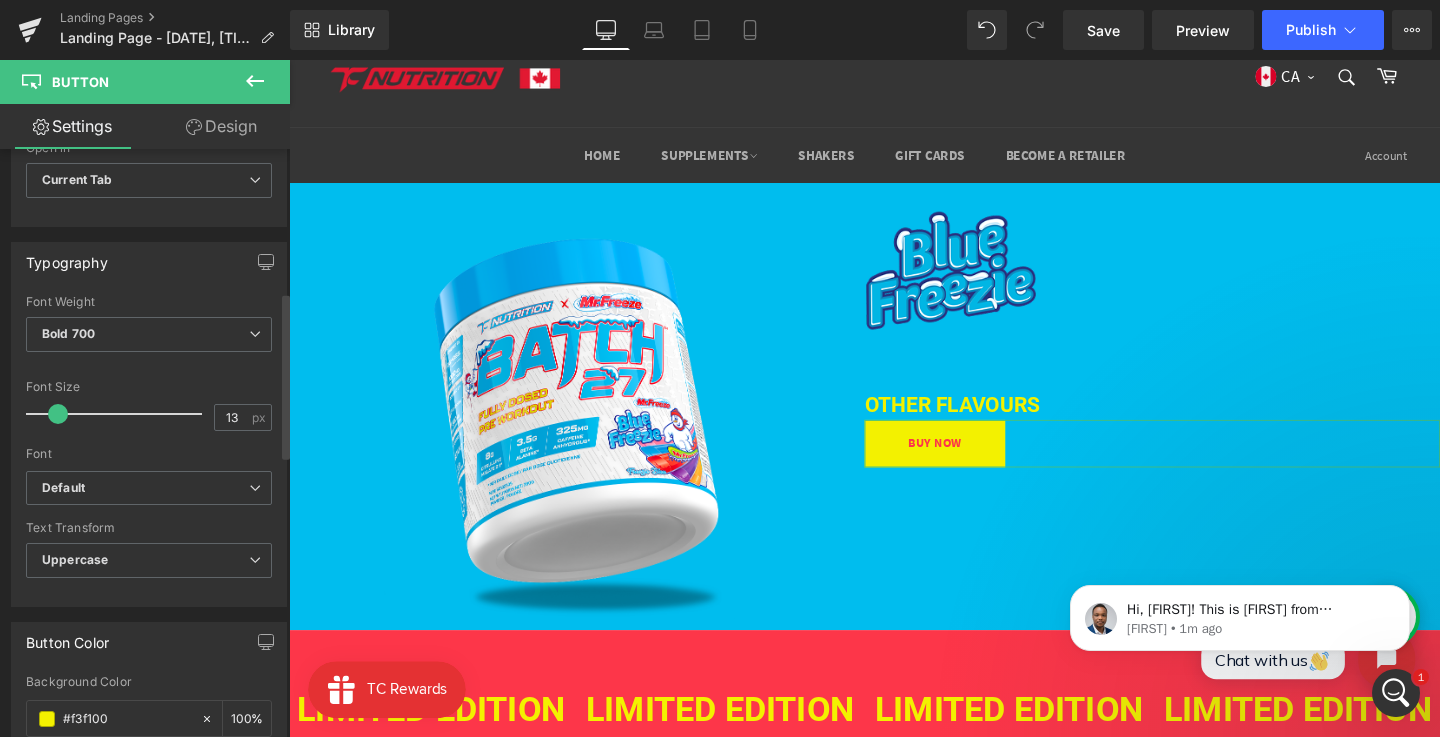 scroll, scrollTop: 475, scrollLeft: 0, axis: vertical 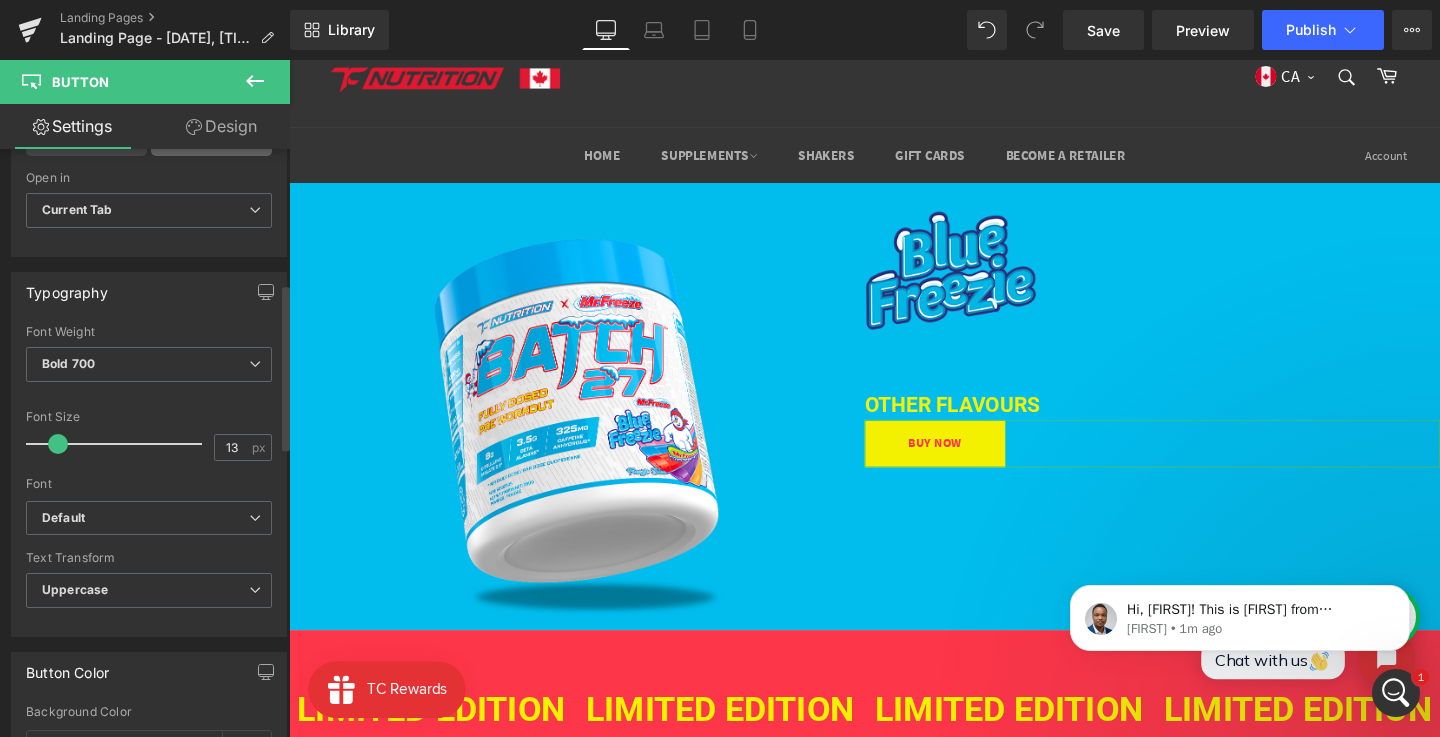 click on "Pick Action" at bounding box center (211, 136) 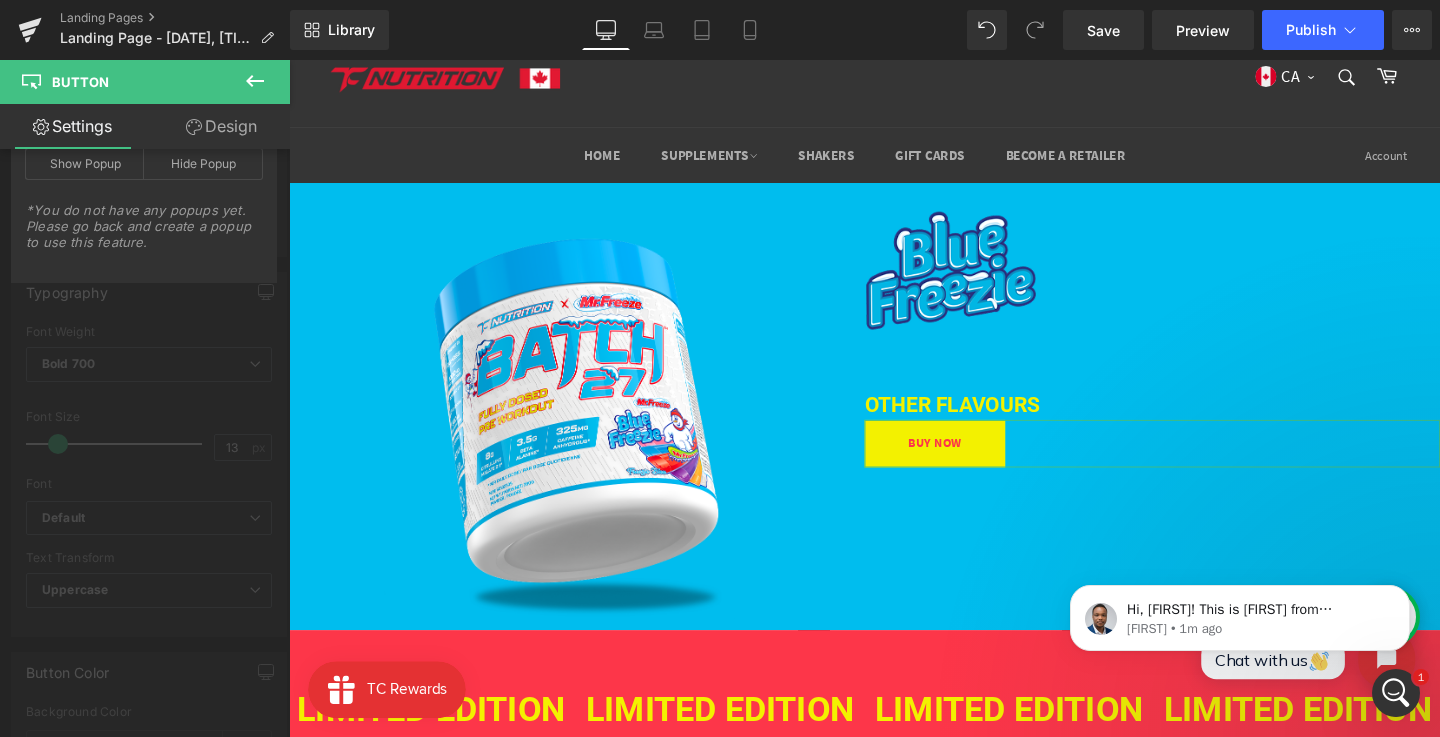 click on "Design" at bounding box center (221, 126) 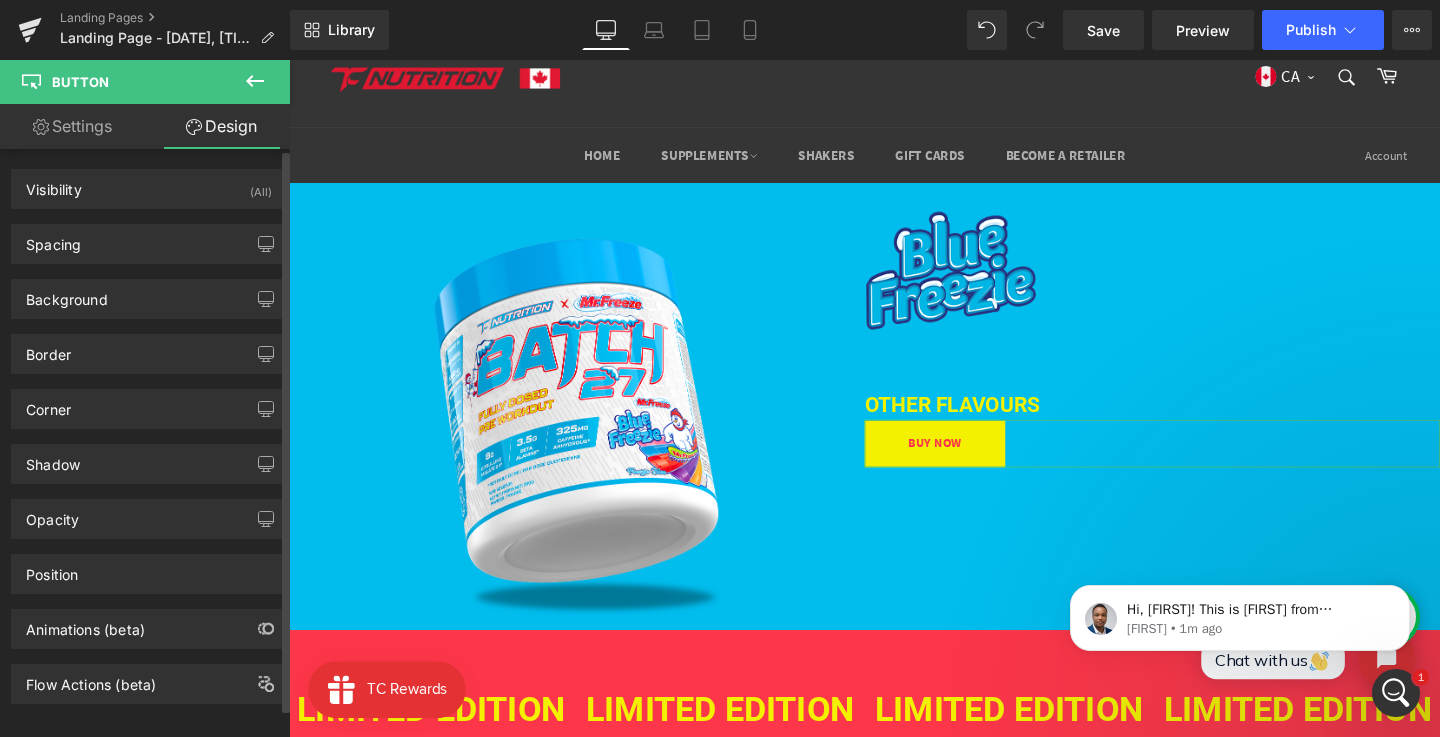 click on "Background
Color & Image color
rgba(243, 241, 0, 1) Color #f3f100 100 %
Image  Replace Image  Upload image or  Browse gallery Image Src Image Quality Lighter Lightest
Lighter
Lighter Lightest Only support for UCare CDN
More settings" at bounding box center [149, 291] 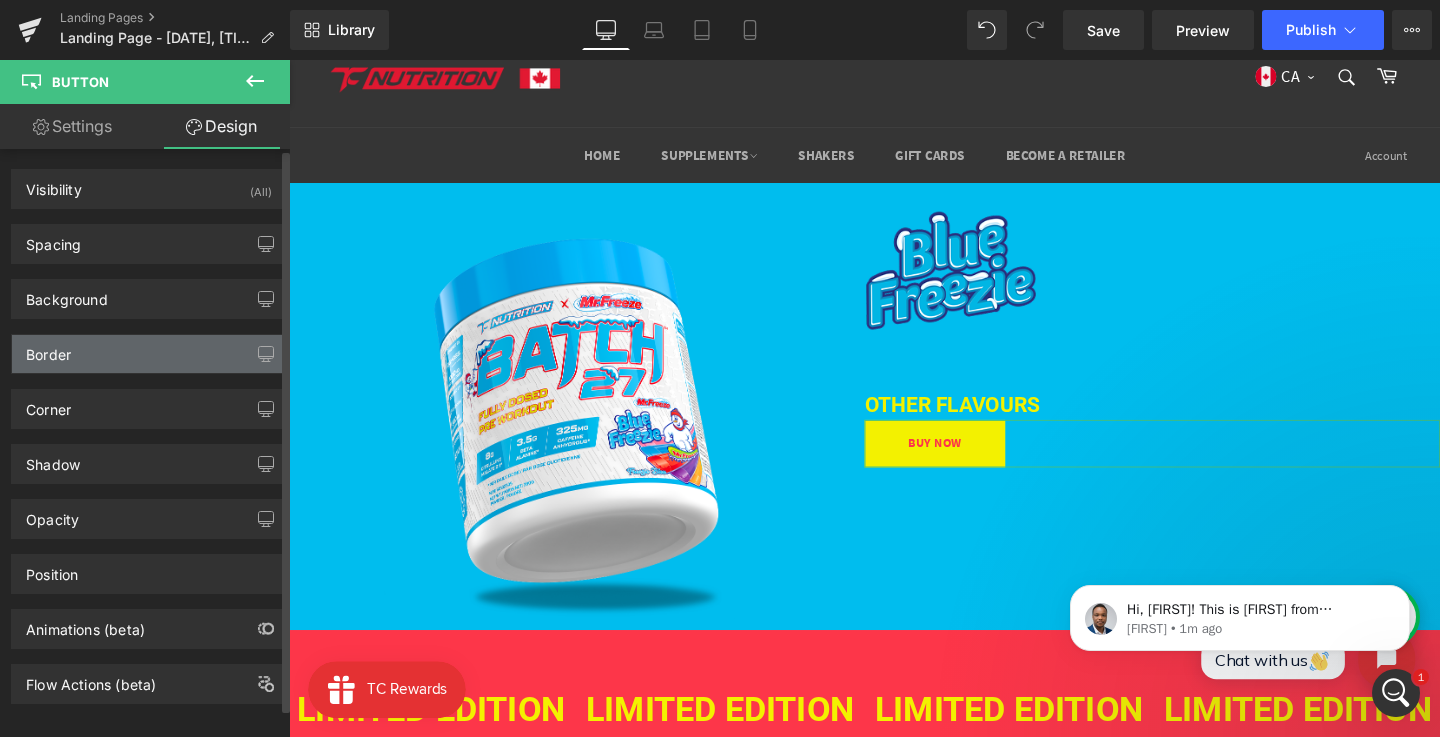 click on "Border" at bounding box center (149, 354) 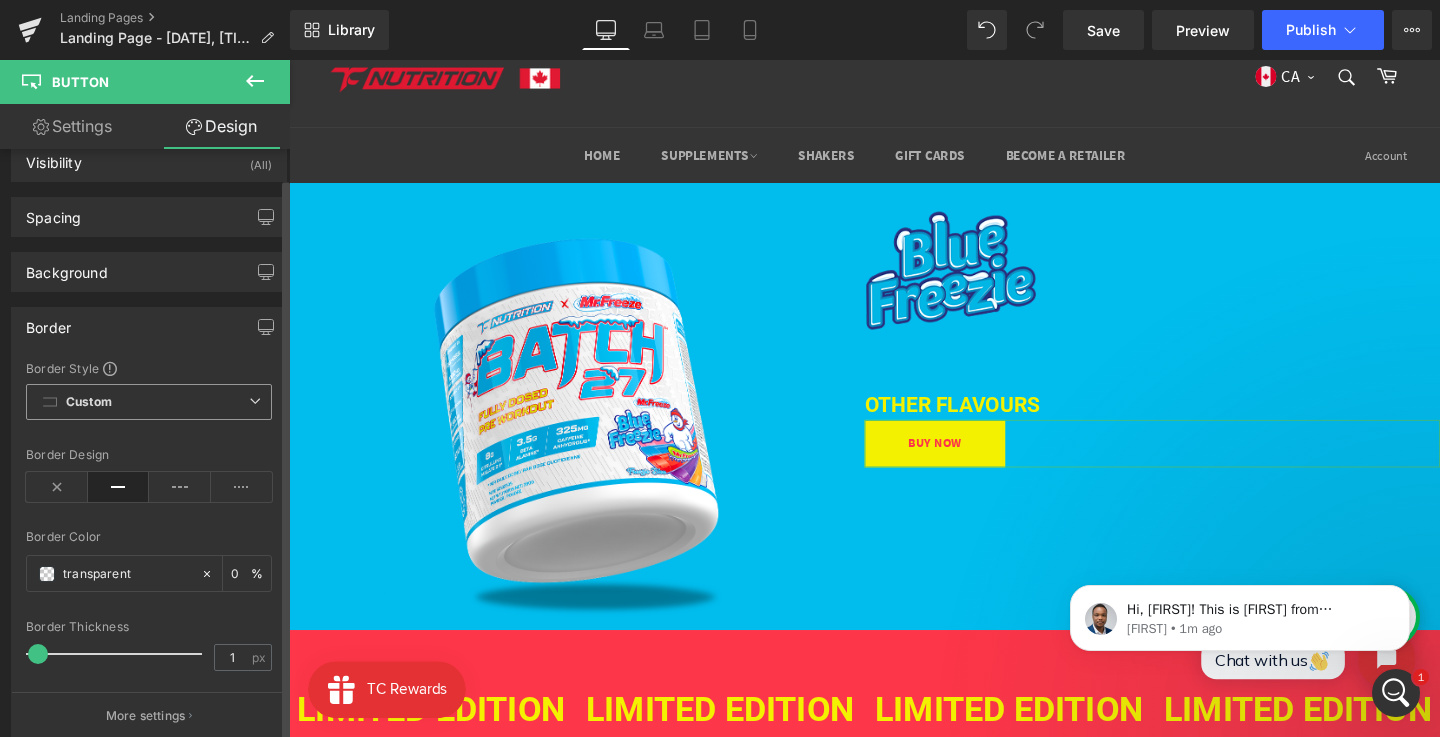 scroll, scrollTop: 56, scrollLeft: 0, axis: vertical 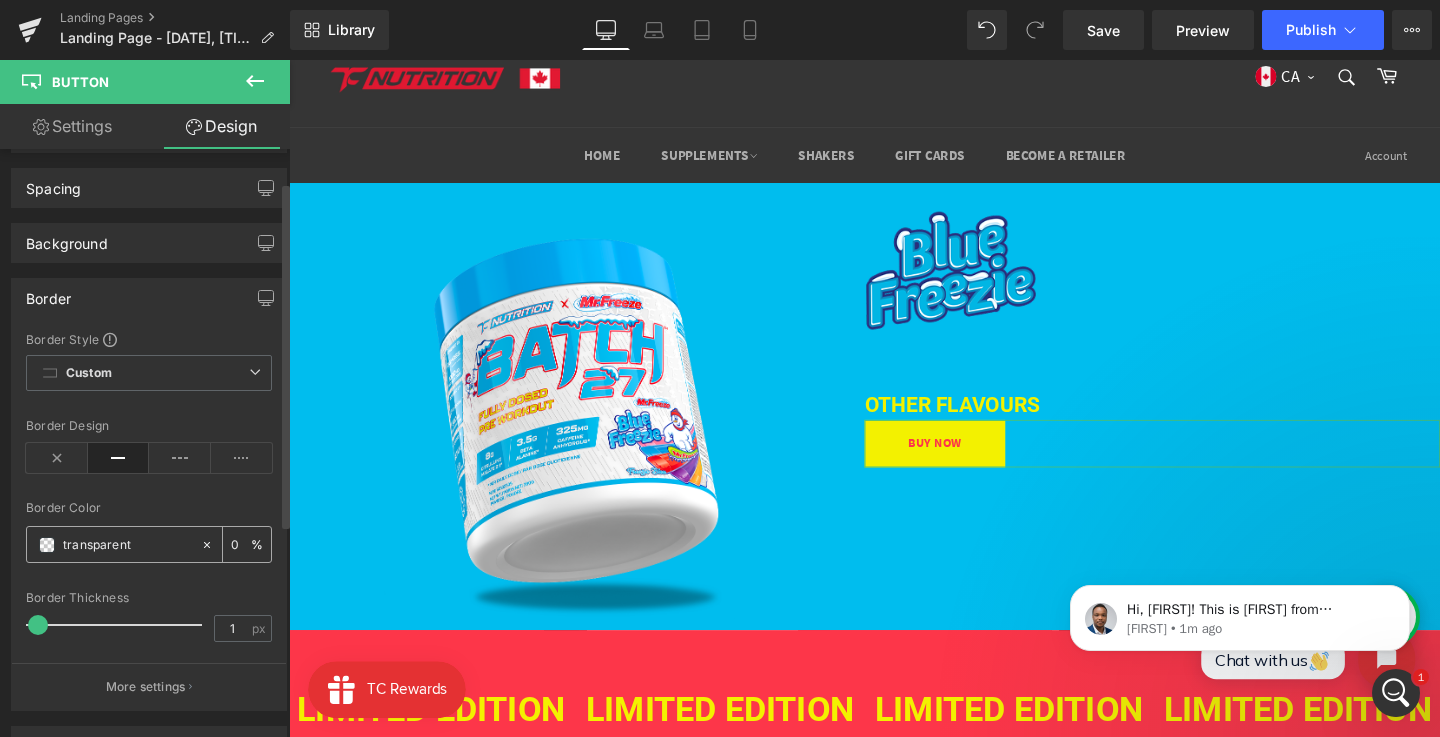 click on "transparent" at bounding box center (127, 545) 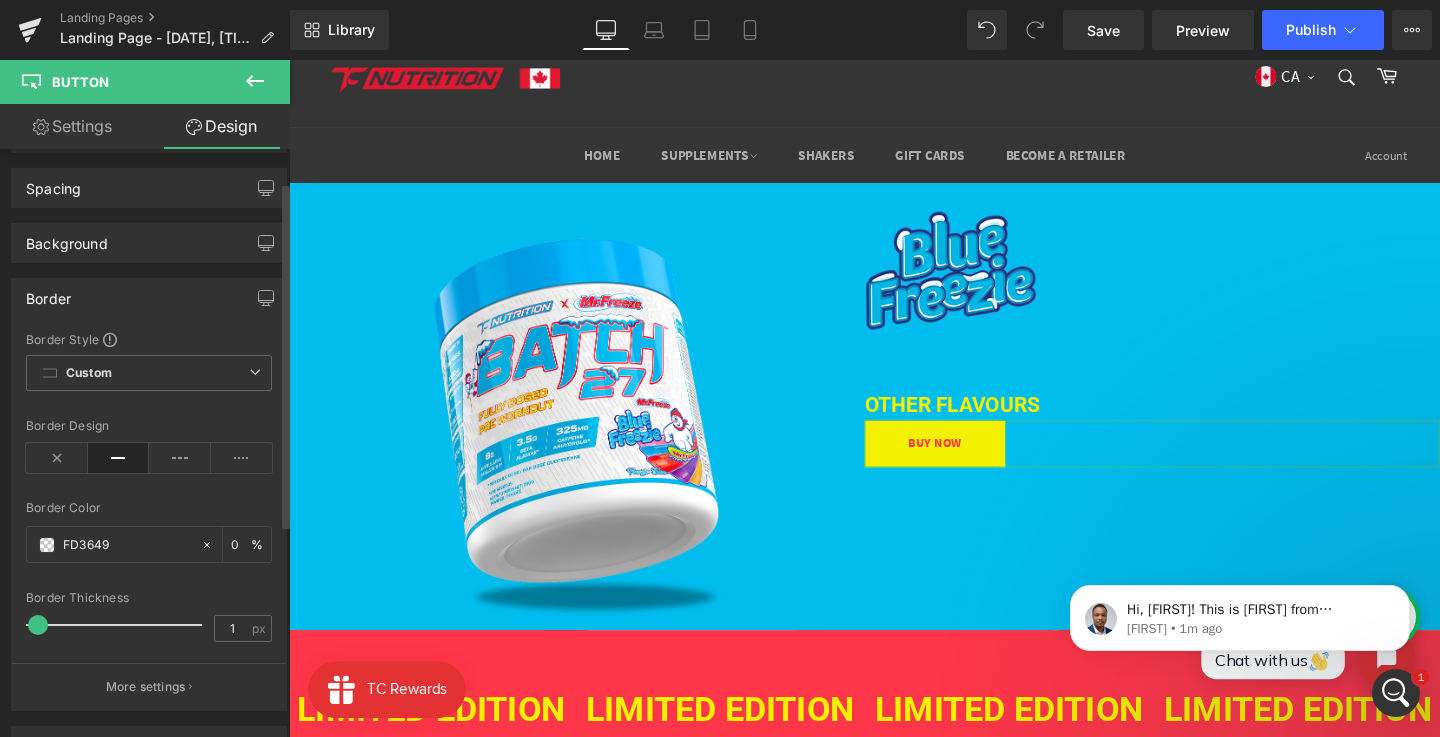 type on "100" 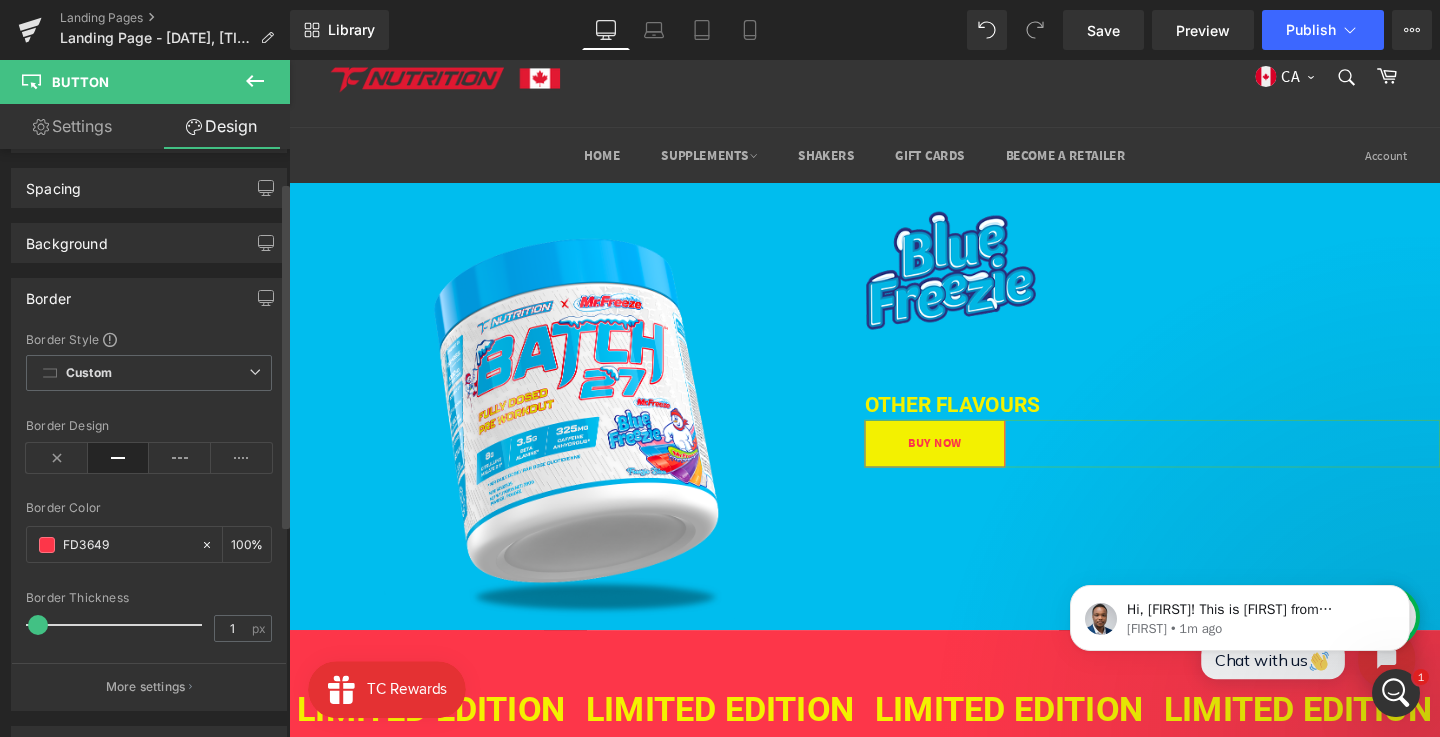 type on "#fd3649" 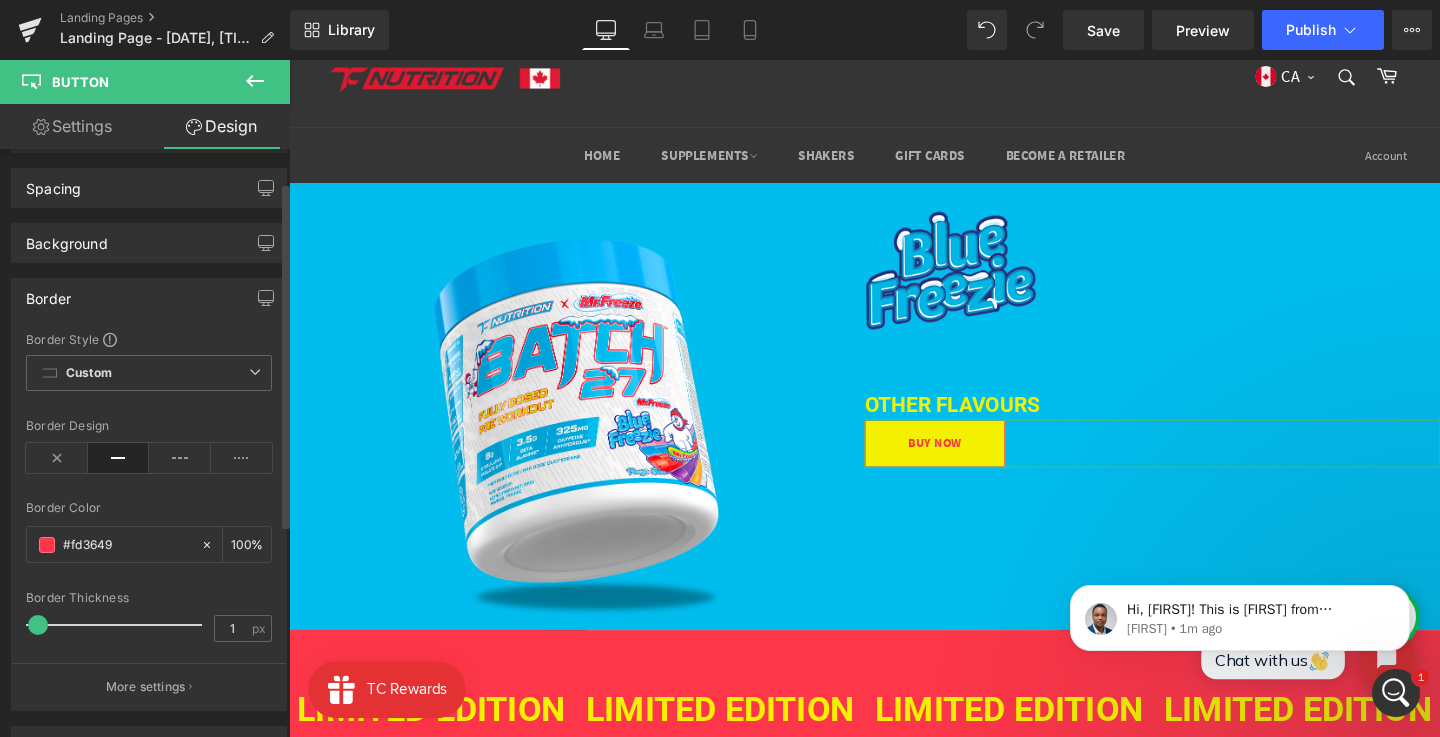 click on "Border Color" at bounding box center [149, 508] 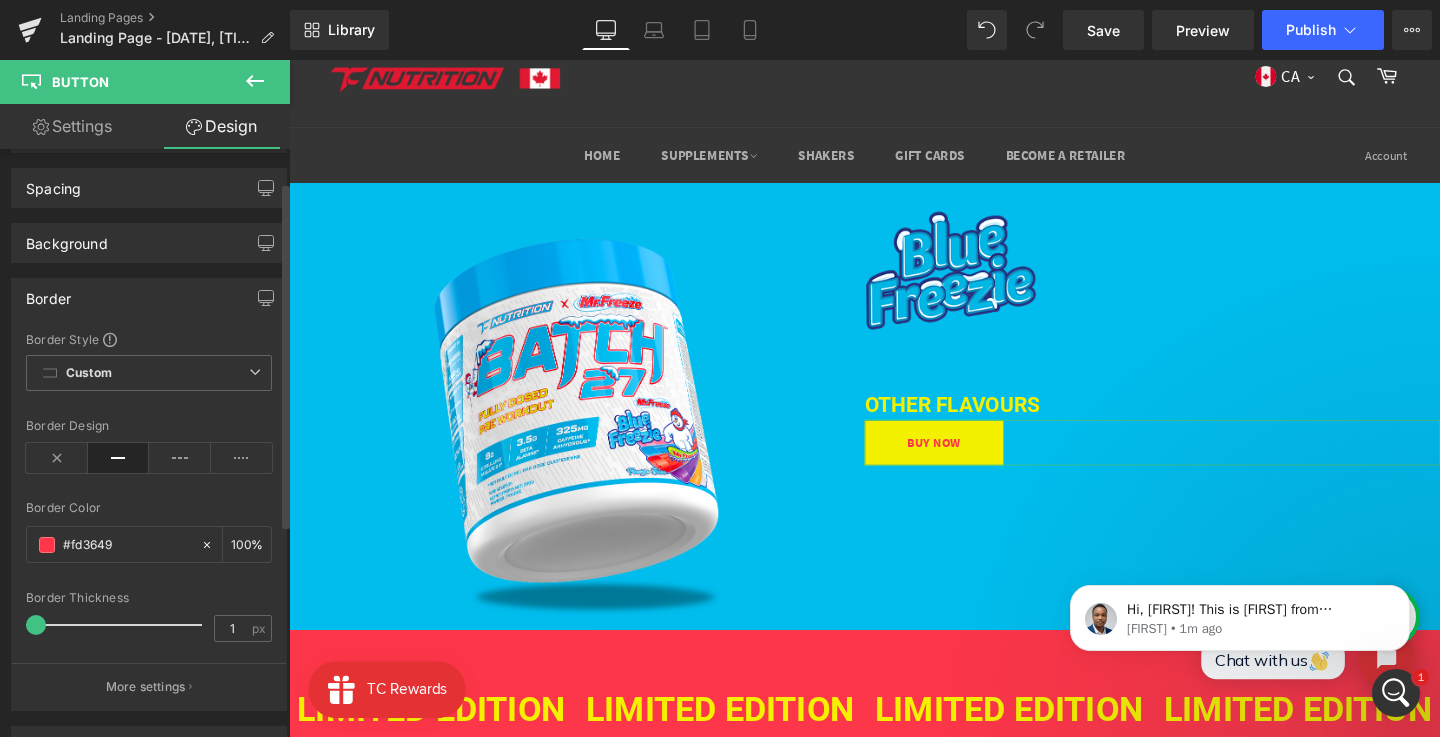 type on "2" 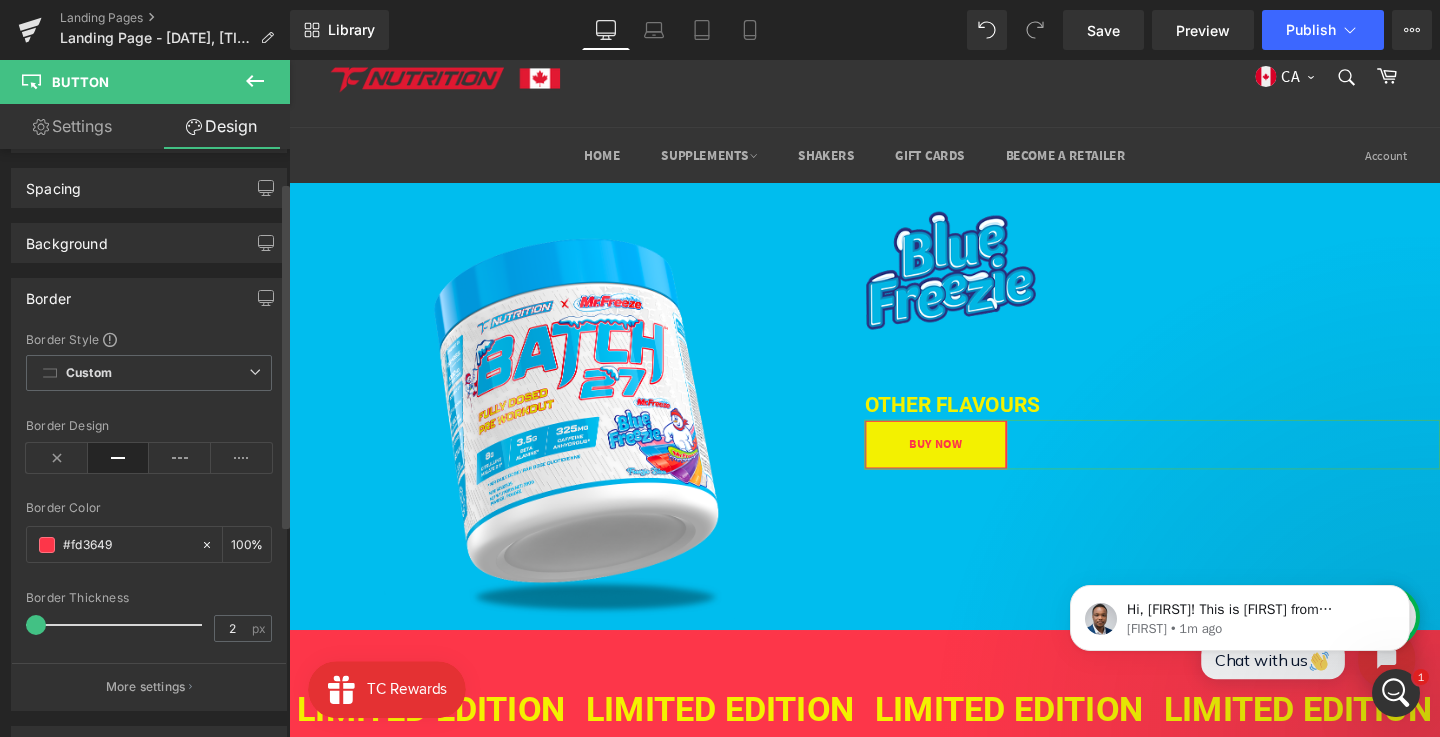 click at bounding box center (36, 625) 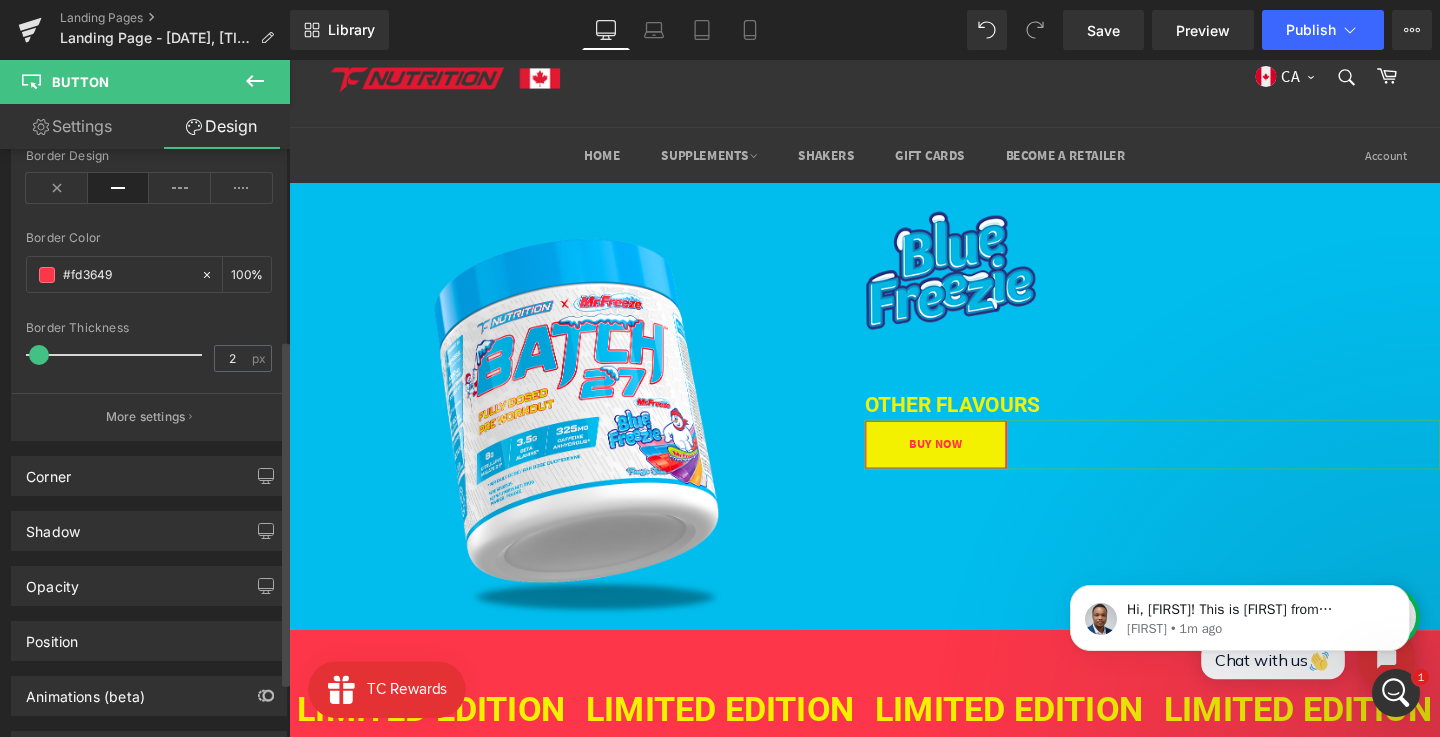 scroll, scrollTop: 0, scrollLeft: 0, axis: both 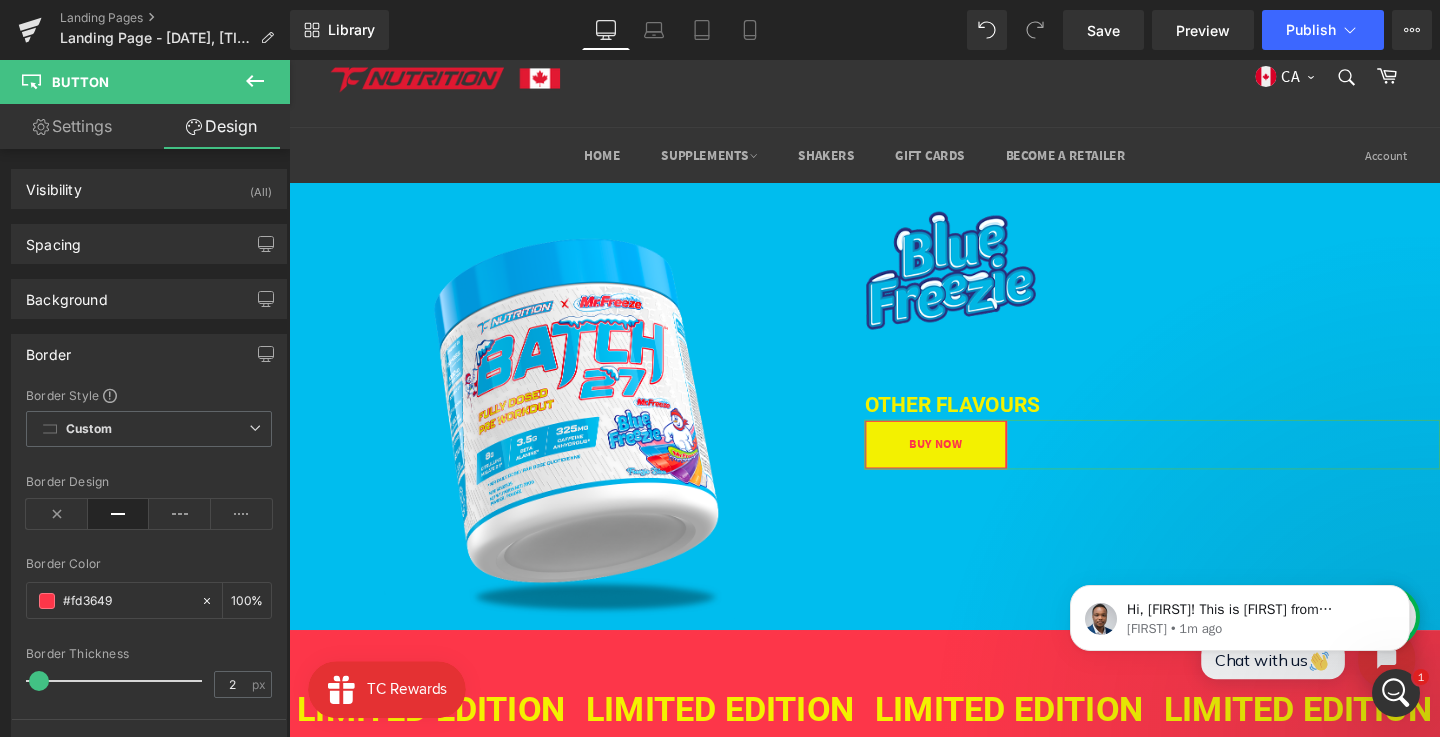 click on "Settings" at bounding box center (72, 126) 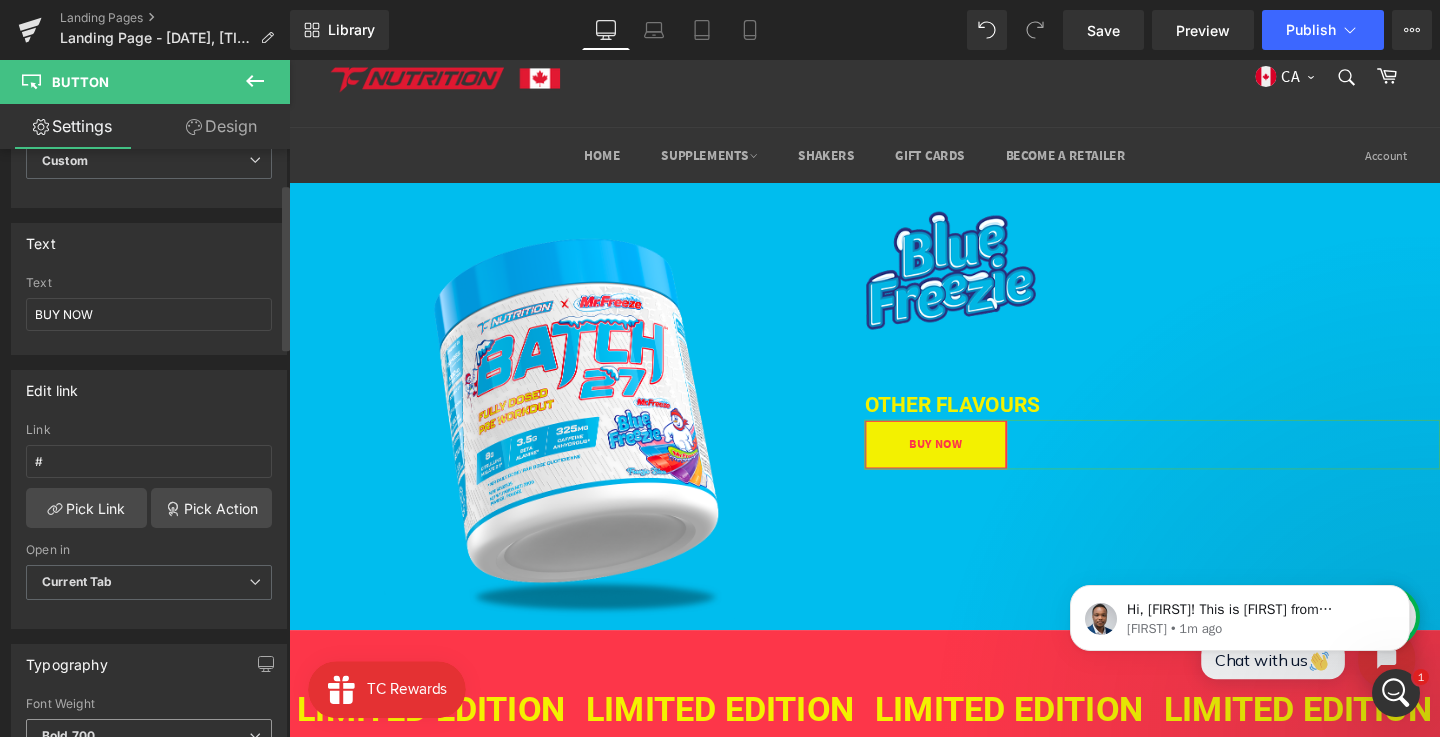 scroll, scrollTop: 0, scrollLeft: 0, axis: both 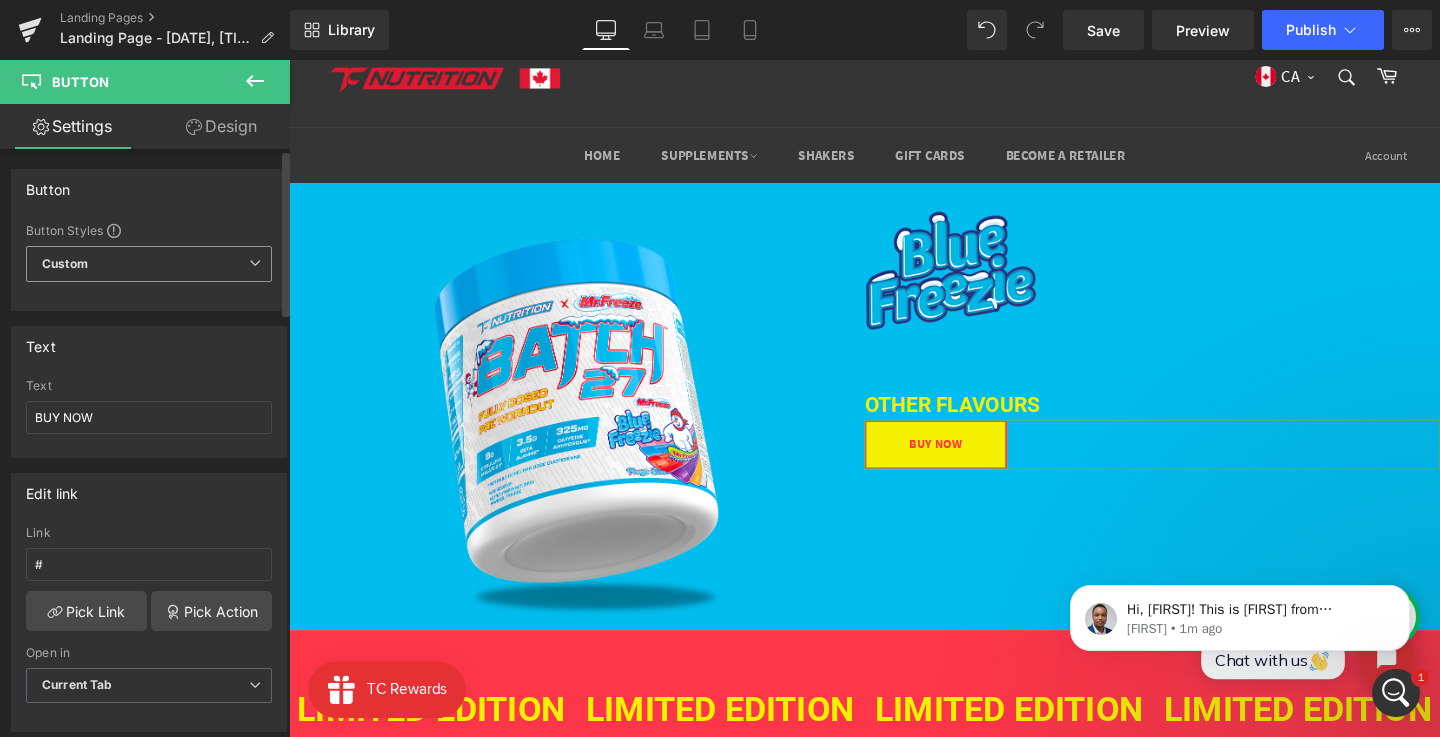 click on "Custom
Setup Global Style" at bounding box center [149, 264] 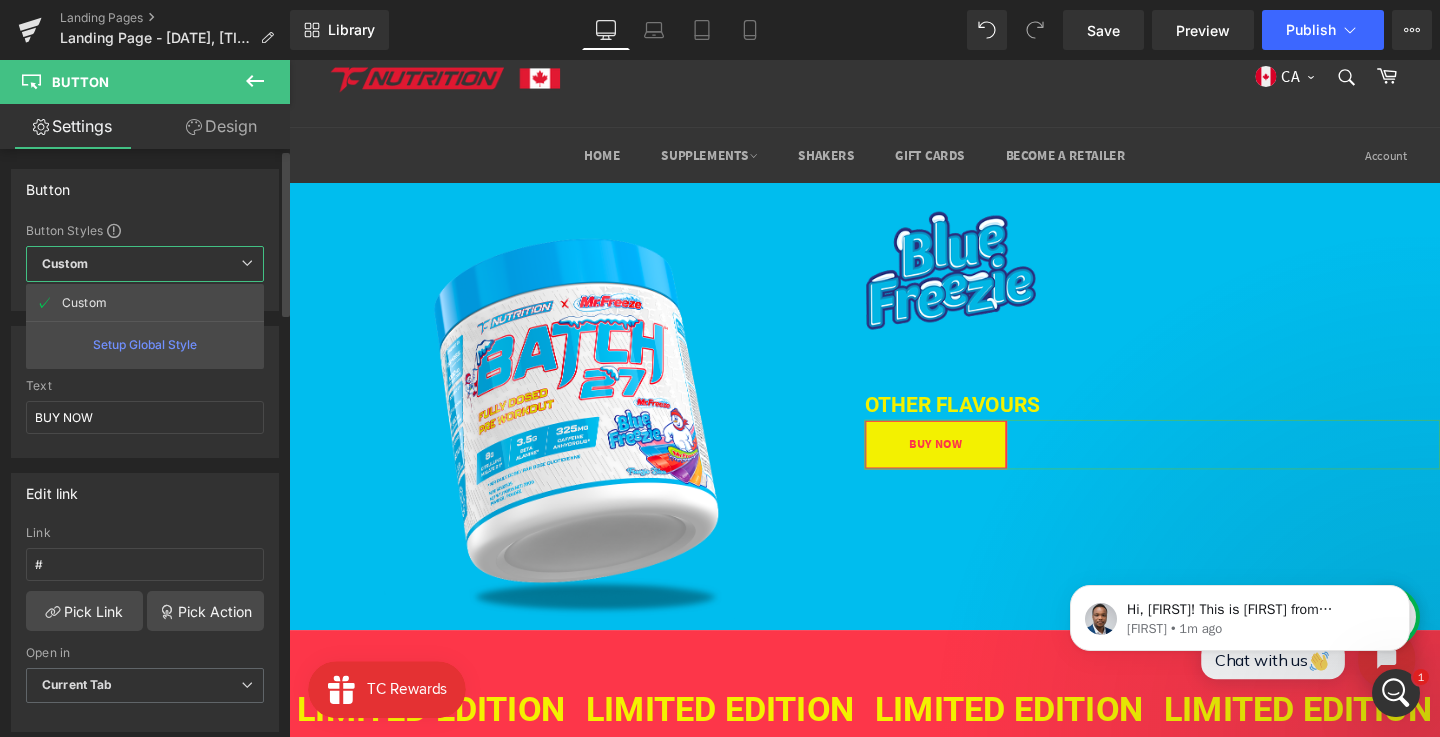 click on "Button Styles" at bounding box center (145, 230) 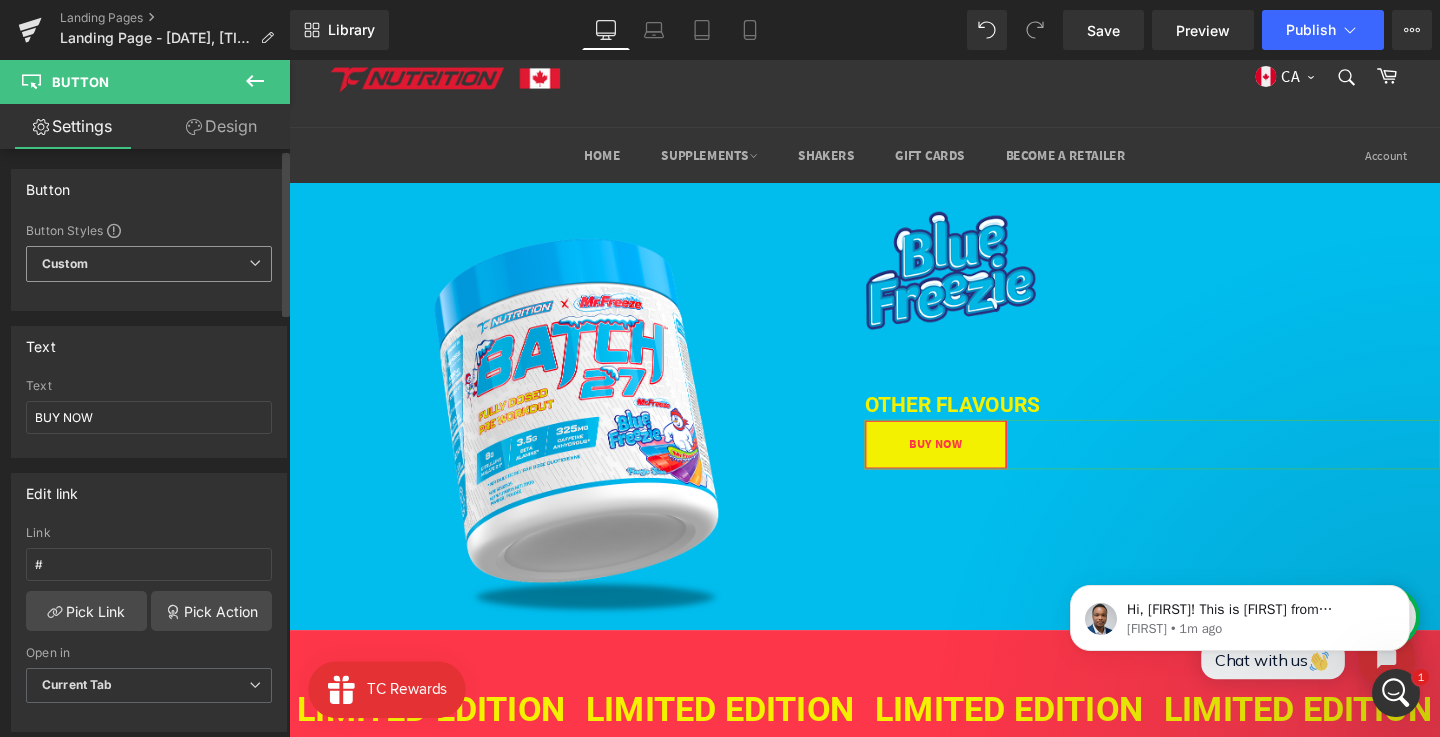 click on "Custom
Setup Global Style" at bounding box center (149, 264) 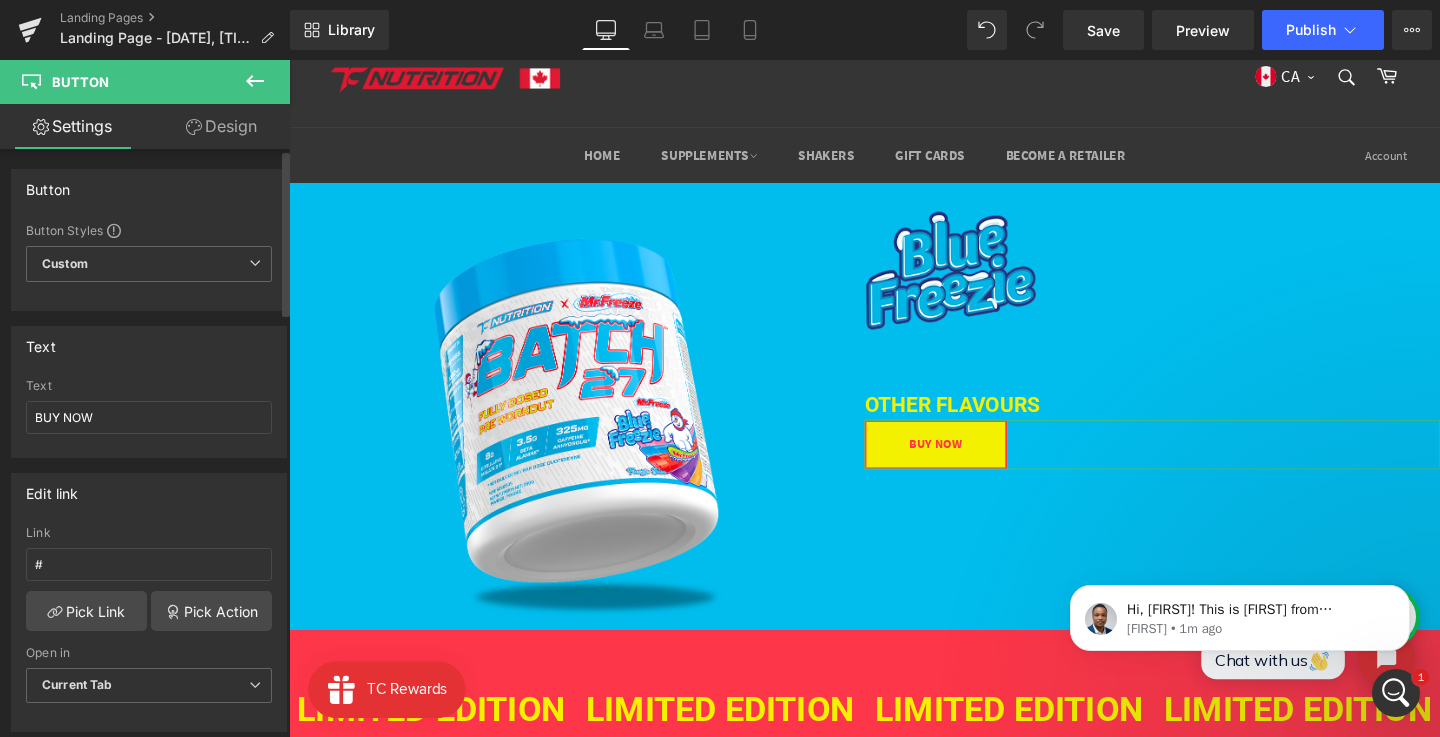 click on "Button Styles" at bounding box center (149, 230) 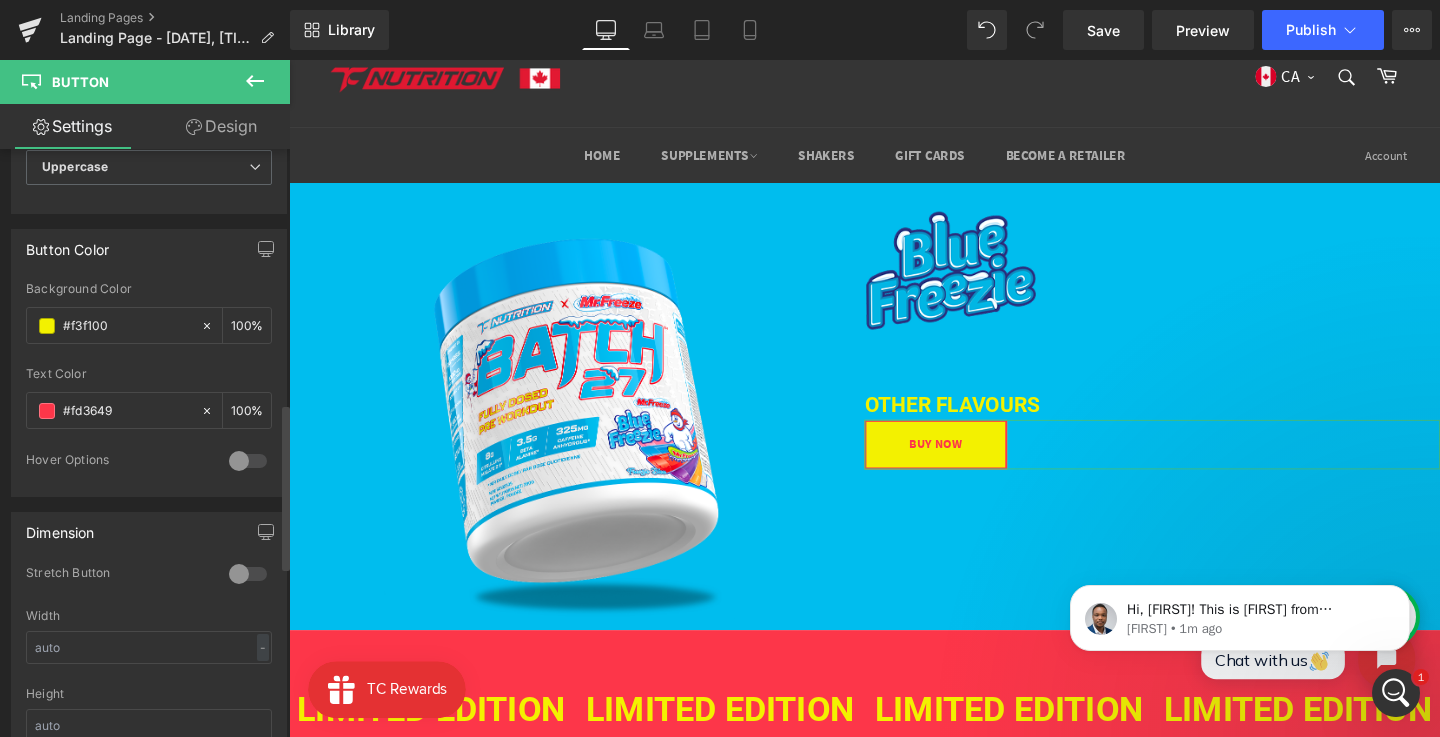 scroll, scrollTop: 987, scrollLeft: 0, axis: vertical 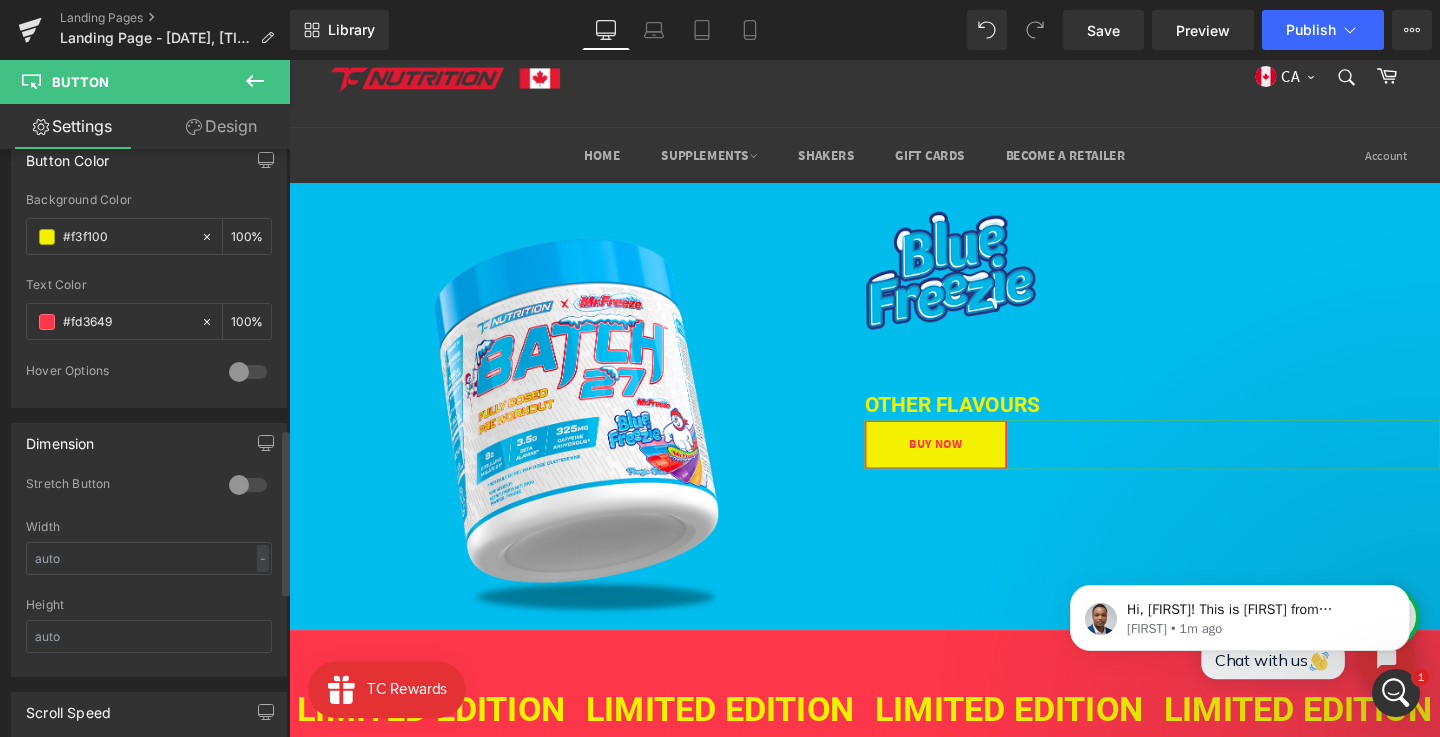 click at bounding box center [248, 485] 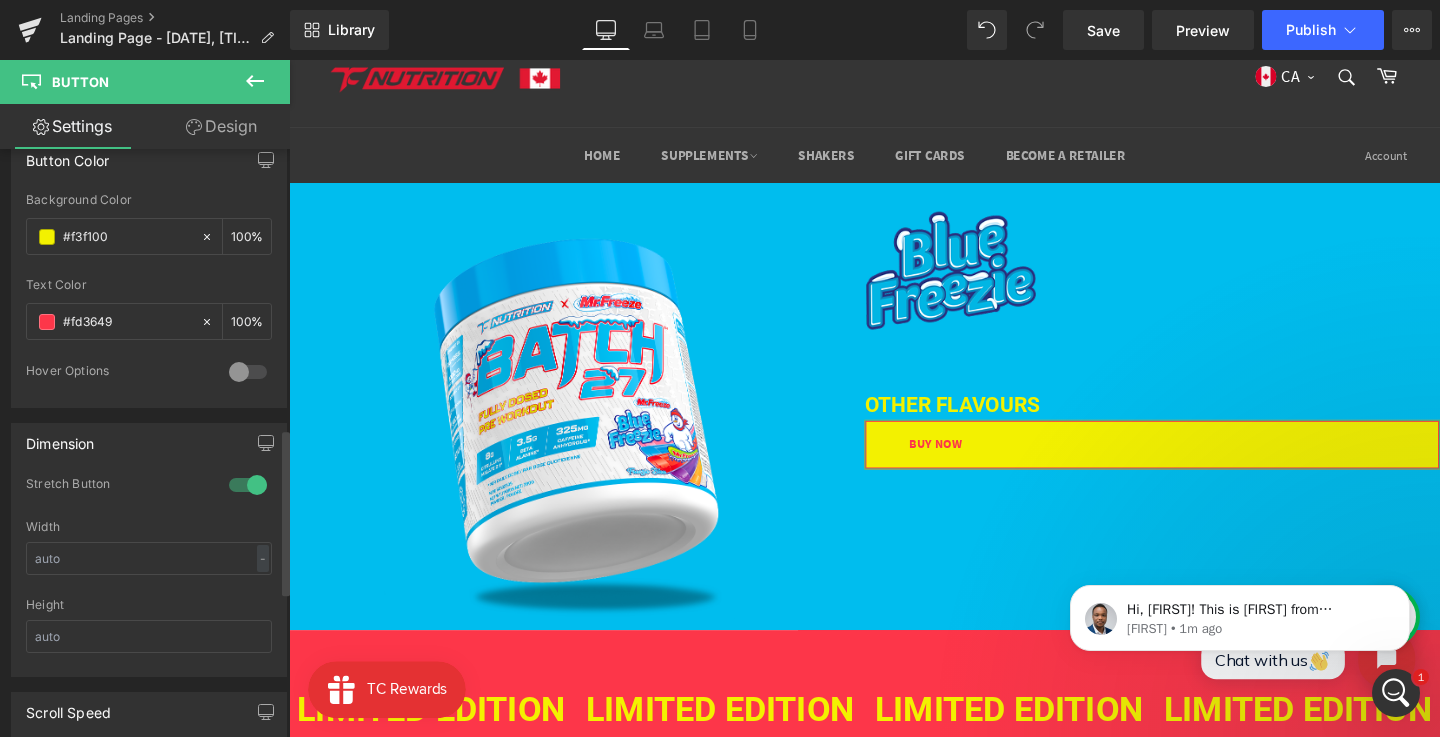click at bounding box center (248, 485) 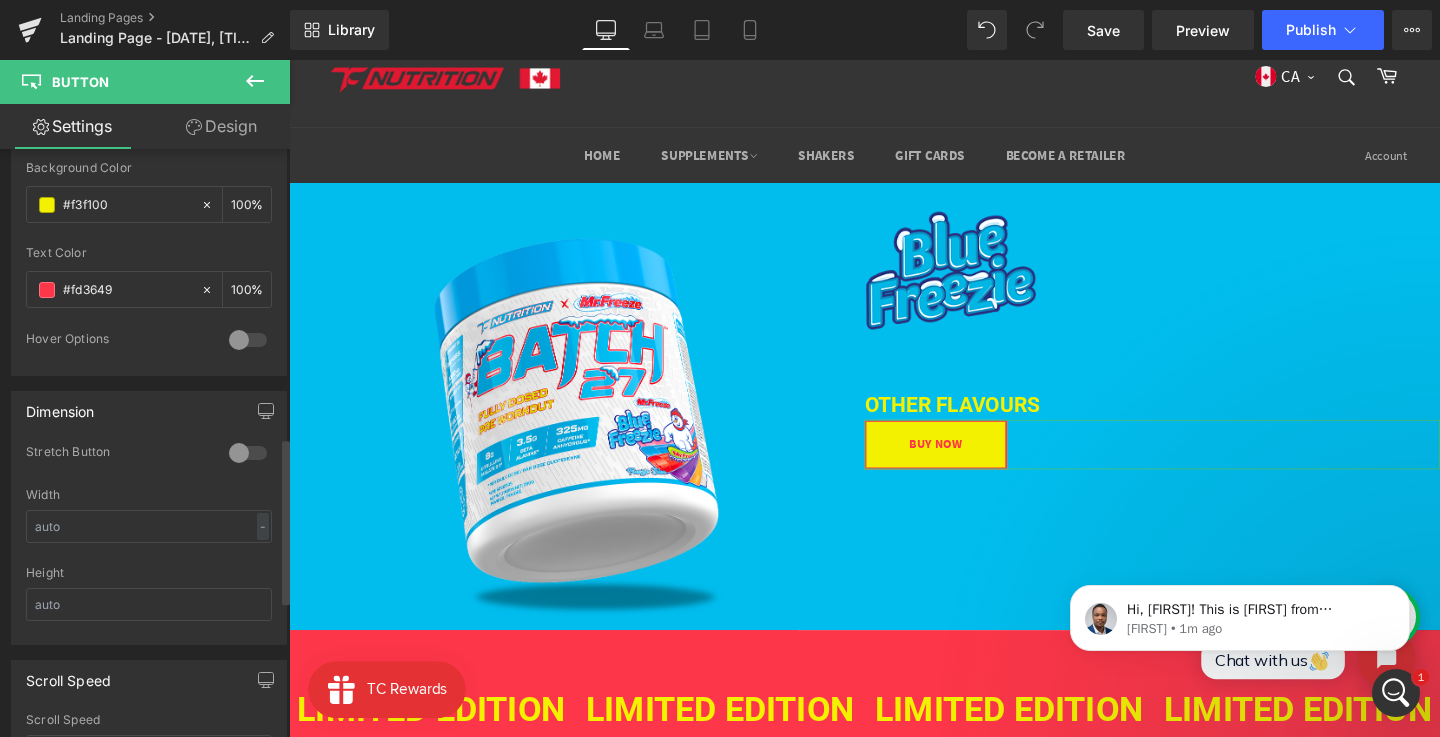 scroll, scrollTop: 1037, scrollLeft: 0, axis: vertical 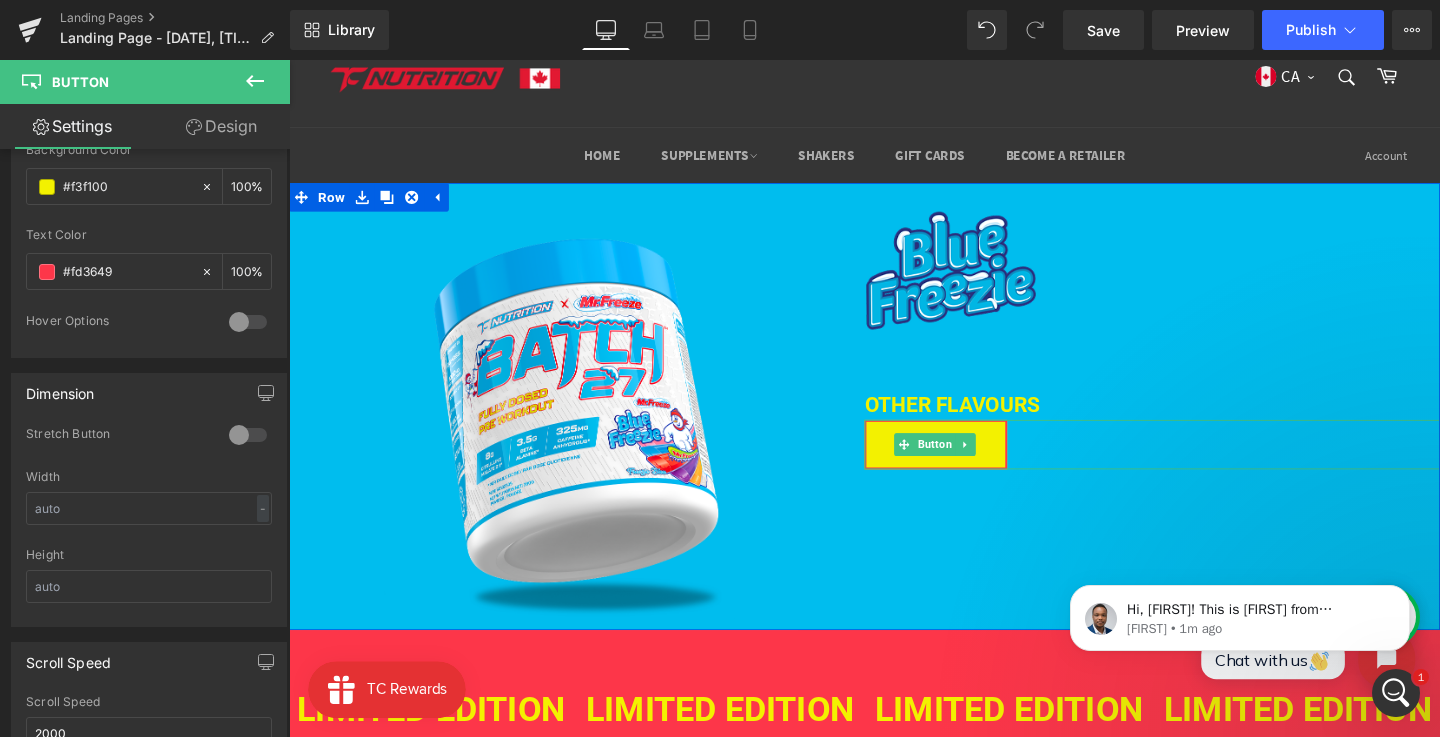 click on "BUY NOW" at bounding box center [1196, 464] 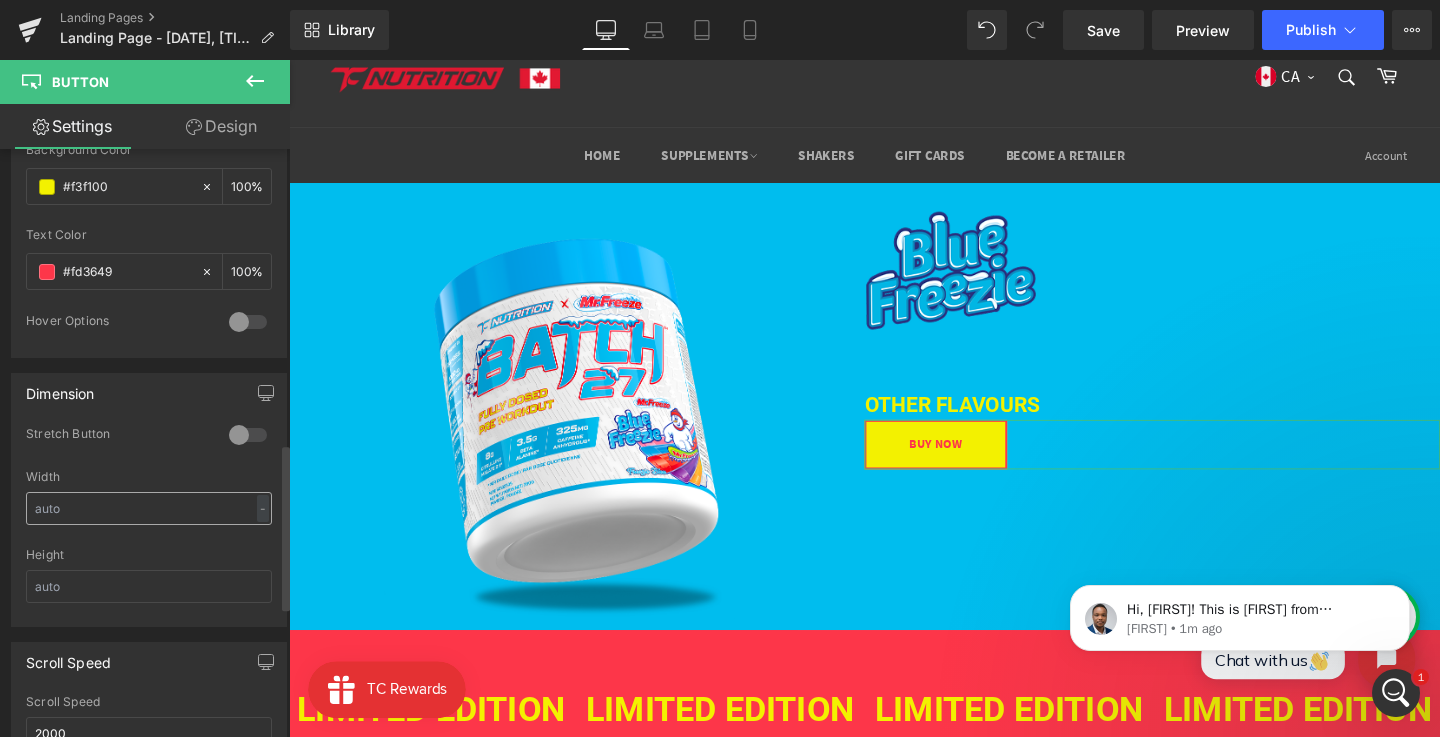 scroll, scrollTop: 1185, scrollLeft: 0, axis: vertical 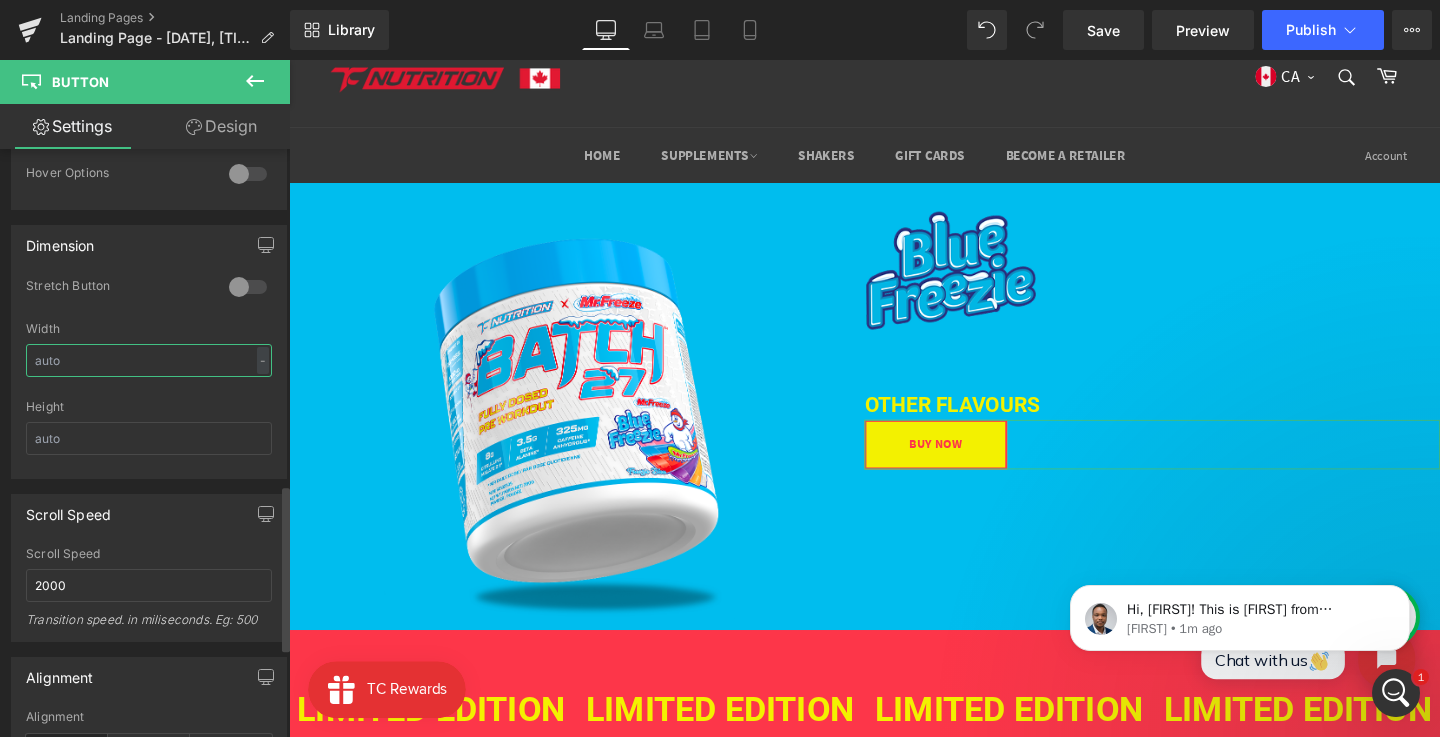 click at bounding box center [149, 360] 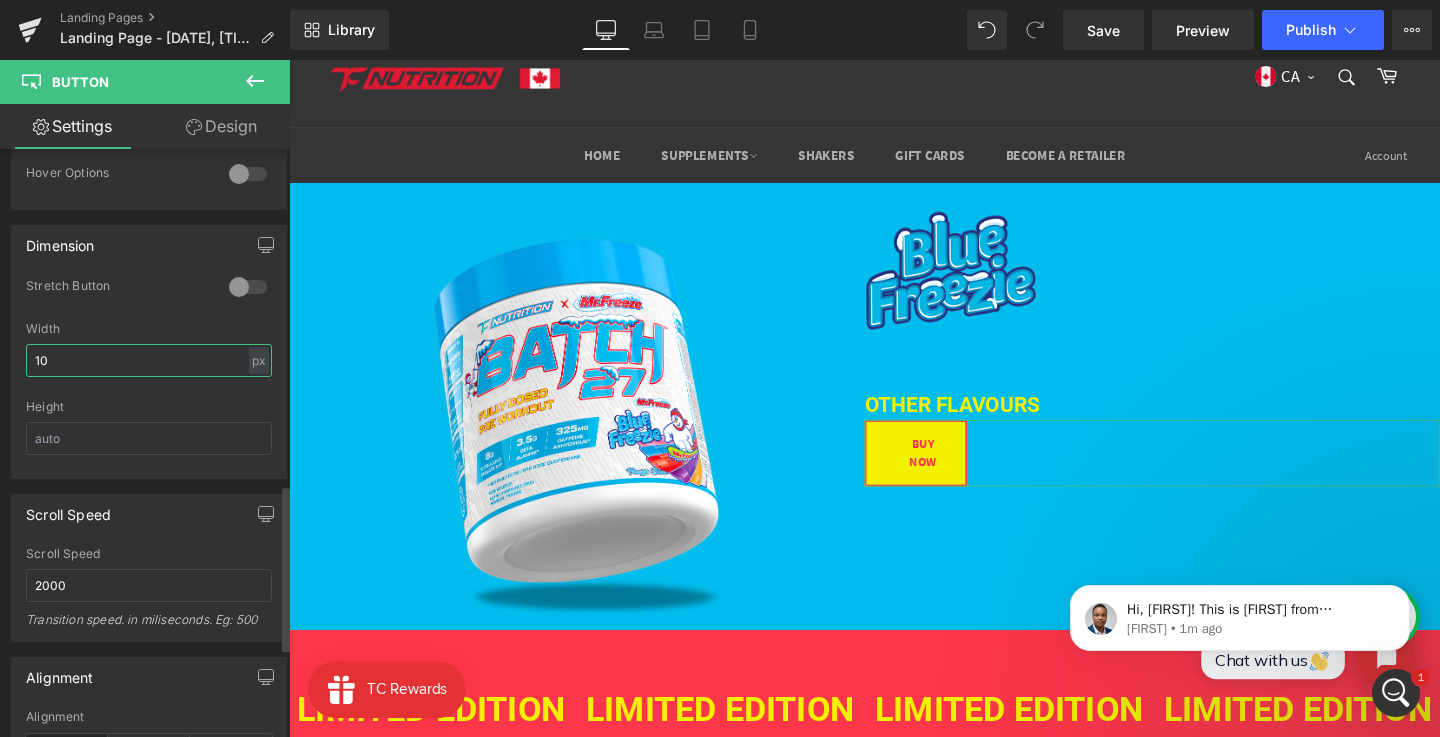 type on "1" 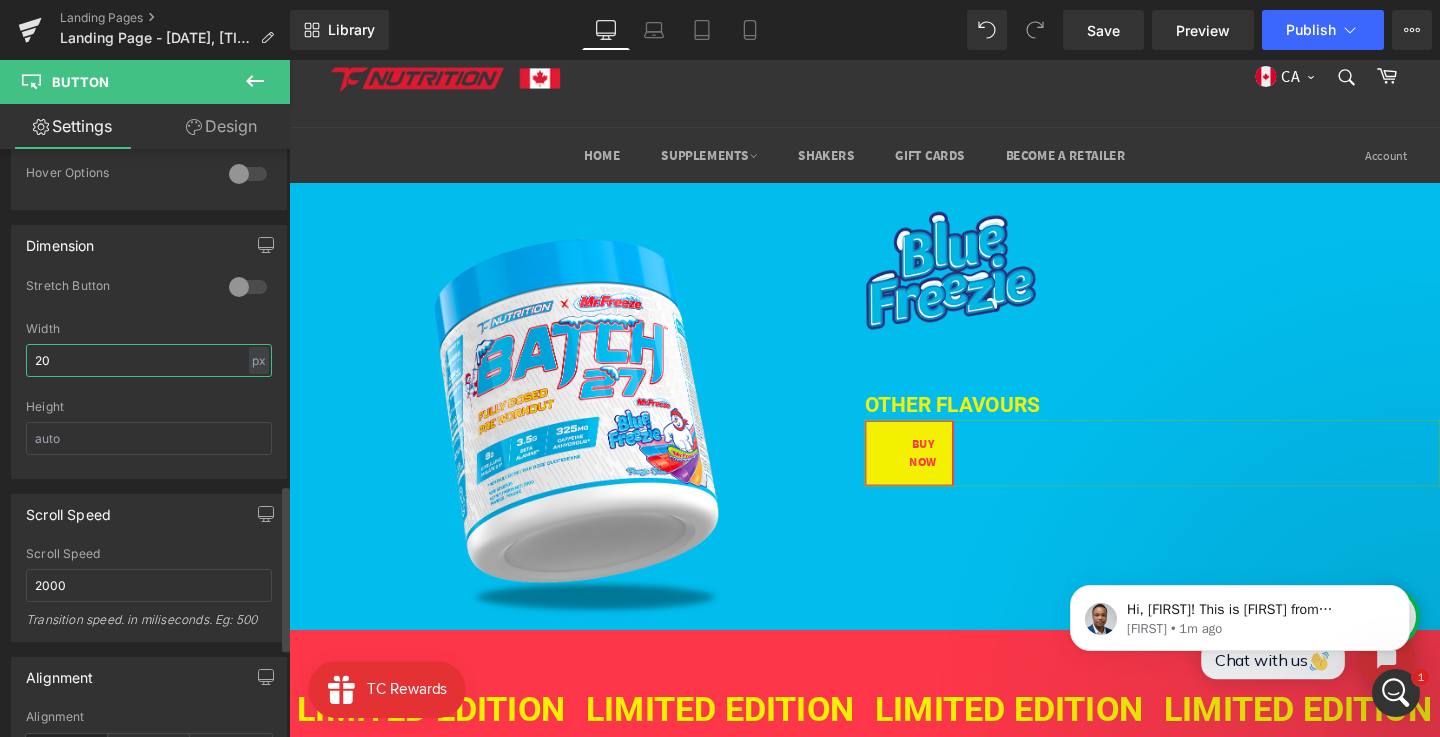 type on "20" 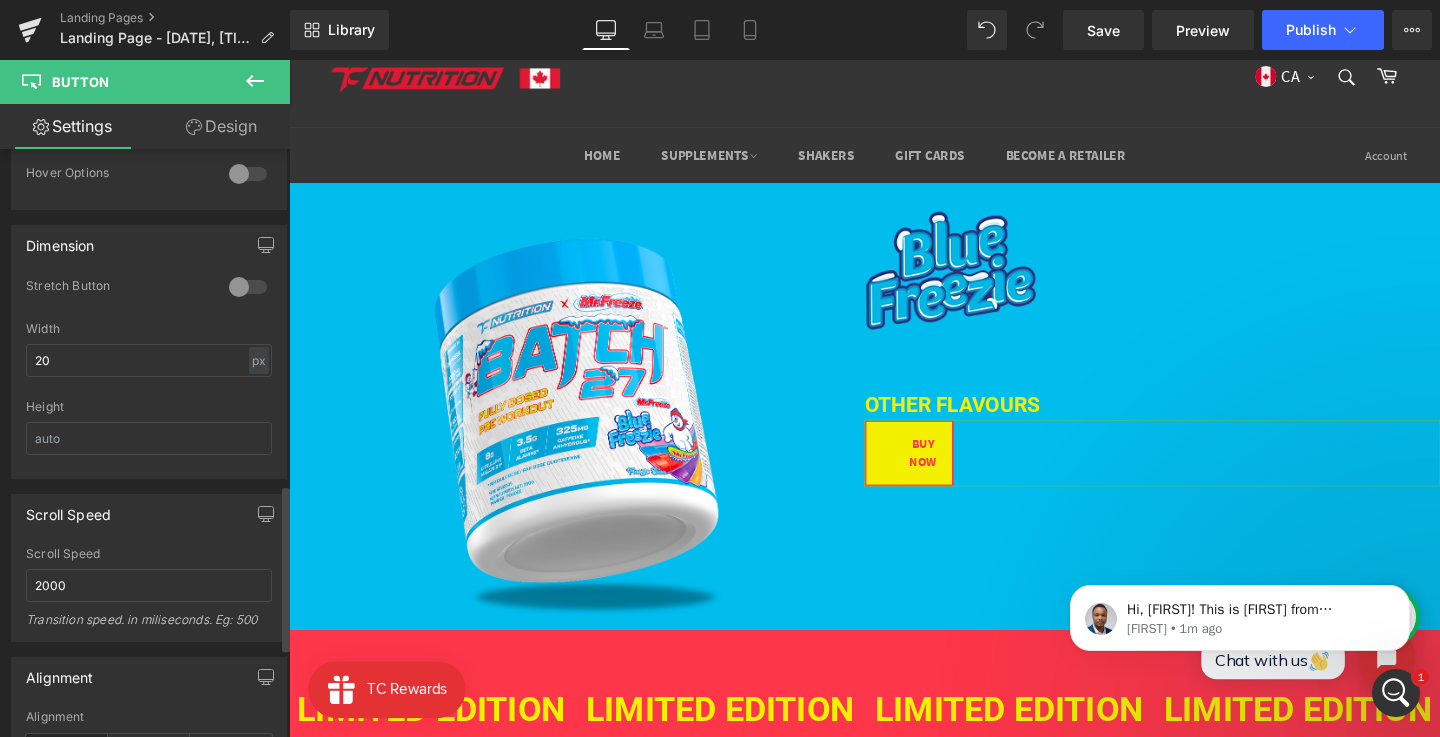 click on "Width" at bounding box center [149, 329] 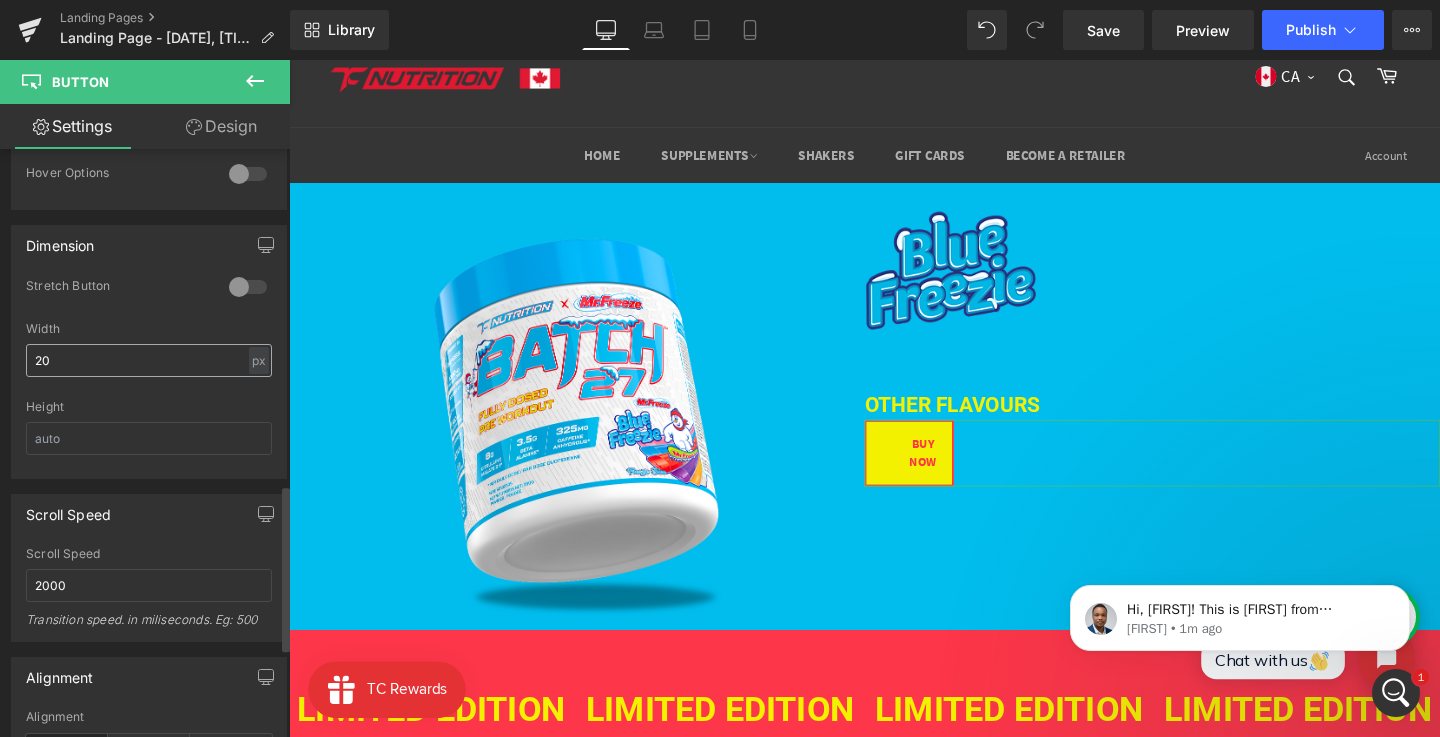 type 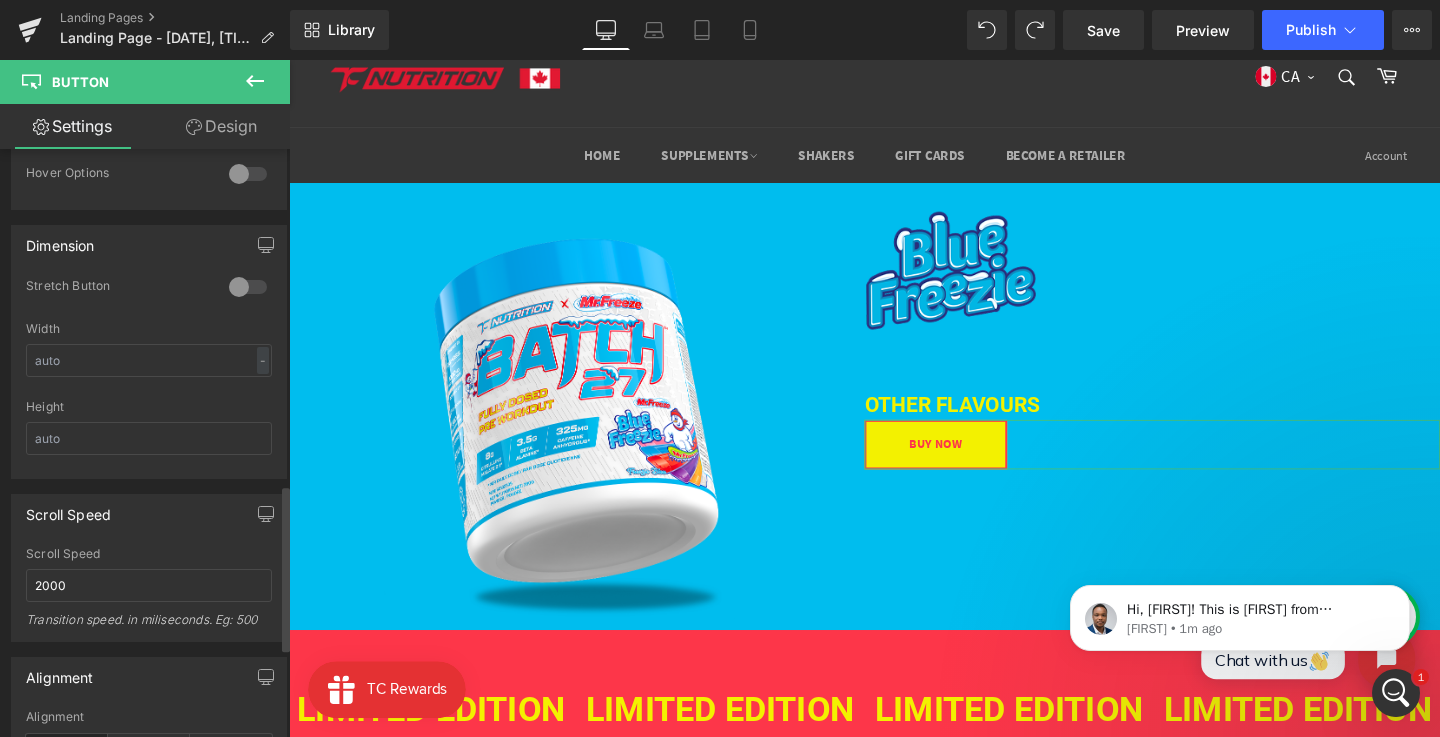 click on "Dimension 0 Stretch Button Width - % px Height" at bounding box center (149, 352) 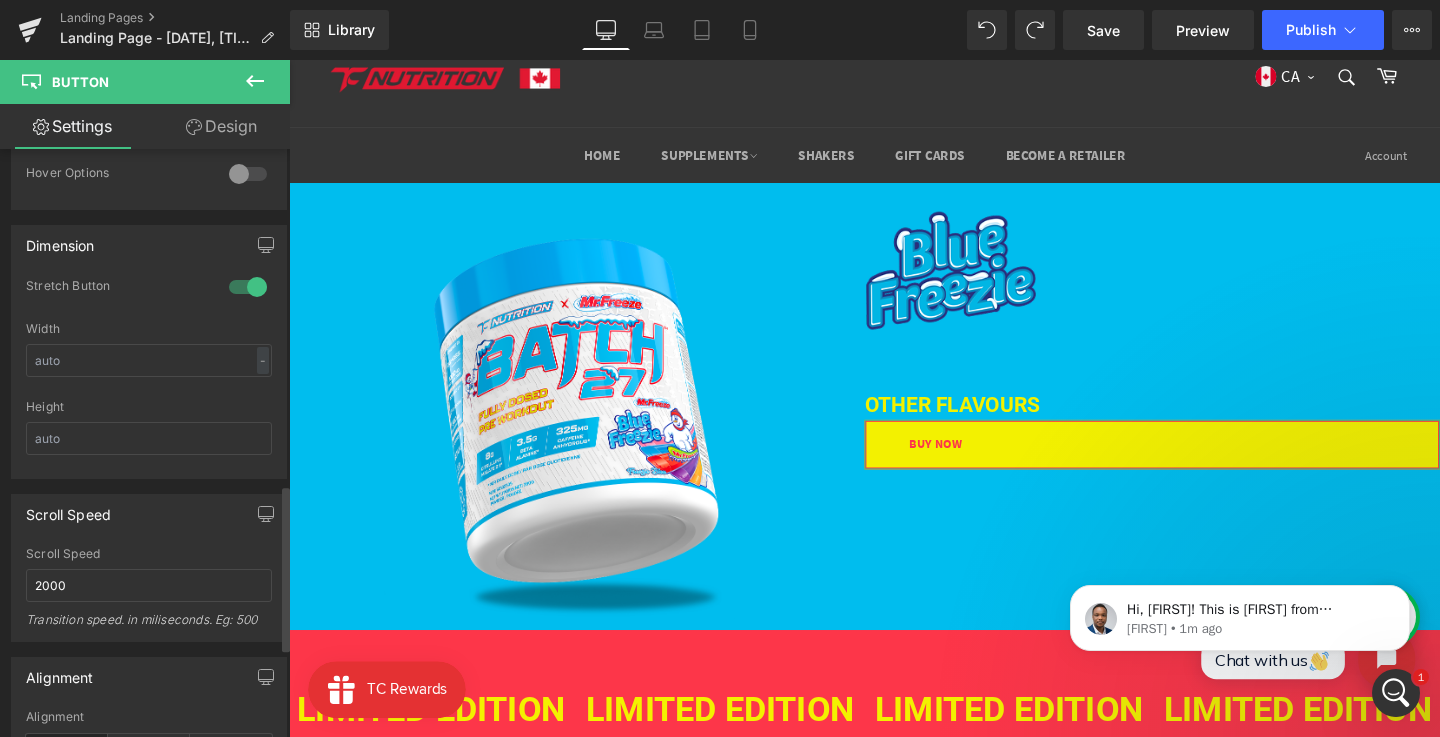 click at bounding box center (248, 287) 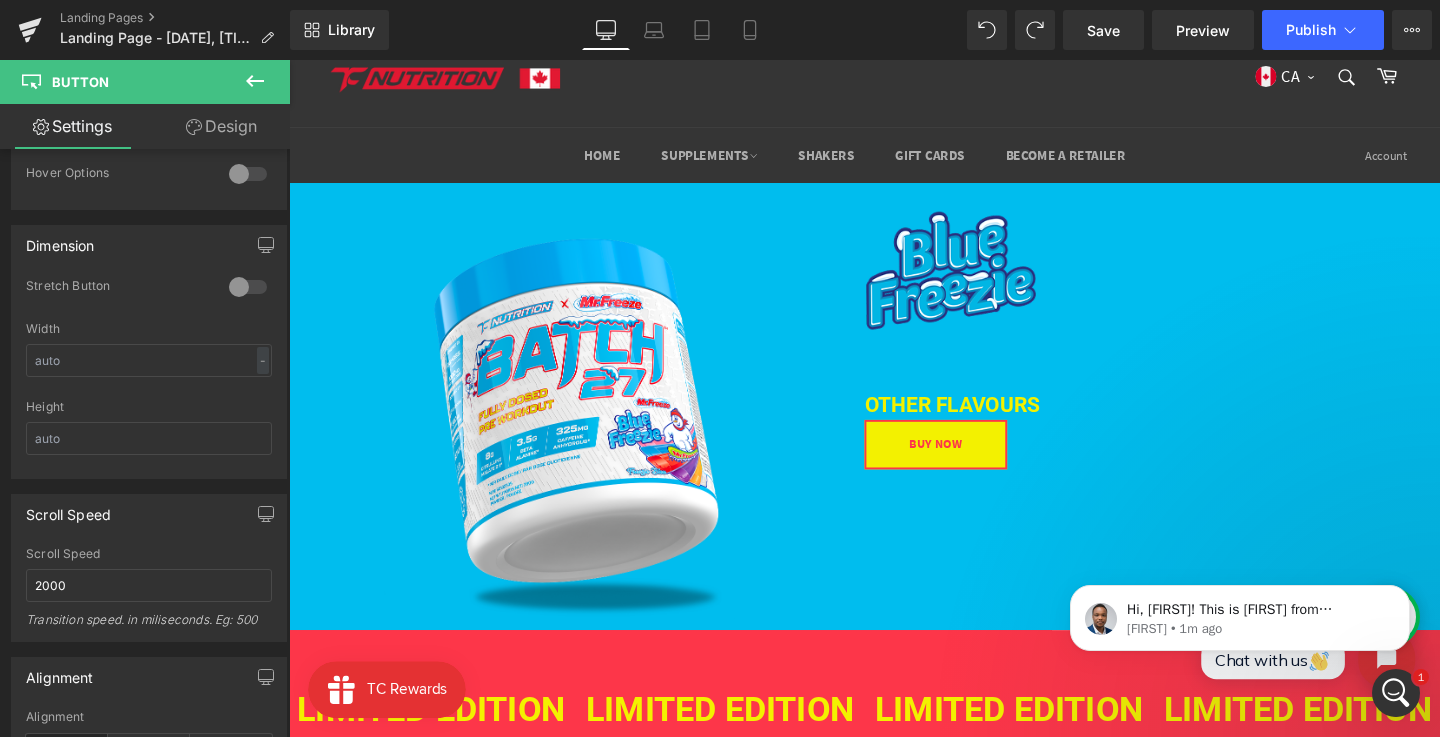 click 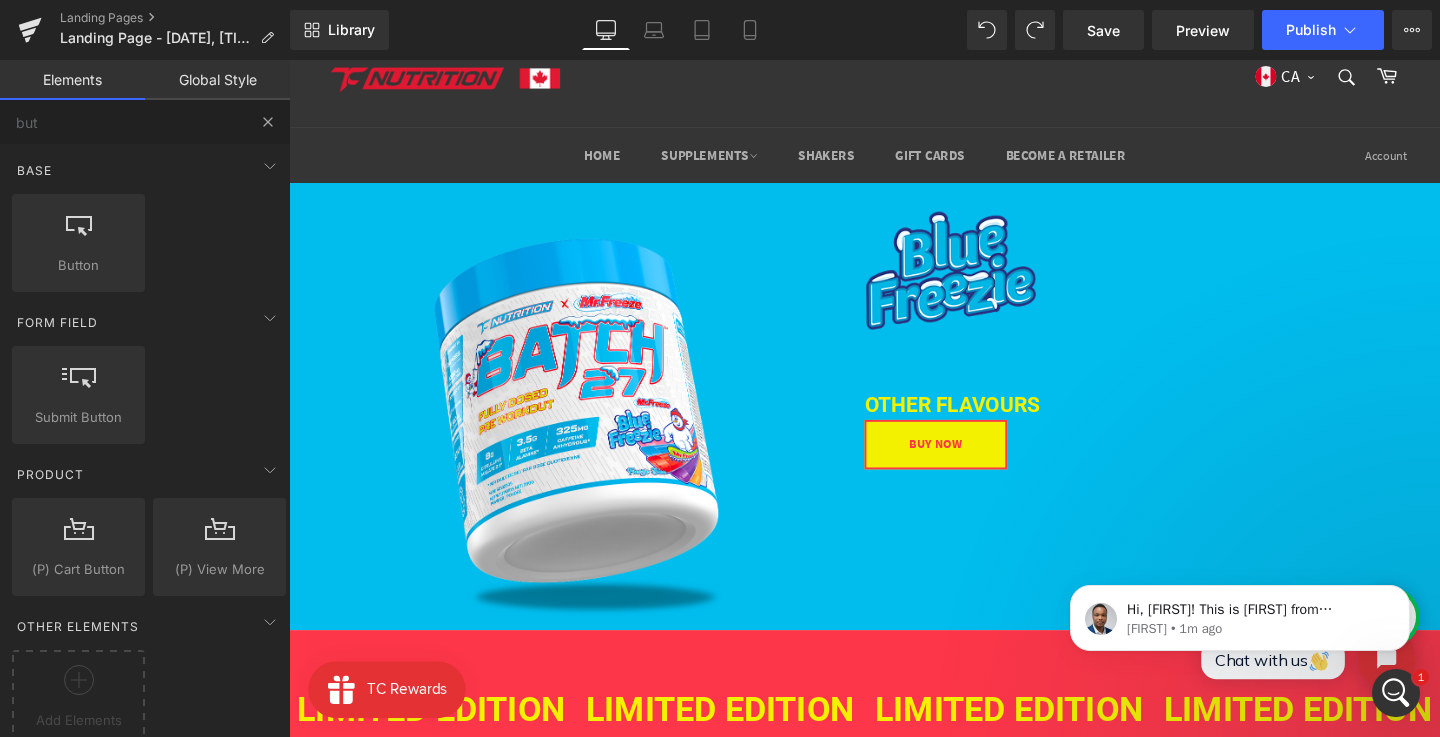 type 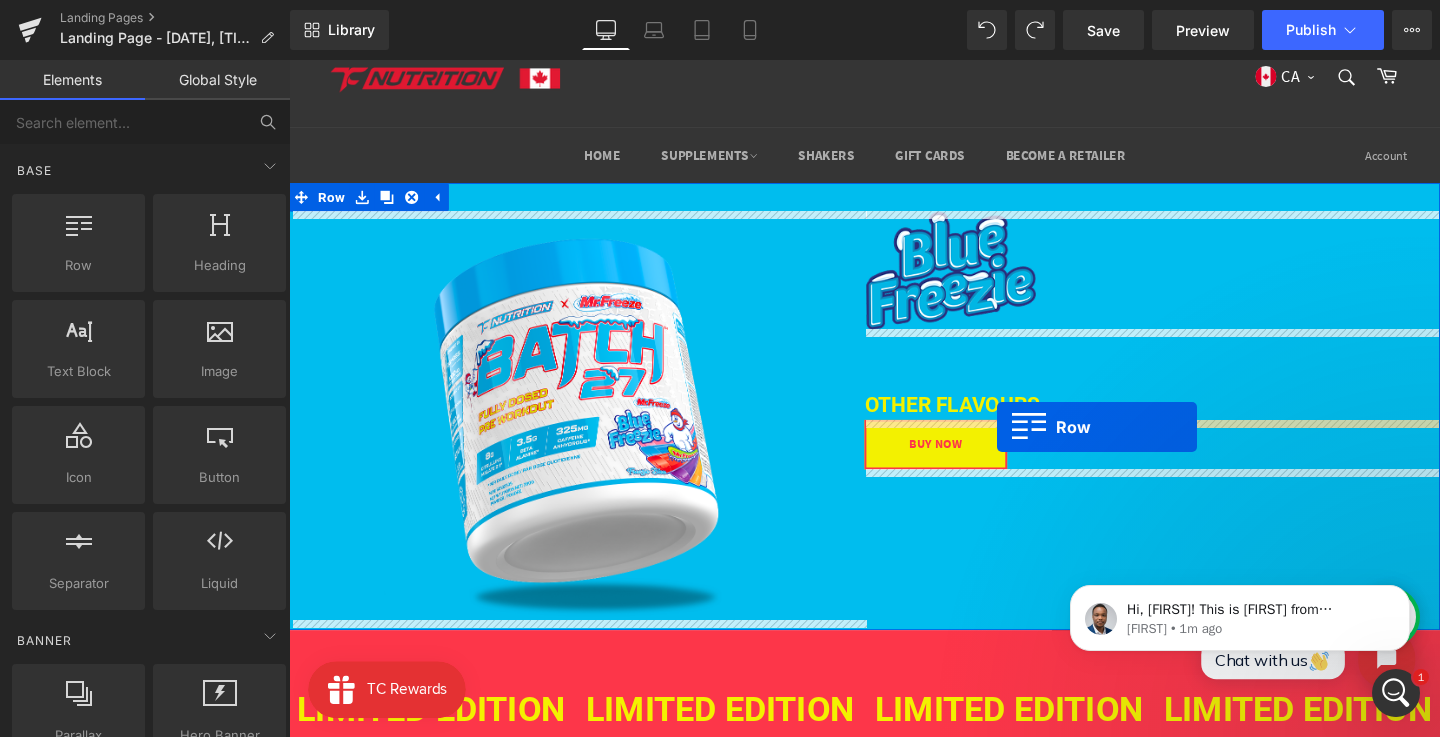 drag, startPoint x: 372, startPoint y: 277, endPoint x: 1033, endPoint y: 446, distance: 682.2624 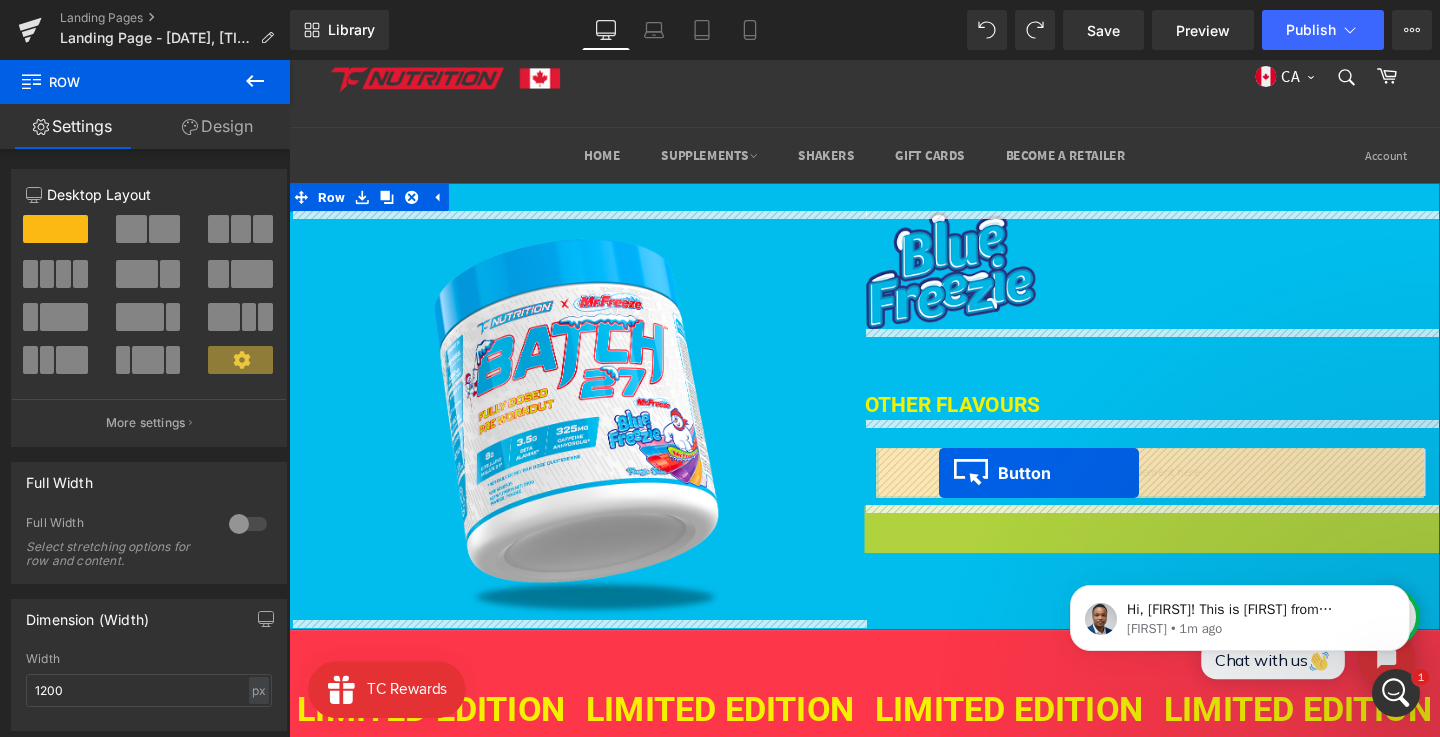drag, startPoint x: 973, startPoint y: 552, endPoint x: 972, endPoint y: 494, distance: 58.00862 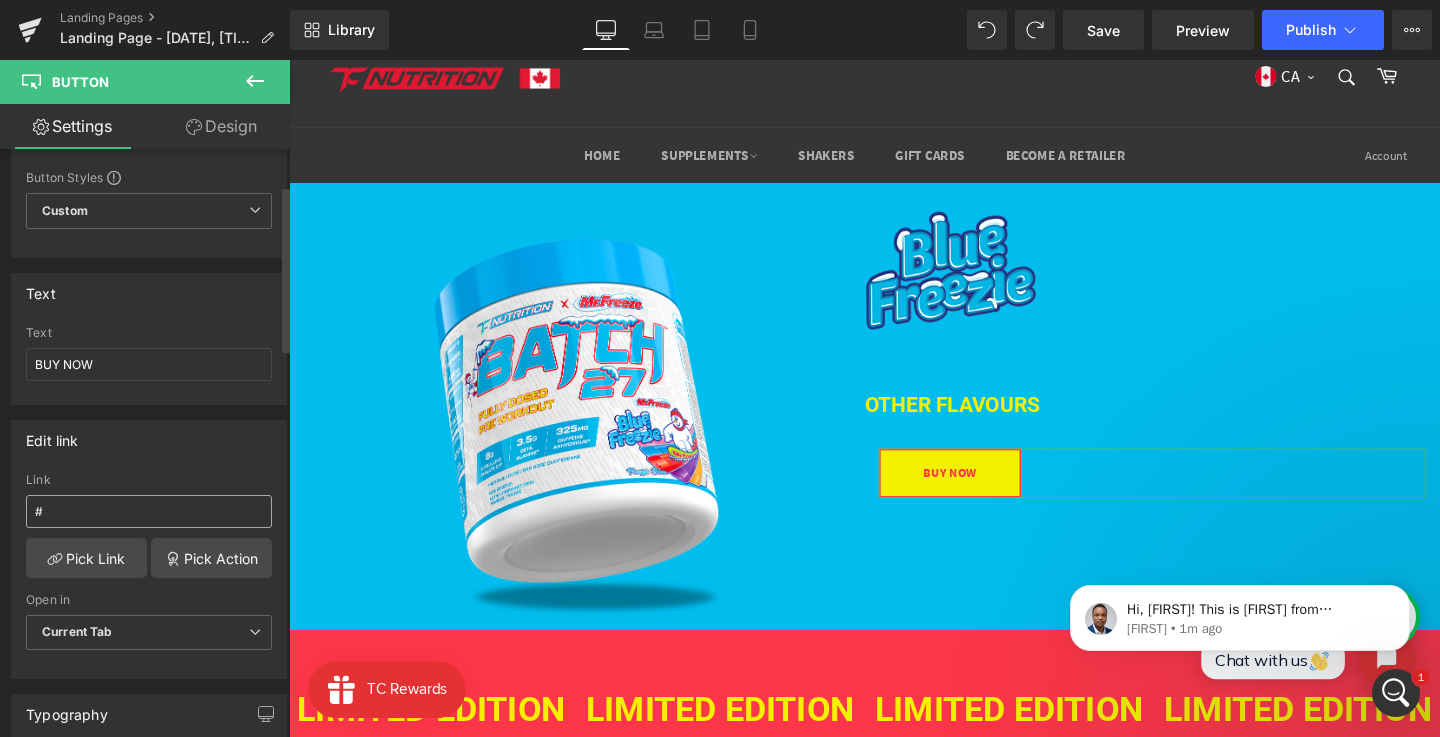 scroll, scrollTop: 128, scrollLeft: 0, axis: vertical 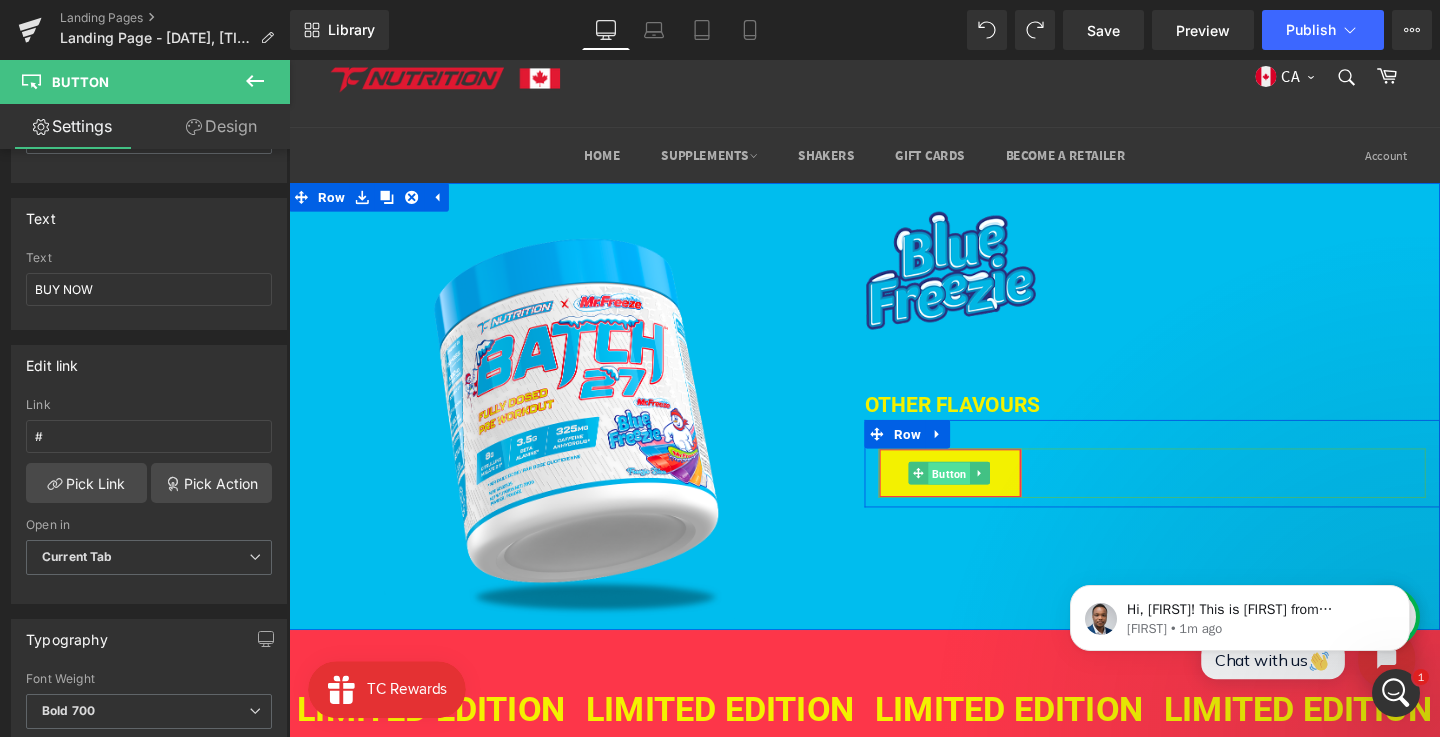click on "Button" at bounding box center (983, 495) 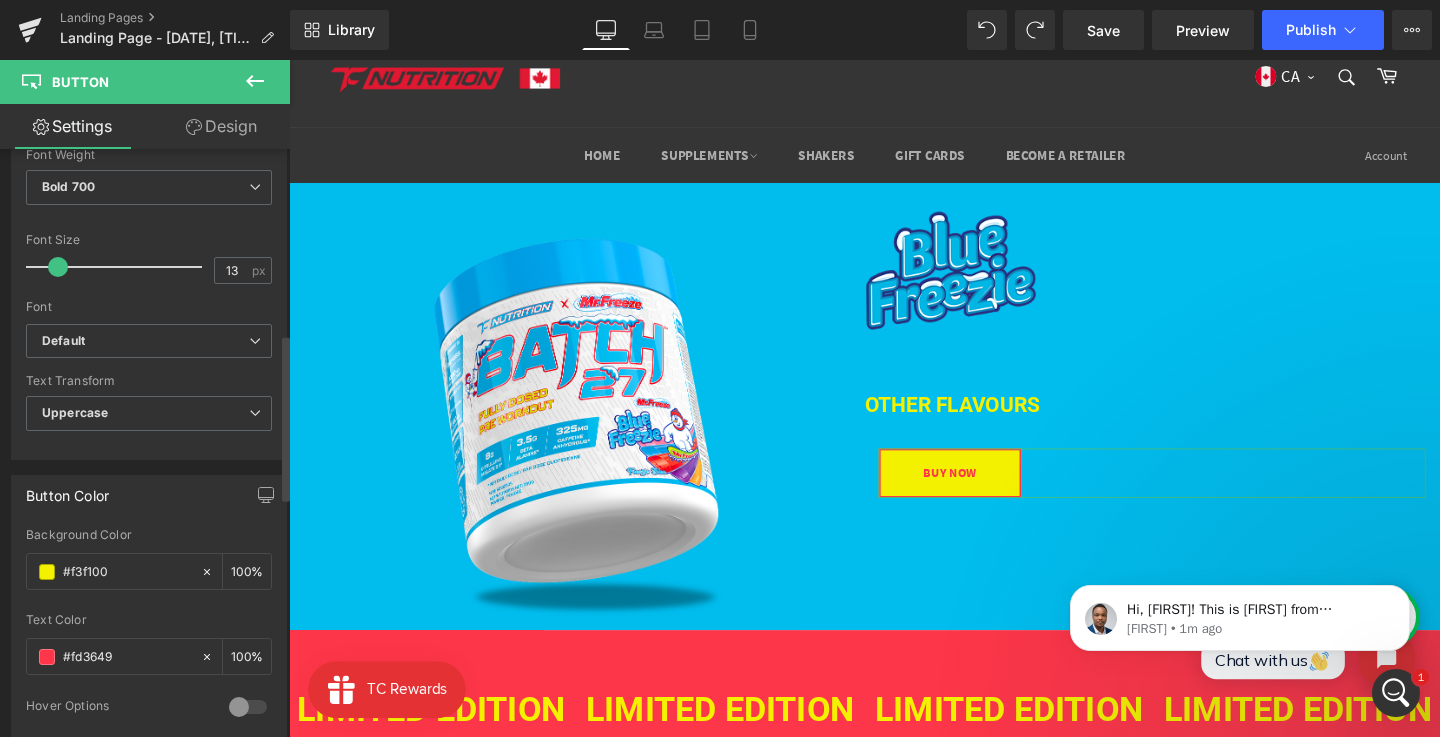scroll, scrollTop: 919, scrollLeft: 0, axis: vertical 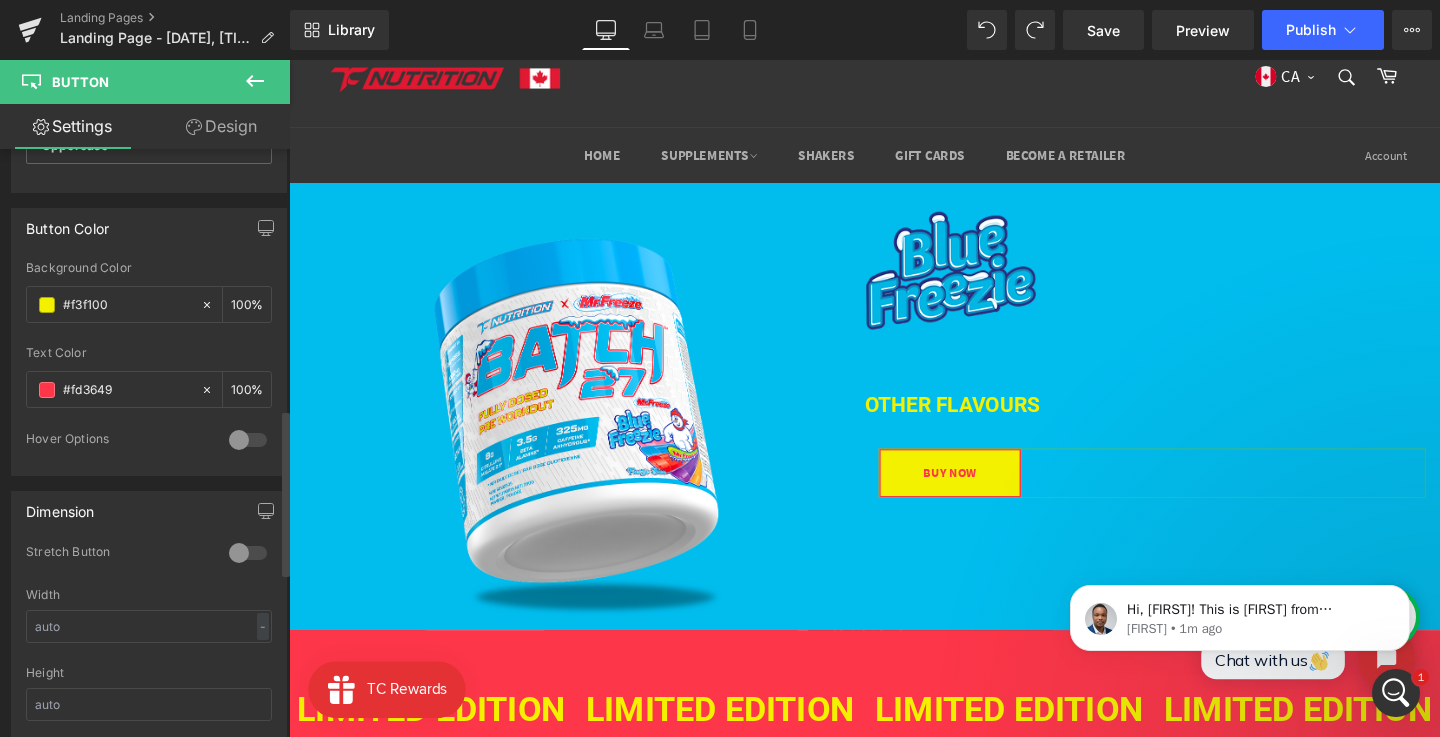 click at bounding box center [248, 553] 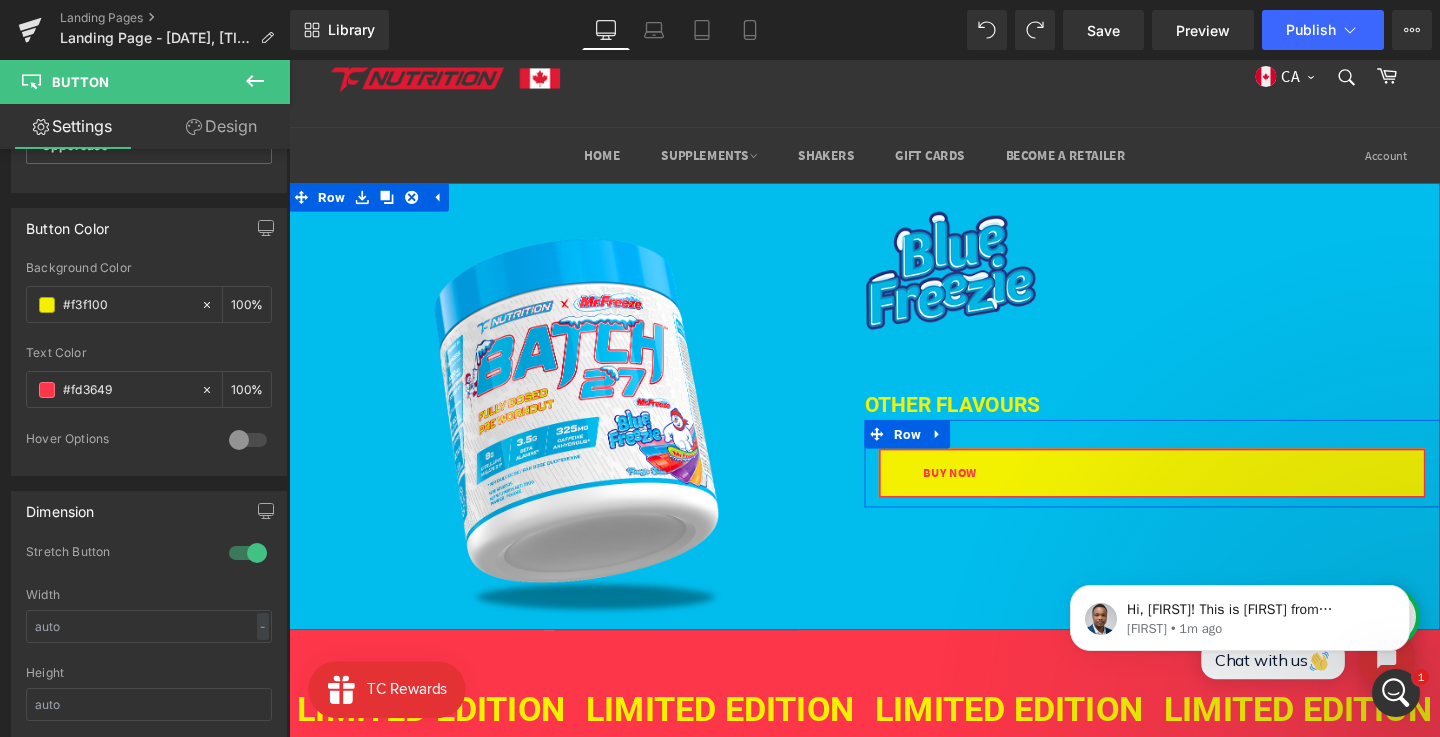 click on "BUY NOW
Button
Row" at bounding box center (1196, 484) 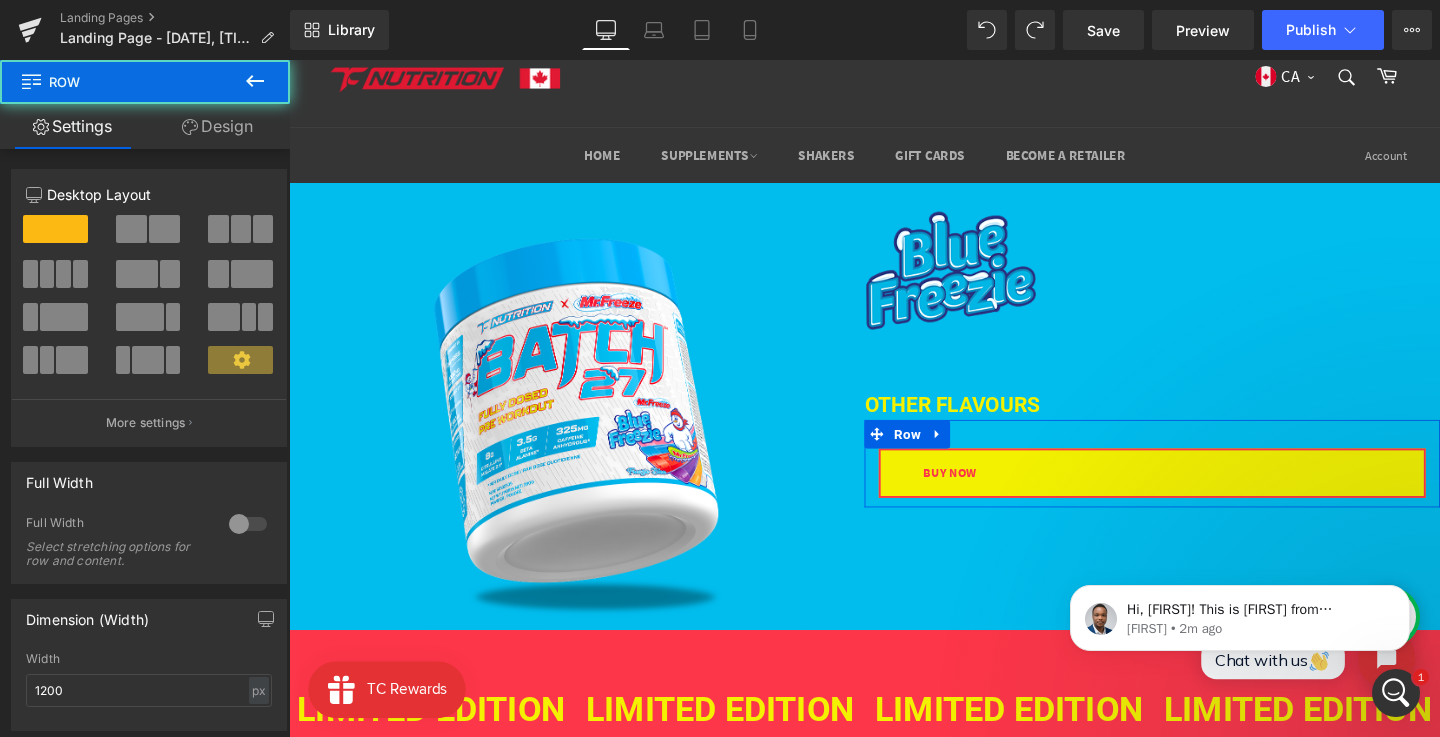 click on "Design" at bounding box center [217, 126] 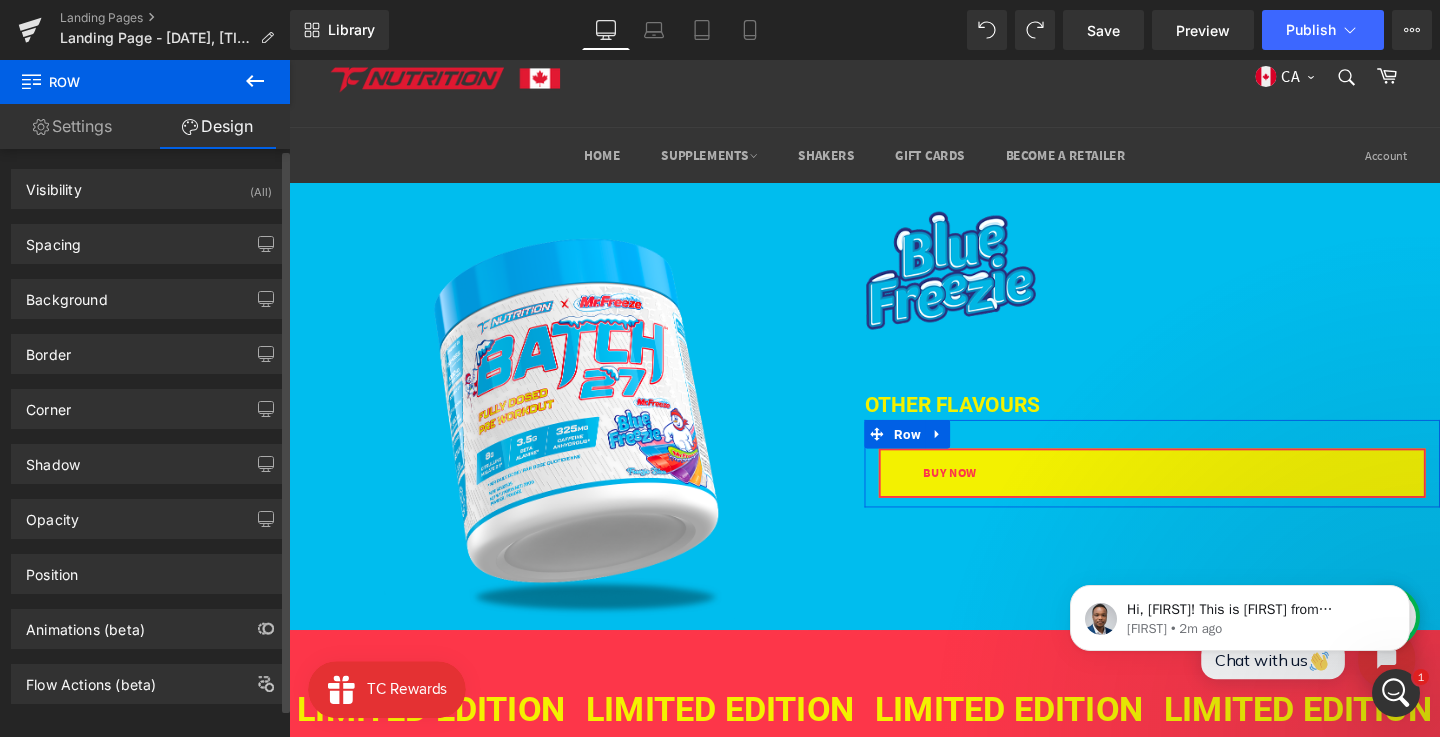 type on "0" 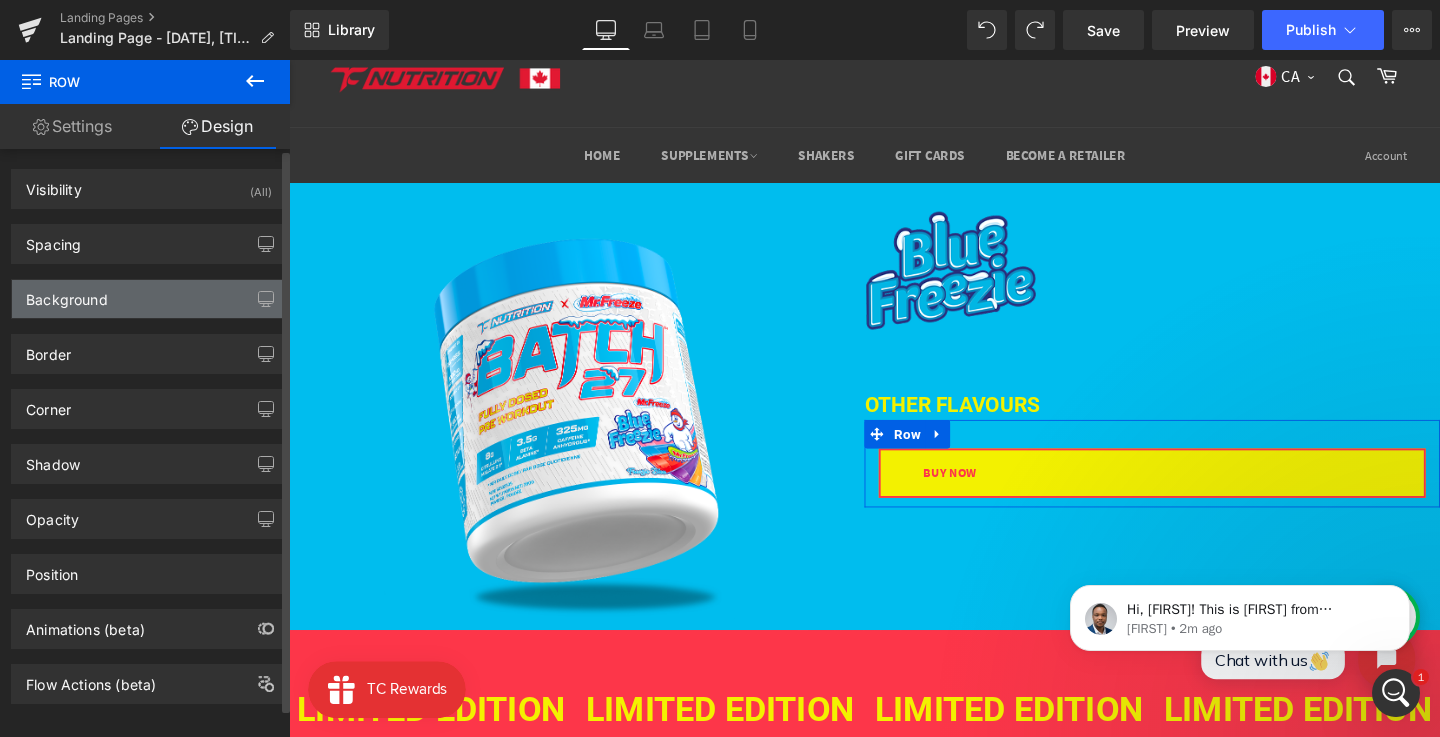 click on "Background" at bounding box center [149, 299] 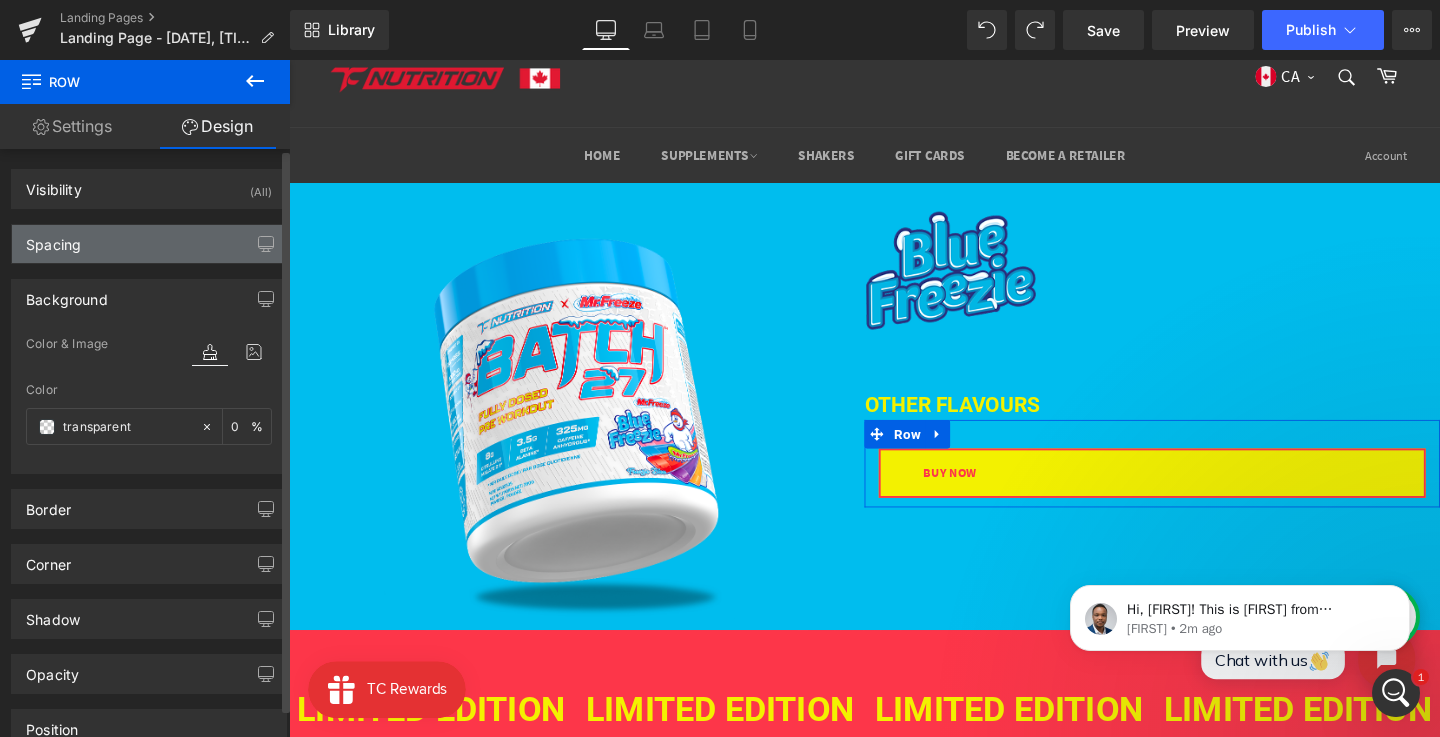 click on "Spacing" at bounding box center [149, 244] 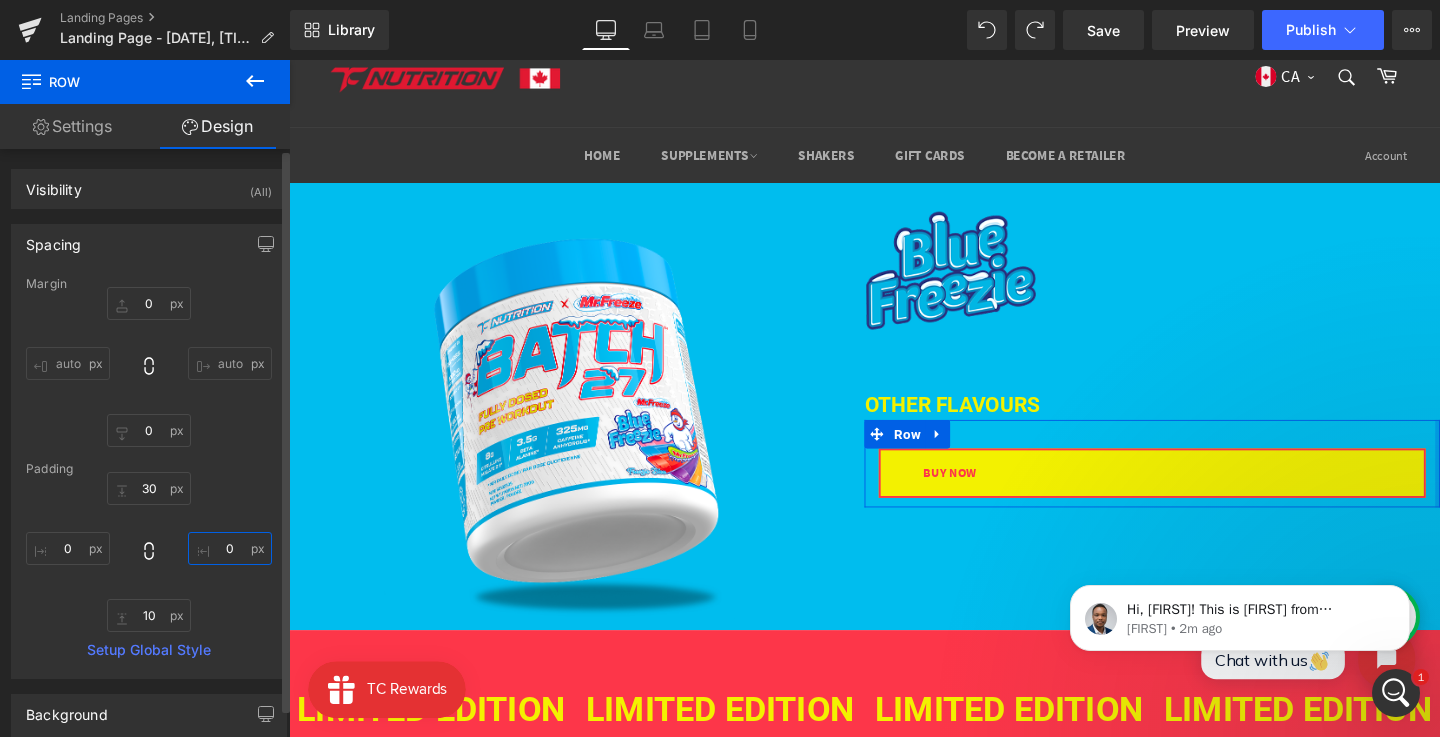 click on "0" at bounding box center (230, 548) 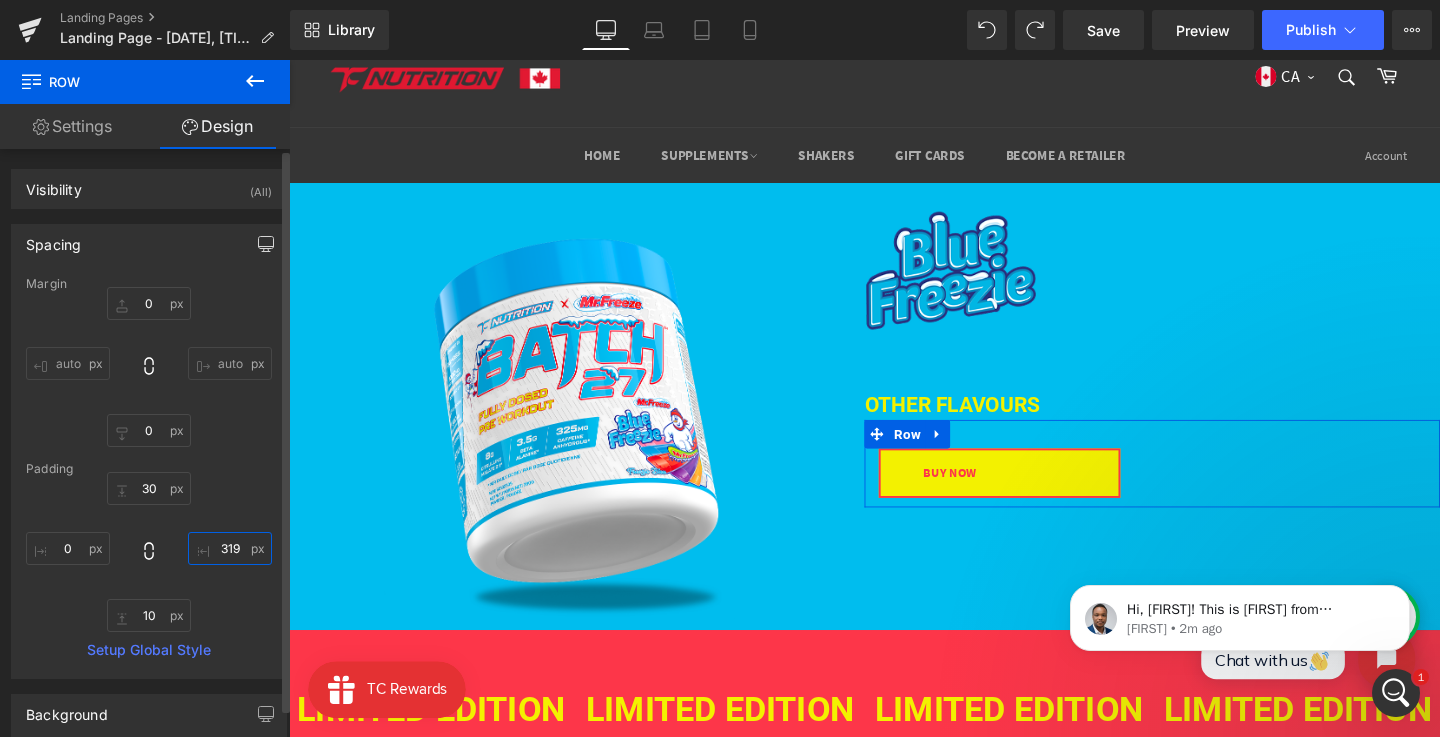 type on "321" 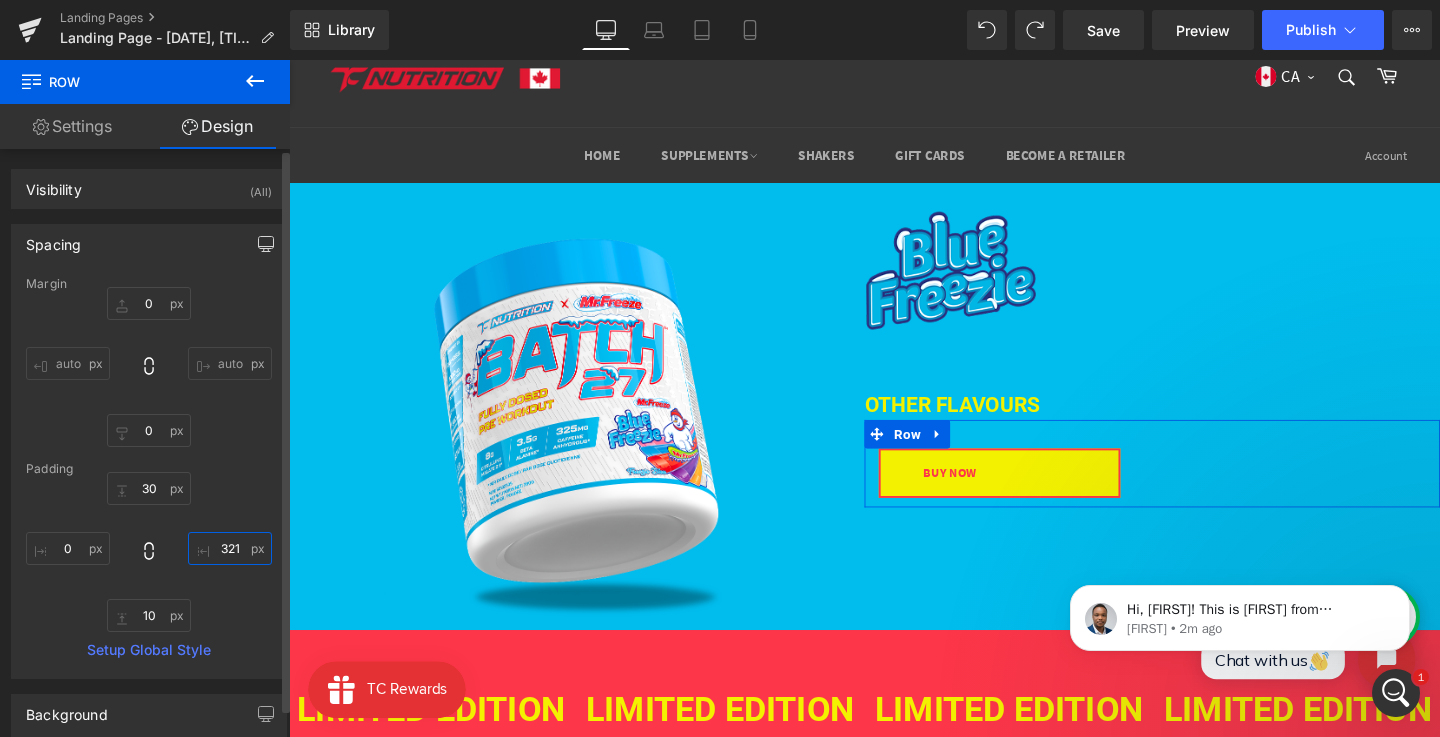 drag, startPoint x: 210, startPoint y: 550, endPoint x: 244, endPoint y: 229, distance: 322.7956 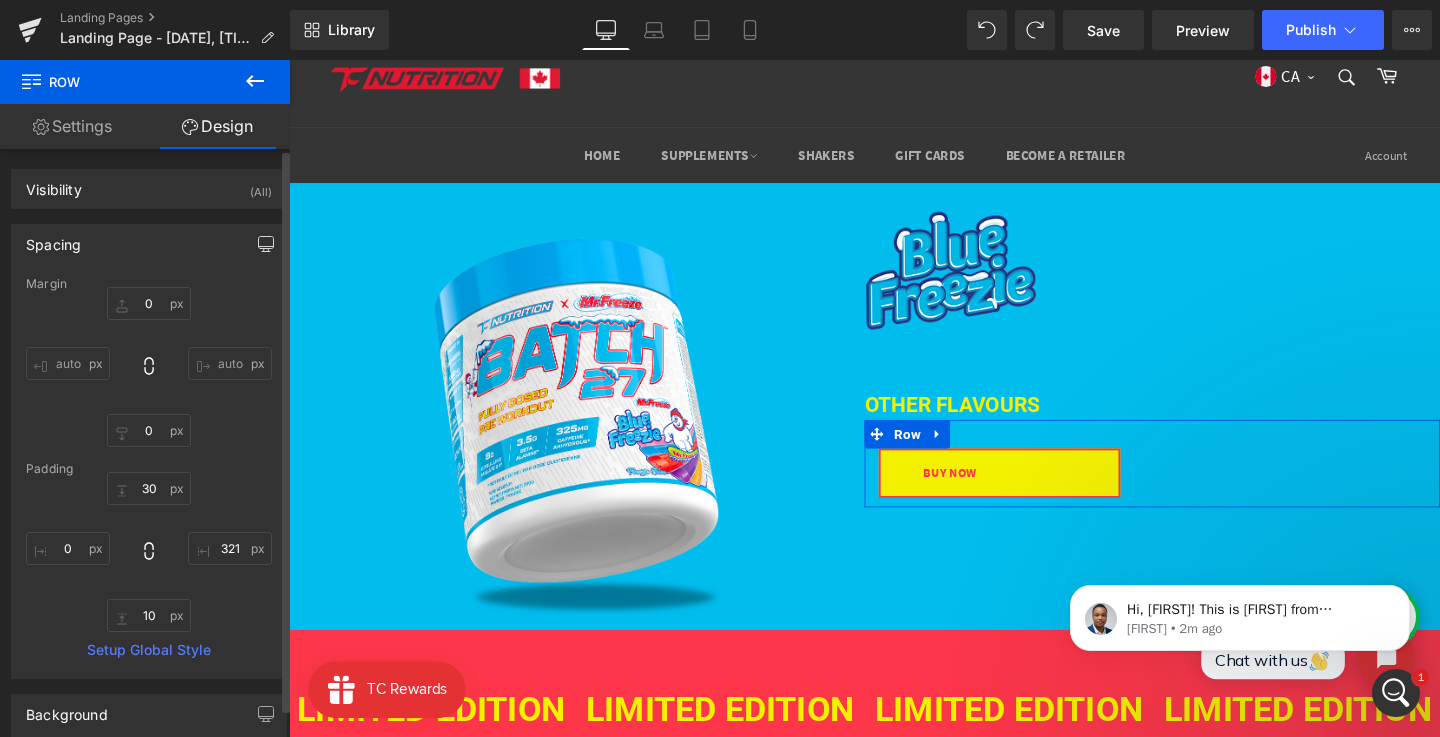 click on "Spacing
Margin
0px 0
auto auto
0px 0
auto auto
Padding
30px 30
321px 321
10px 10
0px 0
Setup Global Style" at bounding box center [149, 451] 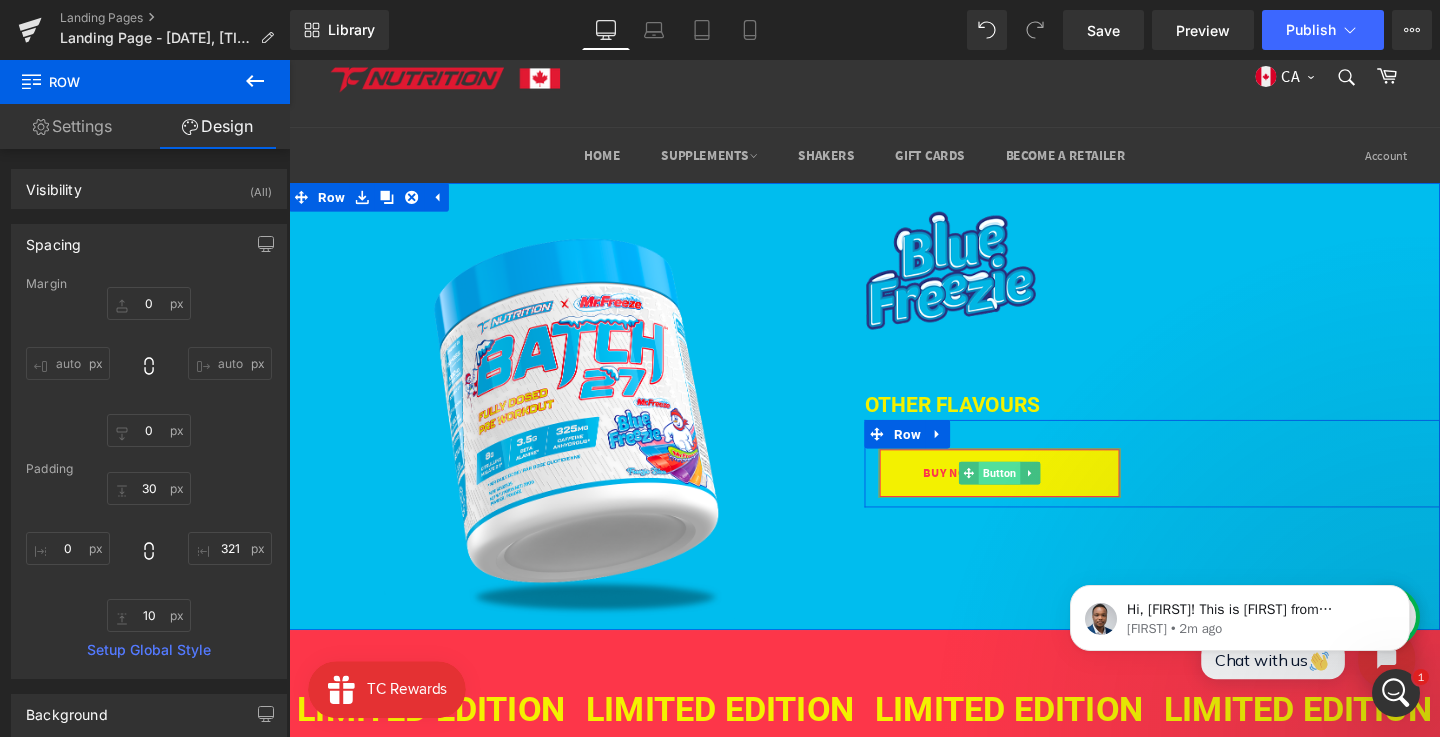 click on "Button" at bounding box center [1036, 494] 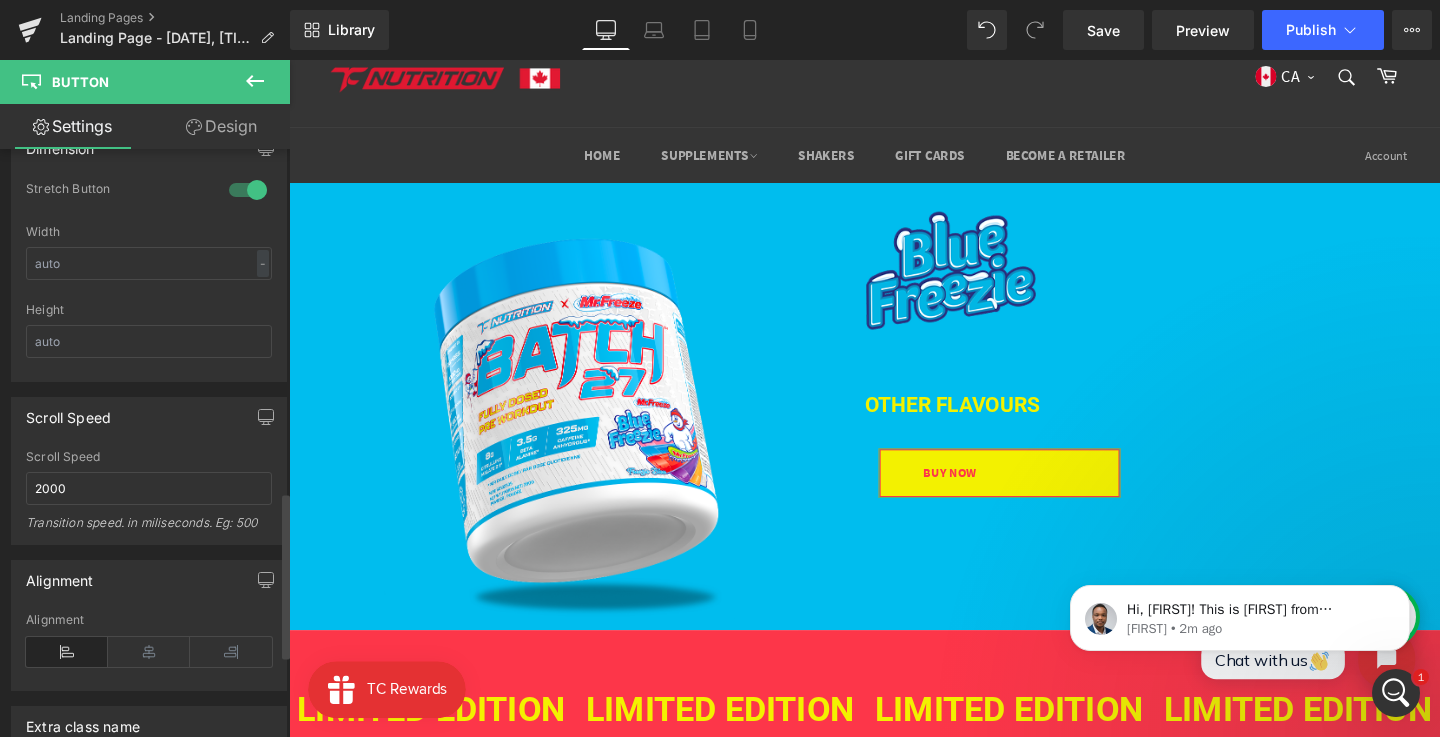 scroll, scrollTop: 1313, scrollLeft: 0, axis: vertical 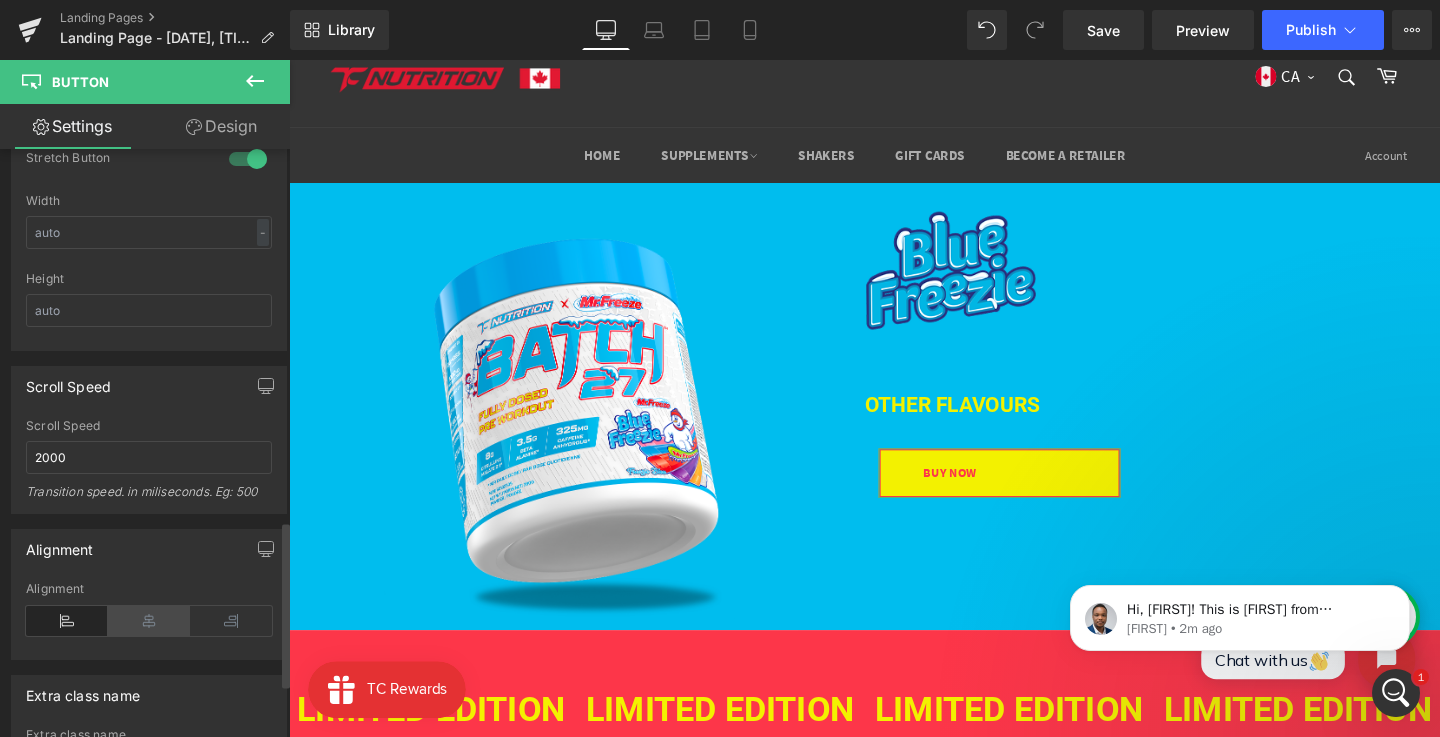 click at bounding box center (149, 621) 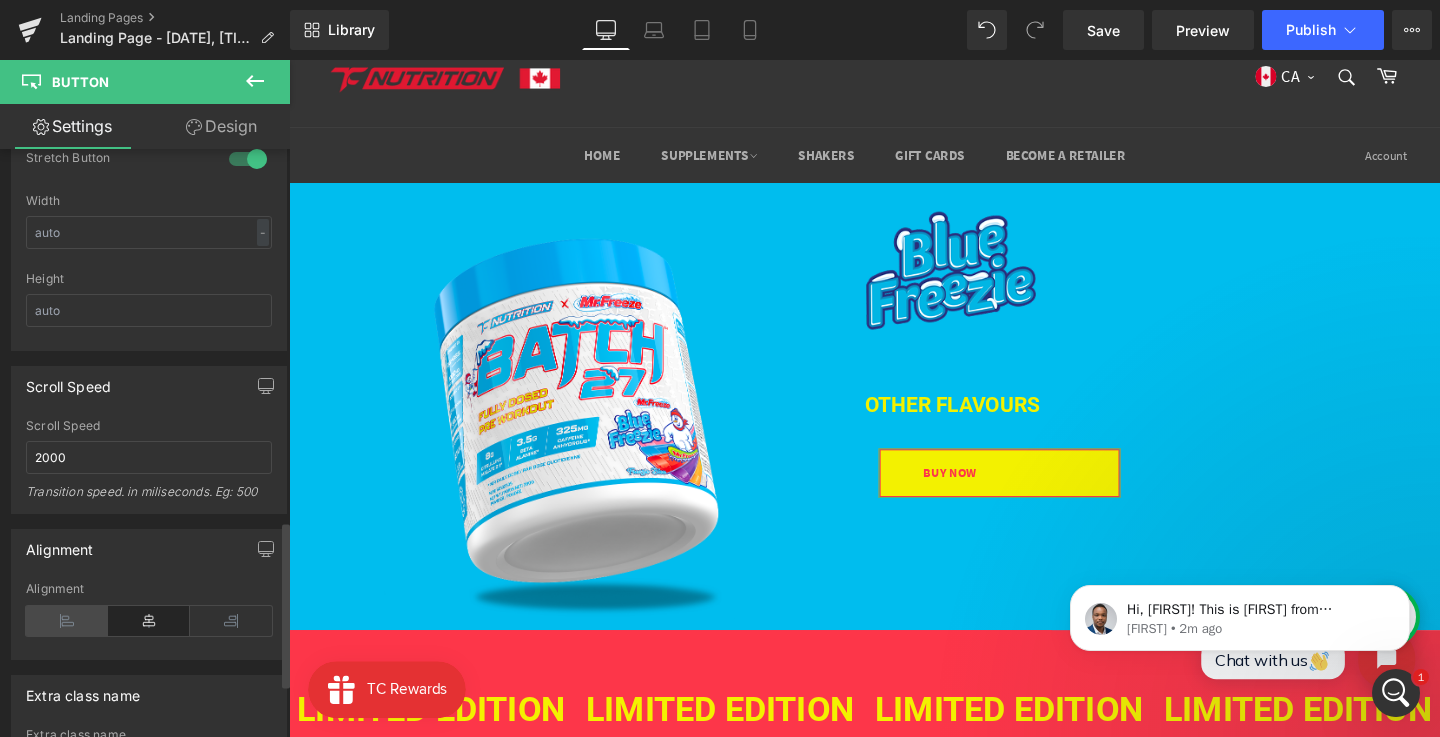 click at bounding box center (67, 621) 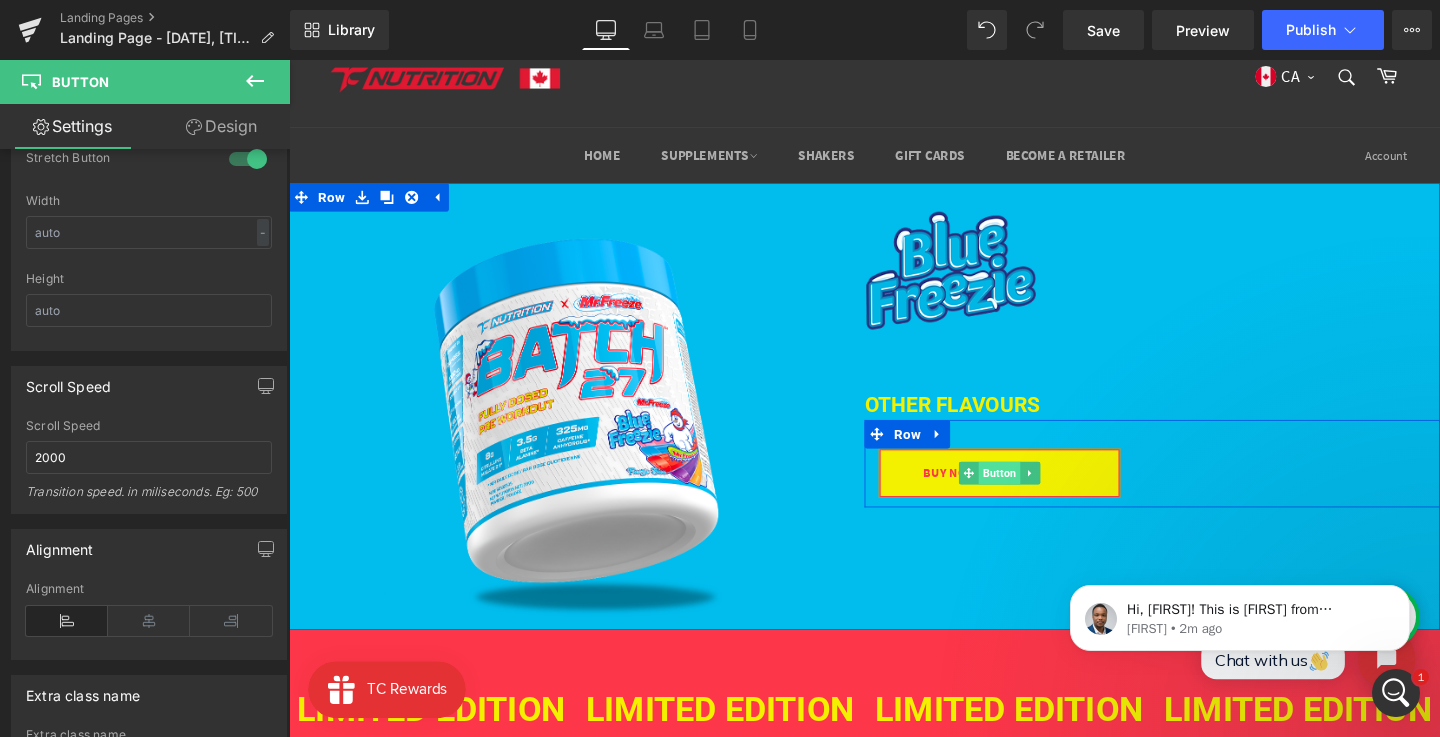 click on "Button" at bounding box center (1036, 494) 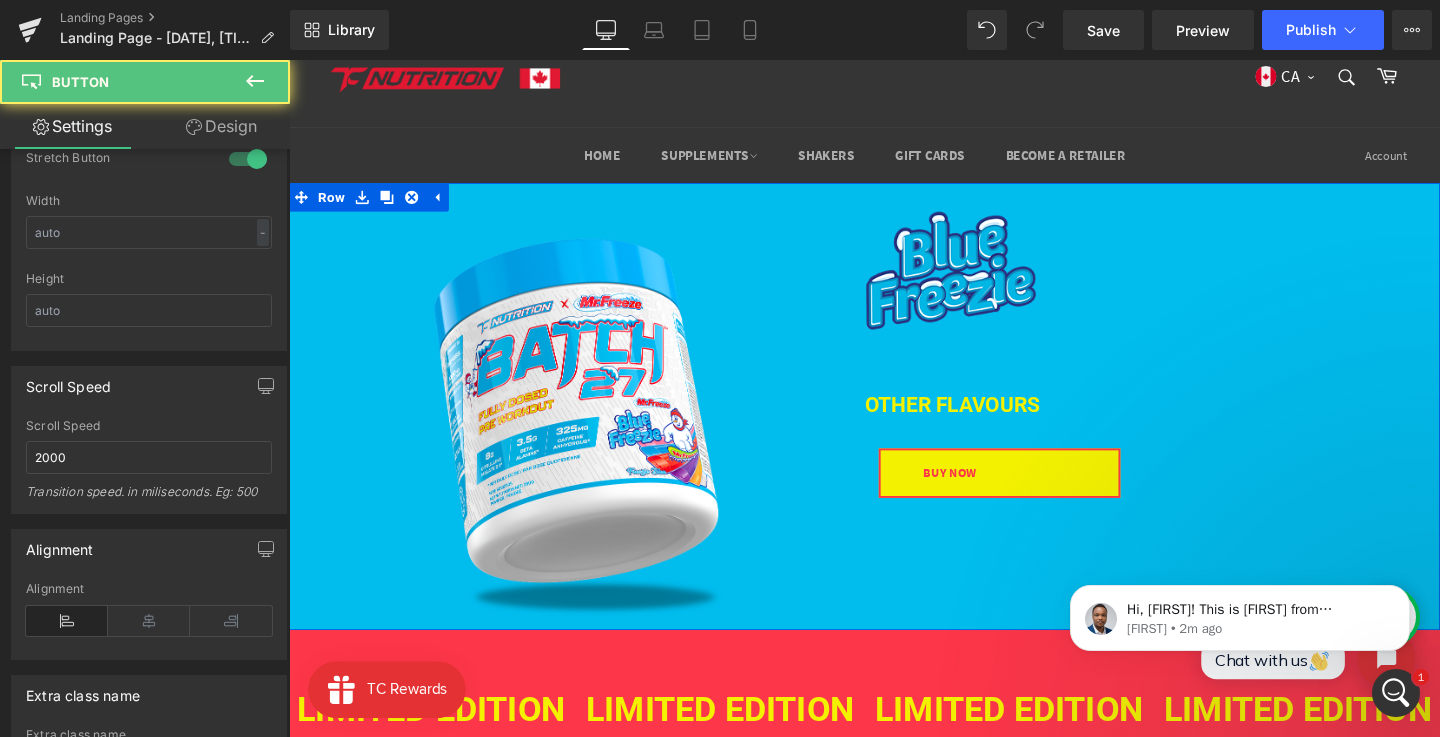 click on "OTHER FLAVOURs Heading   65px" at bounding box center [1196, 390] 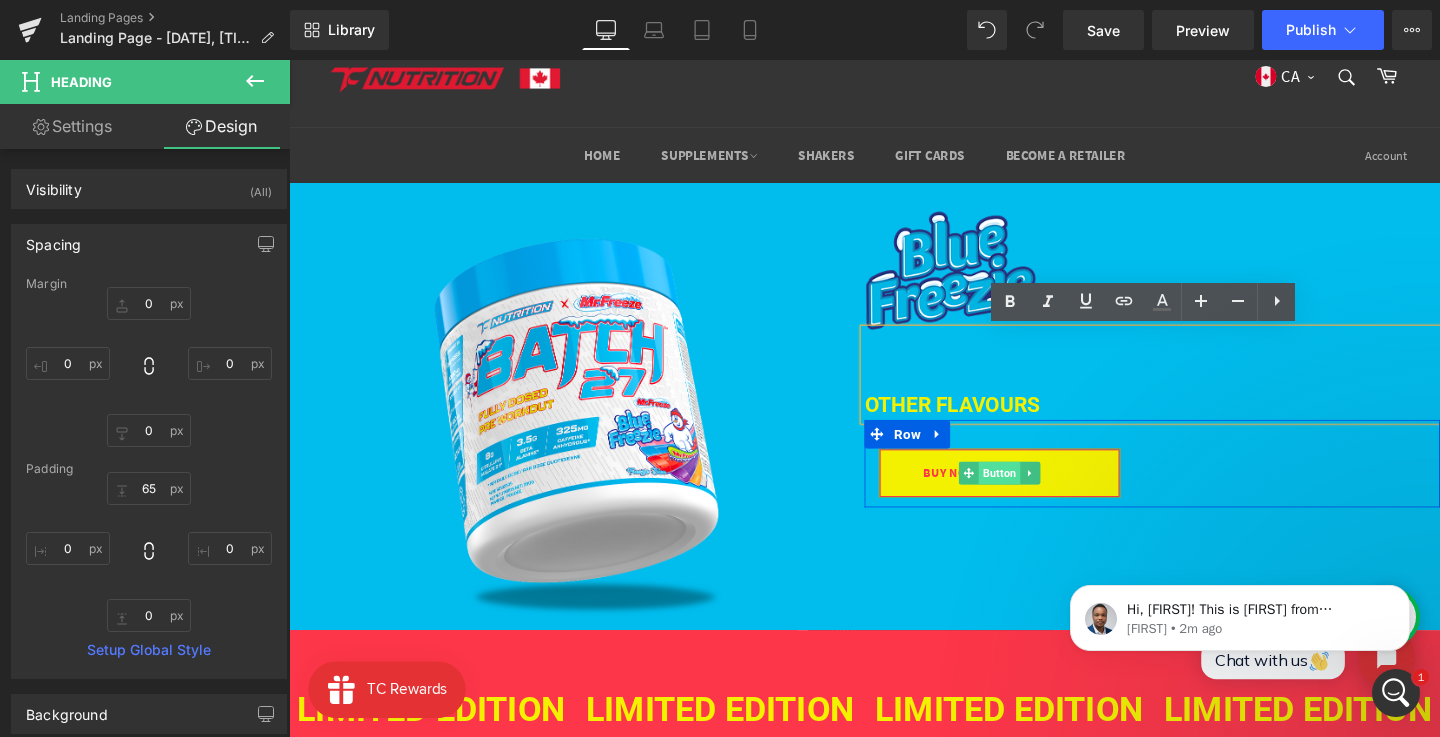 click on "Button" at bounding box center [1036, 494] 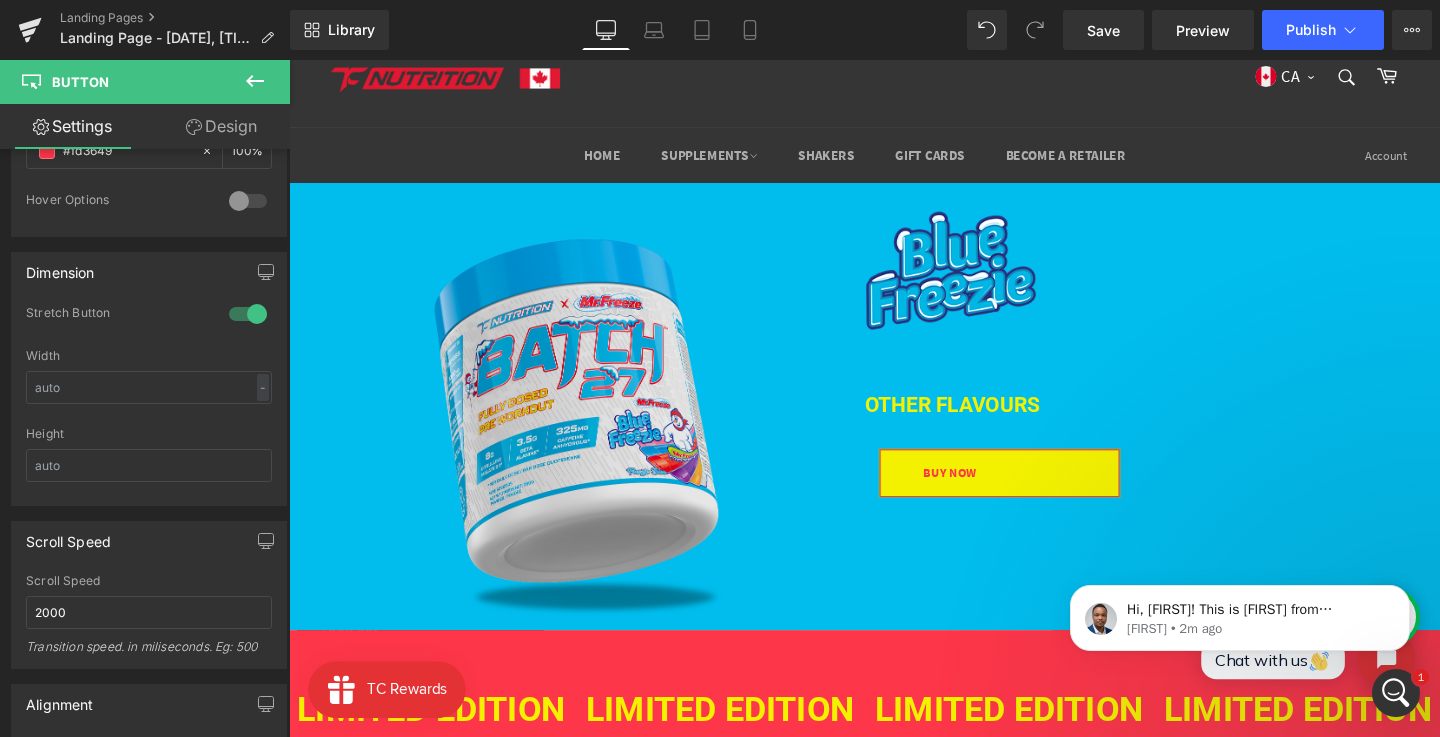 scroll, scrollTop: 1501, scrollLeft: 0, axis: vertical 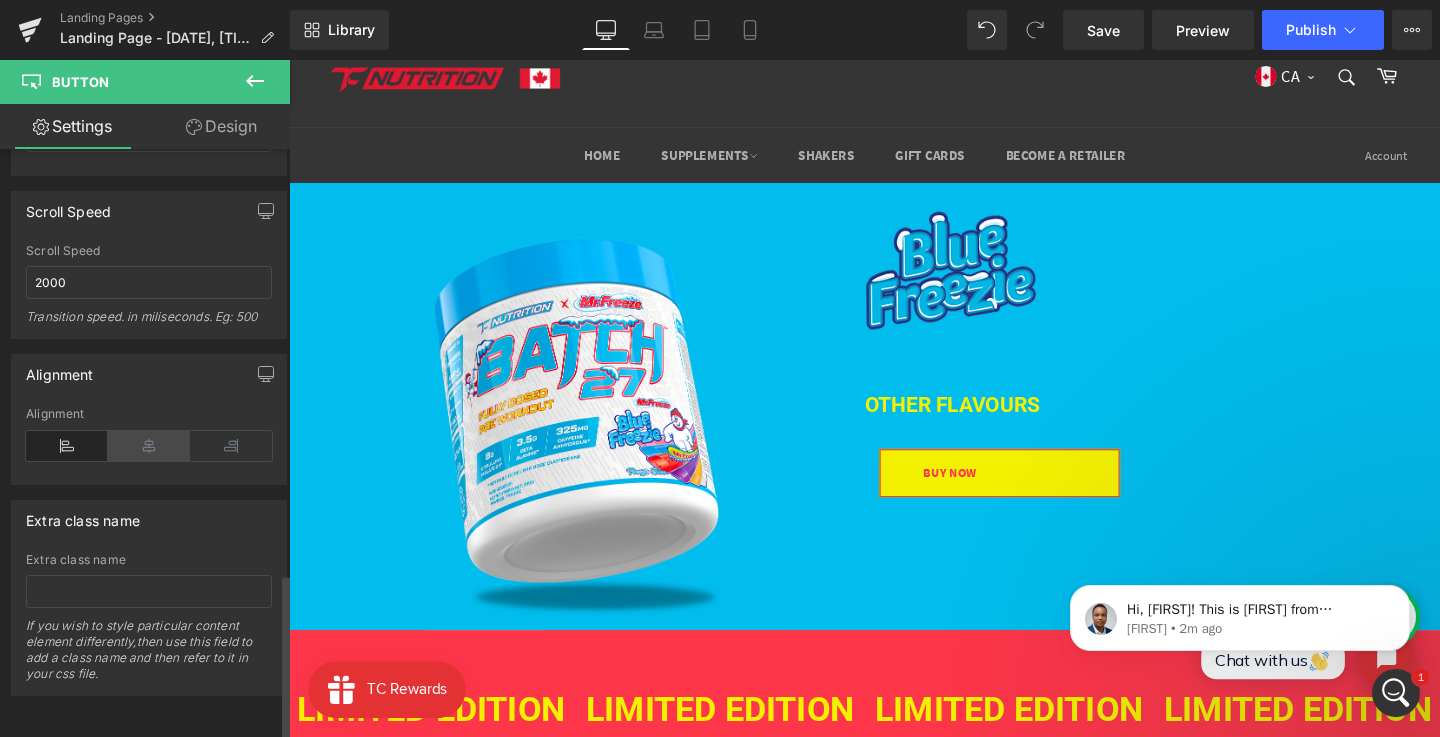 click at bounding box center (149, 446) 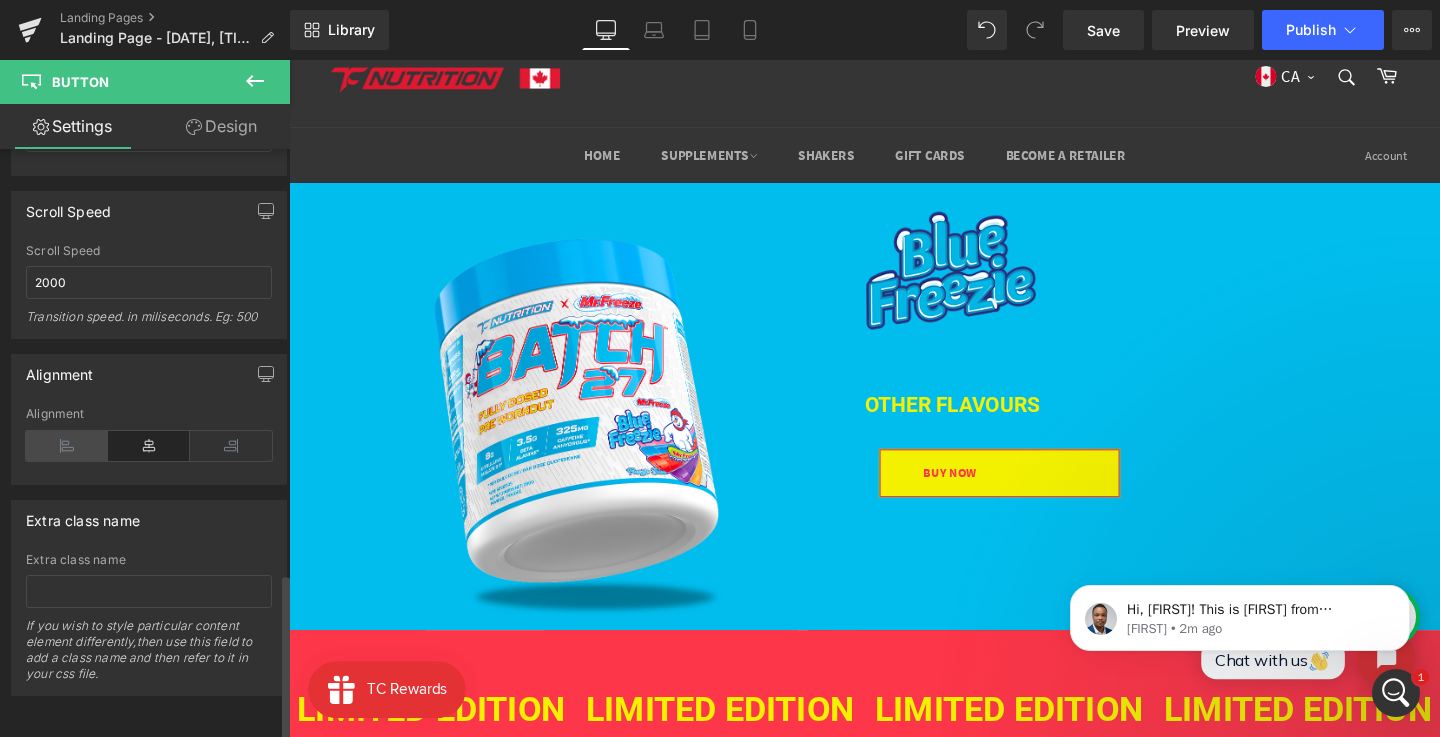 click at bounding box center [67, 446] 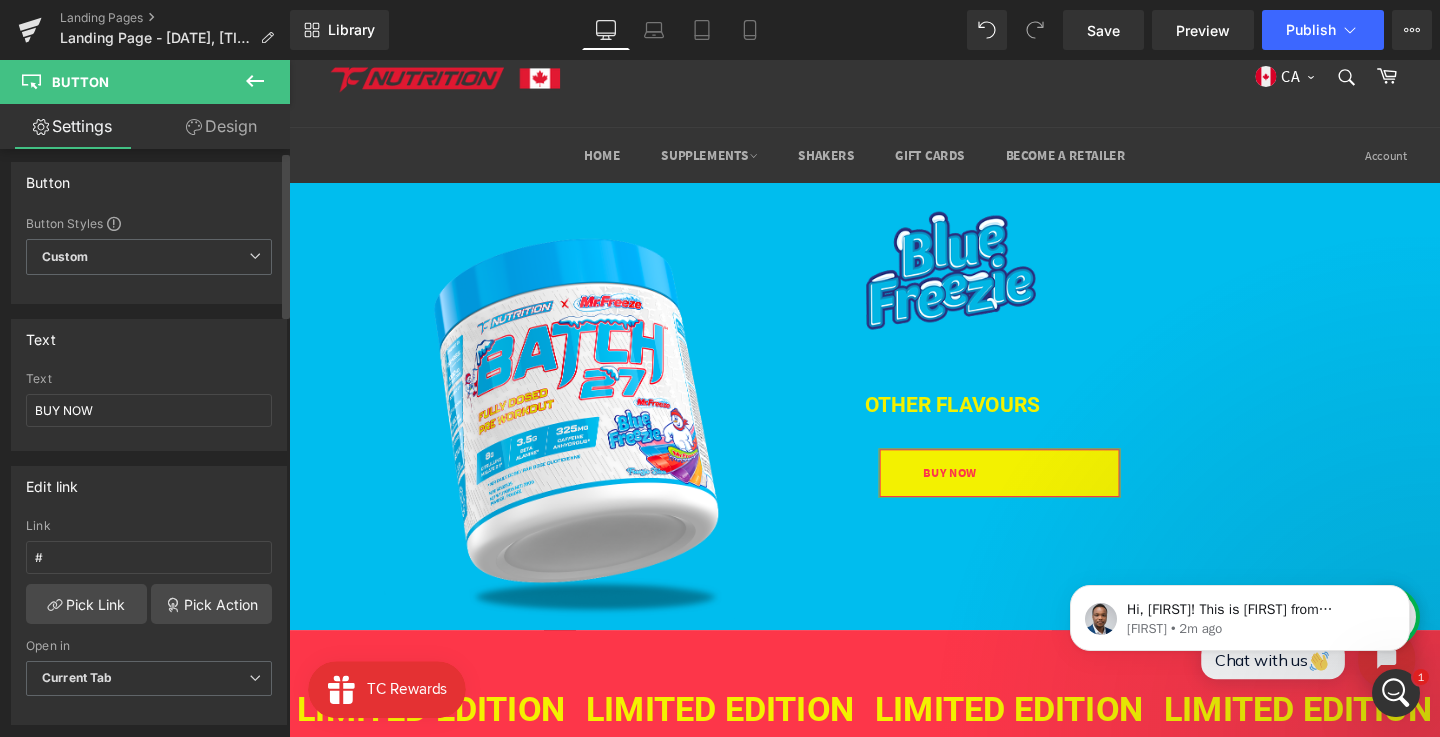 scroll, scrollTop: 0, scrollLeft: 0, axis: both 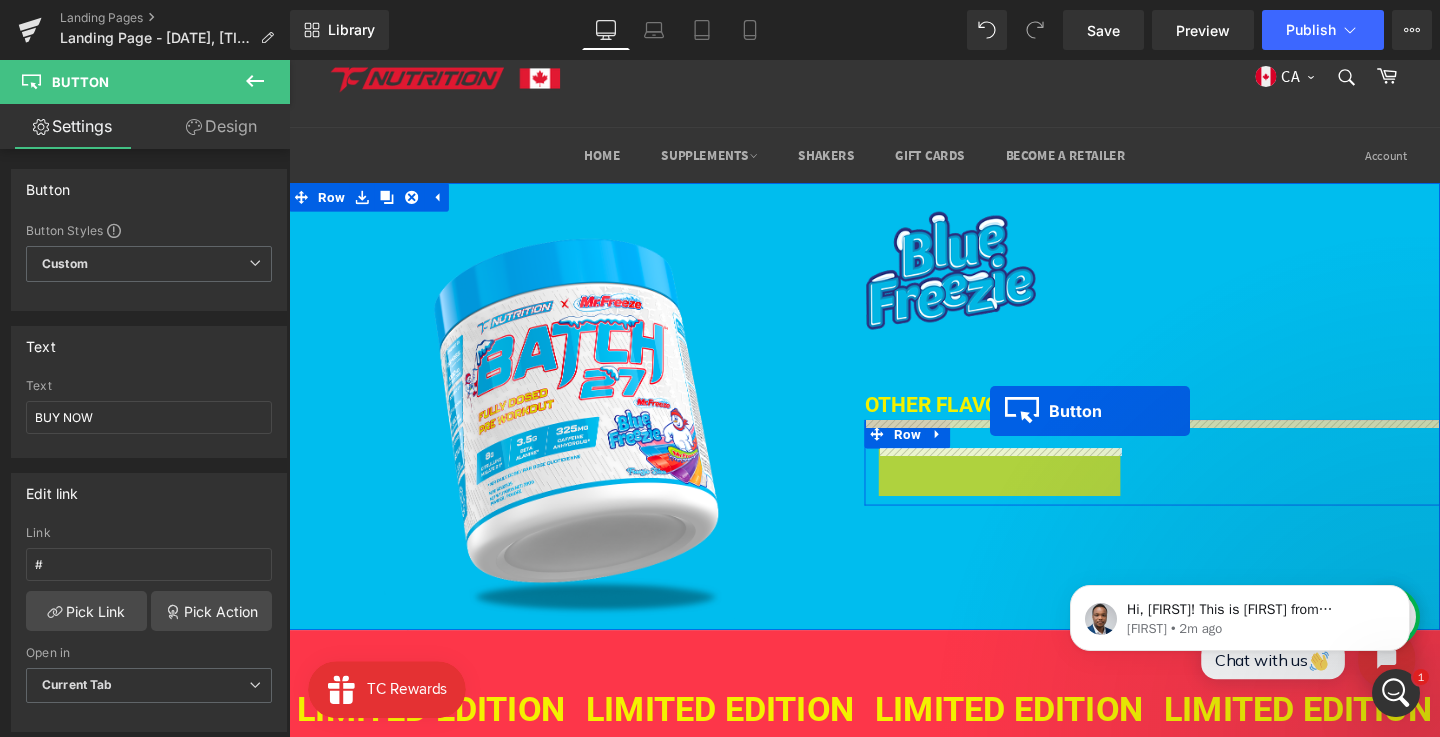 drag, startPoint x: 1029, startPoint y: 488, endPoint x: 1026, endPoint y: 429, distance: 59.07622 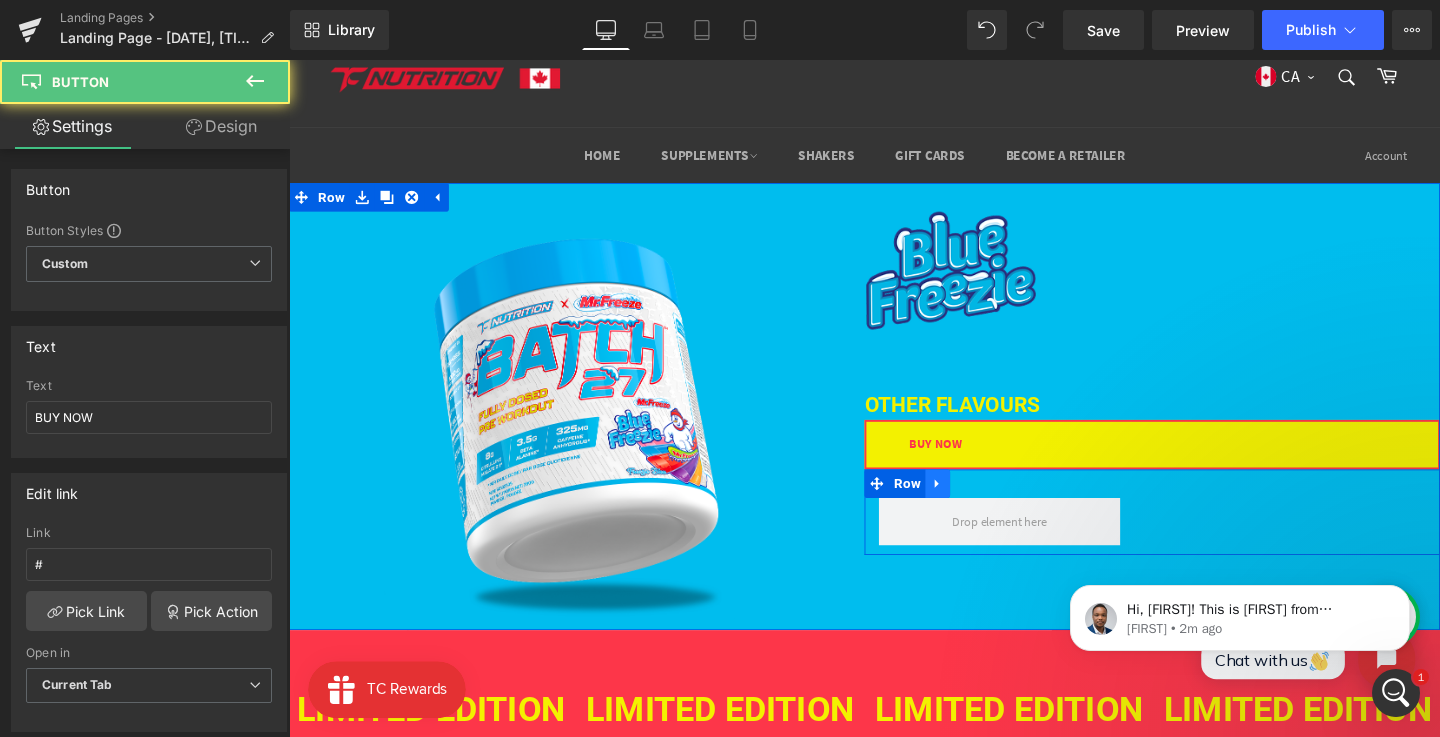 click on "Row" at bounding box center (939, 505) 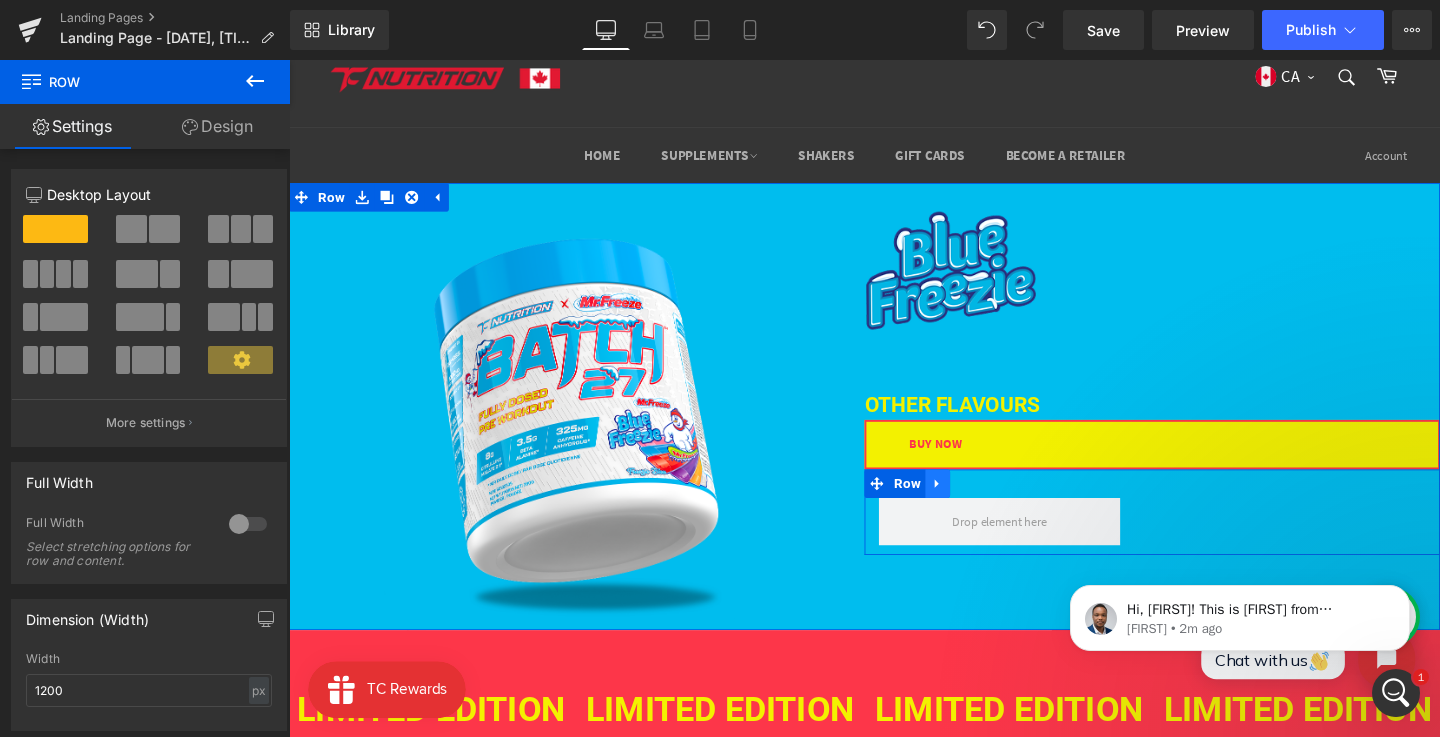 click 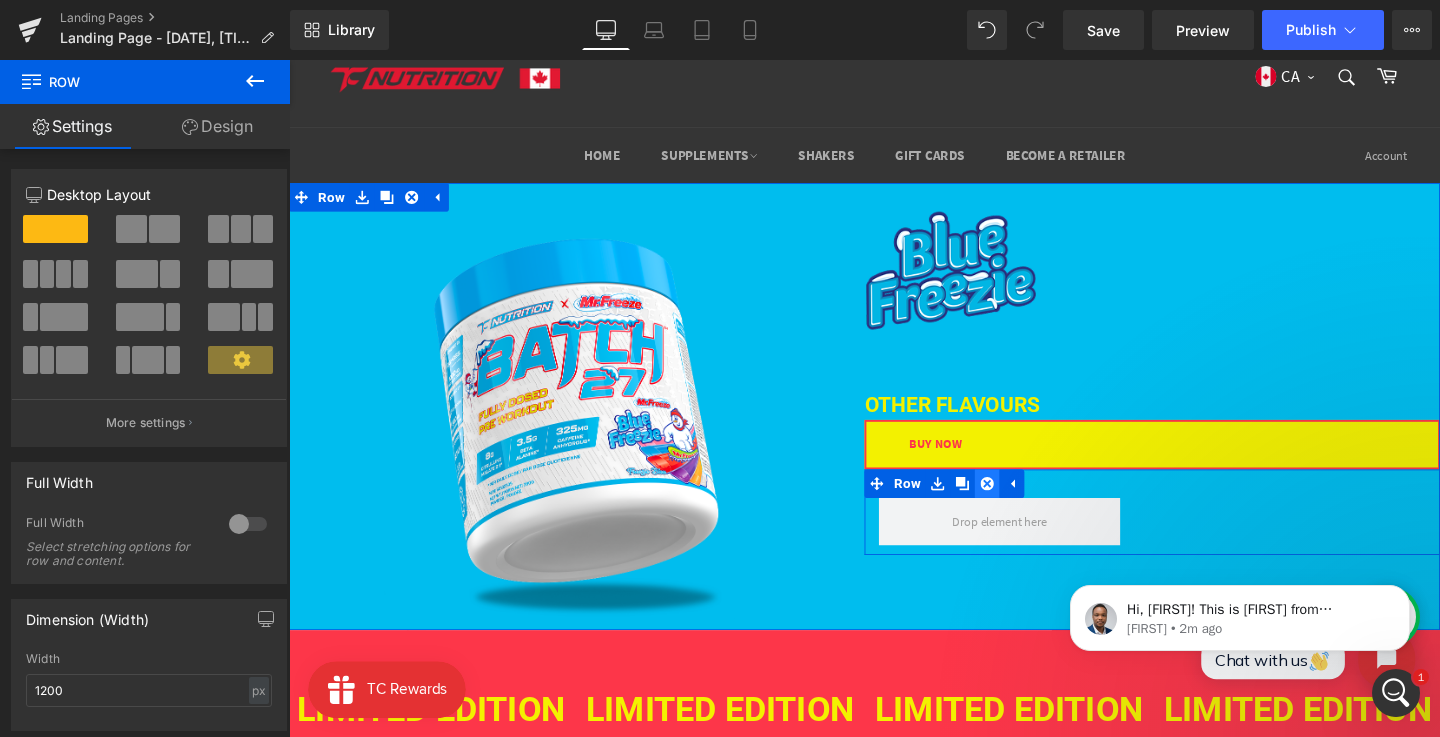 click 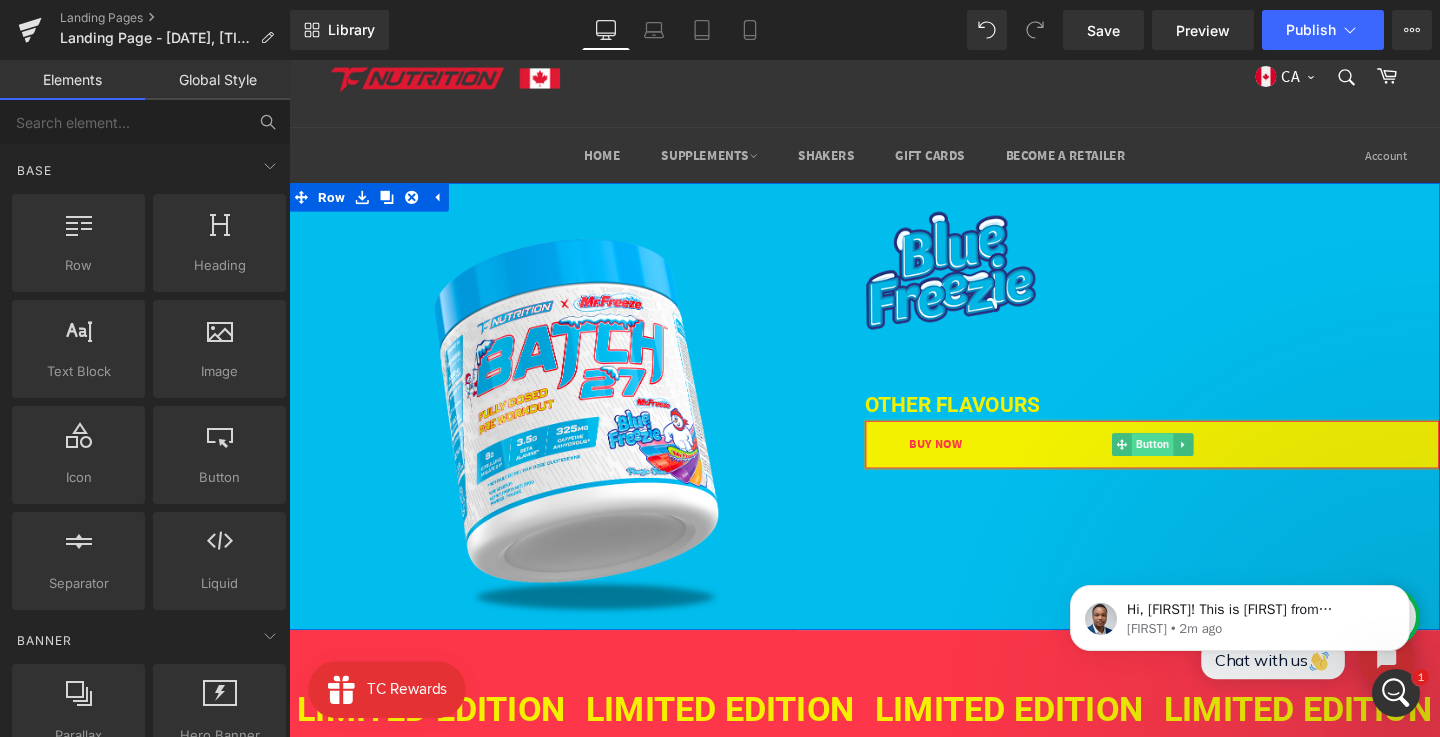 click on "Button" at bounding box center [1197, 464] 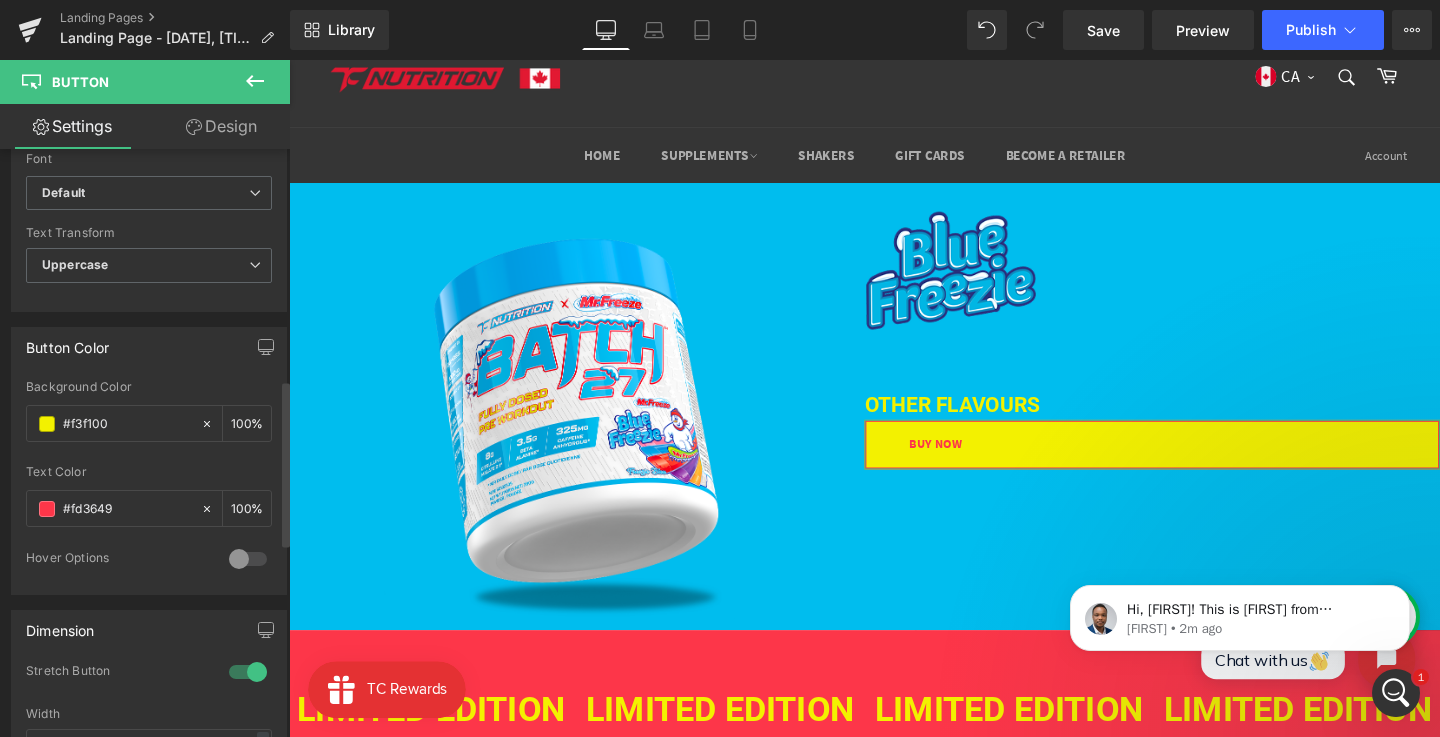 scroll, scrollTop: 850, scrollLeft: 0, axis: vertical 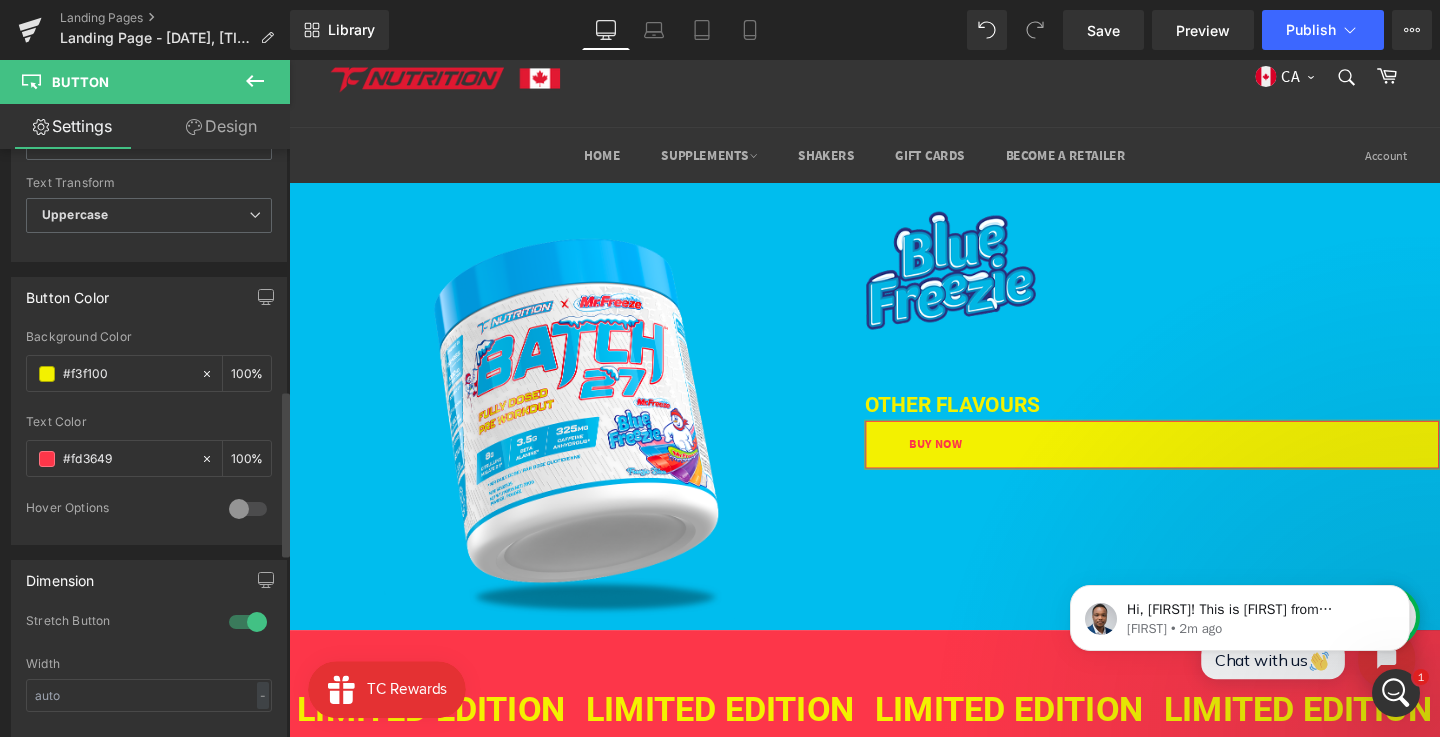 click at bounding box center (248, 622) 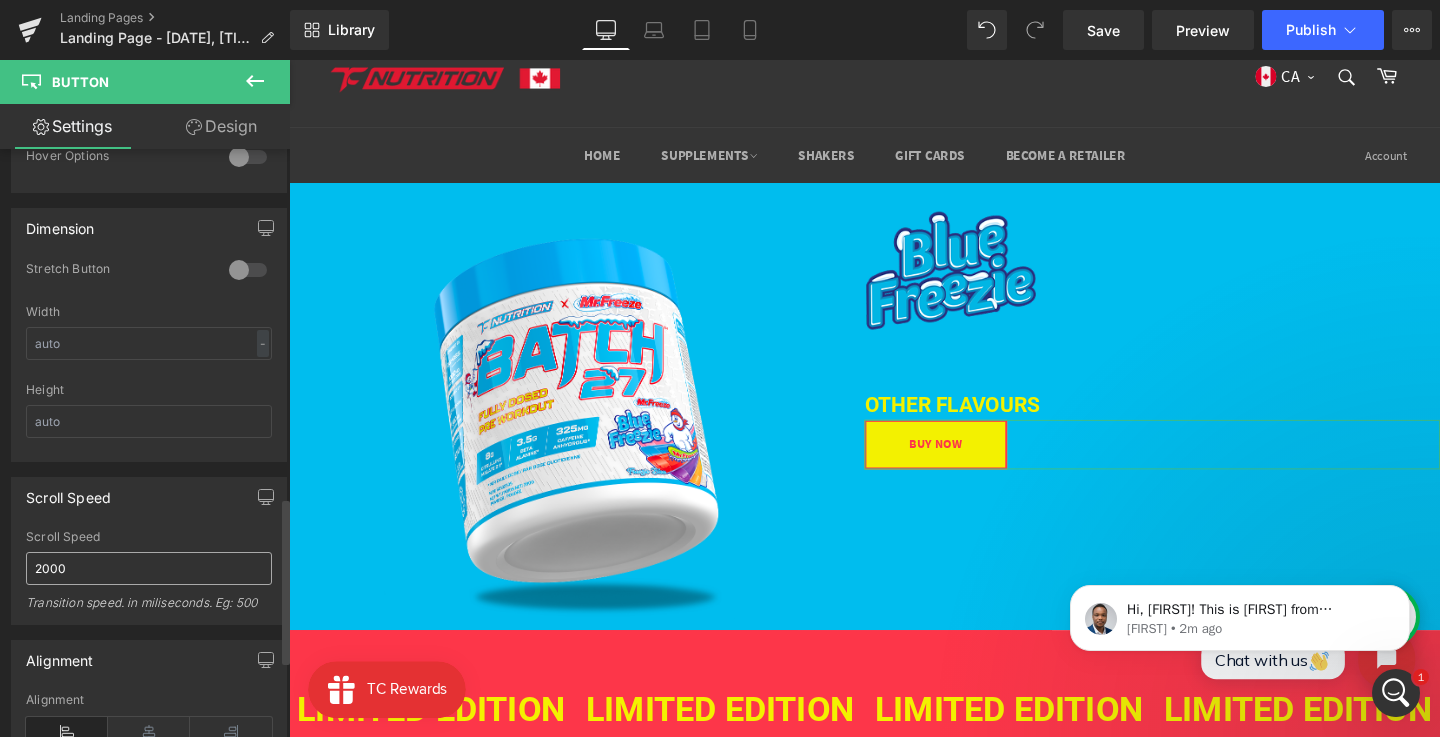 scroll, scrollTop: 1308, scrollLeft: 0, axis: vertical 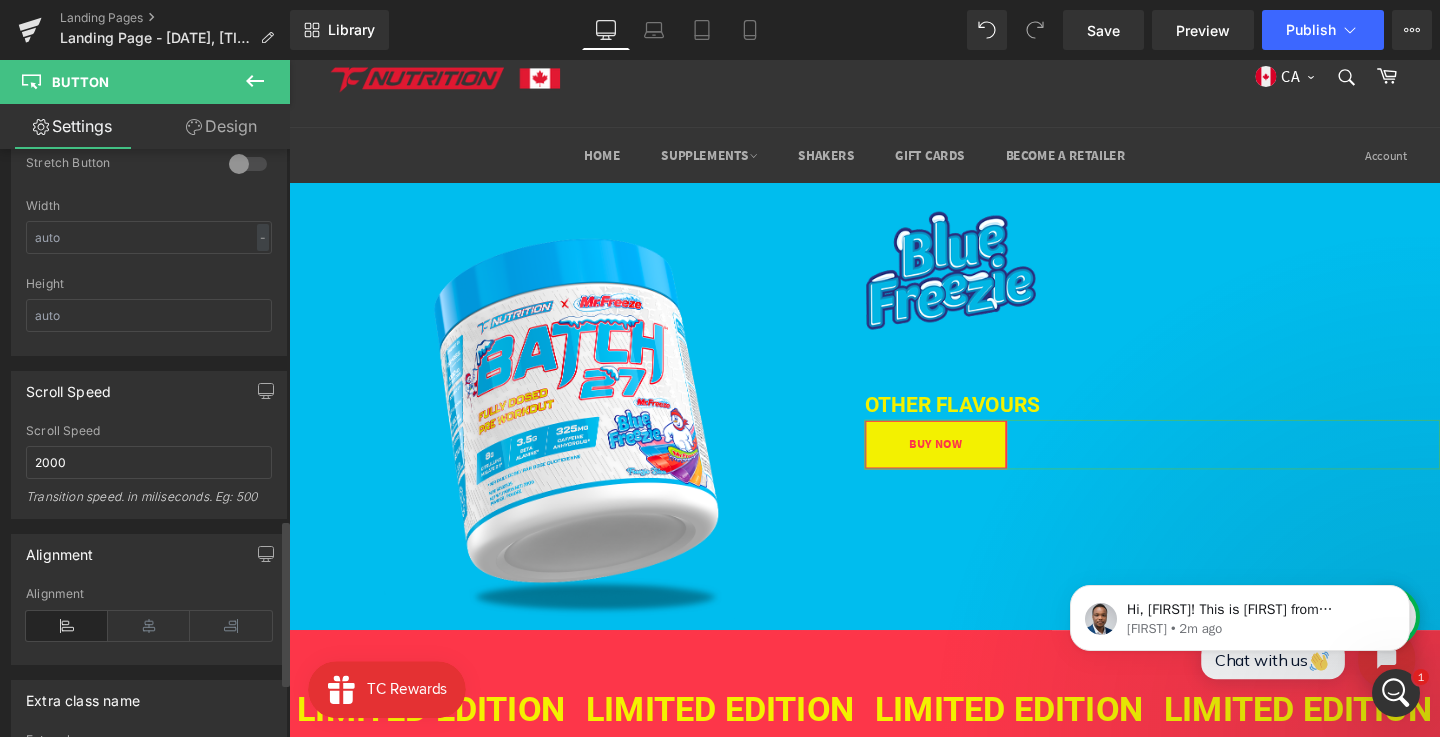 click on "Alignment" at bounding box center [149, 625] 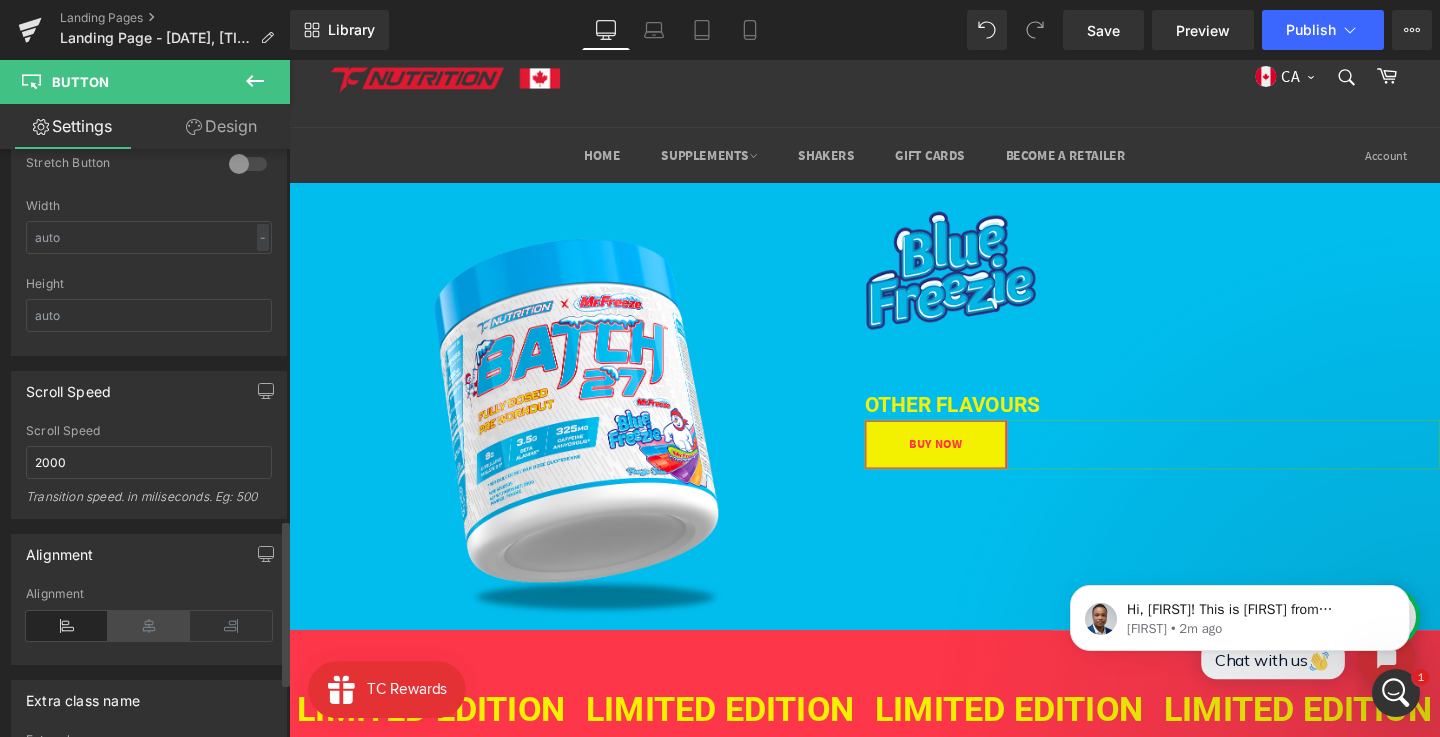 click at bounding box center (149, 626) 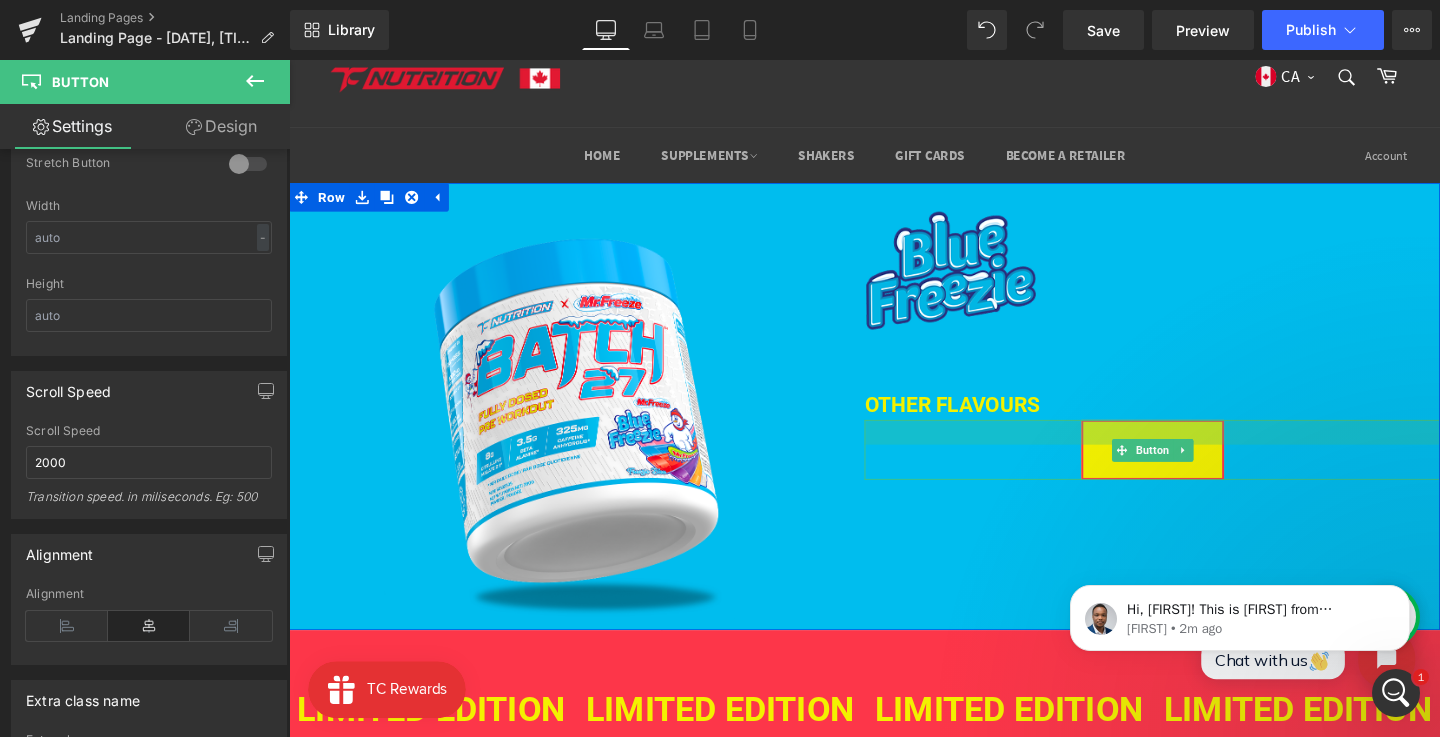 drag, startPoint x: 1071, startPoint y: 439, endPoint x: 1070, endPoint y: 450, distance: 11.045361 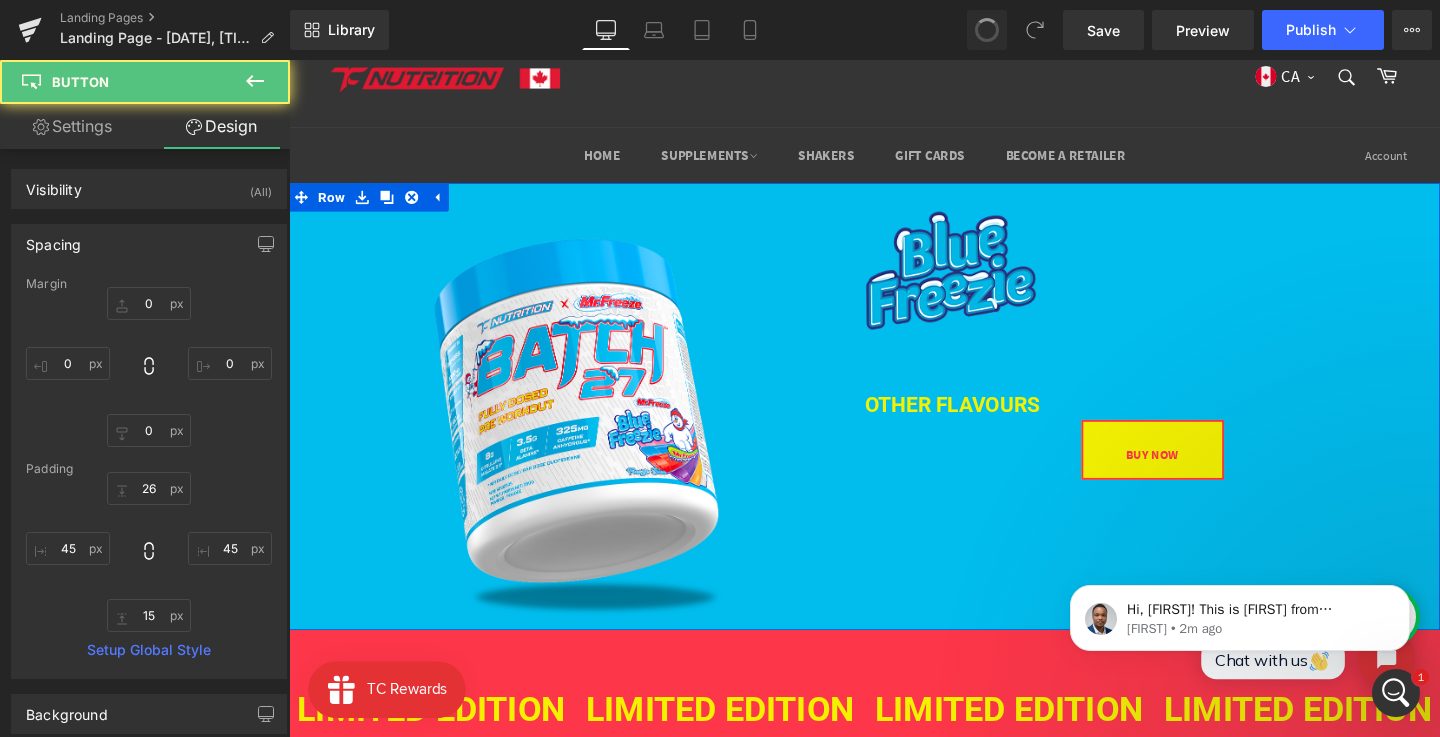 type on "0" 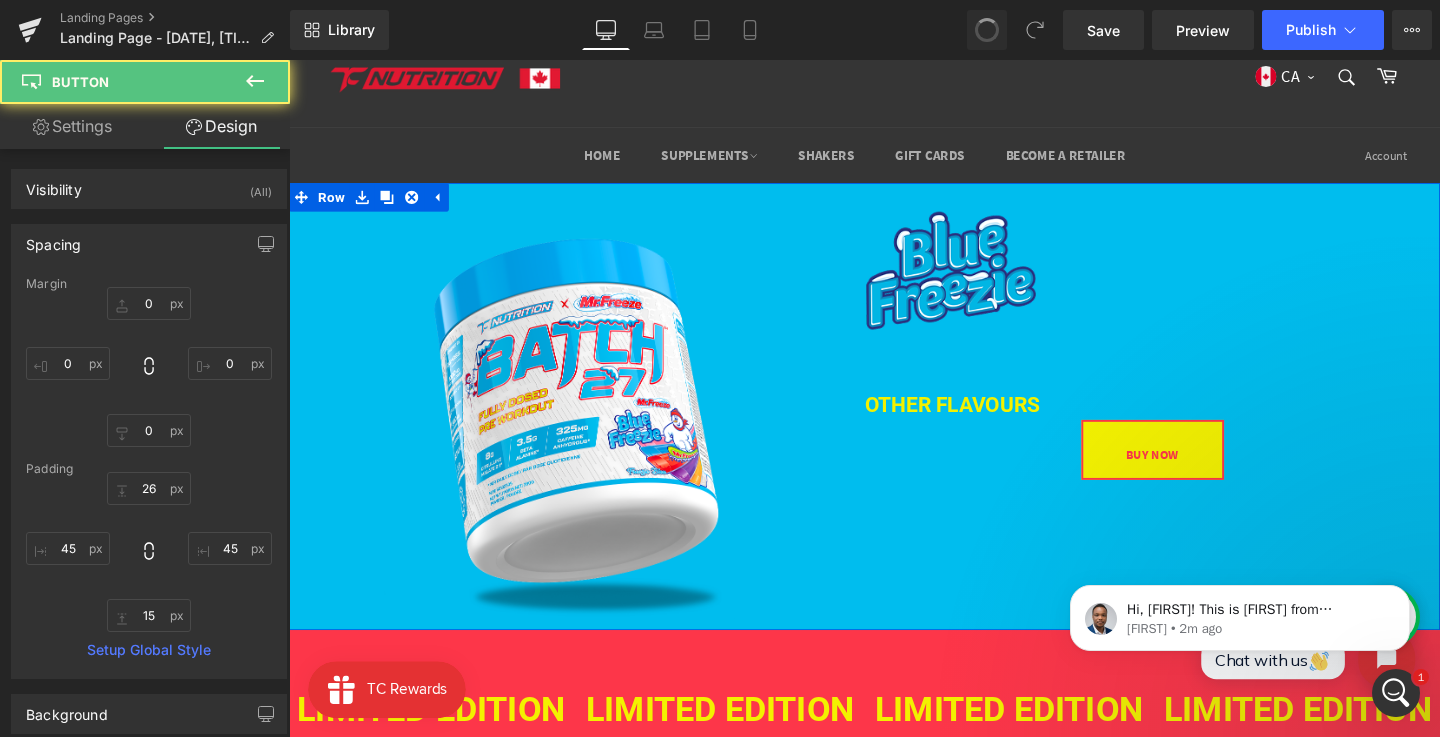 type on "0" 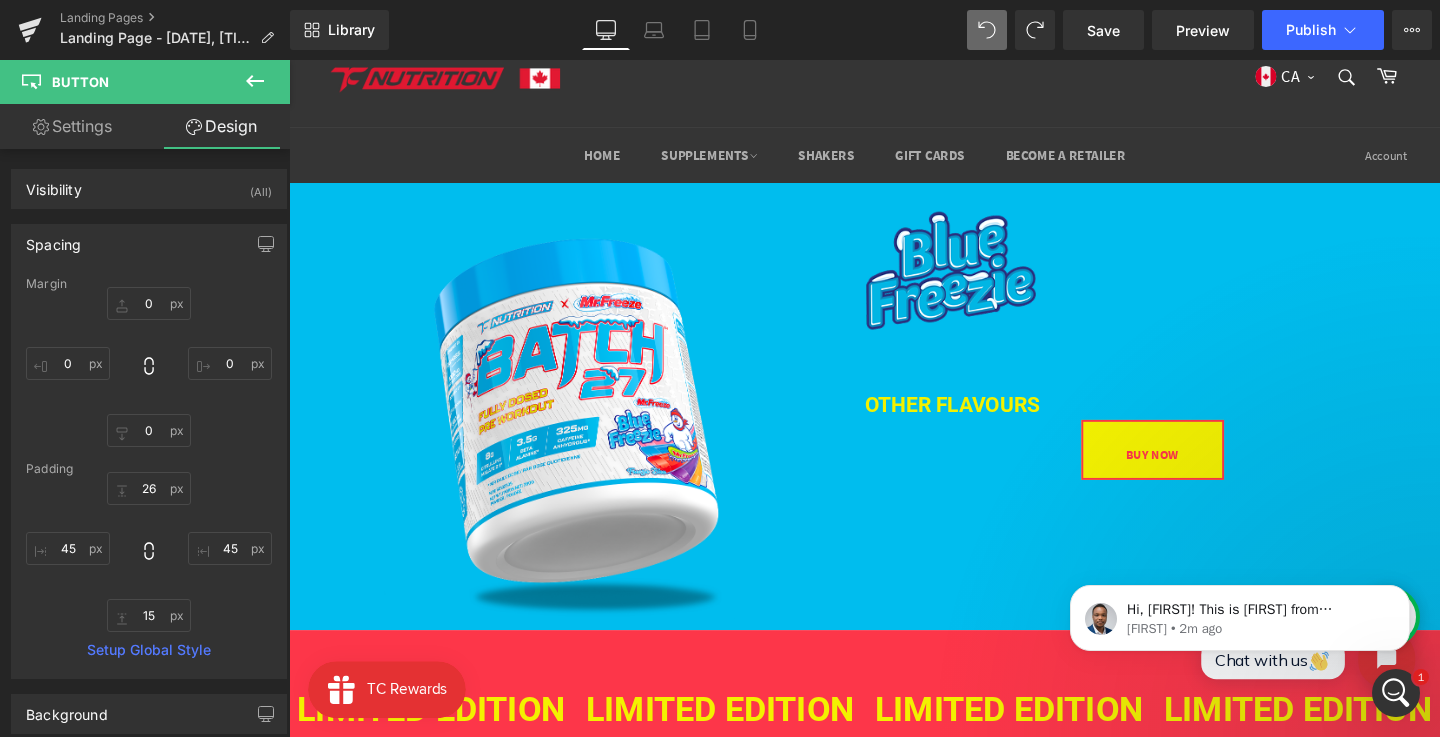 type on "100" 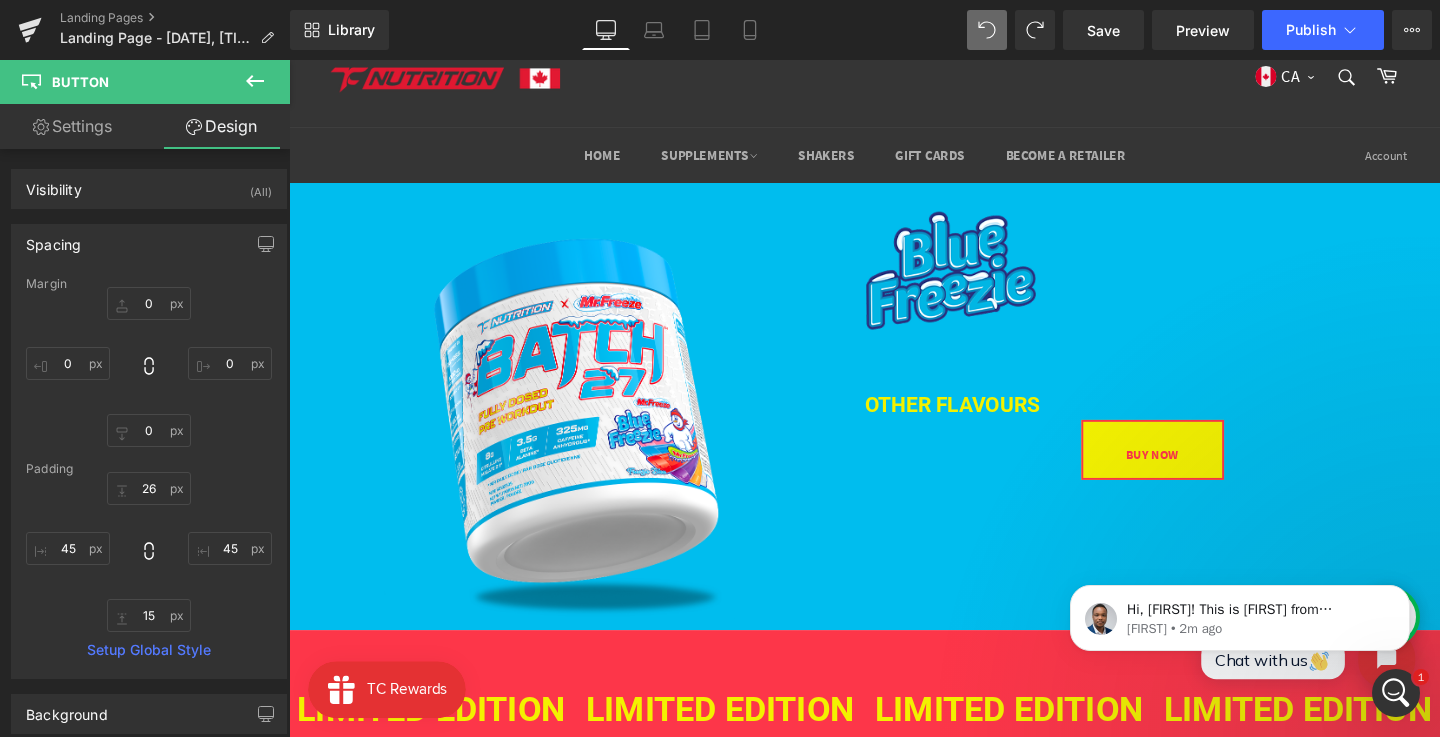 type on "100" 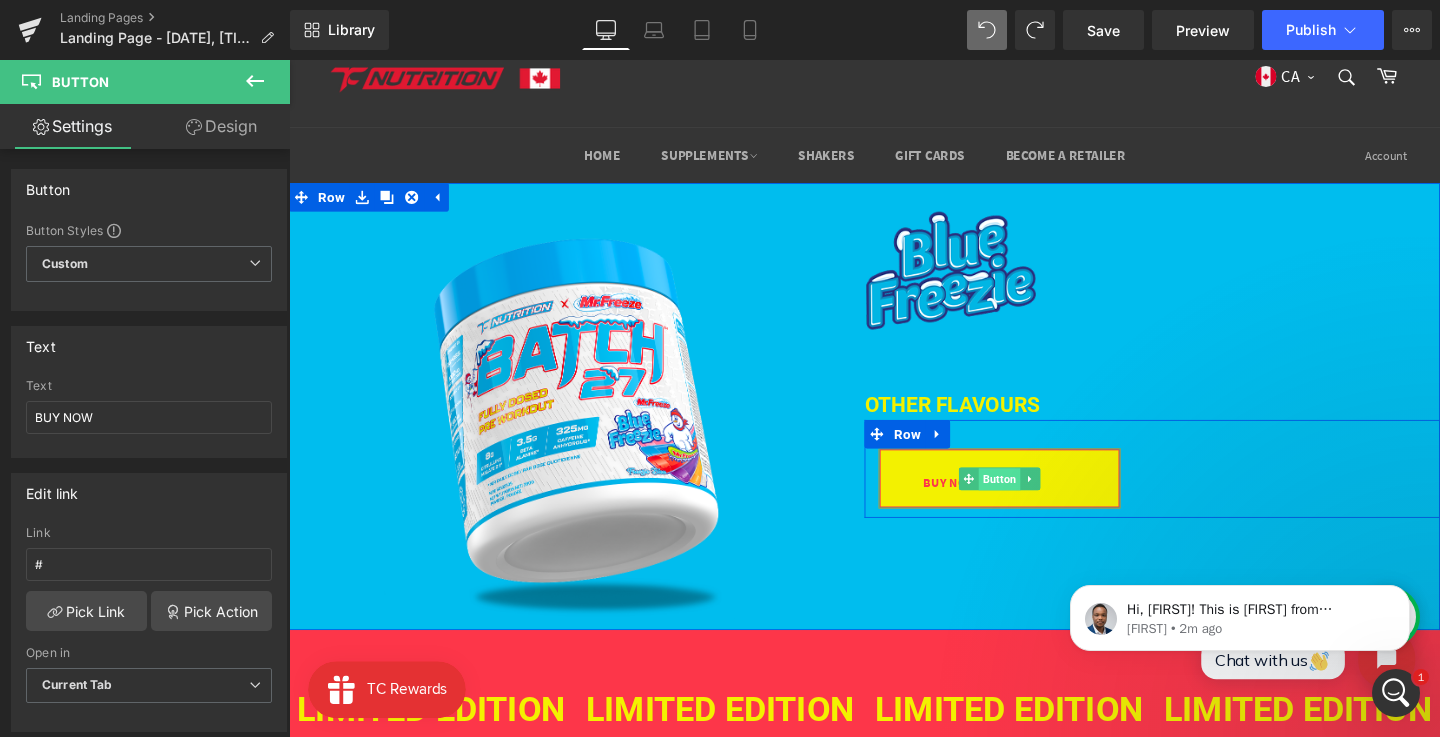 click on "Button" at bounding box center (1036, 501) 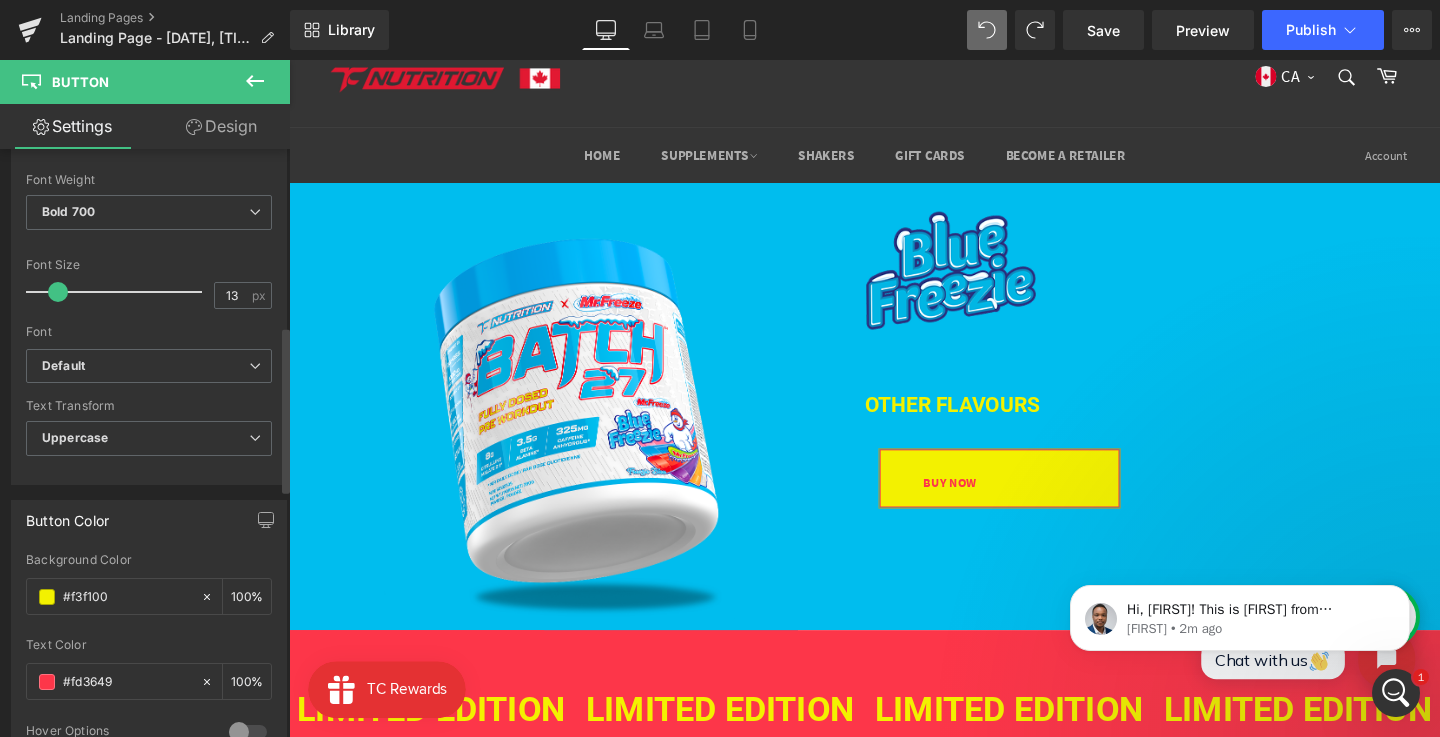 scroll, scrollTop: 527, scrollLeft: 0, axis: vertical 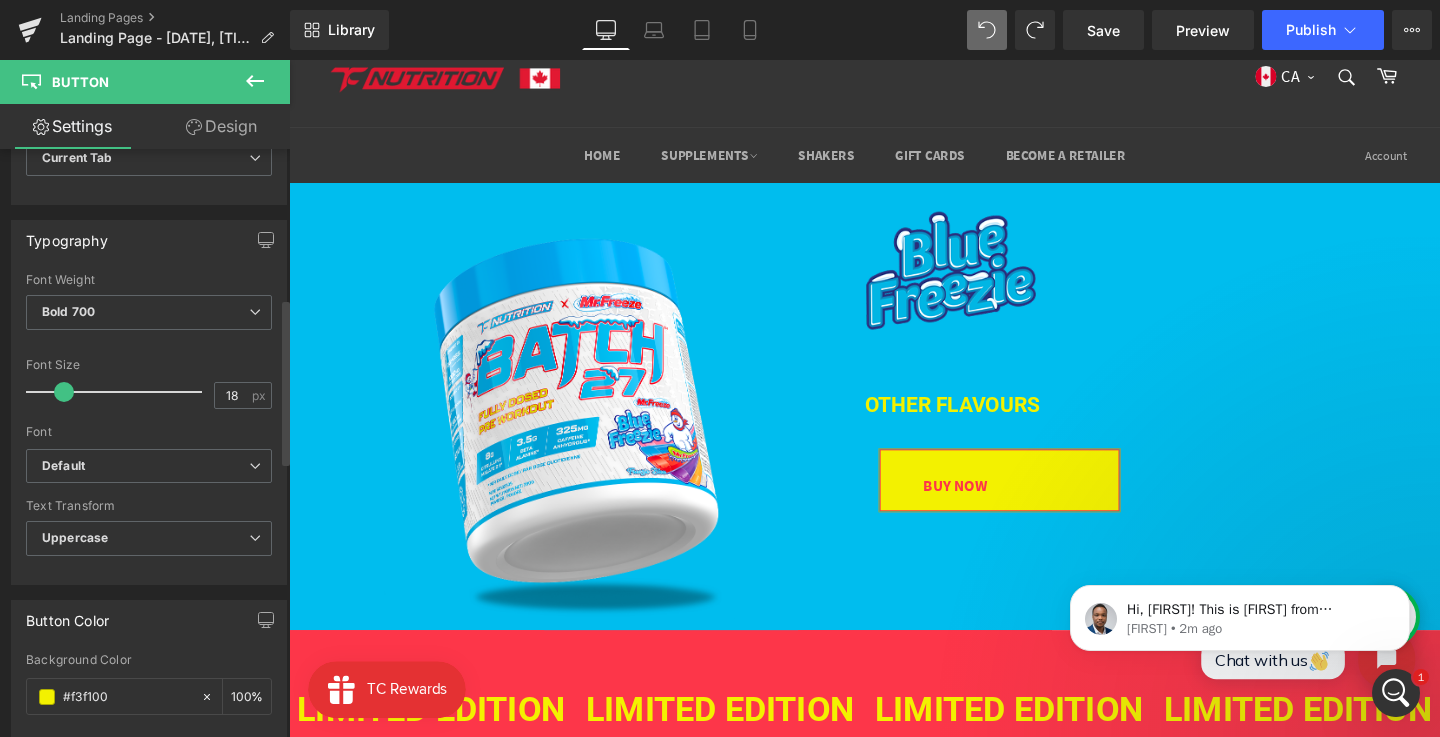 type on "19" 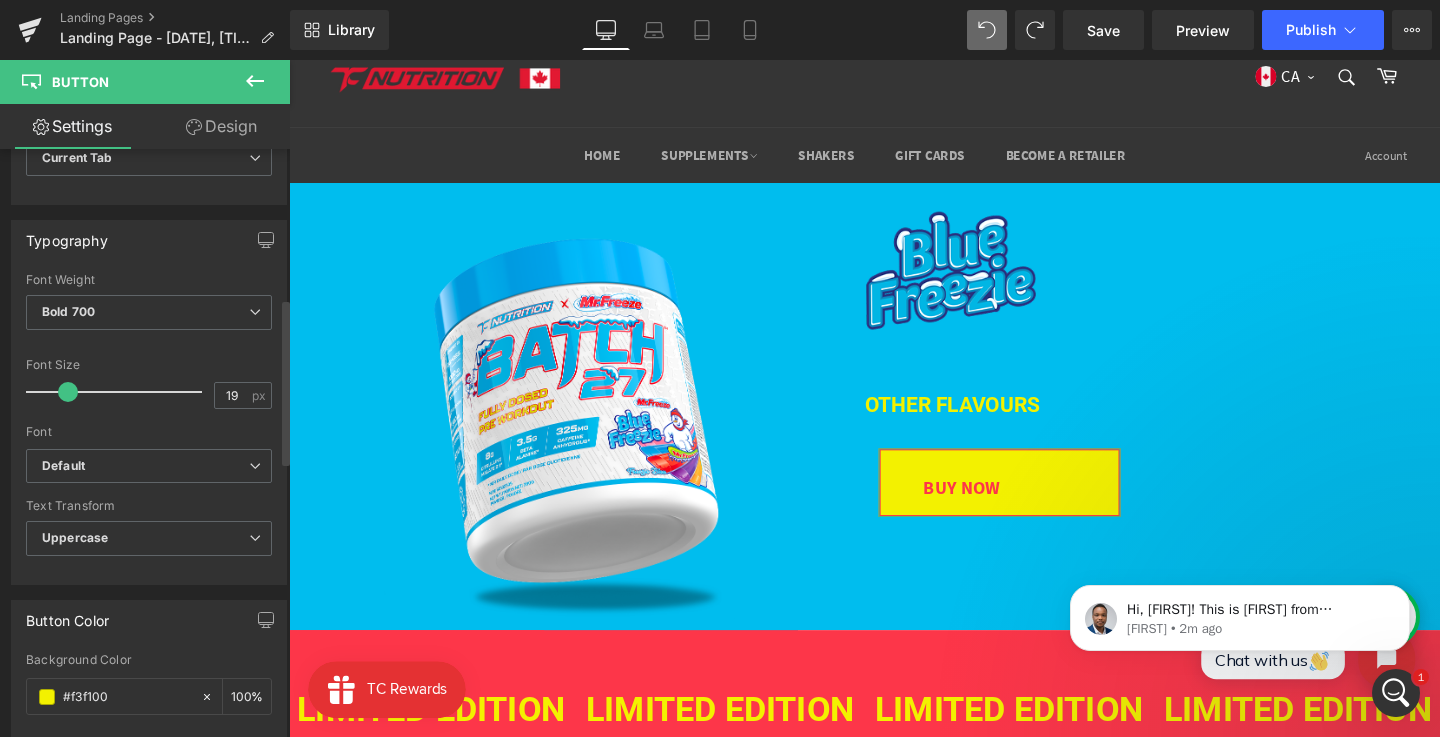 click at bounding box center (68, 392) 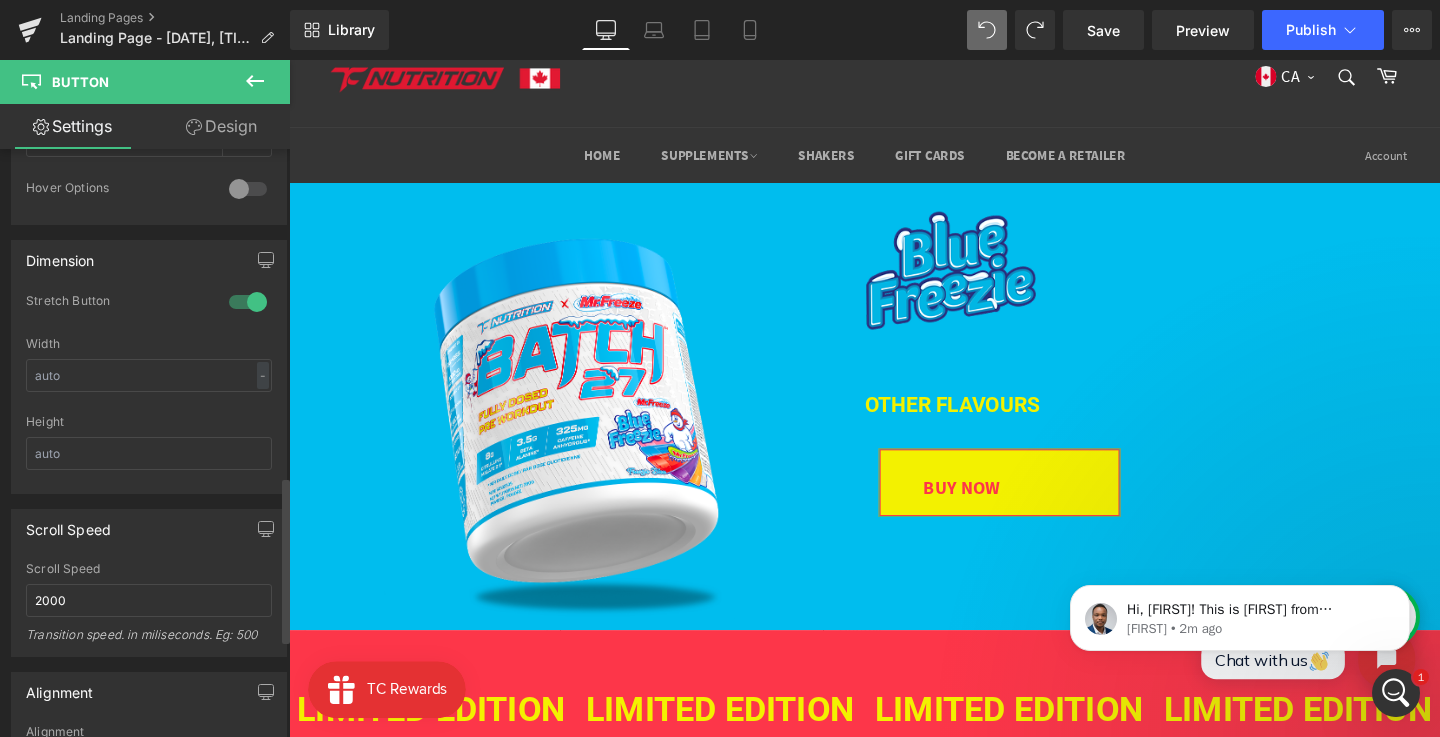 scroll, scrollTop: 1156, scrollLeft: 0, axis: vertical 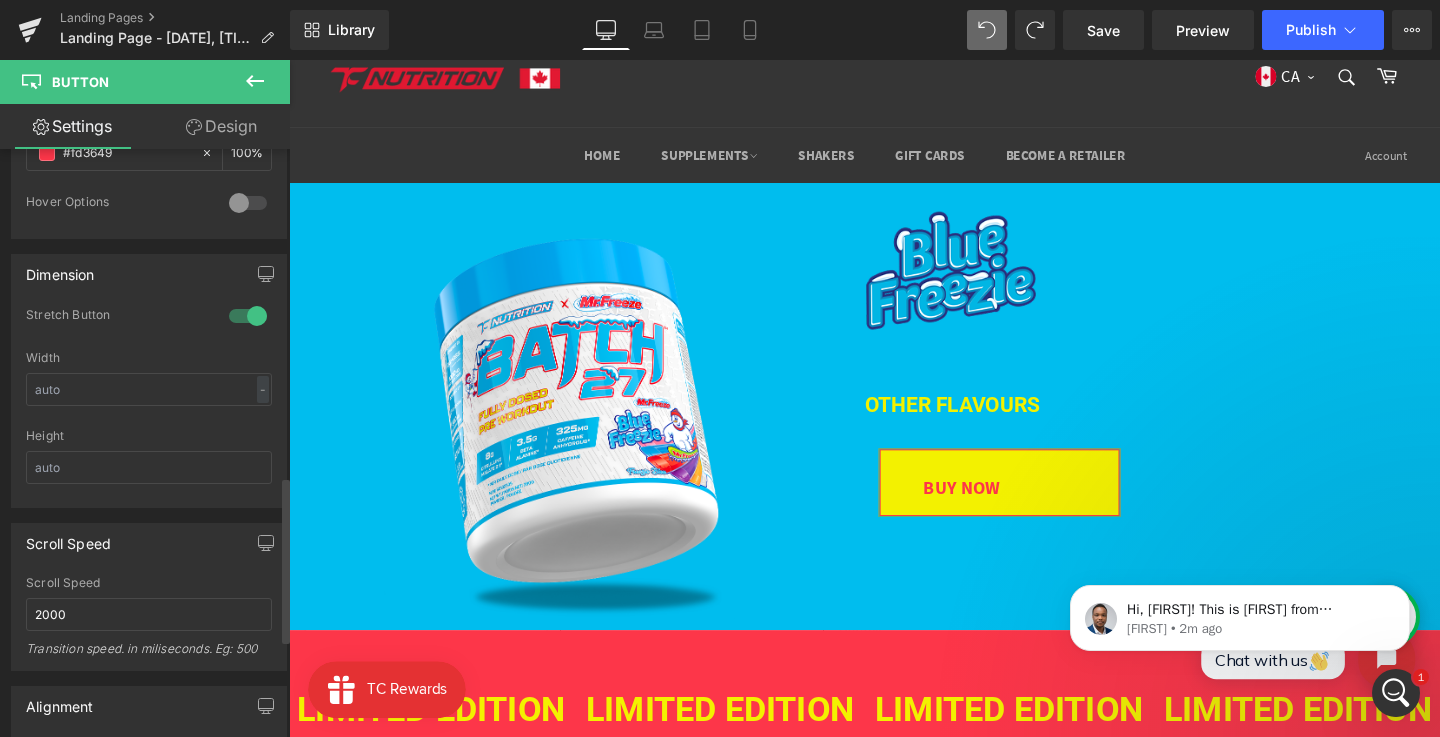 click at bounding box center [248, 316] 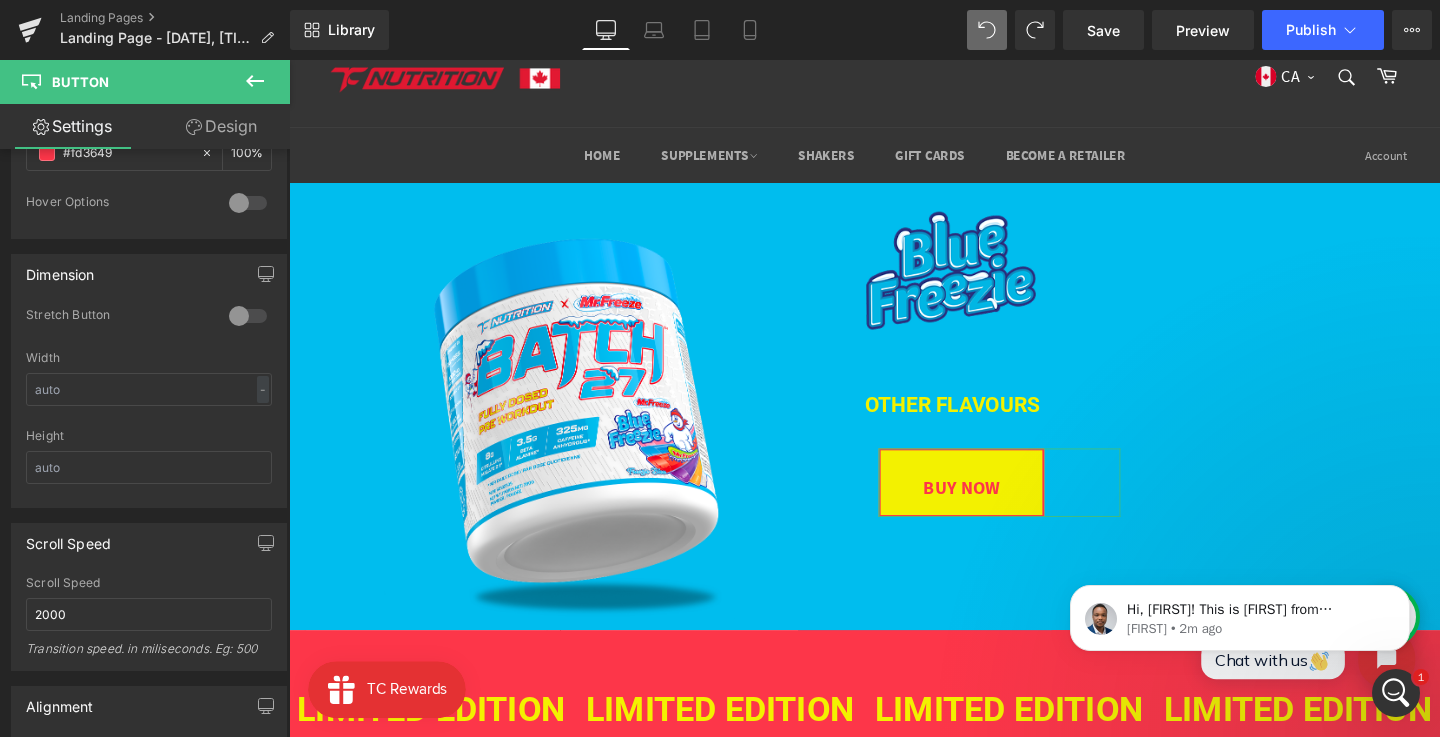 click on "Design" at bounding box center (221, 126) 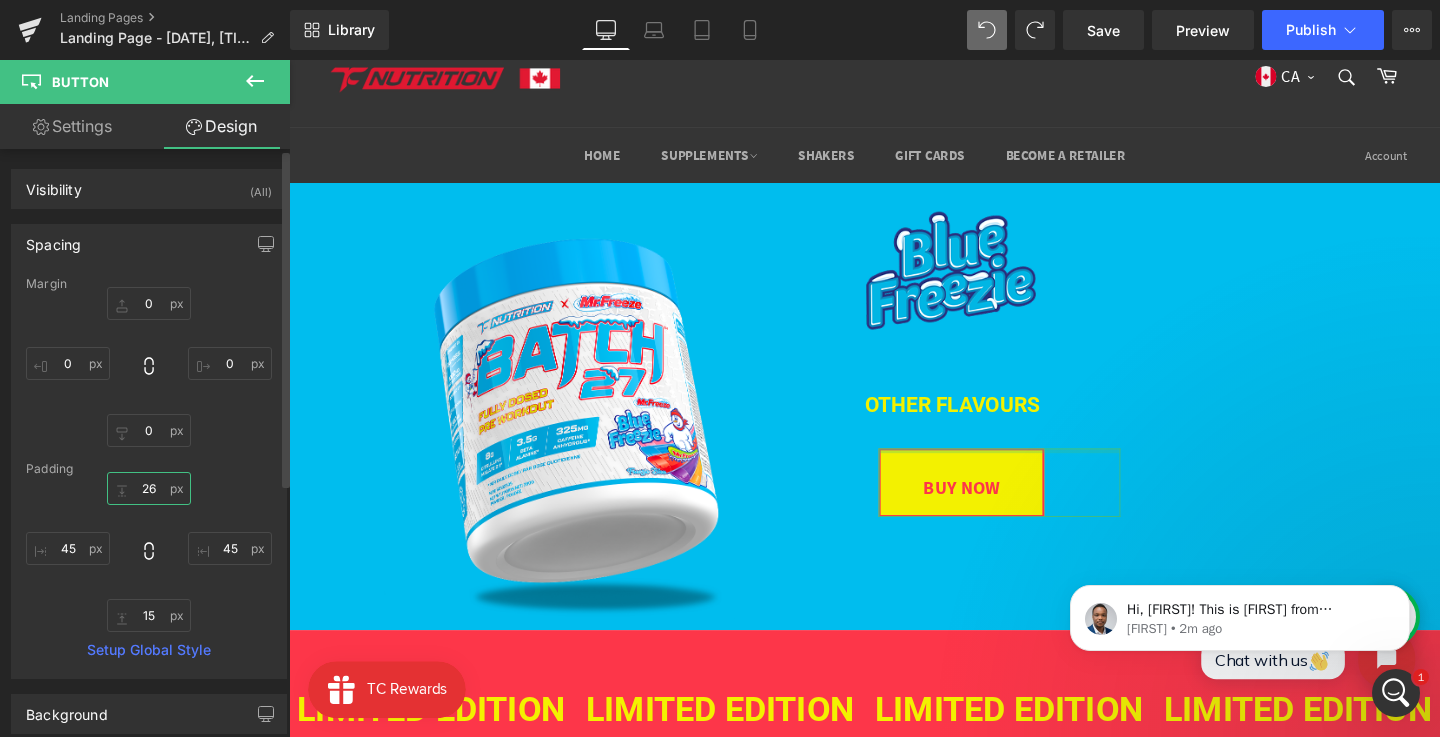 click on "26" at bounding box center (149, 488) 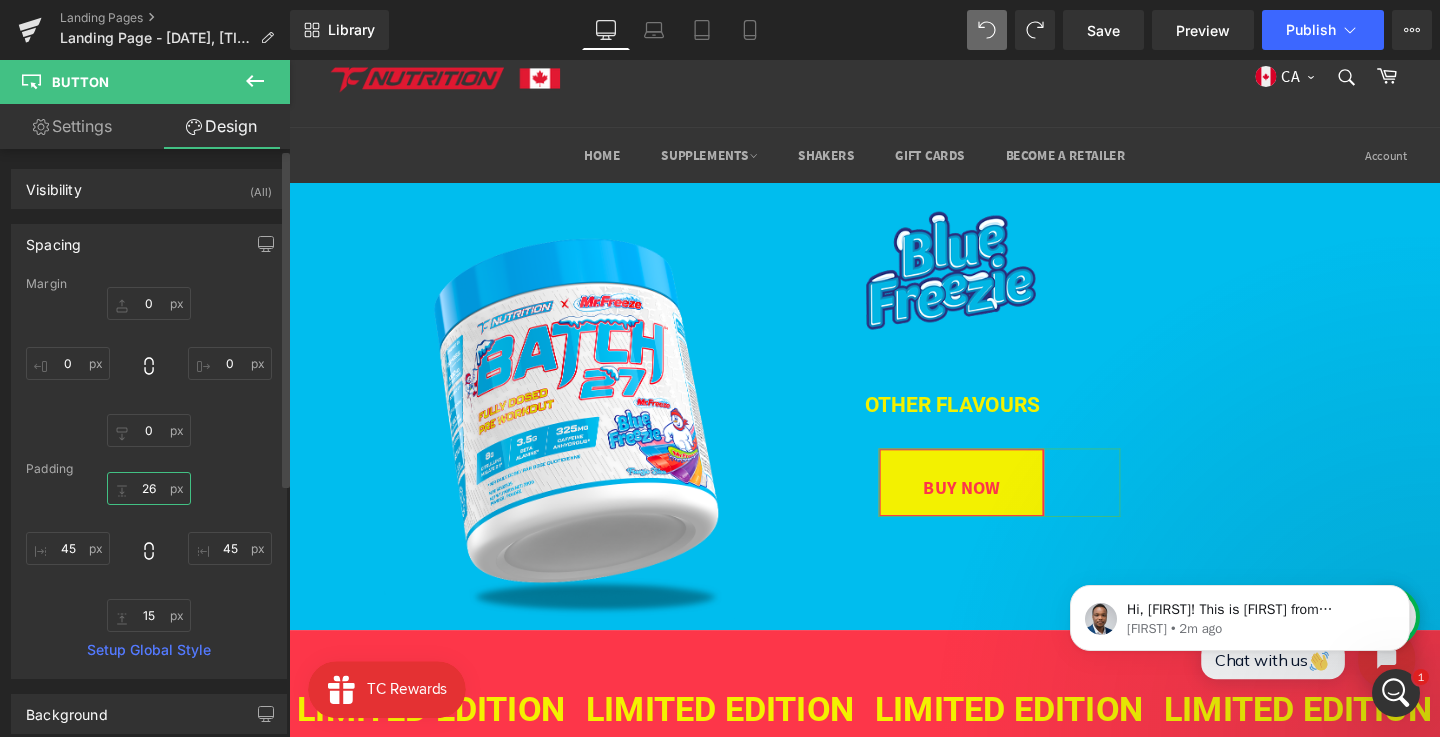 type on "6" 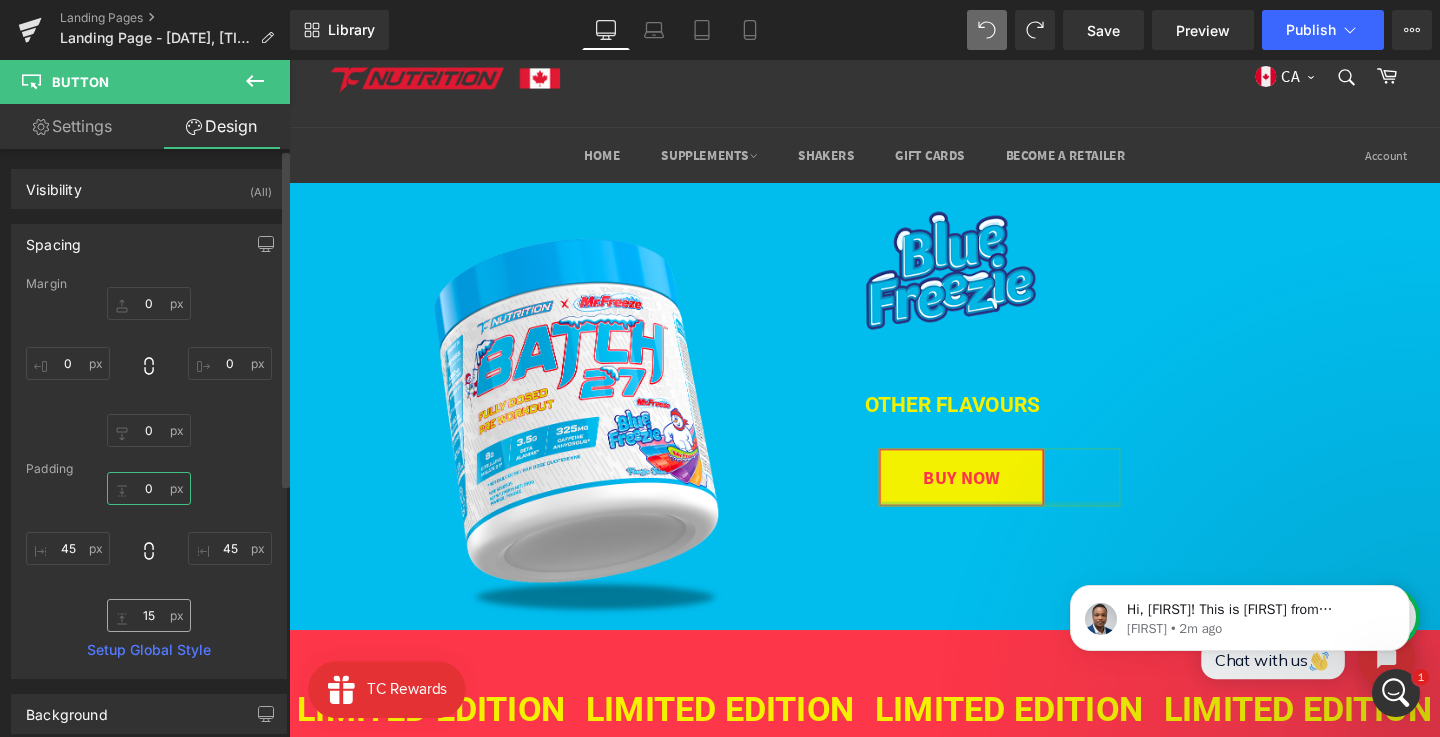 type 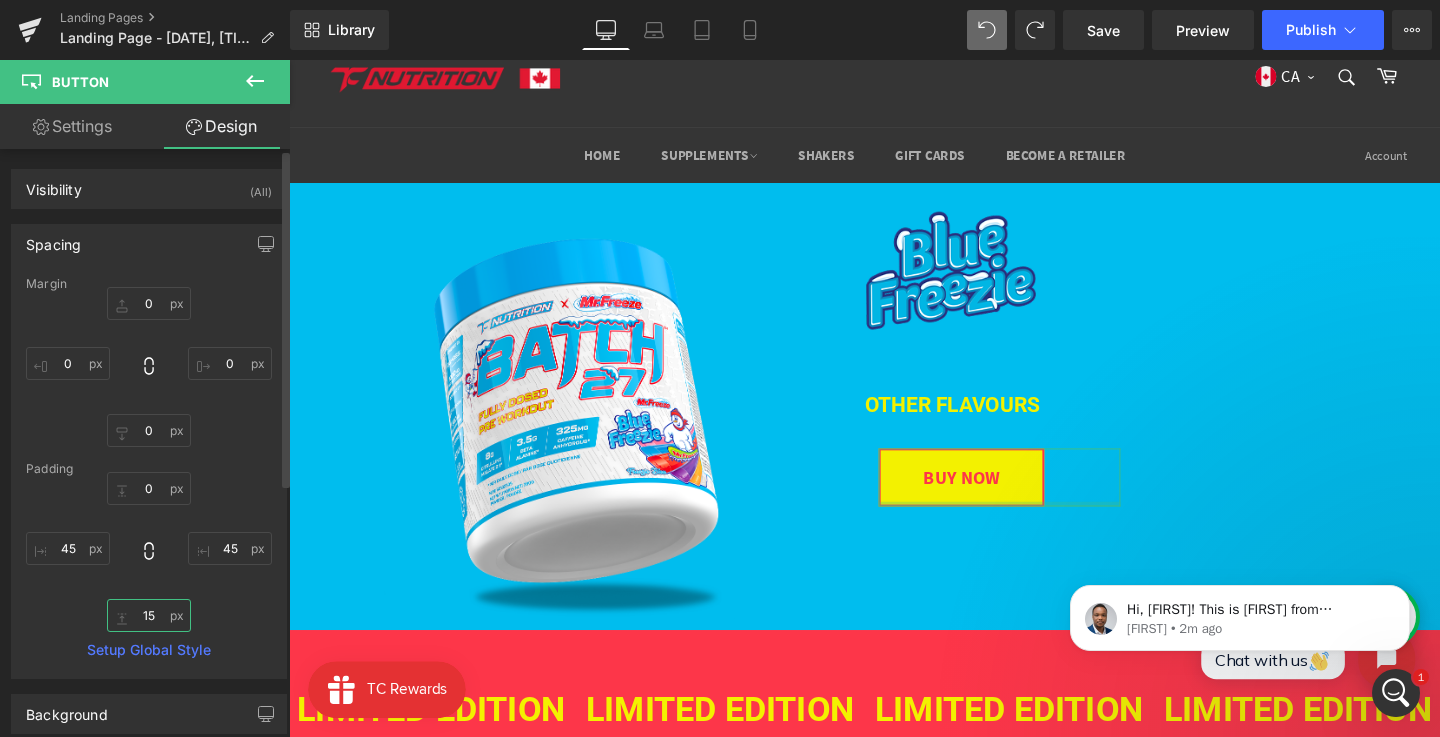 click on "15" at bounding box center (149, 615) 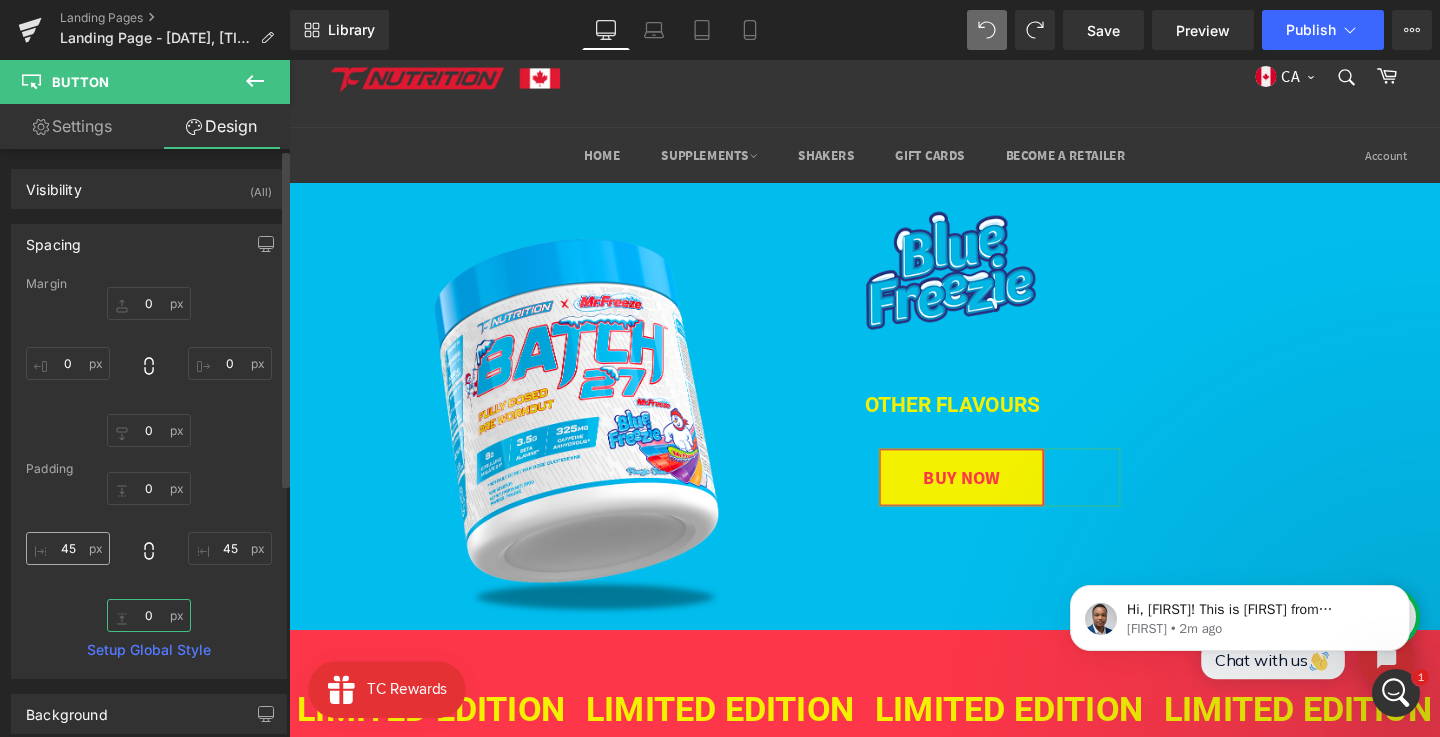 type 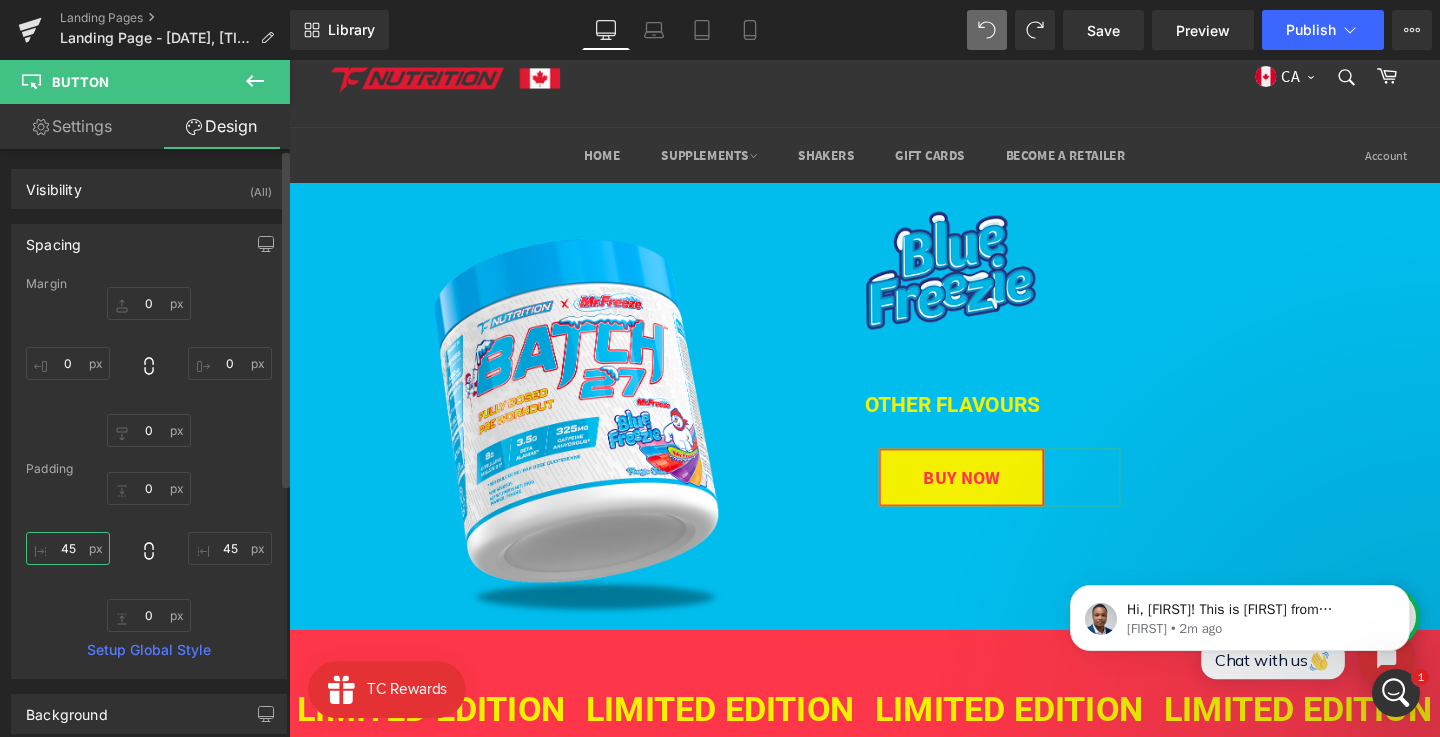 click on "45" at bounding box center (68, 548) 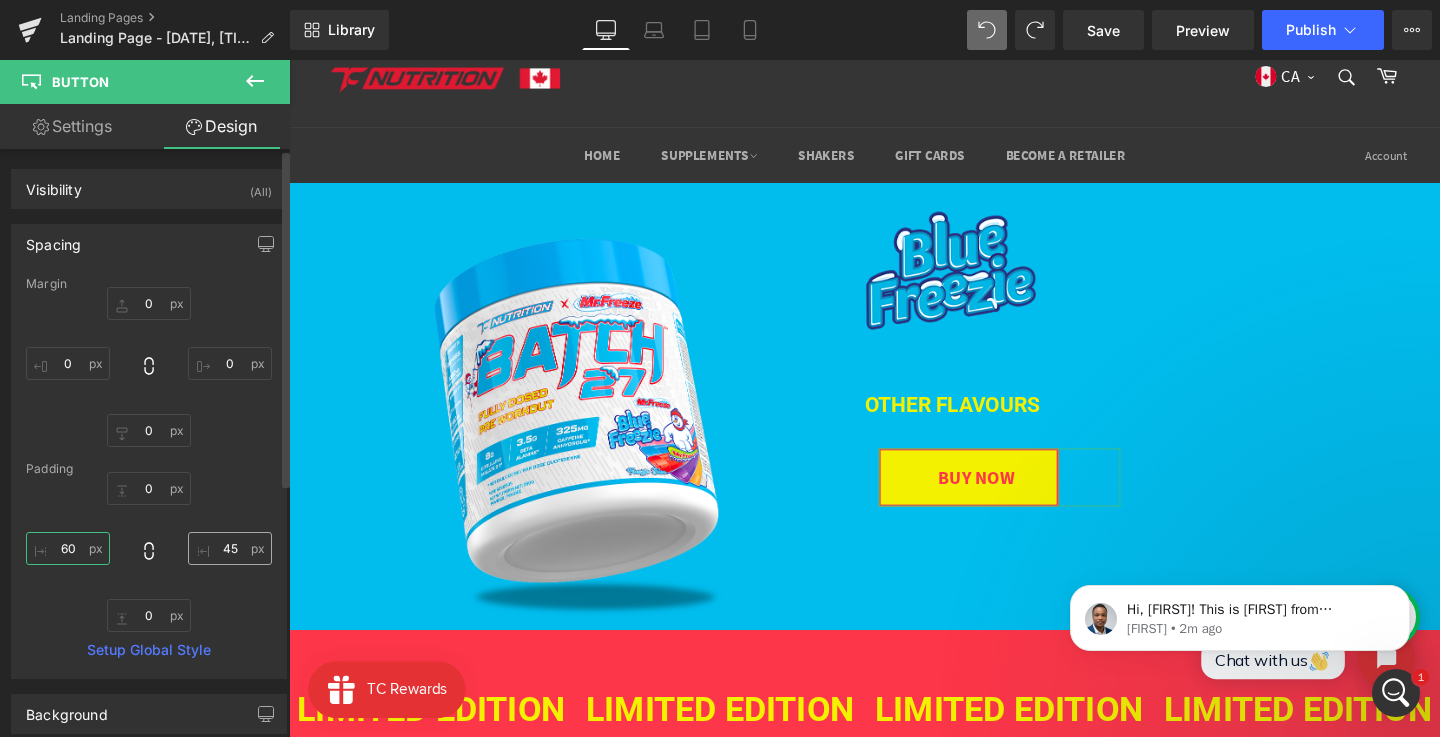 type on "60" 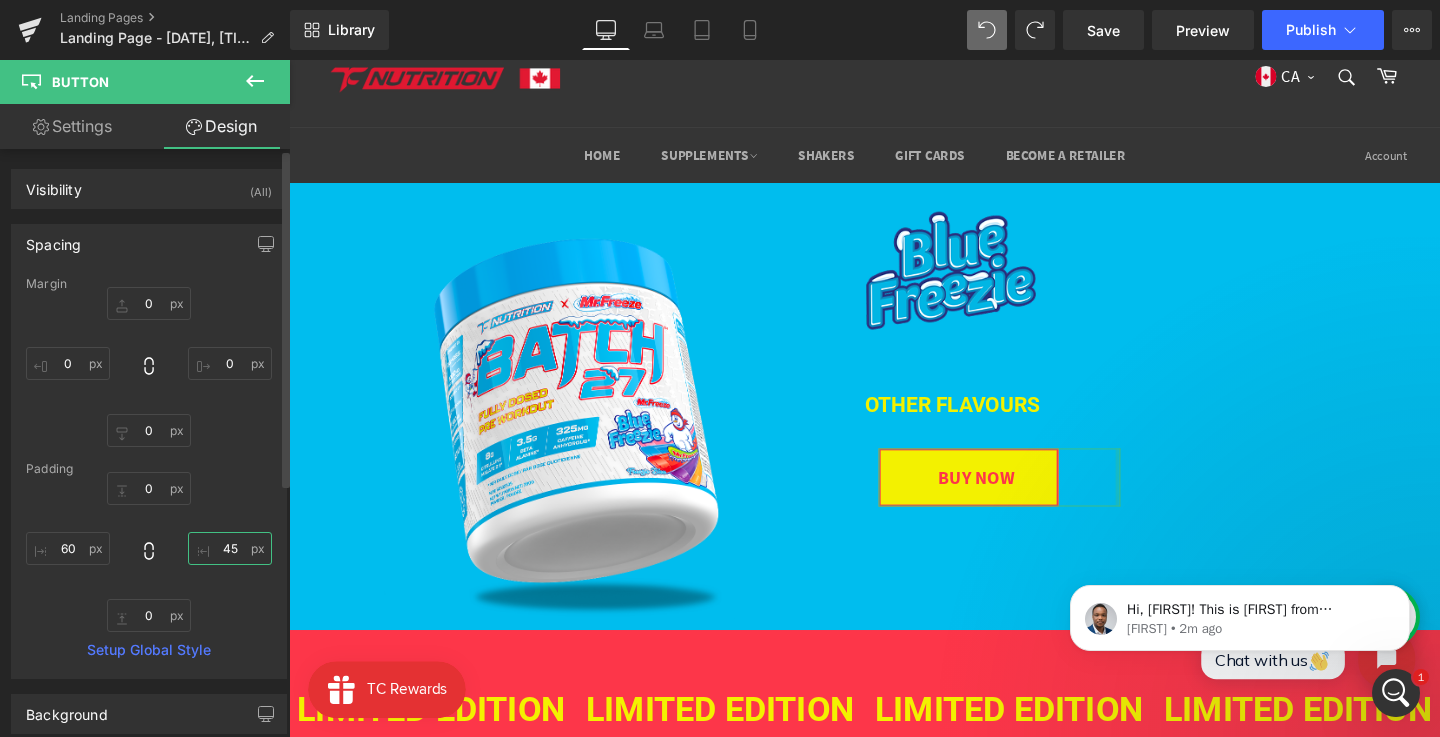 click on "45" at bounding box center (230, 548) 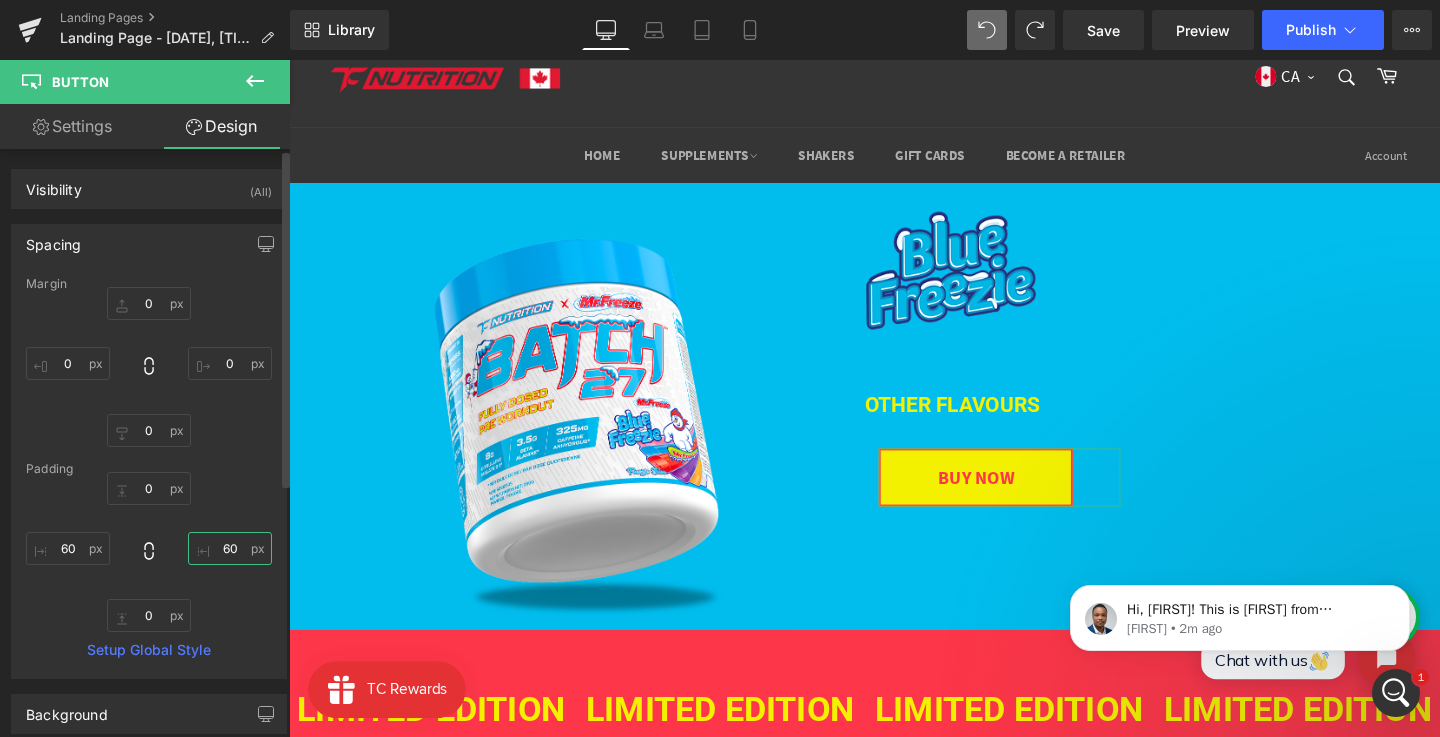 type on "6" 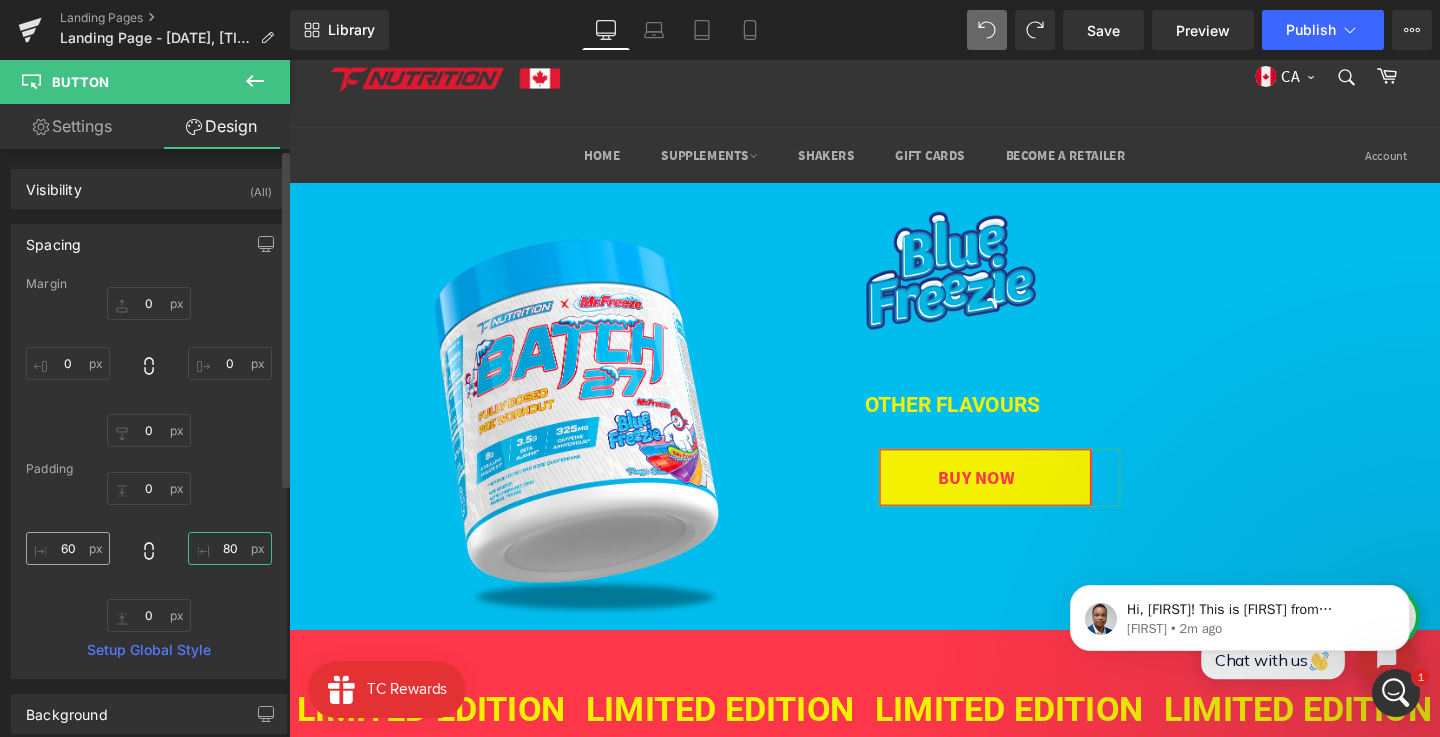 type on "80" 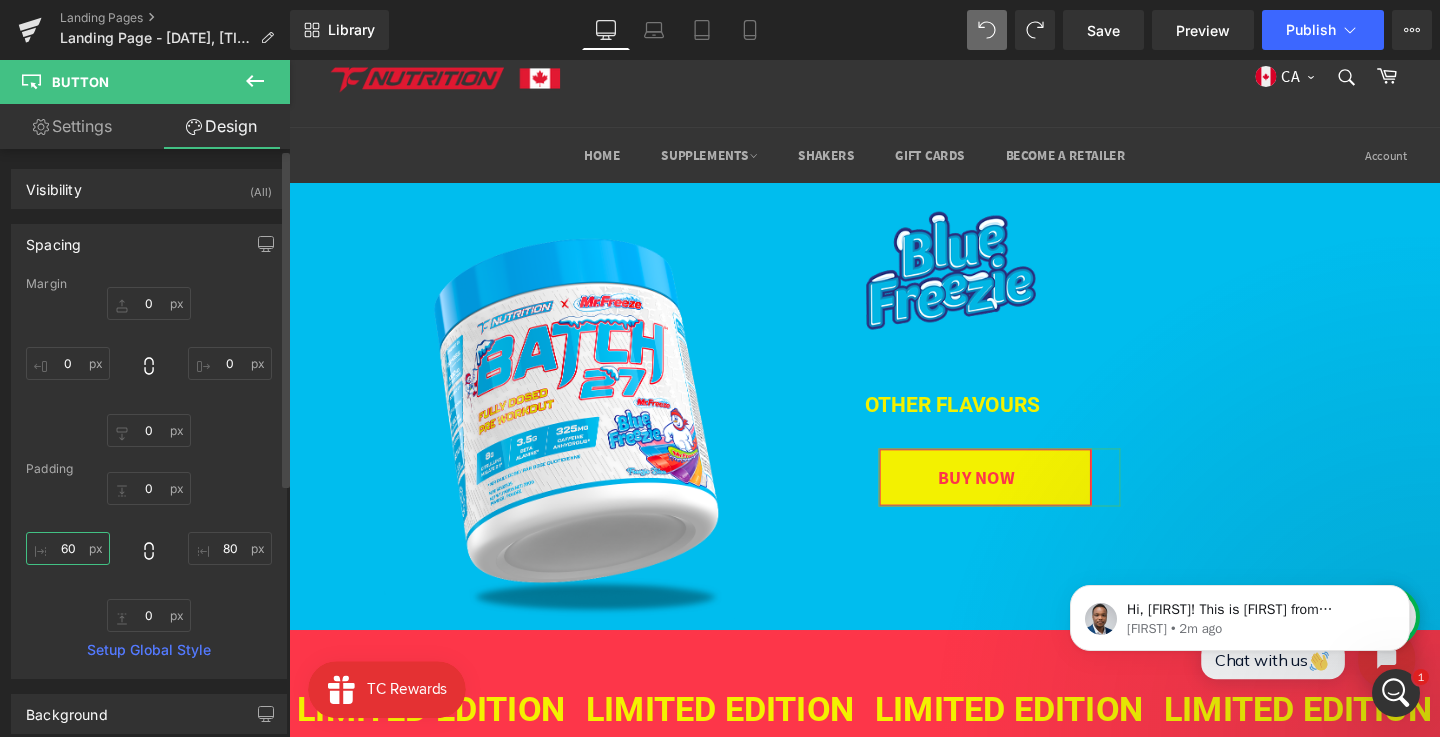 click on "60" at bounding box center (68, 548) 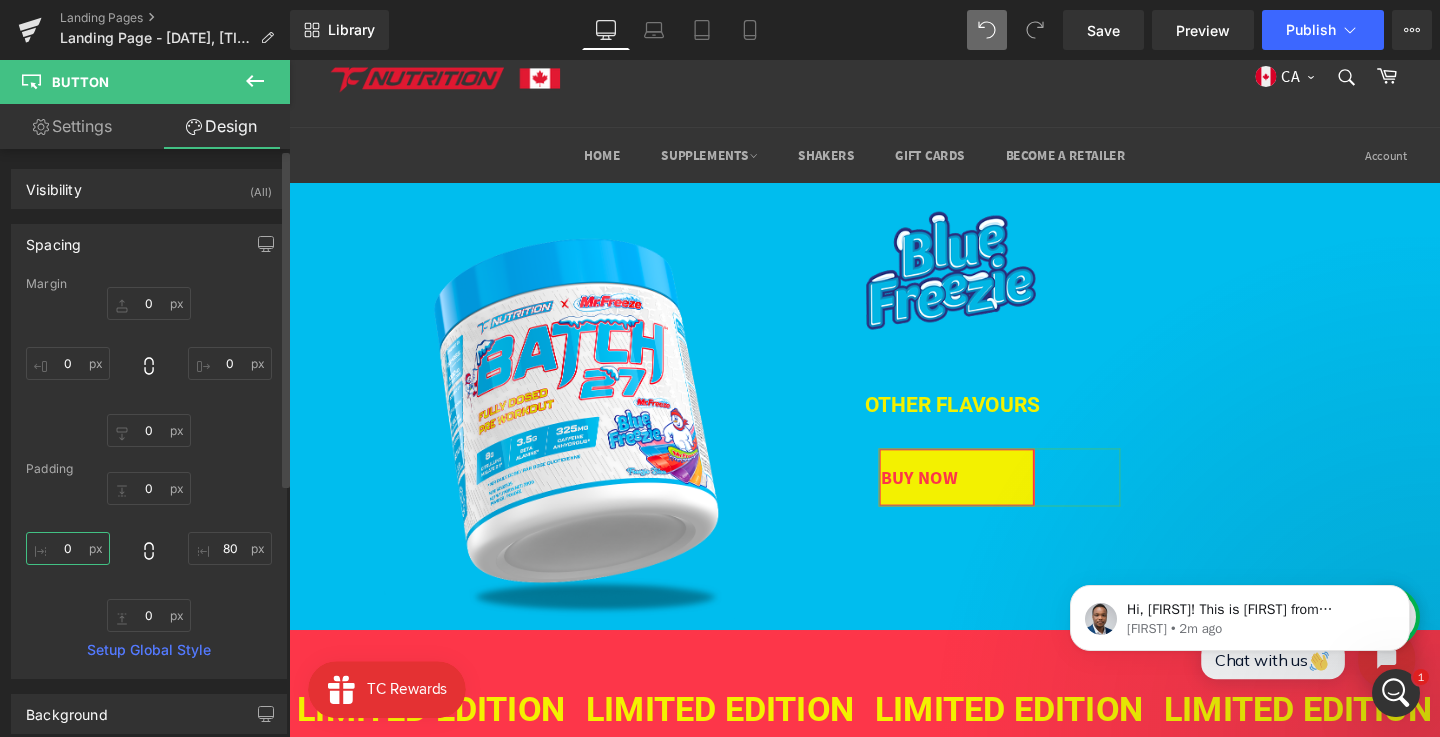 type on "80" 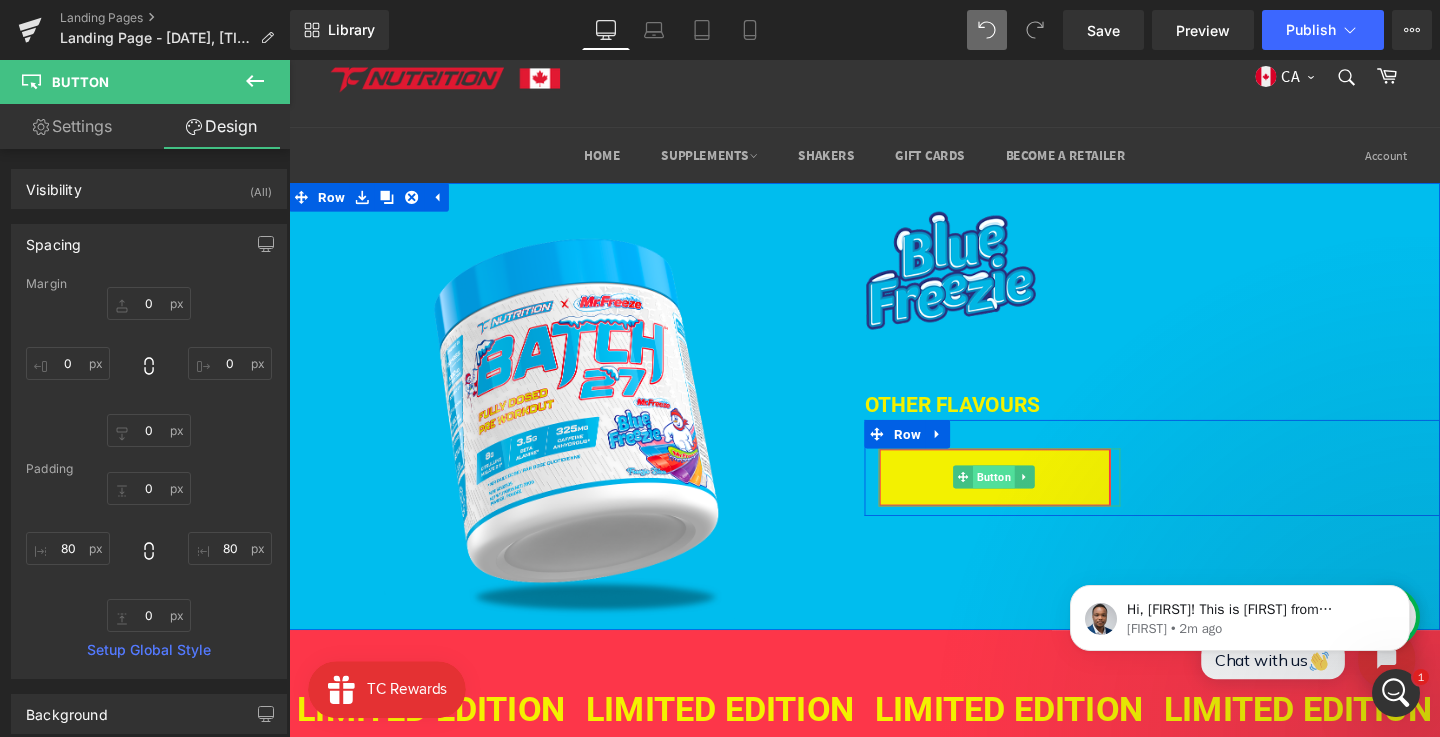 click on "Button" at bounding box center (1030, 498) 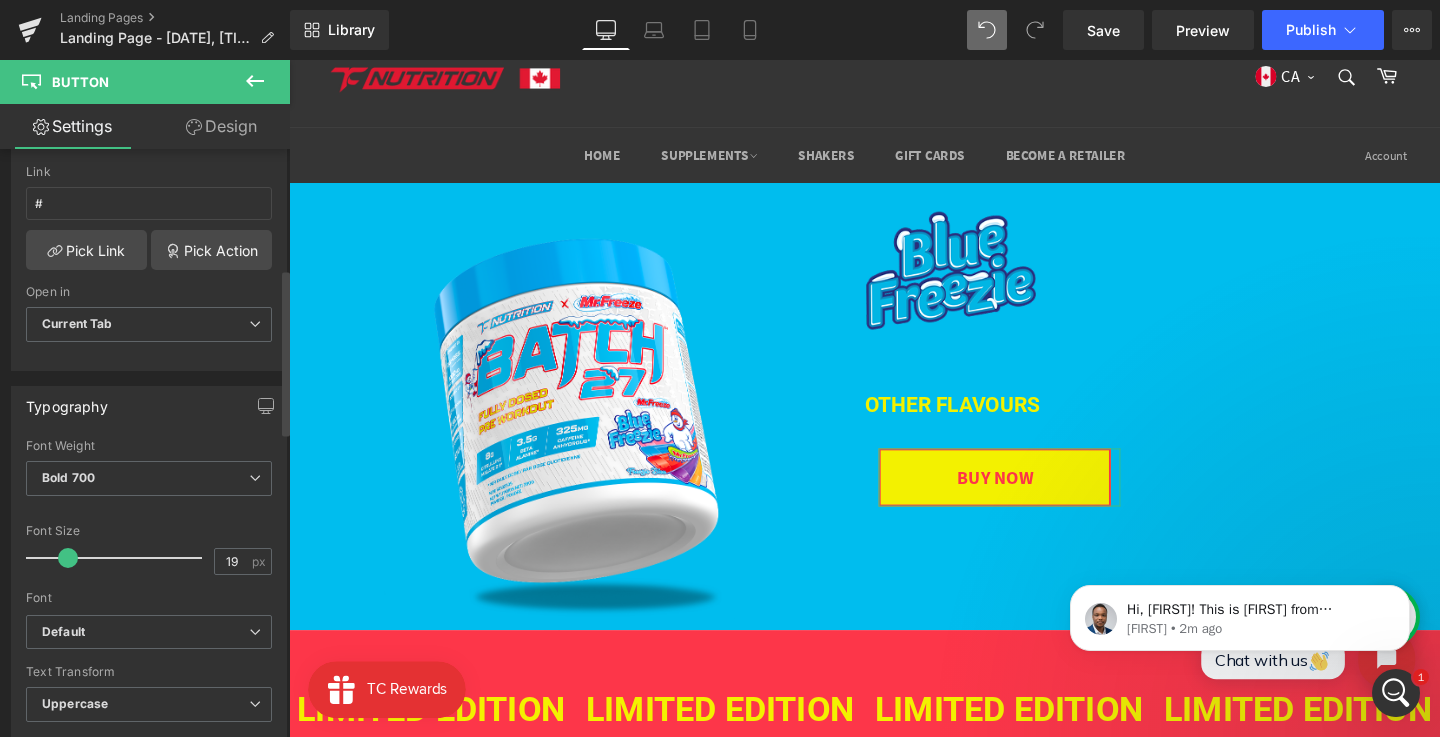 scroll, scrollTop: 422, scrollLeft: 0, axis: vertical 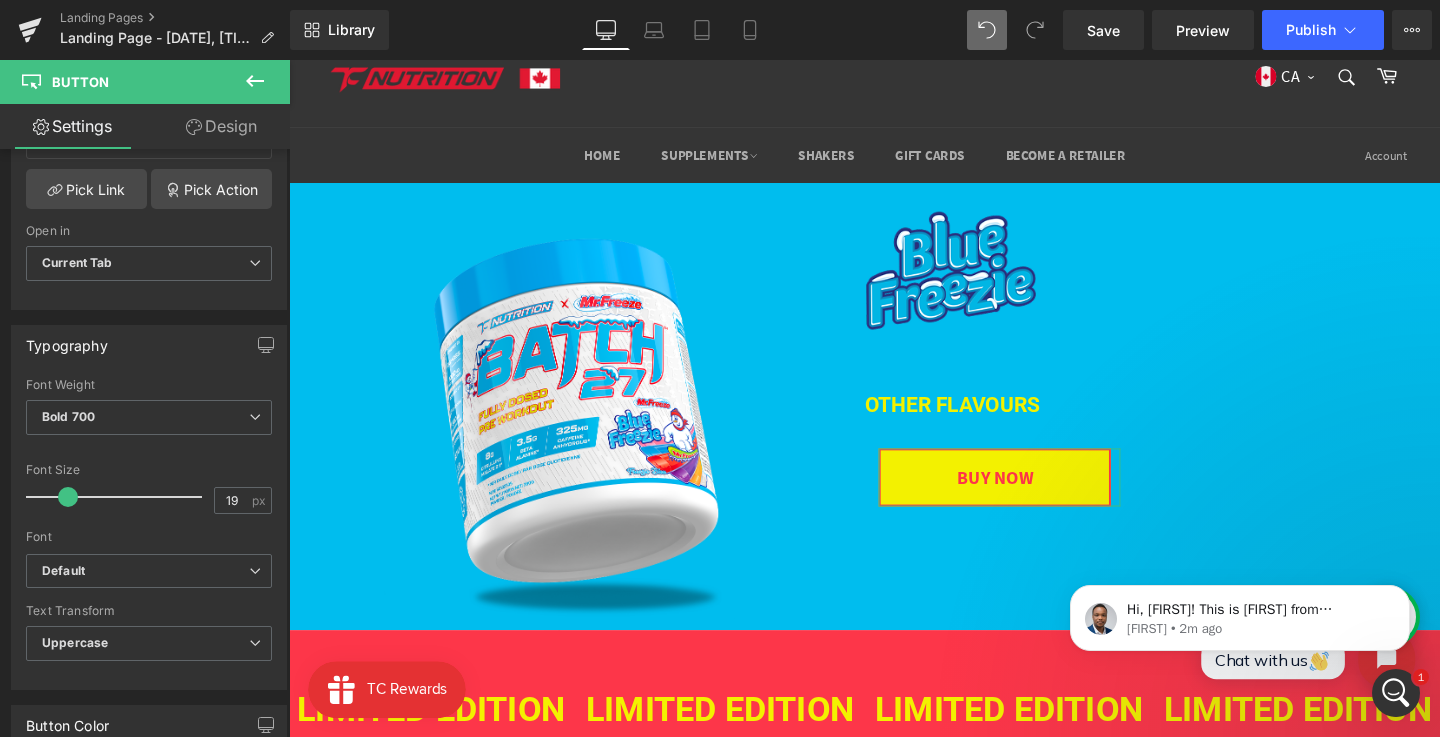 click on "Design" at bounding box center (221, 126) 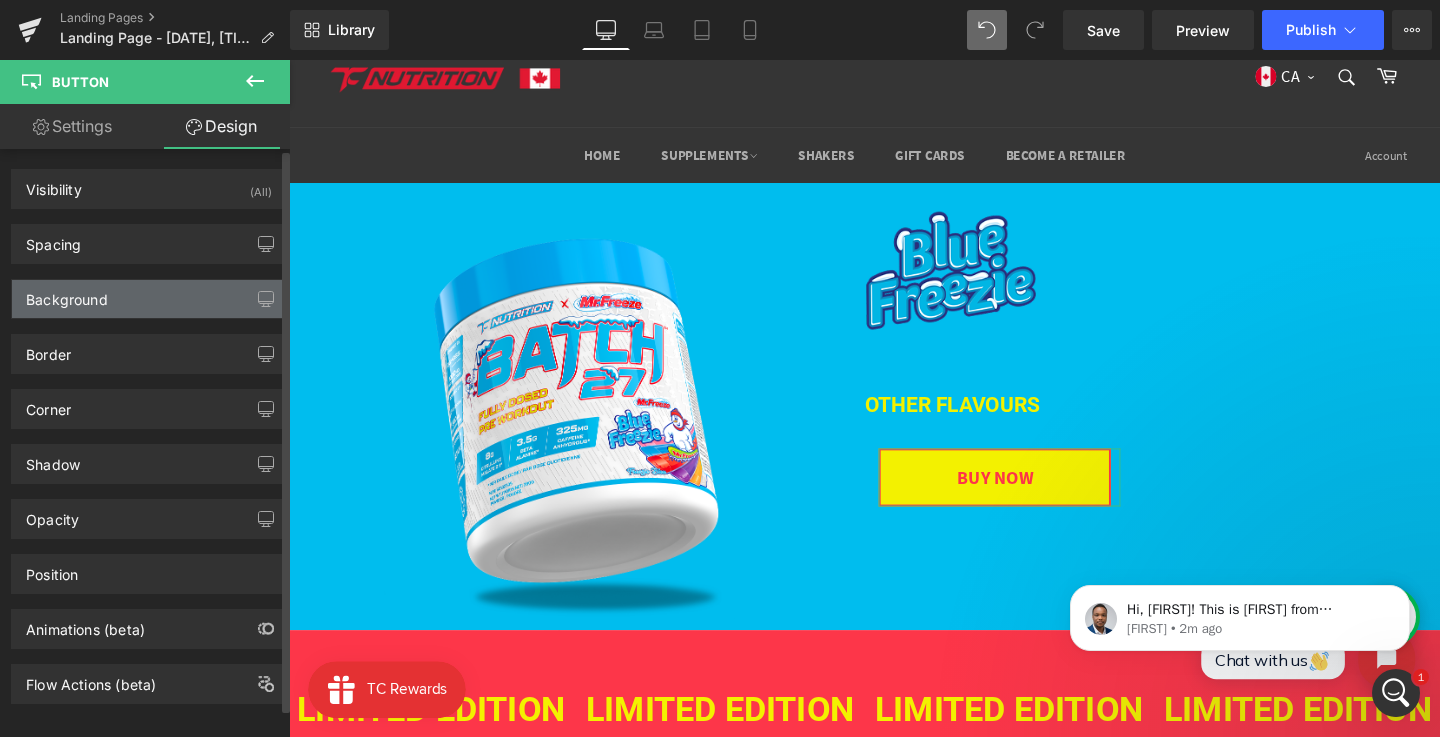 click on "Background" at bounding box center (149, 299) 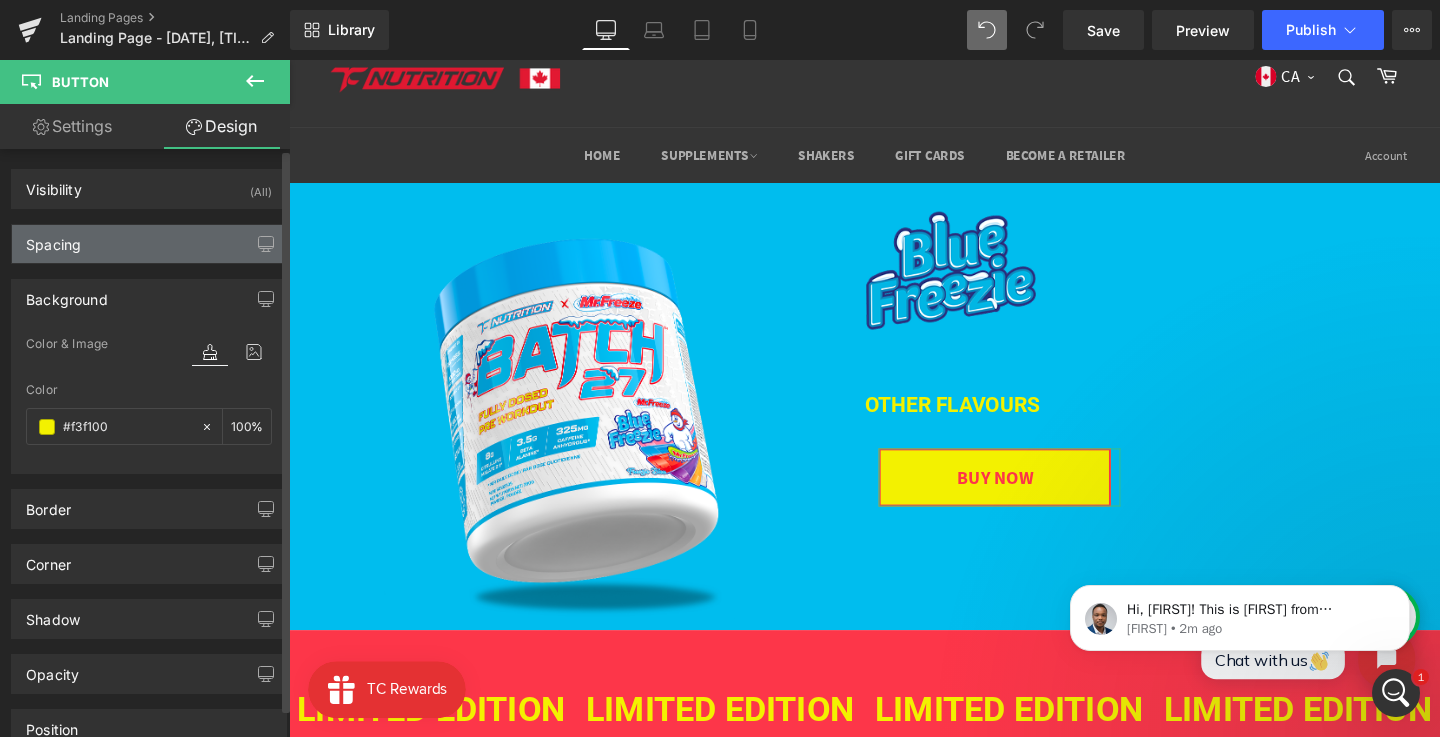 click on "Spacing" at bounding box center (149, 244) 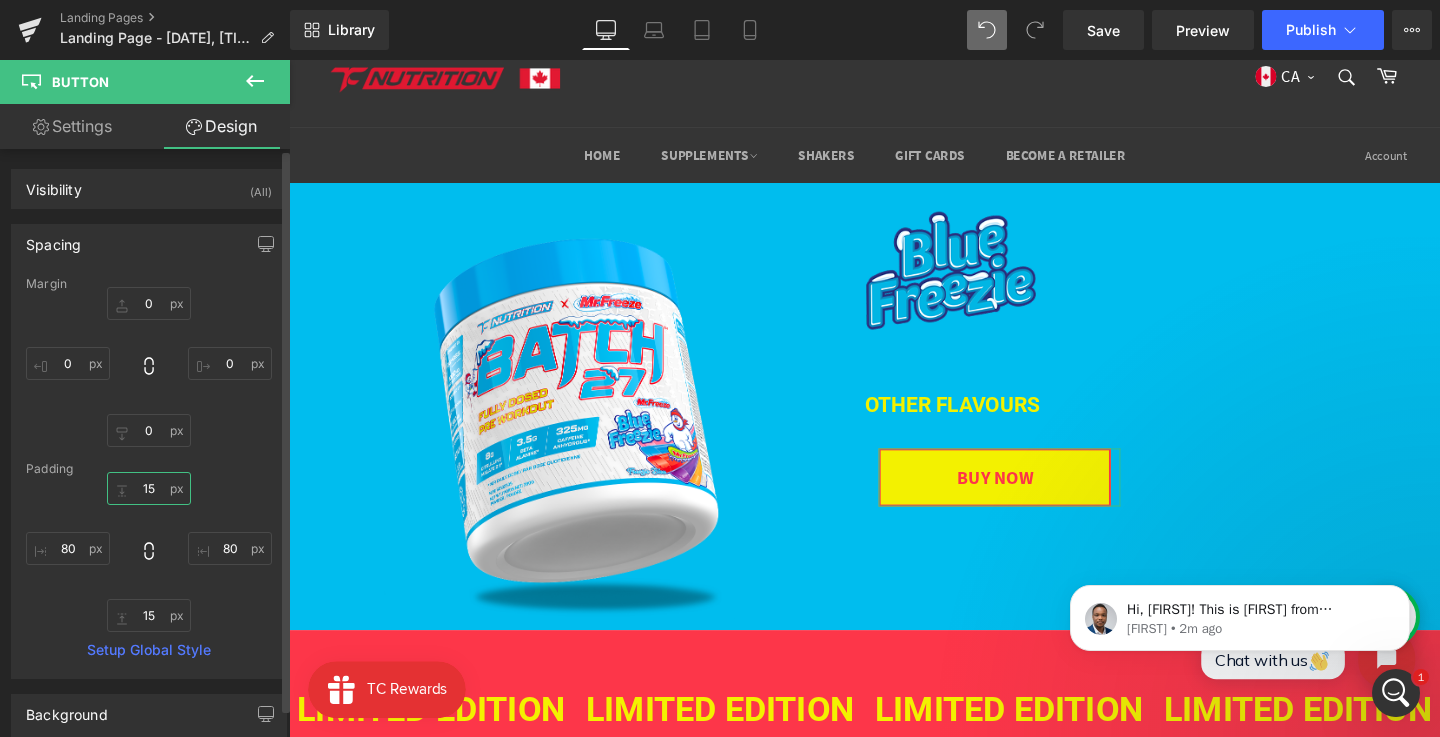 click on "15" at bounding box center (149, 488) 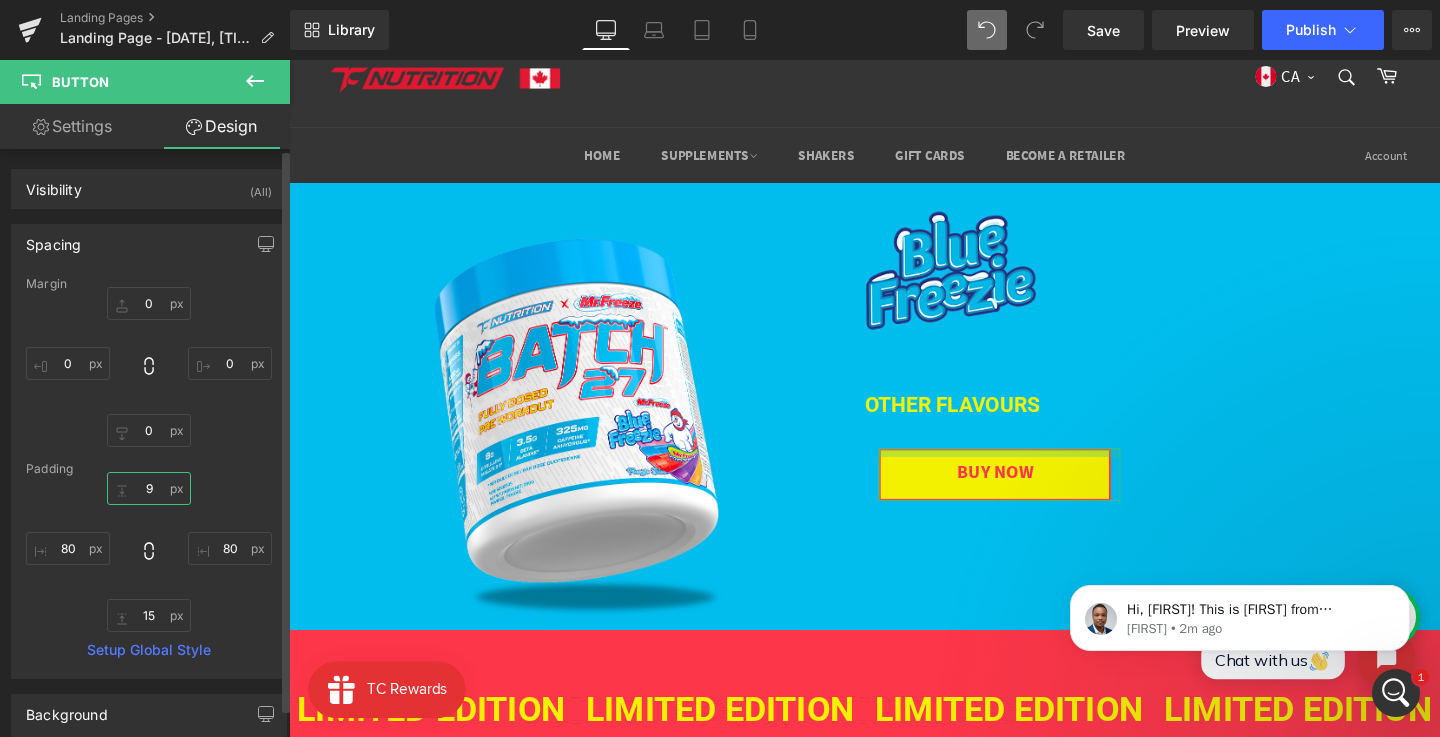 type on "10" 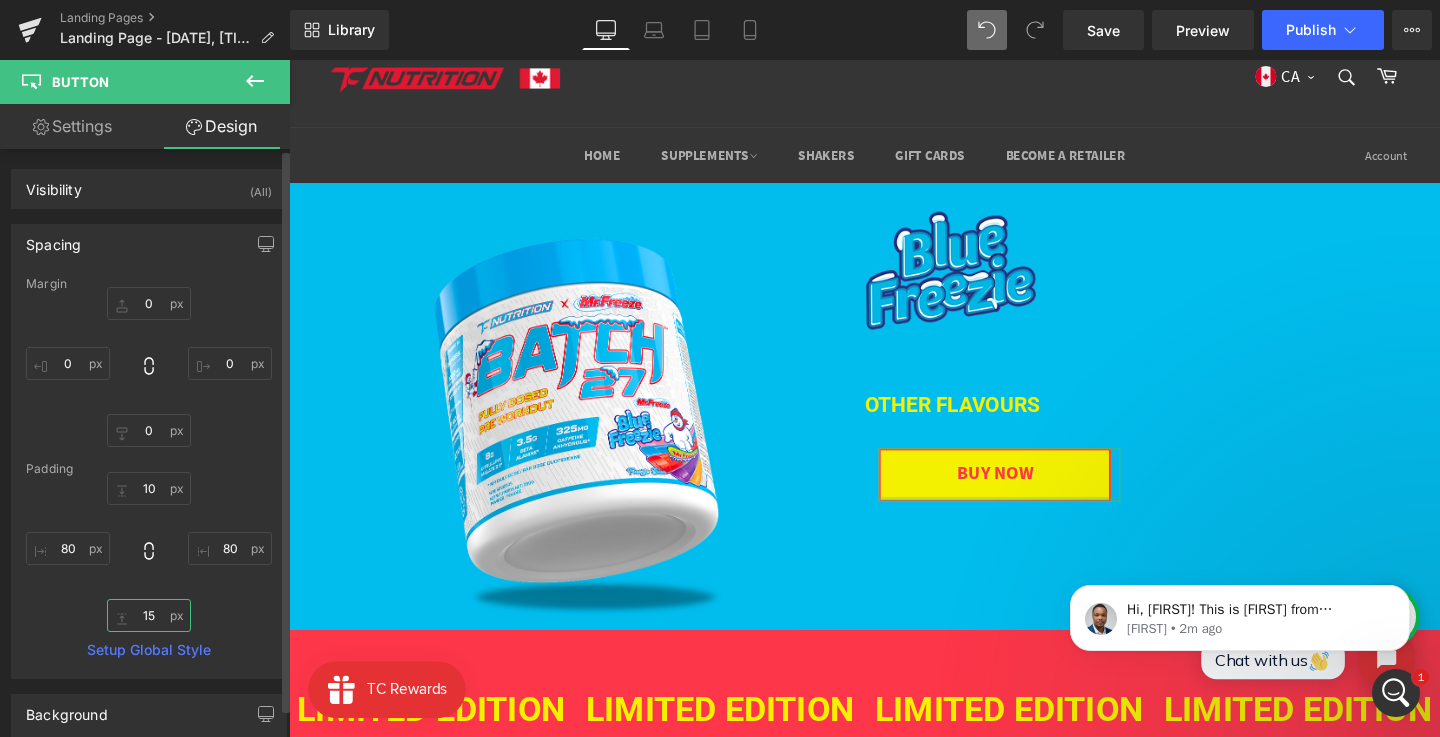 click on "15" at bounding box center (149, 615) 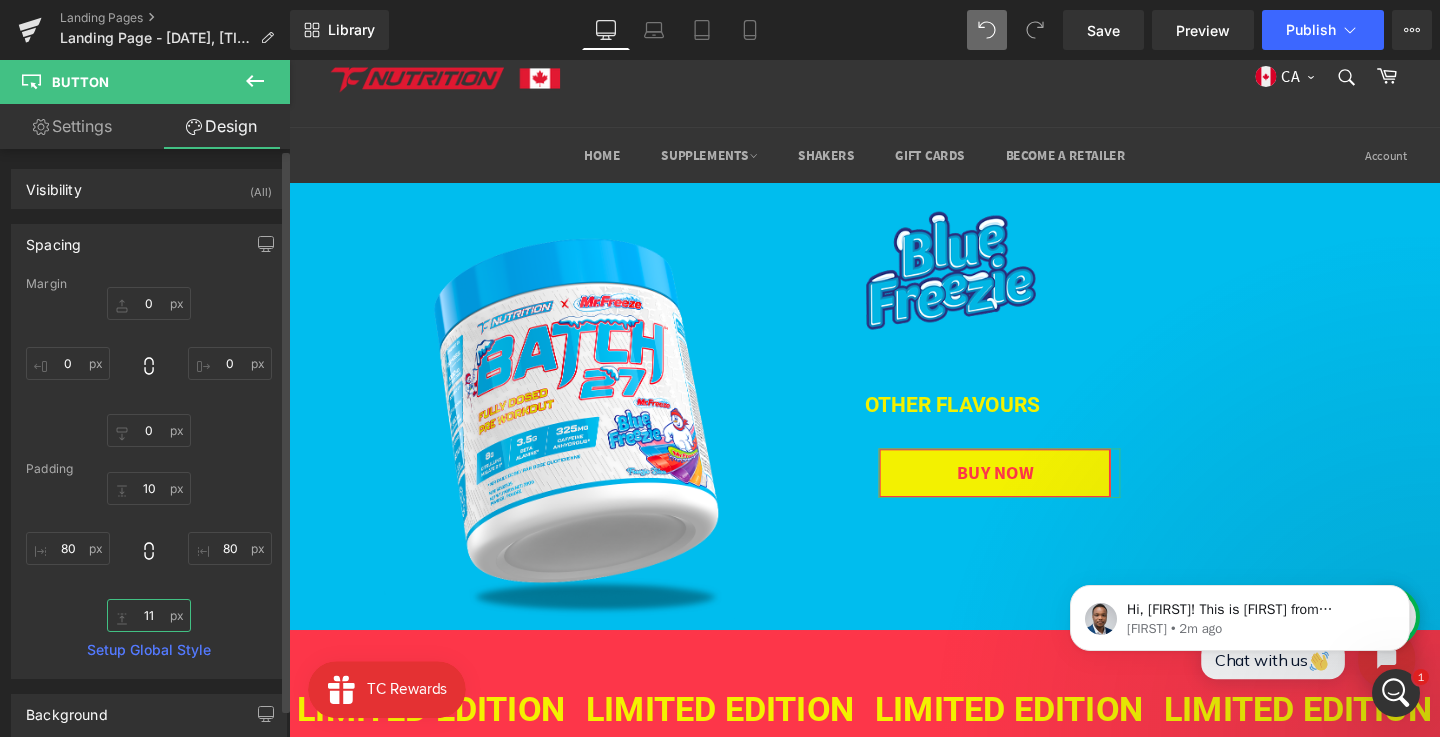 type on "10" 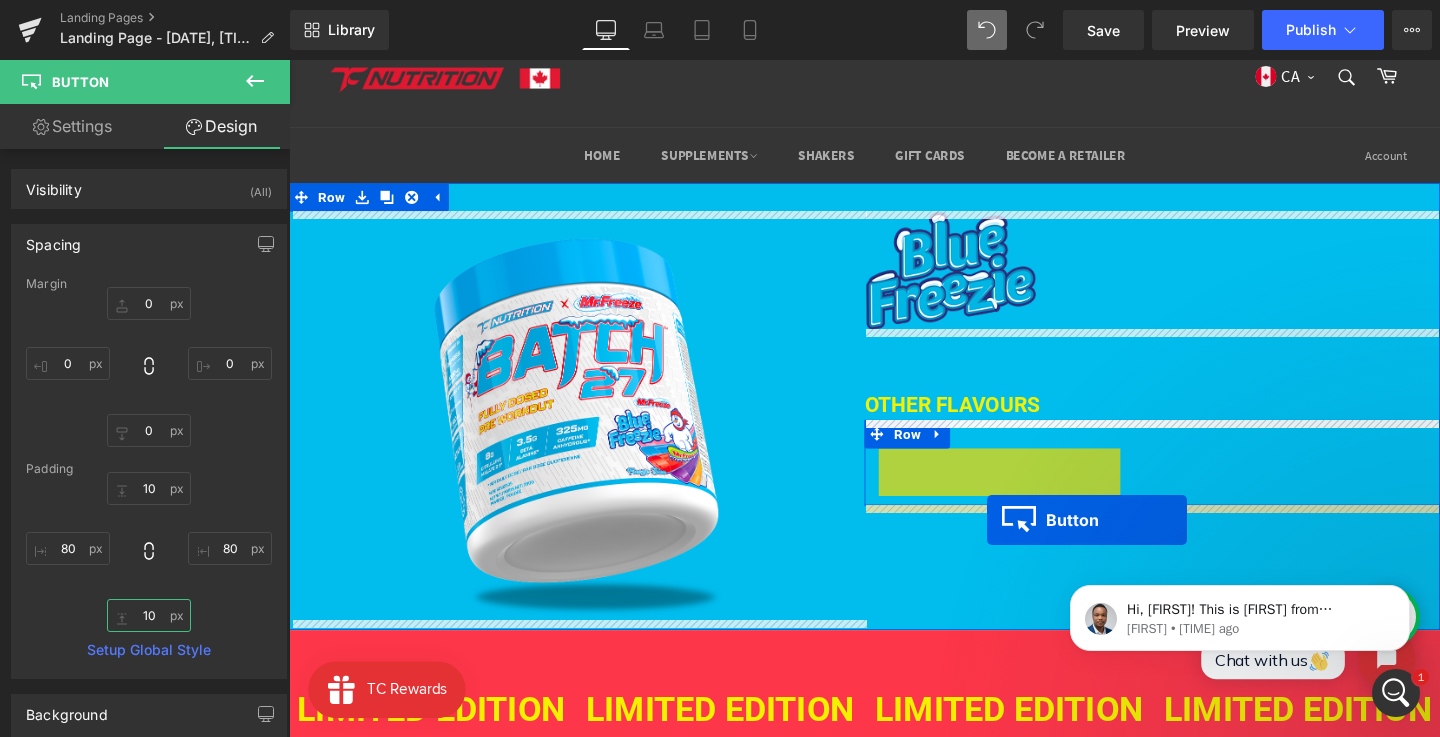 drag, startPoint x: 1031, startPoint y: 497, endPoint x: 1023, endPoint y: 545, distance: 48.6621 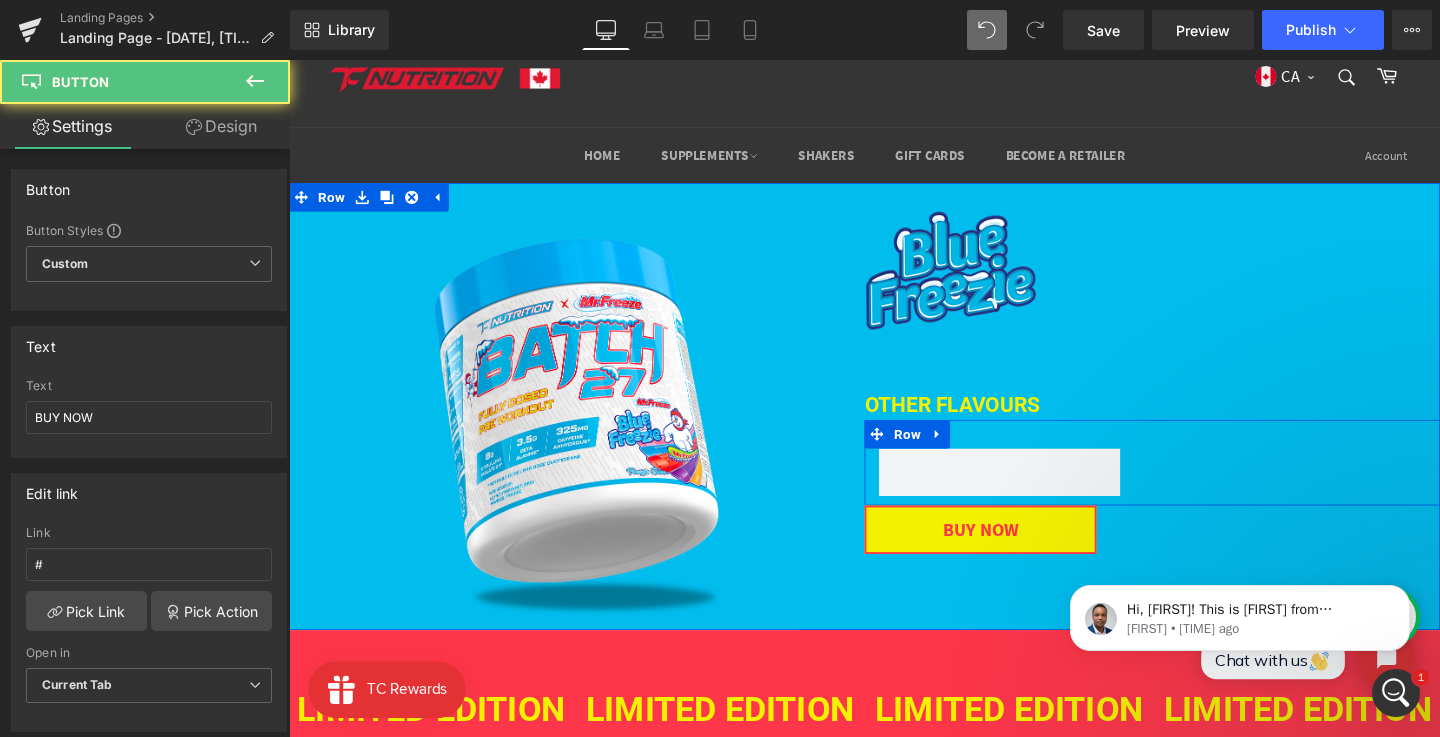 click on "Image
Image         OTHER FLAVOURs Heading   65px       Row
BUY NOW
Button       80px   80px
Row" at bounding box center [894, 424] 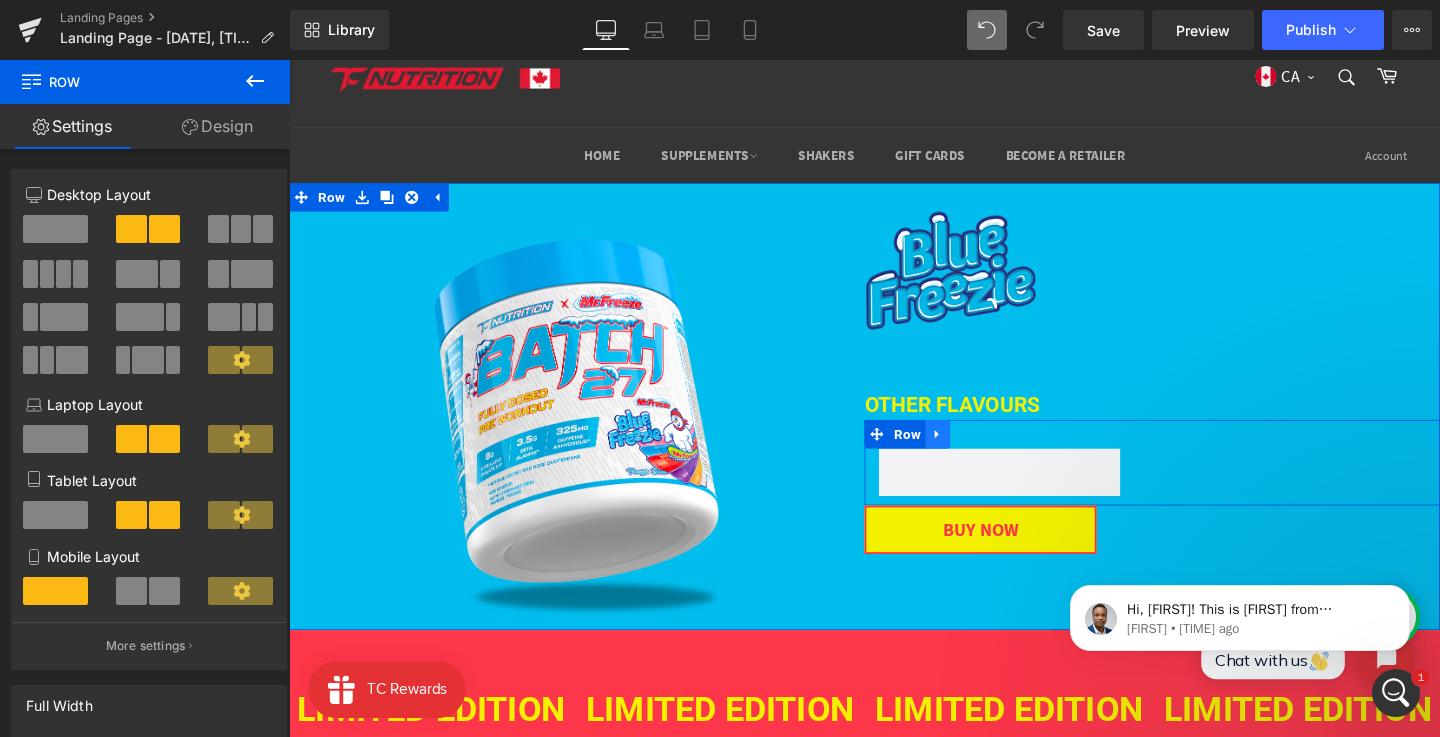 click 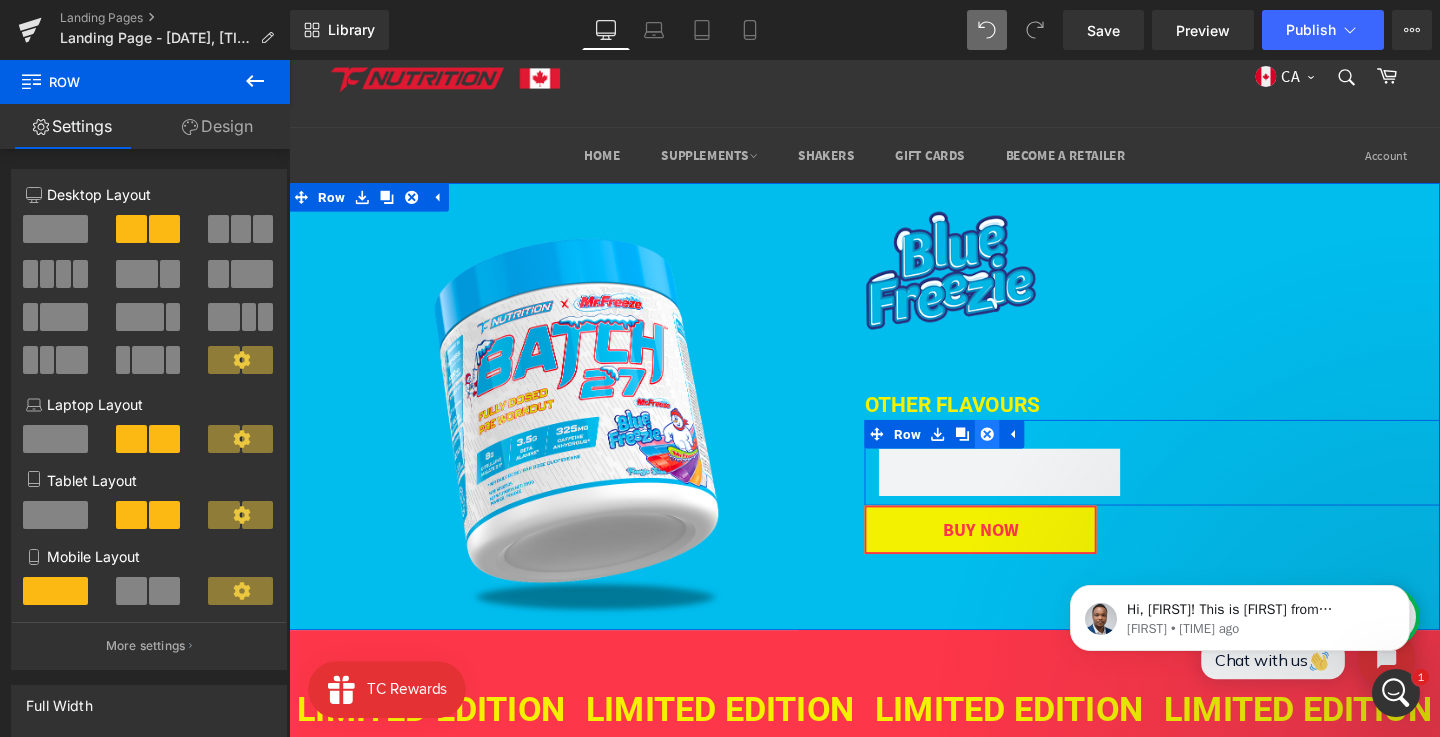 click at bounding box center (1023, 453) 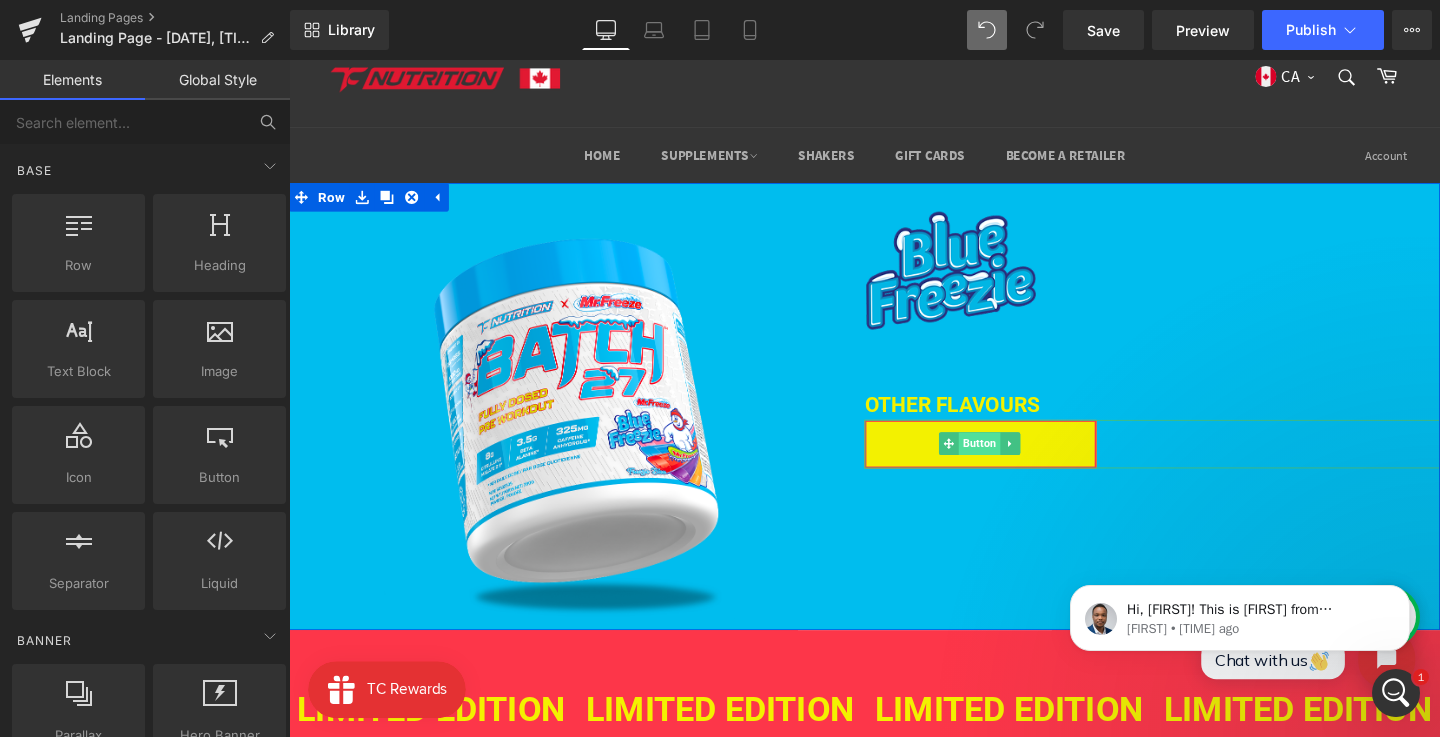 click on "Button" at bounding box center (1015, 463) 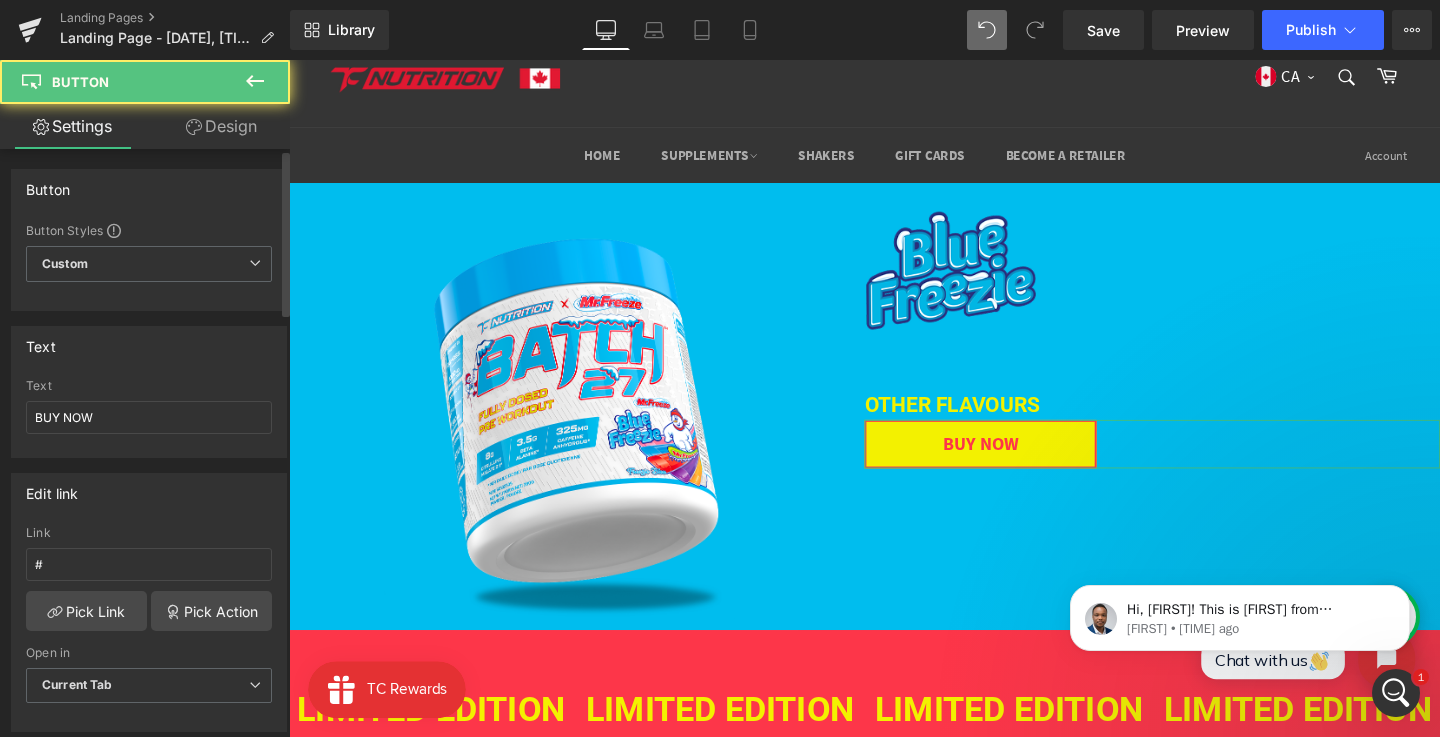 click on "Button
Button Styles Custom
Custom
Setup Global Style
Custom
Setup Global Style
Button Size Large Medium Small
Large
Large Medium Small" at bounding box center [149, 232] 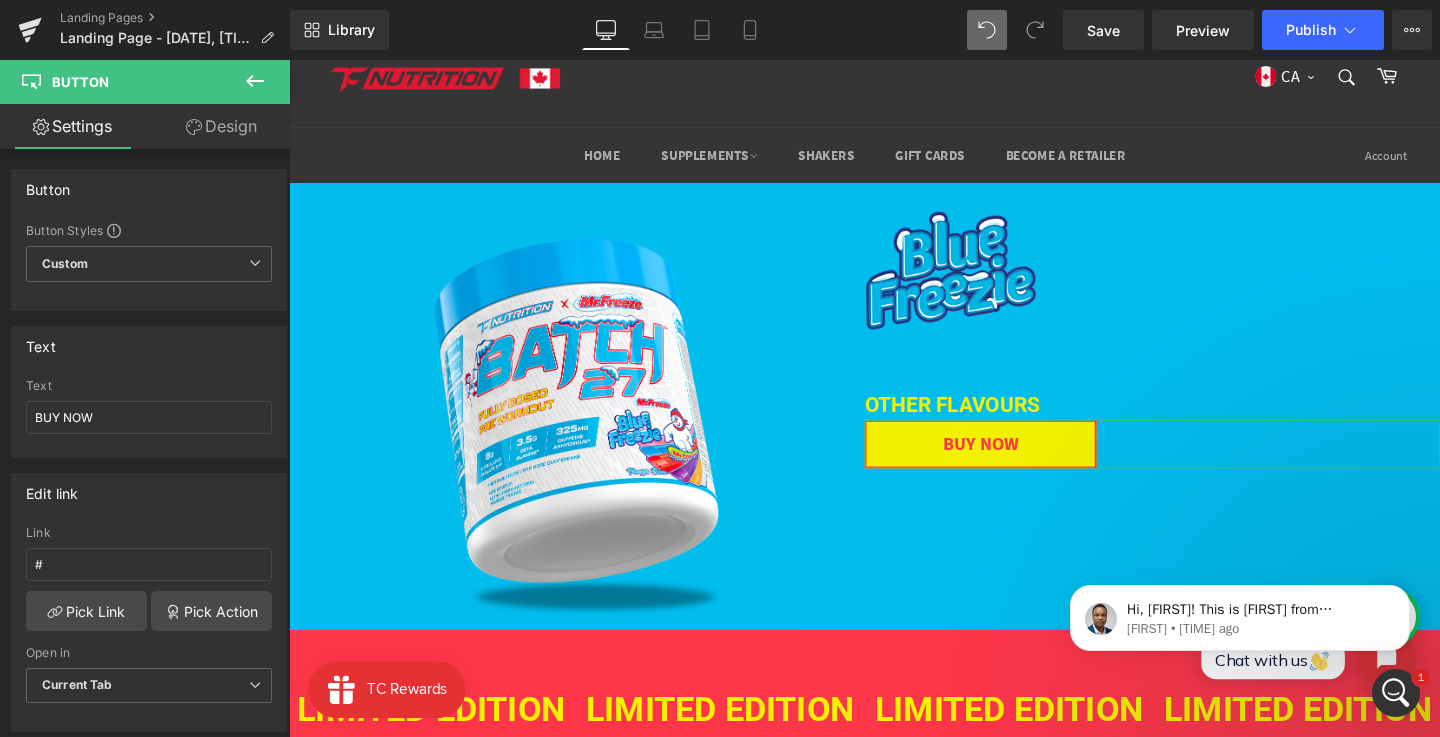 click on "Design" at bounding box center [221, 126] 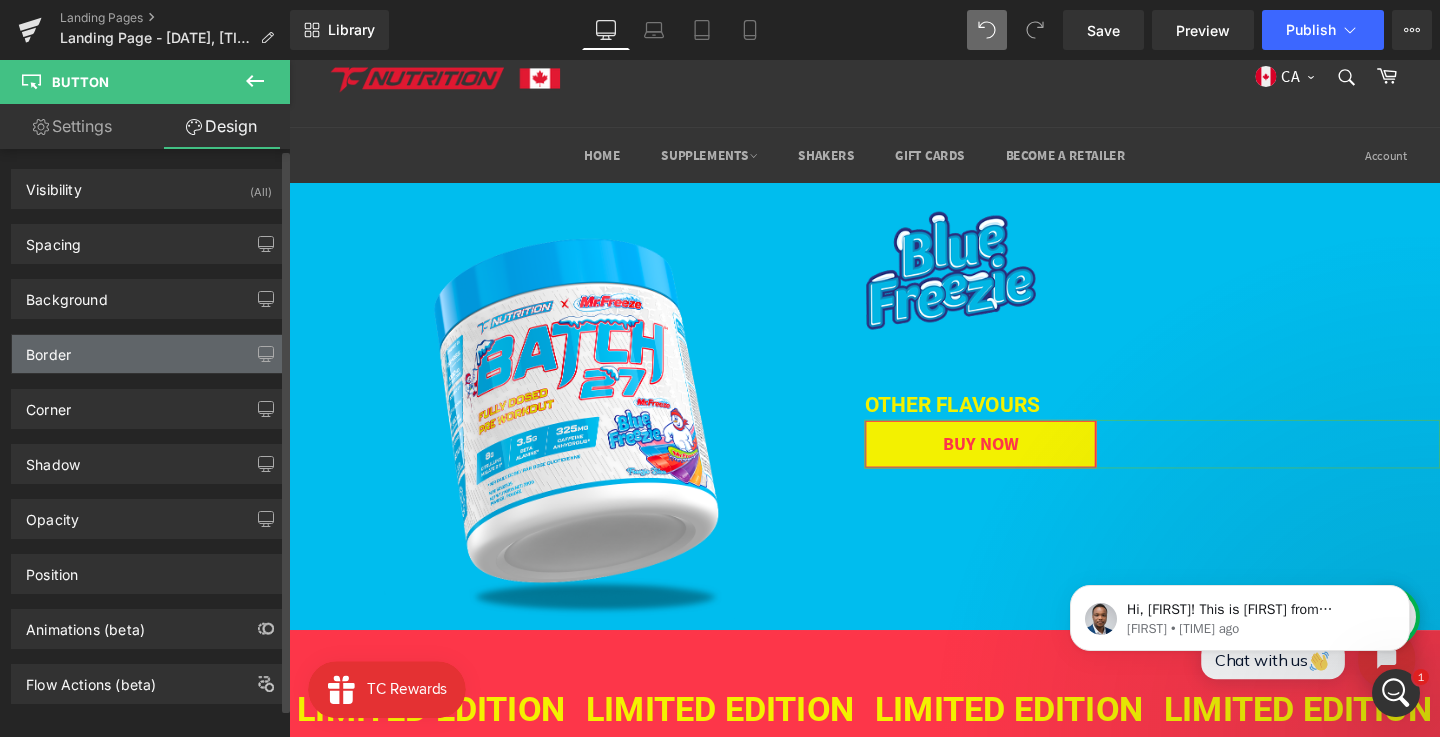 click on "Border" at bounding box center (149, 354) 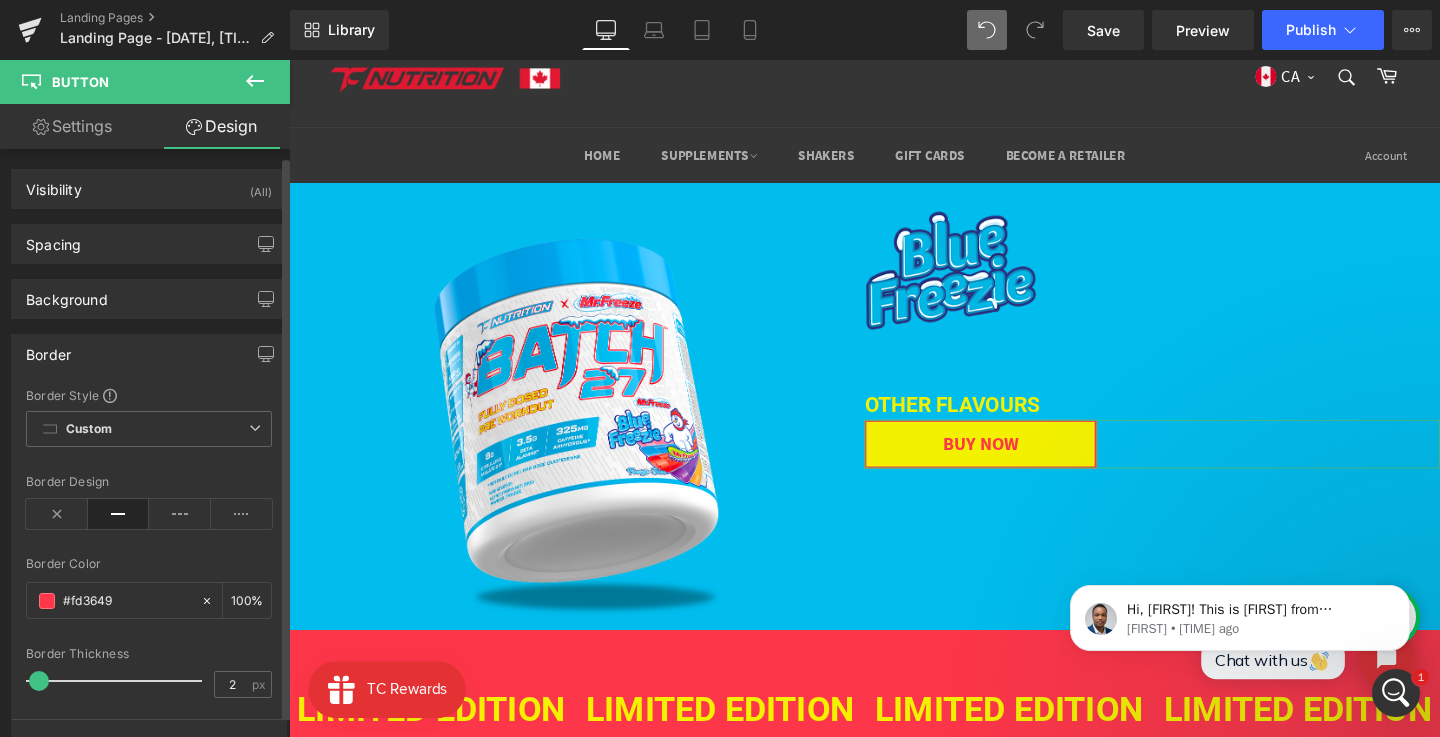 scroll, scrollTop: 6, scrollLeft: 0, axis: vertical 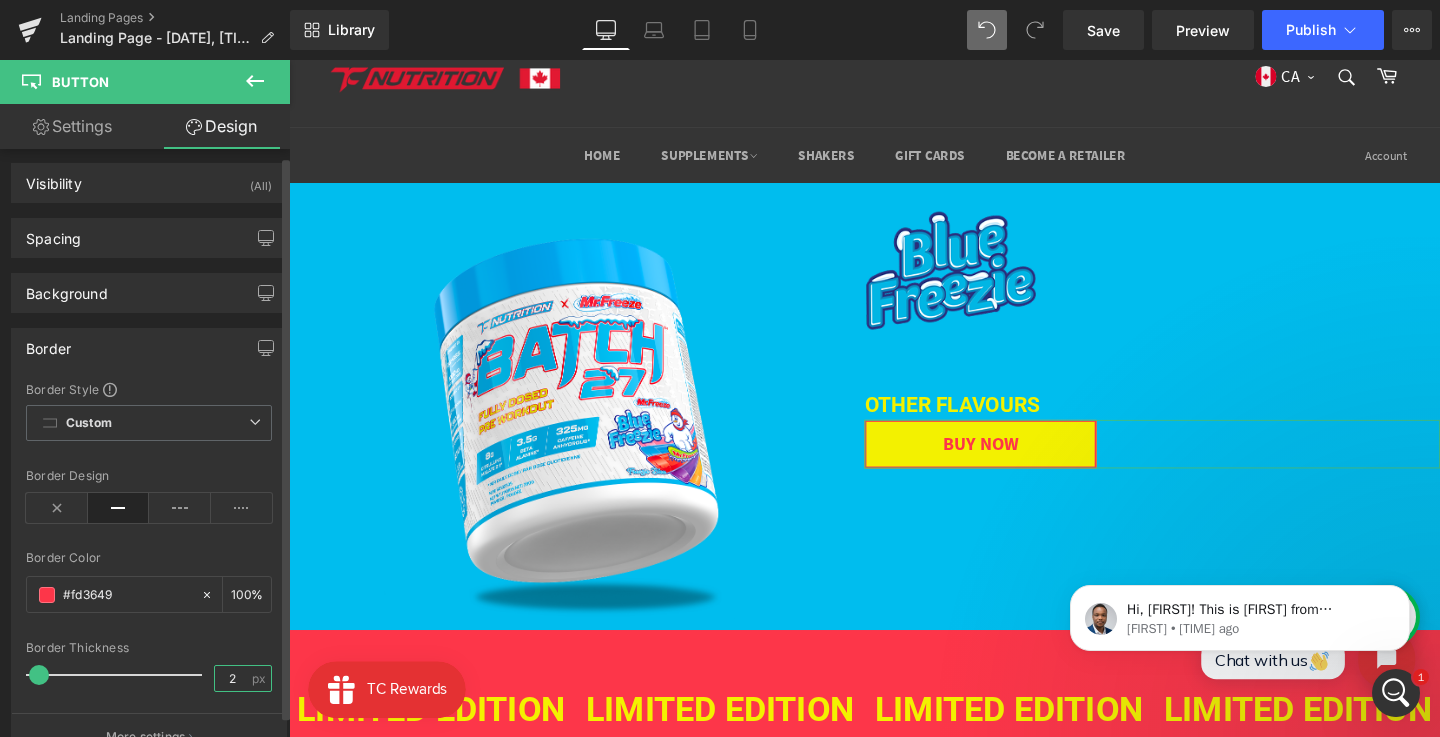click on "2" at bounding box center (232, 678) 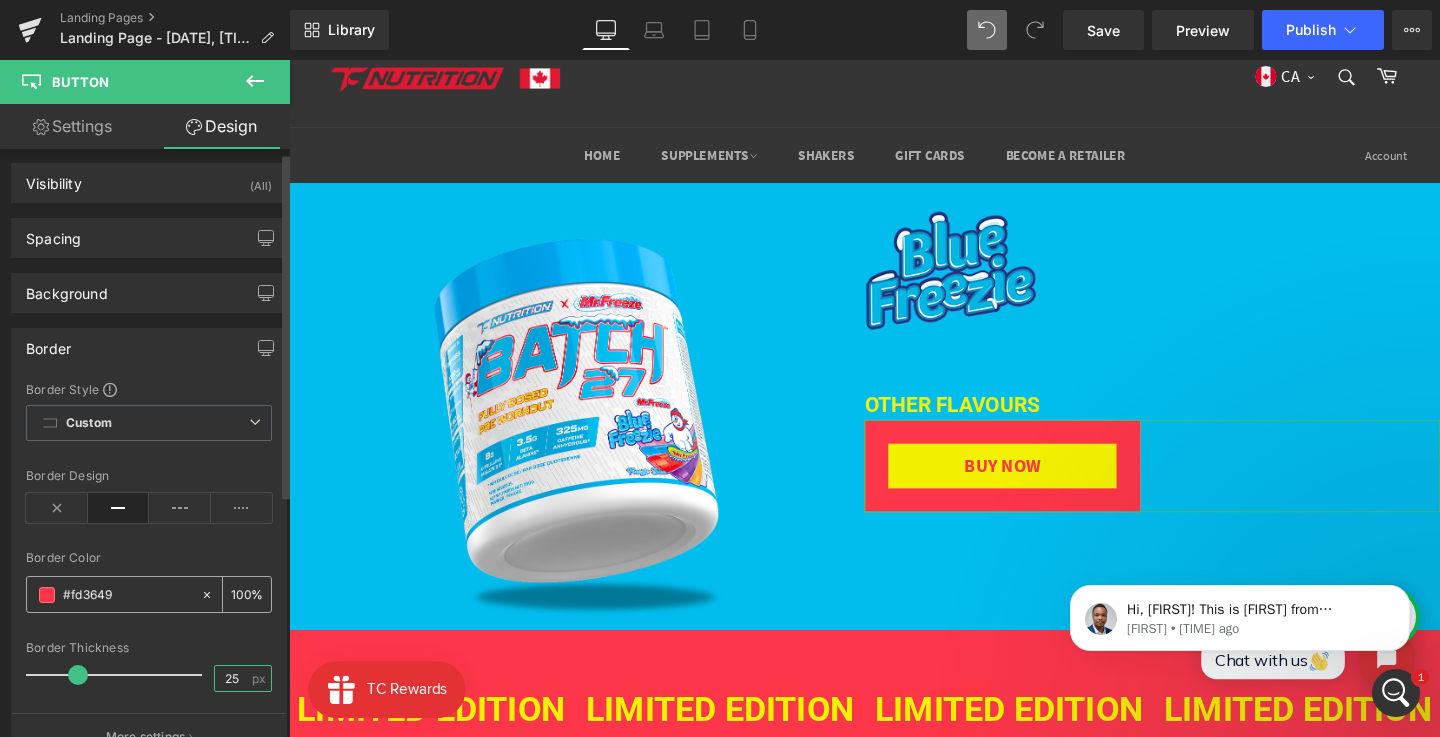 type on "2" 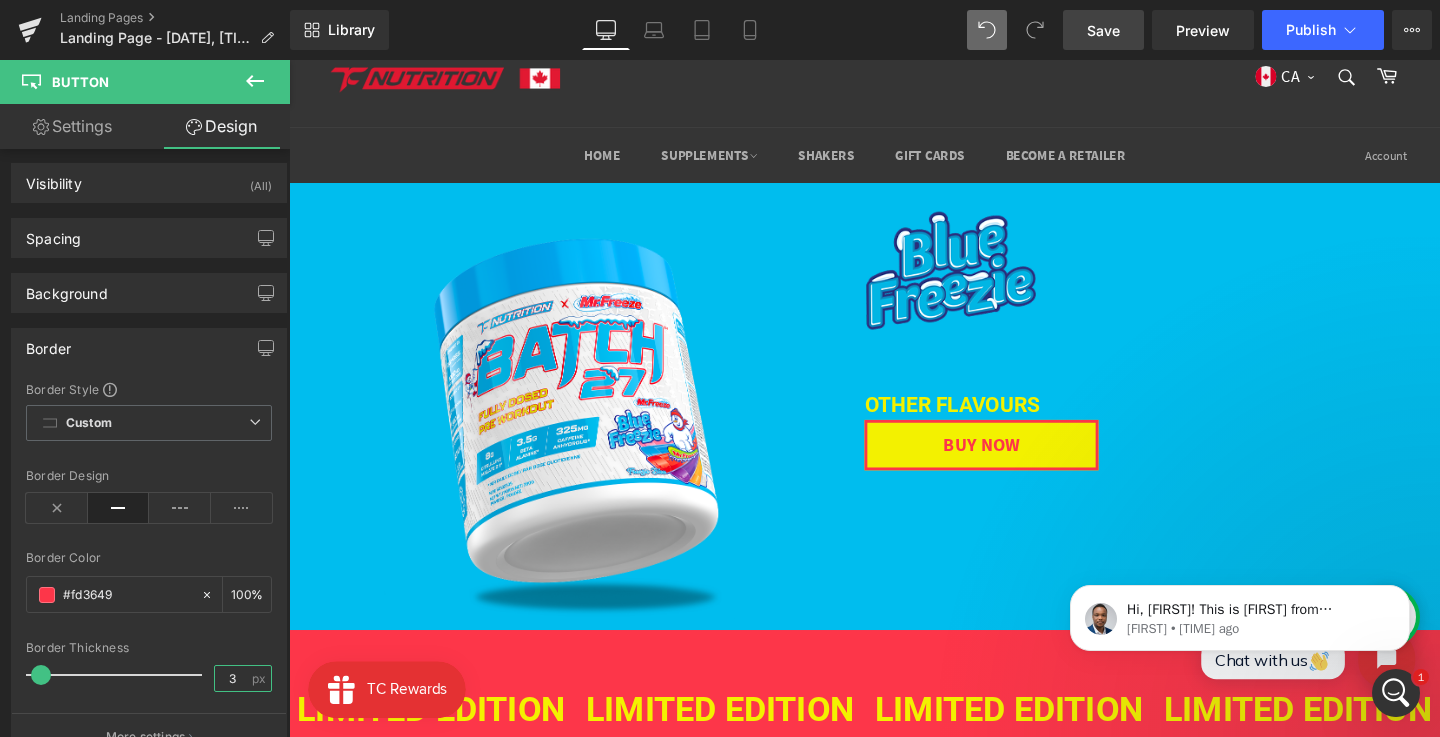 type on "3" 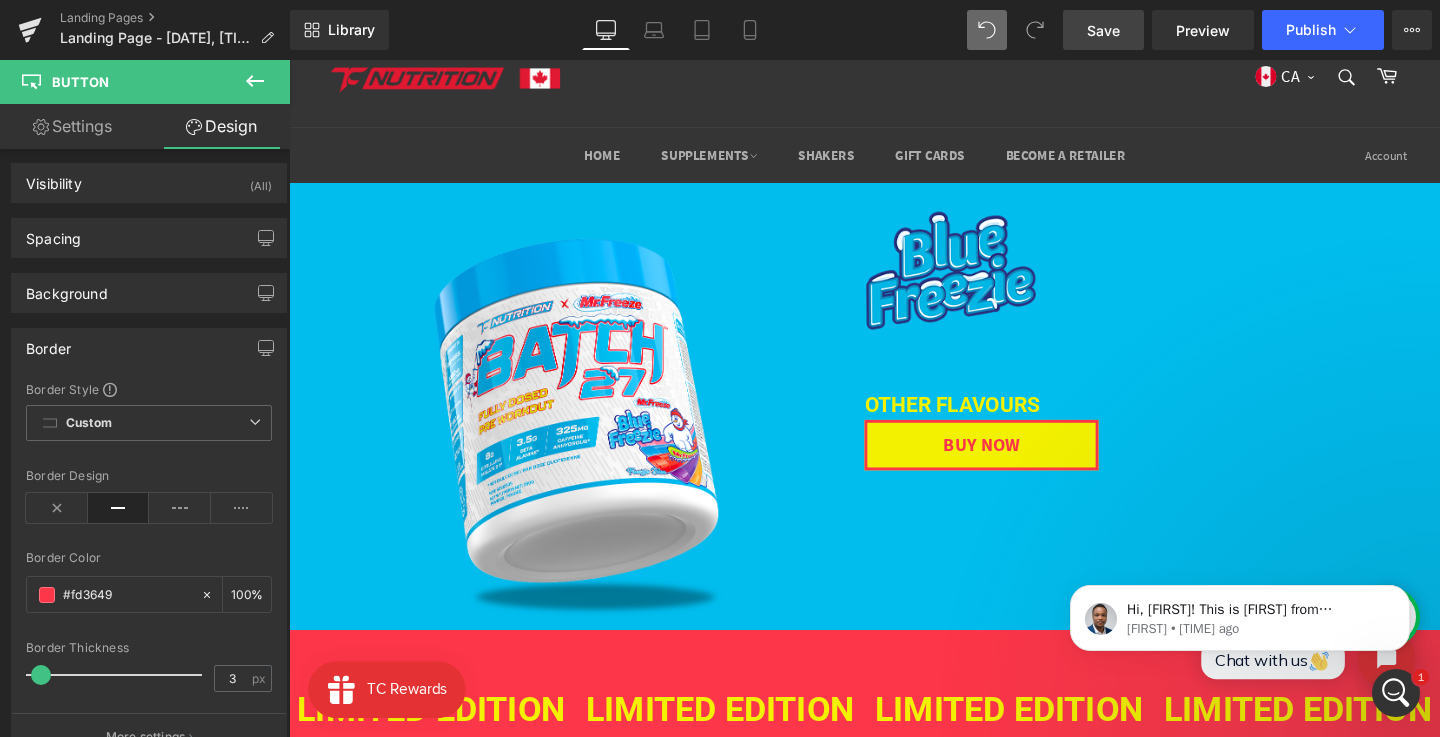 click on "Save" at bounding box center (1103, 30) 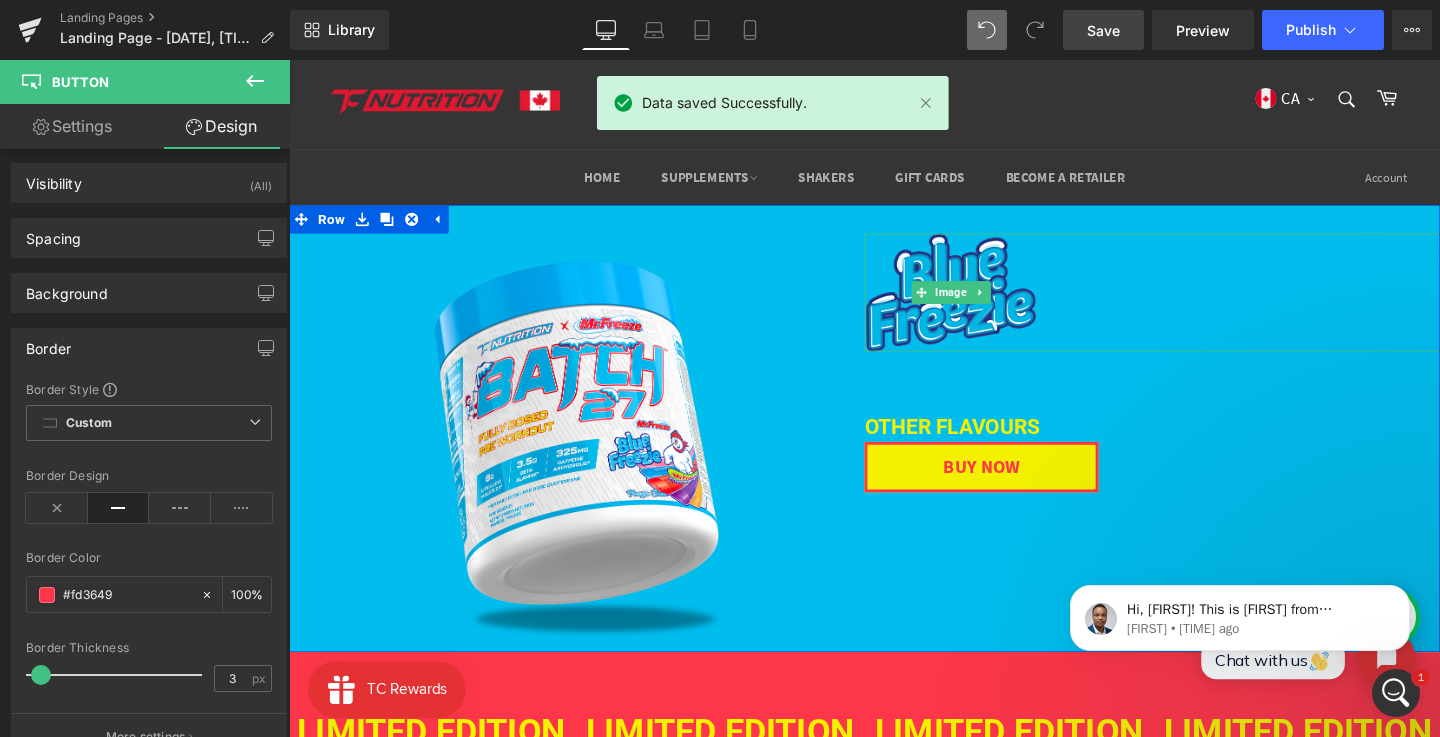 scroll, scrollTop: 0, scrollLeft: 0, axis: both 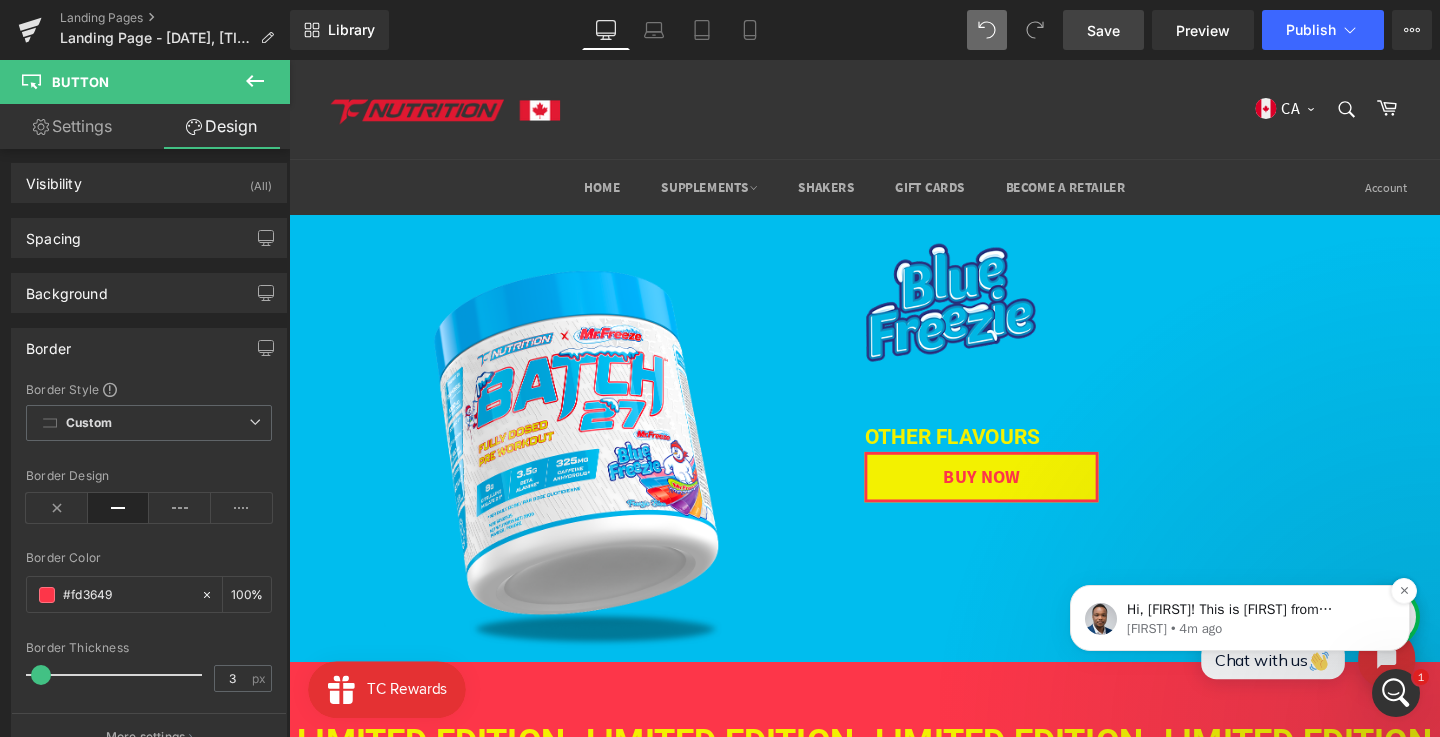 click on "Hi, [FIRST]! This is [FIRST] from Gempages, and I am here to assist you with your issues." at bounding box center [1256, 610] 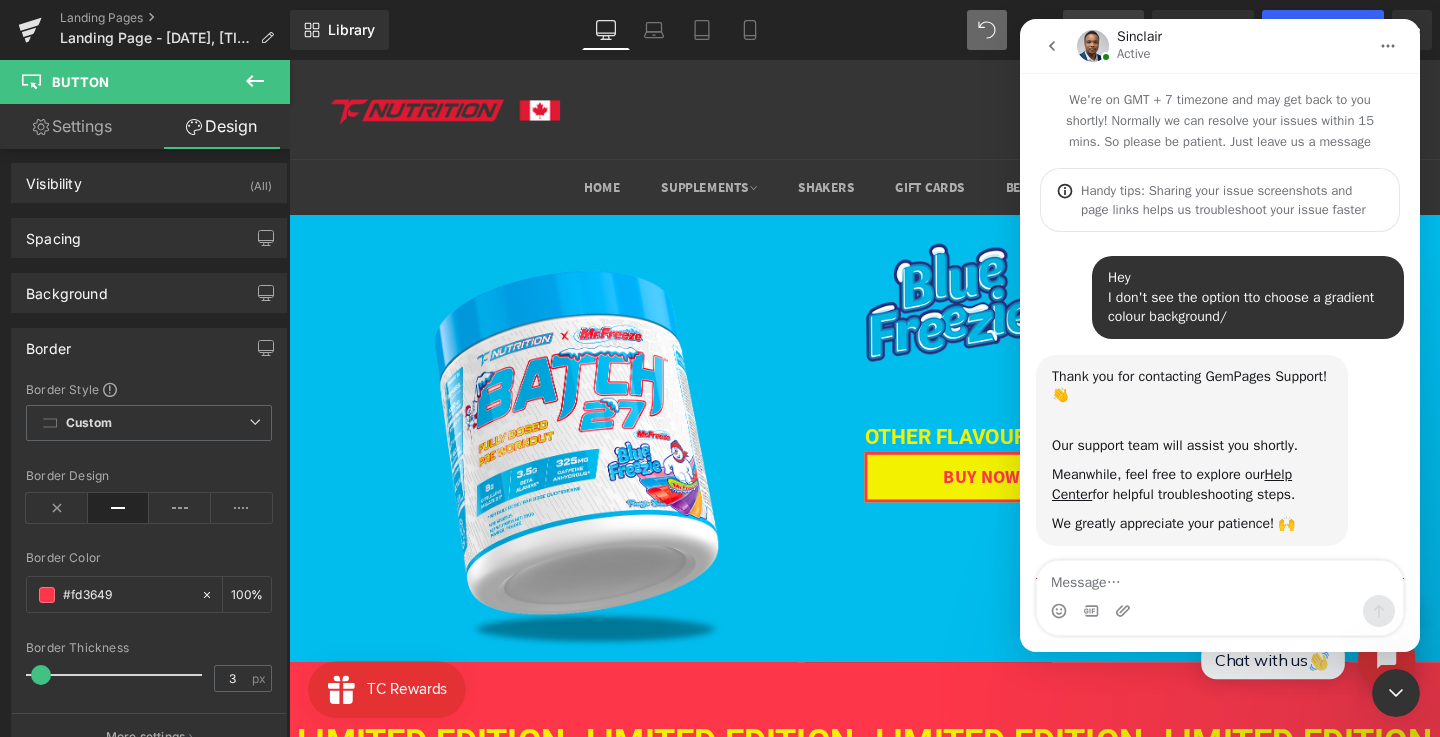 scroll, scrollTop: 158, scrollLeft: 0, axis: vertical 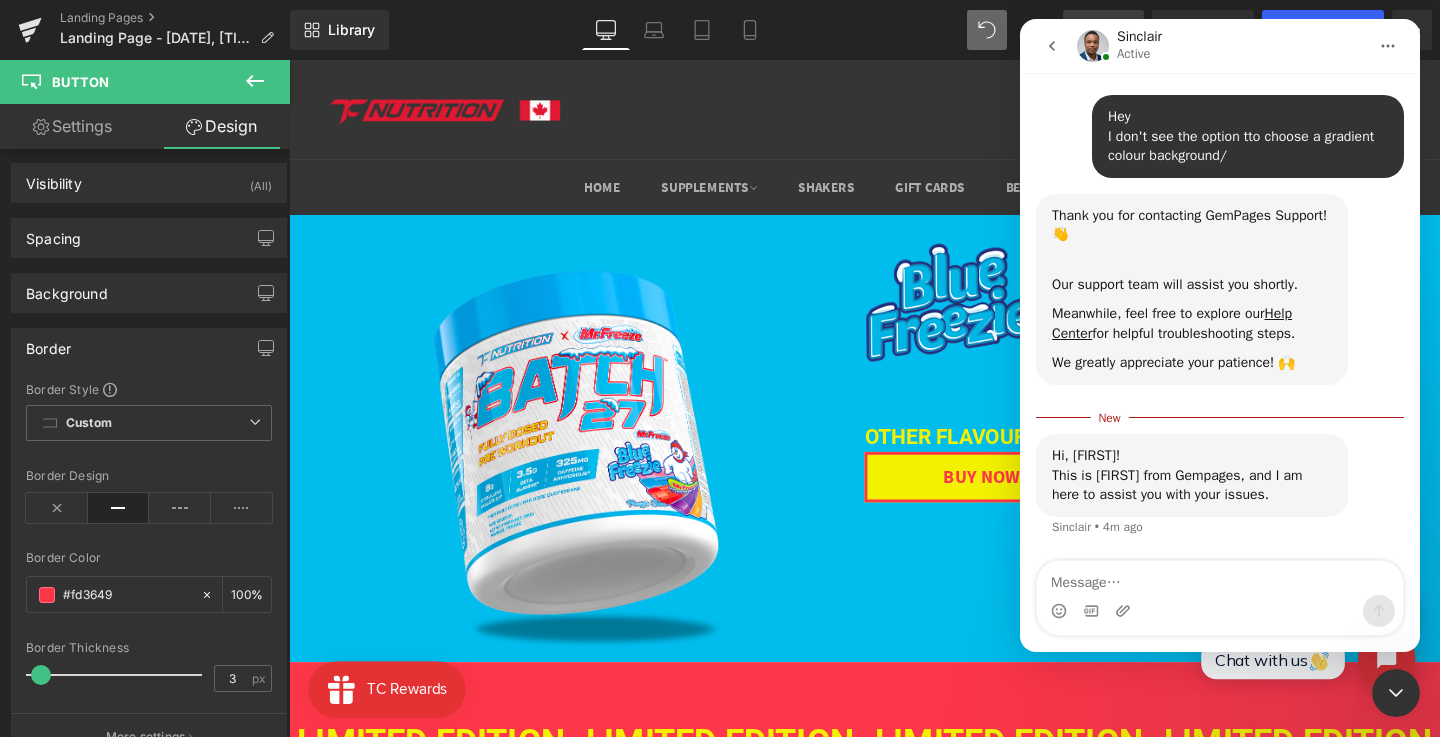 click at bounding box center [1220, 611] 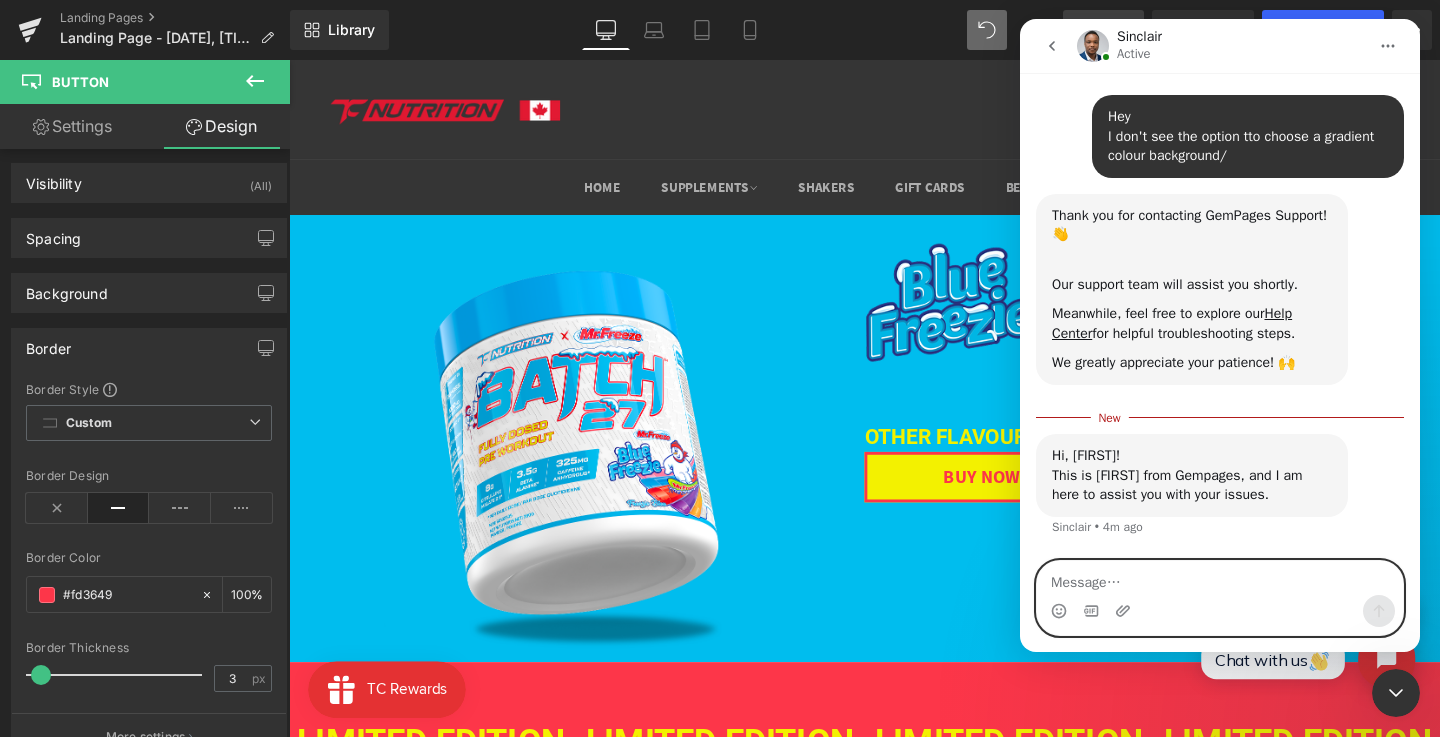 click at bounding box center (1220, 578) 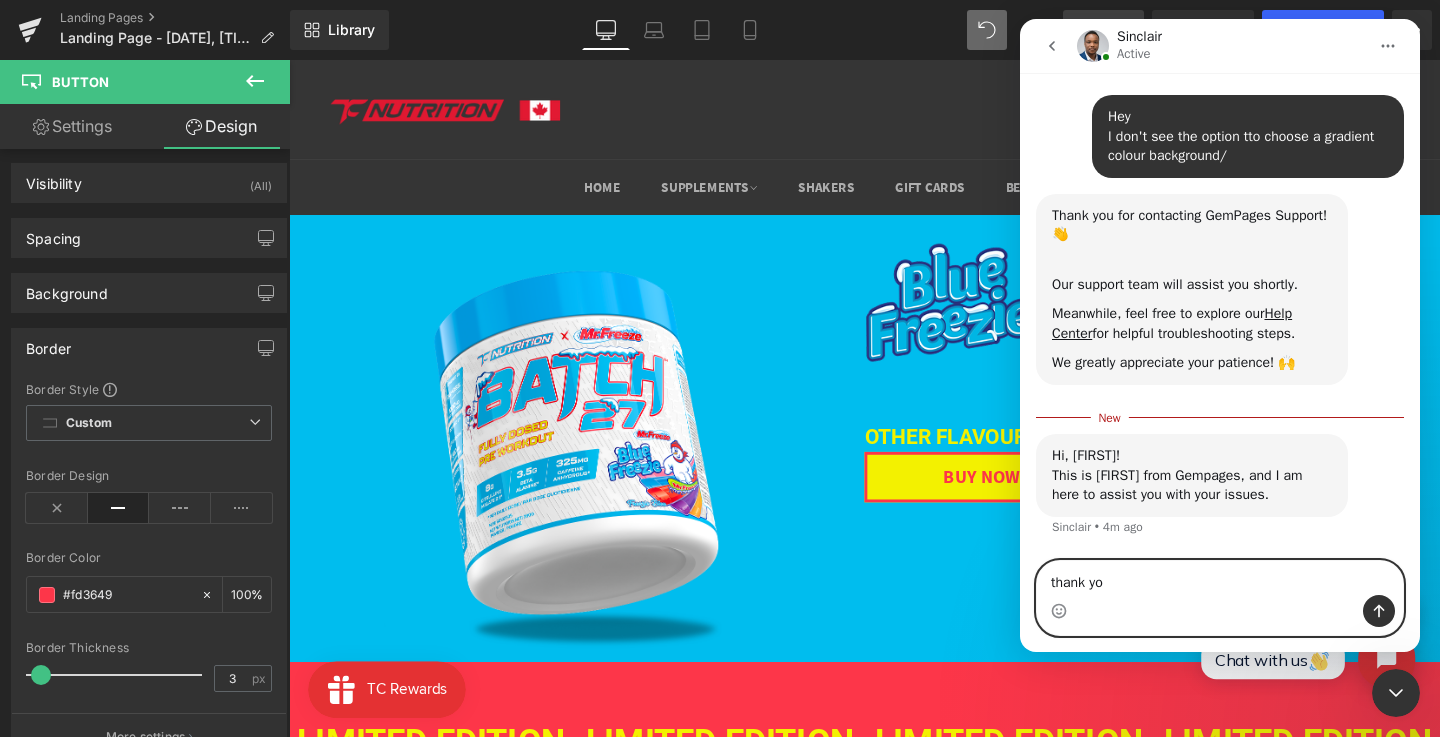 type on "thank you" 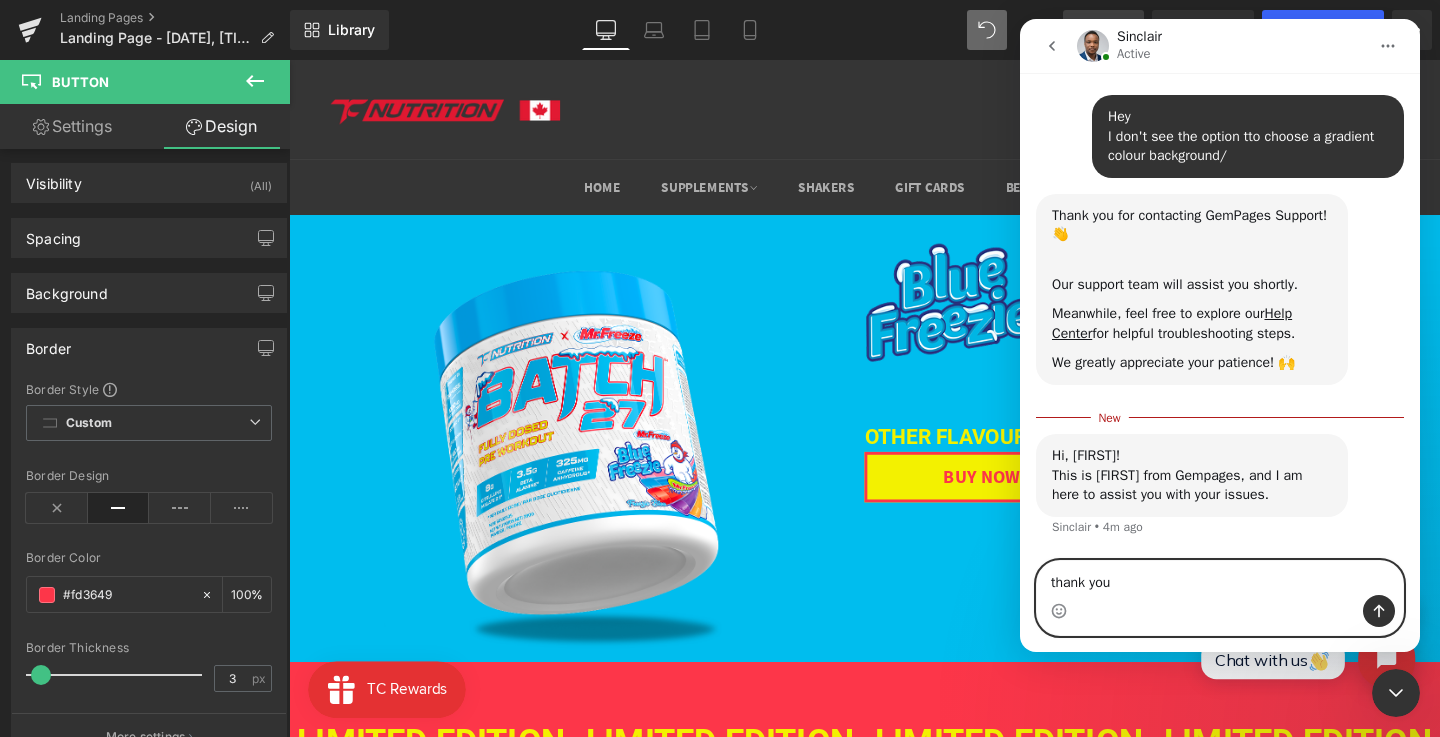type 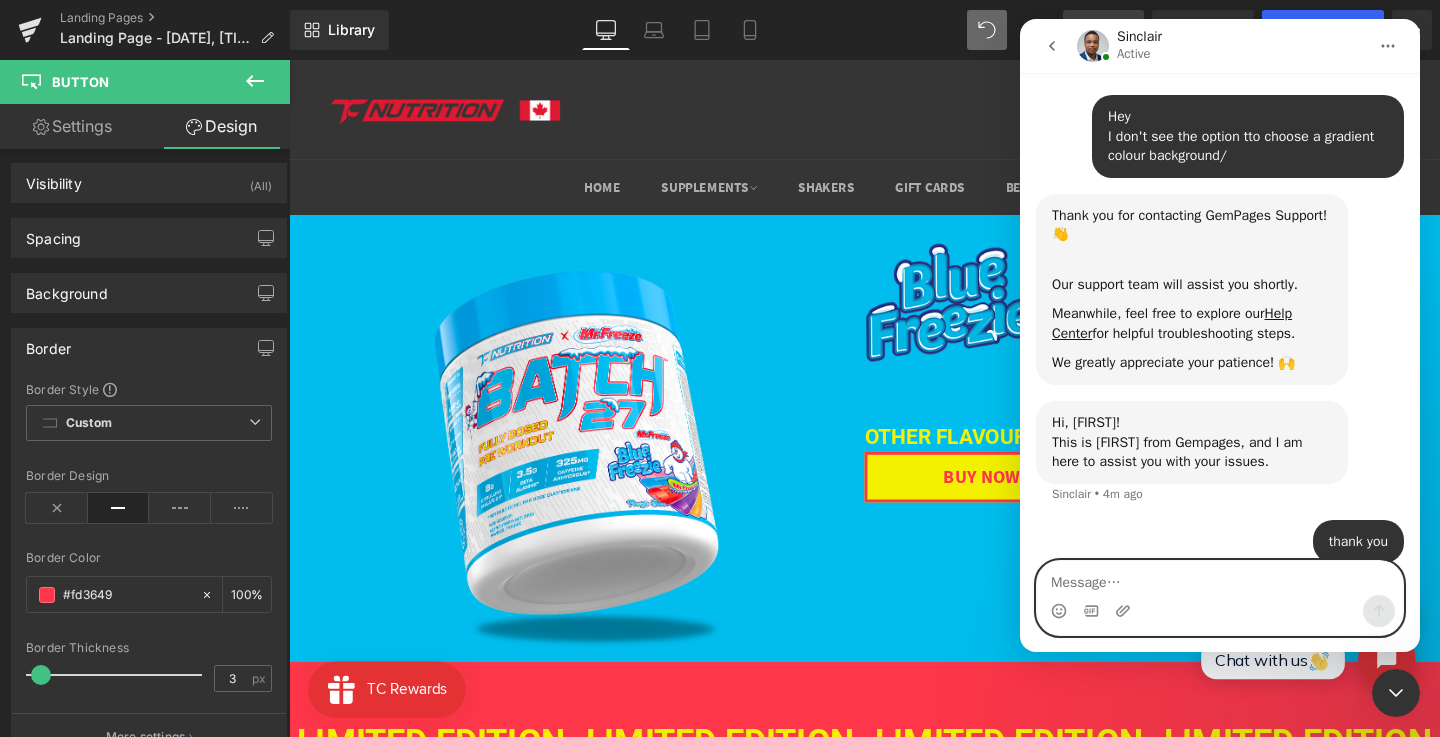 scroll, scrollTop: 185, scrollLeft: 0, axis: vertical 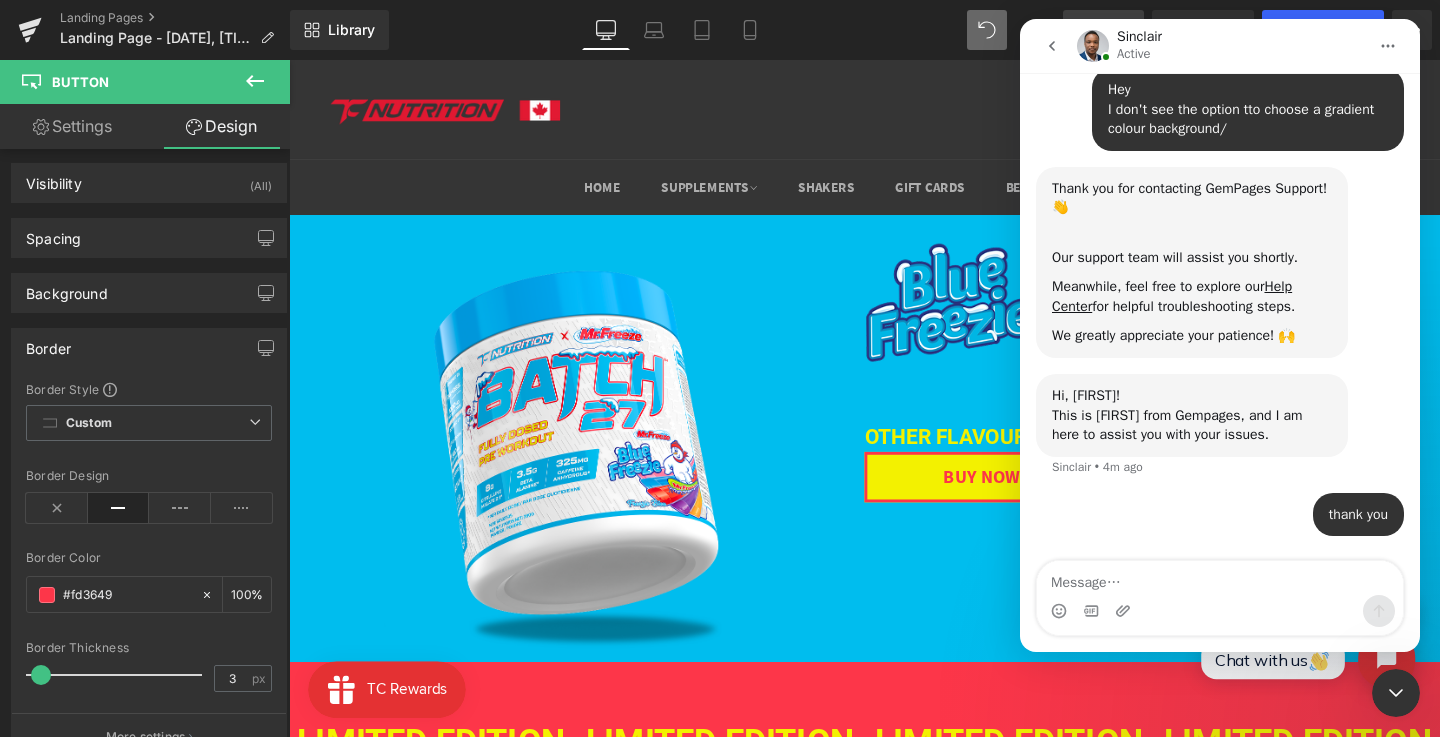 click 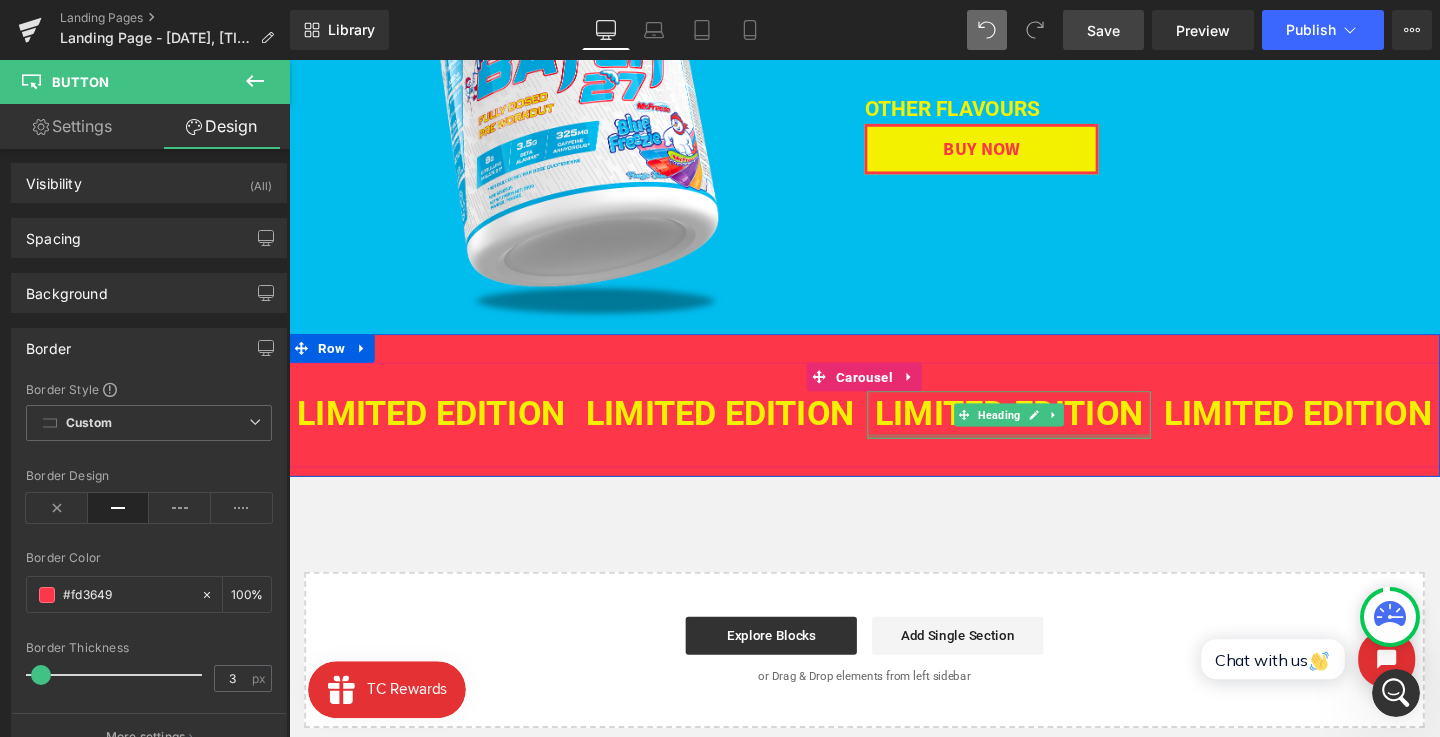 scroll, scrollTop: 303, scrollLeft: 0, axis: vertical 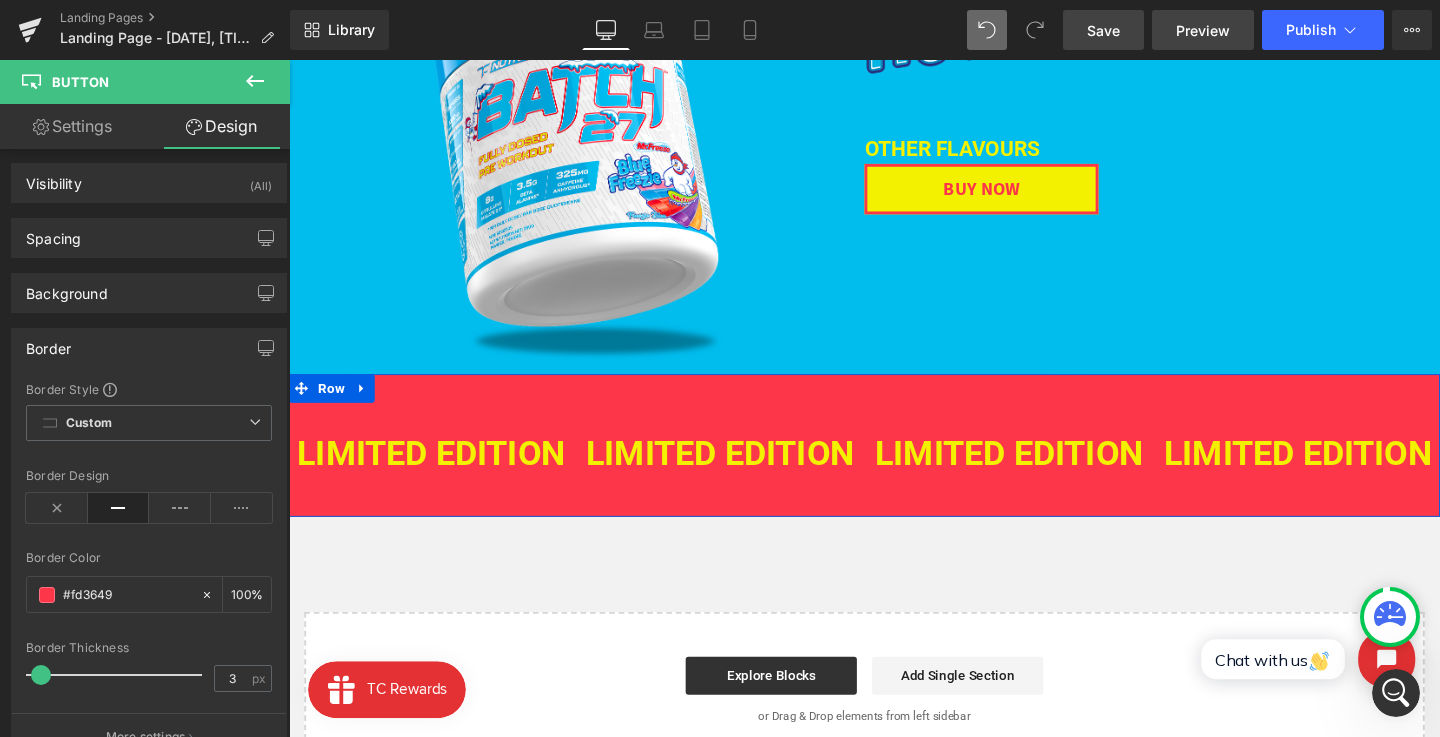 click on "Preview" at bounding box center [1203, 30] 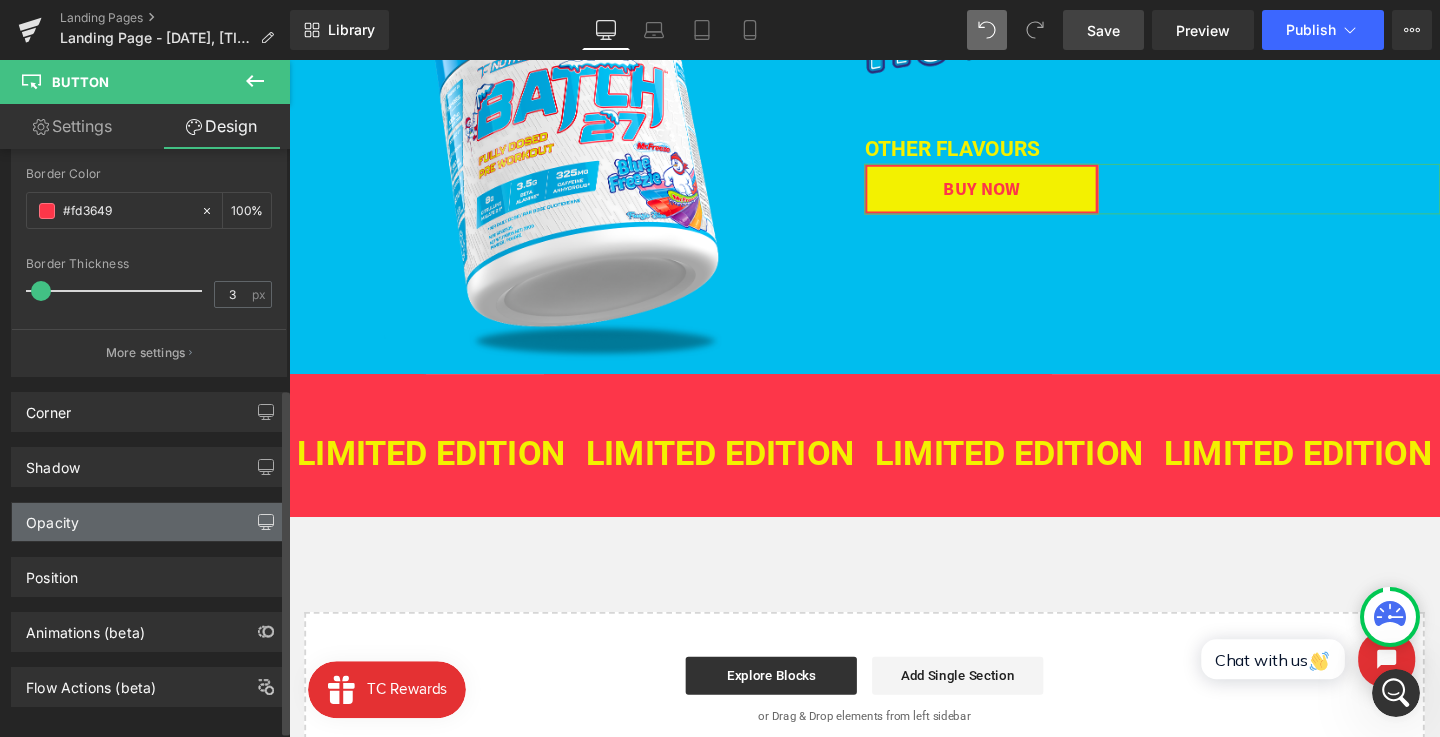 scroll, scrollTop: 406, scrollLeft: 0, axis: vertical 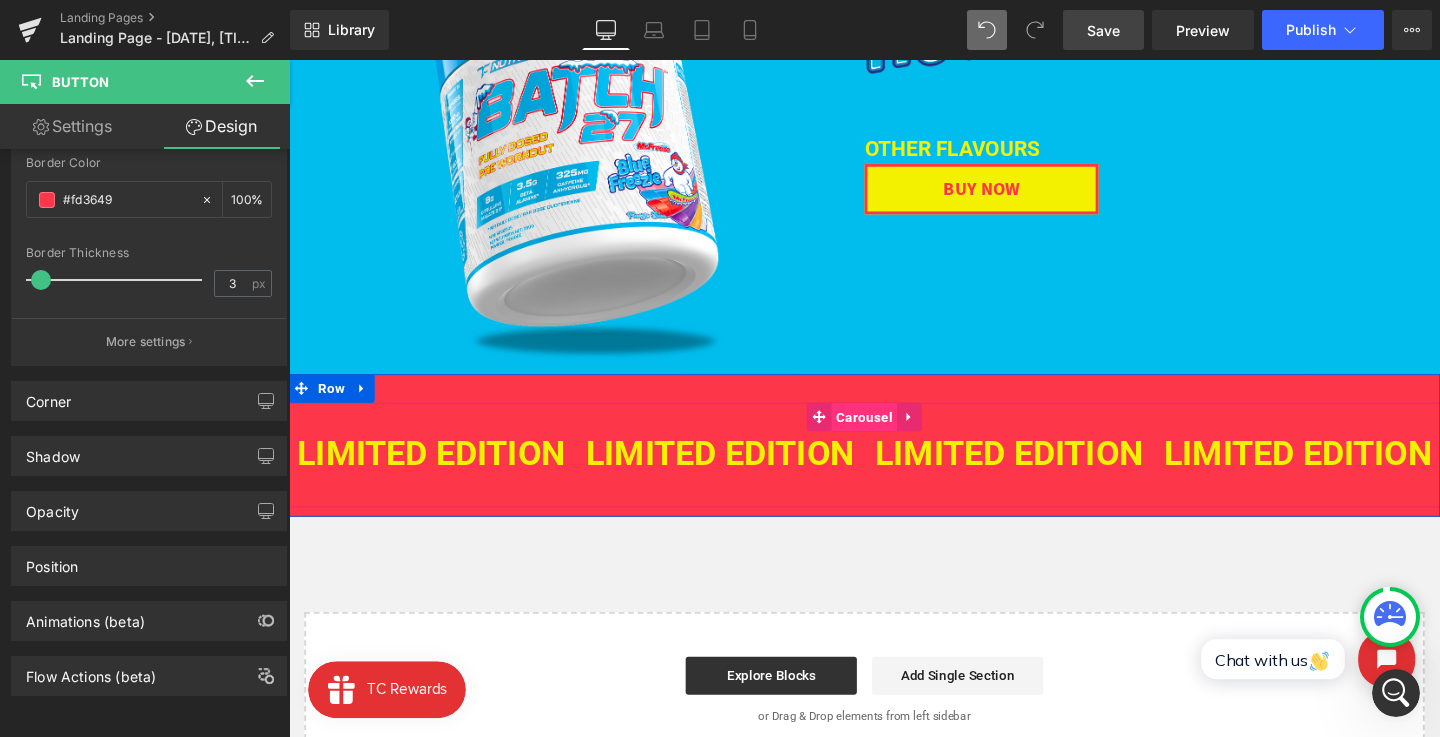 click on "Carousel" at bounding box center [893, 435] 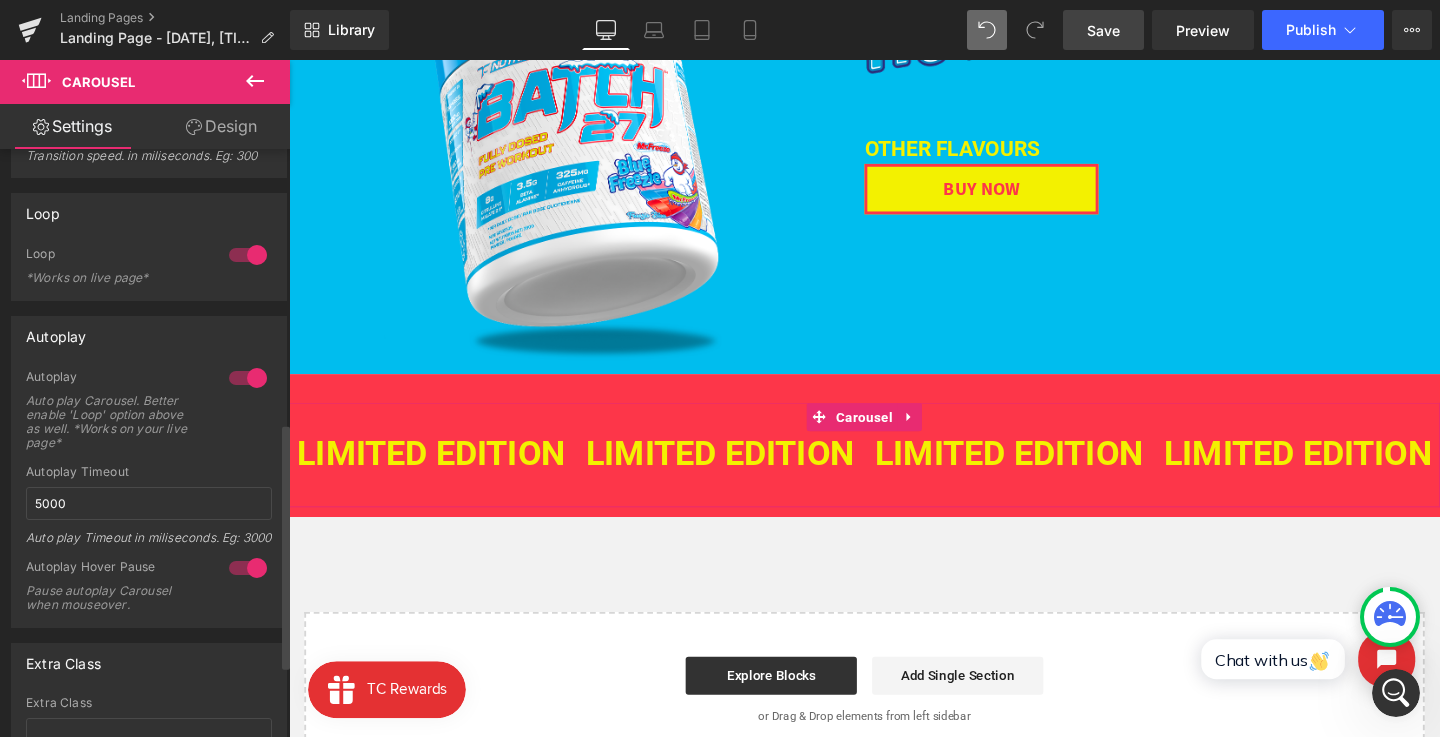 scroll, scrollTop: 658, scrollLeft: 0, axis: vertical 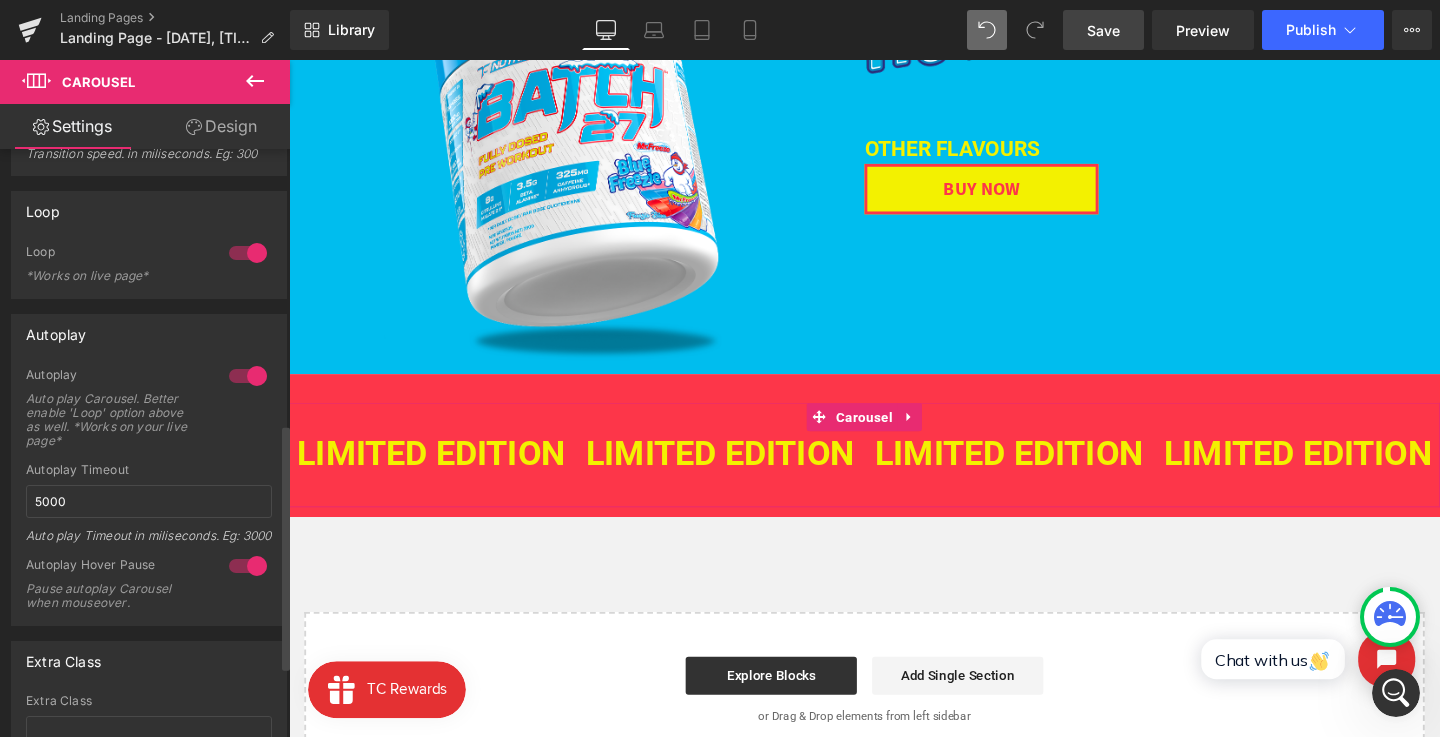 click at bounding box center (248, 566) 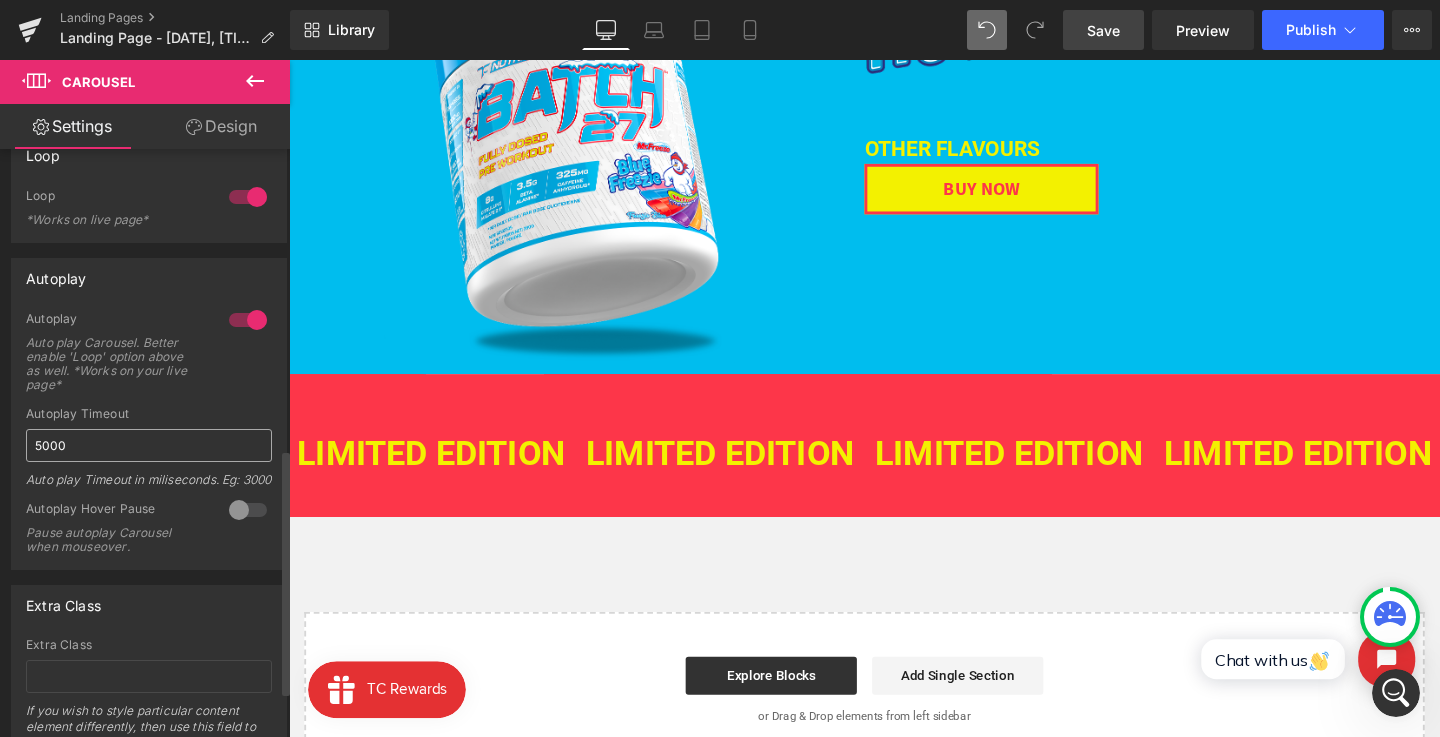 scroll, scrollTop: 712, scrollLeft: 0, axis: vertical 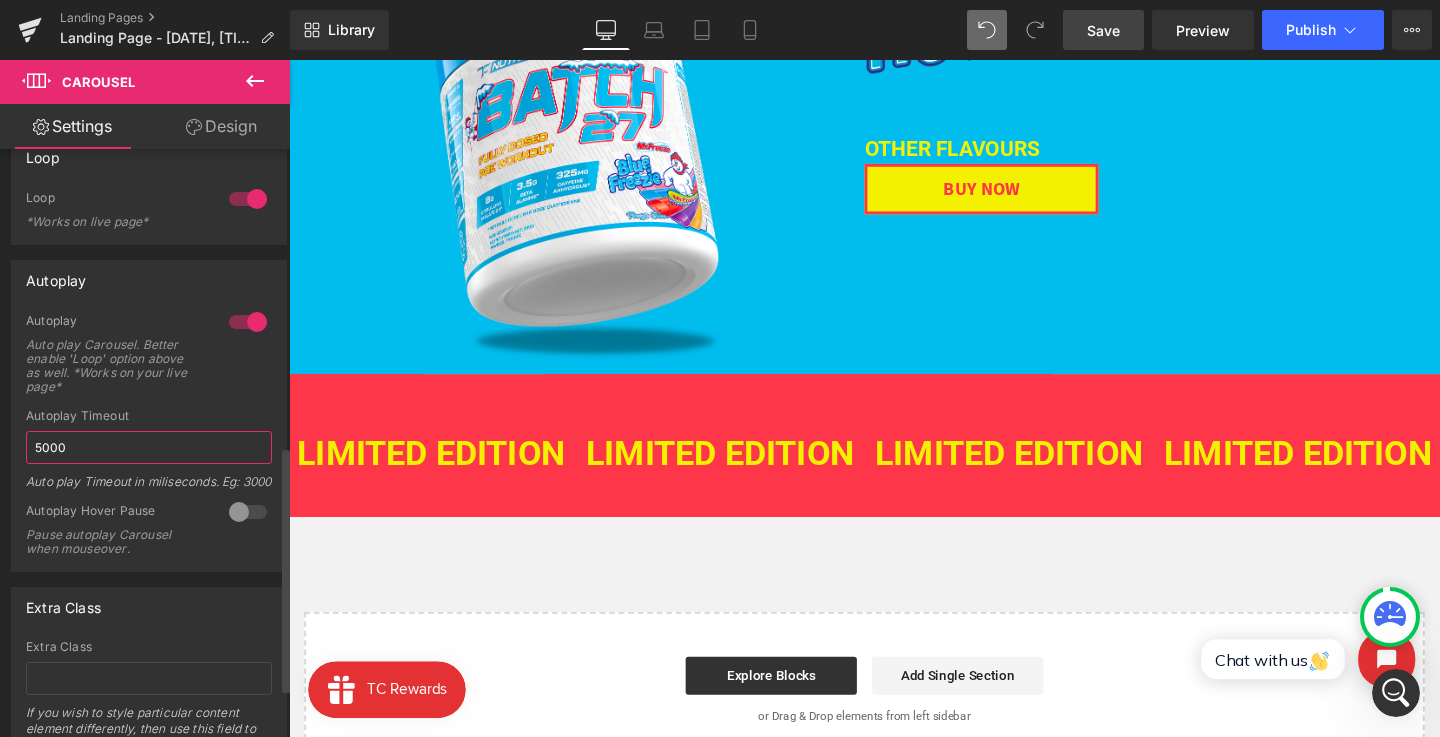 click on "5000" at bounding box center (149, 447) 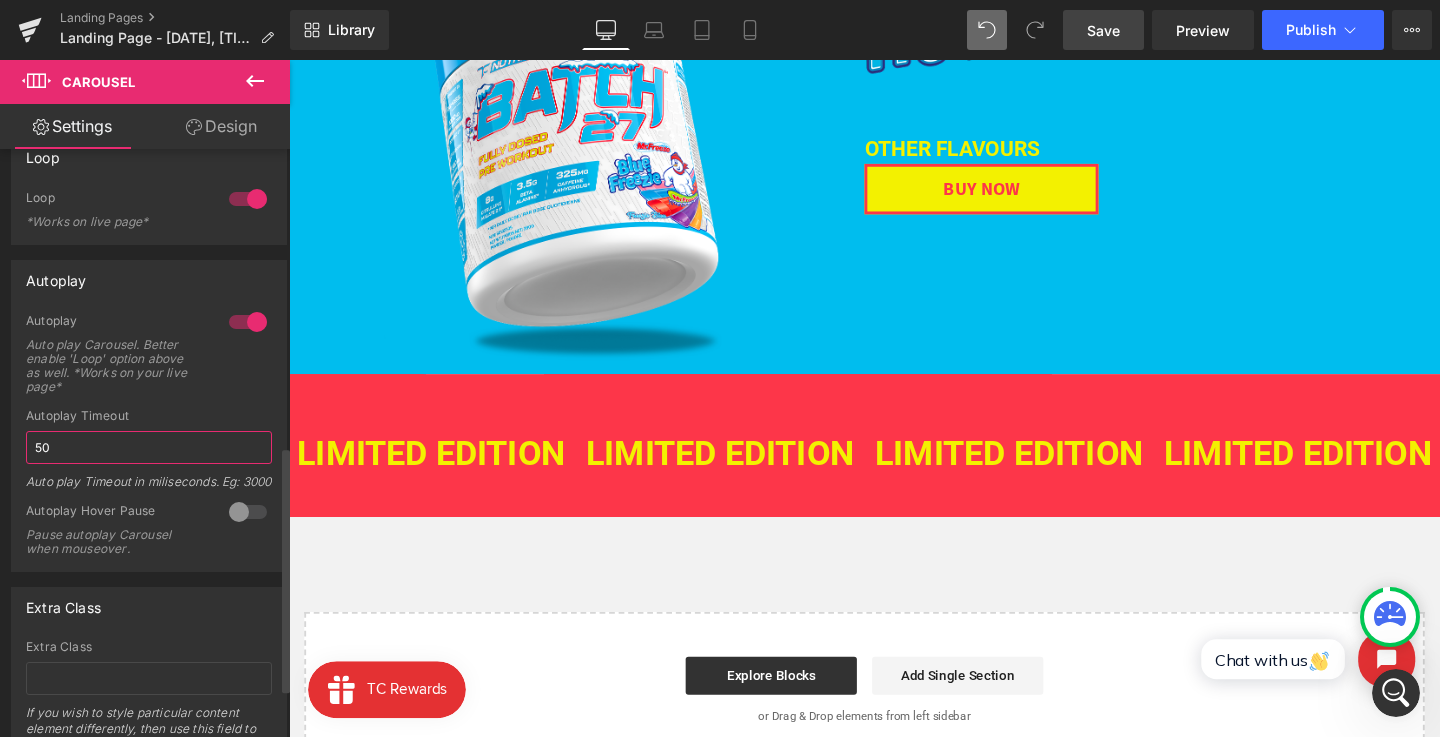 type on "5" 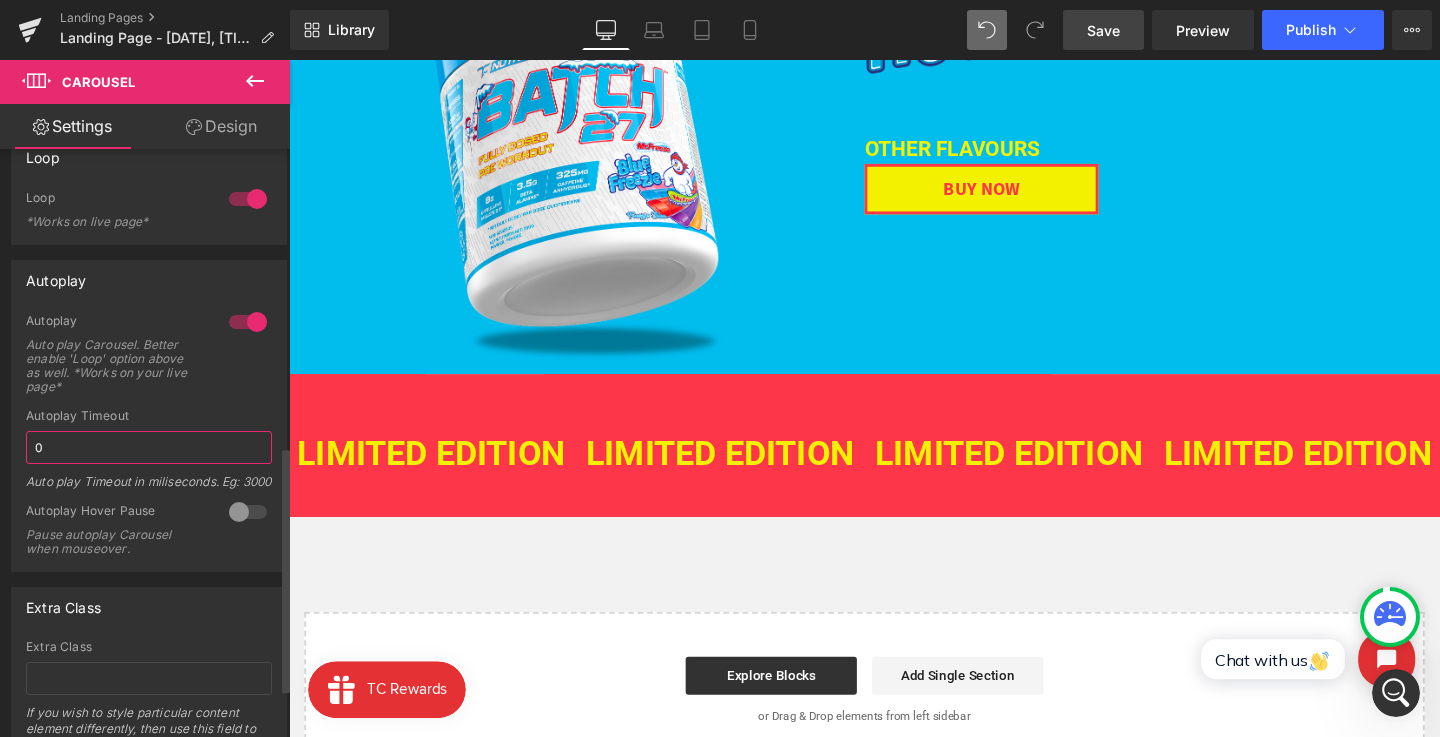 type on "0" 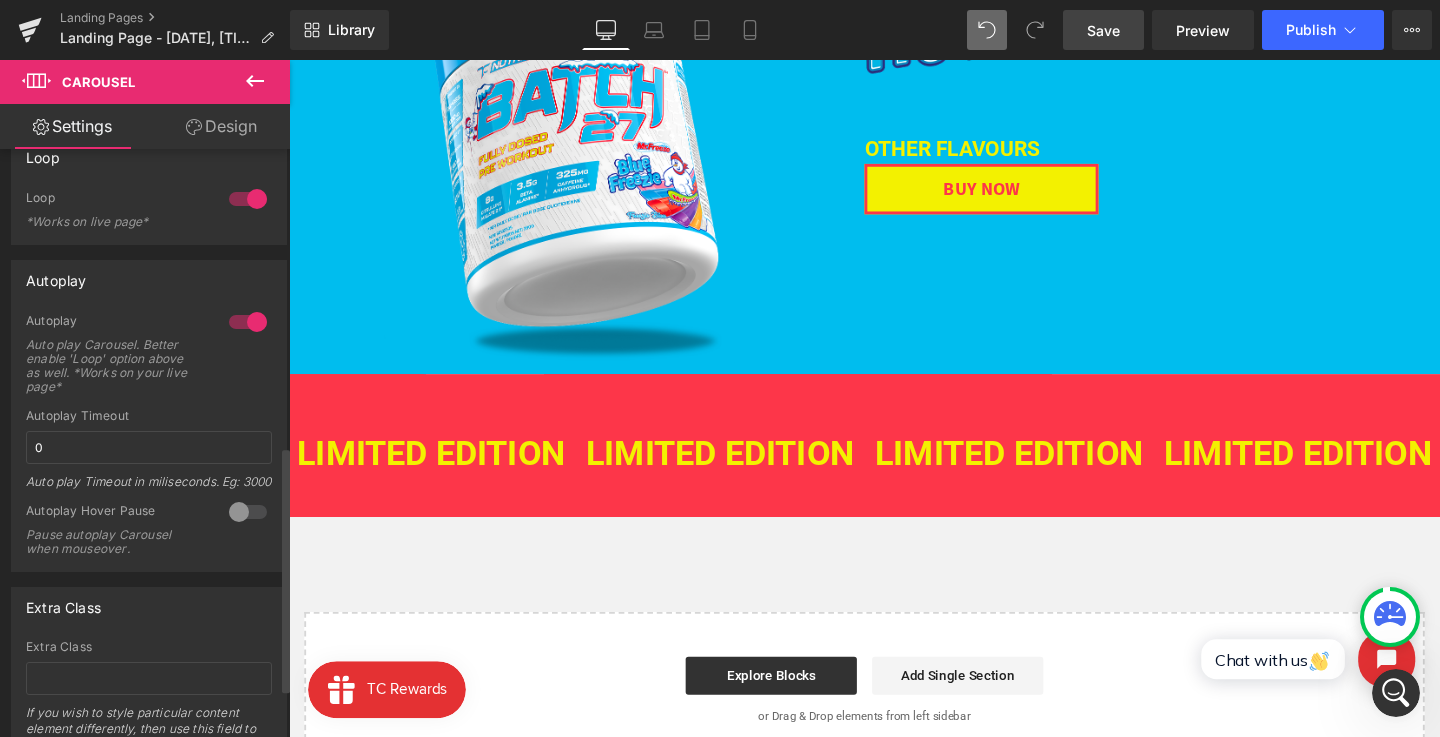 click on "Auto play Carousel. Better enable 'Loop' option above as well. *Works on your live page*" at bounding box center (116, 366) 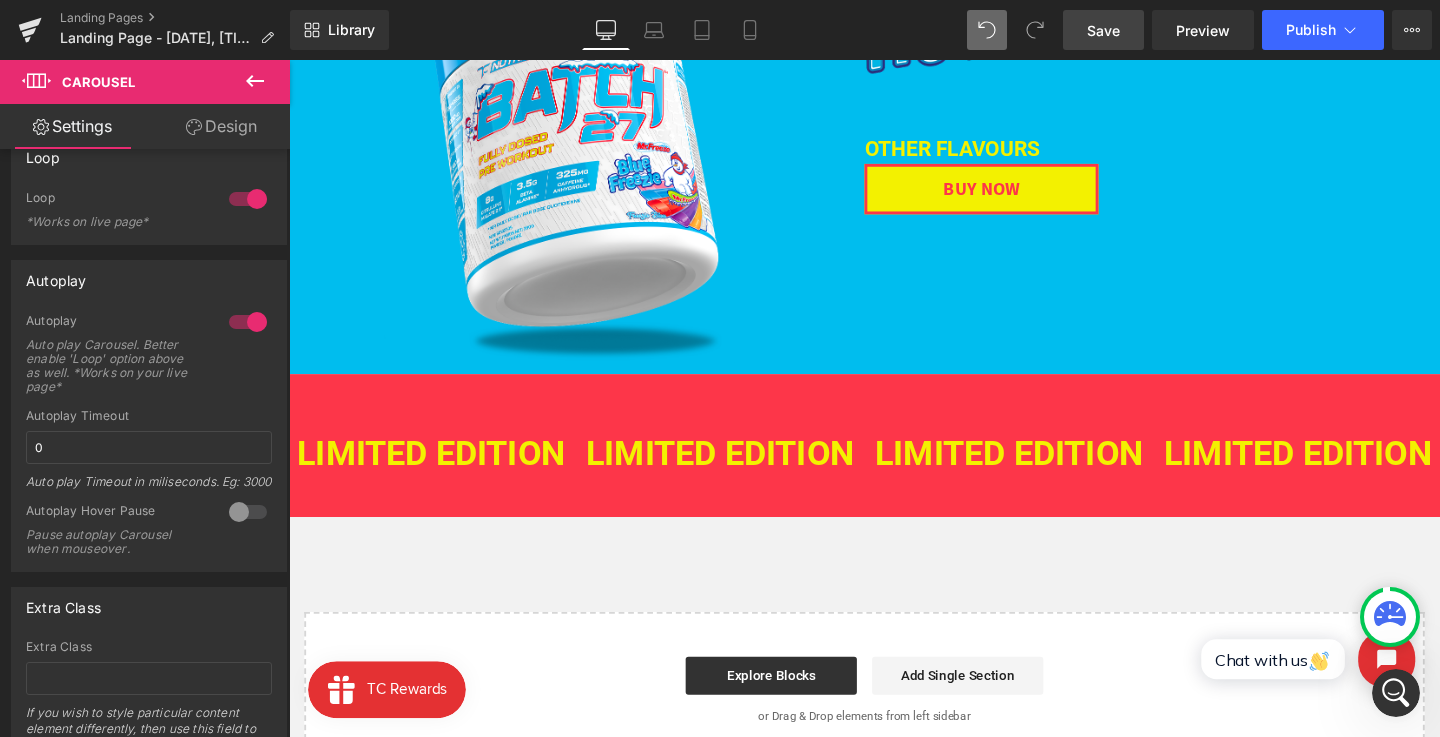 click on "Save" at bounding box center (1103, 30) 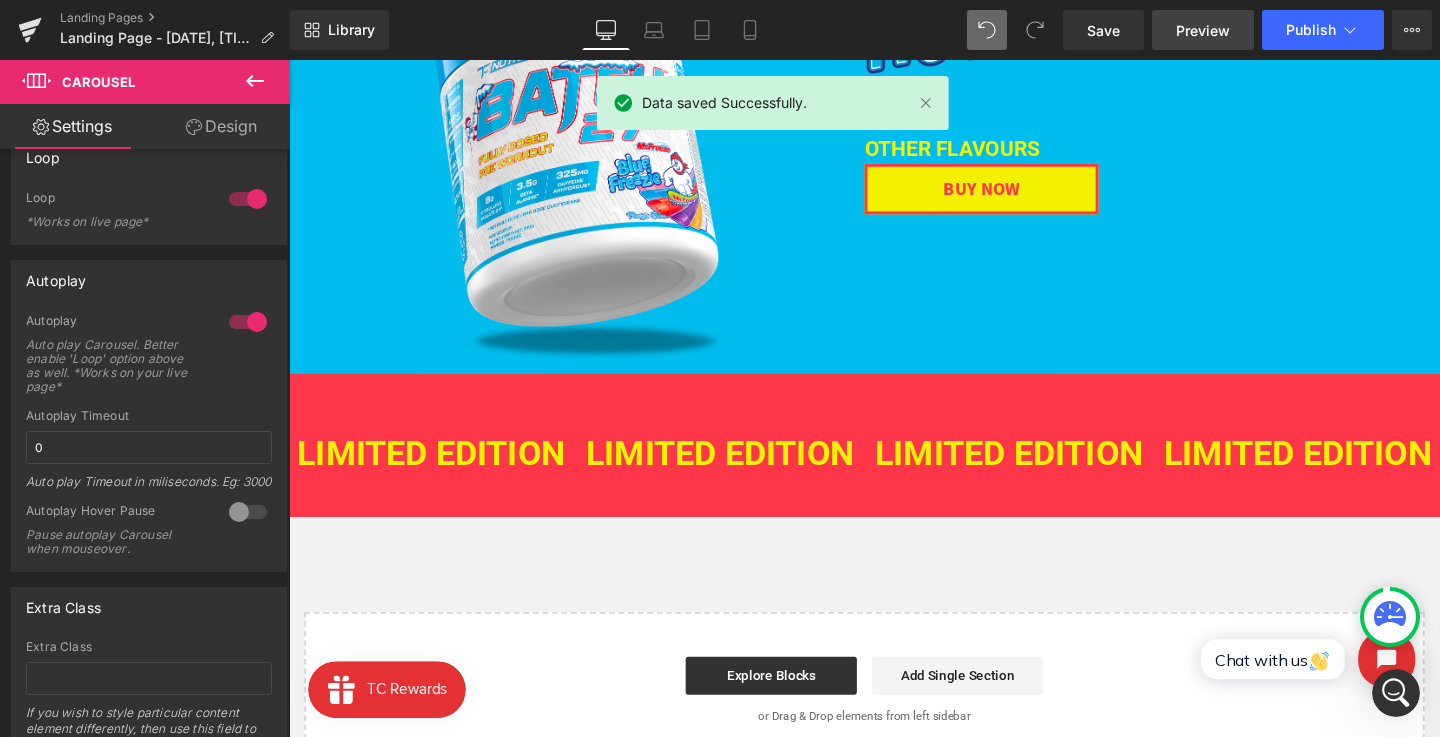click on "Preview" at bounding box center [1203, 30] 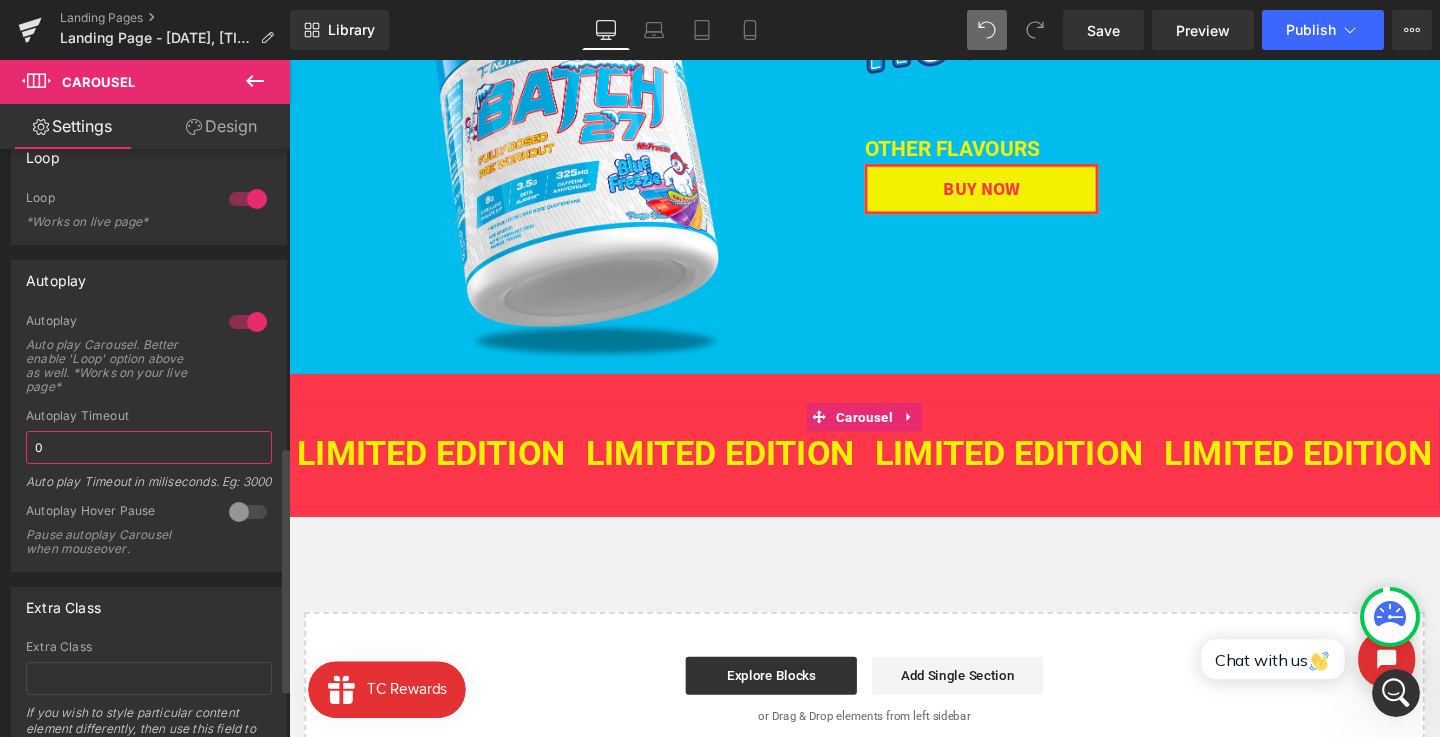 click on "0" at bounding box center [149, 447] 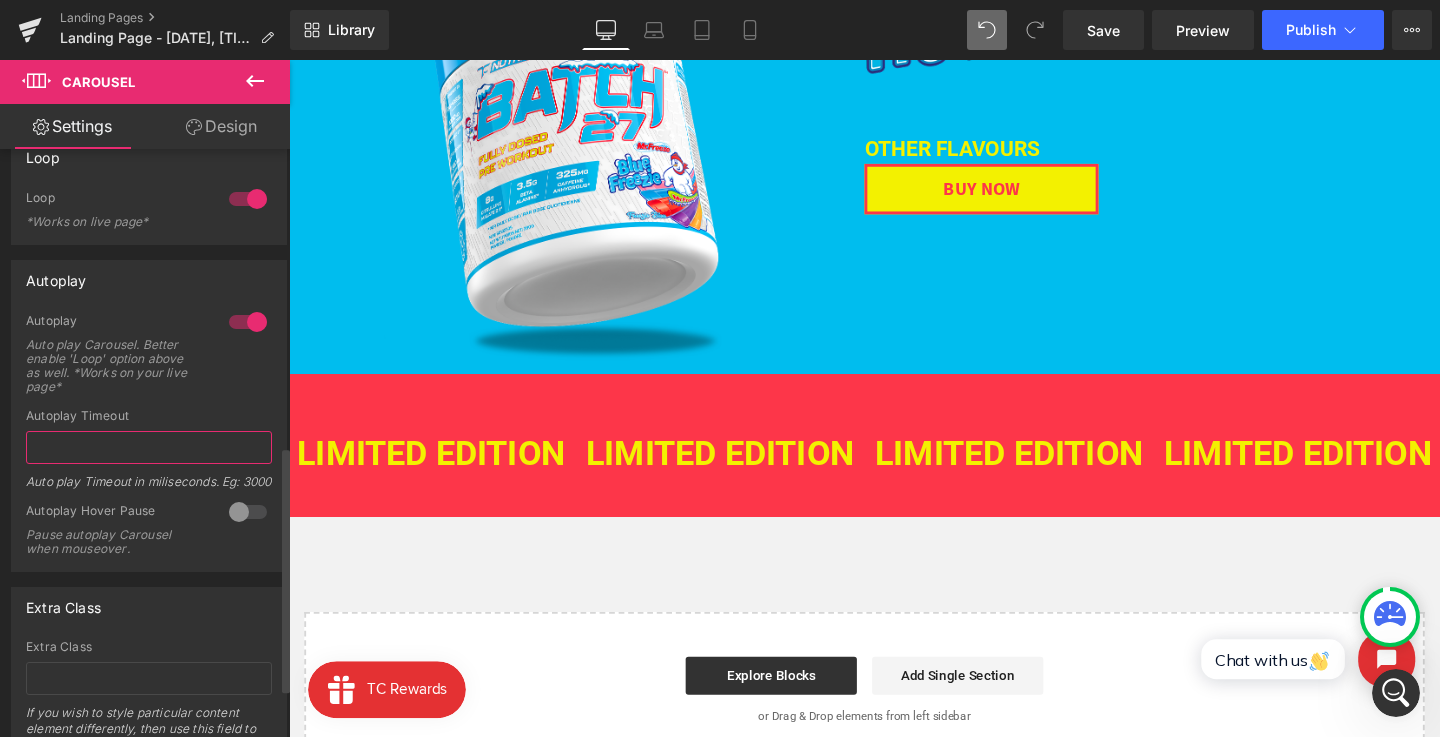 type on "0" 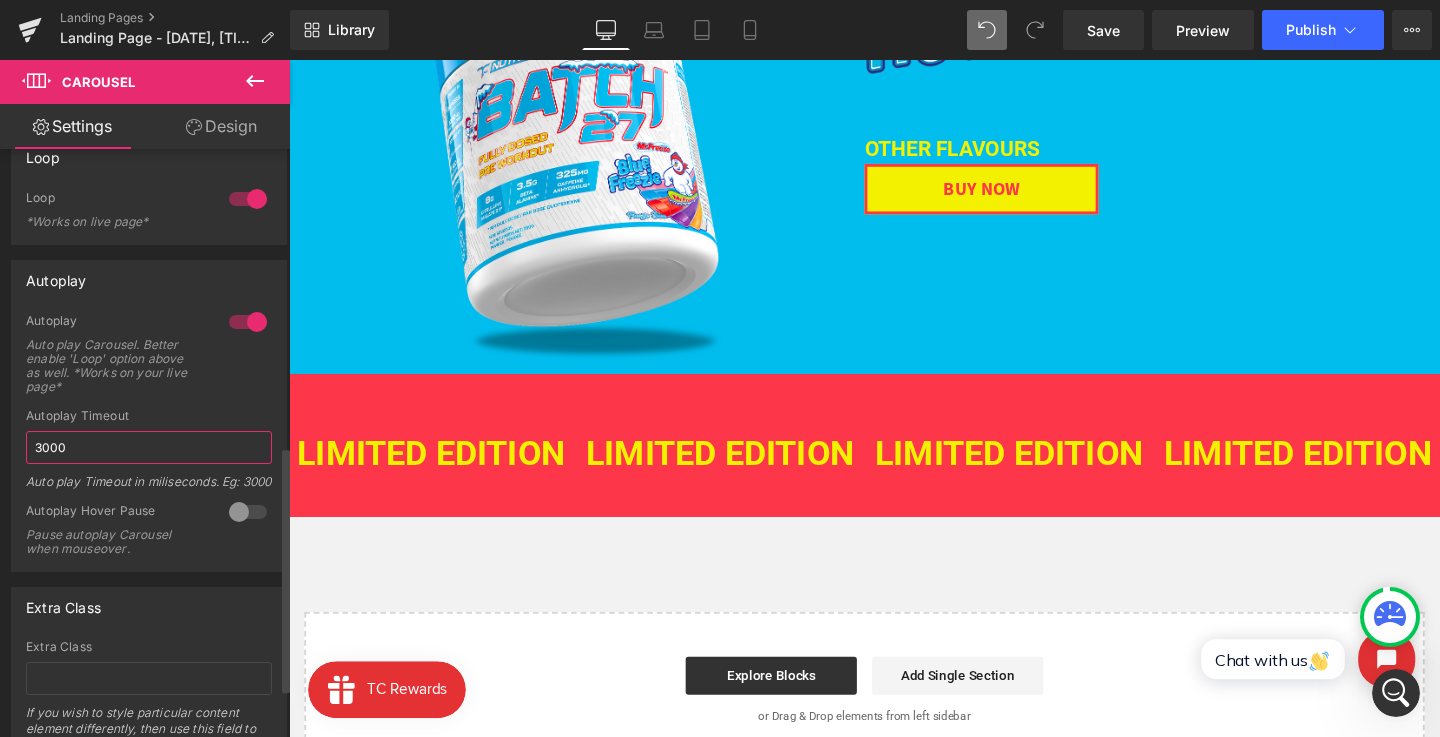 type on "3000" 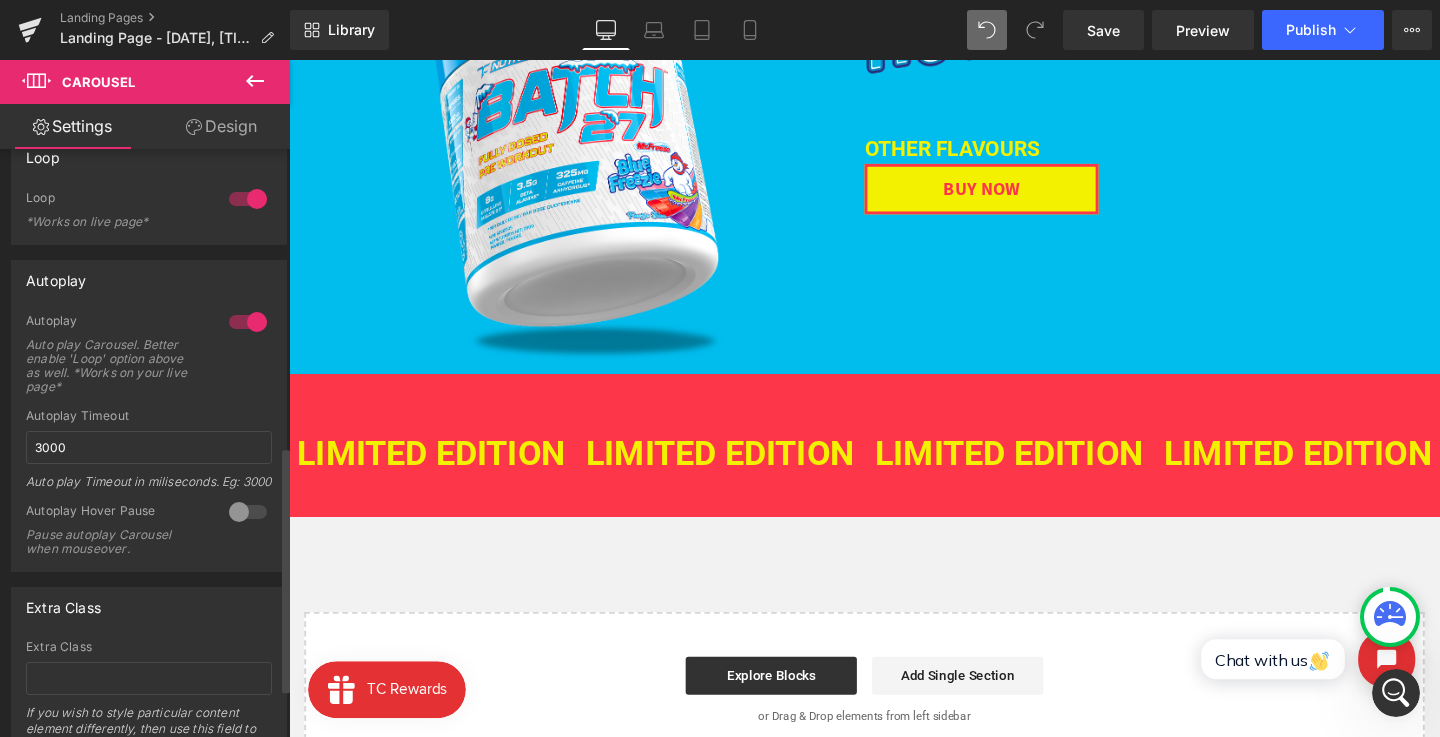 click on "Autoplay Auto play Carousel. Better enable 'Loop' option above as well. *Works on your live page*" at bounding box center (149, 361) 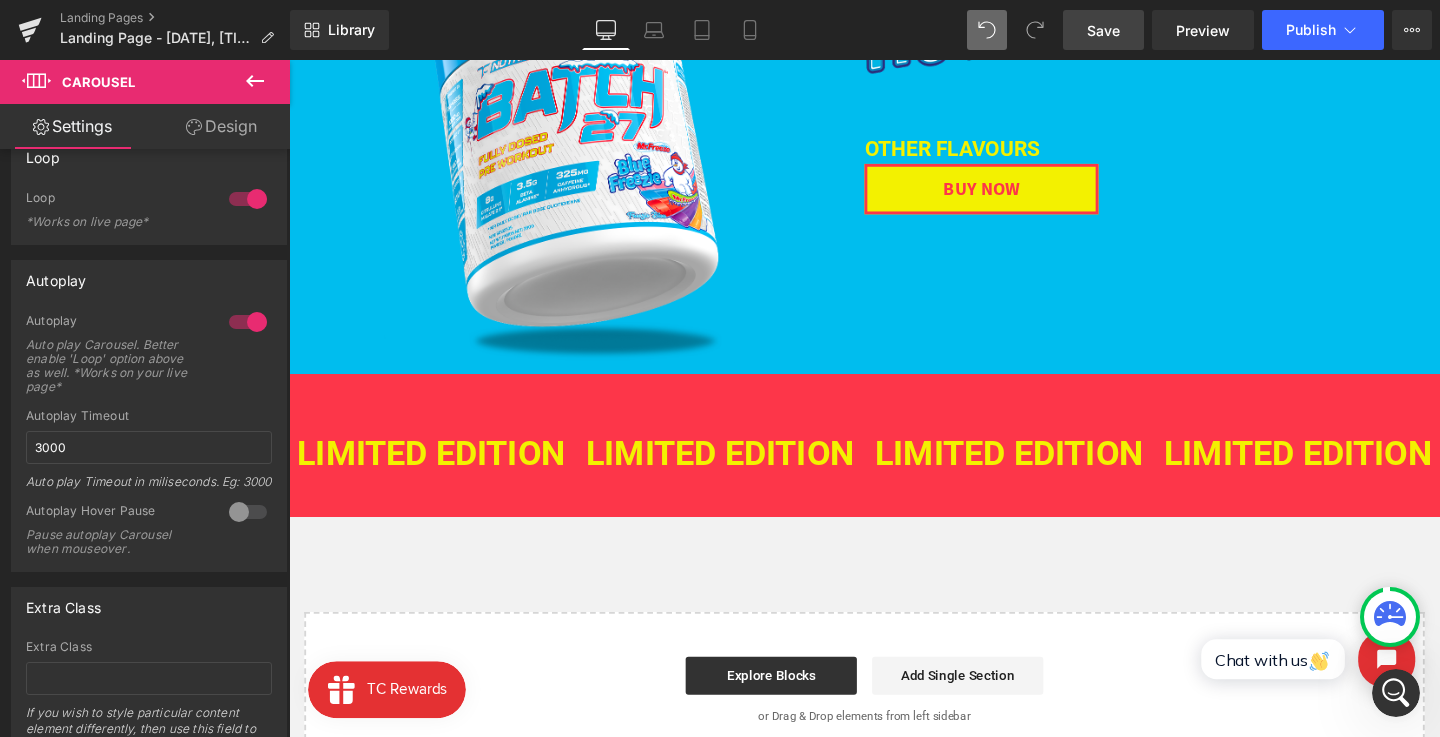 click on "Save" at bounding box center [1103, 30] 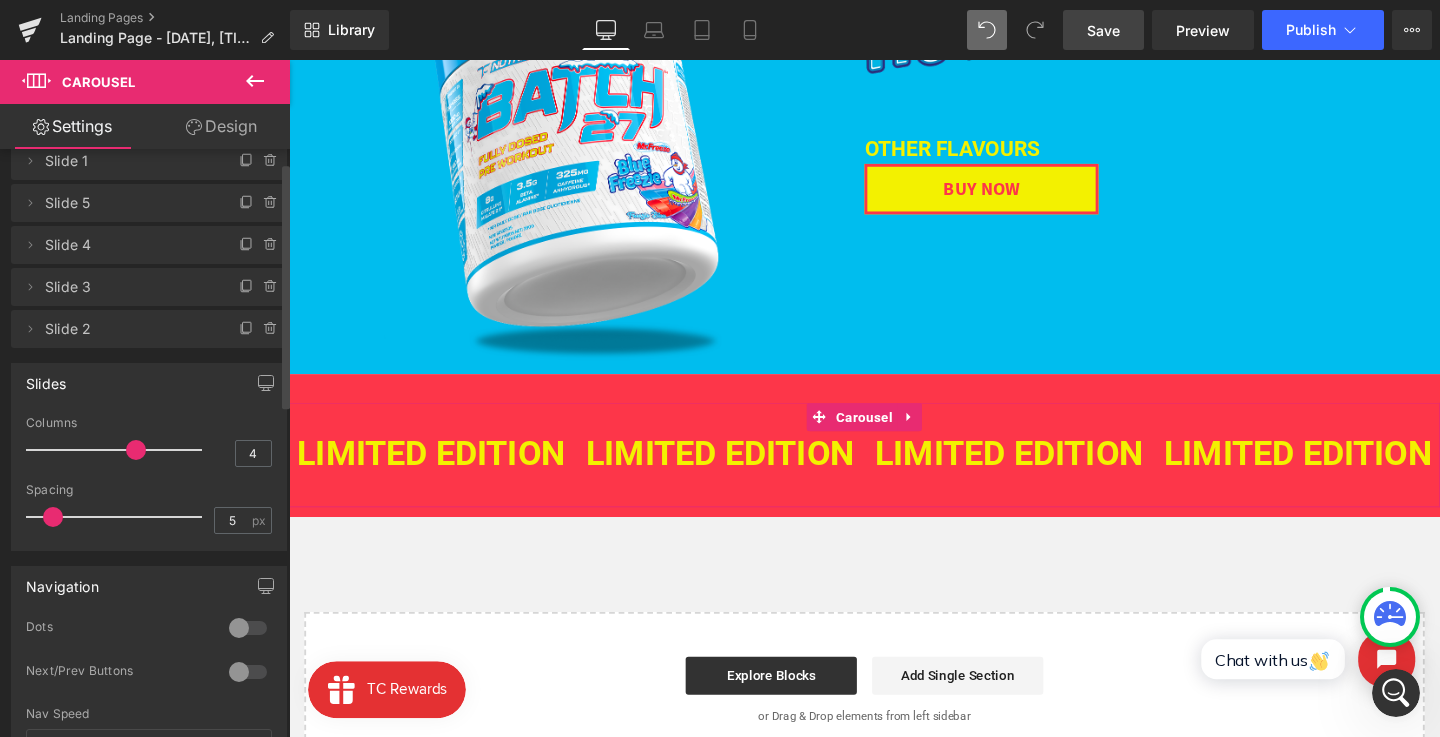 scroll, scrollTop: 30, scrollLeft: 0, axis: vertical 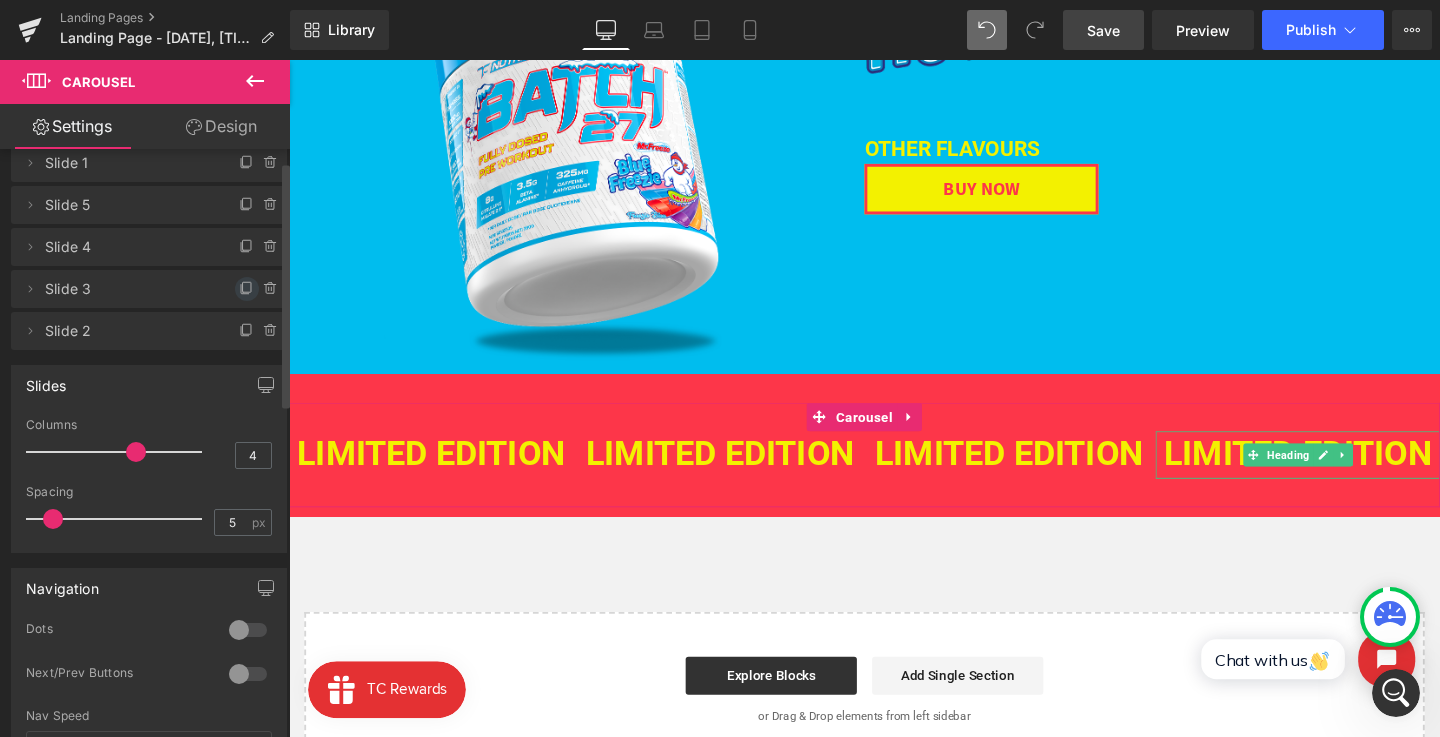 click 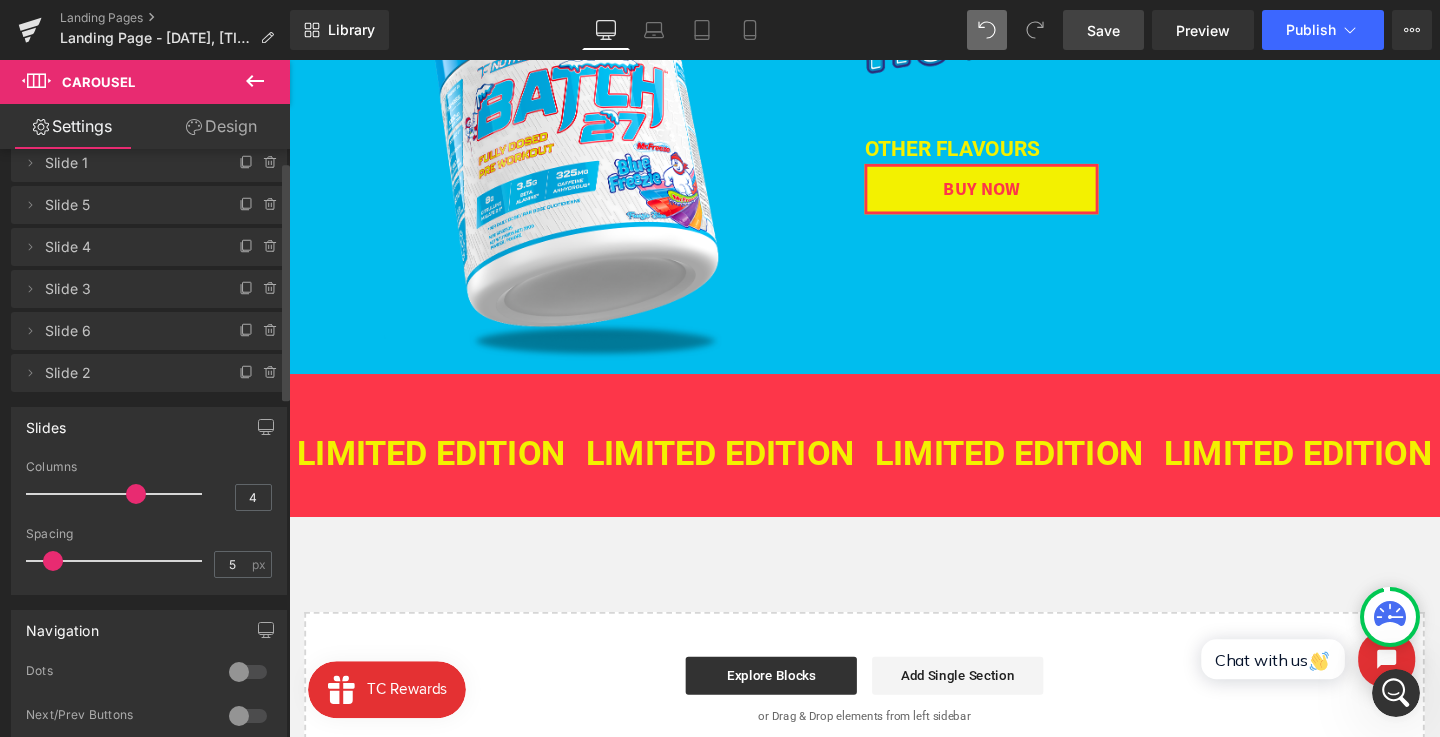 click on "Save" at bounding box center (1103, 30) 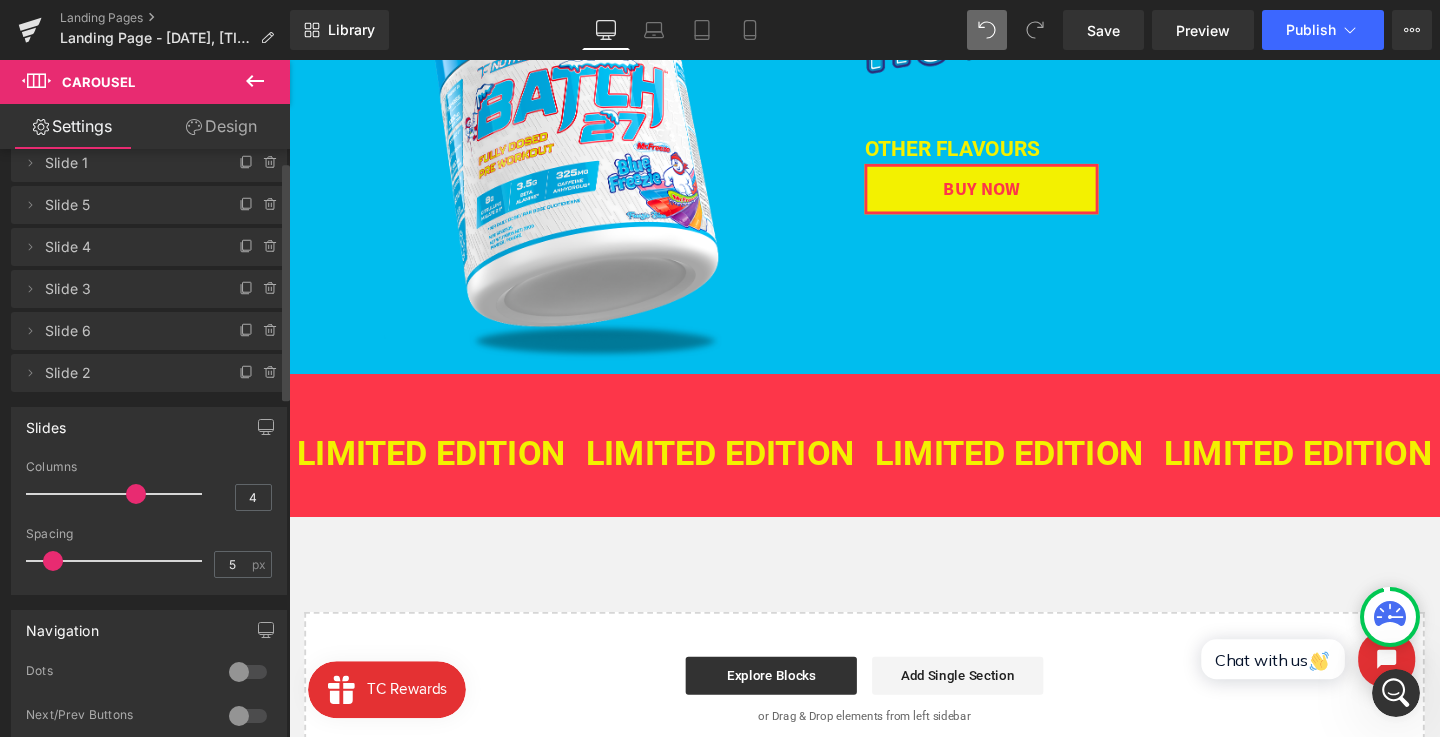 scroll, scrollTop: 262, scrollLeft: 0, axis: vertical 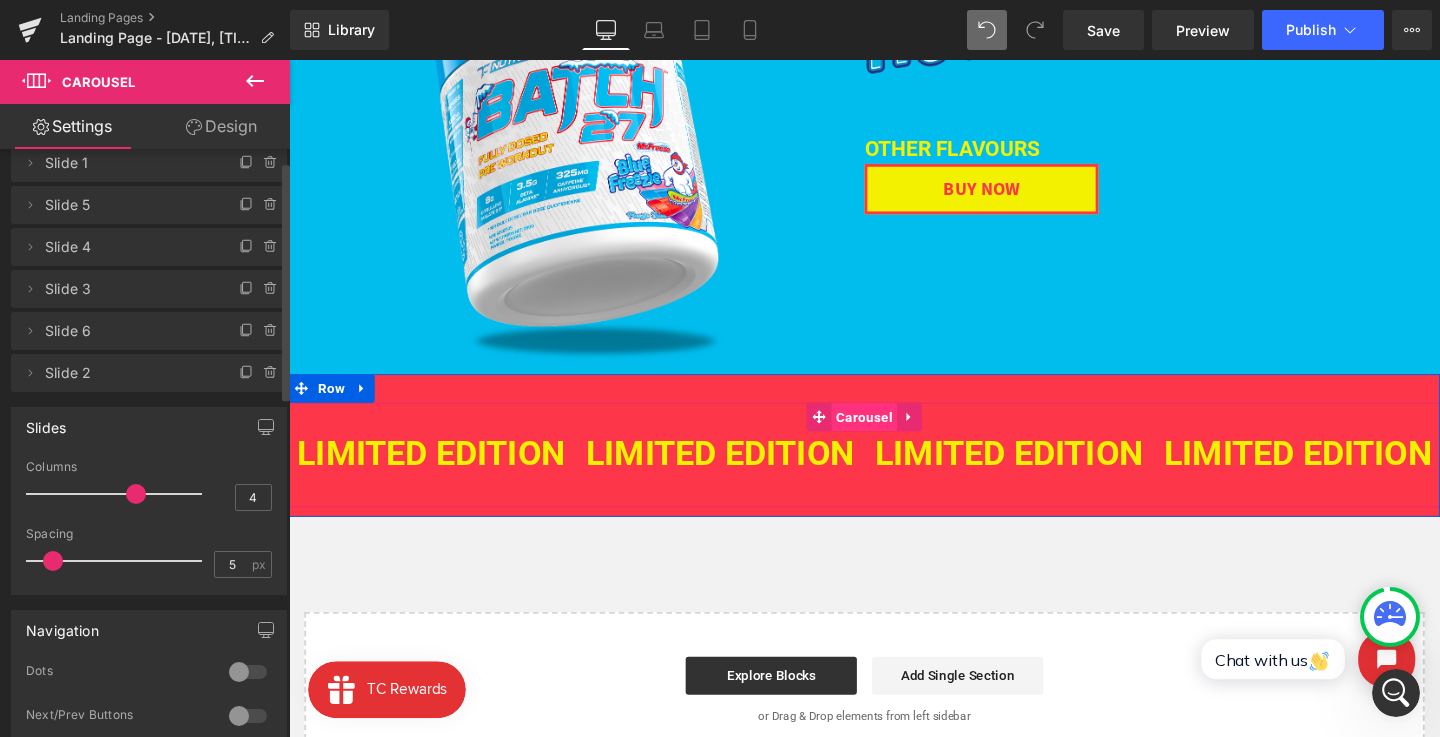click on "Carousel" at bounding box center (893, 435) 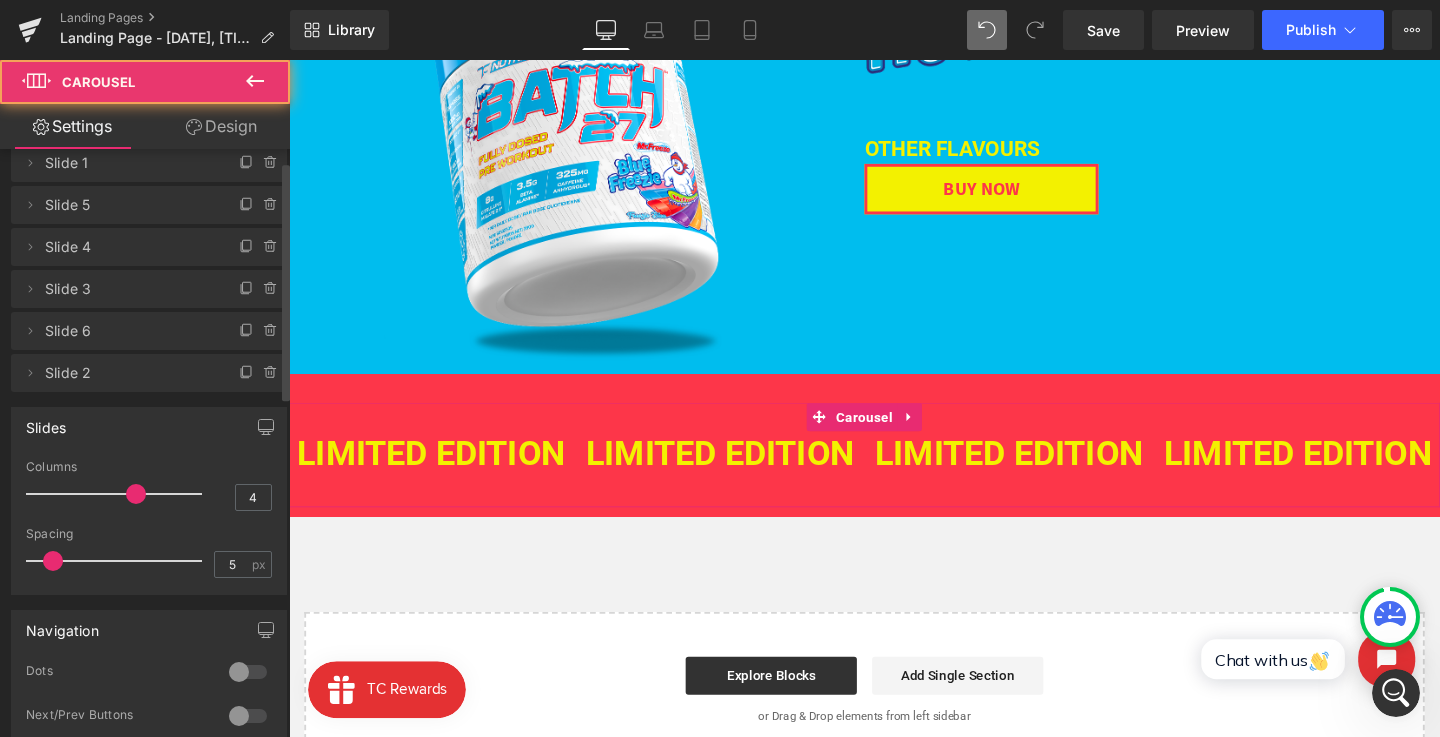 click on "Design" at bounding box center (221, 126) 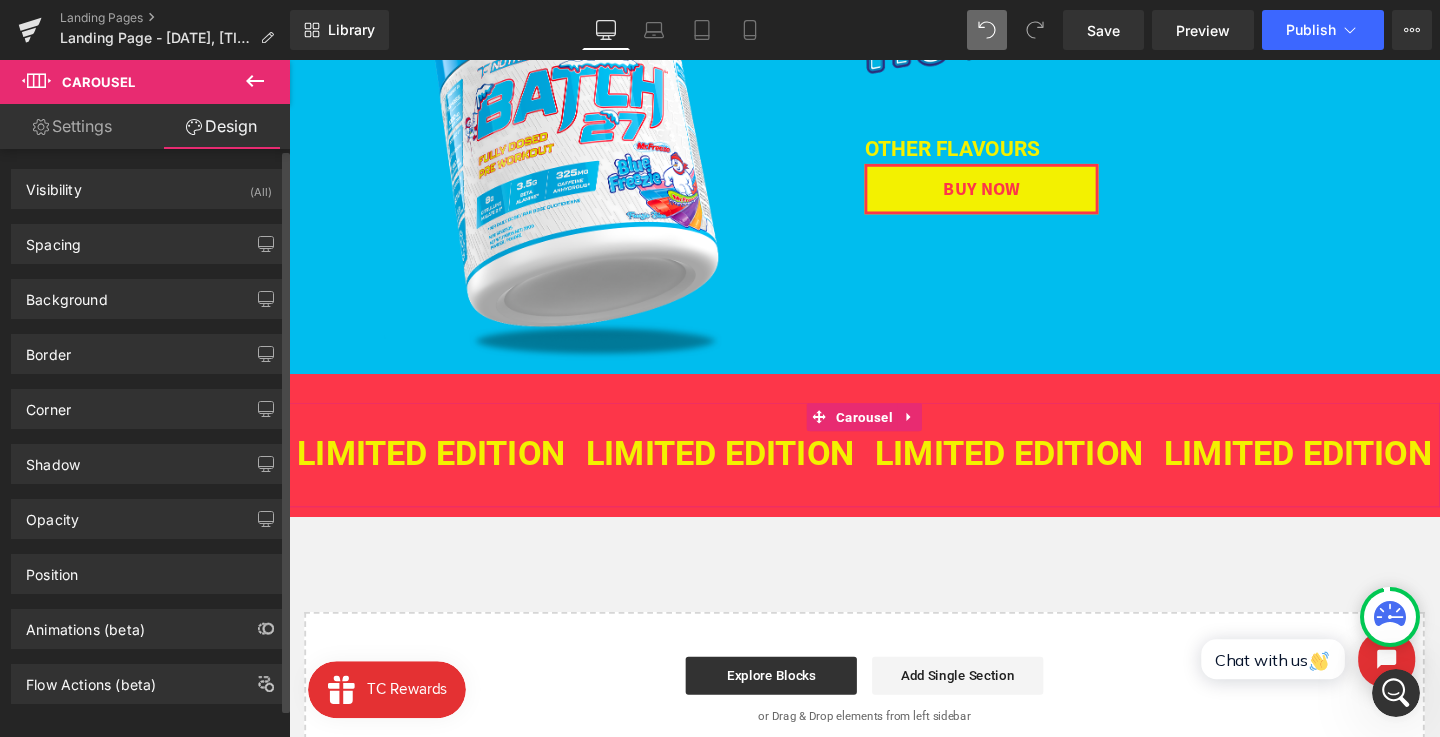 click on "Spacing
Margin
0px 0
0px 0
0px 0
0px 0
Padding
30px 30
0px 0
0px 0
Setup Global Style" at bounding box center (149, 236) 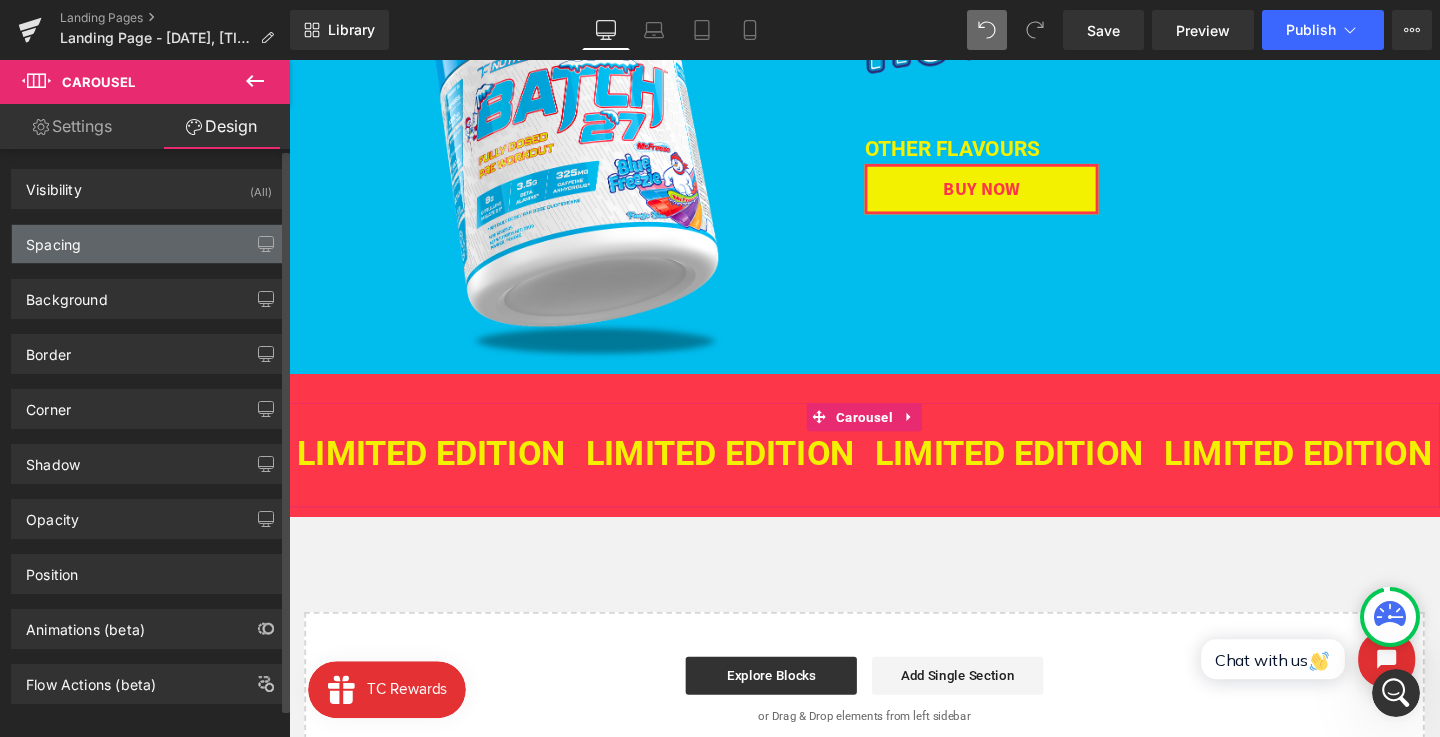 click on "Spacing" at bounding box center (149, 244) 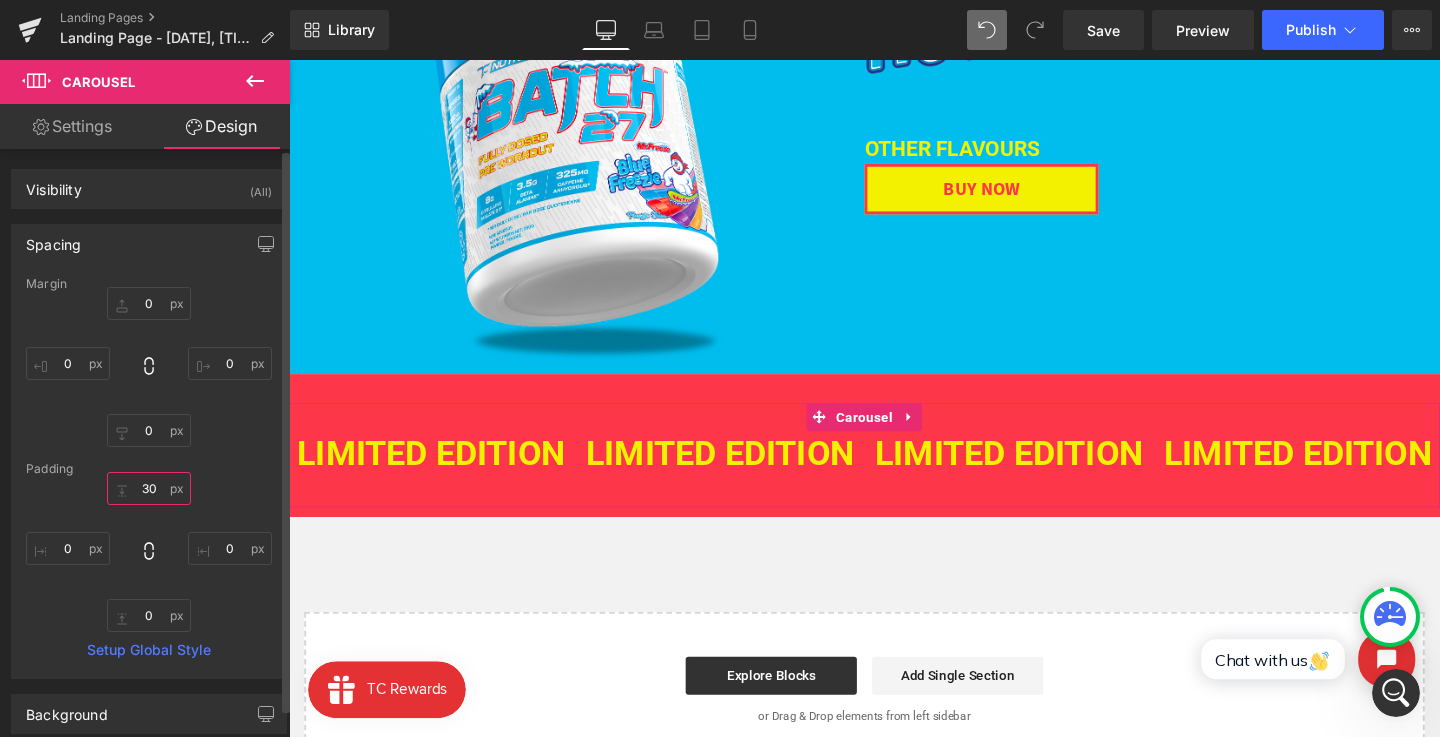 click on "30" at bounding box center (149, 488) 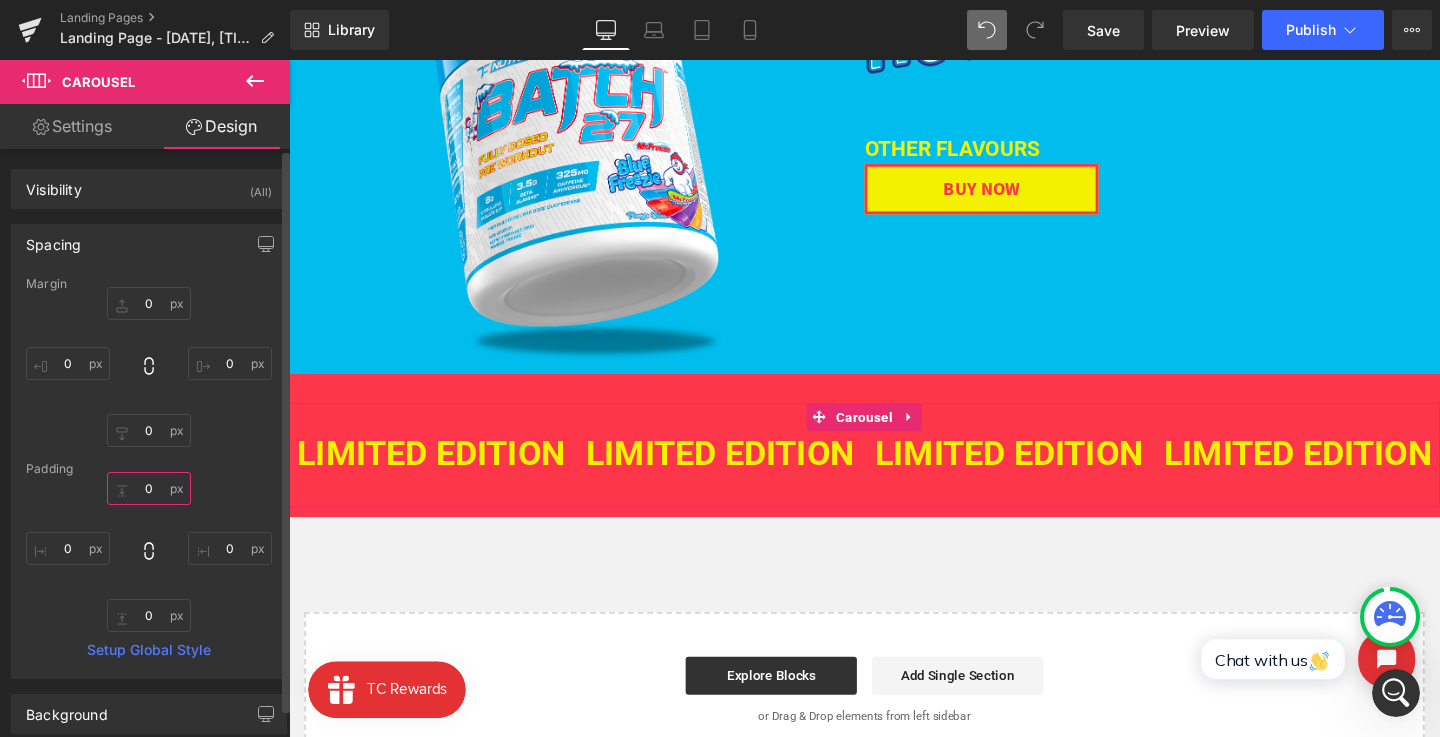 type on "0" 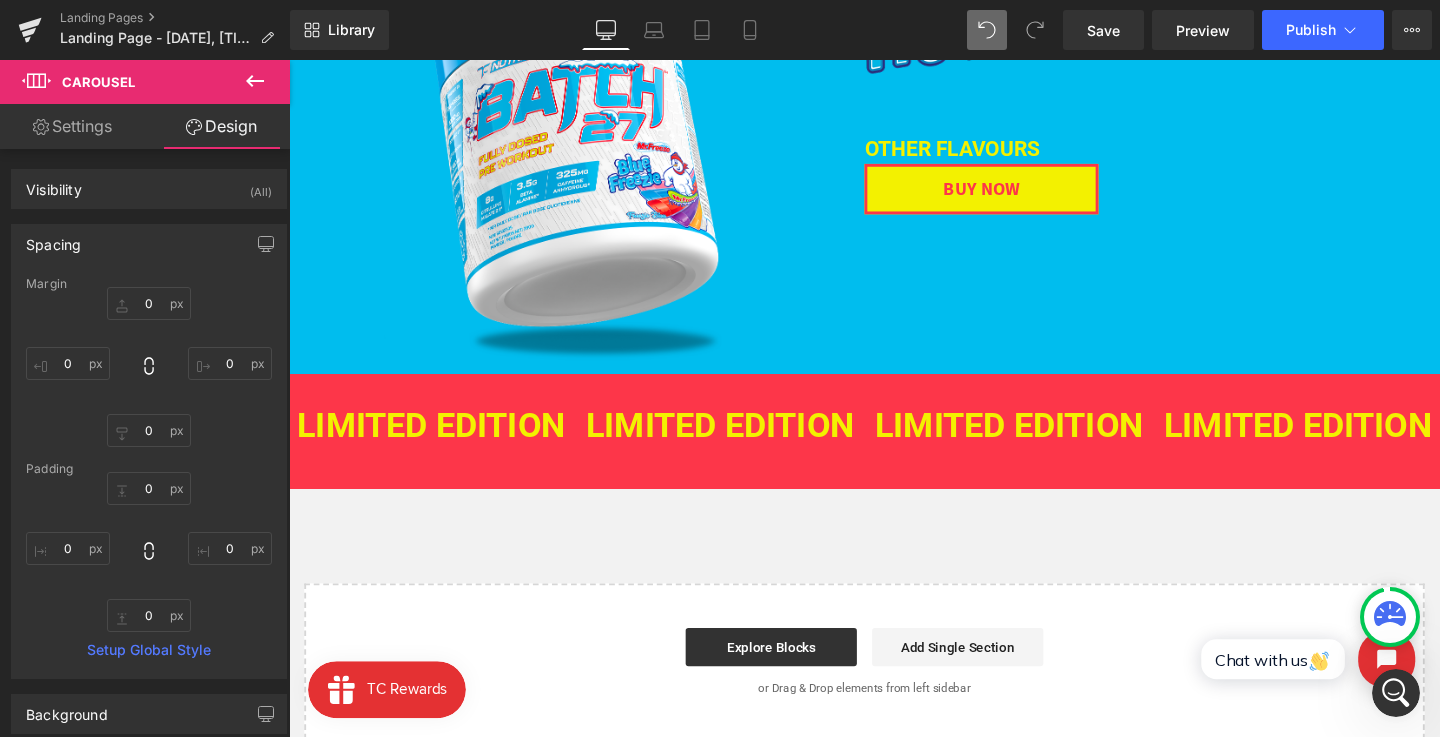 click on "Image
Image         OTHER FLAVOURs Heading   65px
BUY NOW
Button       80px   80px
Row
LIMITED EDITION
Heading
LIMITED EDITION Heading
LIMITED EDITION Heading
LIMITED EDITION Heading
LIMITED EDITION Heading
LIMITED EDITION Heading
‹ ›
Carousel
Row
Select your layout" at bounding box center (894, 377) 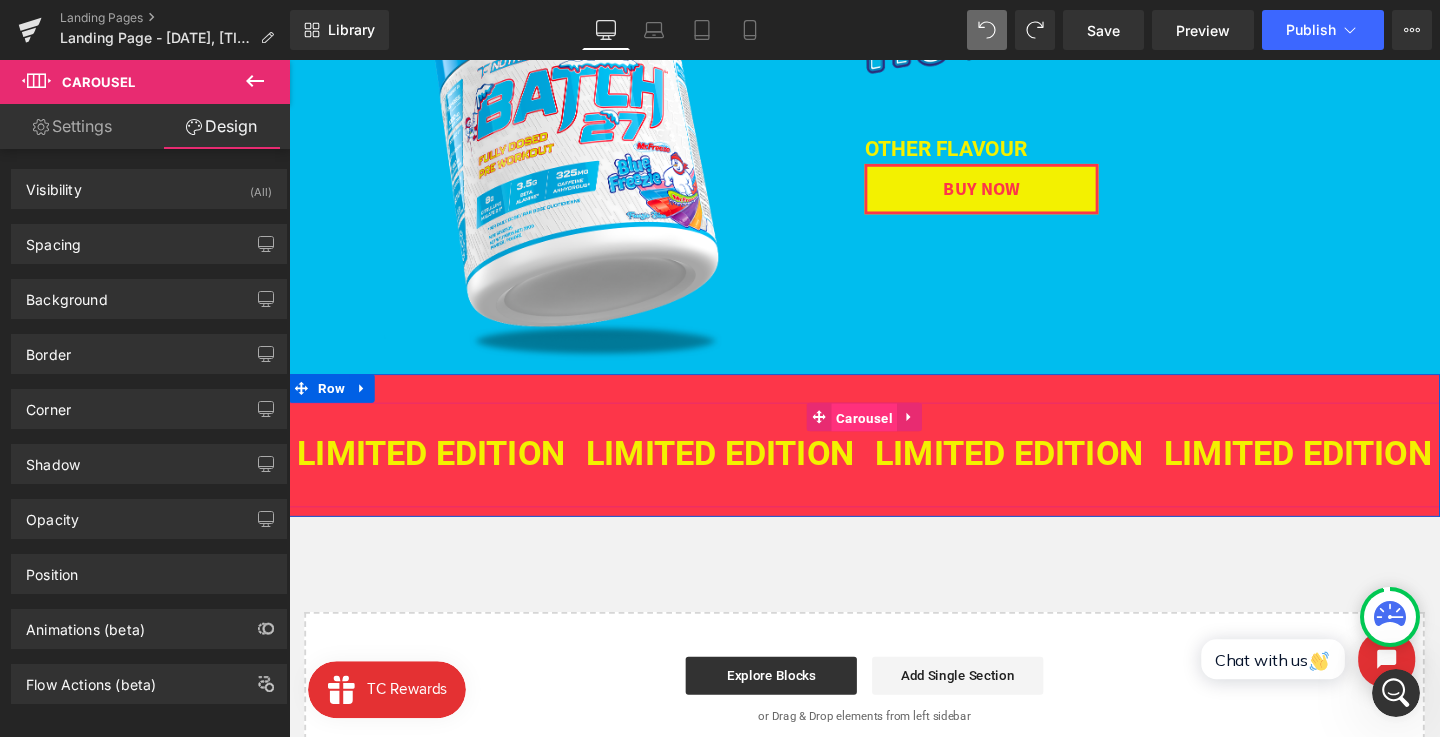 click on "Carousel" at bounding box center [893, 436] 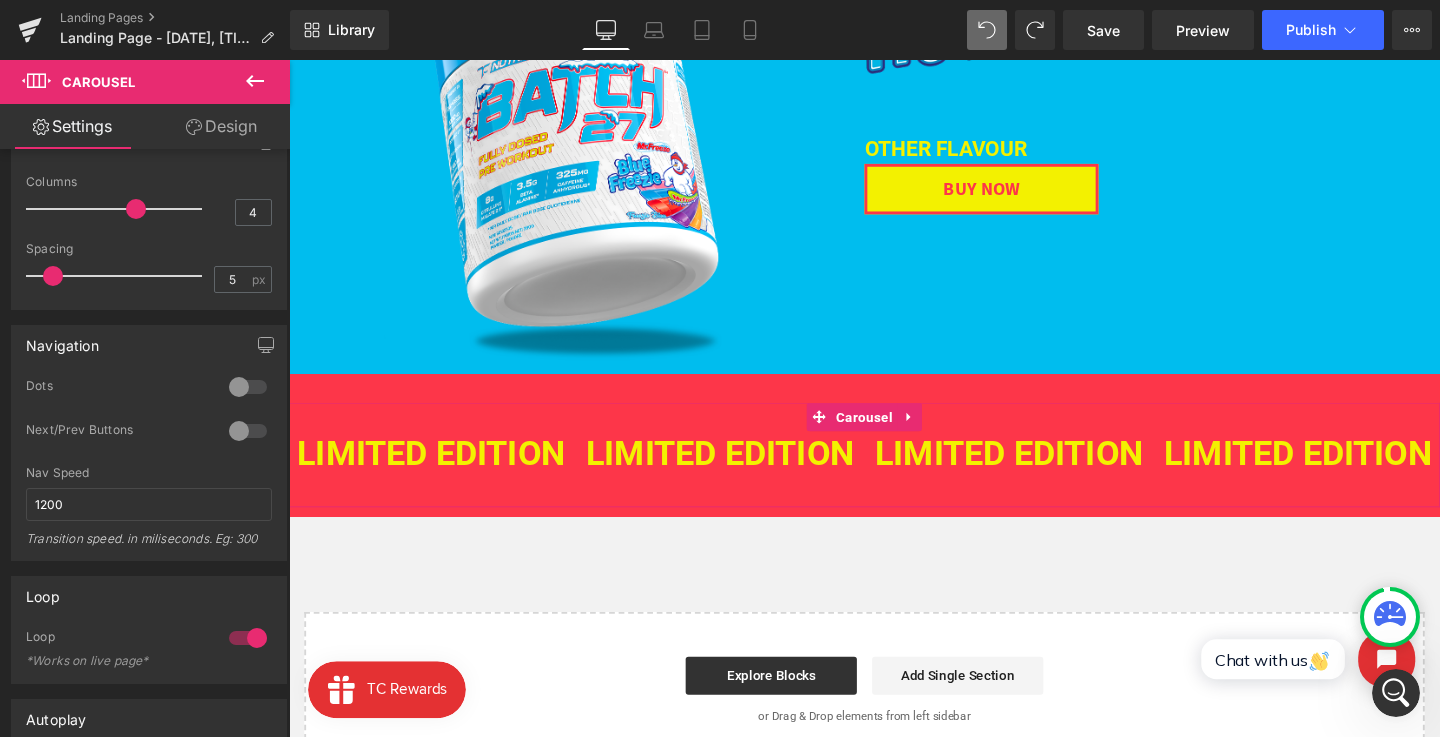 scroll, scrollTop: 411, scrollLeft: 0, axis: vertical 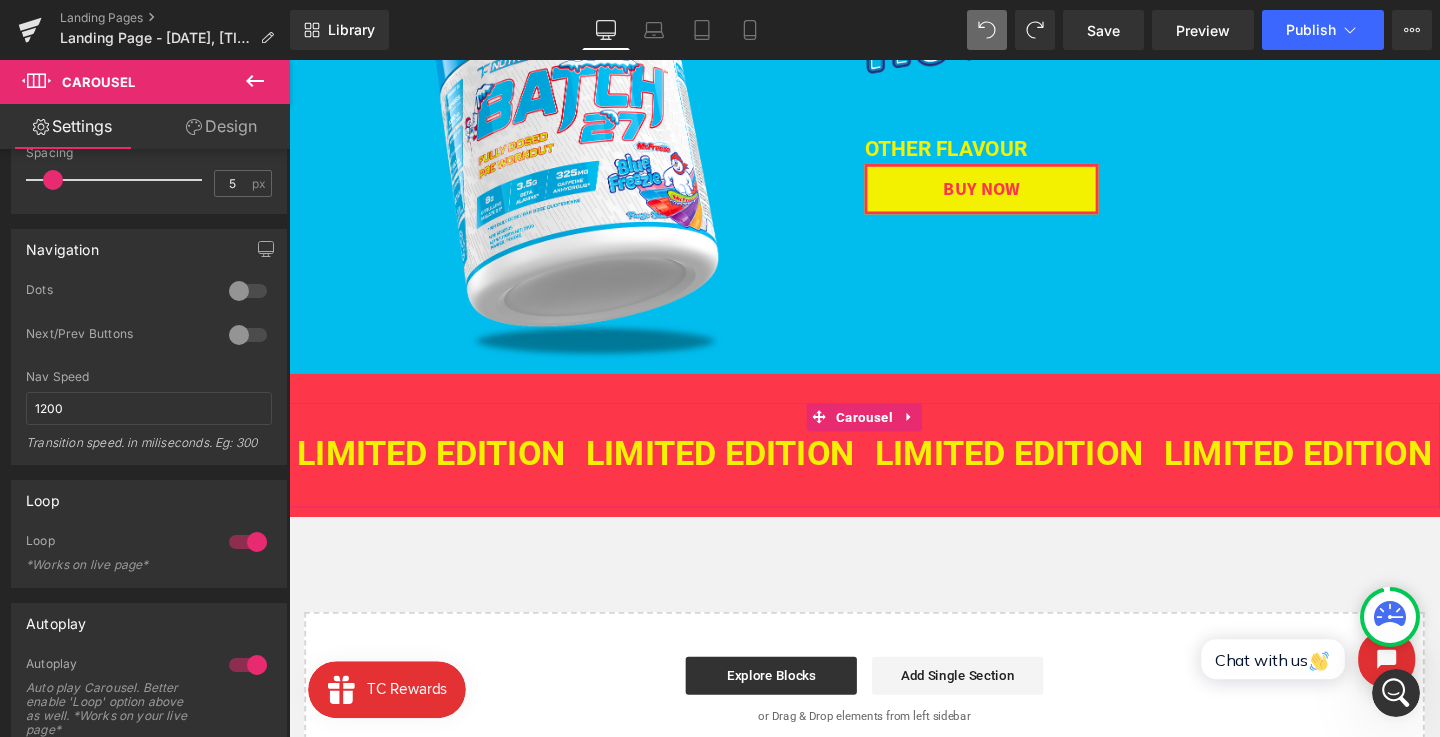 click on "Design" at bounding box center (221, 126) 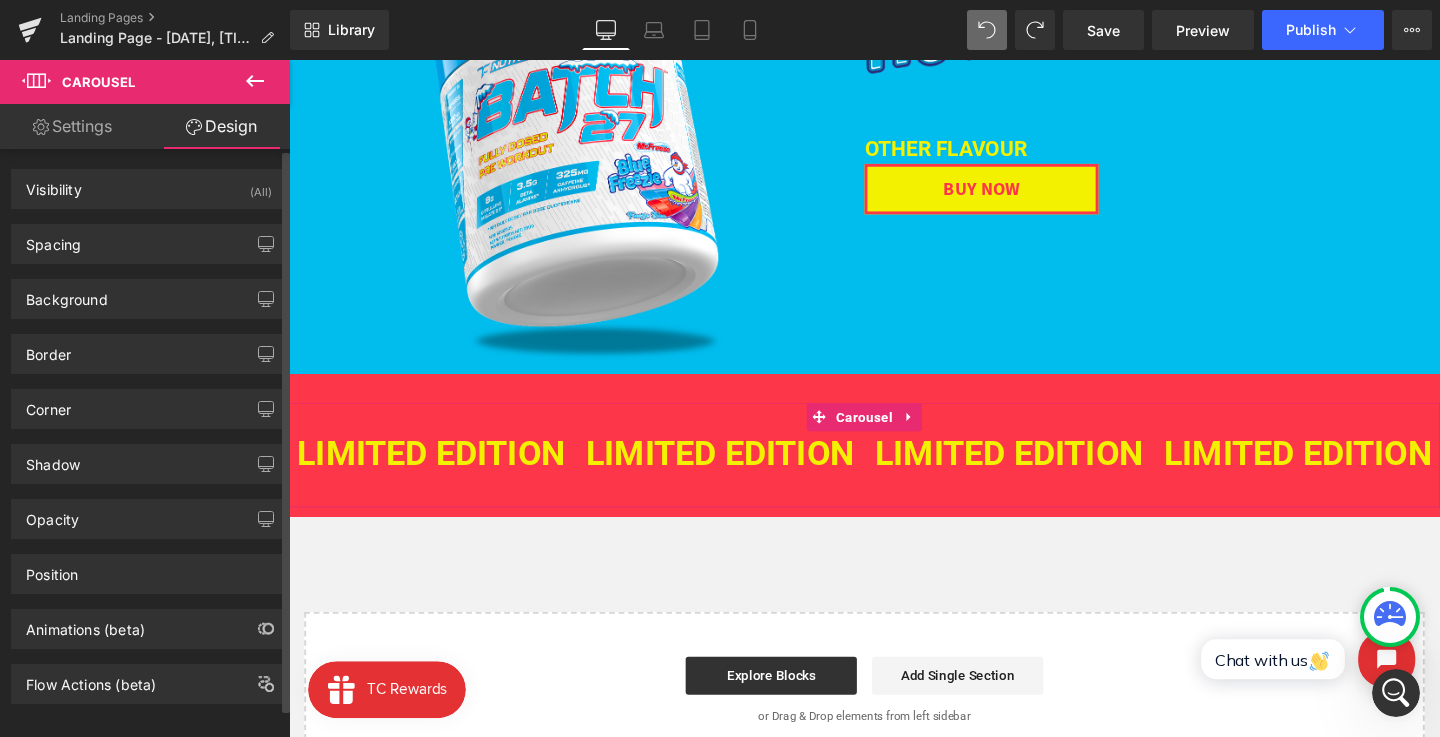 type on "0" 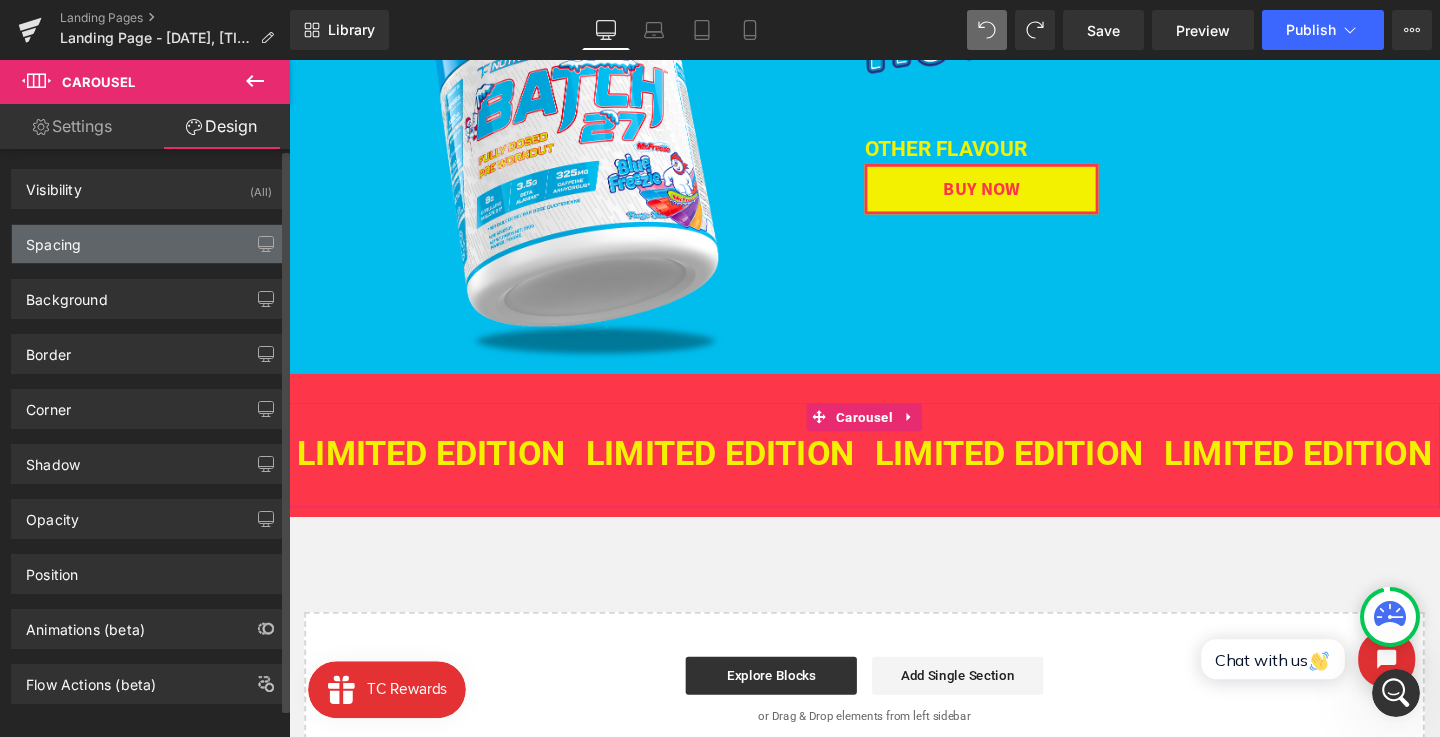 click on "Spacing" at bounding box center (149, 244) 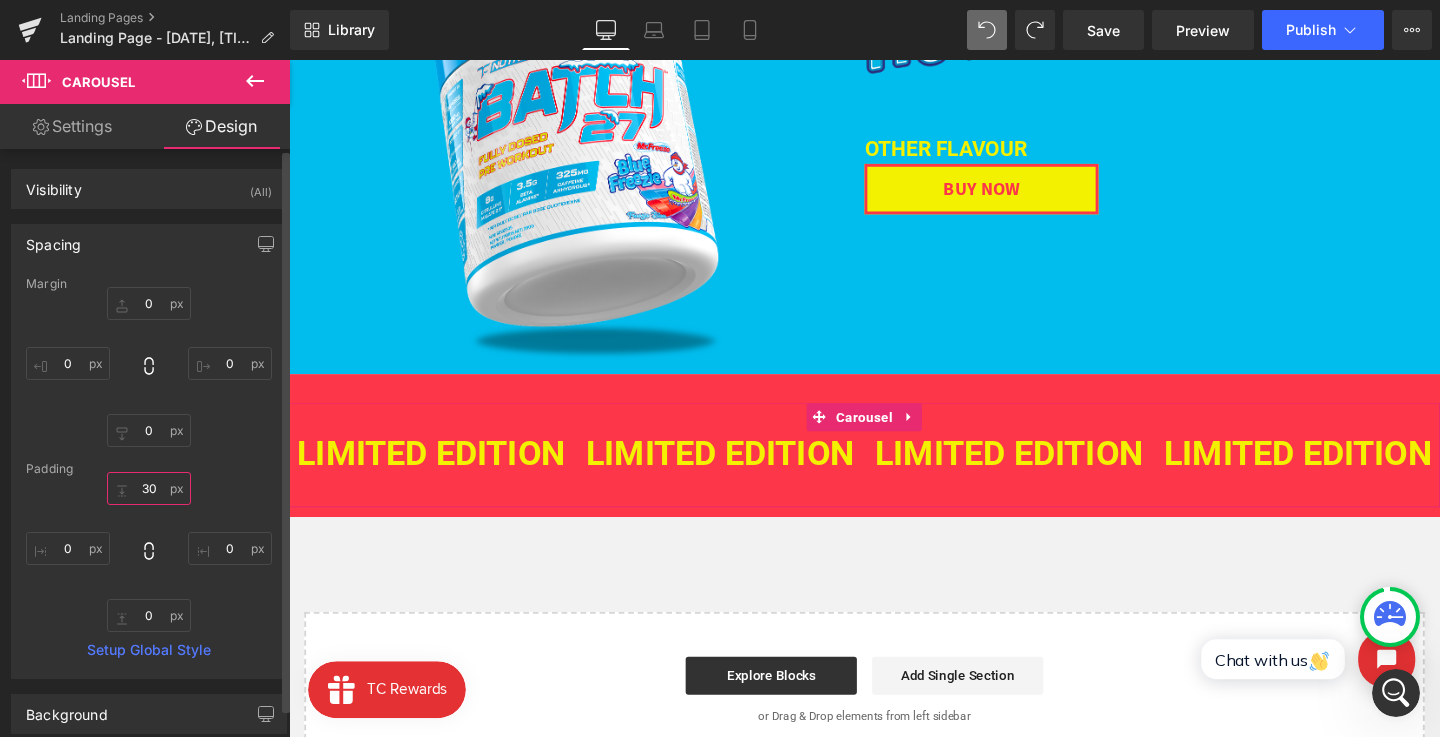 click on "30" at bounding box center [149, 488] 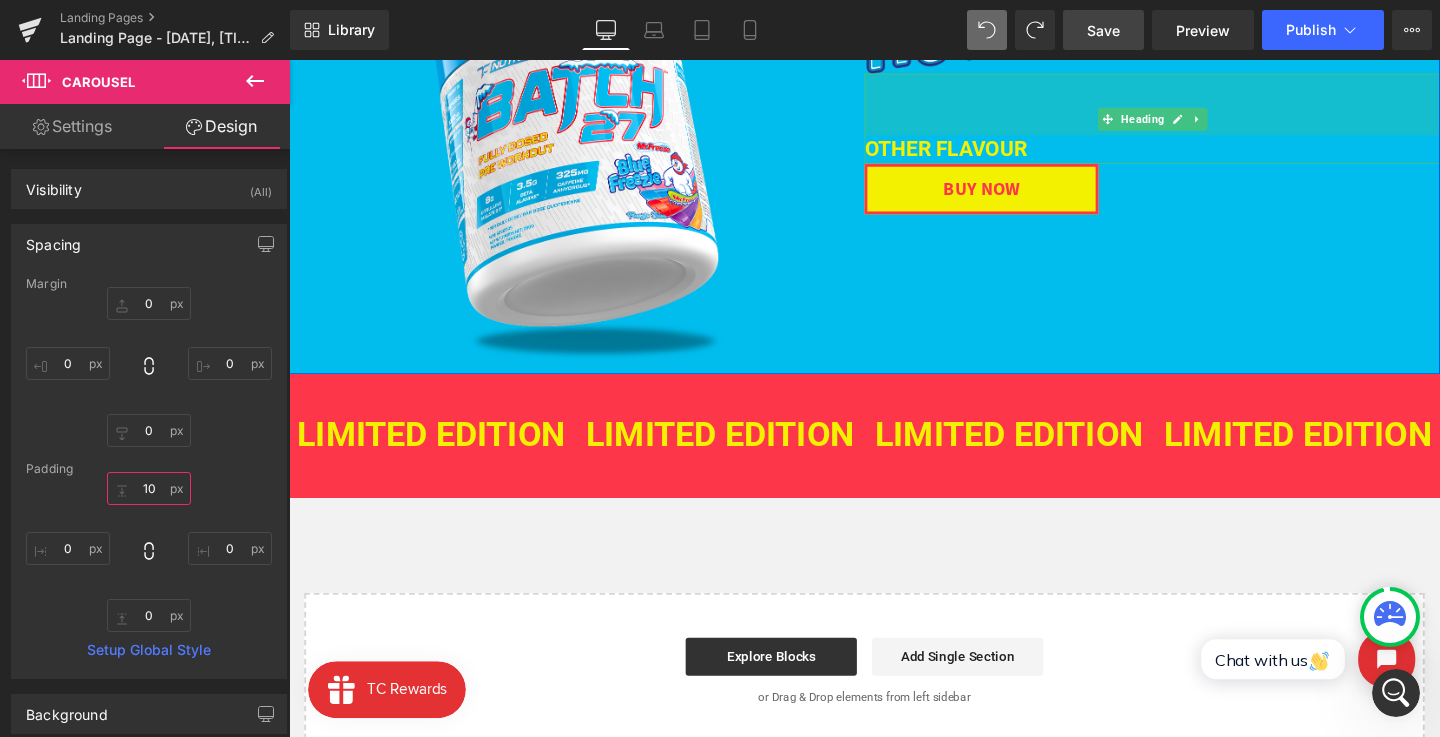 type on "10" 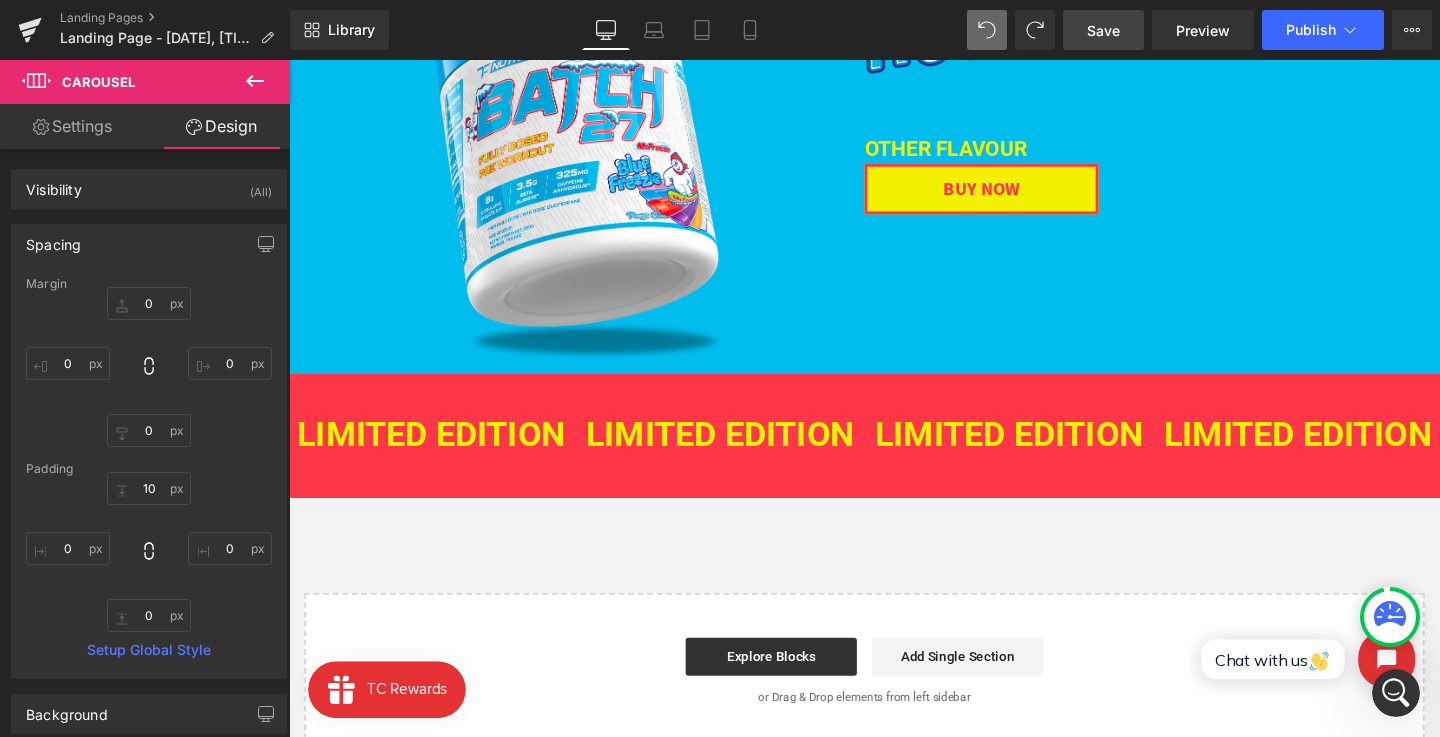 click on "Save" at bounding box center (1103, 30) 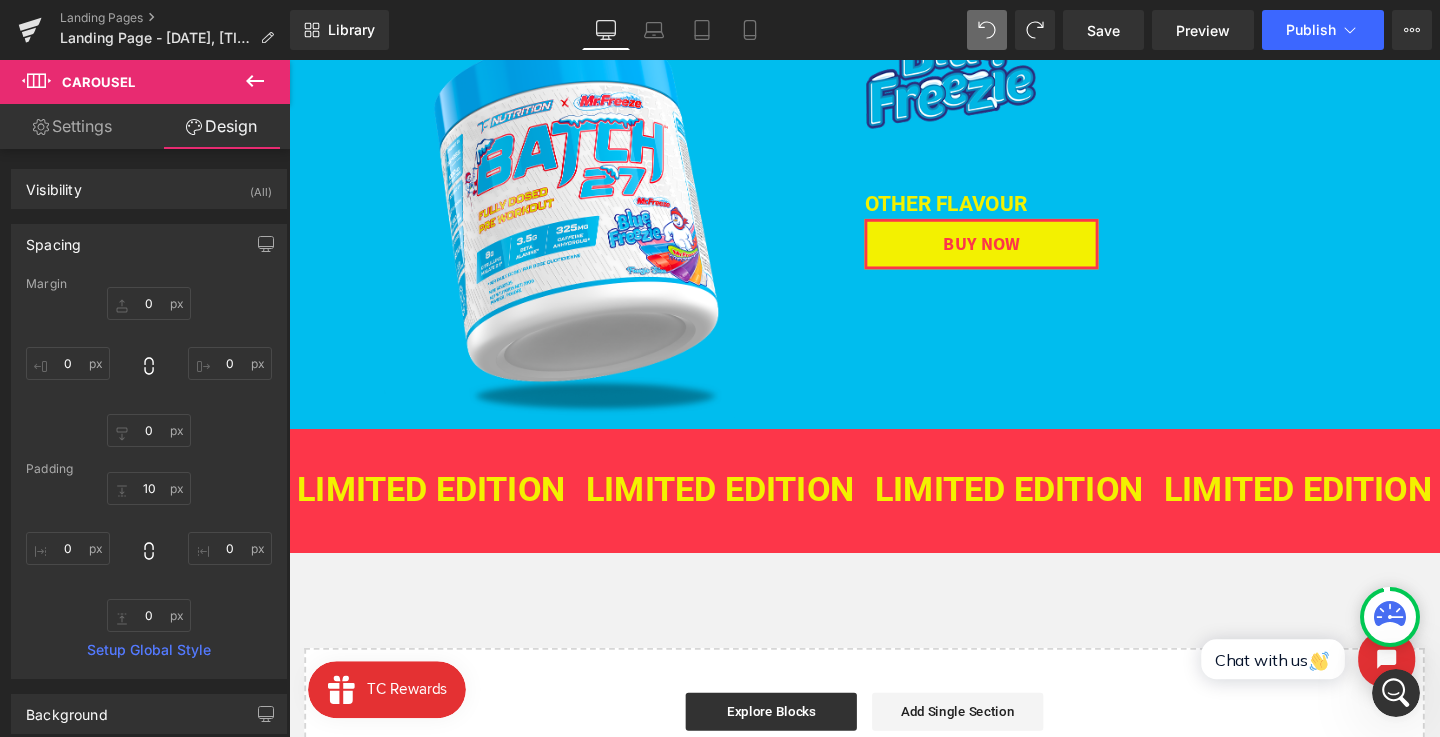 scroll, scrollTop: 402, scrollLeft: 0, axis: vertical 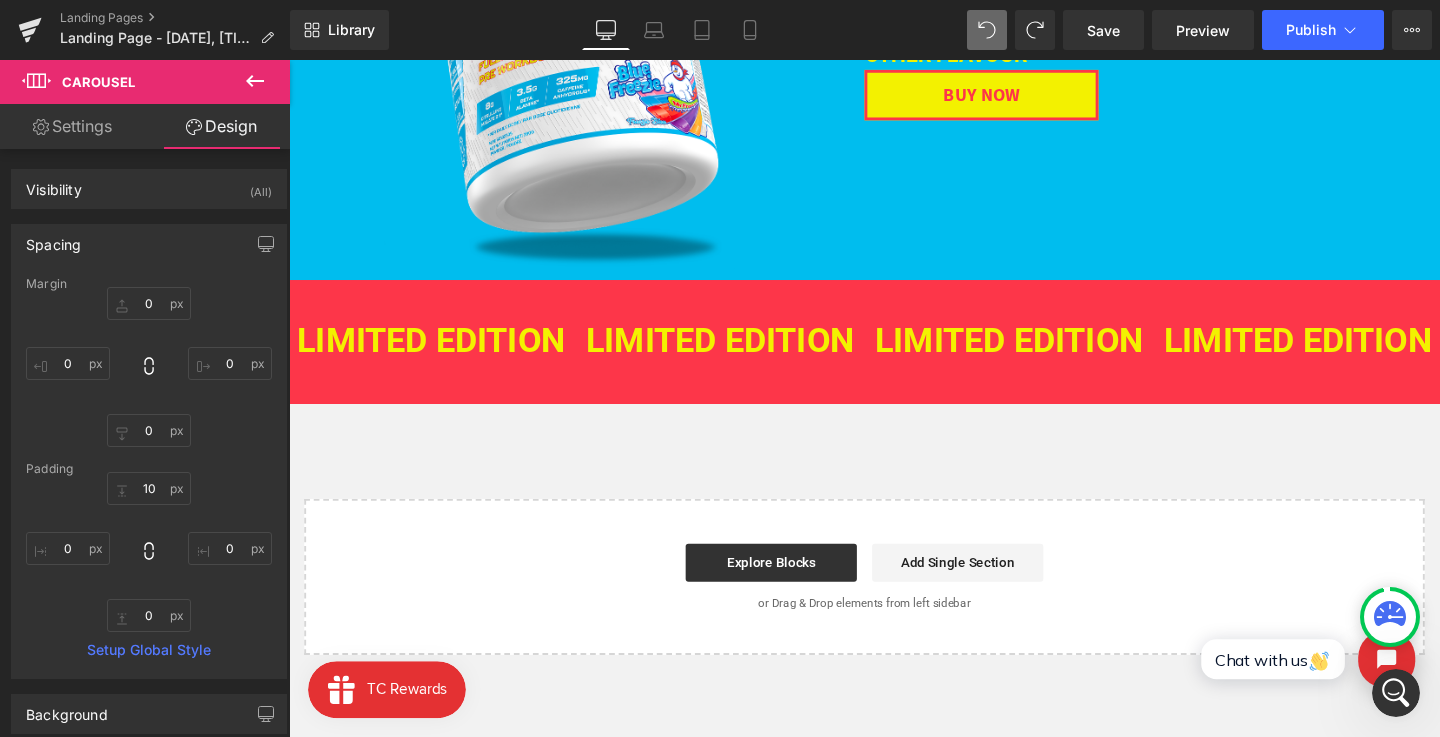click 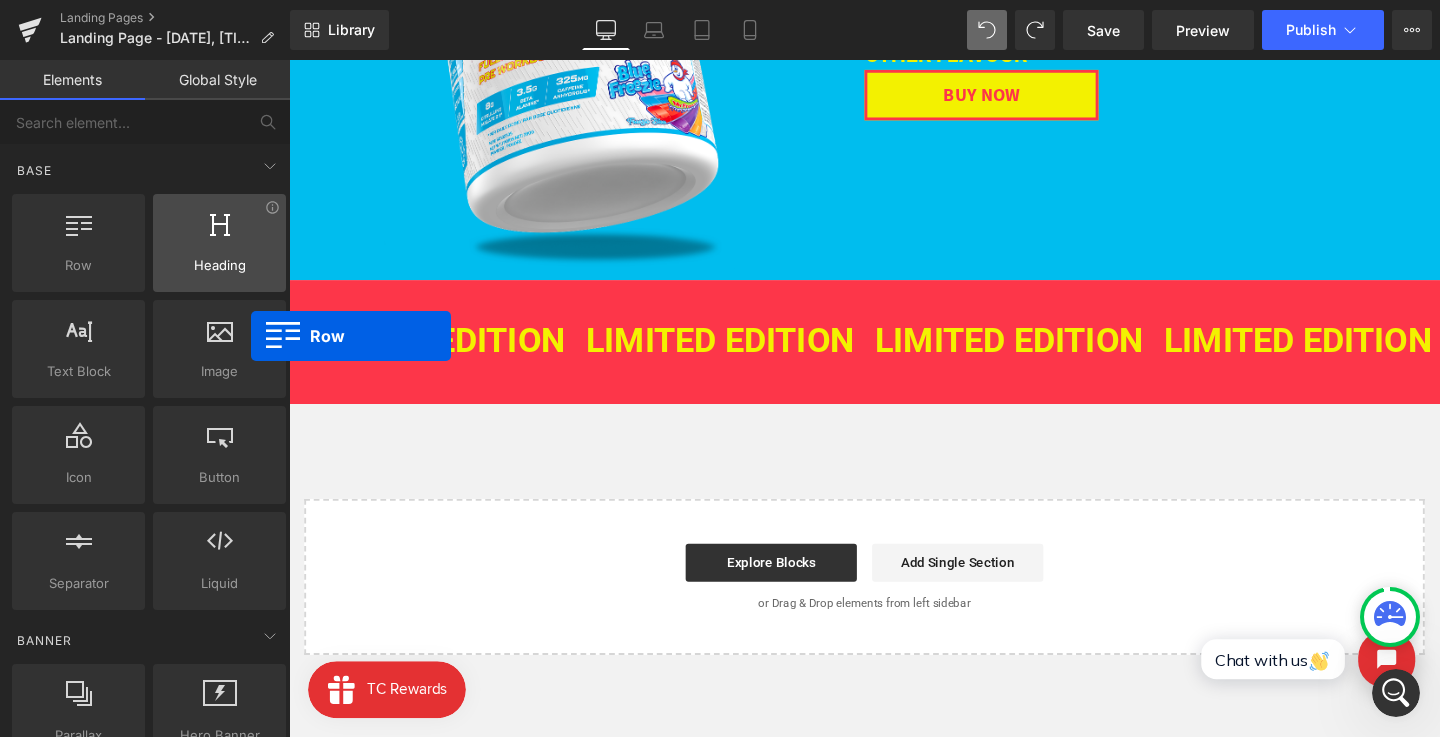 drag, startPoint x: 226, startPoint y: 287, endPoint x: 176, endPoint y: 281, distance: 50.358715 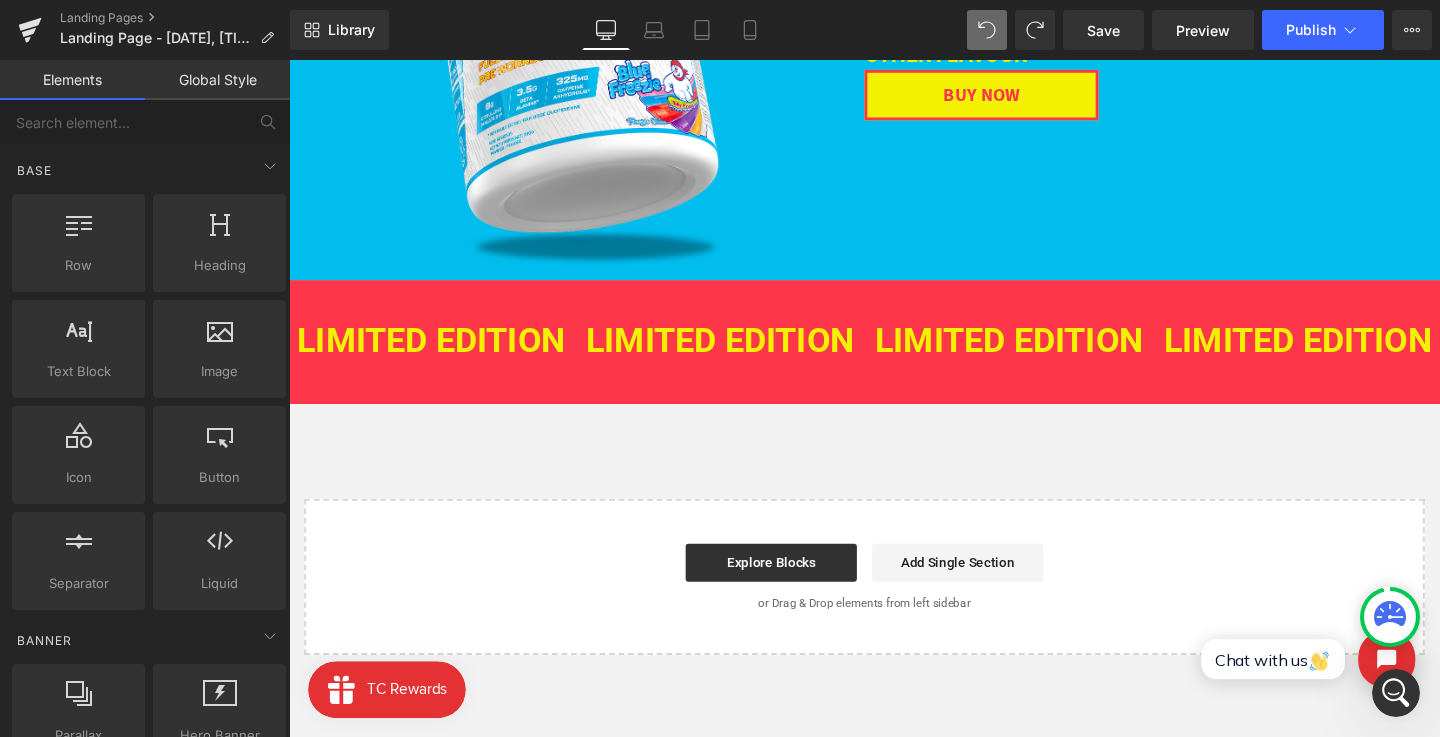 scroll, scrollTop: 534, scrollLeft: 0, axis: vertical 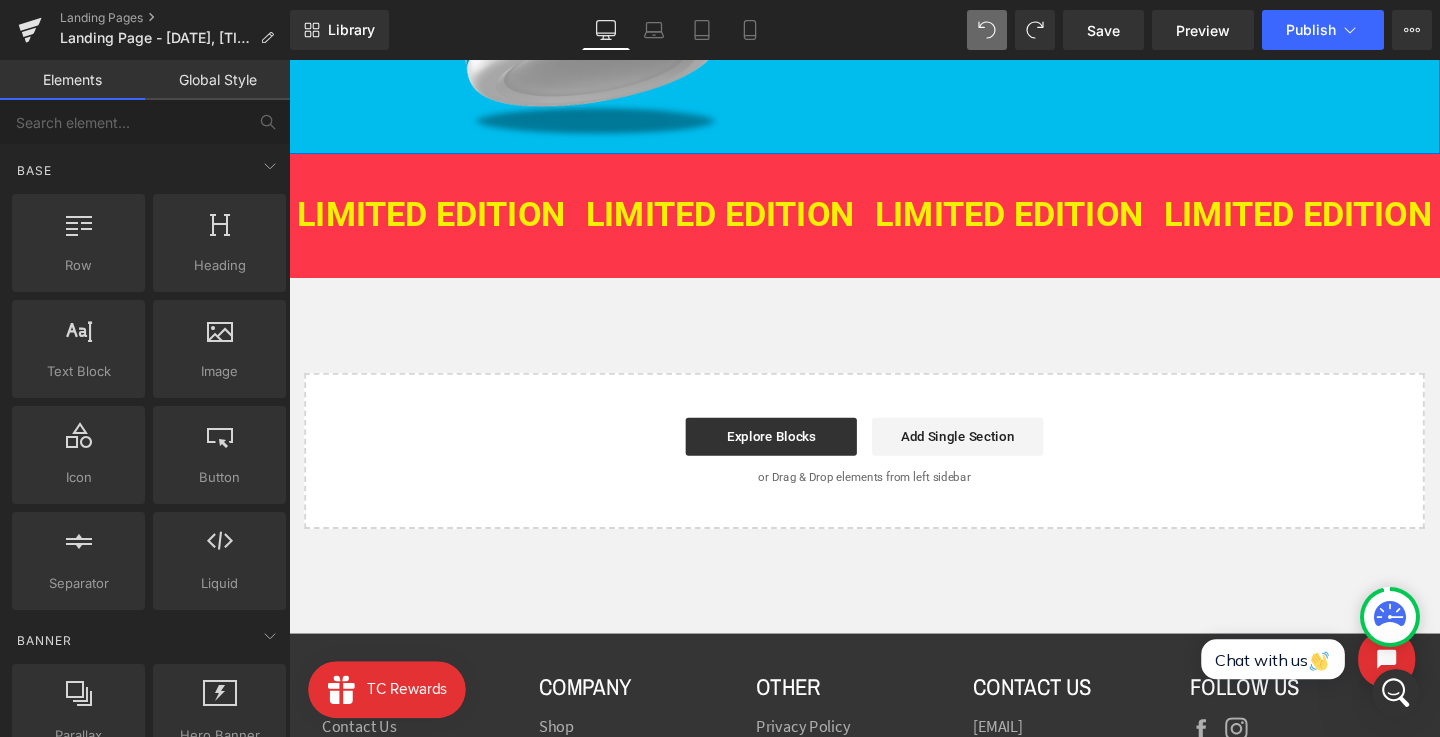 click on "Image
Image         OTHER FLAVOUR Heading   65px
BUY NOW
Button       80px   80px
Row
LIMITED EDITION
Heading
LIMITED EDITION Heading
LIMITED EDITION Heading
LIMITED EDITION Heading
LIMITED EDITION Heading
LIMITED EDITION Heading
‹ ›
Carousel
Row
Select your layout" at bounding box center (894, 151) 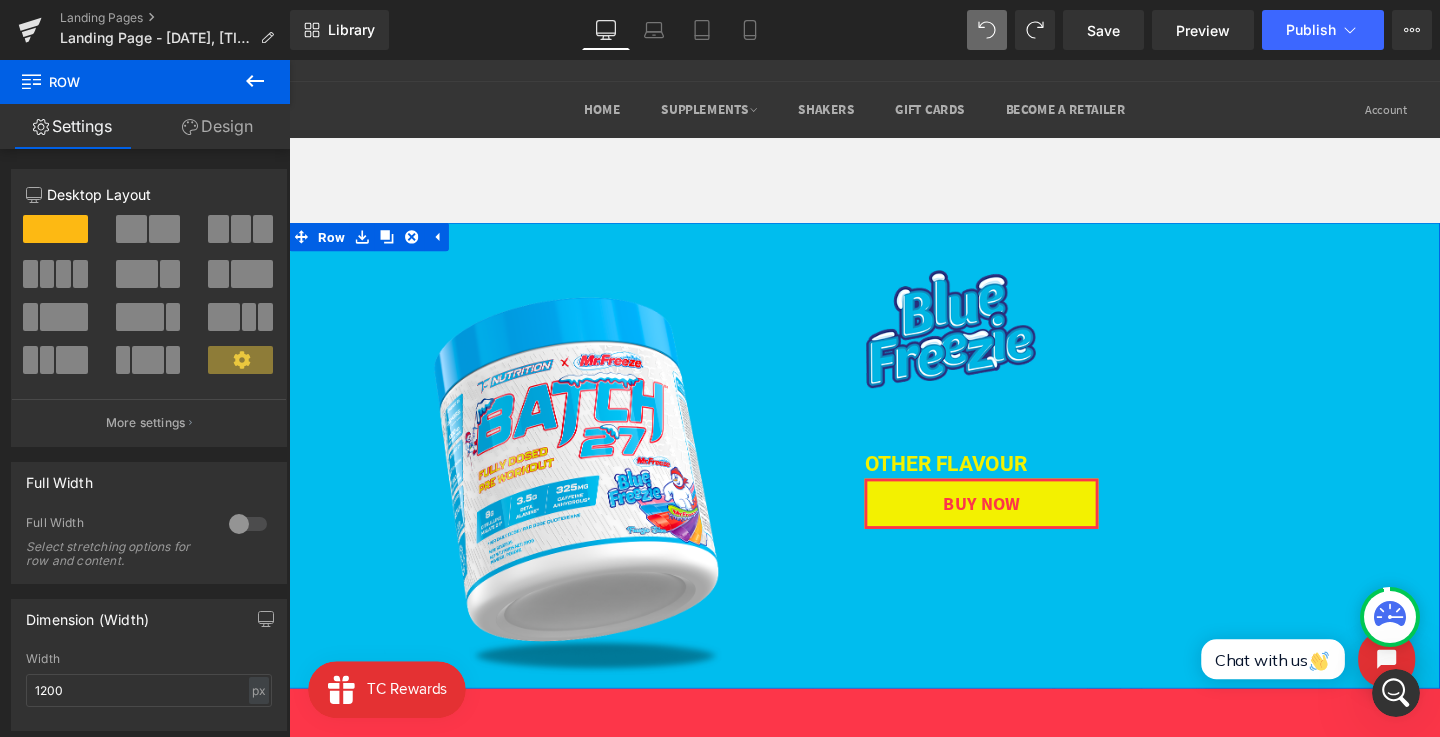 scroll, scrollTop: 64, scrollLeft: 0, axis: vertical 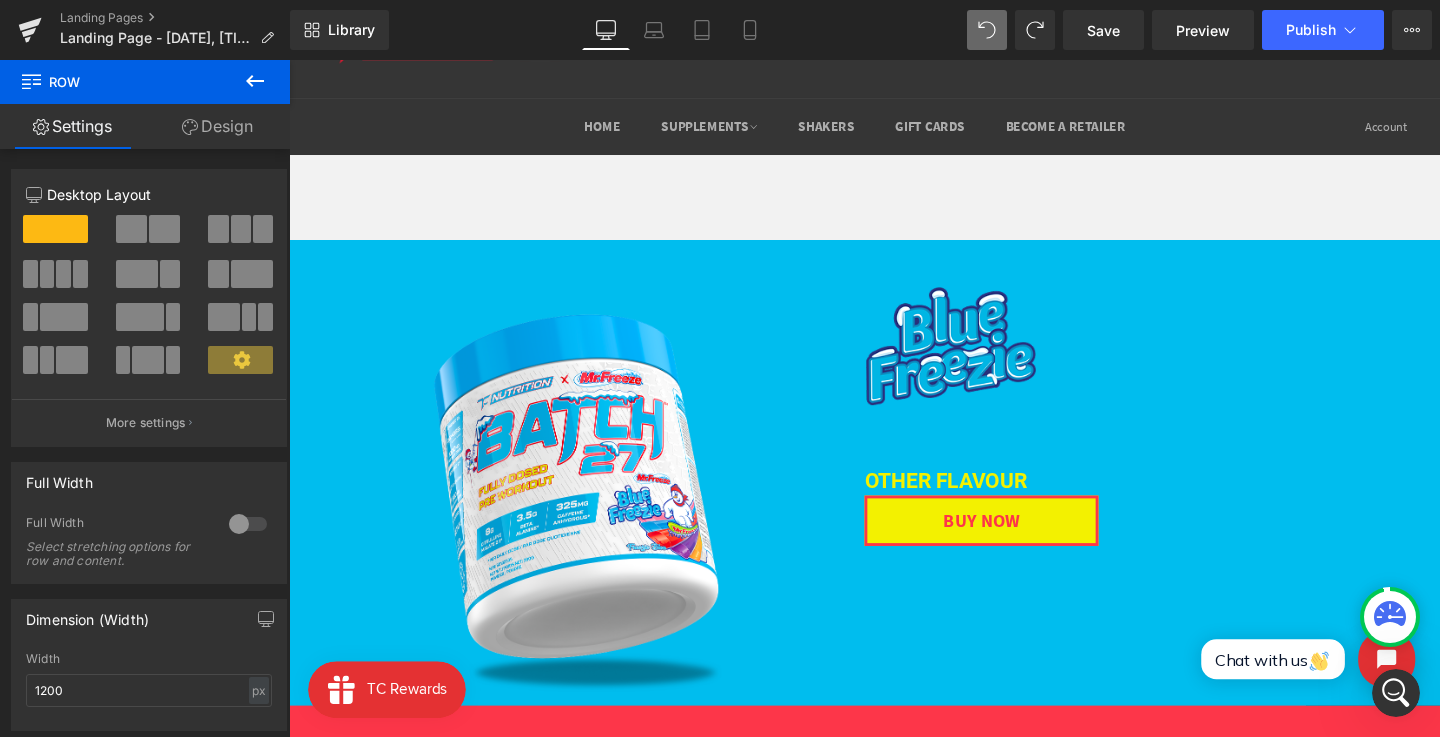 click on "Row
Image
Image         OTHER FLAVOUR Heading   65px
BUY NOW
Button       80px   80px
Row
LIMITED EDITION
Heading
LIMITED EDITION Heading
LIMITED EDITION Heading
LIMITED EDITION Heading
LIMITED EDITION Heading
LIMITED EDITION Heading
‹ ›
Carousel
Row" at bounding box center [894, 881] 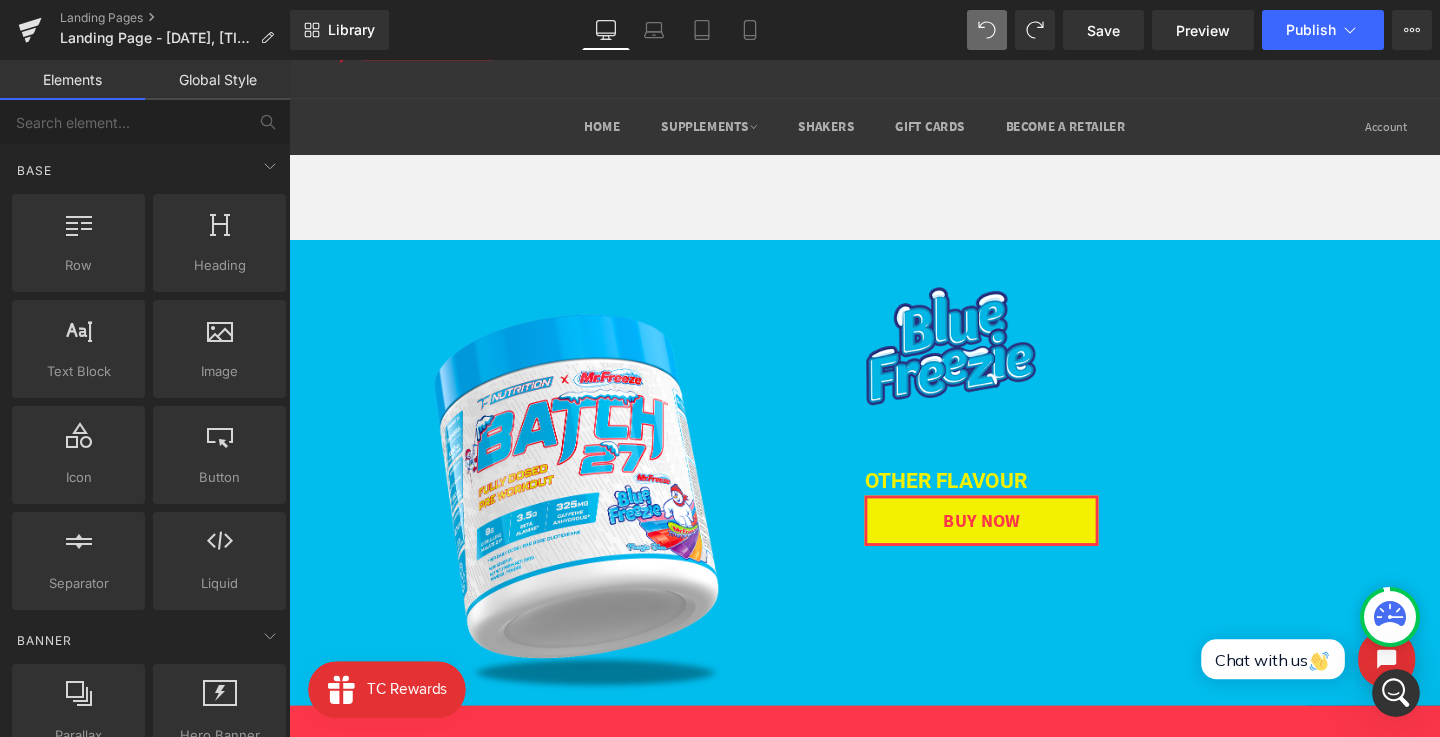 click on "Row
Image
Image         OTHER FLAVOUR Heading   65px
BUY NOW
Button       80px   80px
Row
LIMITED EDITION
Heading
LIMITED EDITION Heading
LIMITED EDITION Heading
LIMITED EDITION Heading
LIMITED EDITION Heading
LIMITED EDITION Heading
‹ ›
Carousel
Row" at bounding box center (894, 881) 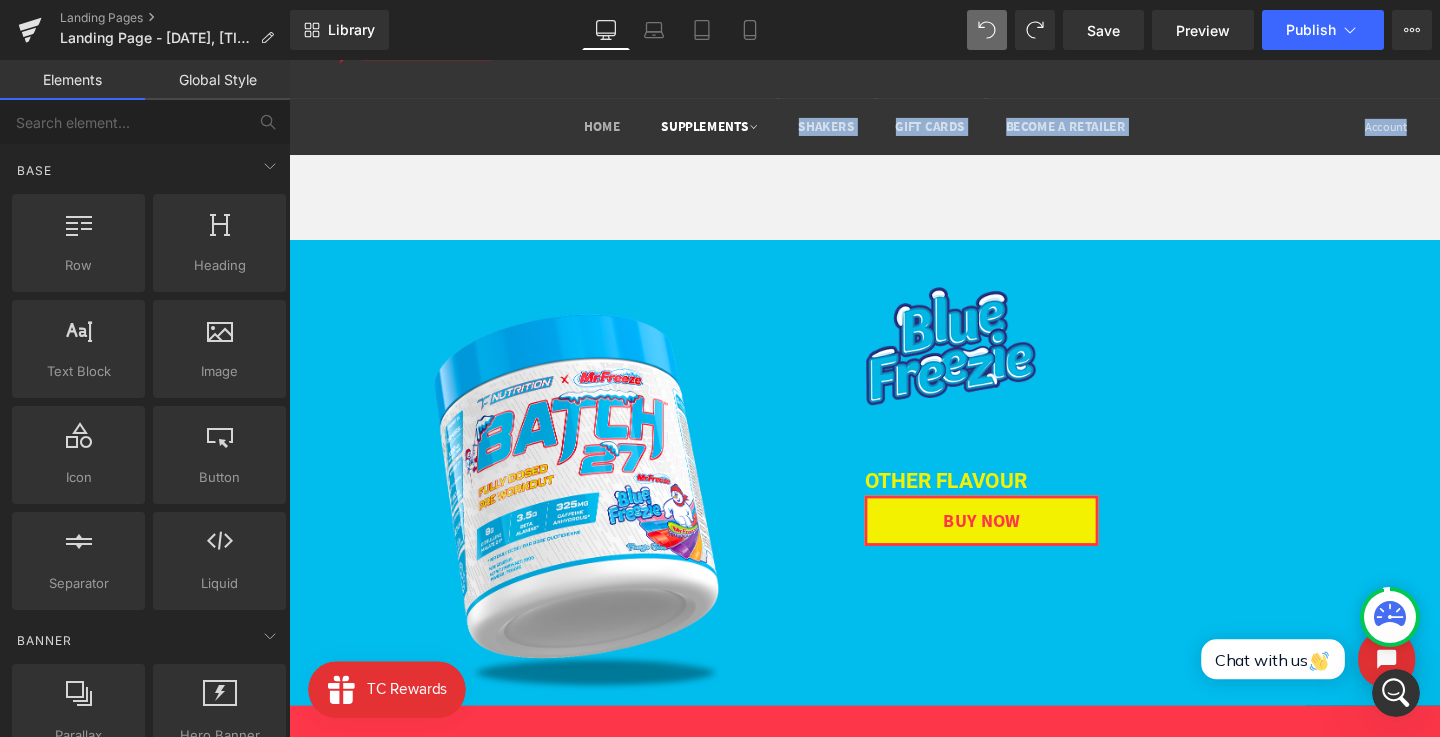 drag, startPoint x: 748, startPoint y: 206, endPoint x: 744, endPoint y: 153, distance: 53.15073 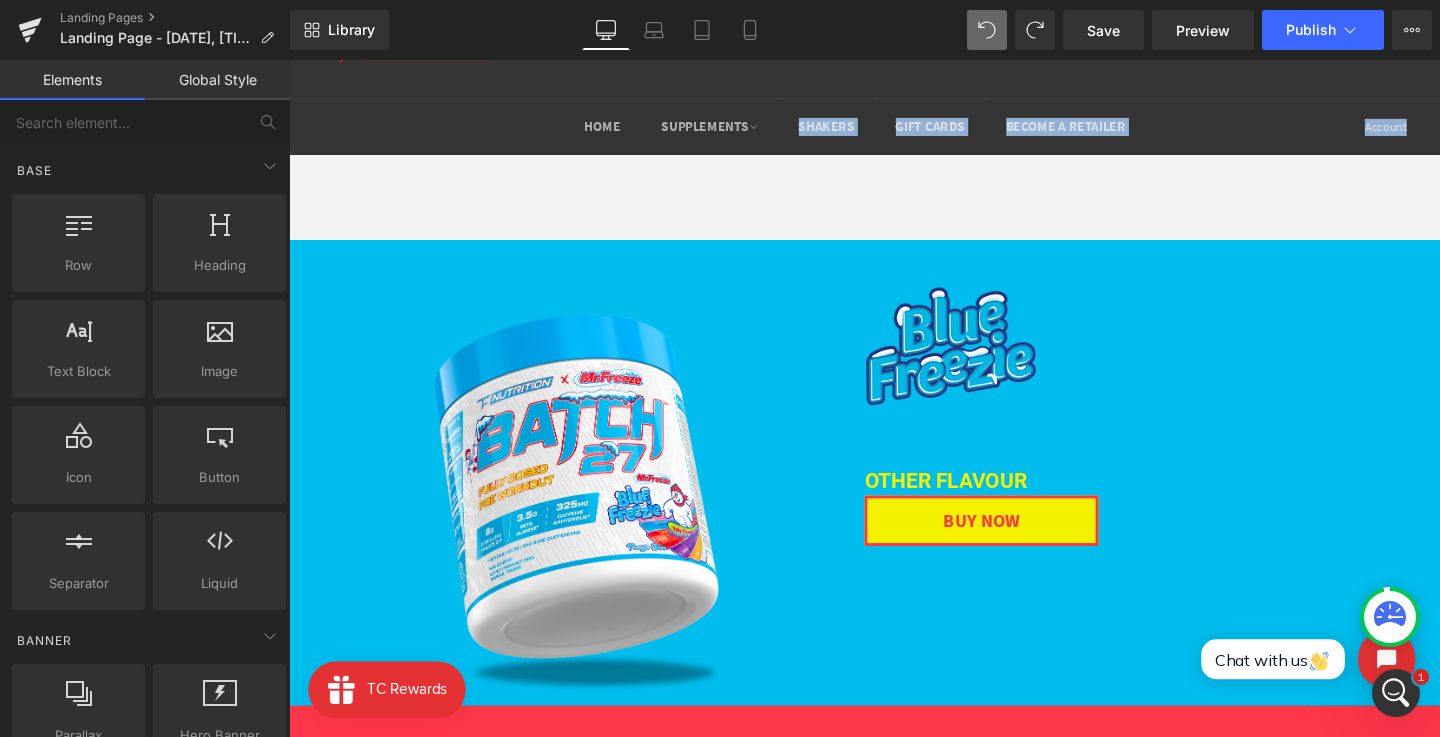 click on "Row" at bounding box center [894, 264] 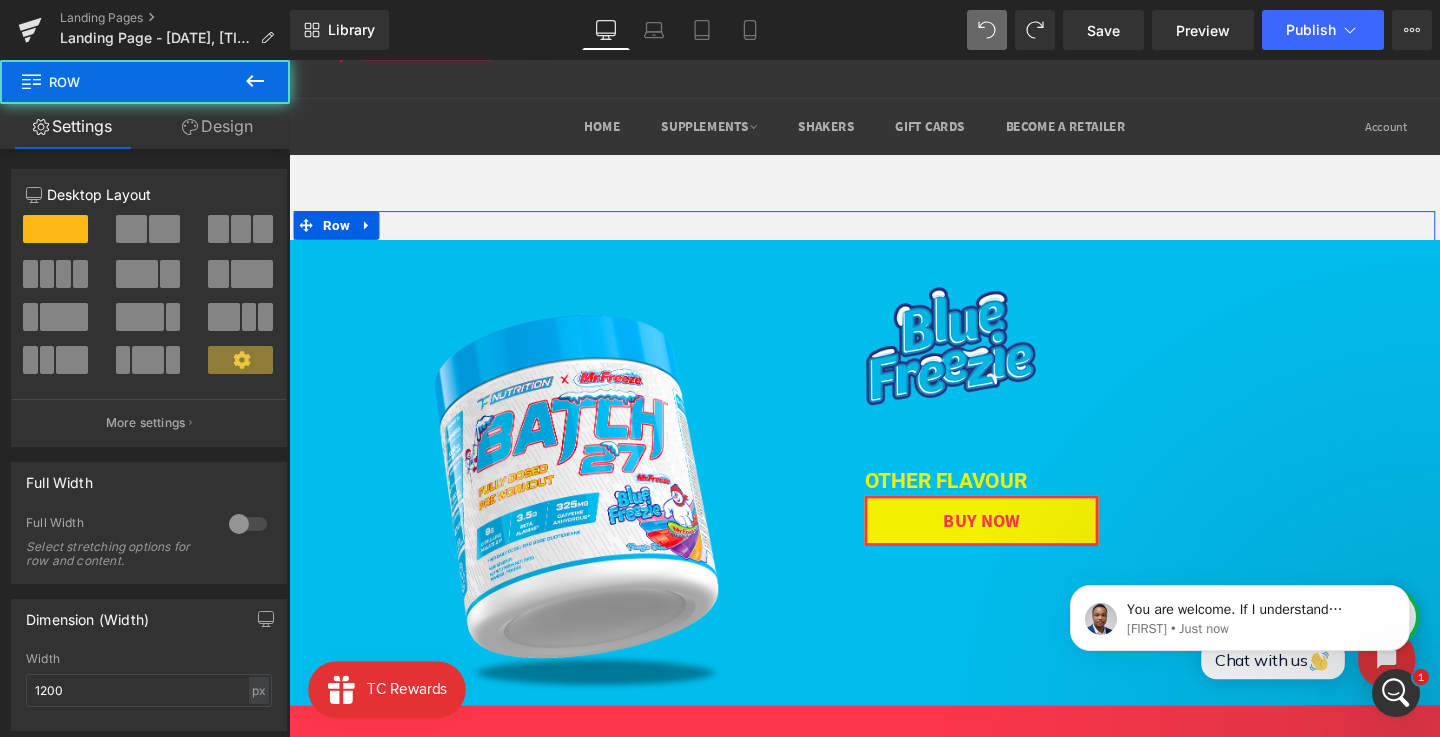scroll, scrollTop: 0, scrollLeft: 0, axis: both 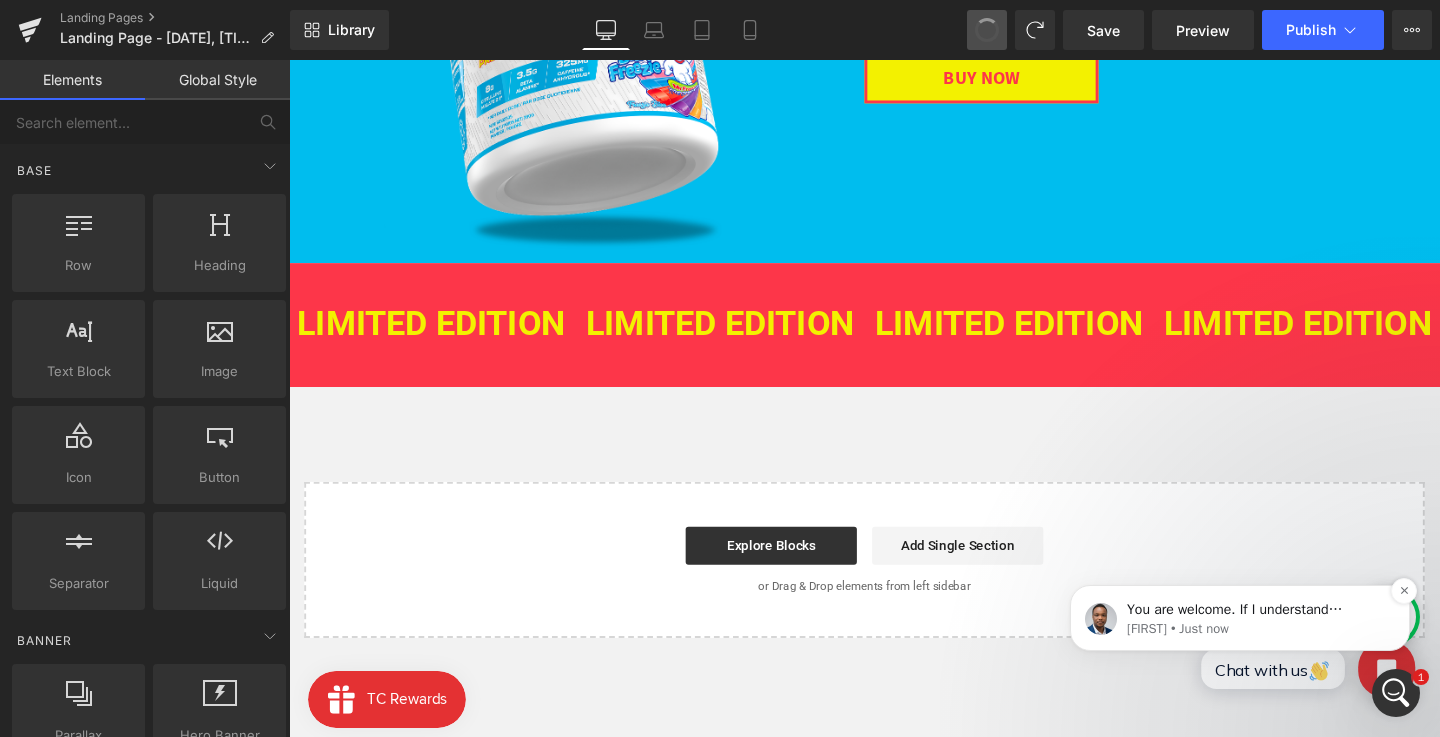 click on "[FIRST] • Just now" at bounding box center [1256, 629] 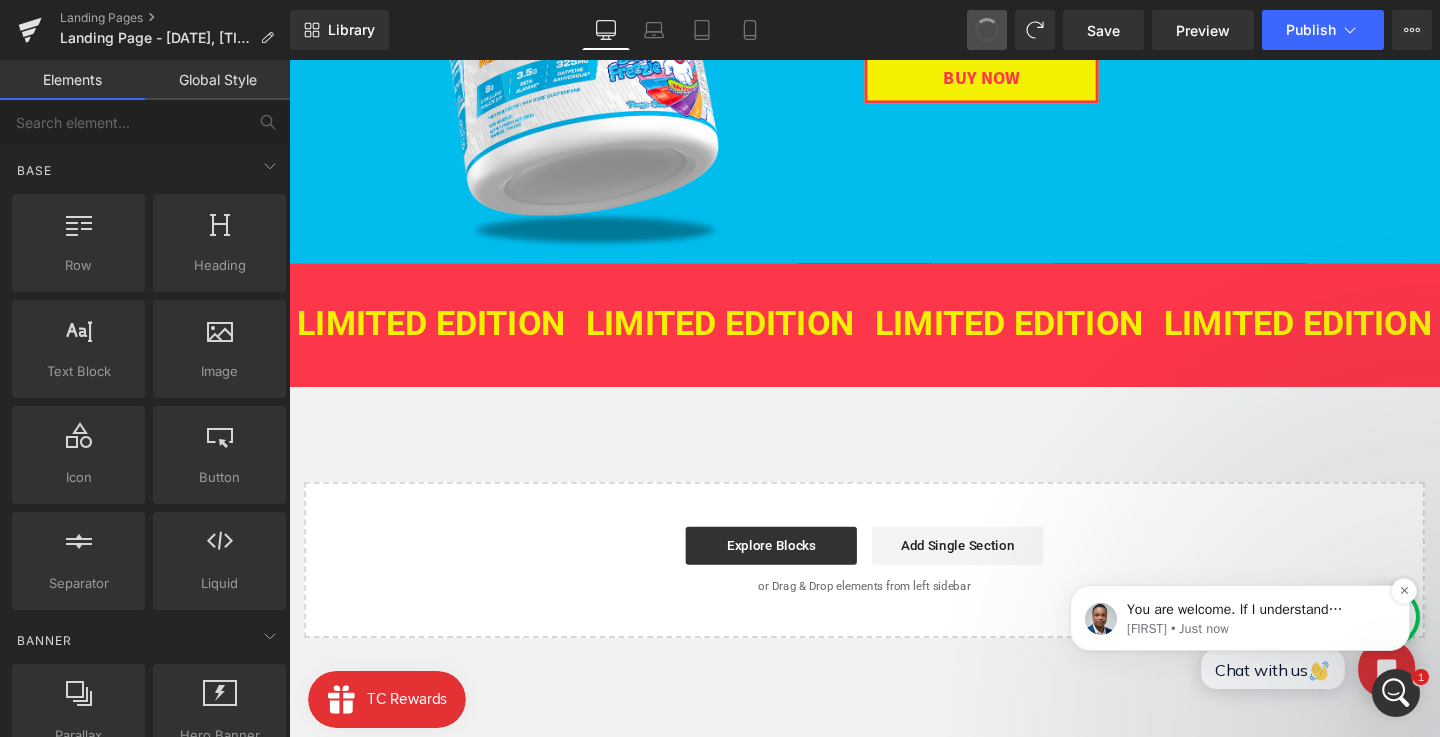 scroll, scrollTop: 0, scrollLeft: 0, axis: both 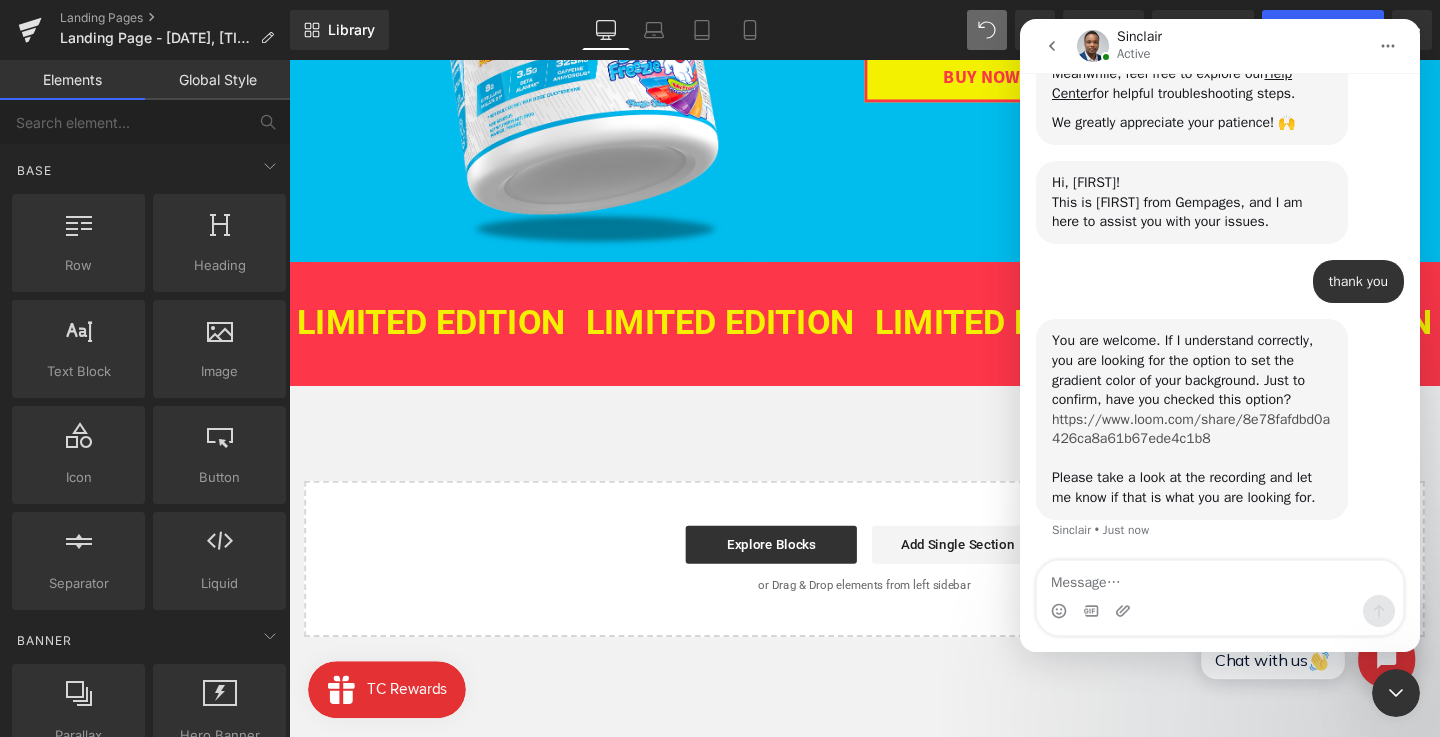 click on "https://www.loom.com/share/8e78fafdbd0a426ca8a61b67ede4c1b8" at bounding box center (1191, 429) 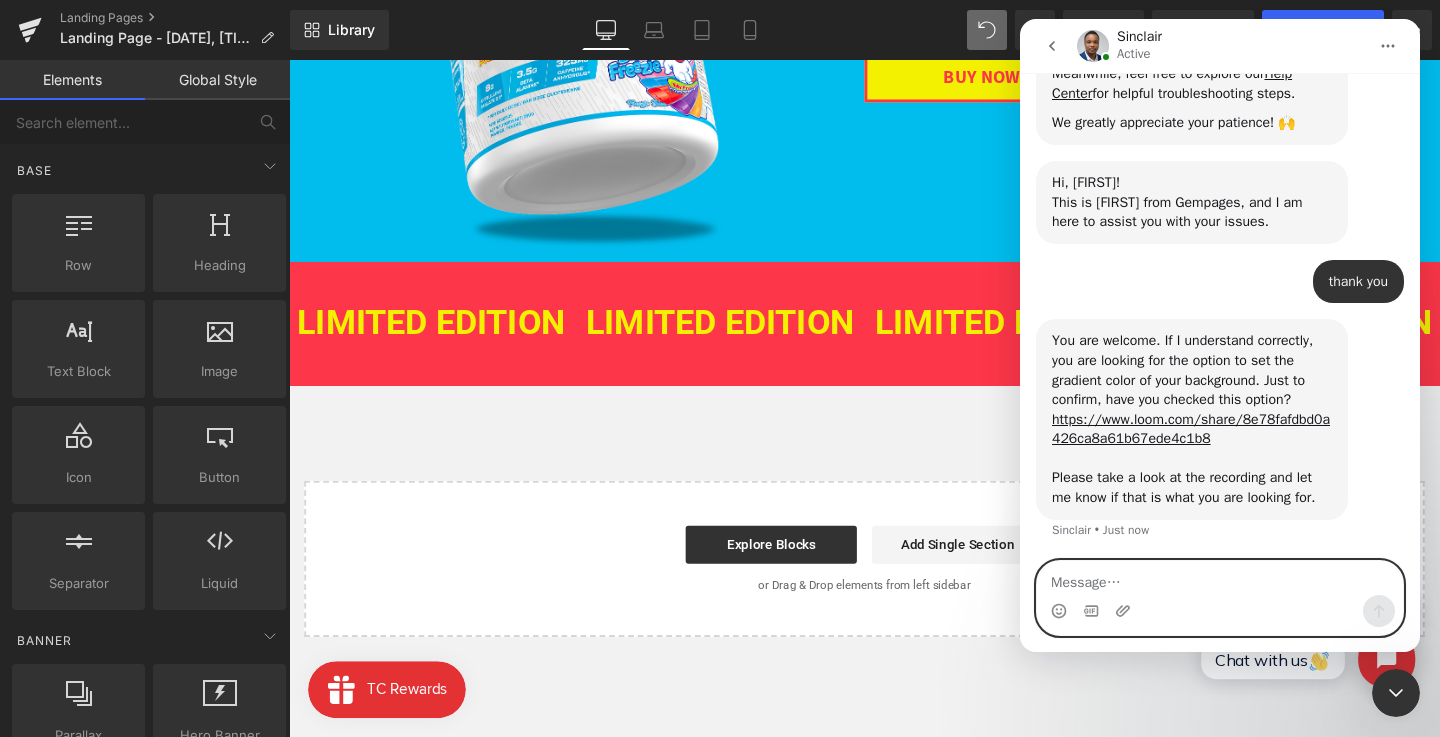 click at bounding box center [1220, 578] 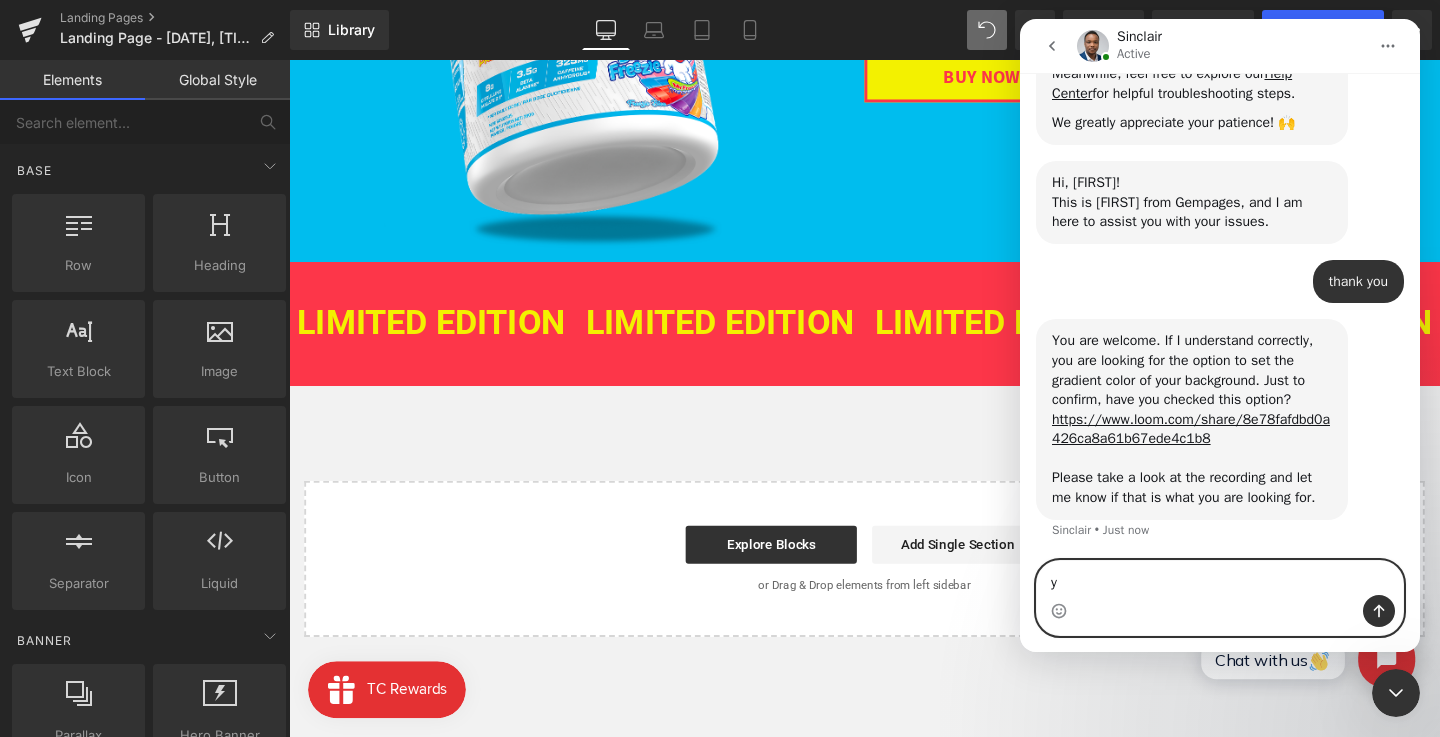 type on "y" 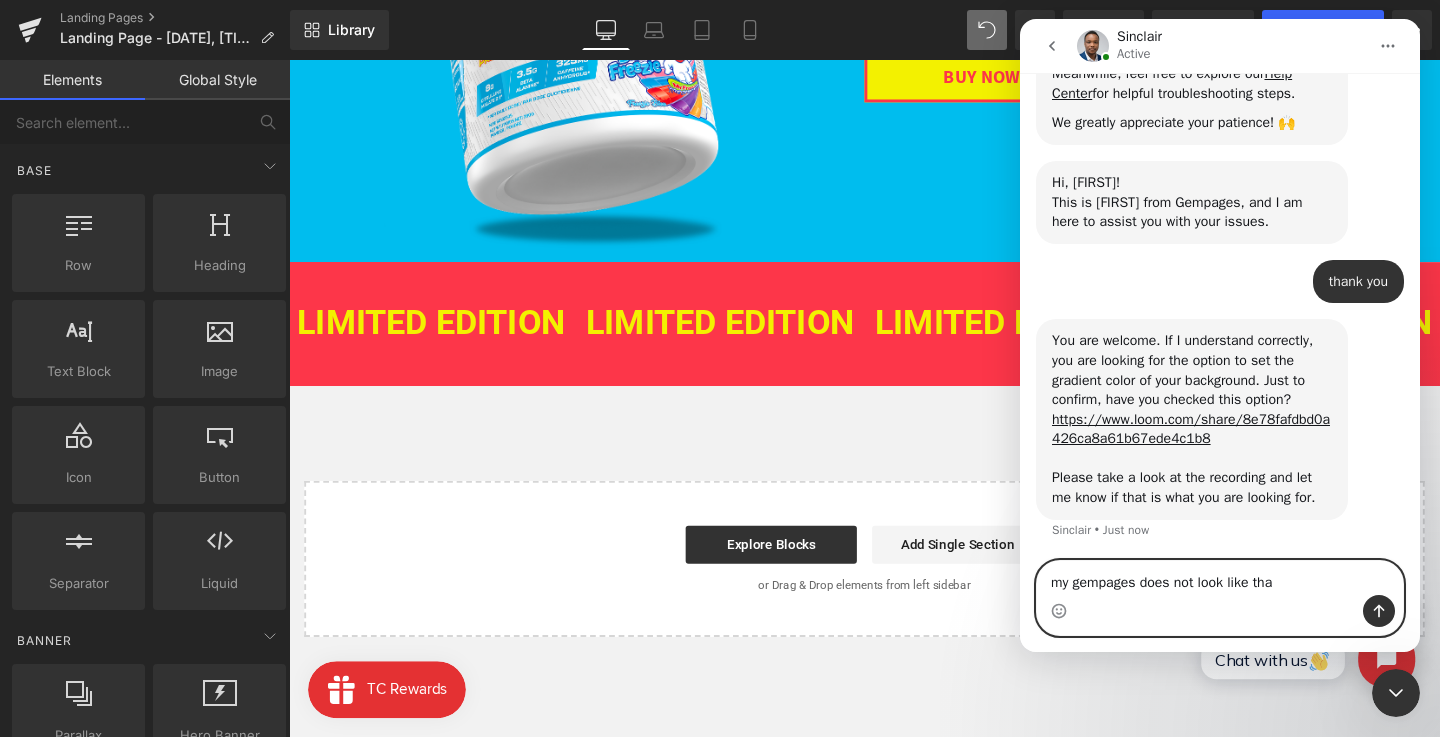 type on "my gempages does not look like that" 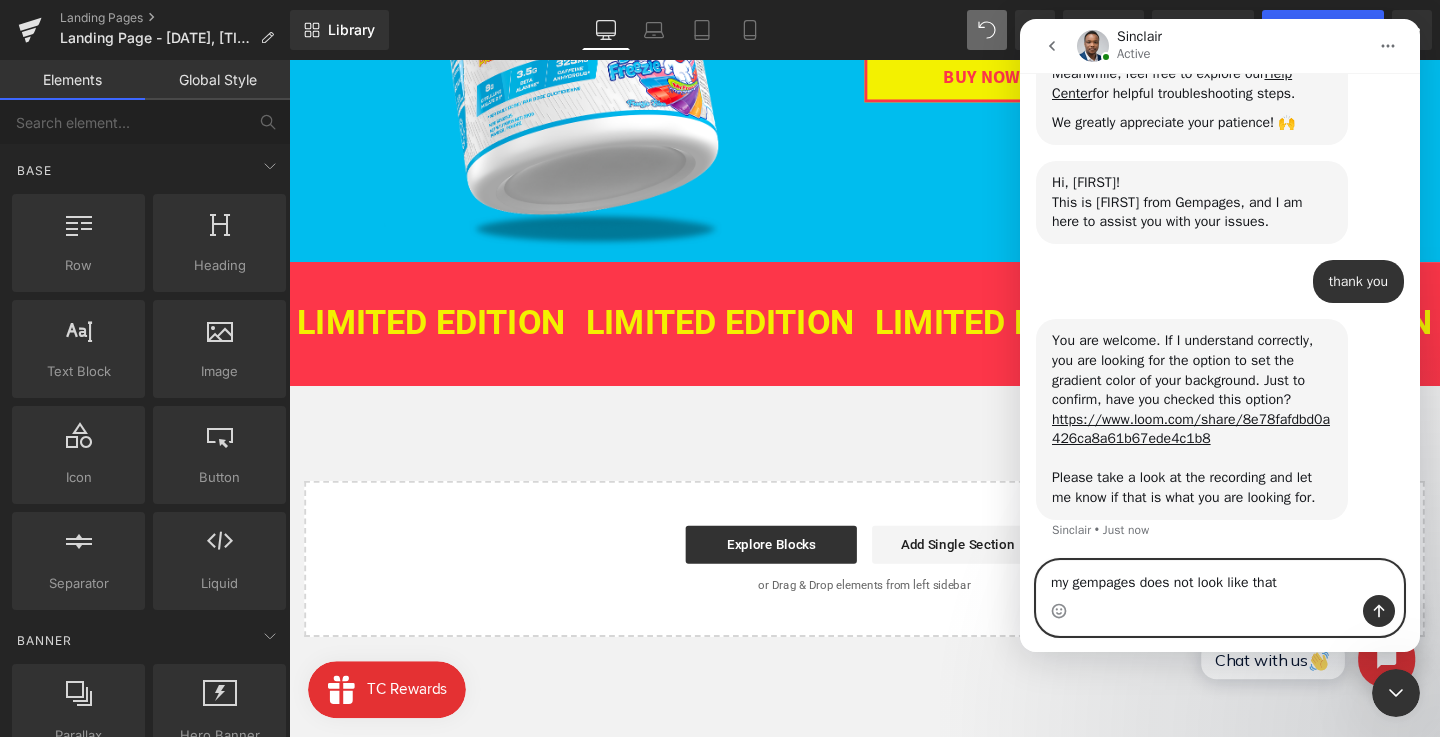 type 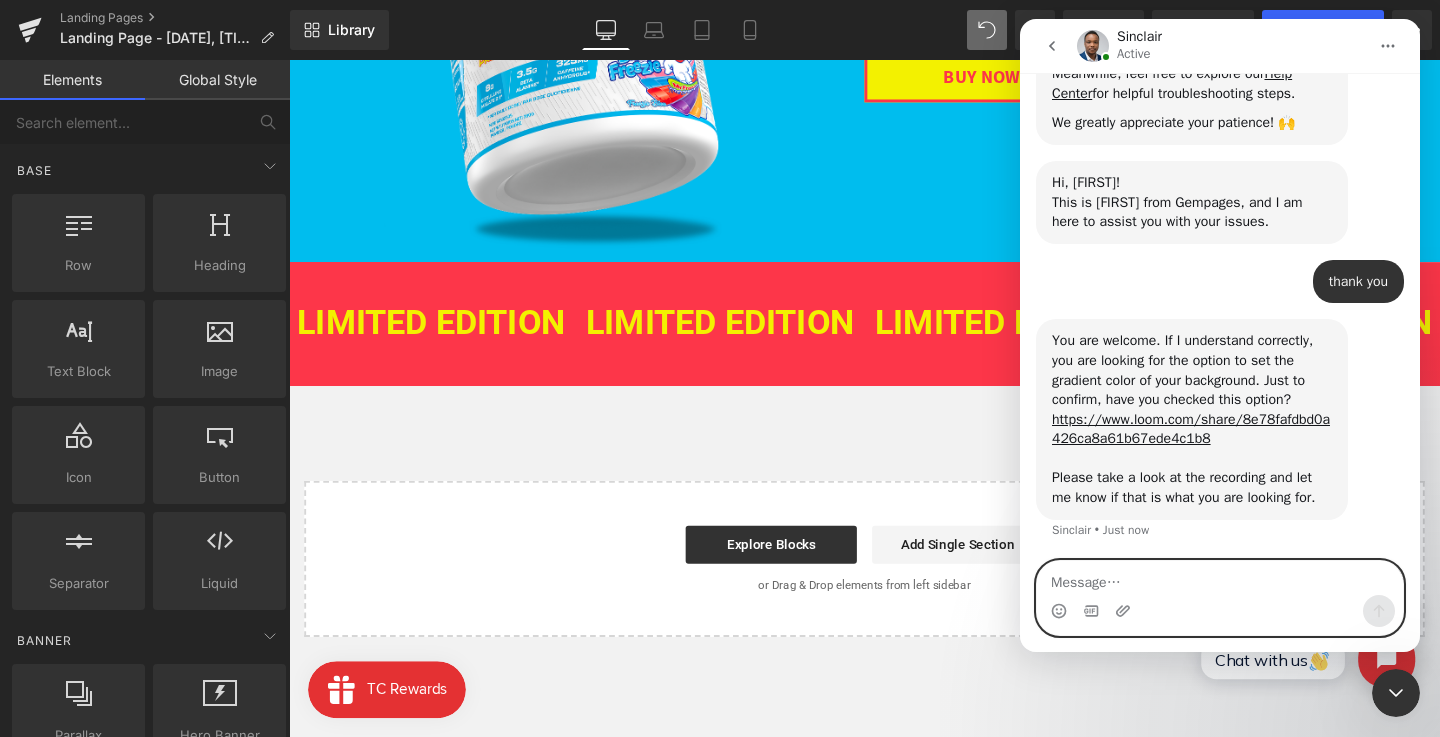 scroll, scrollTop: 461, scrollLeft: 0, axis: vertical 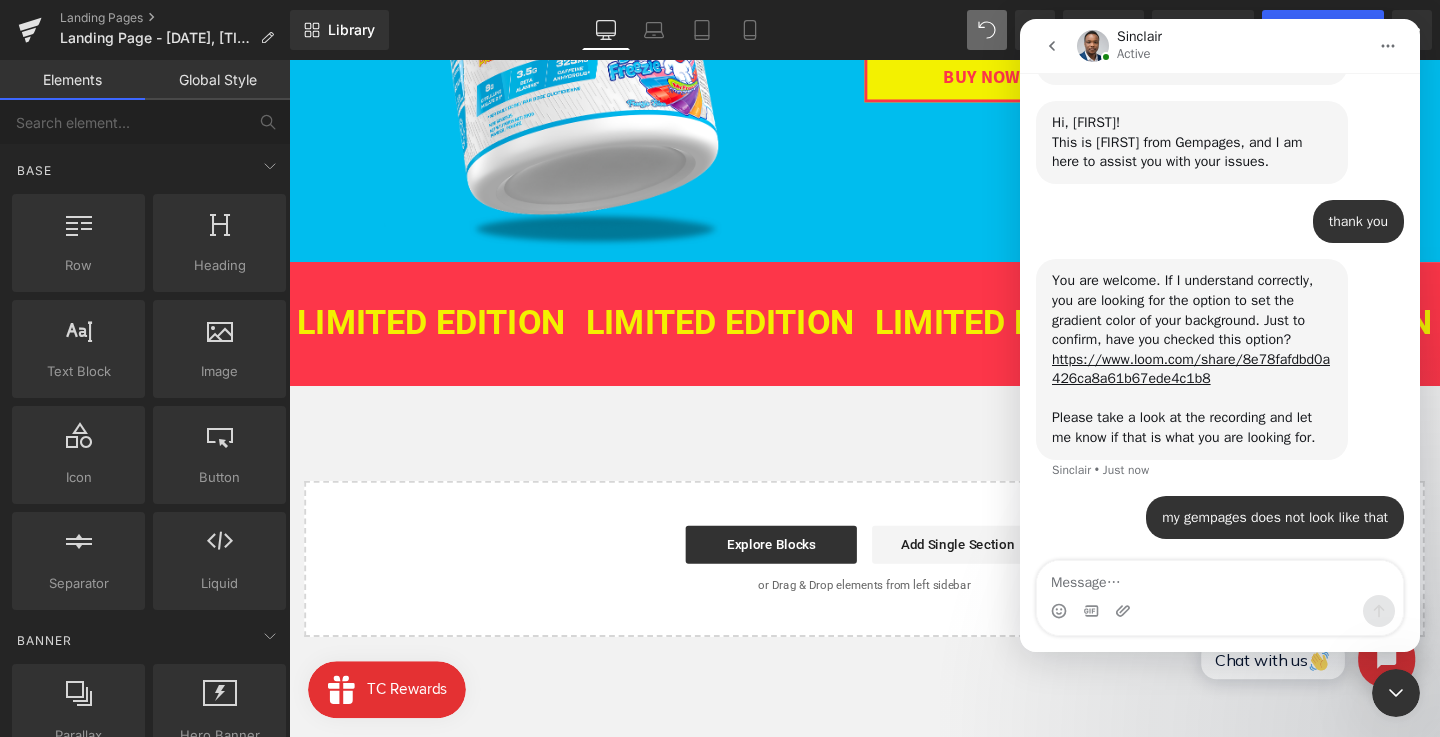 drag, startPoint x: 1382, startPoint y: 691, endPoint x: 1431, endPoint y: 691, distance: 49 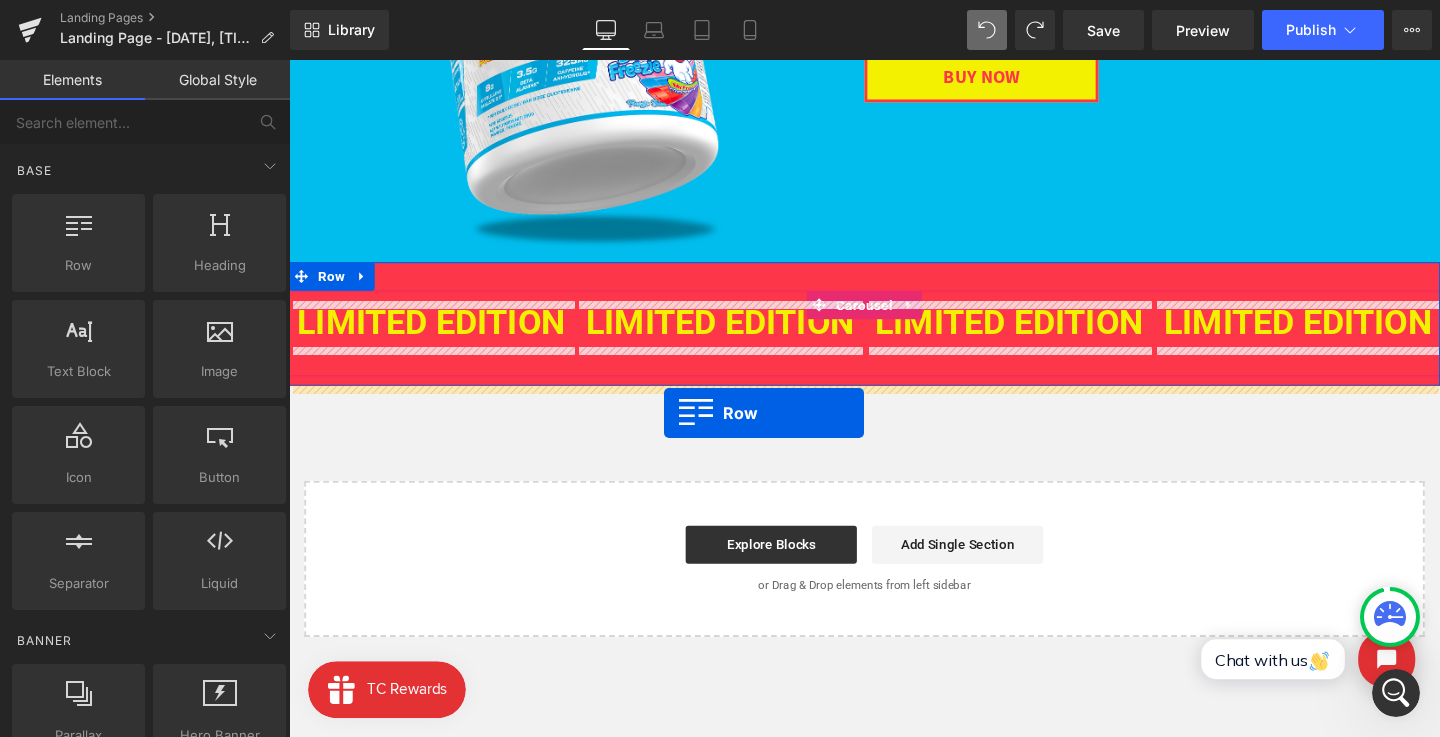 drag, startPoint x: 564, startPoint y: 299, endPoint x: 683, endPoint y: 431, distance: 177.7217 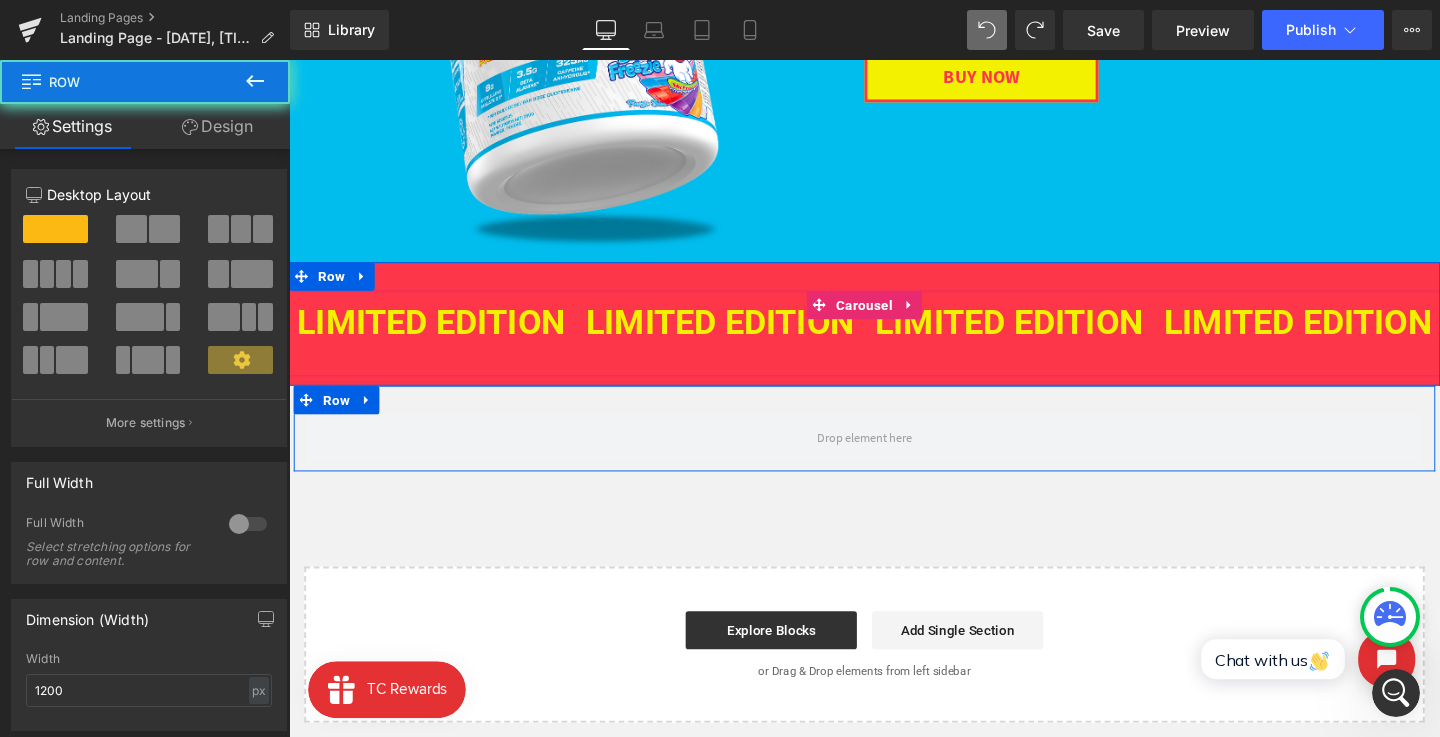 click on "Row" at bounding box center [894, 448] 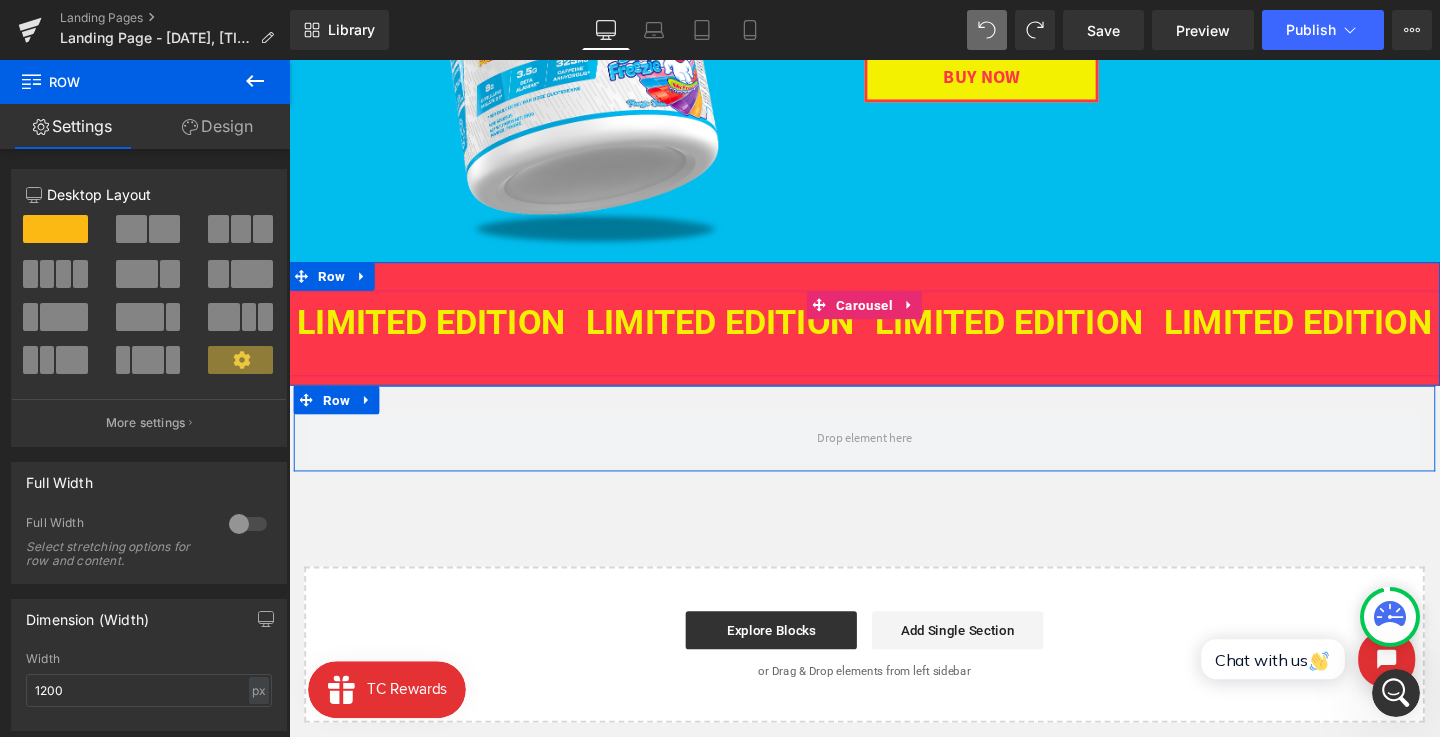 scroll, scrollTop: 28, scrollLeft: 0, axis: vertical 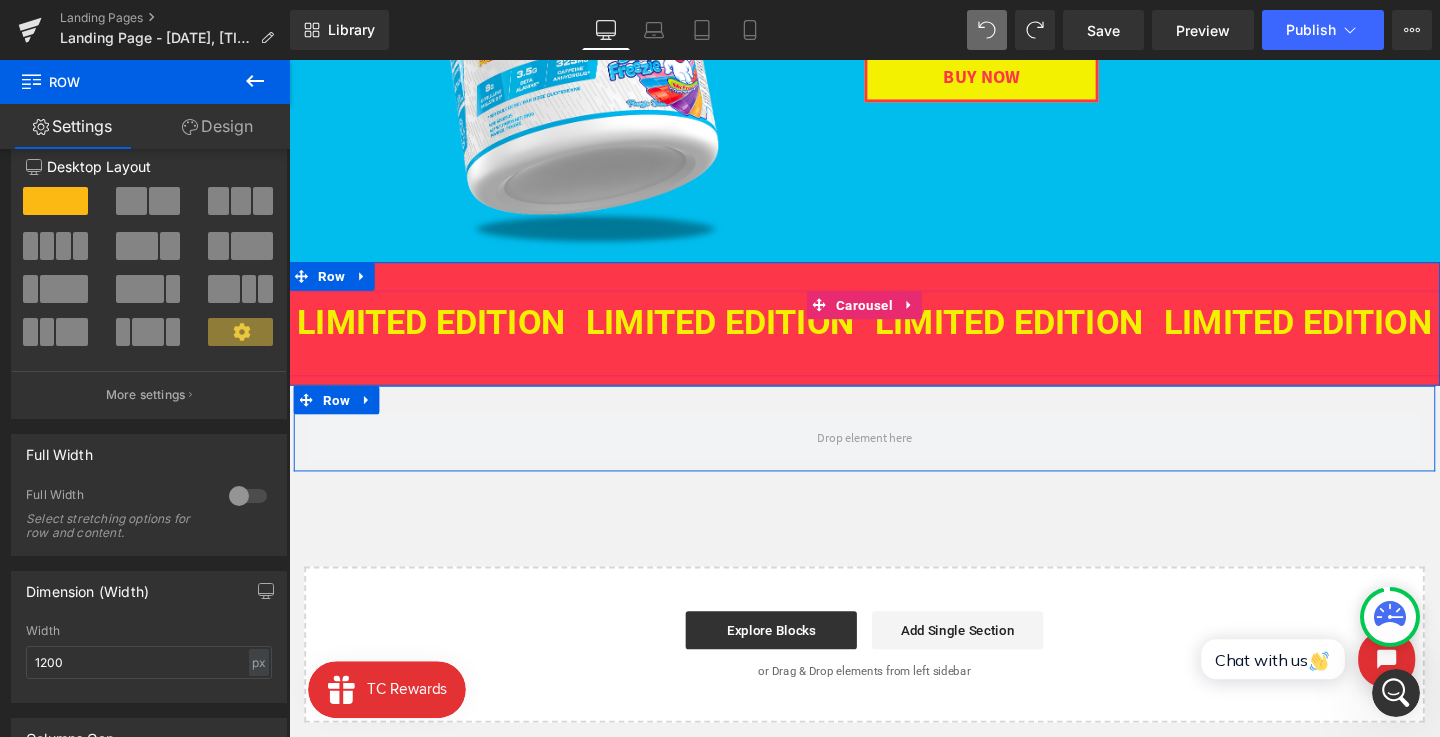click at bounding box center [248, 496] 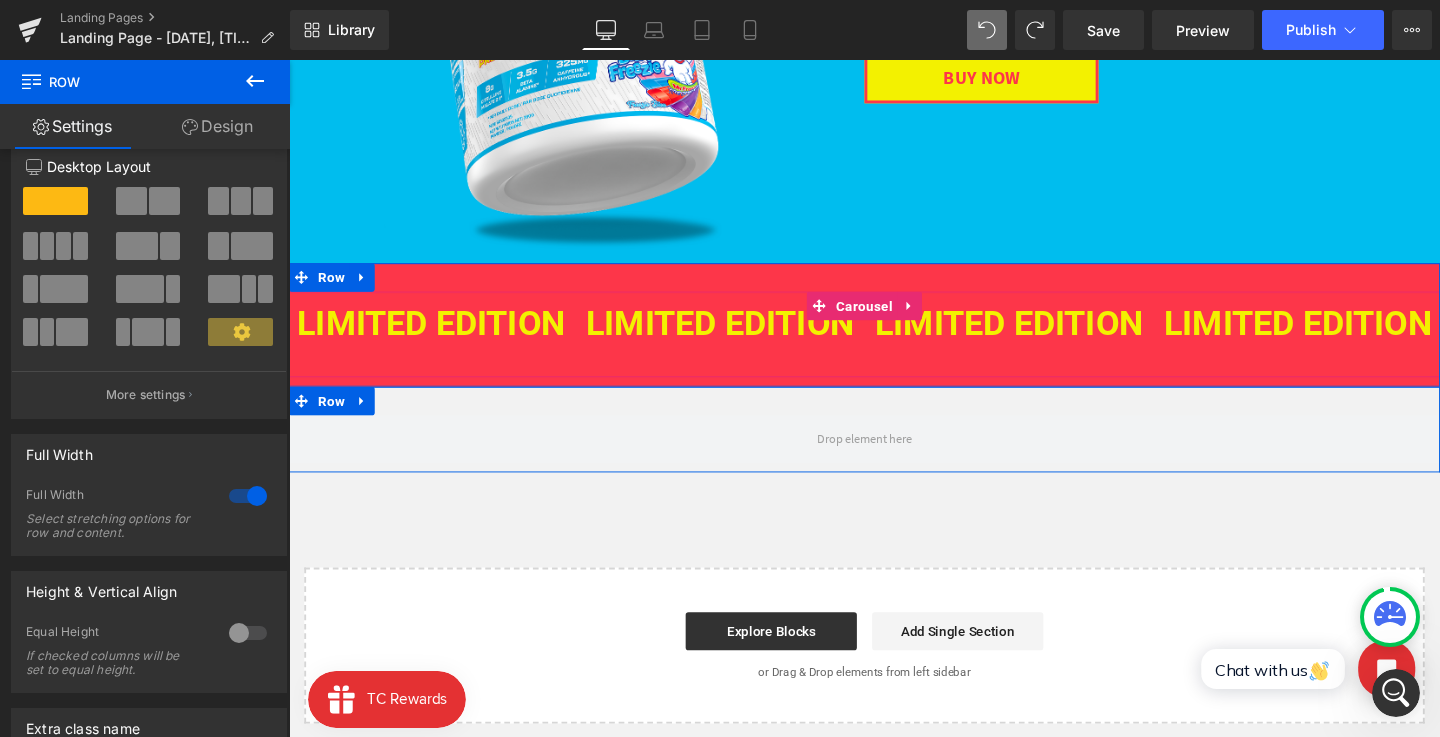 click on "Design" at bounding box center (217, 126) 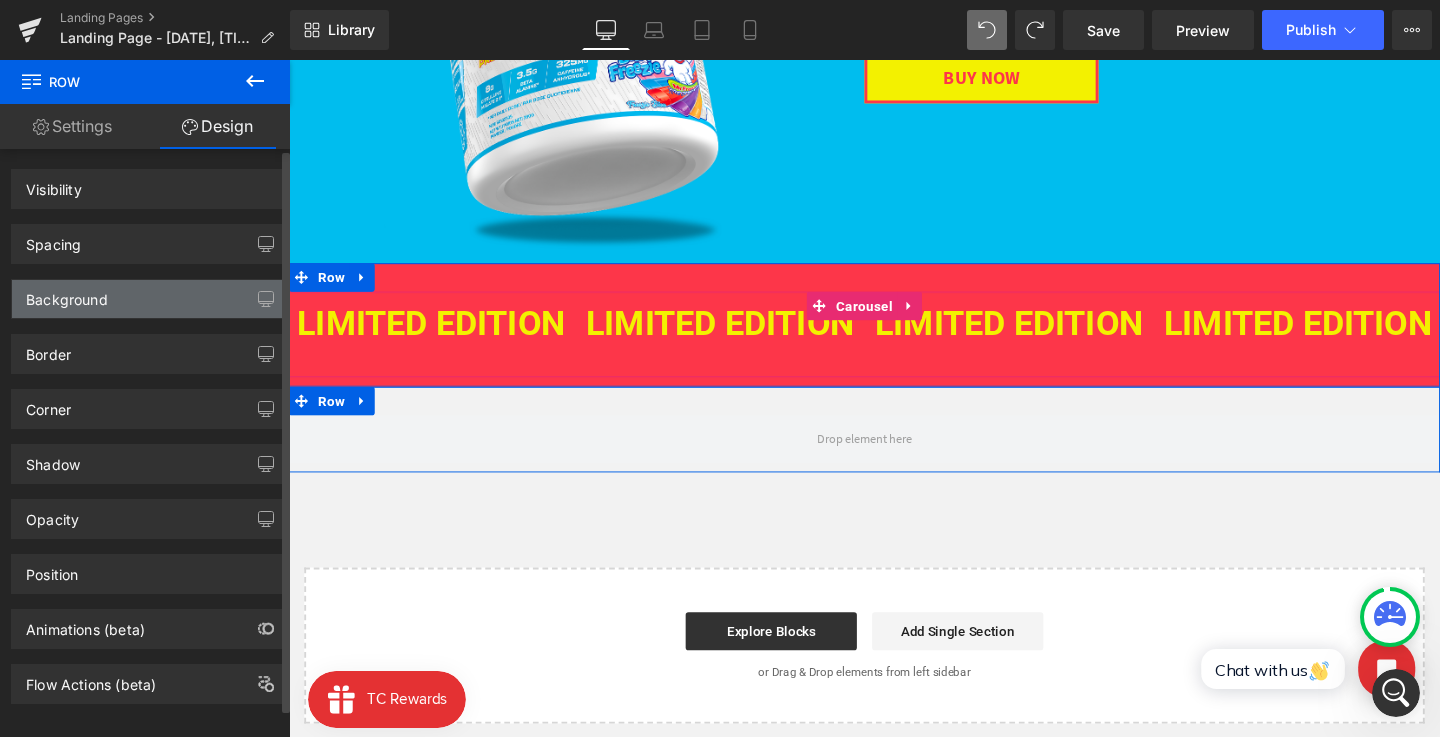 click on "Background" at bounding box center [149, 299] 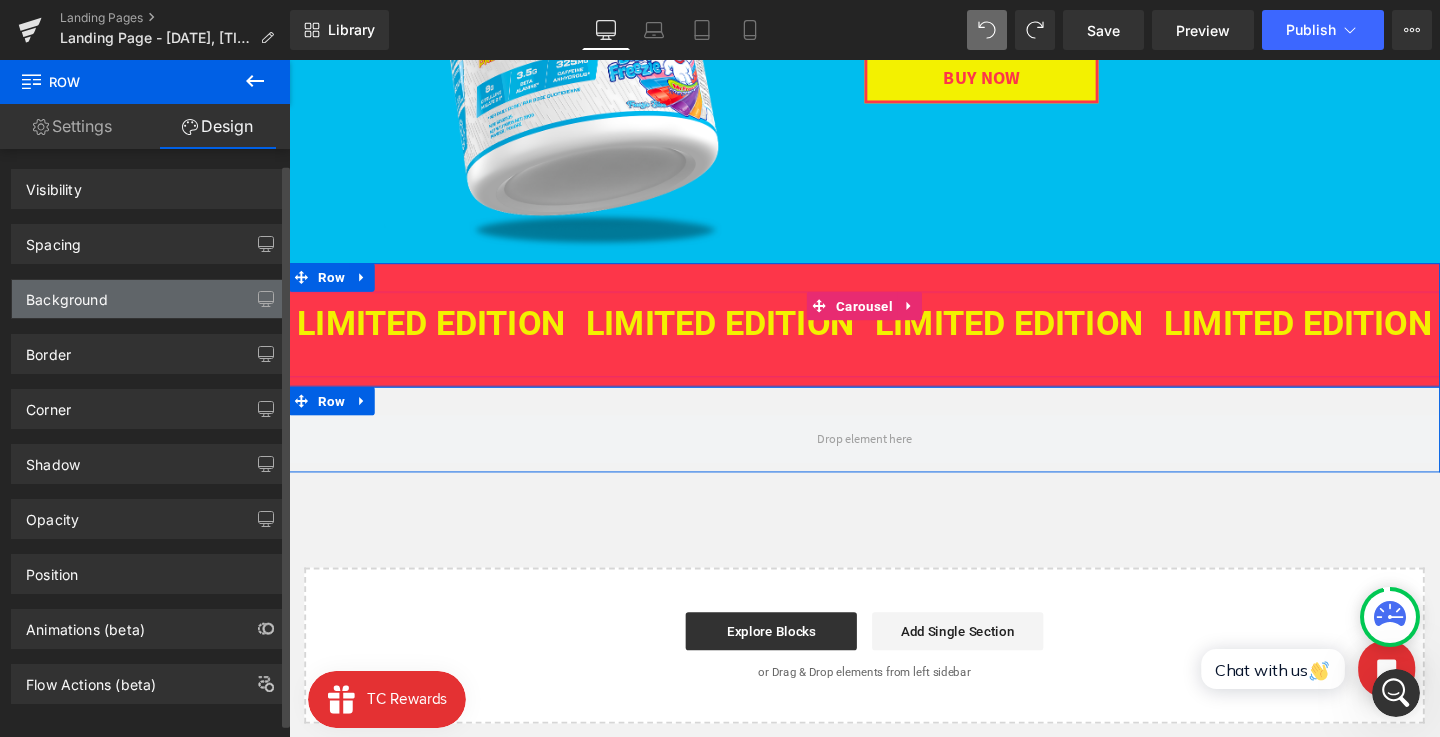 scroll, scrollTop: 12, scrollLeft: 0, axis: vertical 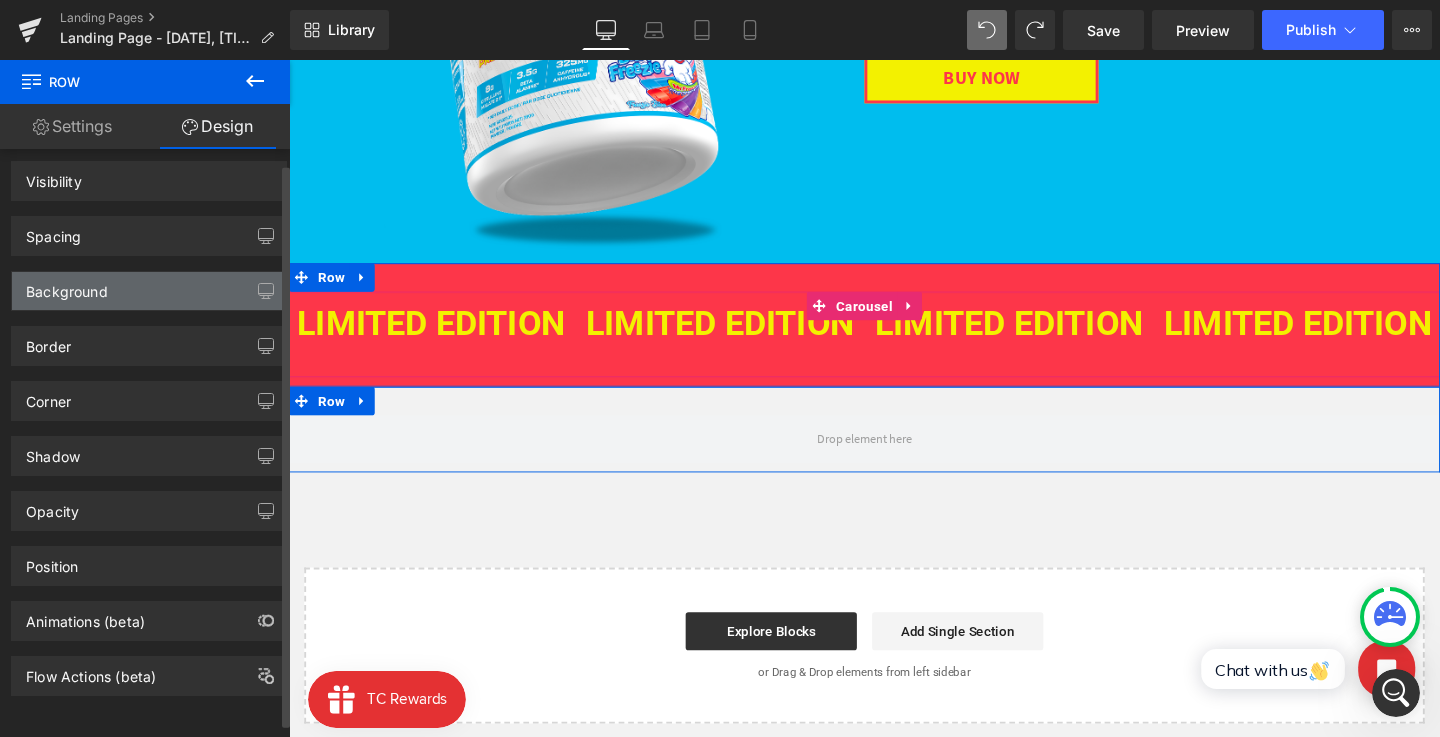 click on "Background" at bounding box center (149, 291) 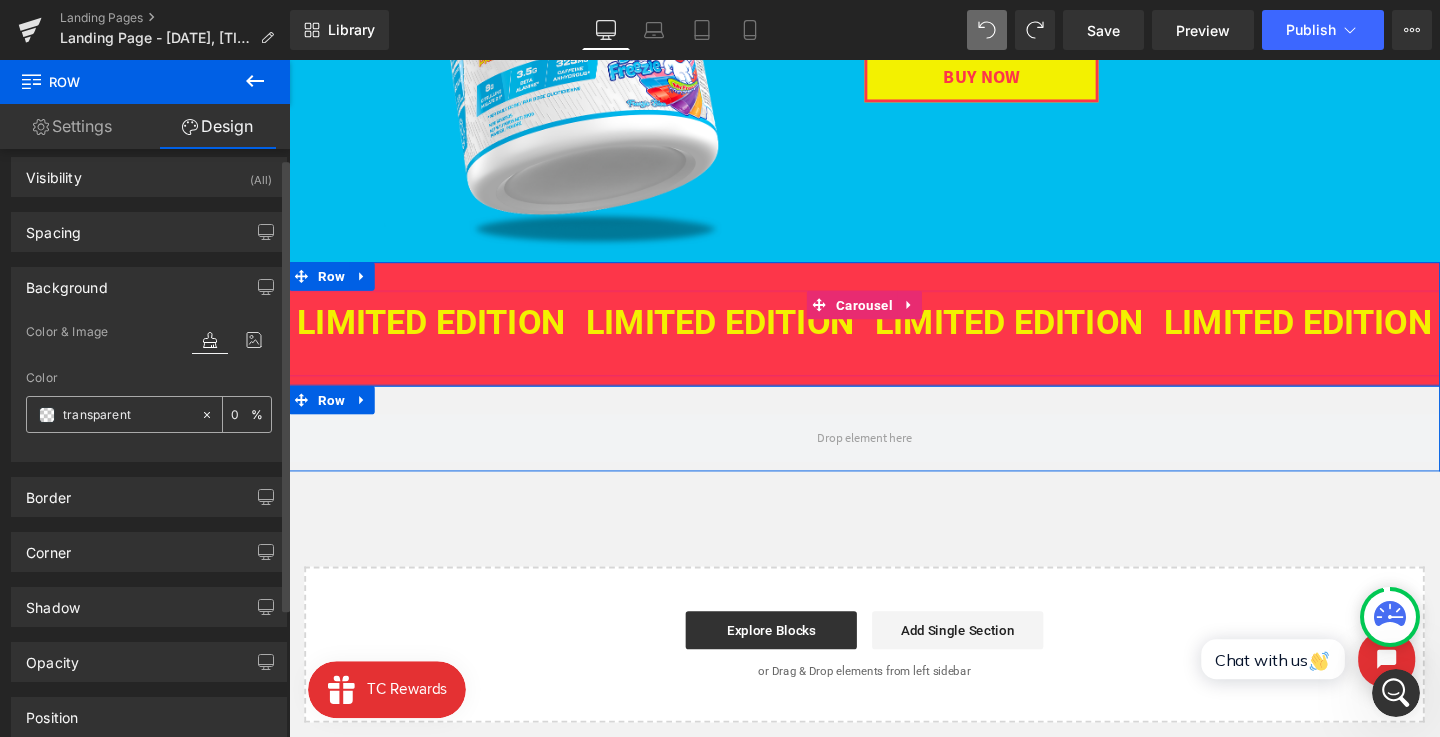 click on "transparent" at bounding box center [127, 415] 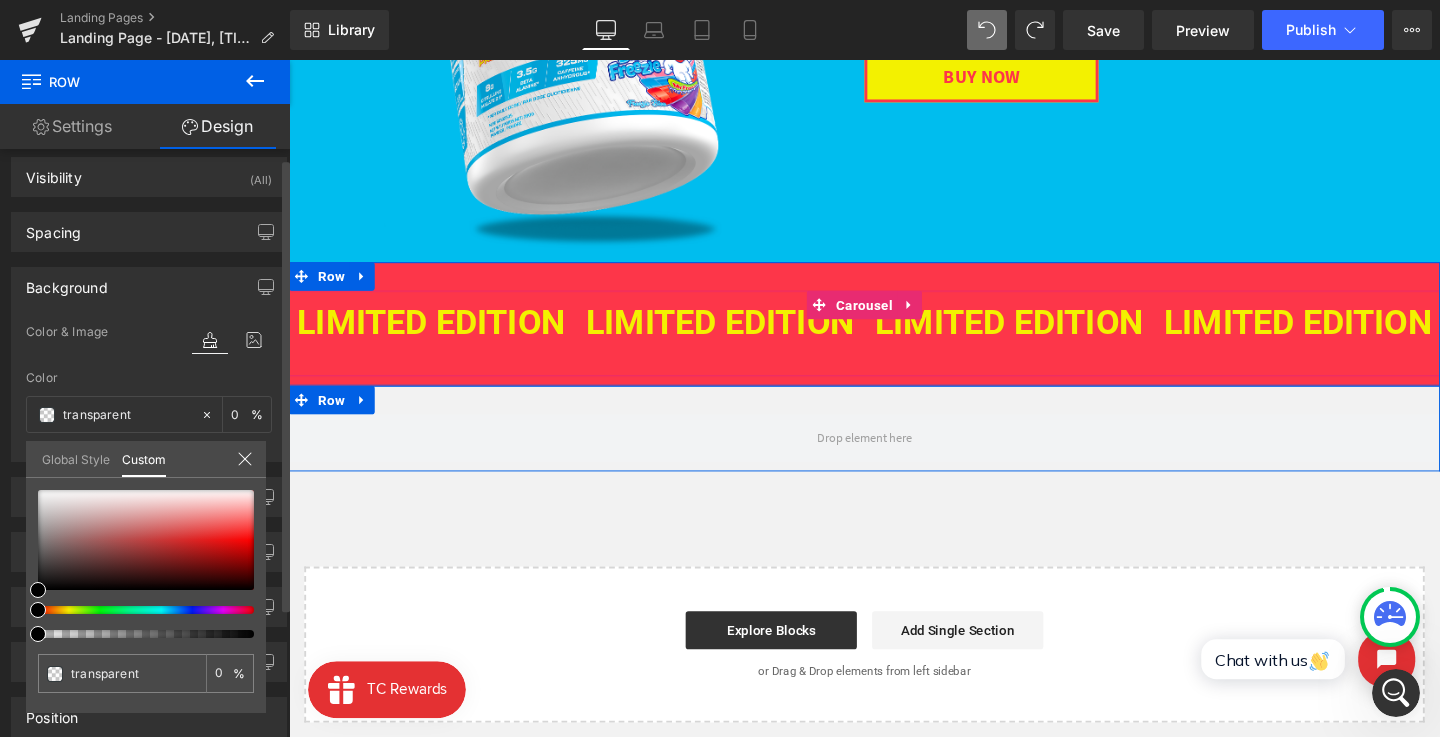 type on "#000000" 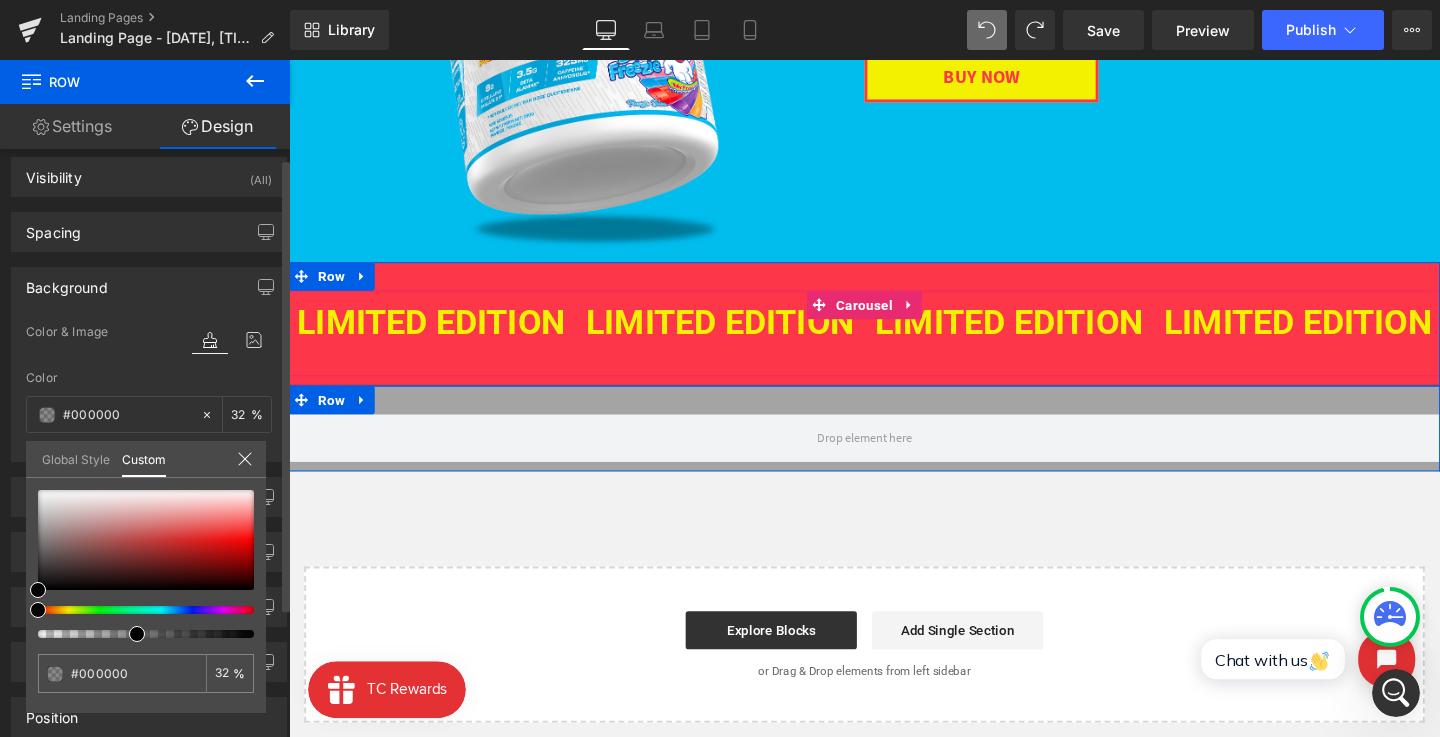 drag, startPoint x: 39, startPoint y: 635, endPoint x: 97, endPoint y: 607, distance: 64.40497 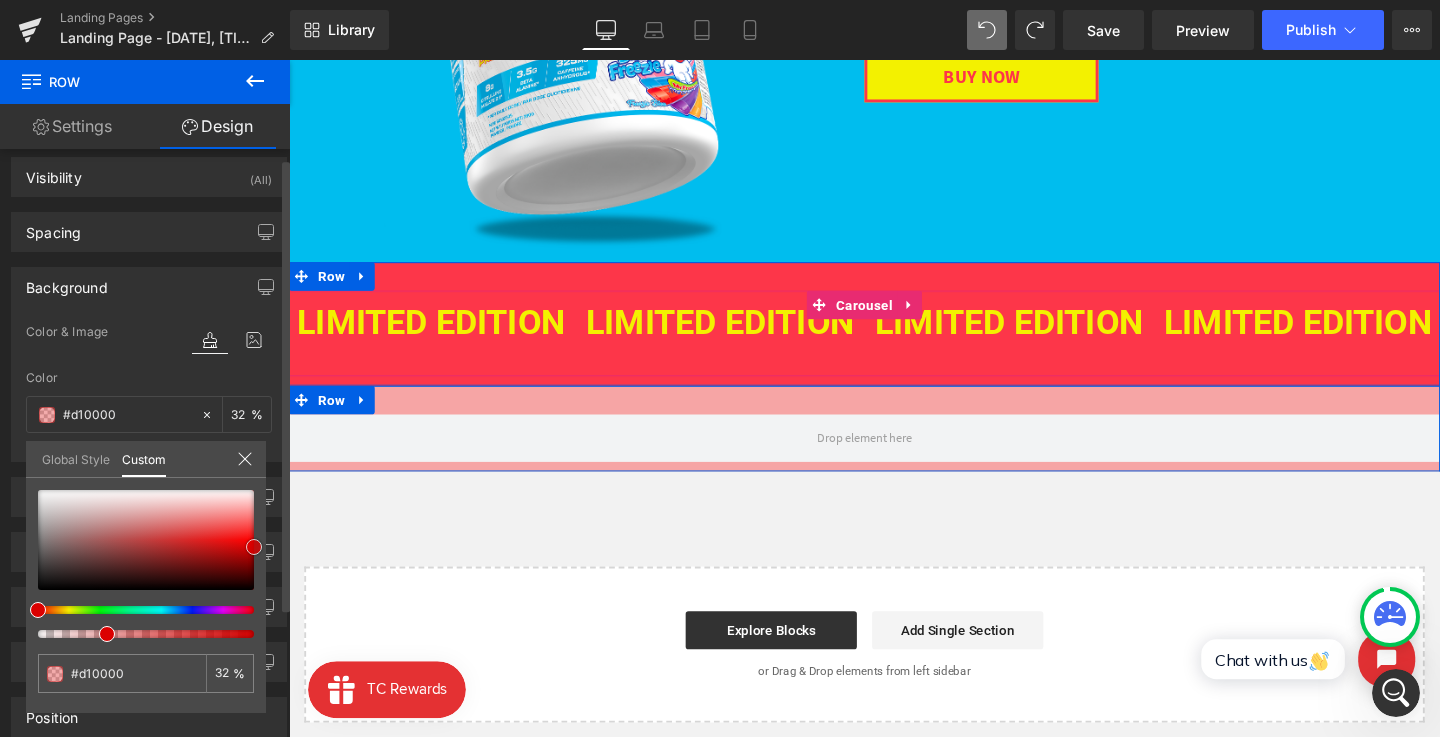 drag, startPoint x: 83, startPoint y: 546, endPoint x: 259, endPoint y: 550, distance: 176.04546 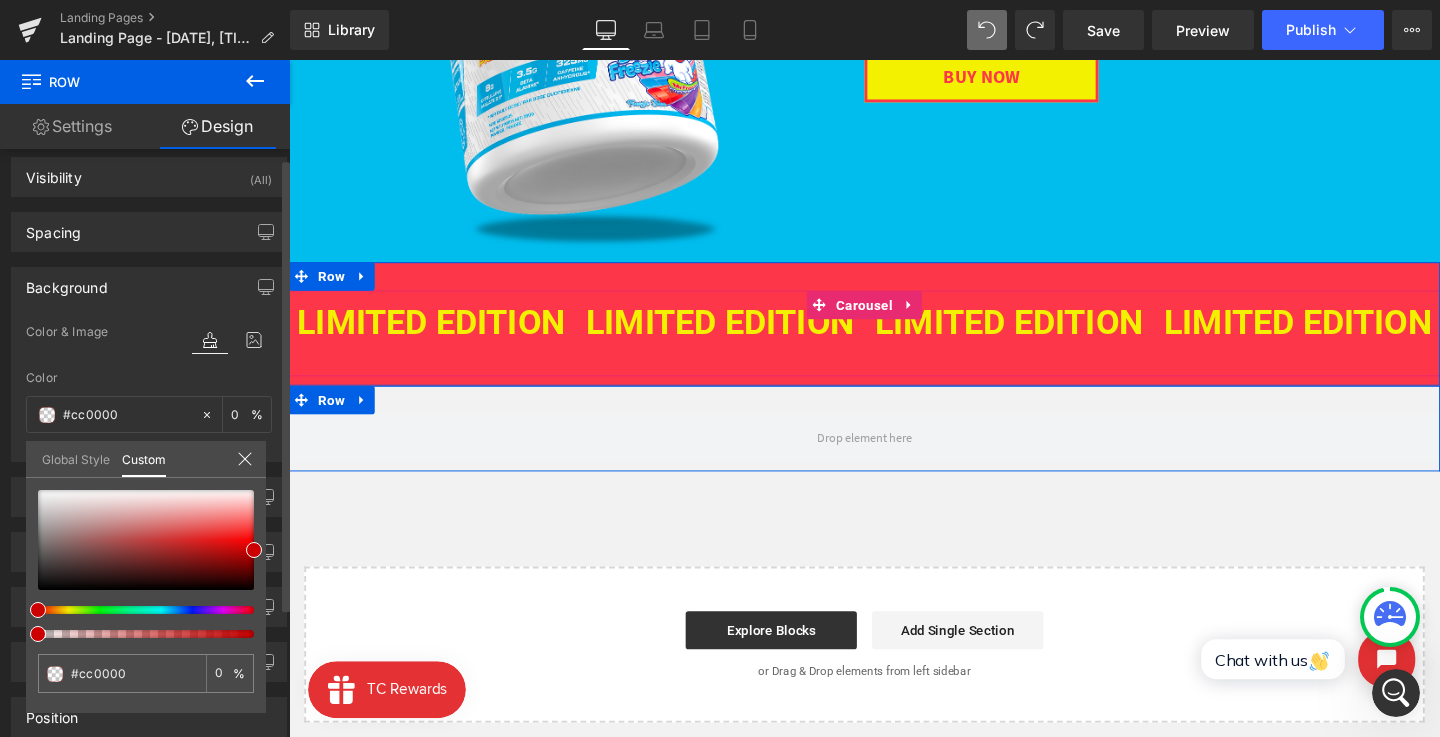 drag, startPoint x: 167, startPoint y: 635, endPoint x: 0, endPoint y: 612, distance: 168.57639 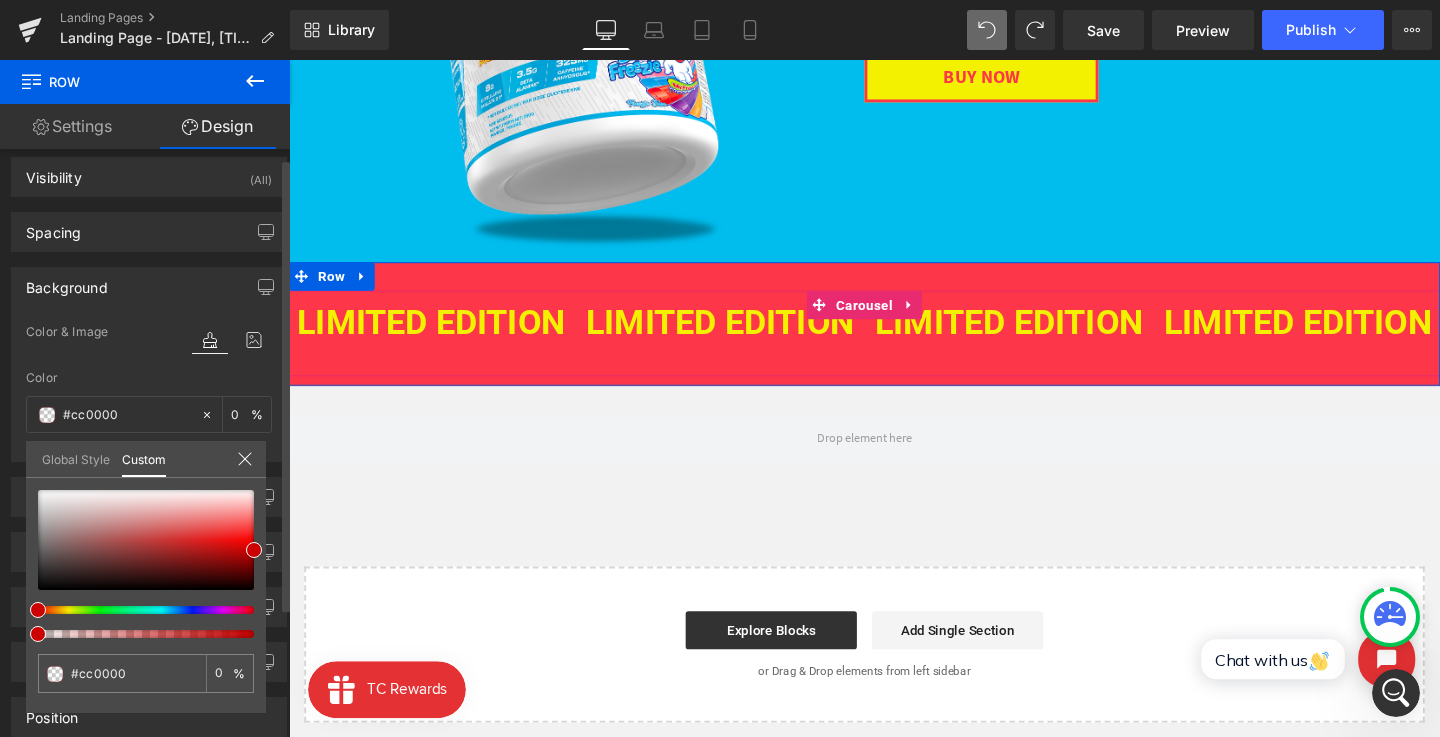 click on "#cc0000" at bounding box center (134, 673) 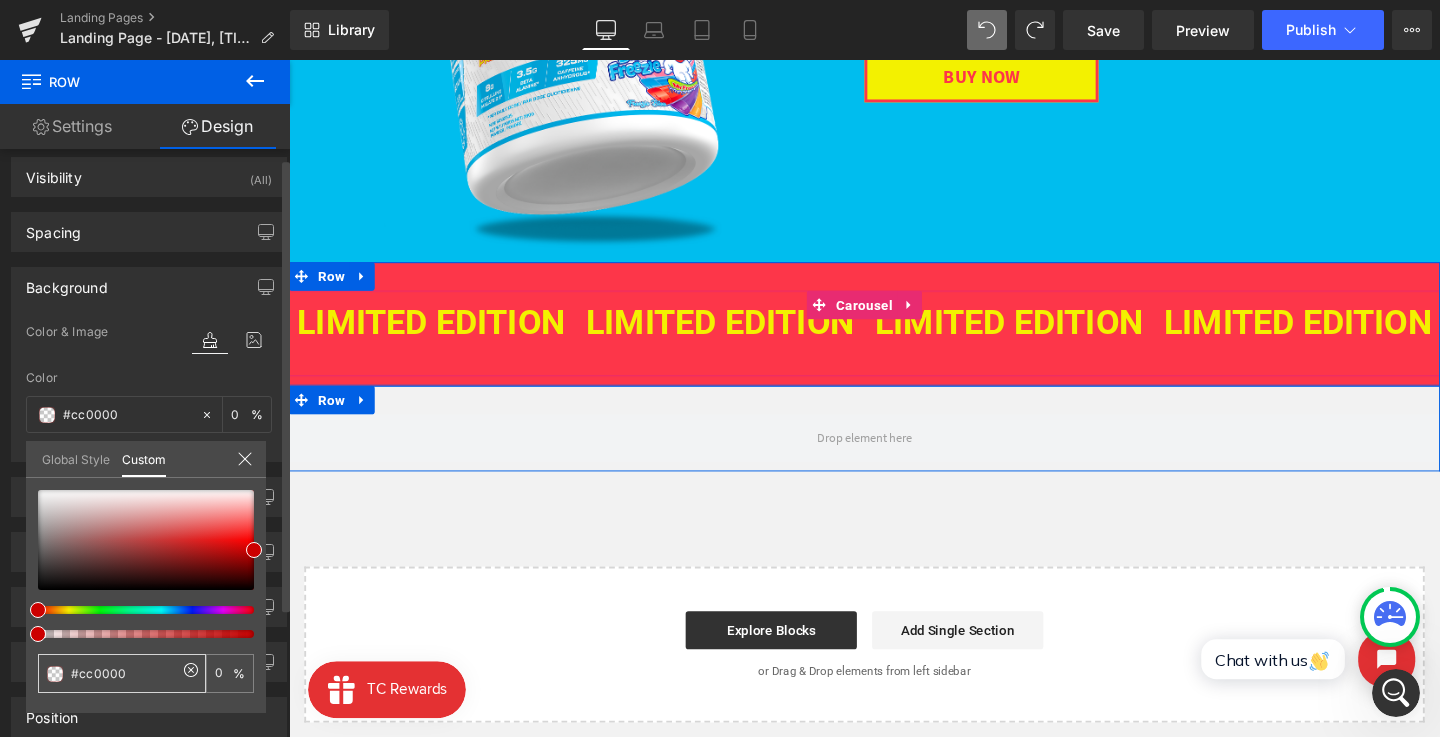 paste on "00BDEE" 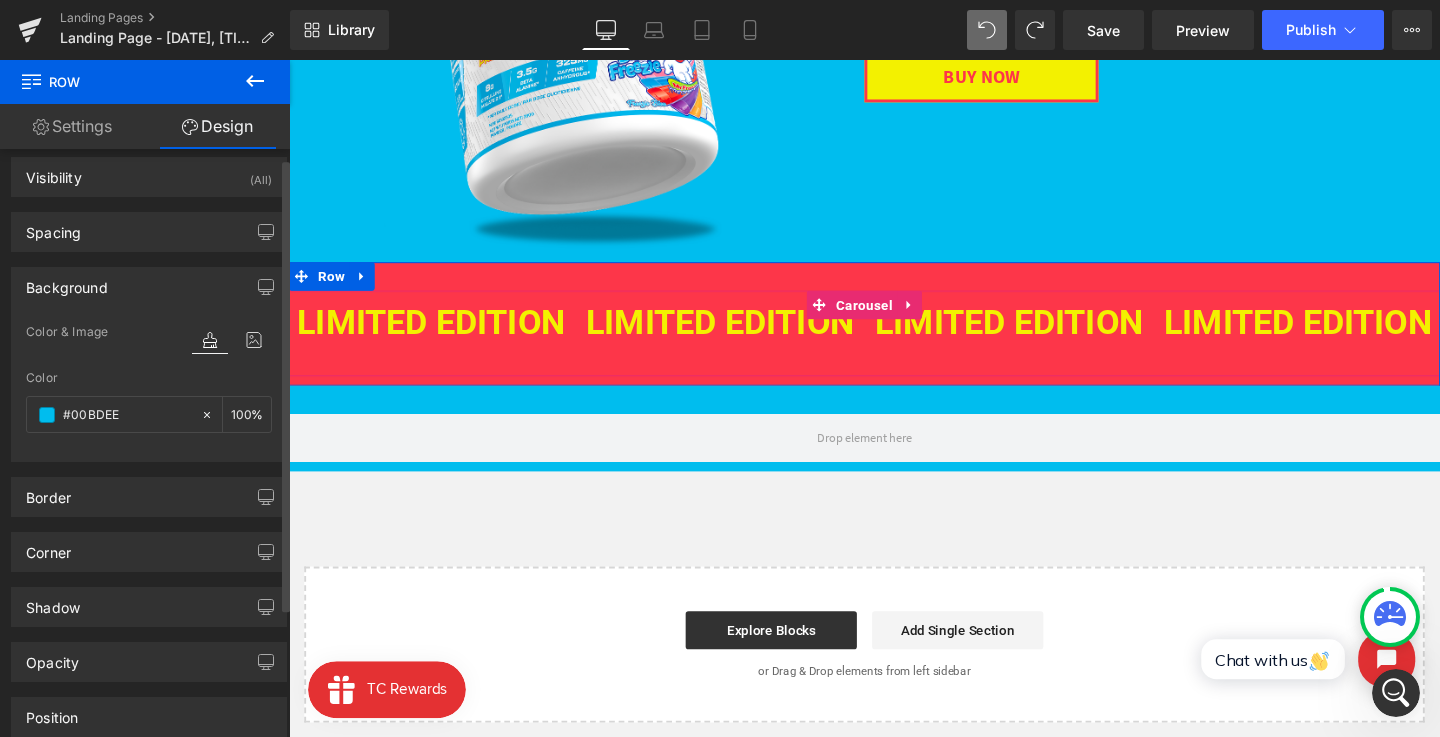 click on "Skip to content
Search
Home
Supplements
PRE WORKOUT
CARAMEL CANDY APPLE - LIMITED EDITION
EAAs / BCAAs
PROTEIN
CREATINE" at bounding box center [894, 433] 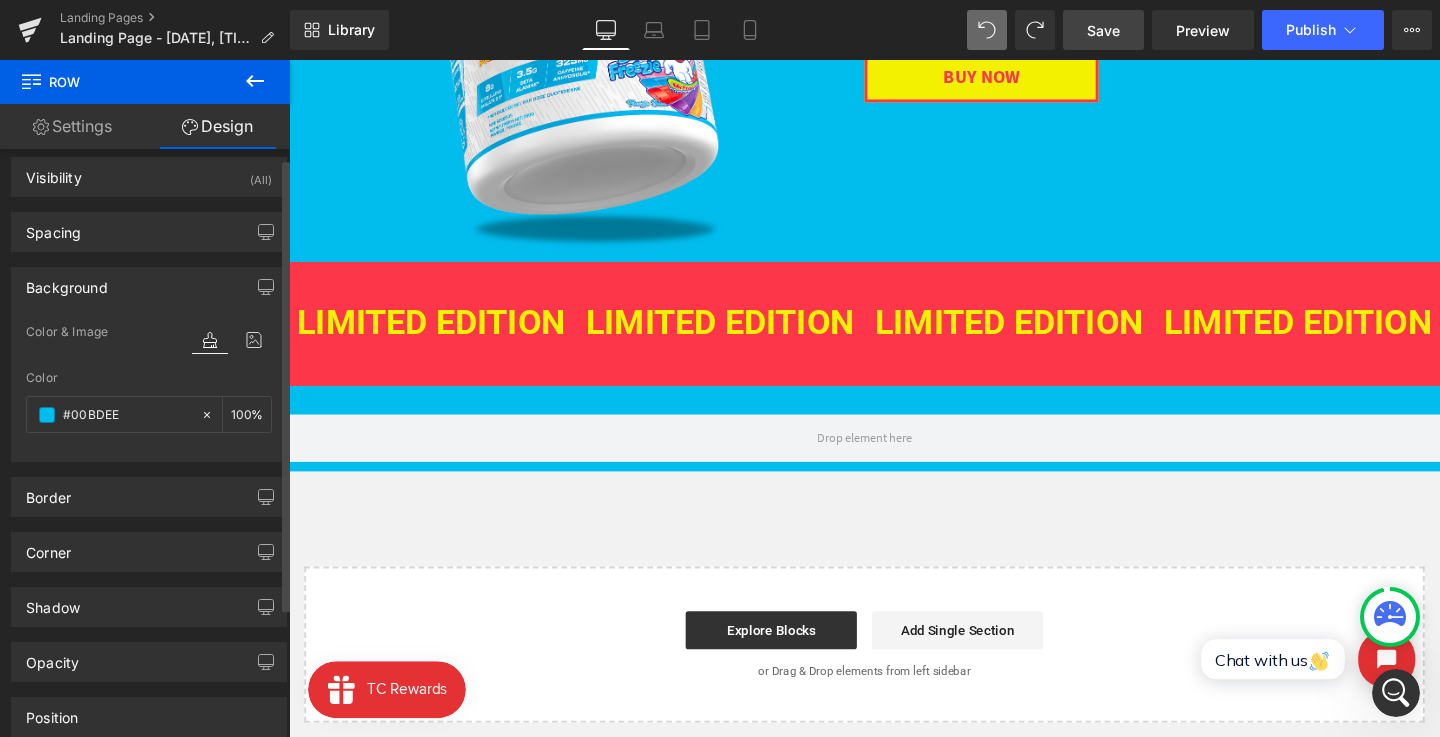 click on "Save" at bounding box center [1103, 30] 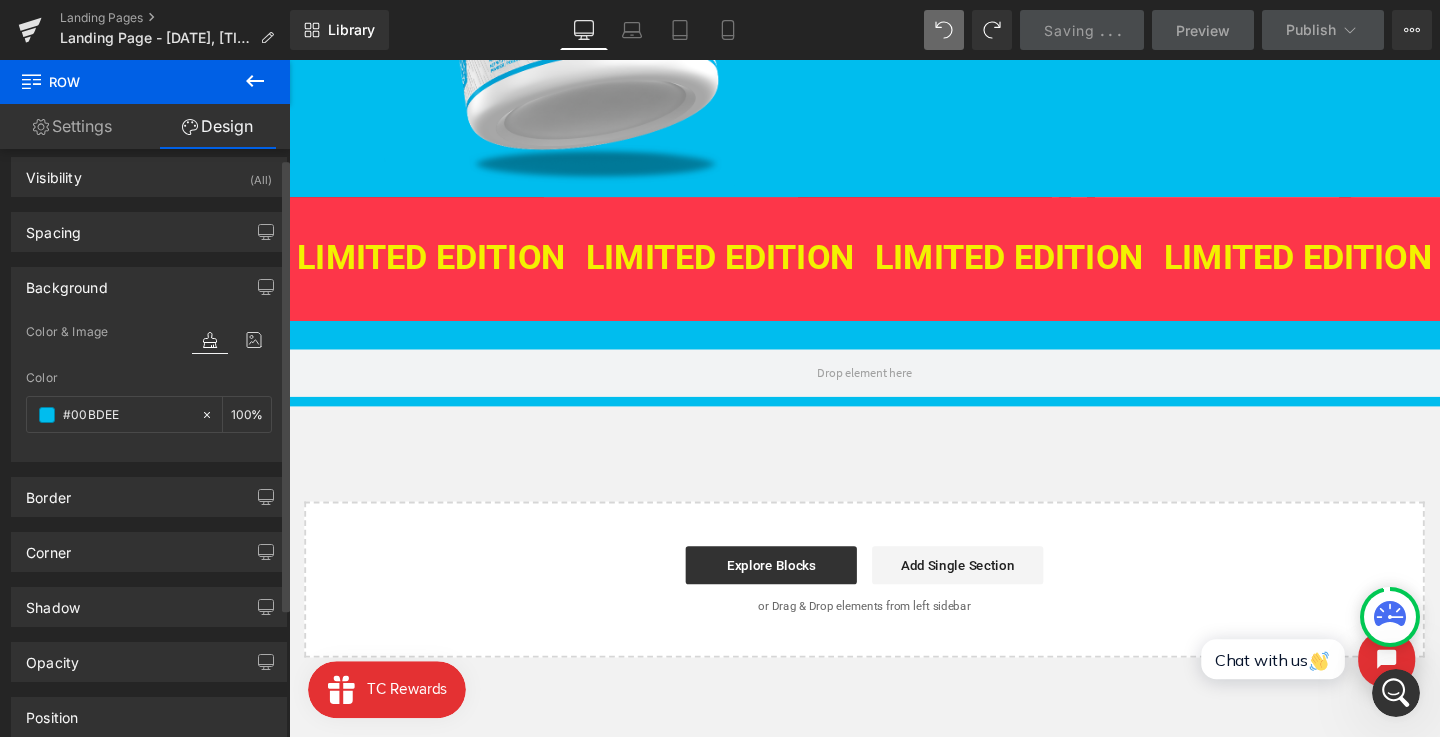 scroll, scrollTop: 507, scrollLeft: 0, axis: vertical 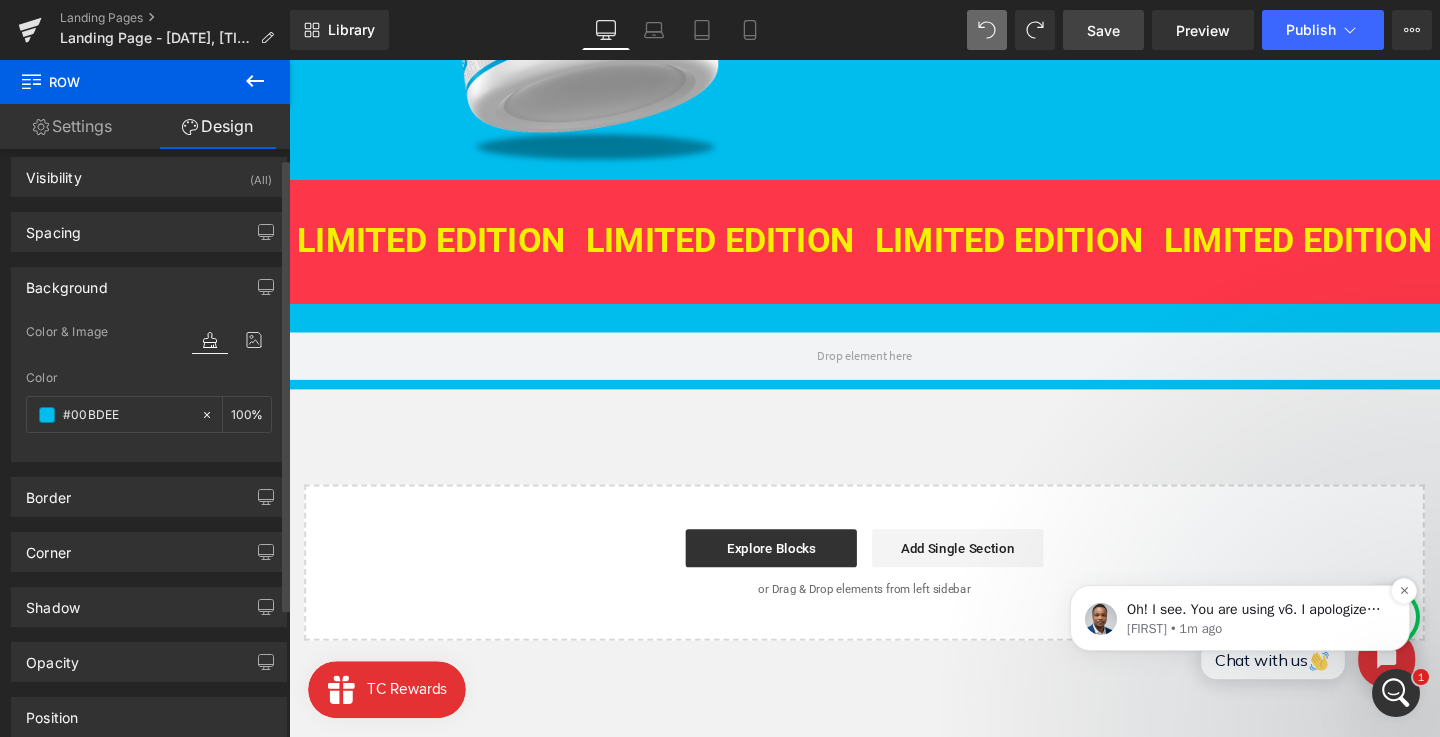 click on "Oh! I see. You are using v6. I apologize for the misunderstanding. Please give me a moment, I will be with you shortly." at bounding box center [1256, 610] 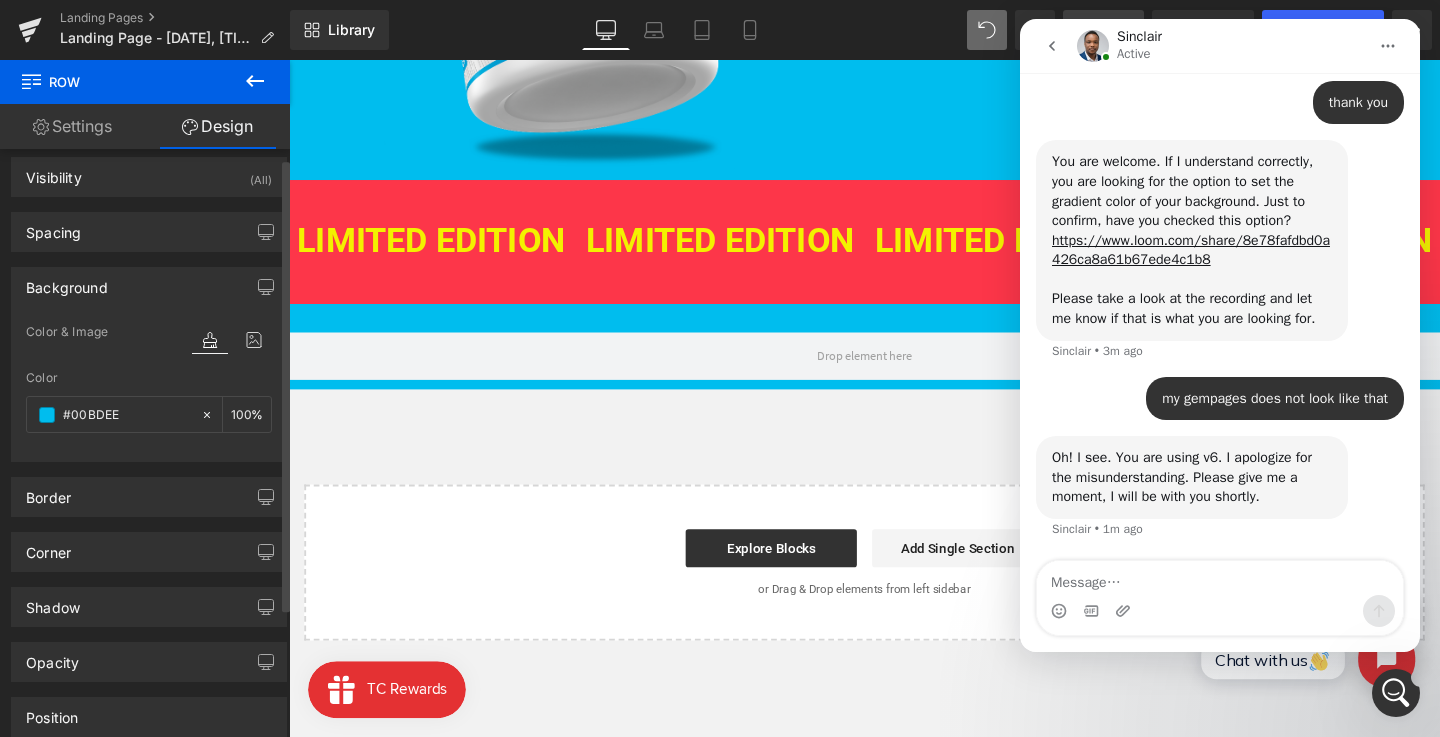 scroll, scrollTop: 0, scrollLeft: 0, axis: both 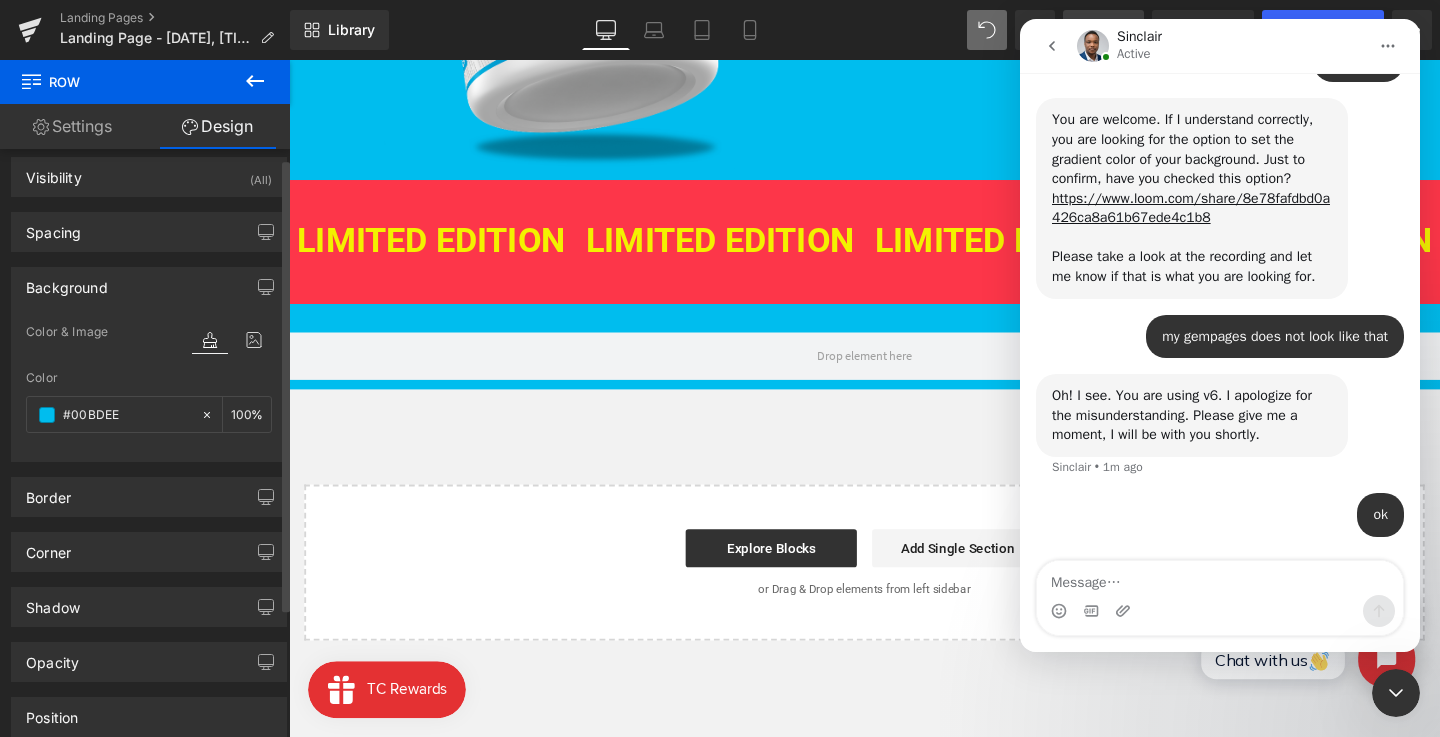 click at bounding box center (1396, 693) 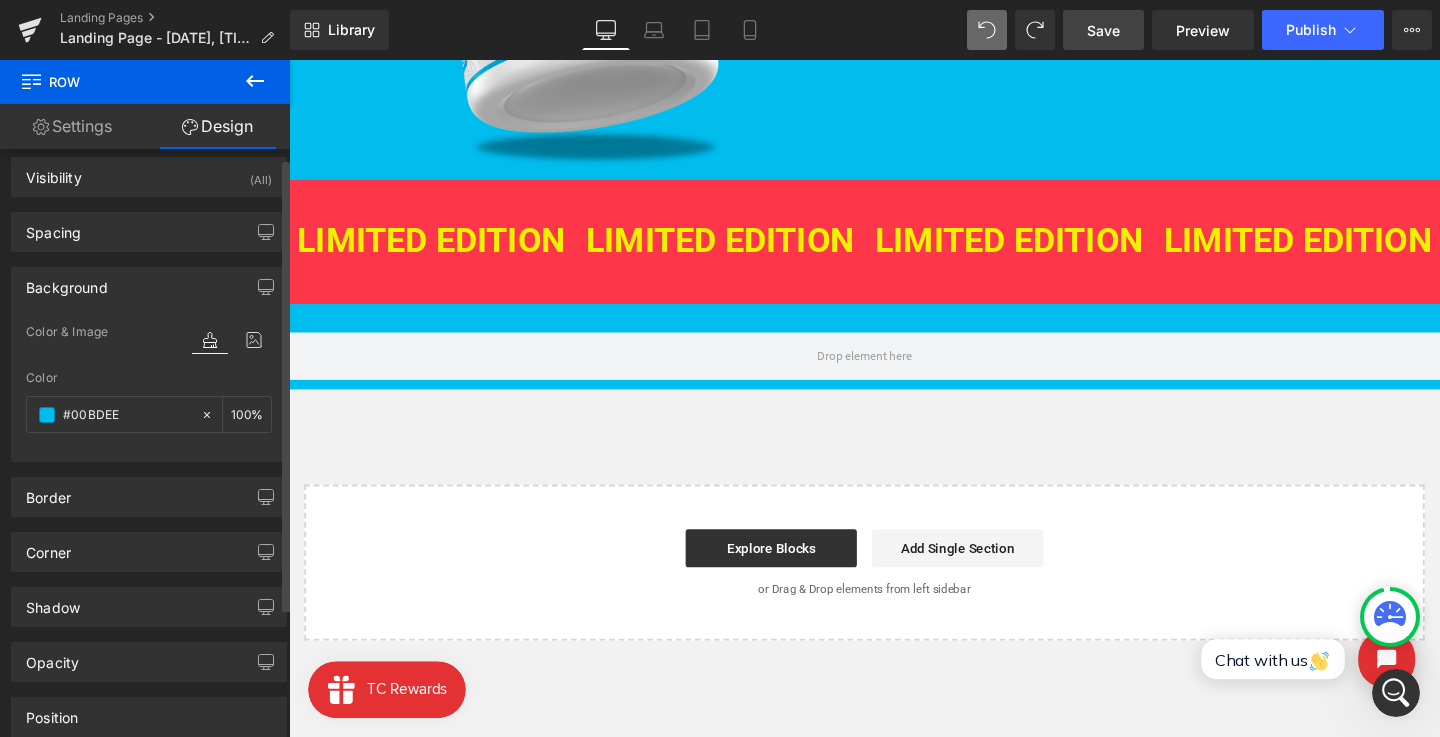 click 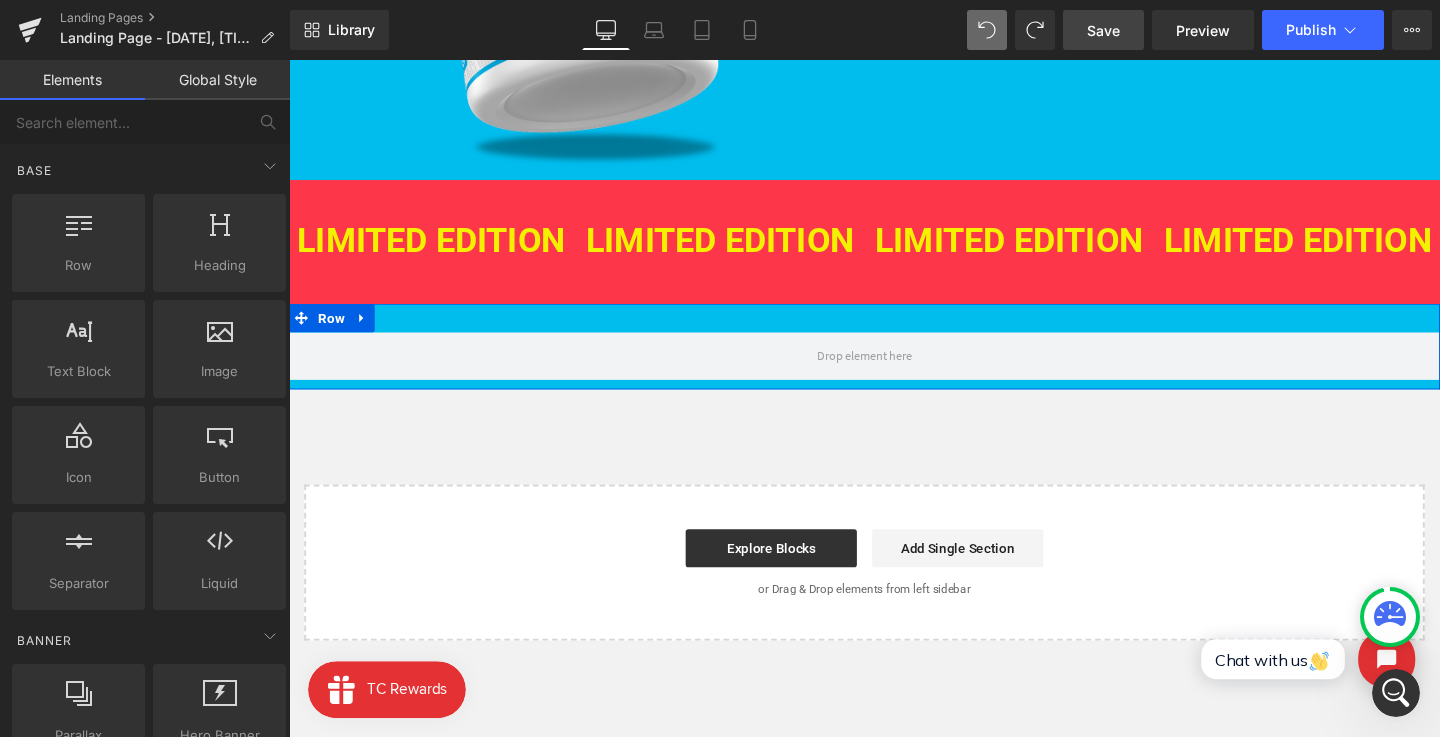 click at bounding box center [894, 371] 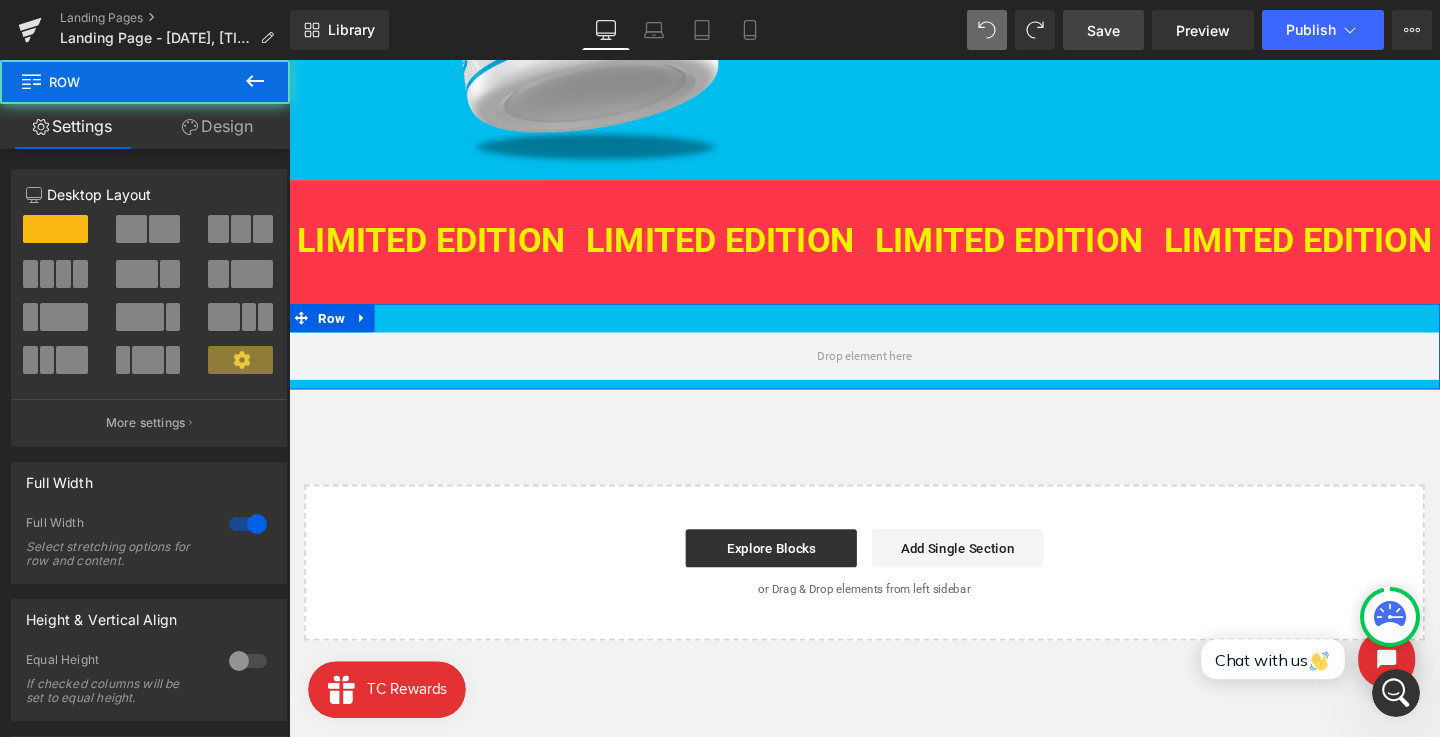 click at bounding box center (241, 229) 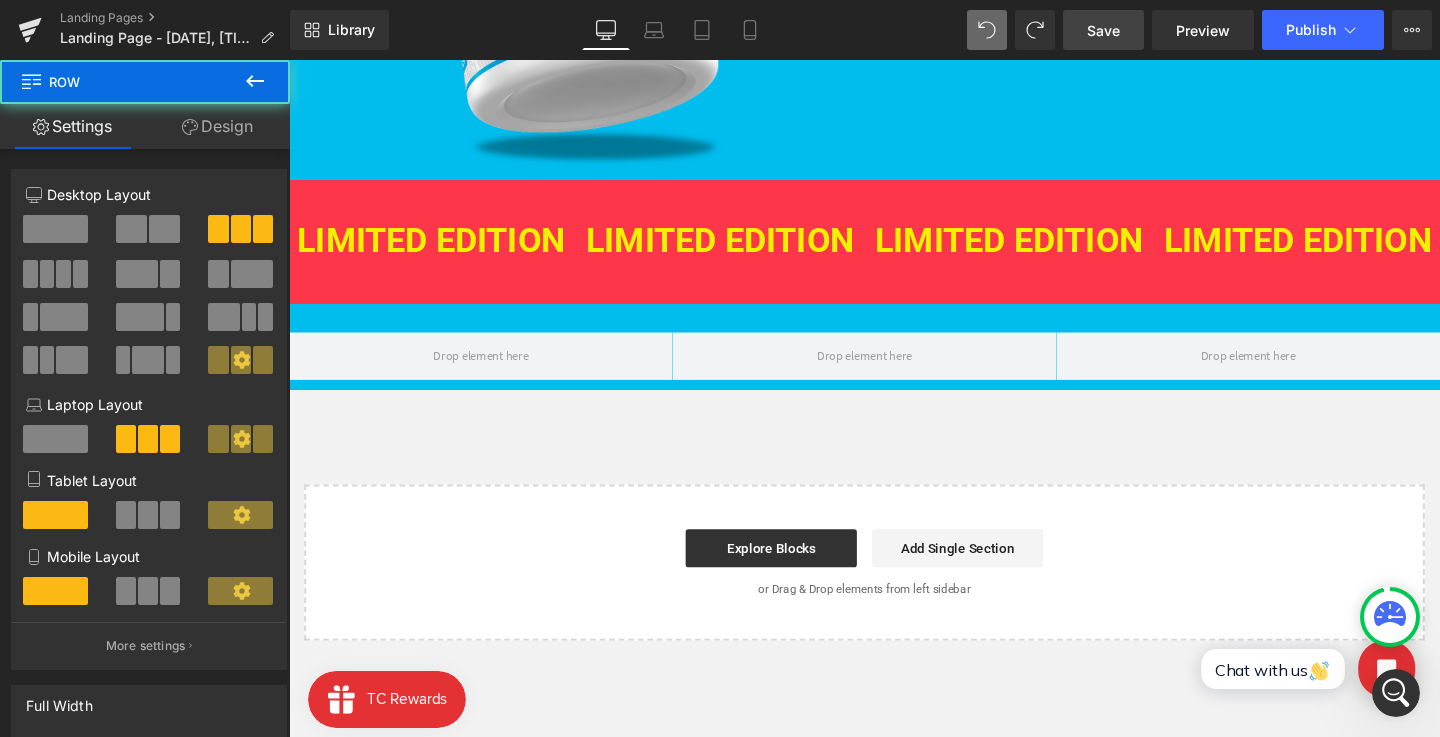 click on "LIMITED EDITION" at bounding box center [438, 250] 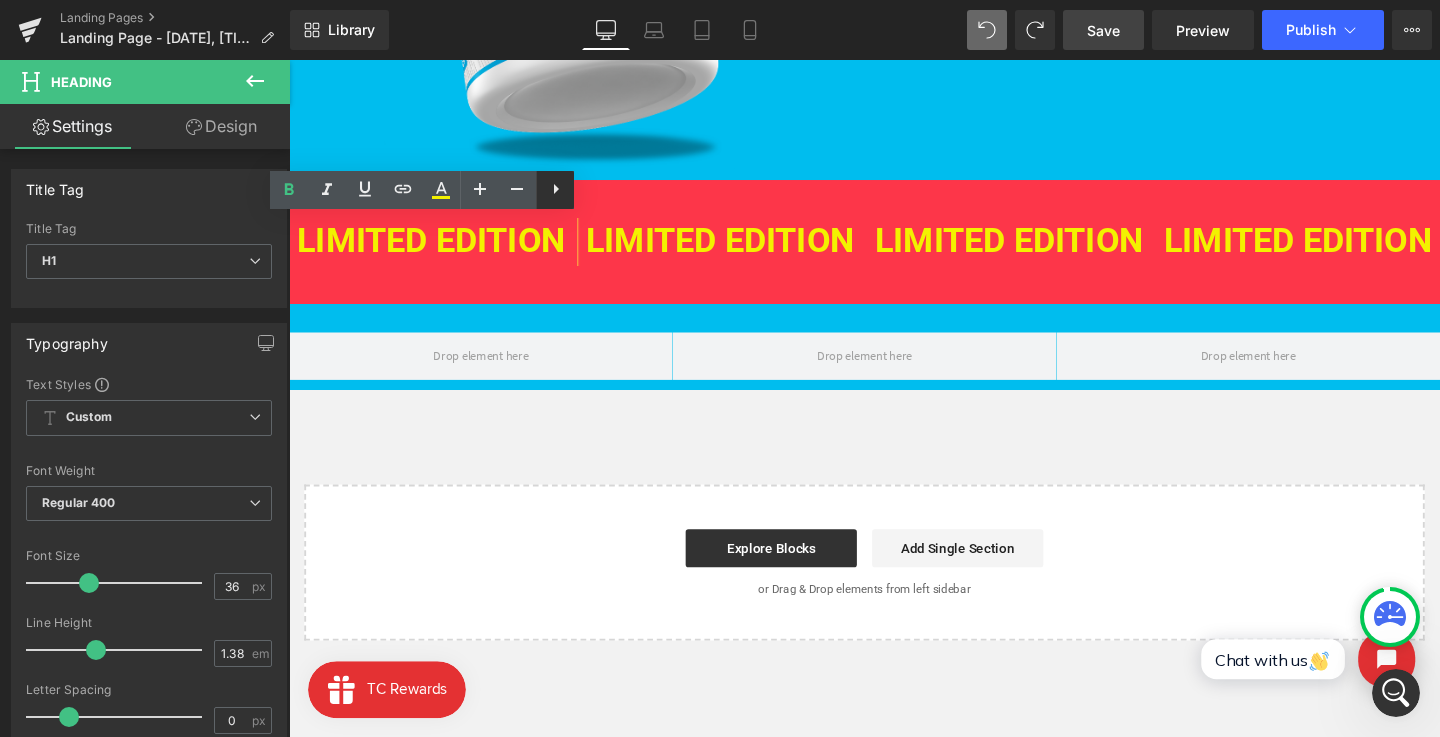 click on "LIMITED EDITION
Heading
LIMITED EDITION Heading
LIMITED EDITION Heading
LIMITED EDITION Heading
LIMITED EDITION Heading
LIMITED EDITION Heading
‹ ›
Carousel
Row" at bounding box center (894, 251) 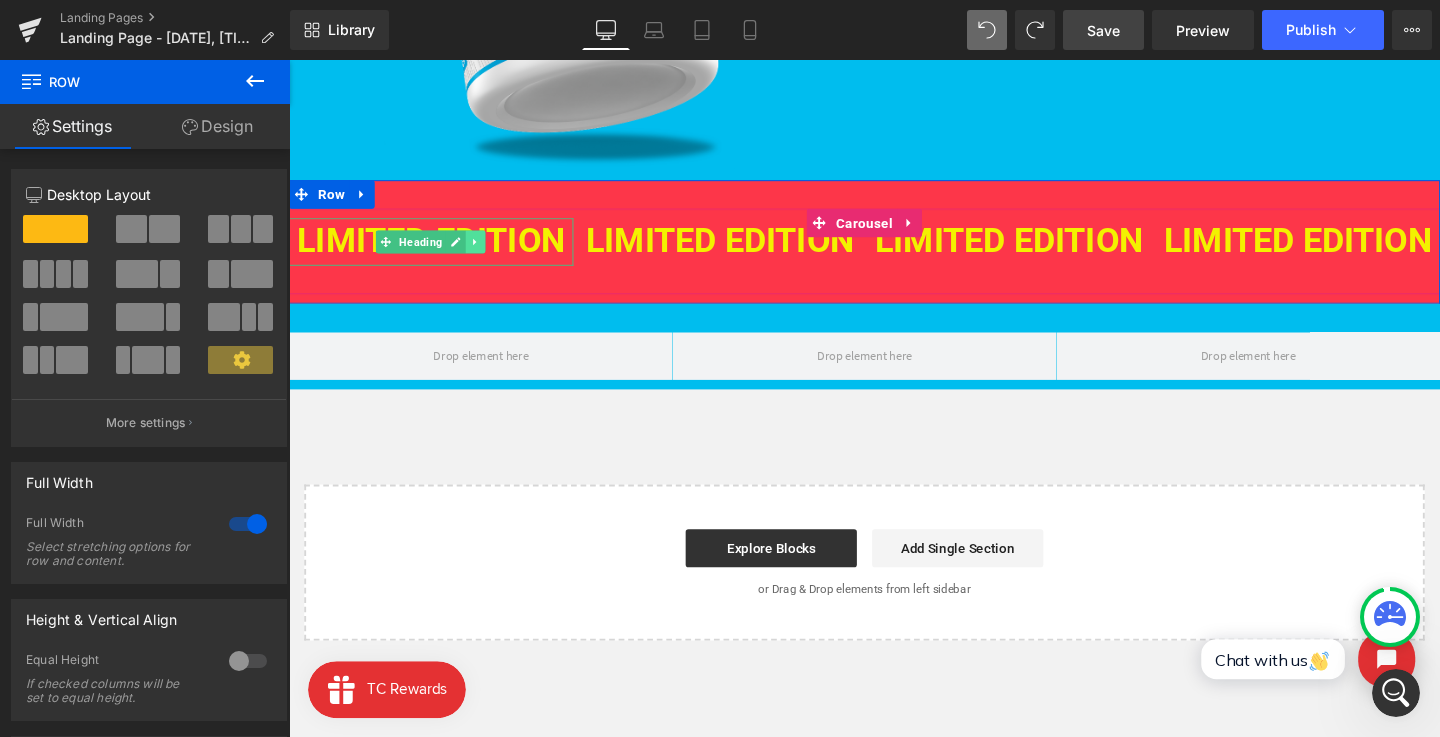 click 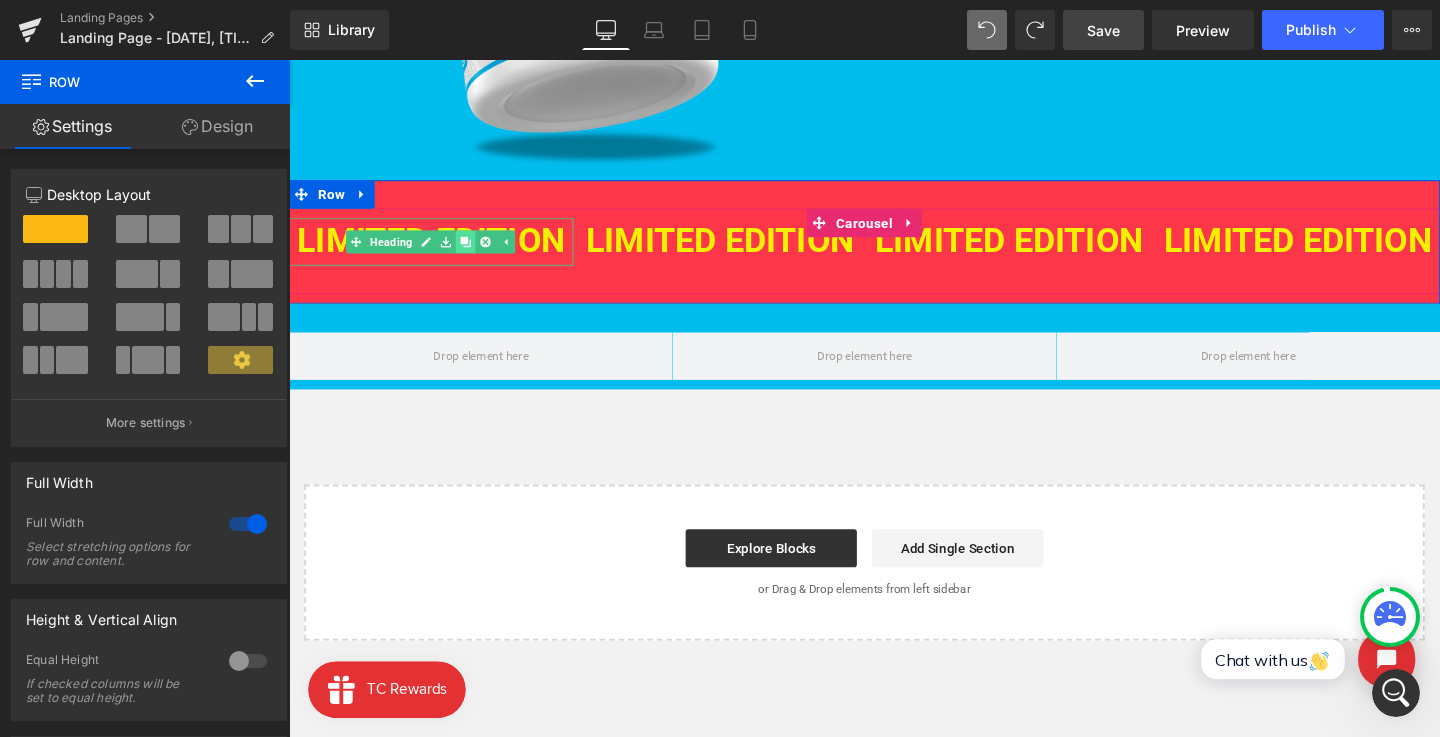 click at bounding box center [475, 251] 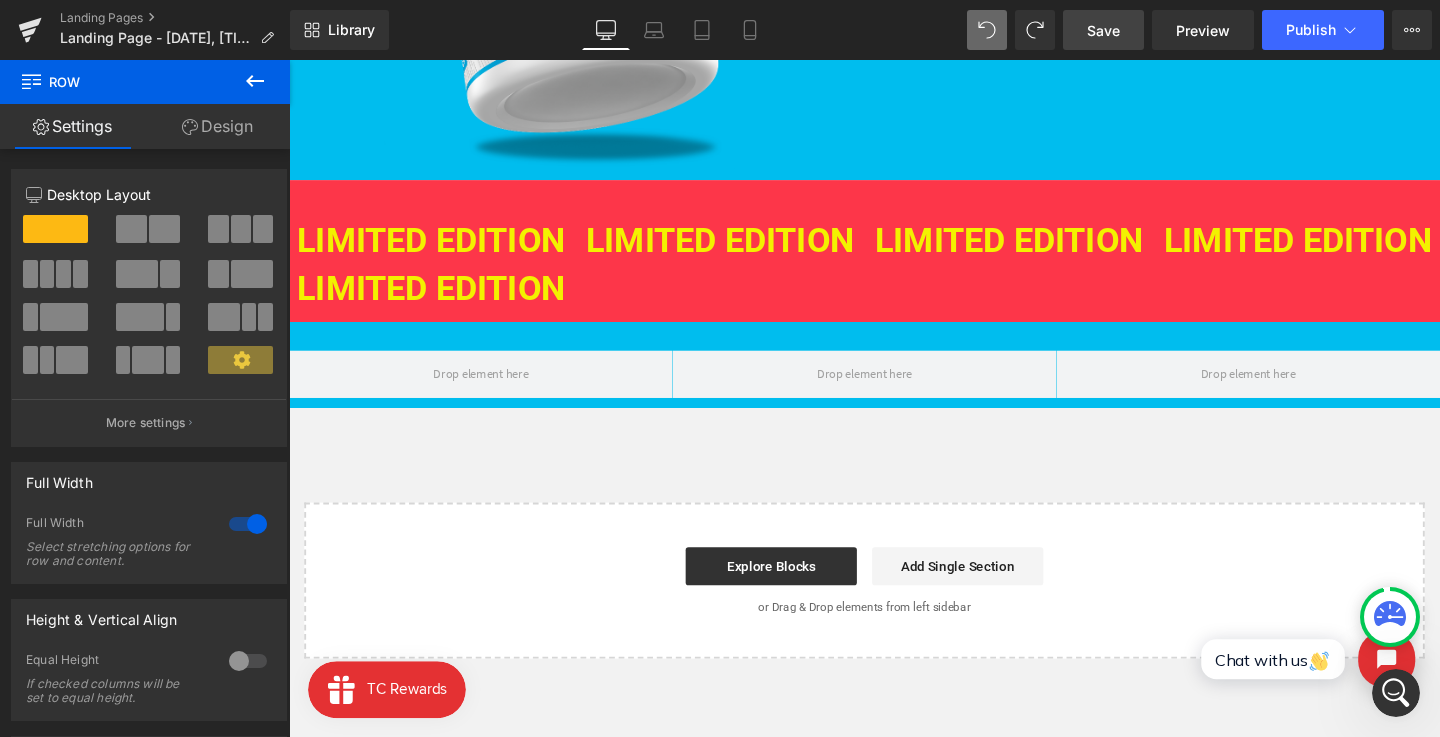 click on "LIMITED EDITION Heading" at bounding box center (438, 301) 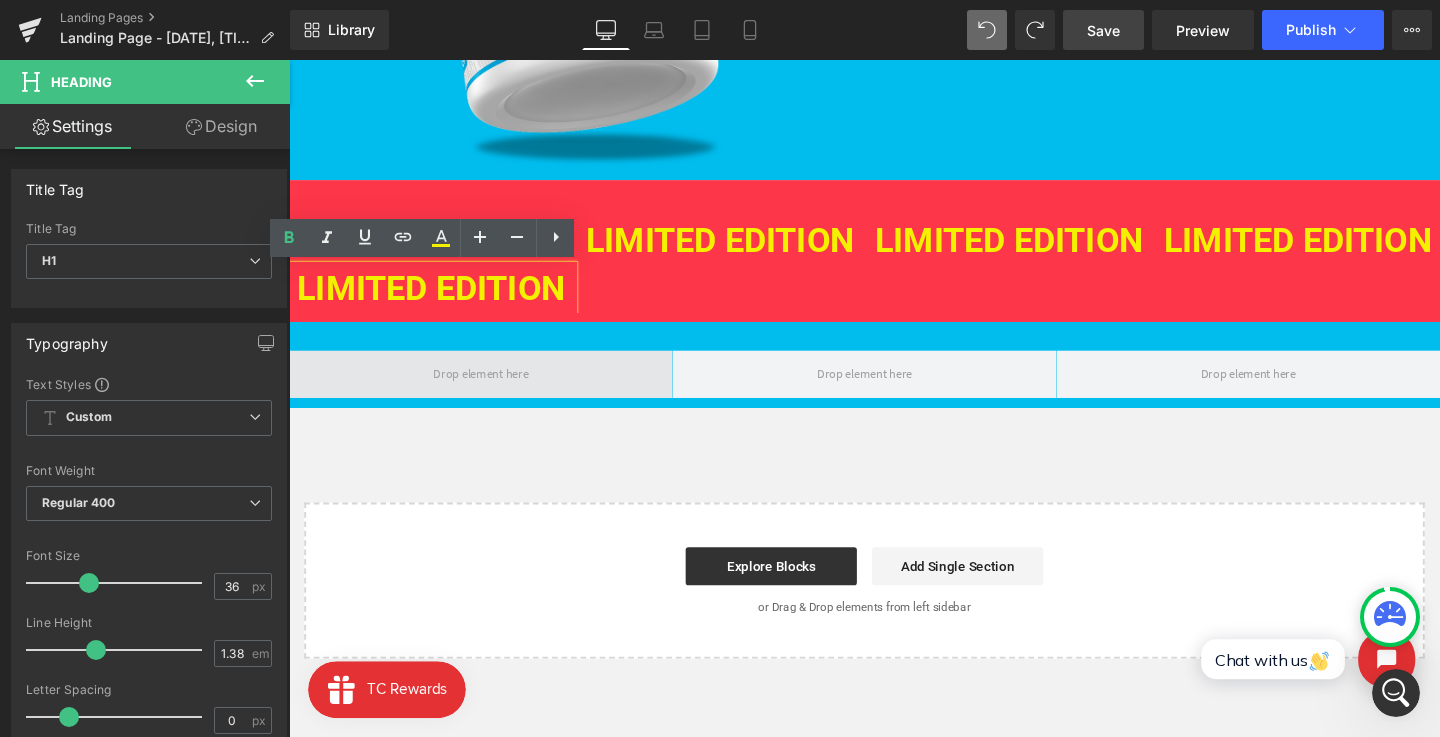 click at bounding box center [490, 390] 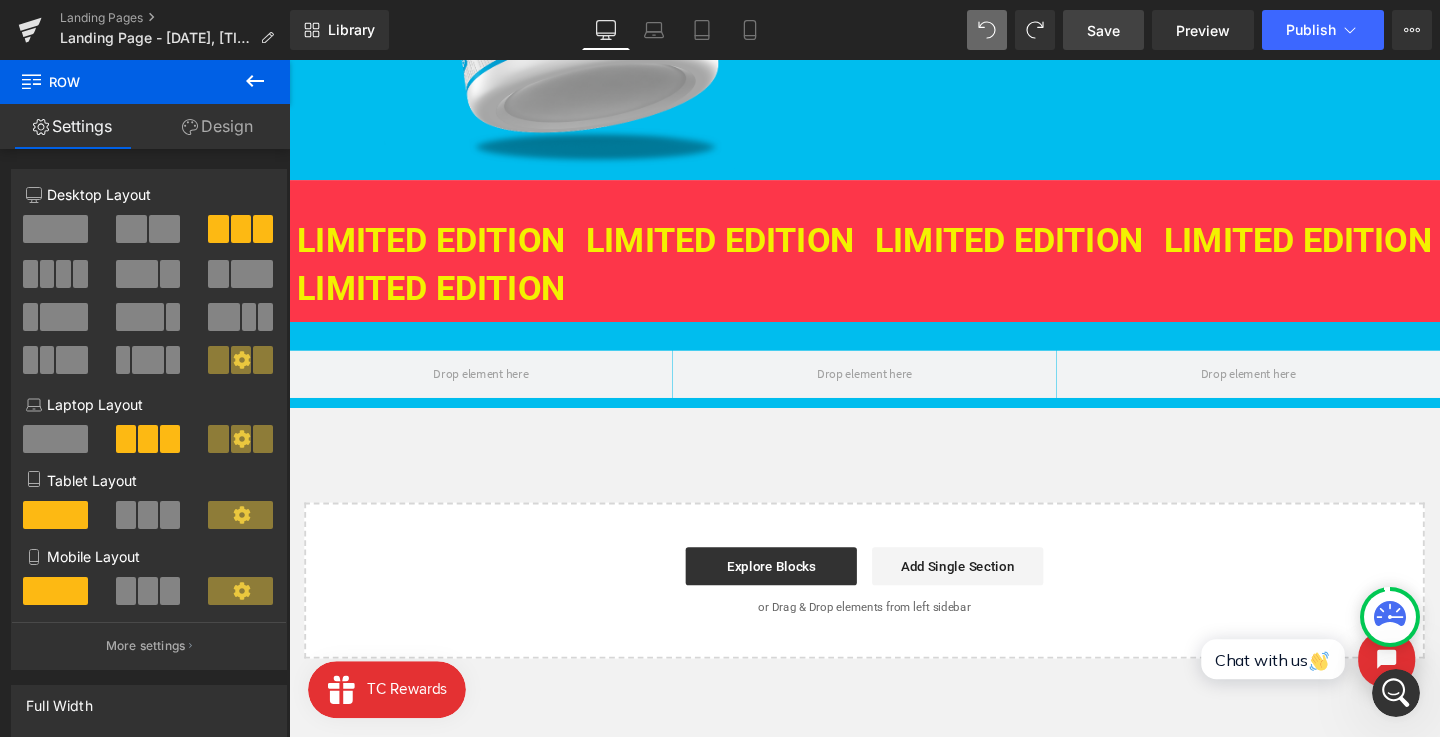 scroll, scrollTop: 696, scrollLeft: 0, axis: vertical 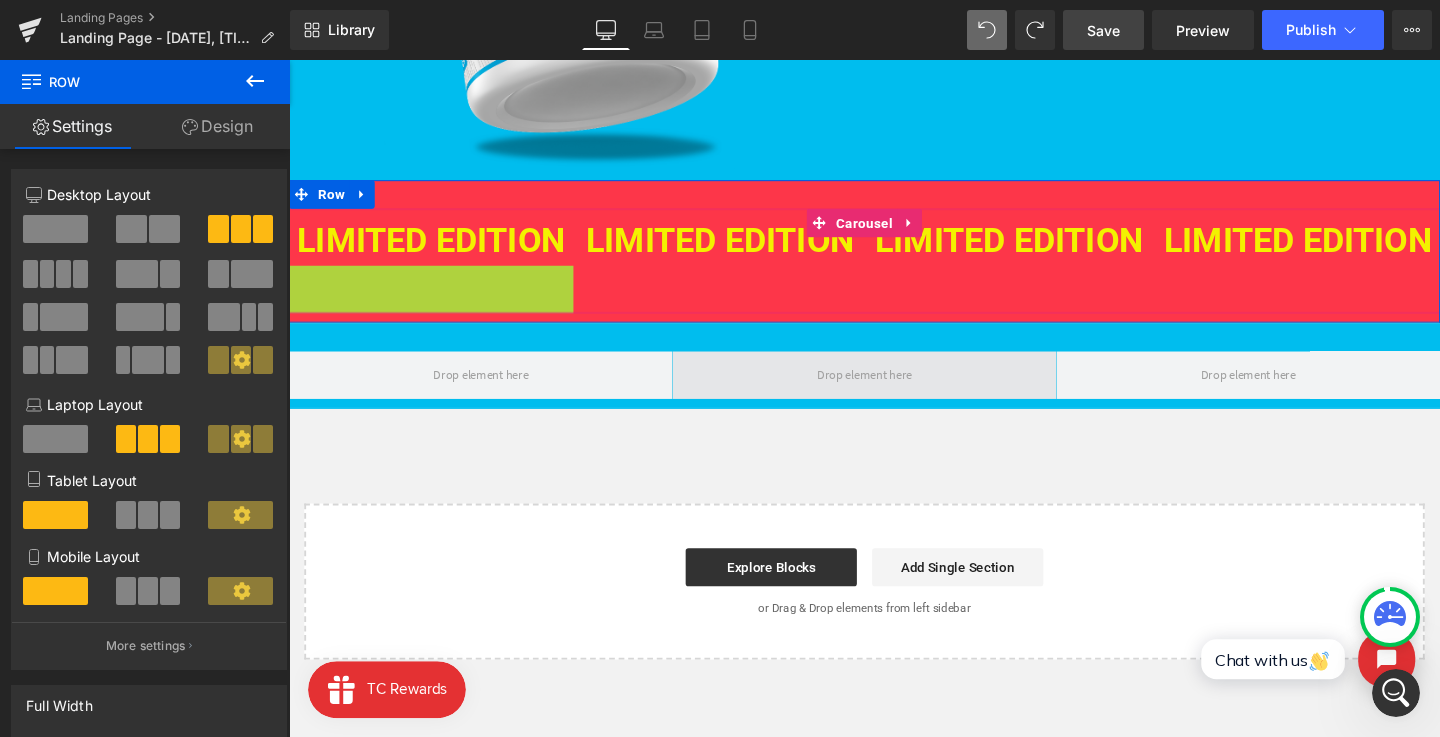 drag, startPoint x: 396, startPoint y: 300, endPoint x: 821, endPoint y: 385, distance: 433.41666 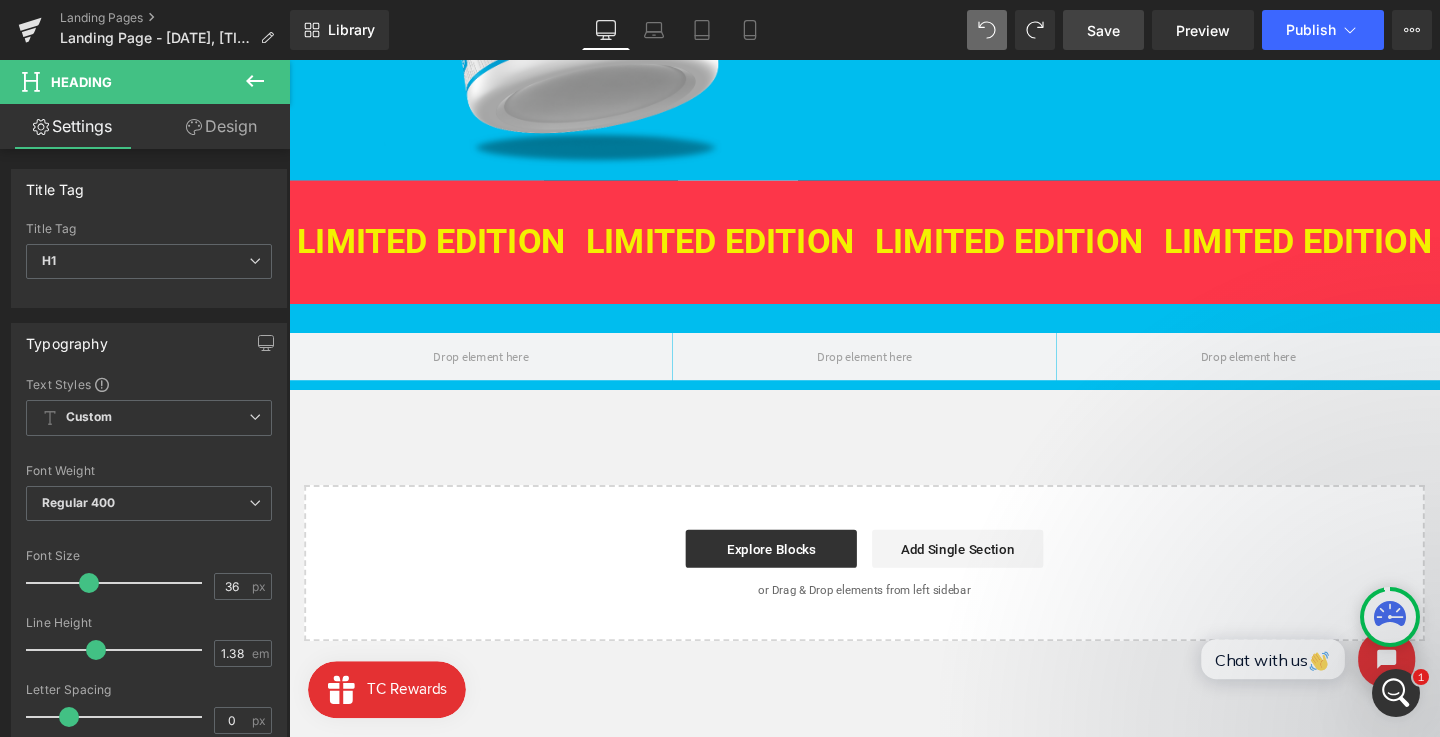 click 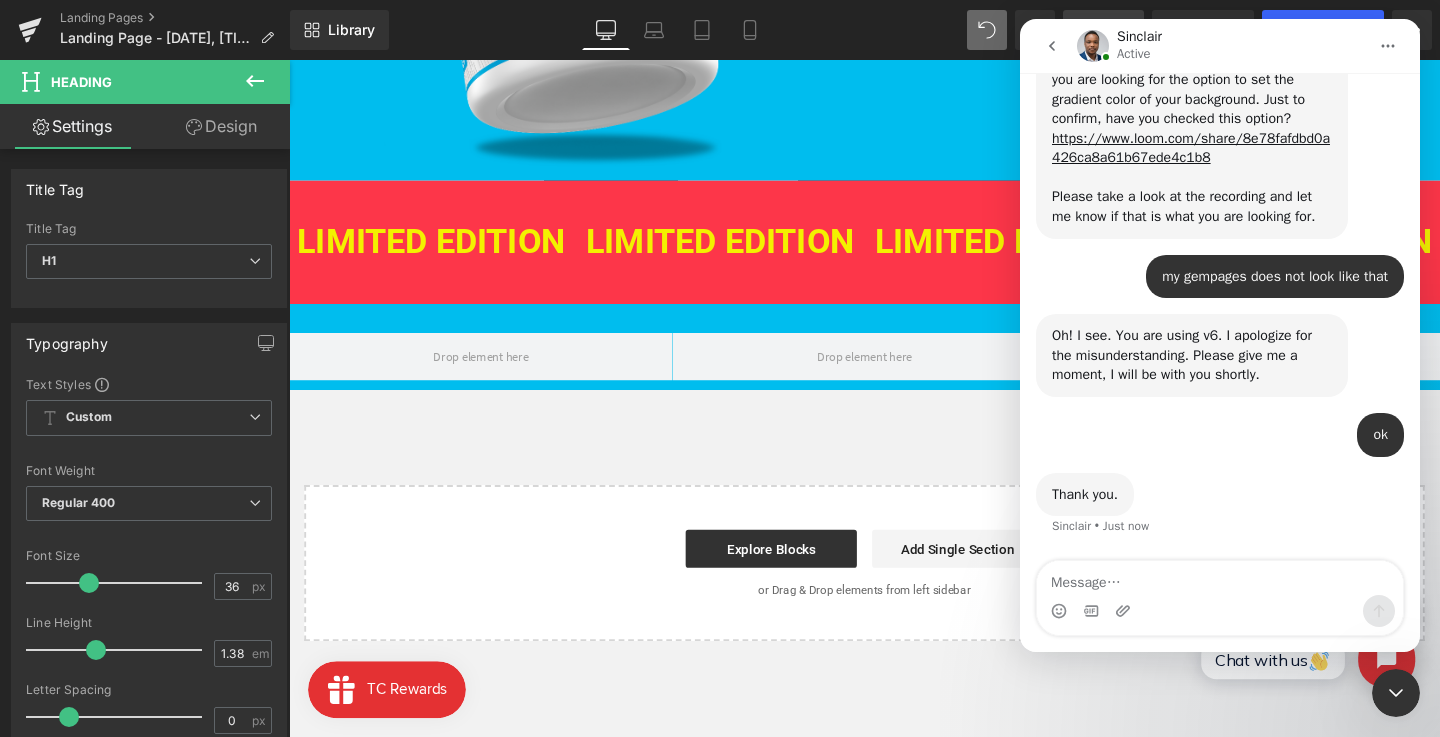 click on "You are welcome. If I understand correctly, you are looking for the option to set the gradient color of your background. Just to confirm, have you checked this option? https://www.loom.com/share/8e78fafdbd0a426ca8a61b67ede4c1b8 Please take a look at the recording and let me know if that is what you are looking for." at bounding box center [1192, 138] 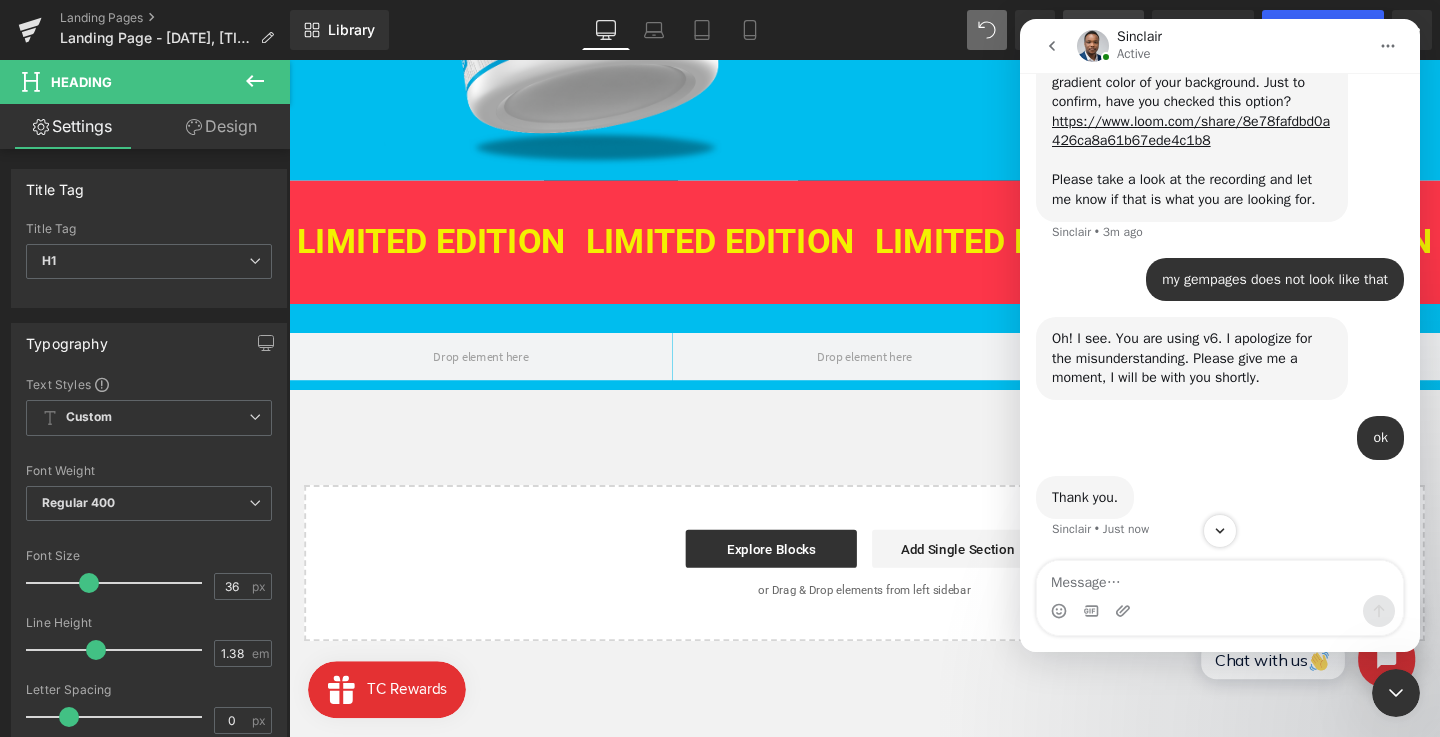 scroll, scrollTop: 0, scrollLeft: 0, axis: both 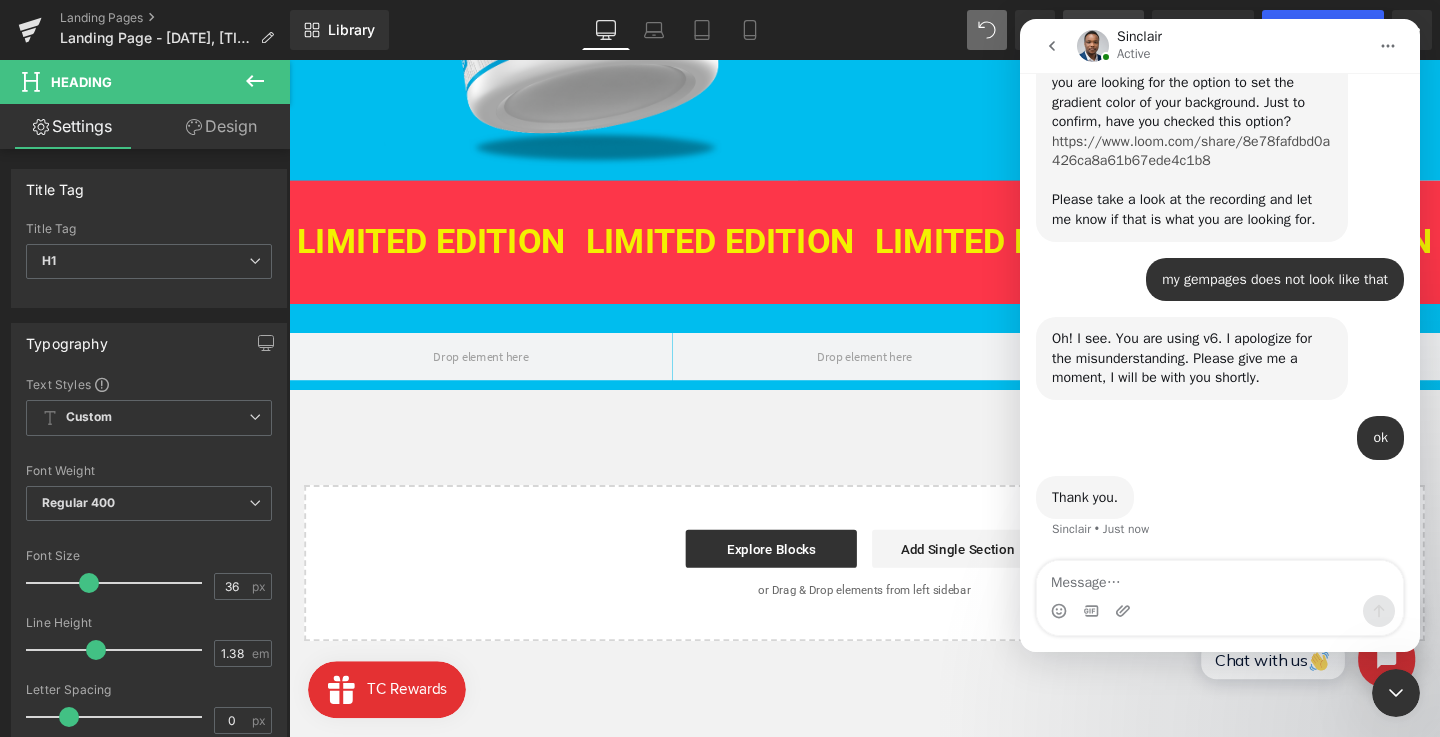 click on "https://www.loom.com/share/8e78fafdbd0a426ca8a61b67ede4c1b8" at bounding box center [1191, 151] 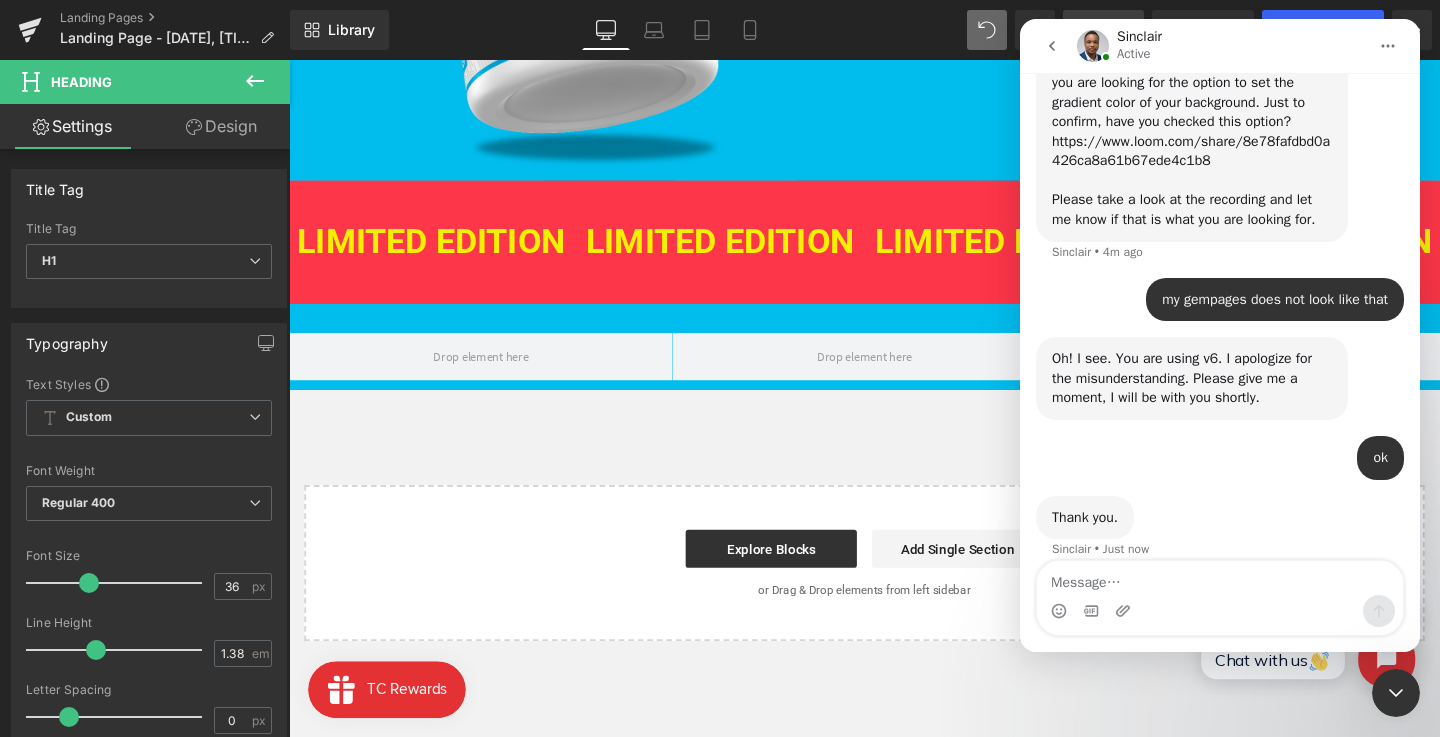 scroll, scrollTop: 699, scrollLeft: 0, axis: vertical 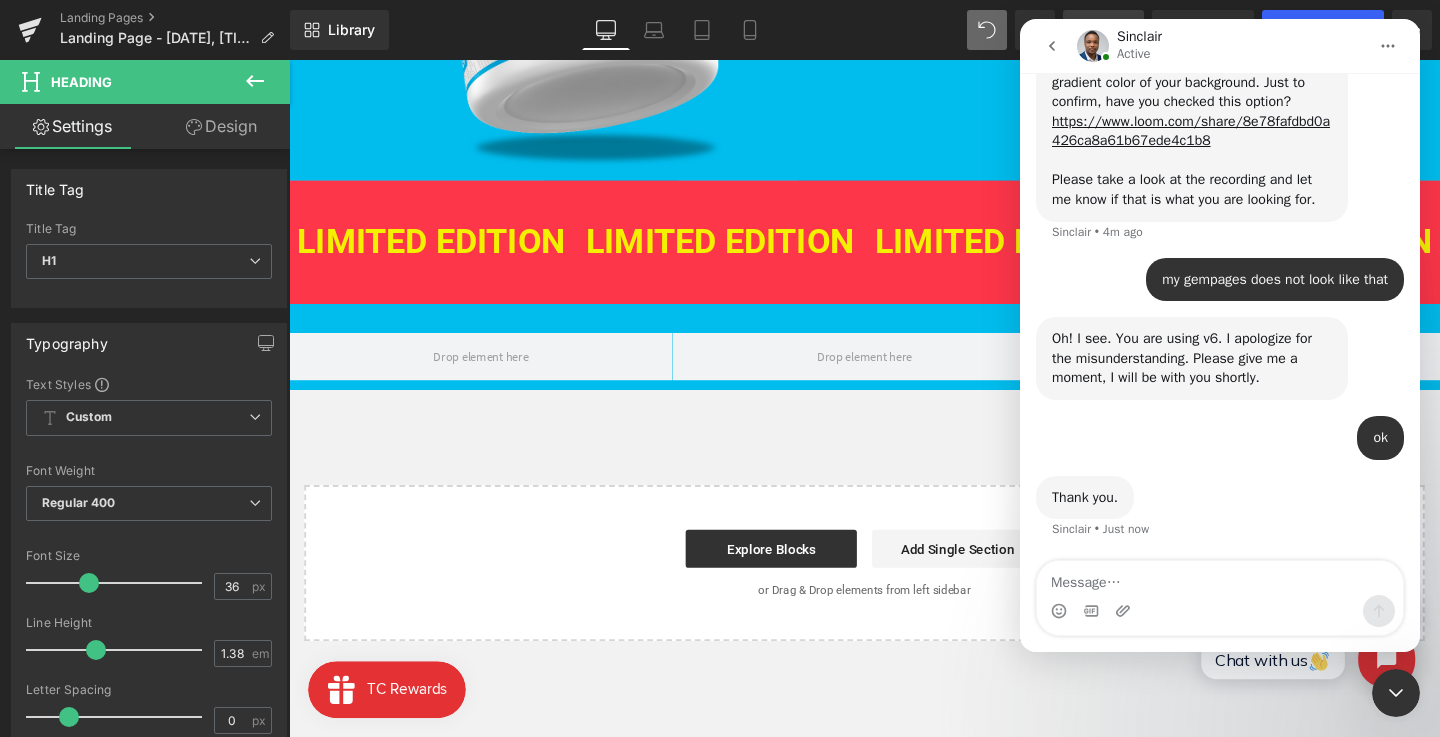 click at bounding box center (1396, 693) 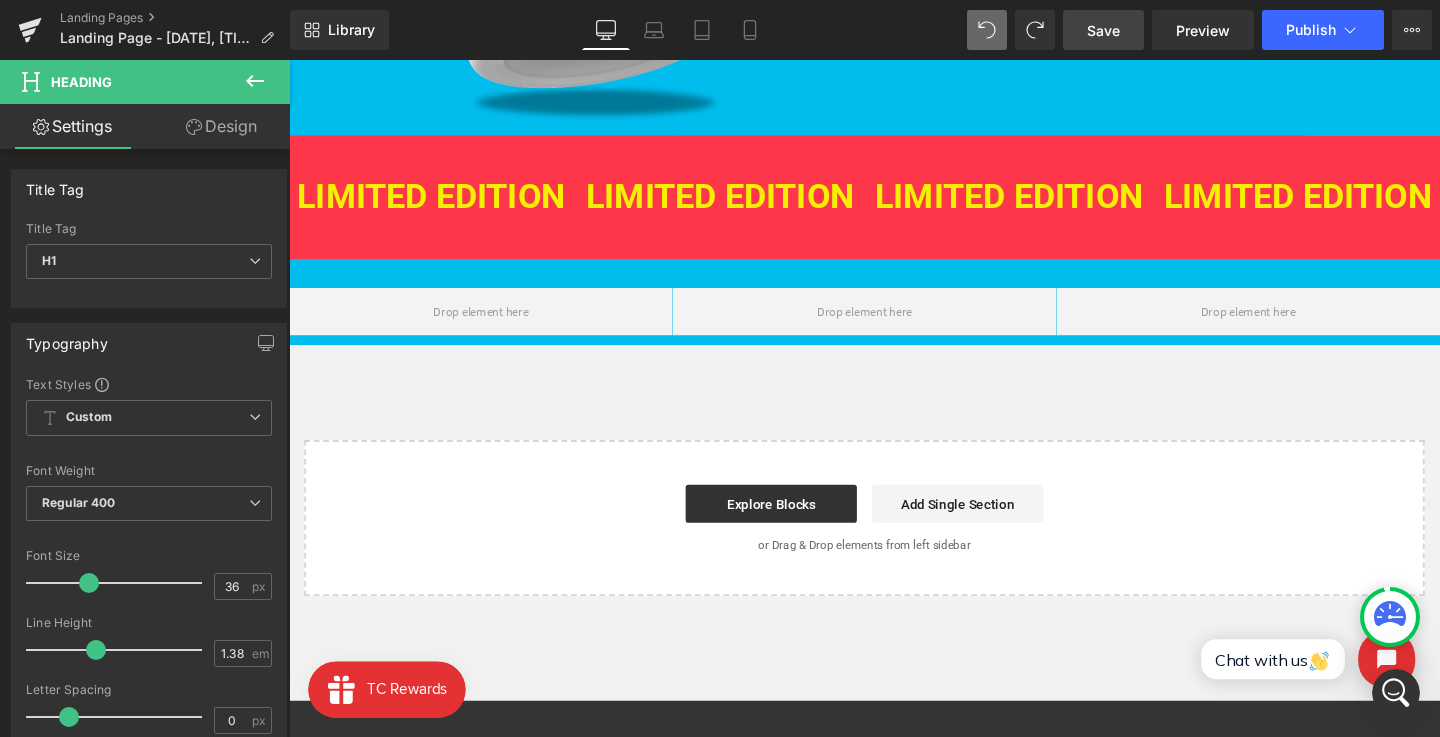 scroll, scrollTop: 563, scrollLeft: 0, axis: vertical 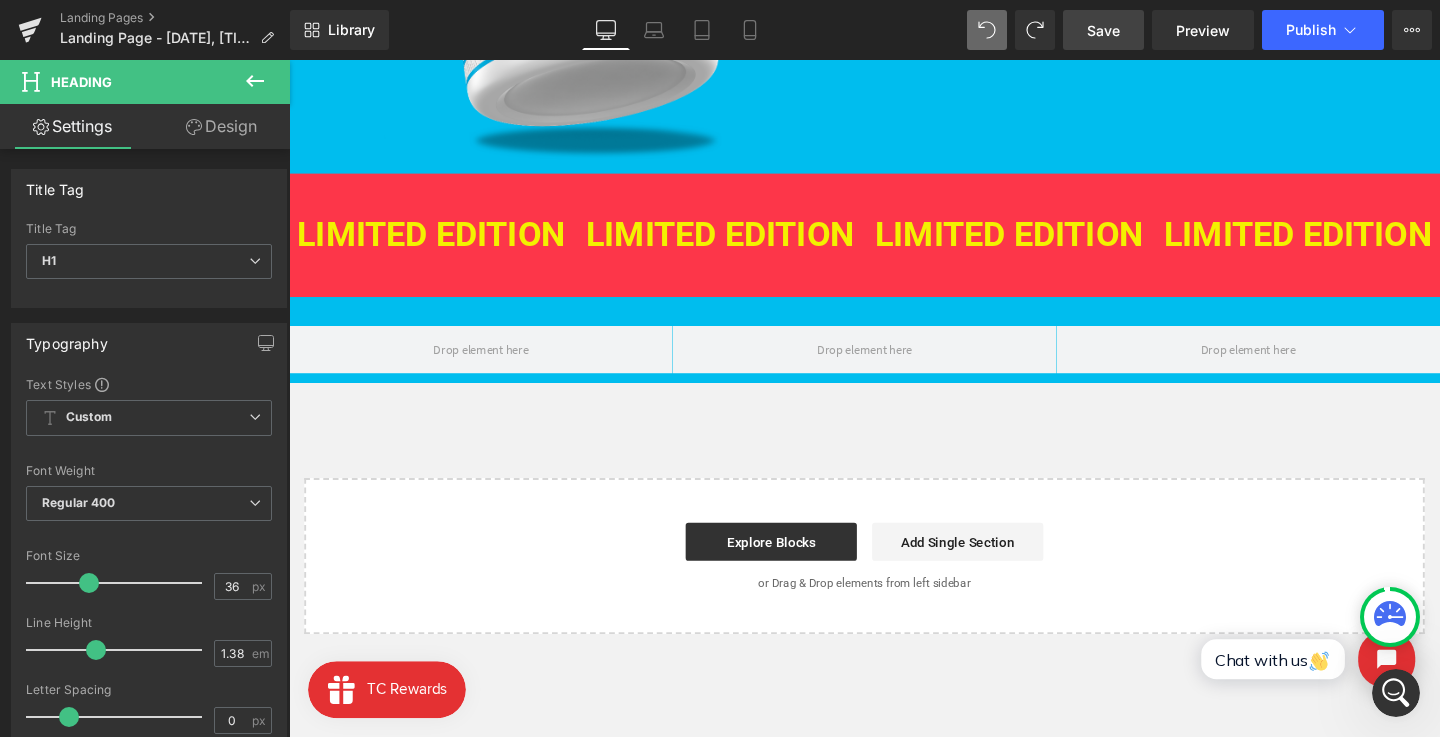 click on "LIMITED EDITION
Heading" at bounding box center (438, 245) 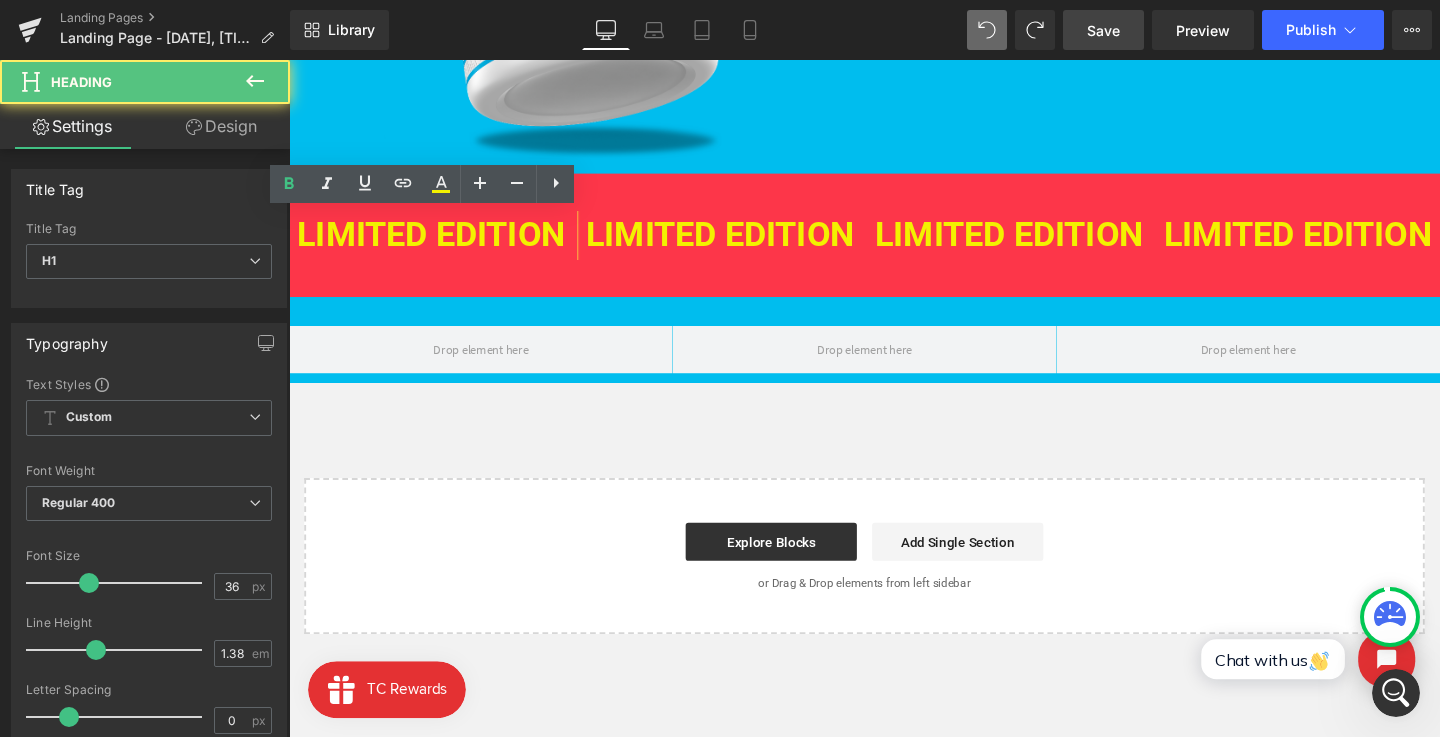 click on "Row" at bounding box center (894, 355) 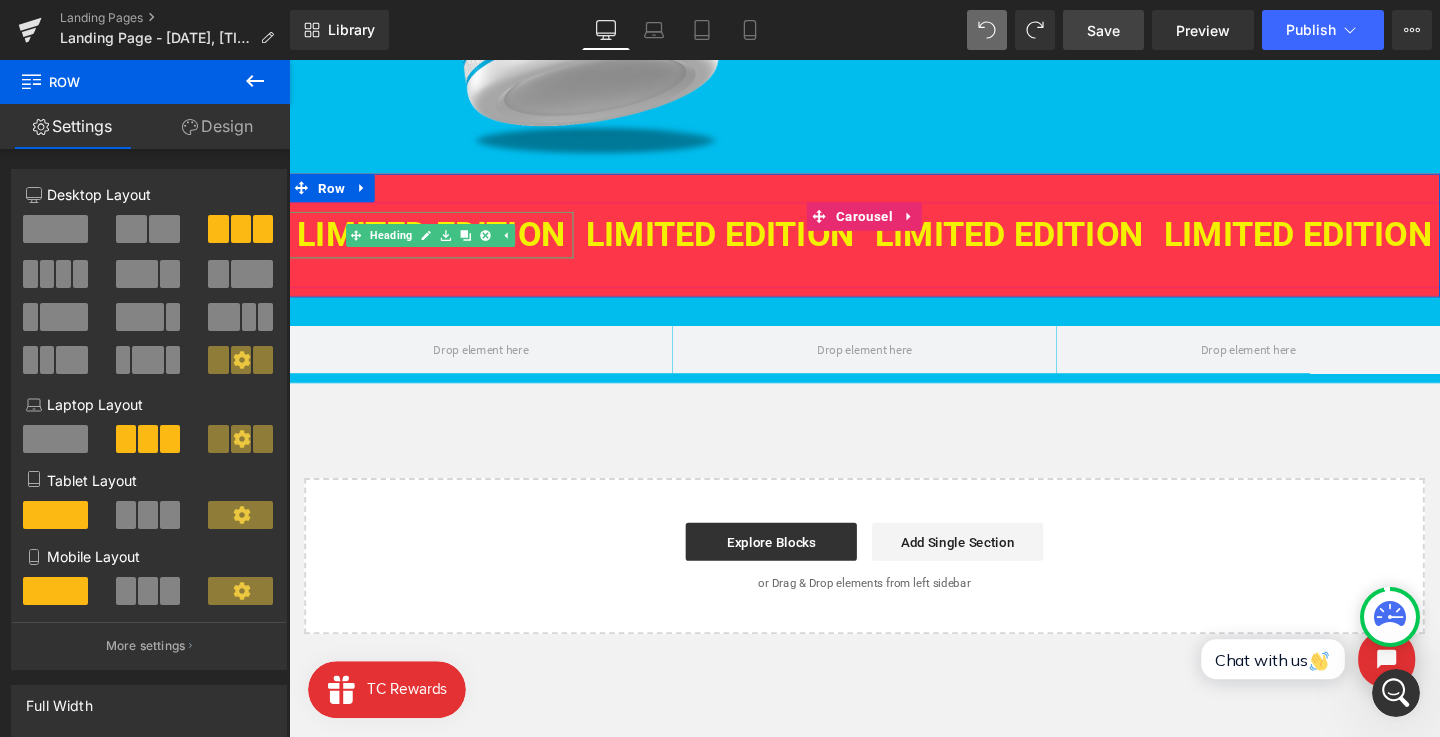drag, startPoint x: 501, startPoint y: 243, endPoint x: 561, endPoint y: 226, distance: 62.361847 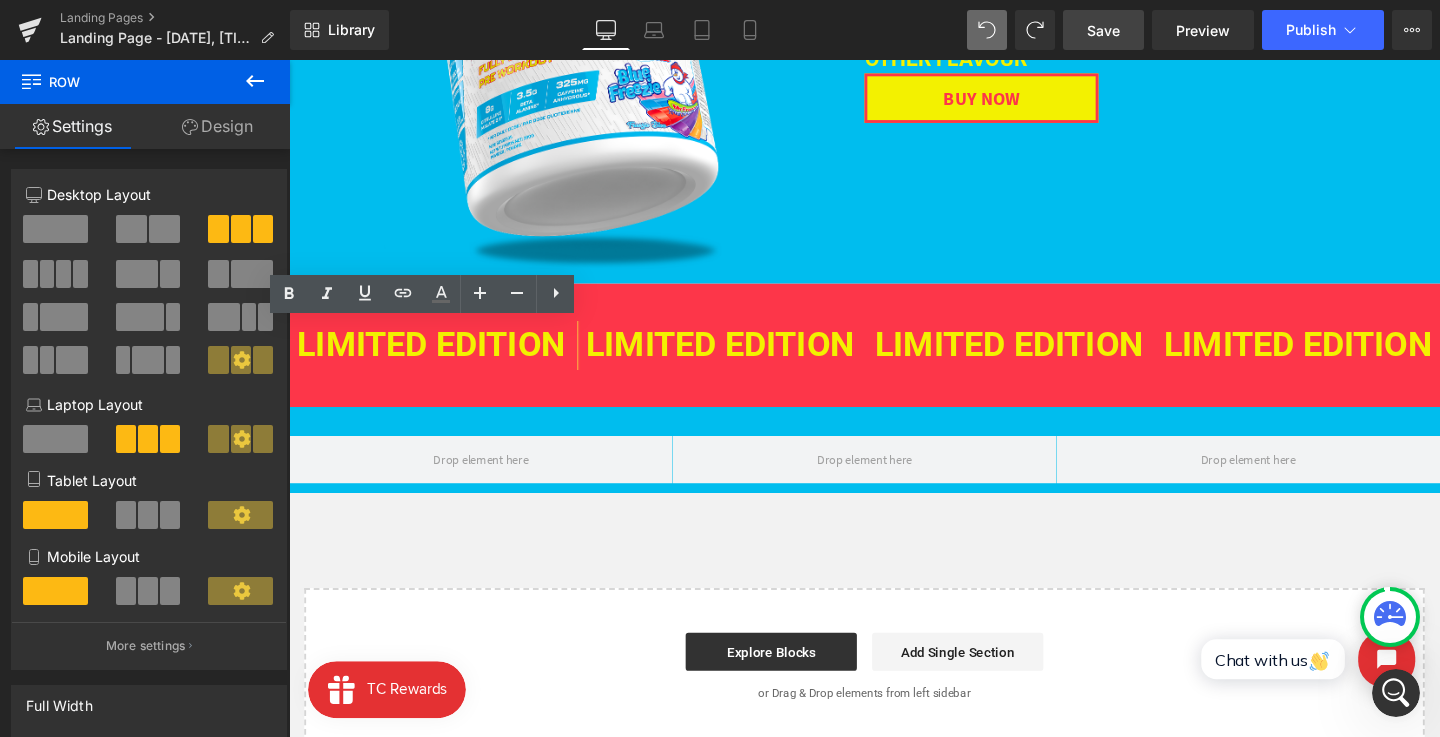 scroll, scrollTop: 434, scrollLeft: 0, axis: vertical 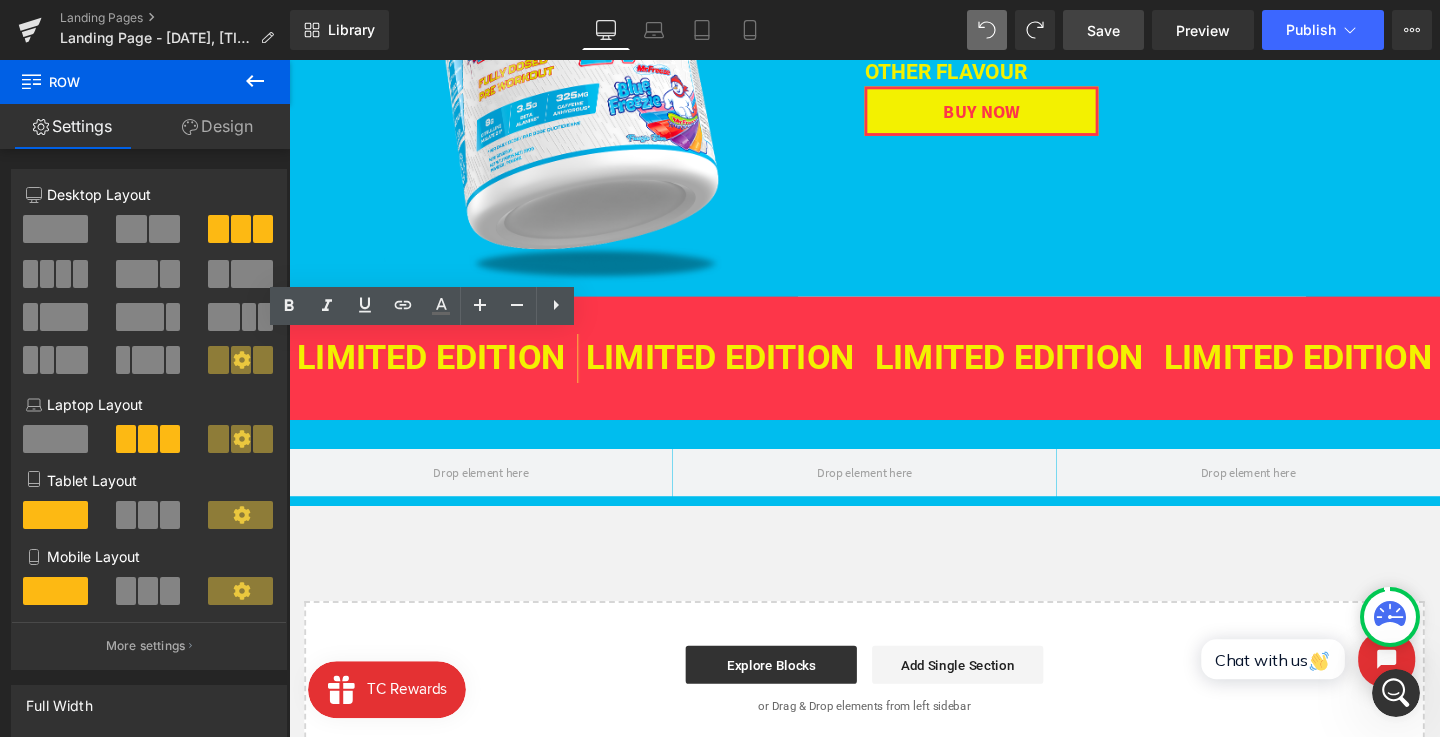 click on "Library Desktop Desktop Laptop Tablet Mobile Save Preview Publish Scheduled View Live Page View with current Template Save Template to Library Schedule Publish Publish Settings Shortcuts  Your page can’t be published   You've reached the maximum number of published pages on your plan  (0/0).  You need to upgrade your plan or unpublish all your pages to get 1 publish slot.   Unpublish pages   Upgrade plan" at bounding box center [865, 30] 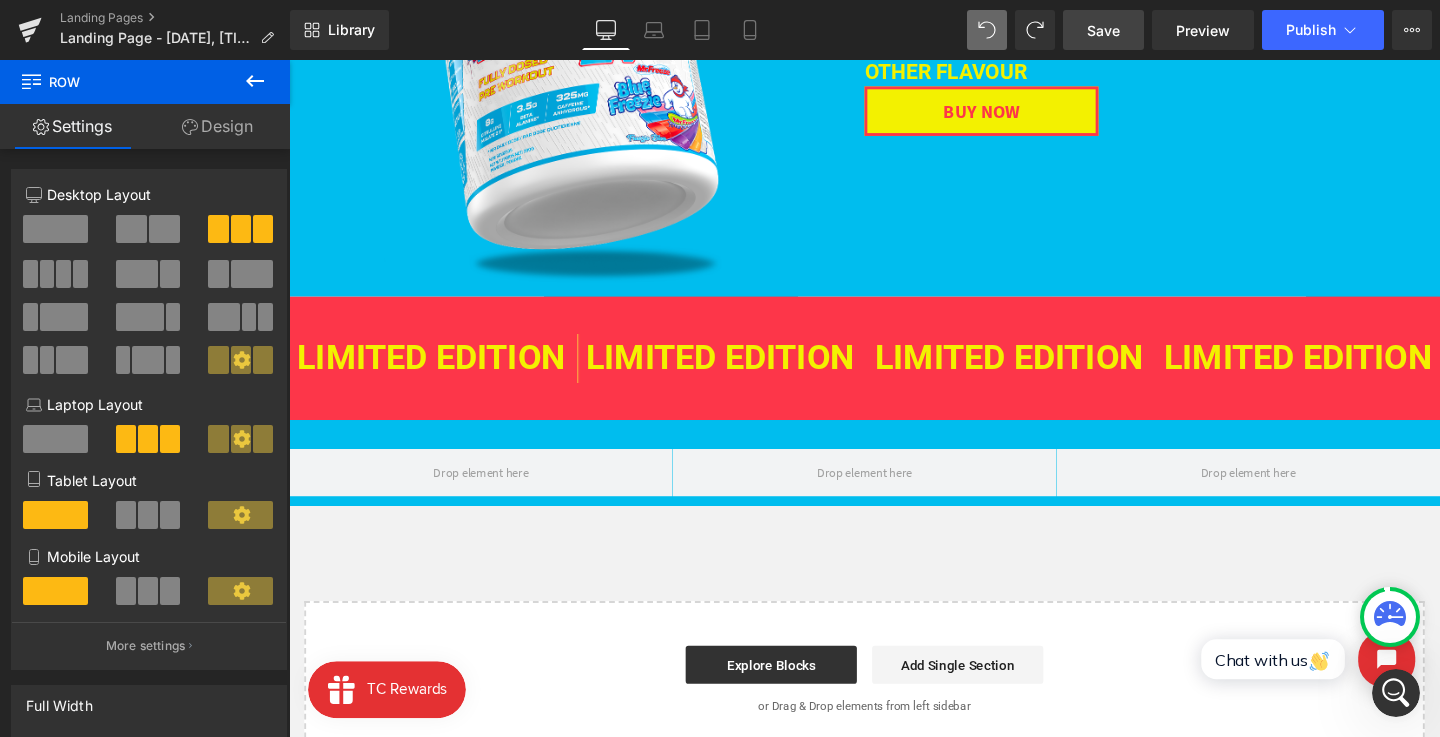 scroll, scrollTop: 385, scrollLeft: 0, axis: vertical 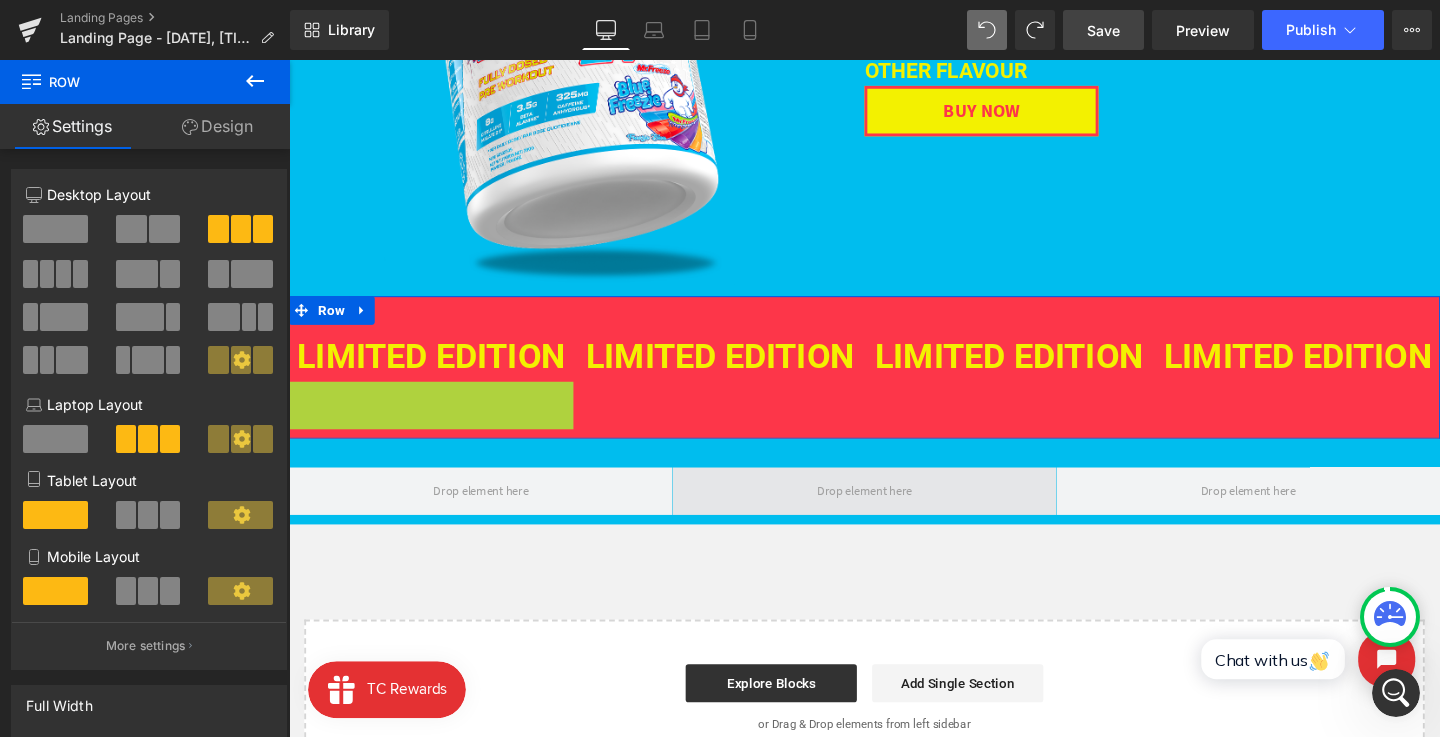 drag, startPoint x: 412, startPoint y: 420, endPoint x: 922, endPoint y: 513, distance: 518.4101 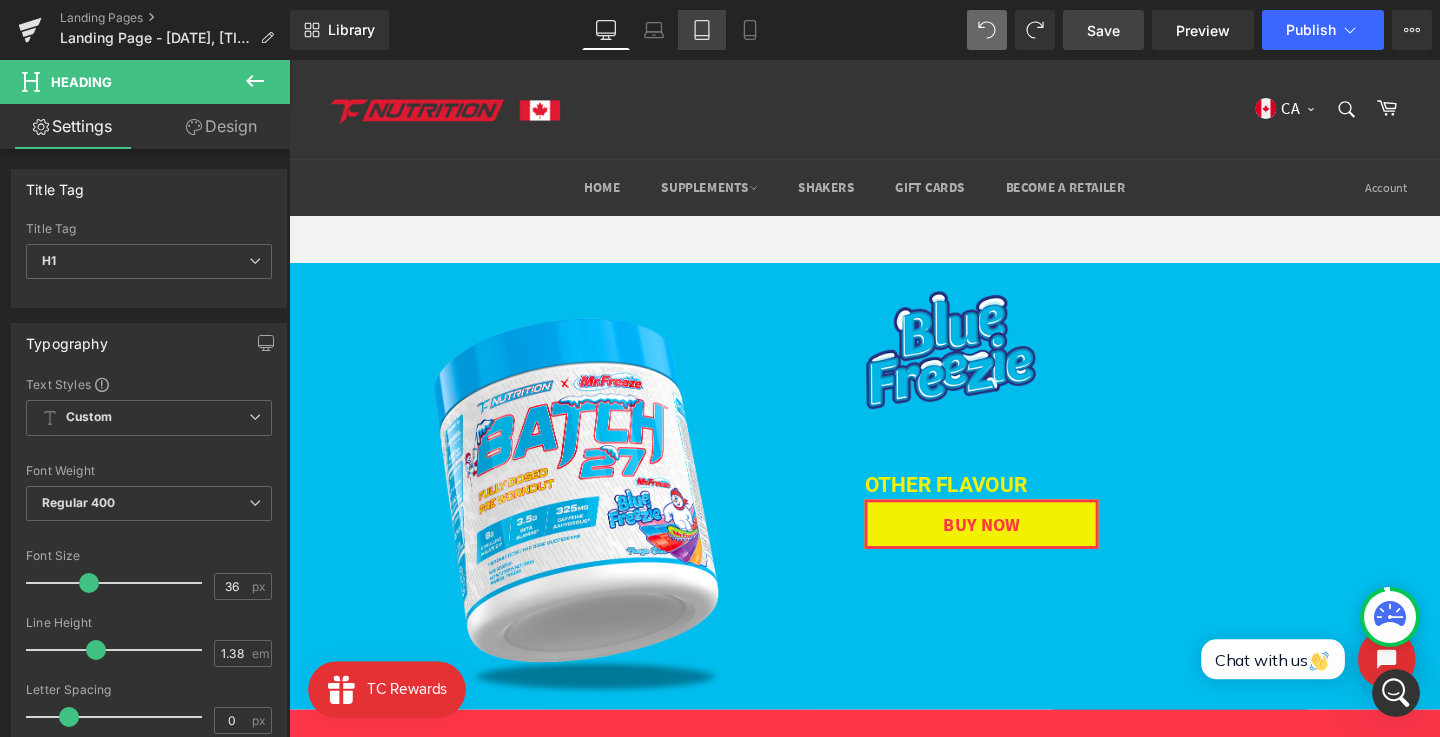 scroll, scrollTop: 153, scrollLeft: 0, axis: vertical 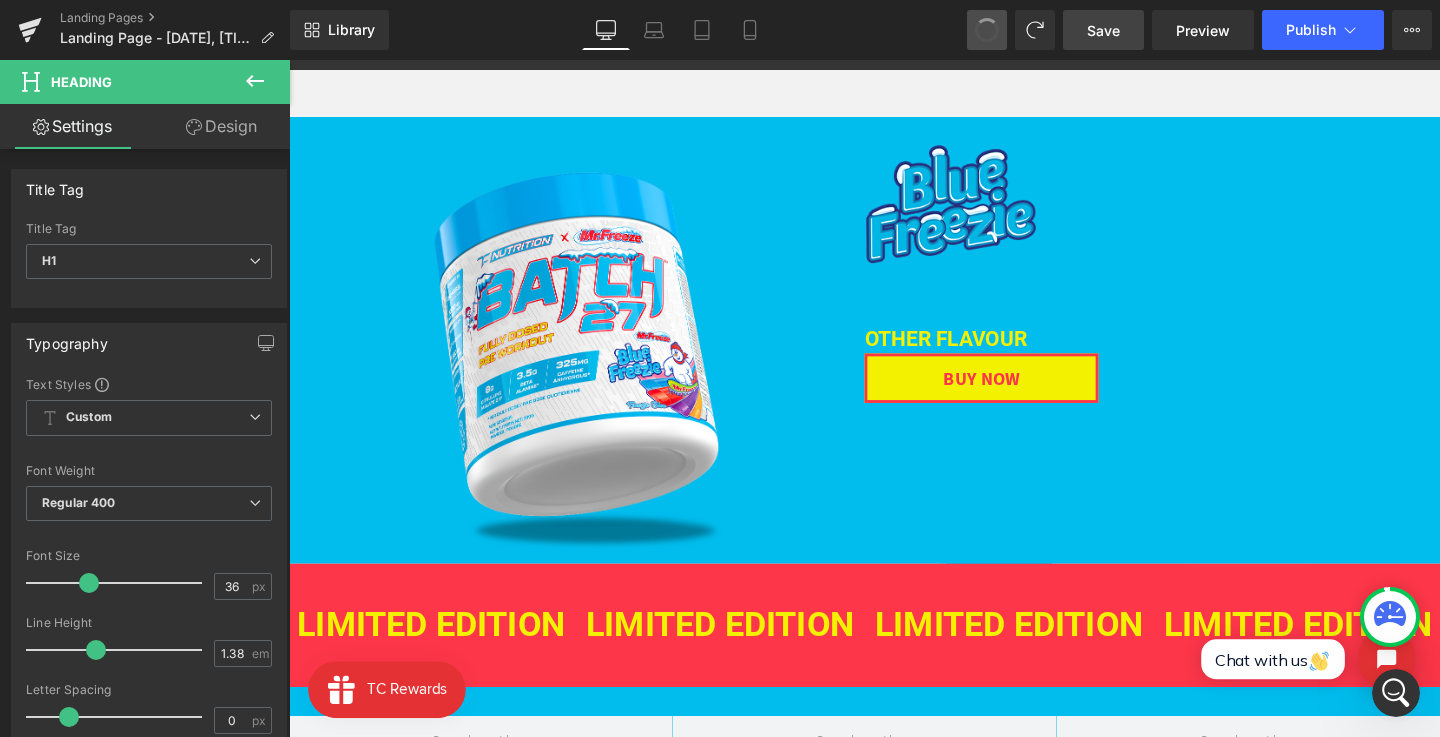 drag, startPoint x: 980, startPoint y: 26, endPoint x: 727, endPoint y: 177, distance: 294.63538 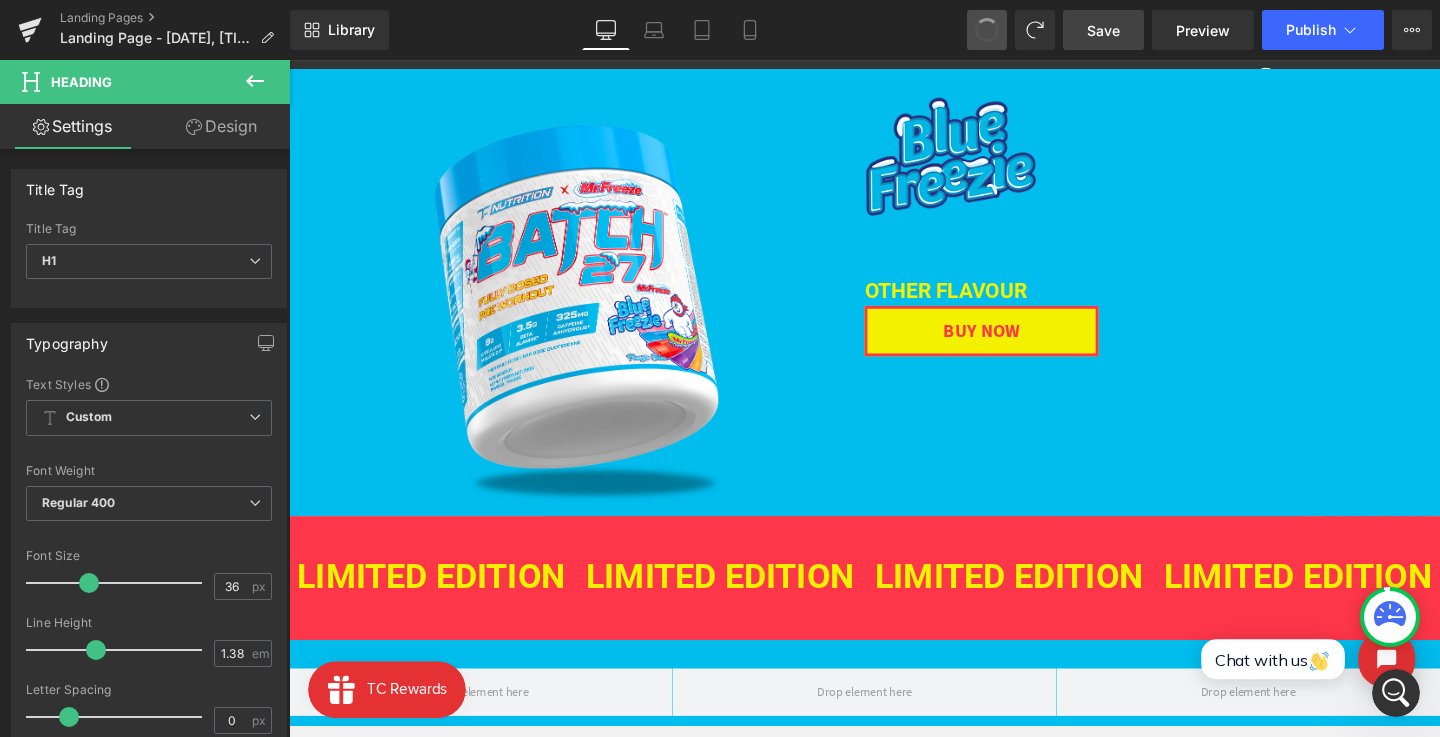 scroll, scrollTop: 397, scrollLeft: 0, axis: vertical 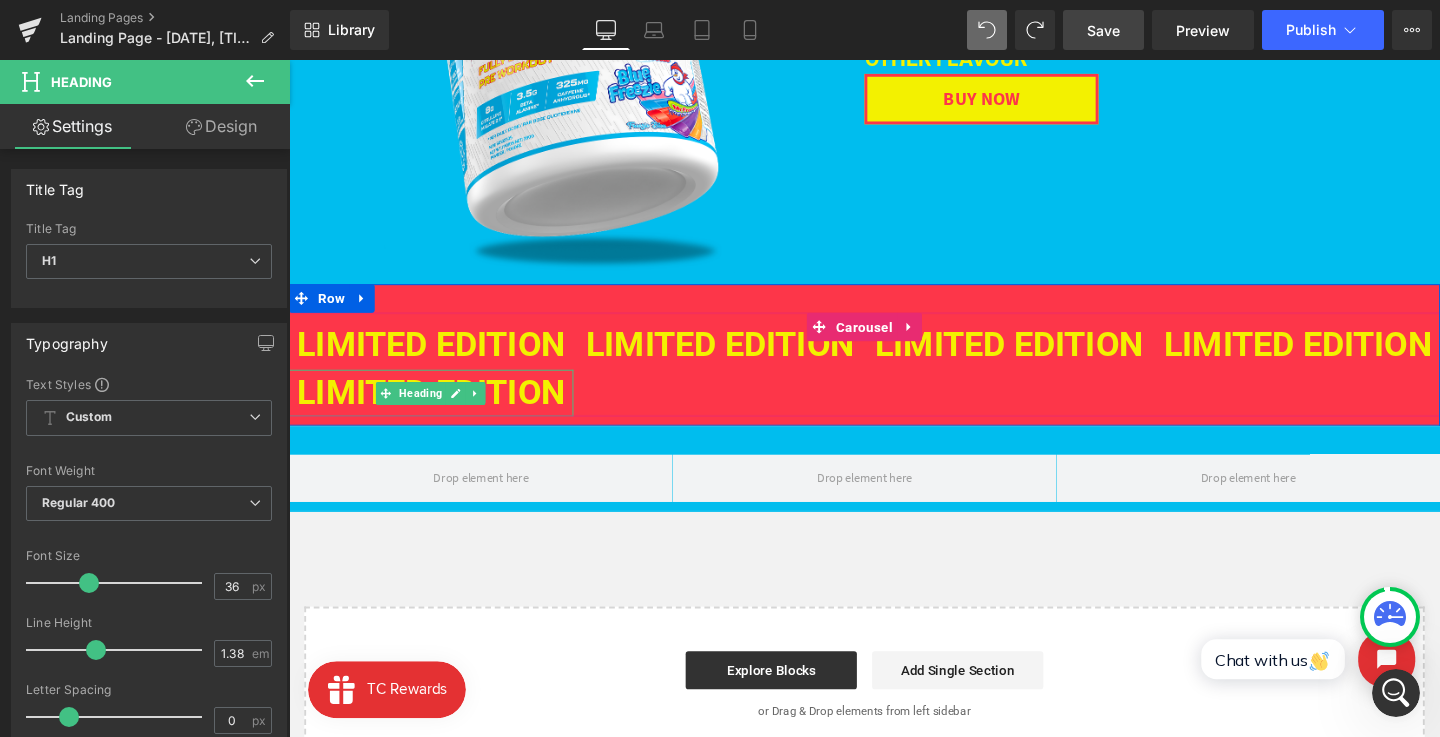 click 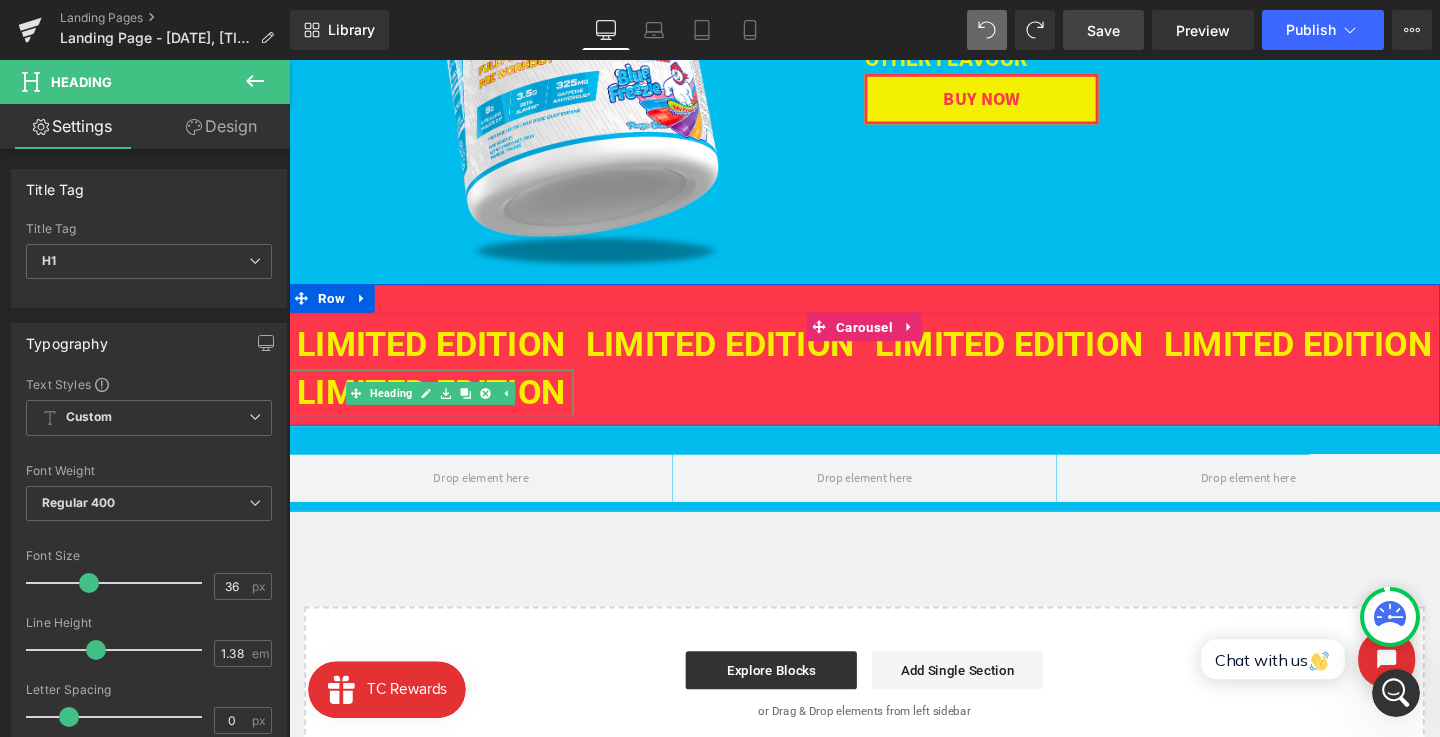 click 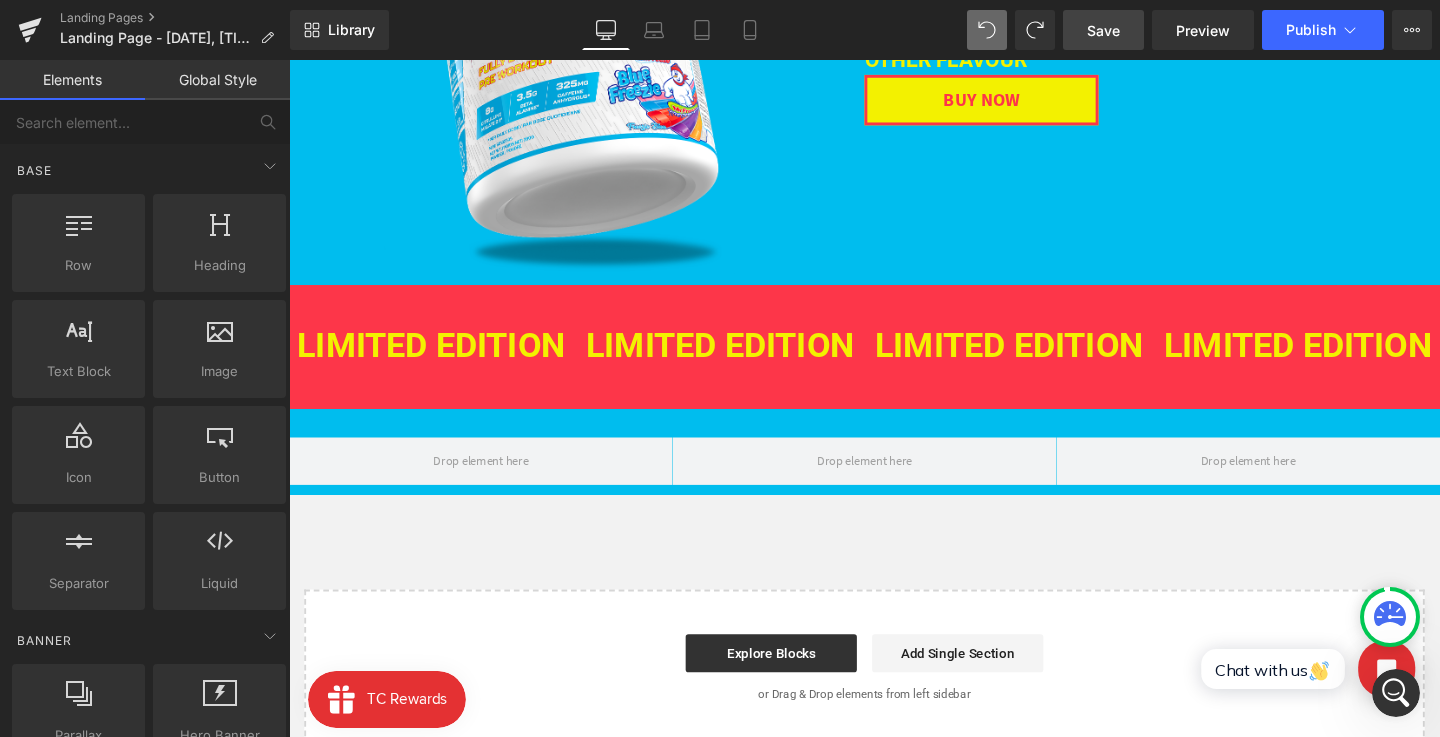 click on "Save" at bounding box center (1103, 30) 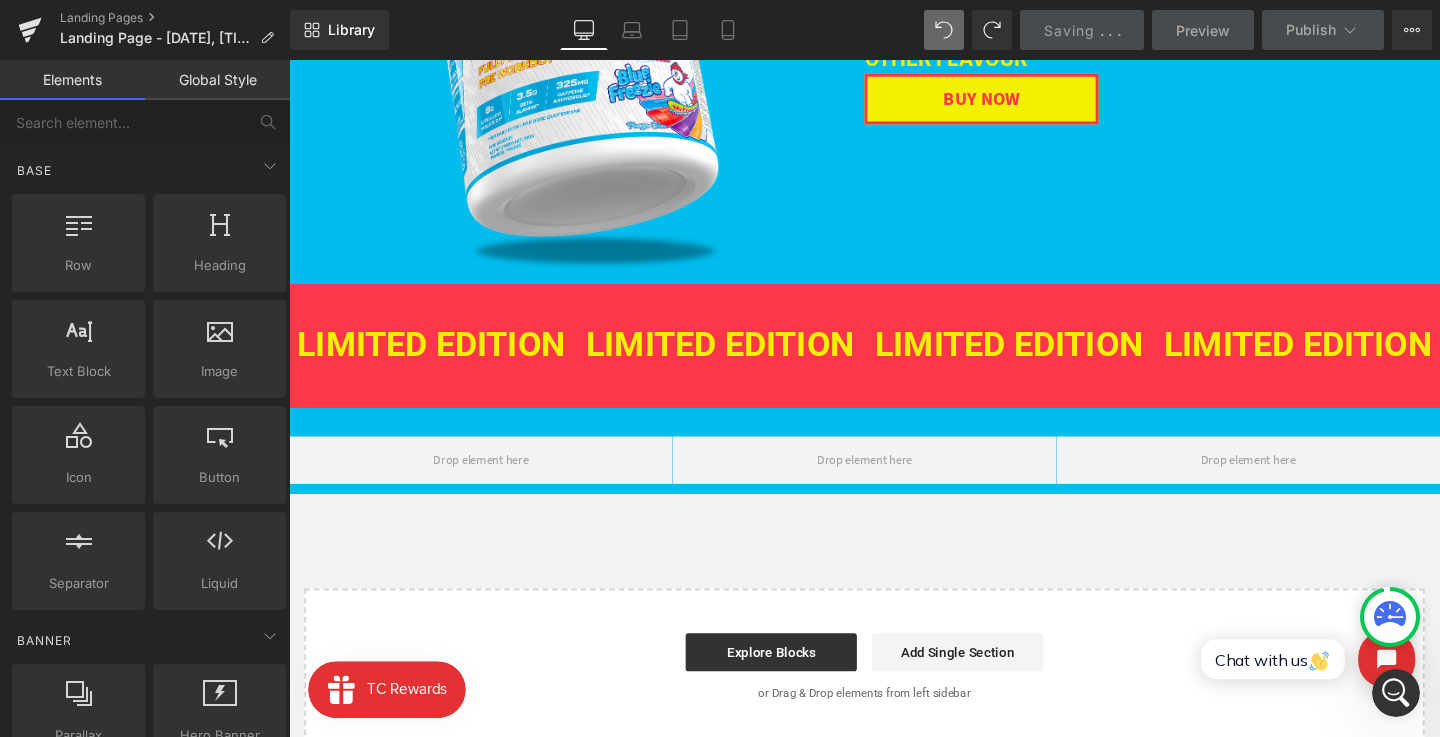 scroll, scrollTop: 422, scrollLeft: 0, axis: vertical 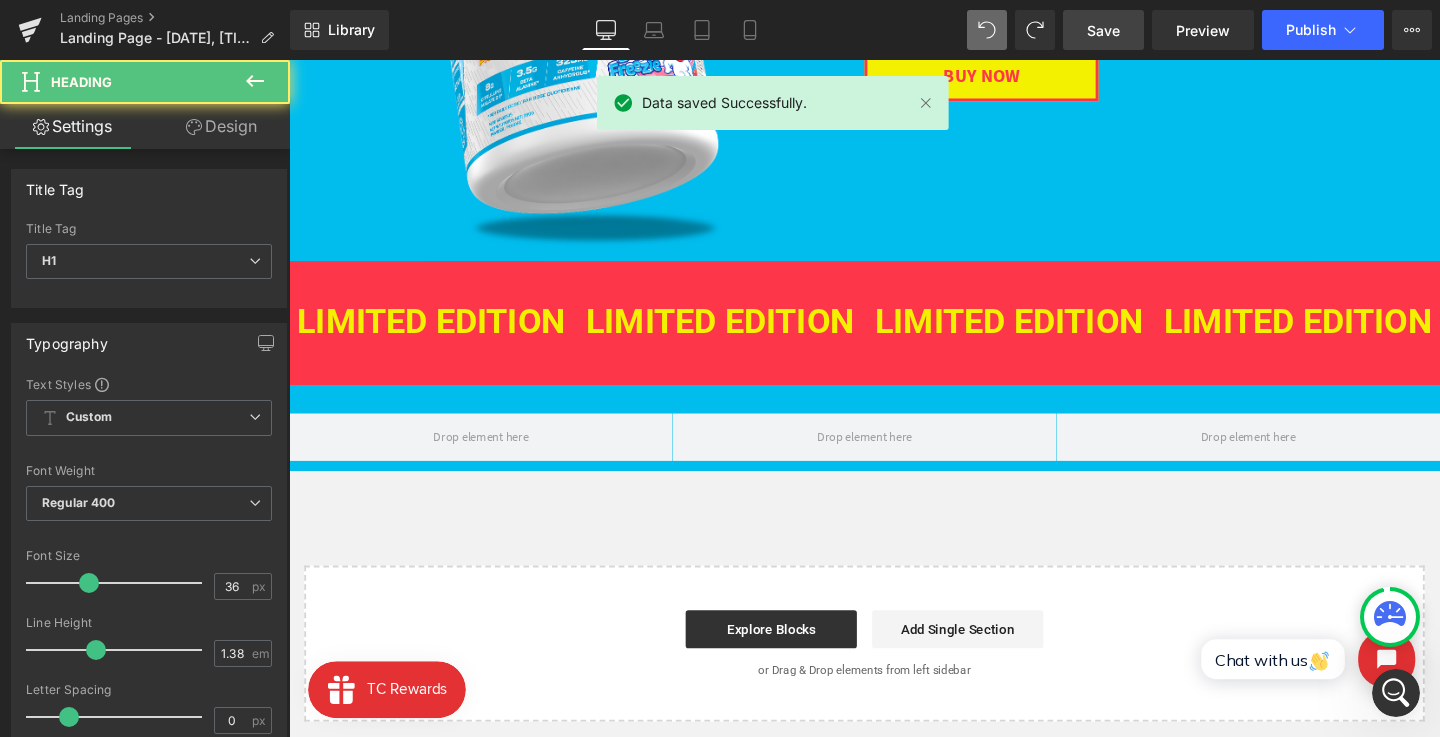 click on "LIMITED EDITION
Heading" at bounding box center [438, 336] 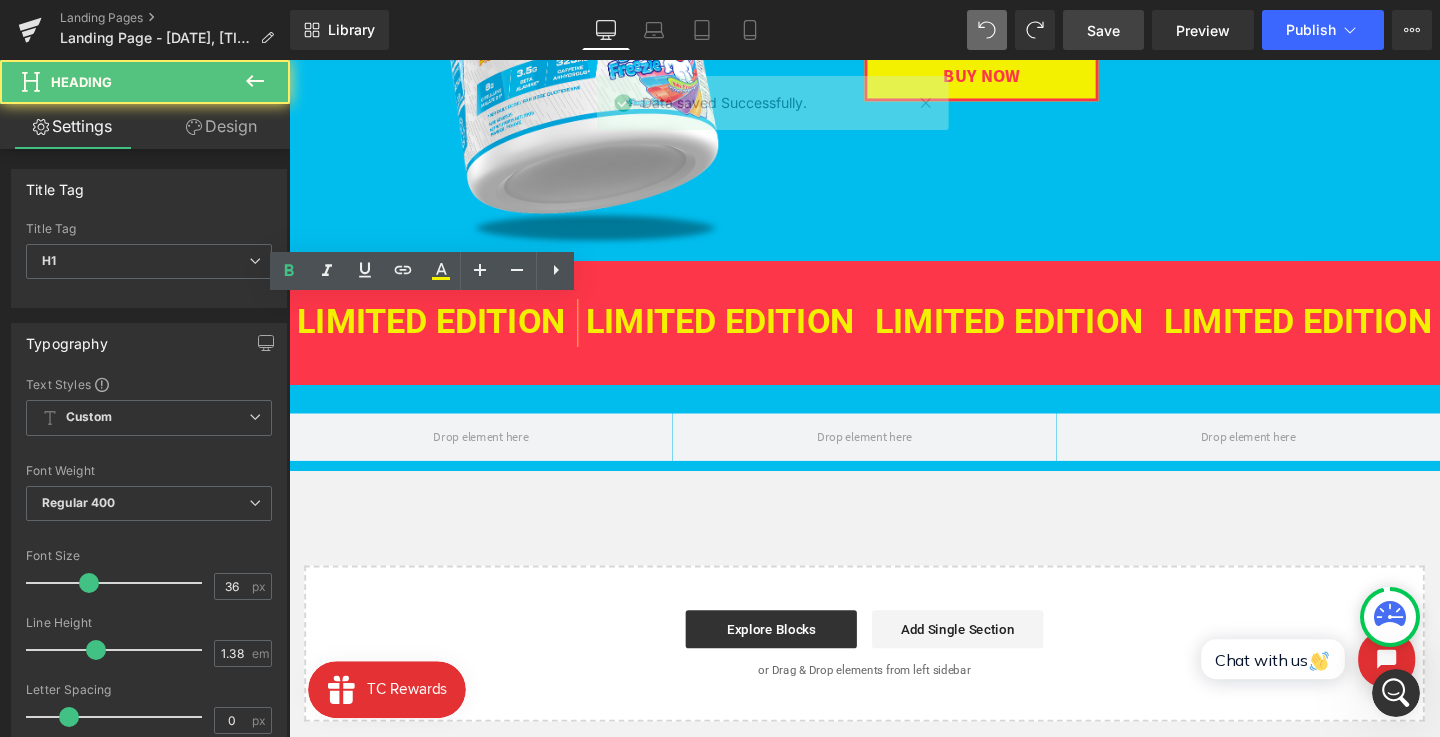 click on "LIMITED EDITION
Heading
LIMITED EDITION Heading
LIMITED EDITION Heading
LIMITED EDITION Heading
LIMITED EDITION Heading
LIMITED EDITION Heading
‹ ›
Carousel
Row" at bounding box center [894, 336] 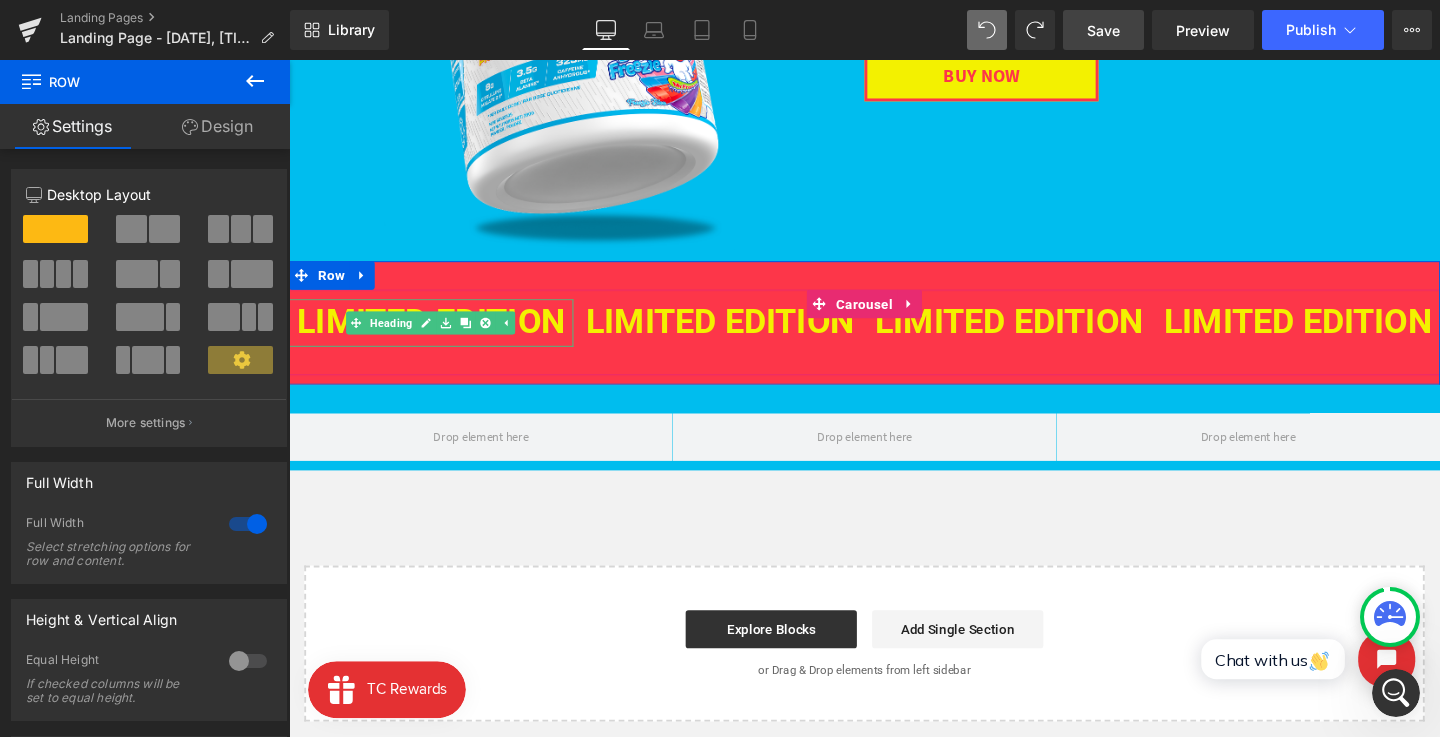 click 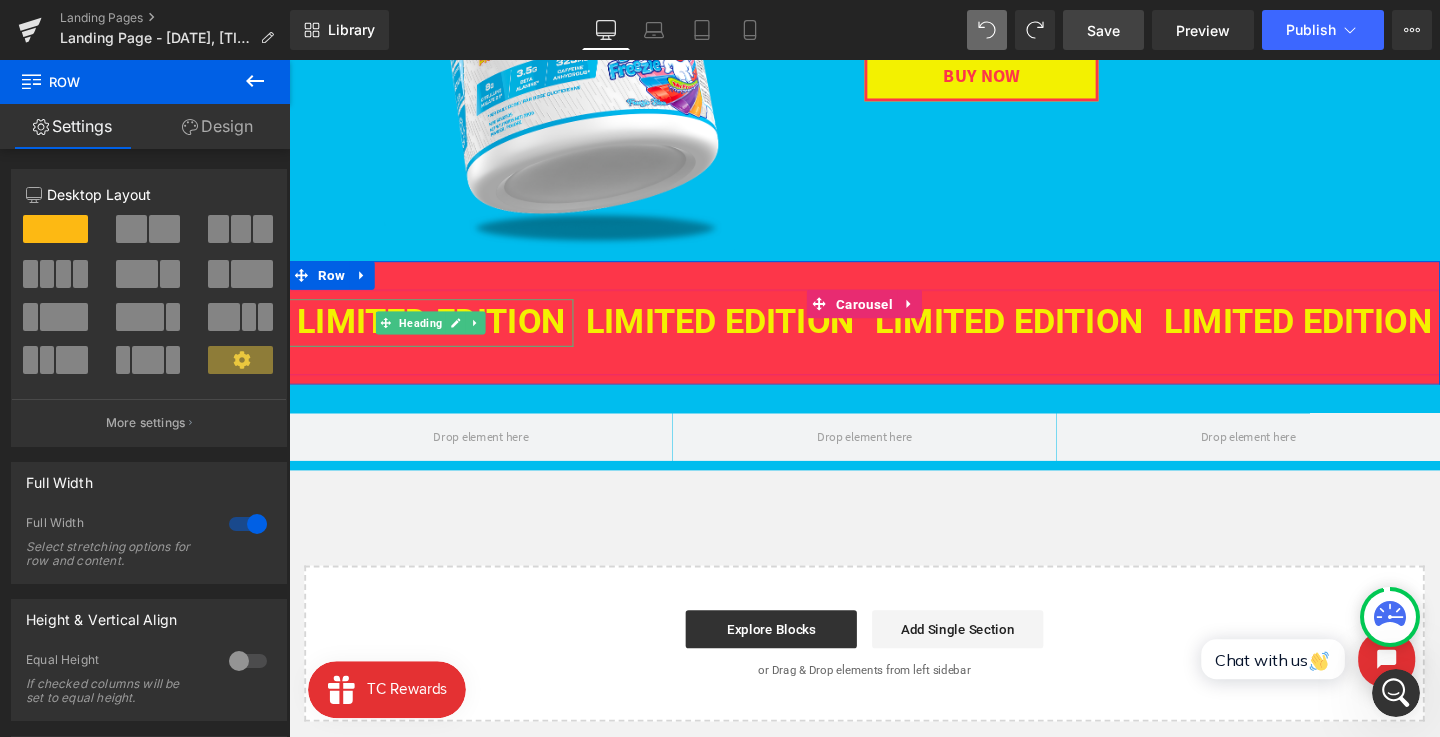 click 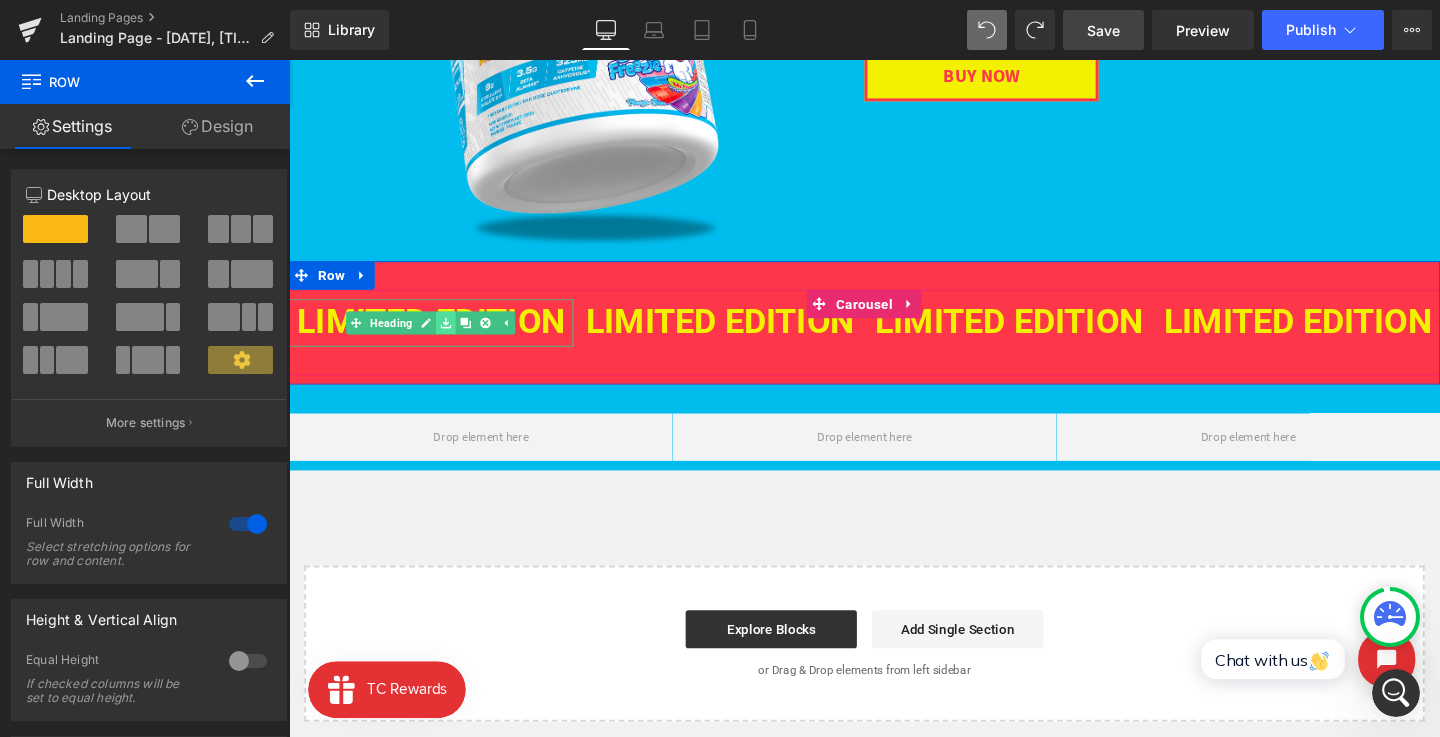 click 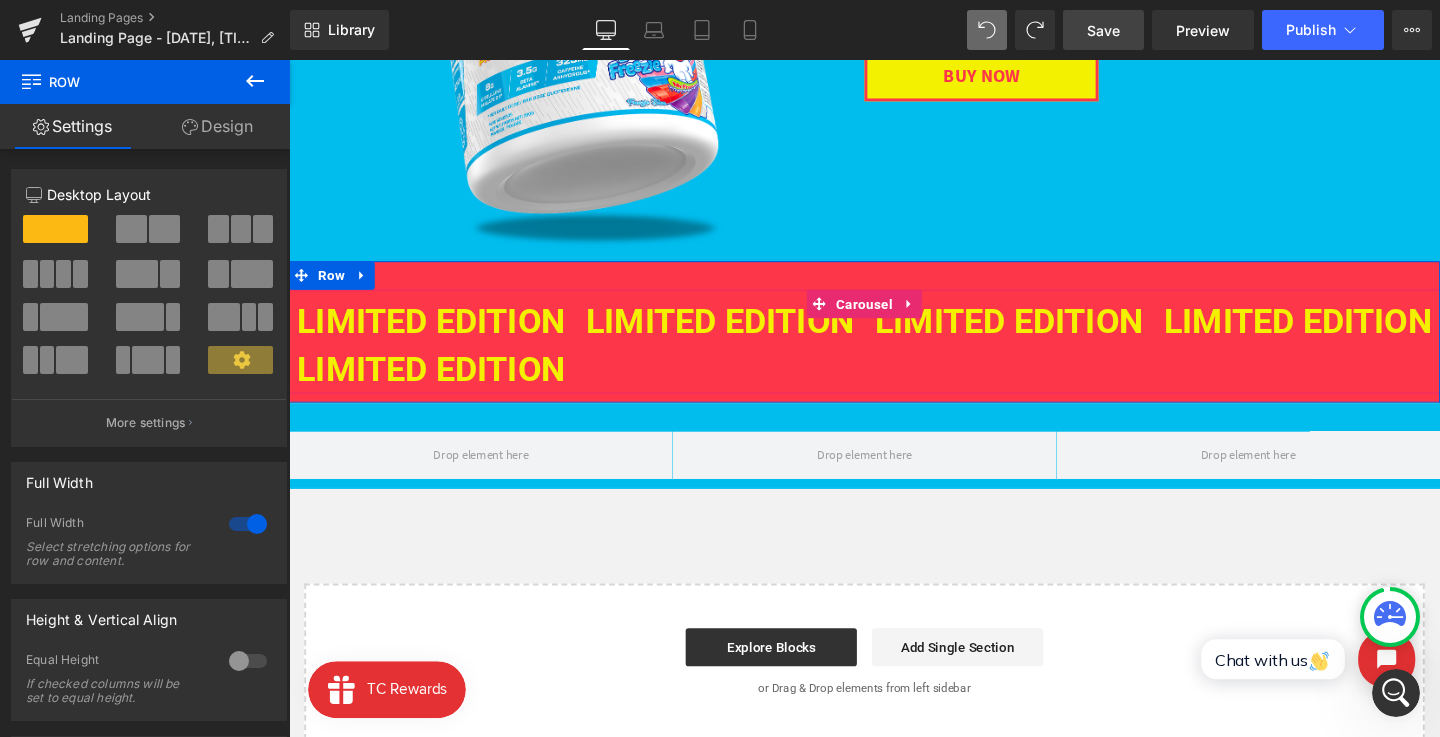click on "LIMITED EDITION Heading" at bounding box center [438, 386] 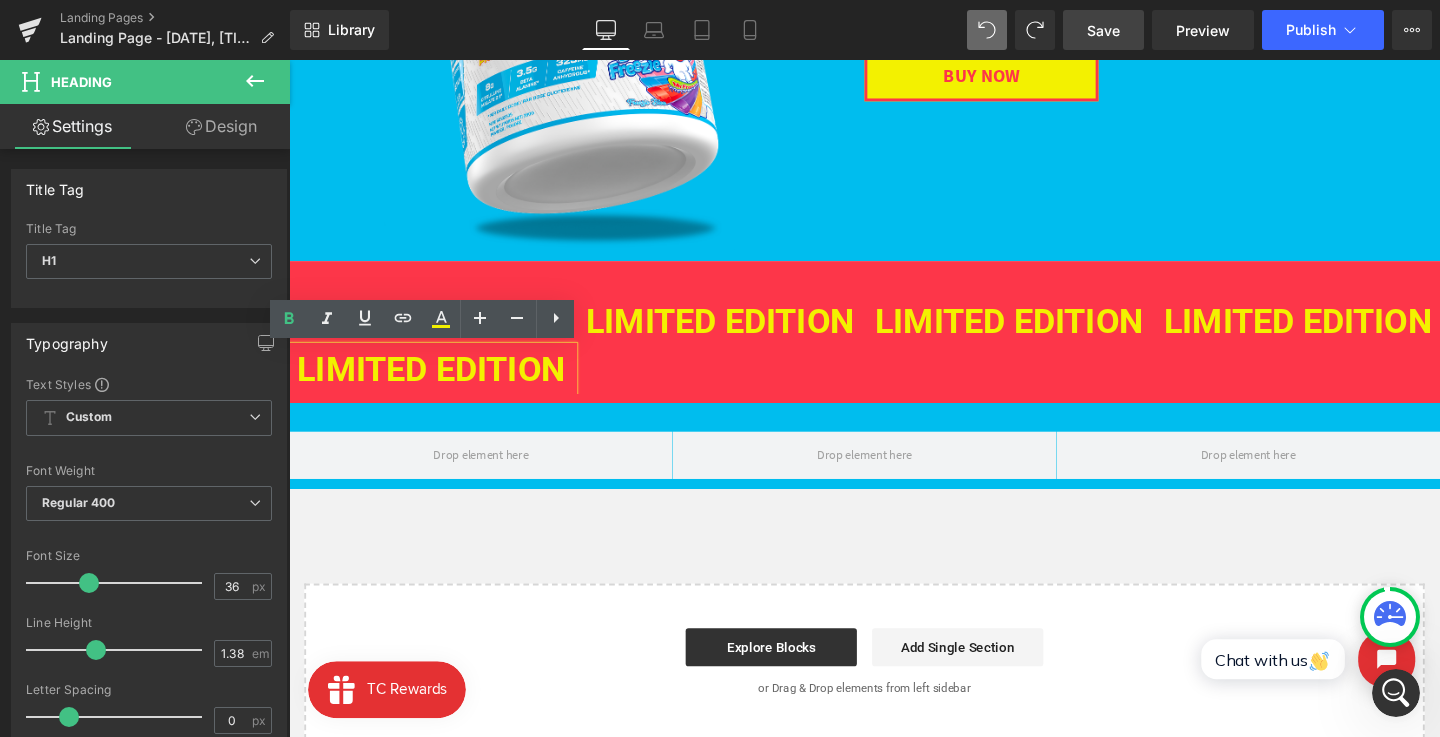 click on "LIMITED EDITION" at bounding box center [438, 385] 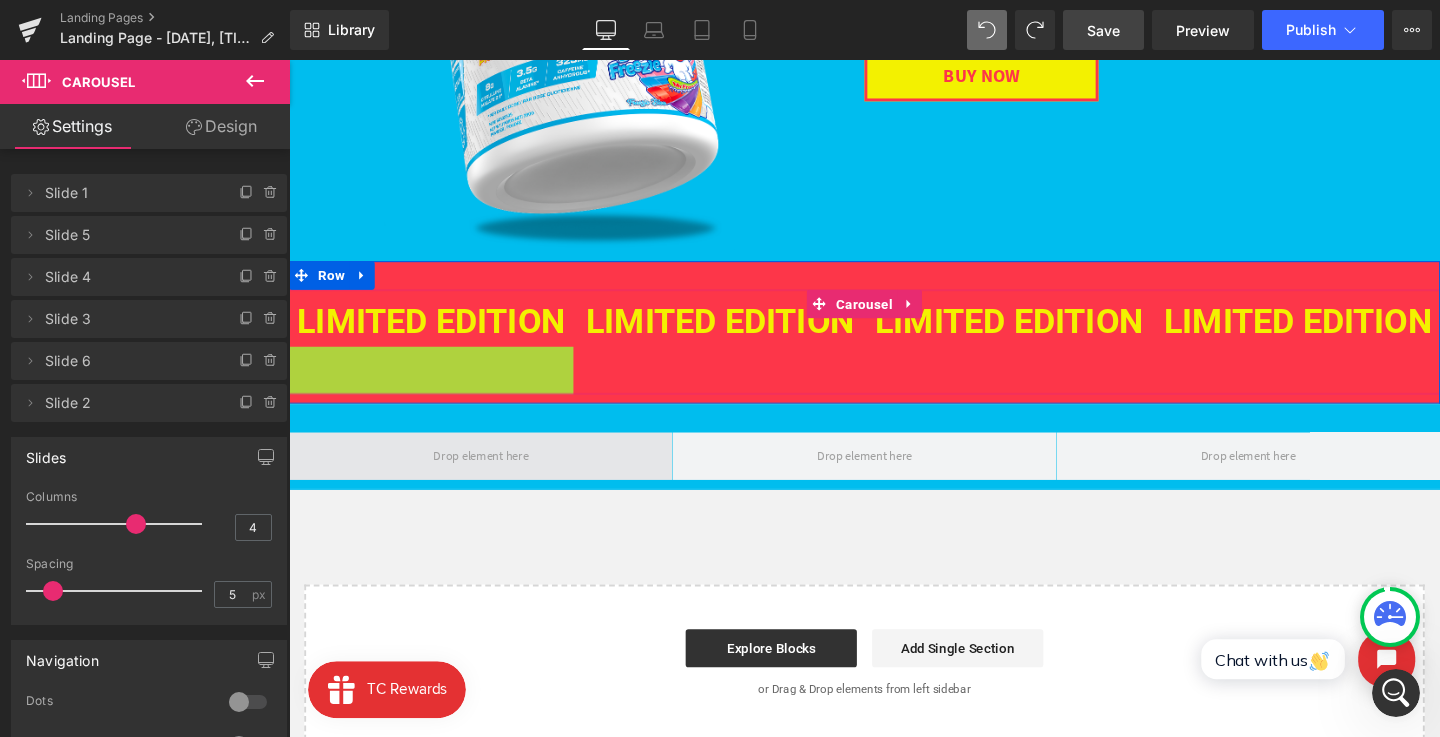 drag, startPoint x: 600, startPoint y: 388, endPoint x: 611, endPoint y: 480, distance: 92.65527 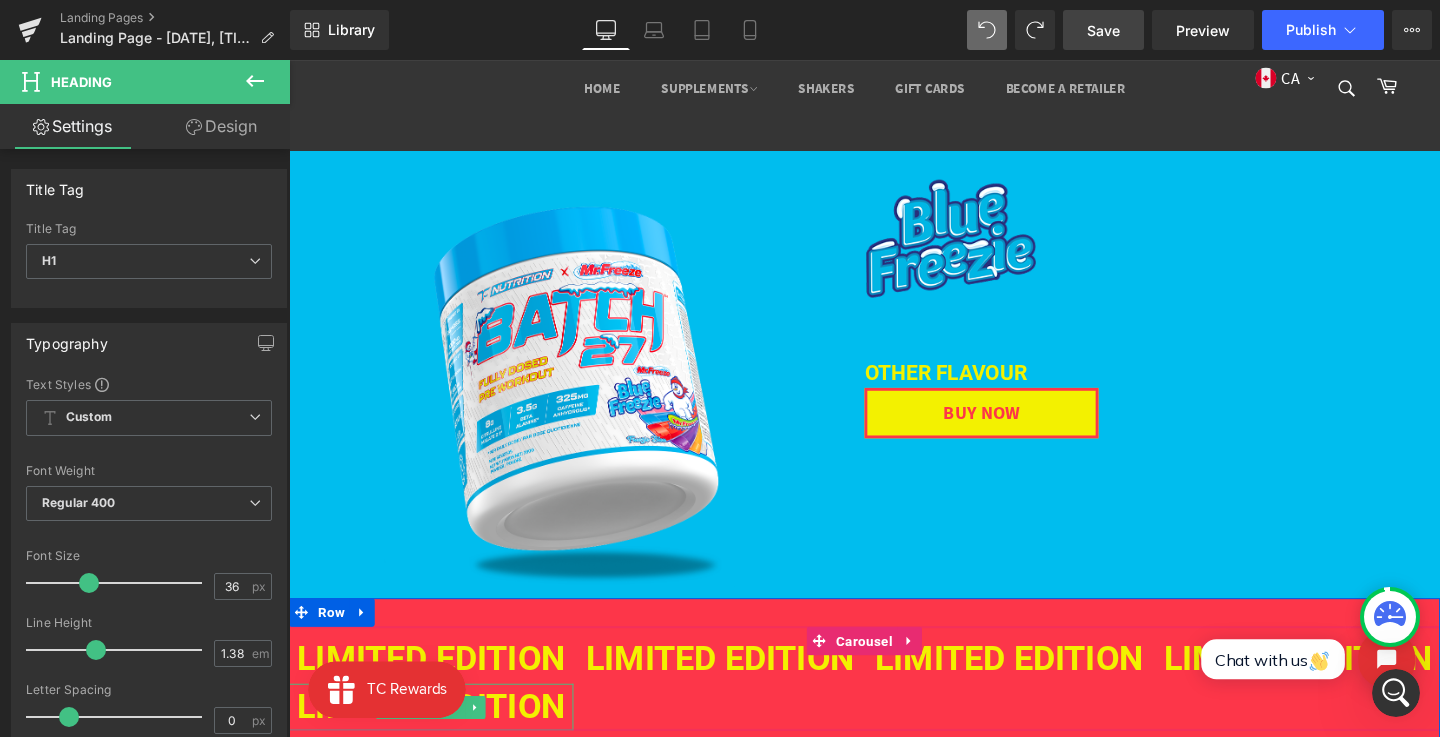 scroll, scrollTop: 355, scrollLeft: 0, axis: vertical 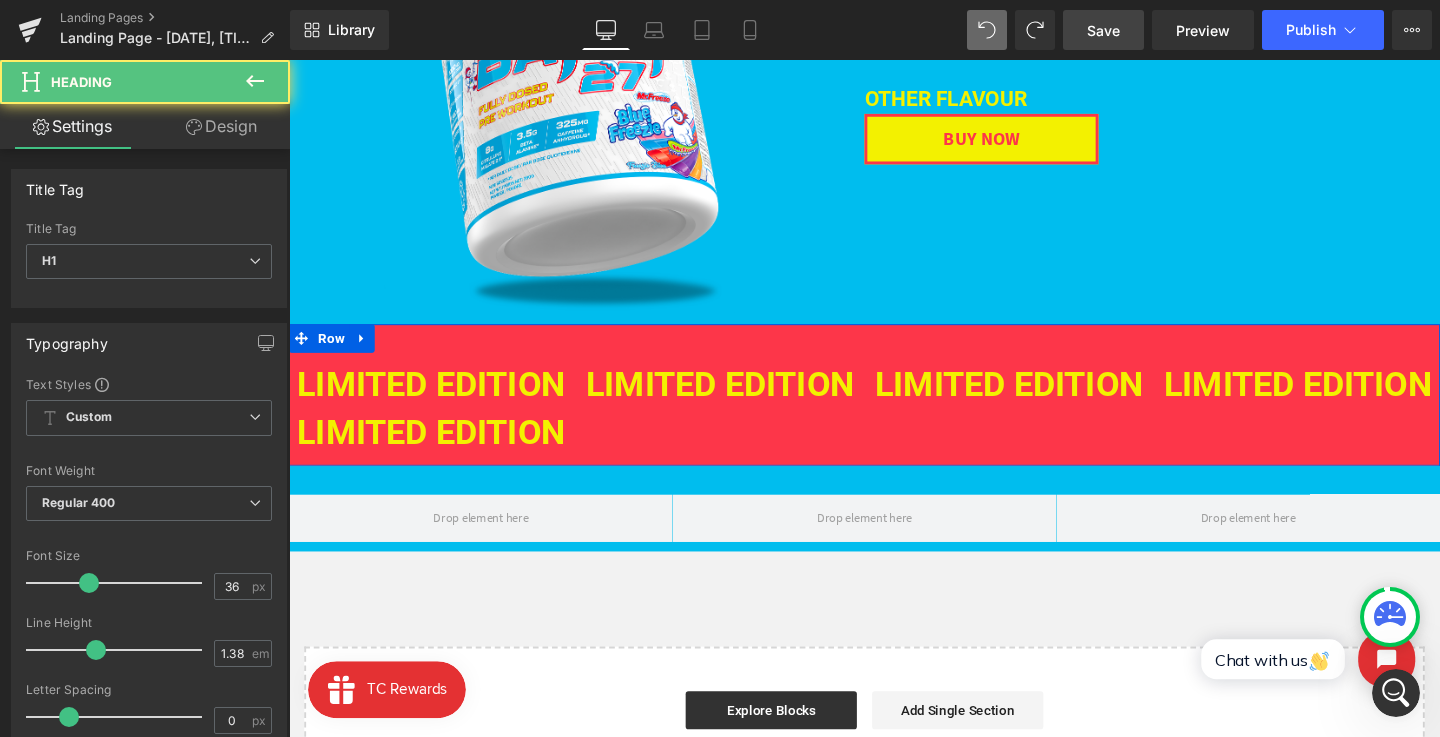 click on "LIMITED EDITION Heading" at bounding box center [438, 453] 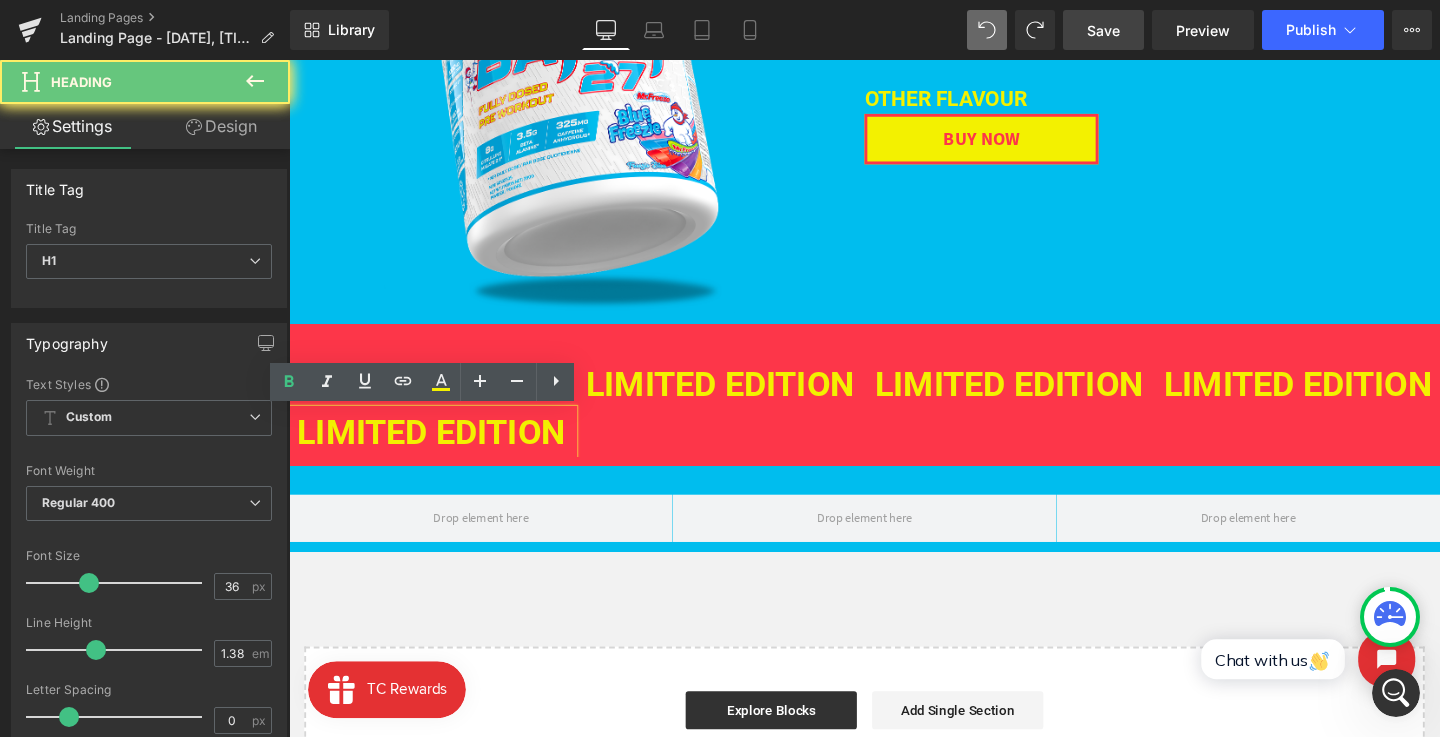 click on "LIMITED EDITION" at bounding box center (438, 452) 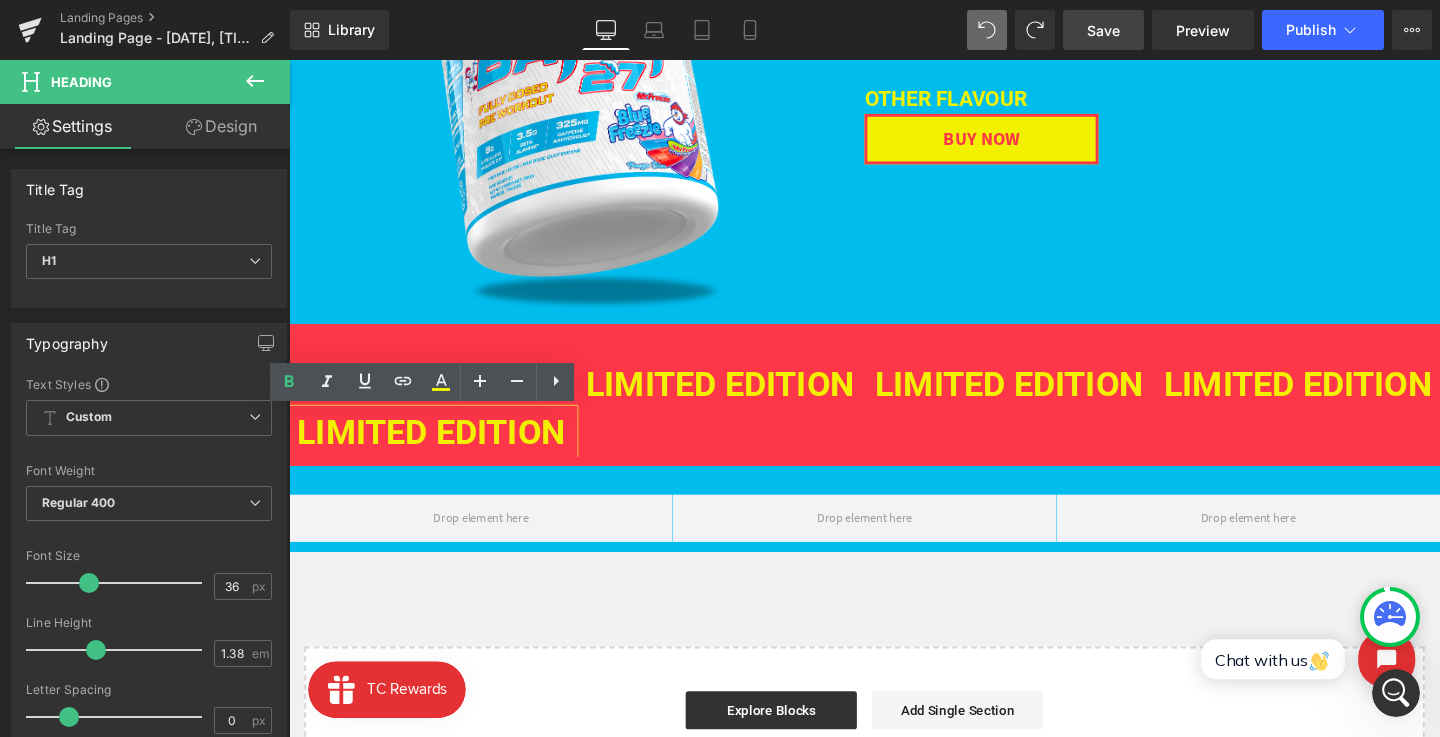 click at bounding box center [490, 542] 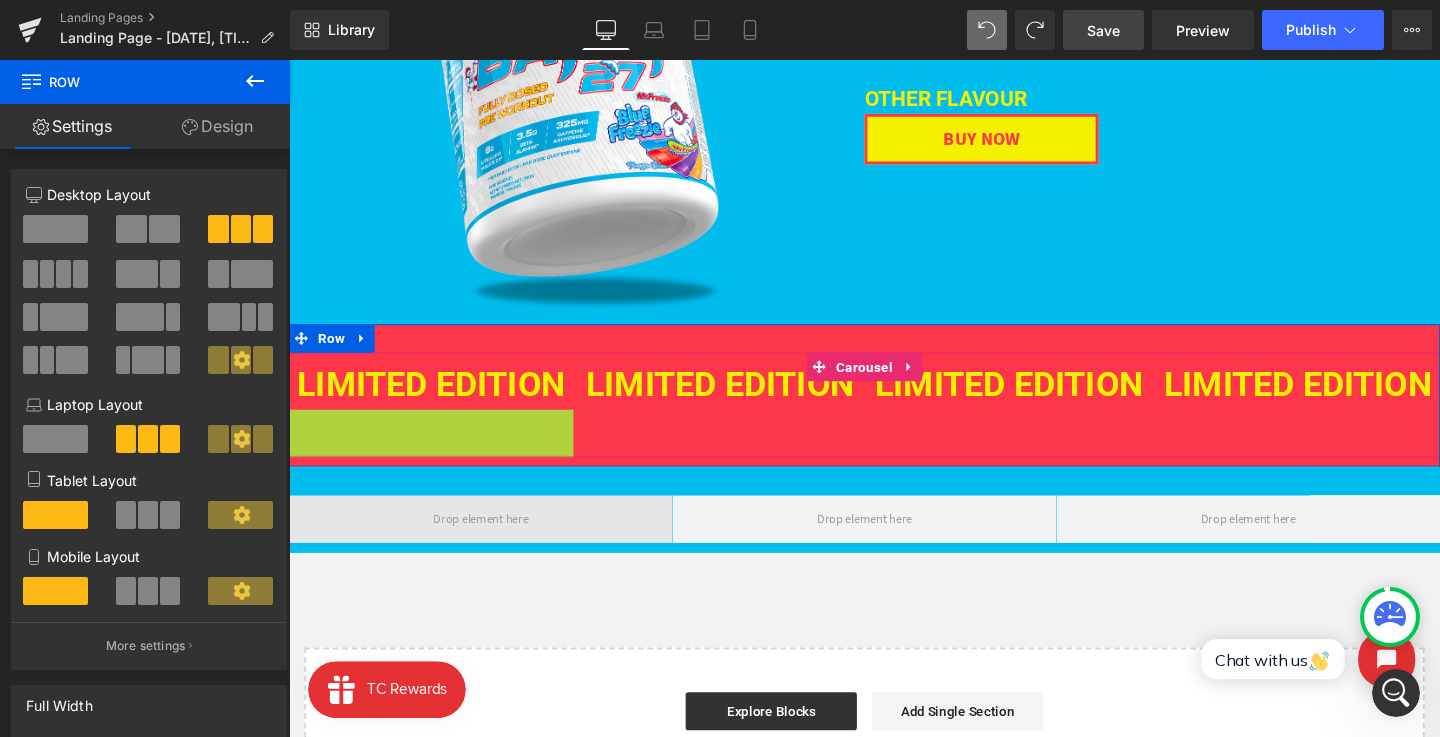 drag, startPoint x: 389, startPoint y: 447, endPoint x: 517, endPoint y: 530, distance: 152.5549 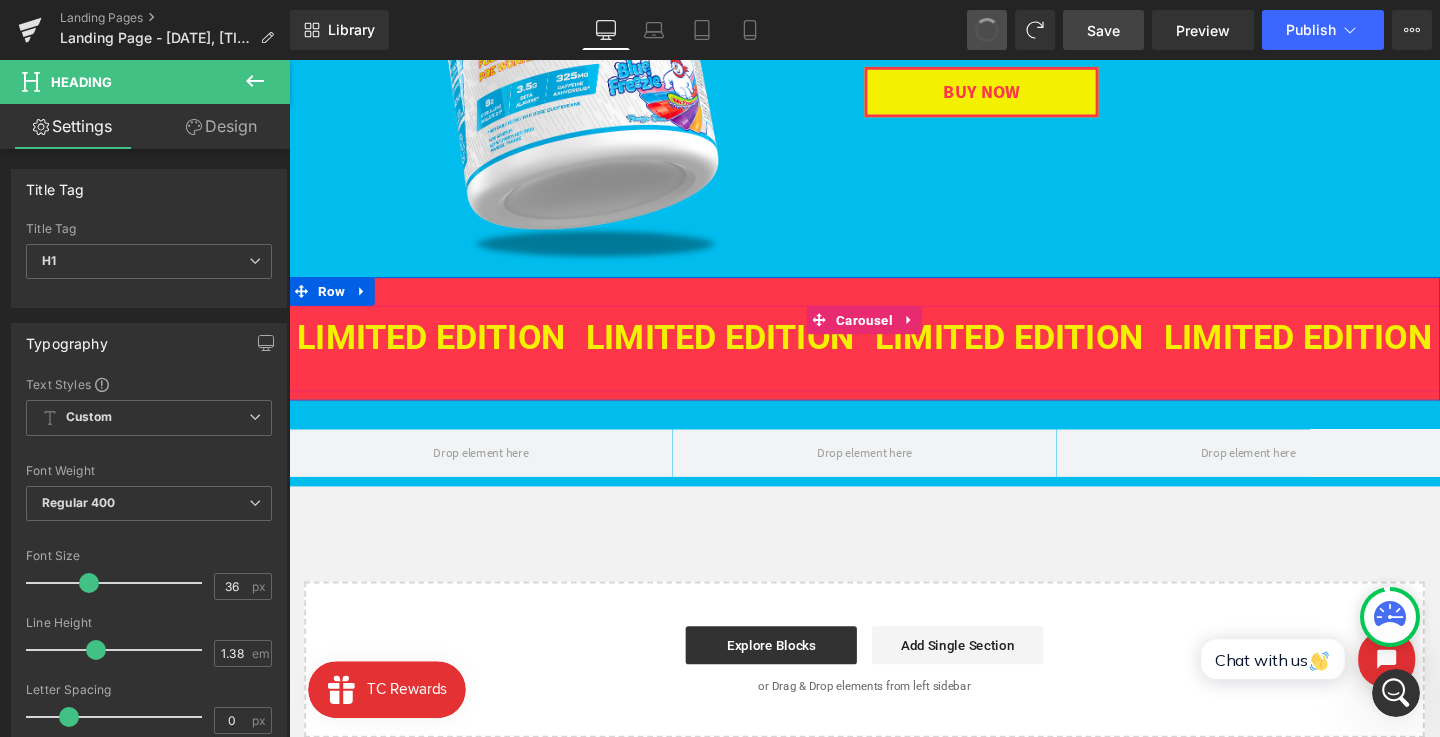 scroll, scrollTop: 355, scrollLeft: 0, axis: vertical 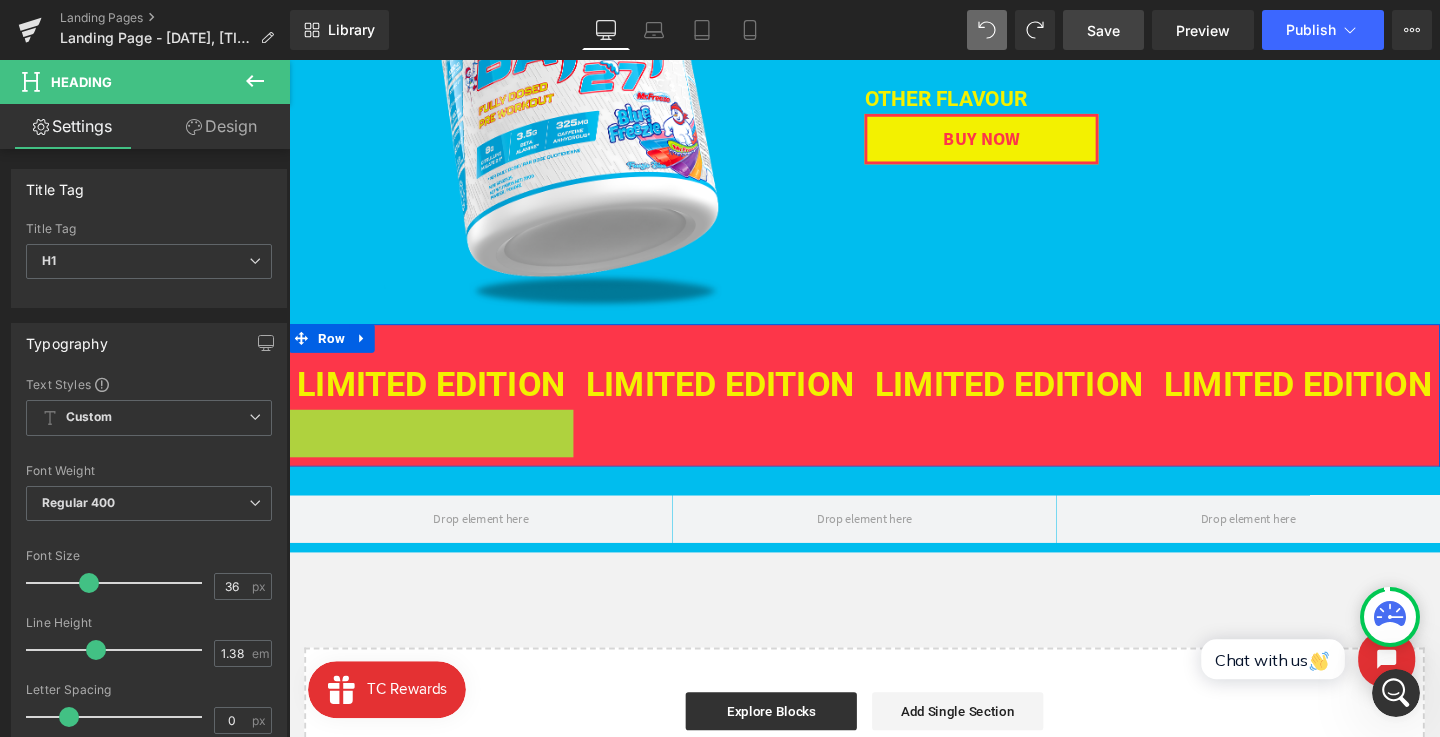 drag, startPoint x: 385, startPoint y: 447, endPoint x: 467, endPoint y: 456, distance: 82.492424 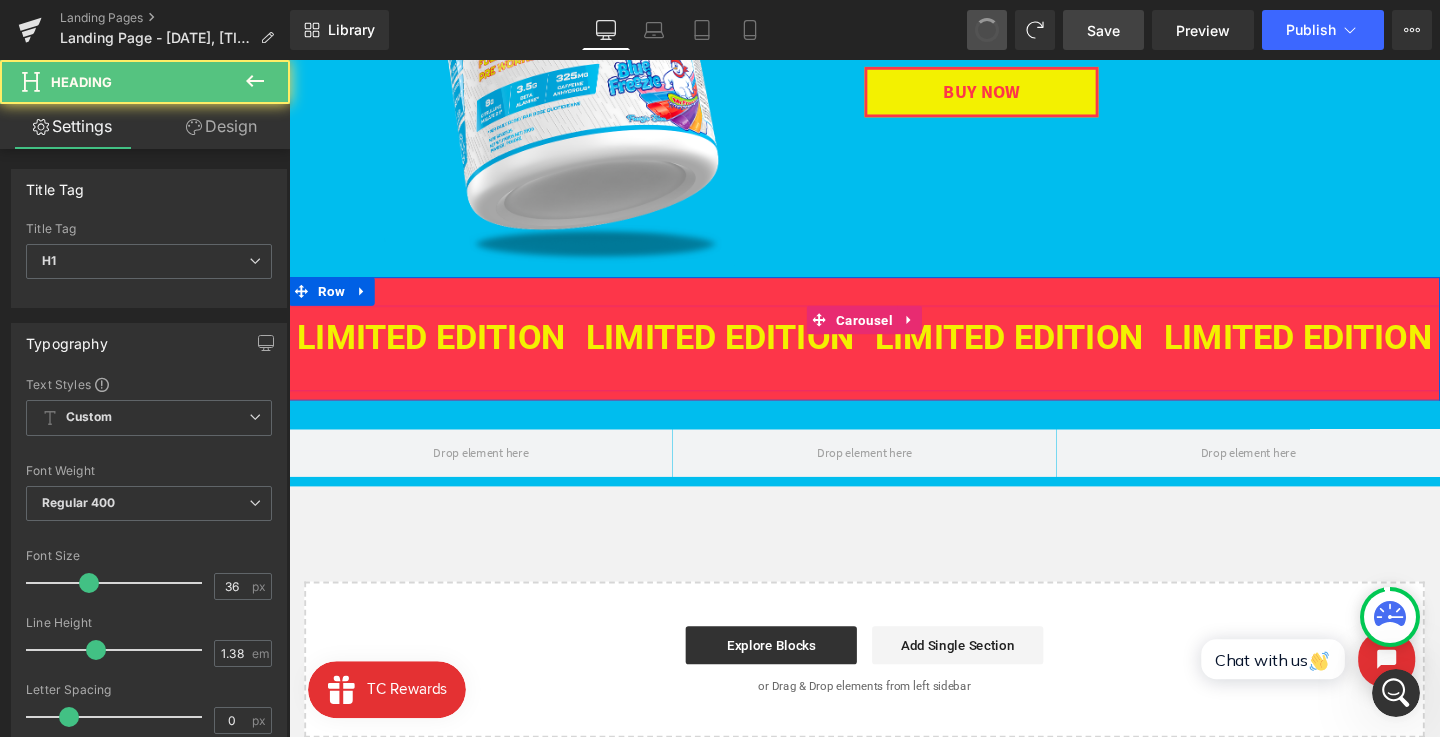 scroll, scrollTop: 355, scrollLeft: 0, axis: vertical 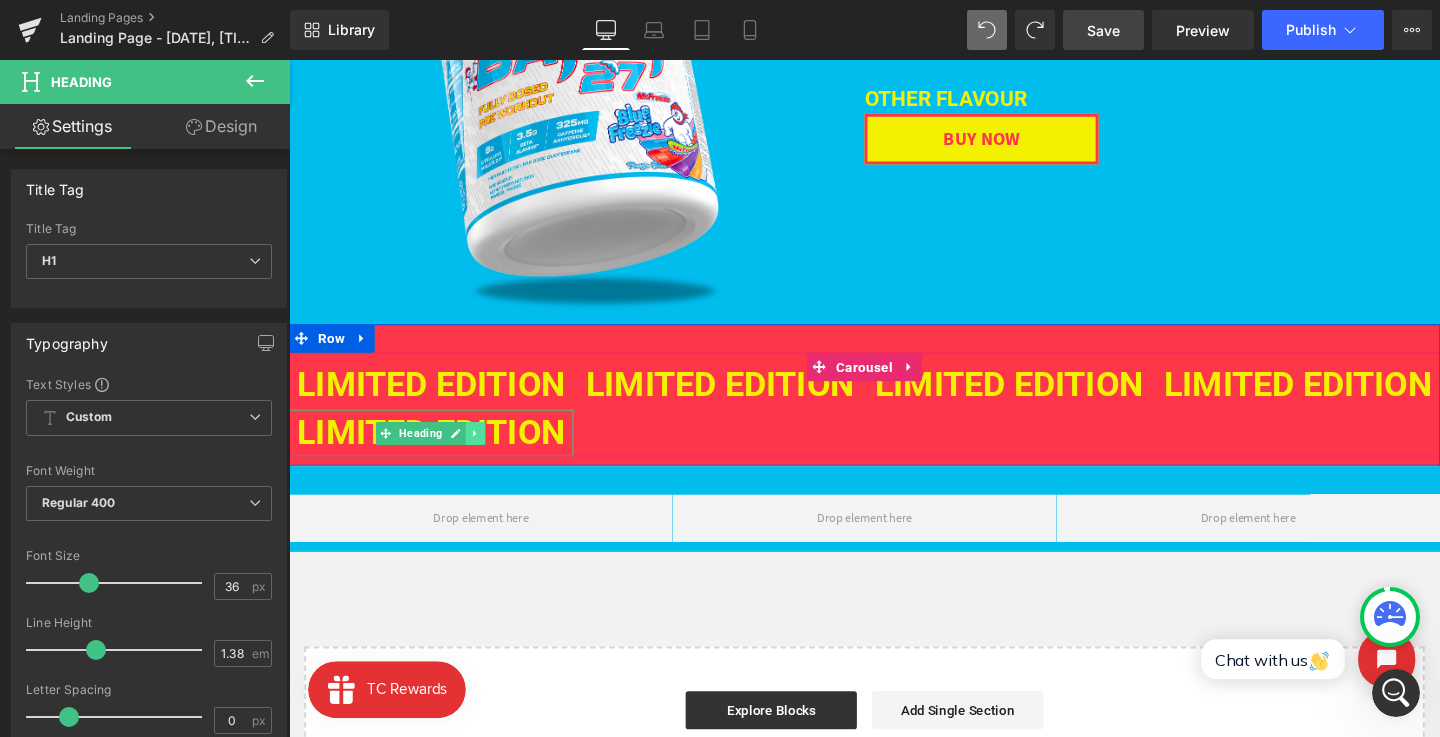 click at bounding box center [485, 453] 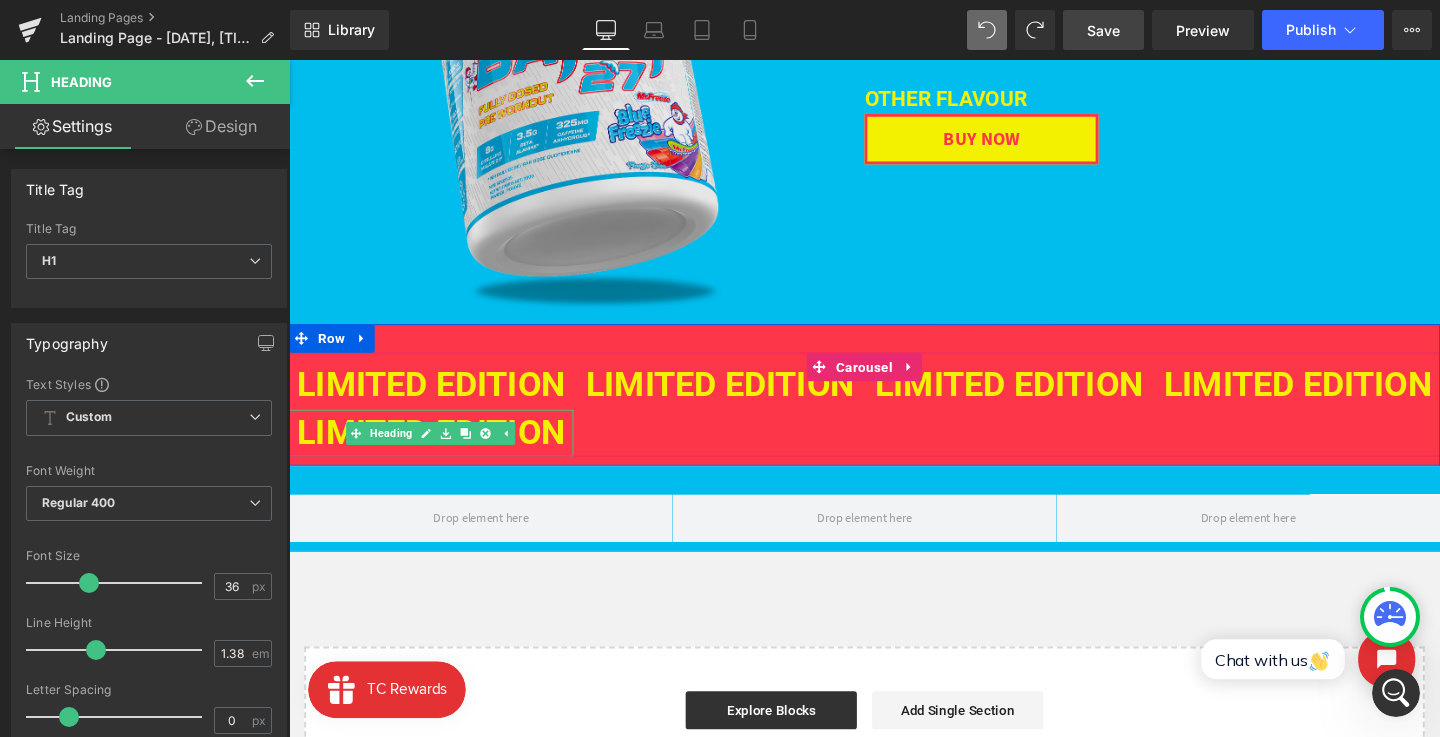 click 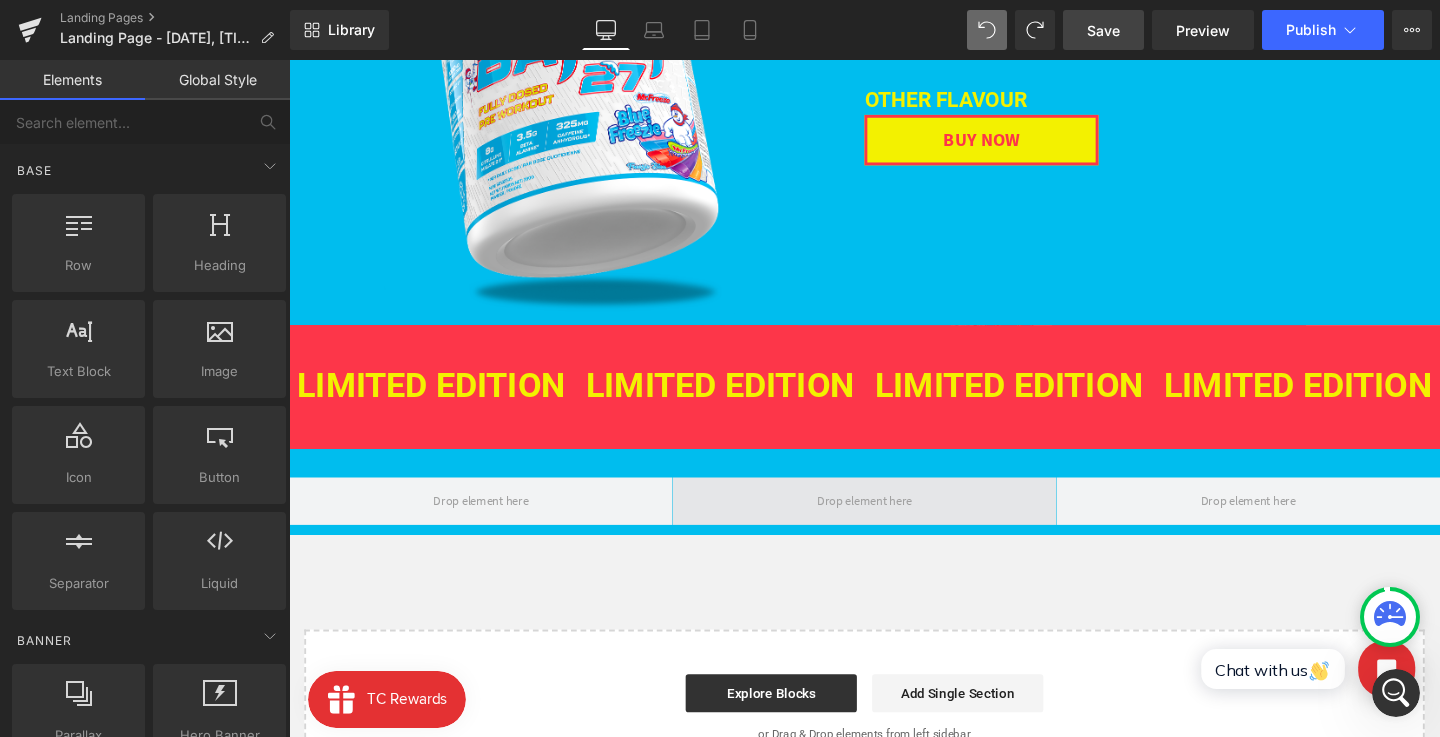 drag, startPoint x: 509, startPoint y: 298, endPoint x: 897, endPoint y: 511, distance: 442.6206 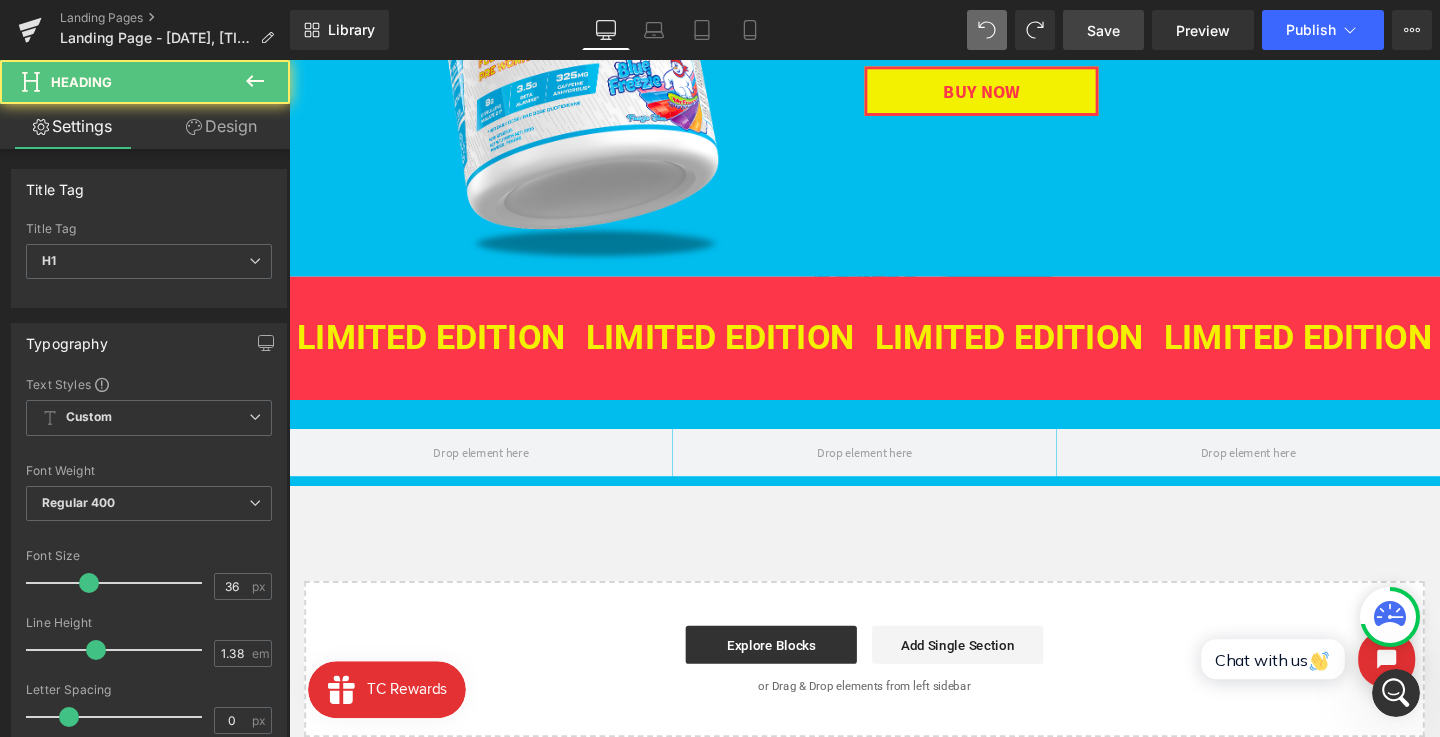 scroll, scrollTop: 0, scrollLeft: 0, axis: both 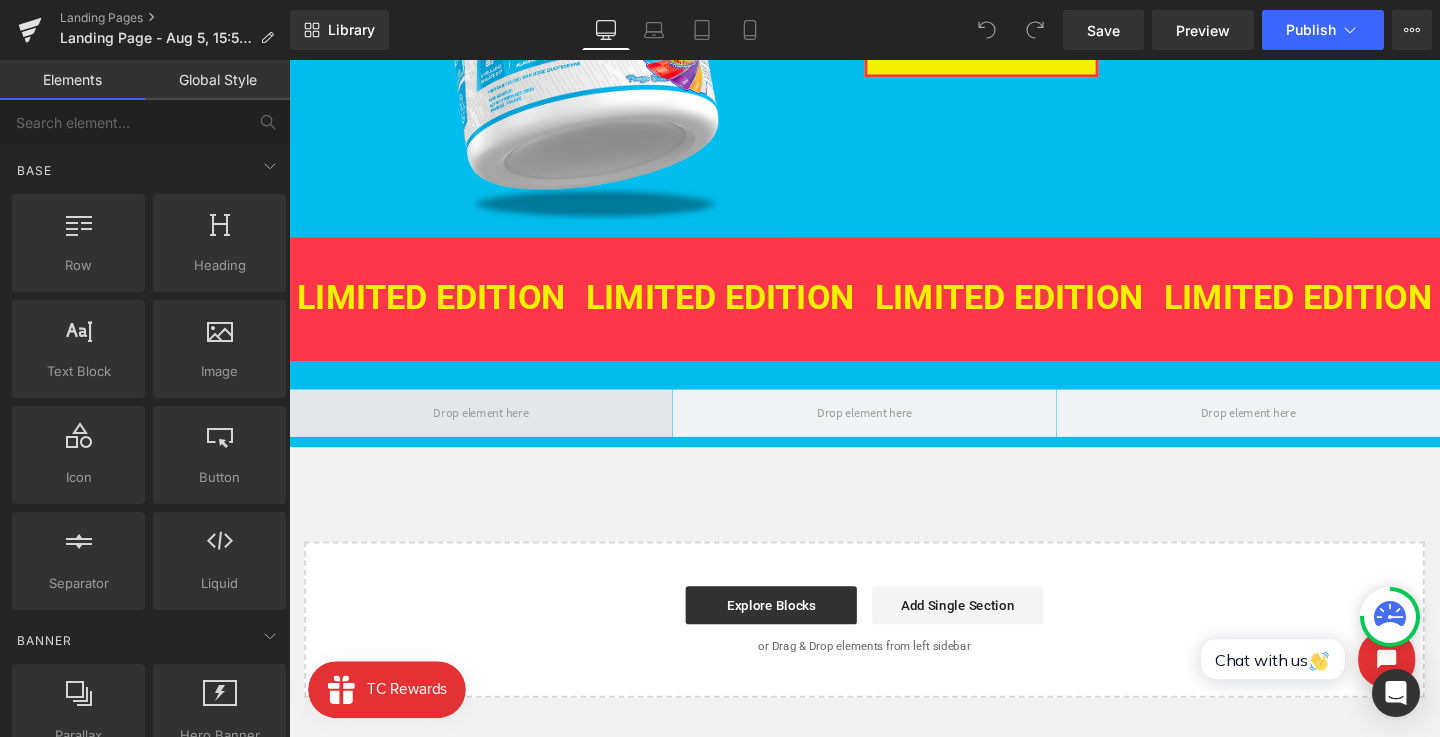 click at bounding box center [490, 431] 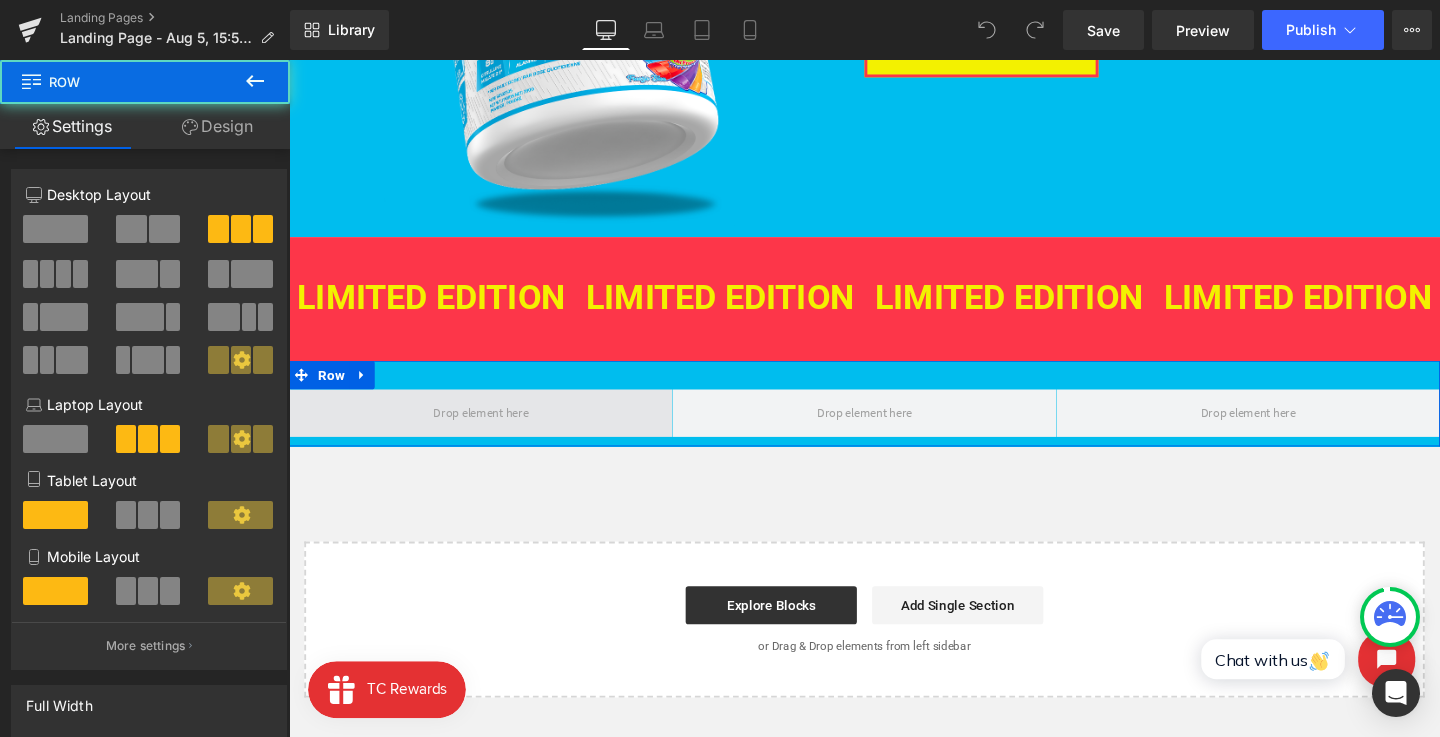 click at bounding box center [491, 431] 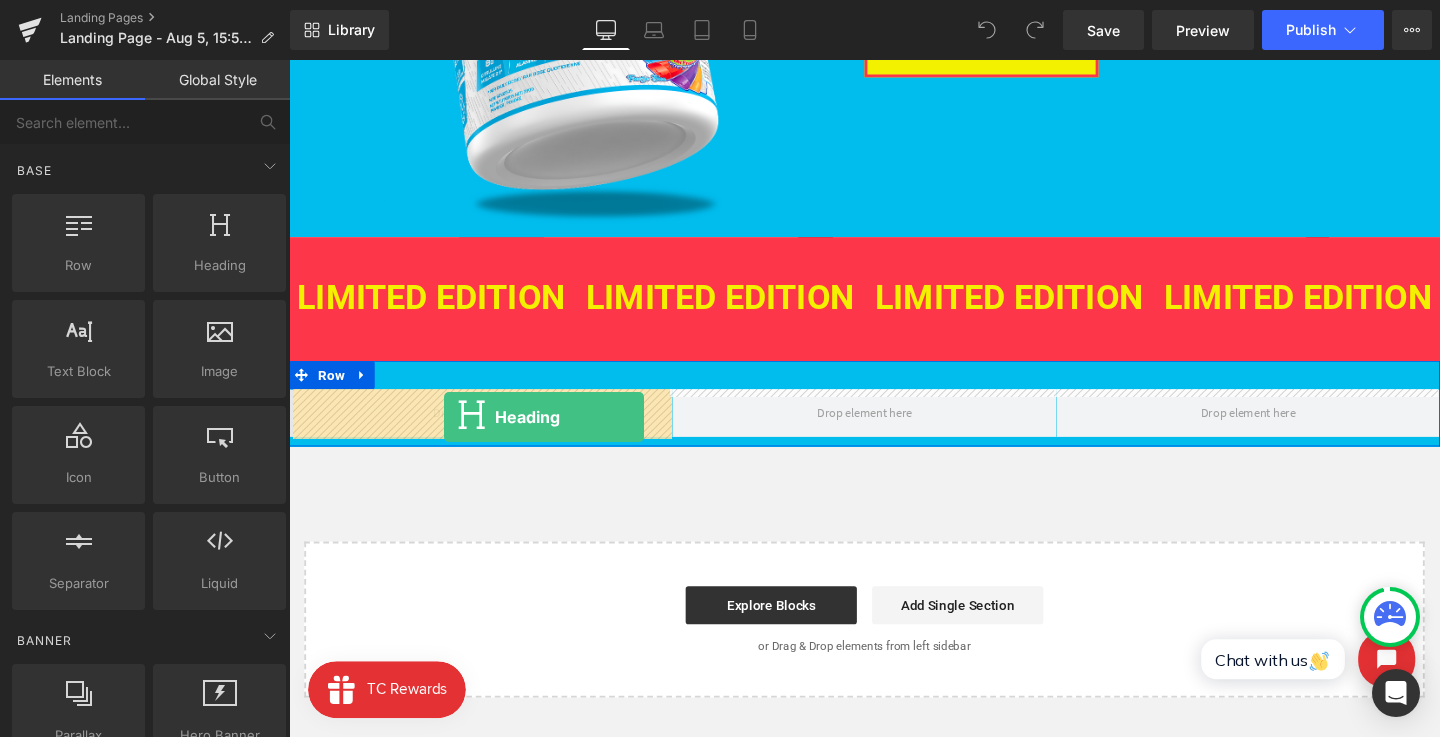 drag, startPoint x: 507, startPoint y: 322, endPoint x: 452, endPoint y: 435, distance: 125.67418 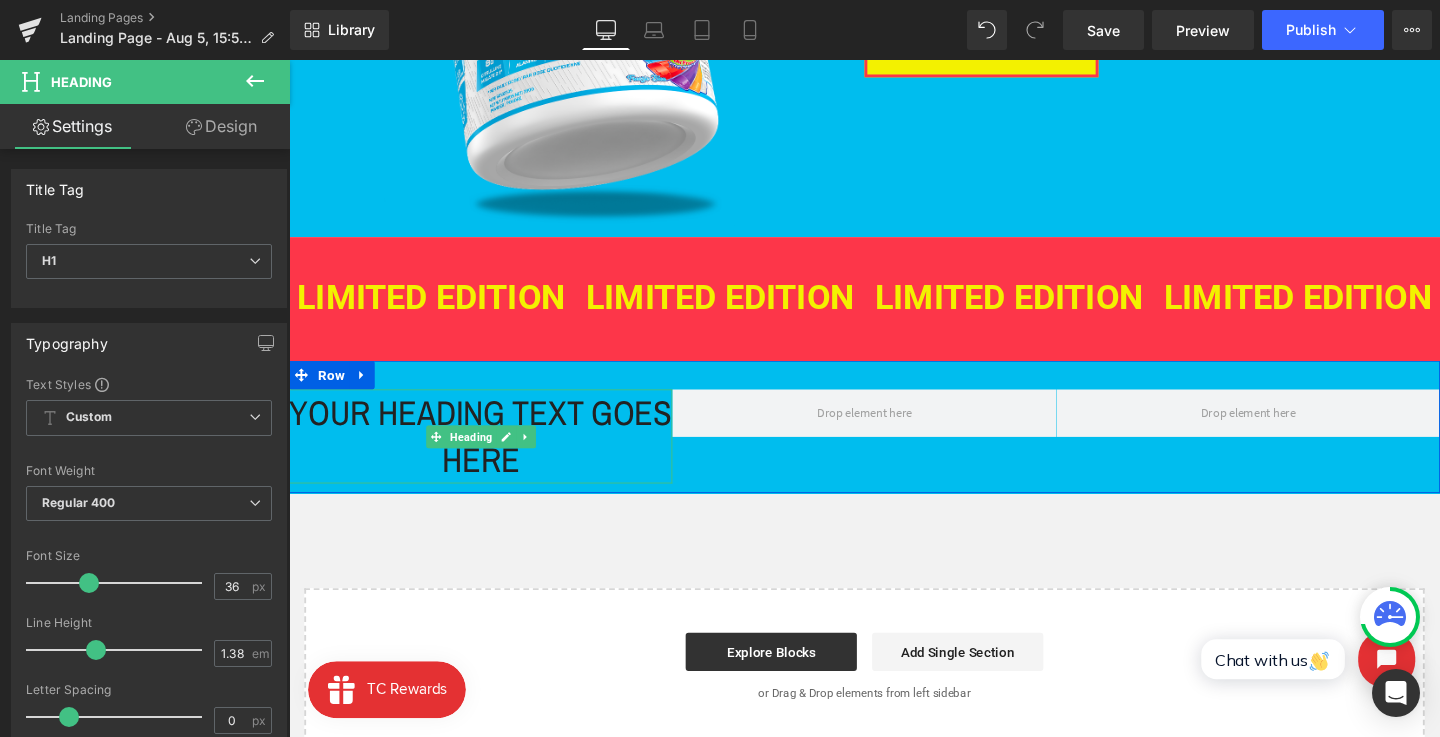 click on "Your heading text goes here" at bounding box center [490, 455] 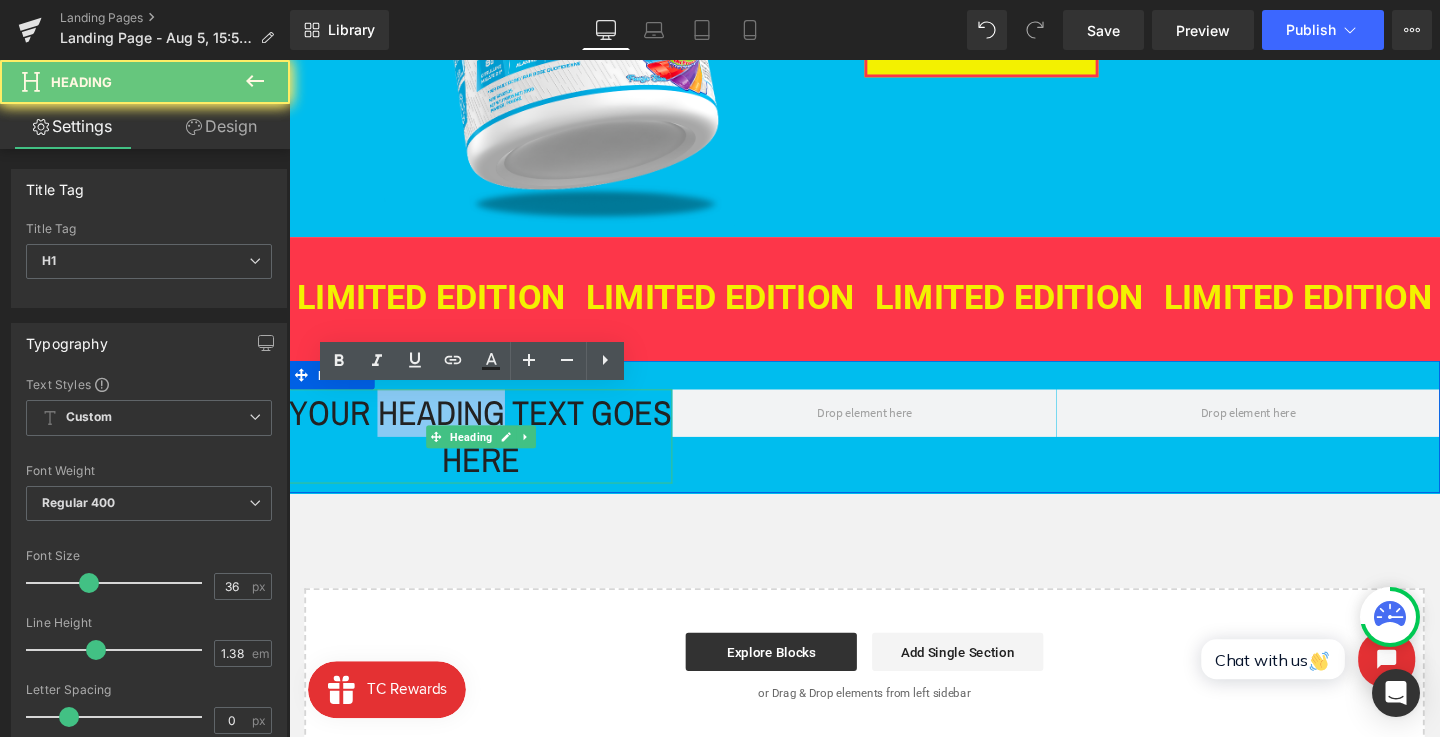 click on "Your heading text goes here" at bounding box center [490, 455] 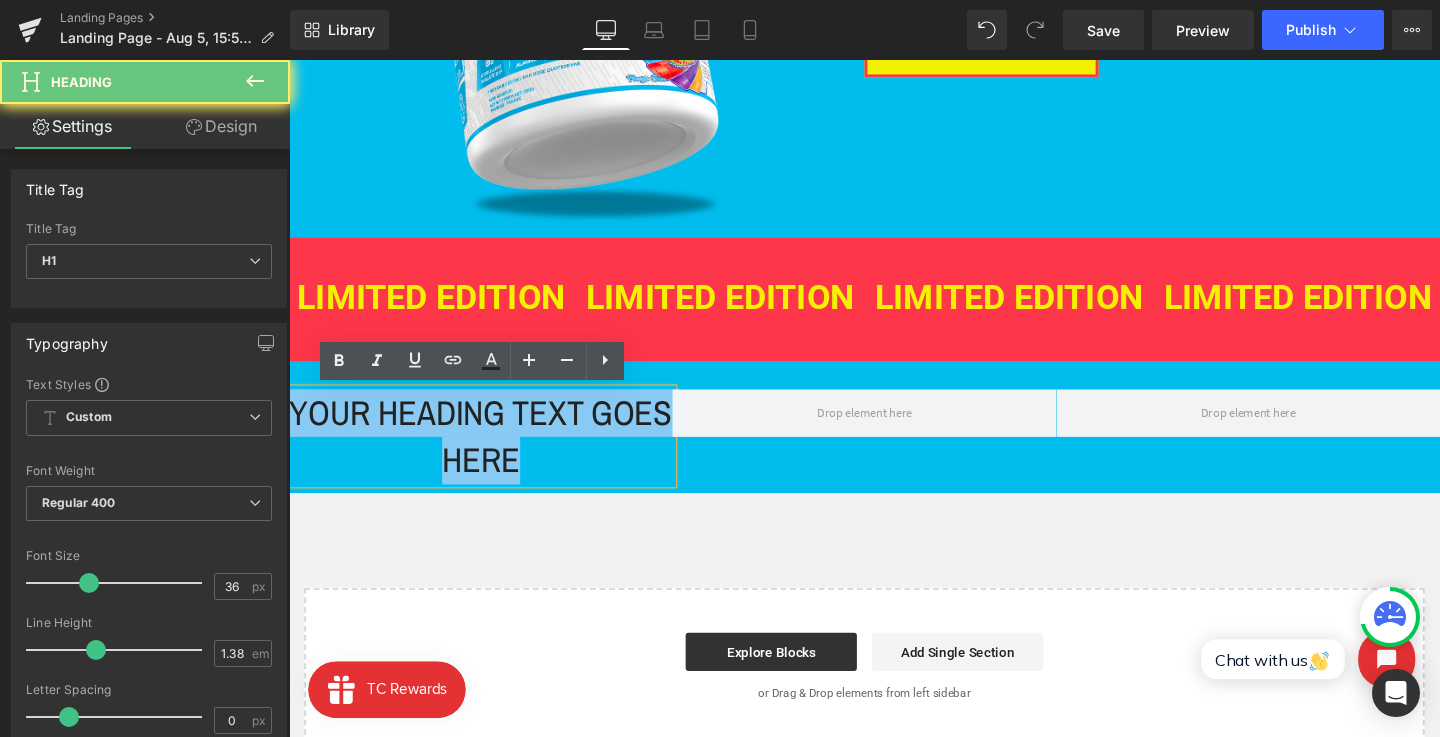 click on "Your heading text goes here" at bounding box center (490, 455) 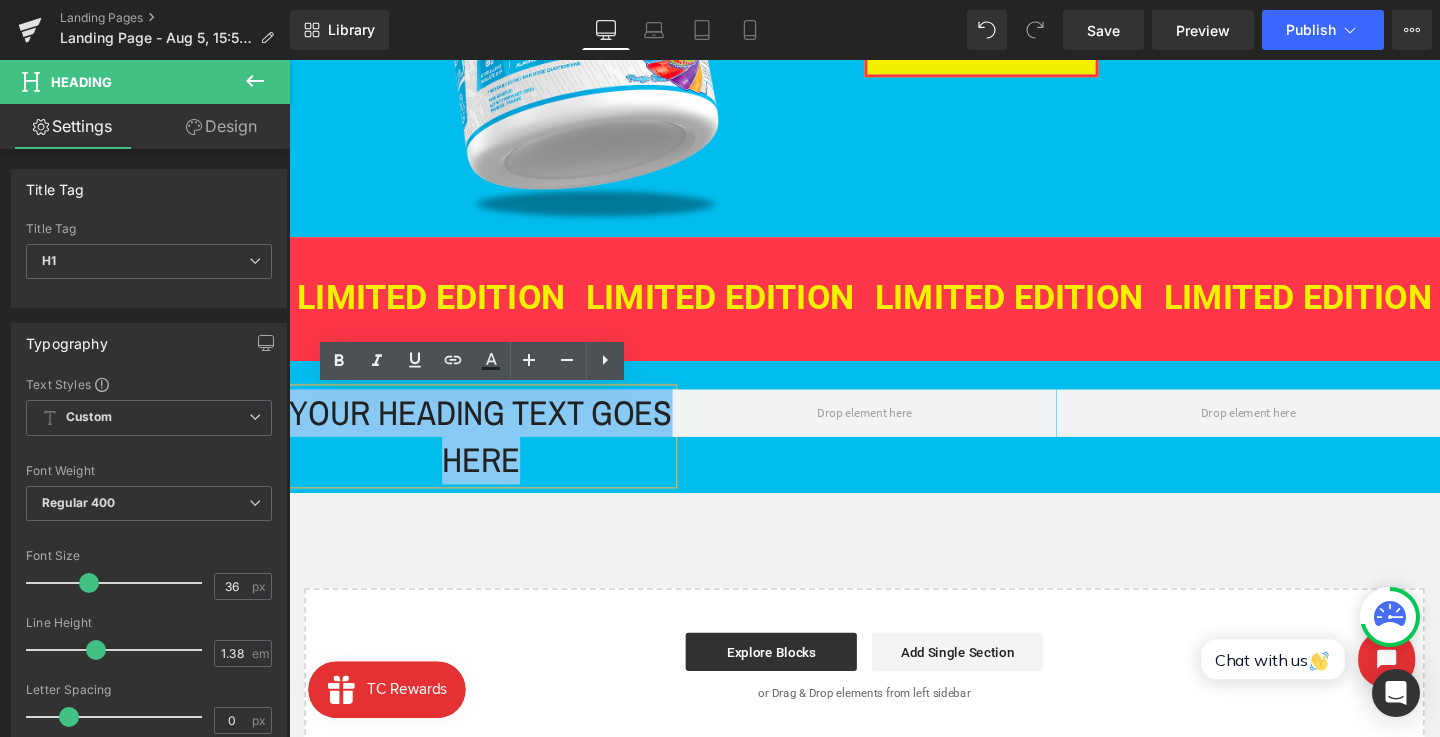 click on "Your heading text goes here
Heading         Row" at bounding box center (894, 445) 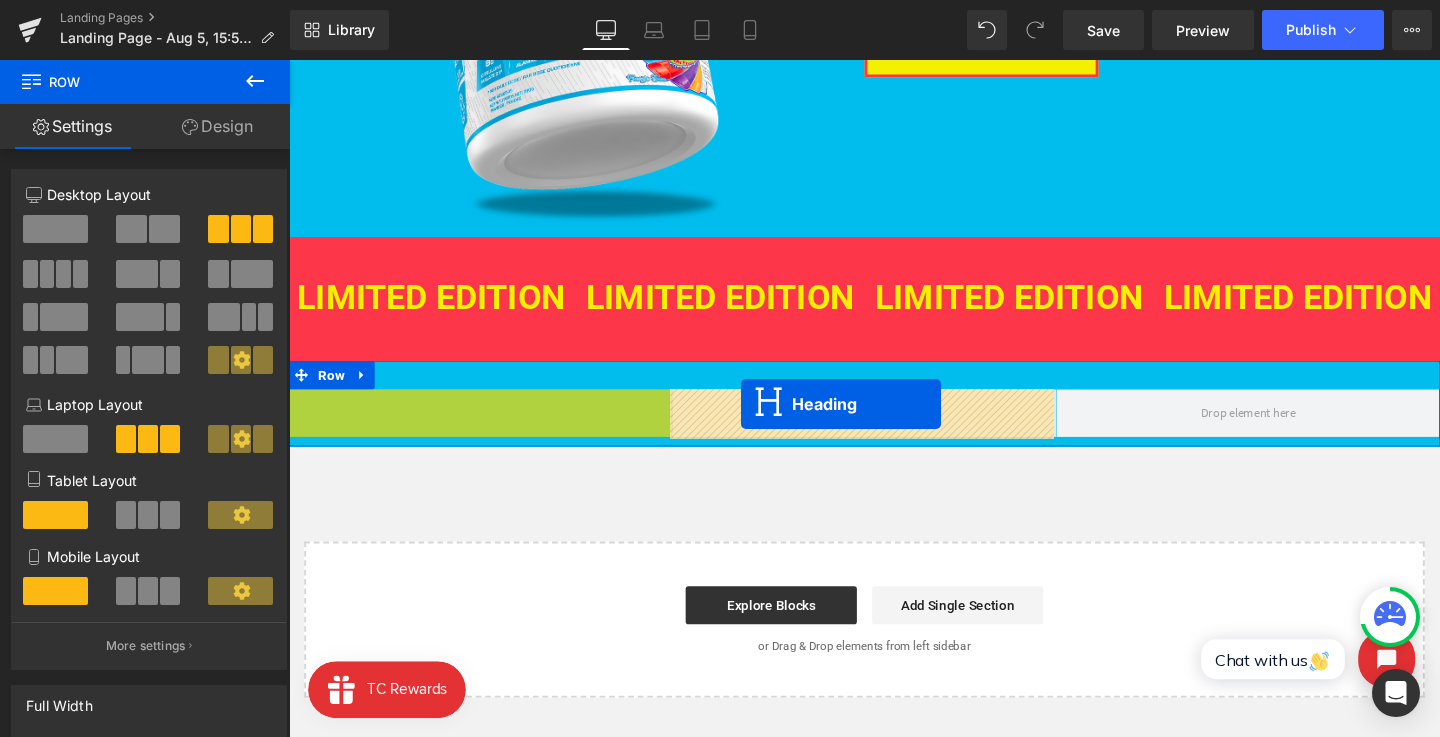 drag, startPoint x: 451, startPoint y: 452, endPoint x: 764, endPoint y: 422, distance: 314.43442 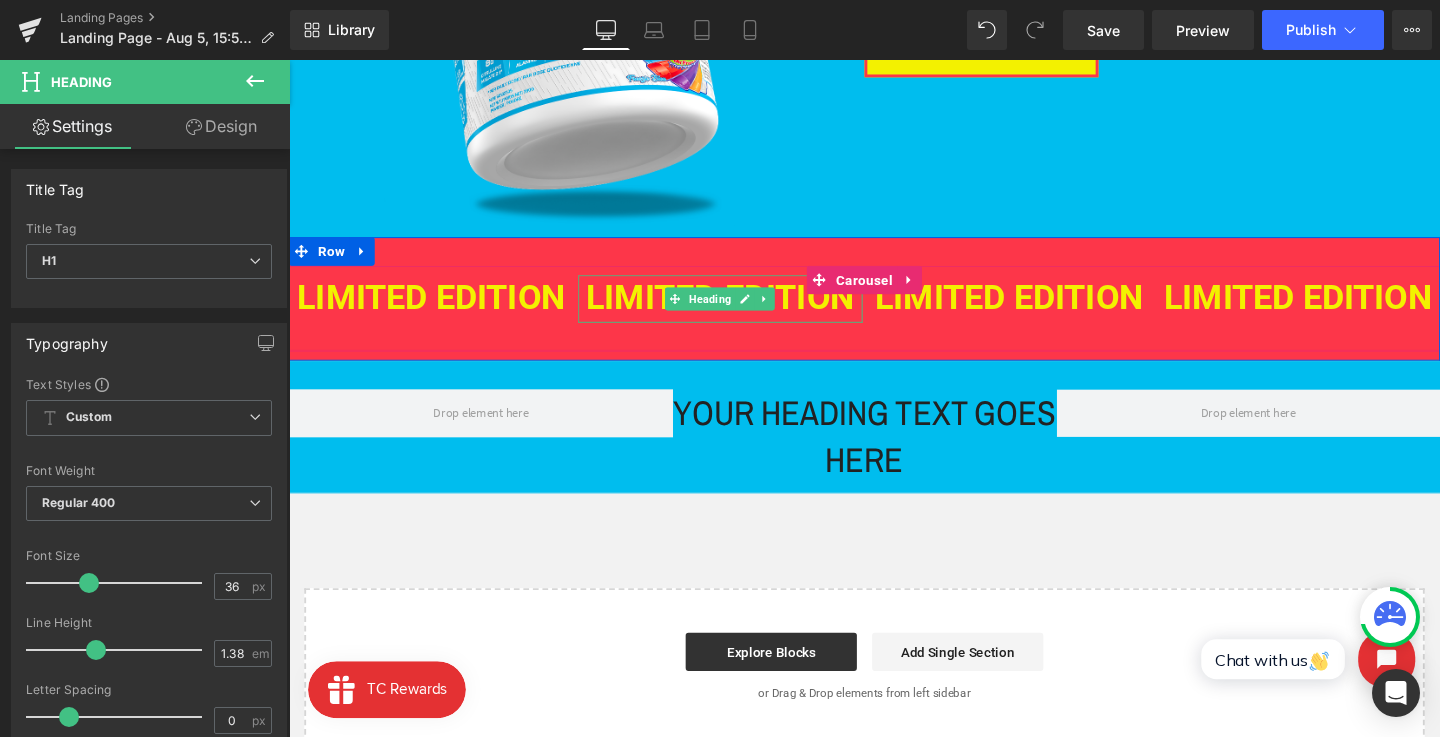 click on "LIMITED EDITION" at bounding box center [742, 310] 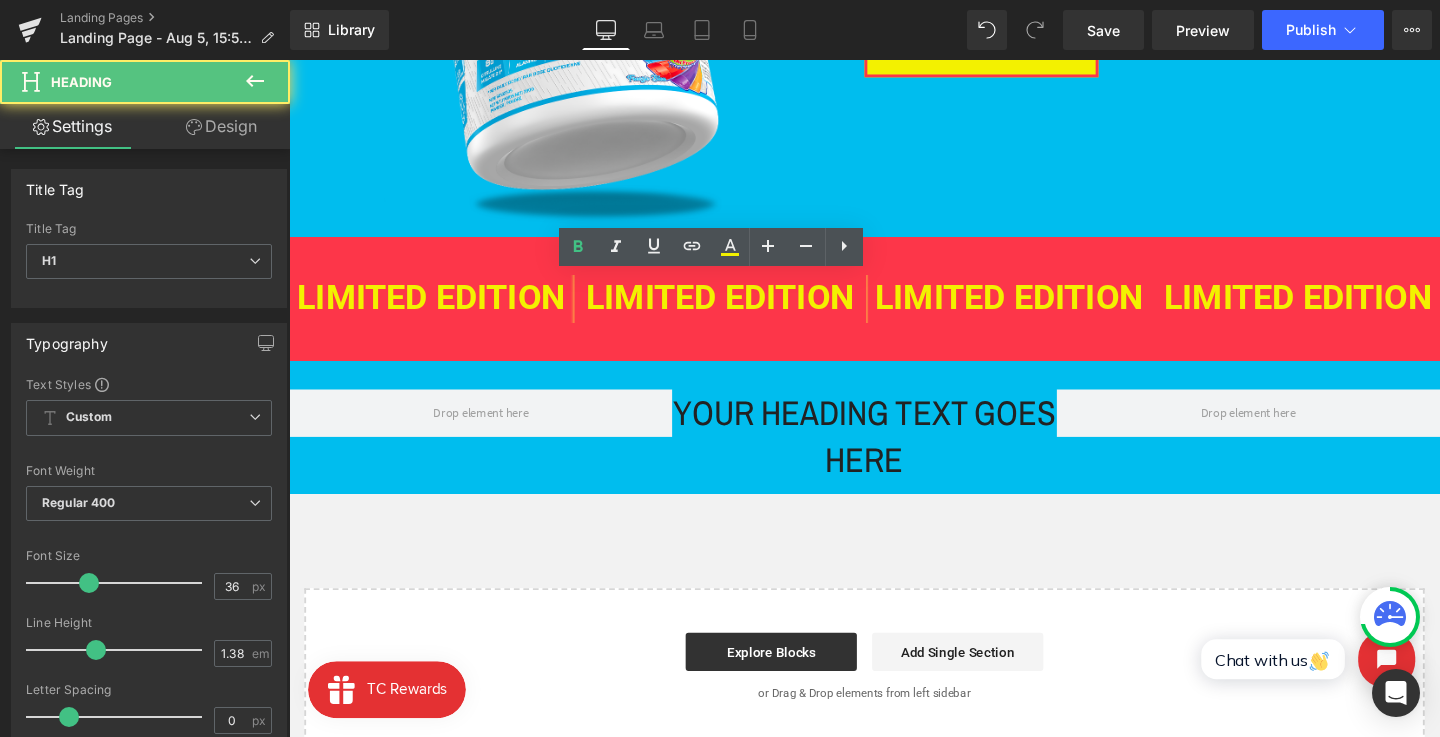 click on "Your heading text goes here
Heading         Row" at bounding box center (894, 445) 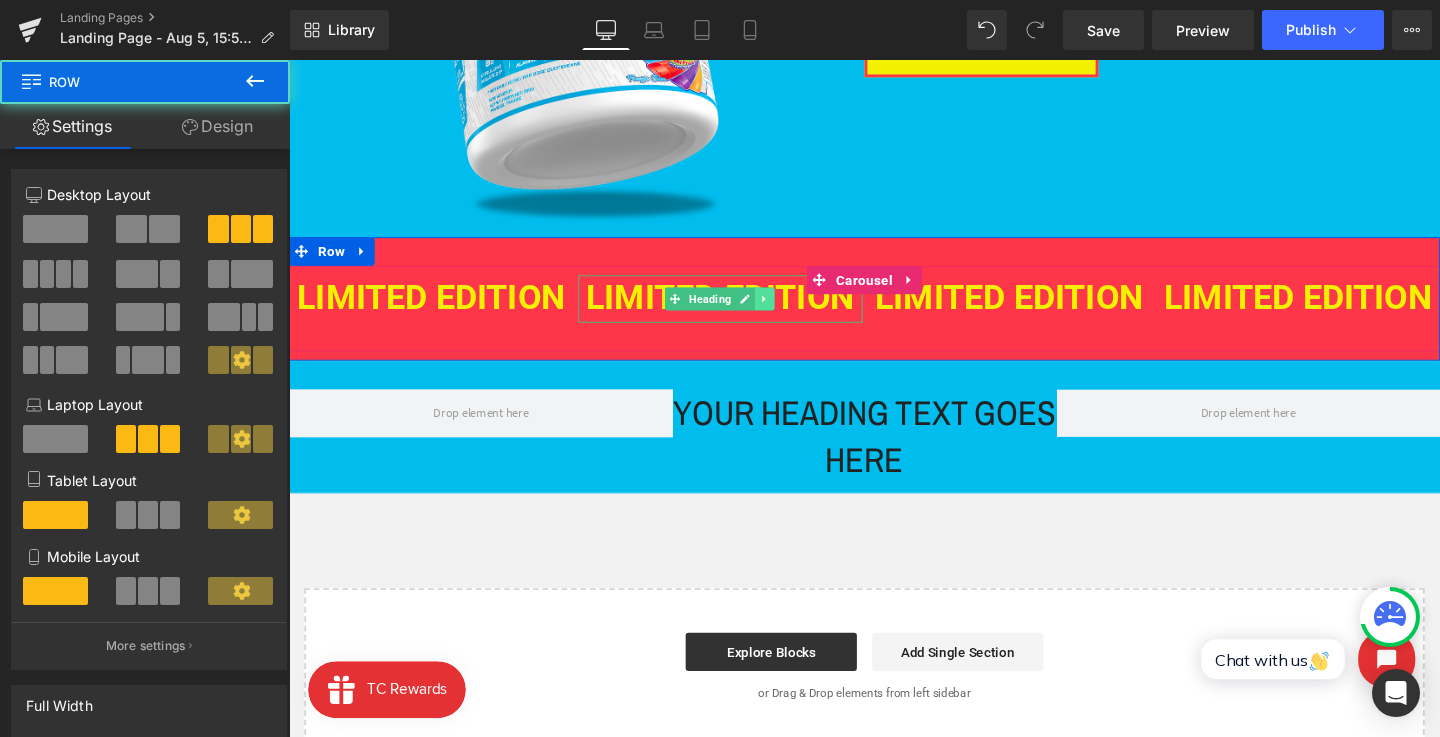 click at bounding box center [789, 311] 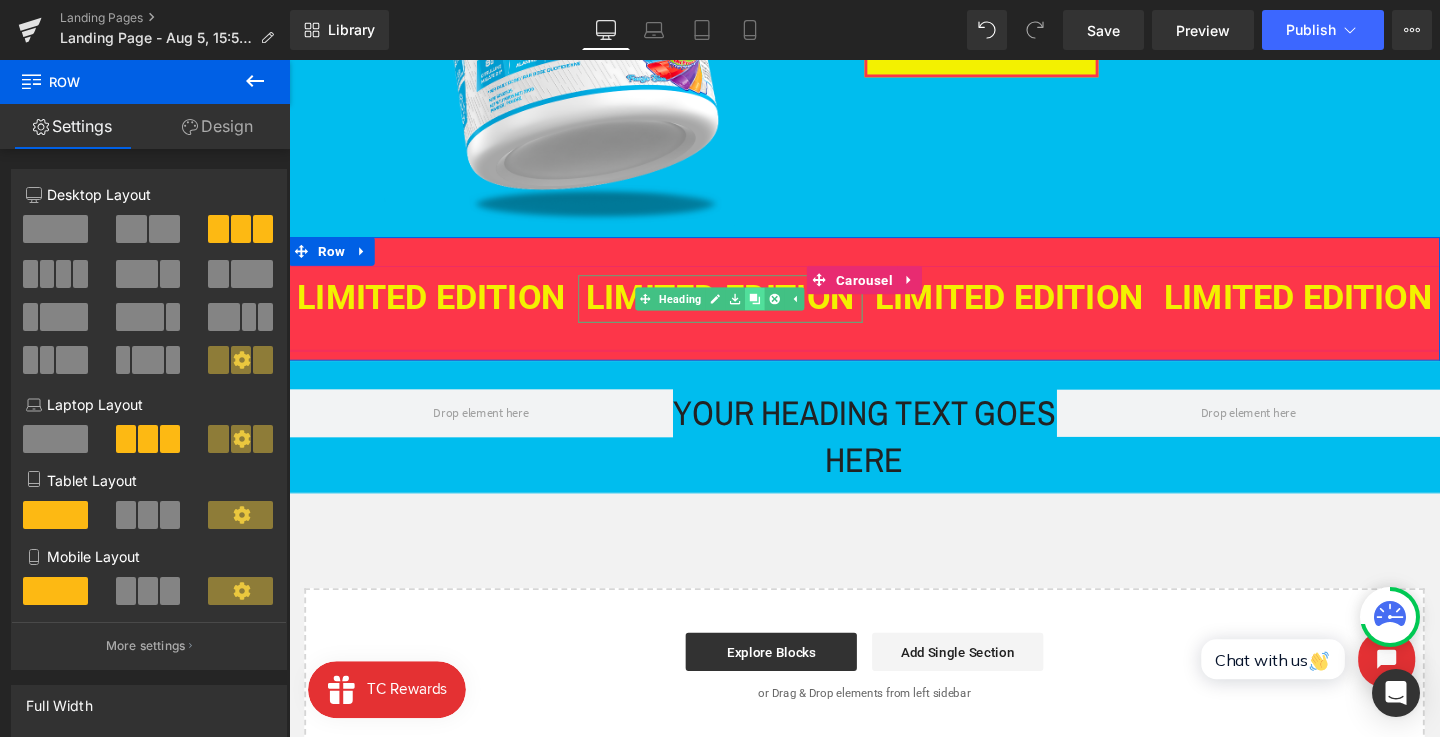 click 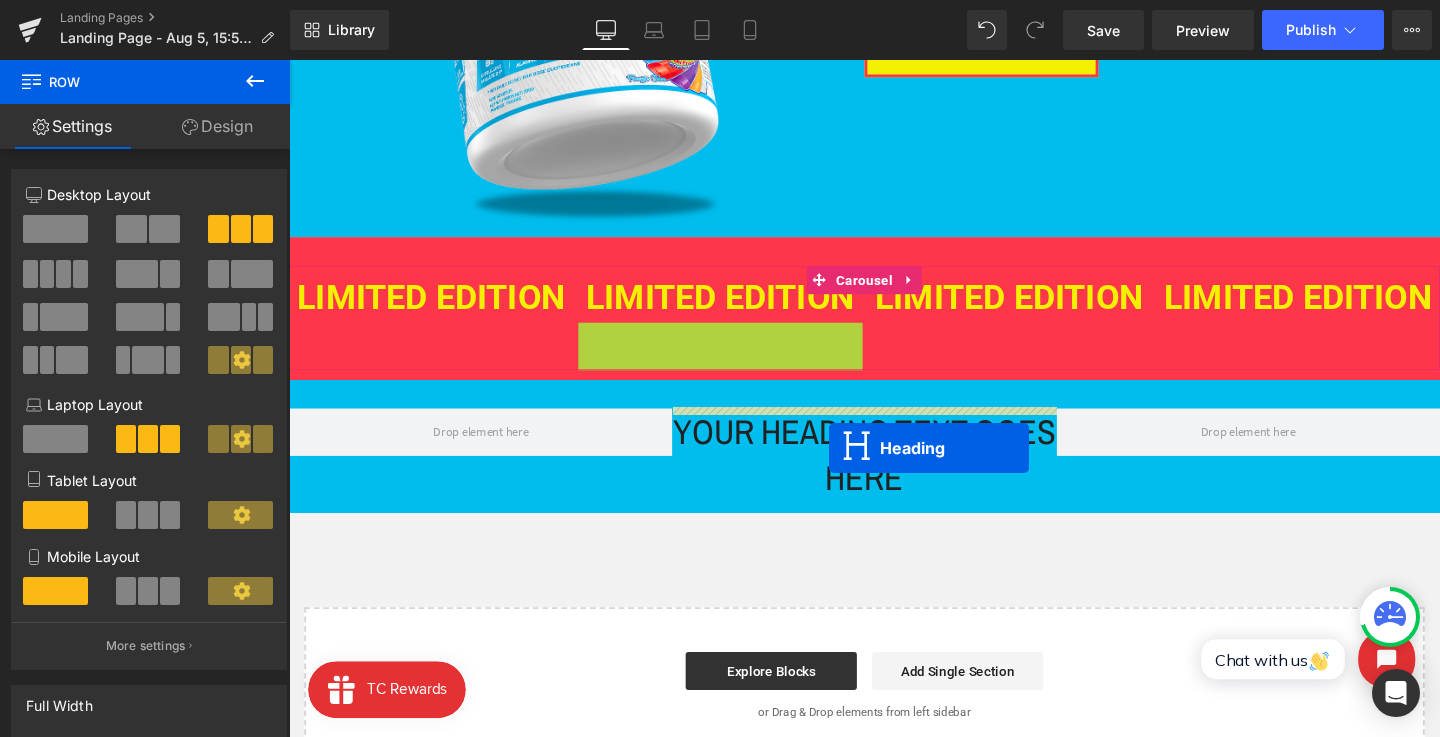drag, startPoint x: 697, startPoint y: 361, endPoint x: 857, endPoint y: 468, distance: 192.48117 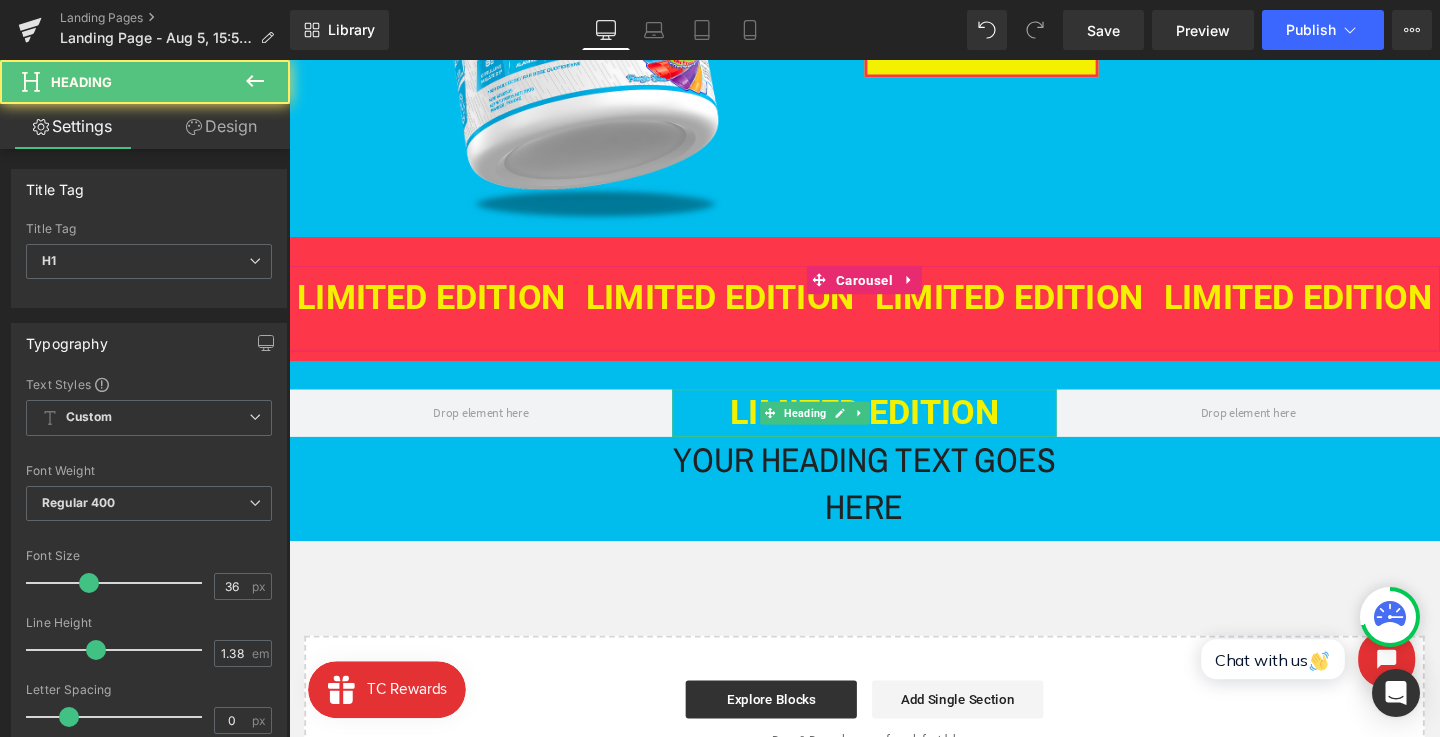 click on "Your heading text goes here" at bounding box center (893, 505) 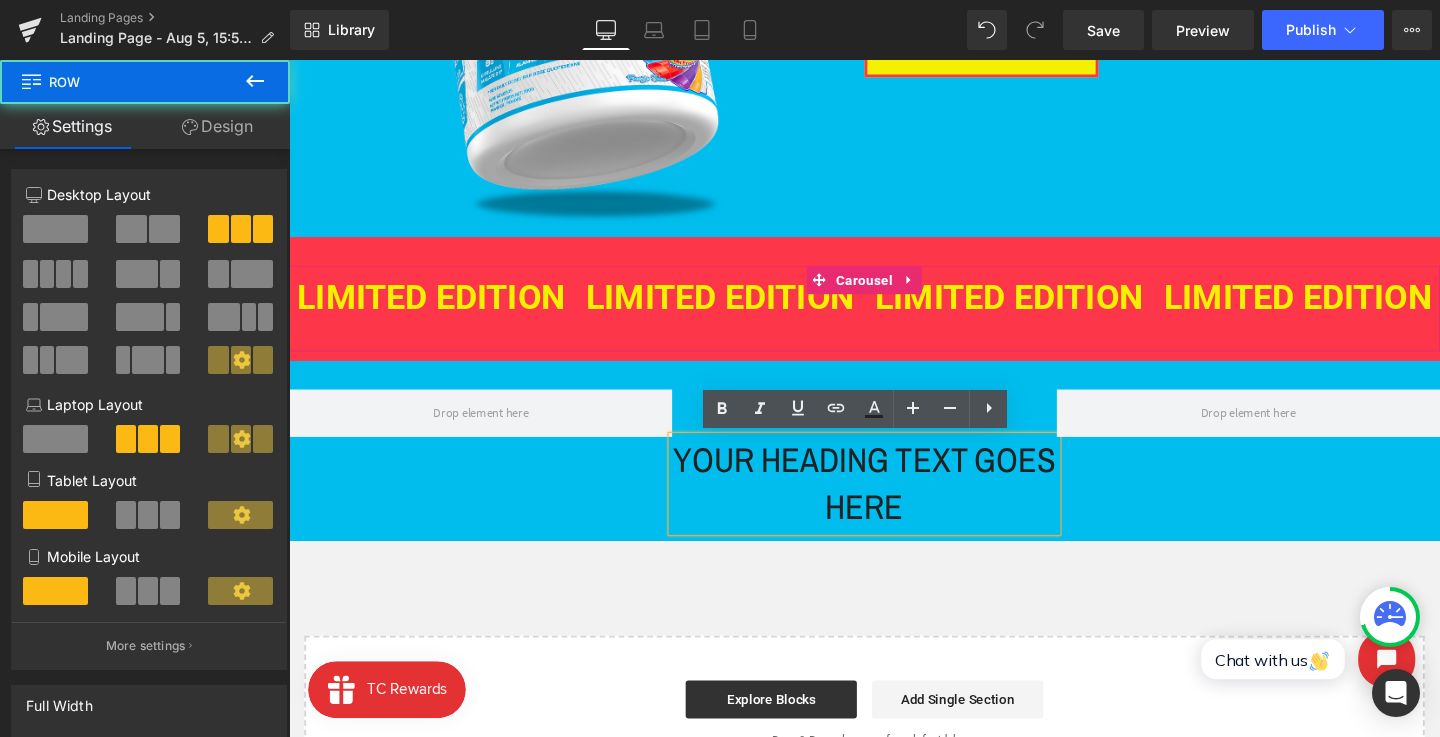drag, startPoint x: 1166, startPoint y: 526, endPoint x: 986, endPoint y: 514, distance: 180.39955 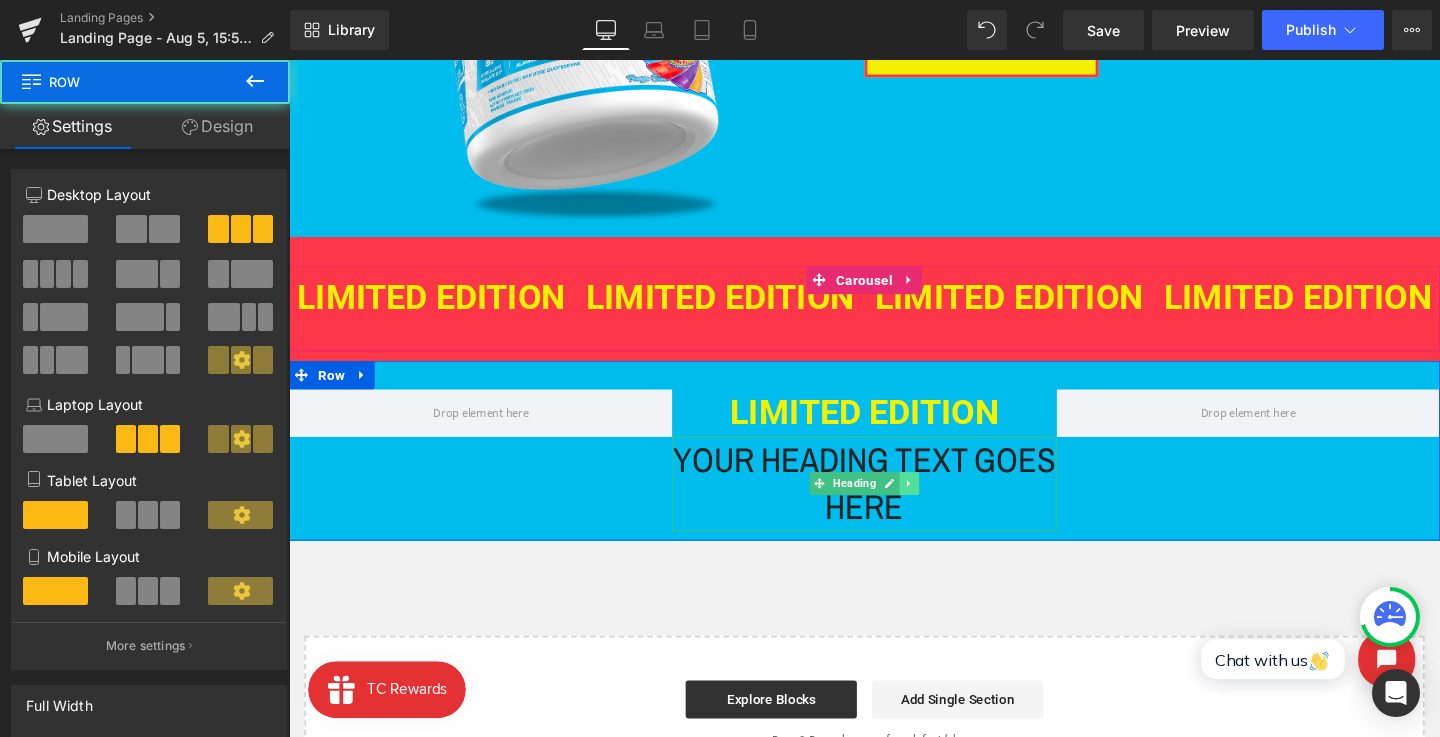 click at bounding box center (941, 505) 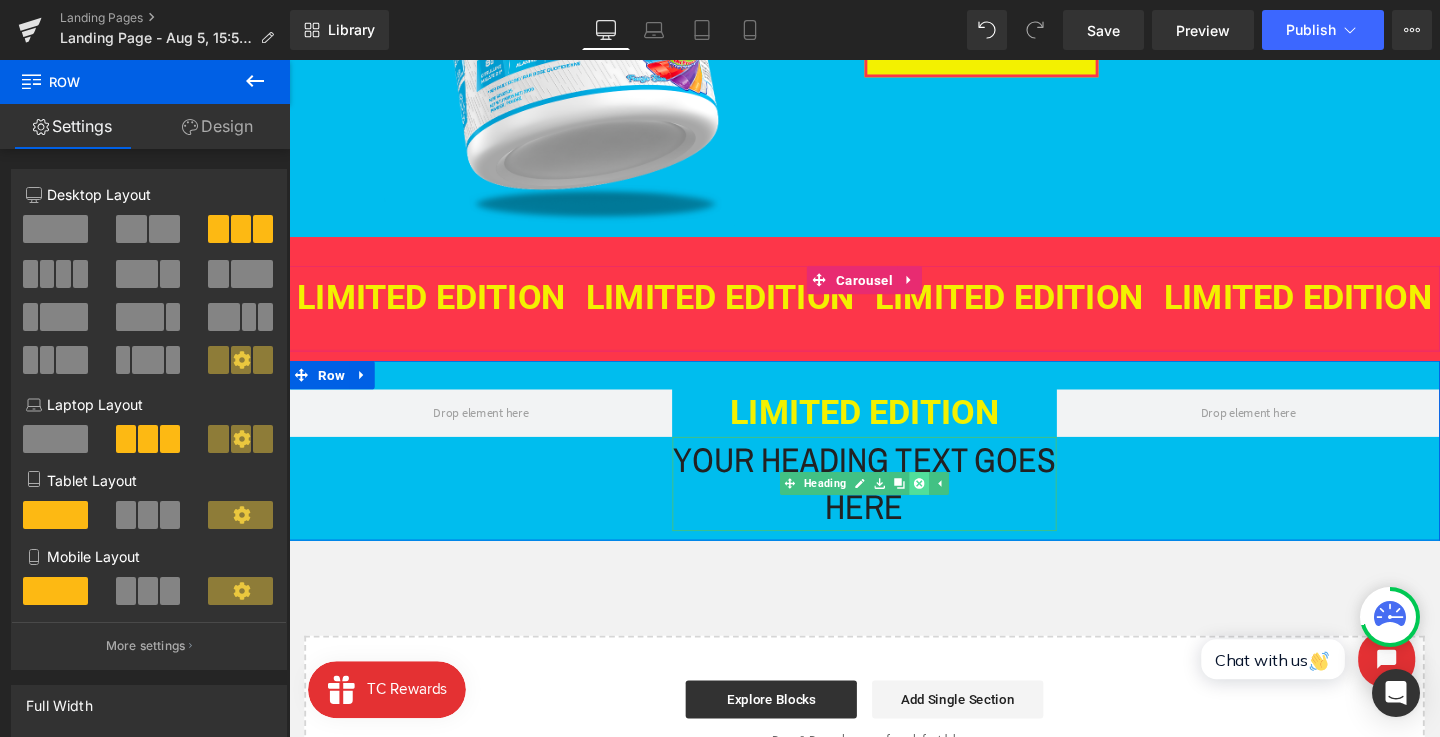 click 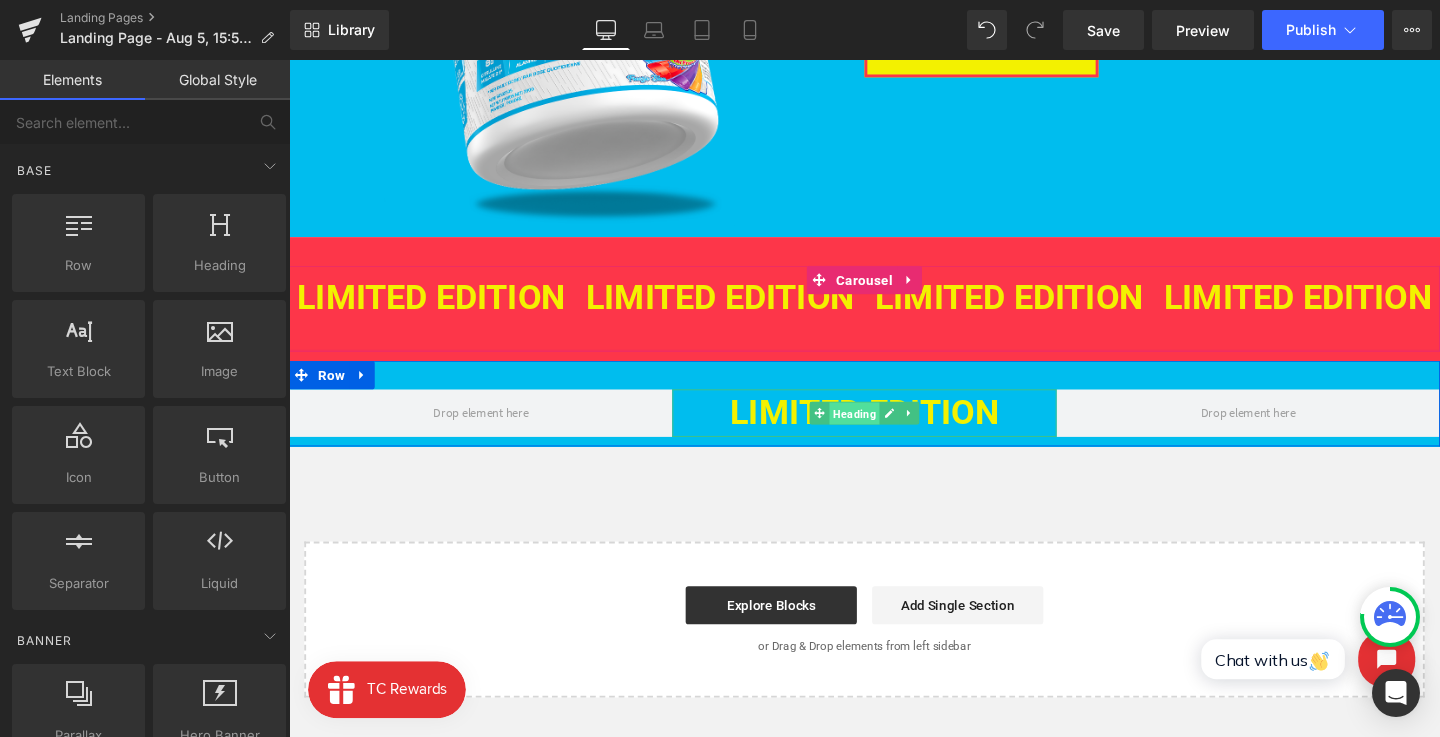 click on "Heading" at bounding box center [883, 432] 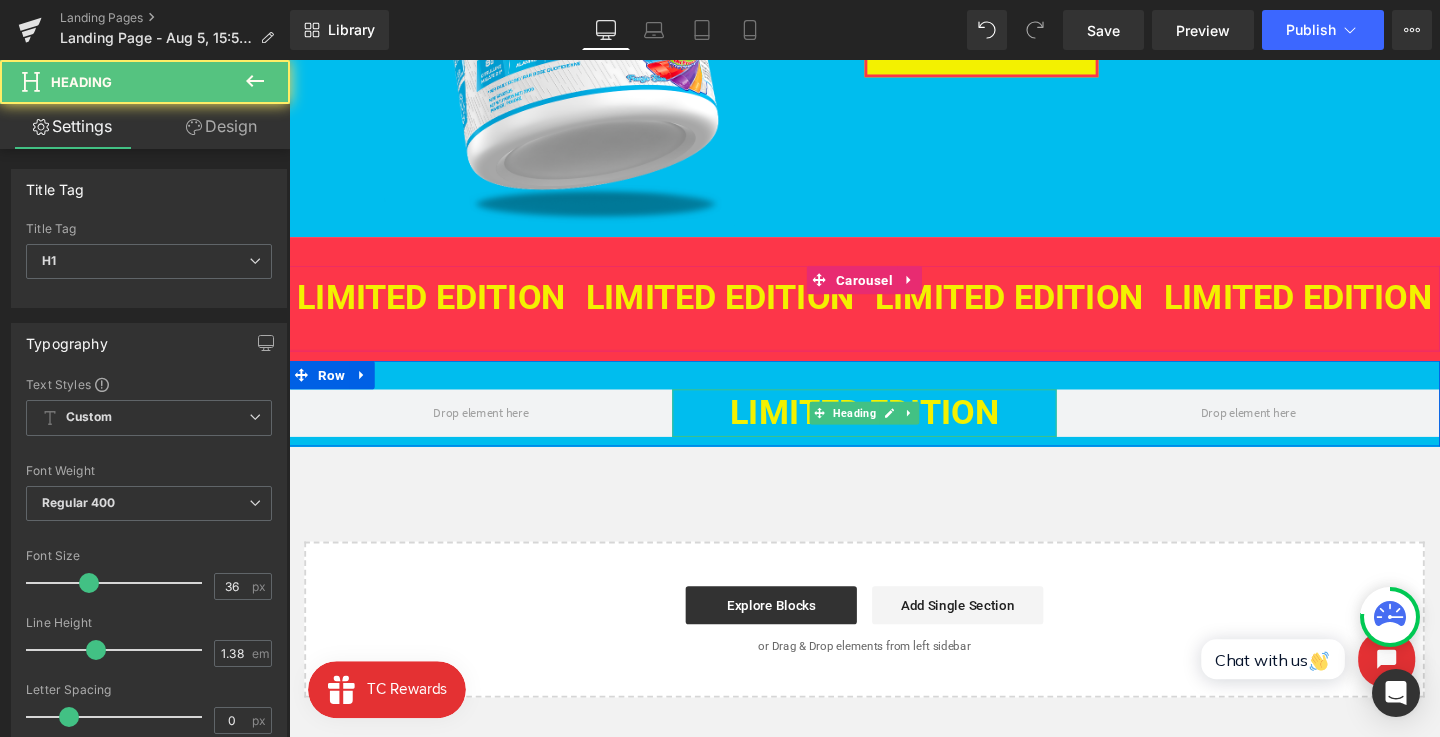 click on "LIMITED EDITION" at bounding box center (894, 430) 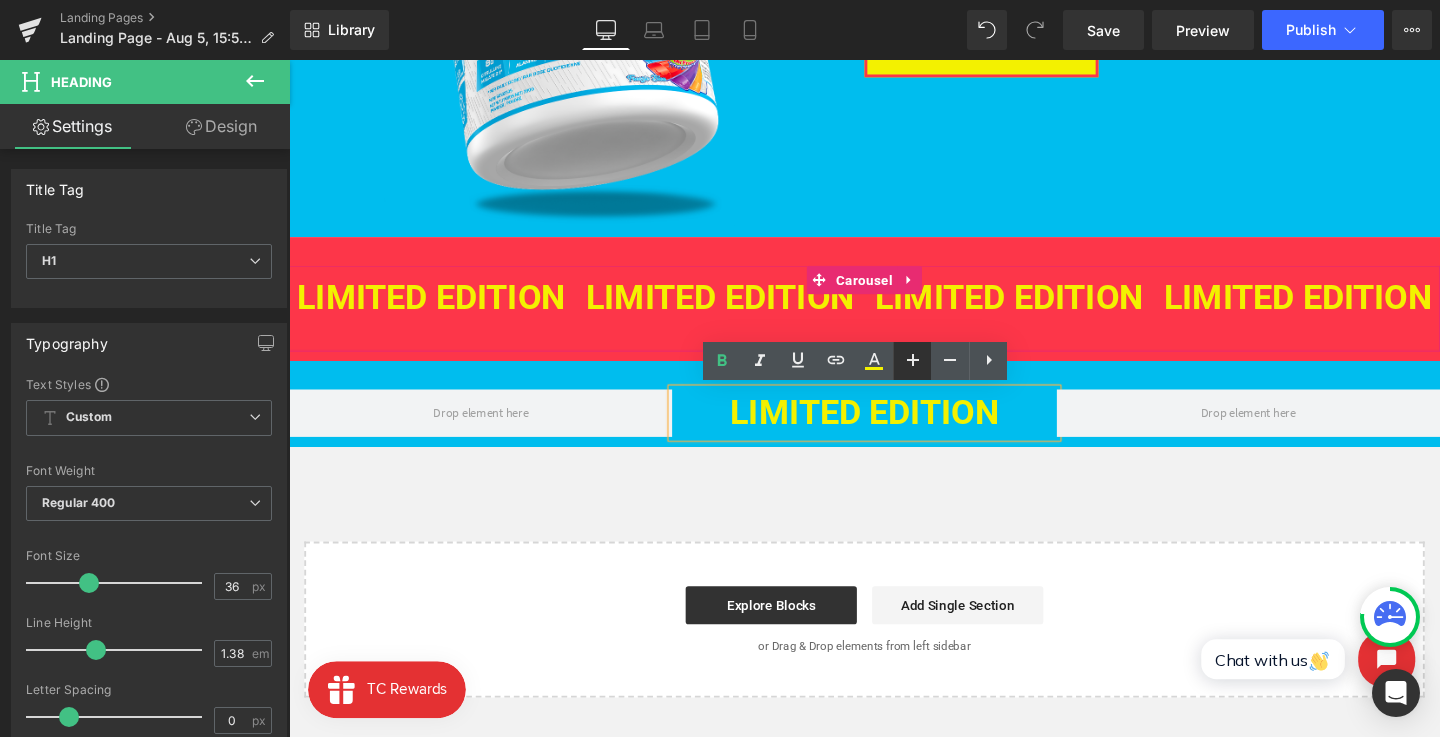 click 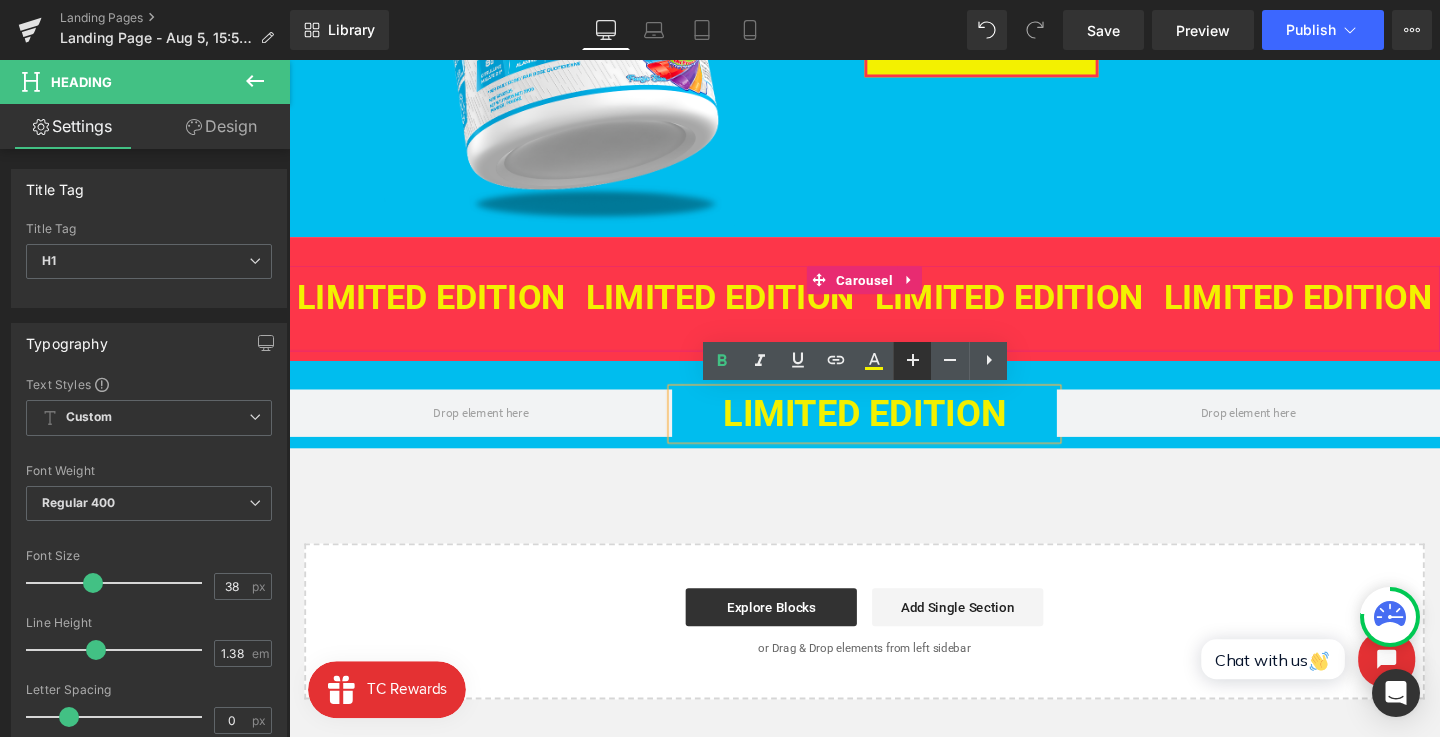 click 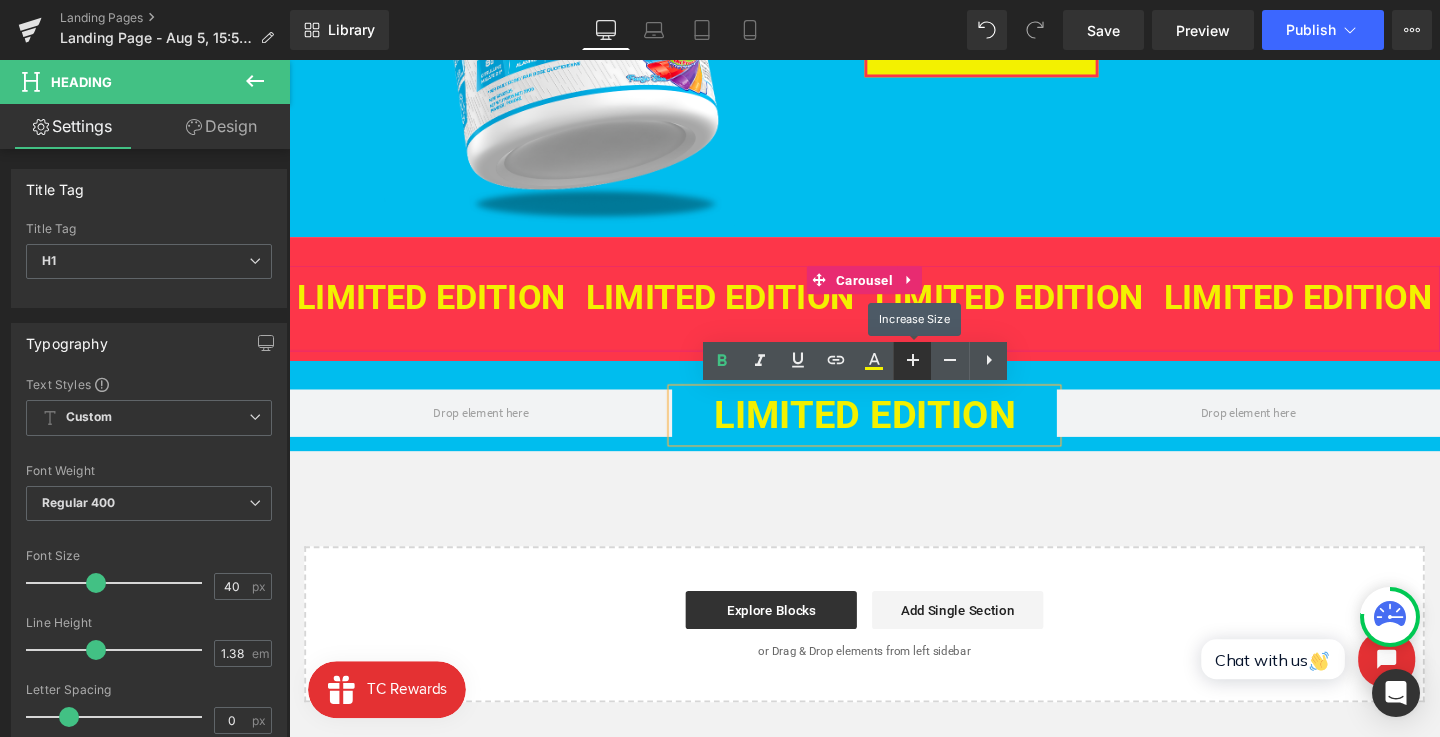 click 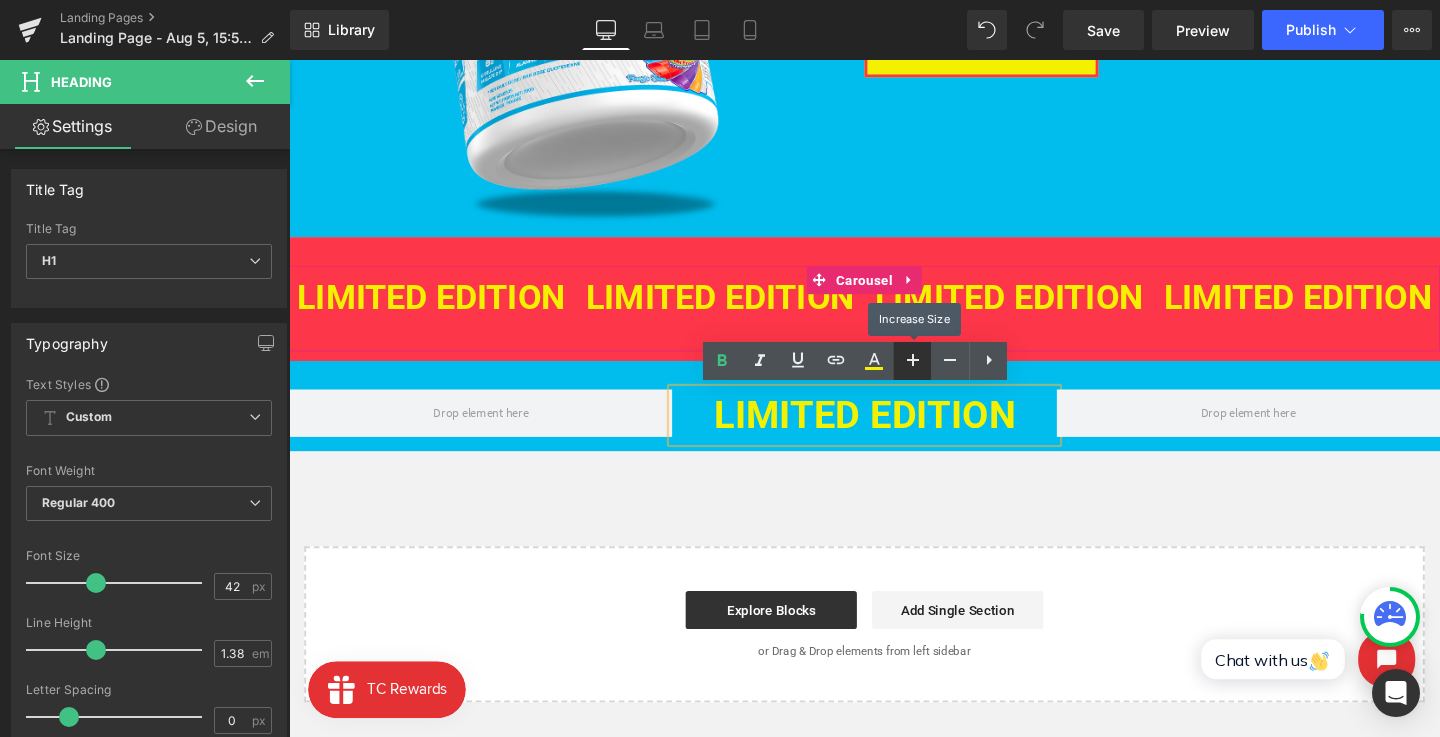 click 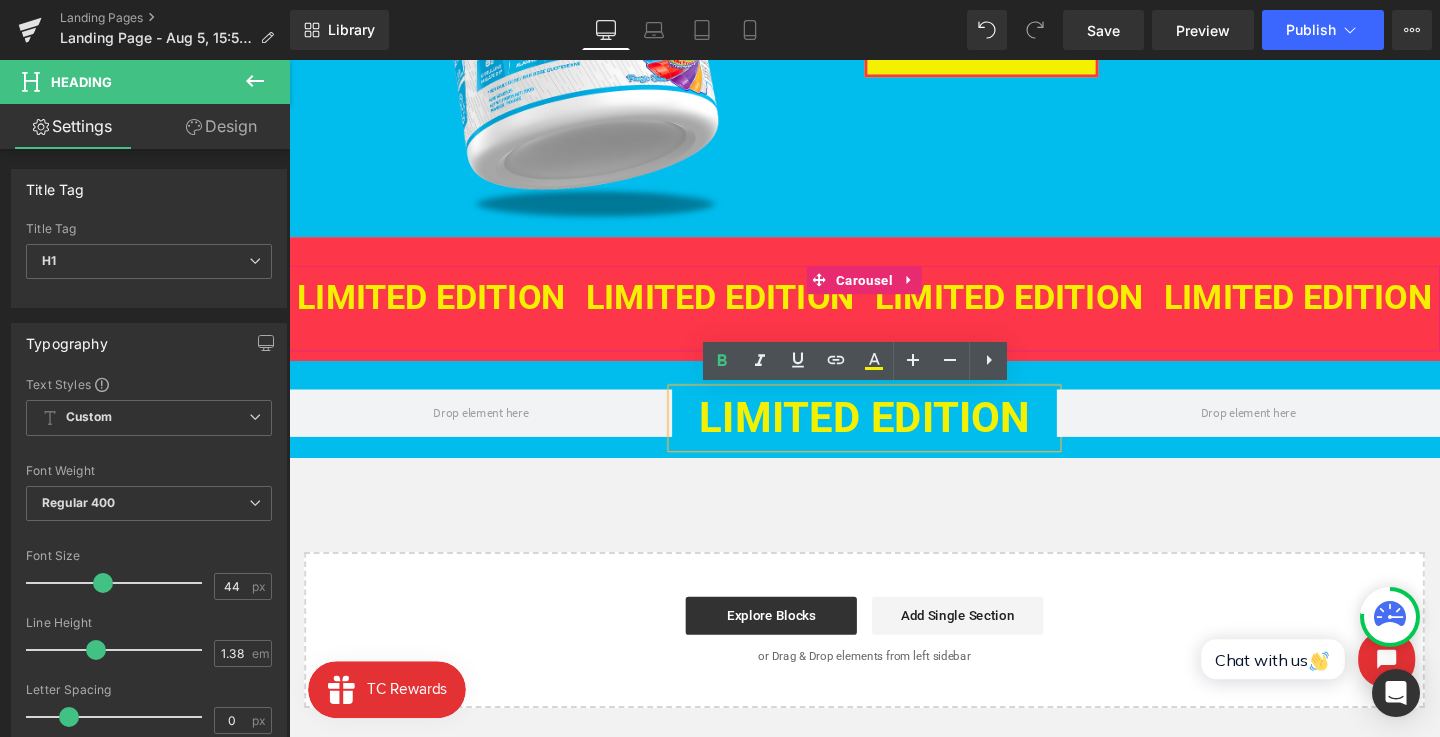 click on "LIMITED EDITION" at bounding box center [893, 436] 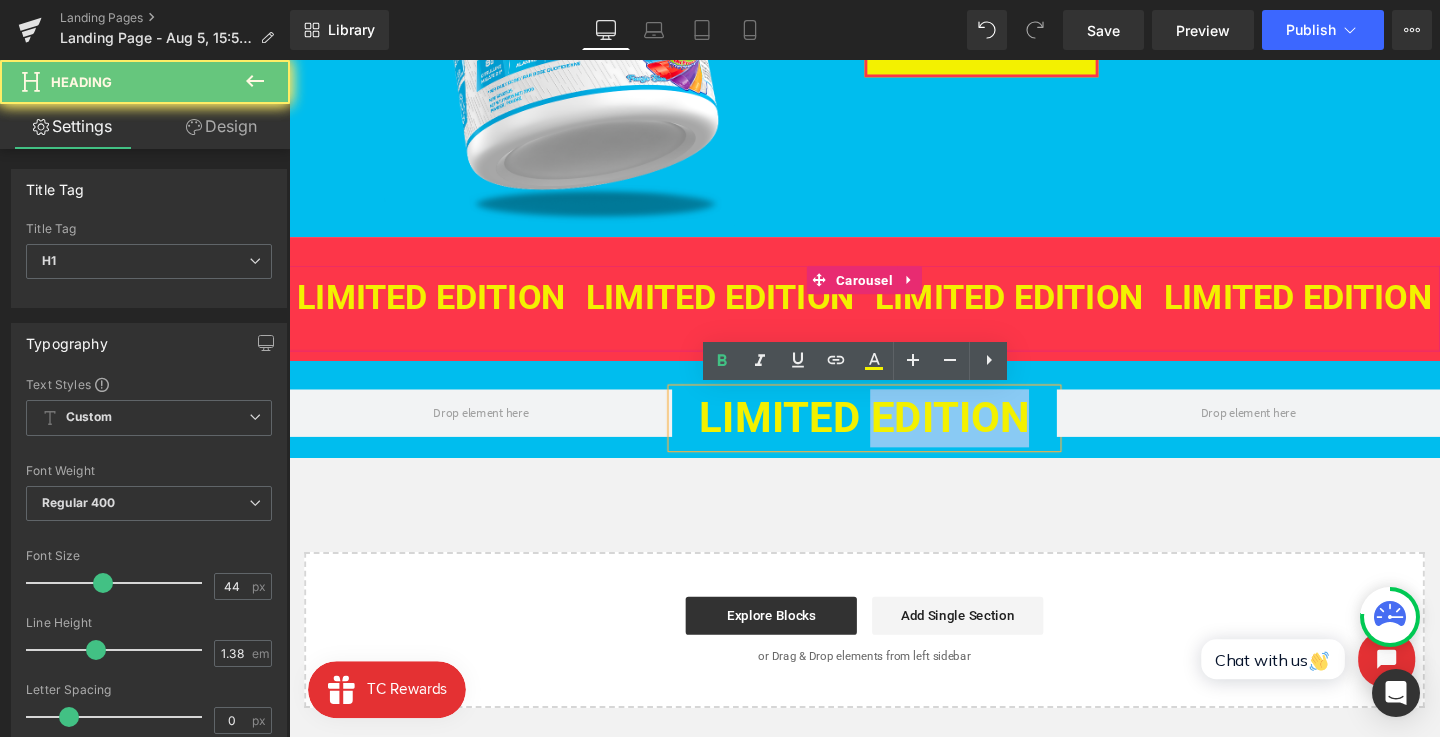 click on "LIMITED EDITION" at bounding box center [893, 436] 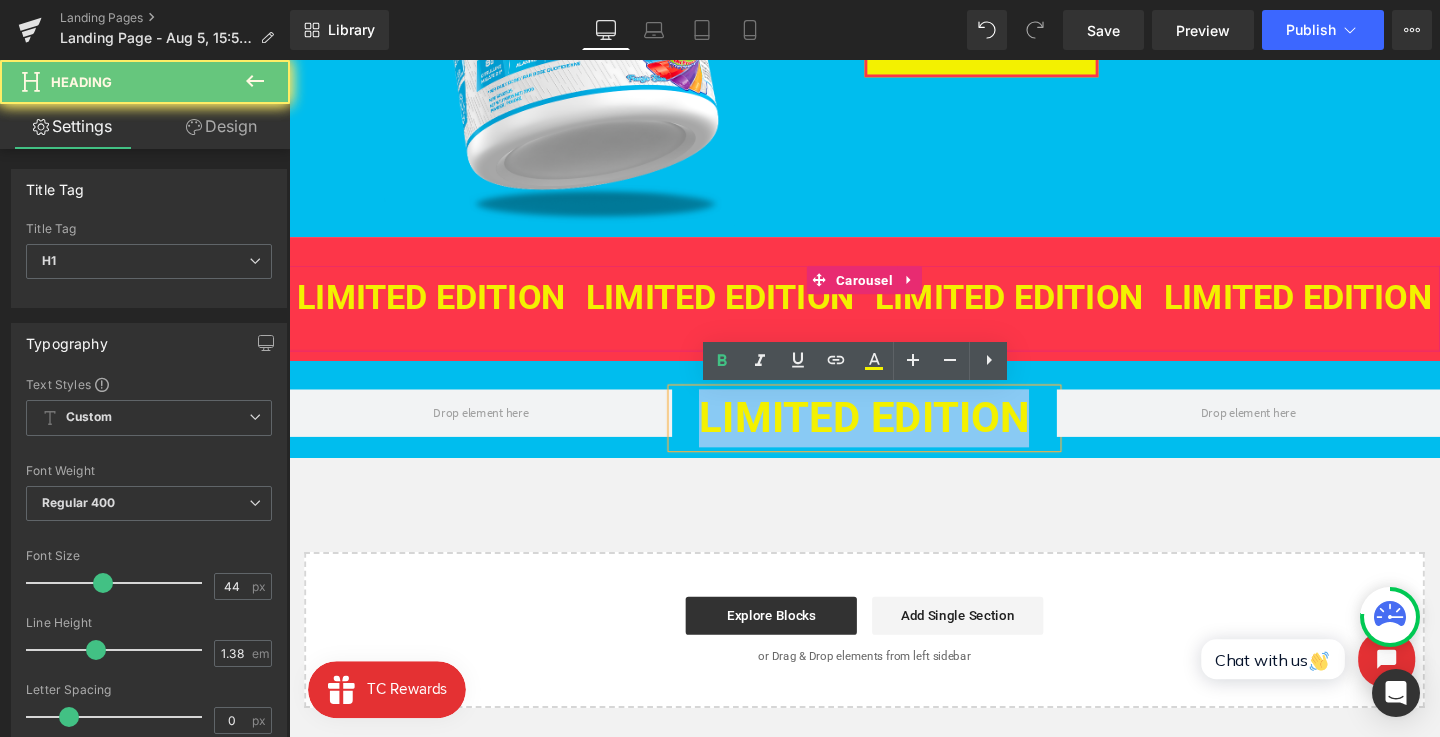 click on "LIMITED EDITION" at bounding box center (893, 436) 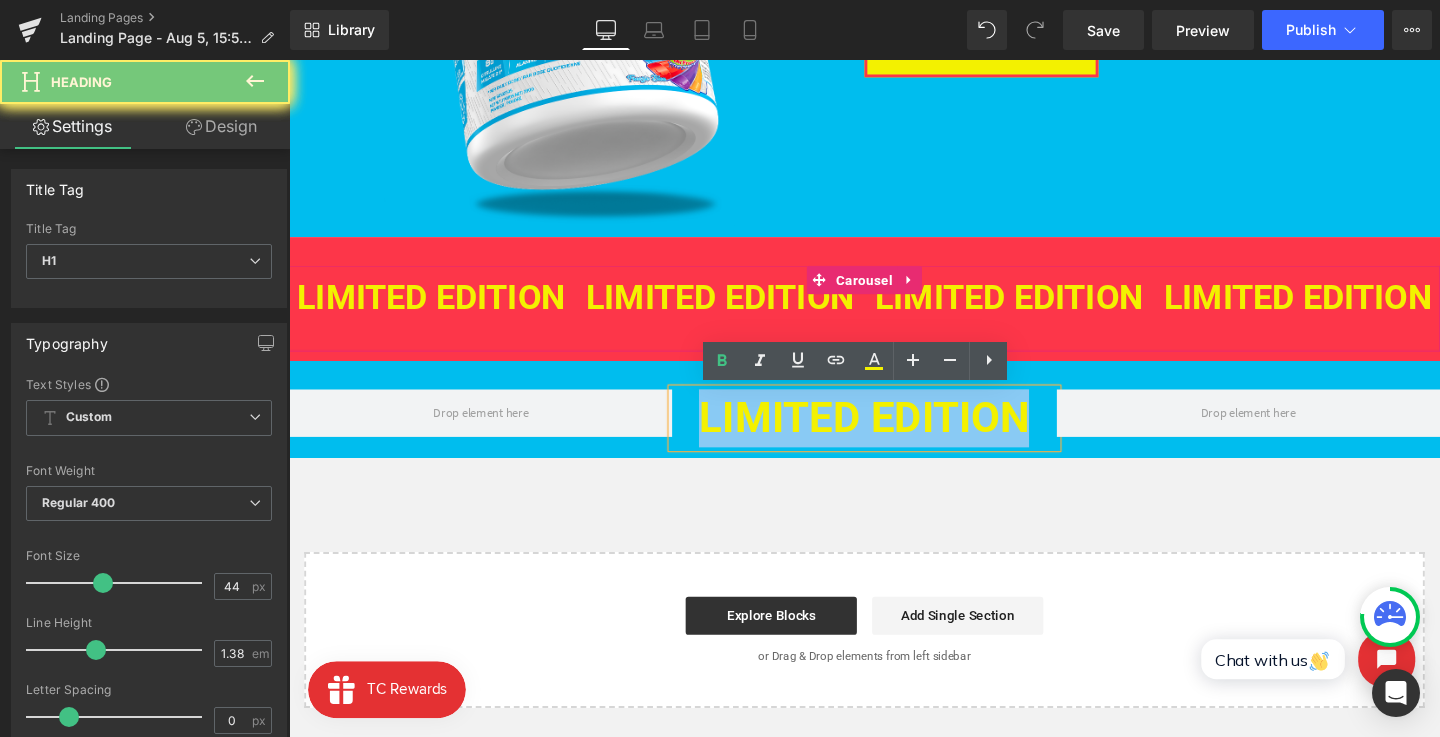 type 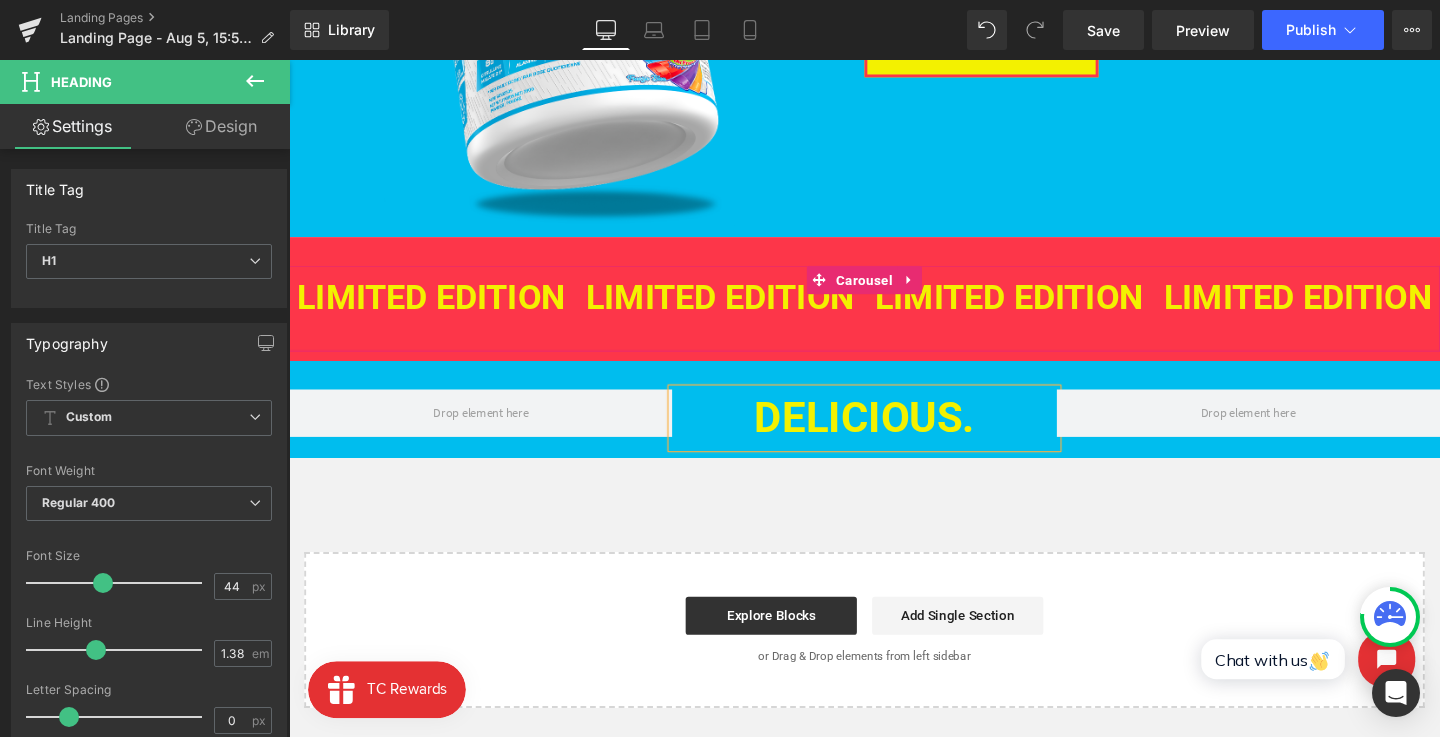 click on "DELICIOUS." at bounding box center [894, 436] 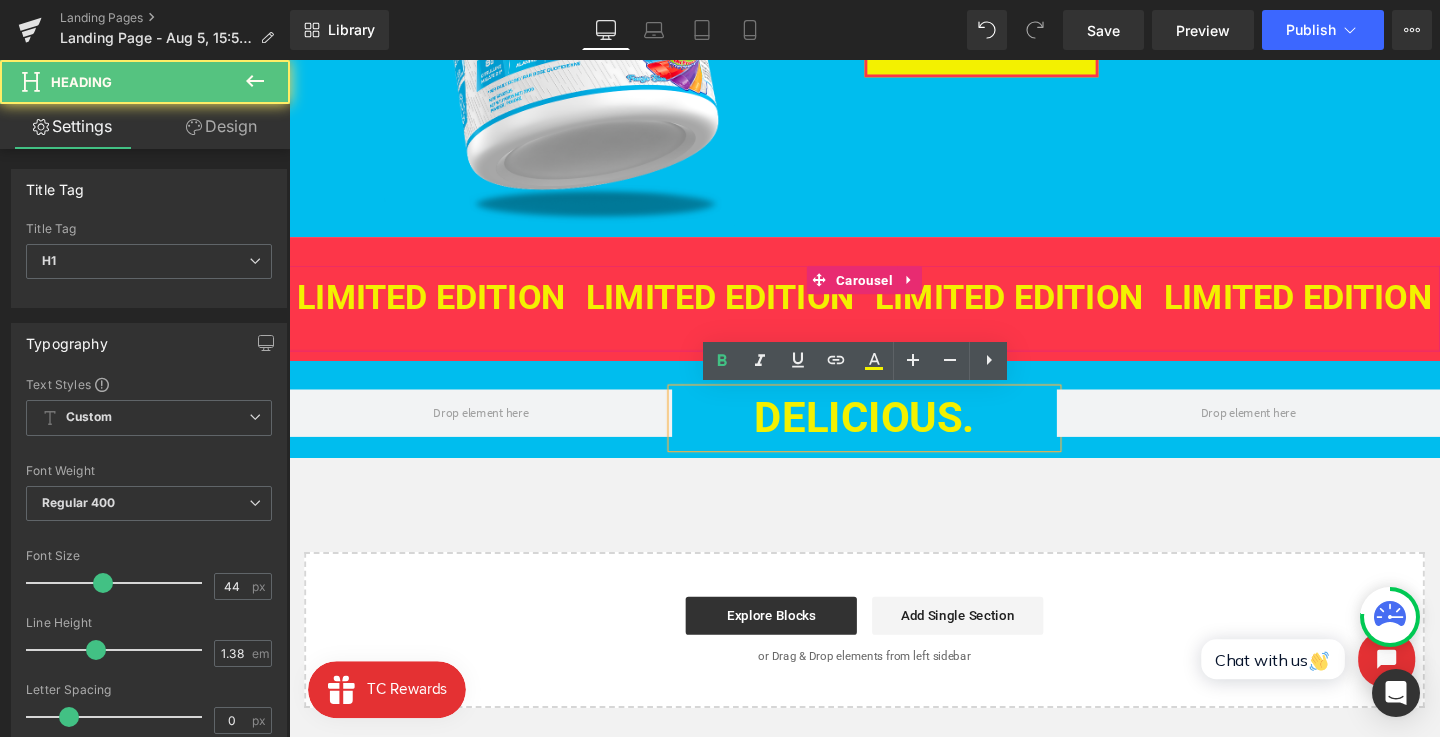 click on "DELICIOUS." at bounding box center (893, 436) 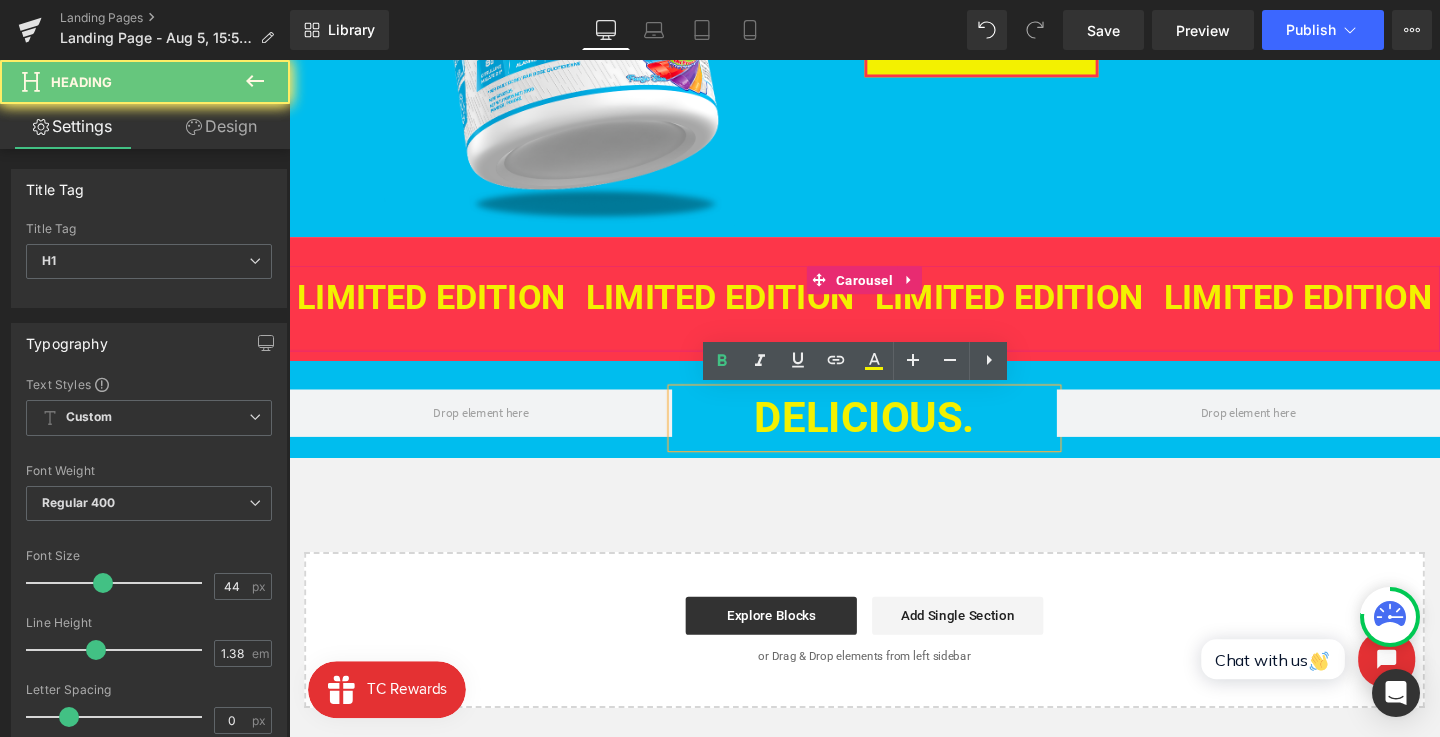 click on "Image         Image         OTHER FLAVOUR Heading         BUY NOW Button         Row
LIMITED EDITION
Heading
LIMITED EDITION Heading
LIMITED EDITION Heading
LIMITED EDITION Heading
LIMITED EDITION Heading
LIMITED EDITION Heading
‹ ›
Carousel         Row         DELICIOUS. Heading         Row
Select your layout" at bounding box center (894, 288) 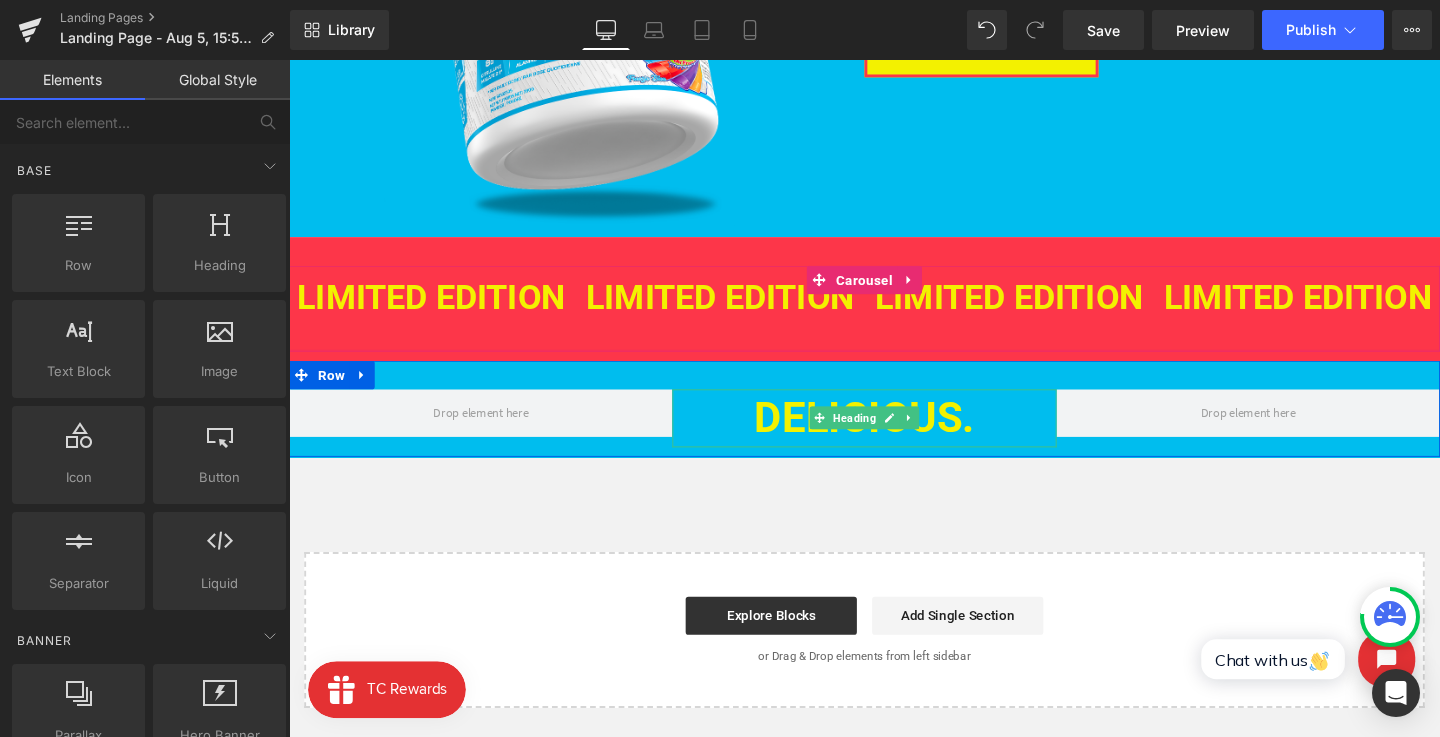 click on "DELICIOUS." at bounding box center [894, 436] 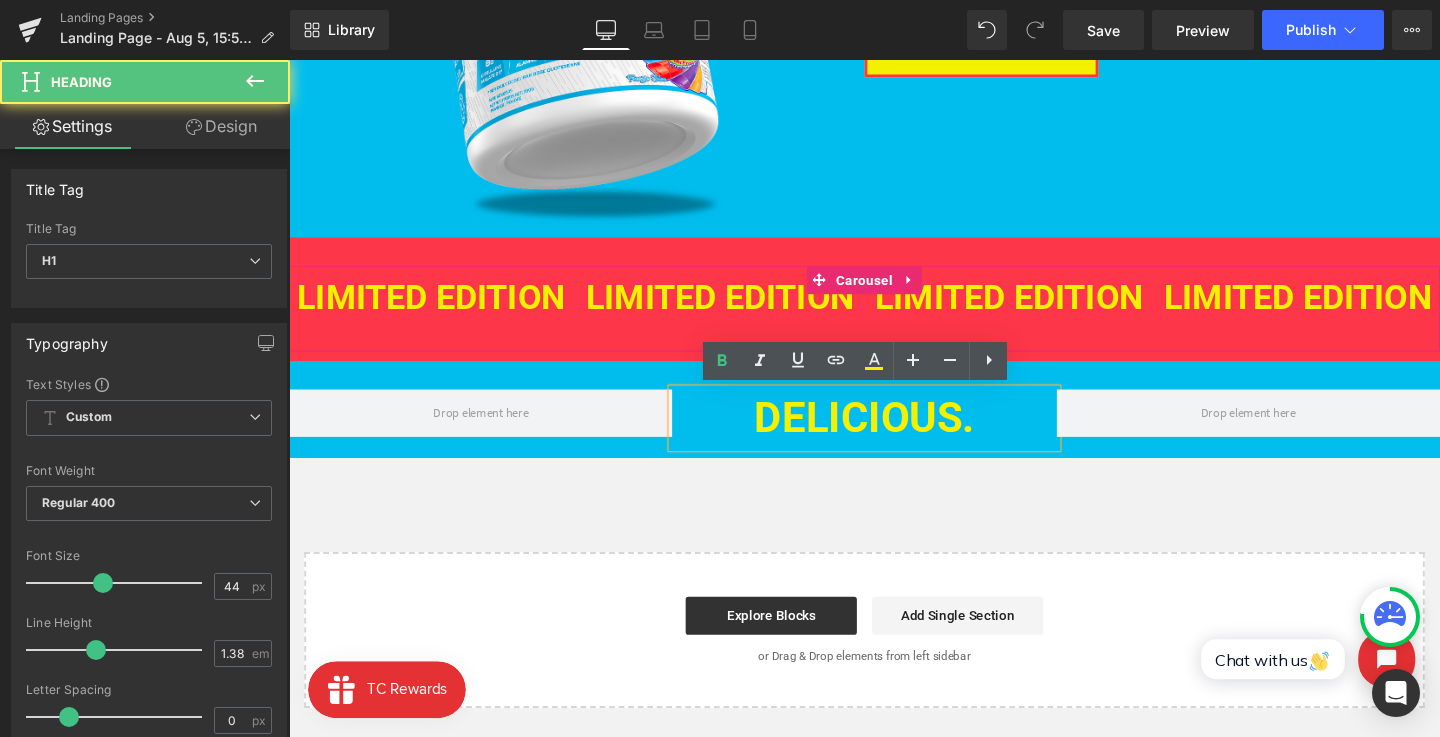click on "DELICIOUS." at bounding box center [894, 436] 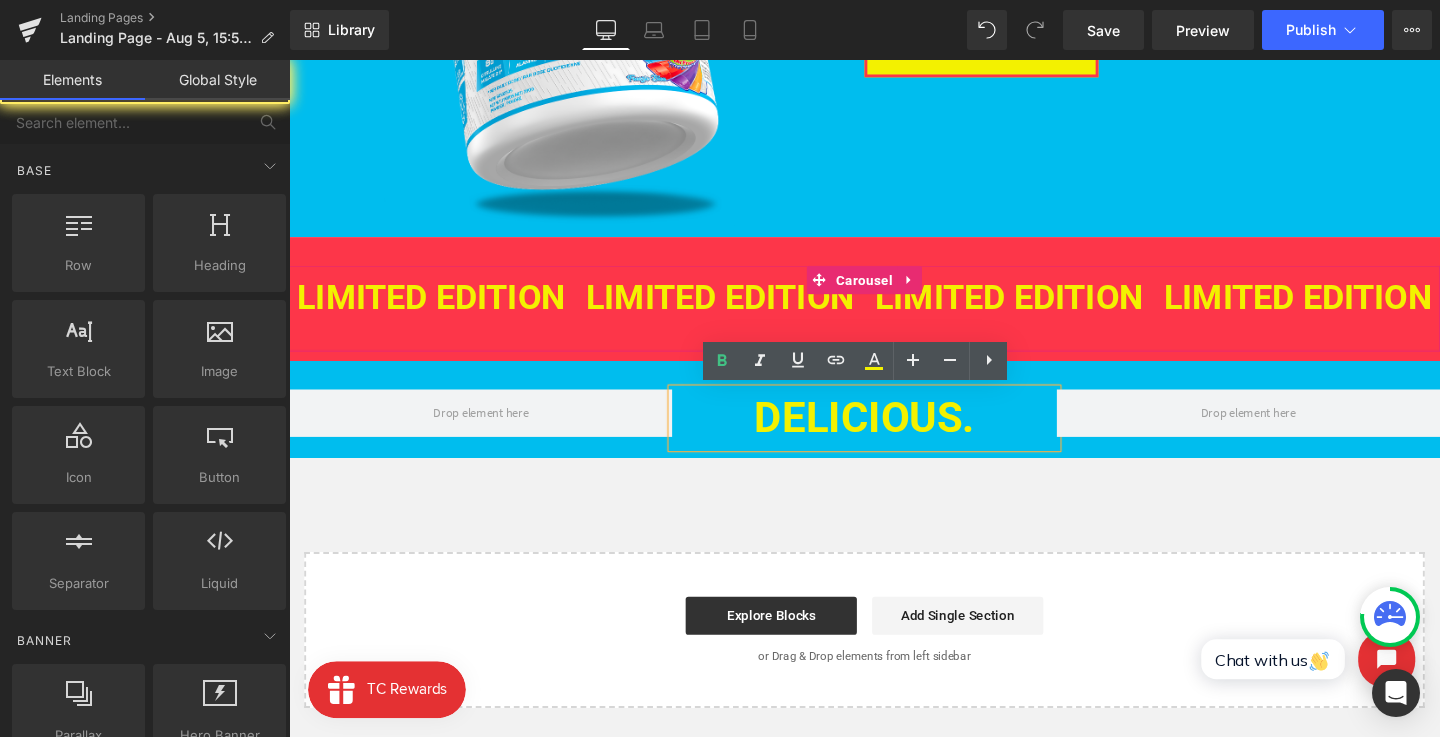 drag, startPoint x: 1000, startPoint y: 498, endPoint x: 990, endPoint y: 492, distance: 11.661903 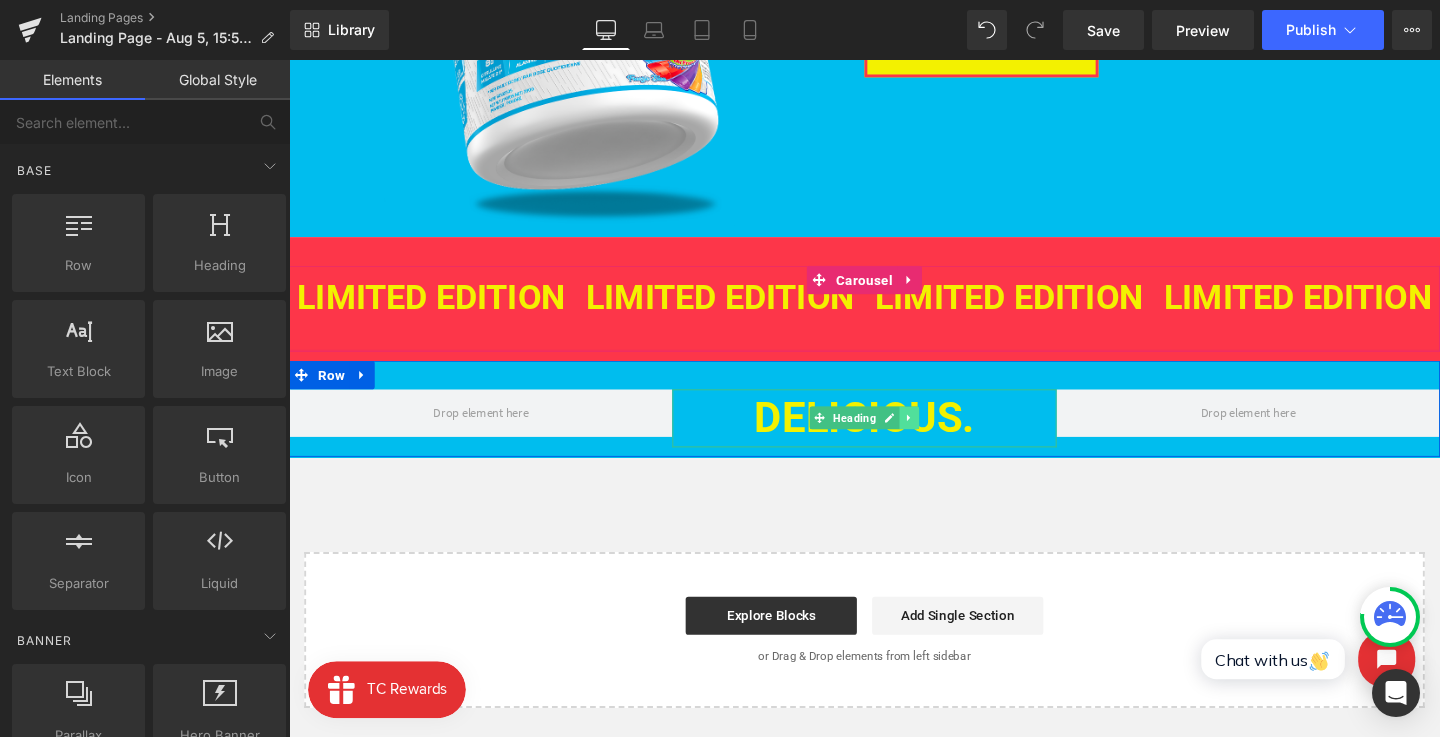 click at bounding box center [941, 436] 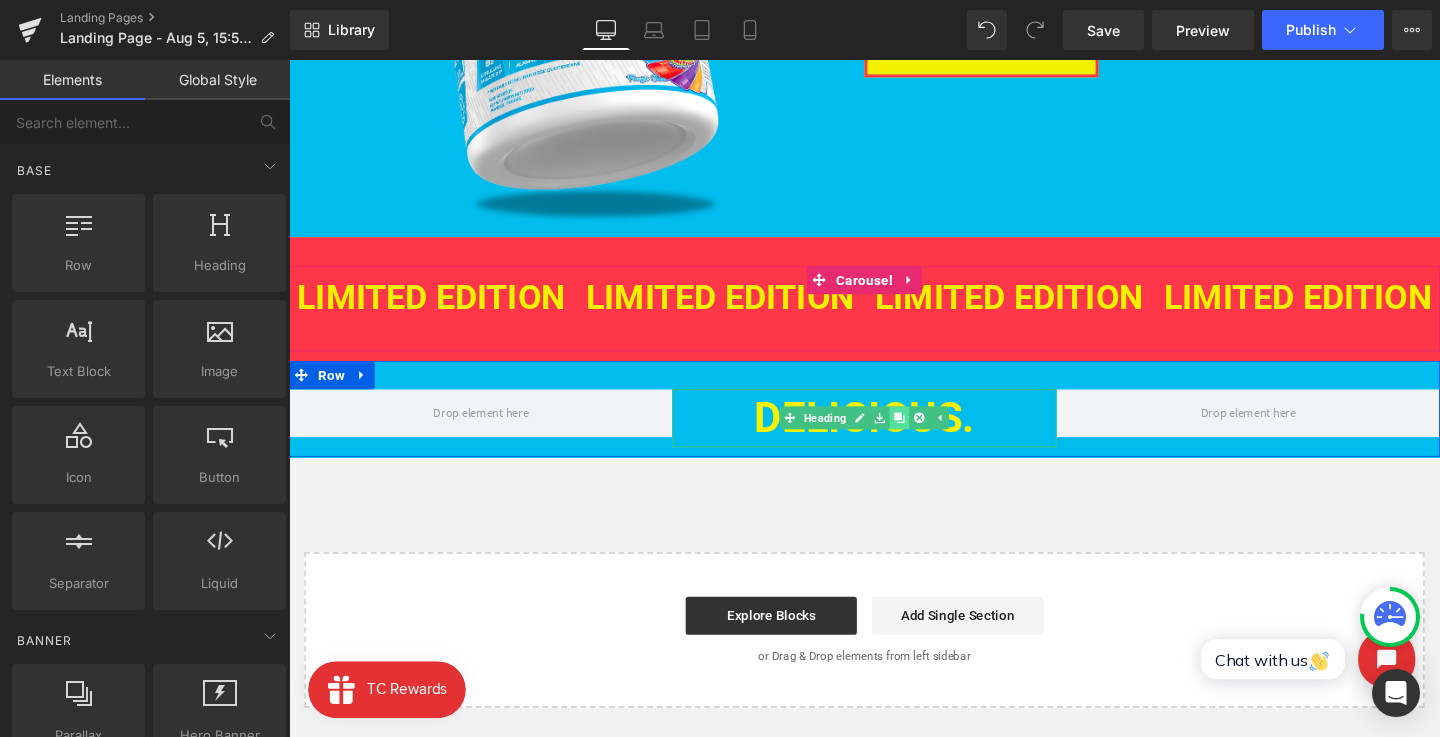 click 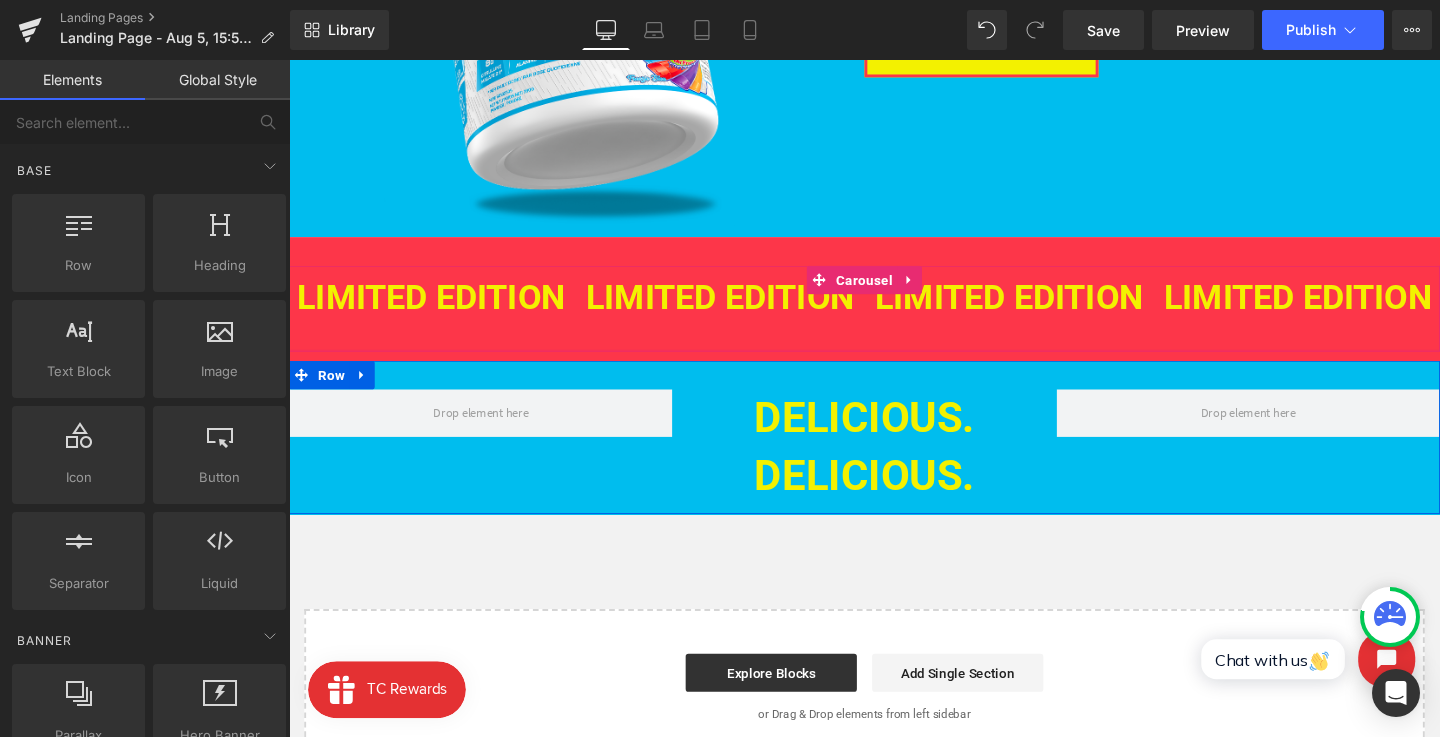 click on "DELICIOUS." at bounding box center (894, 497) 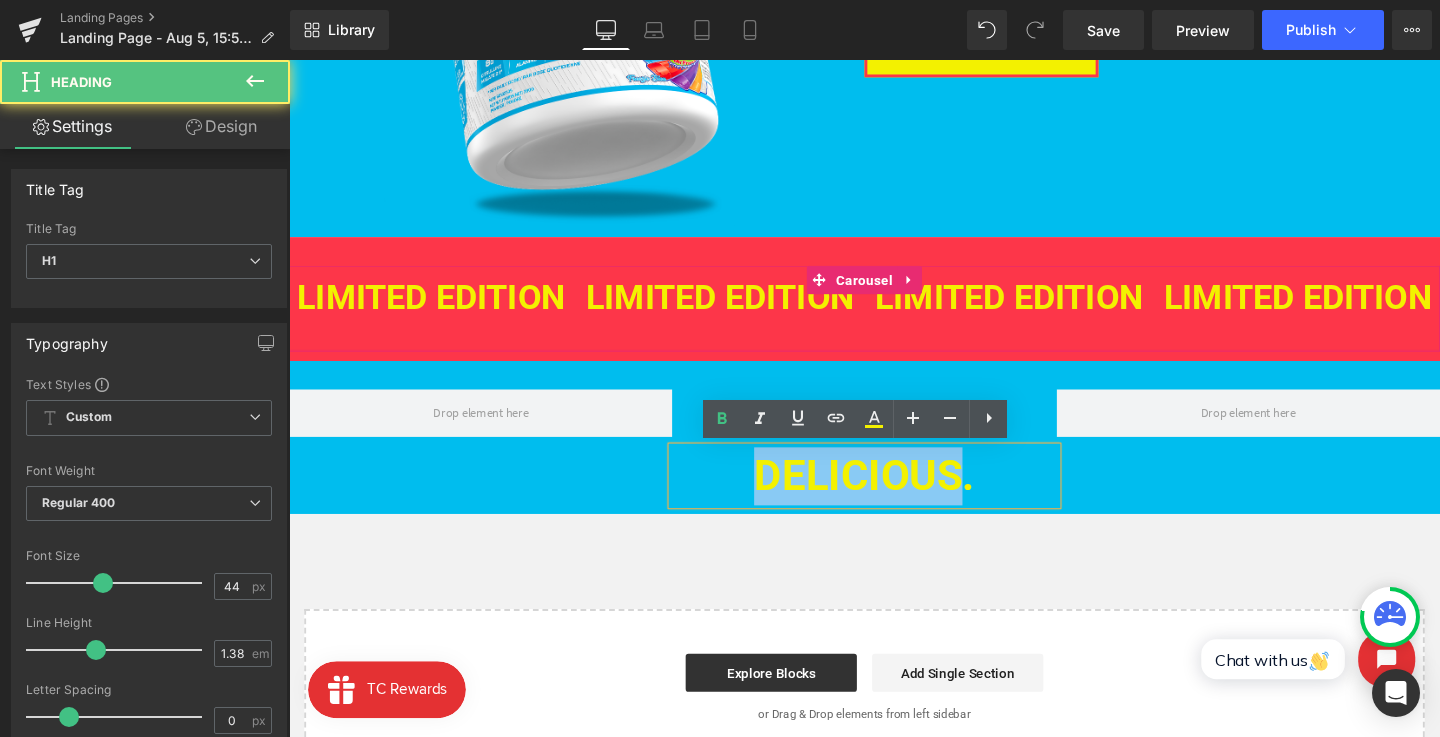 click on "DELICIOUS." at bounding box center [894, 497] 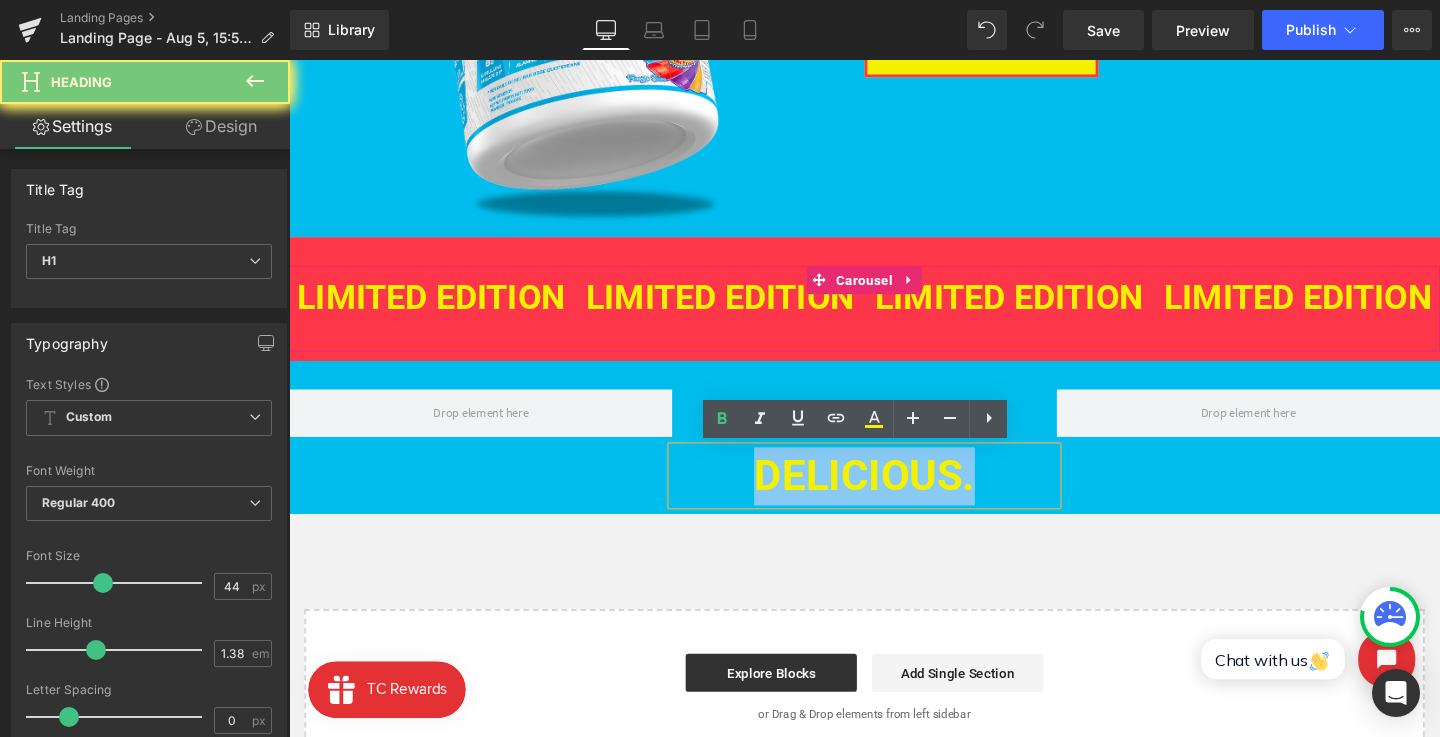 click on "DELICIOUS." at bounding box center [894, 497] 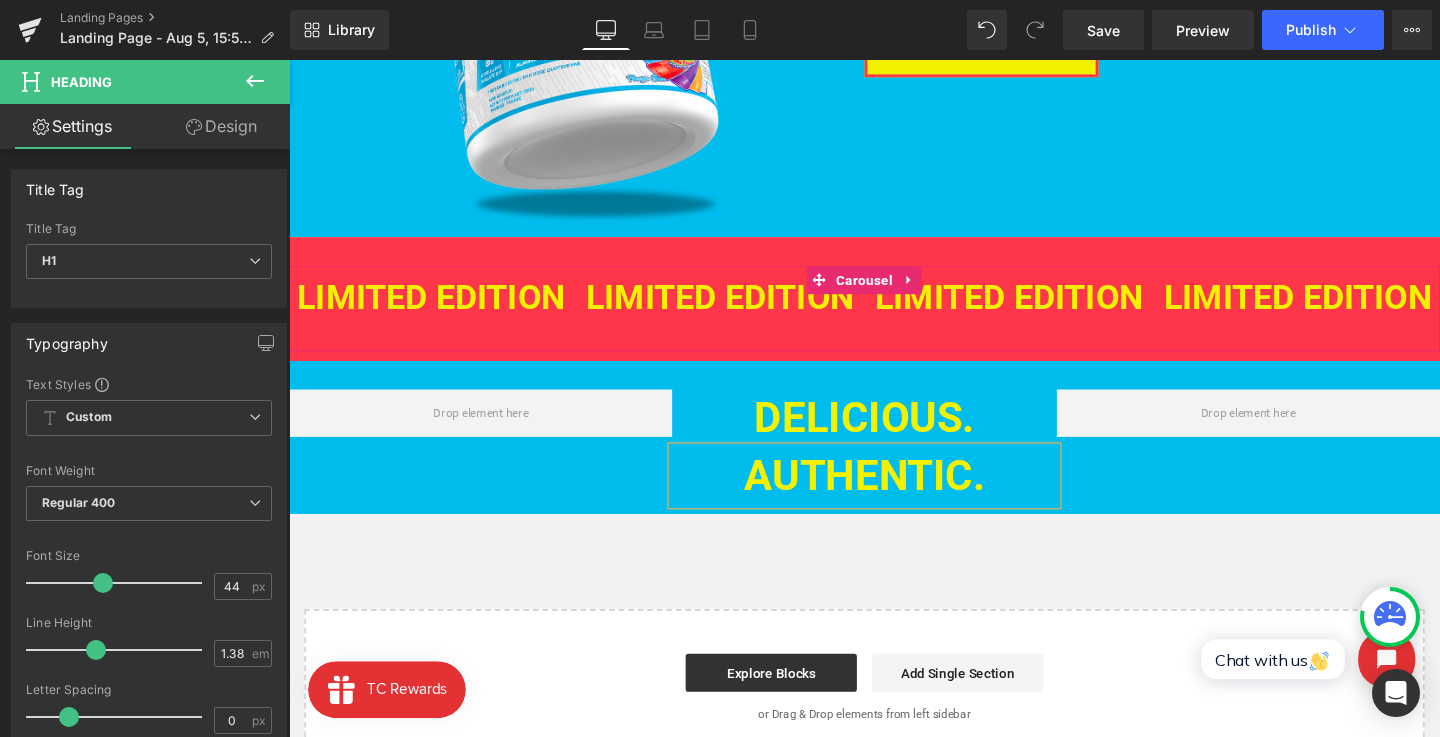 click on "Image         Image         OTHER FLAVOUR Heading         BUY NOW Button         Row
LIMITED EDITION
Heading
LIMITED EDITION Heading
LIMITED EDITION Heading
LIMITED EDITION Heading
LIMITED EDITION Heading
LIMITED EDITION Heading
‹ ›
Carousel         Row         DELICIOUS. Heading         AuTHENTIC. Heading         Row
Select your layout" at bounding box center (894, 318) 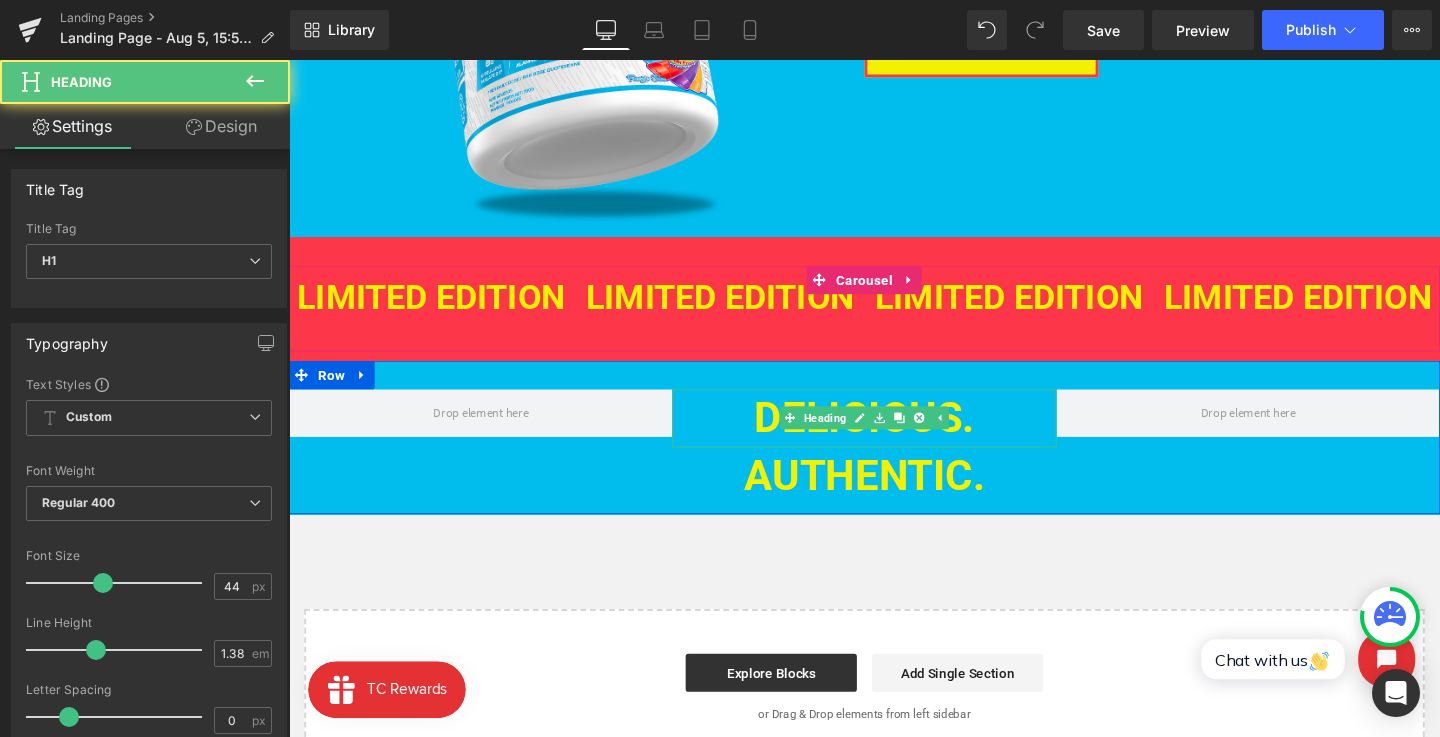 drag, startPoint x: 967, startPoint y: 468, endPoint x: 967, endPoint y: 453, distance: 15 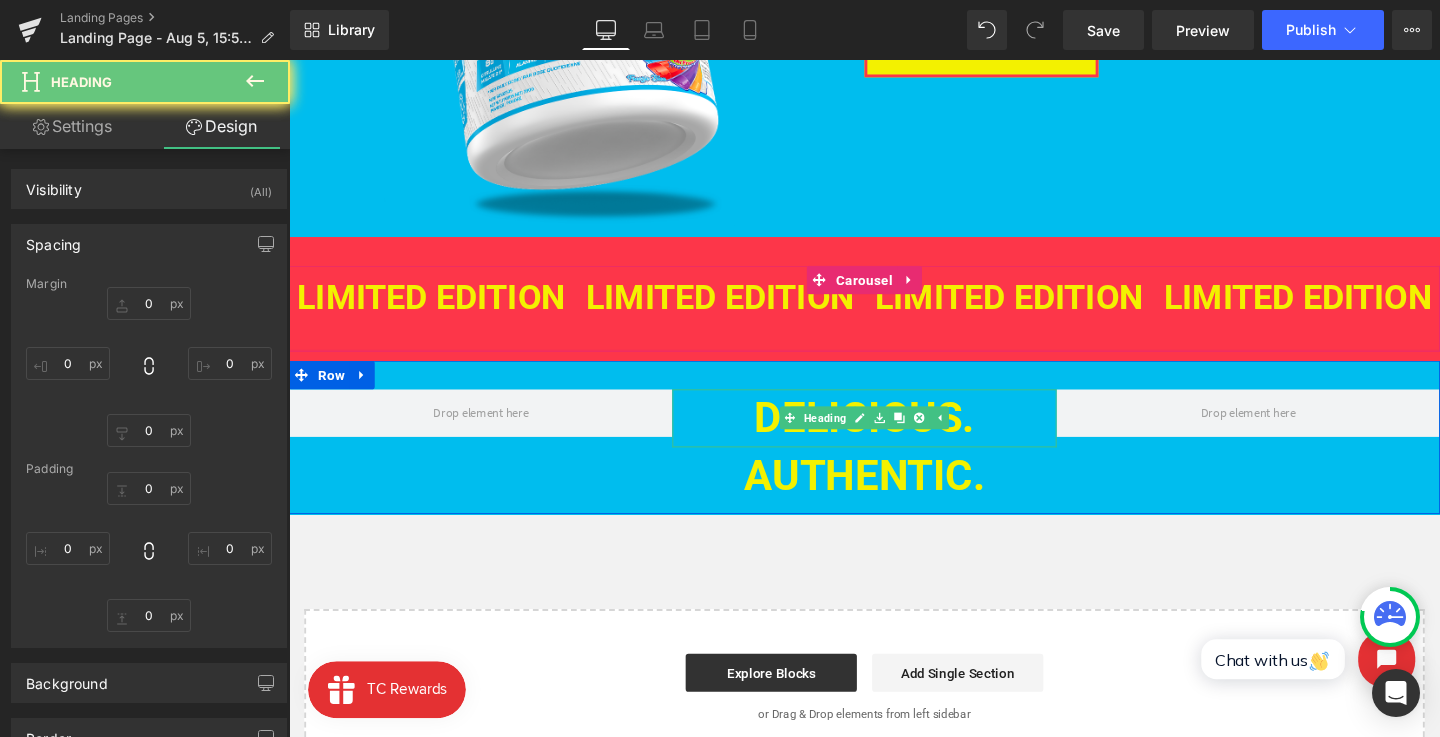 type on "0" 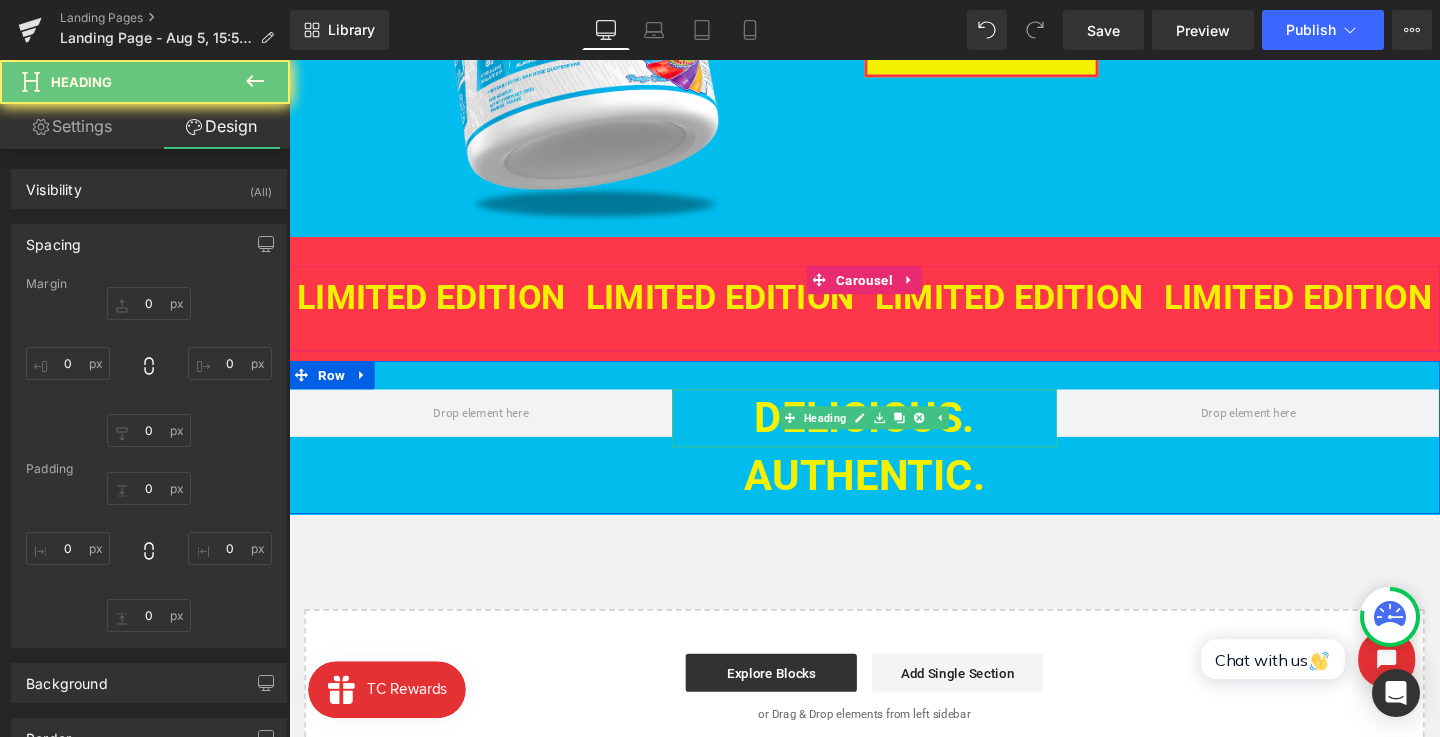 type on "0" 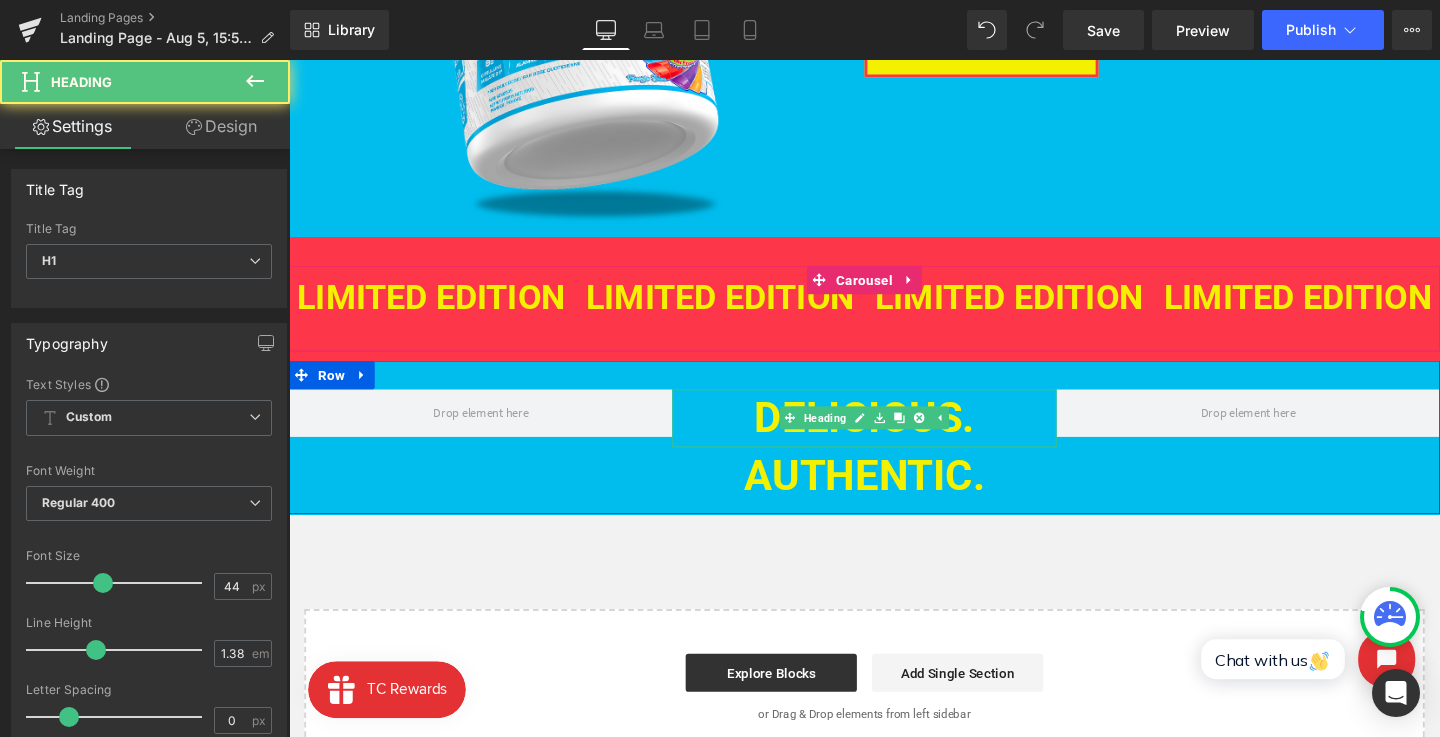 click on "DELICIOUS." at bounding box center (894, 436) 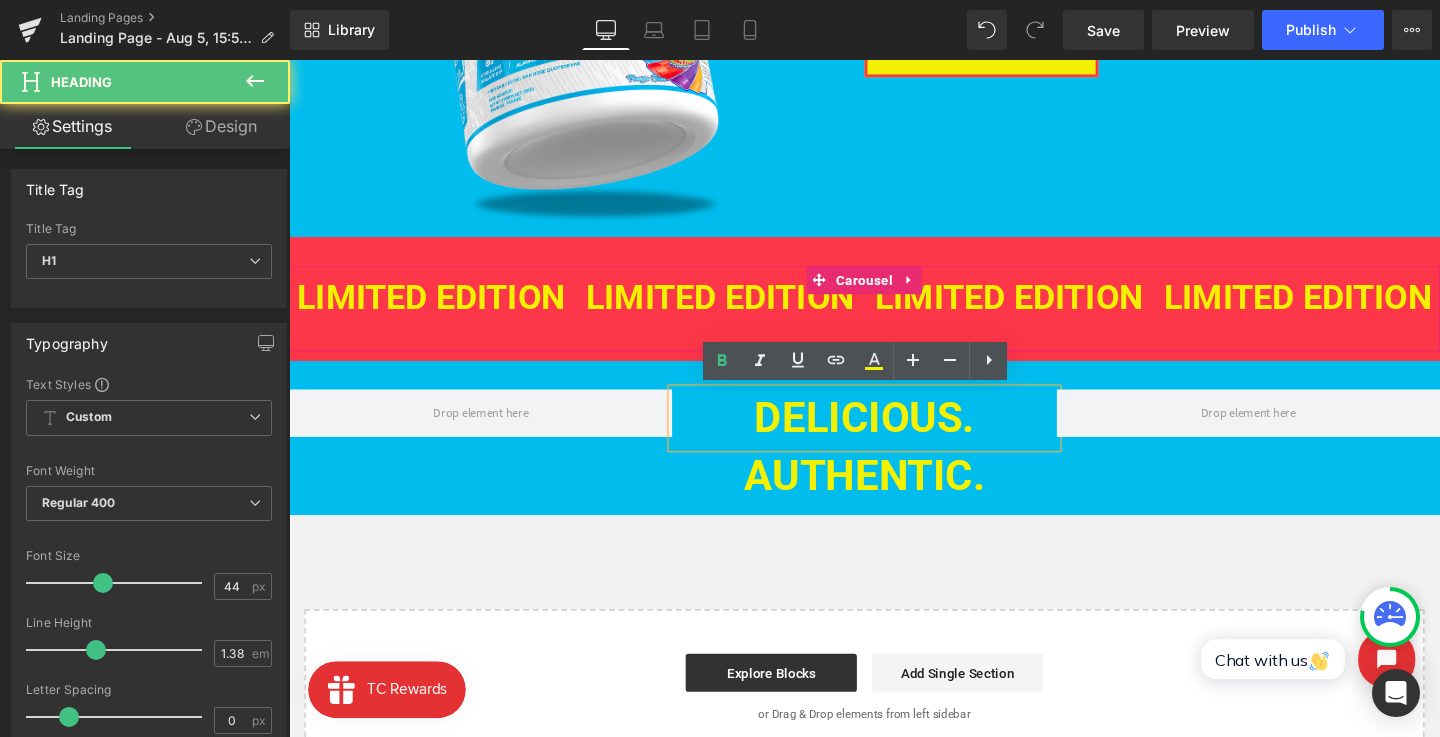 click on "DELICIOUS." at bounding box center [893, 436] 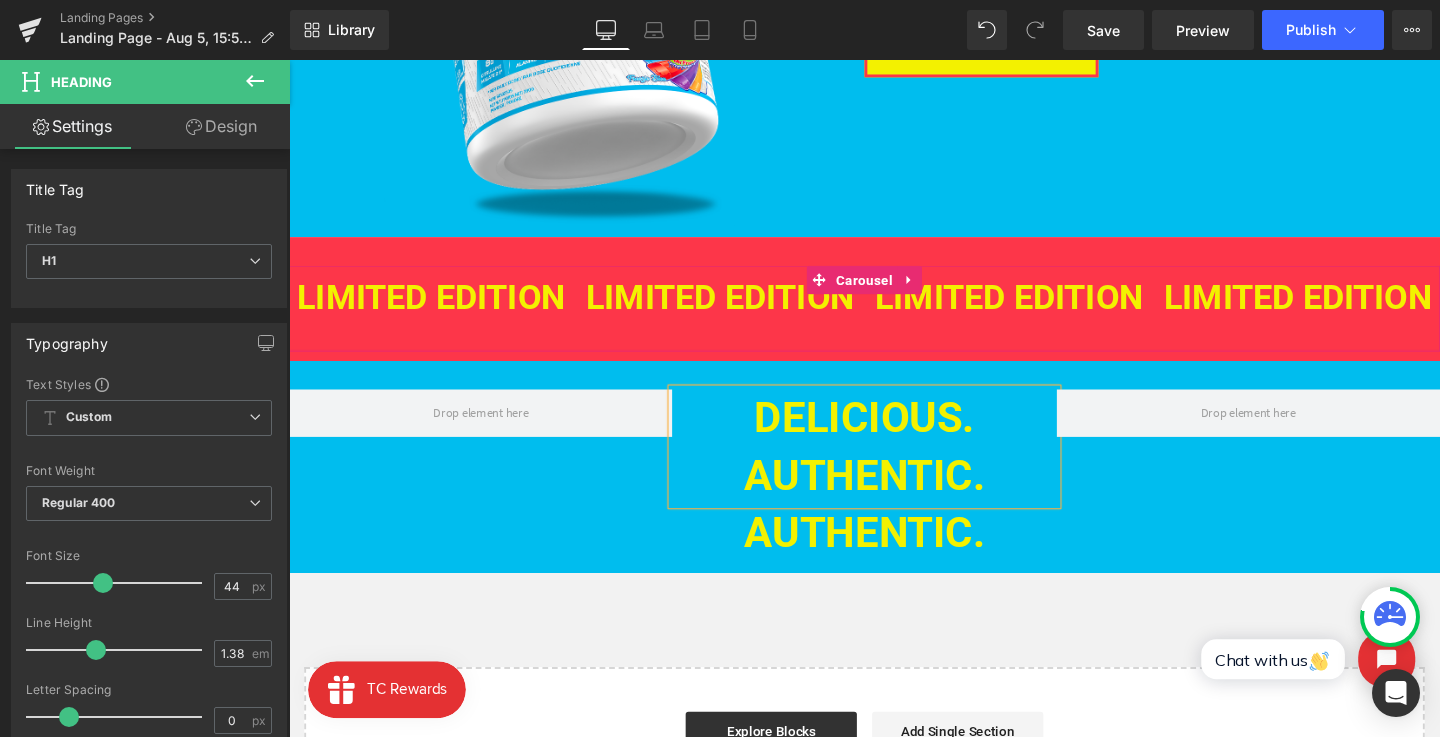 click on "Image         Image         OTHER FLAVOUR Heading         BUY NOW Button         Row
LIMITED EDITION
Heading
LIMITED EDITION Heading
LIMITED EDITION Heading
LIMITED EDITION Heading
LIMITED EDITION Heading
LIMITED EDITION Heading
‹ ›
Carousel         Row         DELICIOUS. AUTHENTIC. Heading         AuTHENTIC. Heading         Row" at bounding box center [894, 349] 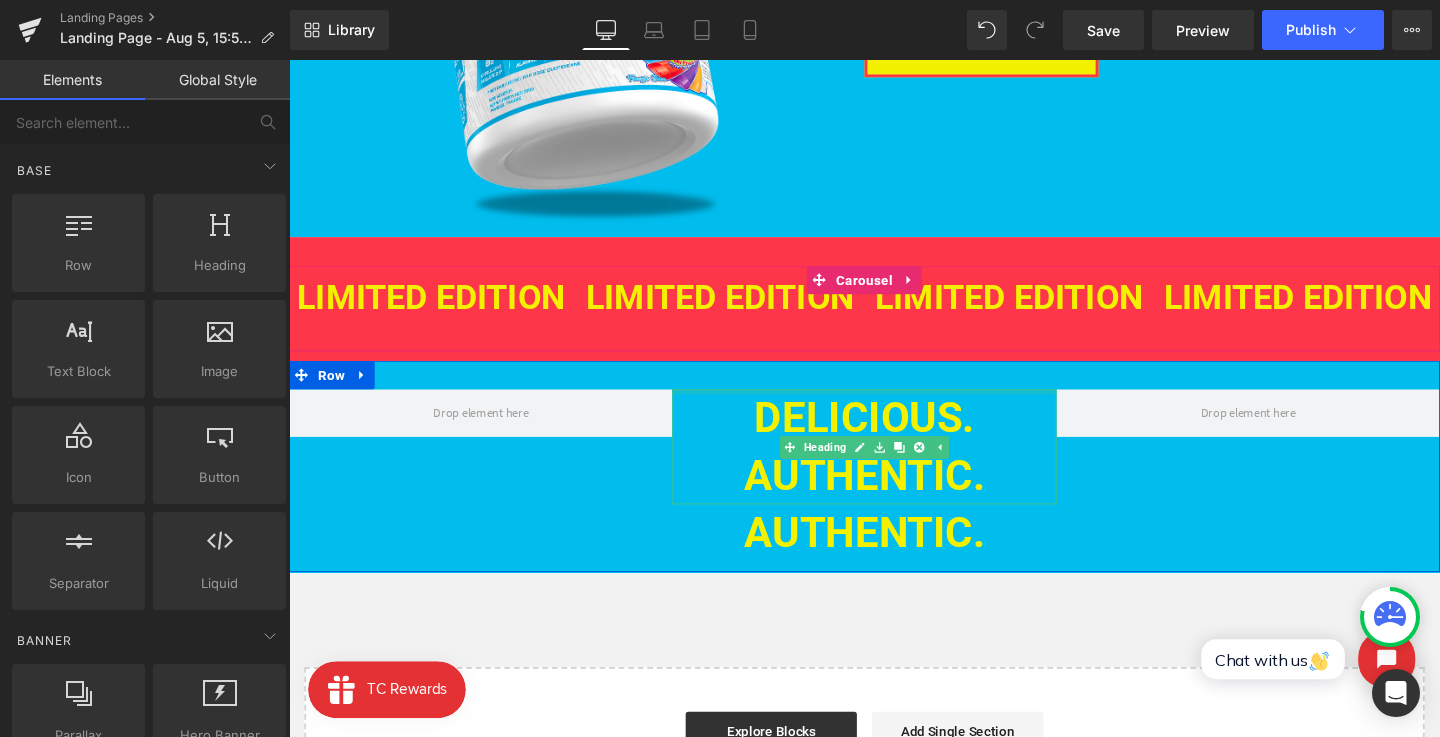 click on "DELICIOUS. AUTHENTIC." at bounding box center [894, 466] 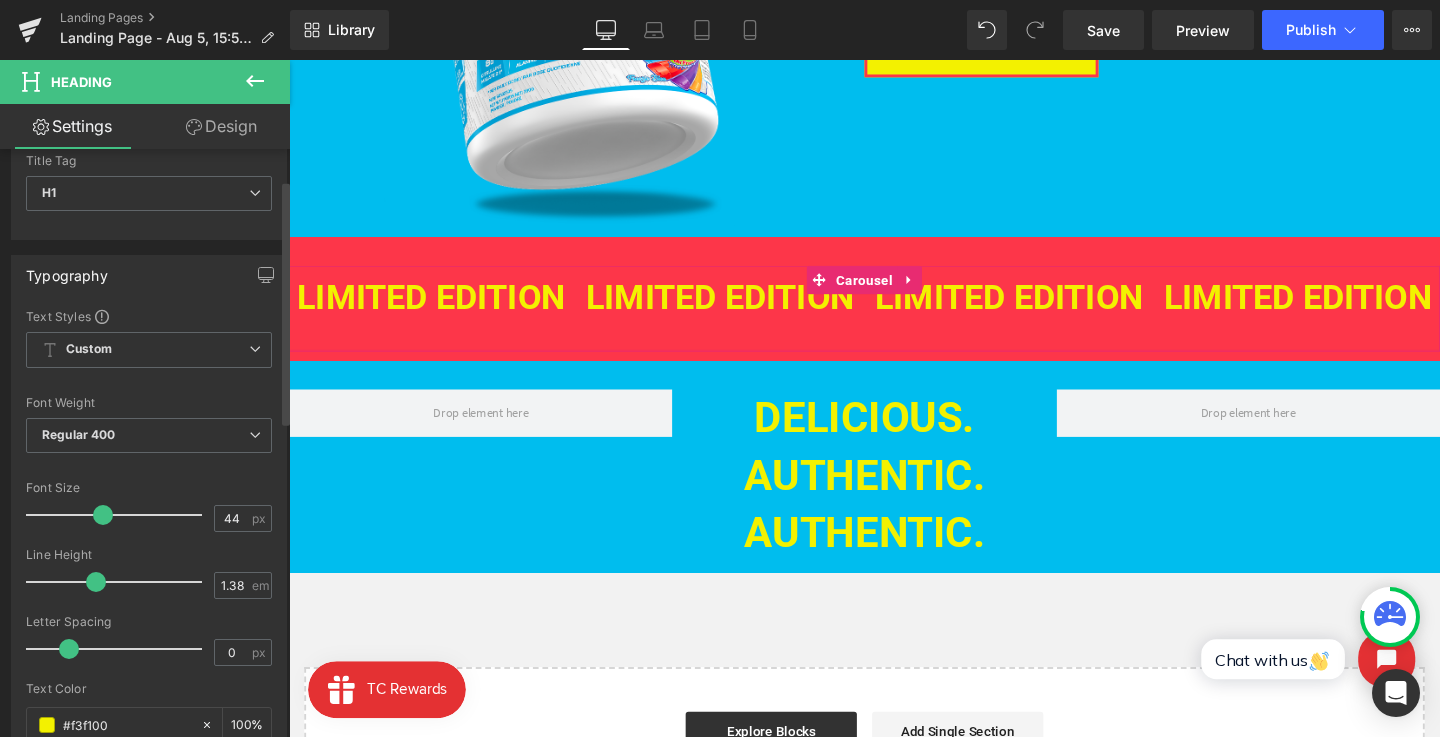 scroll, scrollTop: 74, scrollLeft: 0, axis: vertical 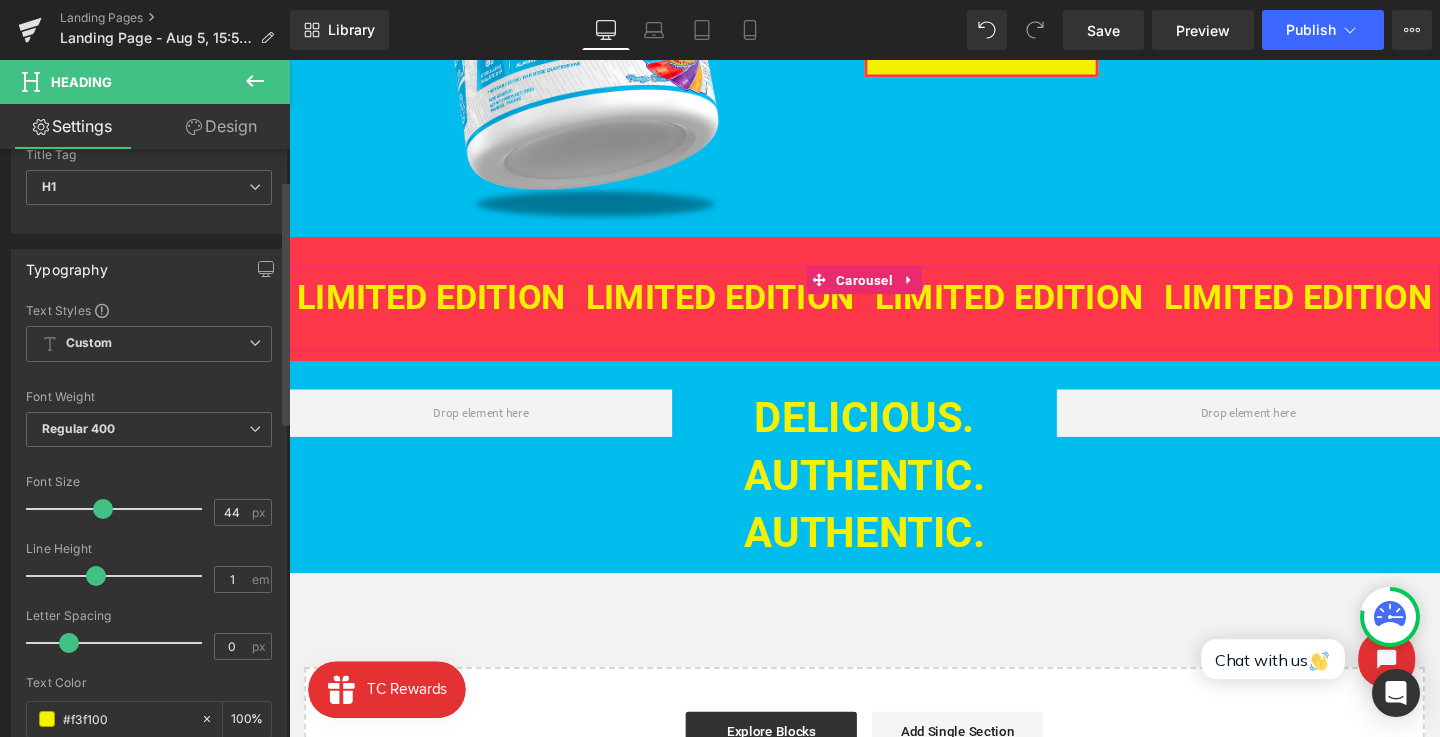 type on "0.9" 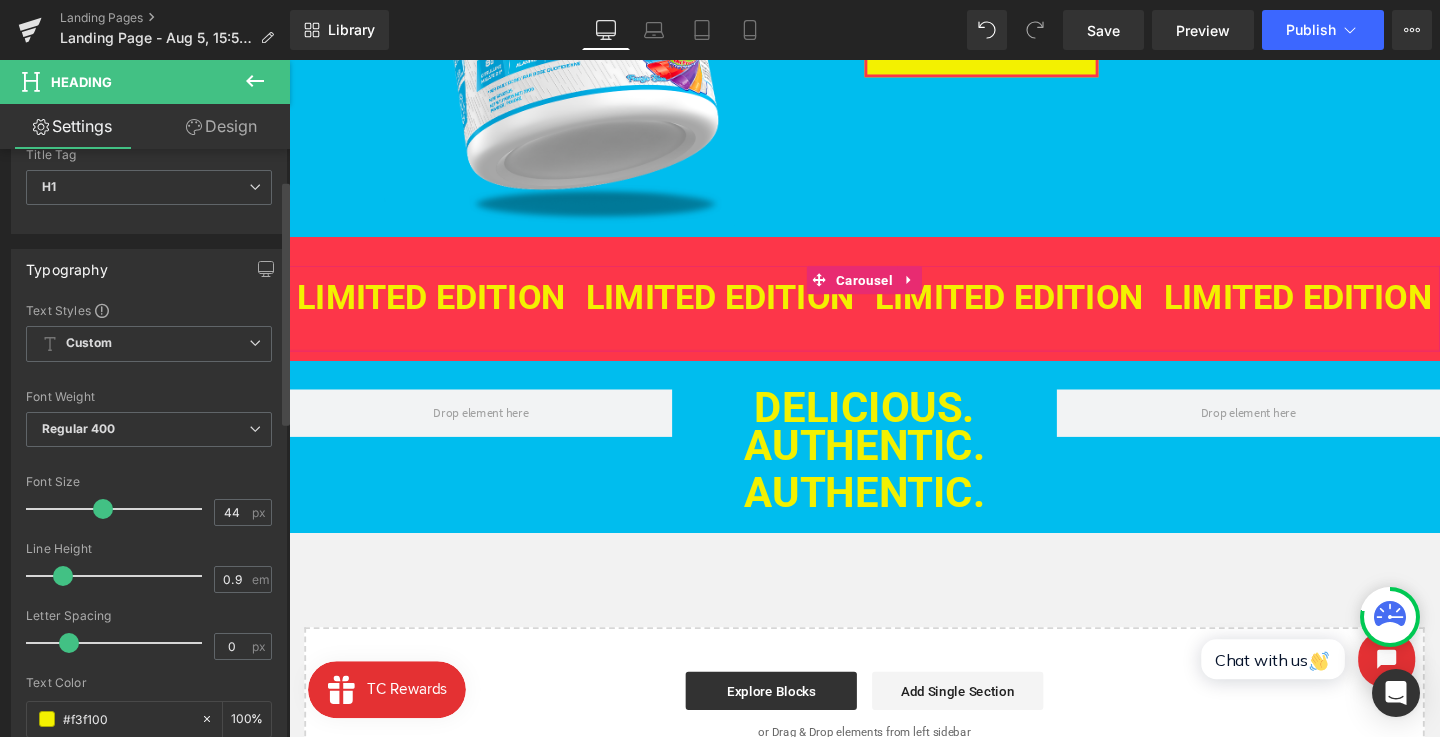drag, startPoint x: 96, startPoint y: 571, endPoint x: 62, endPoint y: 572, distance: 34.0147 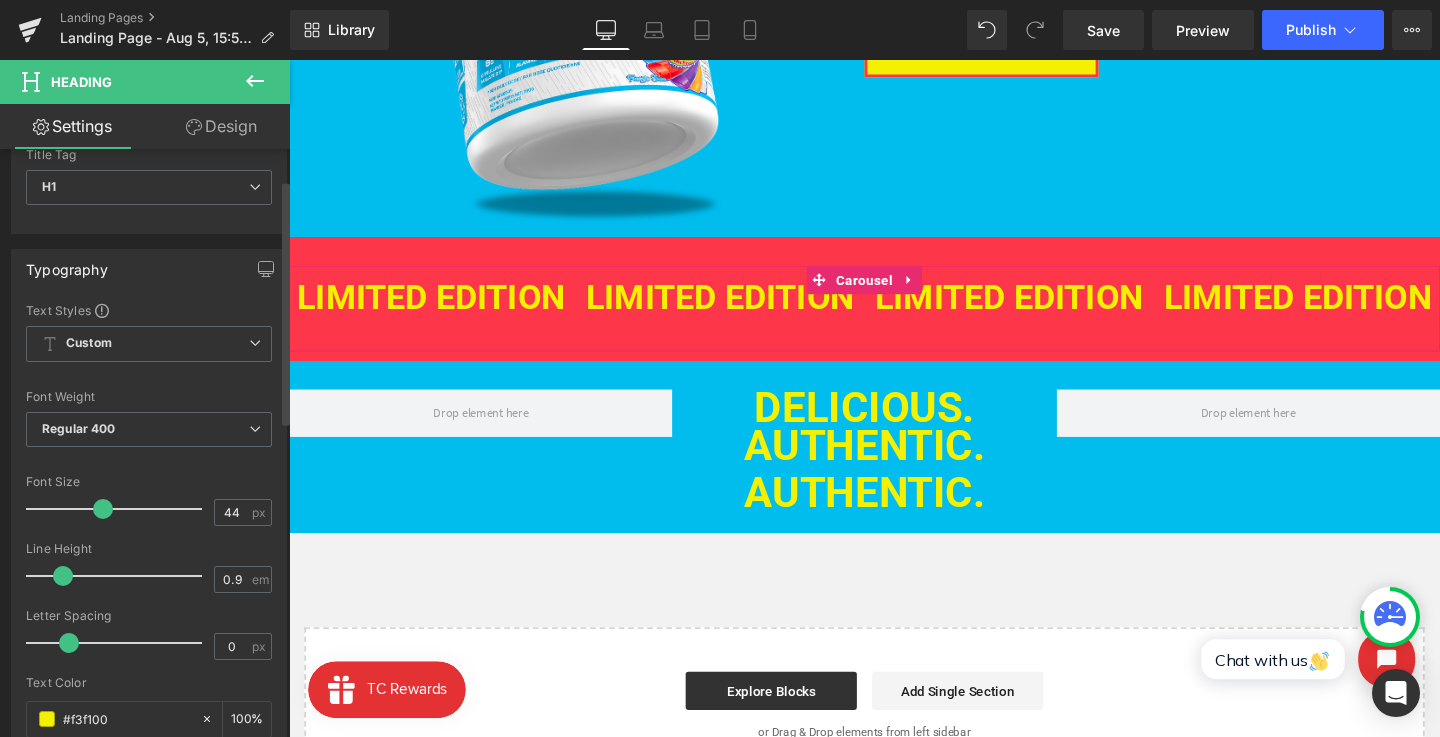 click at bounding box center (63, 576) 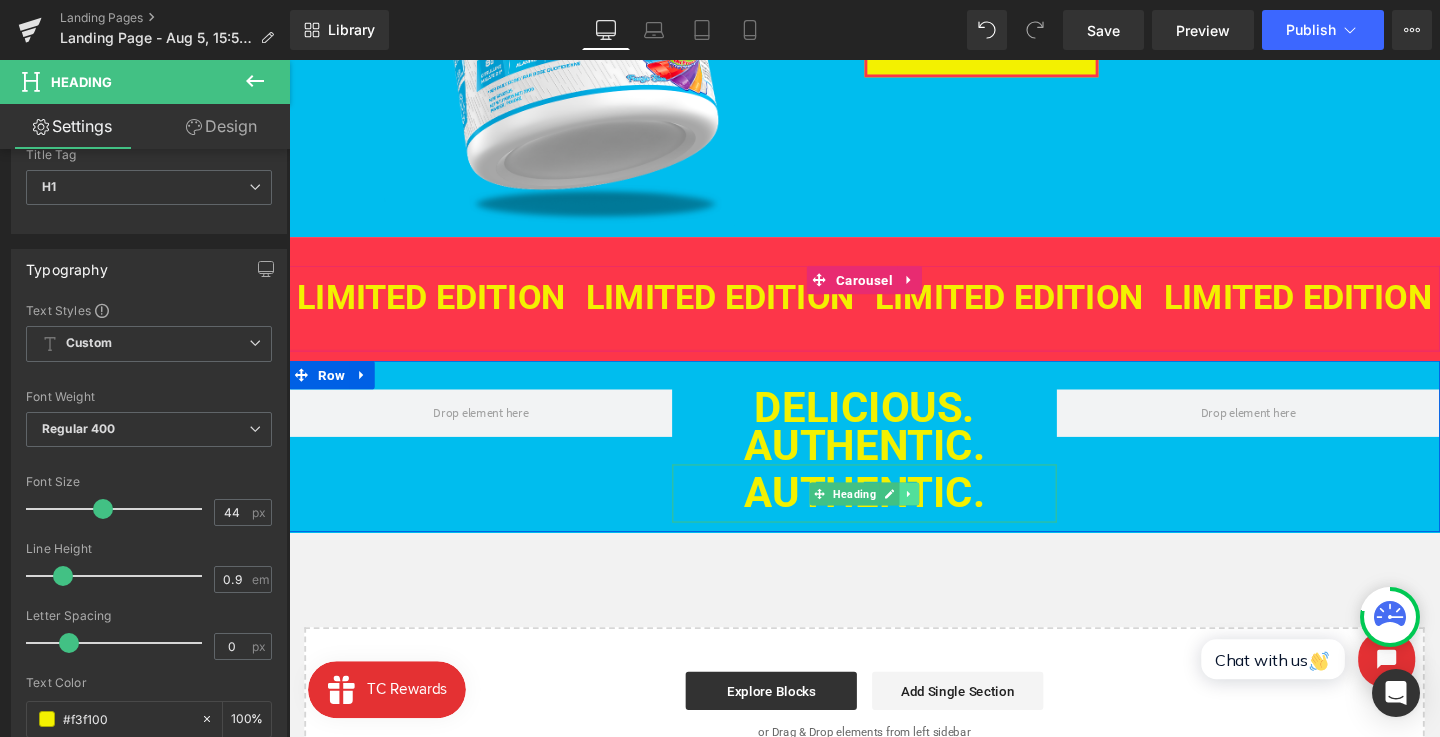 click at bounding box center [941, 516] 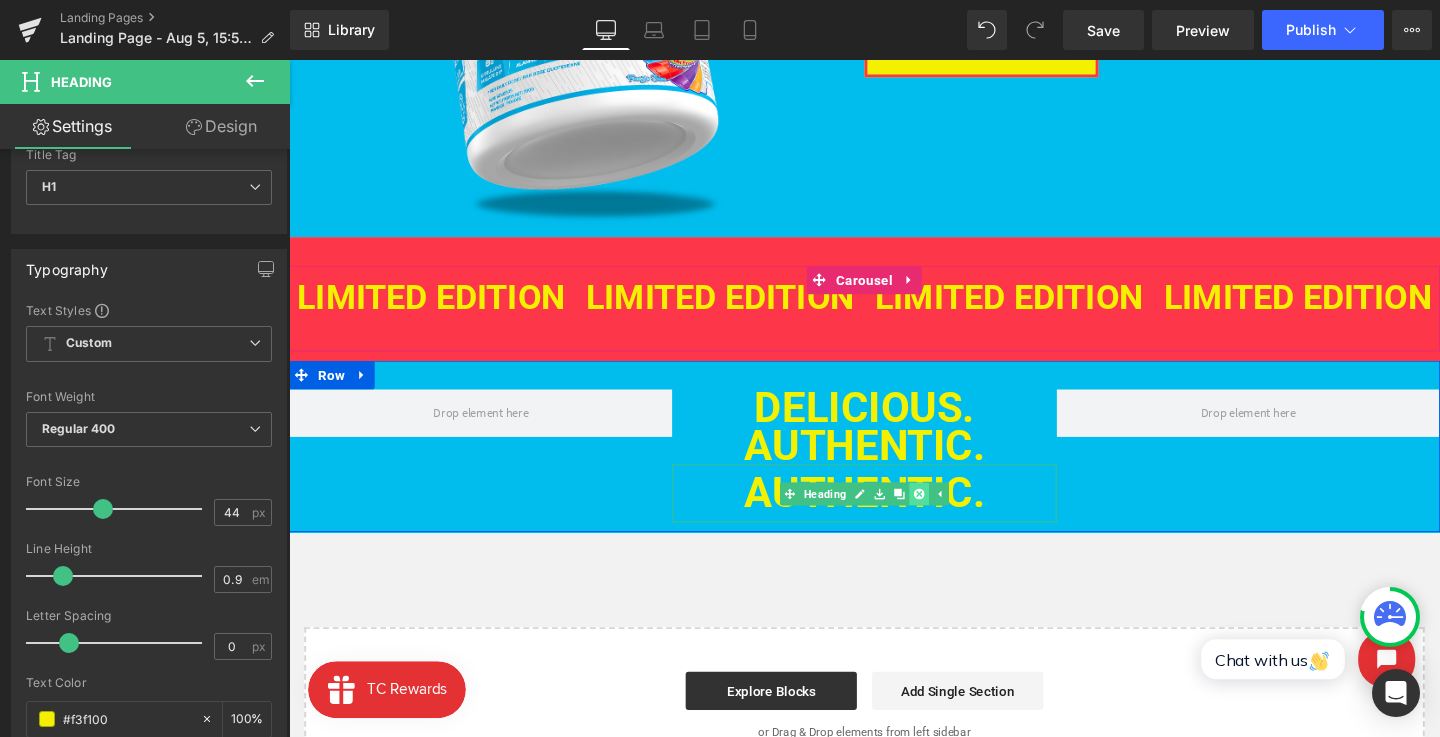 click 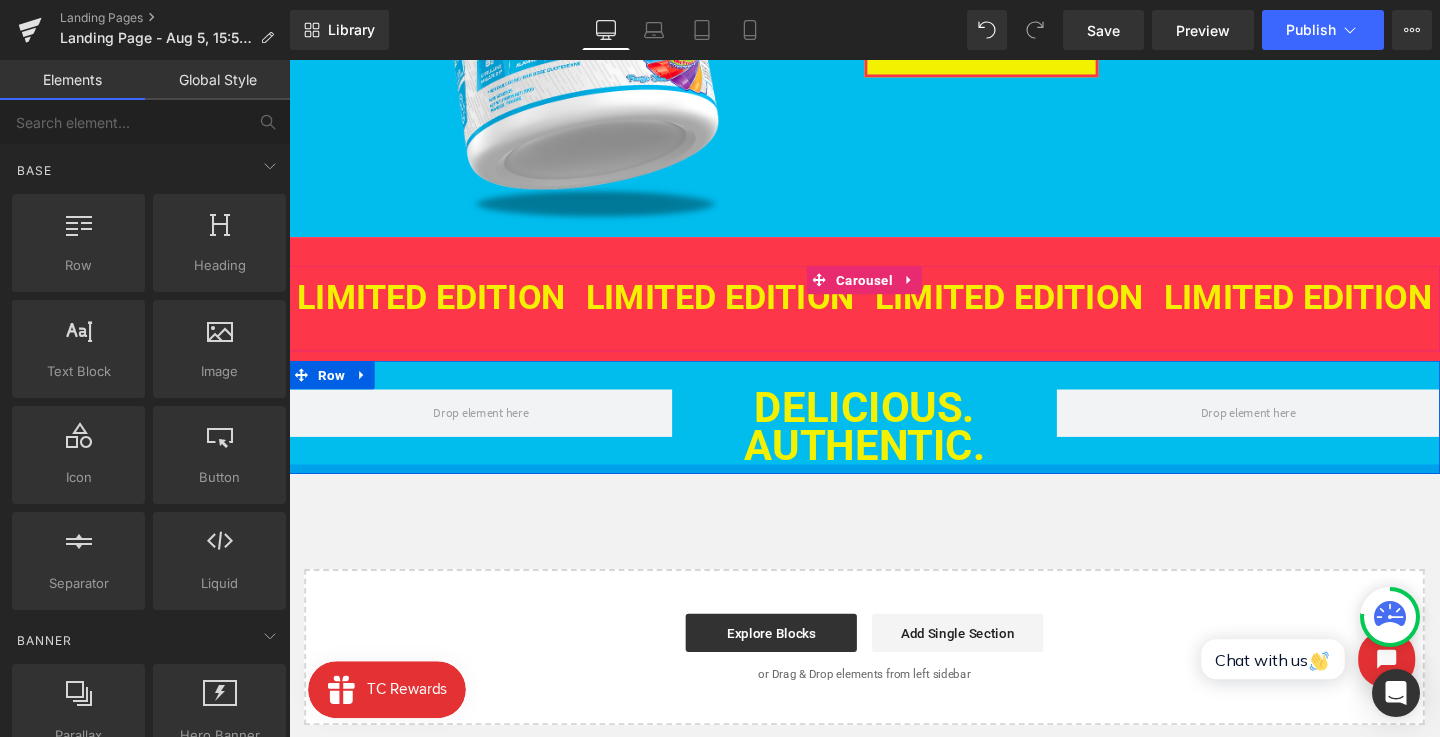 click on "DELICIOUS. AUTHENTIC. Heading" at bounding box center (893, 445) 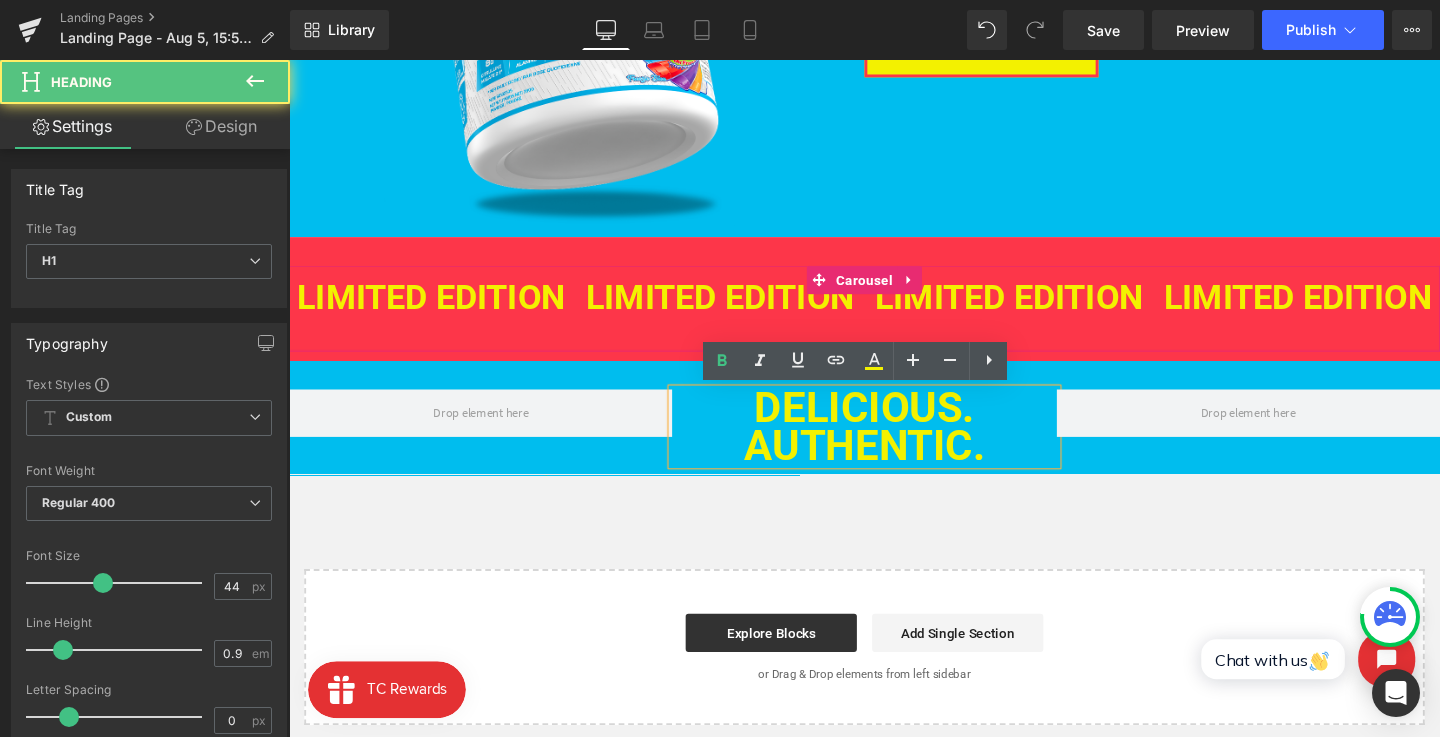 click on "DELICIOUS. AUTHENTIC." at bounding box center (893, 445) 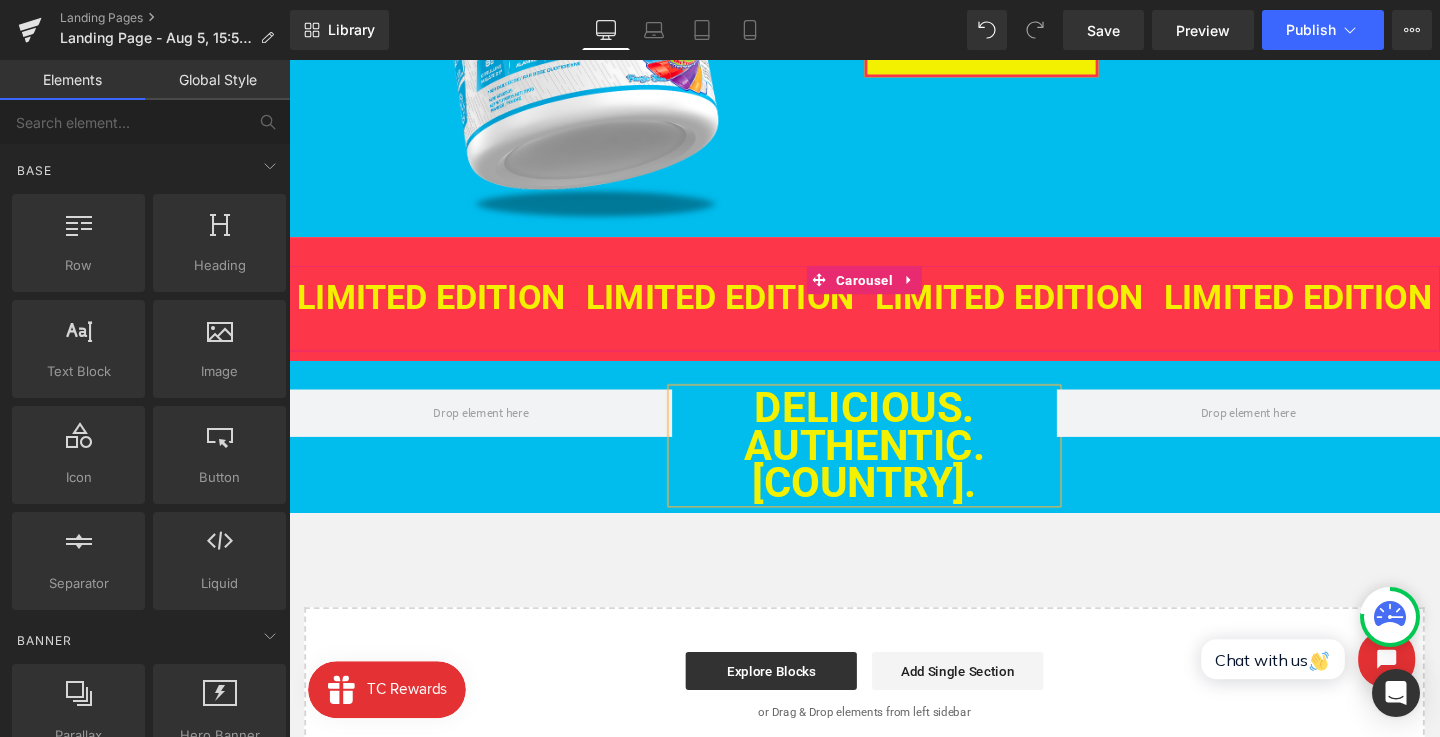 click on "Image         Image         OTHER FLAVOUR Heading         BUY NOW Button         Row
LIMITED EDITION
Heading
LIMITED EDITION Heading
LIMITED EDITION Heading
LIMITED EDITION Heading
LIMITED EDITION Heading
LIMITED EDITION Heading
‹ ›
Carousel         Row         DELICIOUS. AUTHENTIC. CANADIAN. Heading         Row
Select your layout" at bounding box center [894, 317] 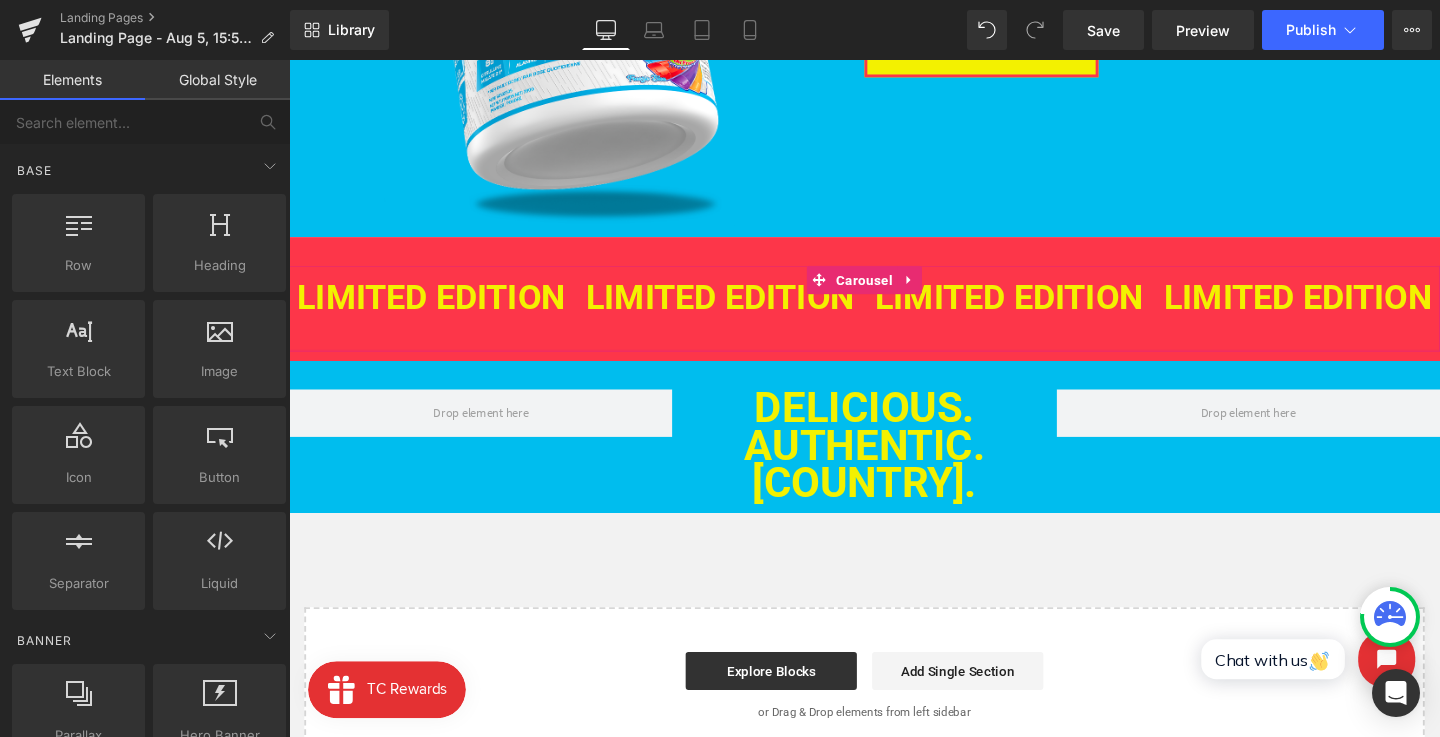 click on "DELICIOUS. AUTHENTIC. CANADIAN." at bounding box center [894, 464] 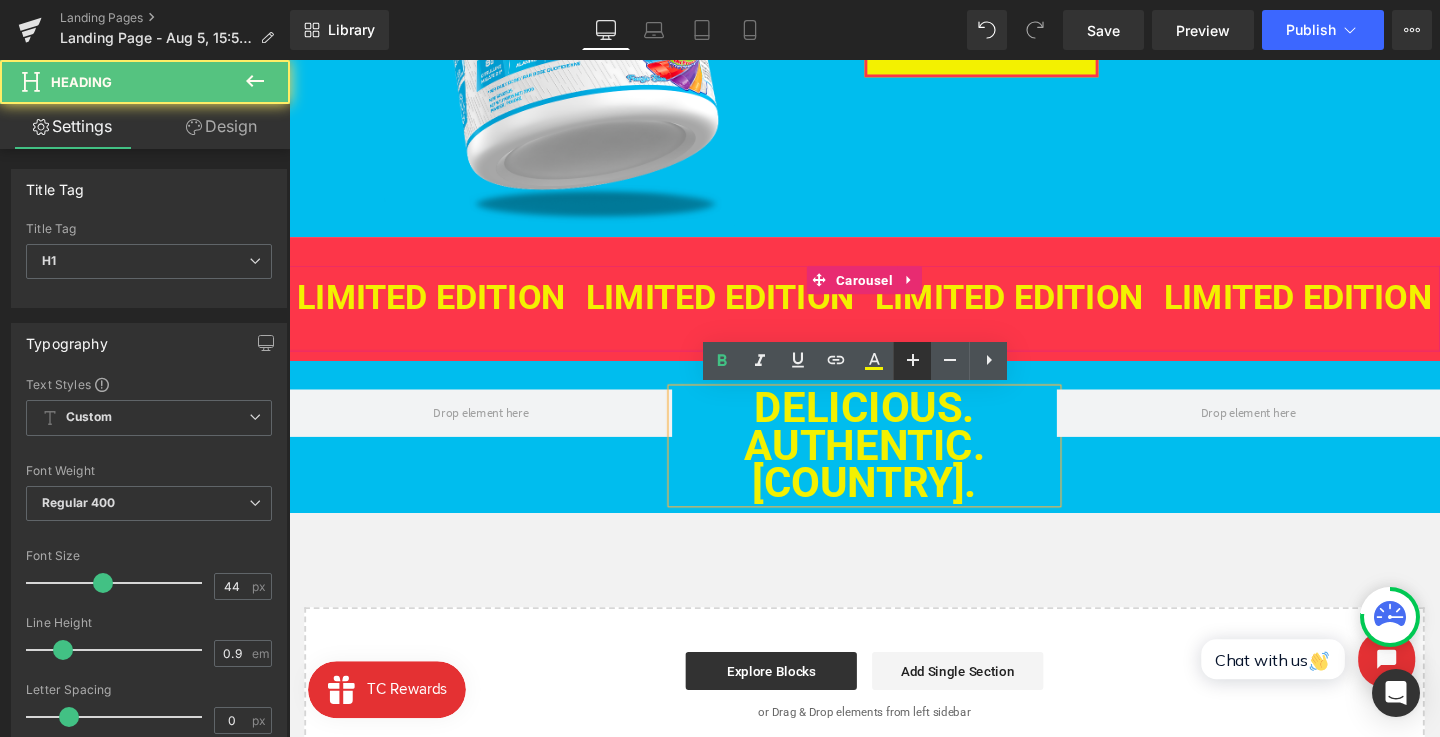 click 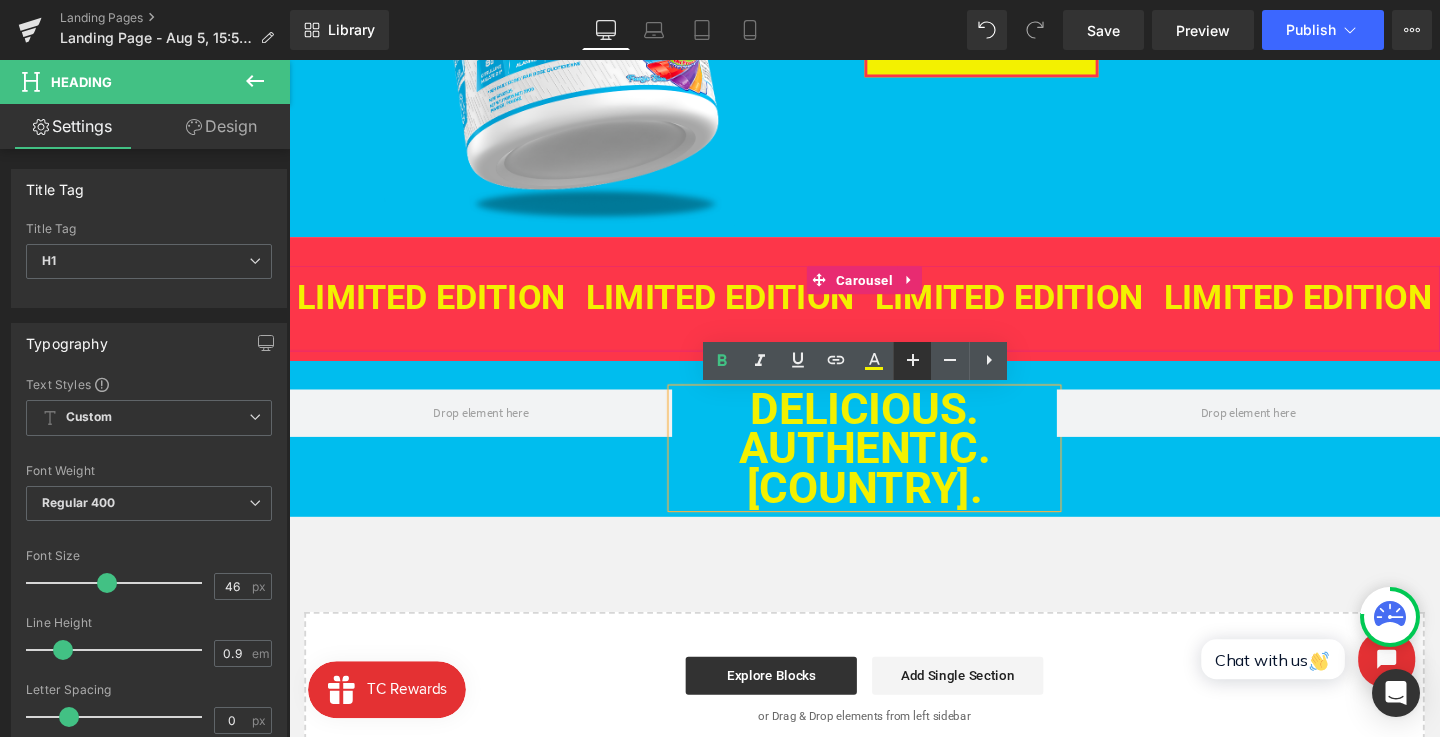 click 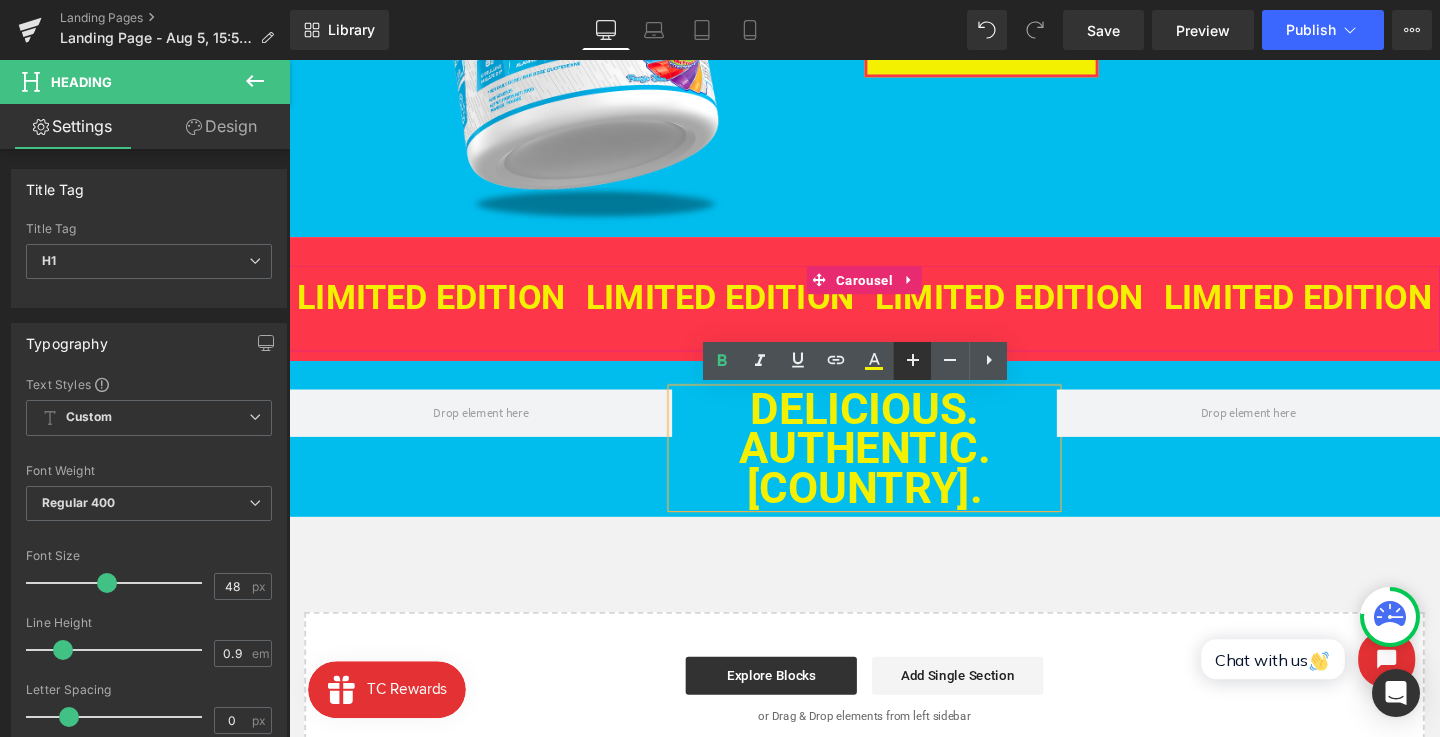 click 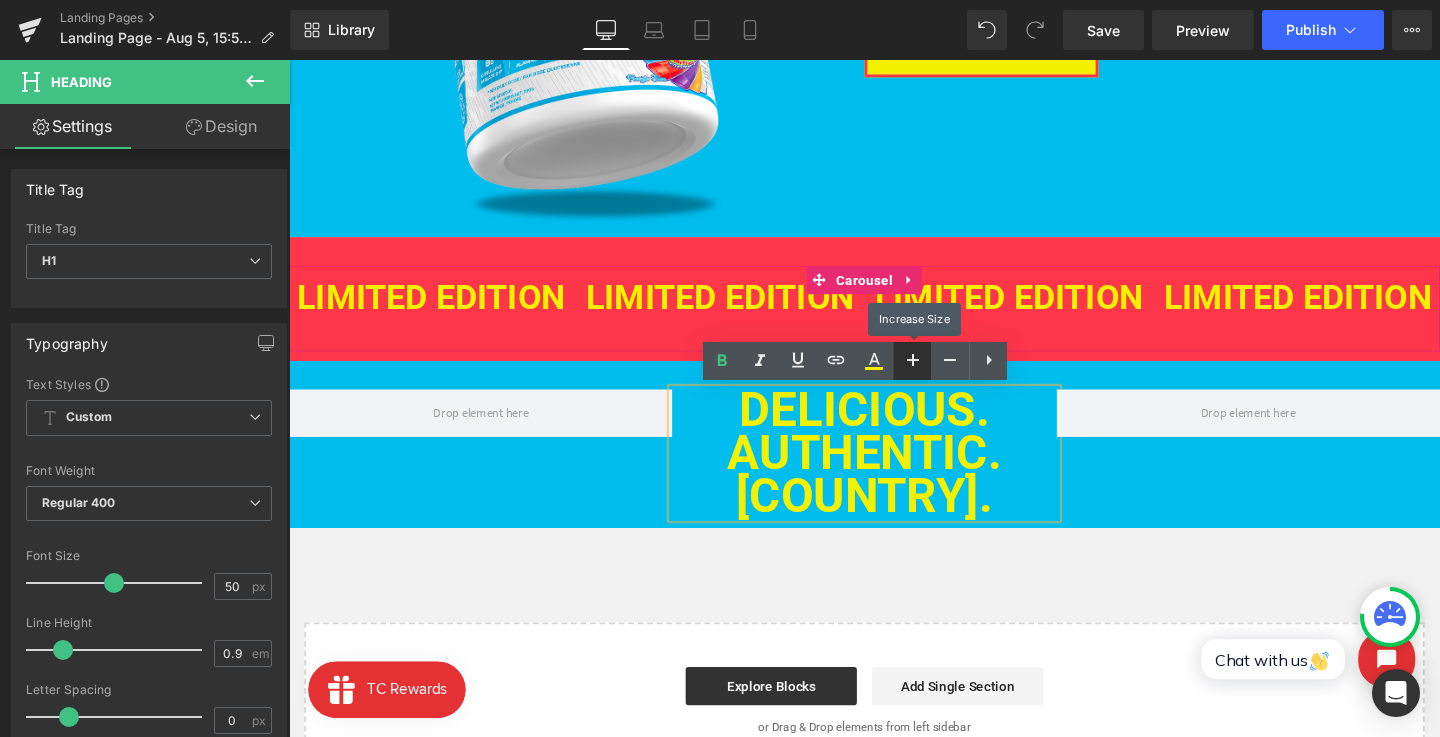 click 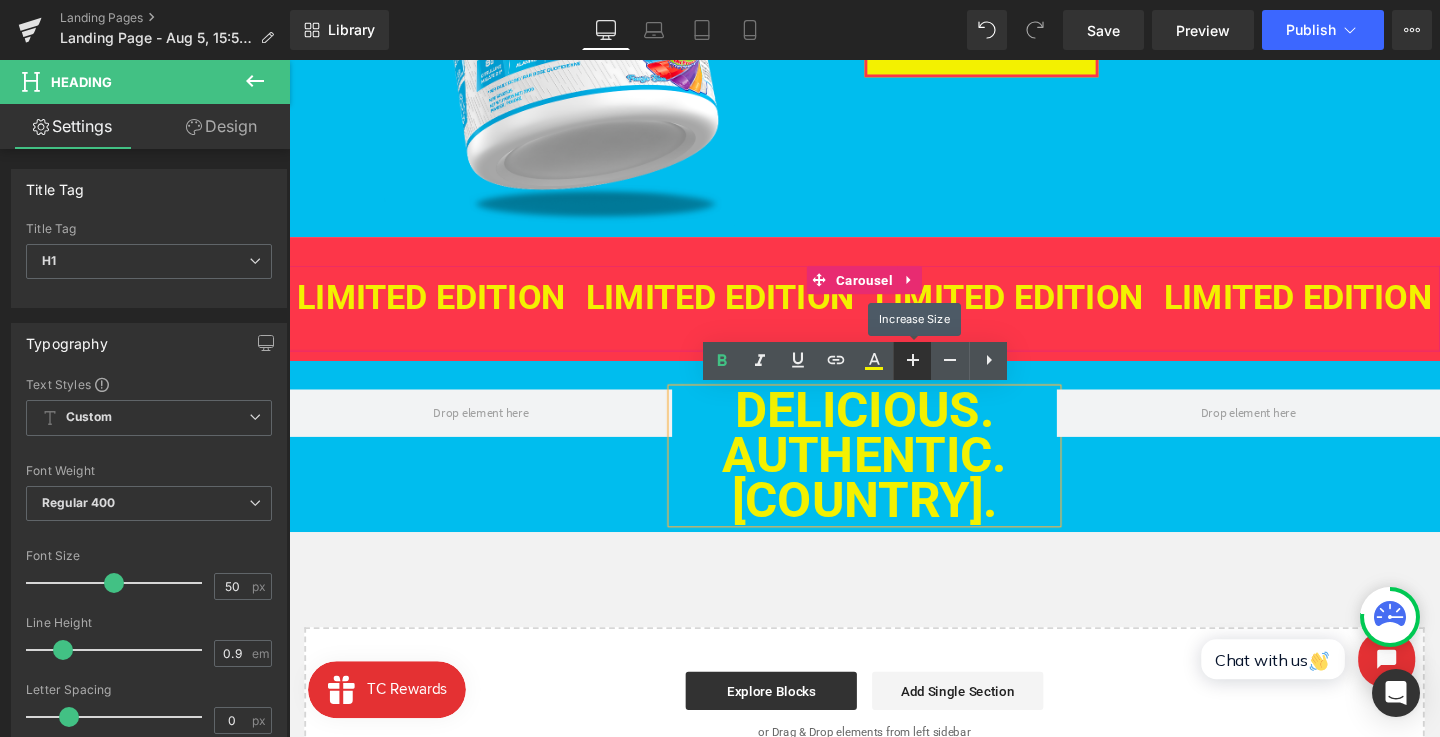 type on "52" 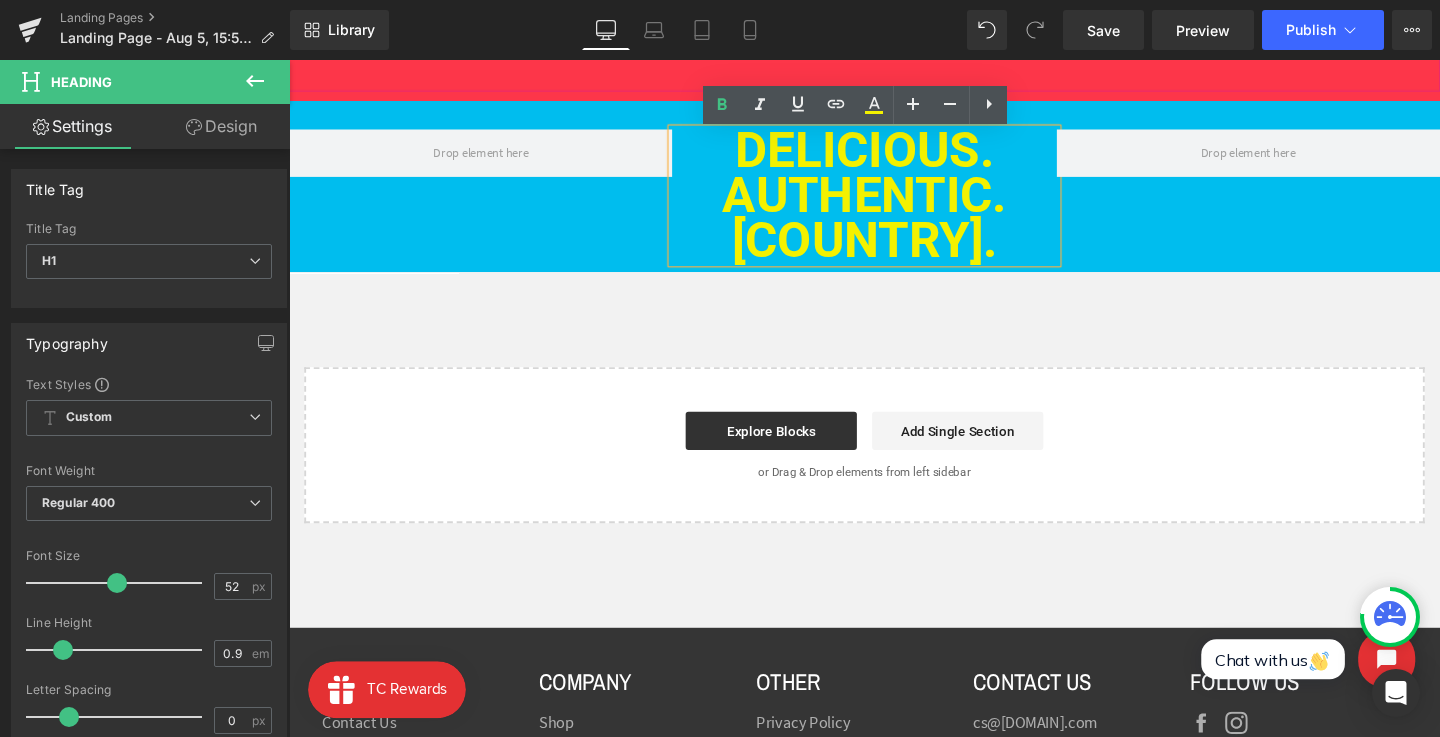 scroll, scrollTop: 717, scrollLeft: 0, axis: vertical 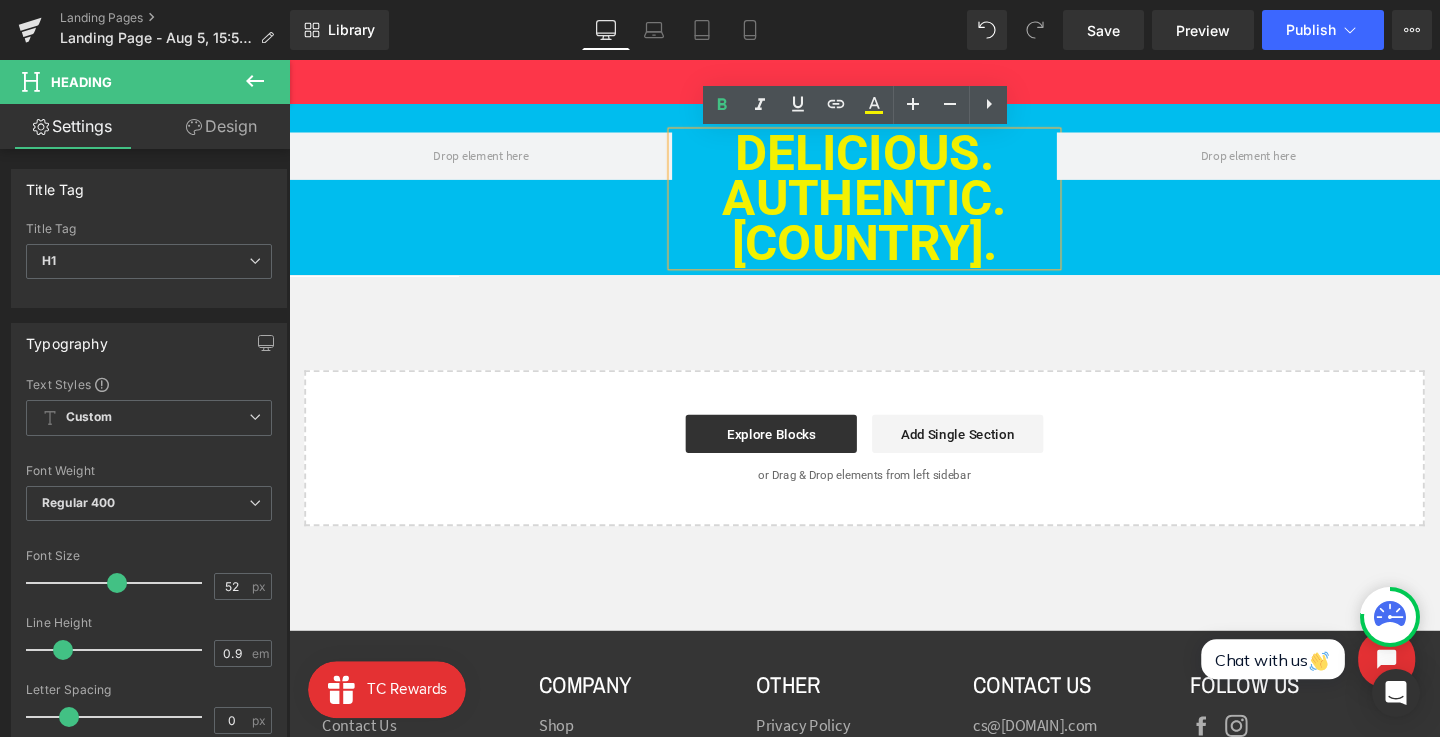click on "DELICIOUS. AUTHENTIC. CANADIAN. Heading         Row" at bounding box center [894, 196] 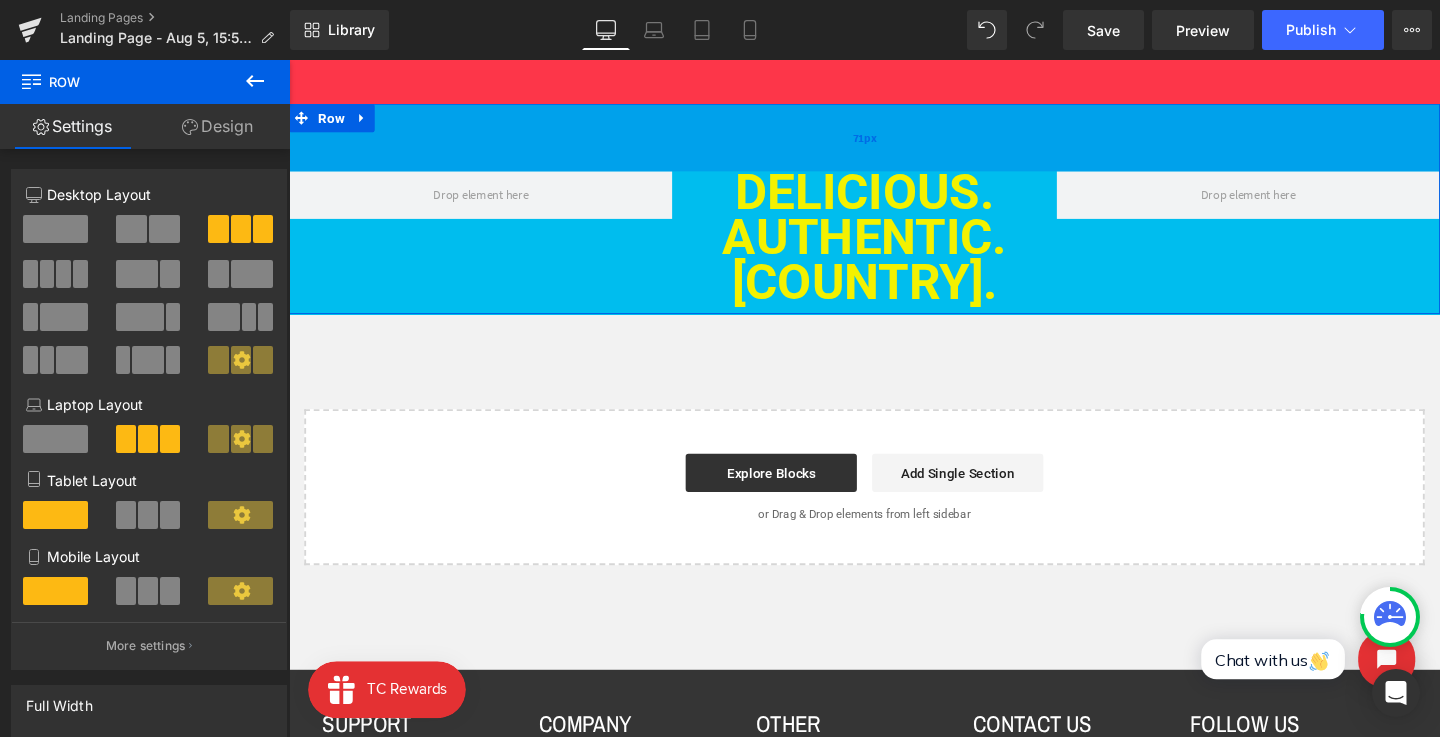 drag, startPoint x: 624, startPoint y: 109, endPoint x: 626, endPoint y: 150, distance: 41.04875 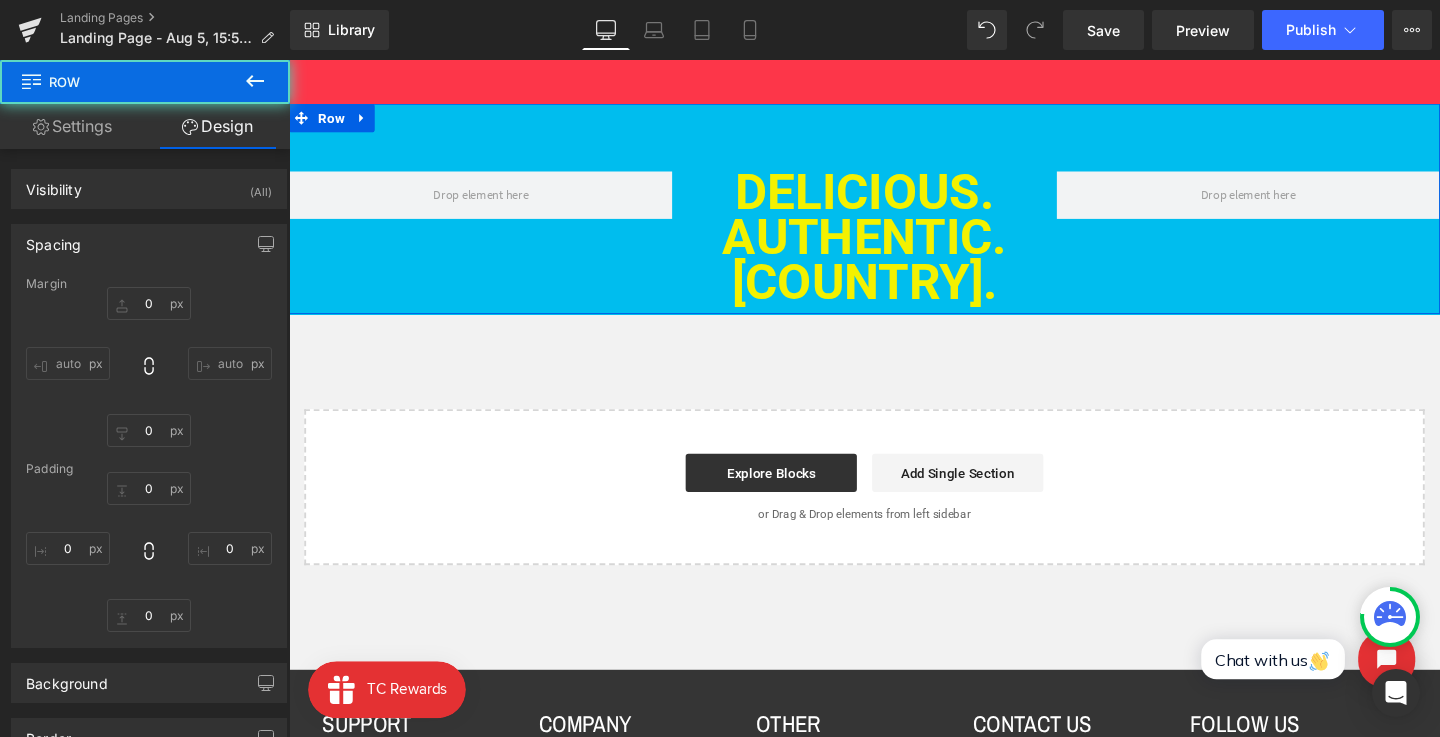 type on "0" 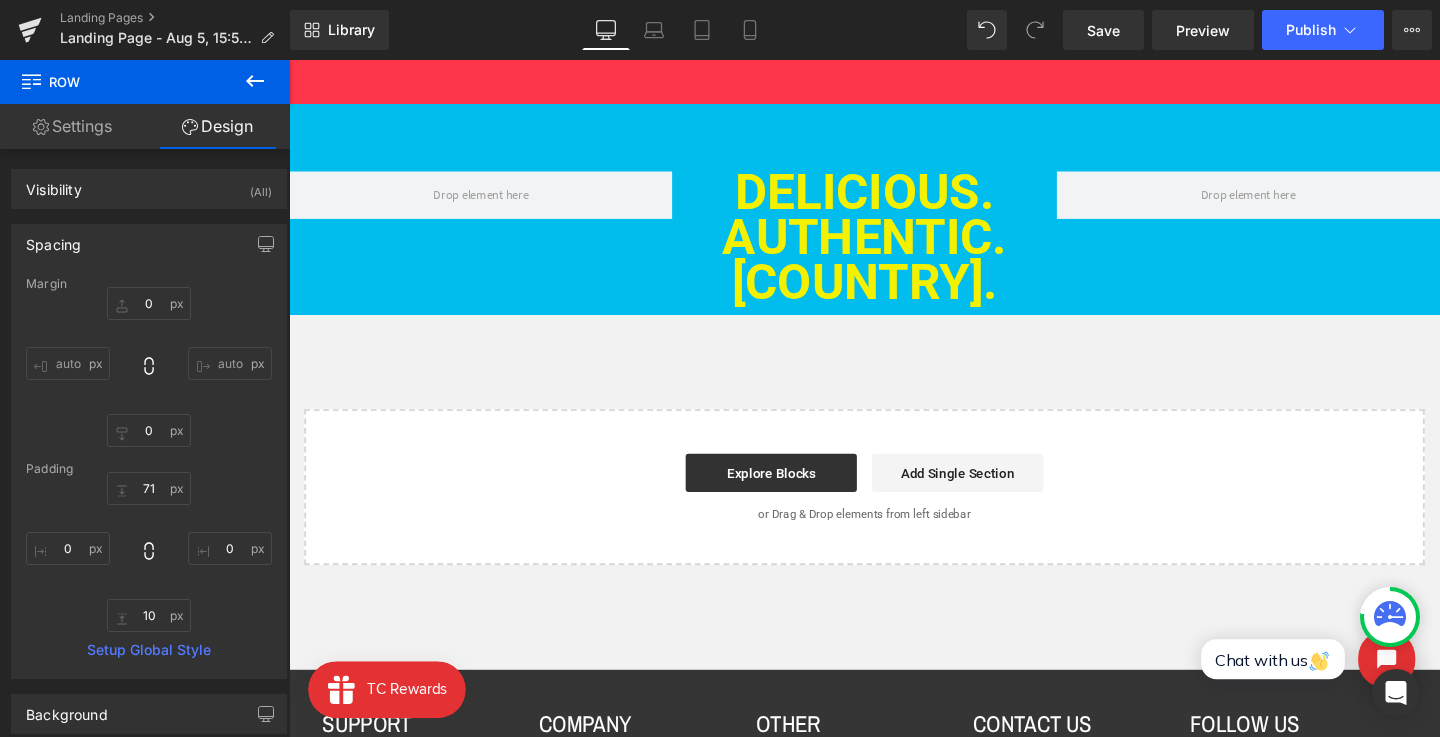 click 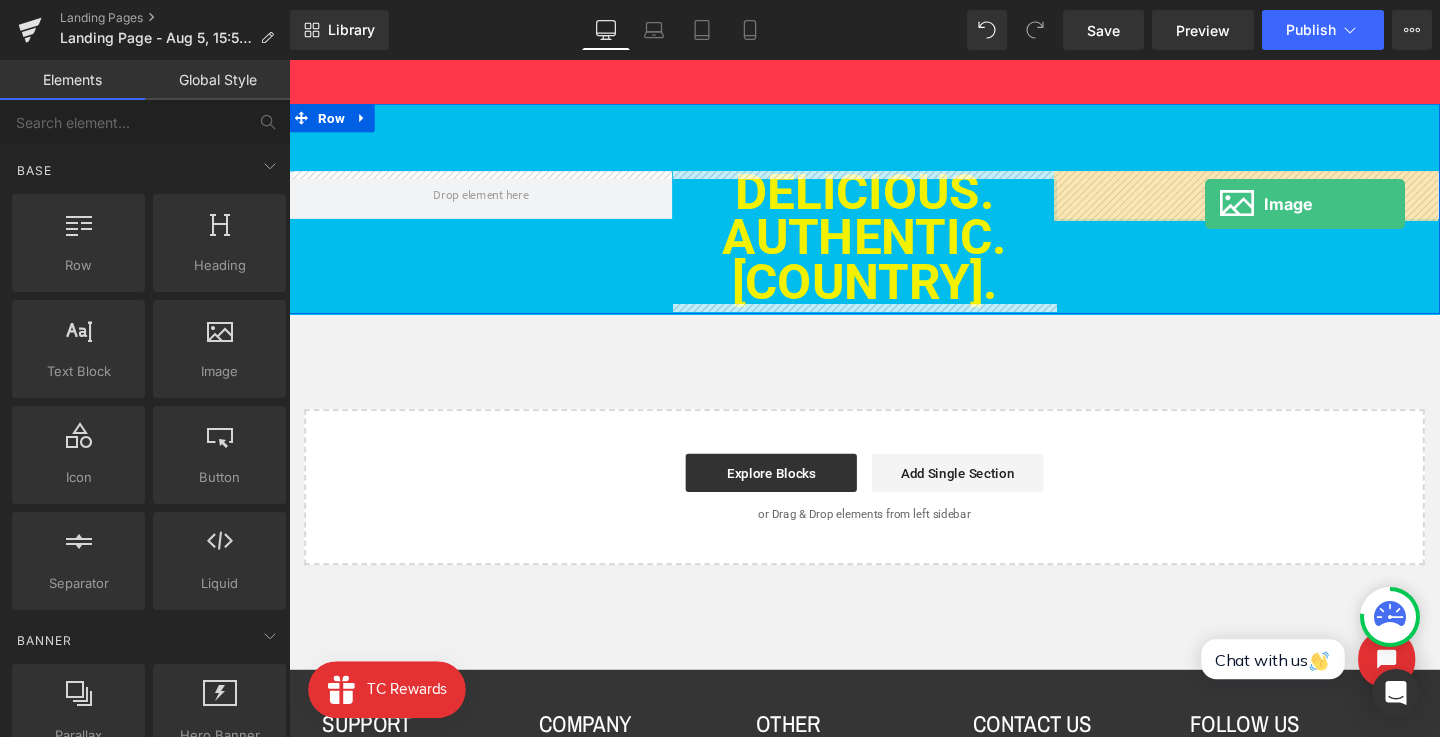 drag, startPoint x: 472, startPoint y: 407, endPoint x: 1251, endPoint y: 210, distance: 803.5235 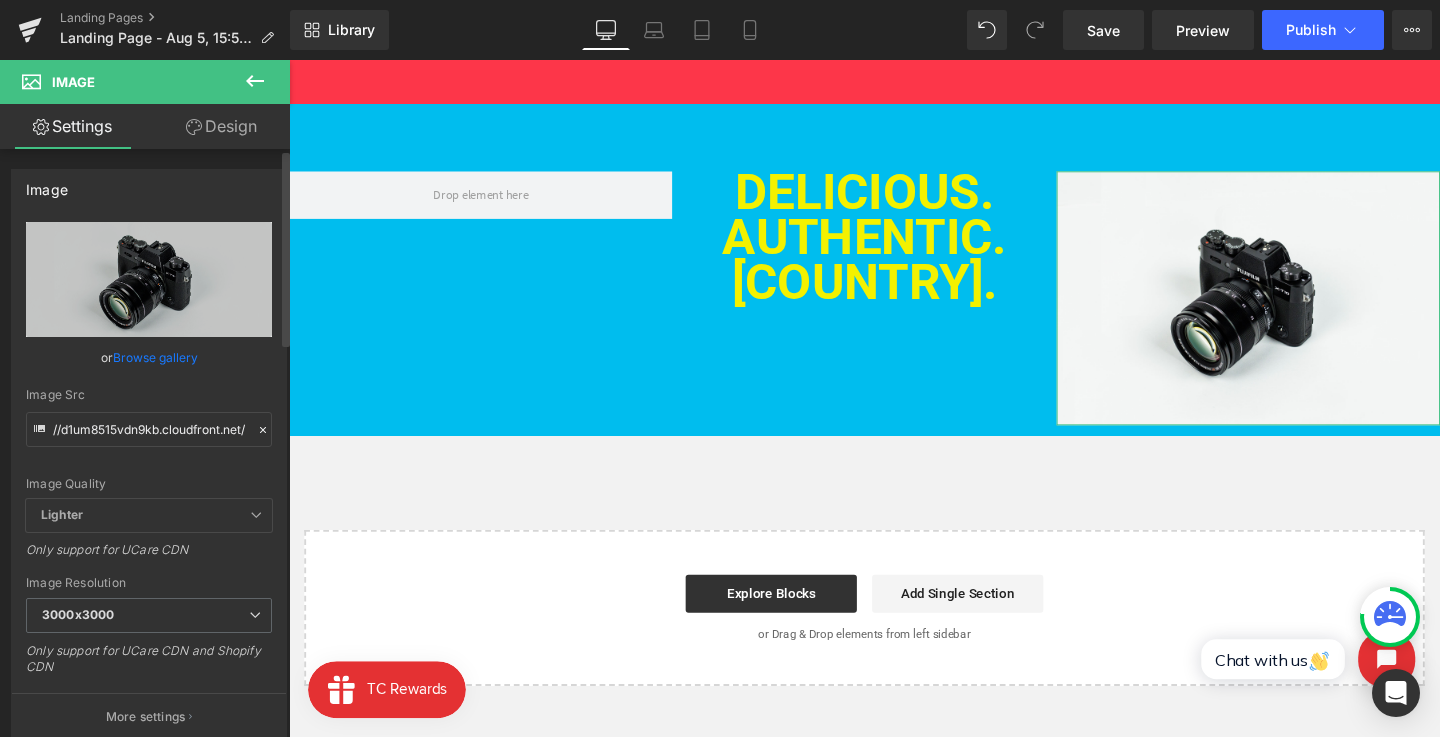 click on "Image Quality Lighter Lightest
Lighter
Lighter Lightest Only support for UCare CDN" at bounding box center (149, 360) 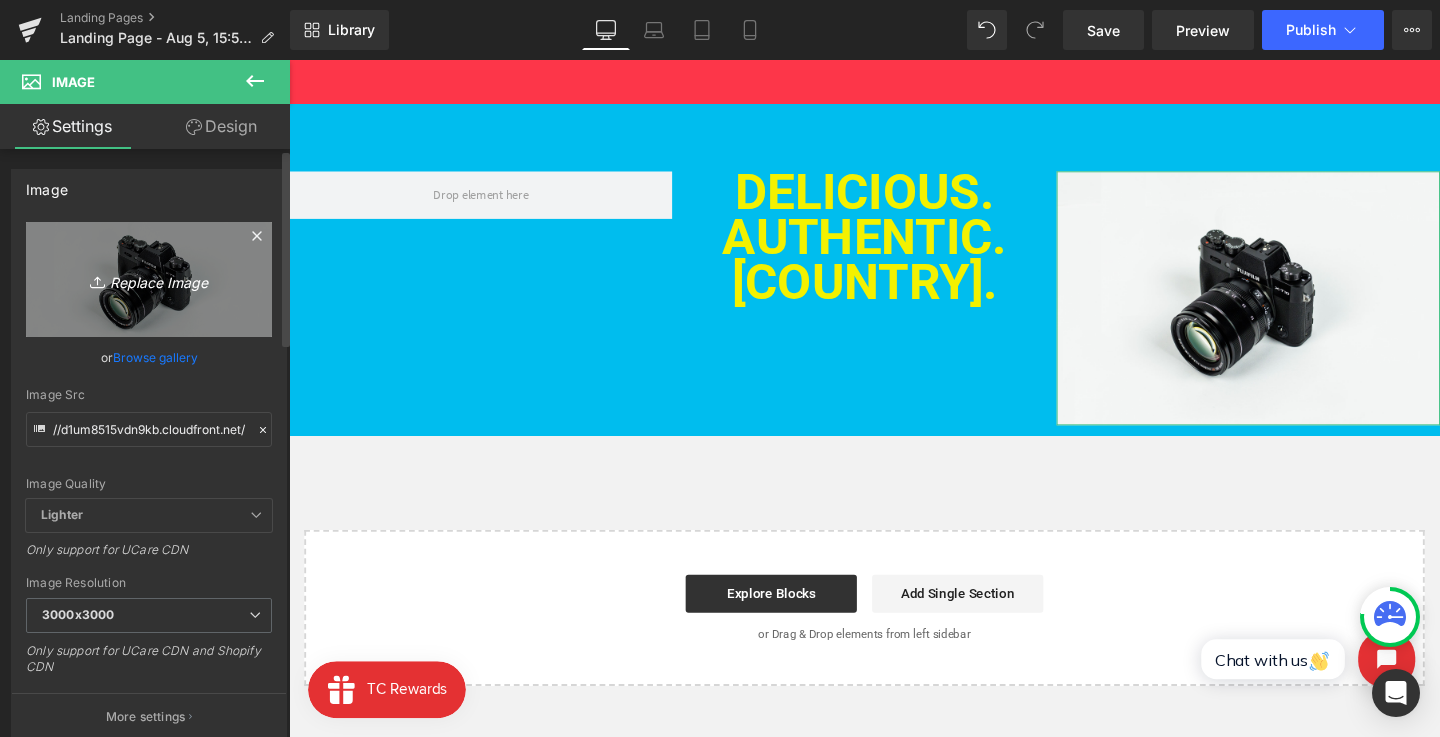 click on "Replace Image" at bounding box center [149, 279] 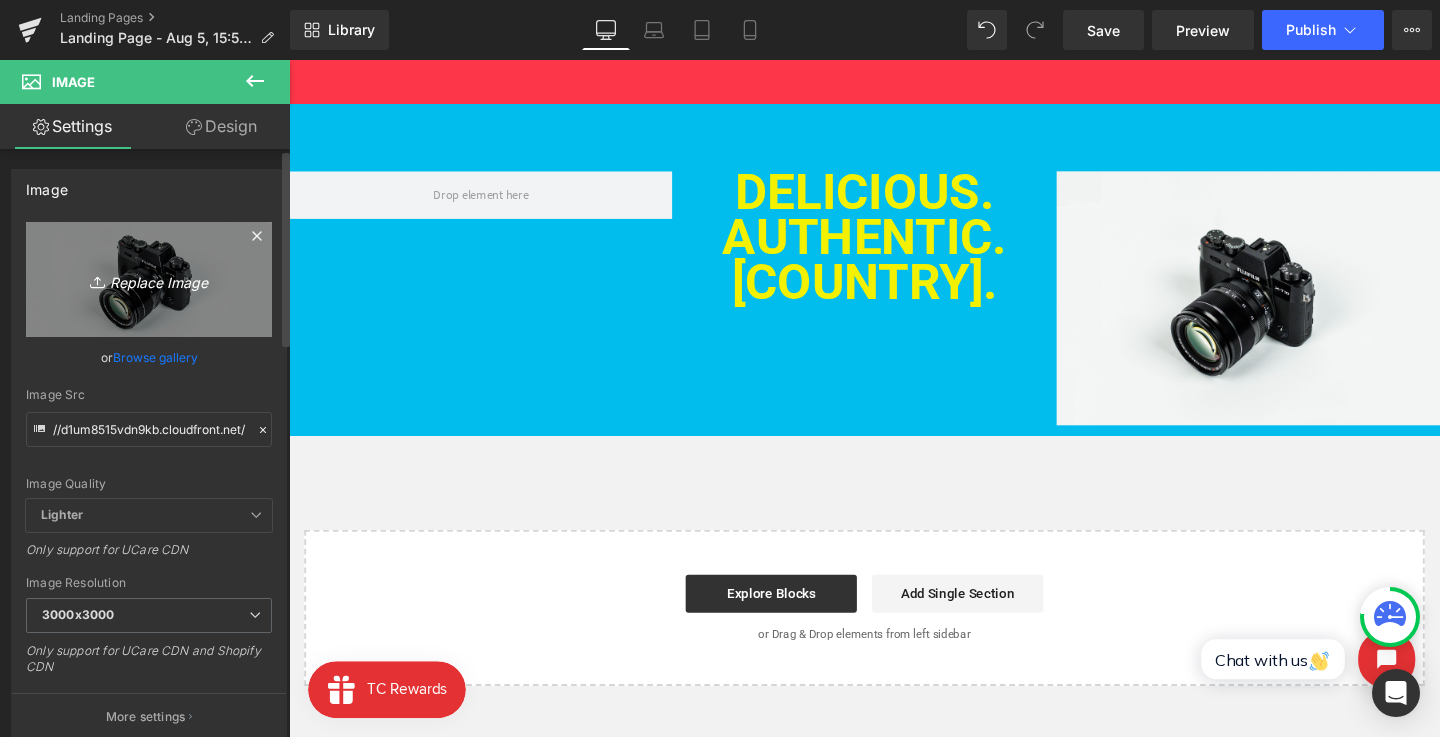 type on "C:\fakepath\MrFreeze - Snowboarding - Original 1.png" 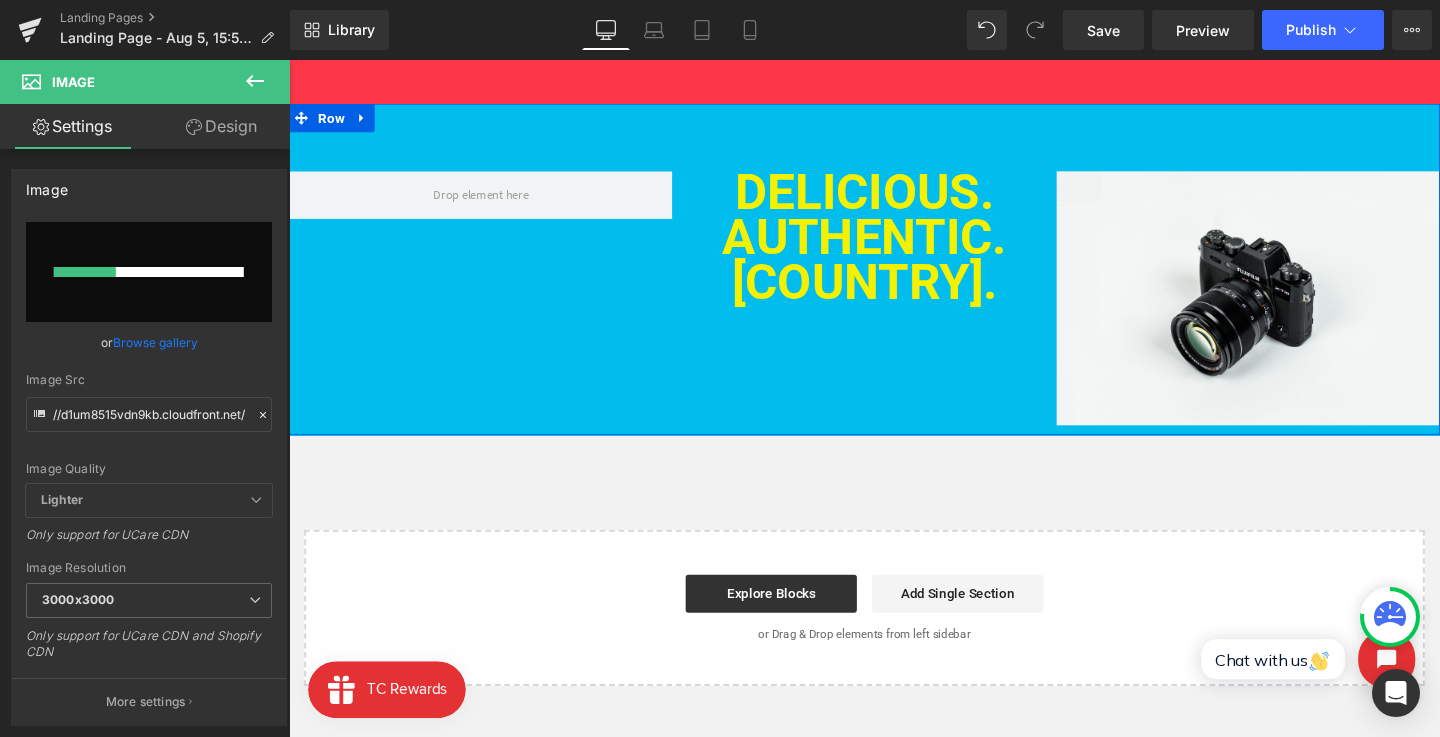 type 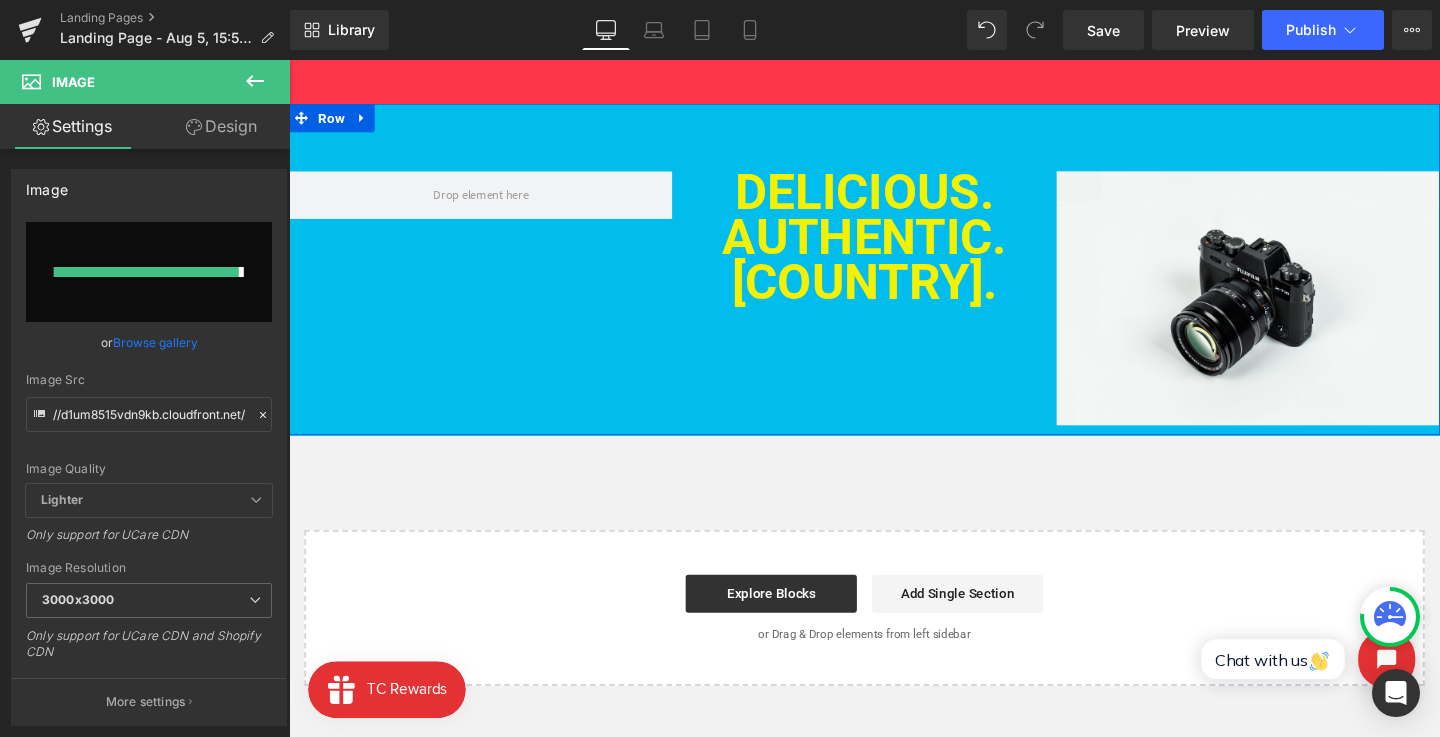 type on "https://ucarecdn.com/bcfc32f7-c34b-44d3-8783-9aeee9fa5225/-/format/auto/-/preview/3000x3000/-/quality/lighter/MrFreeze%20-%20Snowboarding%20-%20Original%201.png" 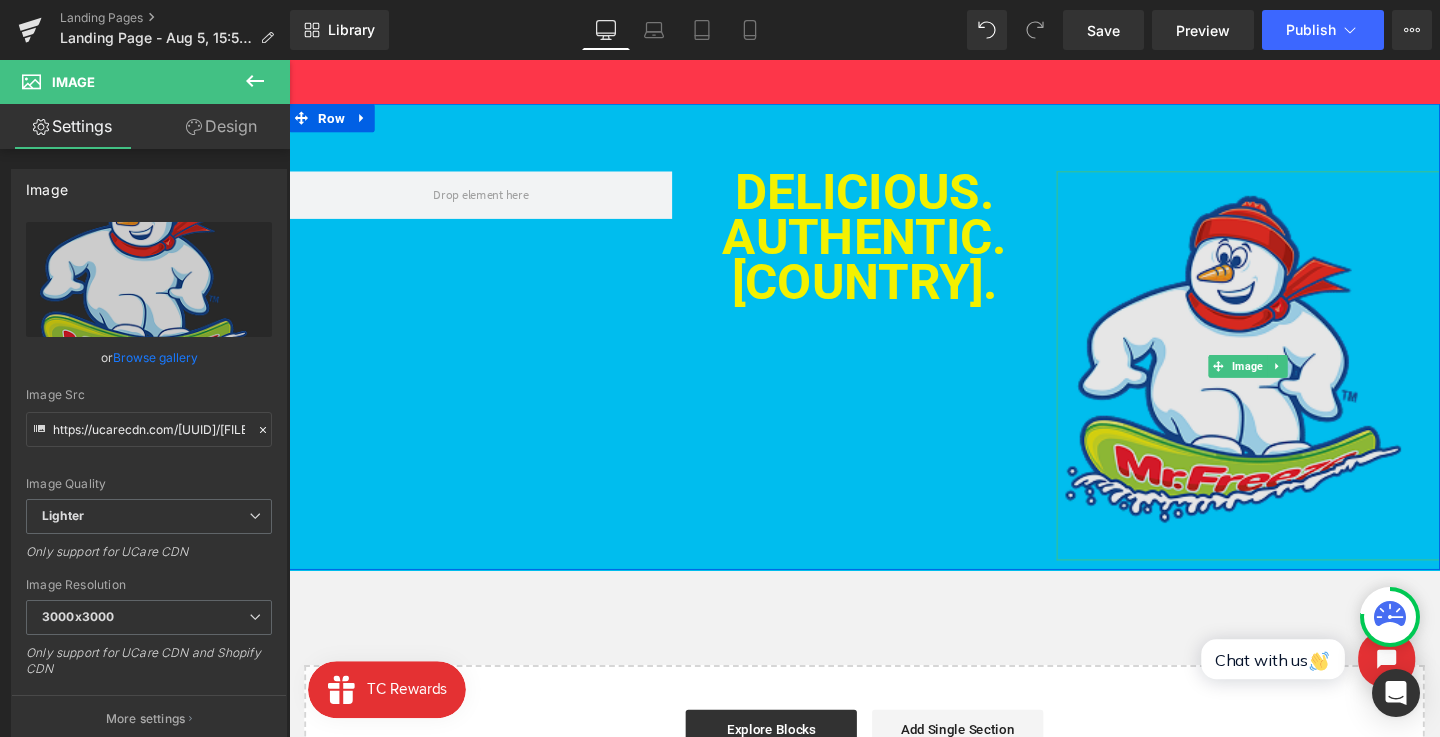click at bounding box center (1297, 381) 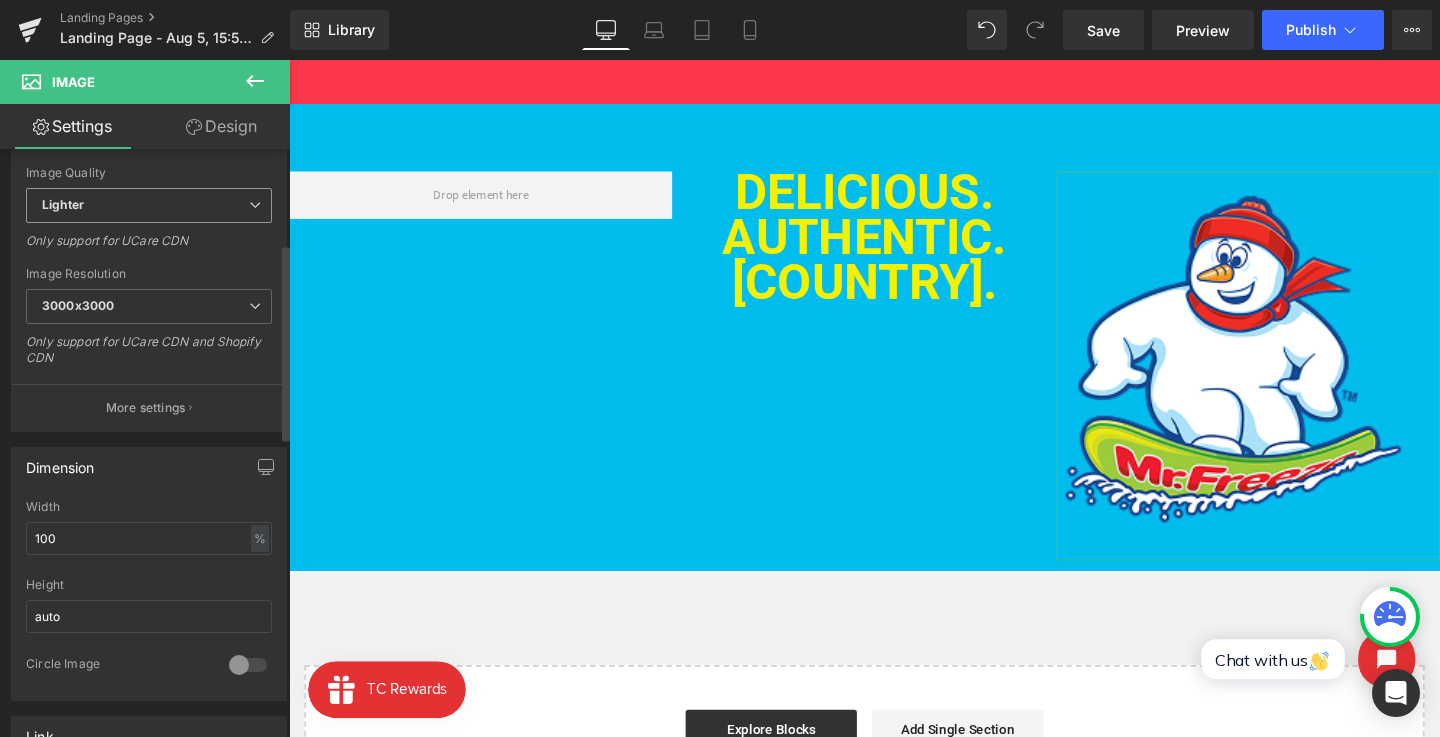 scroll, scrollTop: 357, scrollLeft: 0, axis: vertical 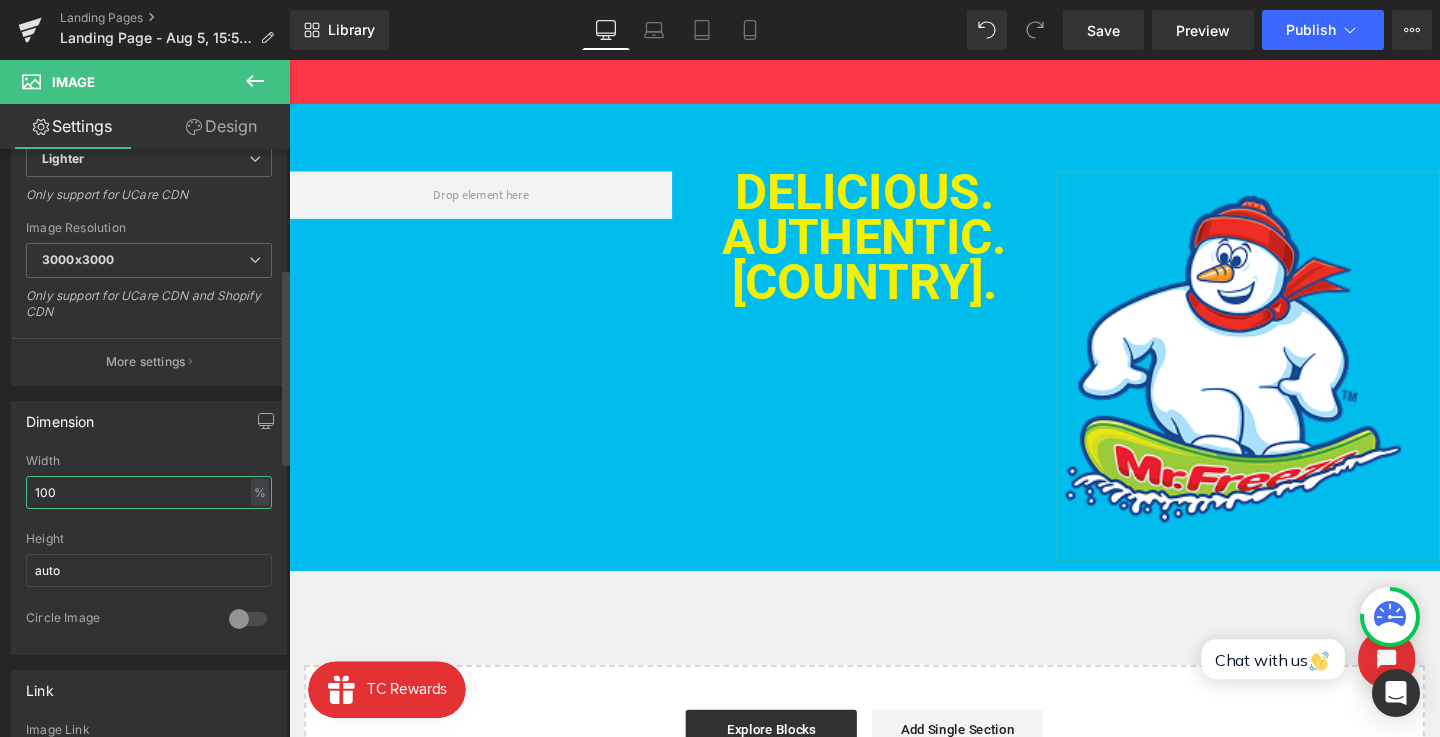 click on "100" at bounding box center (149, 492) 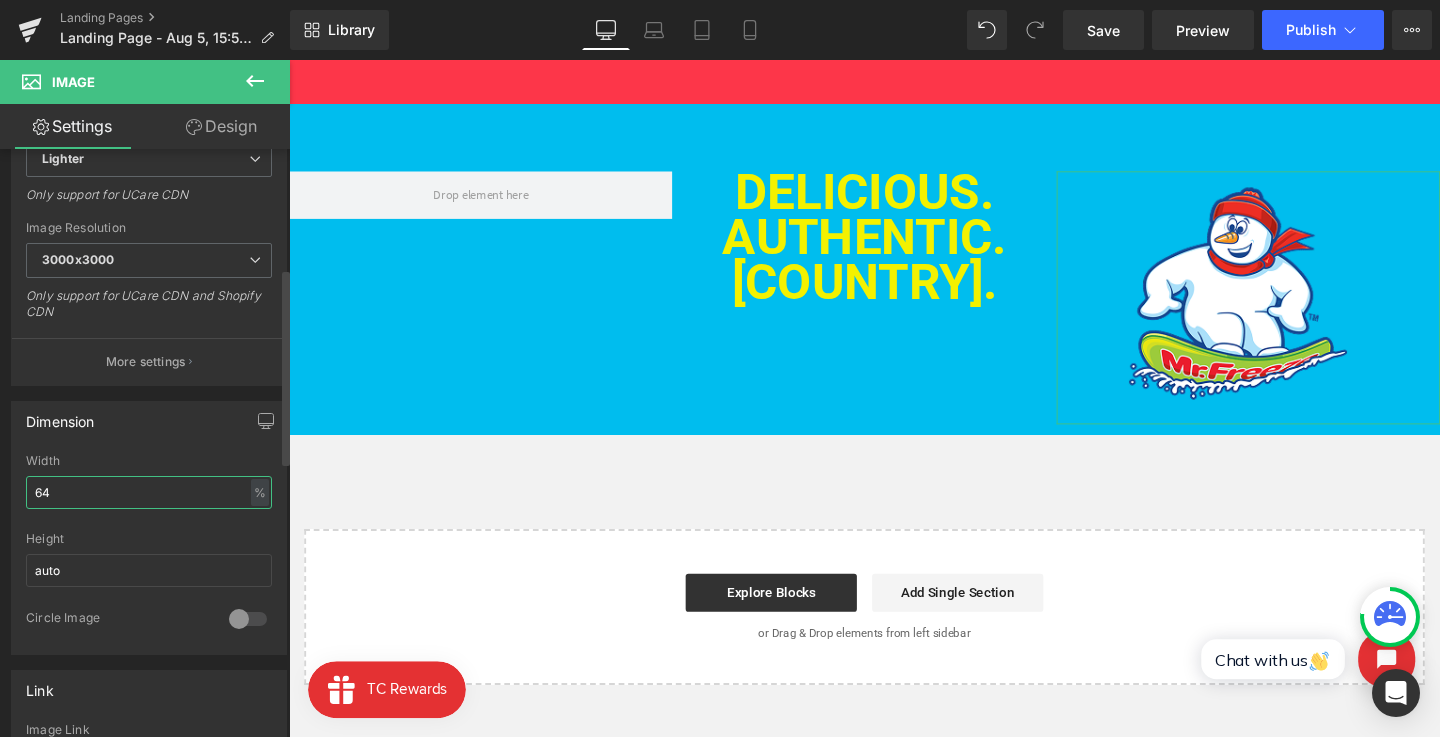 type on "65" 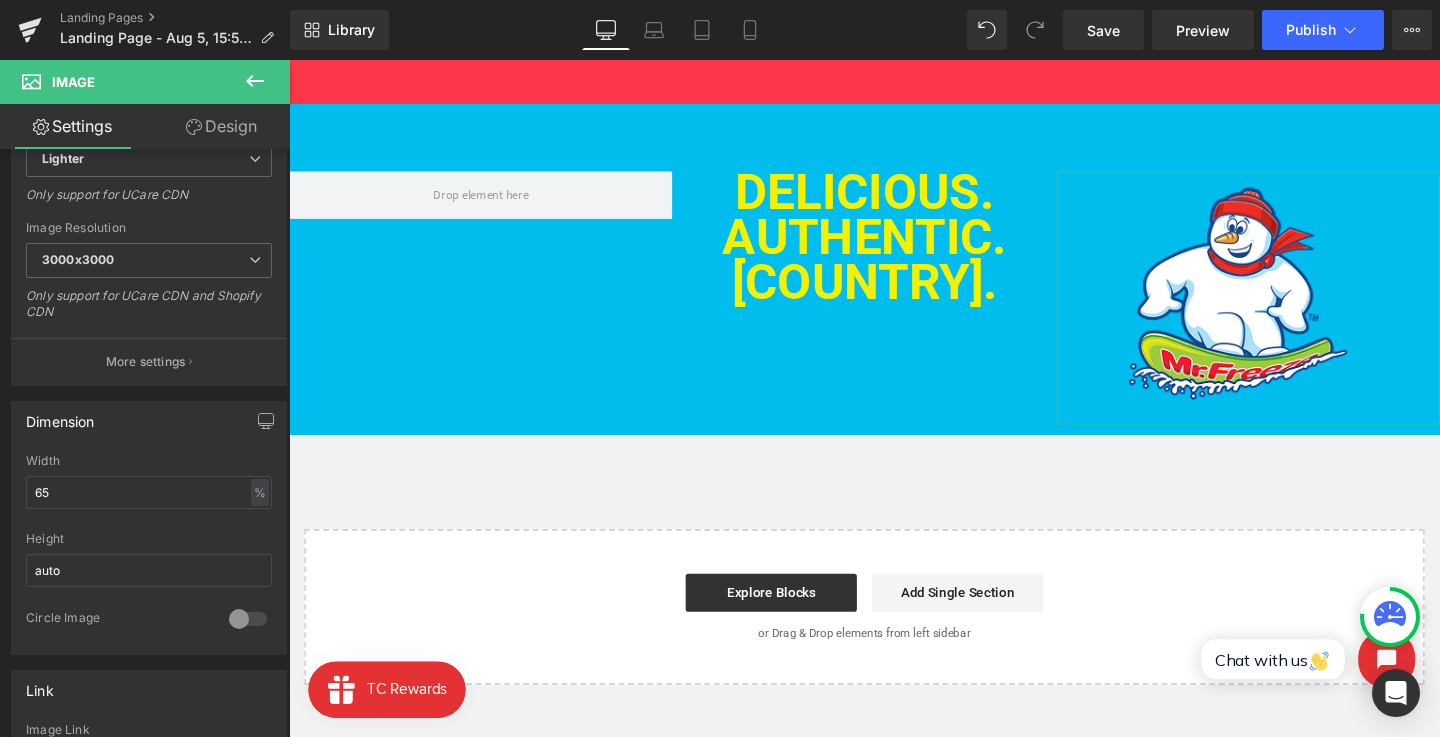 click on "Design" at bounding box center (221, 126) 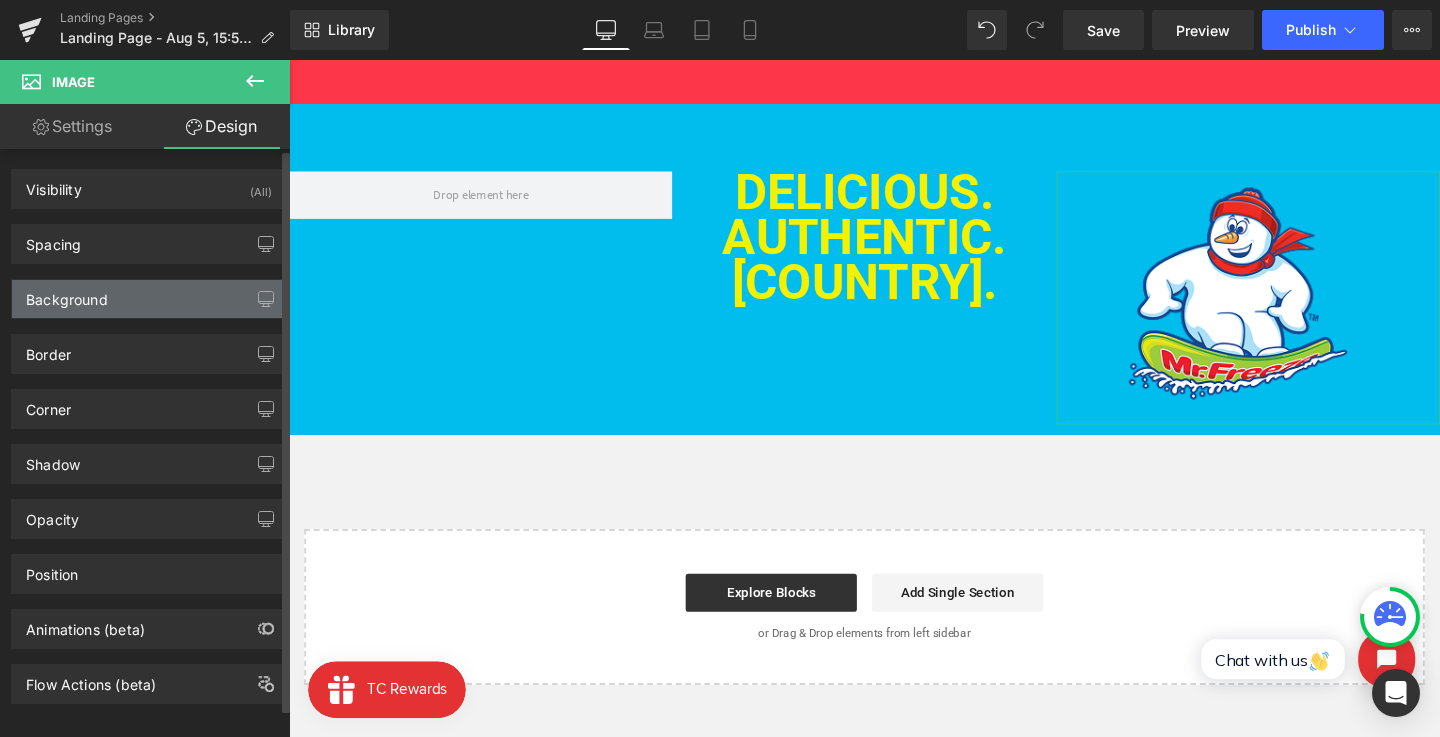 click on "Background" at bounding box center (149, 299) 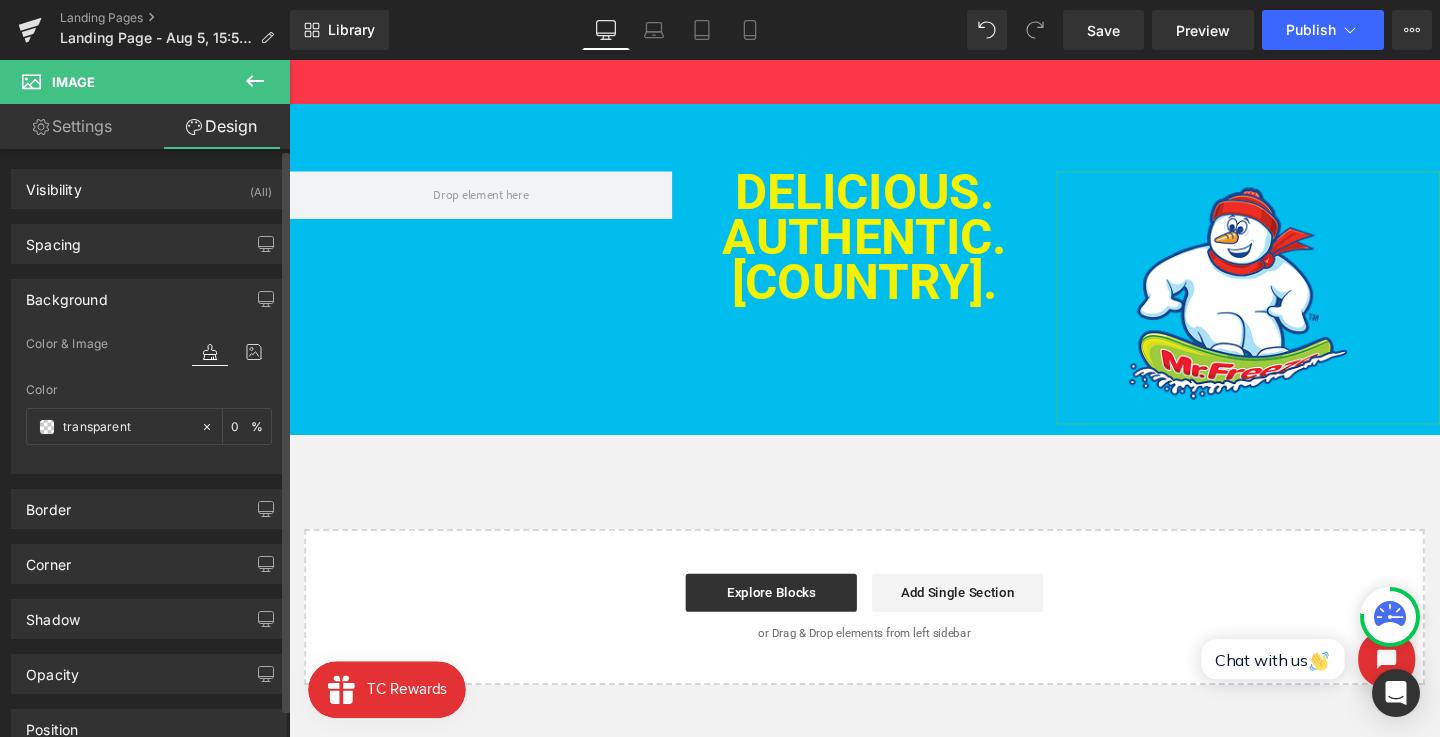 click on "Background
Color & Image color
transparent Color transparent 0 %
Image  Replace Image  Upload image or  Browse gallery Image Src Image Quality Lighter Lightest
Lighter
Lighter Lightest Only support for UCare CDN
More settings" at bounding box center (149, 369) 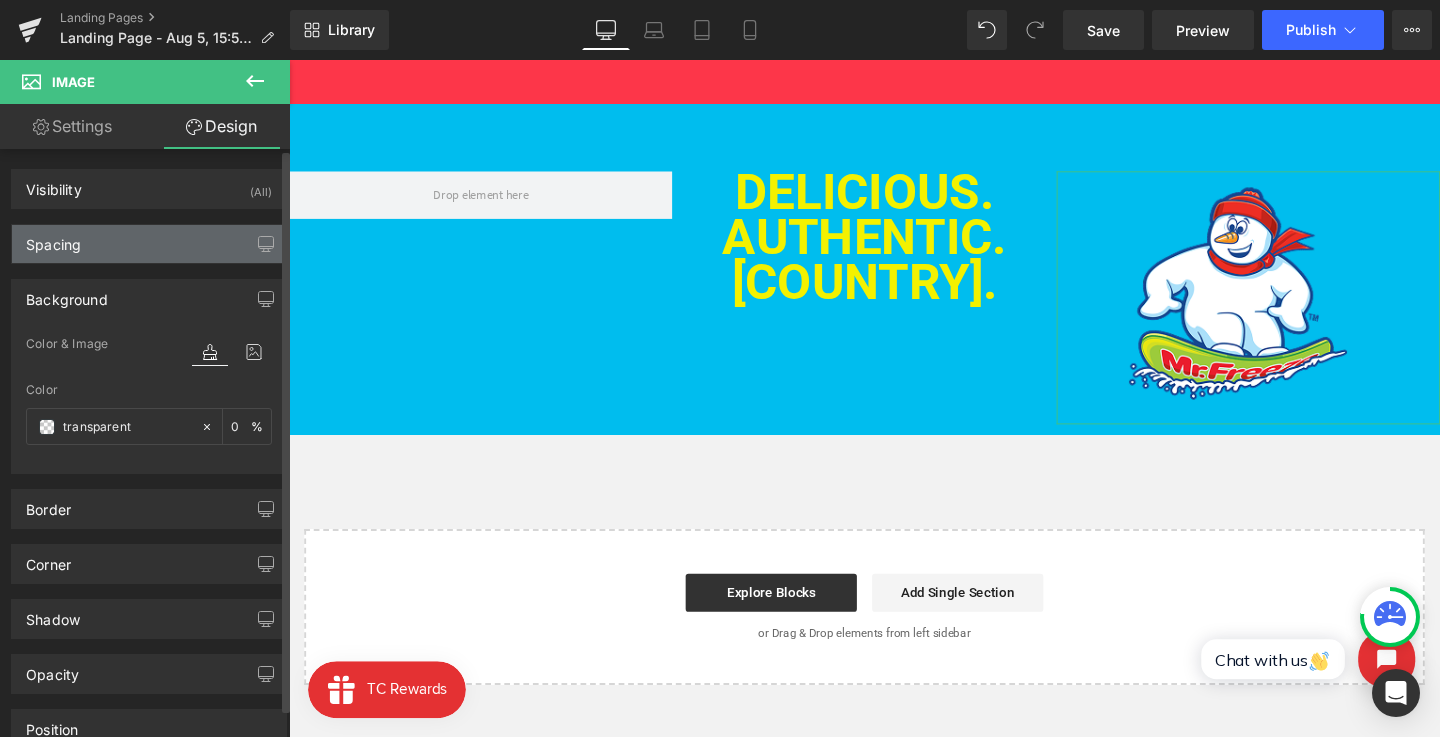 click on "Spacing" at bounding box center (149, 244) 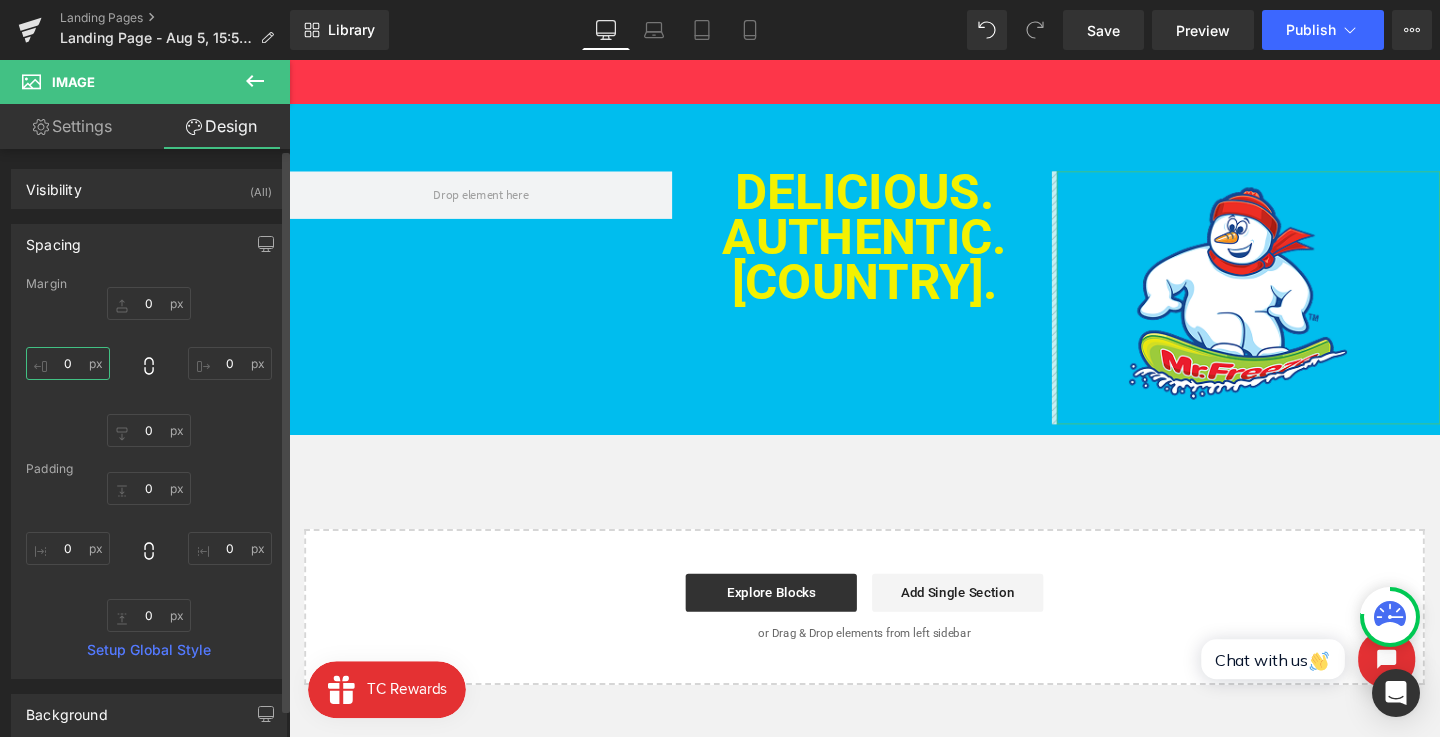 click on "0" at bounding box center (68, 363) 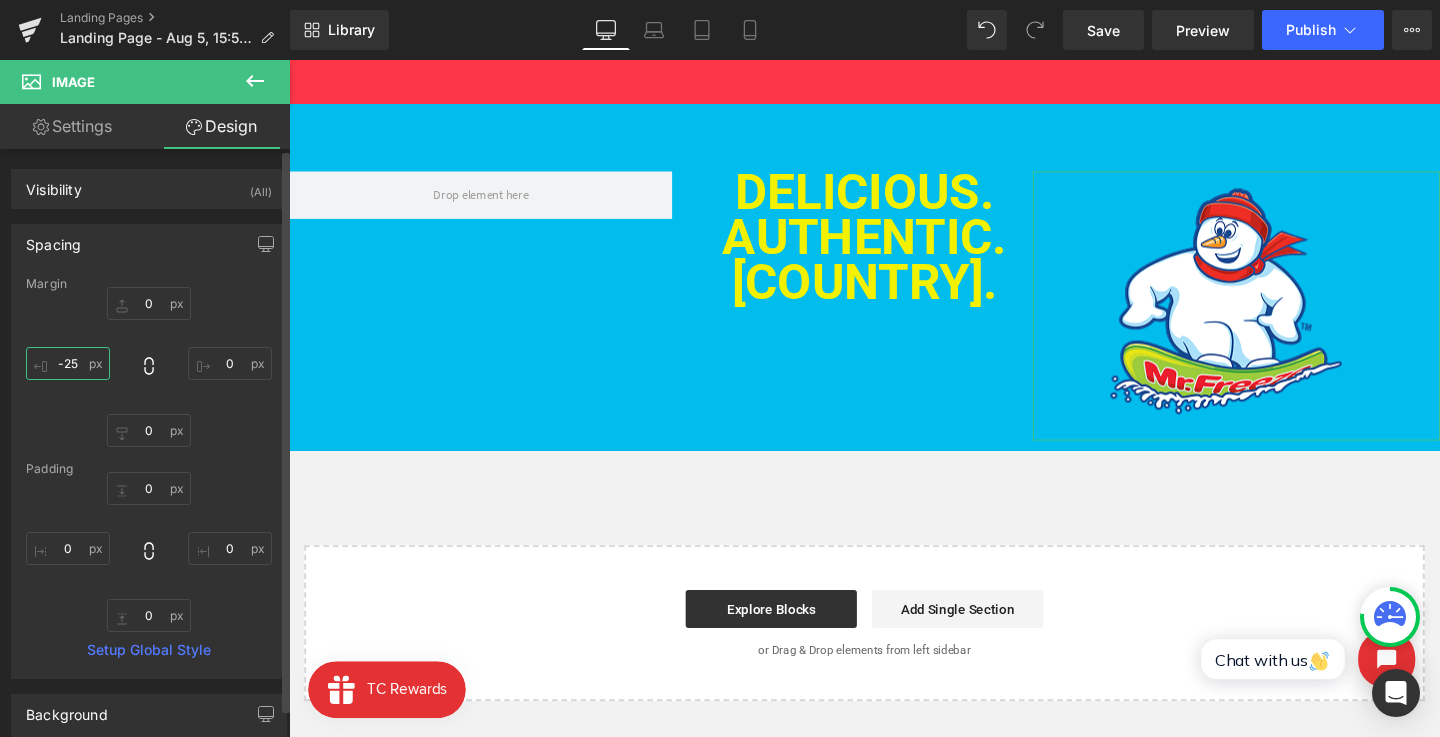 type on "-26" 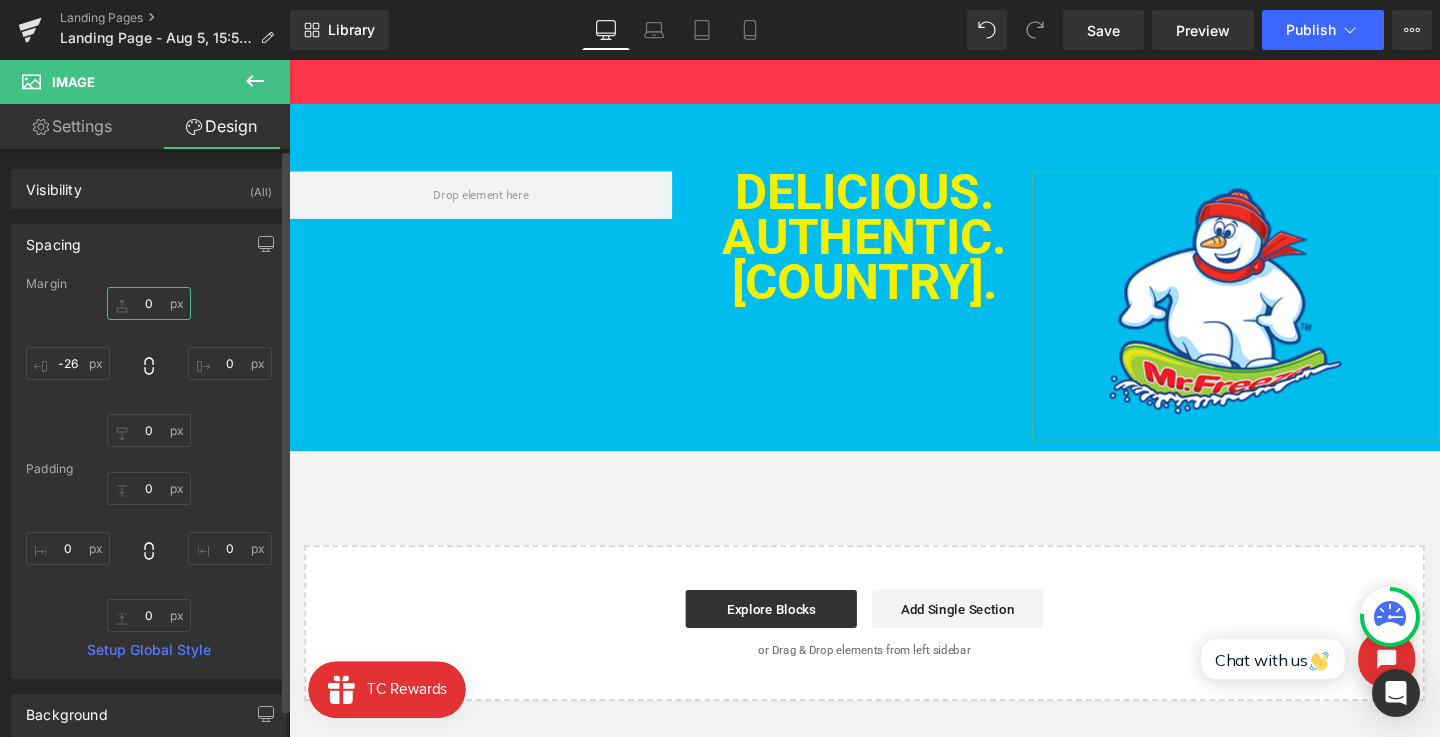 click on "0" at bounding box center [149, 303] 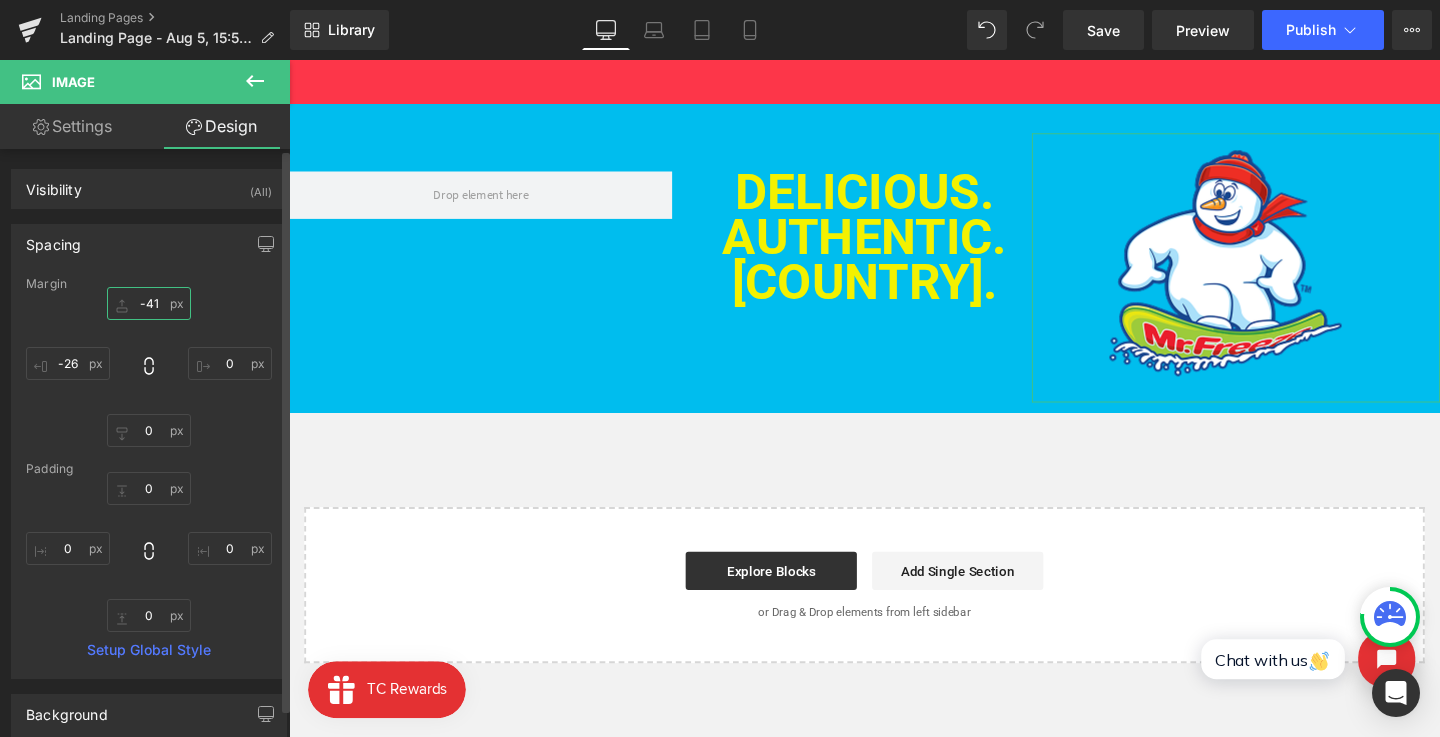 type on "-42" 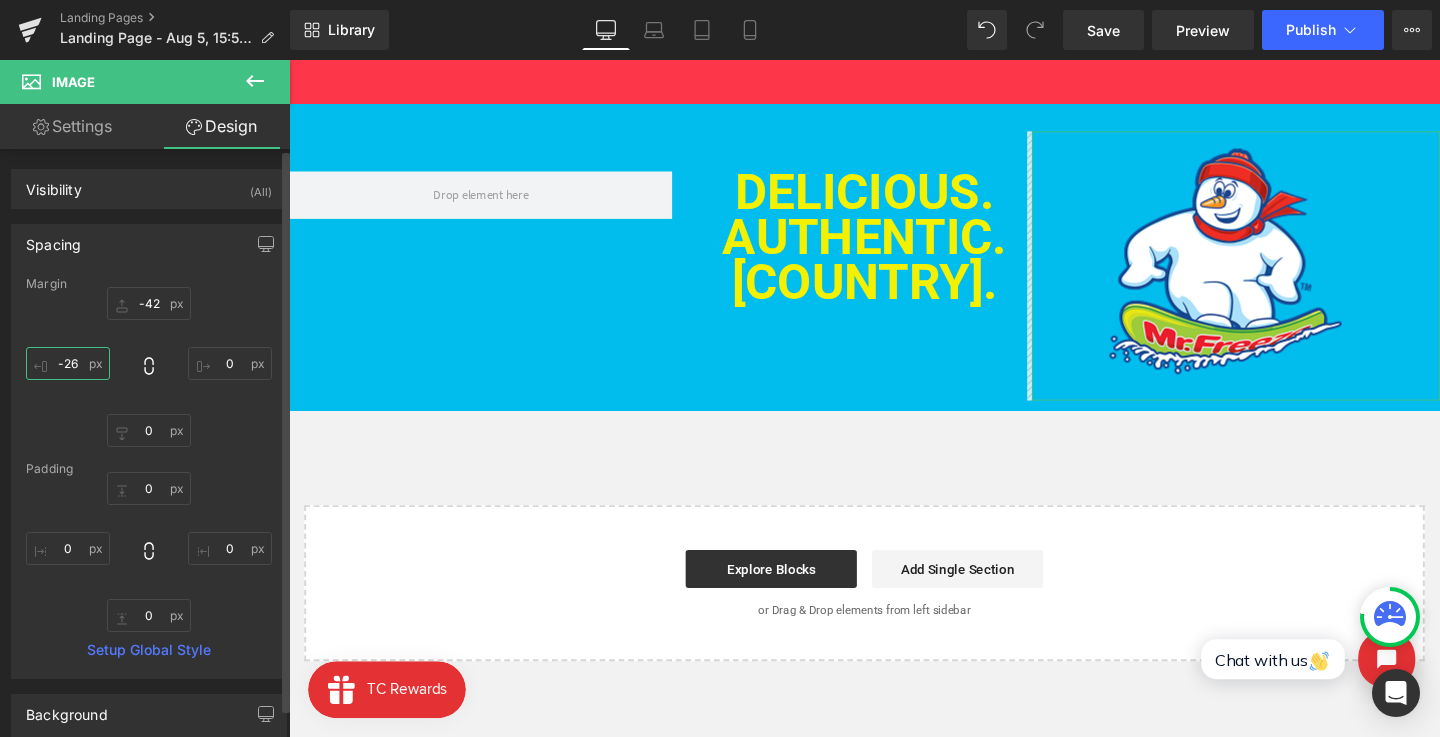 click on "-26" at bounding box center [68, 363] 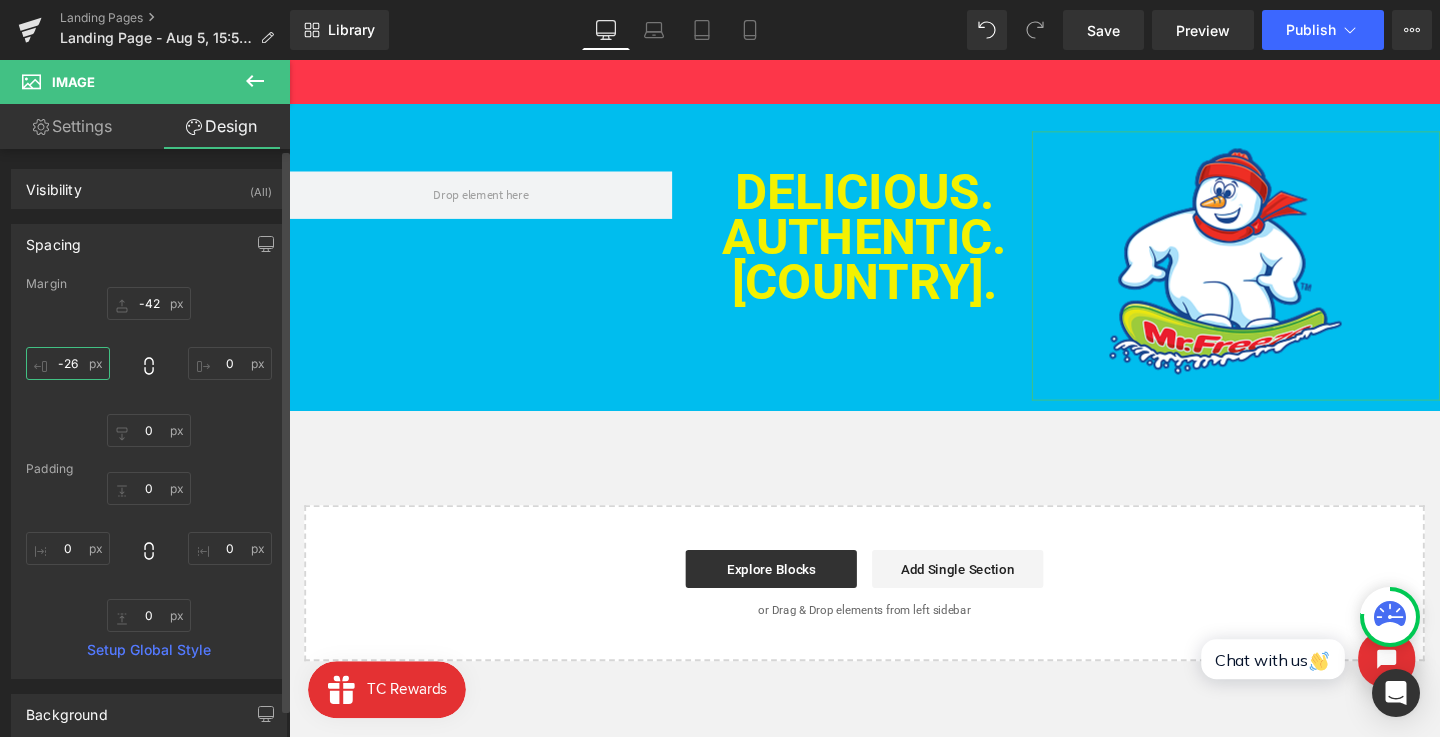 click on "-26" at bounding box center [68, 363] 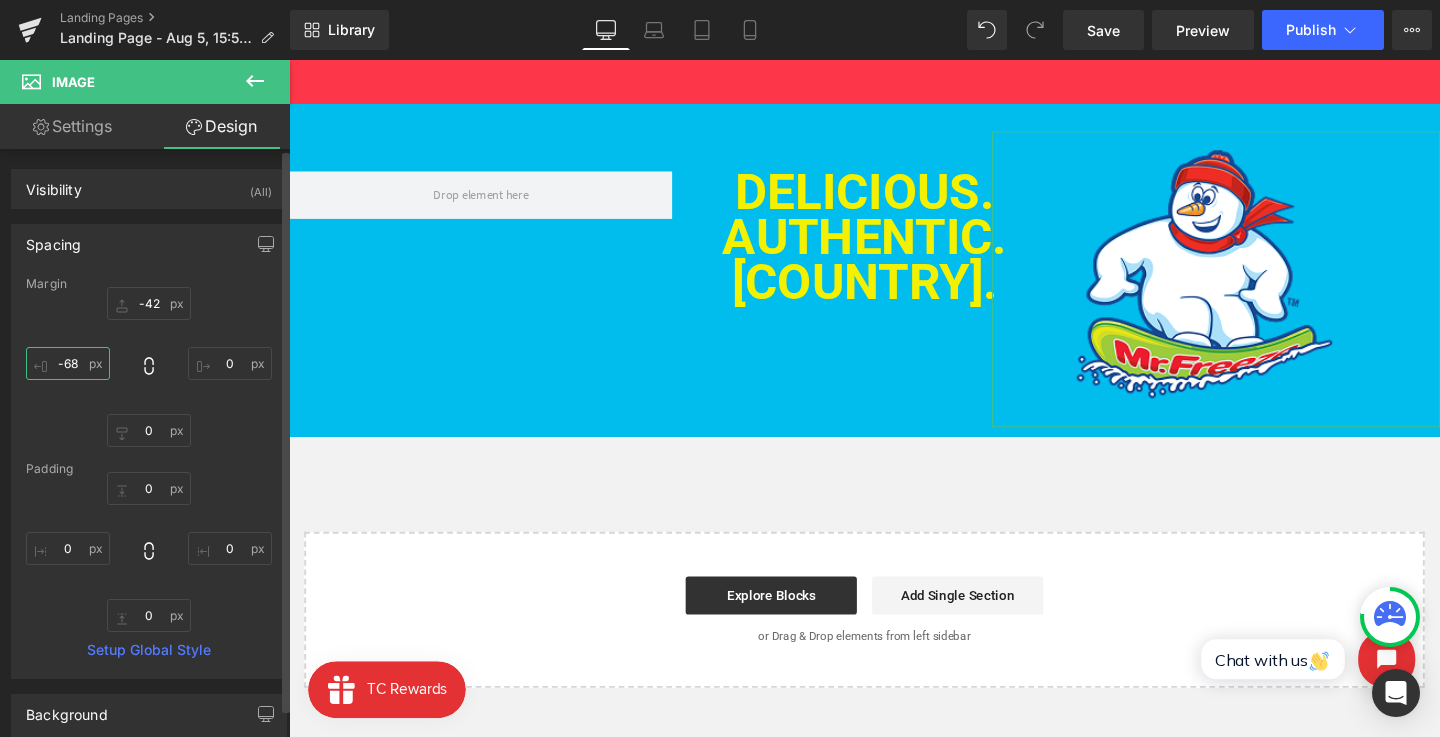 type on "-69" 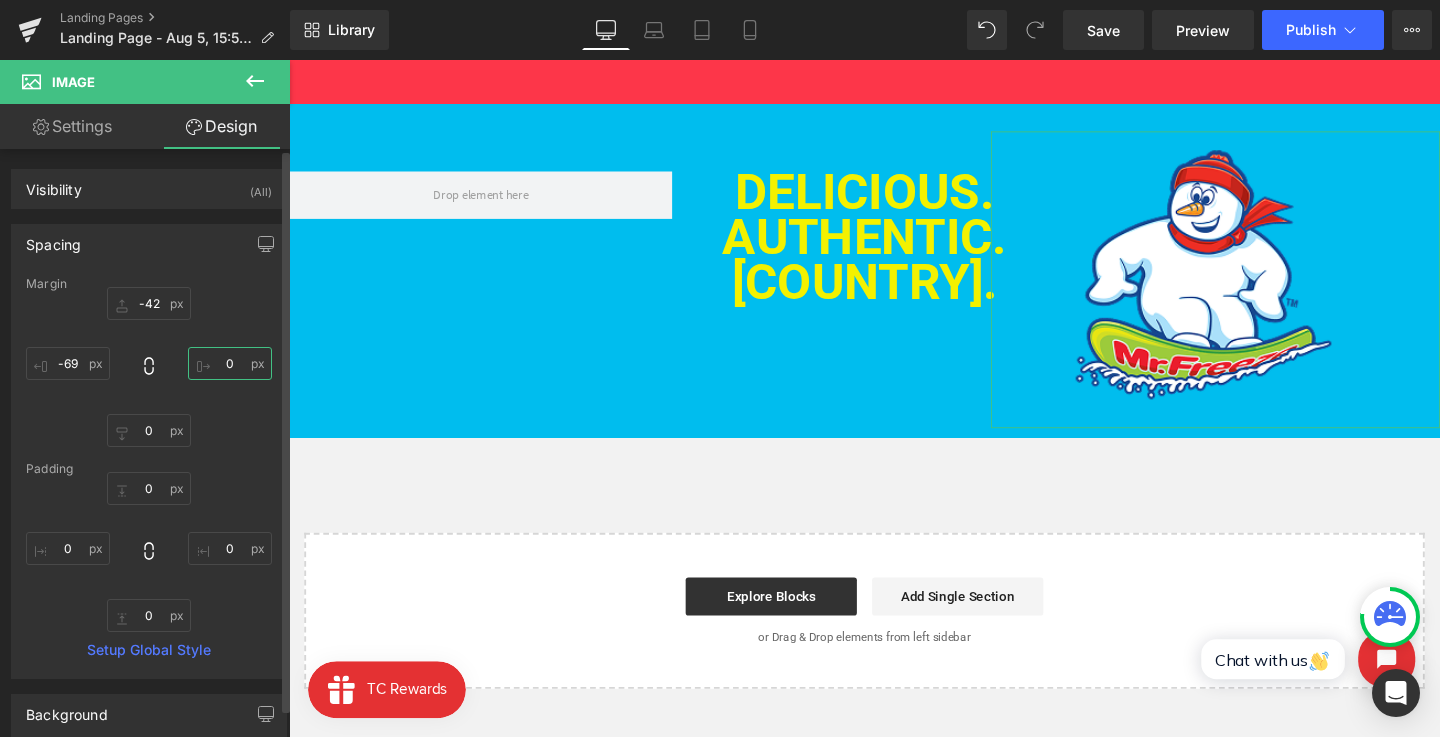 click on "0" at bounding box center [230, 363] 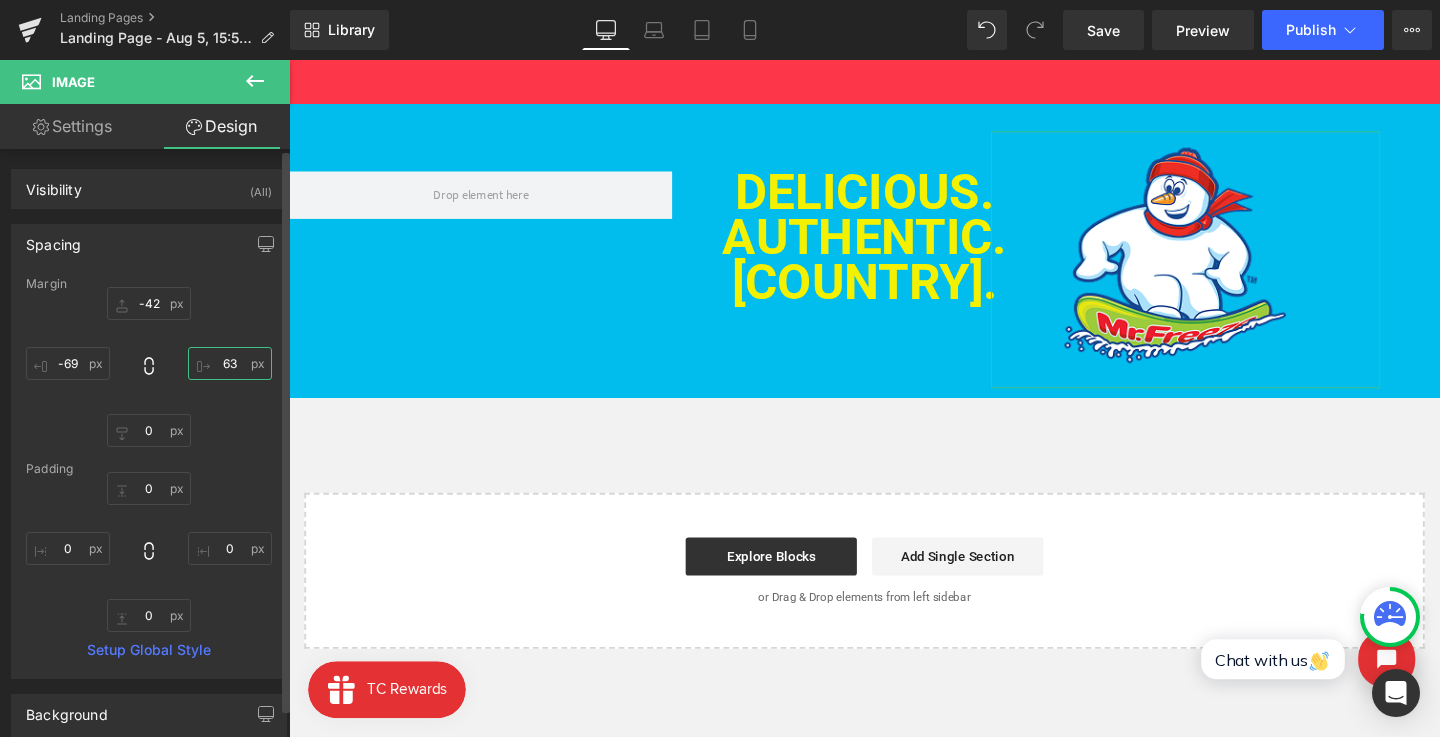 type on "62" 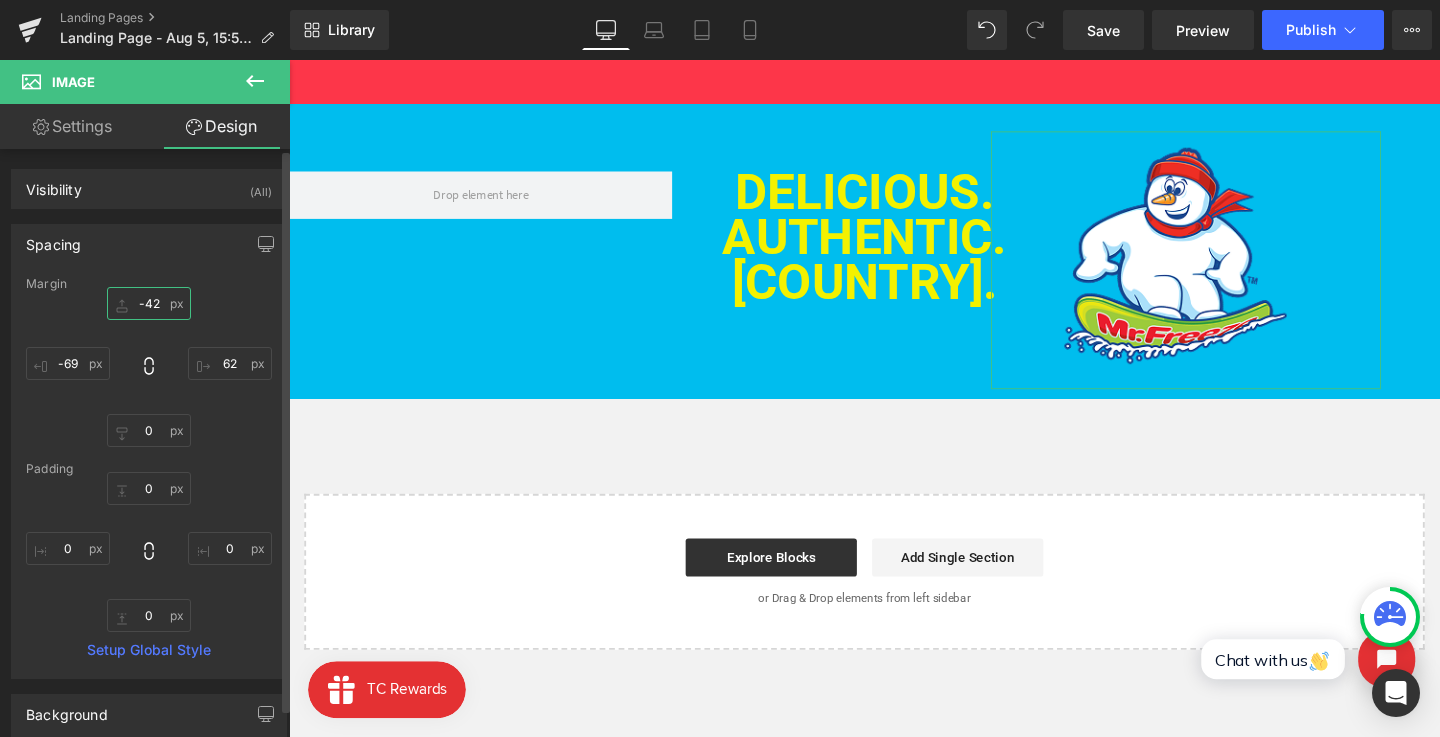 click on "-42" at bounding box center [149, 303] 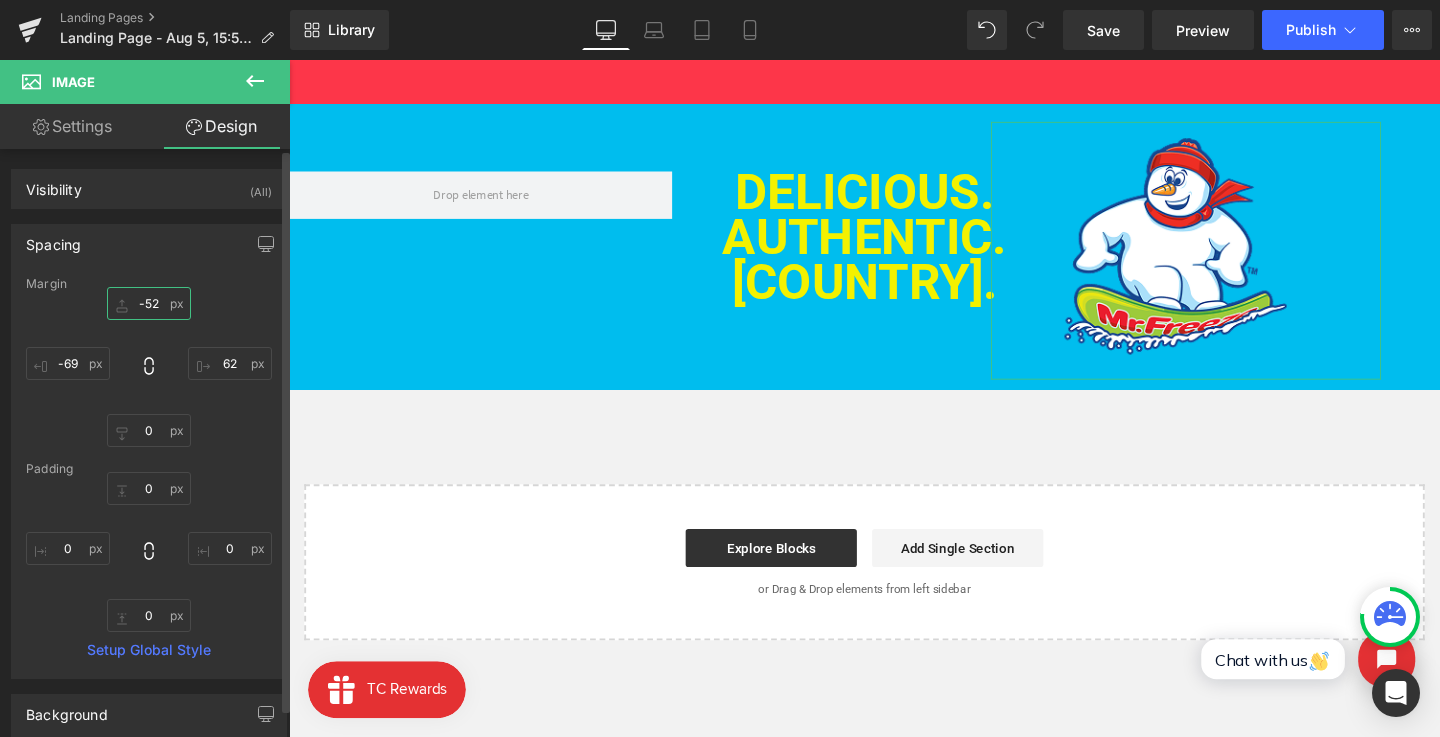 type on "-51" 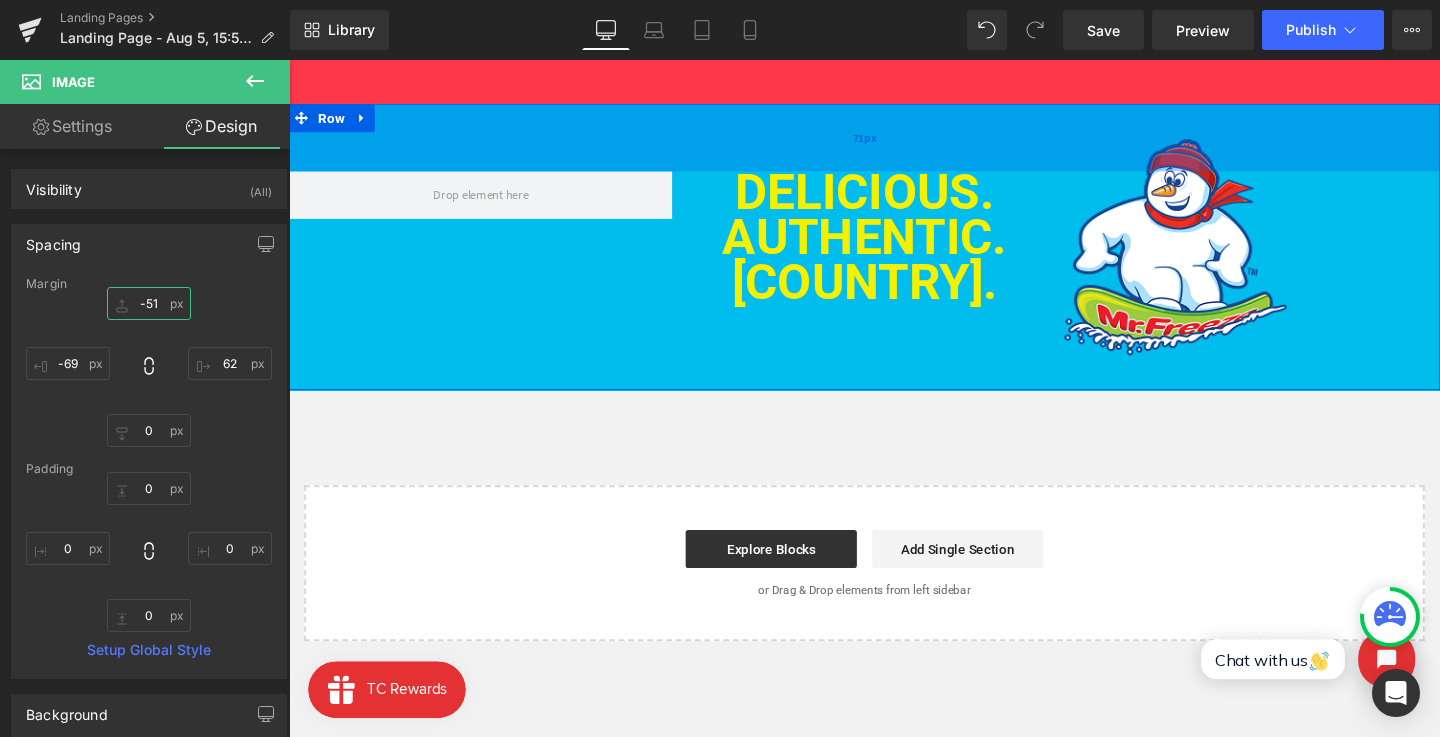 scroll, scrollTop: 718, scrollLeft: 0, axis: vertical 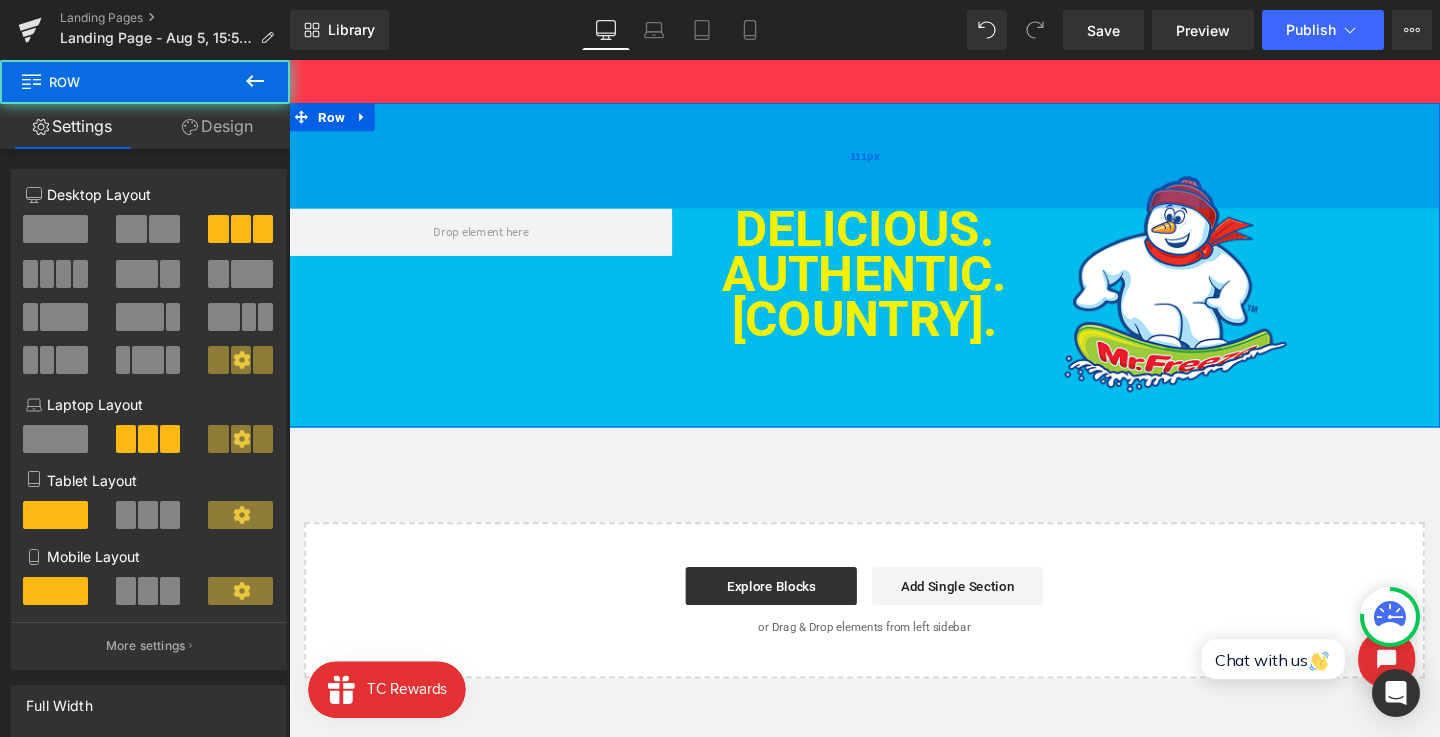 drag, startPoint x: 841, startPoint y: 119, endPoint x: 844, endPoint y: 160, distance: 41.109608 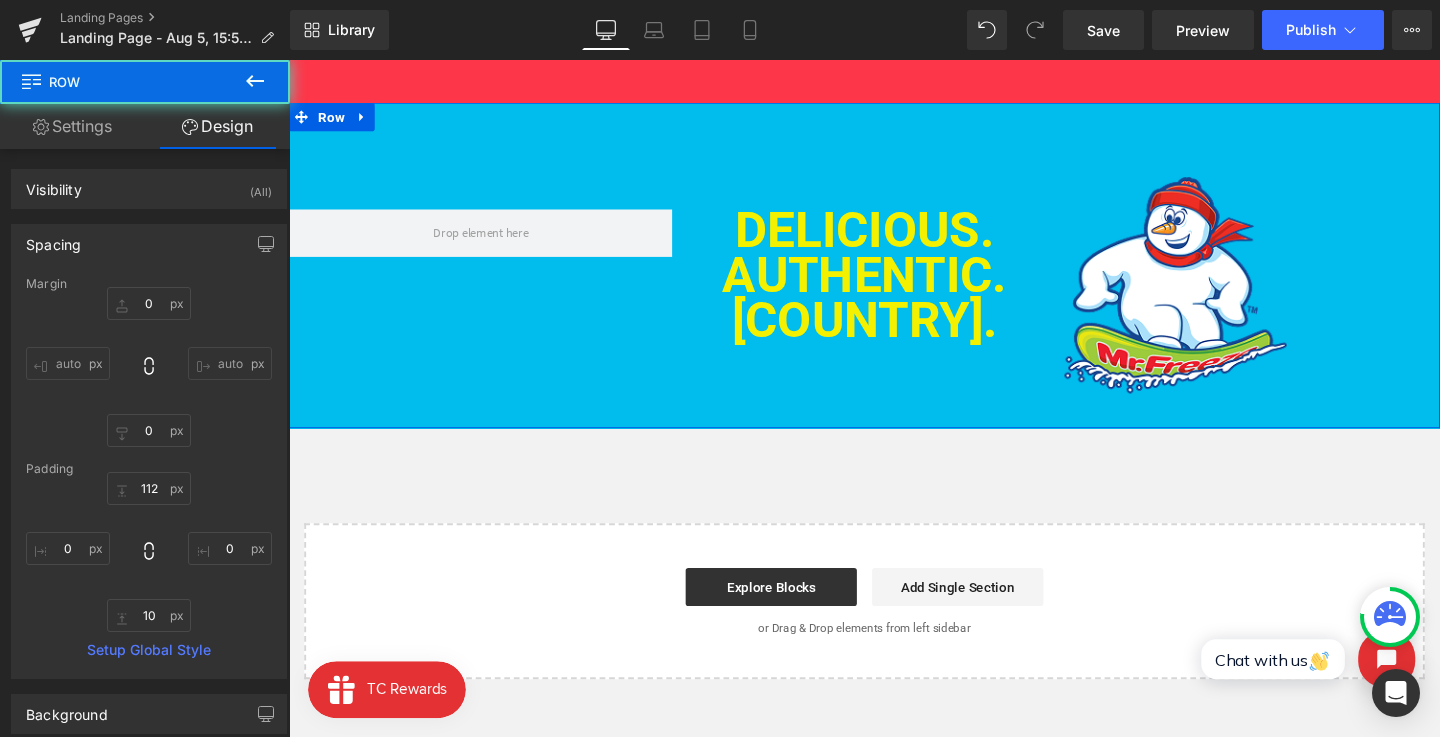 click on "DELICIOUS. AUTHENTIC. CANADIAN." at bounding box center [893, 286] 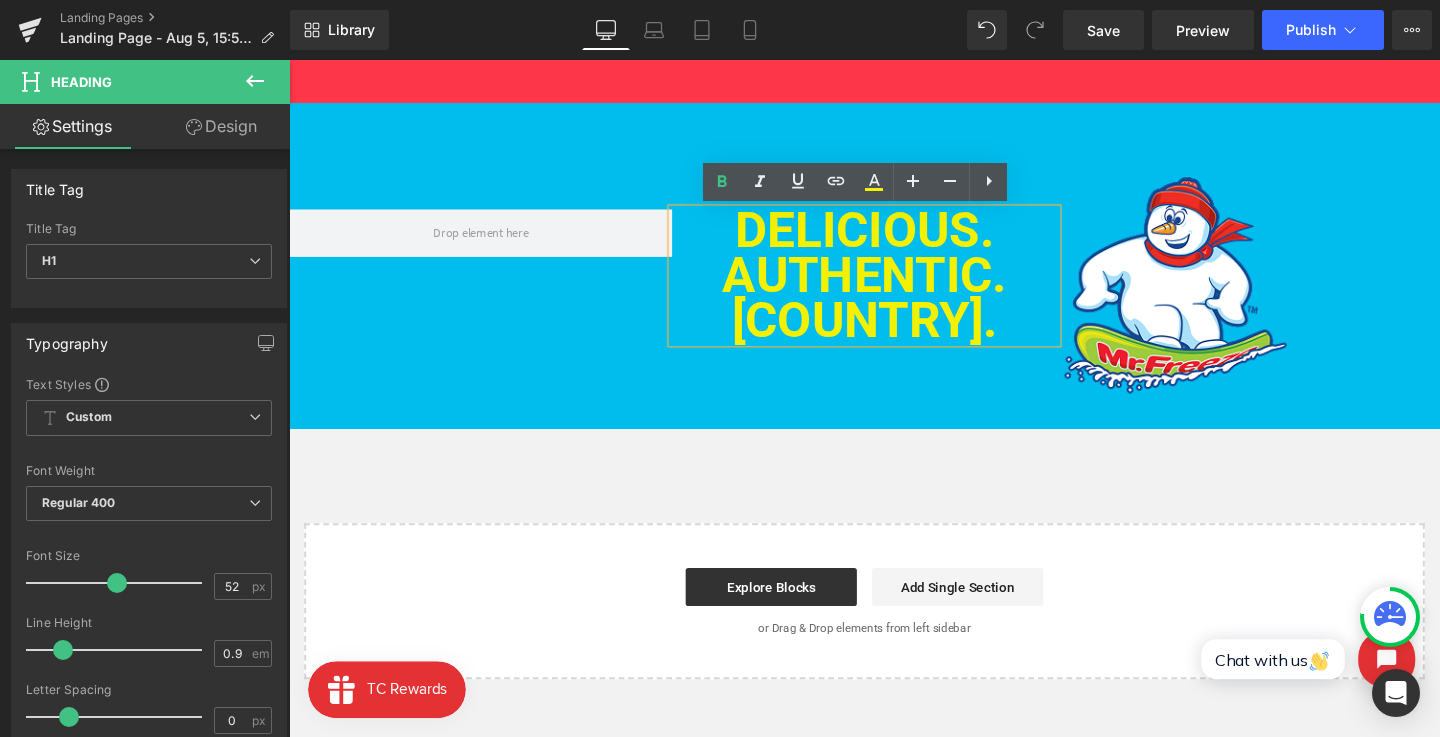 click on "DELICIOUS. AUTHENTIC. CANADIAN. Heading
Image         Row   112px" at bounding box center (894, 276) 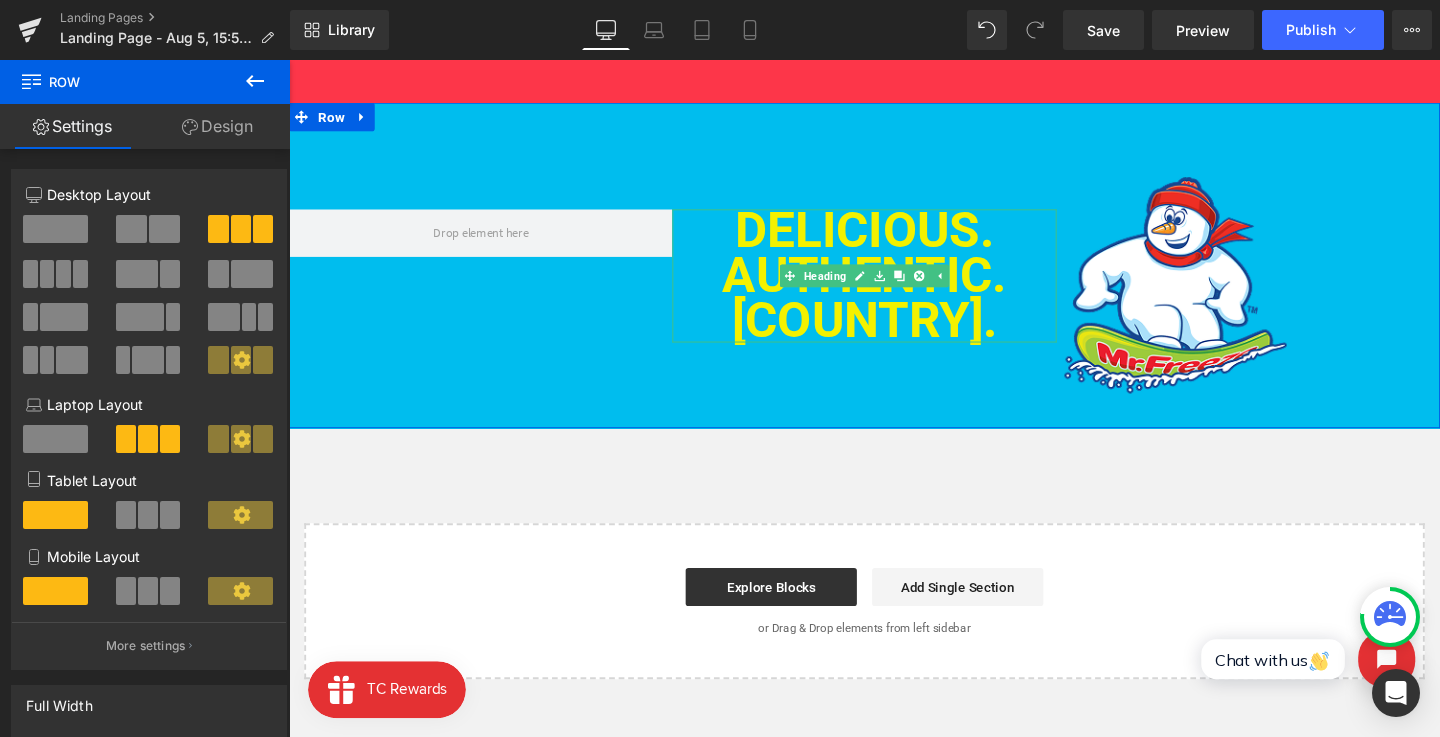 click on "DELICIOUS. AUTHENTIC. CANADIAN." at bounding box center (893, 286) 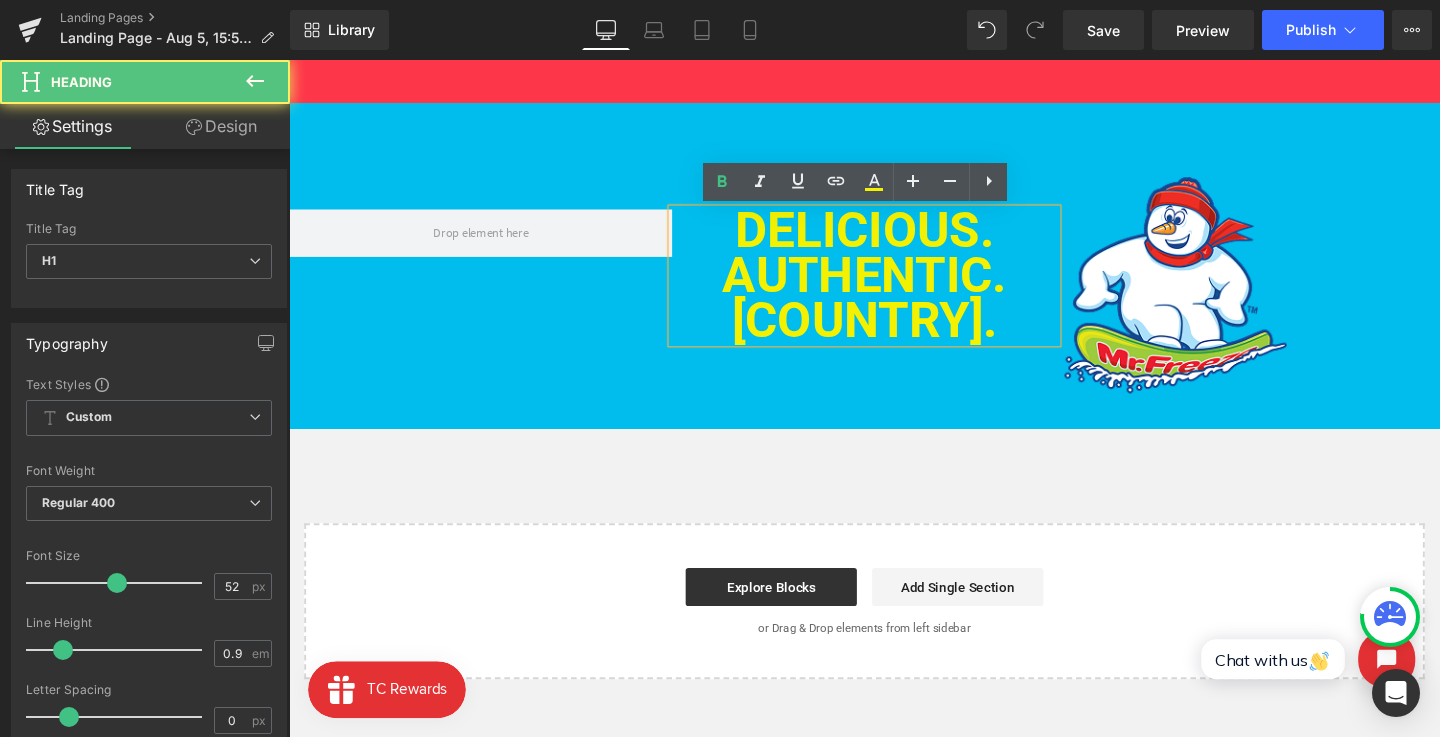 click on "DELICIOUS. AUTHENTIC. CANADIAN." at bounding box center [893, 287] 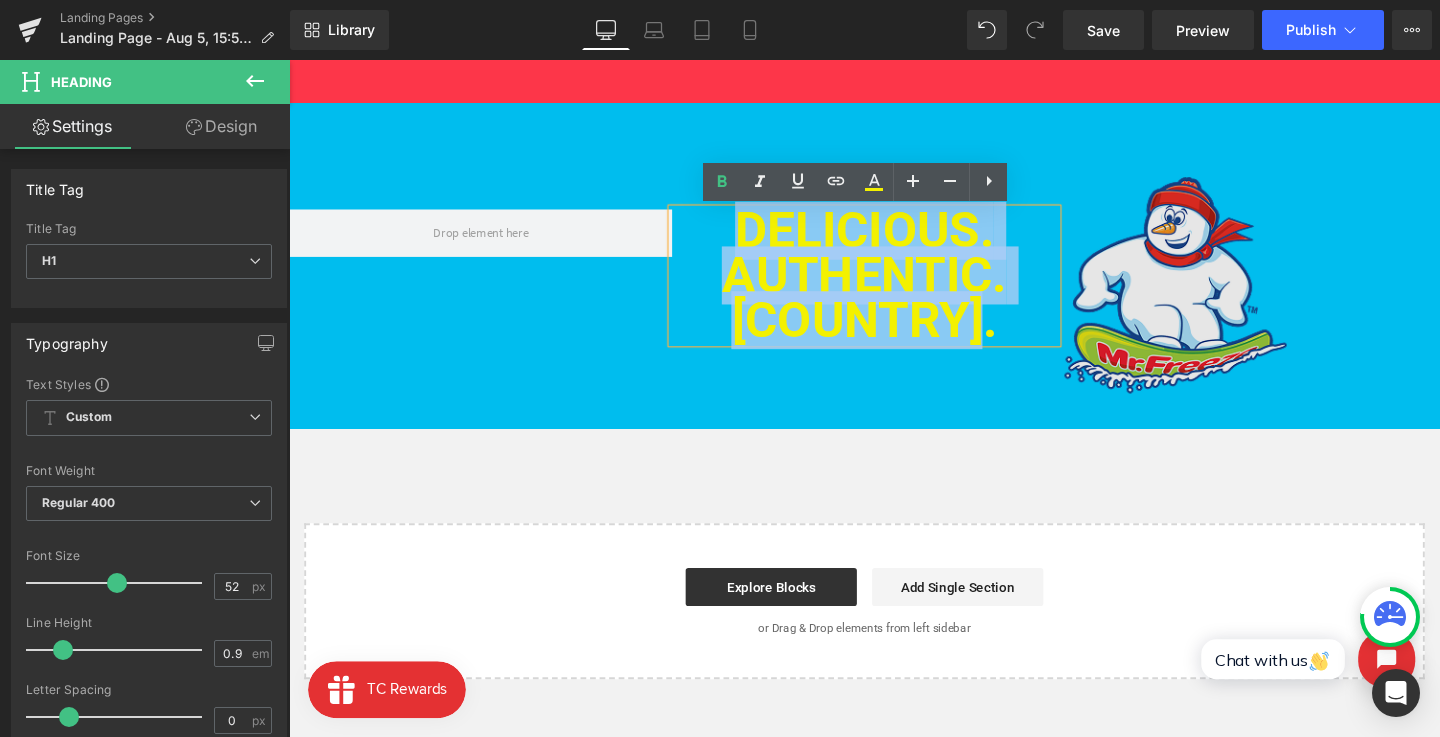 drag, startPoint x: 742, startPoint y: 244, endPoint x: 1107, endPoint y: 359, distance: 382.68787 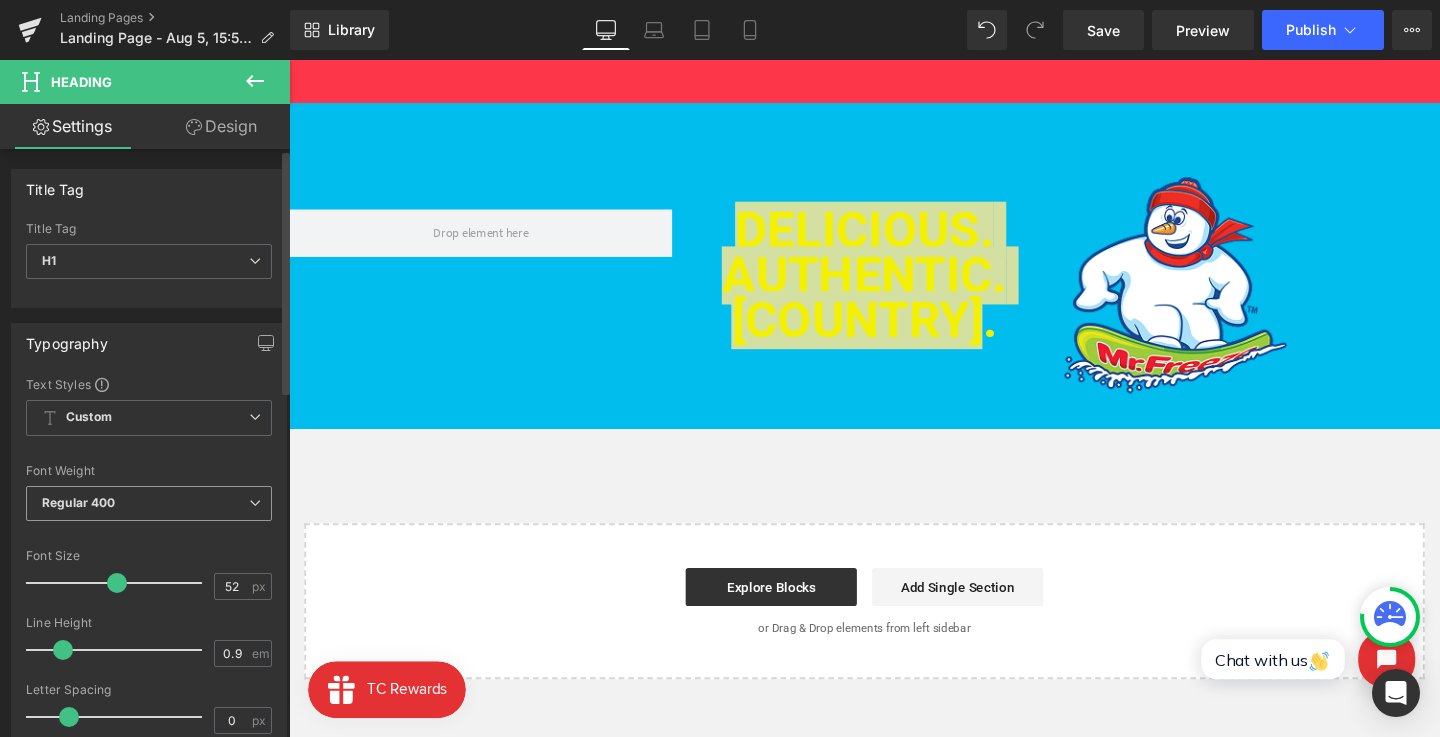 click on "Regular 400" at bounding box center (149, 503) 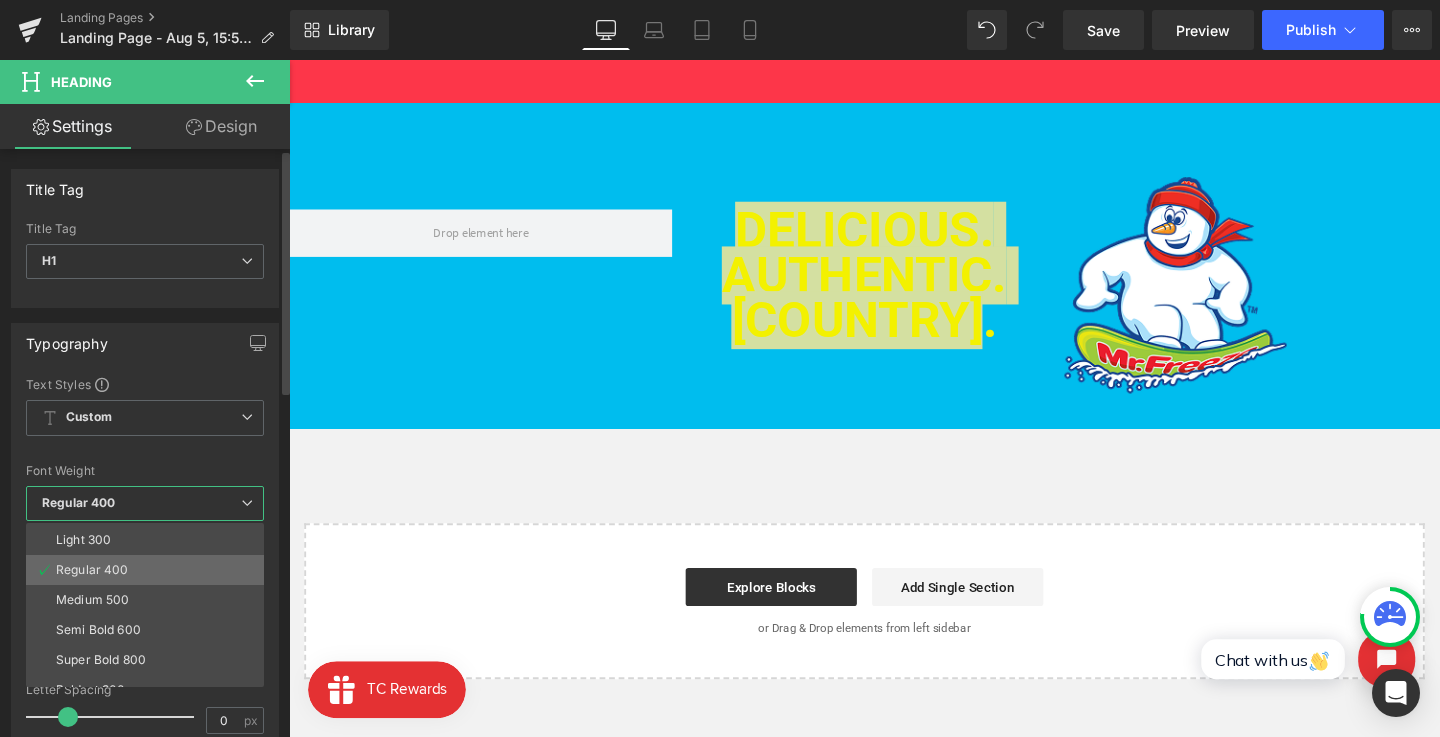 scroll, scrollTop: 64, scrollLeft: 0, axis: vertical 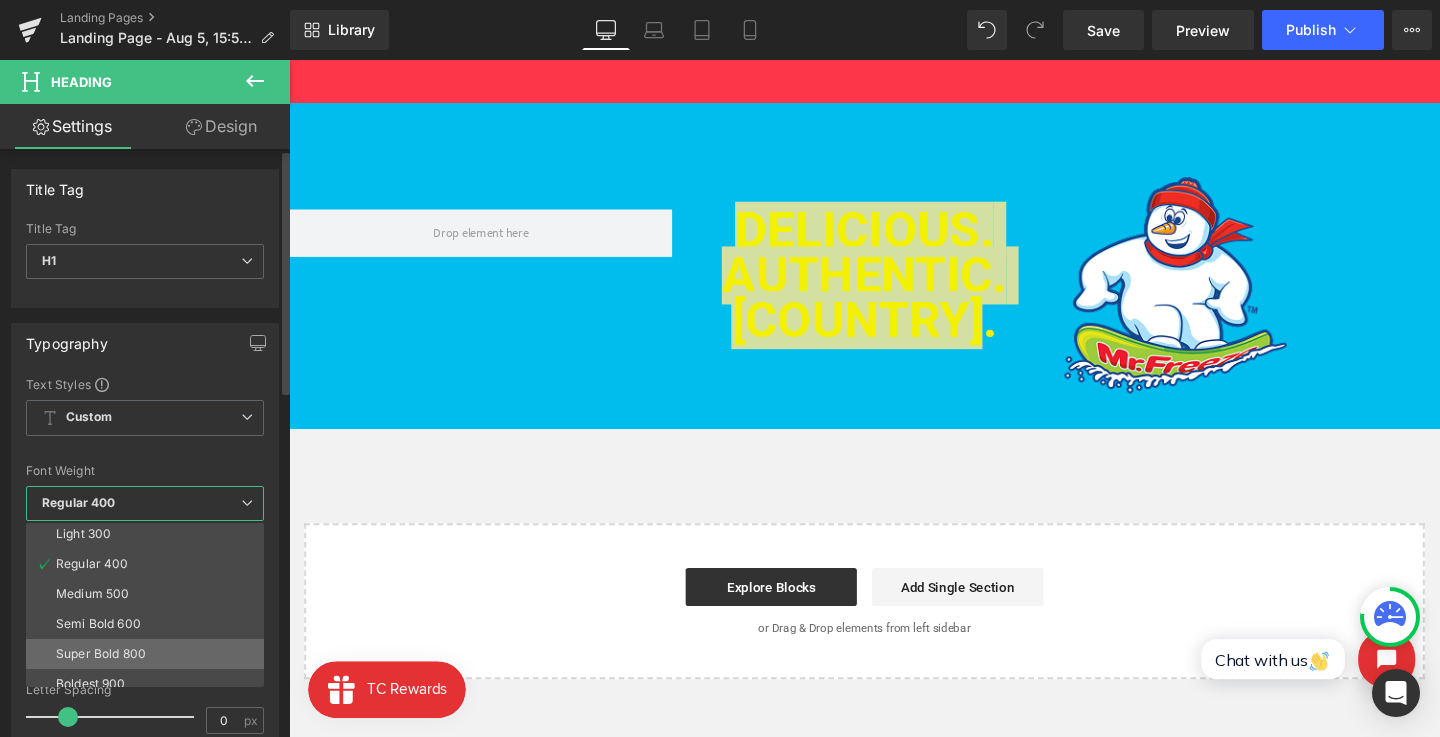 click on "Super Bold 800" at bounding box center [149, 654] 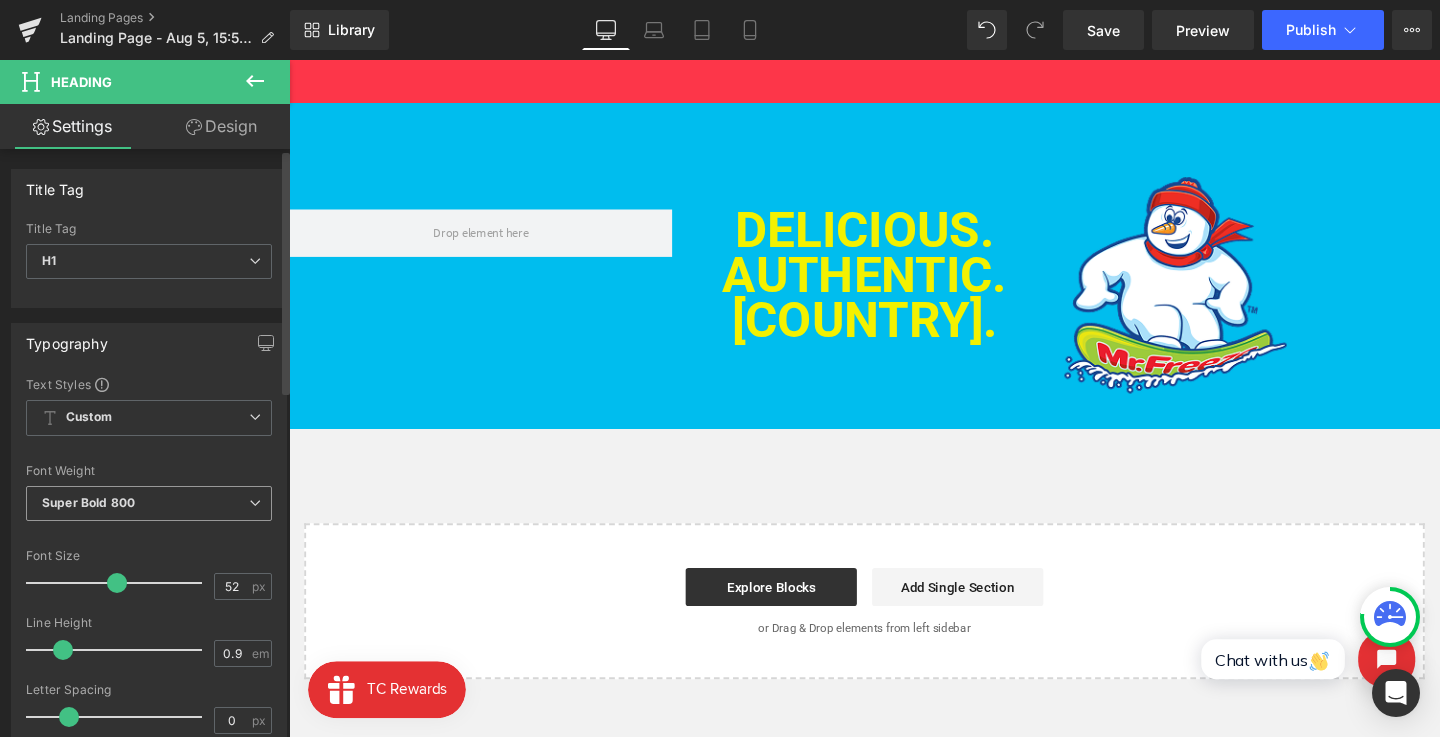 click on "Super Bold 800" at bounding box center [149, 503] 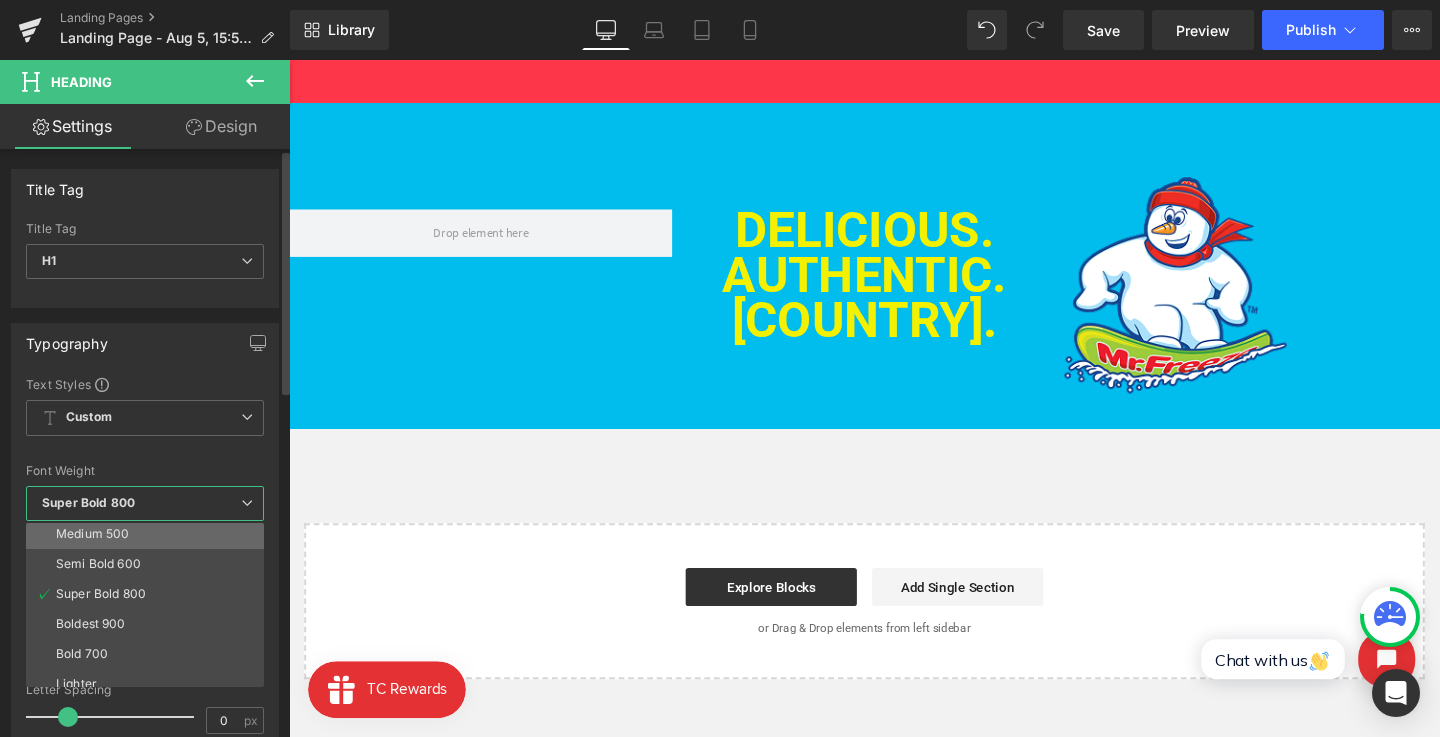 scroll, scrollTop: 166, scrollLeft: 0, axis: vertical 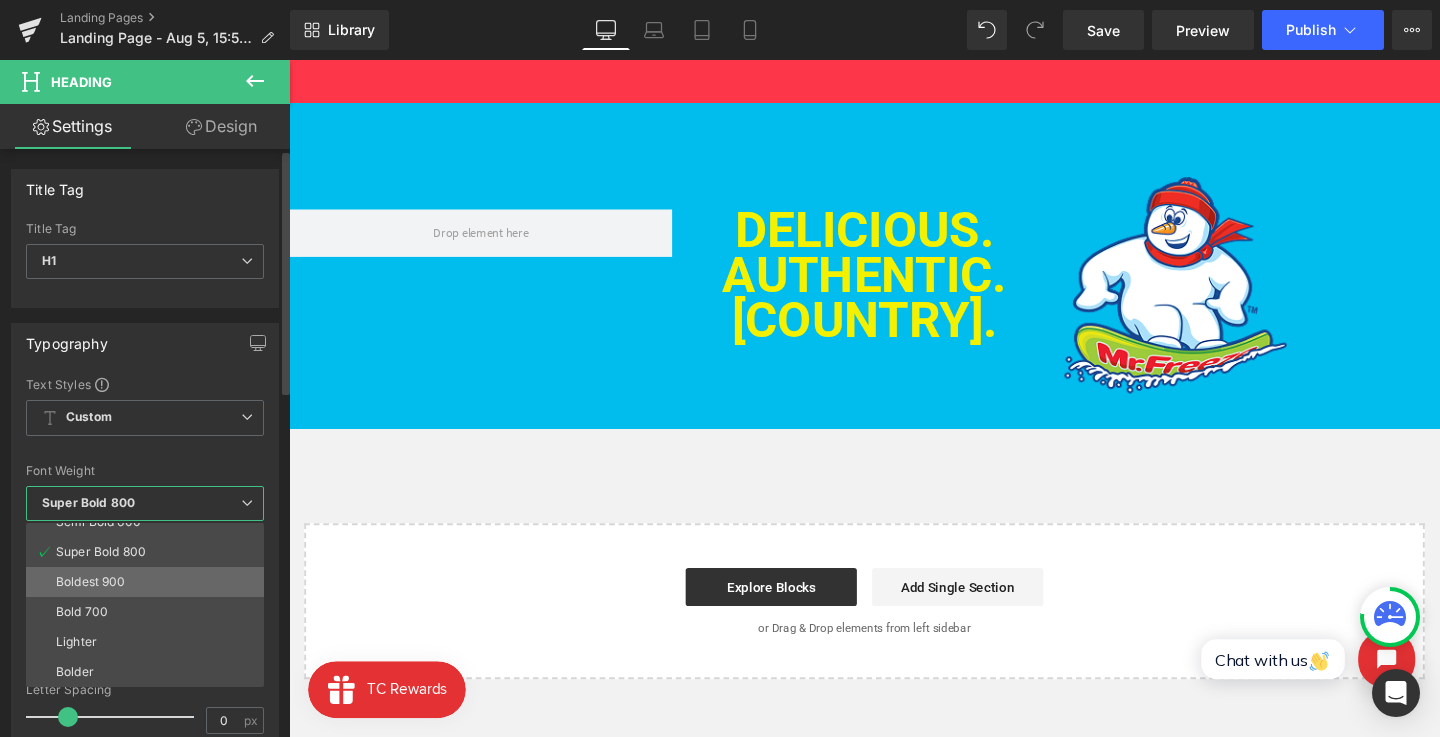 click on "Boldest 900" at bounding box center (149, 582) 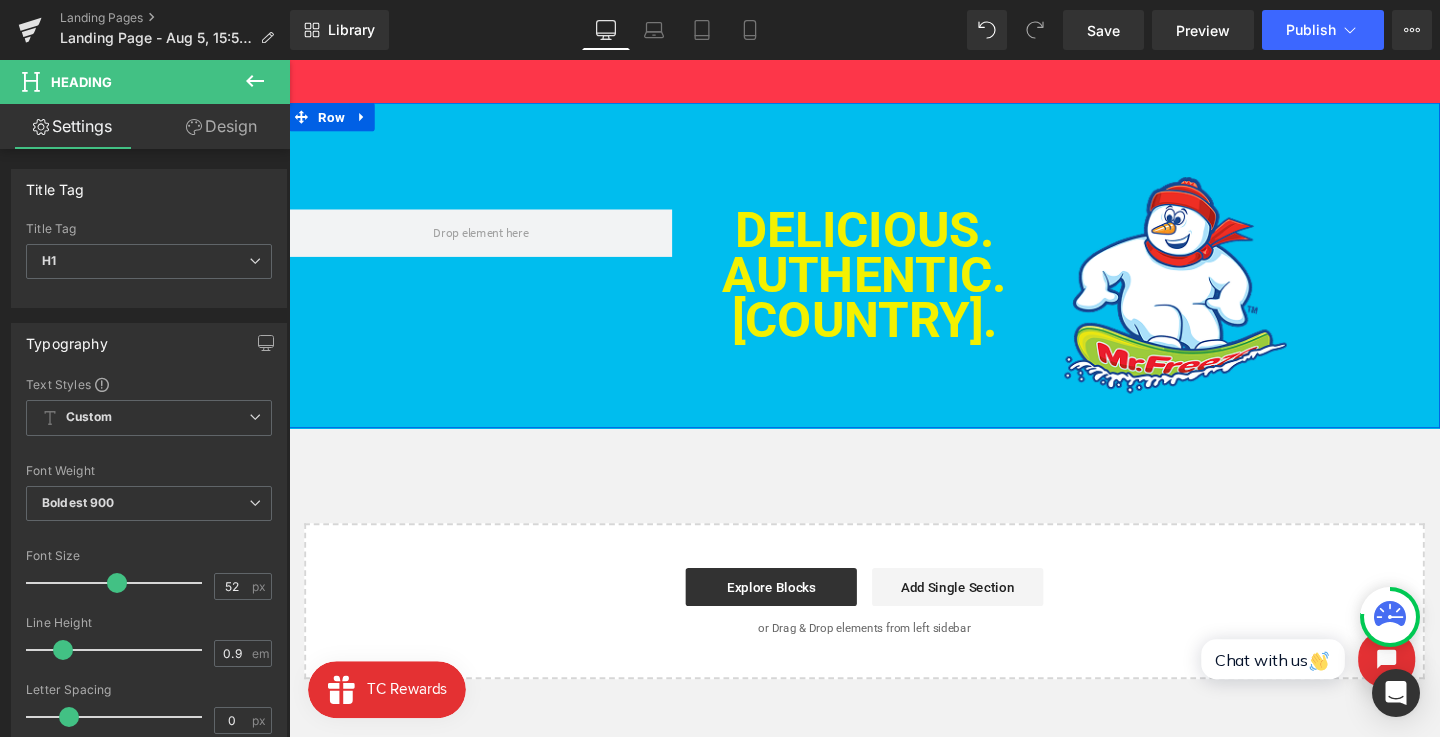 click on "DELICIOUS. AUTHENTIC. CANADIAN. Heading
Image         Row   112px" at bounding box center [894, 276] 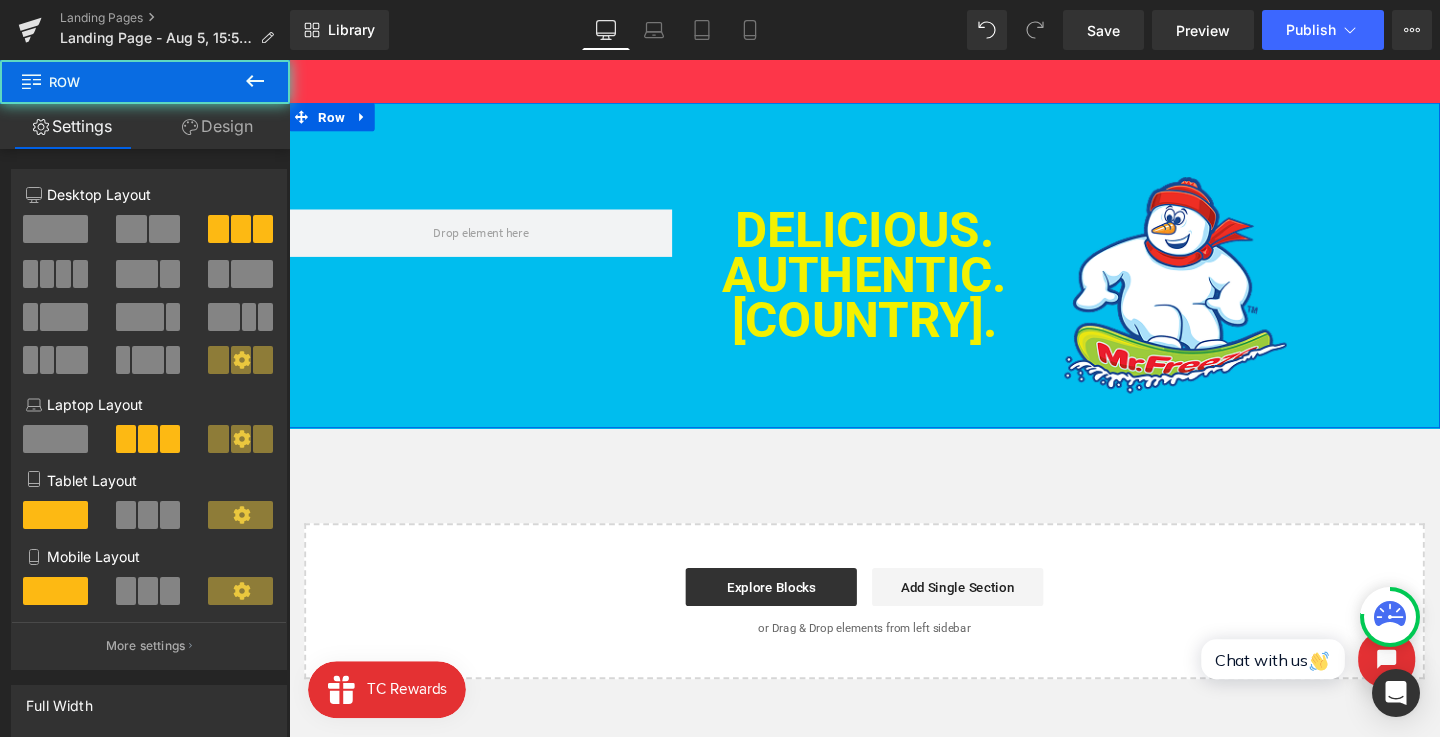click on "DELICIOUS. AUTHENTIC. CANADIAN." at bounding box center (893, 286) 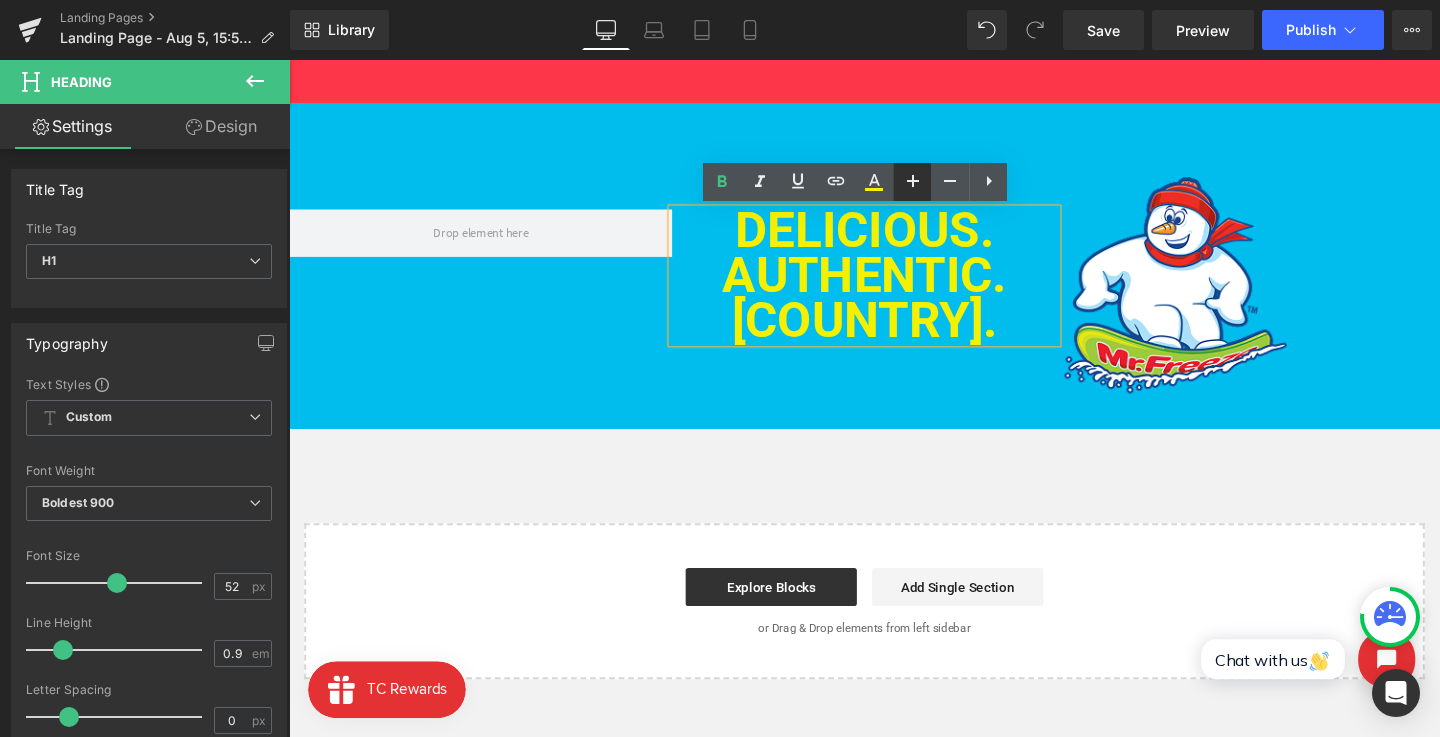 click 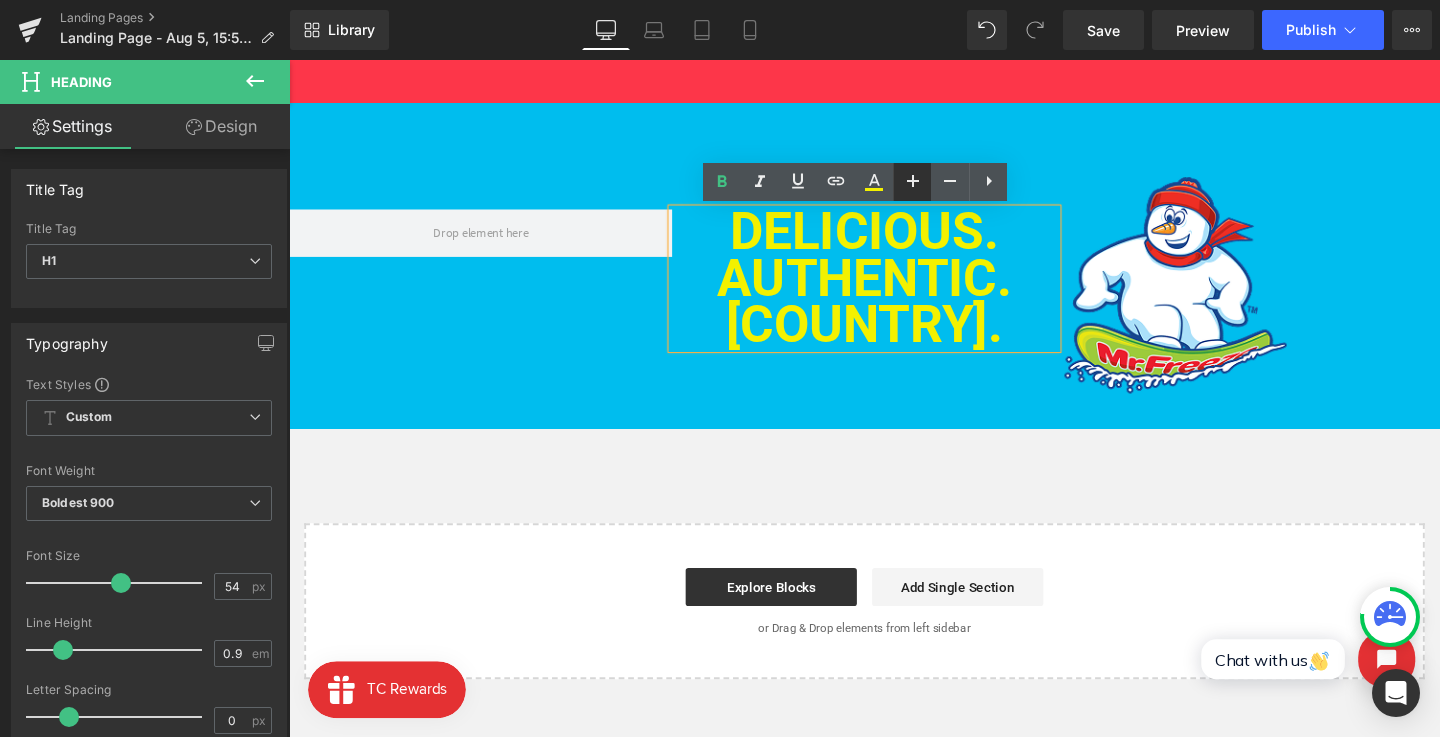 click 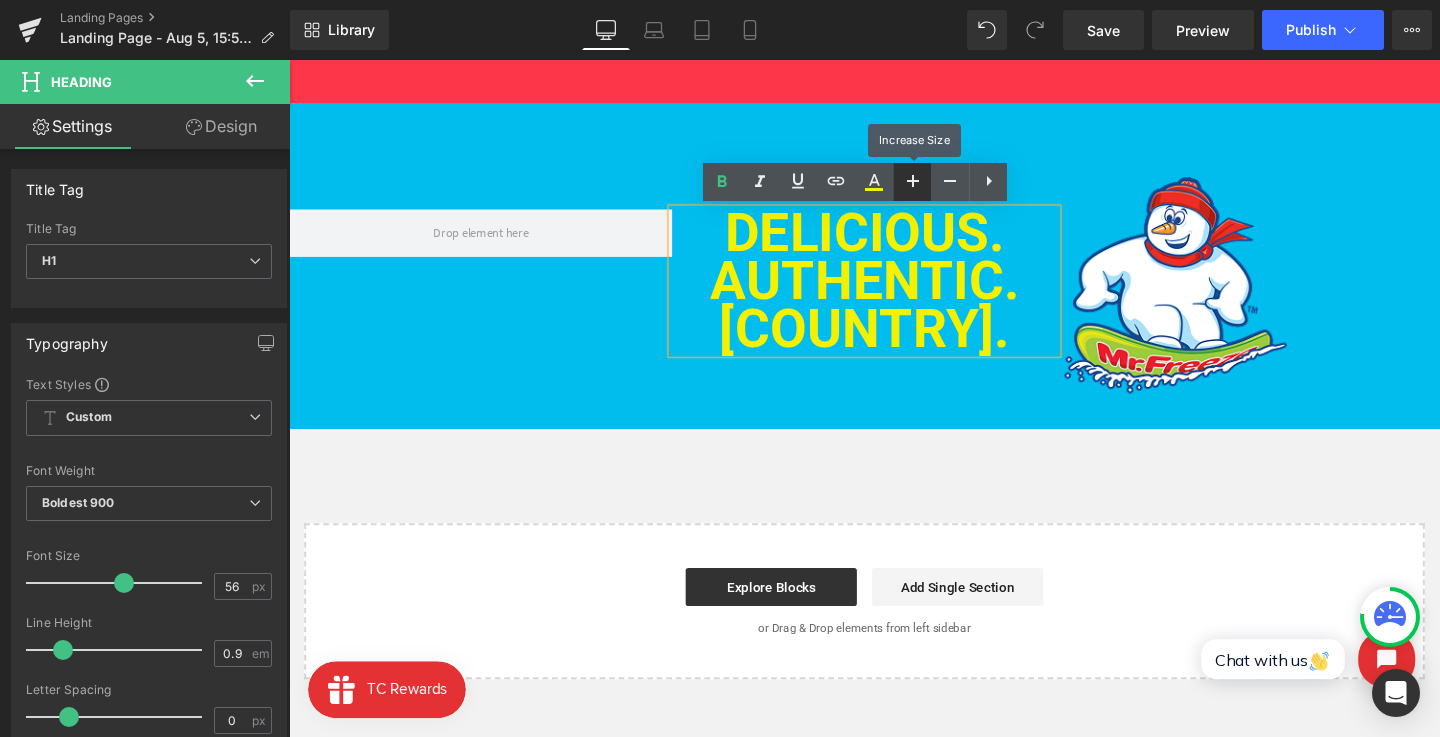 click 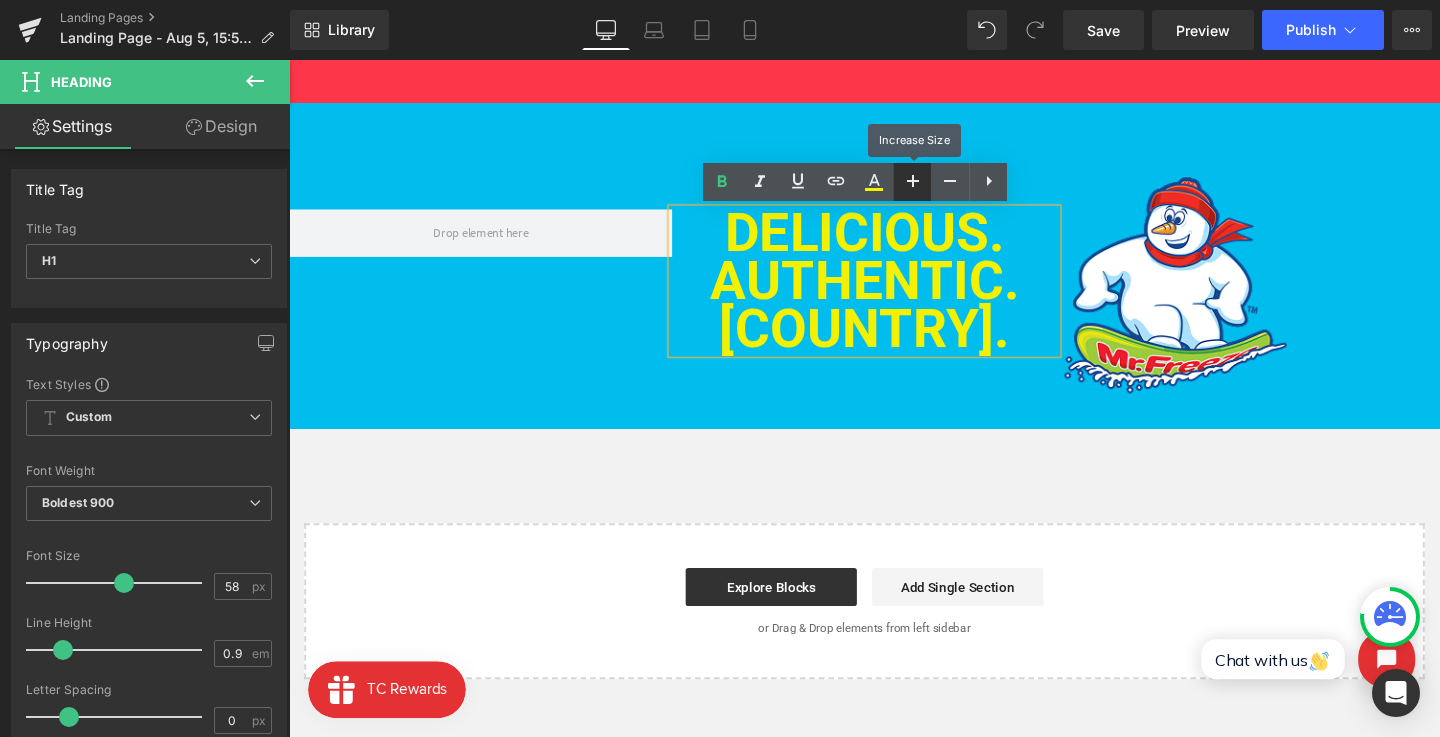 click 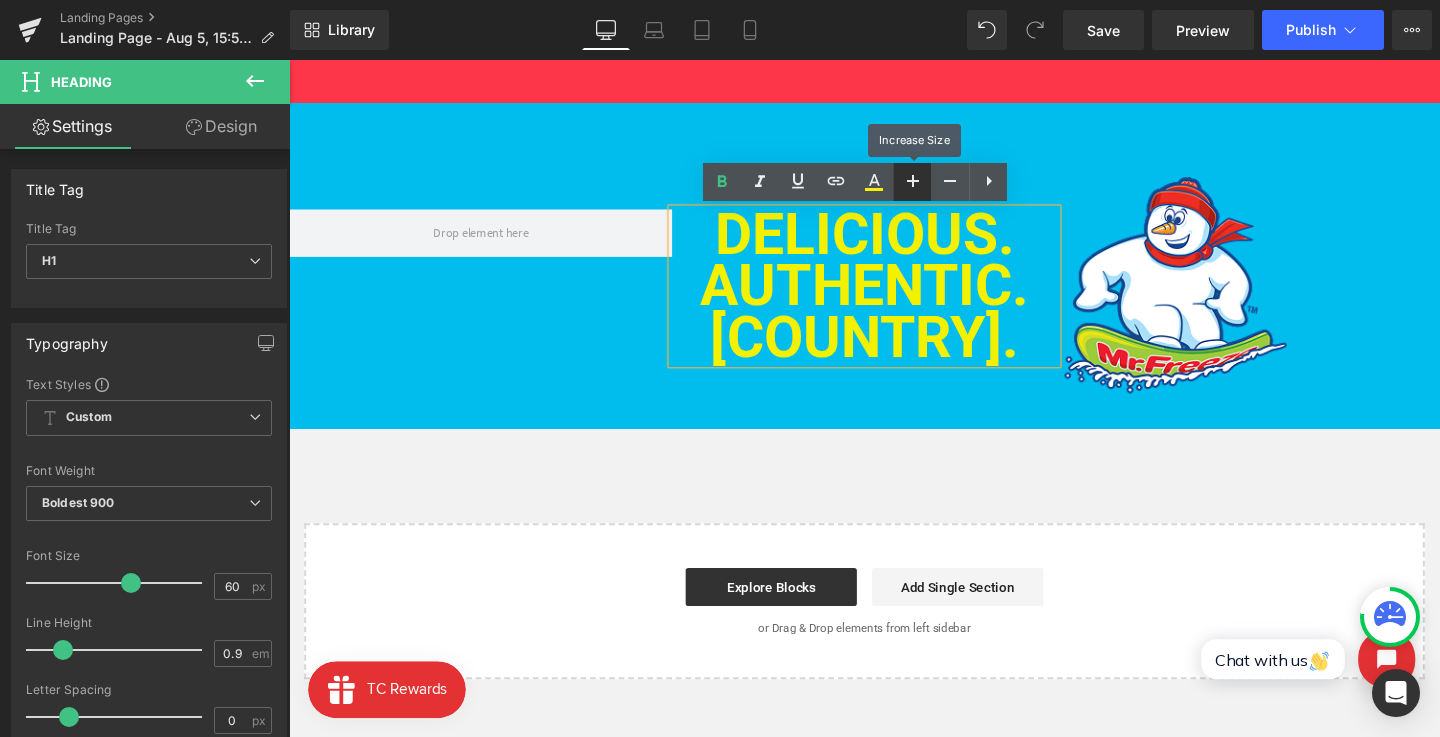 click 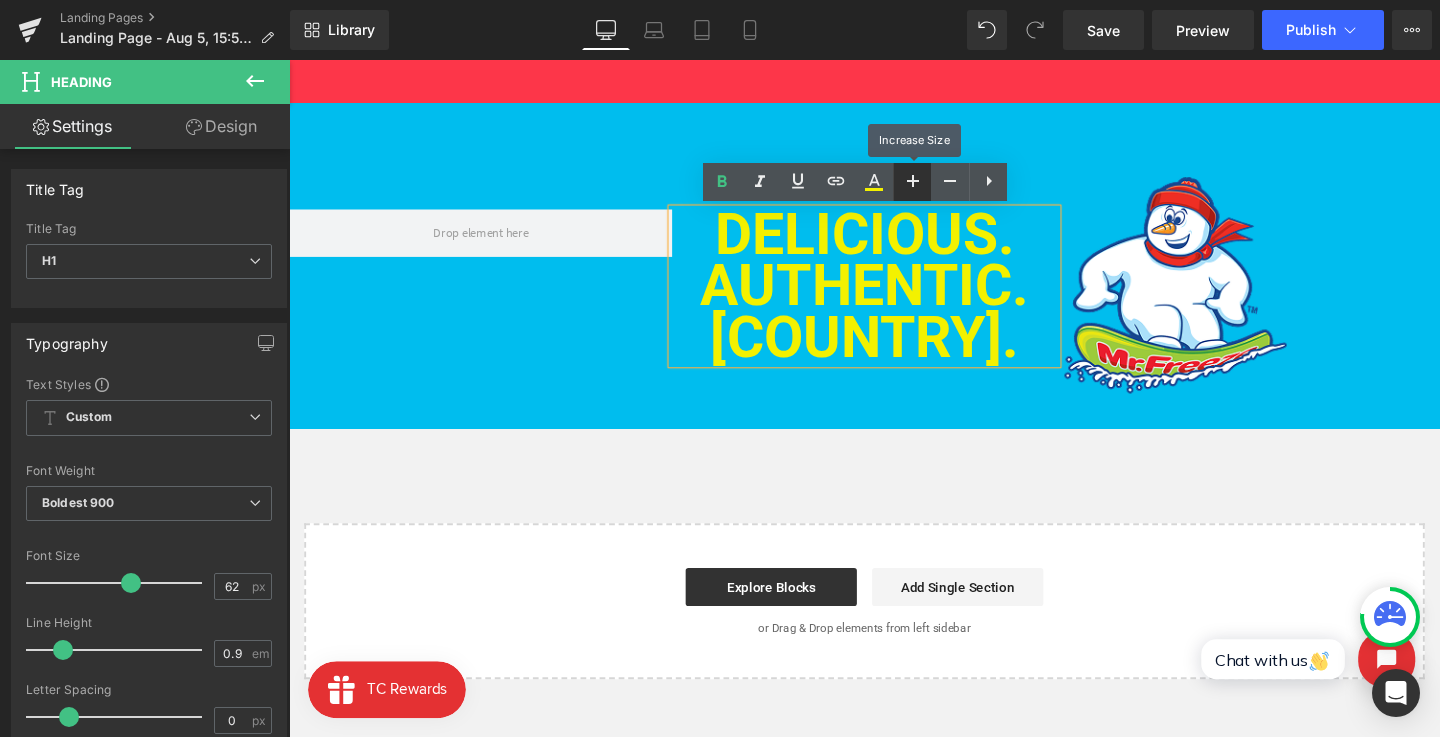 click 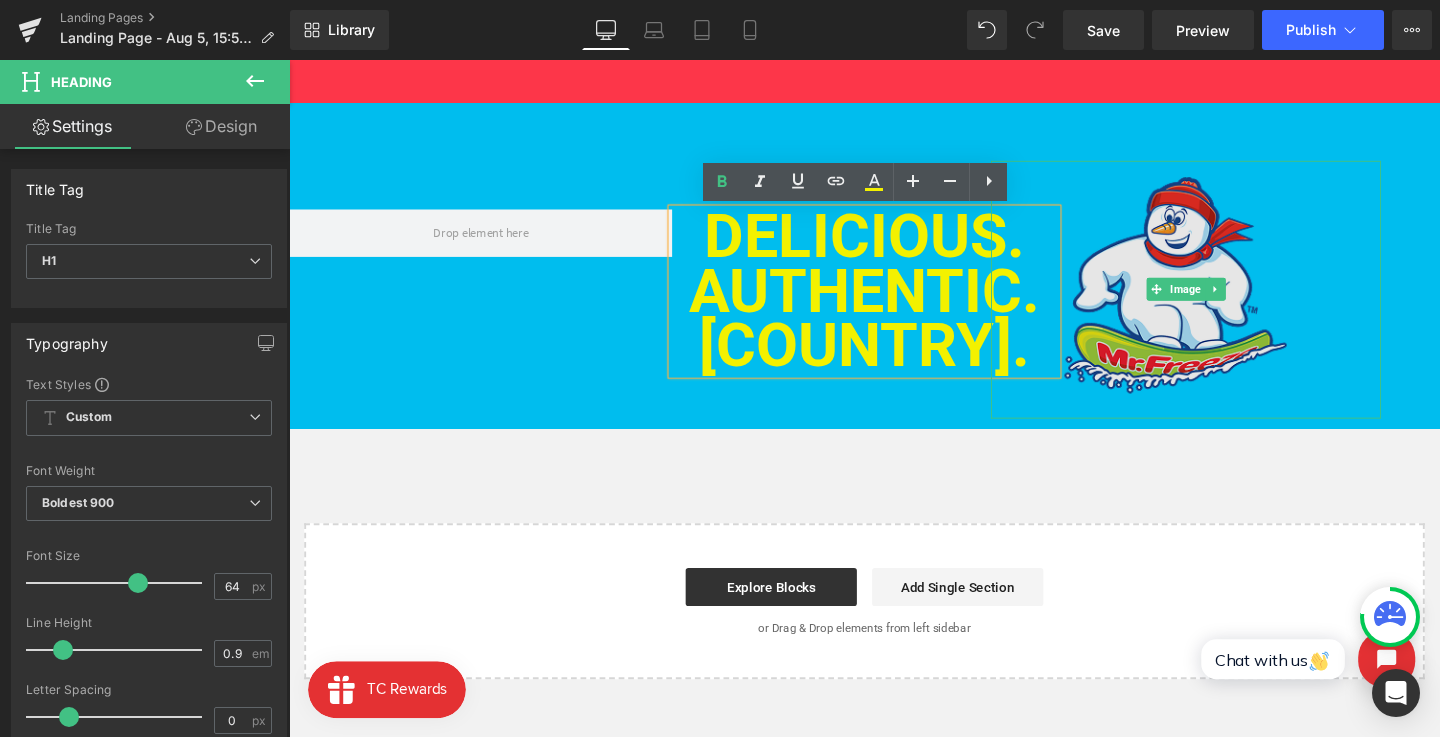 click at bounding box center [1231, 301] 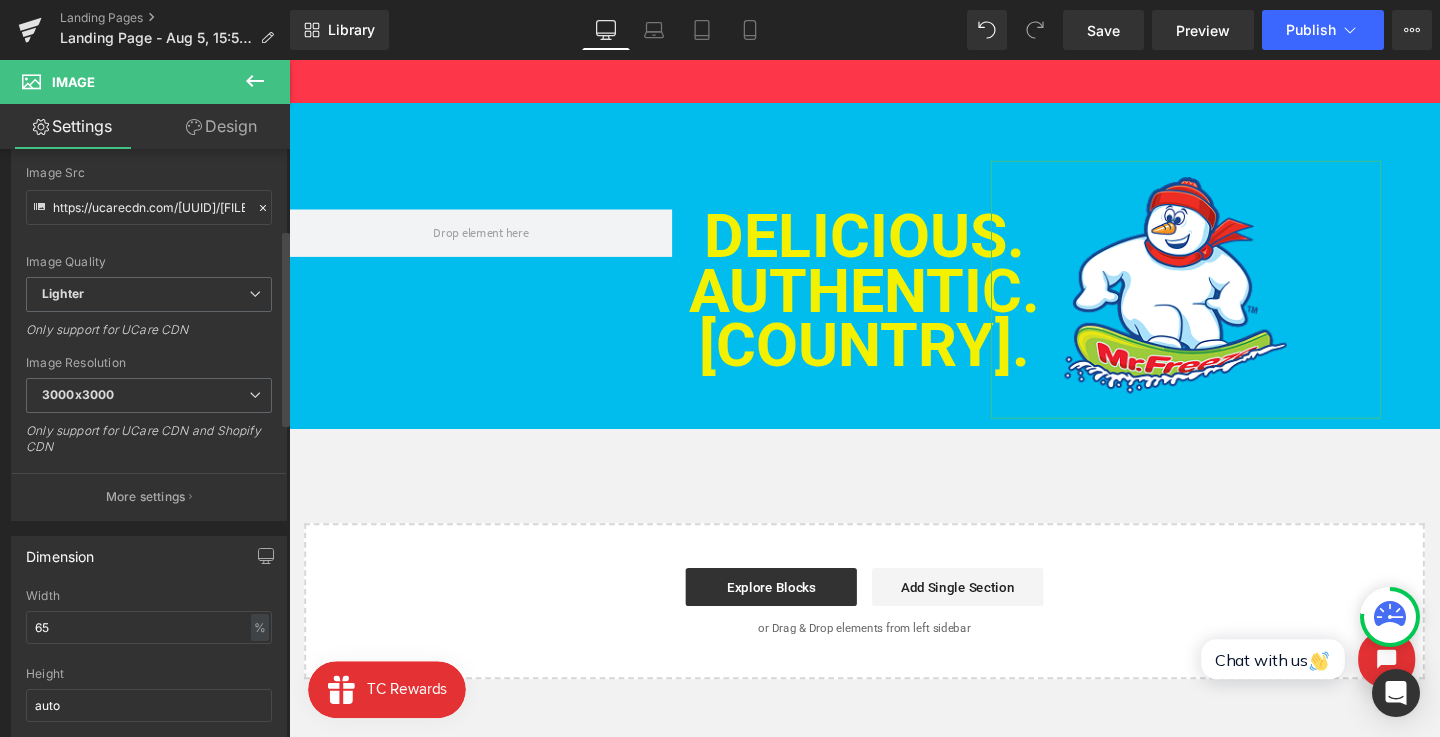 scroll, scrollTop: 240, scrollLeft: 0, axis: vertical 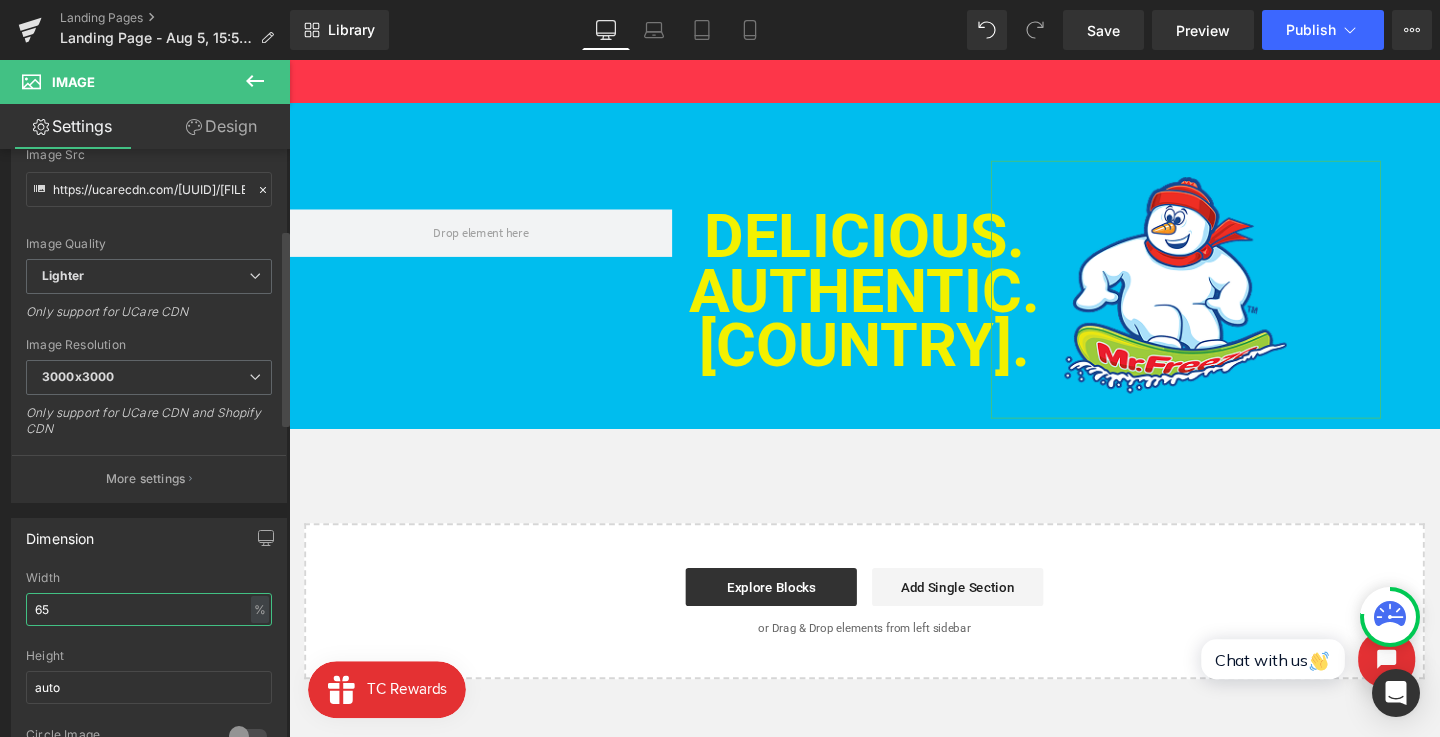 click on "65" at bounding box center [149, 609] 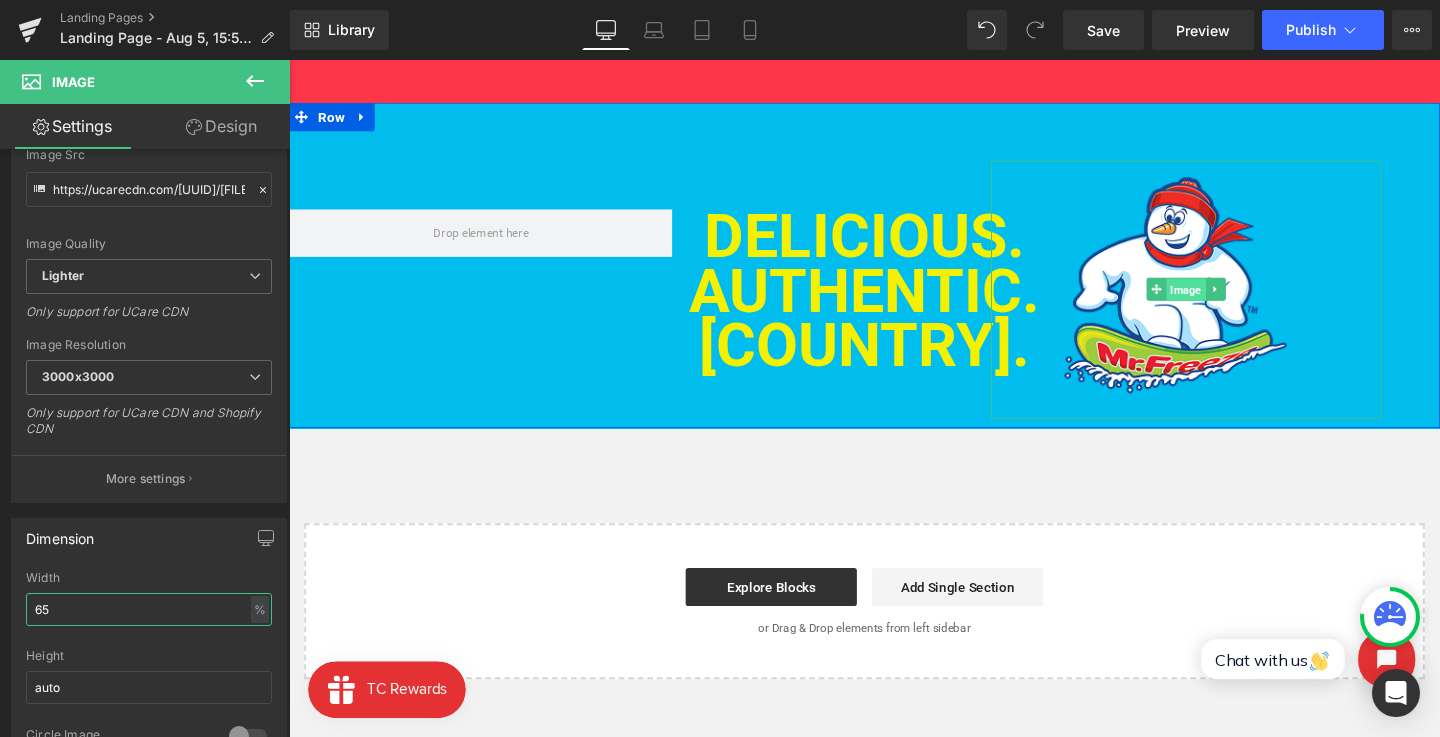 click on "Image" at bounding box center [1231, 302] 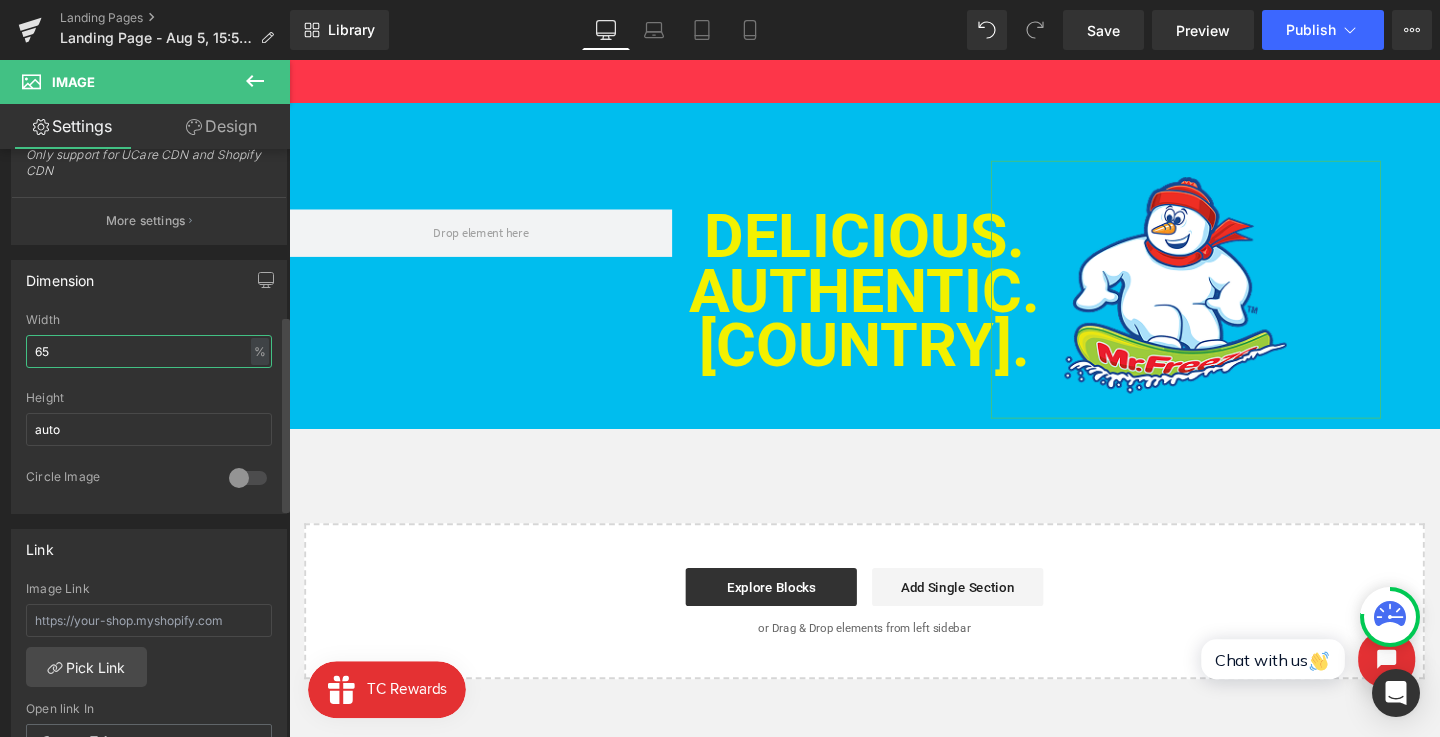 scroll, scrollTop: 0, scrollLeft: 0, axis: both 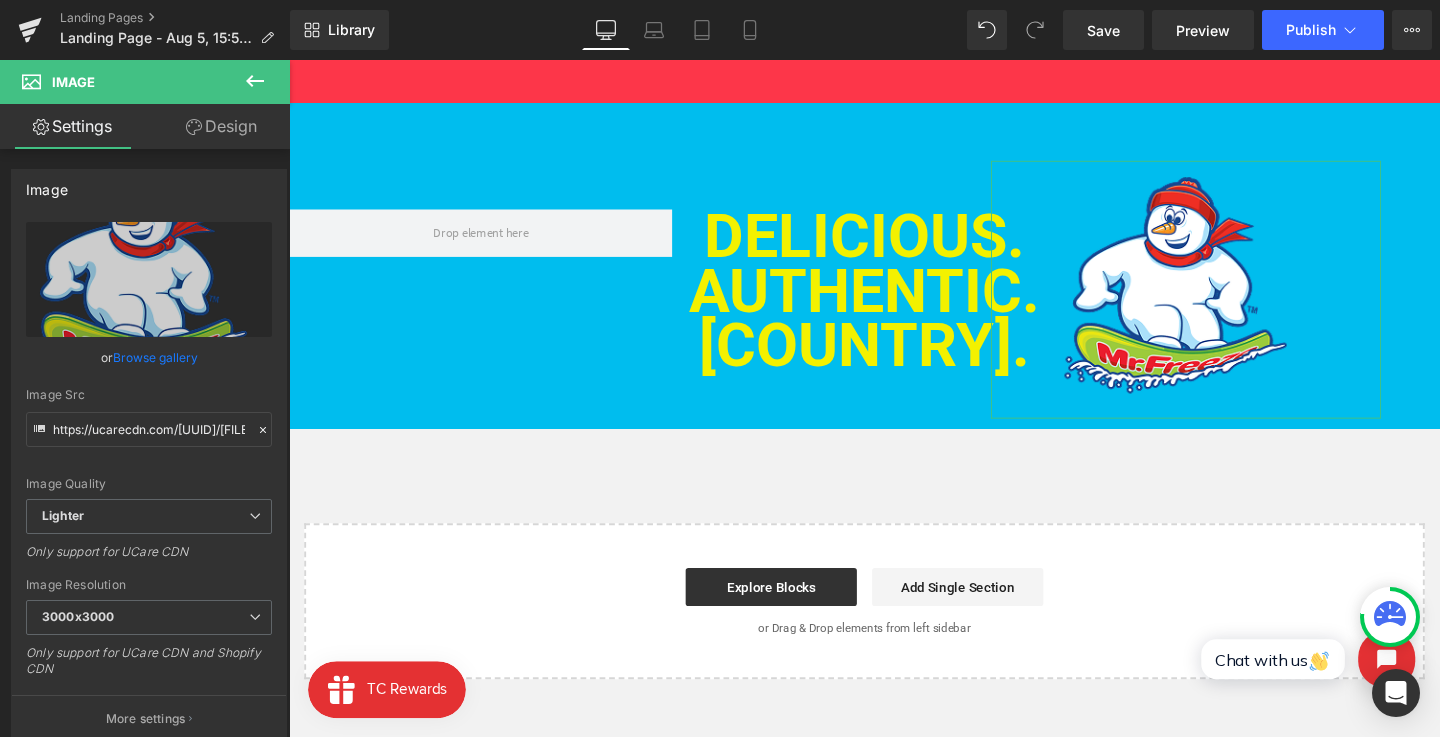 click on "Design" at bounding box center [221, 126] 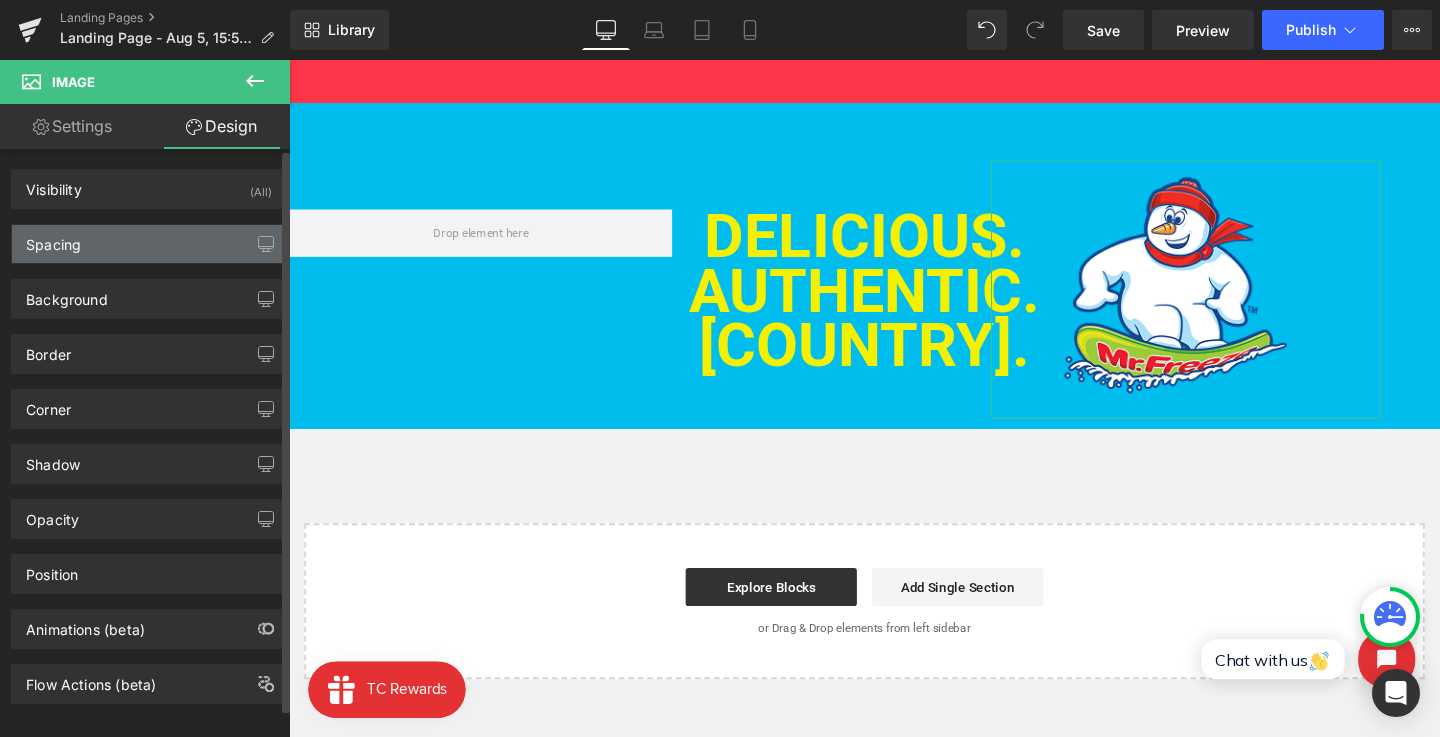 click on "Spacing" at bounding box center [149, 244] 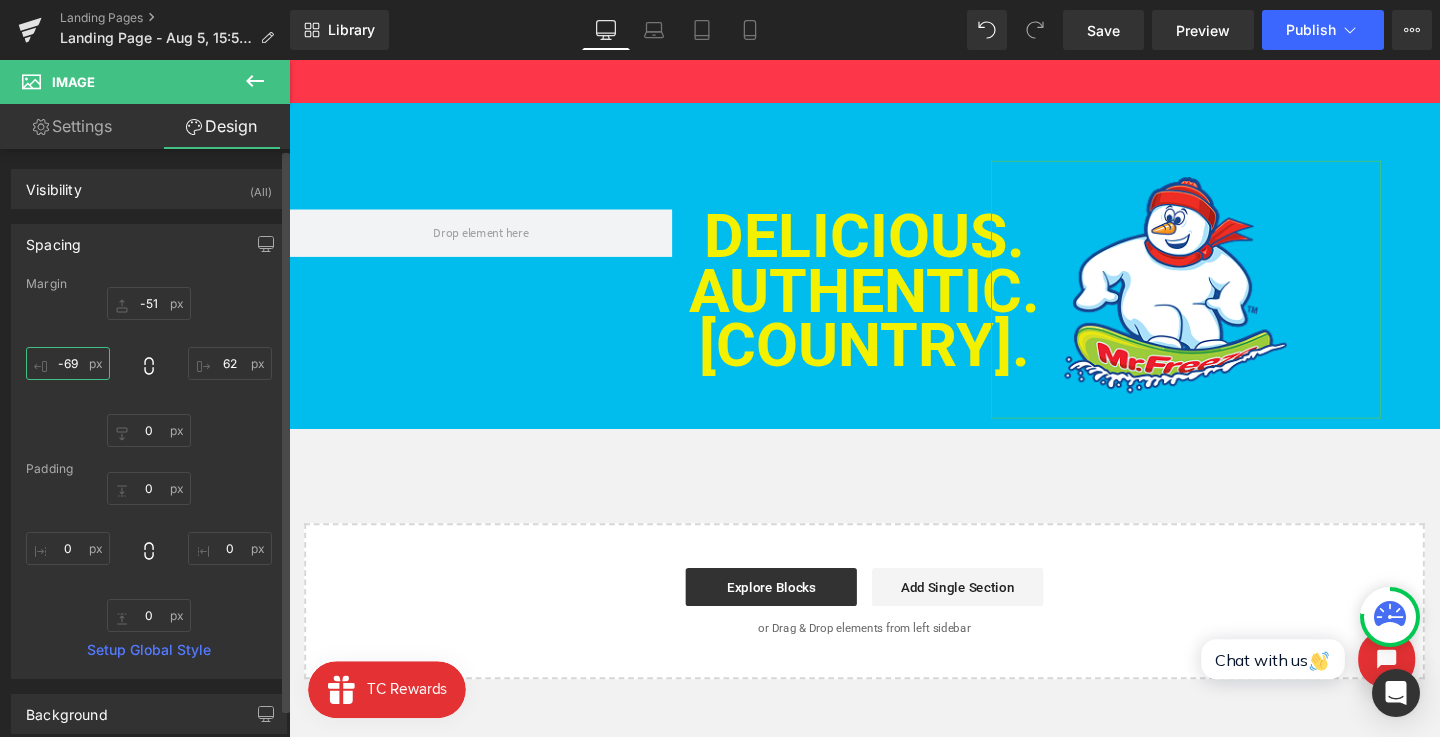 click on "-69" at bounding box center [68, 363] 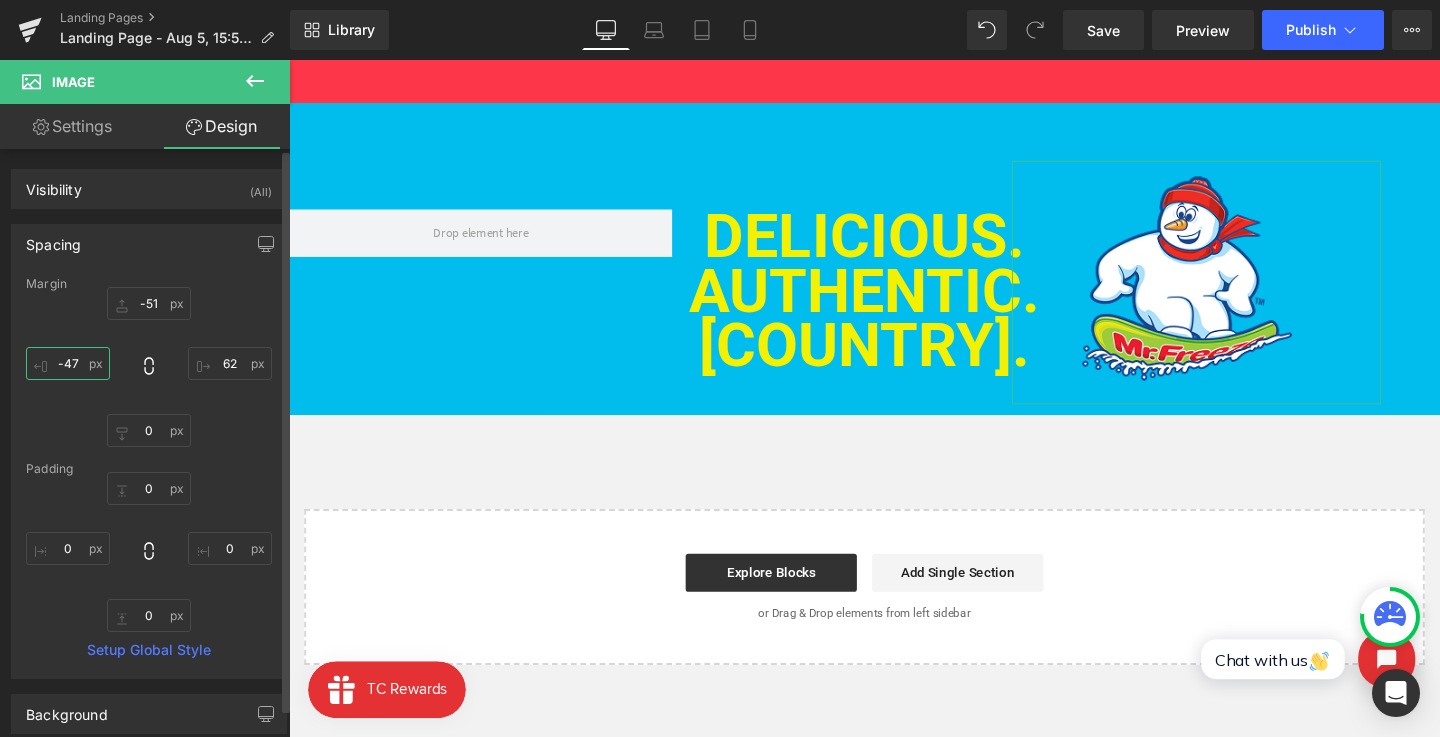 type on "-46" 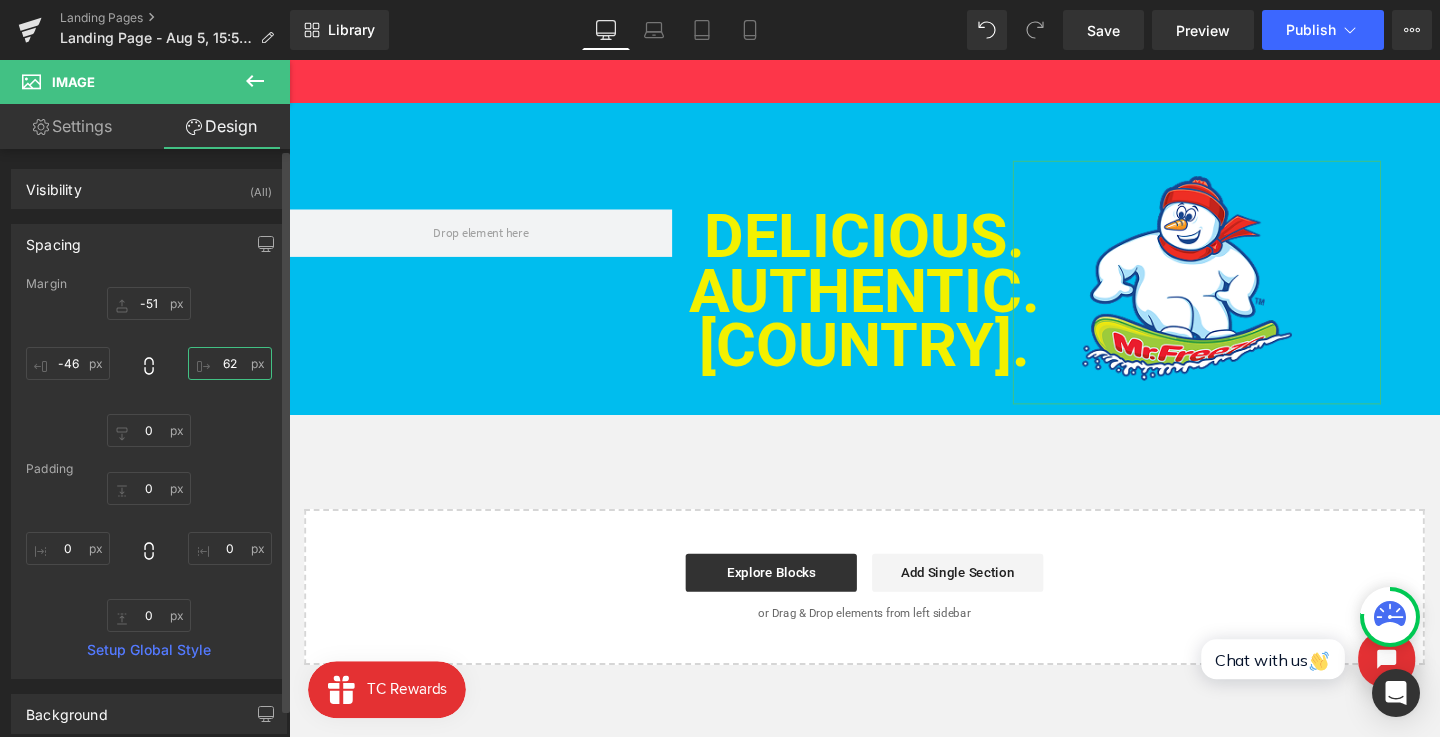click on "62" at bounding box center (230, 363) 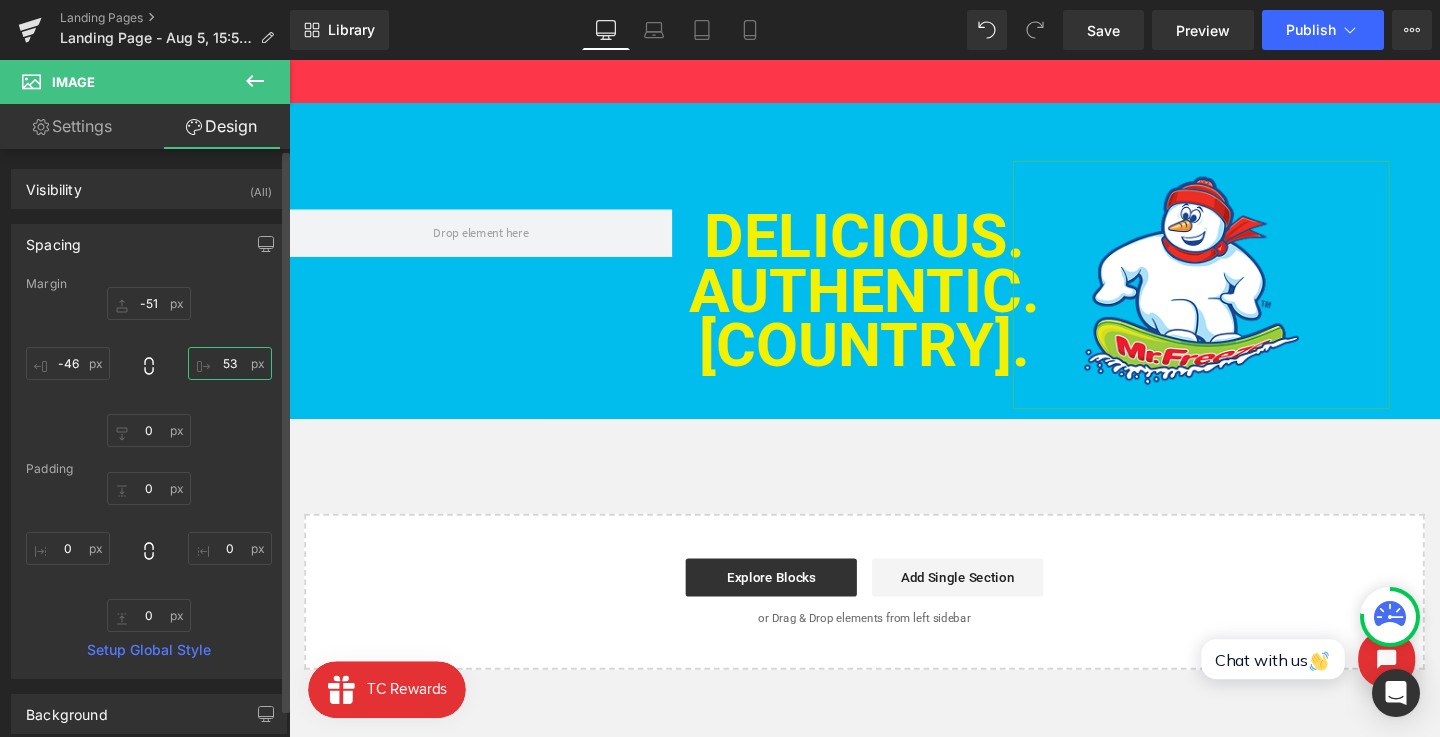 type on "52" 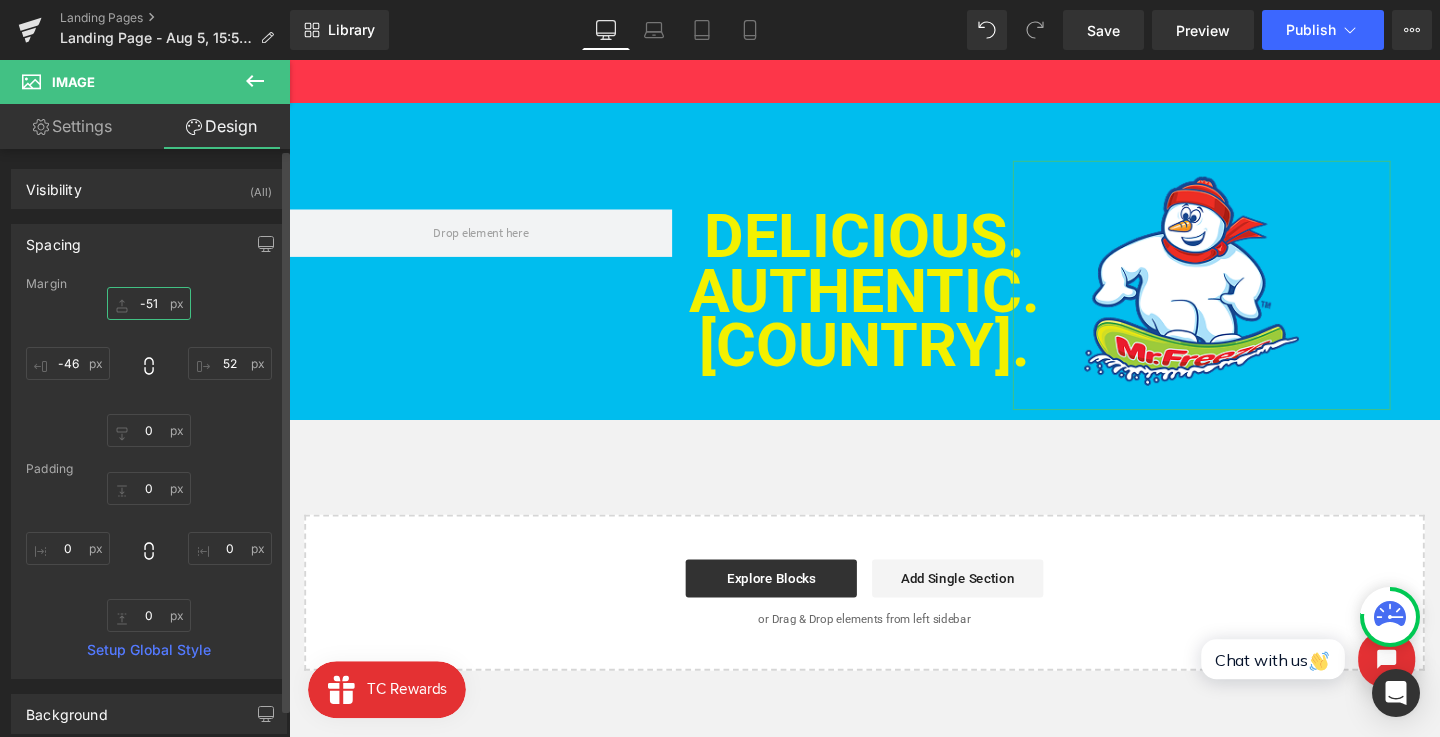 click on "-51" at bounding box center [149, 303] 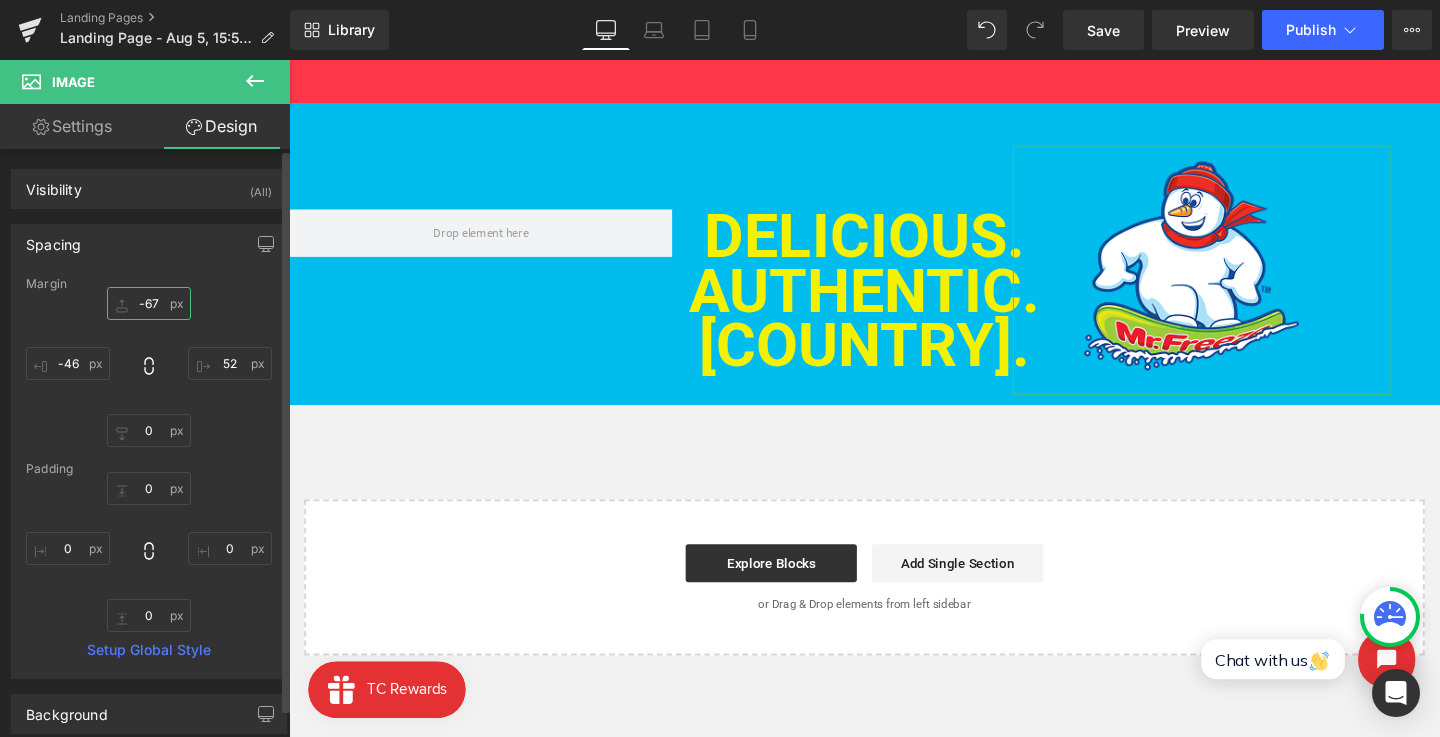 type on "-68" 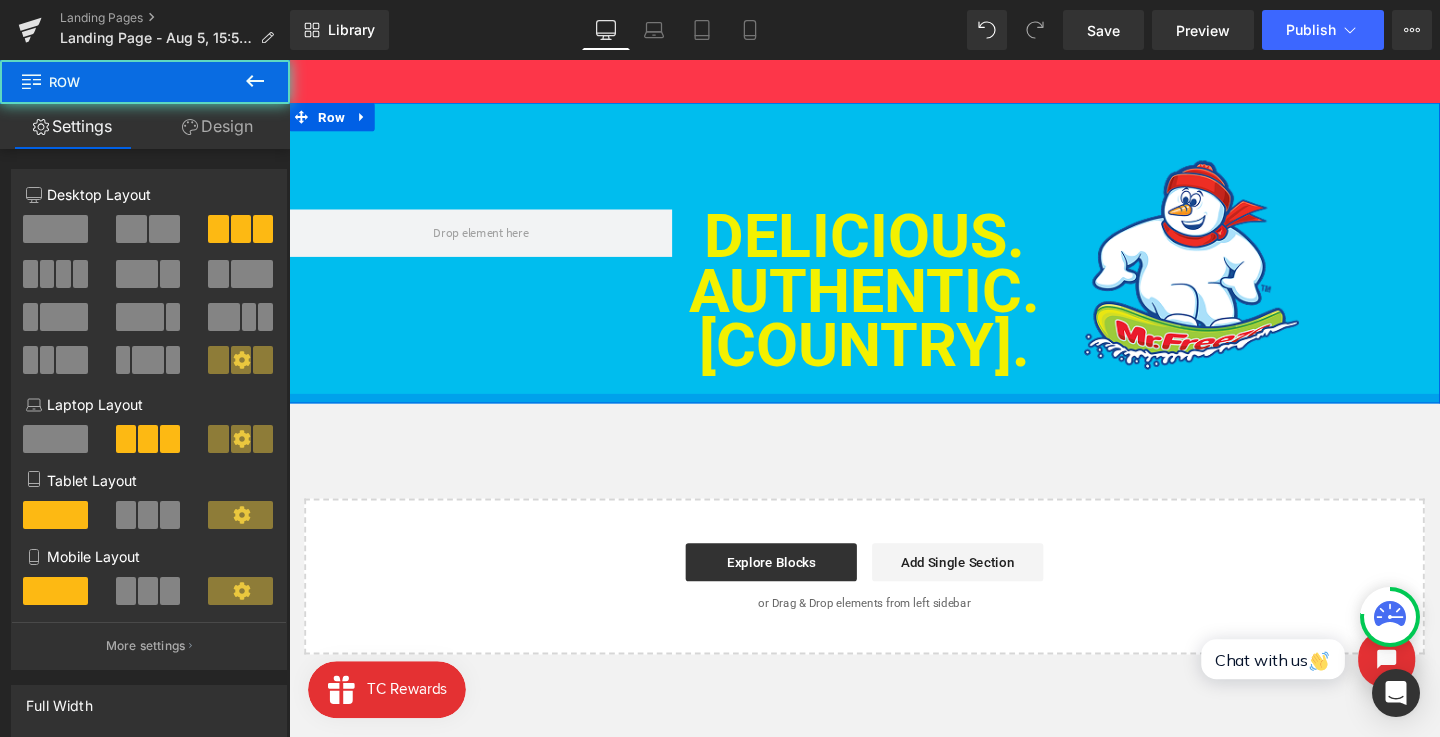 click at bounding box center (894, 416) 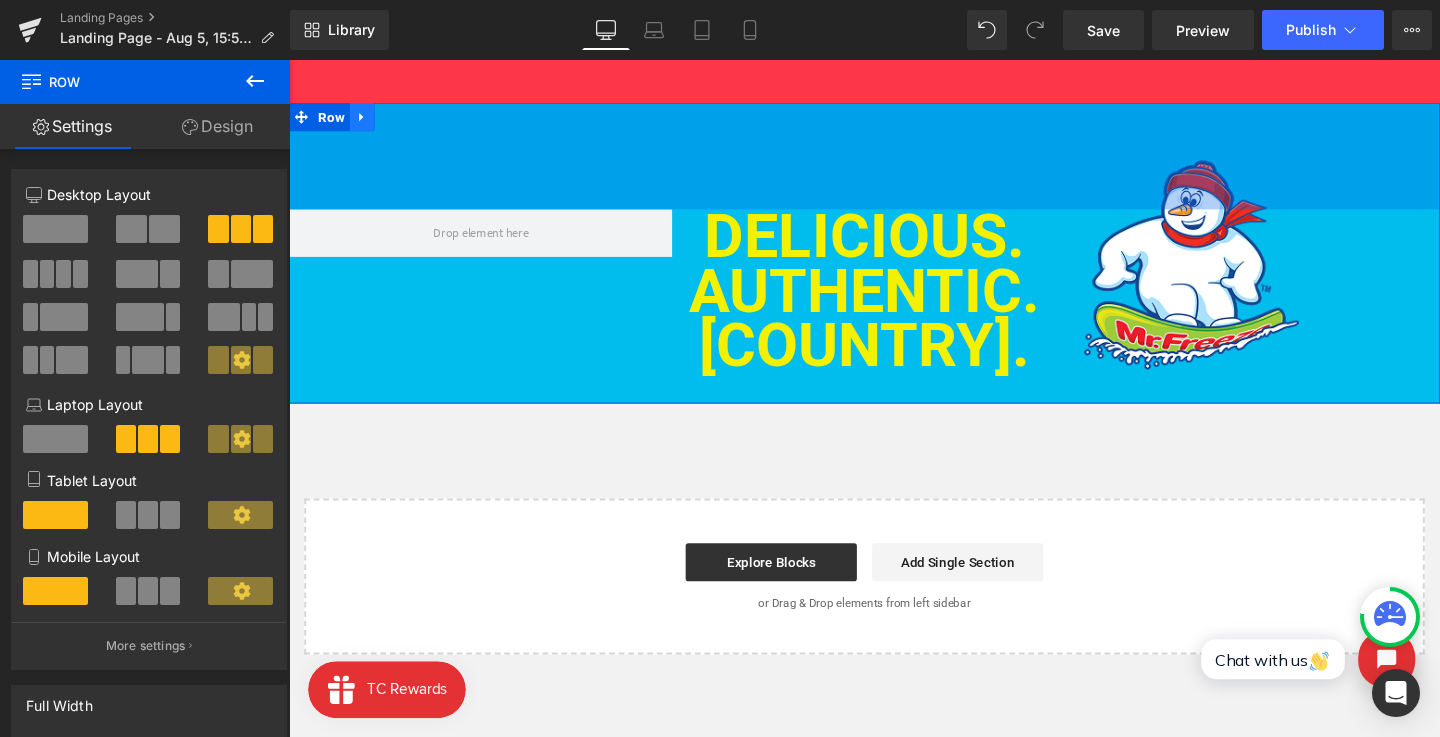 click at bounding box center (366, 120) 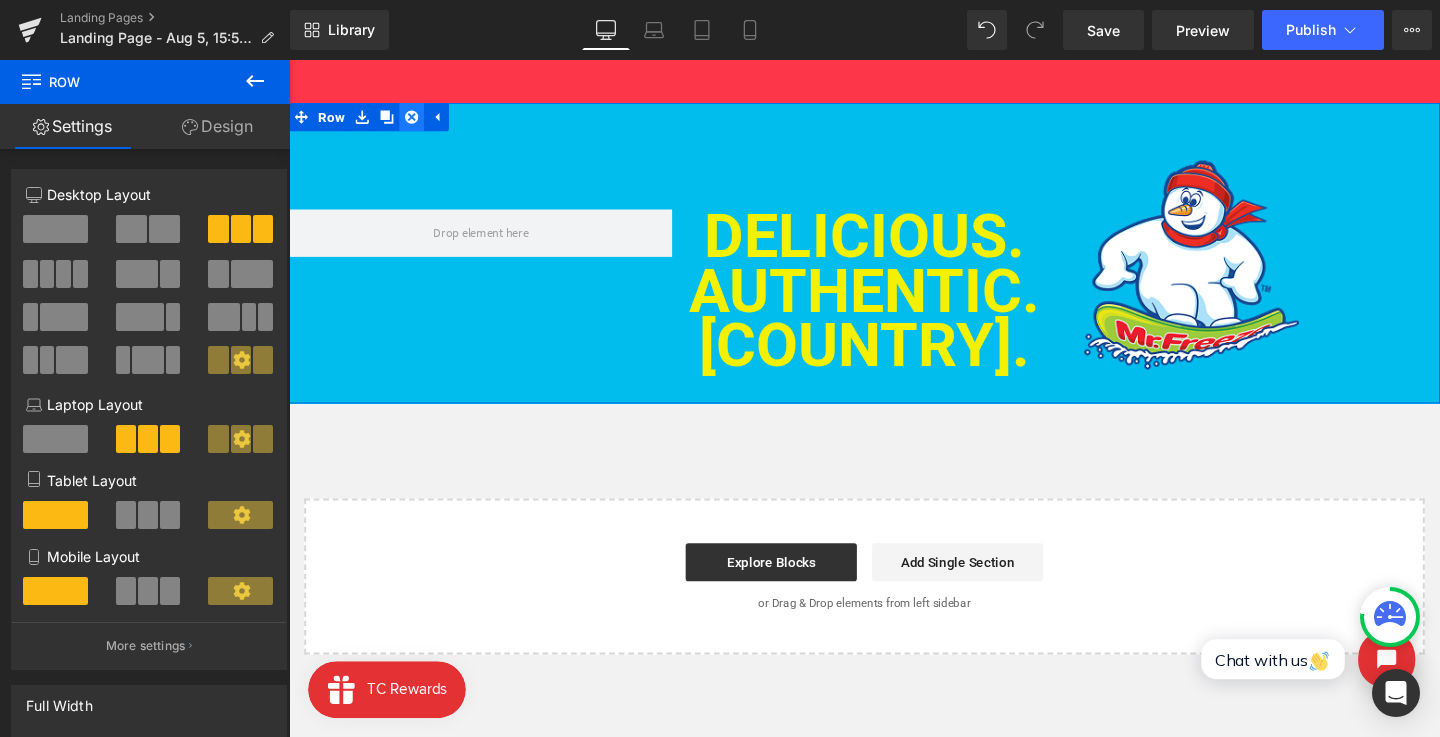 click 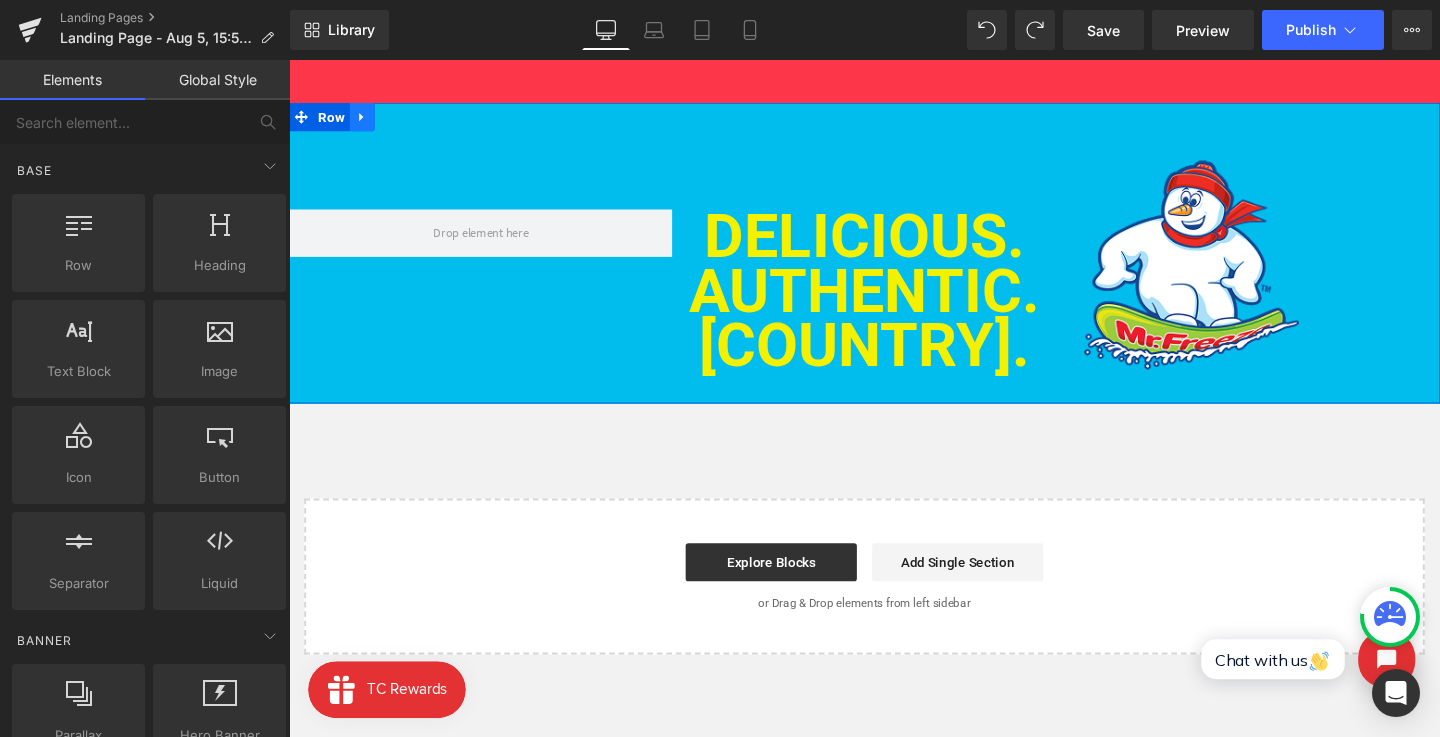 click 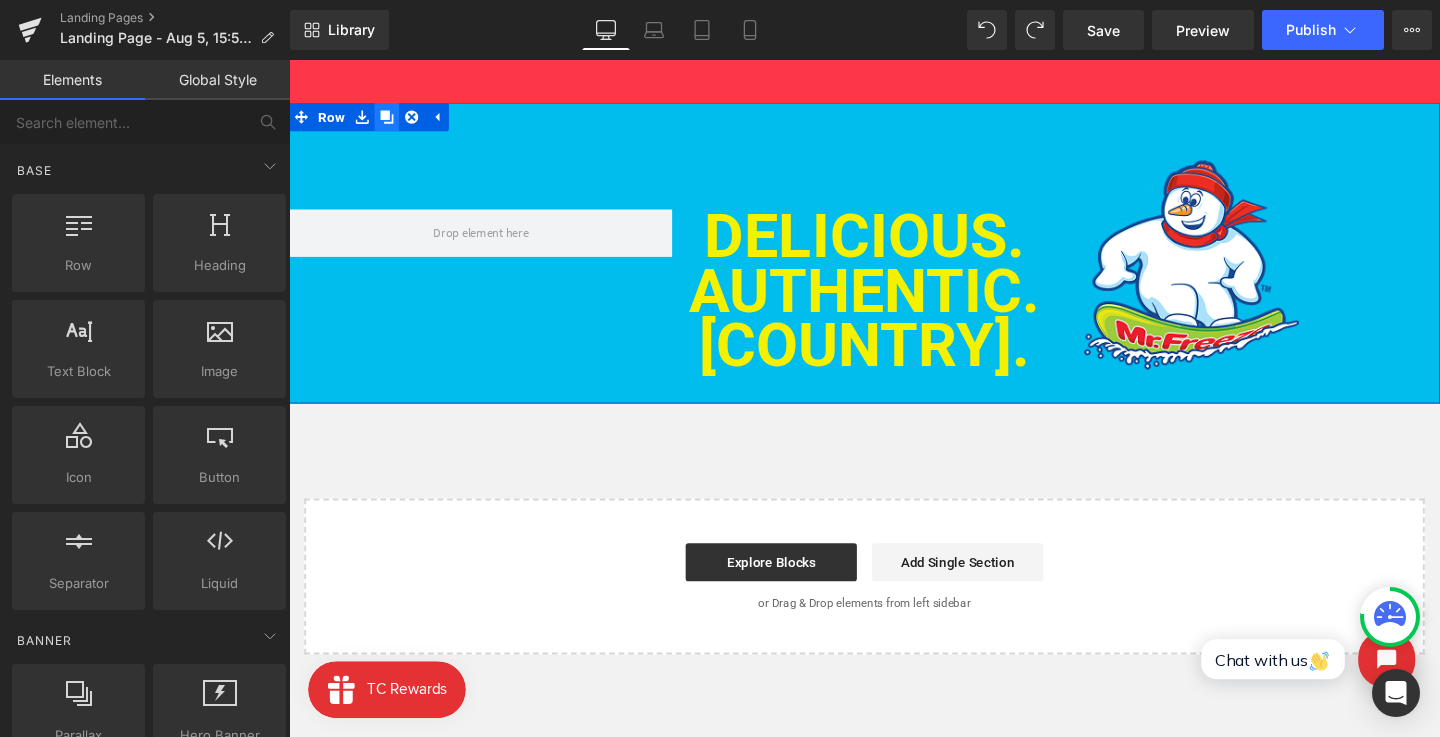 click 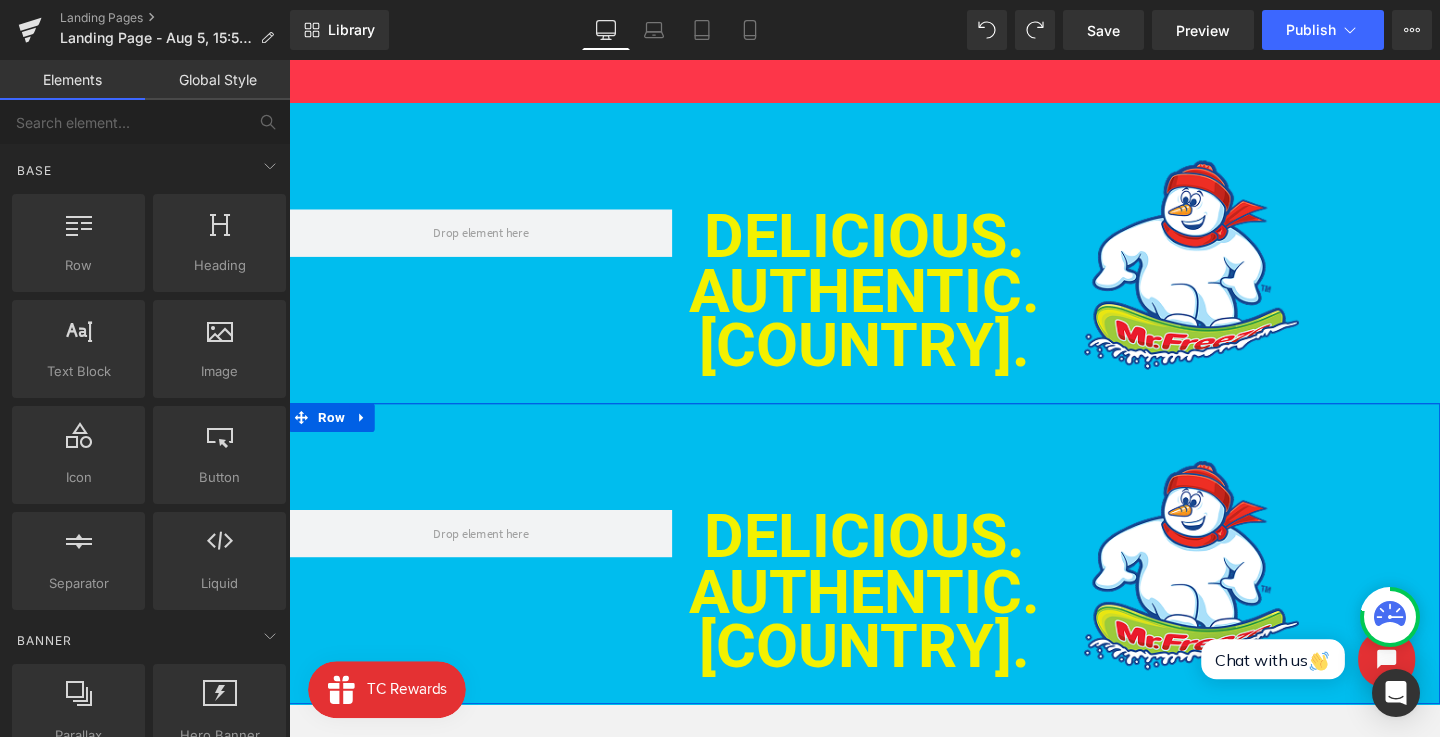 scroll, scrollTop: 804, scrollLeft: 0, axis: vertical 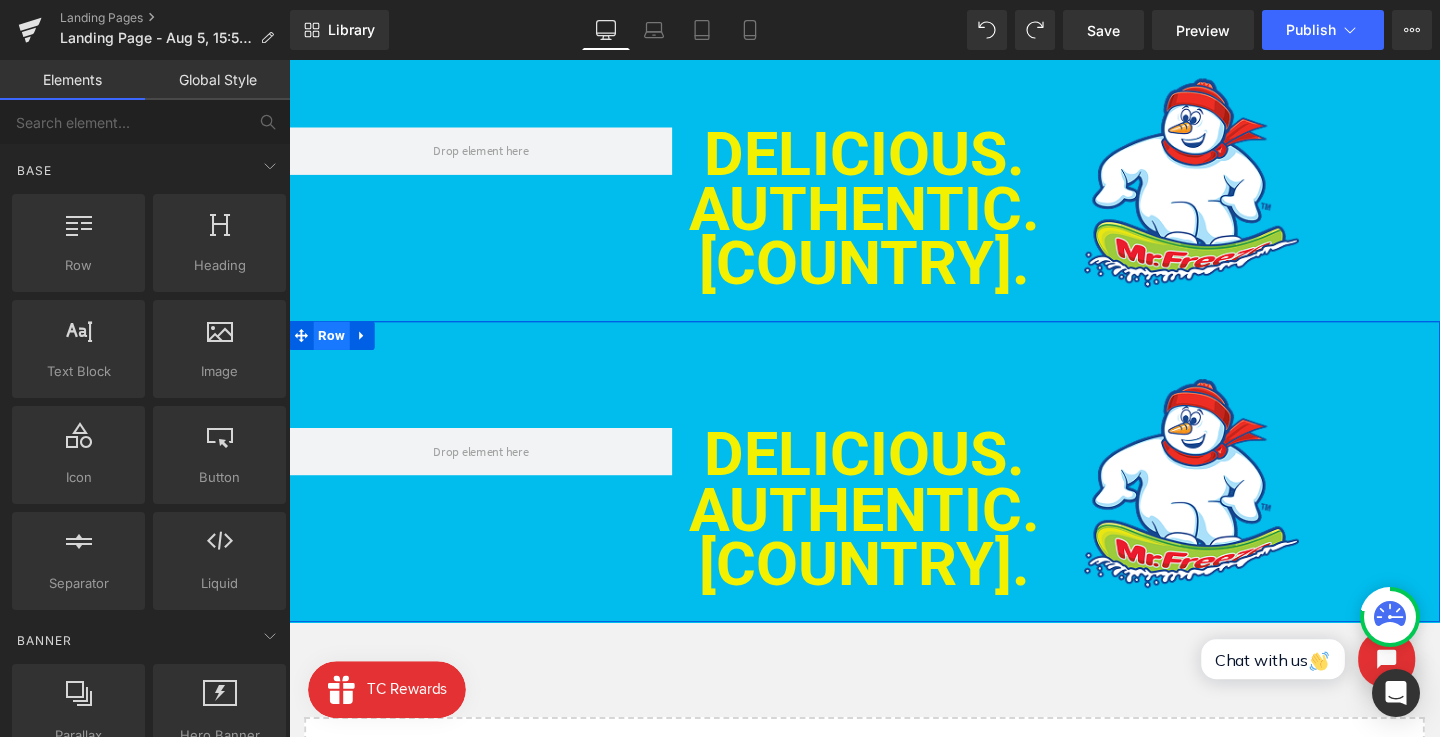 click on "Row" at bounding box center (334, 350) 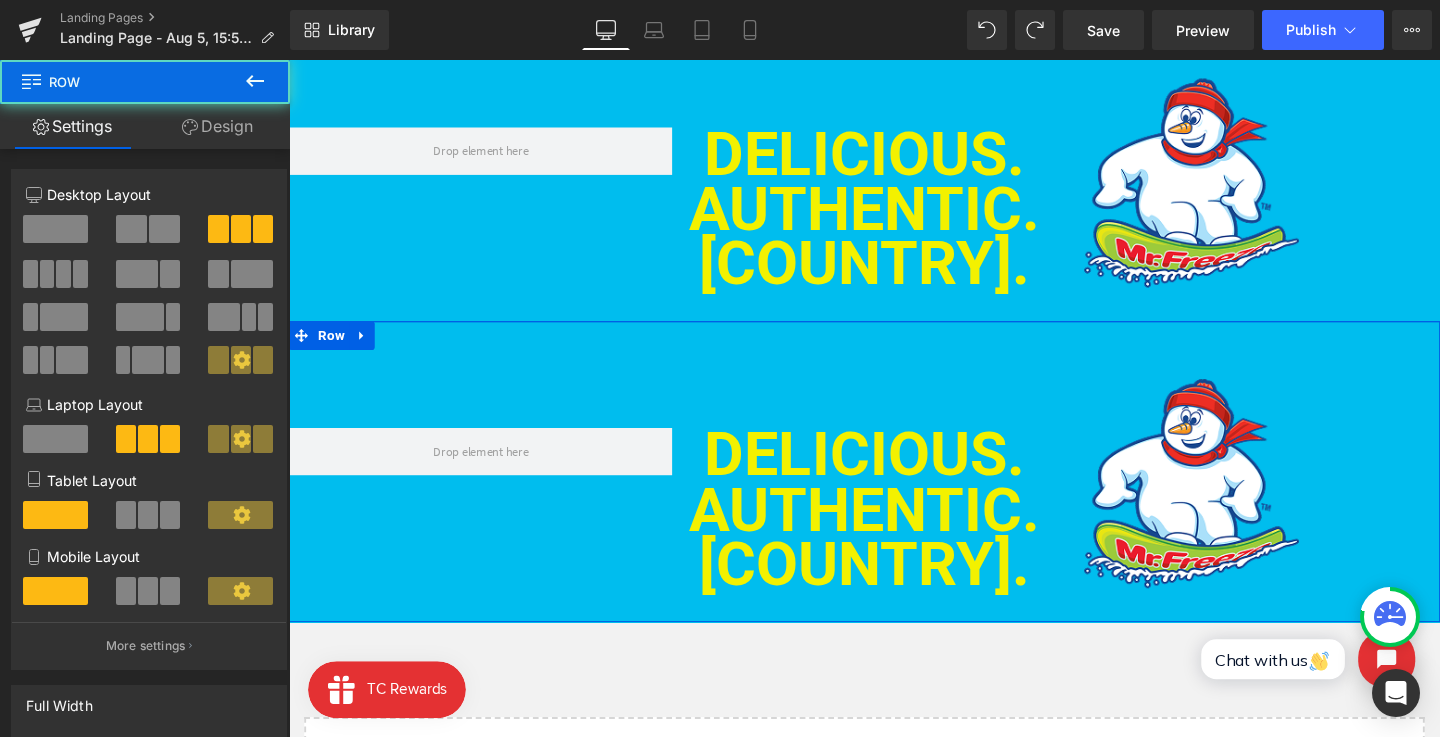click at bounding box center (55, 229) 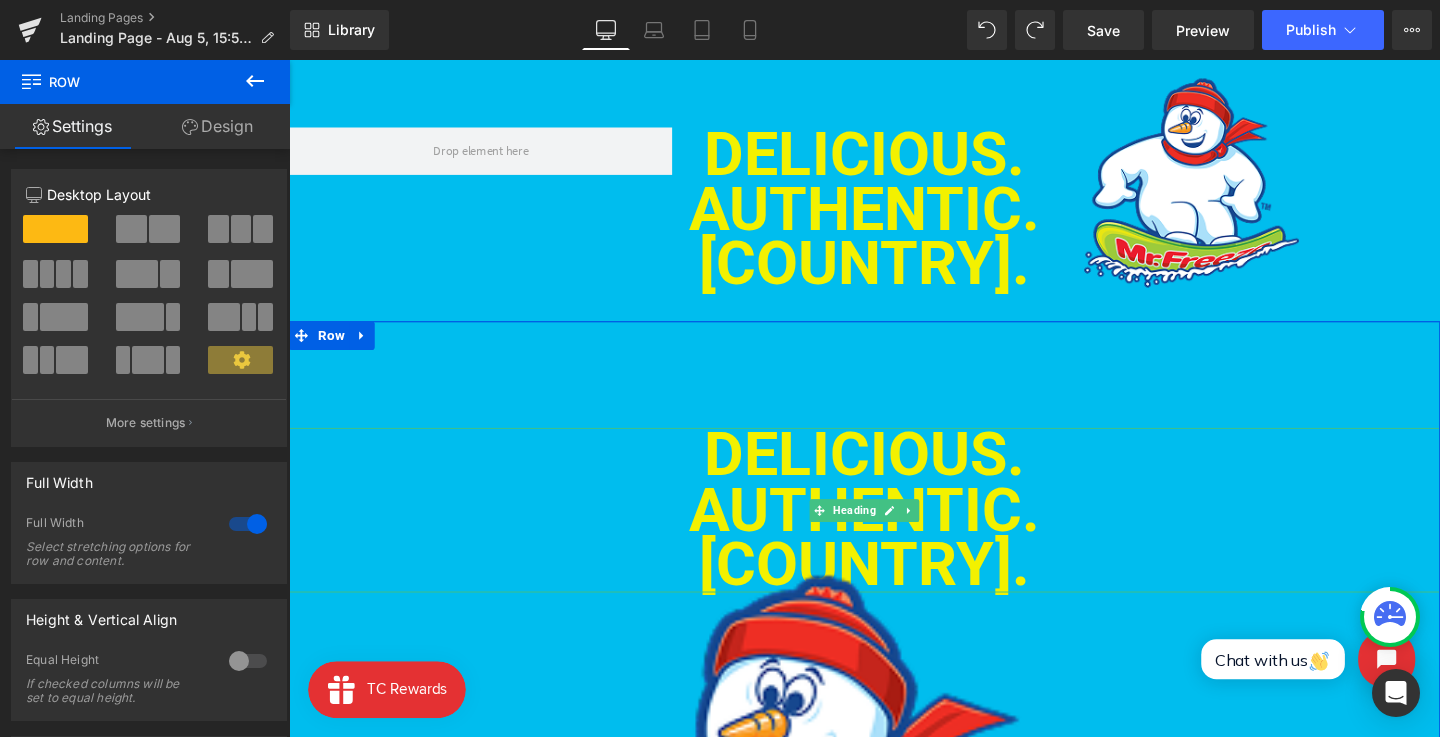 scroll, scrollTop: 819, scrollLeft: 0, axis: vertical 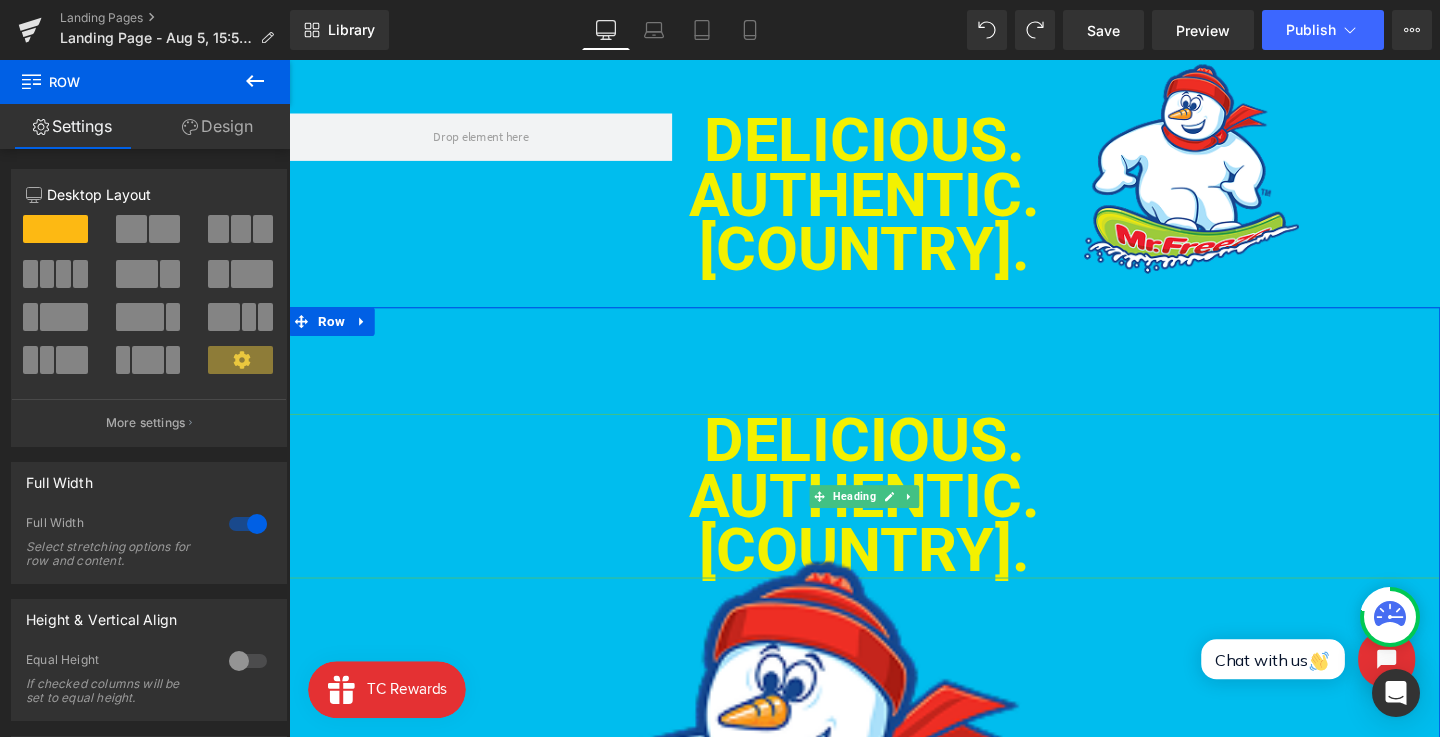 click 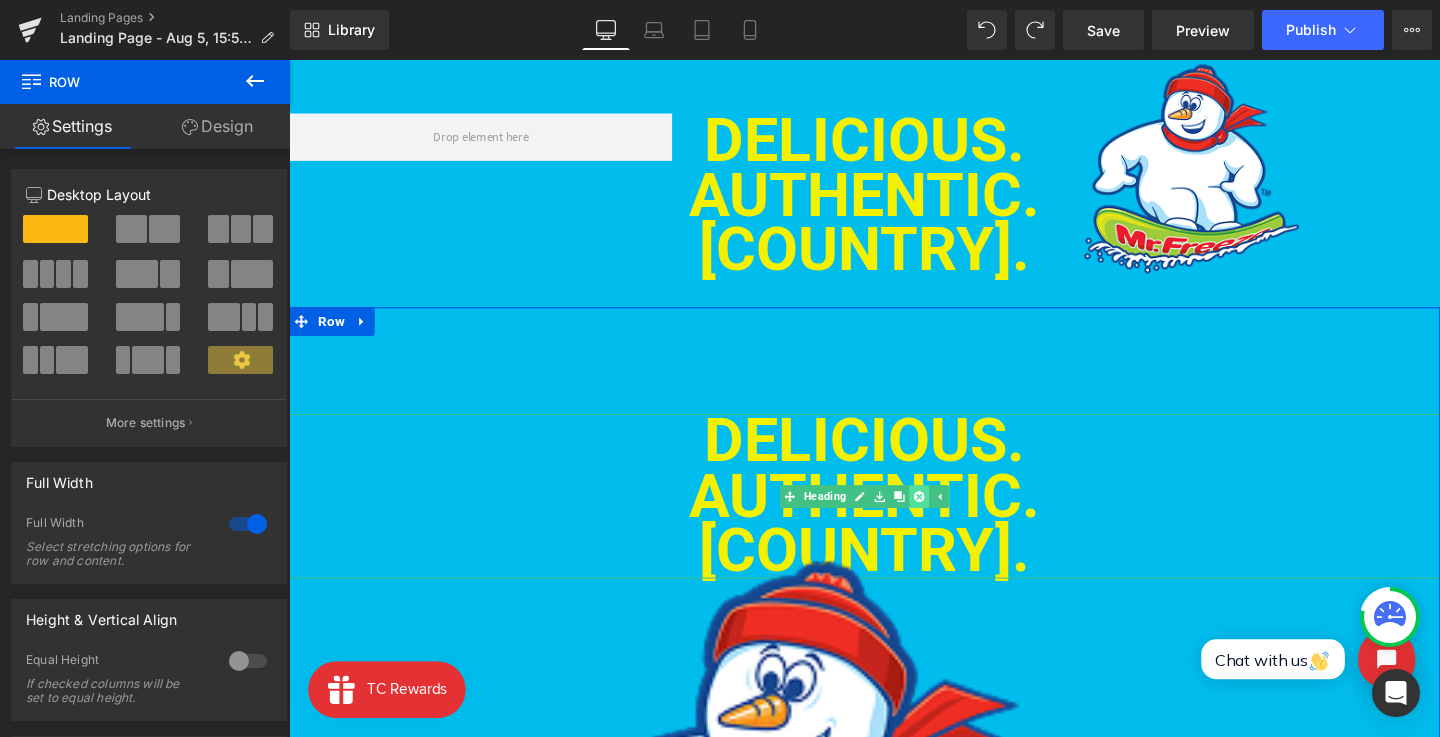 click 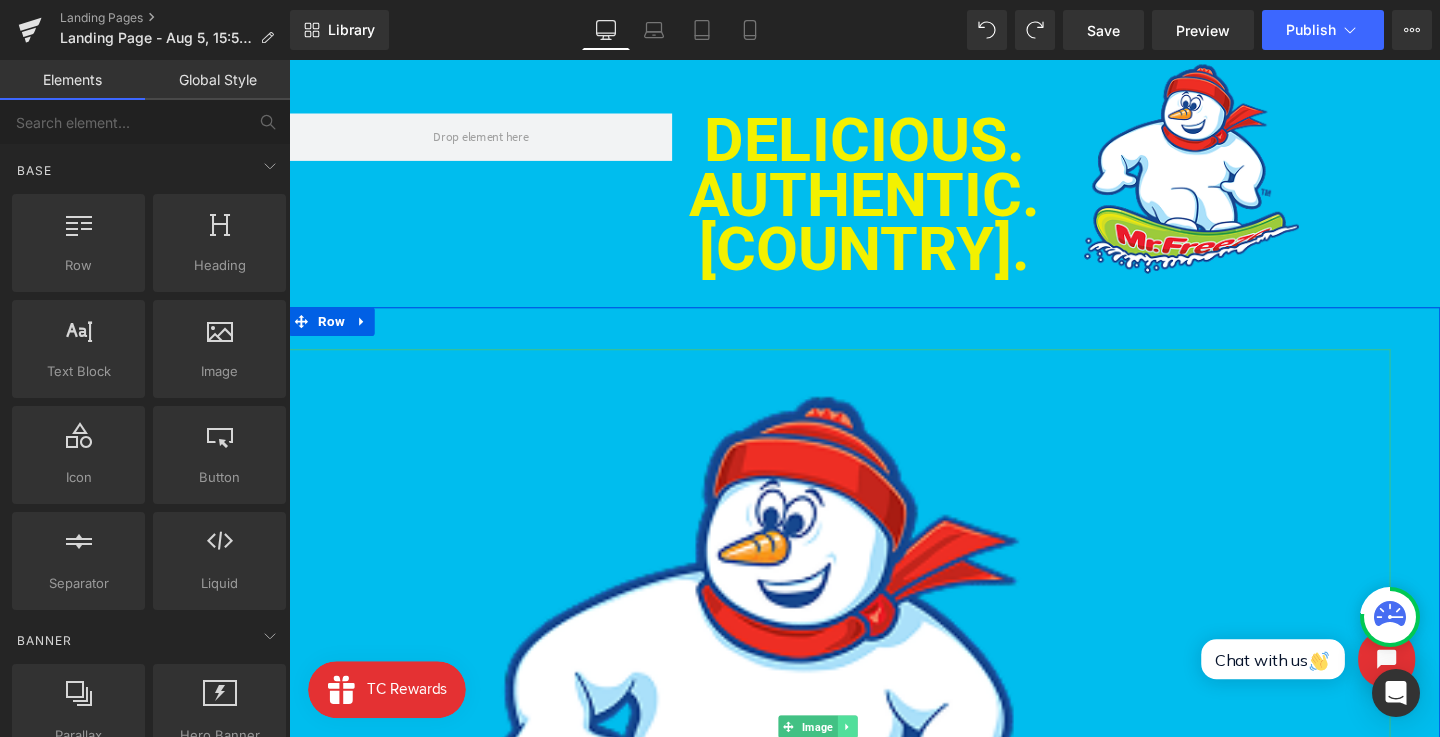 click 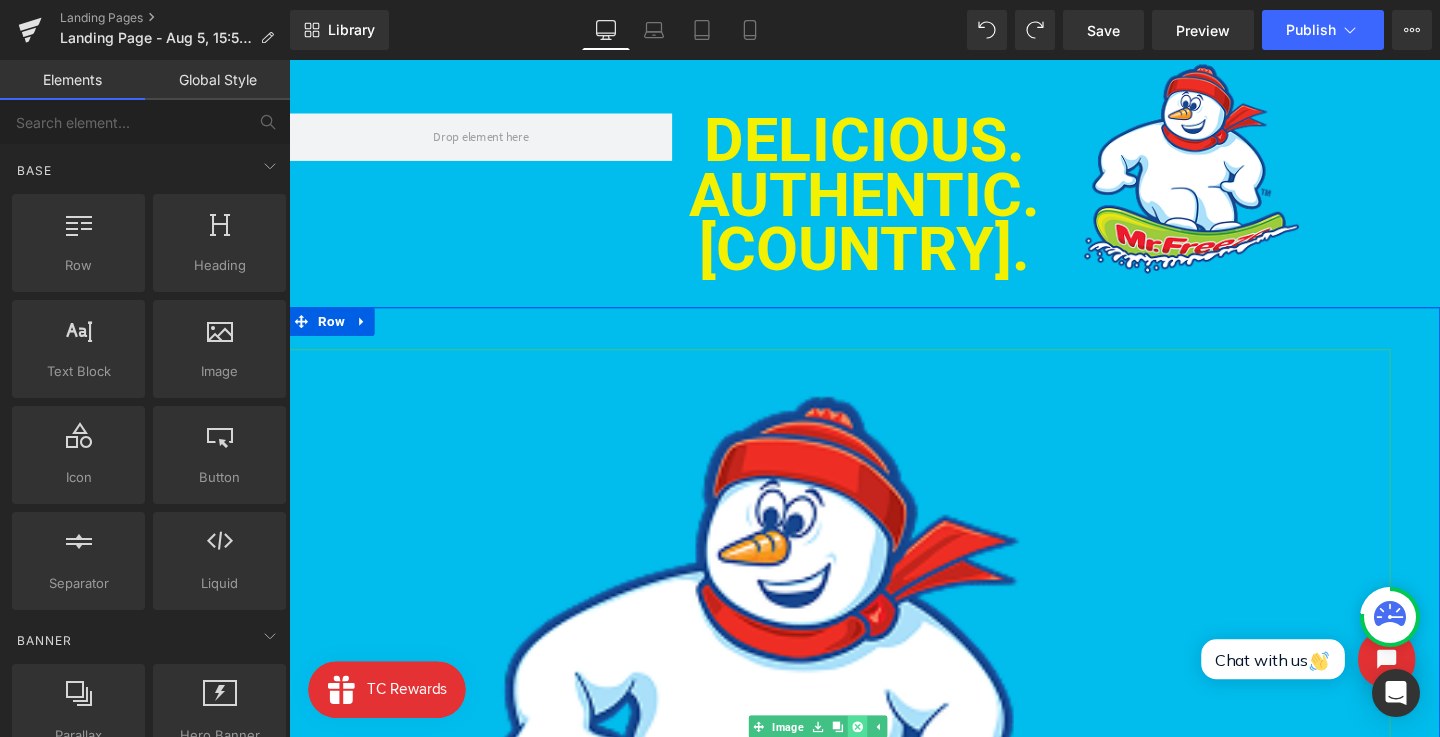 click 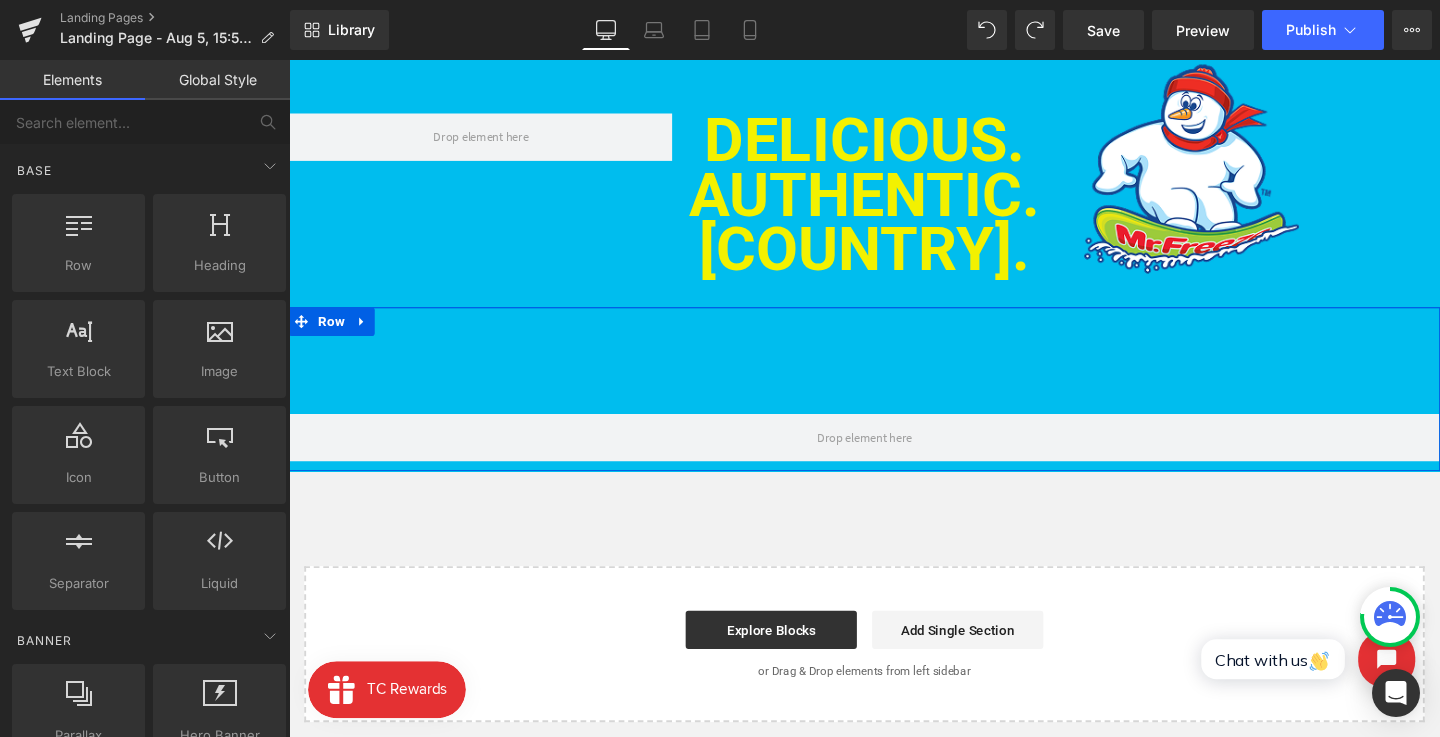 click on "Row" at bounding box center [894, 406] 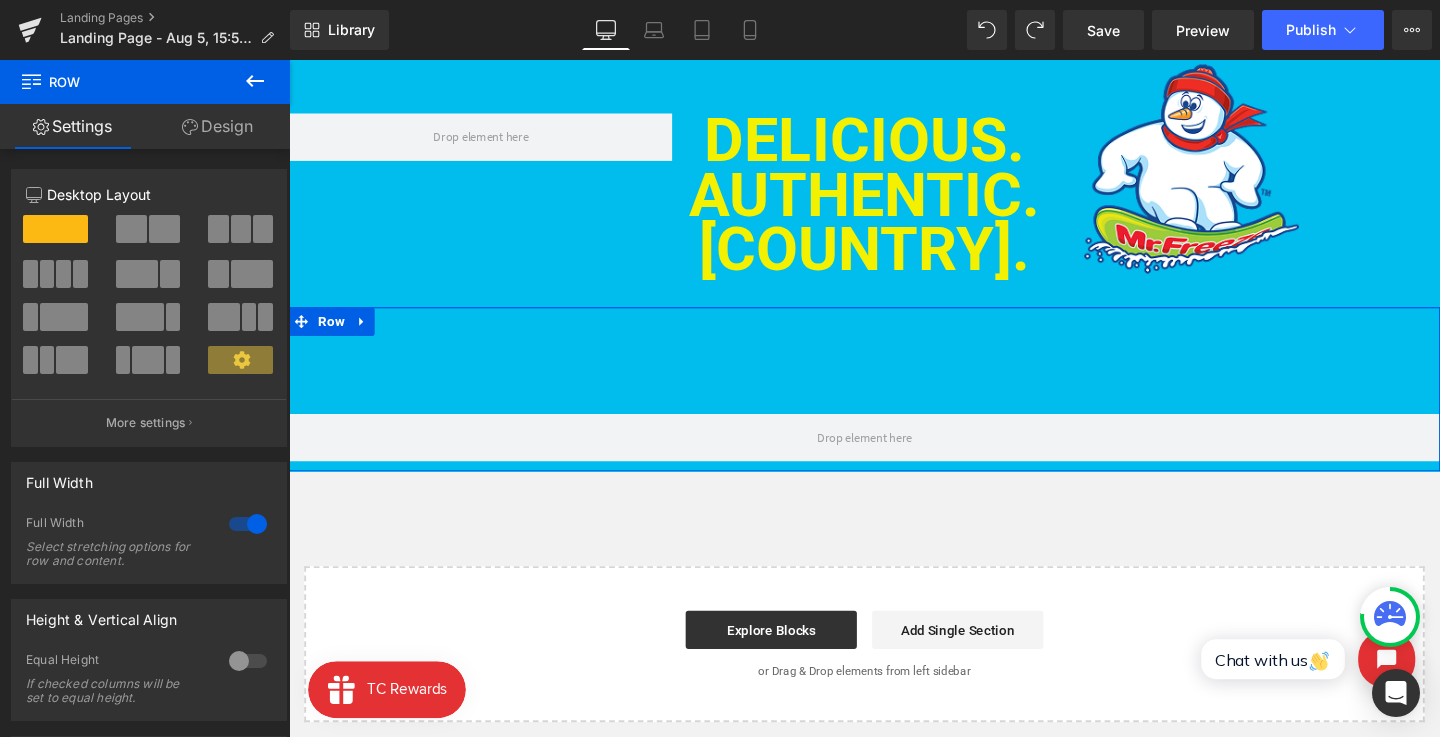 click on "Design" at bounding box center [217, 126] 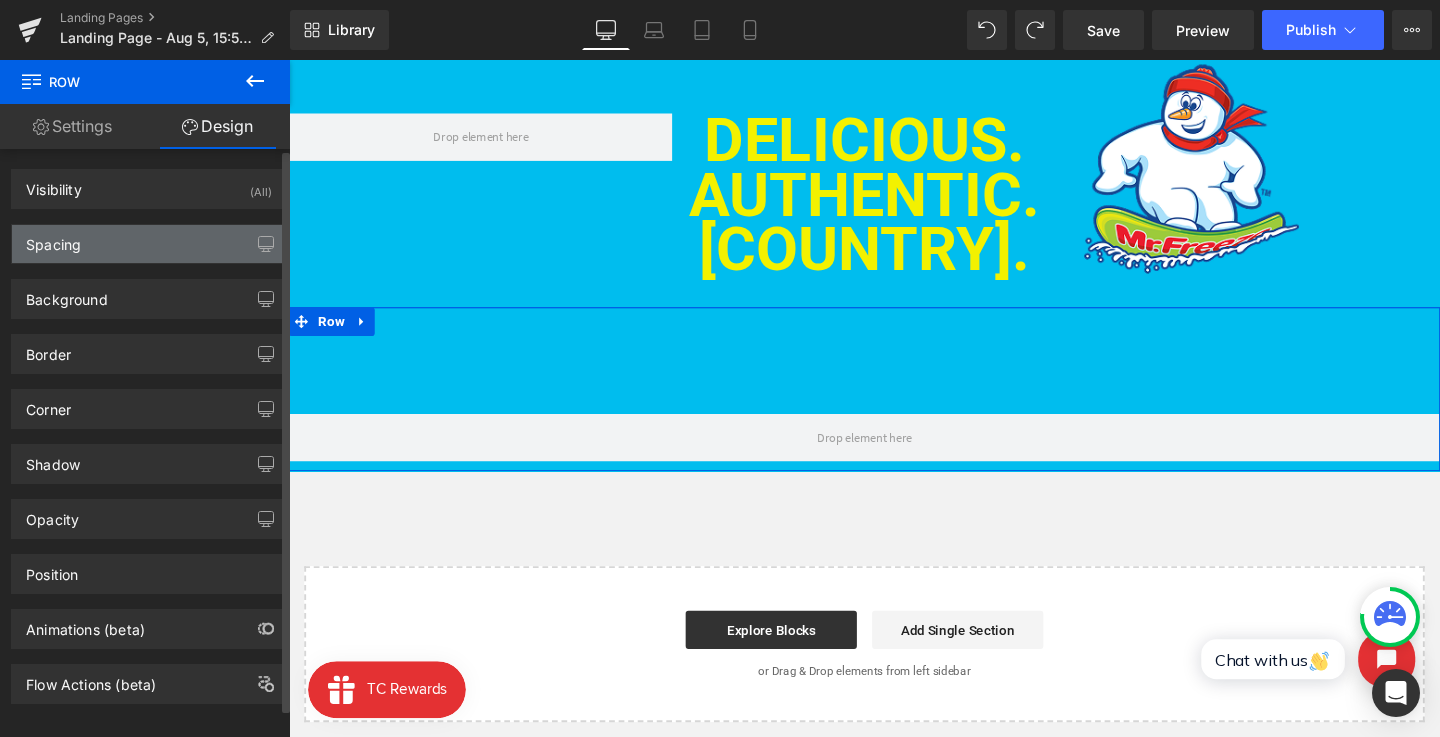 click on "Spacing" at bounding box center [149, 244] 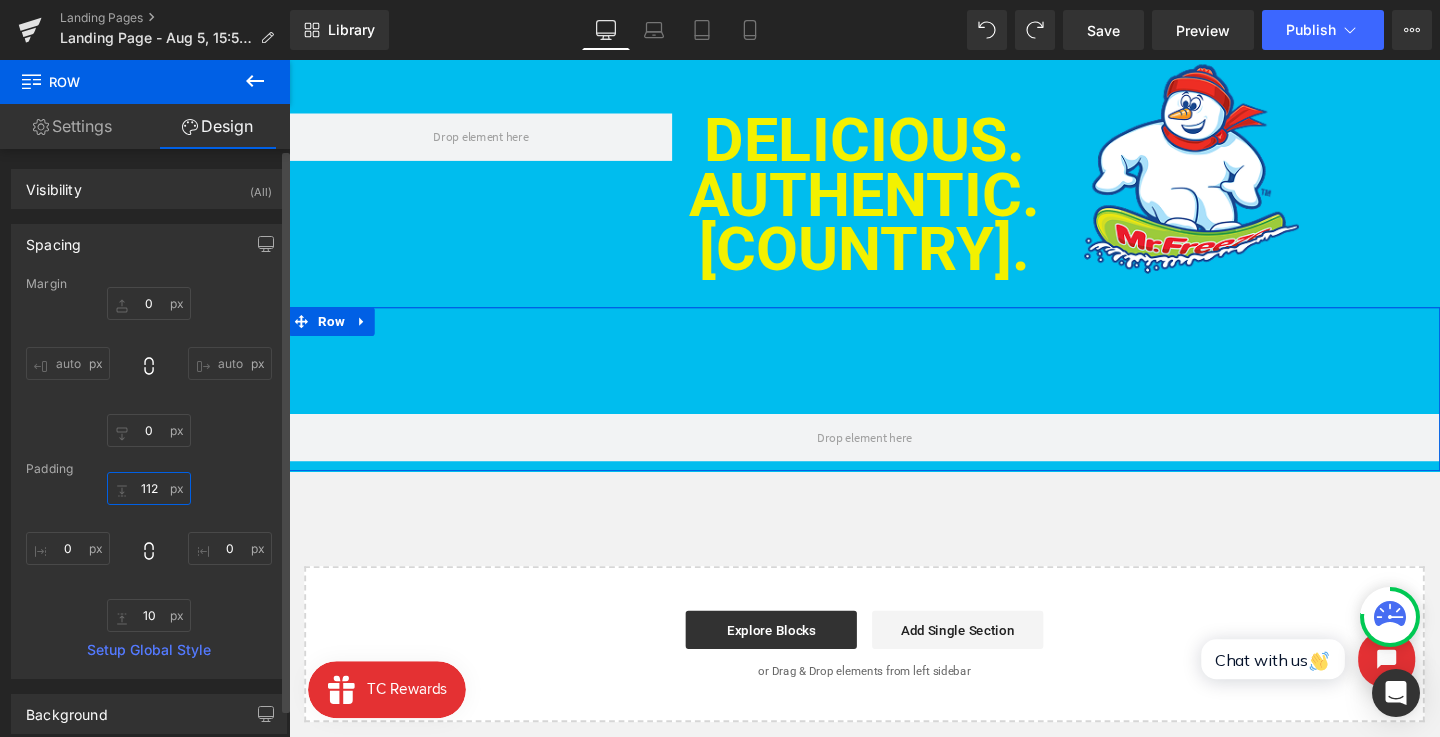 click on "112" at bounding box center (149, 488) 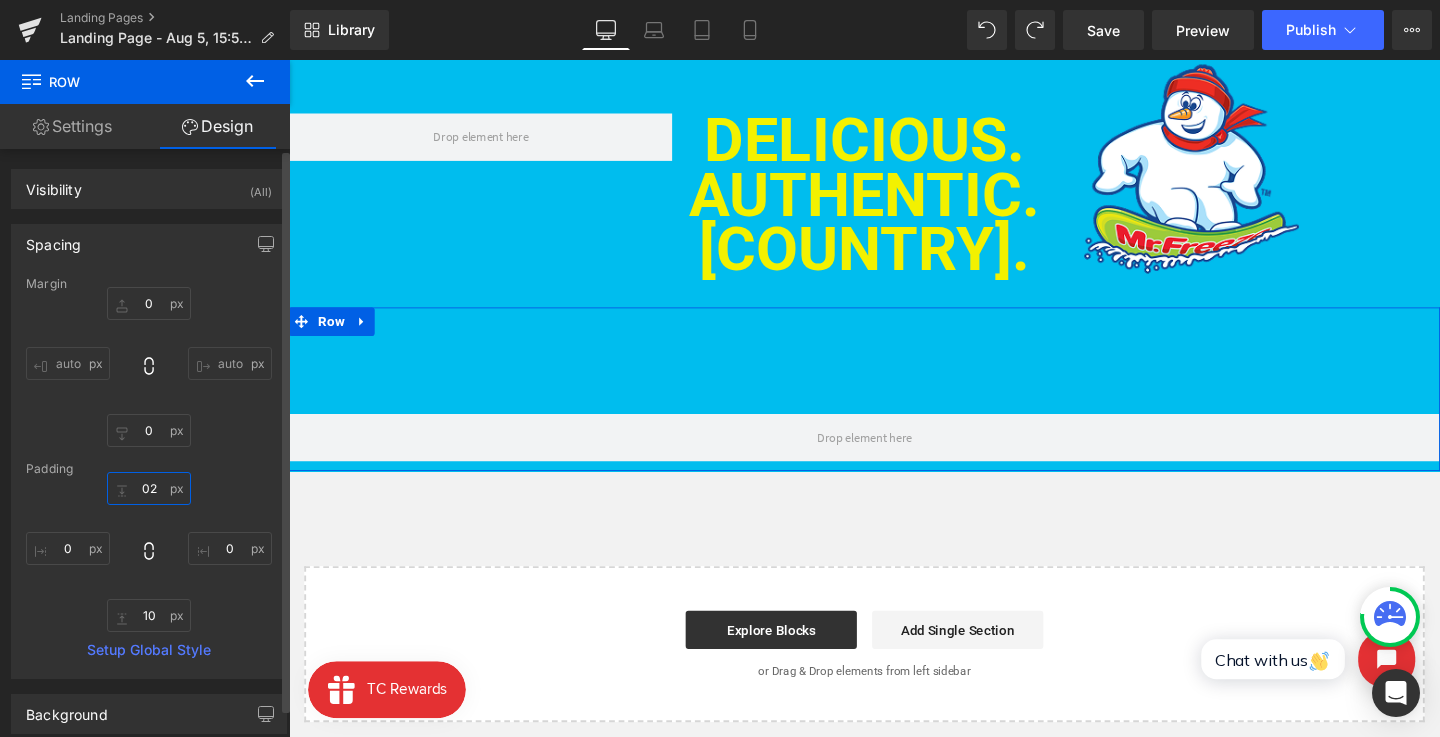 type on "2" 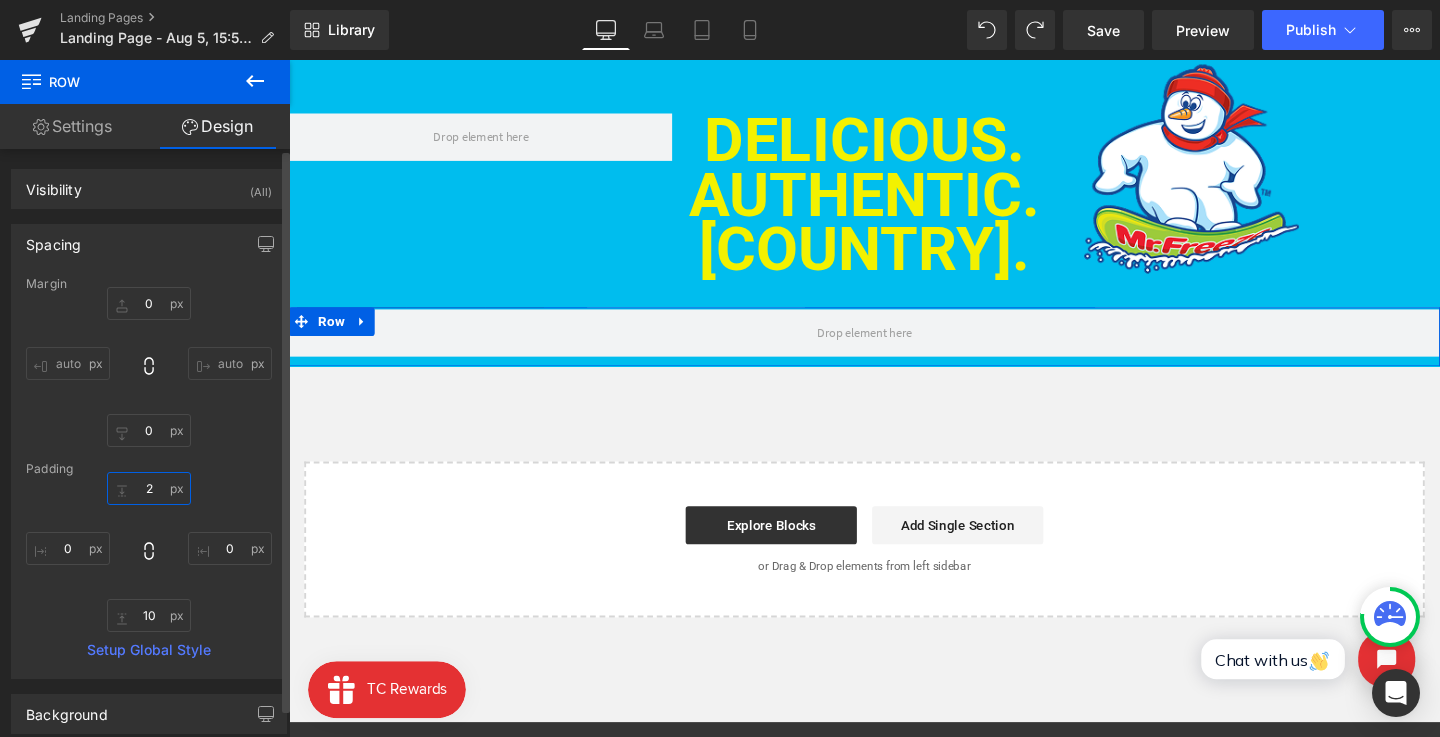 type 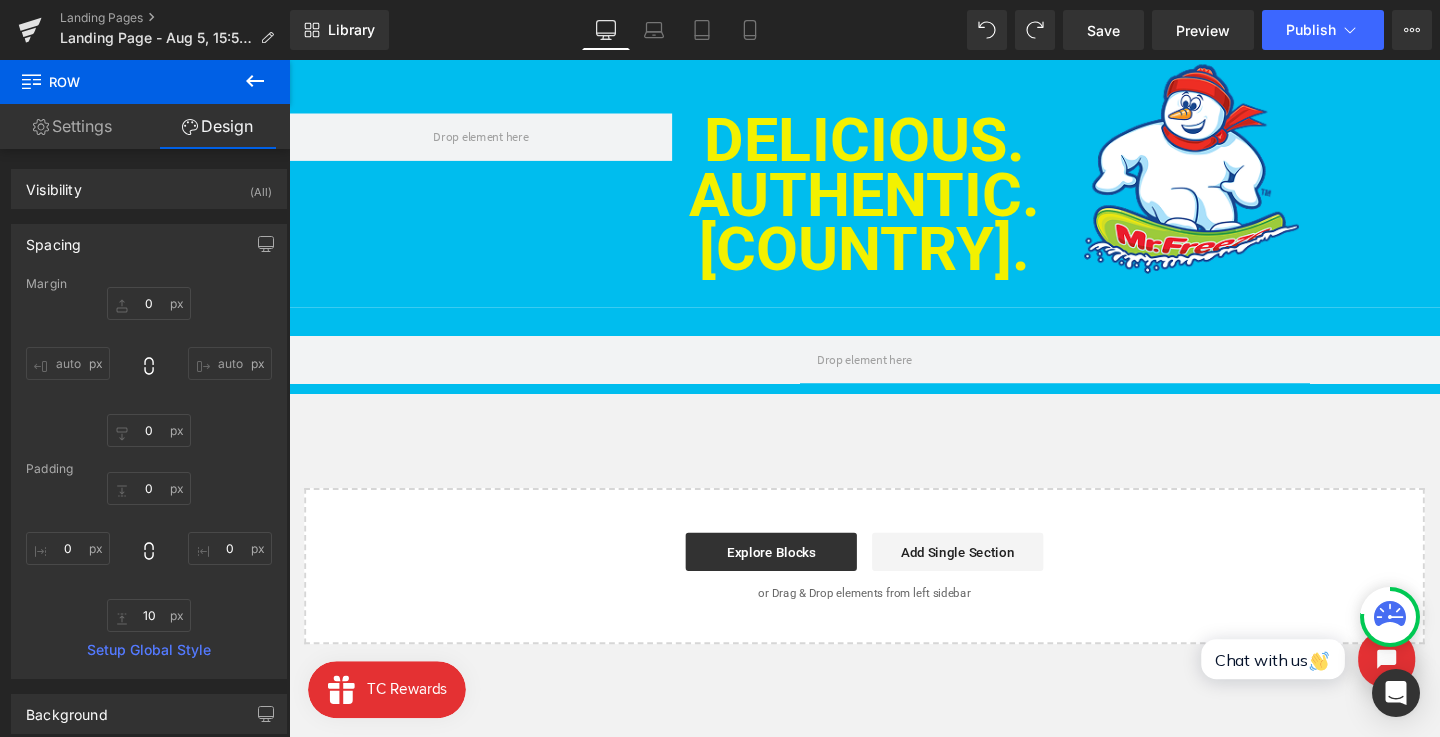 click on "Image         Image         OTHER FLAVOUR Heading         BUY NOW Button         Row
LIMITED EDITION
Heading
LIMITED EDITION Heading
LIMITED EDITION Heading
LIMITED EDITION Heading
LIMITED EDITION Heading
LIMITED EDITION Heading
‹ ›
Carousel         Row         DELICIOUS. AUTHENTIC. CANADIAN. Heading         Image         Row         Row   NaNpx" at bounding box center [894, 69] 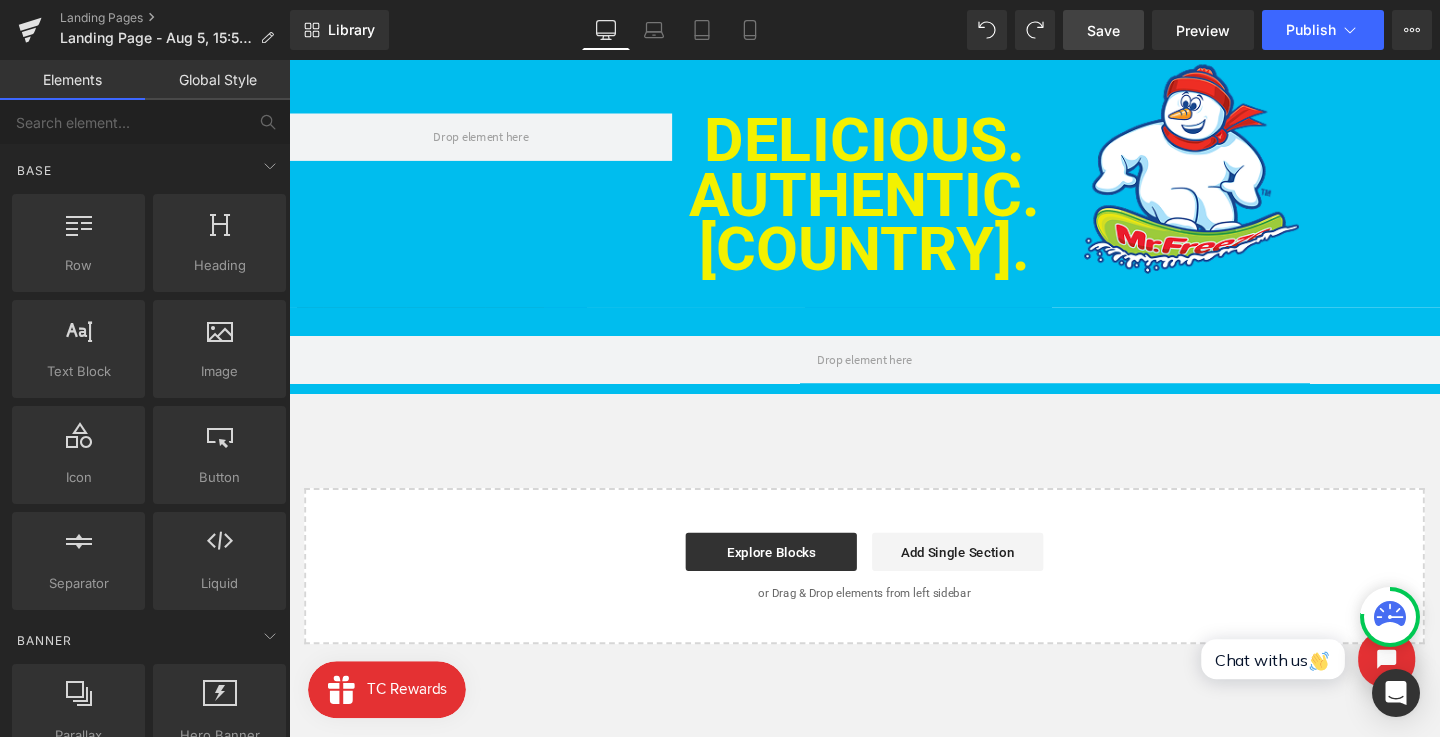 click on "Save" at bounding box center [1103, 30] 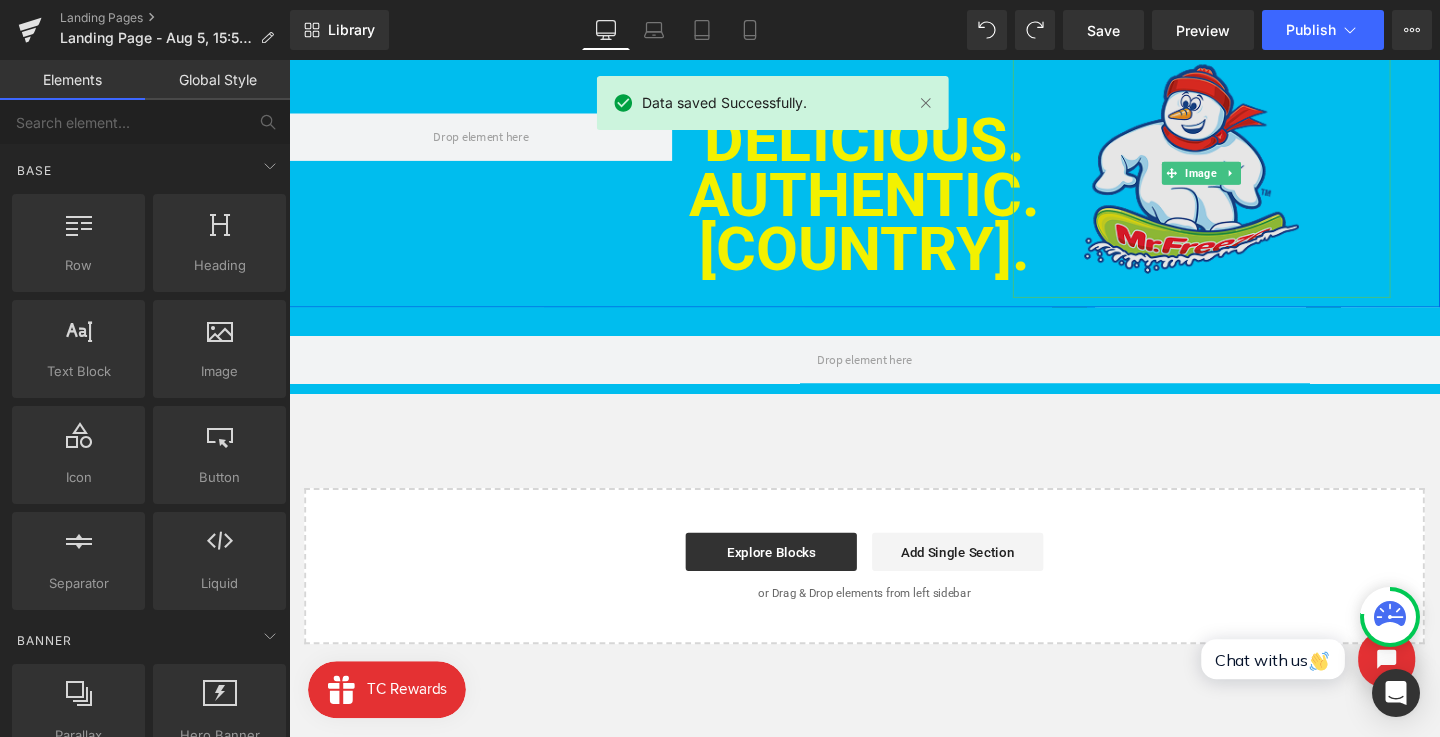 scroll, scrollTop: 793, scrollLeft: 0, axis: vertical 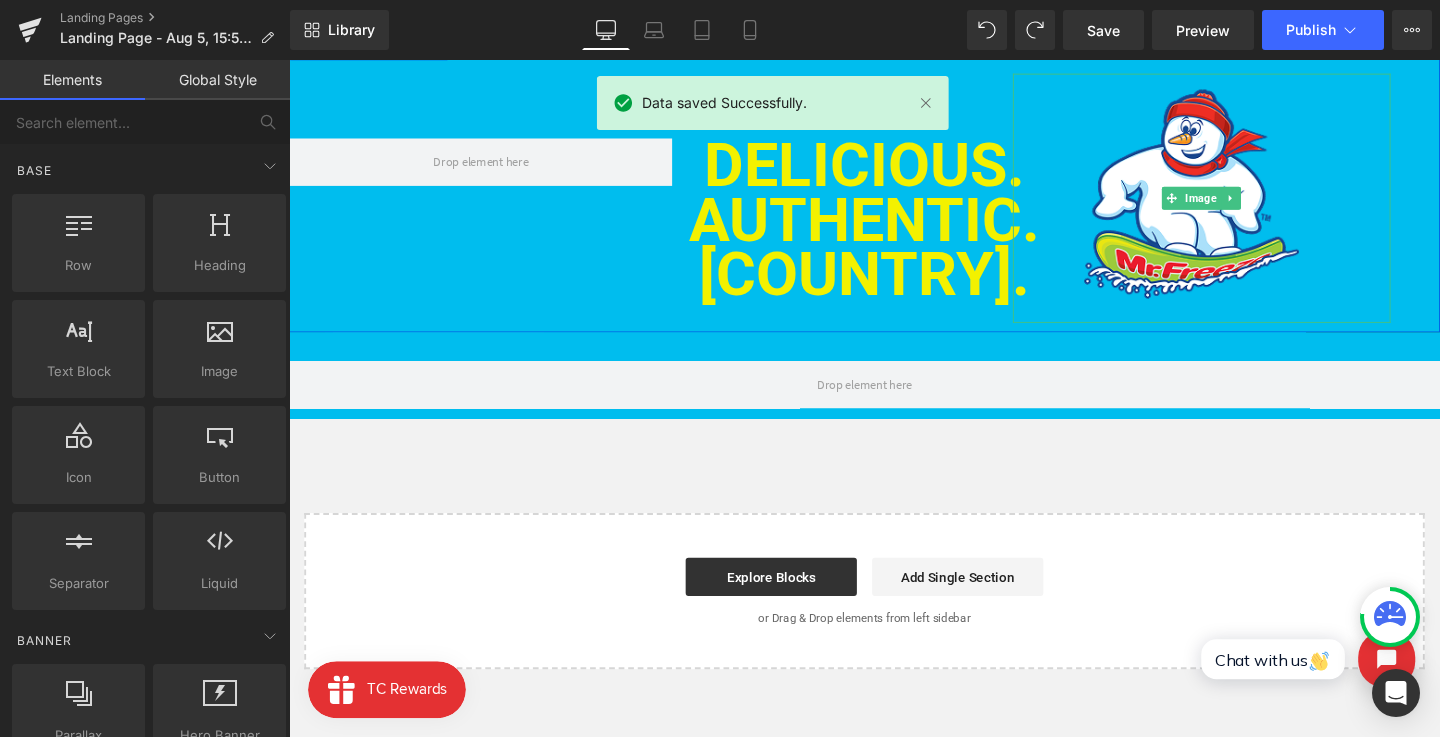 click on "DELICIOUS. AUTHENTIC. CANADIAN. Heading" at bounding box center [893, 228] 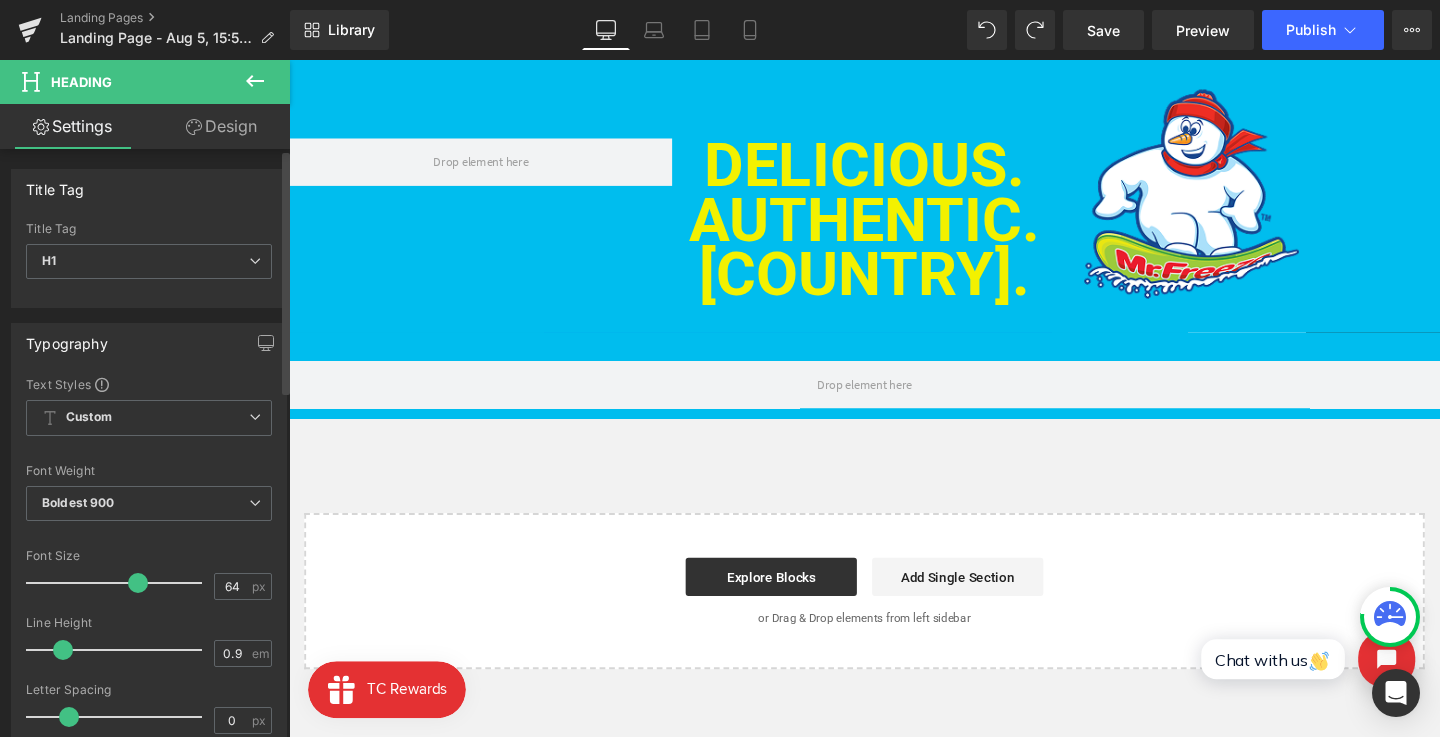 type on "1" 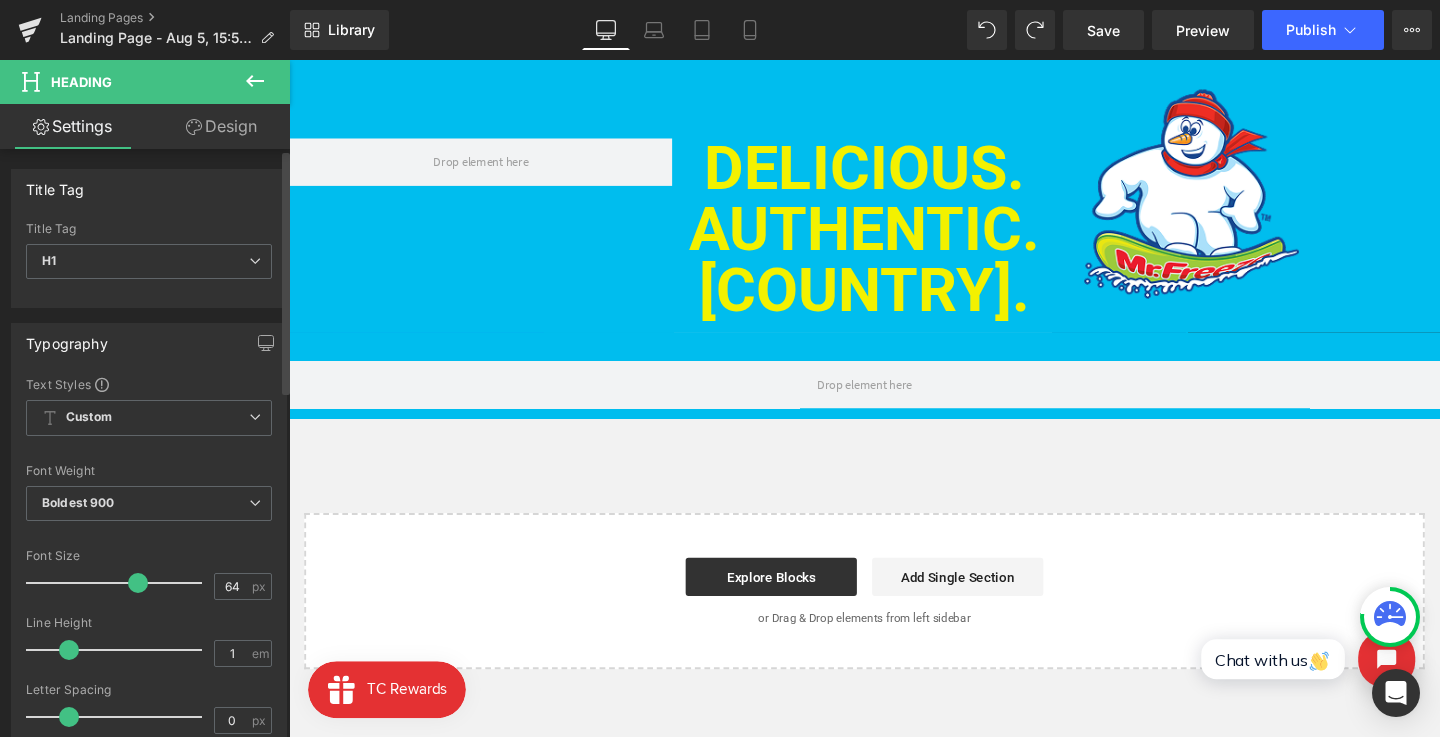 click at bounding box center (69, 650) 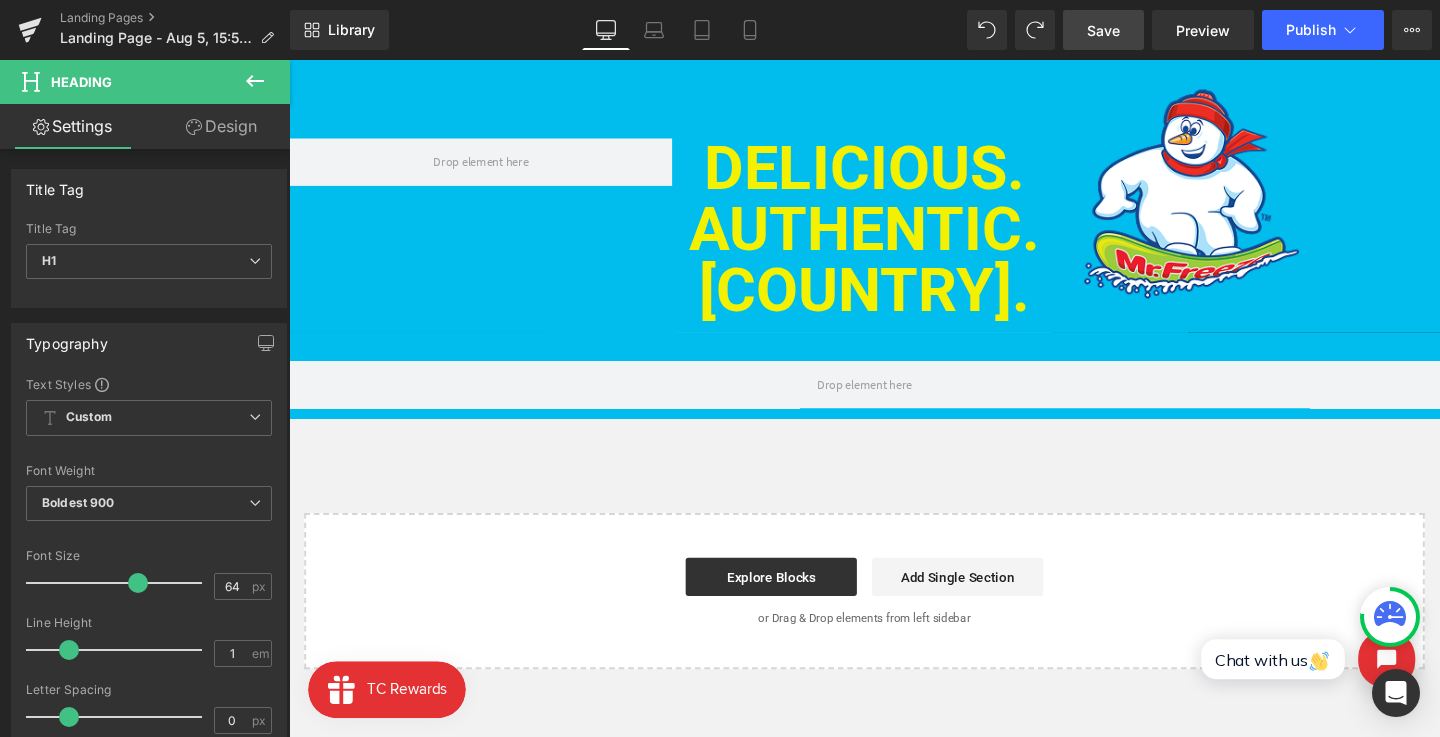 click on "Save" at bounding box center (1103, 30) 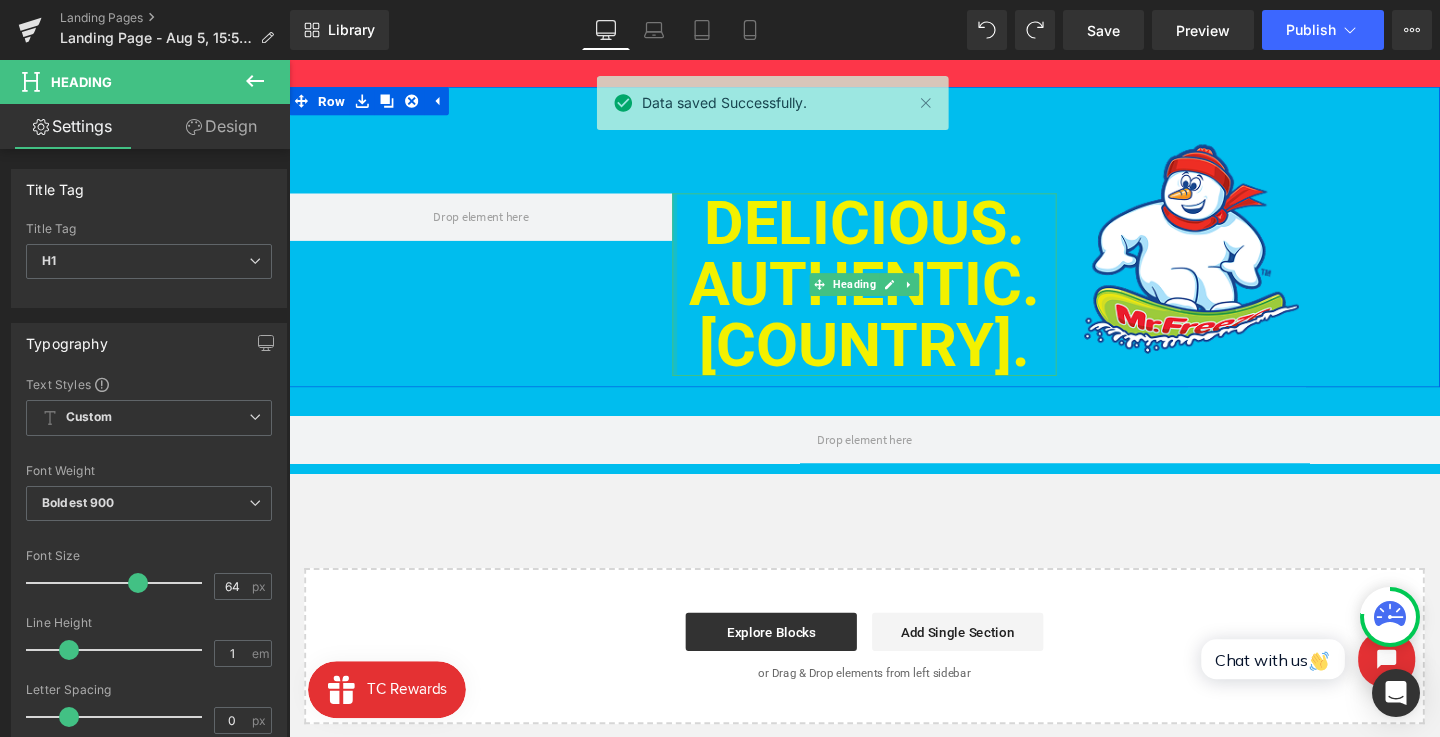 scroll, scrollTop: 715, scrollLeft: 0, axis: vertical 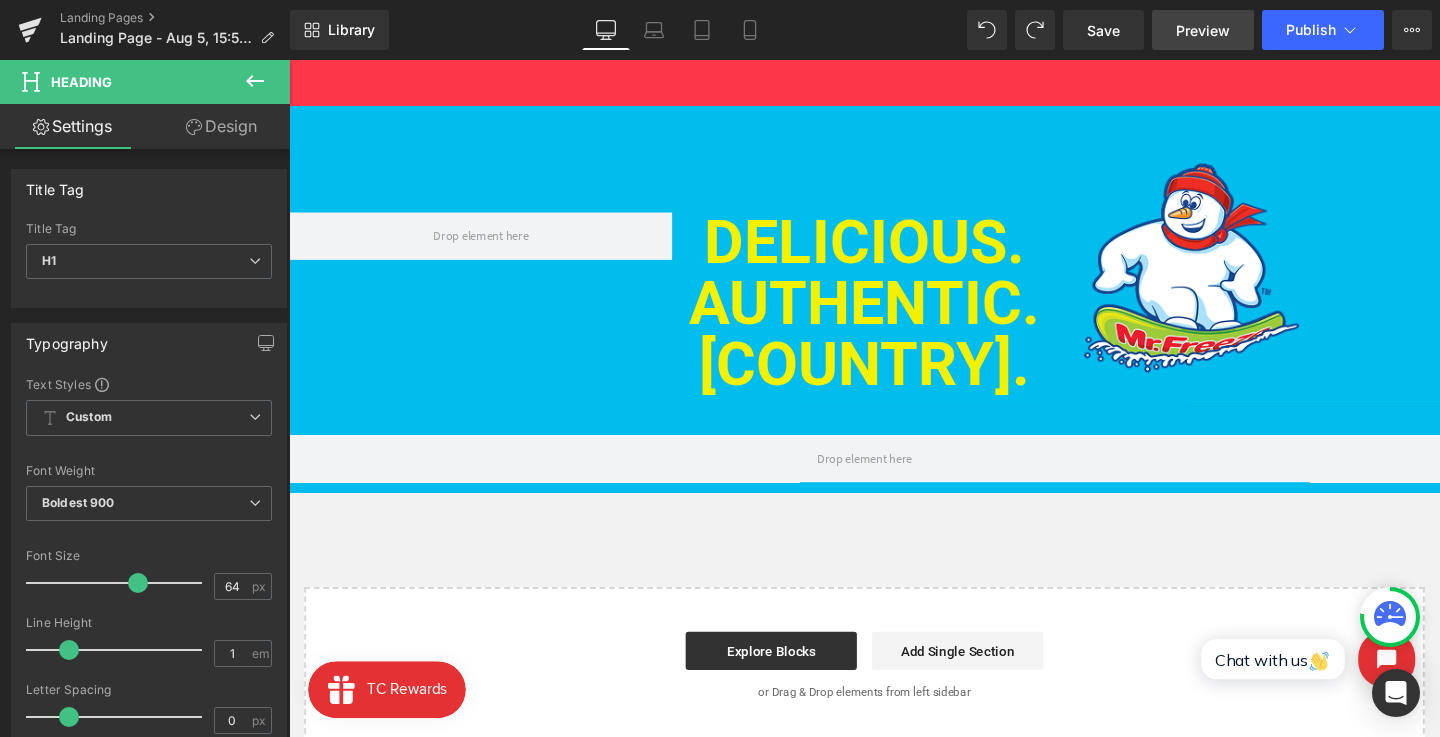 click on "Preview" at bounding box center [1203, 30] 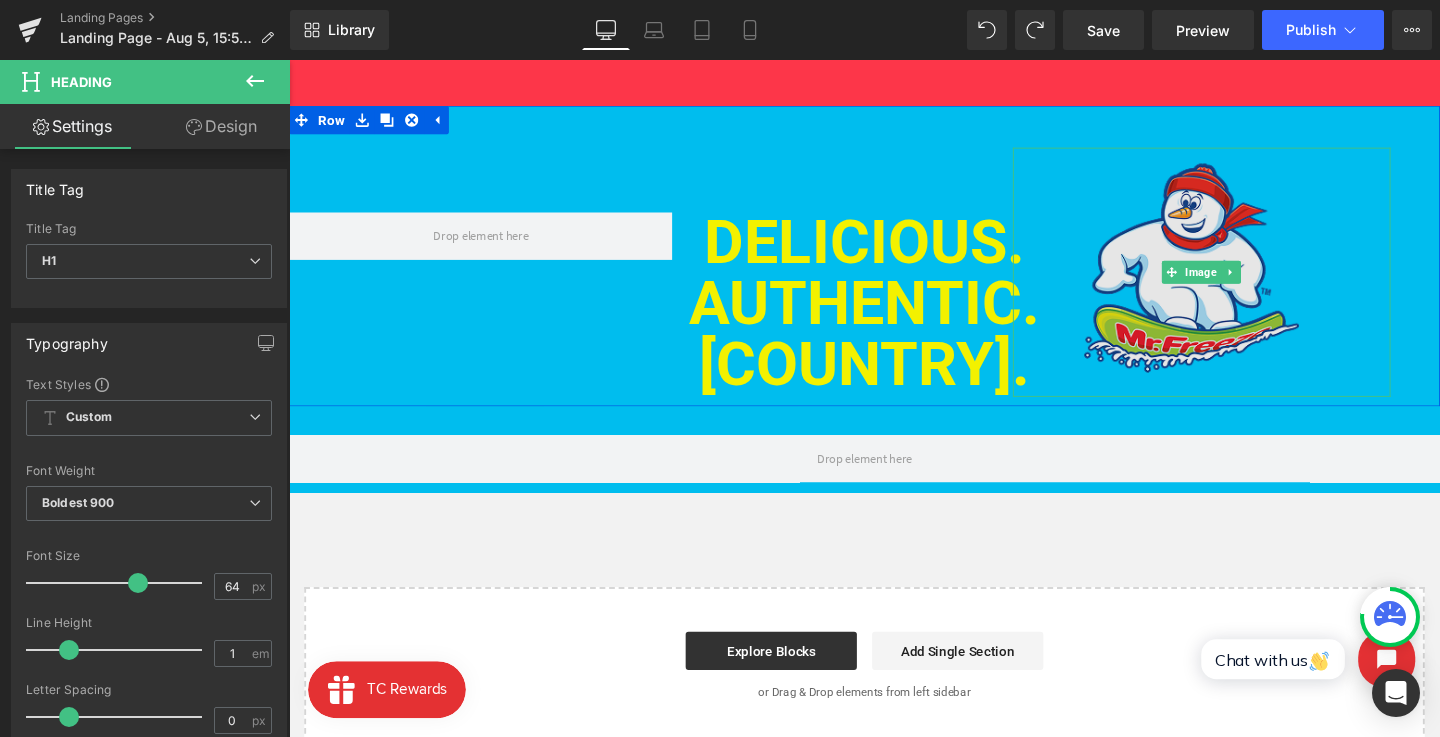 click at bounding box center [1248, 283] 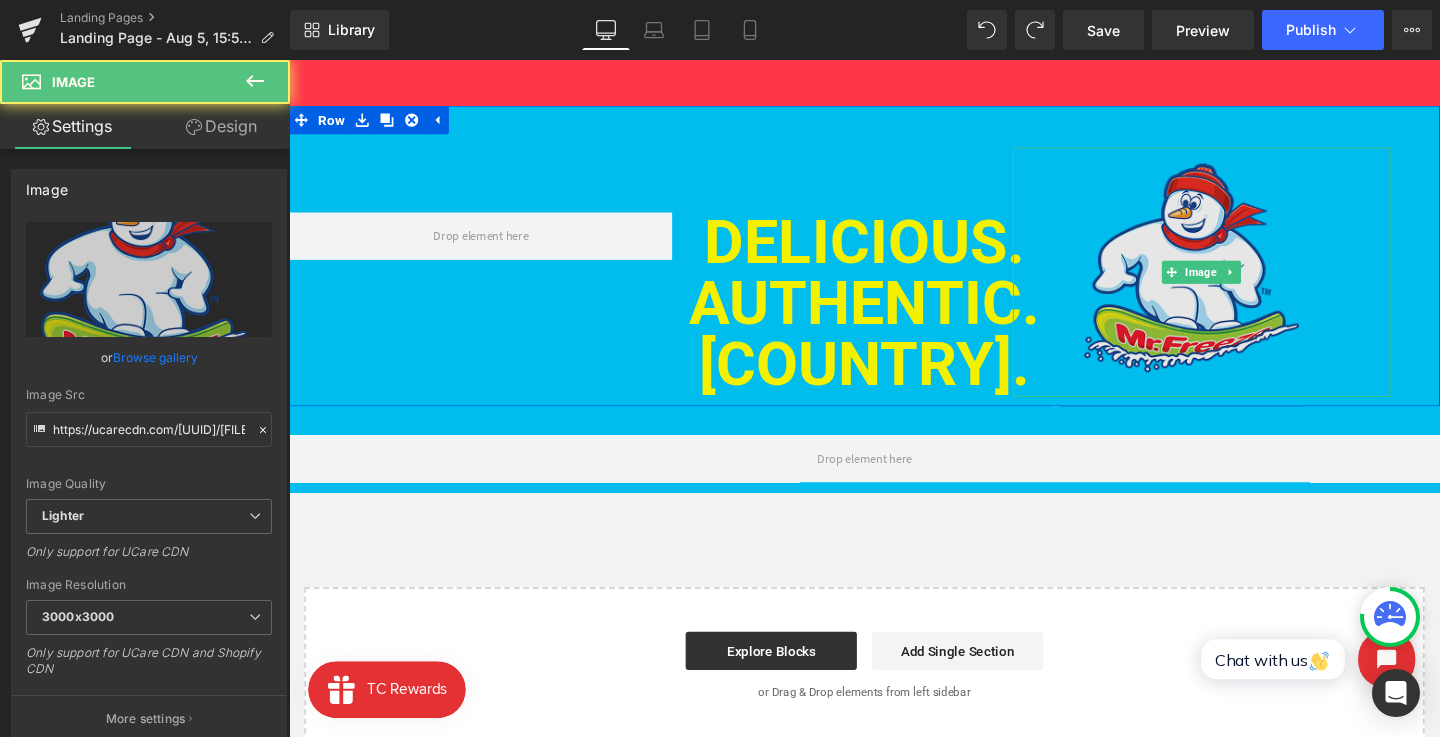 click at bounding box center (1248, 283) 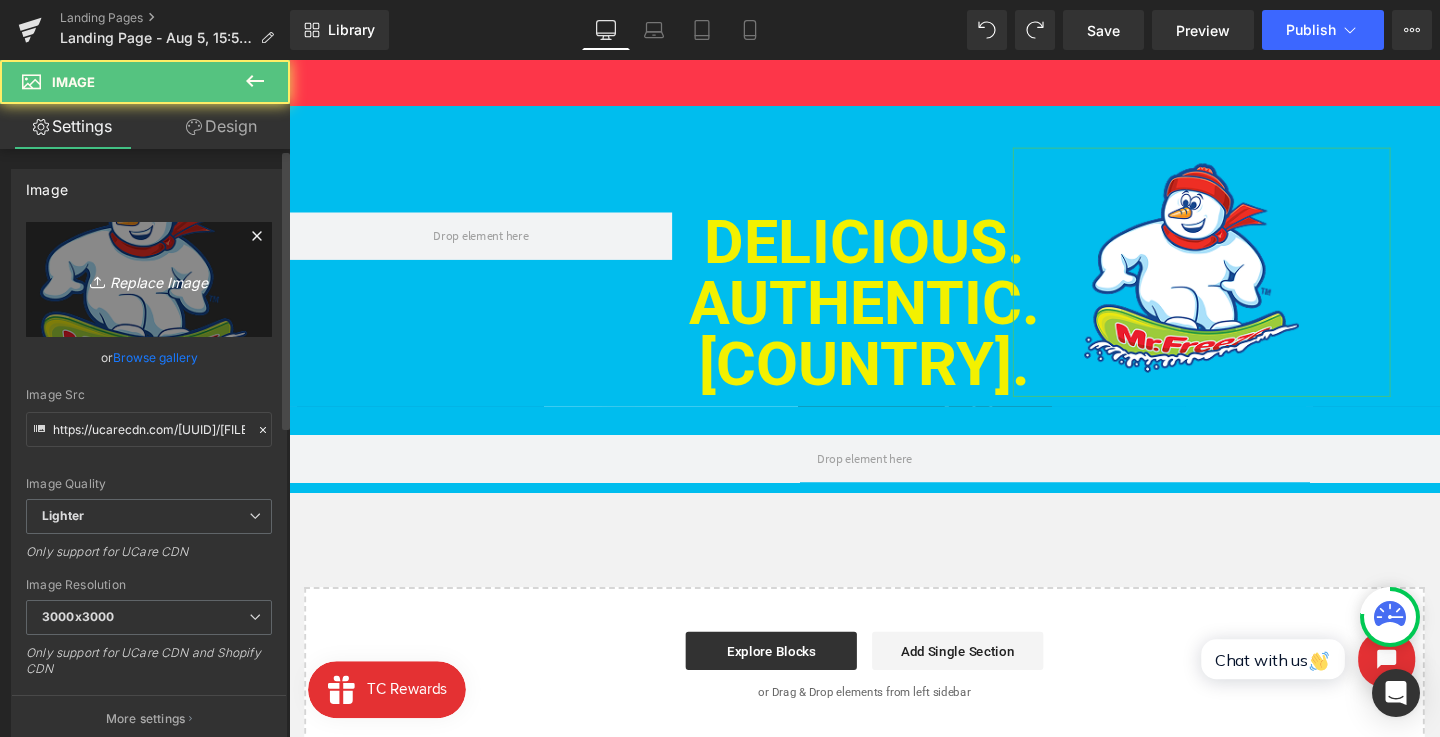 click on "Replace Image" at bounding box center (149, 279) 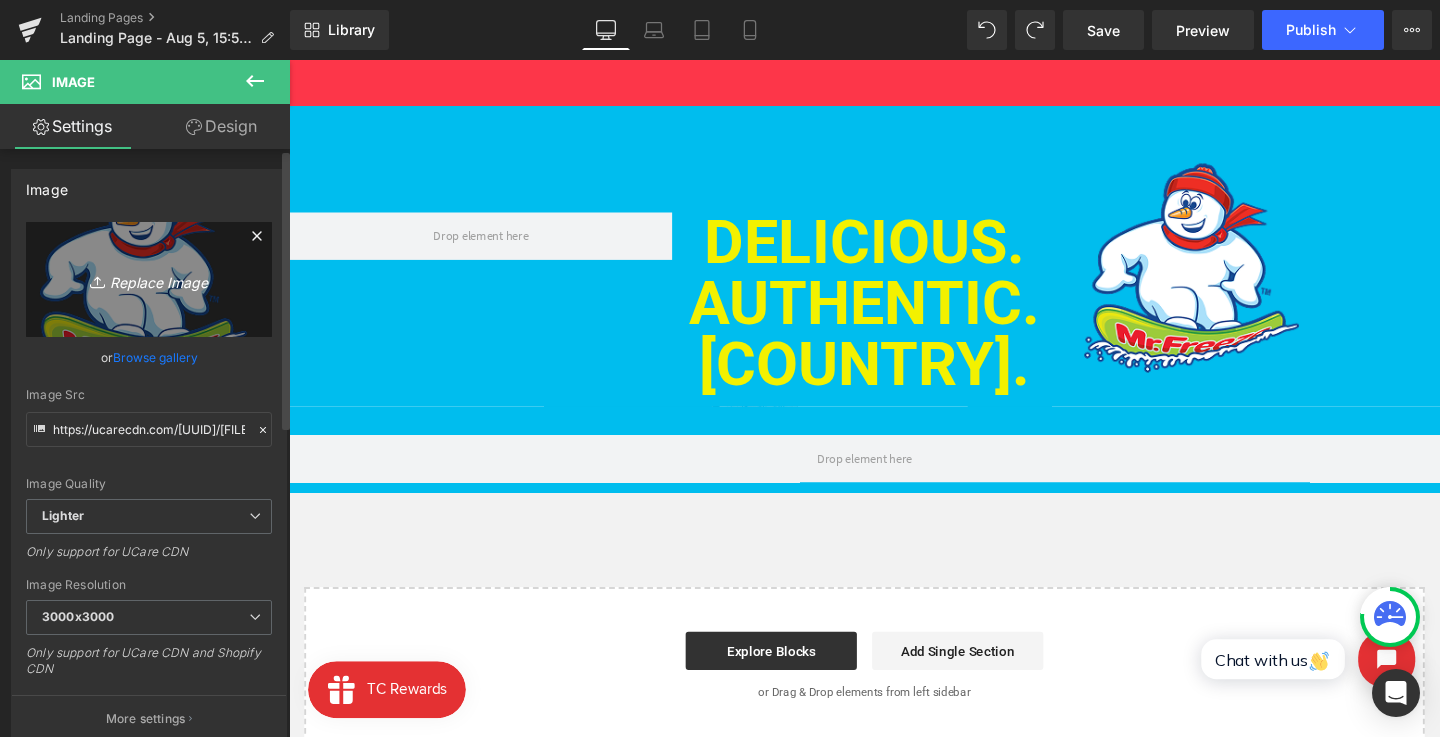 type on "C:\fakepath\MrFreeze - Snowboarding - Original 2.png" 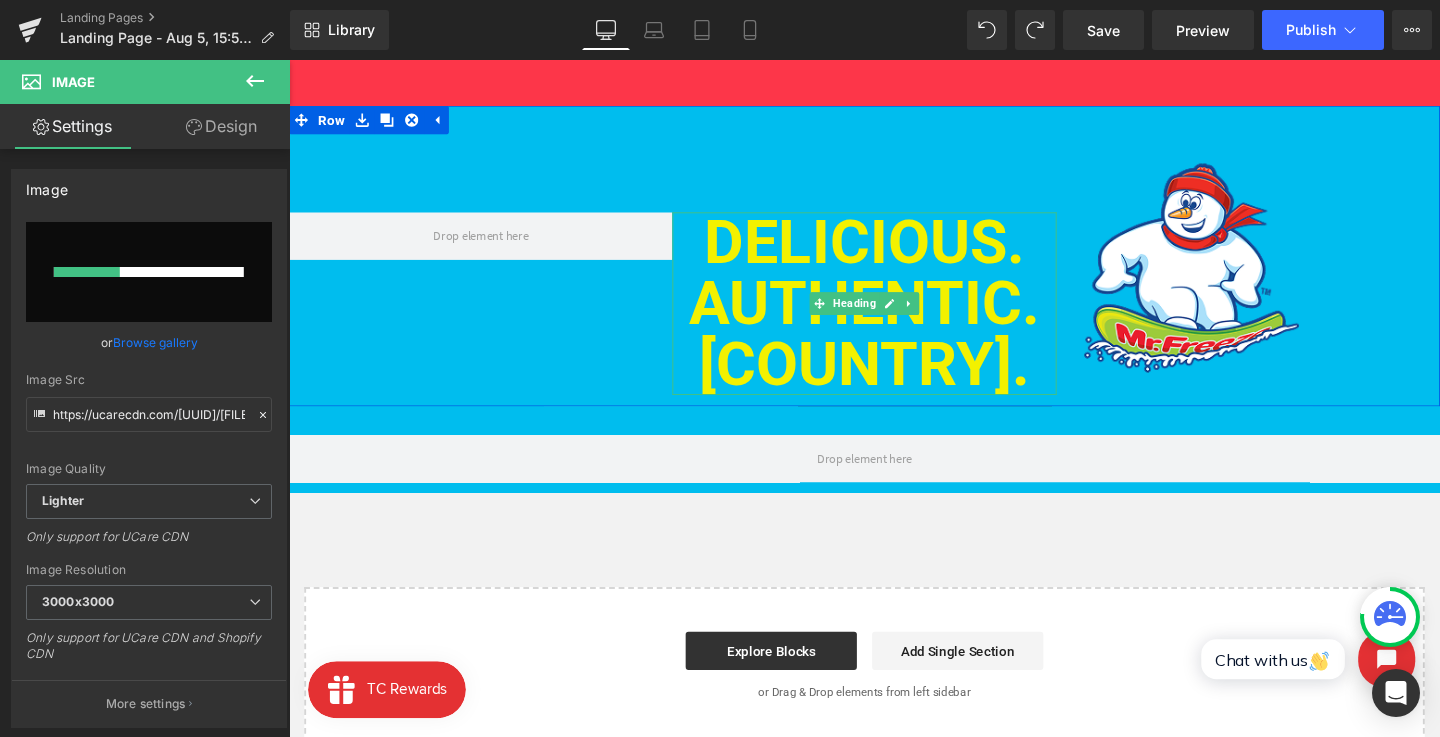 type 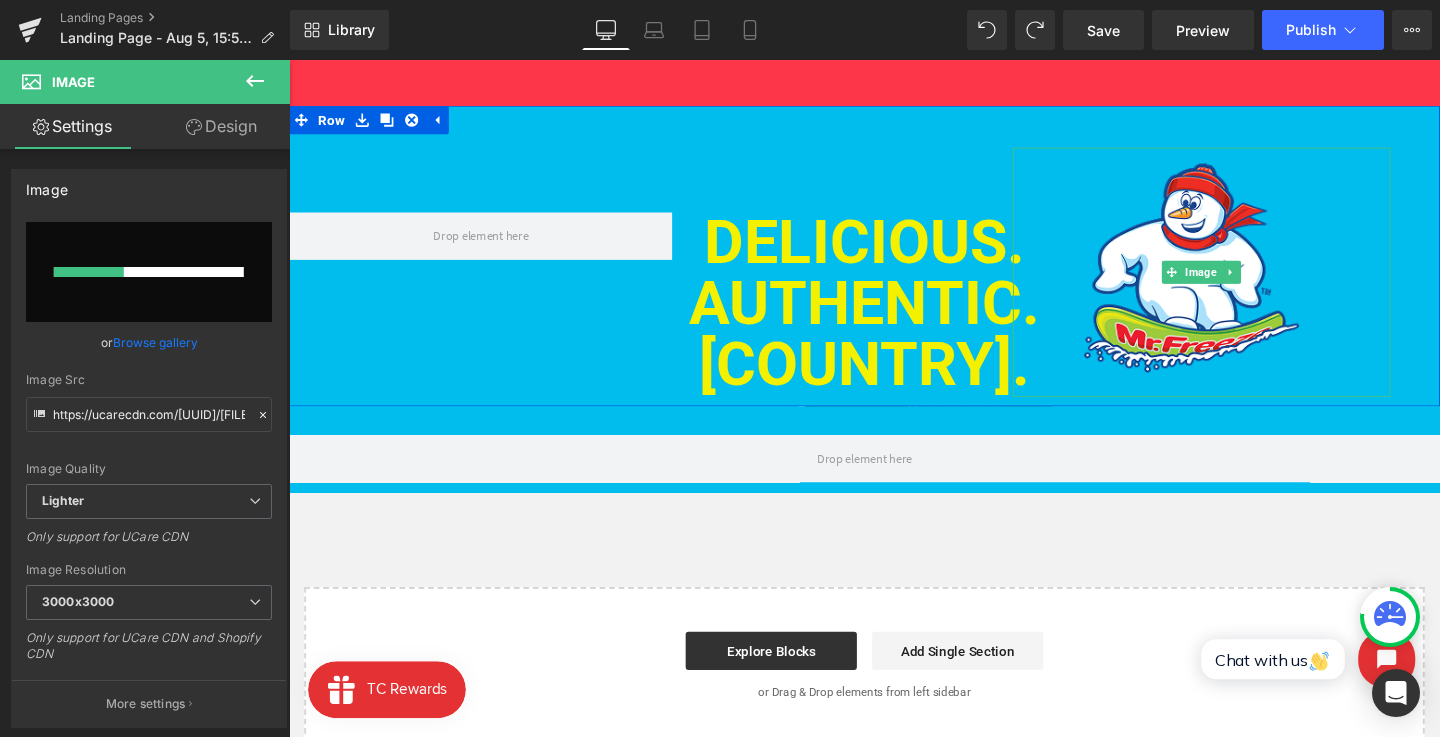 scroll, scrollTop: 691, scrollLeft: 0, axis: vertical 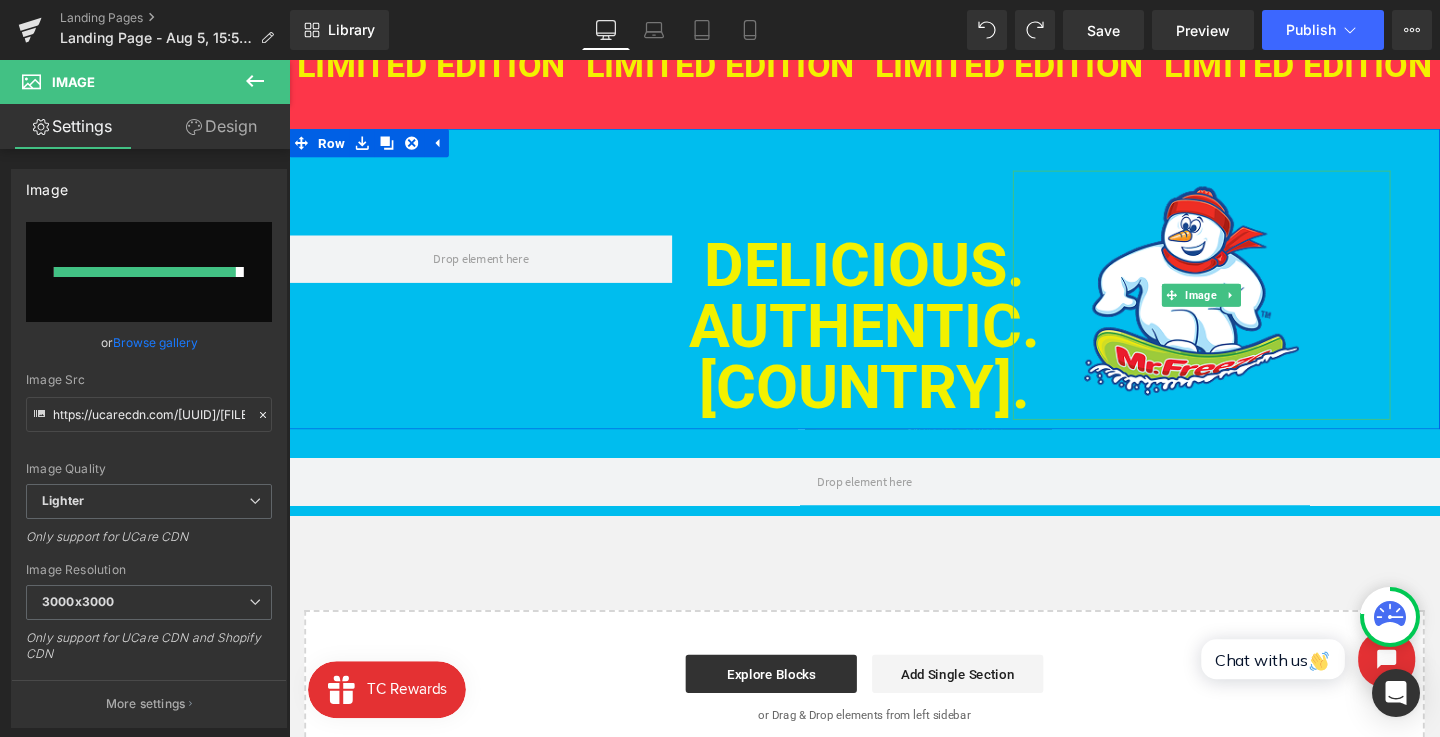 type on "https://ucarecdn.com/92a6a970-9ea6-455c-9282-dc117fd7d25a/-/format/auto/-/preview/3000x3000/-/quality/lighter/MrFreeze%20-%20Snowboarding%20-%20Original%202.png" 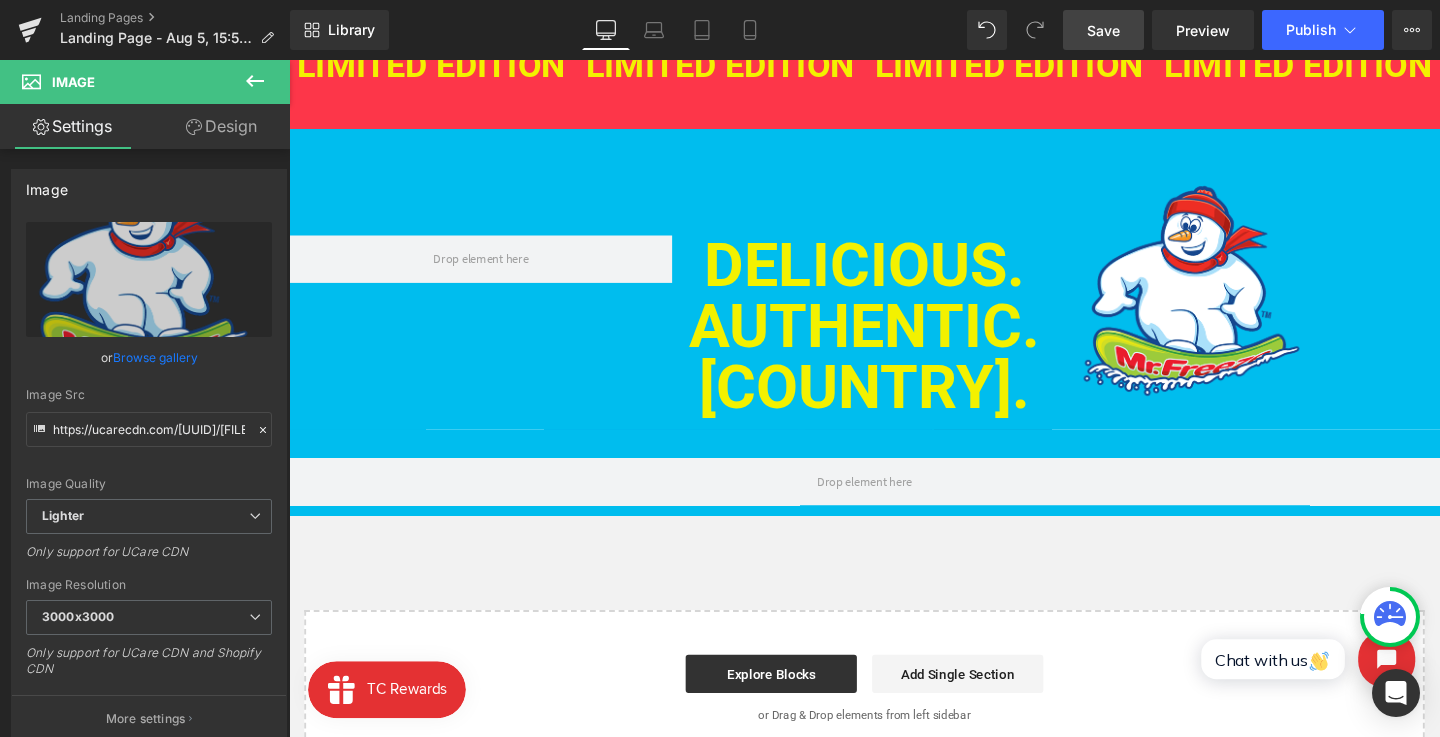click on "Save" at bounding box center (1103, 30) 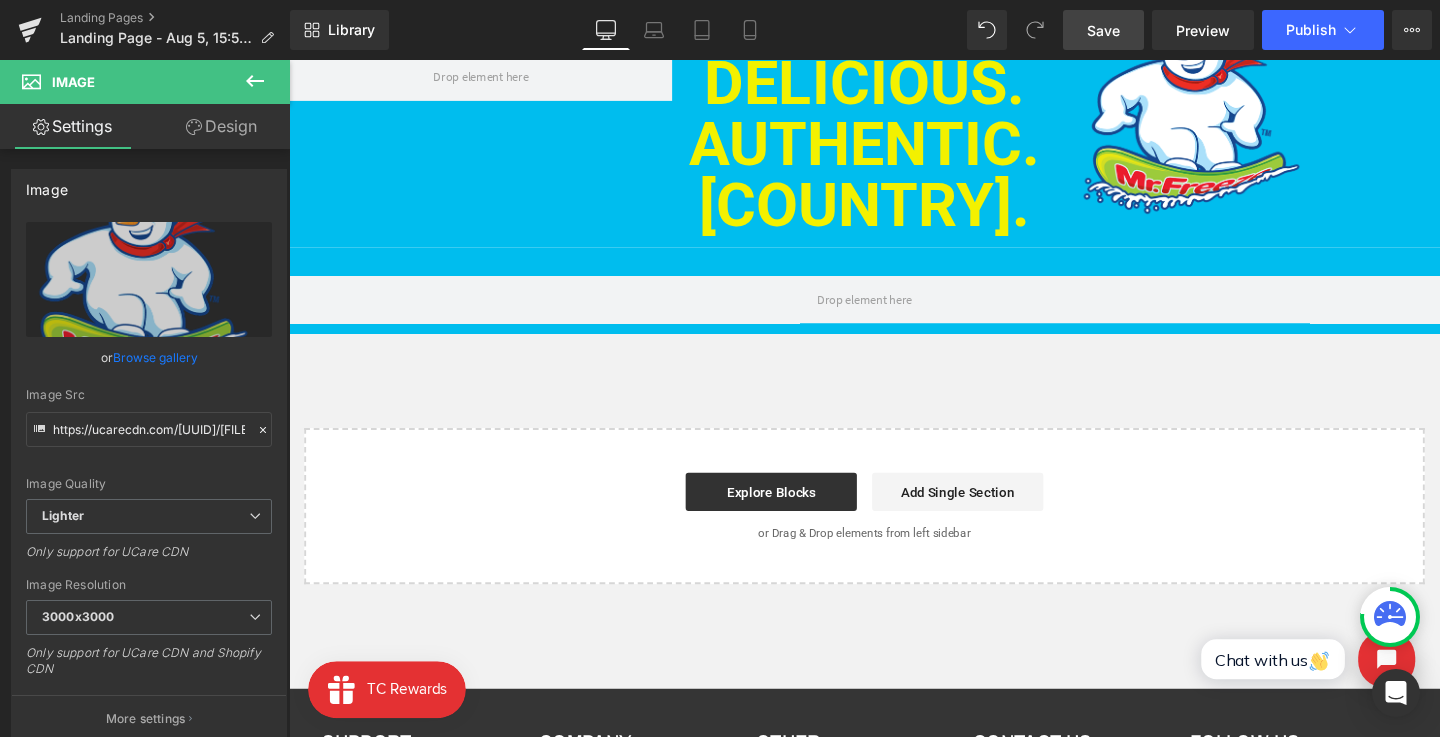 scroll, scrollTop: 876, scrollLeft: 0, axis: vertical 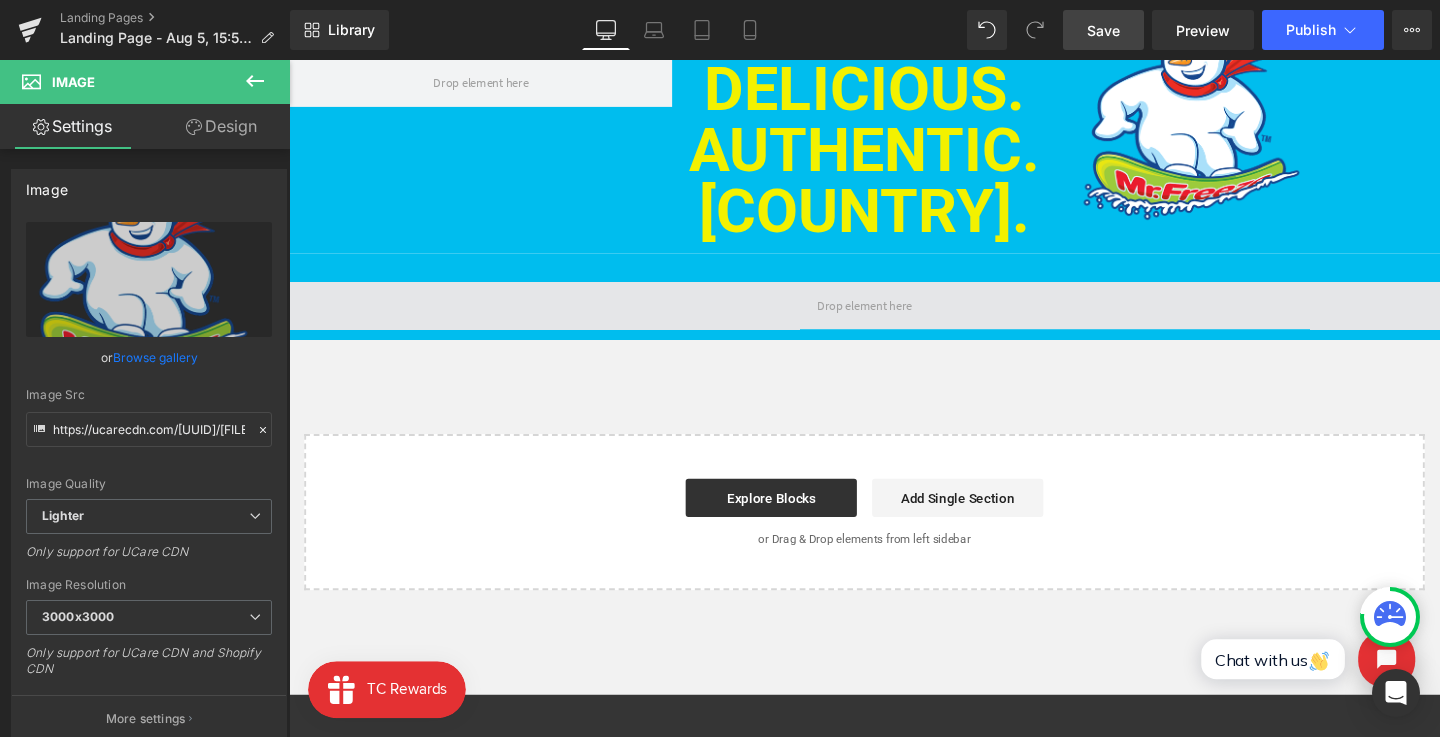 click at bounding box center (894, 318) 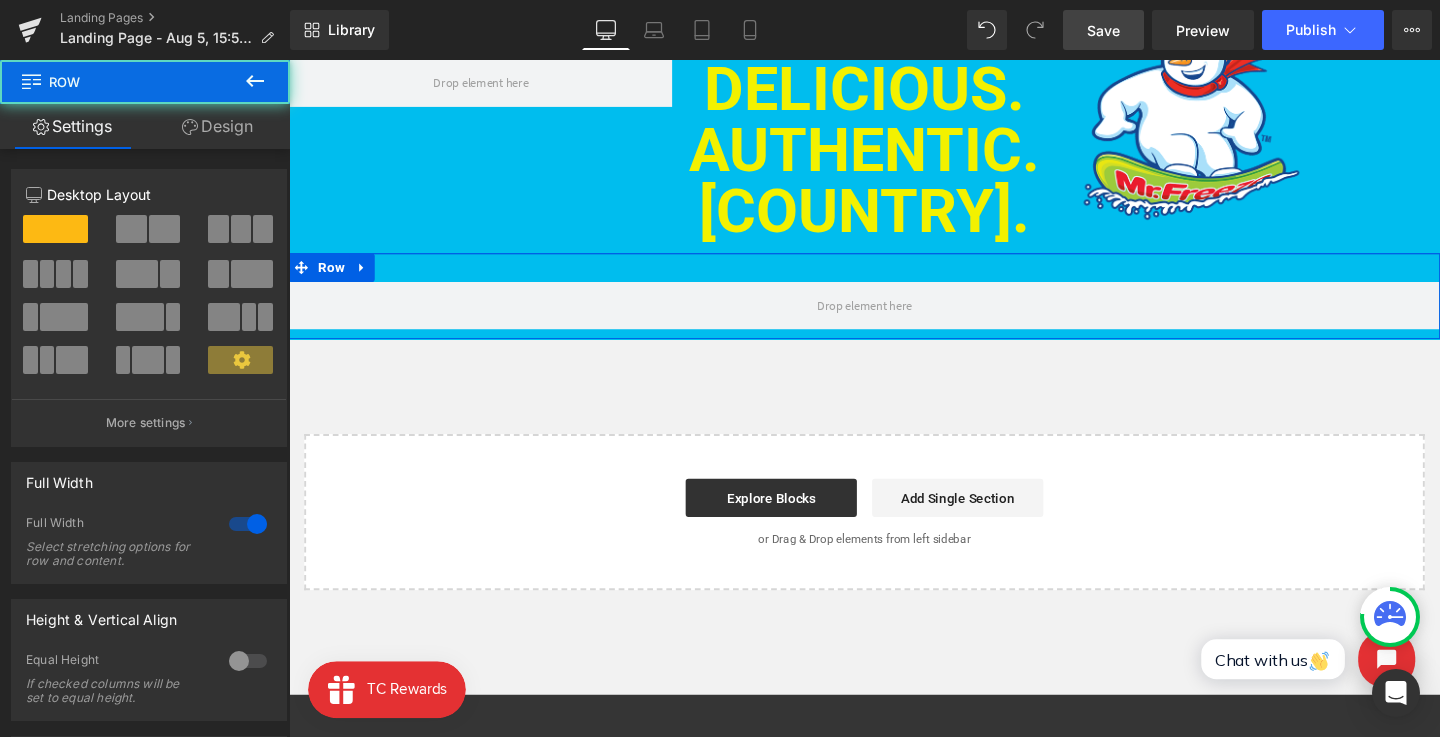 click at bounding box center (241, 229) 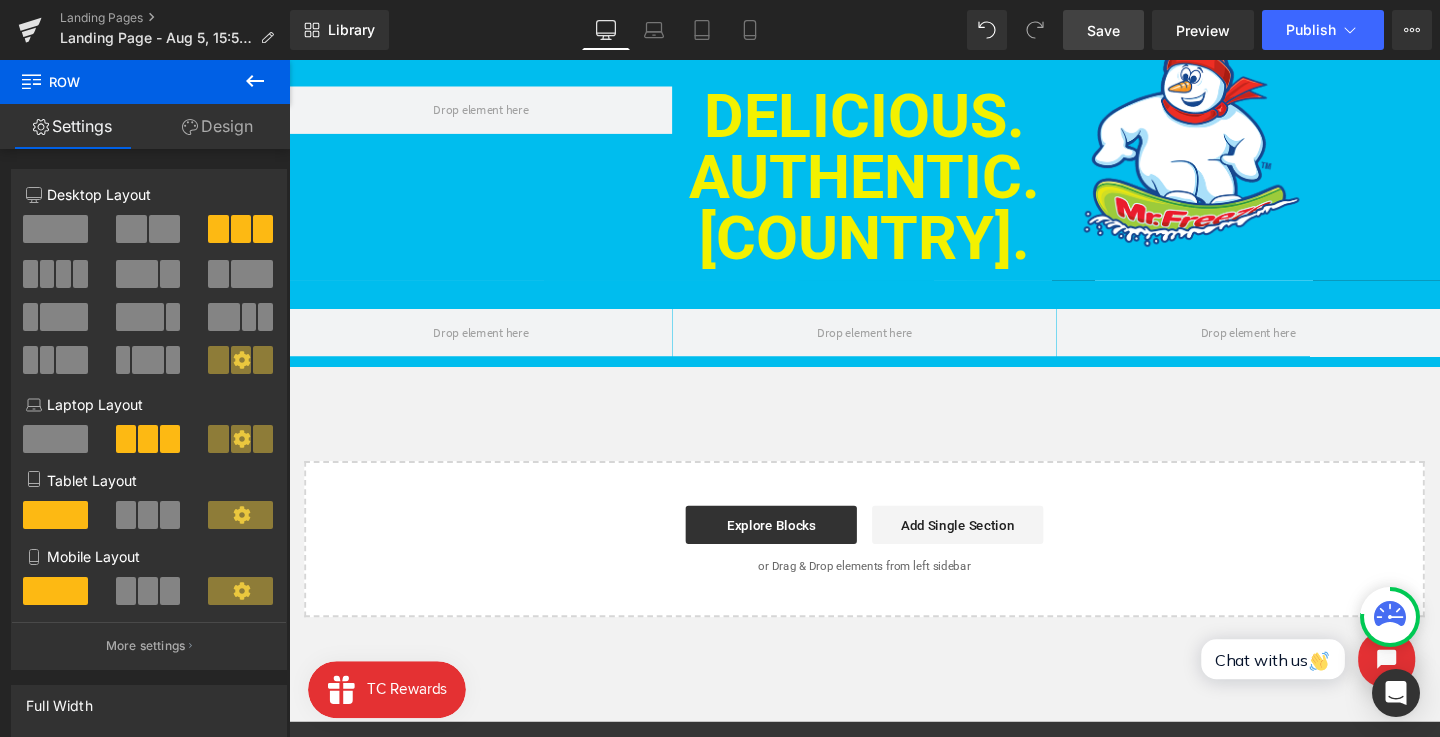 scroll, scrollTop: 870, scrollLeft: 0, axis: vertical 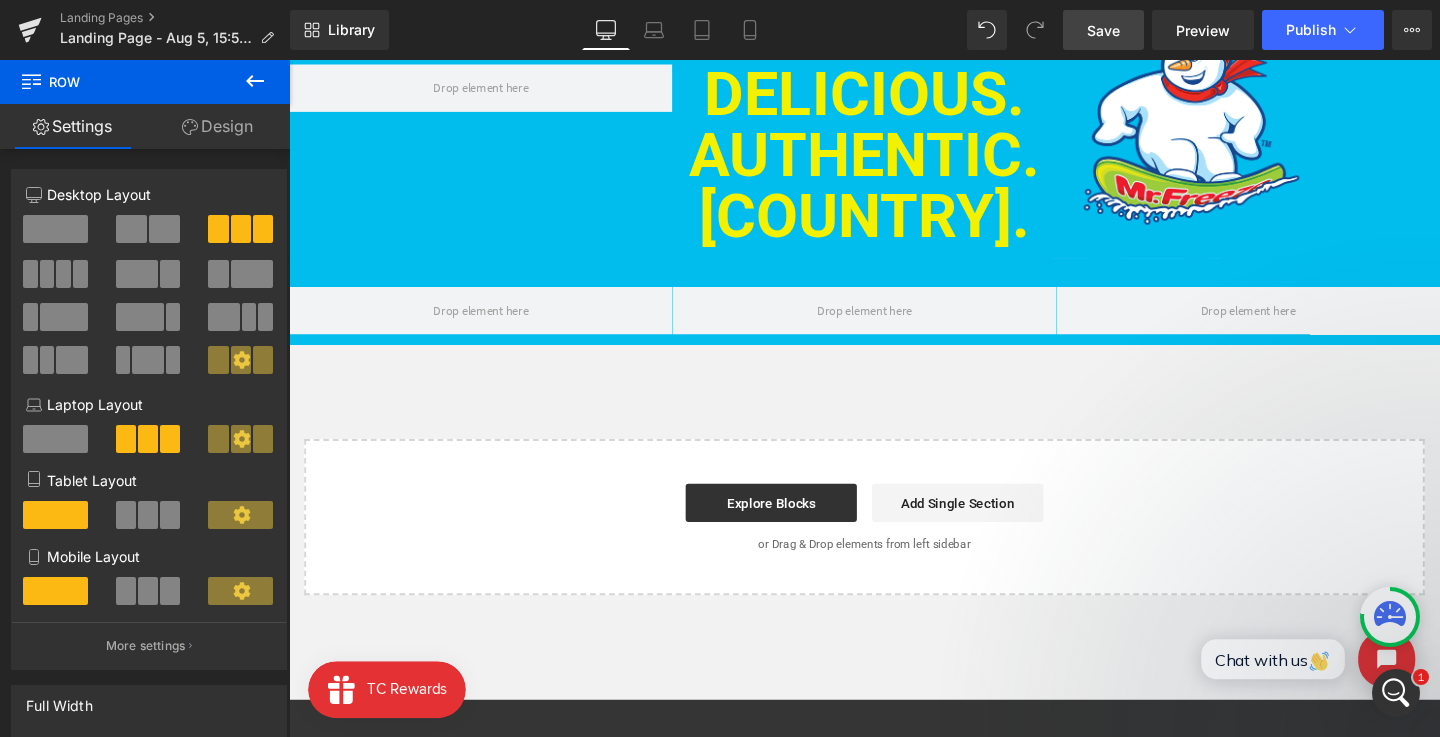 click 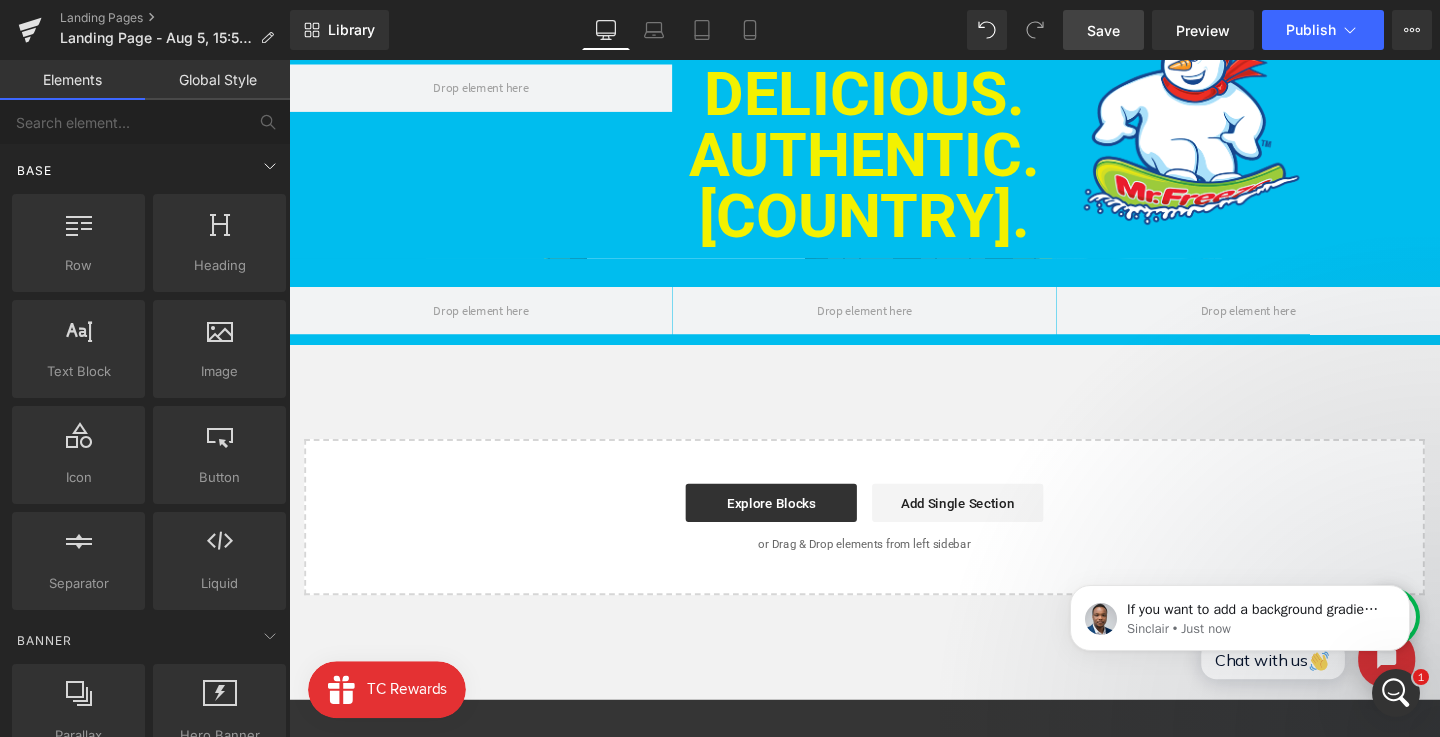 scroll, scrollTop: 0, scrollLeft: 0, axis: both 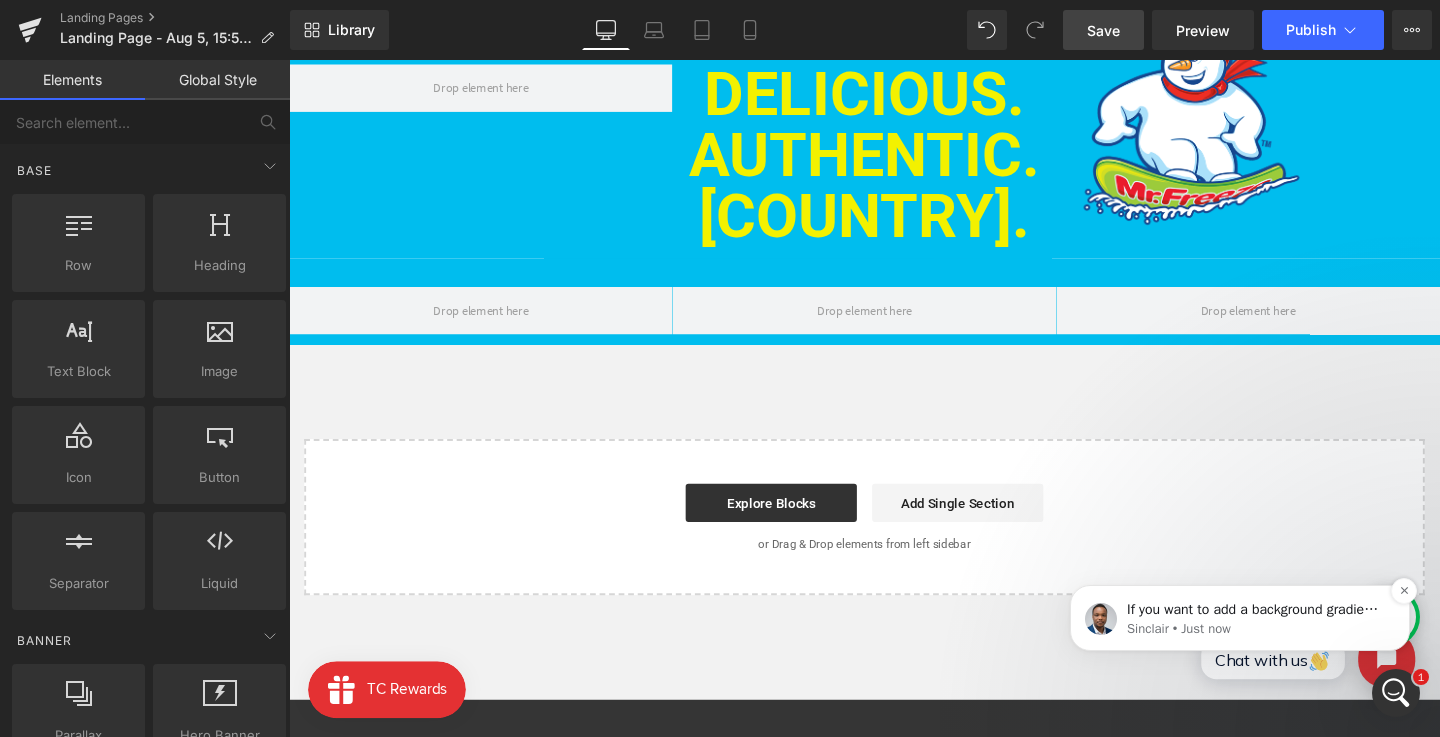 click on "If you want to add a background gradient to your page on v6, I recommend you add it using custom code. Here is a demo of how to achieve this: https://www.loom.com/share/6f51ed58d3384aafb7f4722eda397ef4  Please take a look at this and let me know if this was helpful." at bounding box center [1256, 610] 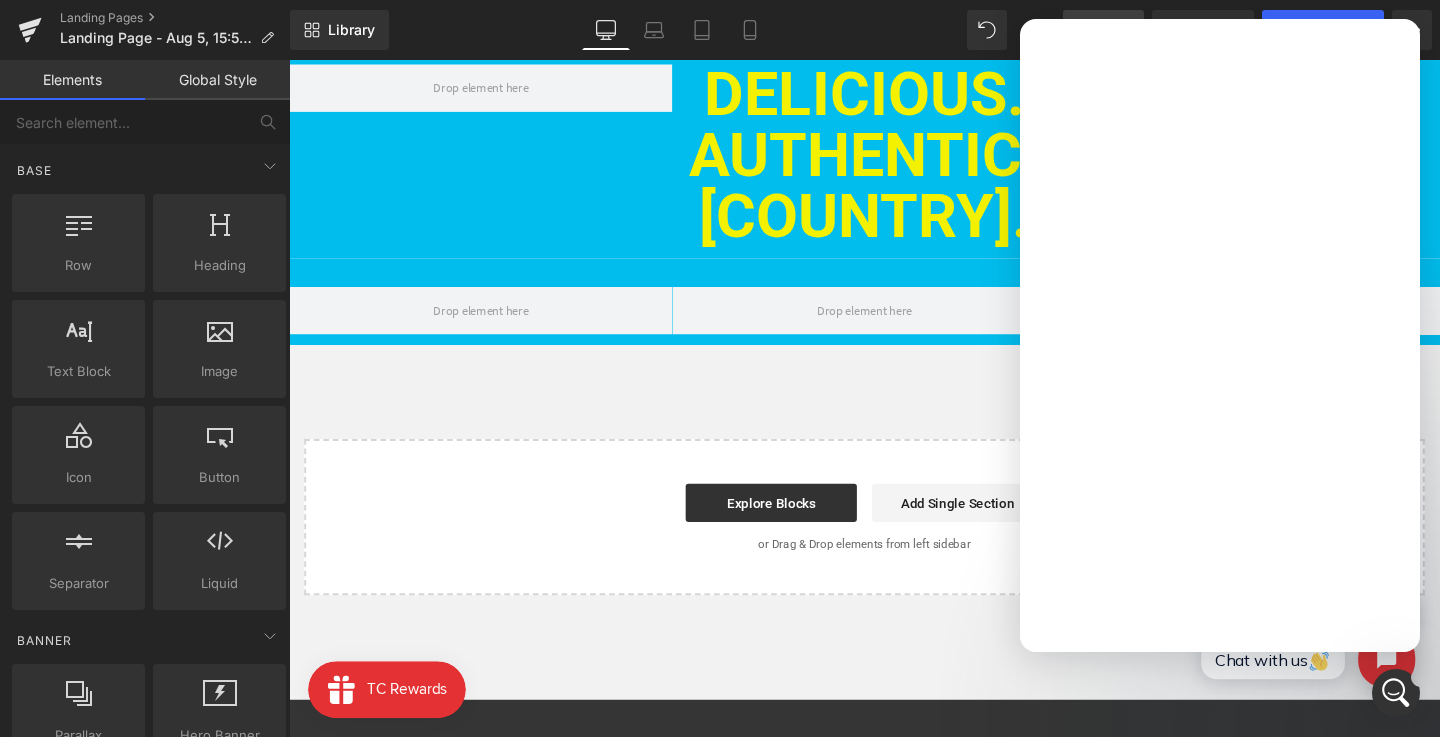 scroll, scrollTop: 0, scrollLeft: 0, axis: both 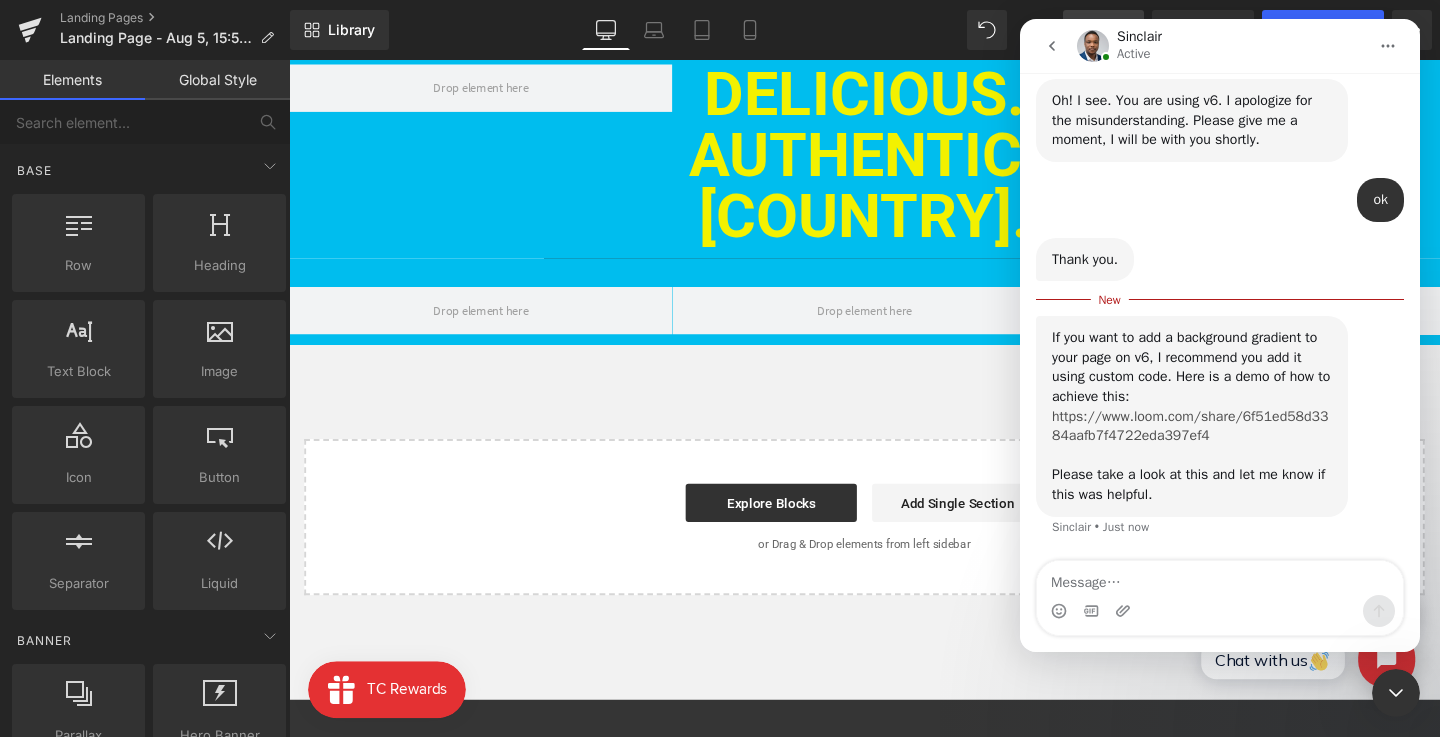 click on "https://www.loom.com/share/6f51ed58d3384aafb7f4722eda397ef4" at bounding box center (1190, 426) 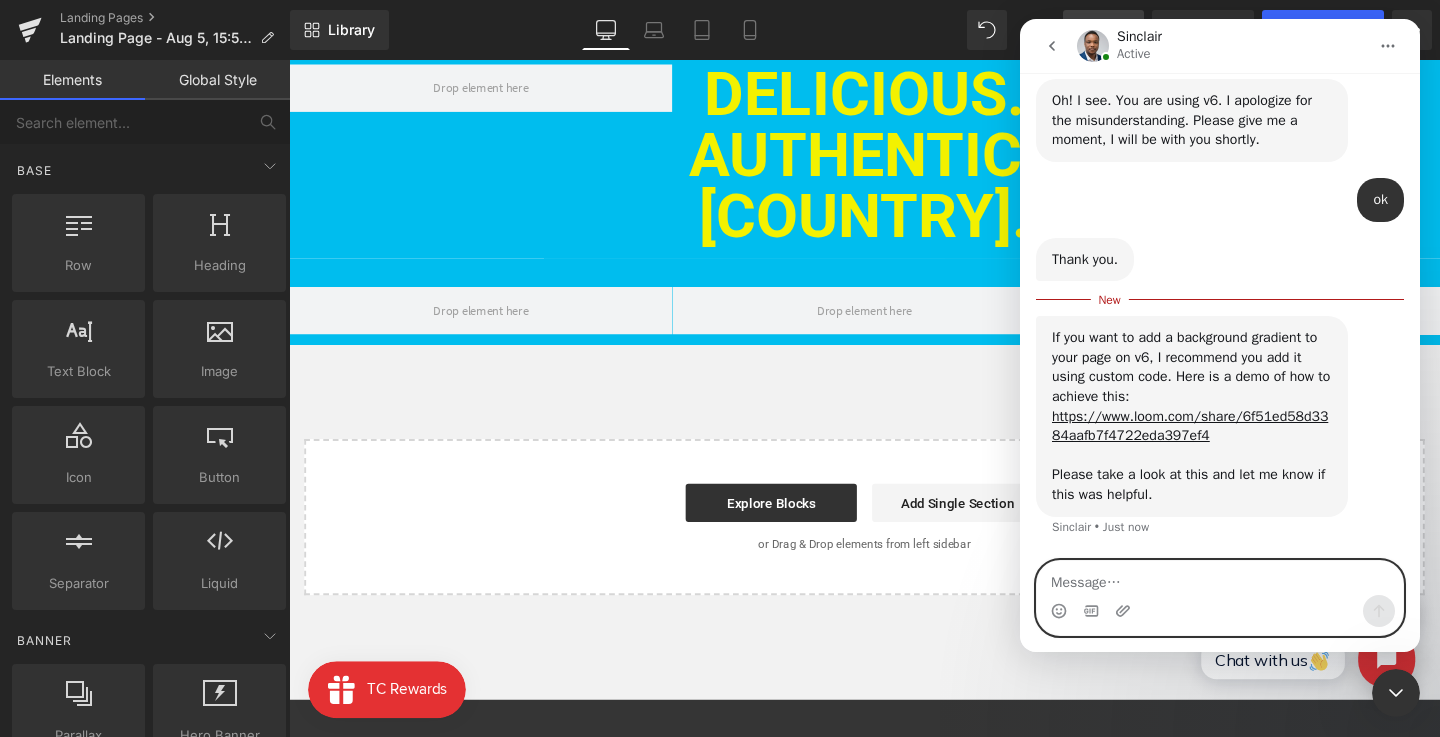 click at bounding box center [1220, 578] 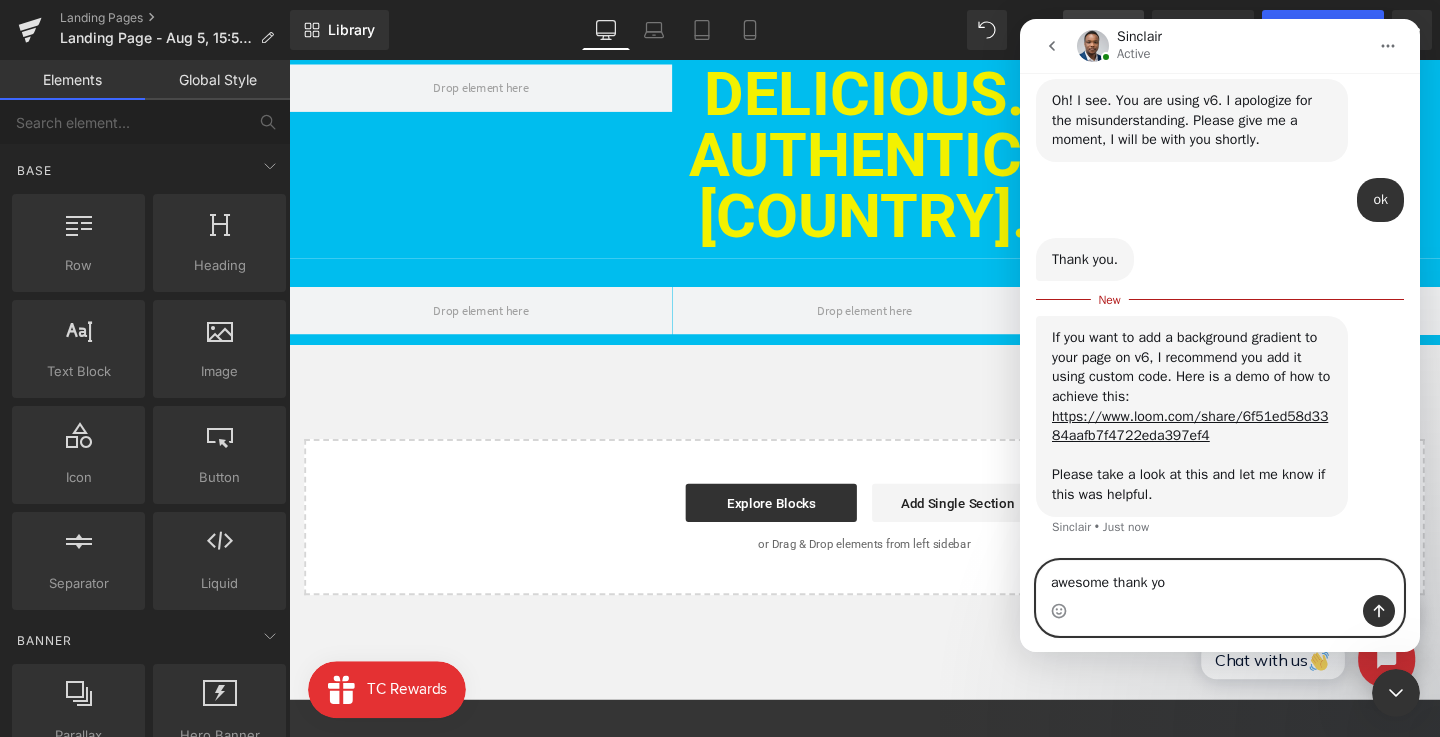 type on "awesome thank you" 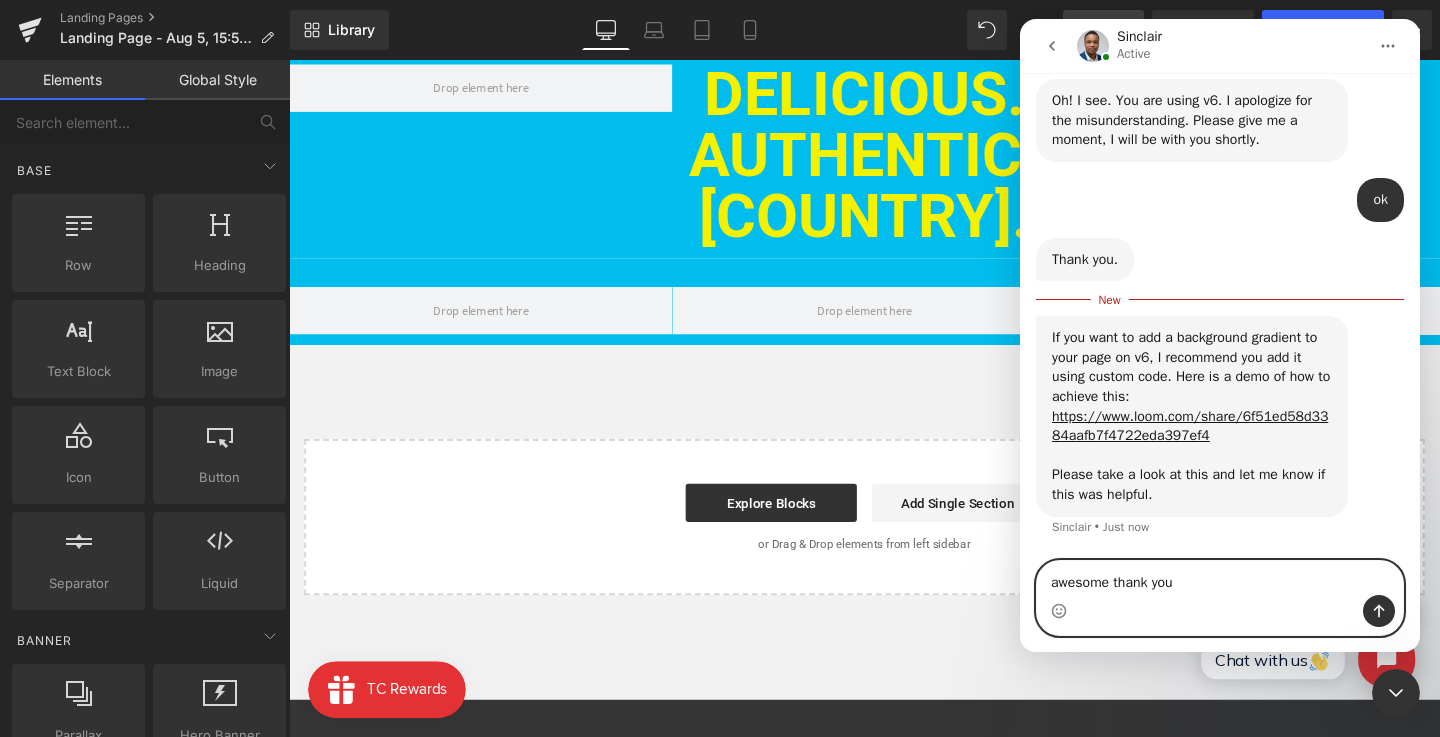 type 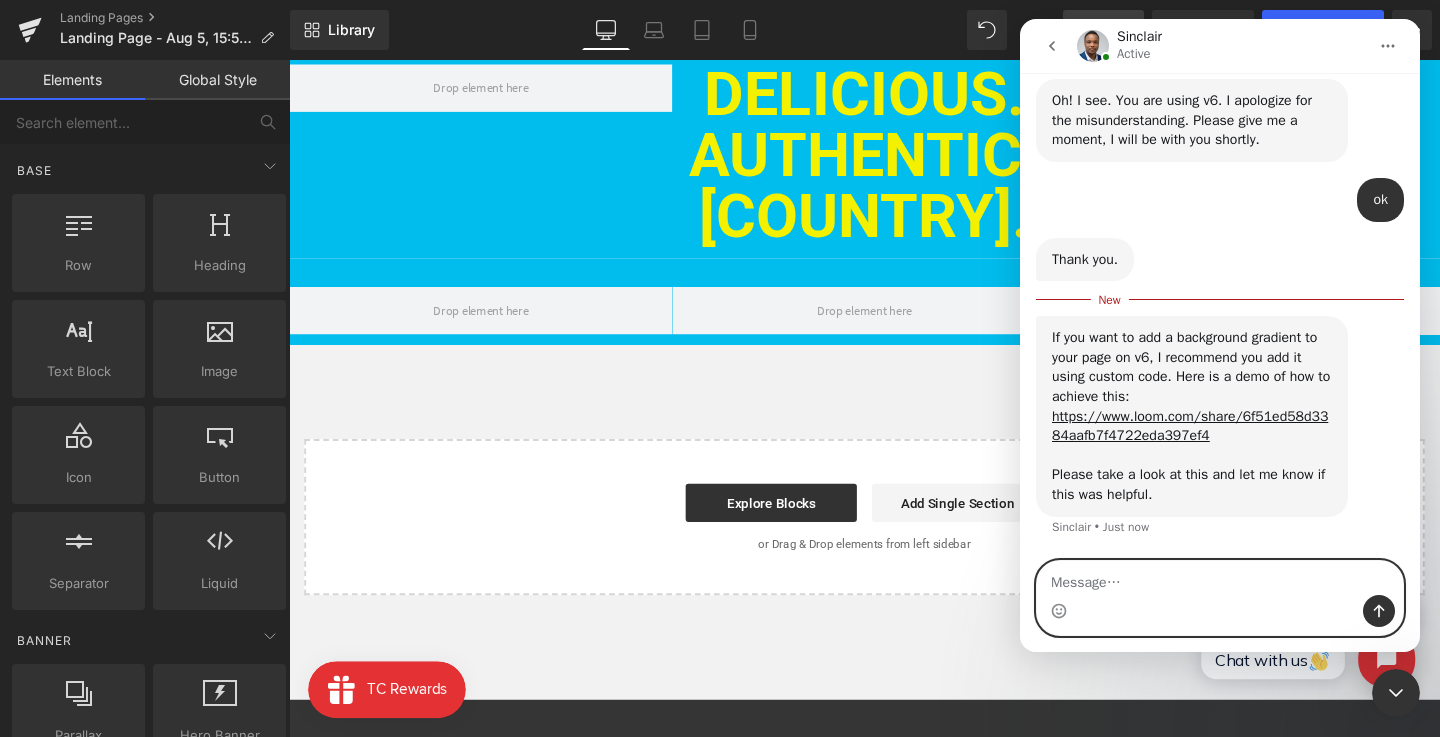 scroll, scrollTop: 941, scrollLeft: 0, axis: vertical 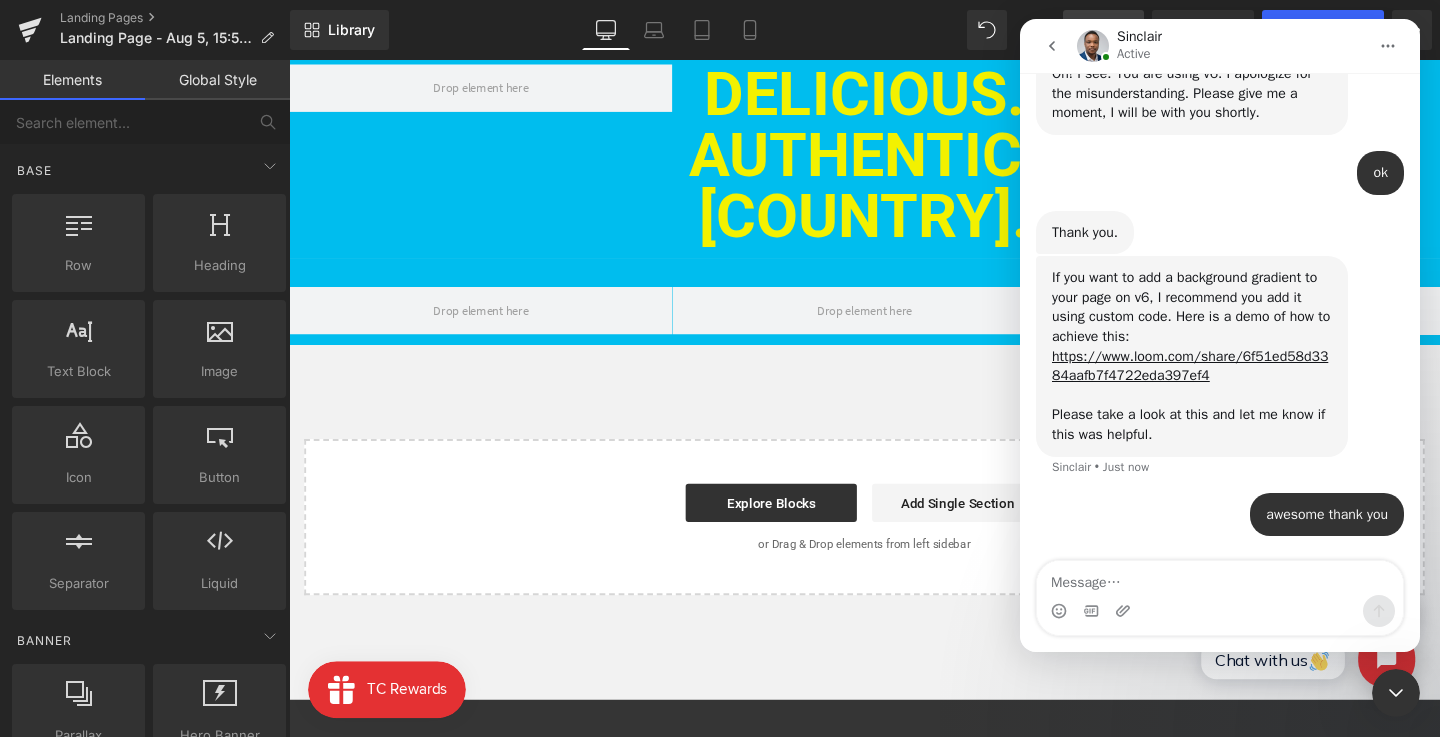 click 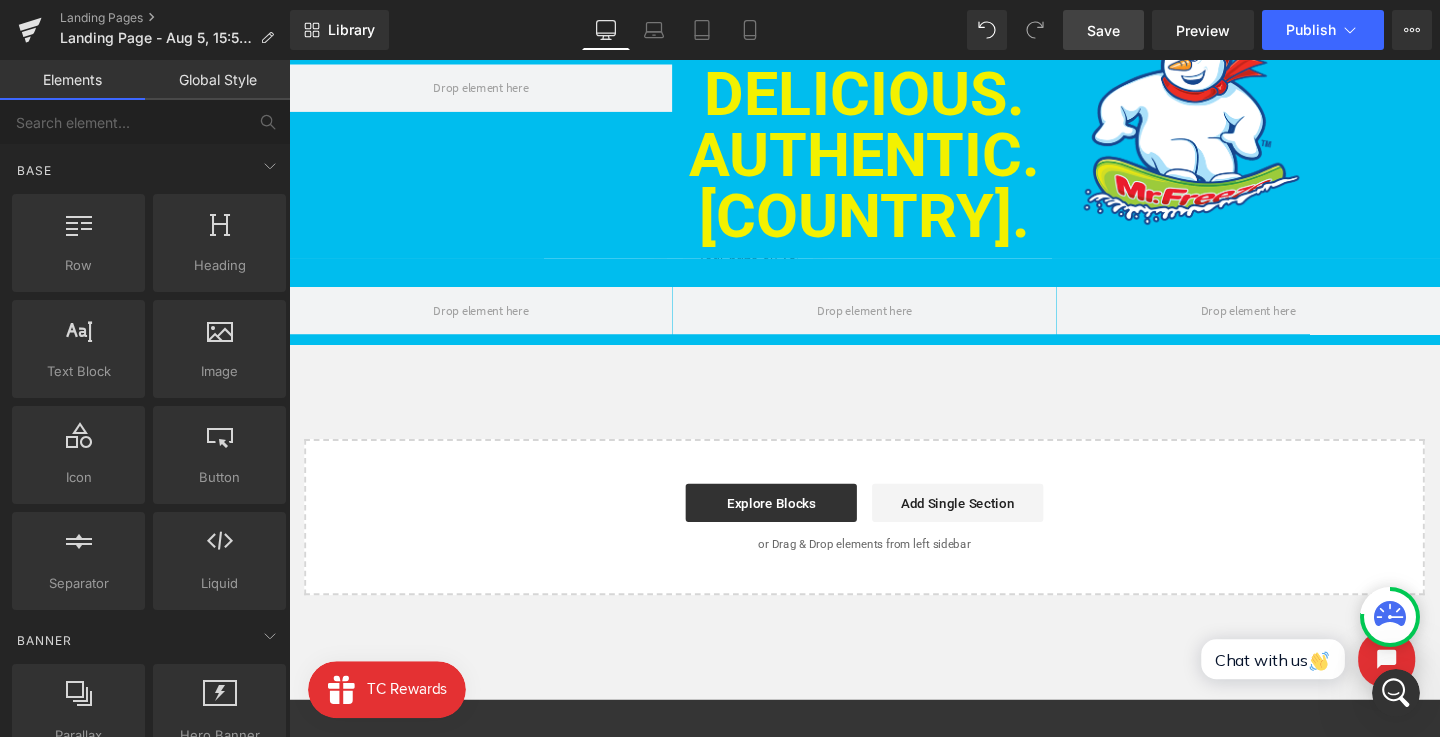scroll, scrollTop: 0, scrollLeft: 0, axis: both 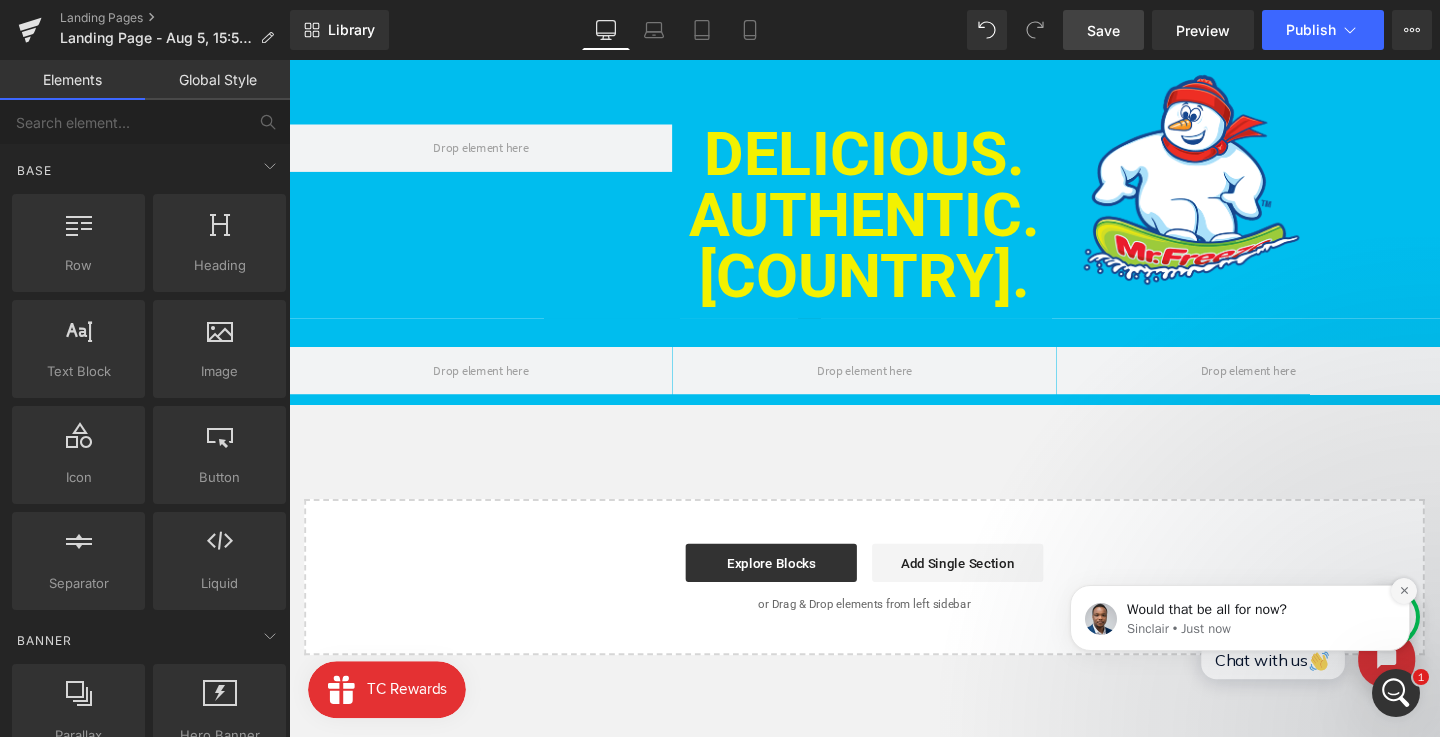 click 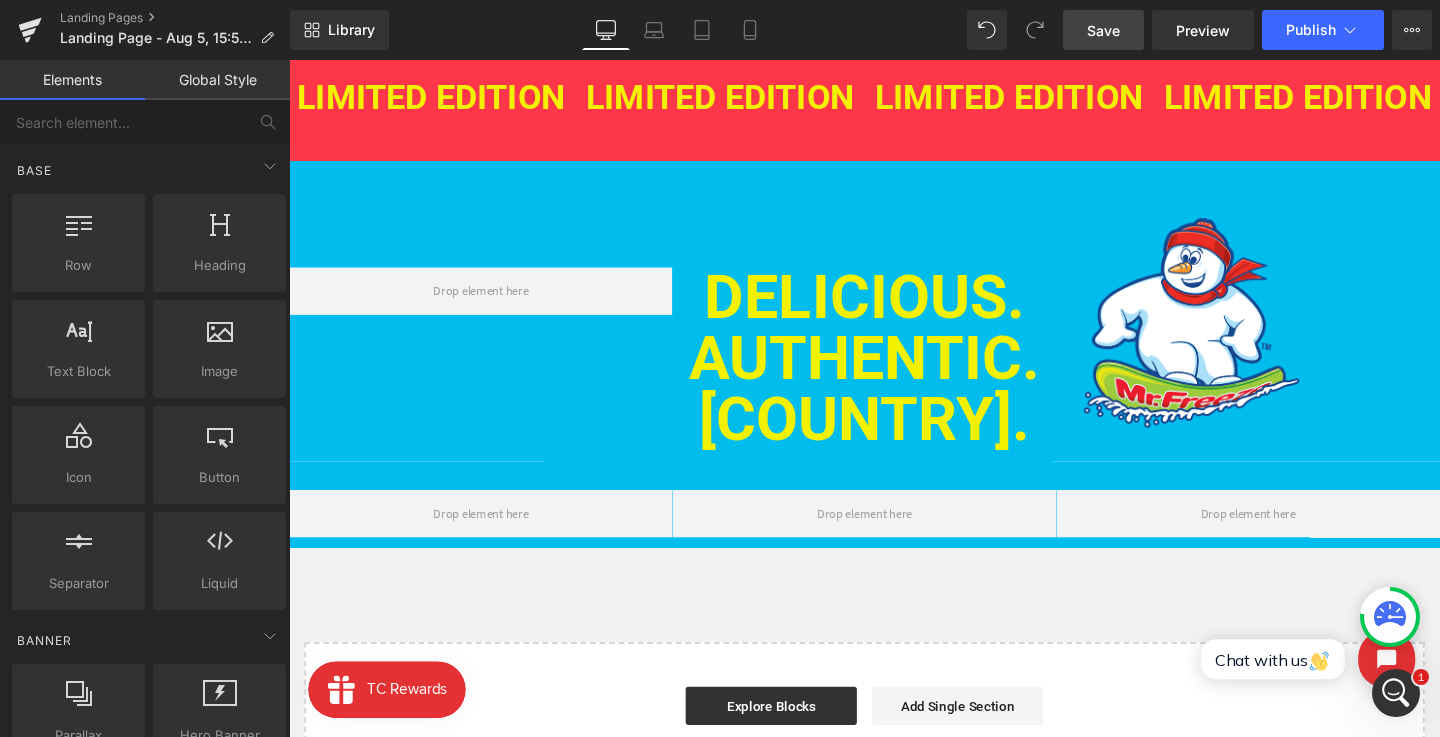 scroll, scrollTop: 667, scrollLeft: 0, axis: vertical 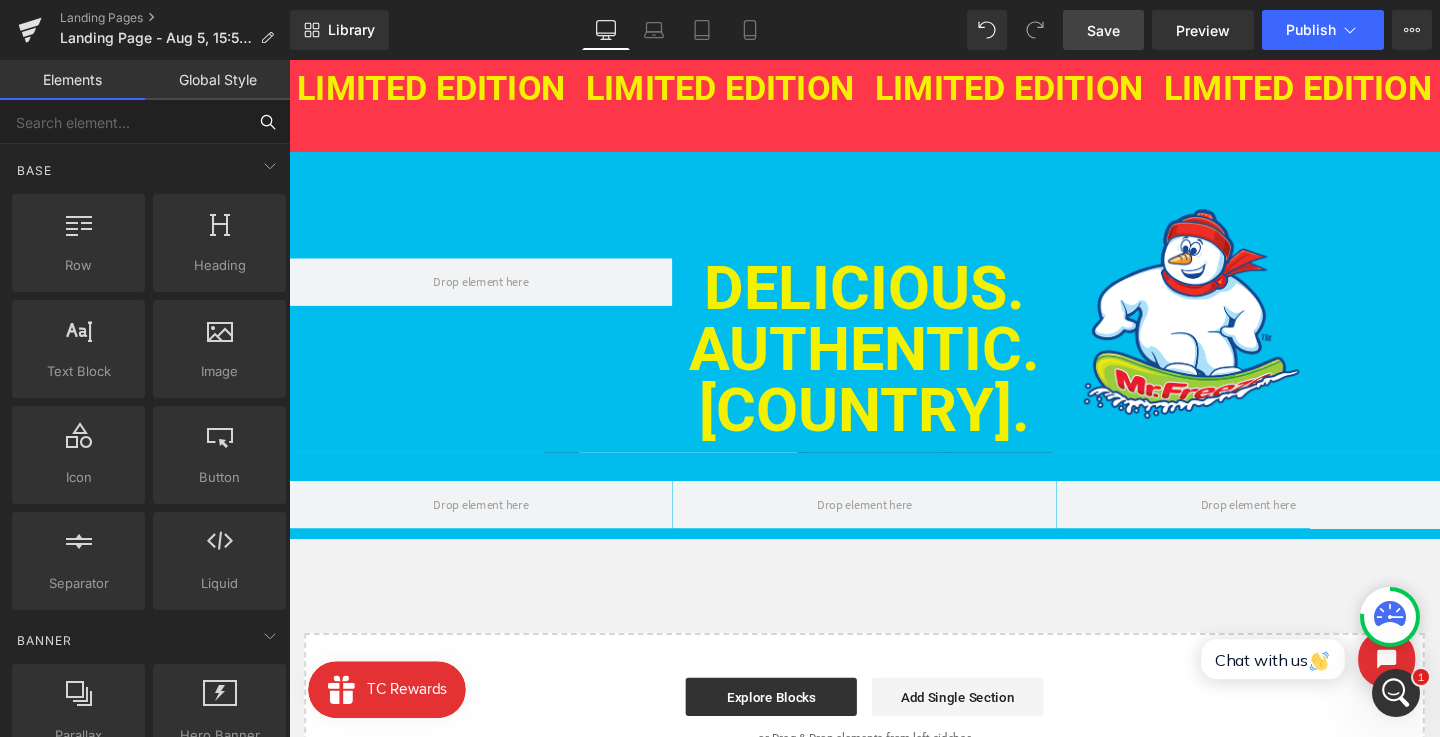 click at bounding box center [123, 122] 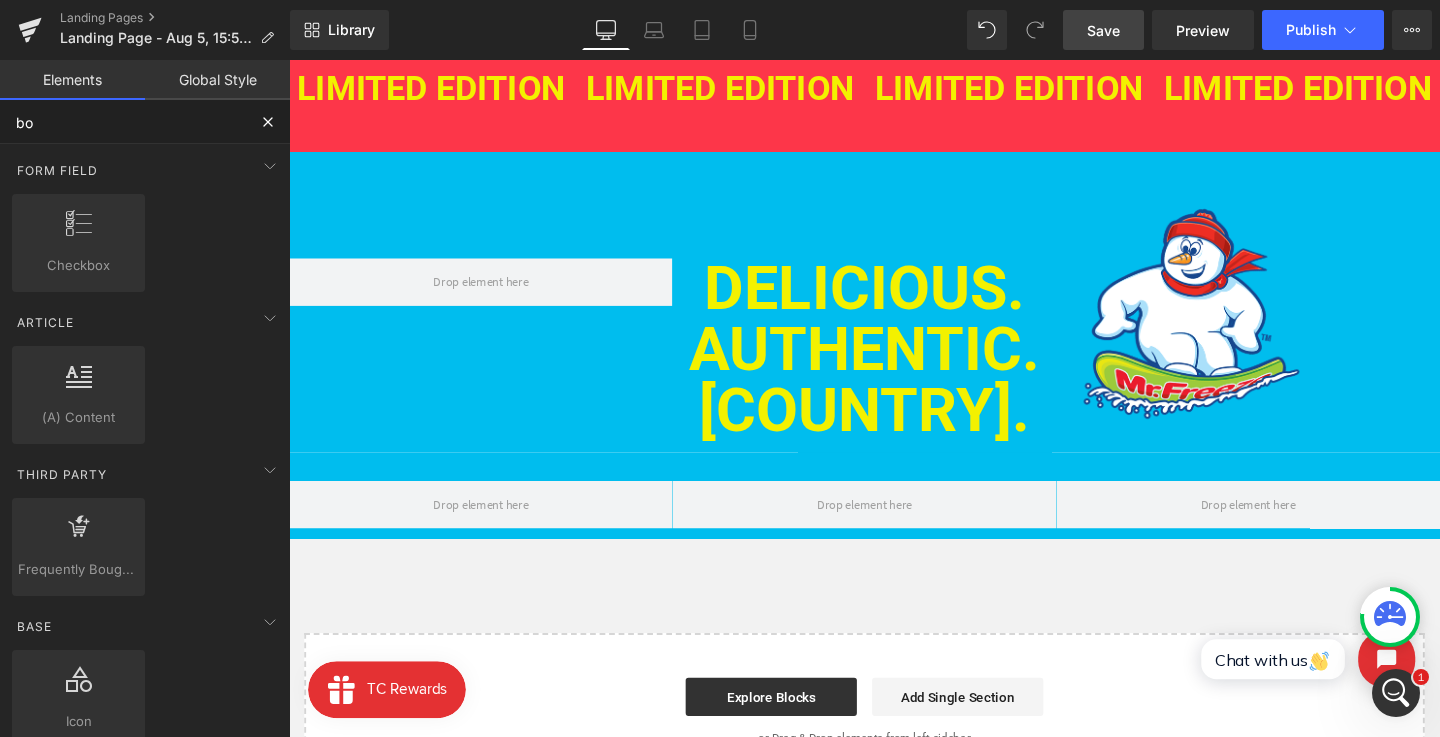 type on "b" 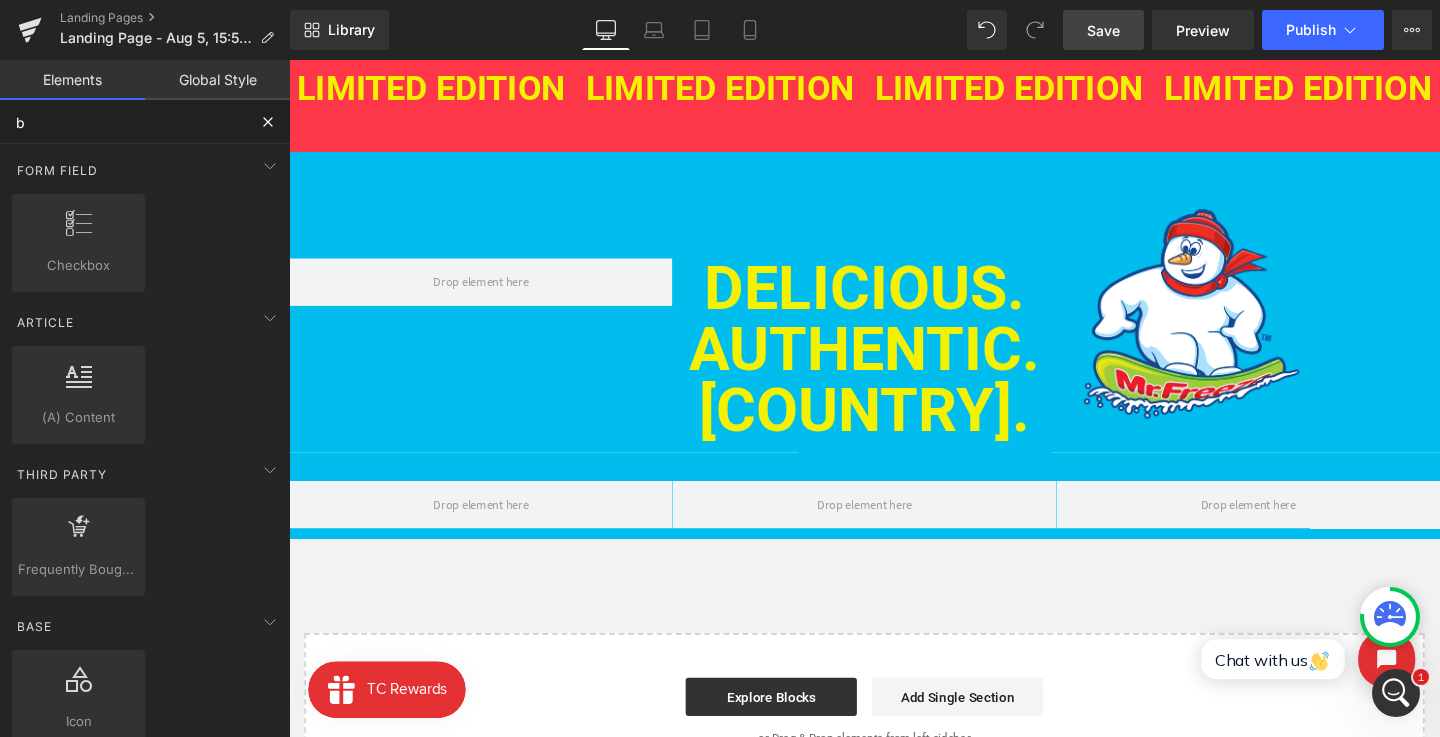 type 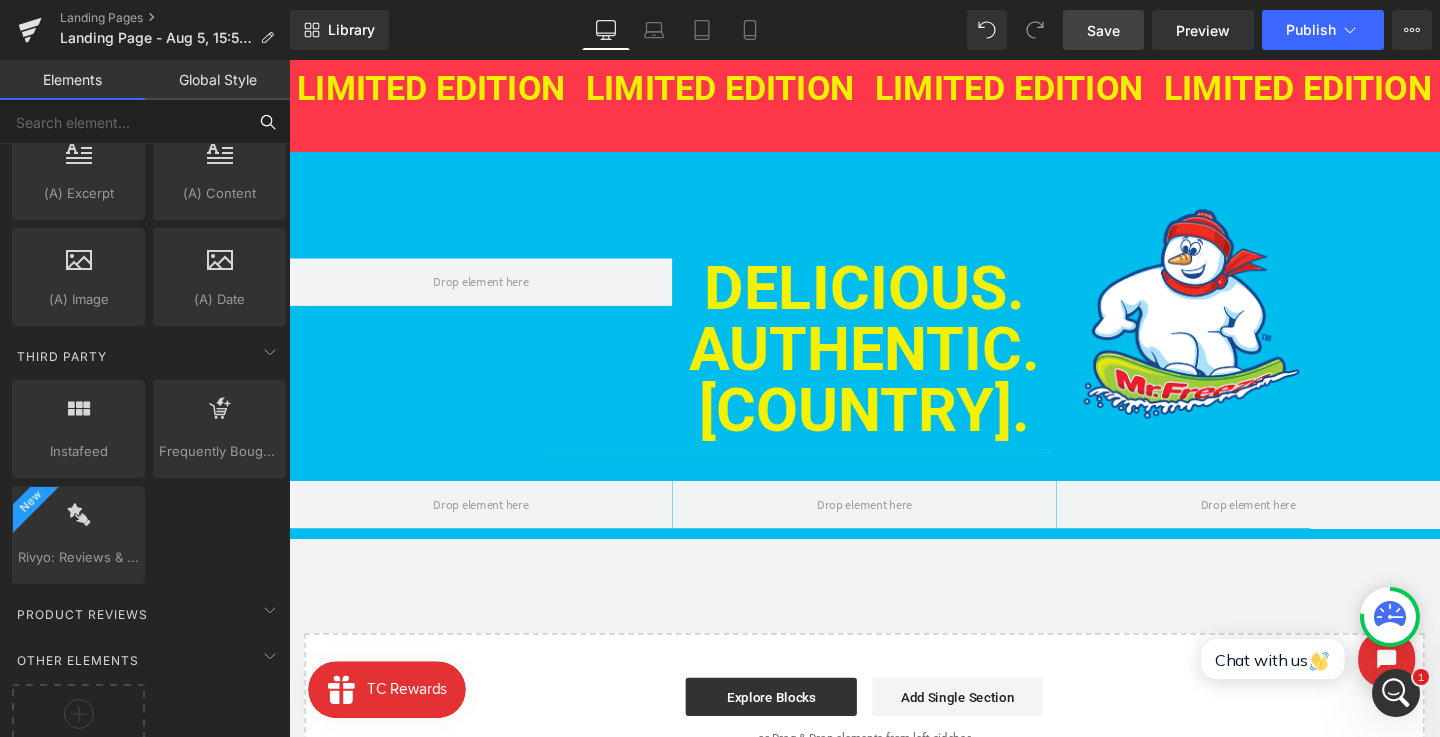 scroll, scrollTop: 3713, scrollLeft: 0, axis: vertical 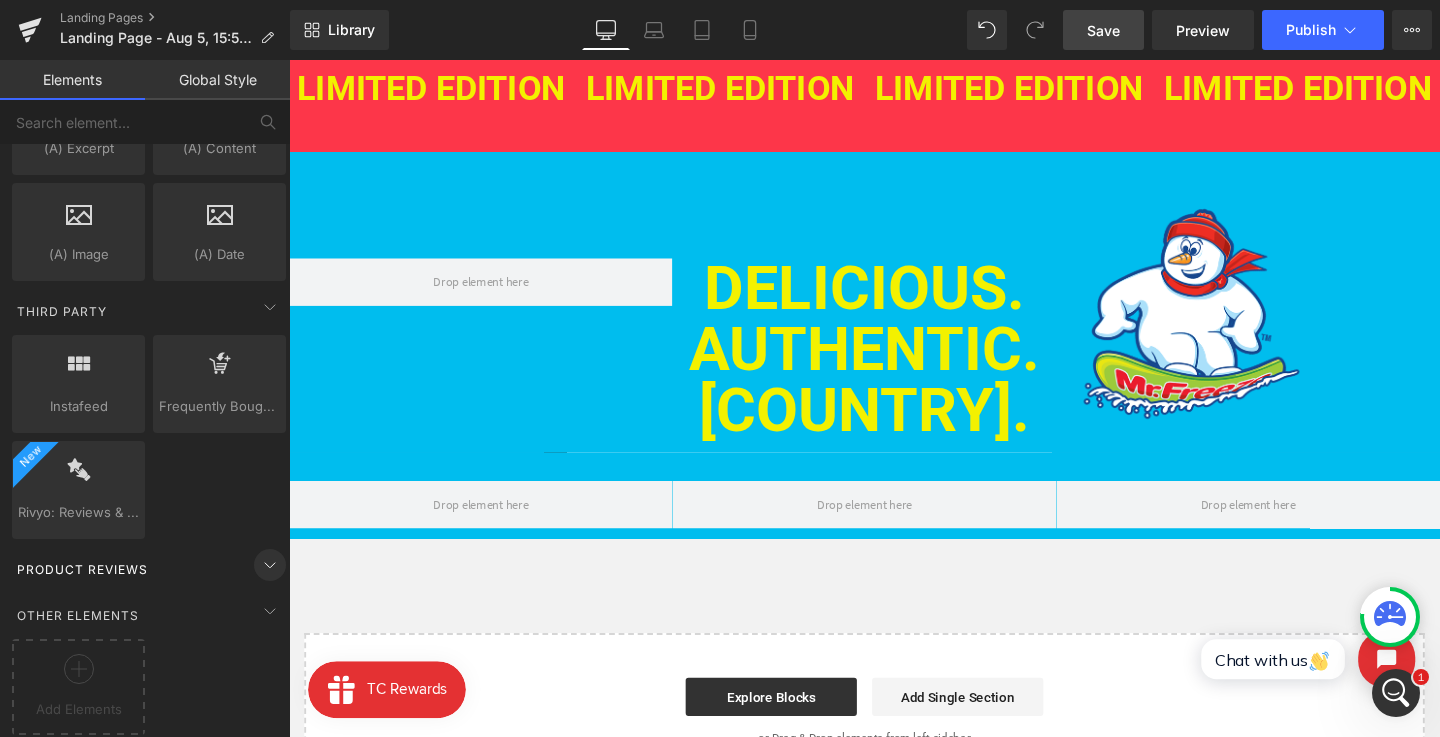 click 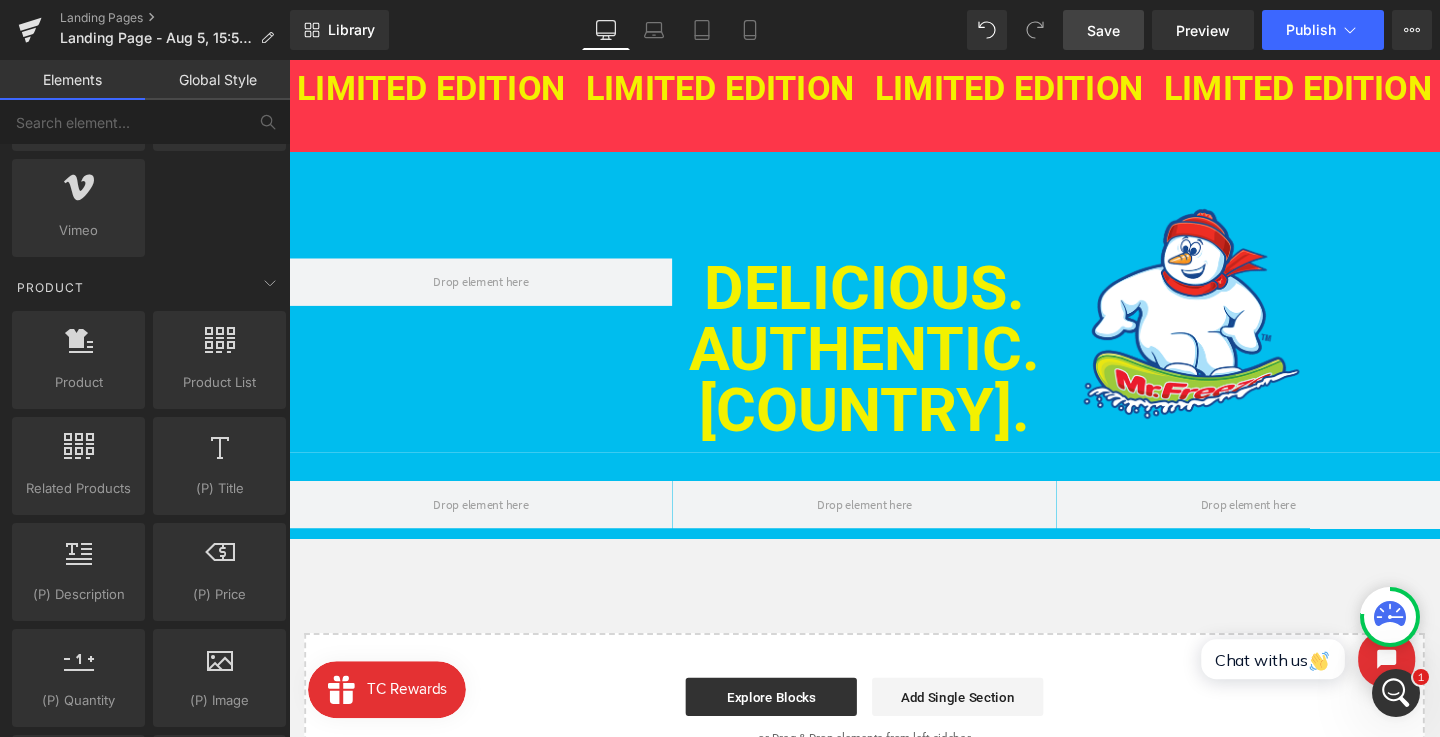 scroll, scrollTop: 0, scrollLeft: 0, axis: both 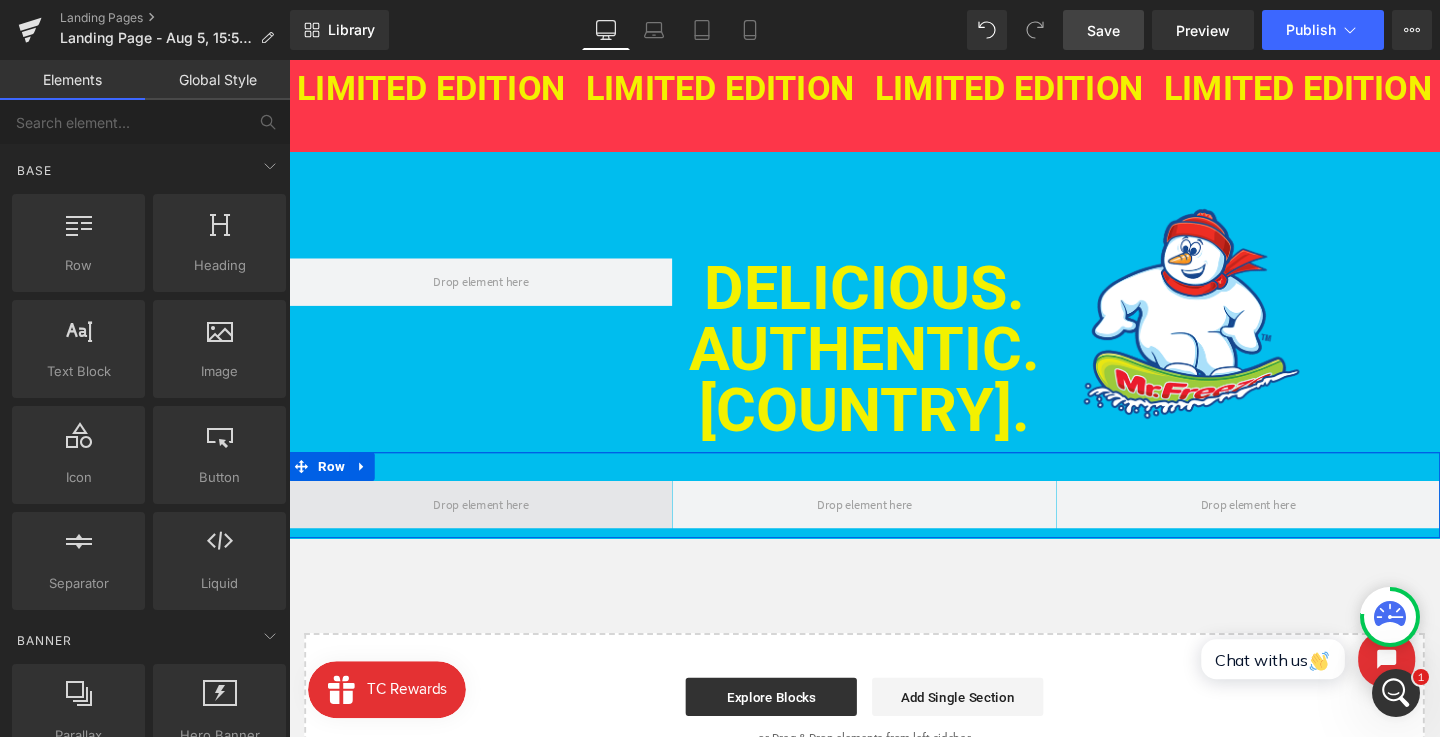 click at bounding box center (491, 527) 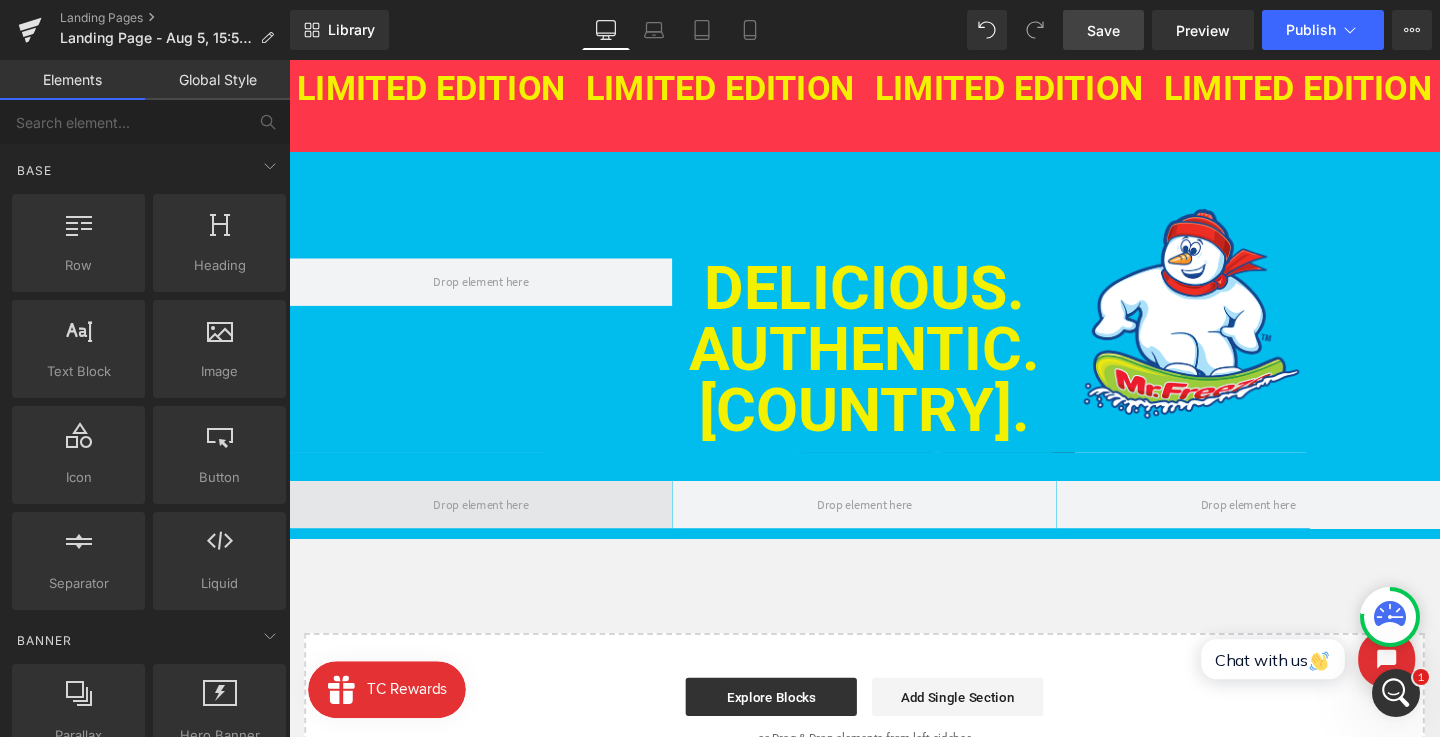 click at bounding box center (490, 527) 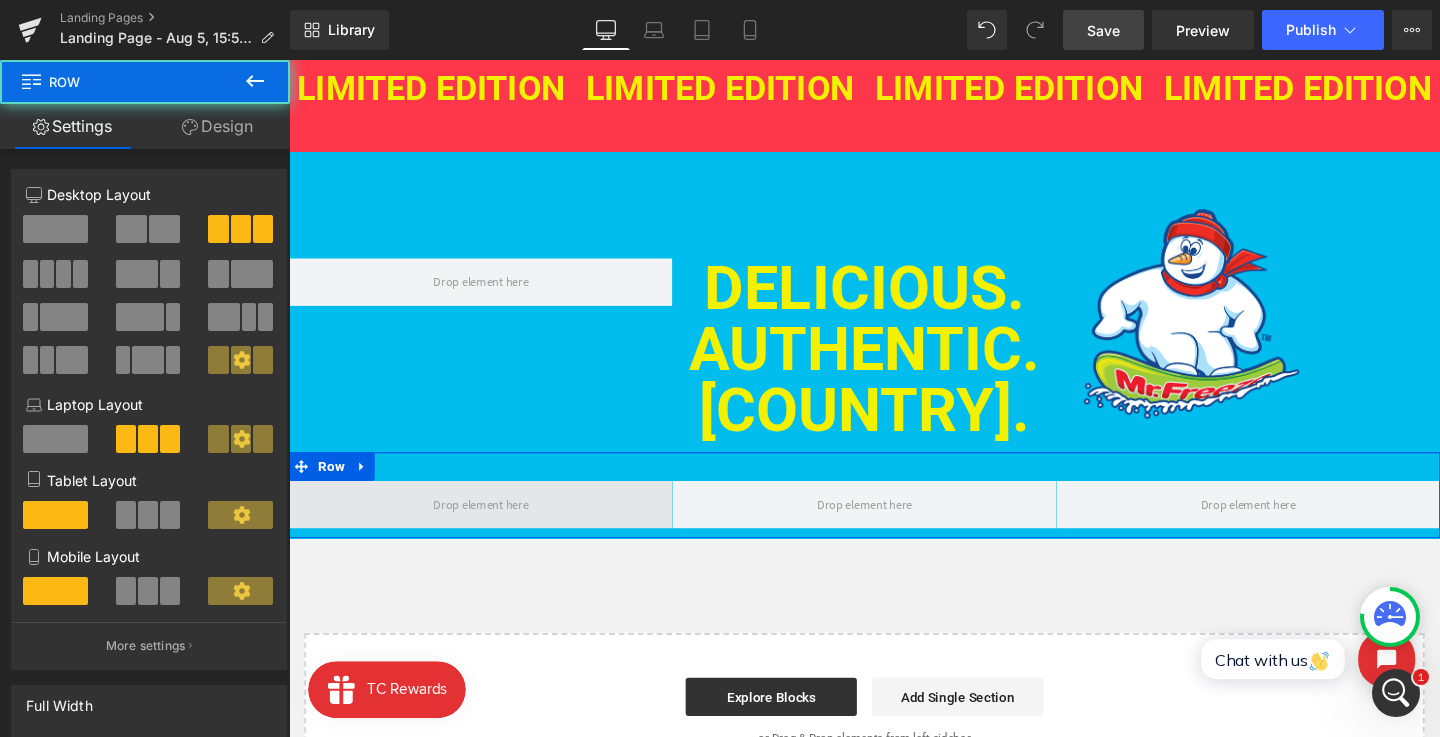click at bounding box center (491, 527) 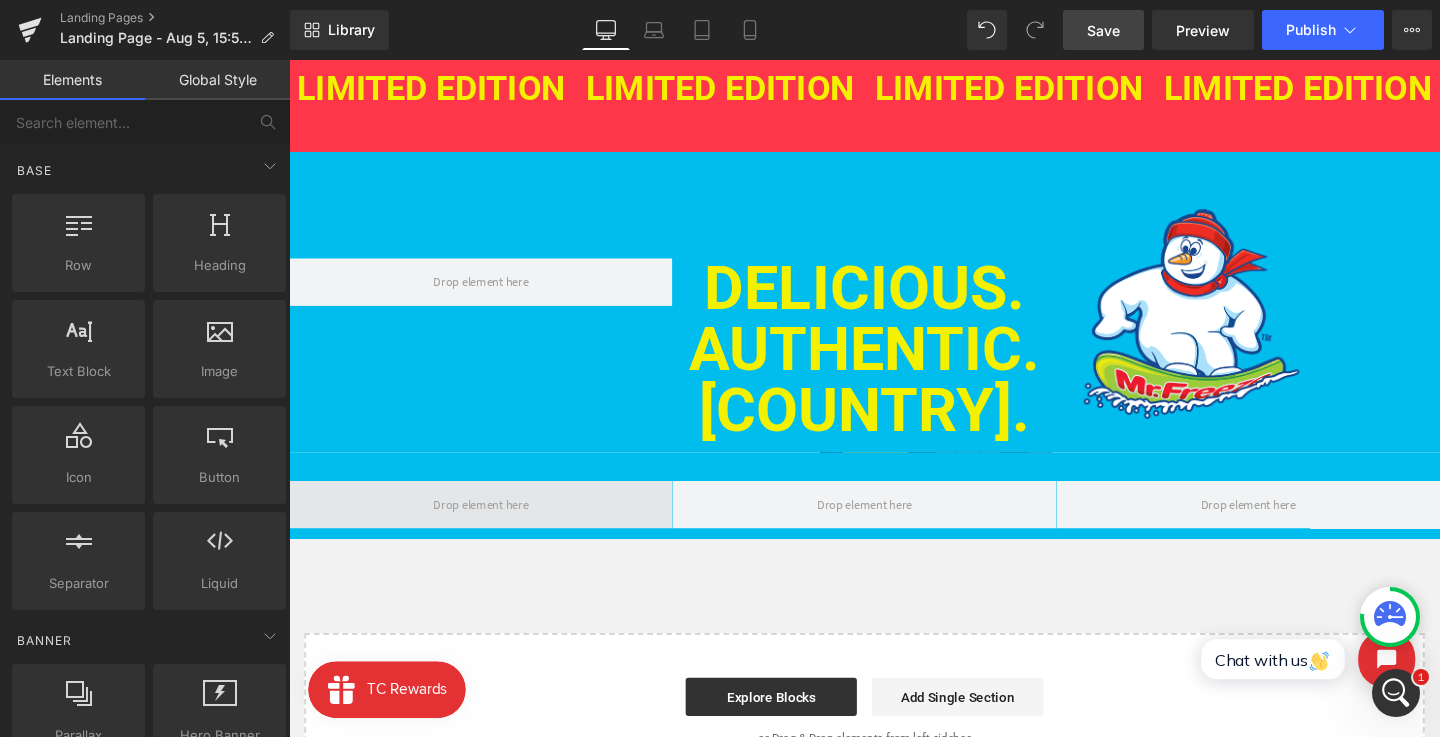 click at bounding box center (490, 527) 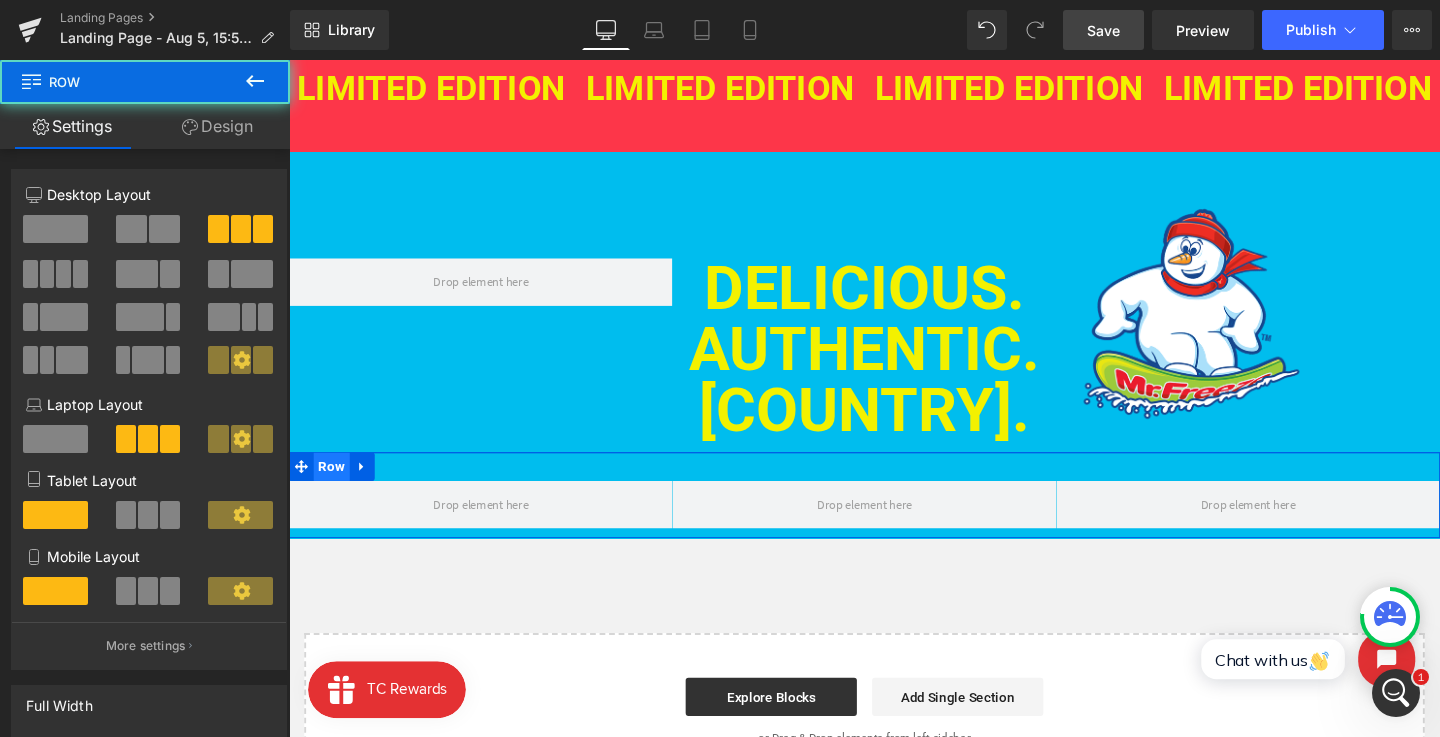 click on "Row" at bounding box center (334, 487) 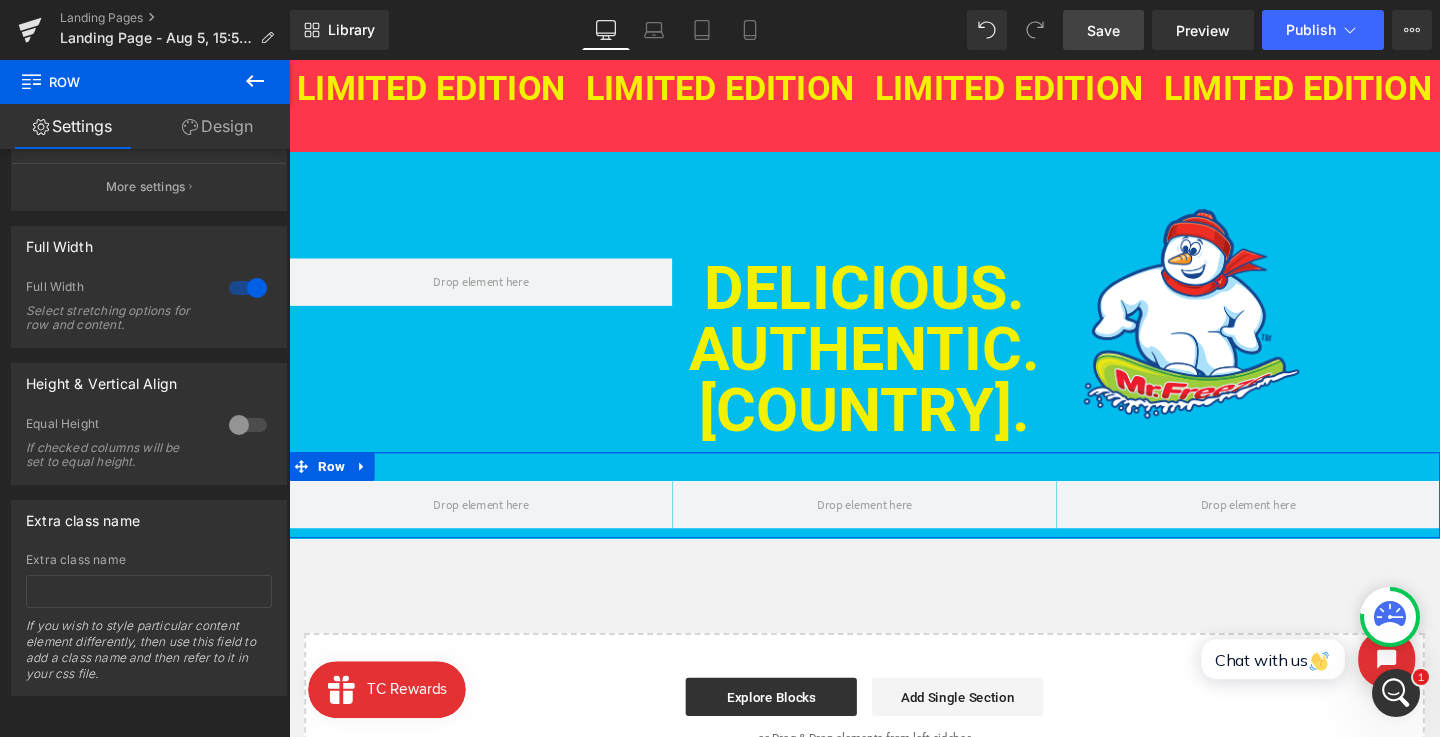 scroll, scrollTop: 0, scrollLeft: 0, axis: both 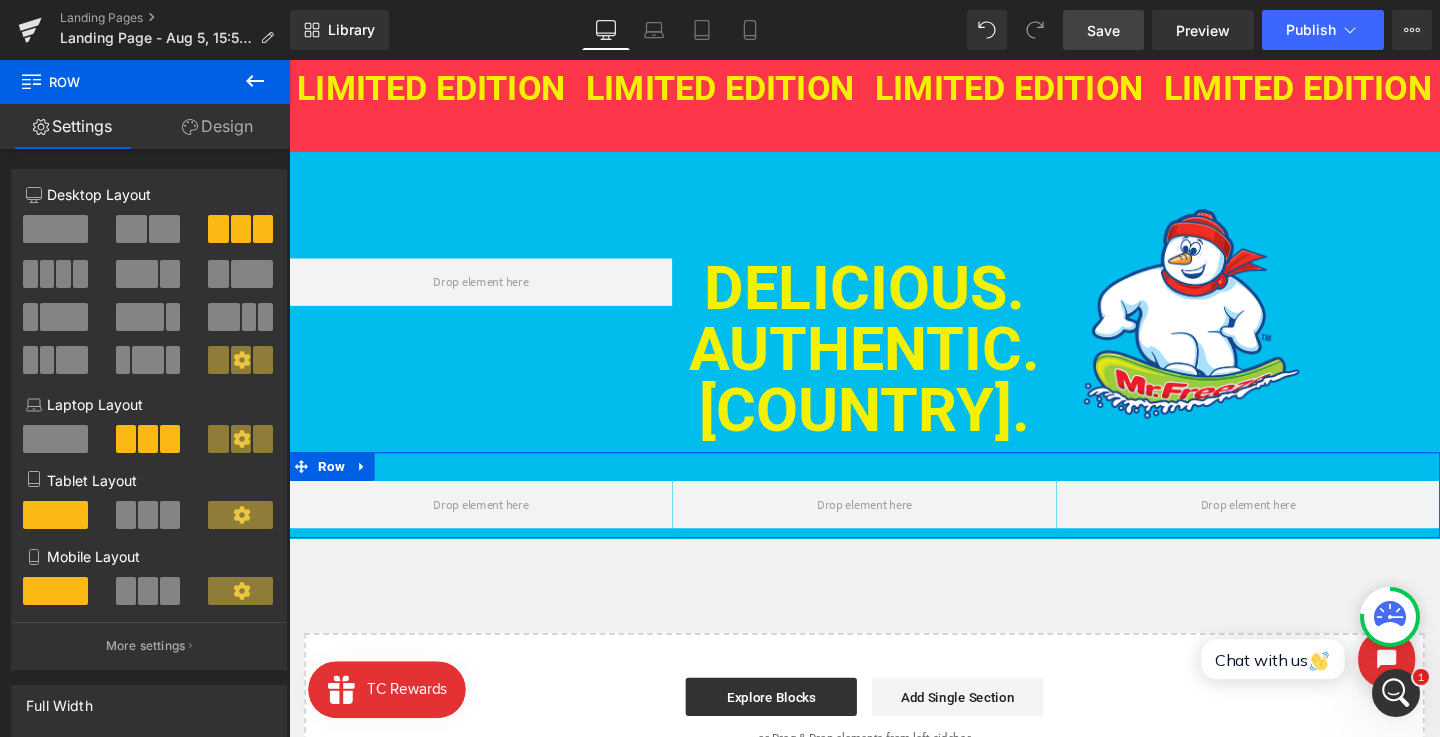 click on "Design" at bounding box center (217, 126) 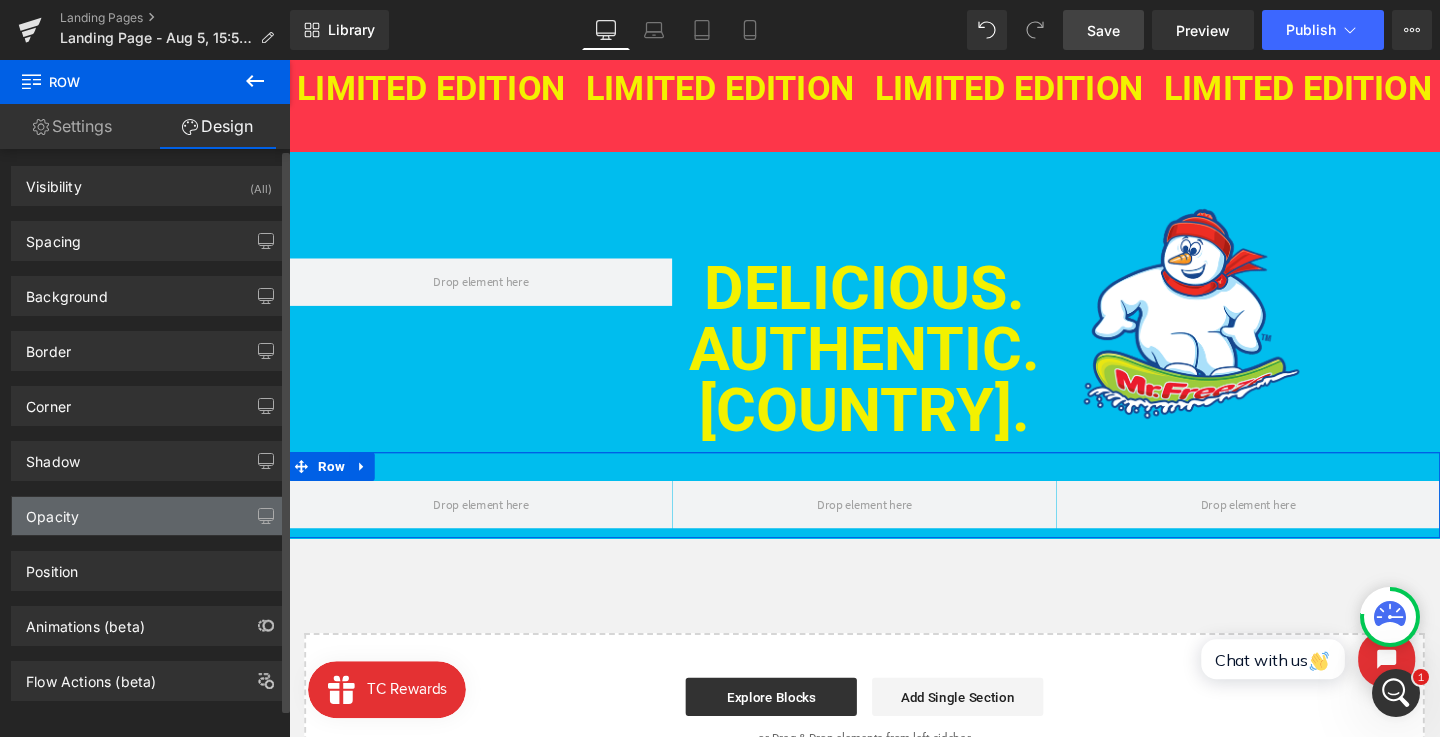 scroll, scrollTop: 0, scrollLeft: 0, axis: both 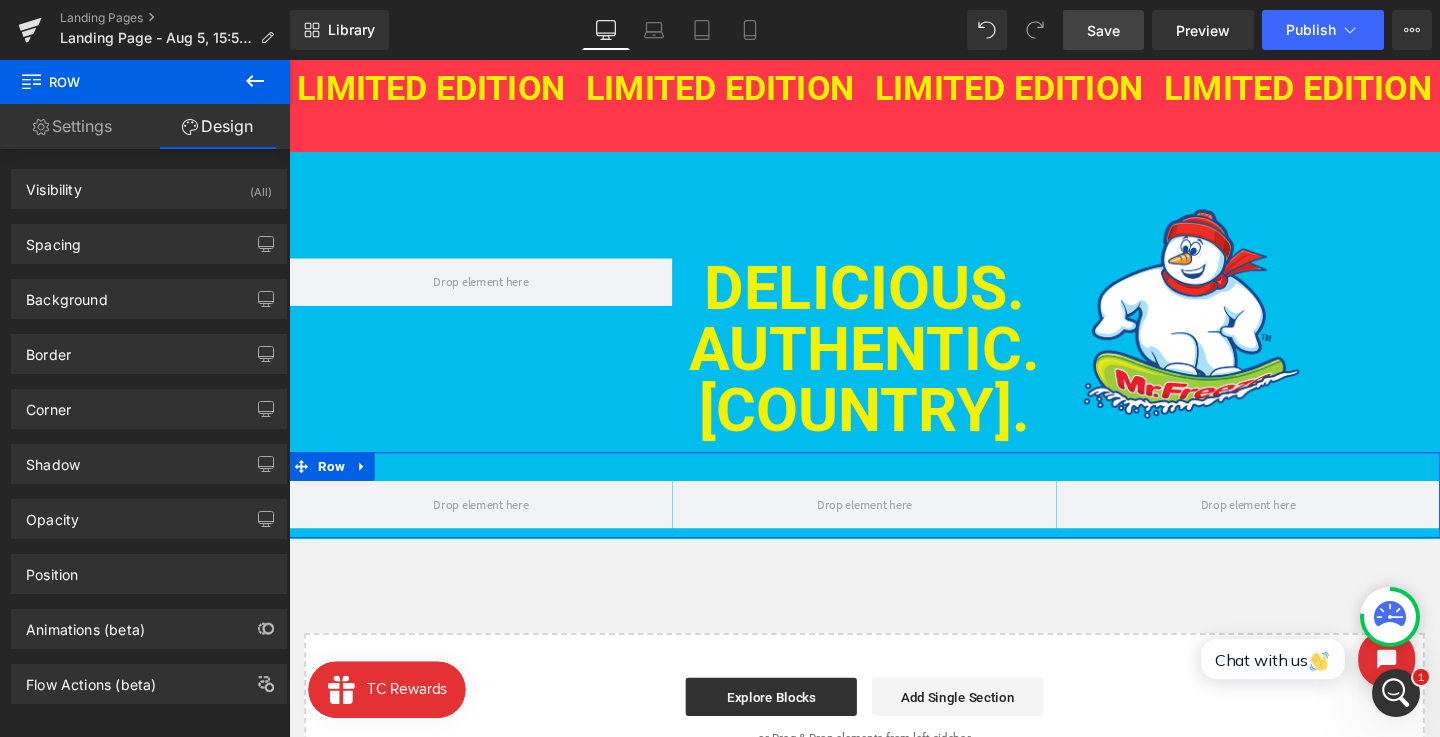 click on "Settings" at bounding box center (72, 126) 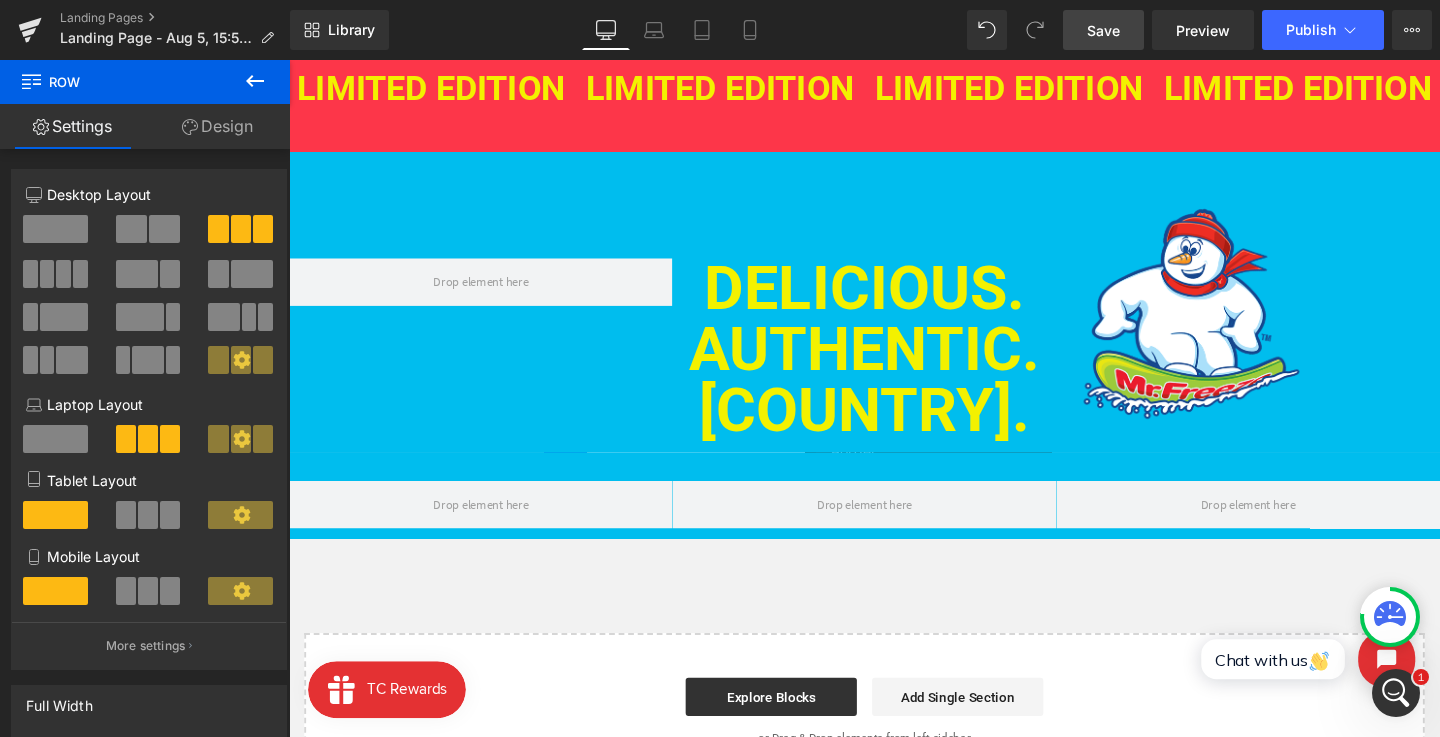 click 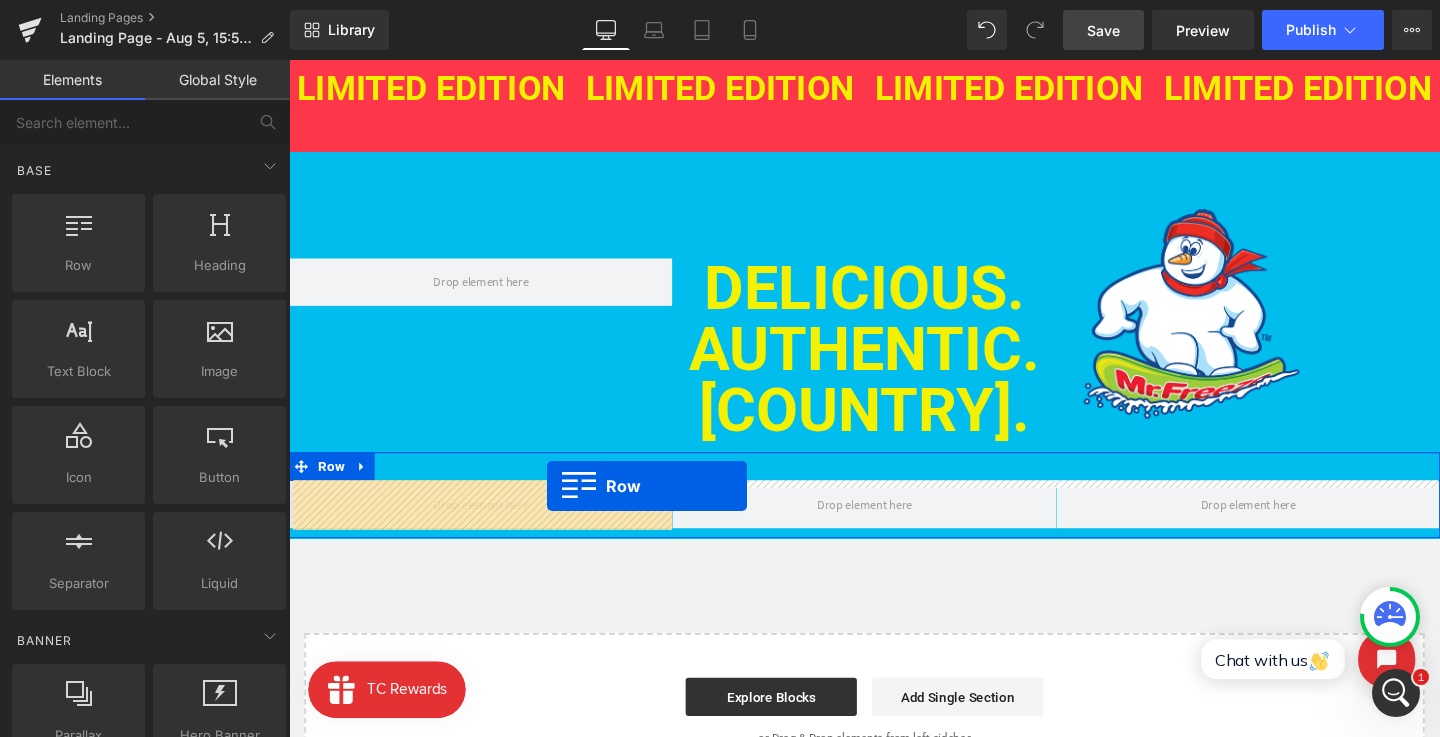 drag, startPoint x: 377, startPoint y: 282, endPoint x: 560, endPoint y: 508, distance: 290.80063 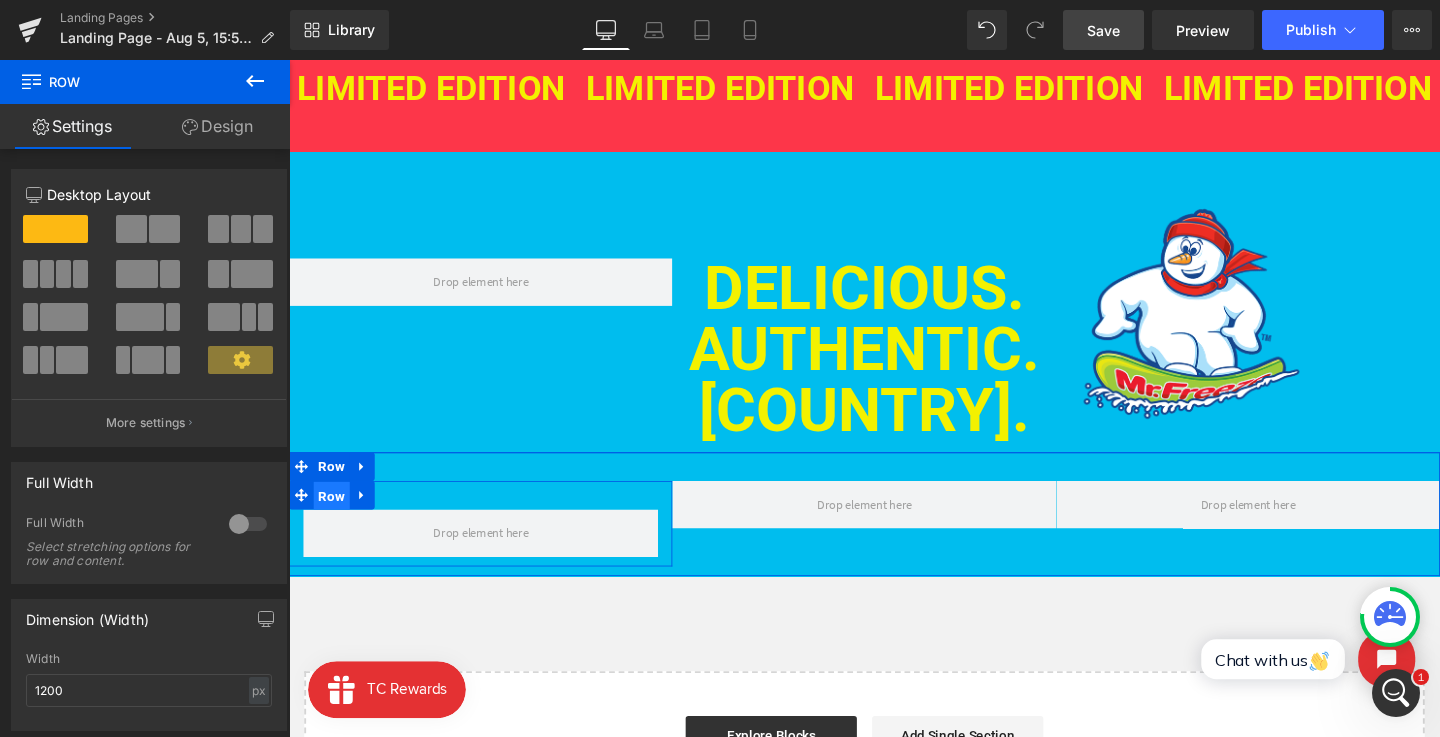 click on "Row" at bounding box center [334, 518] 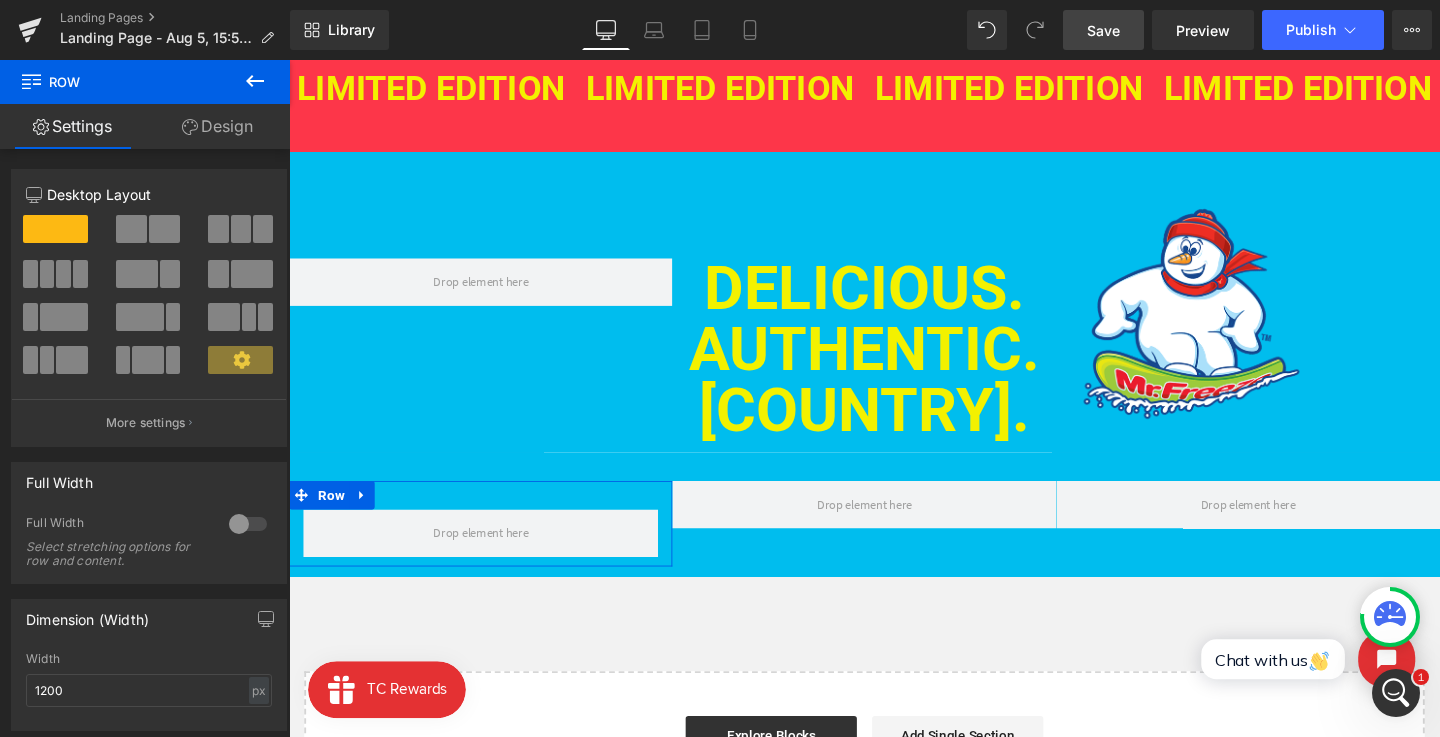 click 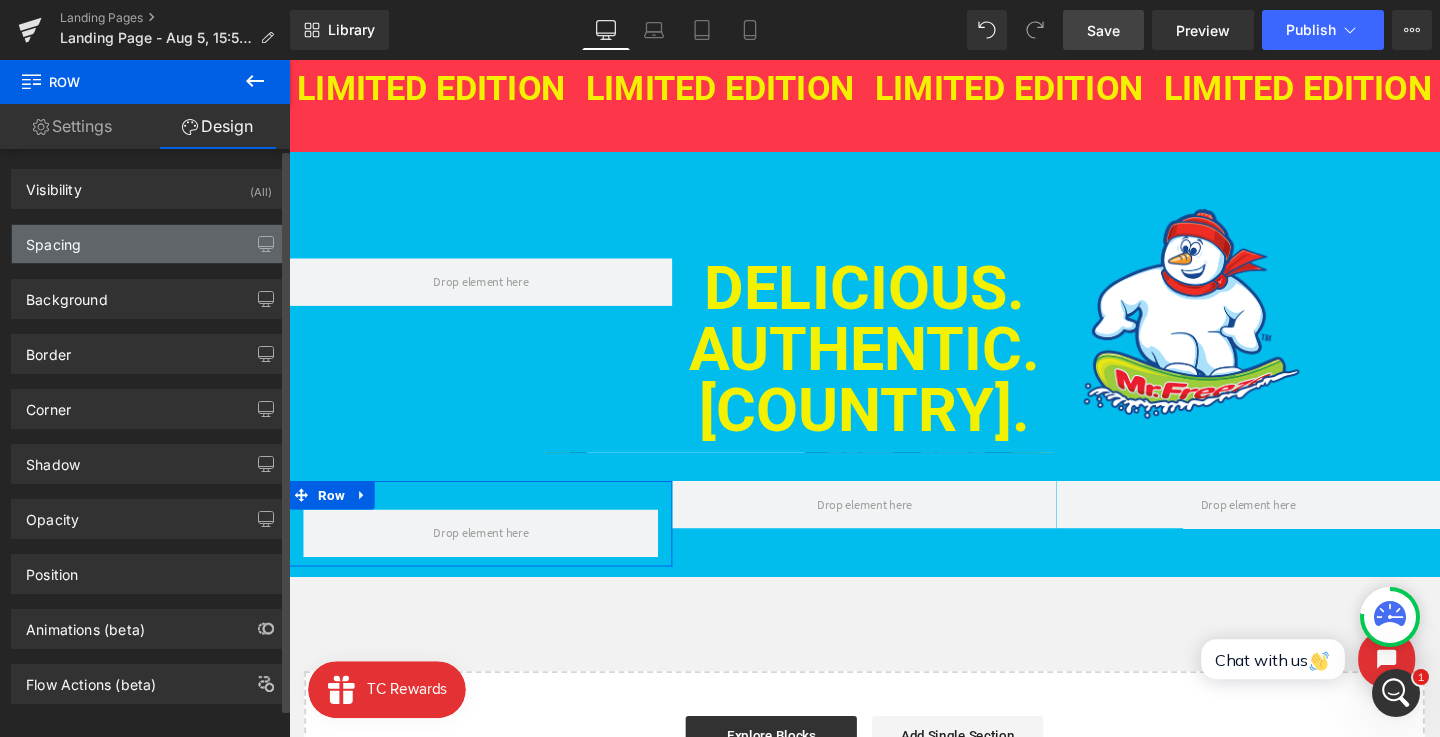 click on "Spacing" at bounding box center [149, 244] 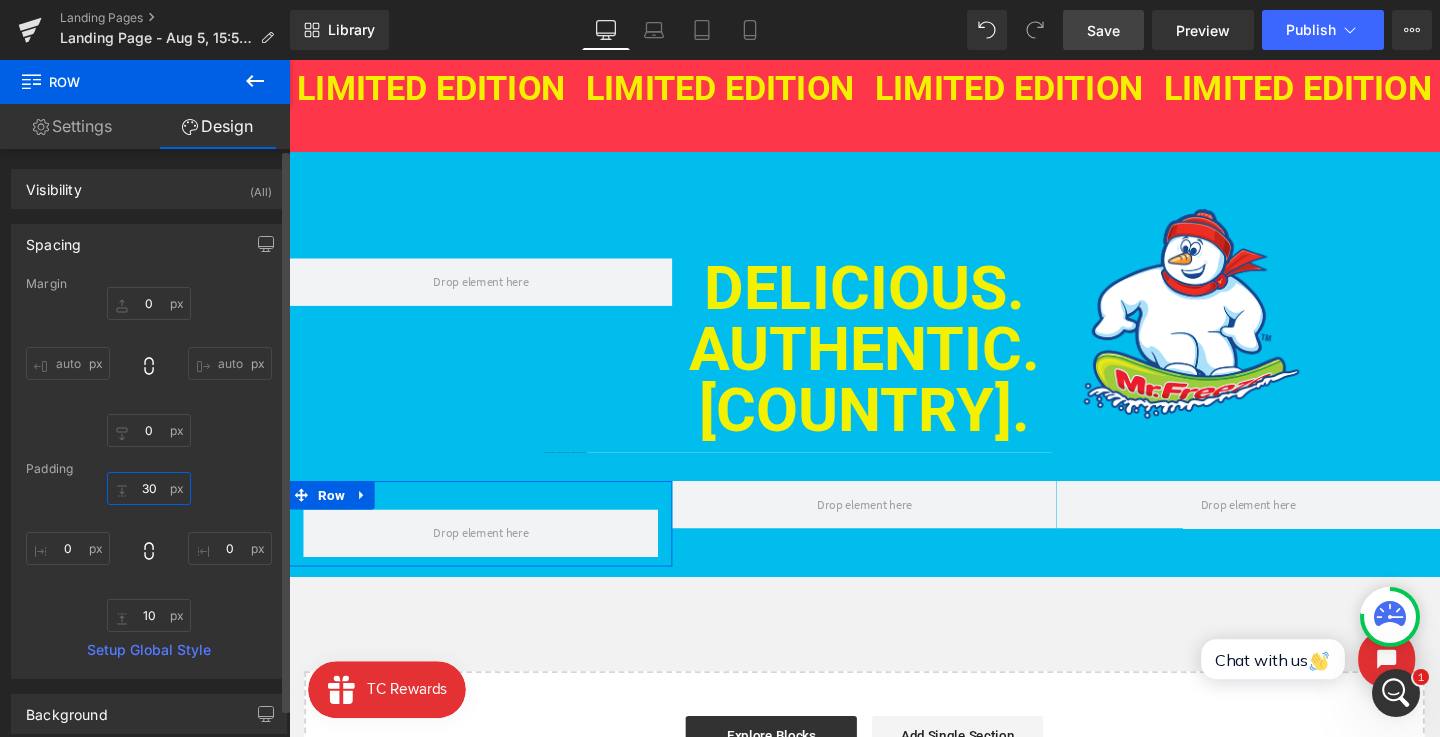 click on "30" at bounding box center [149, 488] 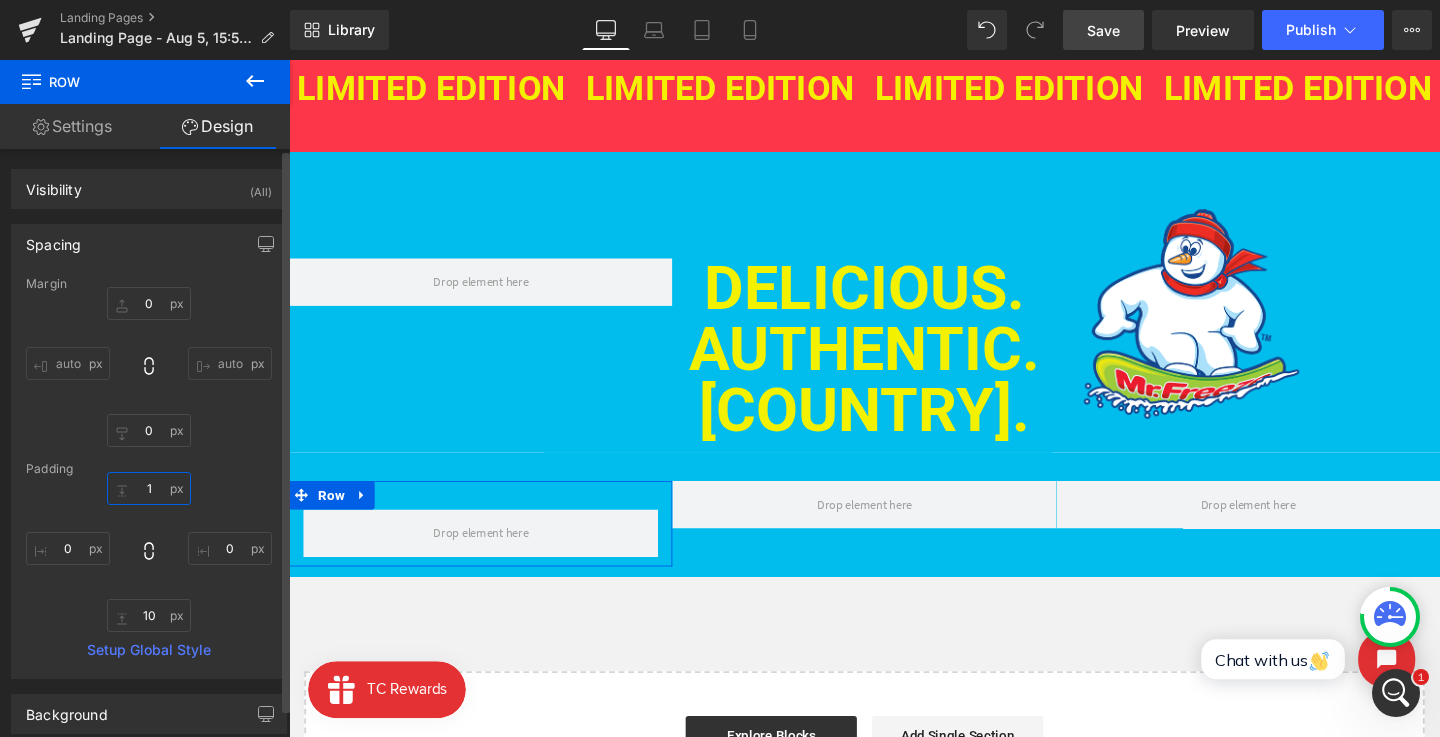 type on "10" 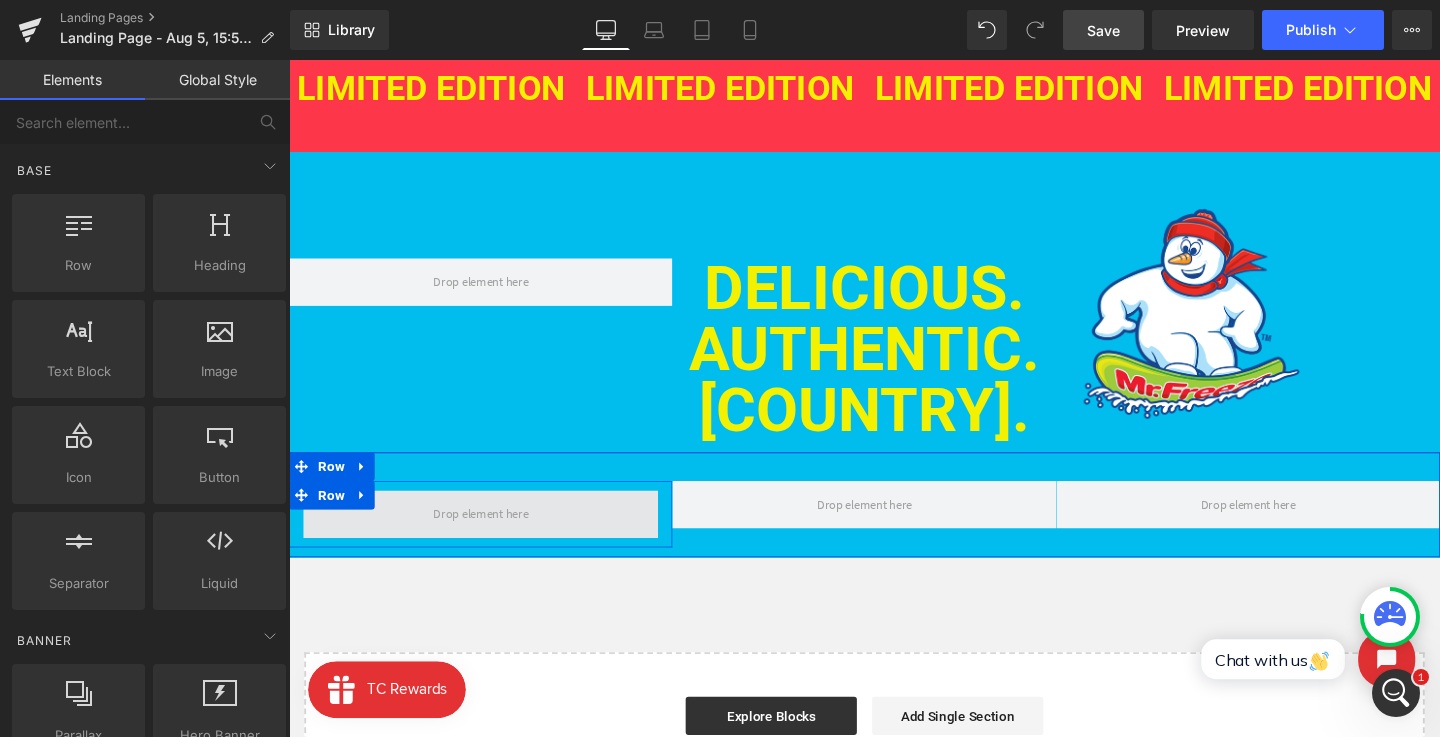 click at bounding box center [491, 537] 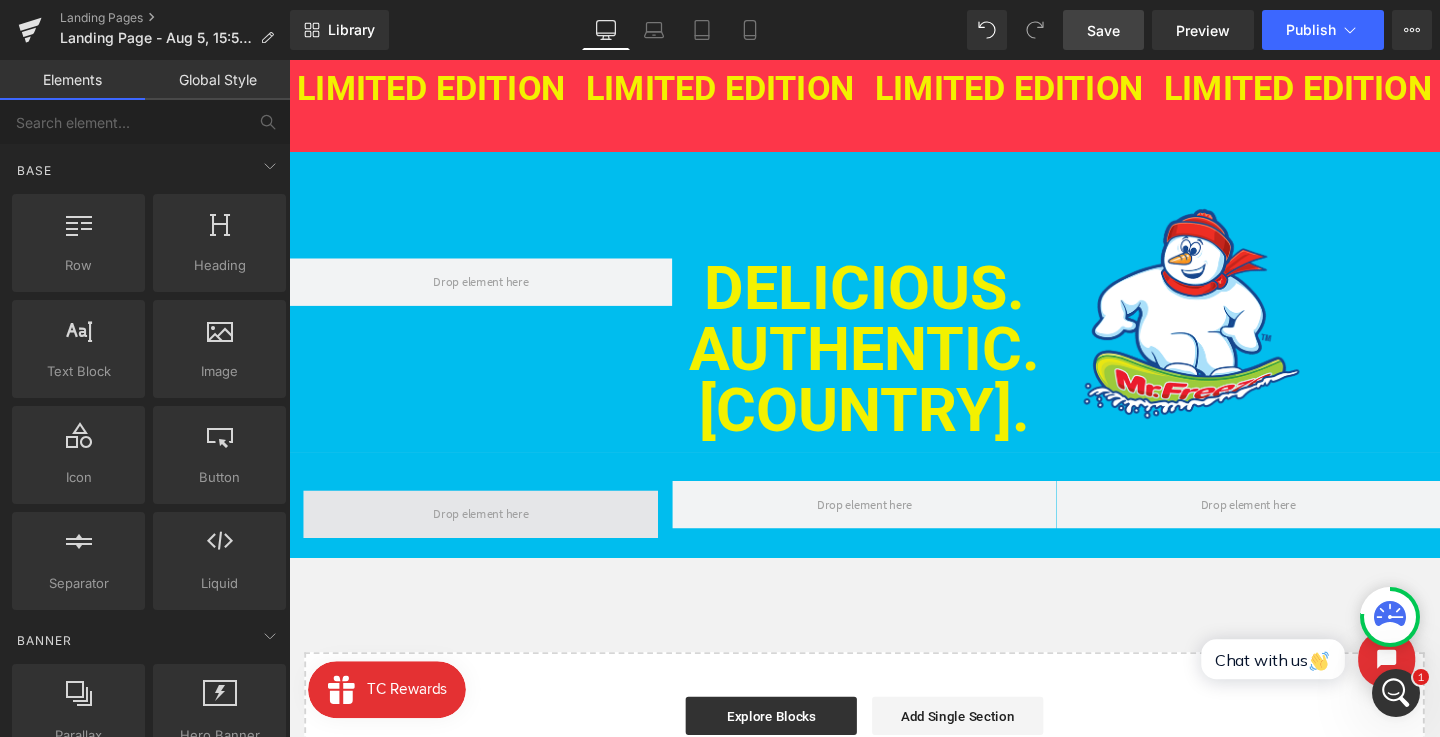 click on "Row" at bounding box center (490, 537) 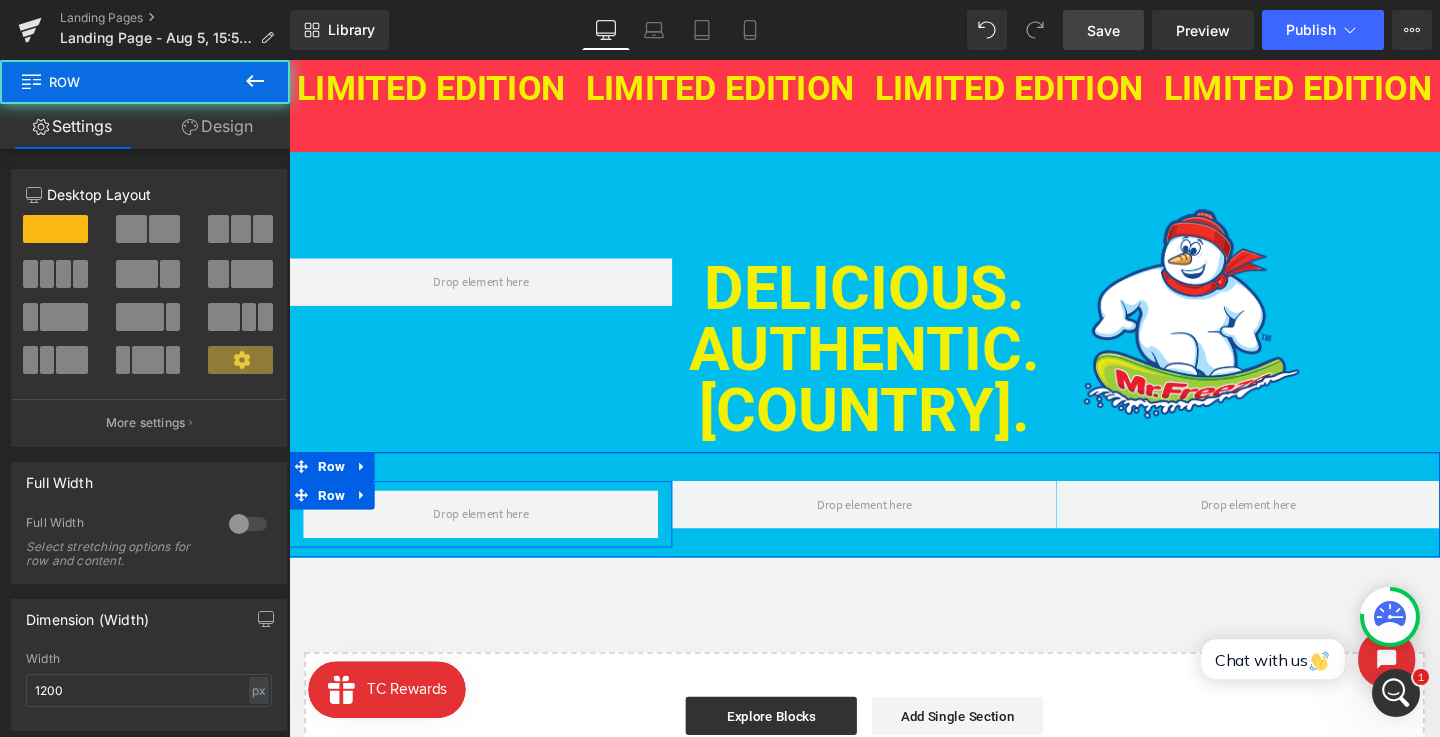 click on "Row" at bounding box center (334, 517) 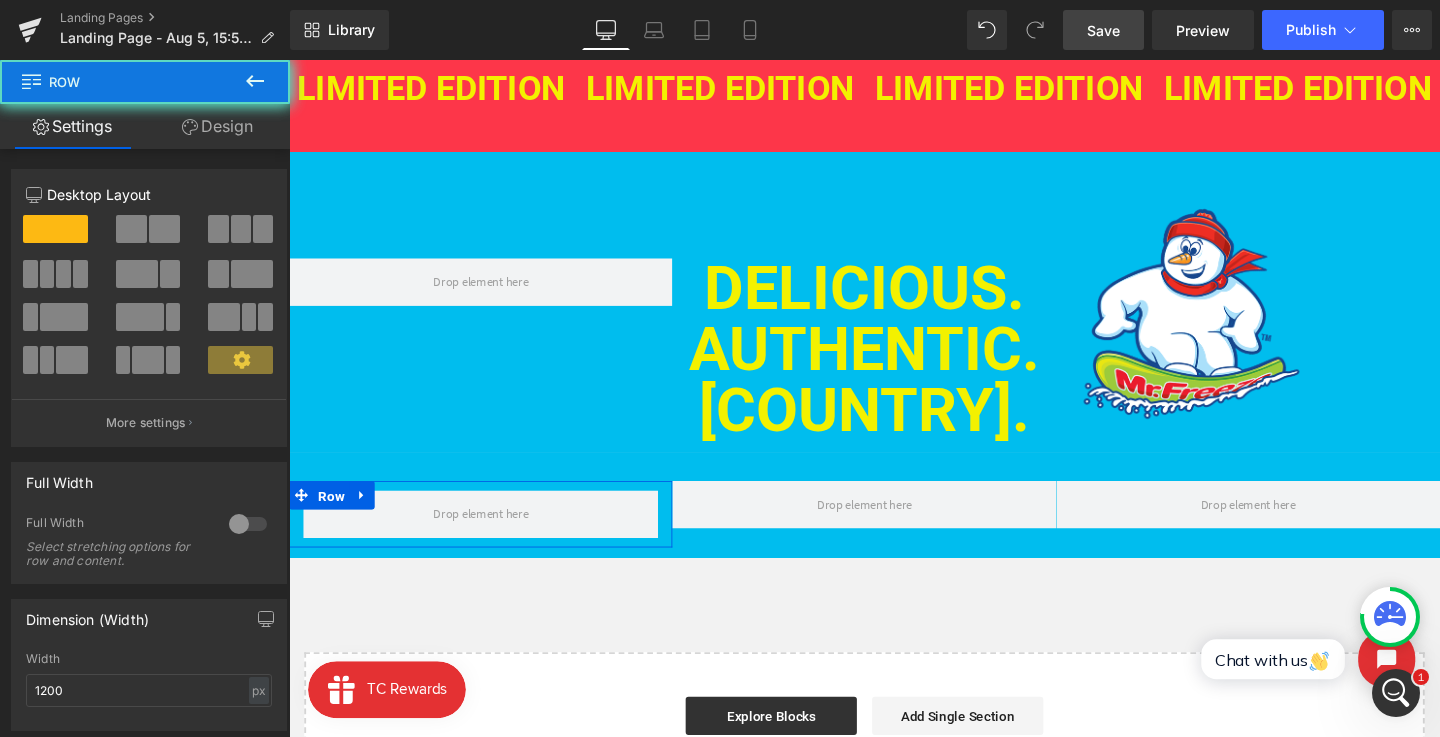 click on "Design" at bounding box center [217, 126] 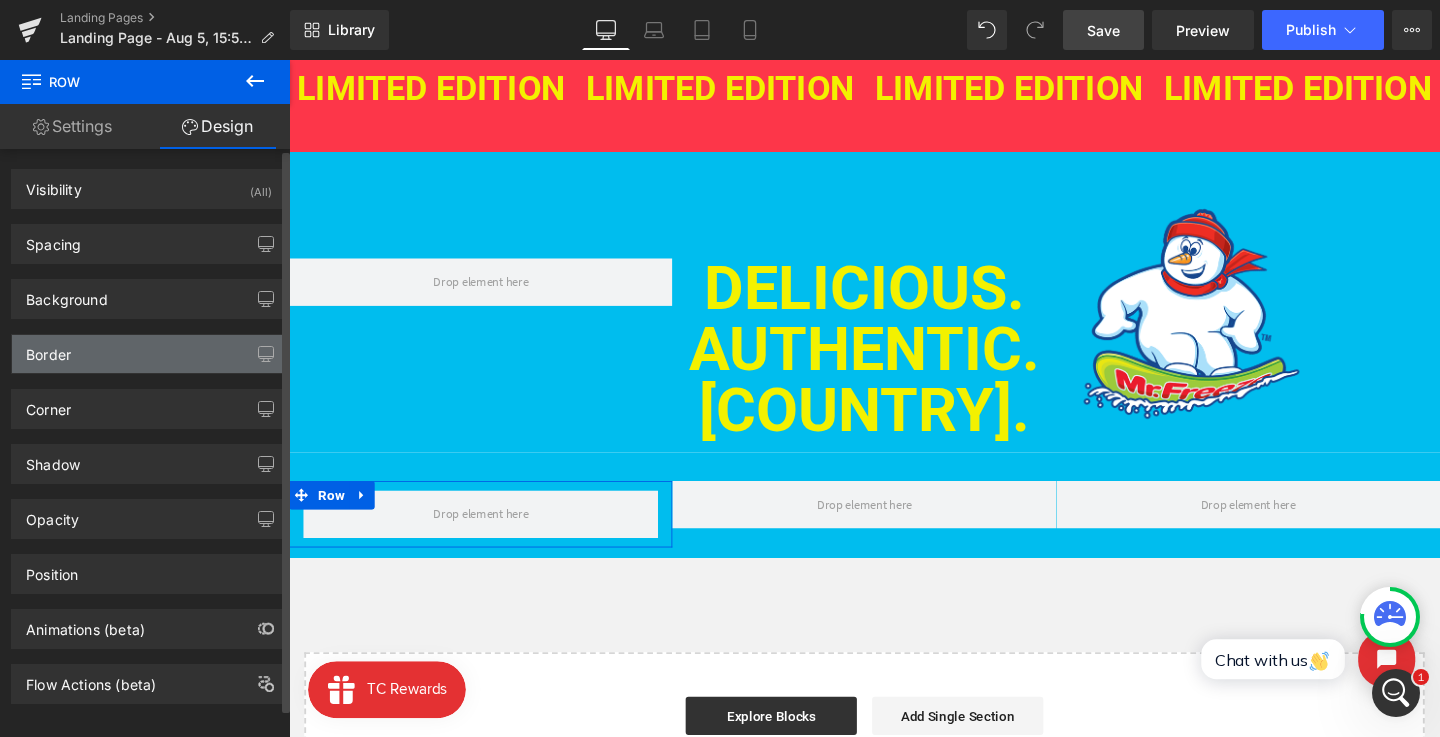click on "Border" at bounding box center (149, 354) 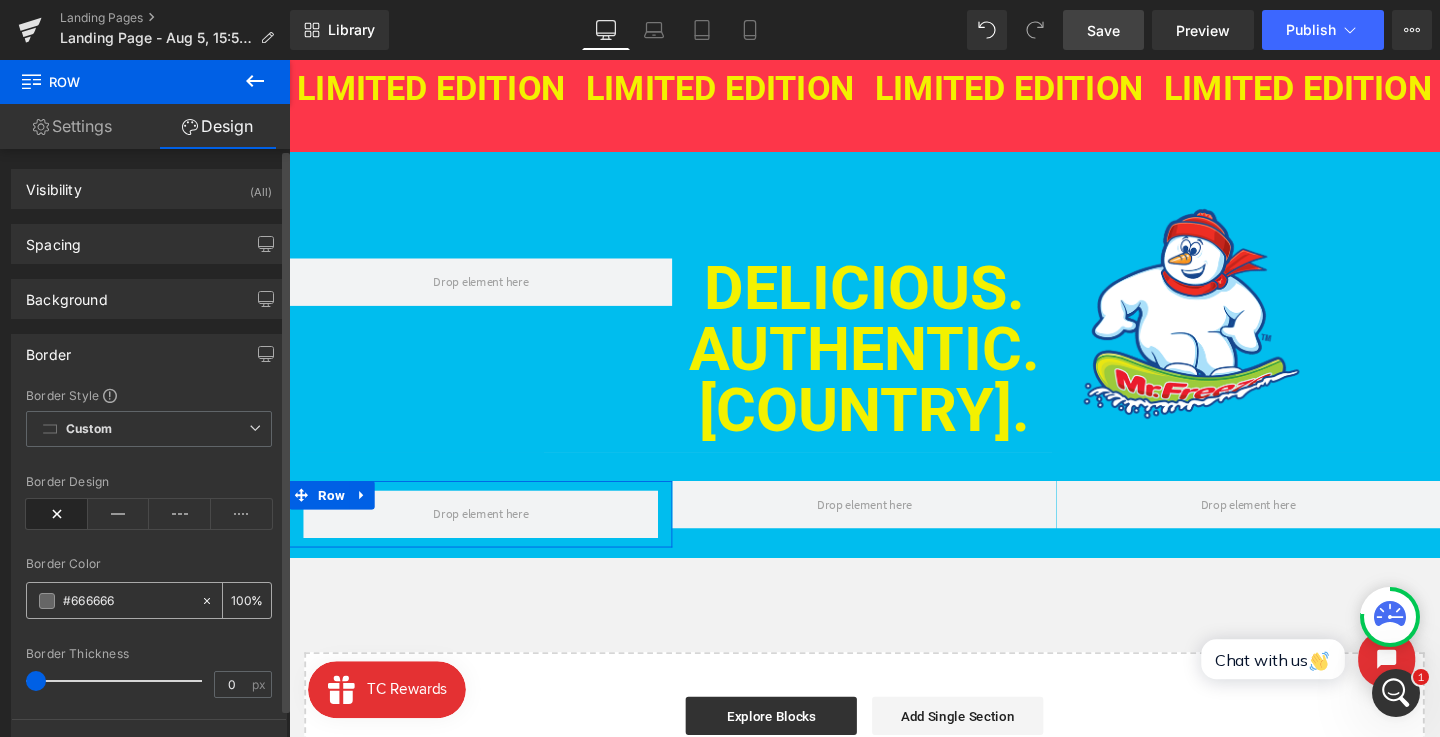 click on "#666666" at bounding box center (127, 601) 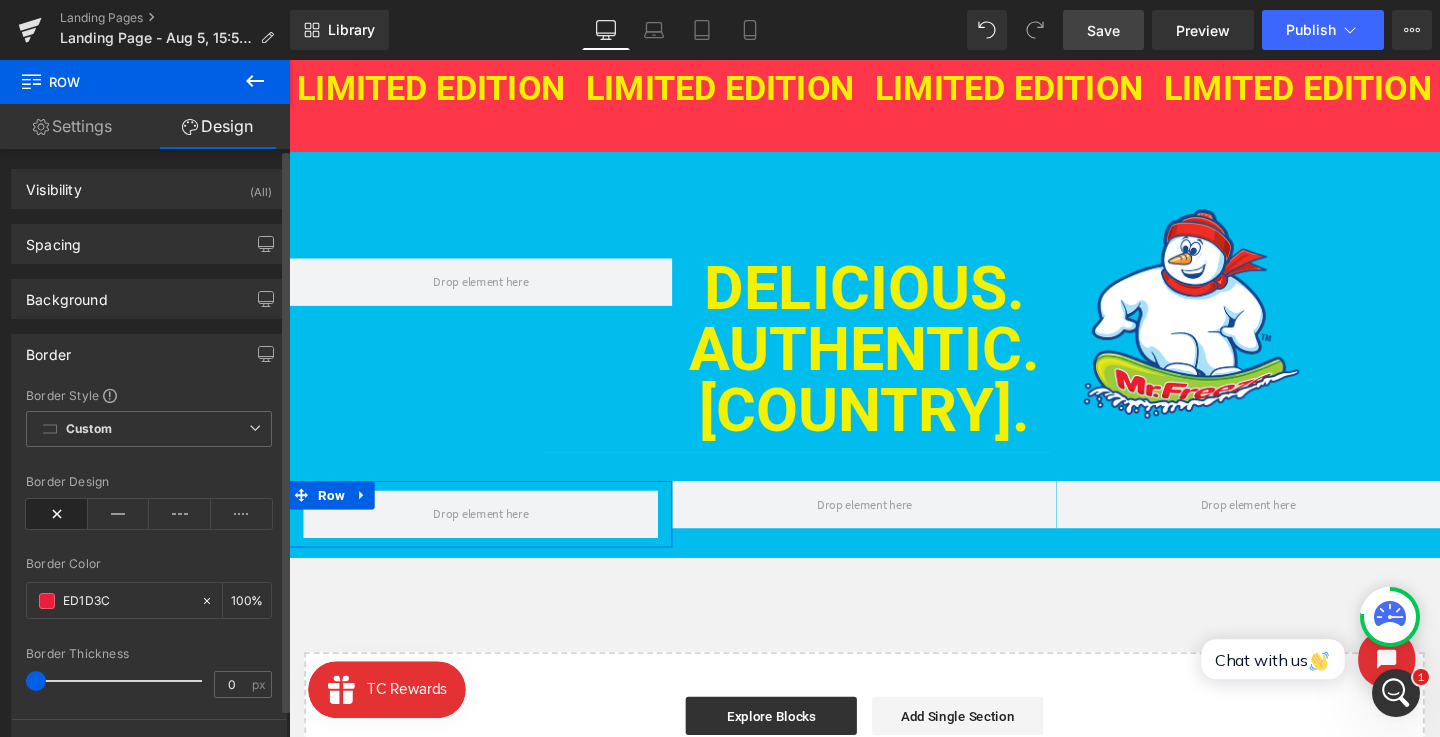 type on "#ed1d3c" 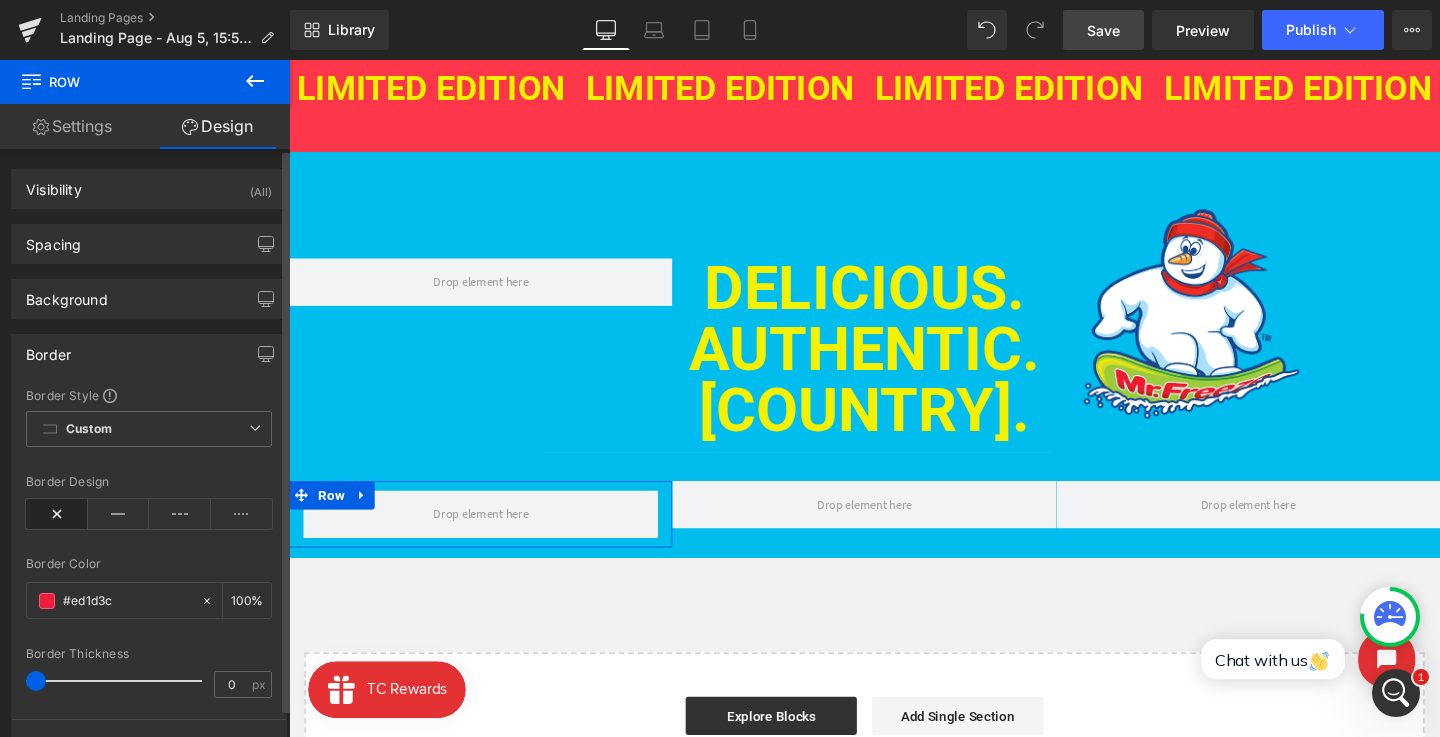 click on "Border Style Custom
Custom
Setup Global Style
Custom
Setup Global Style
none Border Design
rgba(237, 29, 60, 1) Border Color #ed1d3c 100 %
0px Border Thickness 0 px
More settings" at bounding box center [149, 576] 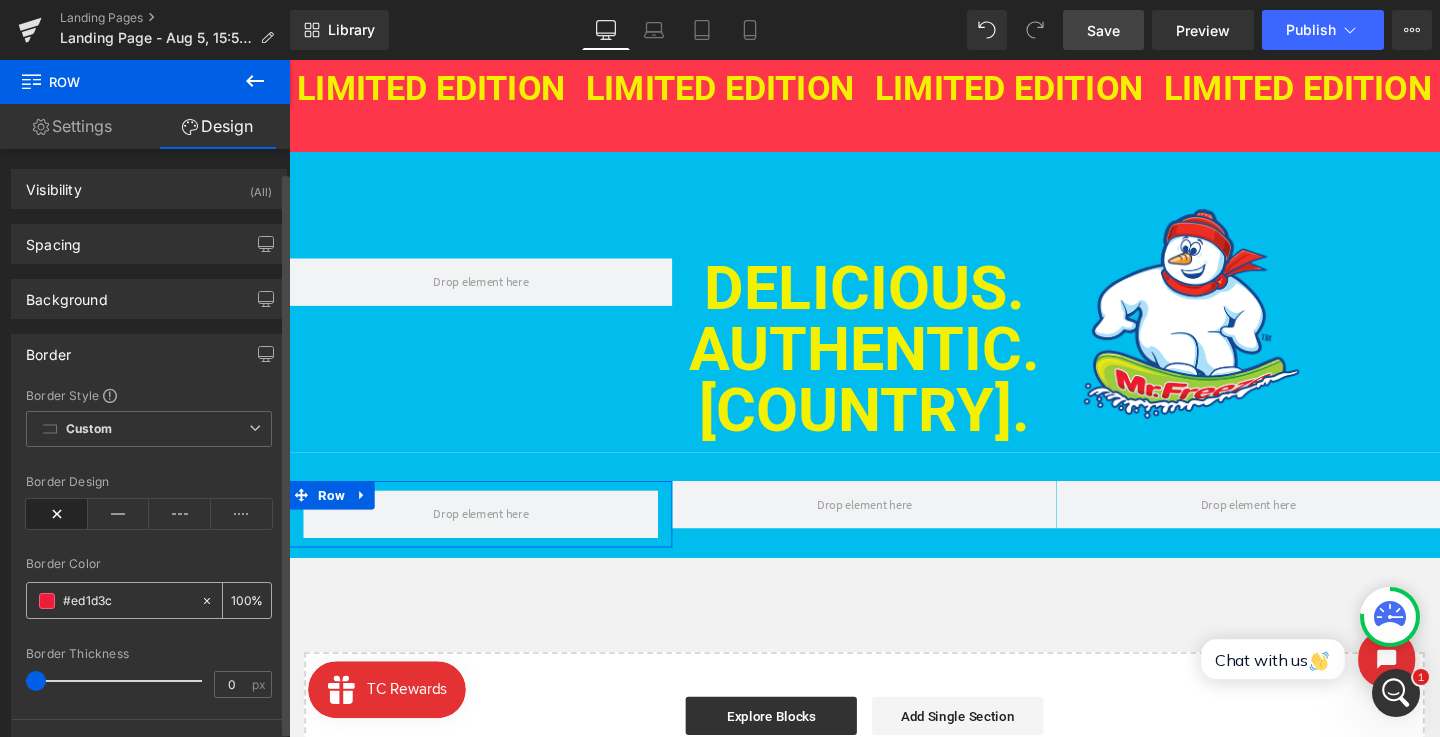 scroll, scrollTop: 60, scrollLeft: 0, axis: vertical 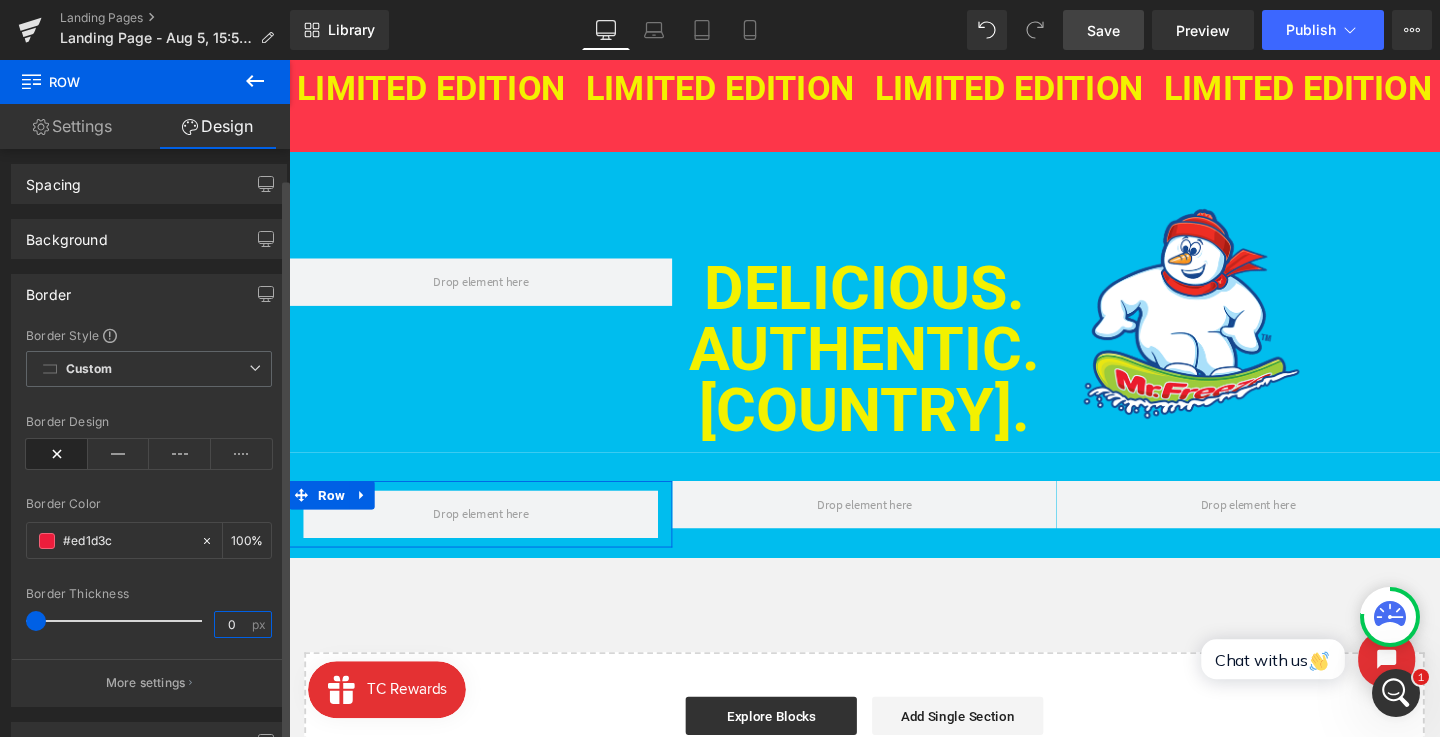 click on "0" at bounding box center (232, 624) 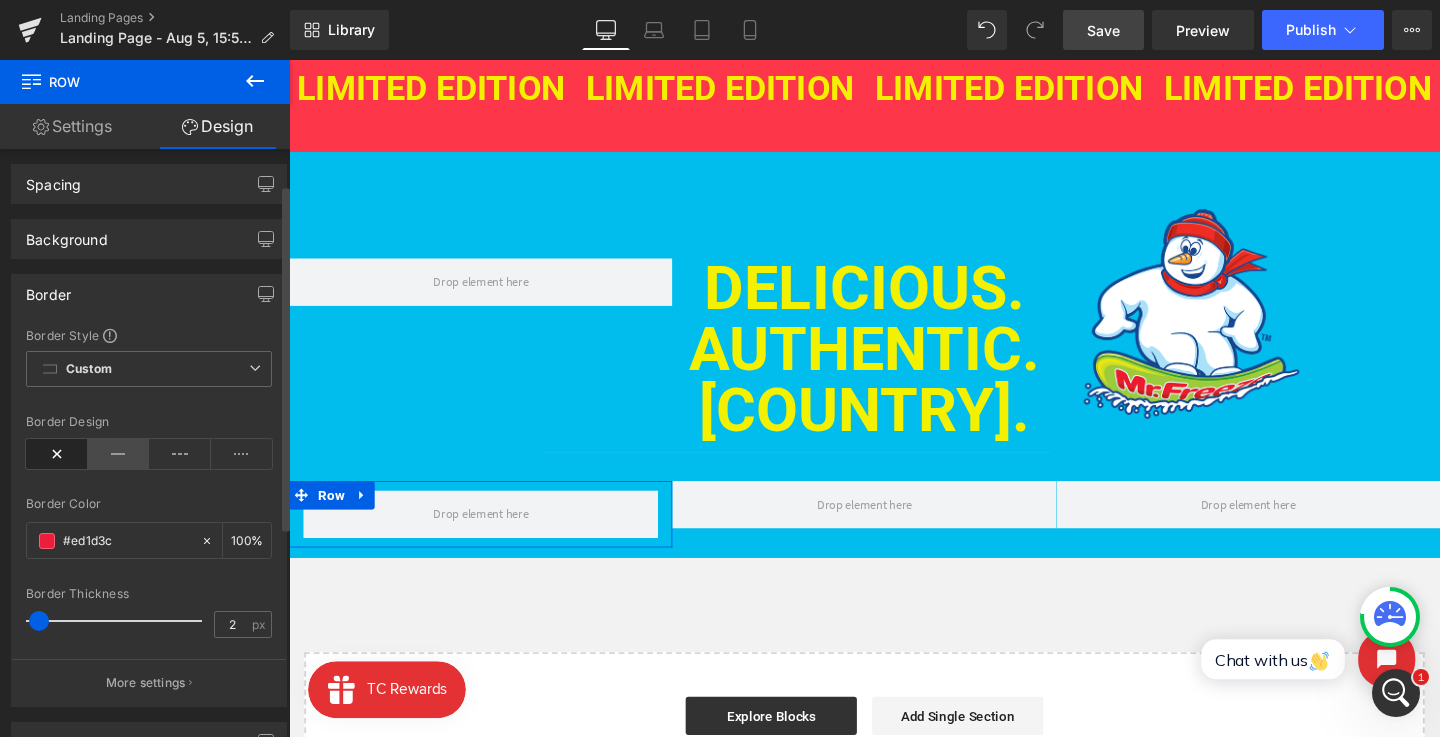 click at bounding box center (119, 454) 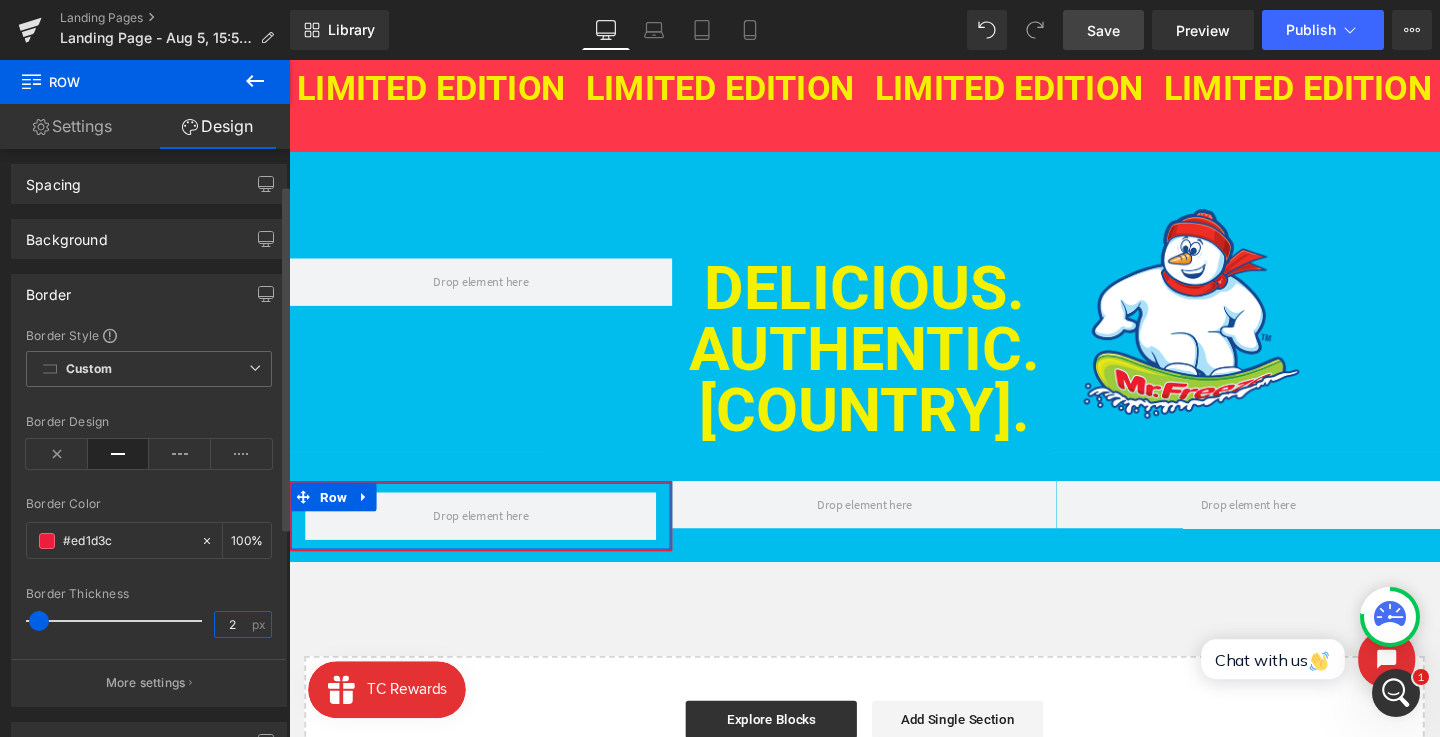 click on "2" at bounding box center (232, 624) 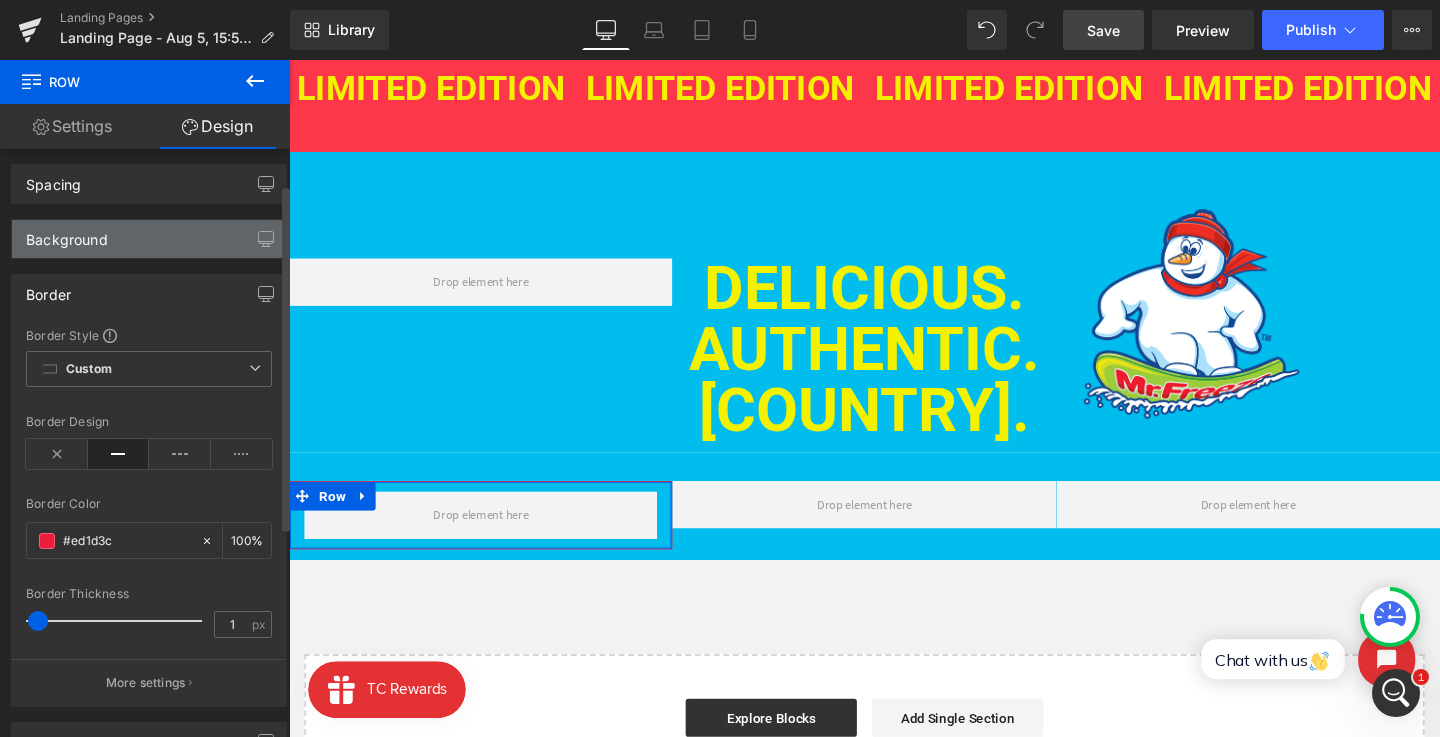 click on "Background" at bounding box center [149, 239] 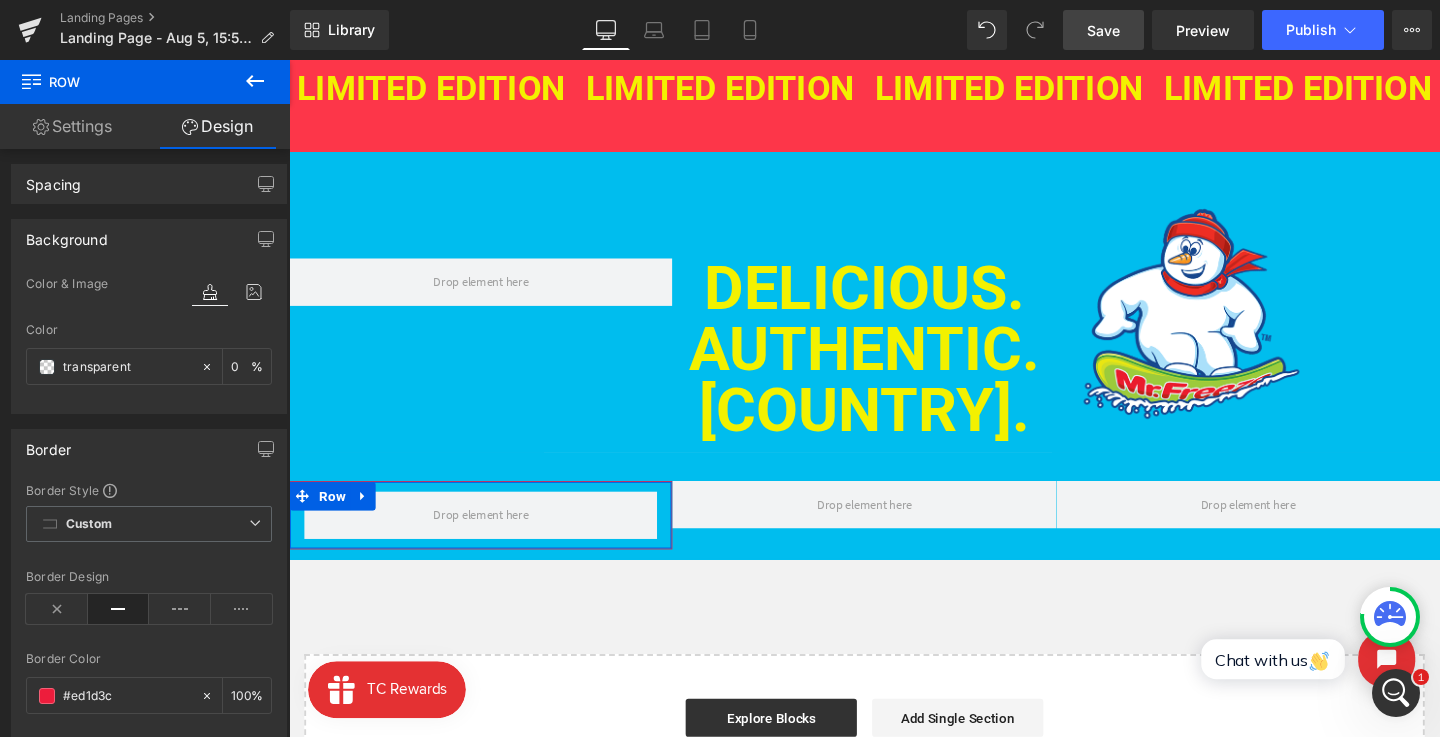 click on "Settings" at bounding box center (72, 126) 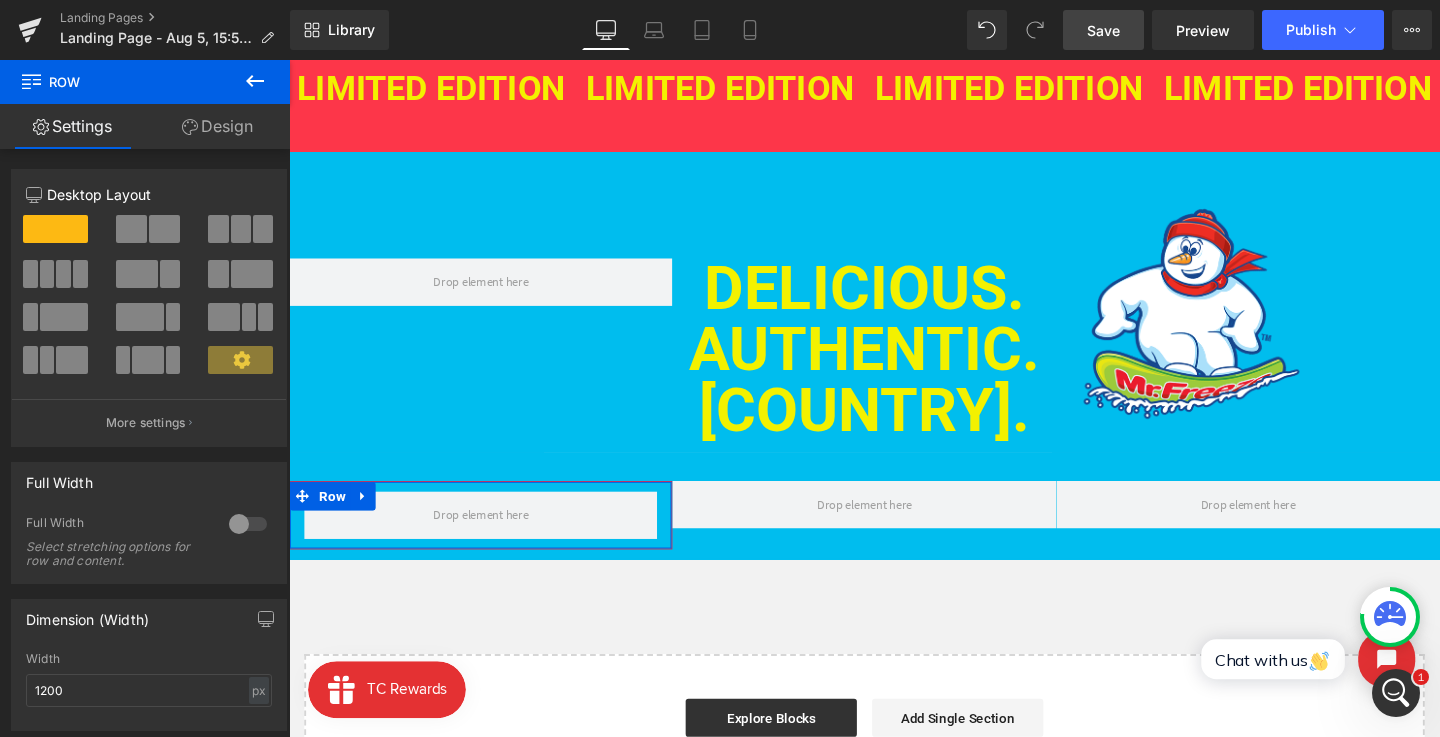 click on "Design" at bounding box center [217, 126] 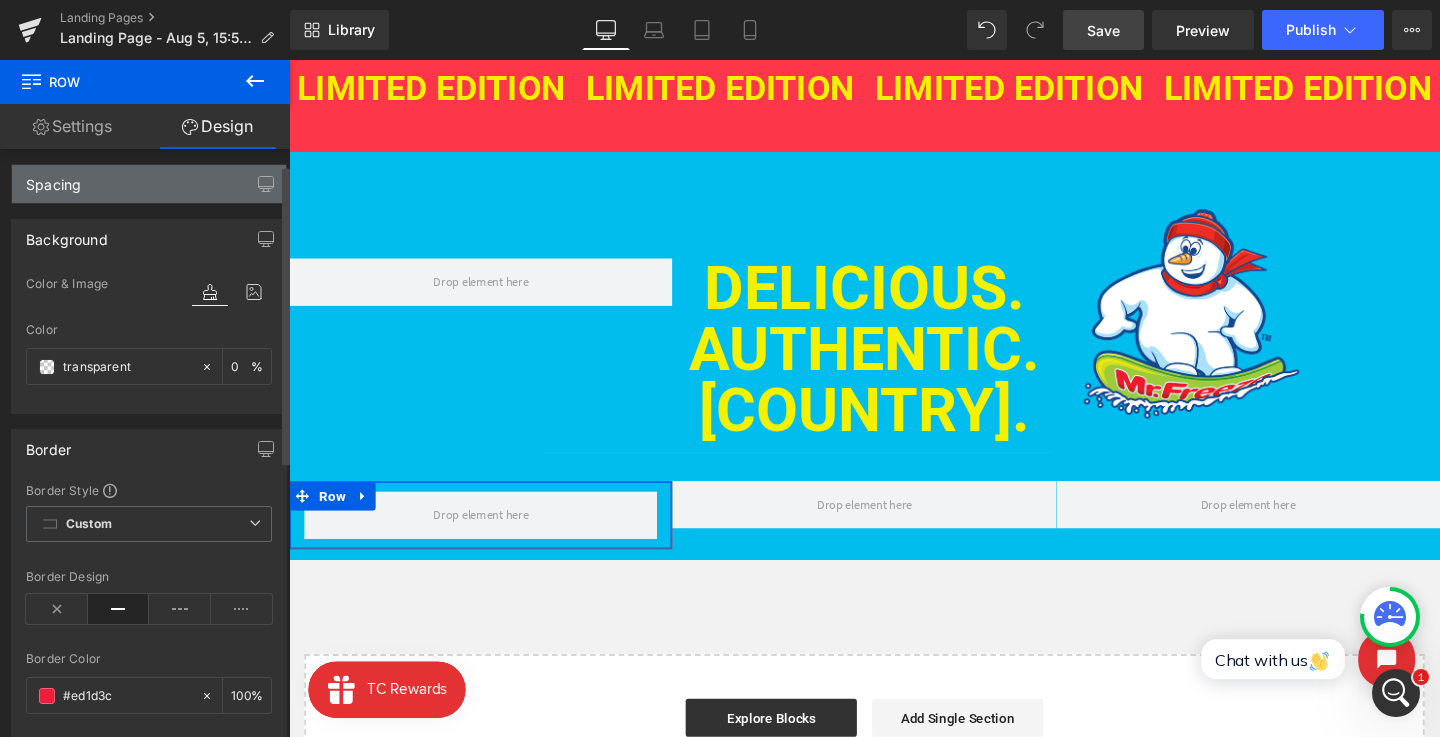 type on "0" 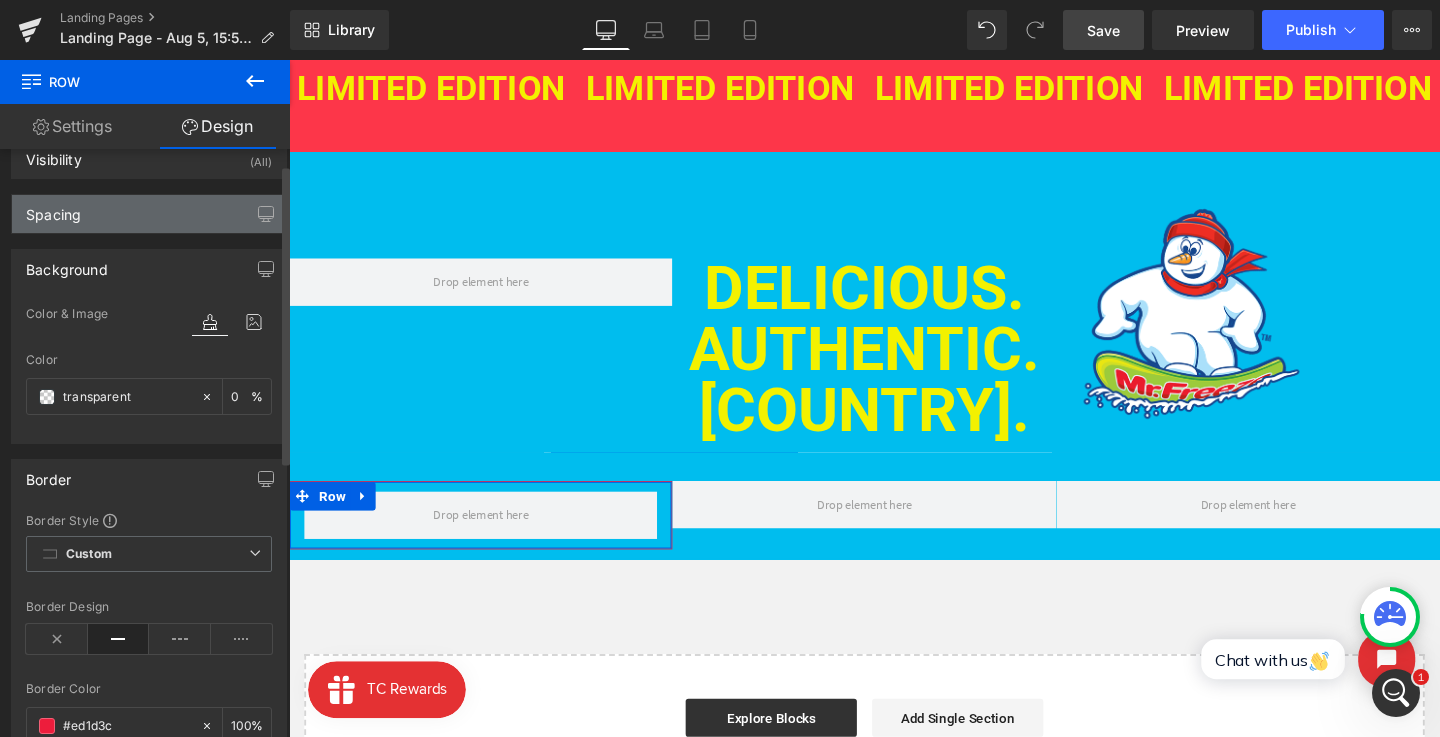 click on "Spacing" at bounding box center (149, 214) 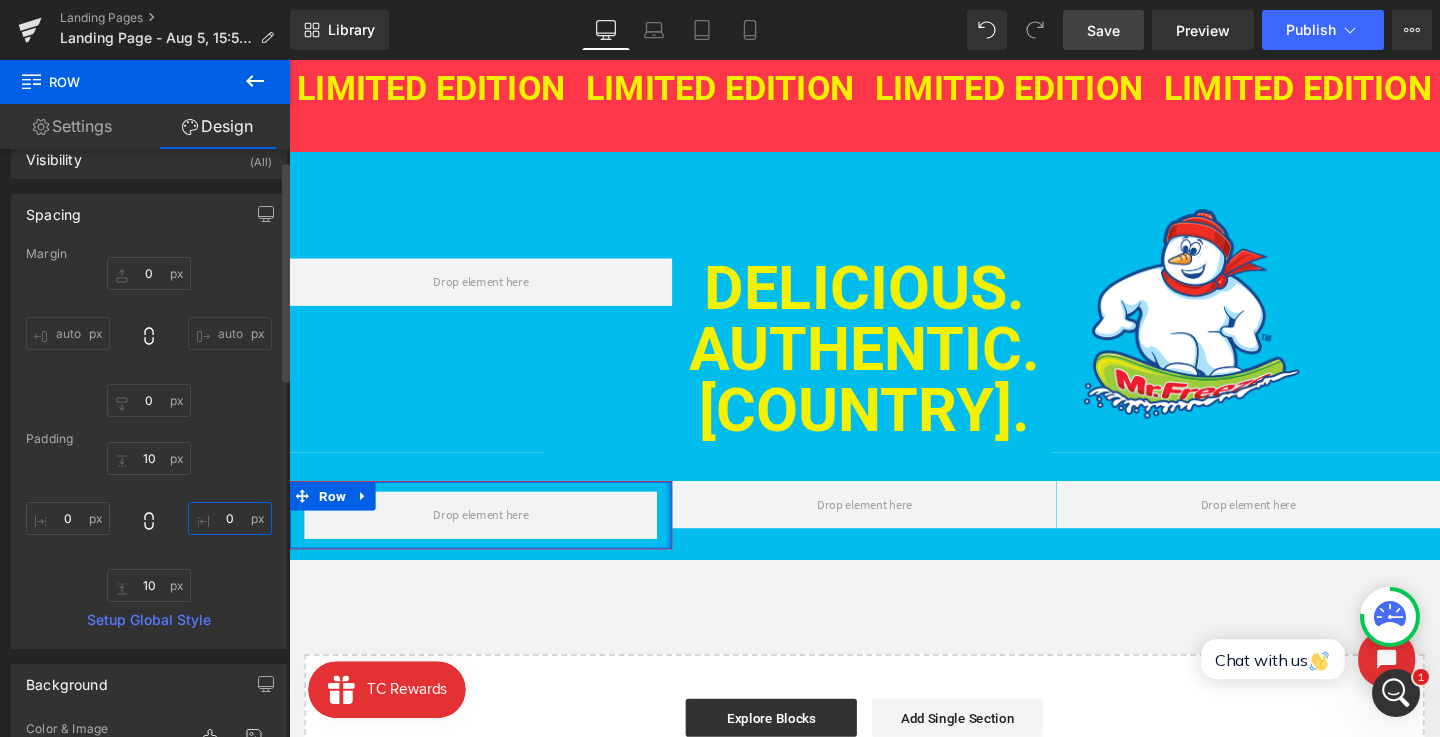 click on "0" at bounding box center (230, 518) 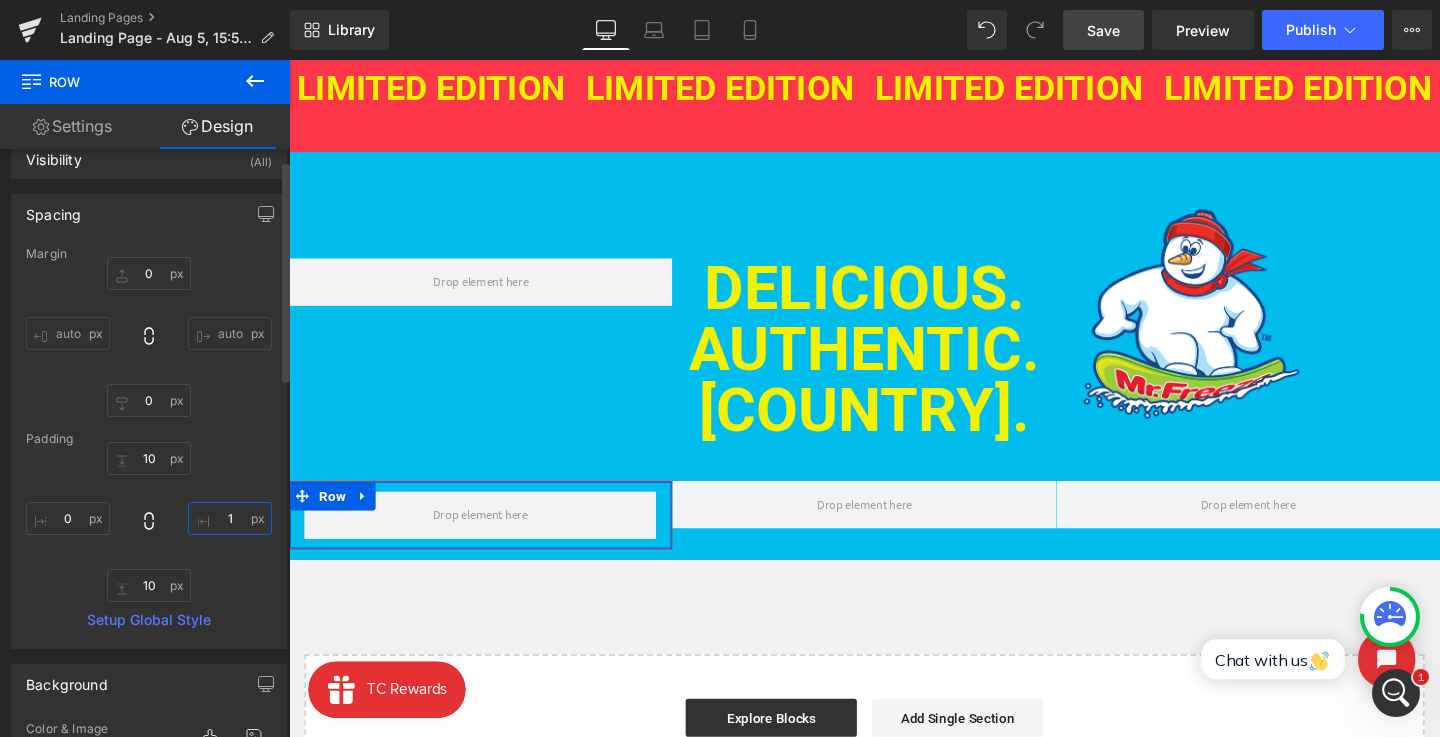 type on "0" 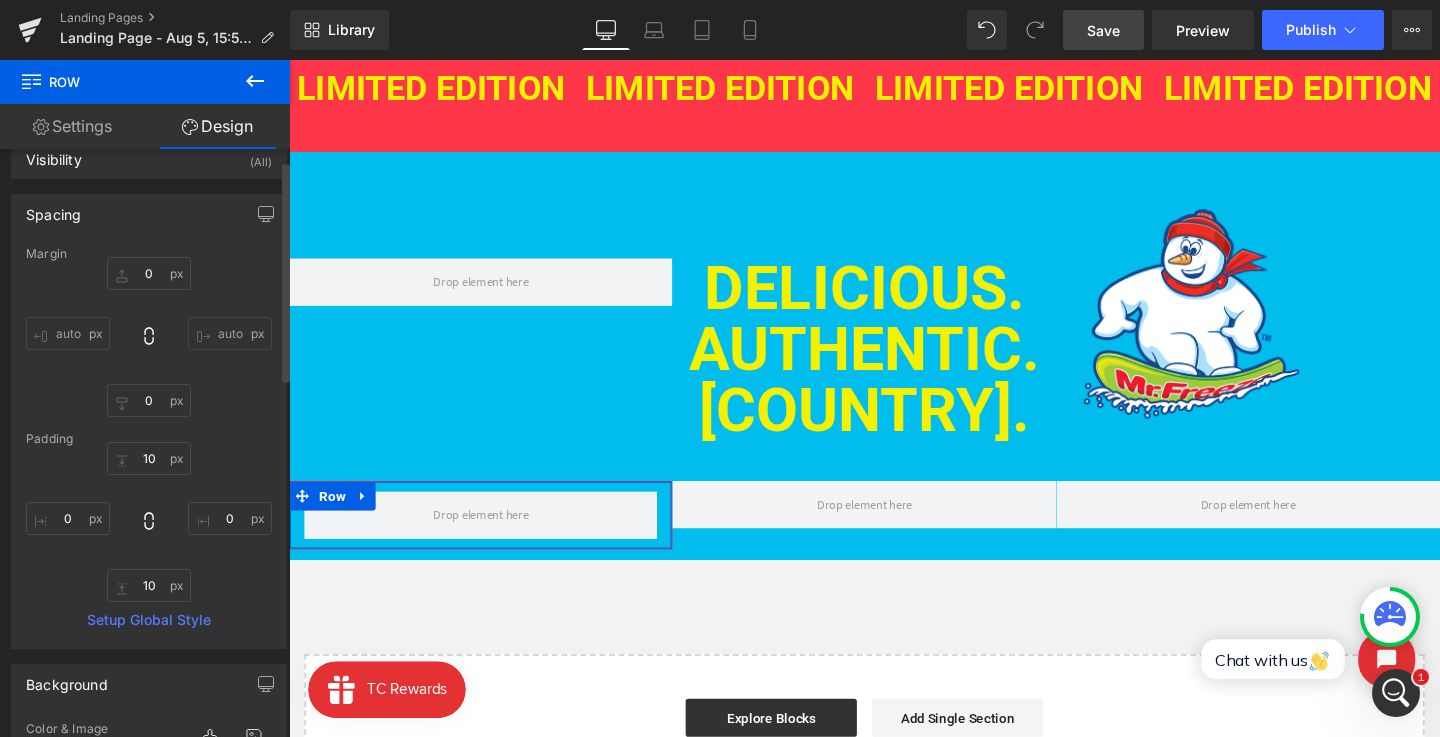 click on "auto" at bounding box center (230, 333) 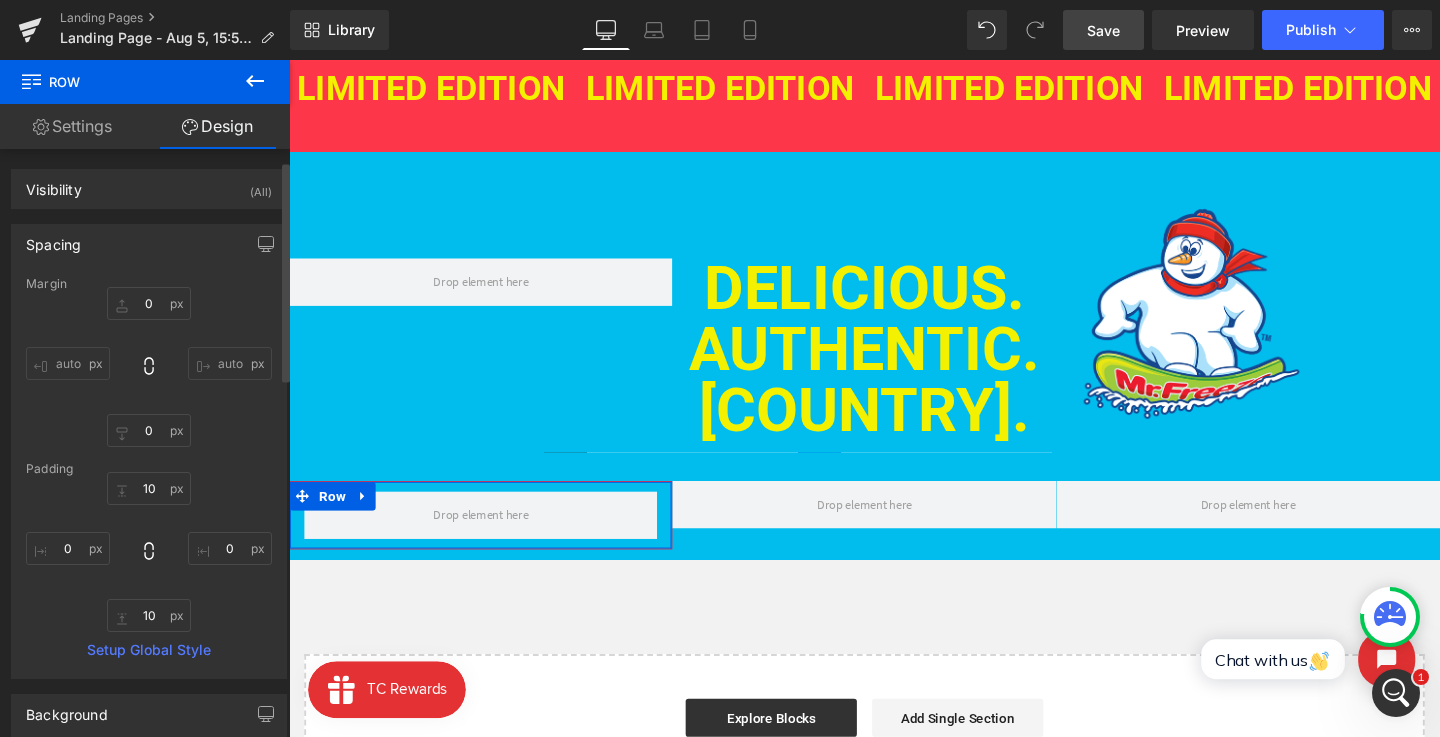 type on "auto" 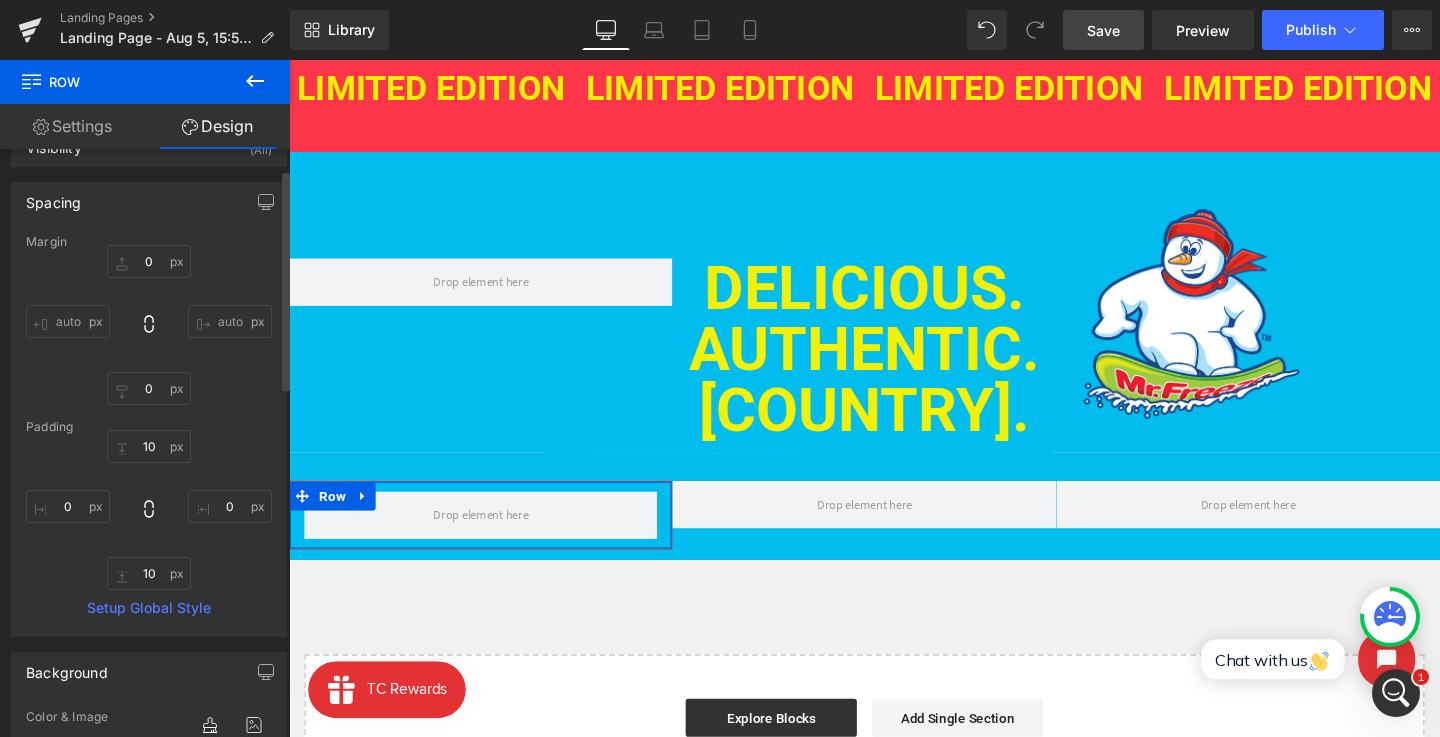 scroll, scrollTop: 54, scrollLeft: 0, axis: vertical 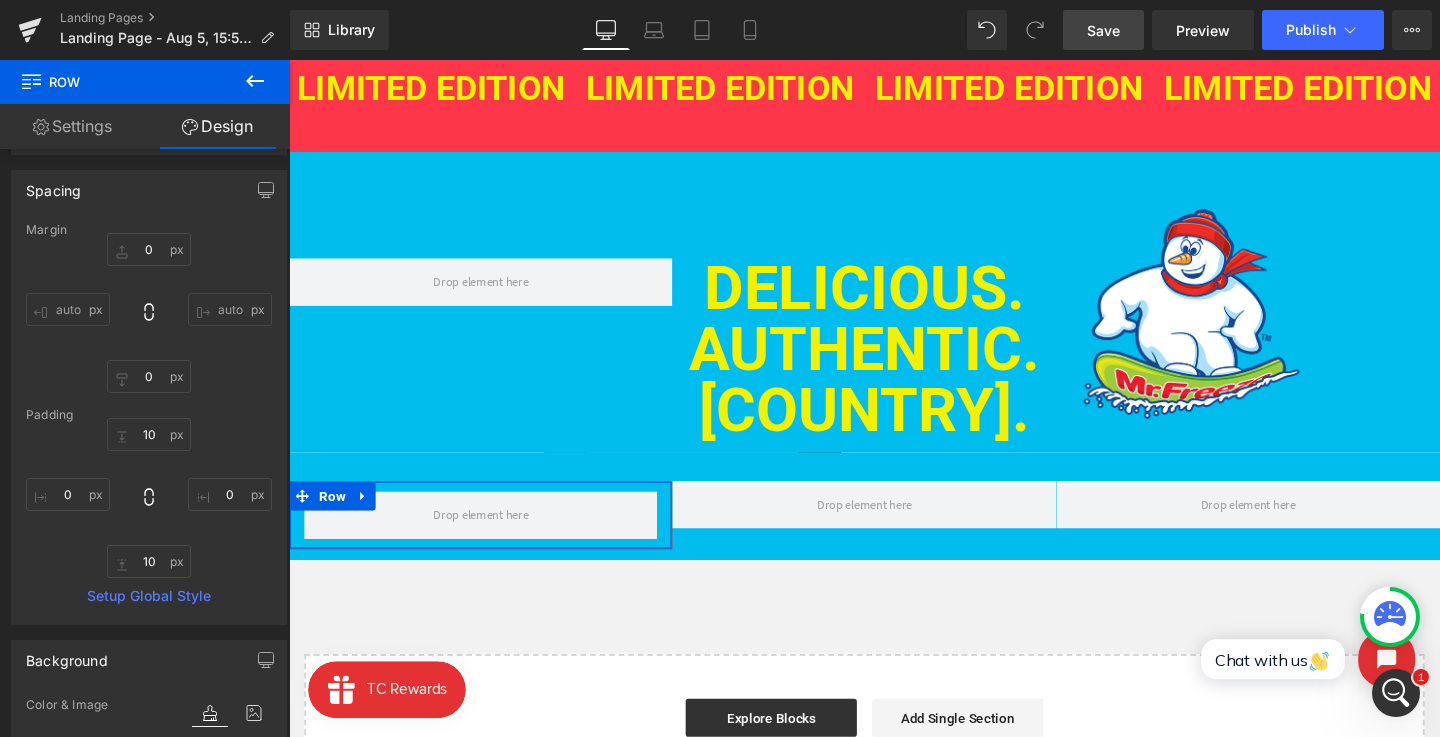 click on "Settings" at bounding box center [72, 126] 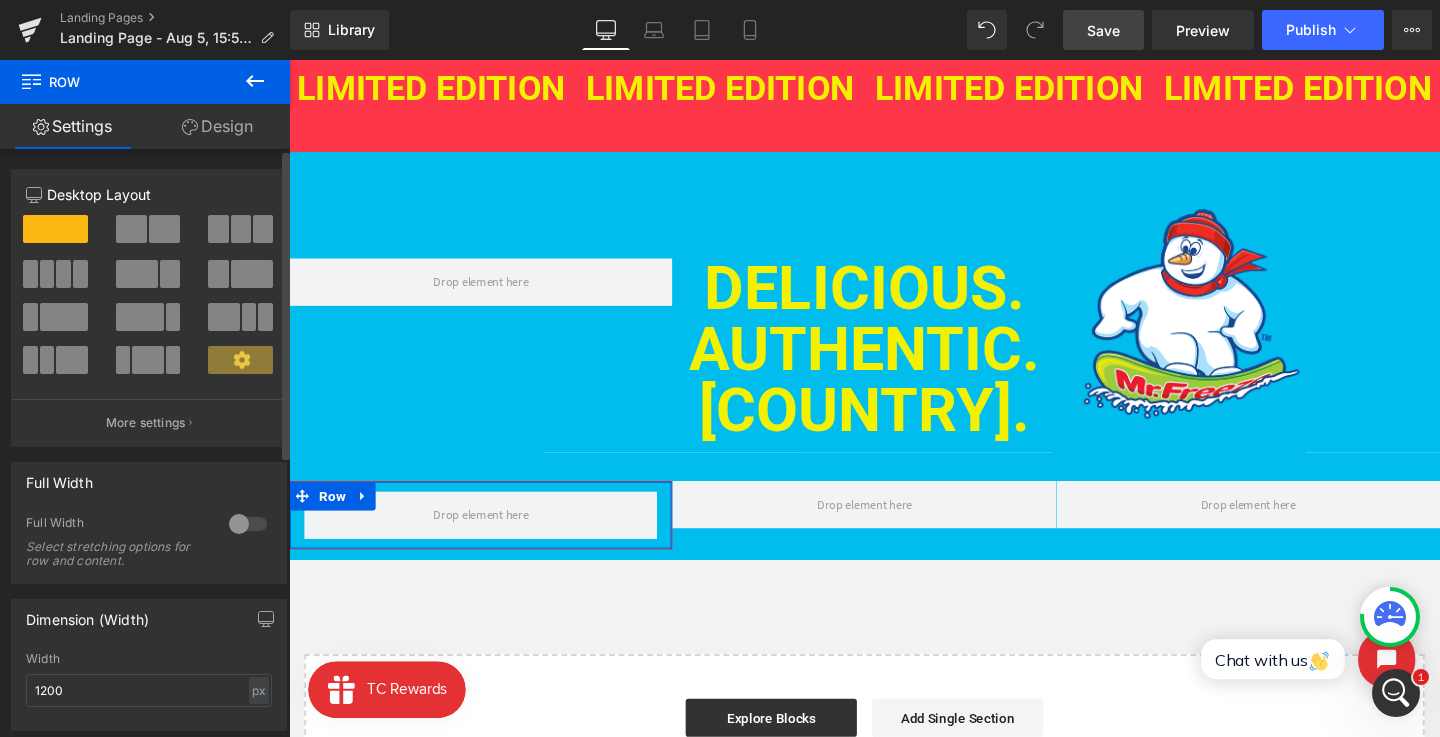 click at bounding box center (248, 524) 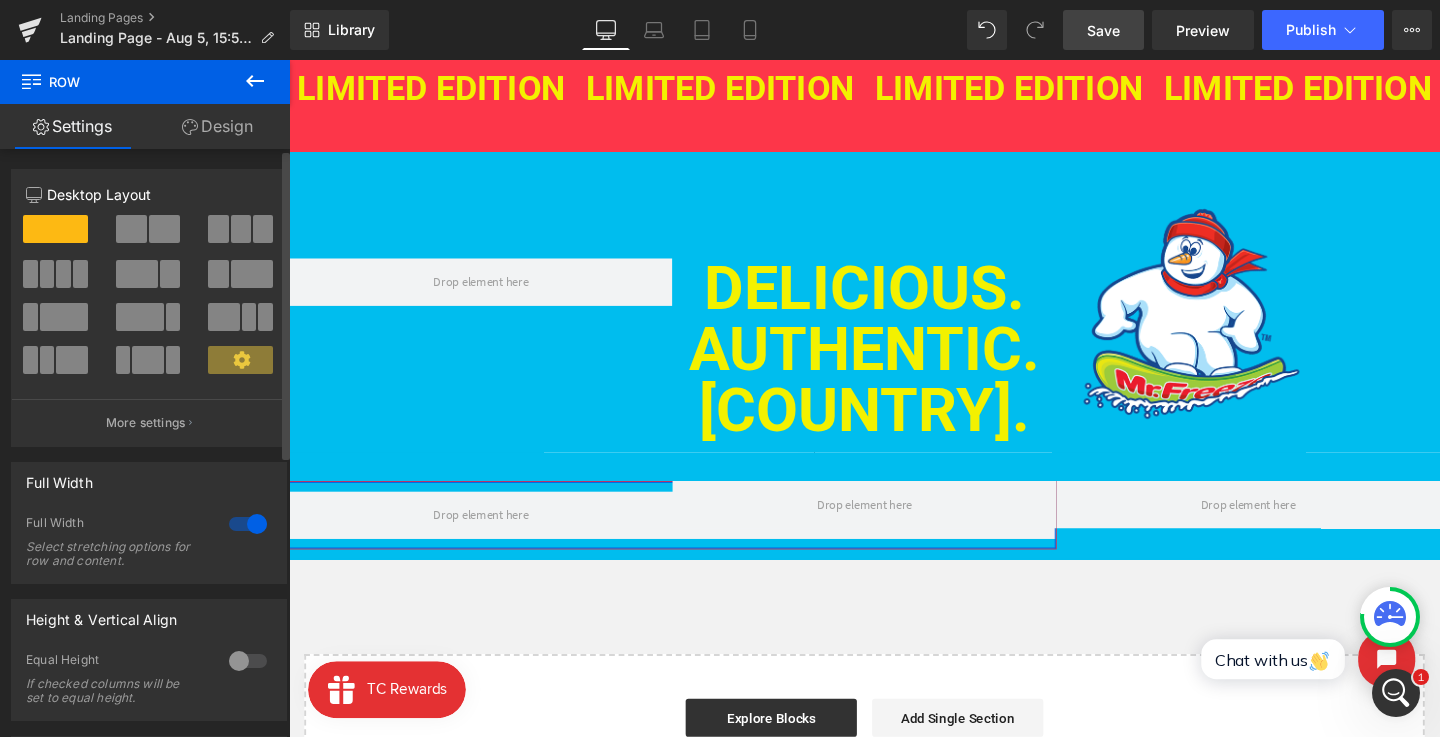 click at bounding box center [248, 524] 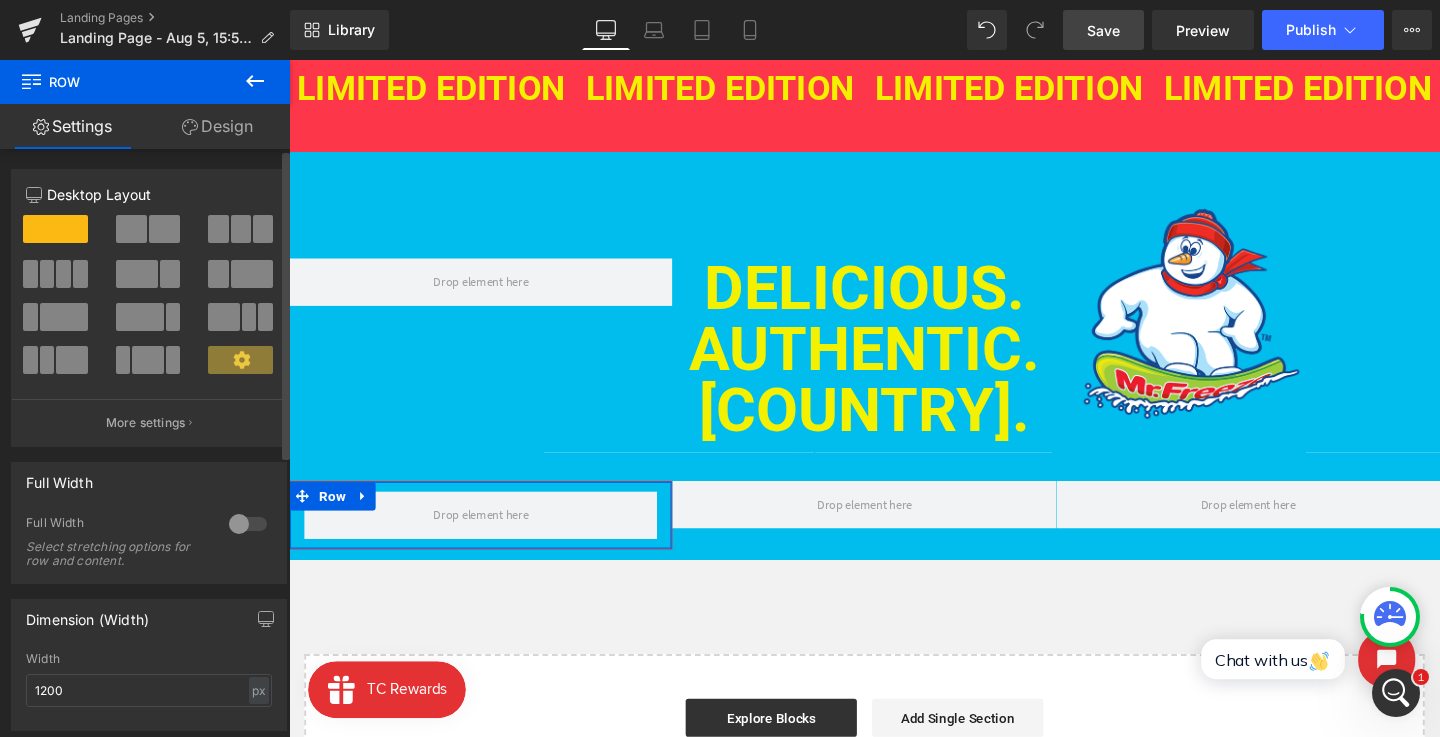 scroll, scrollTop: 145, scrollLeft: 0, axis: vertical 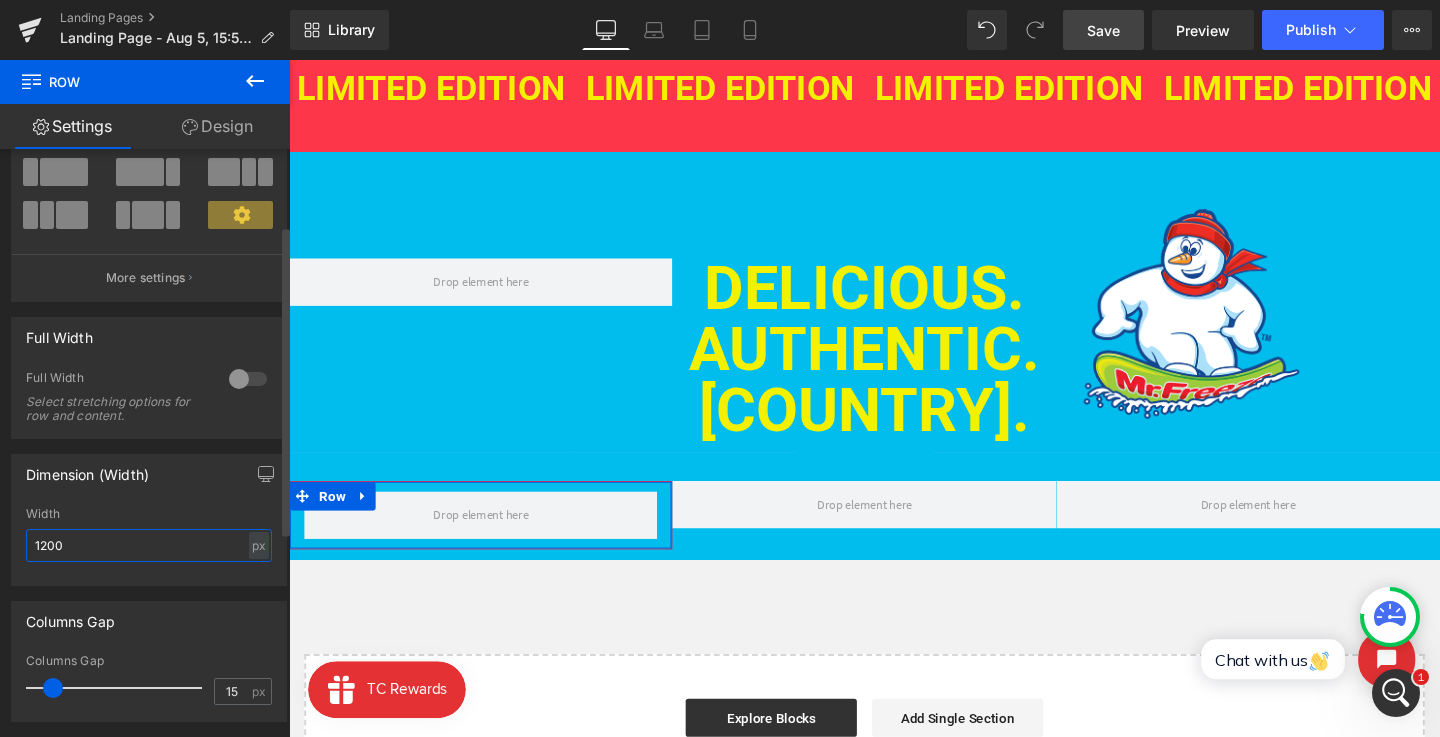 click on "1200" at bounding box center (149, 545) 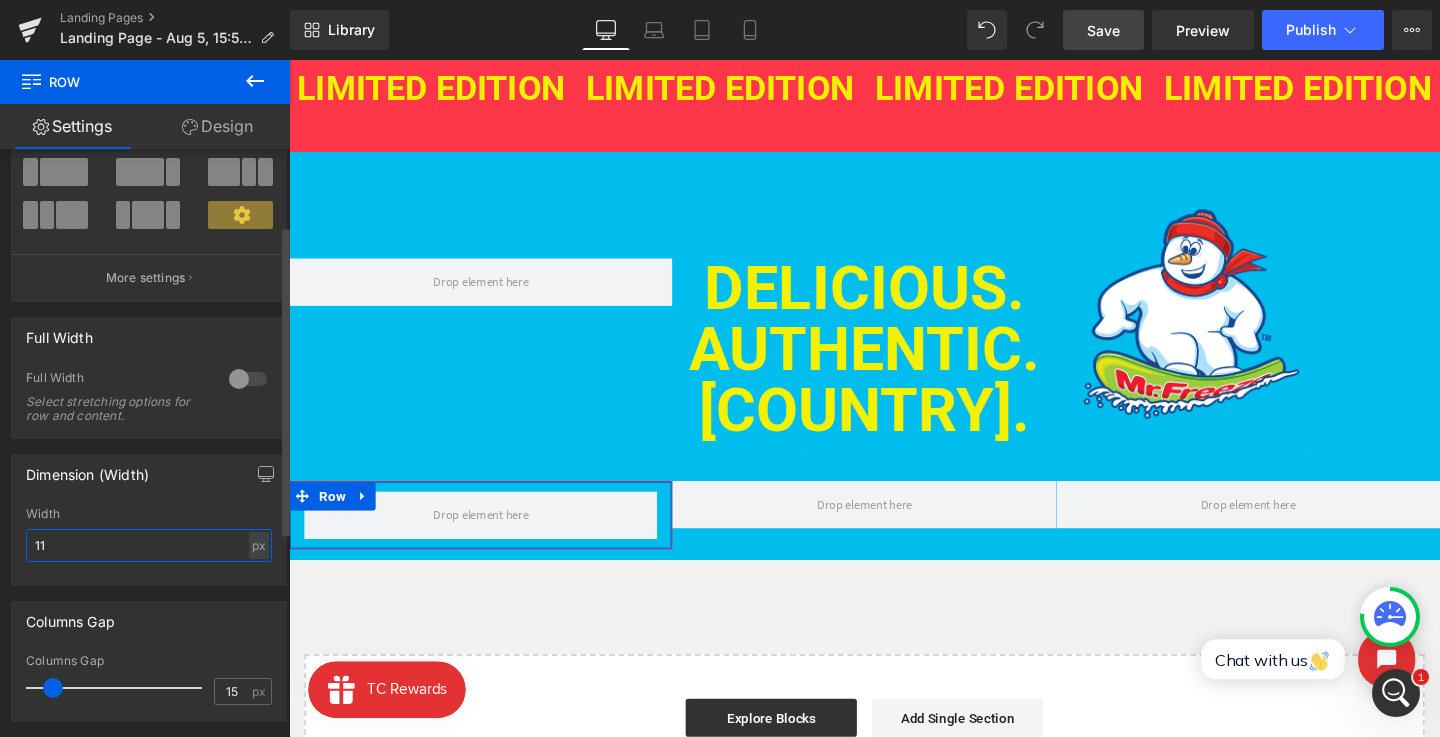 type on "1" 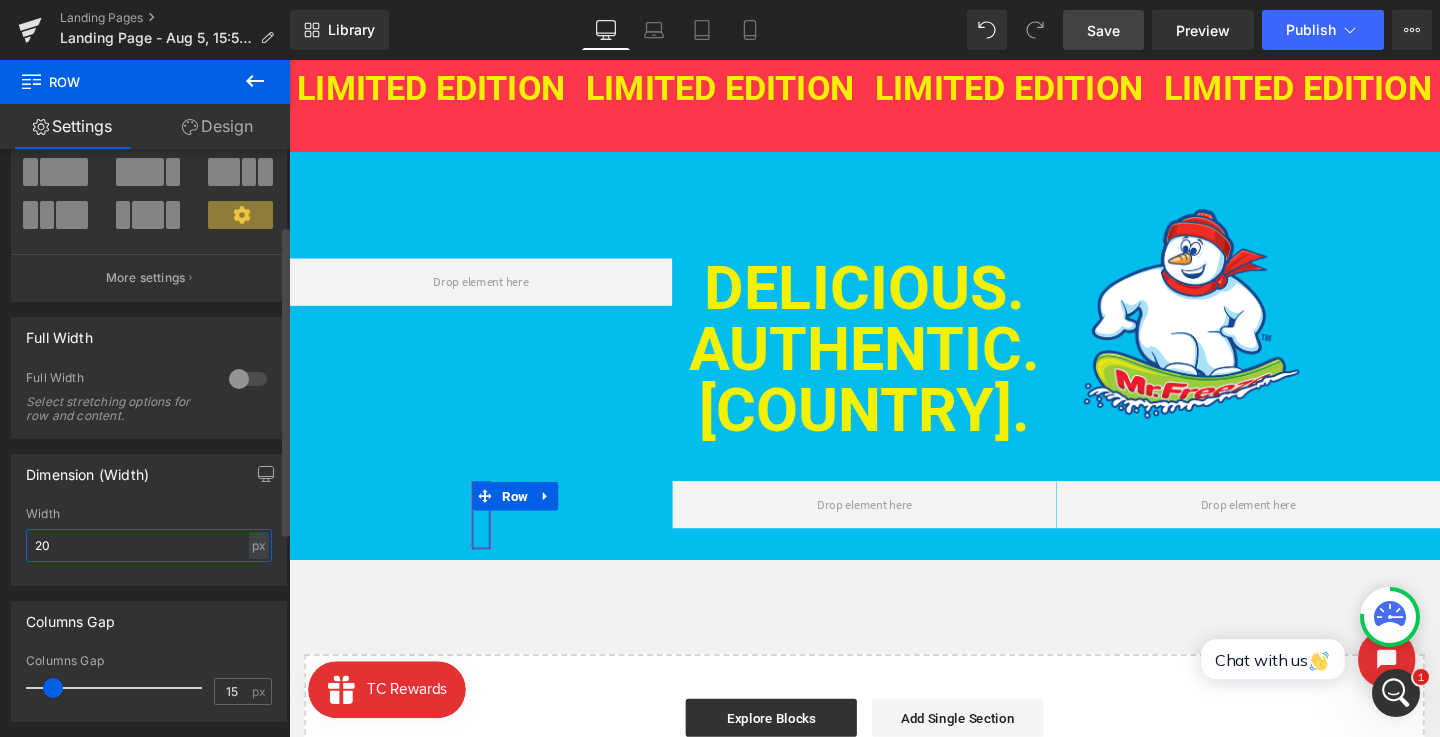 type on "2" 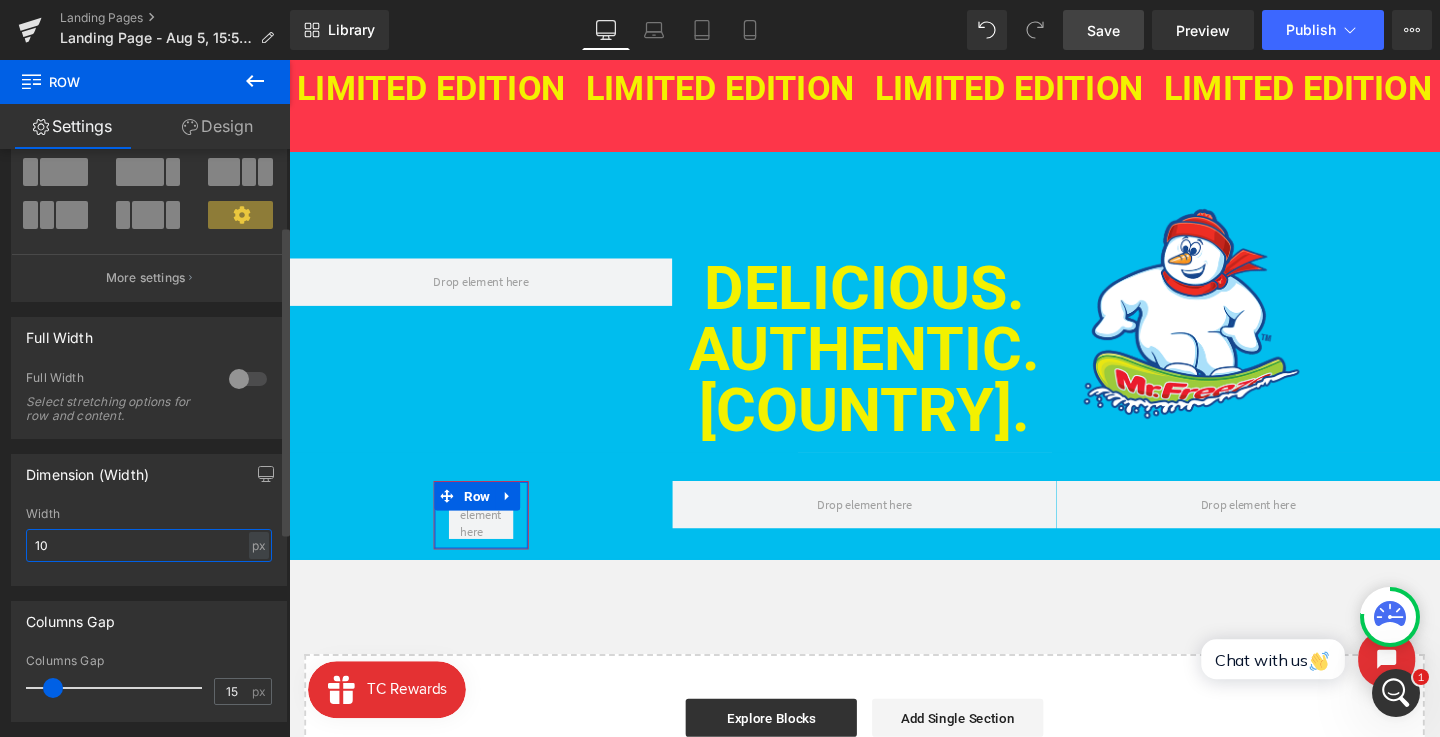 type on "1" 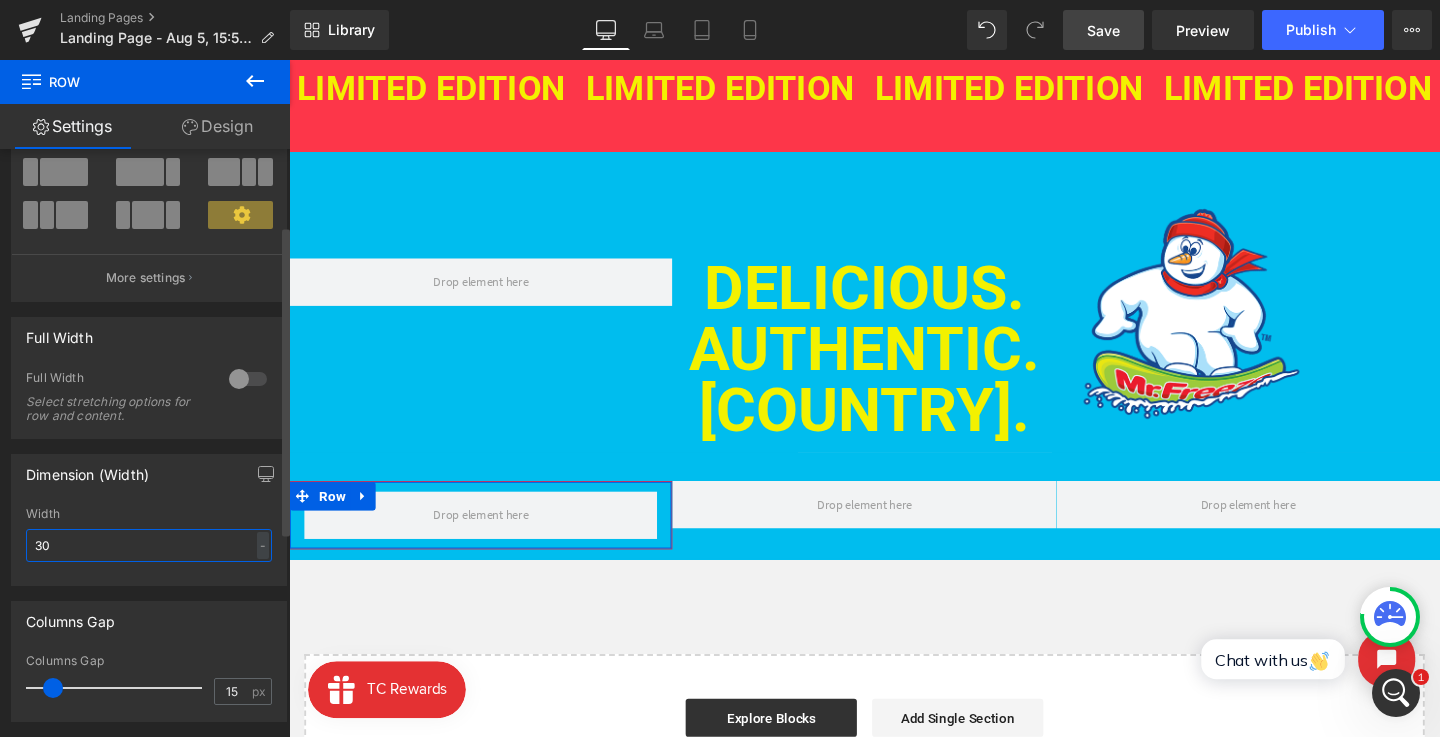 type on "300" 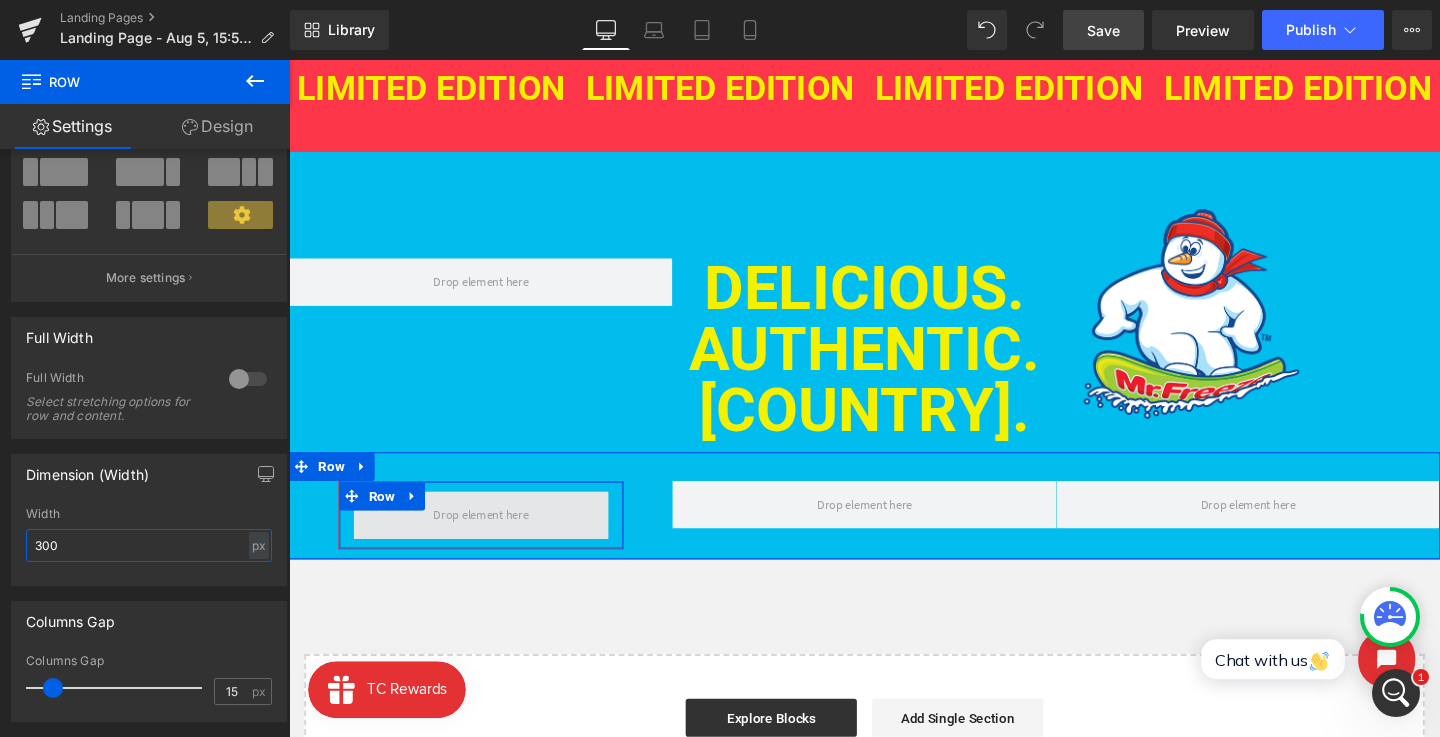 scroll, scrollTop: 682, scrollLeft: 0, axis: vertical 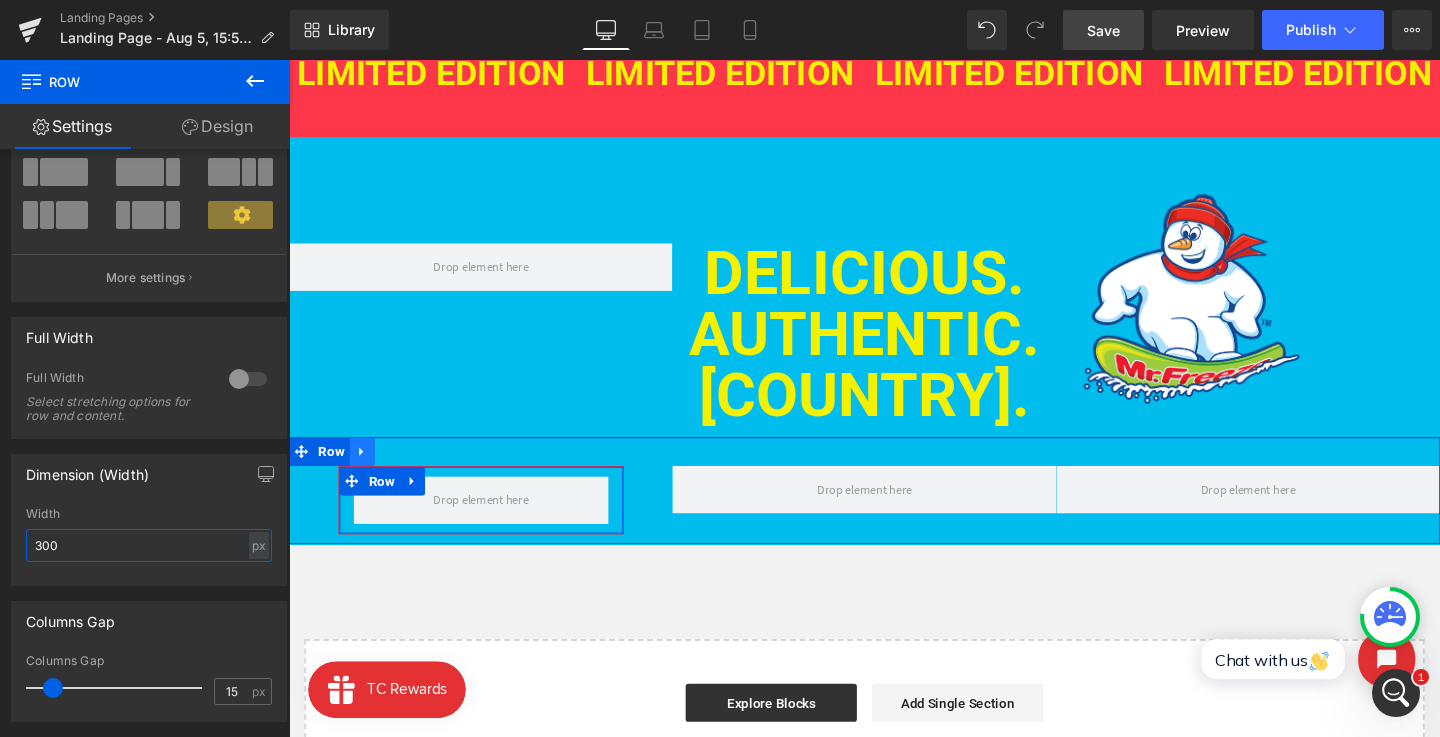 click on "Row" at bounding box center (387, 503) 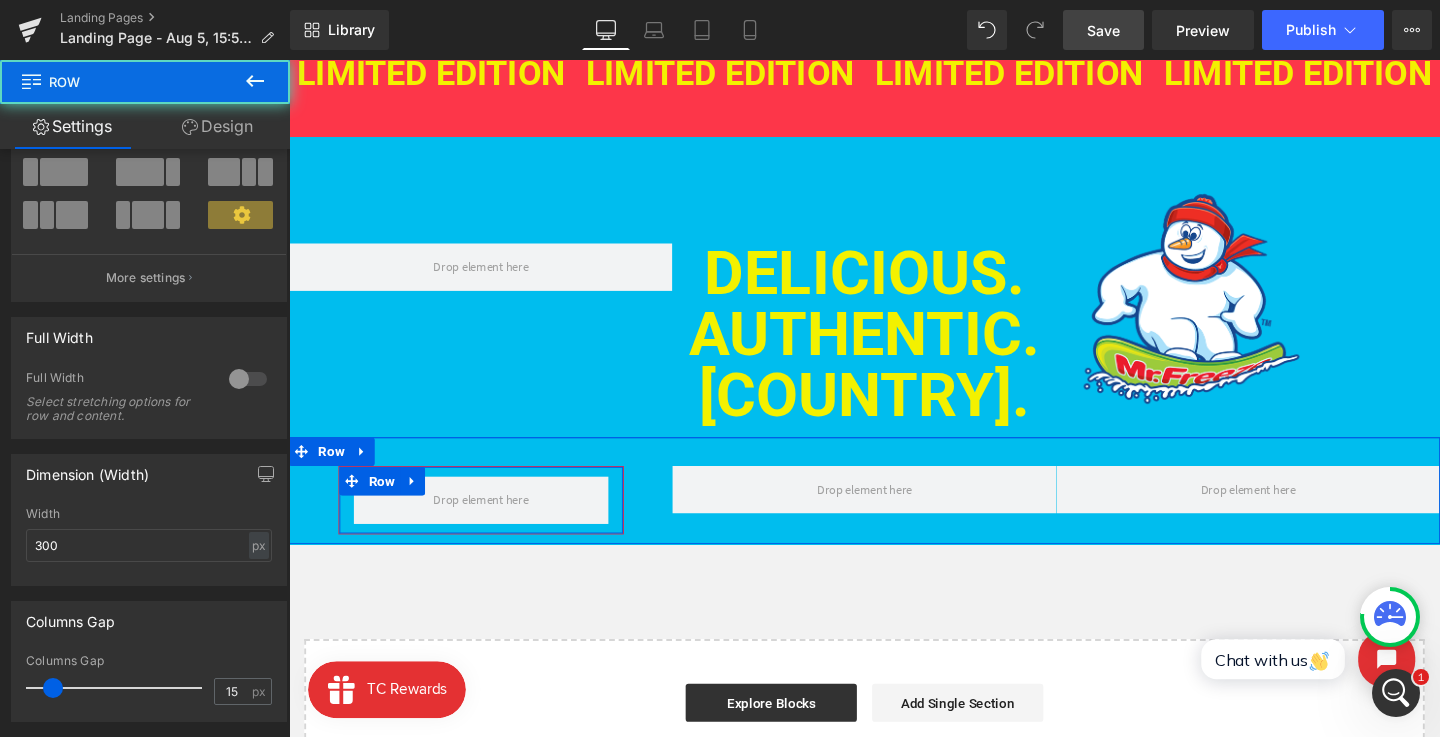 click on "Design" at bounding box center (217, 126) 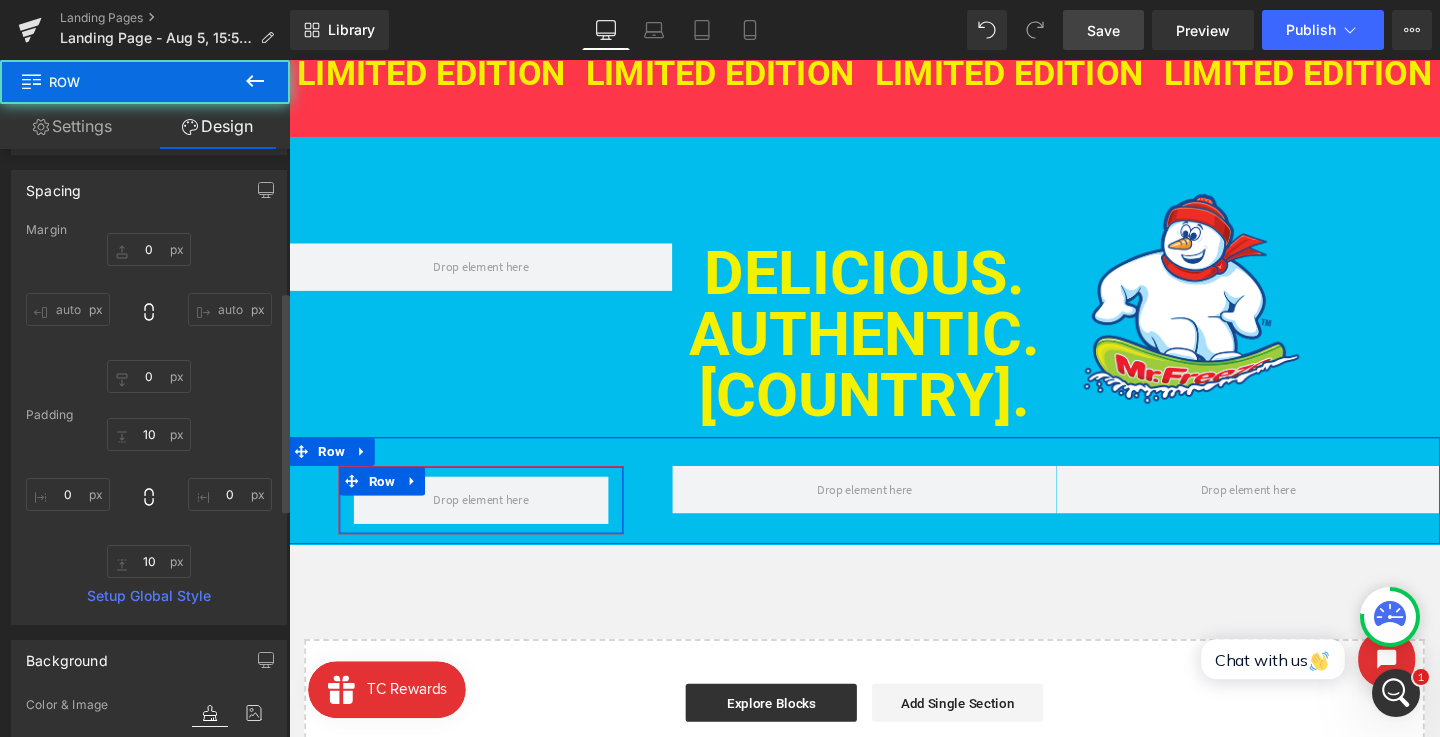 scroll, scrollTop: 379, scrollLeft: 0, axis: vertical 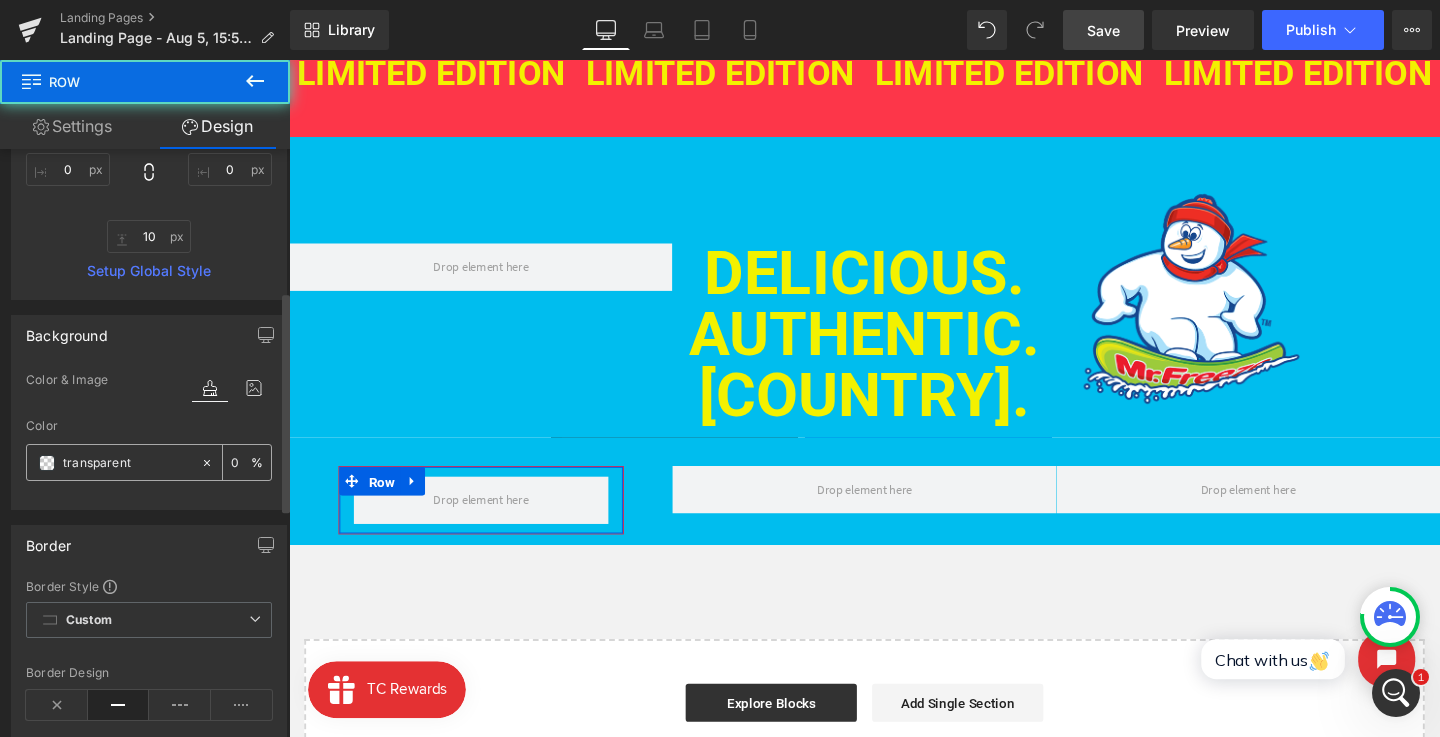 type on "0" 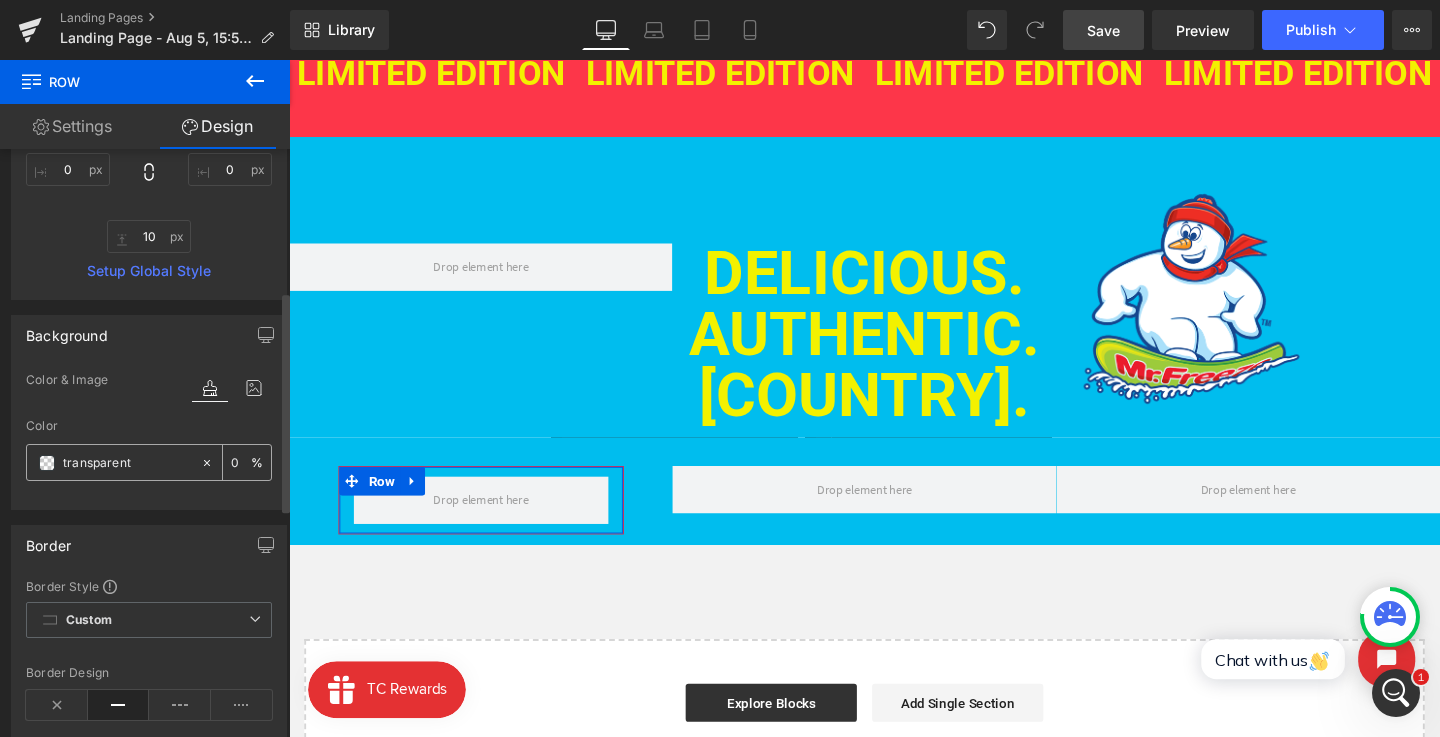 click on "transparent" at bounding box center [113, 462] 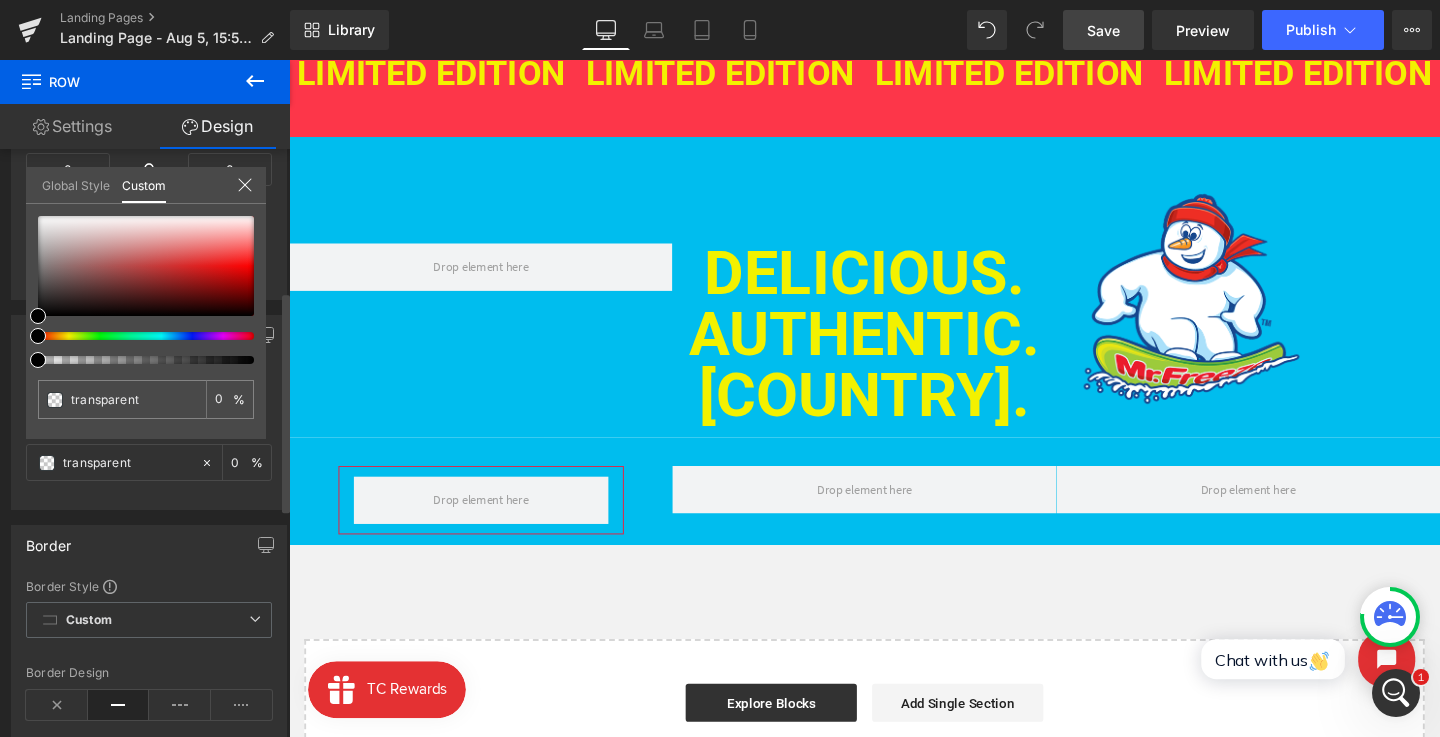 click on "transparent" at bounding box center [134, 399] 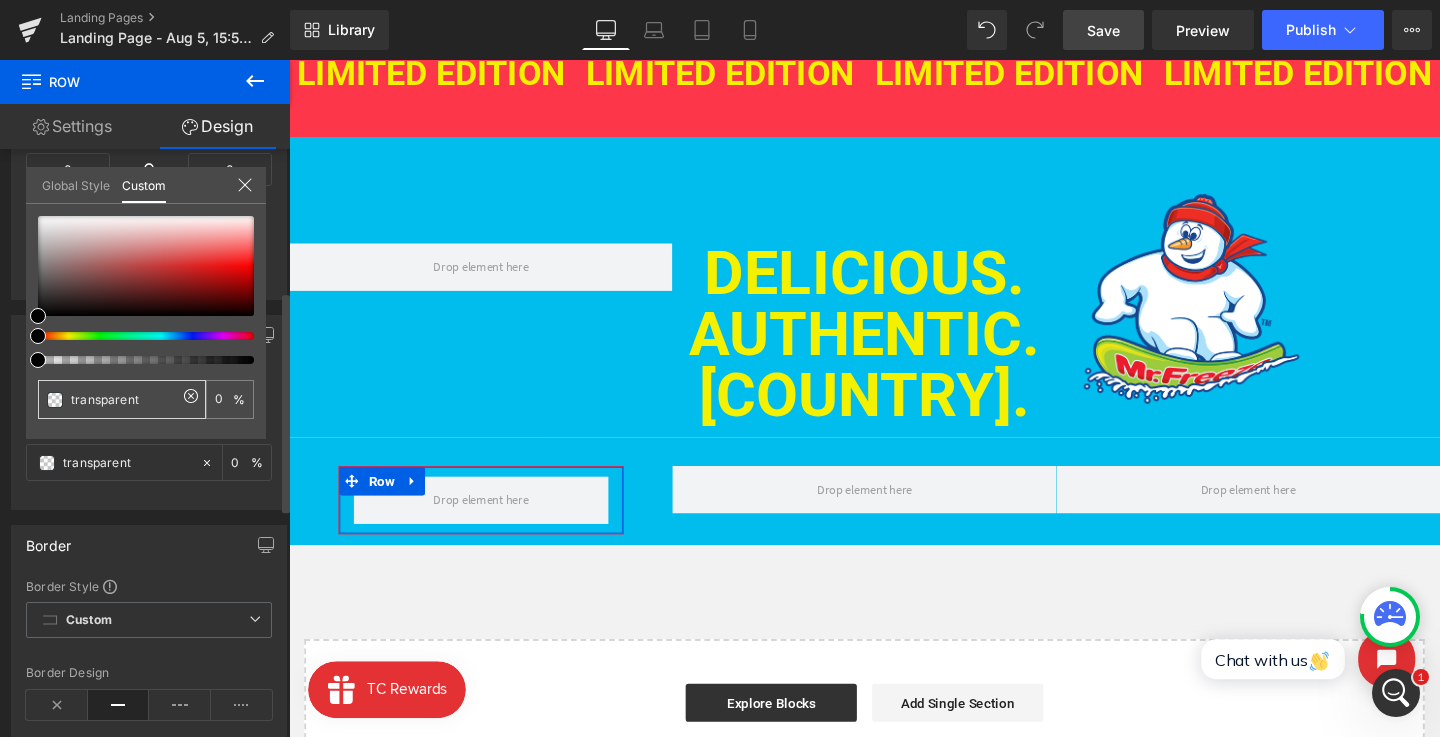 type on "#" 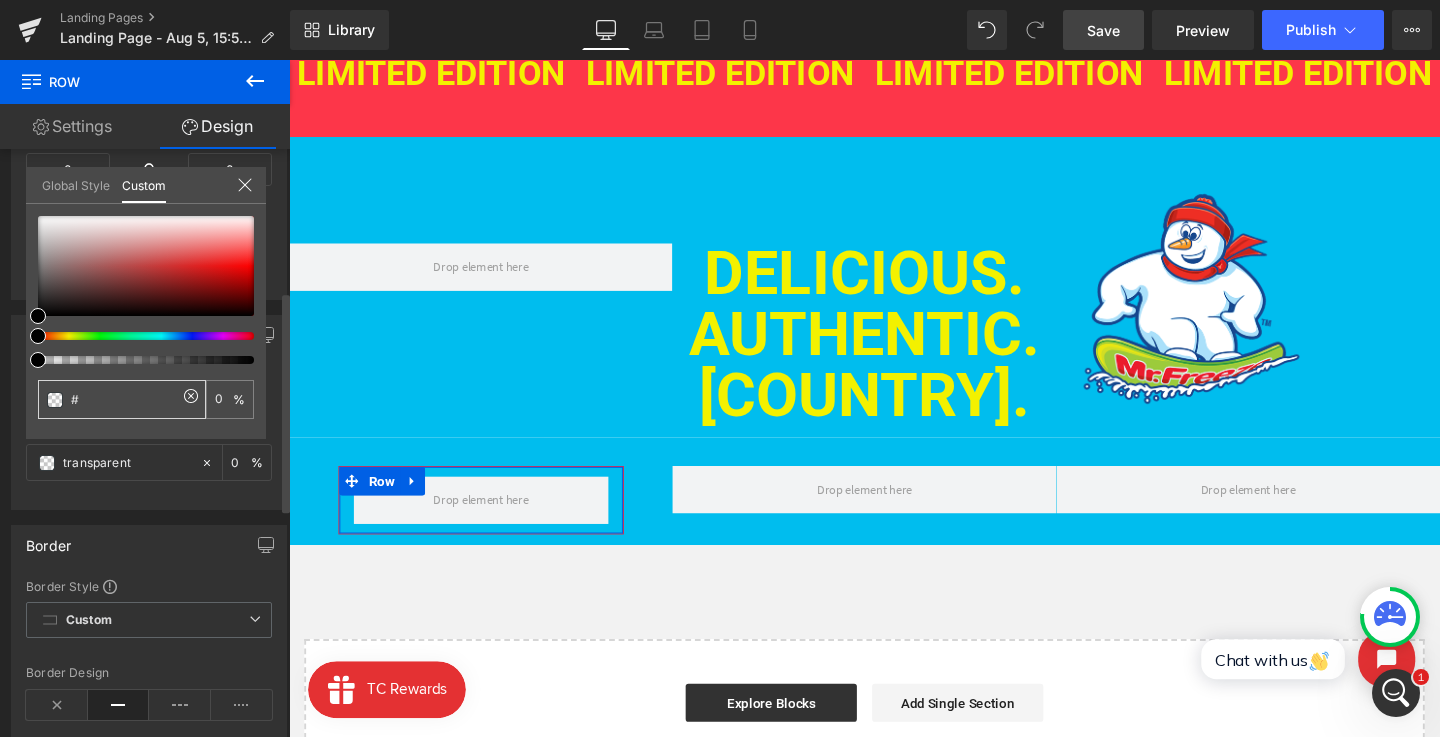 type on "#" 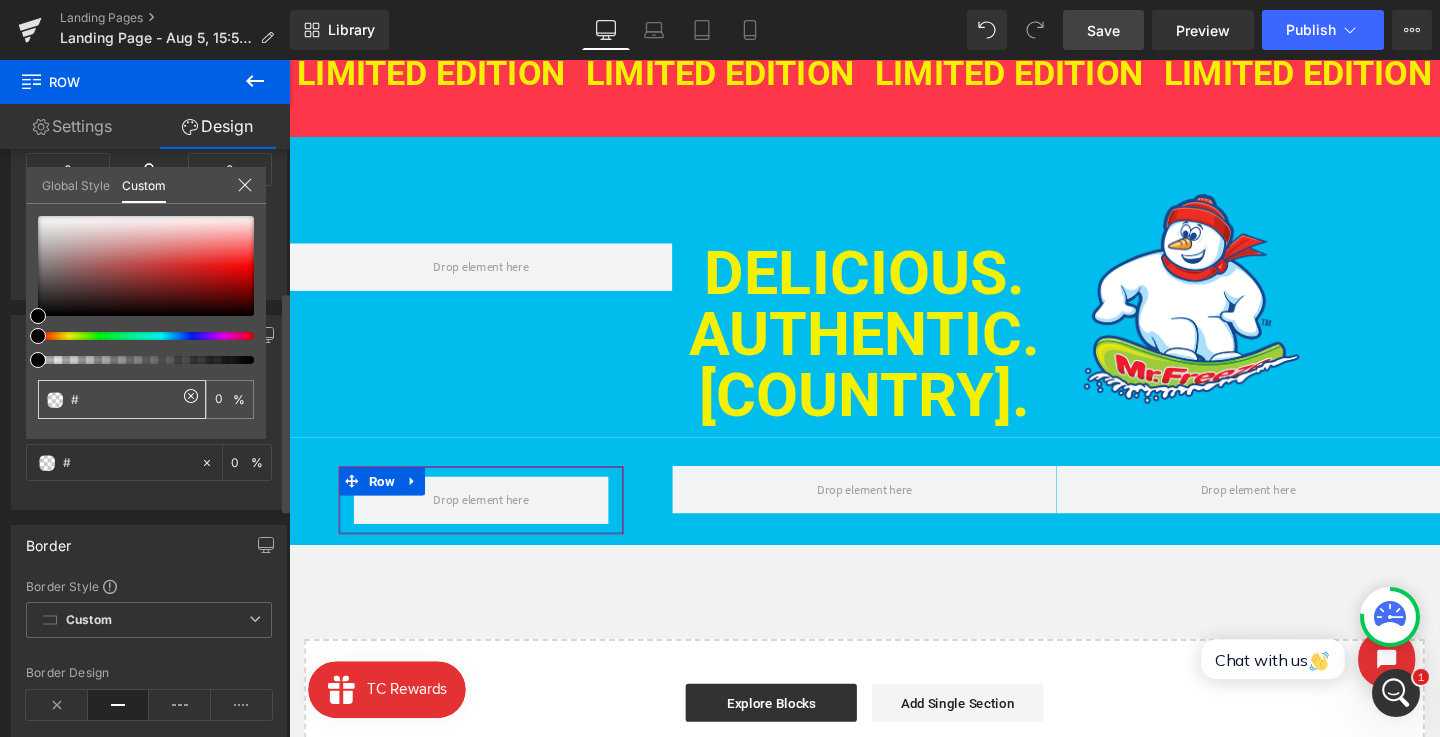paste on "73E2FF" 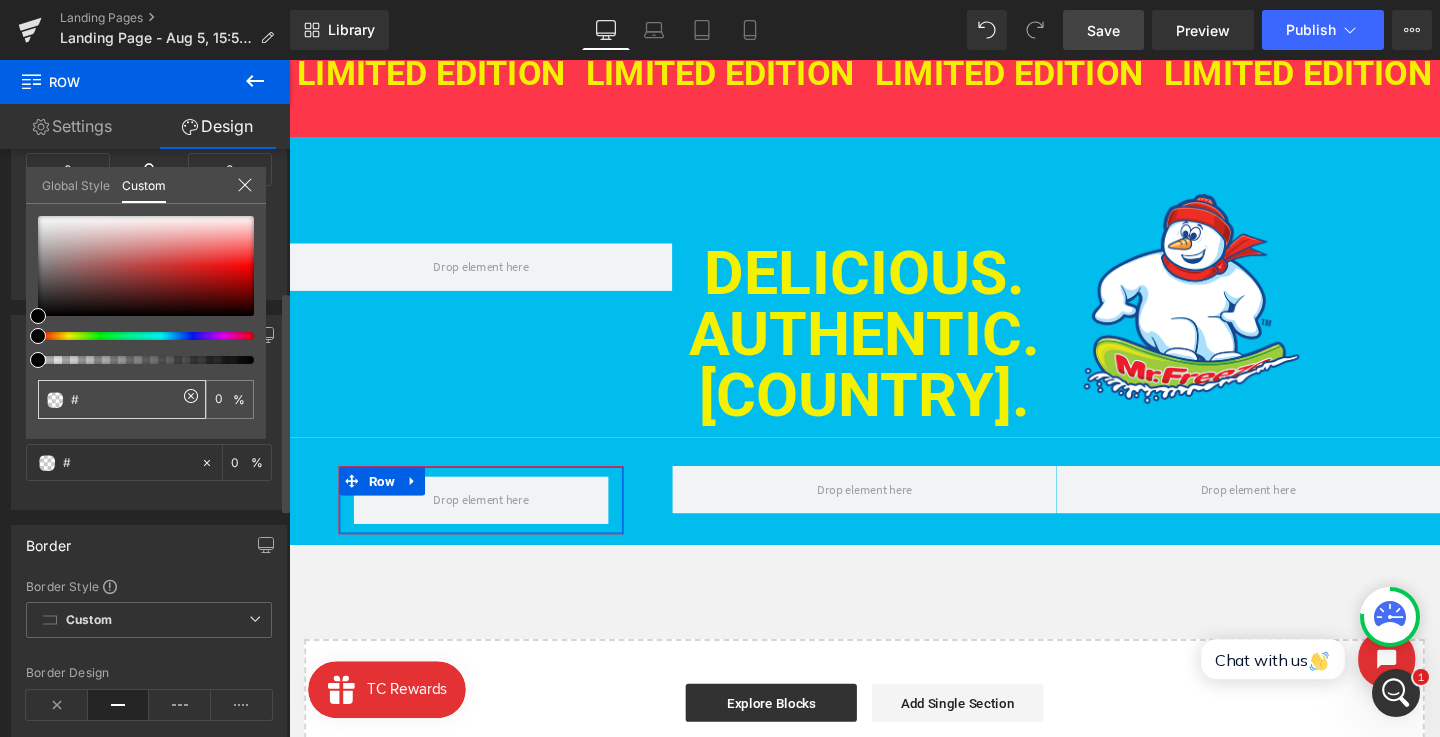 type on "#73E2FF" 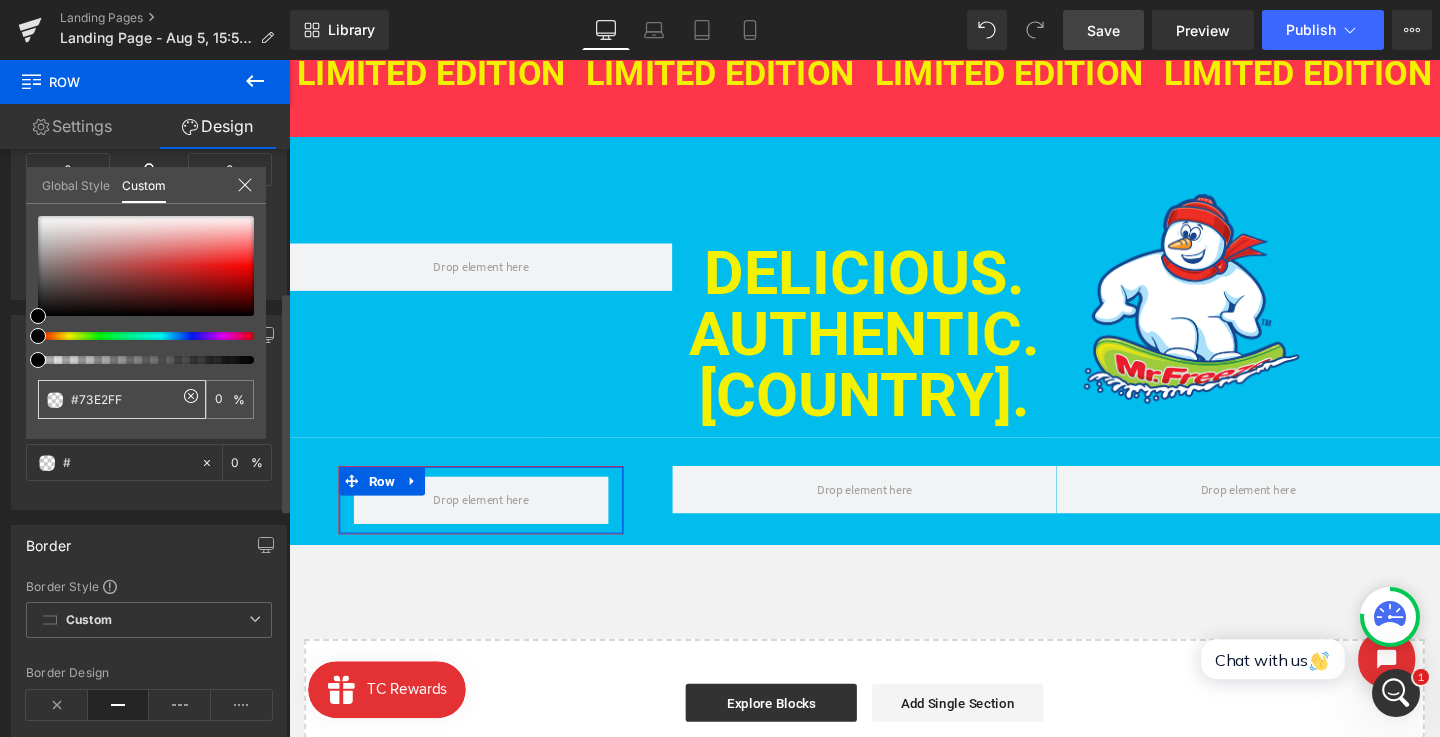 type on "#73E2FF" 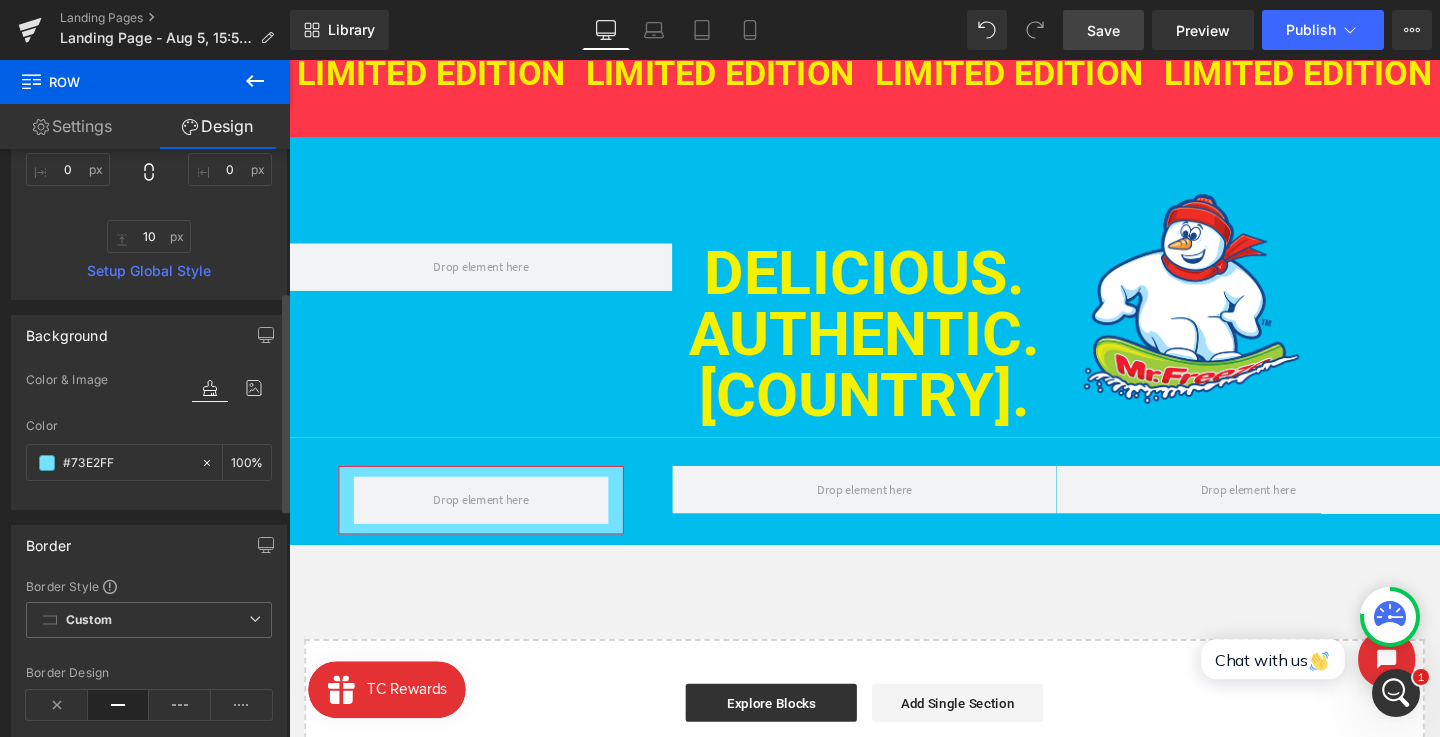 scroll, scrollTop: 674, scrollLeft: 0, axis: vertical 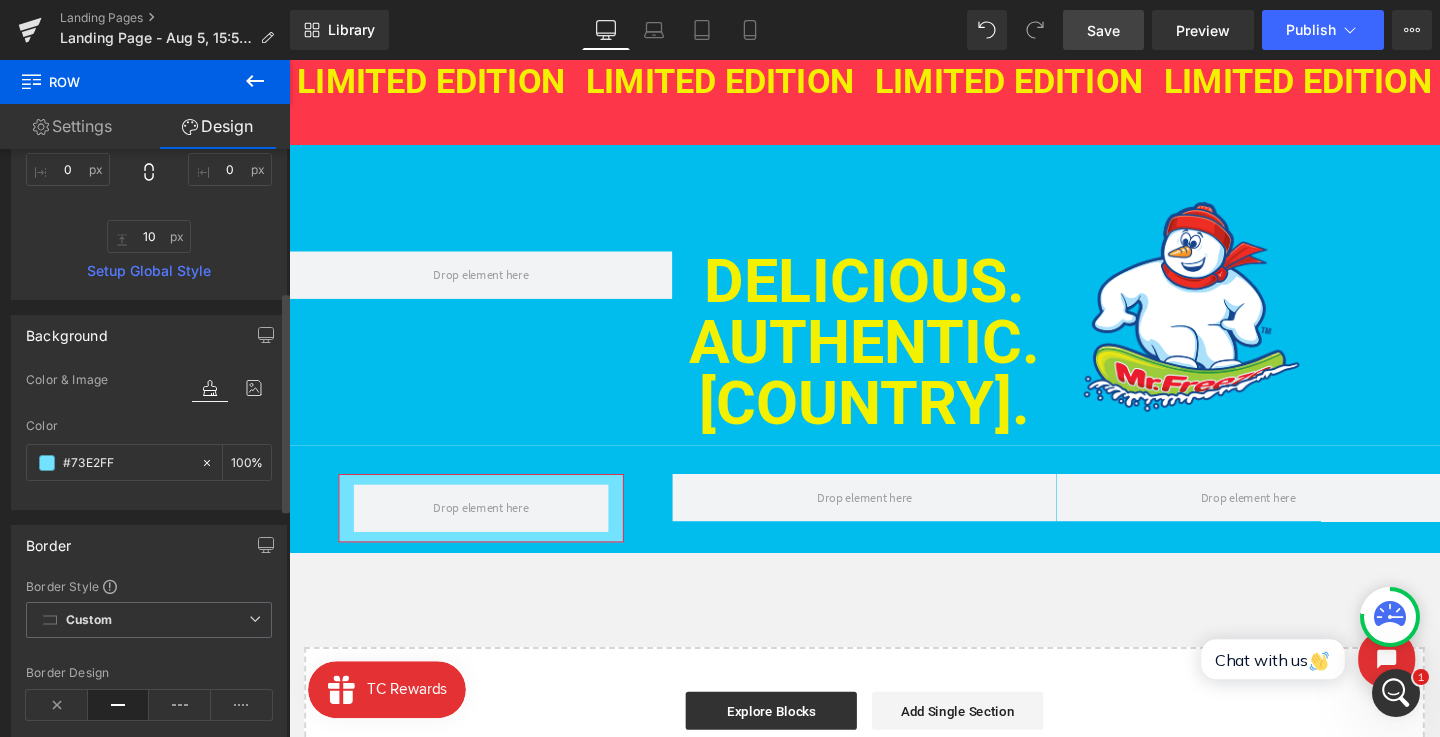 click on "Skip to content
Search
Home
Supplements
PRE WORKOUT
CARAMEL CANDY APPLE - LIMITED EDITION
EAAs / BCAAs
PROTEIN
CREATINE" at bounding box center [894, 348] 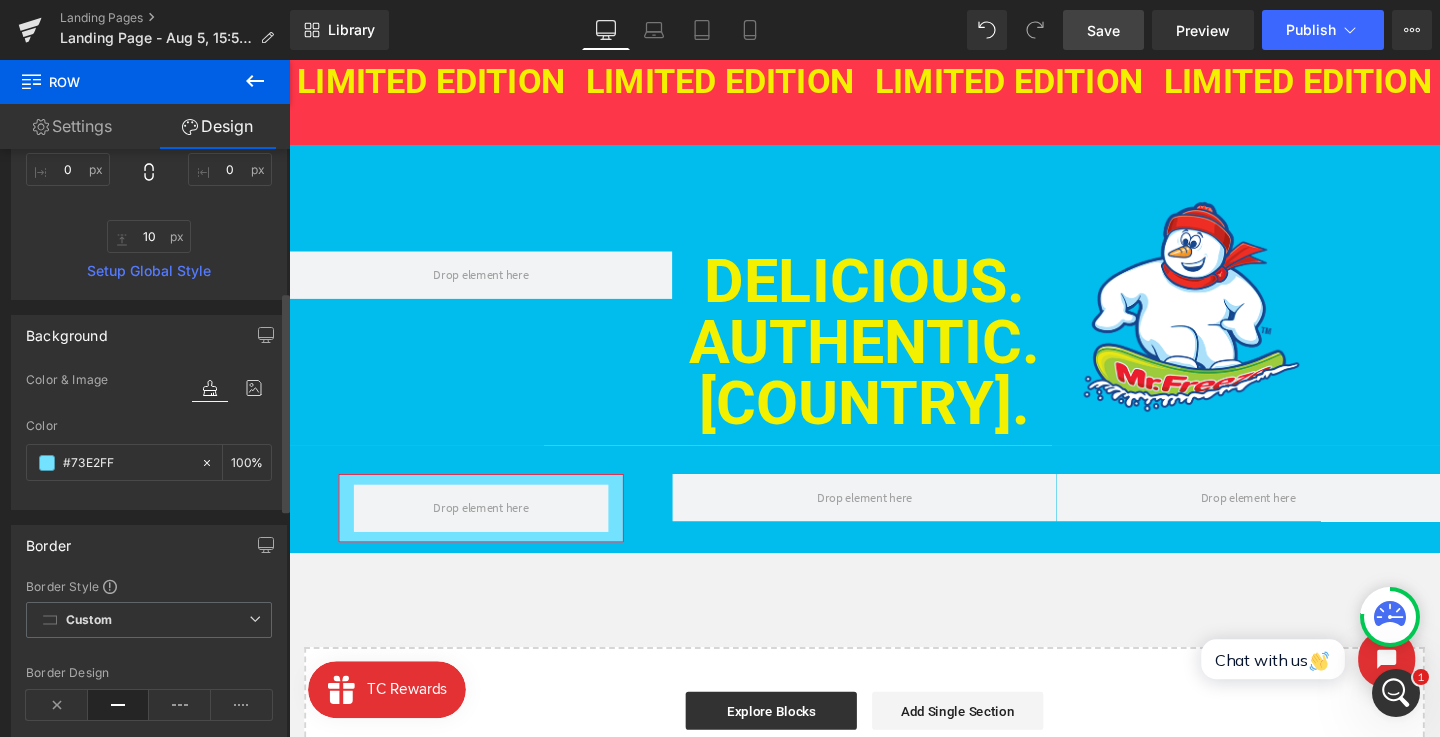click on "Save" at bounding box center [1103, 30] 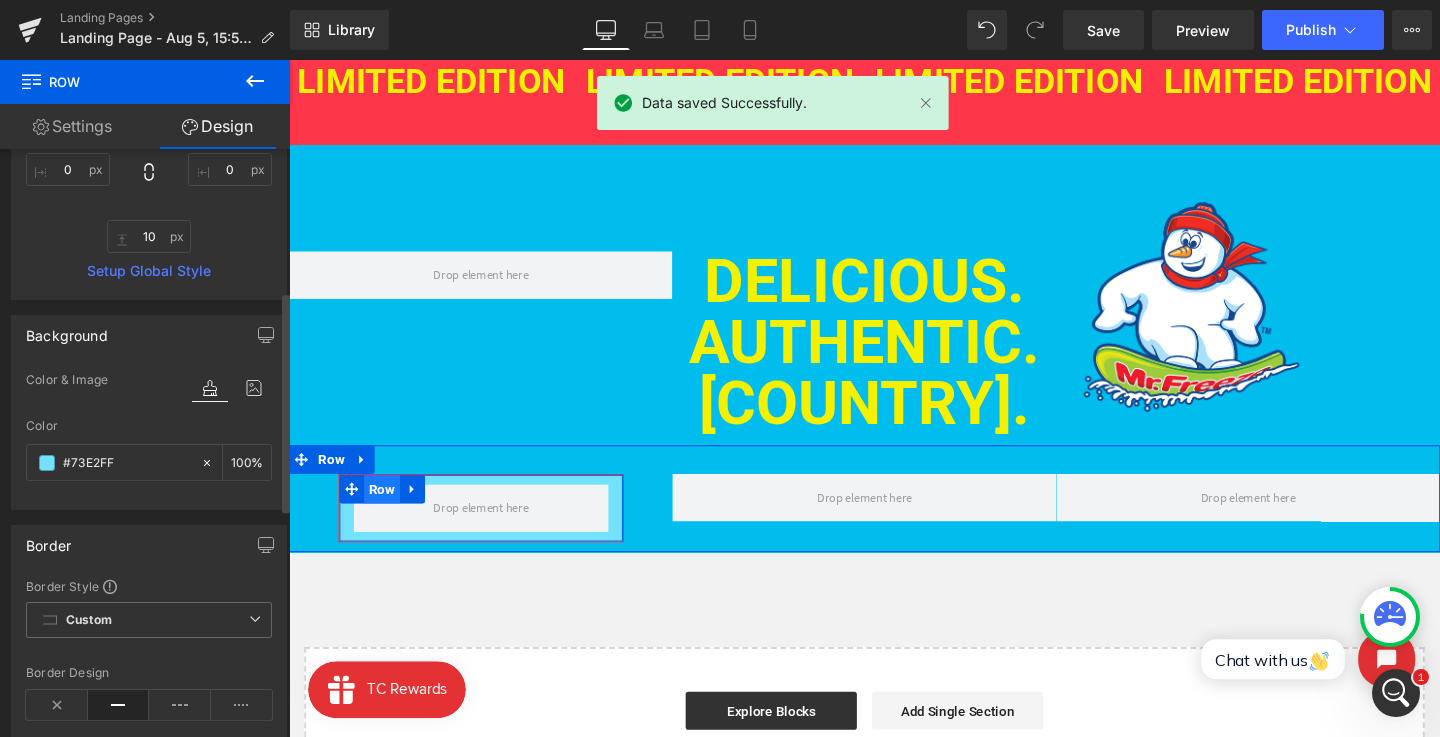 click on "Row" at bounding box center [387, 511] 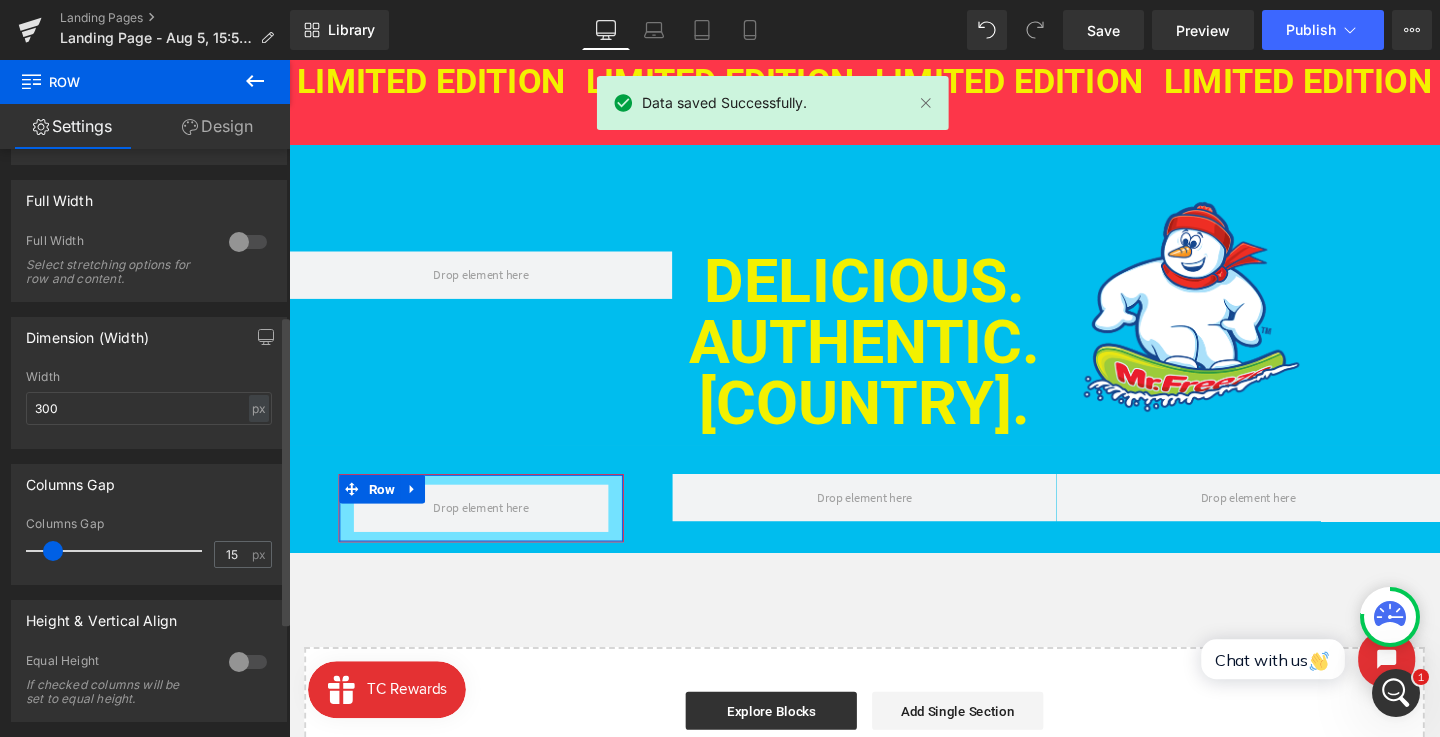 scroll, scrollTop: 535, scrollLeft: 0, axis: vertical 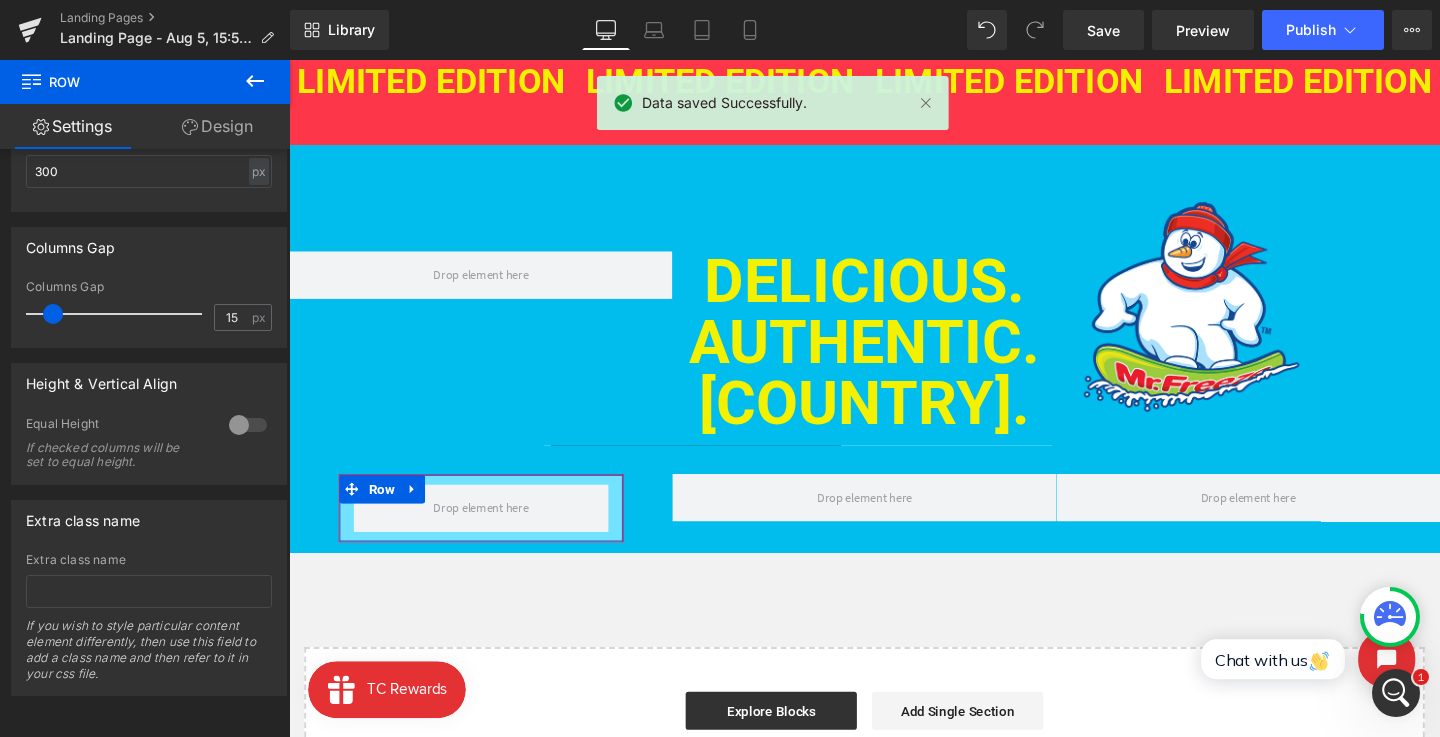 click 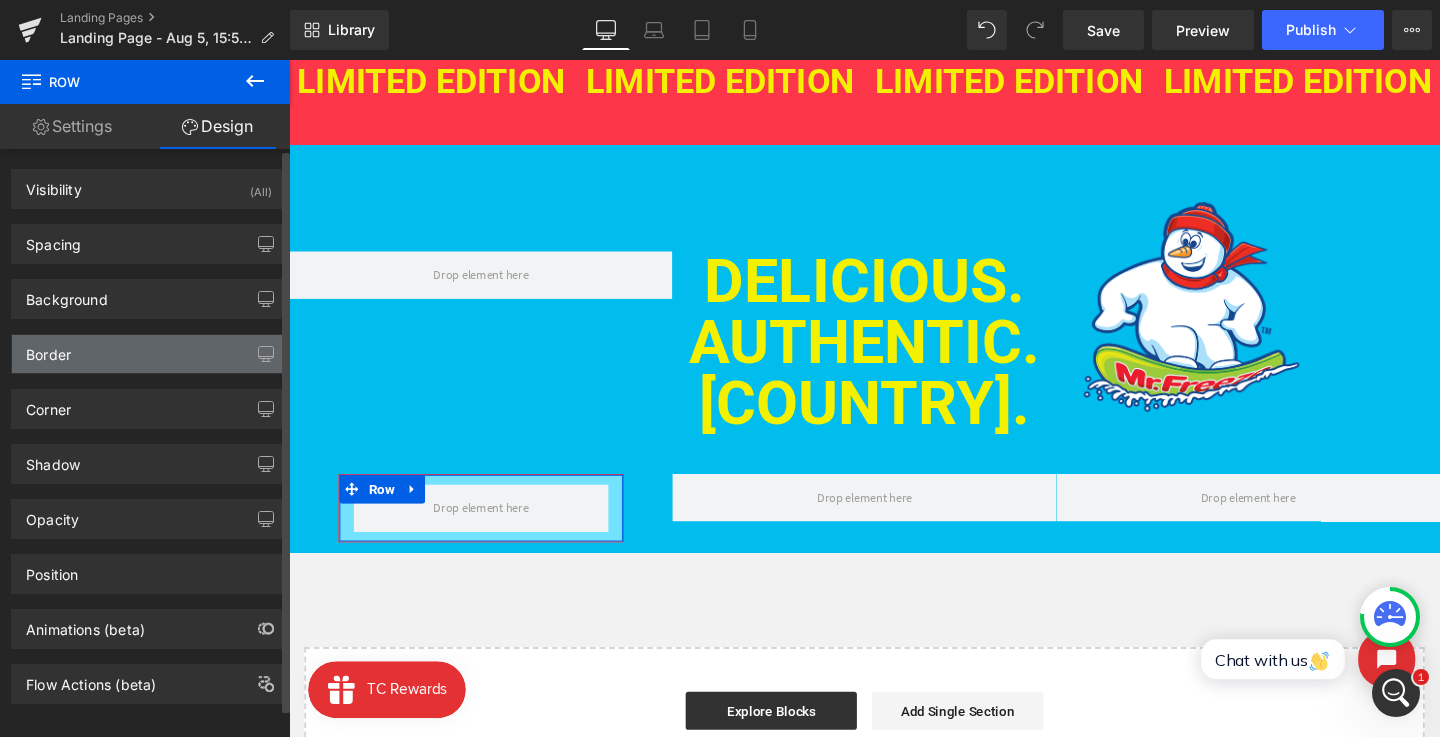 click on "Border" at bounding box center (149, 354) 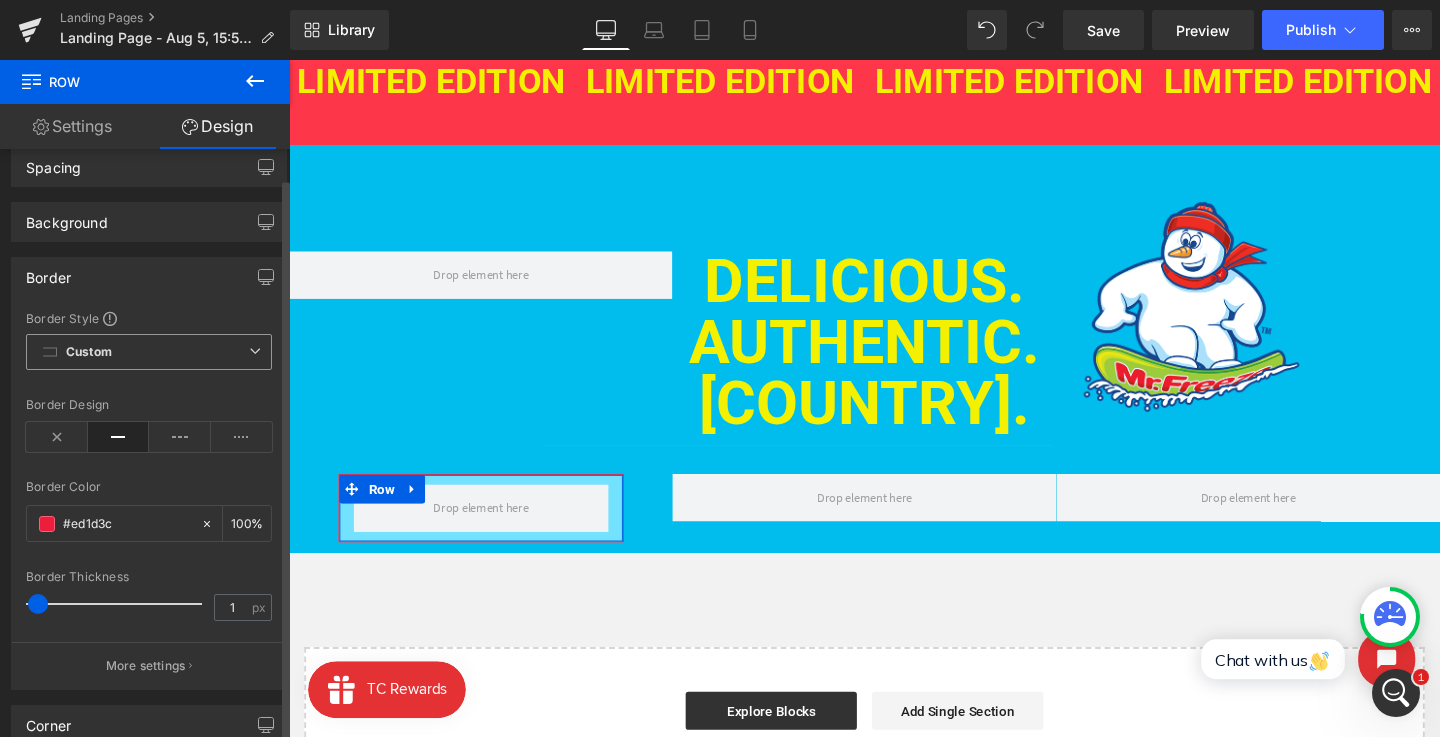 scroll, scrollTop: 78, scrollLeft: 0, axis: vertical 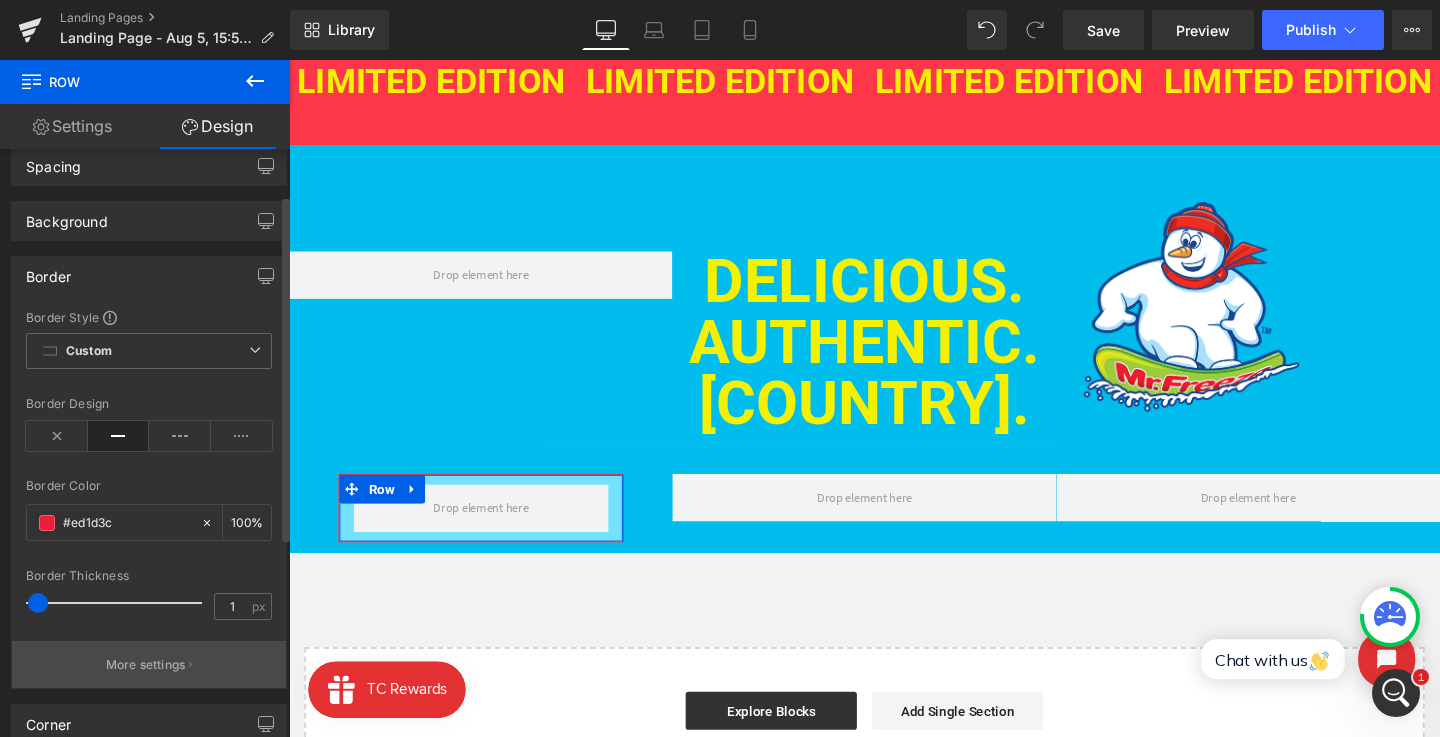 click on "More settings" at bounding box center (149, 664) 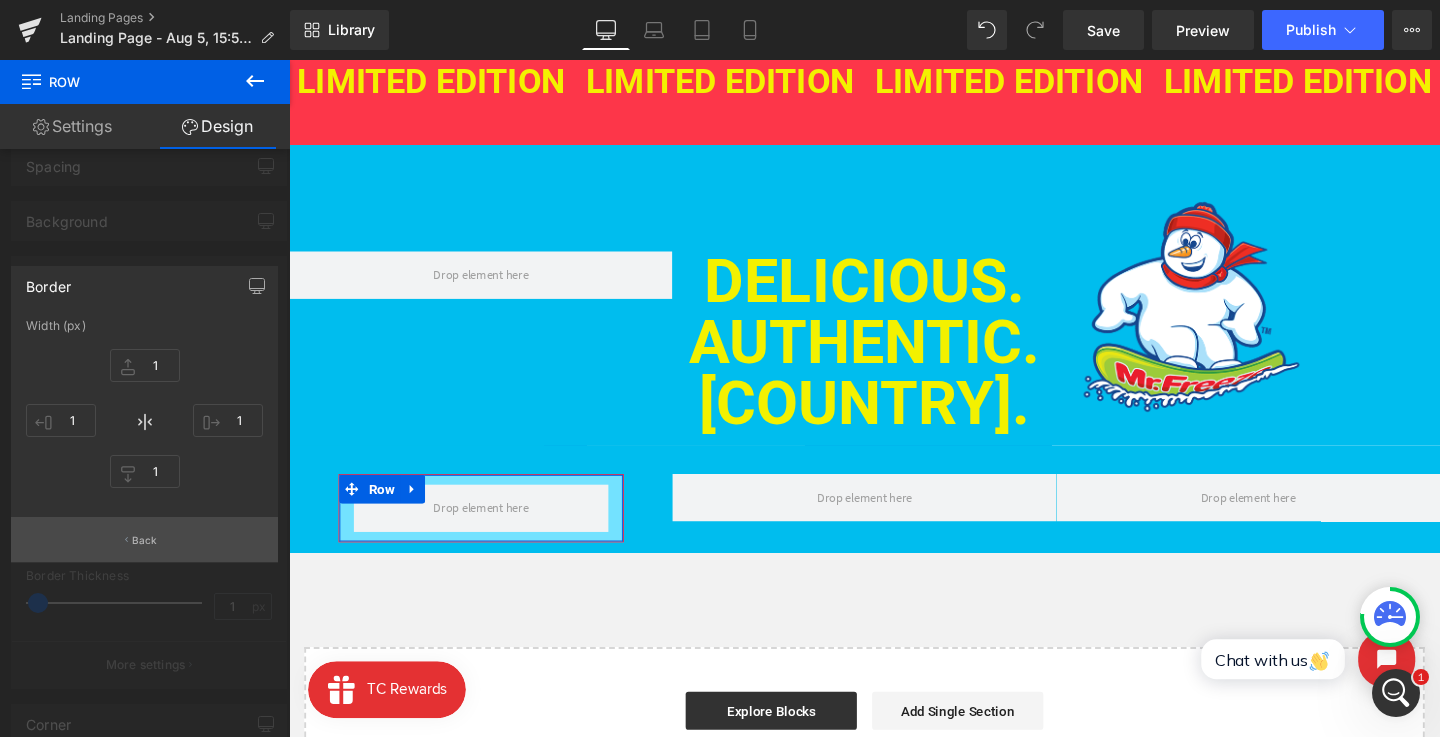 click on "Back" at bounding box center [144, 539] 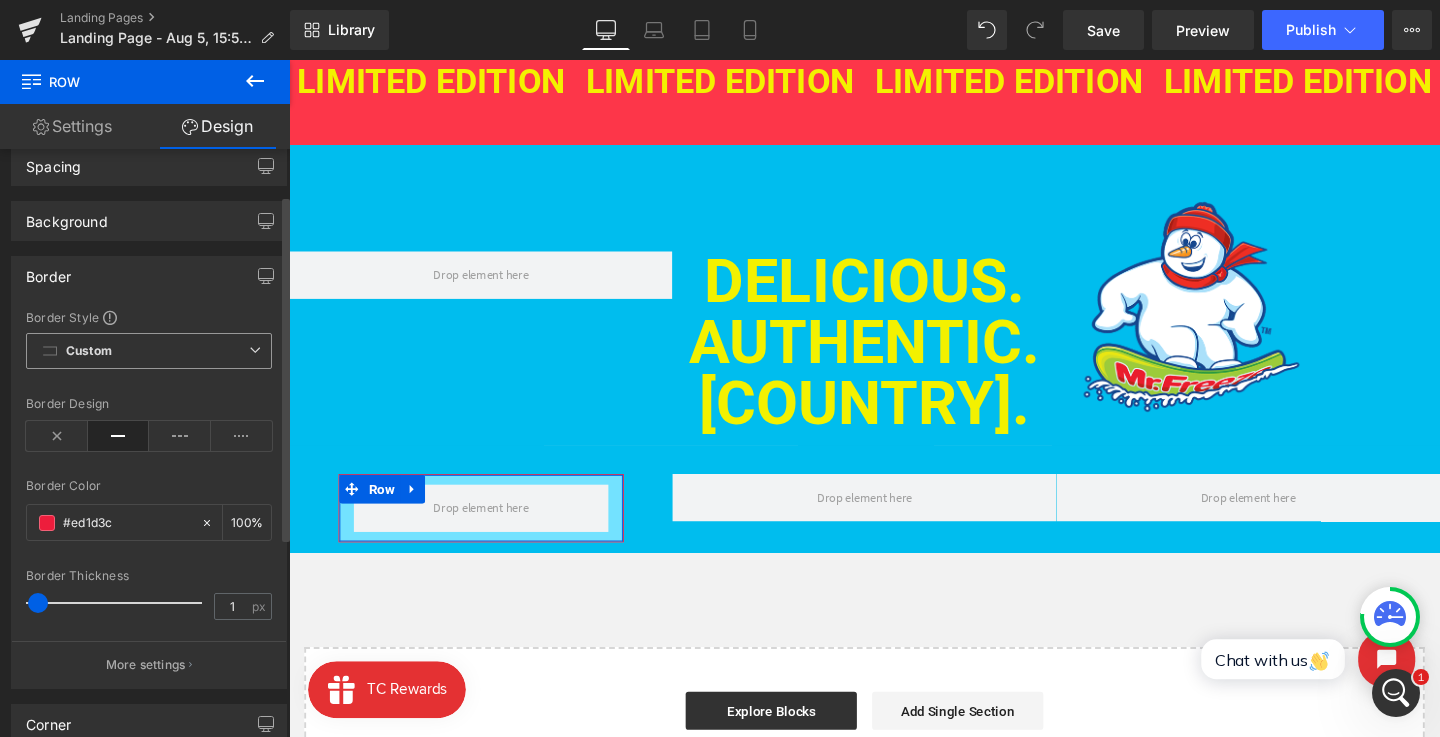 click on "Custom
Setup Global Style" at bounding box center [149, 351] 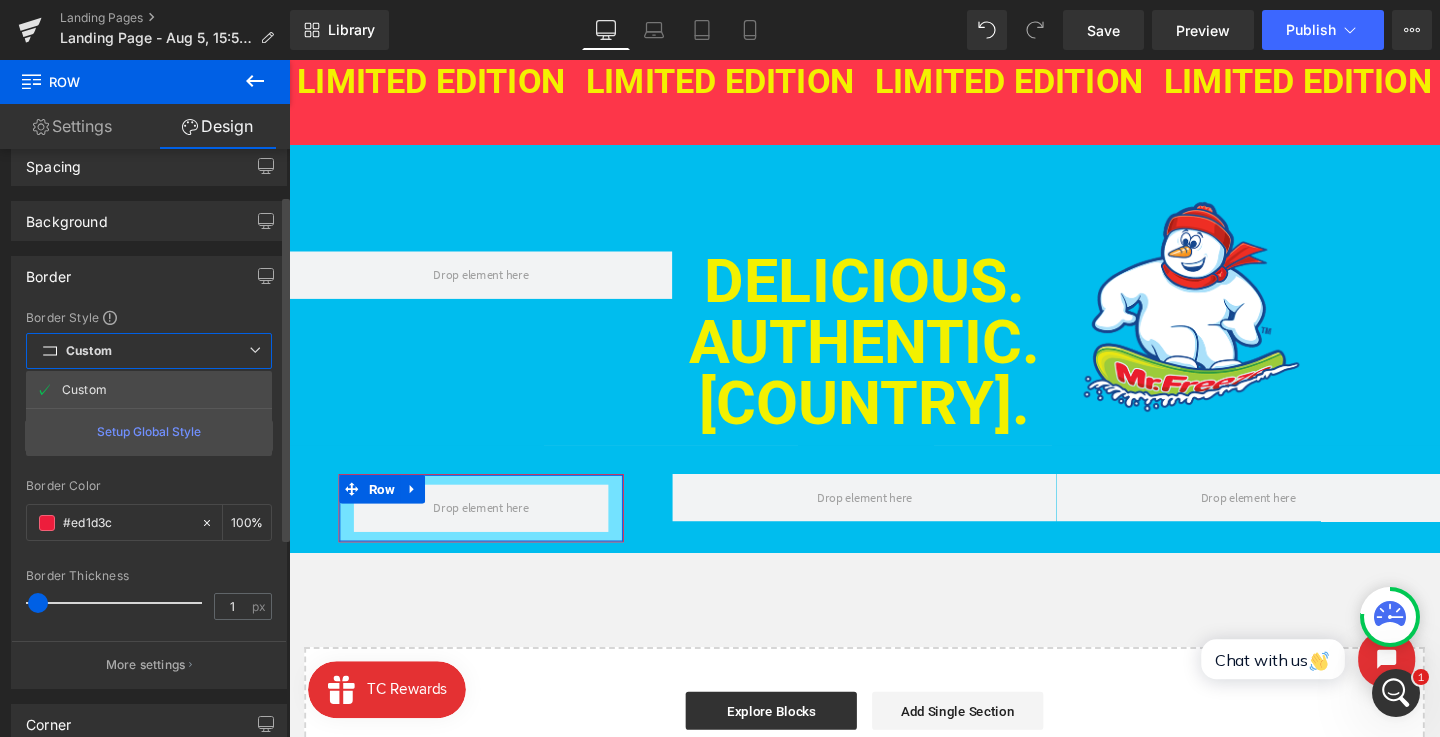 click on "Border Style" at bounding box center [149, 317] 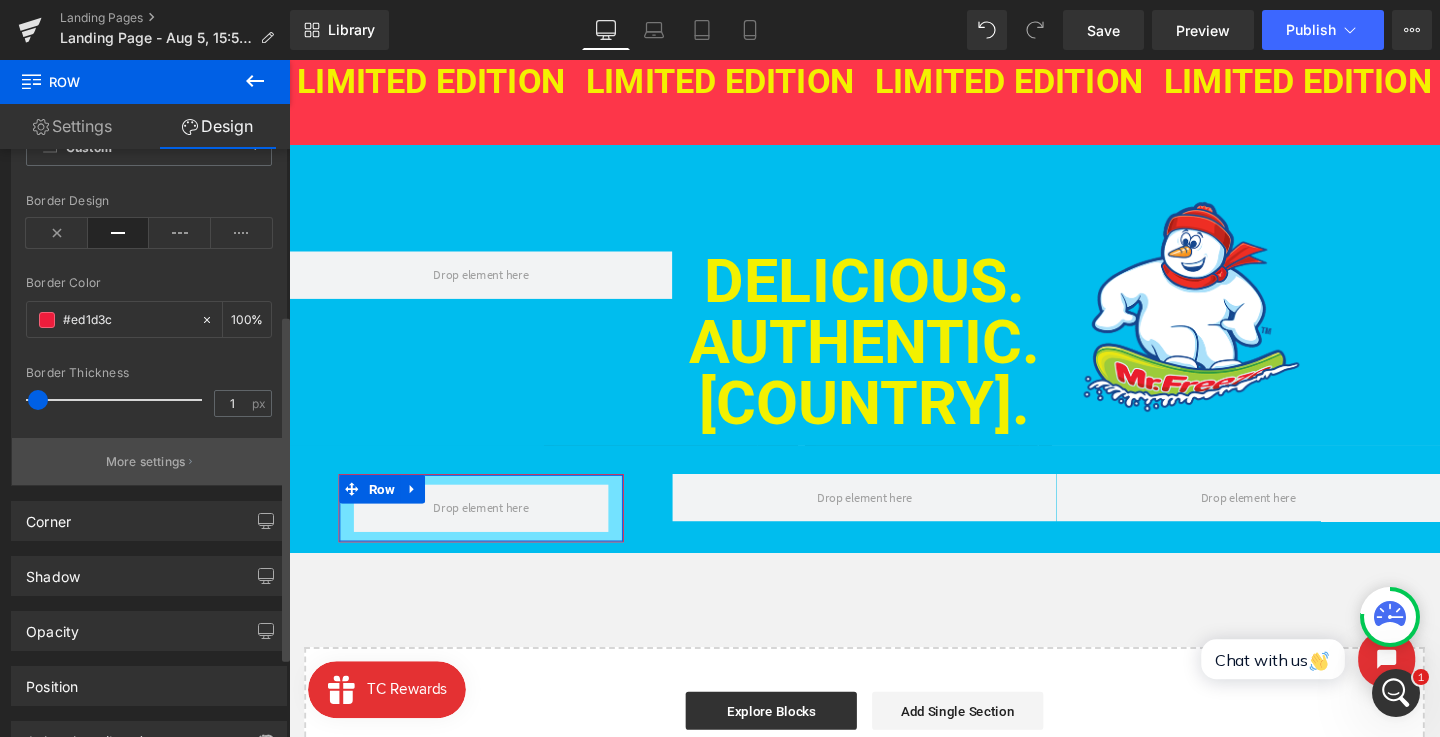scroll, scrollTop: 333, scrollLeft: 0, axis: vertical 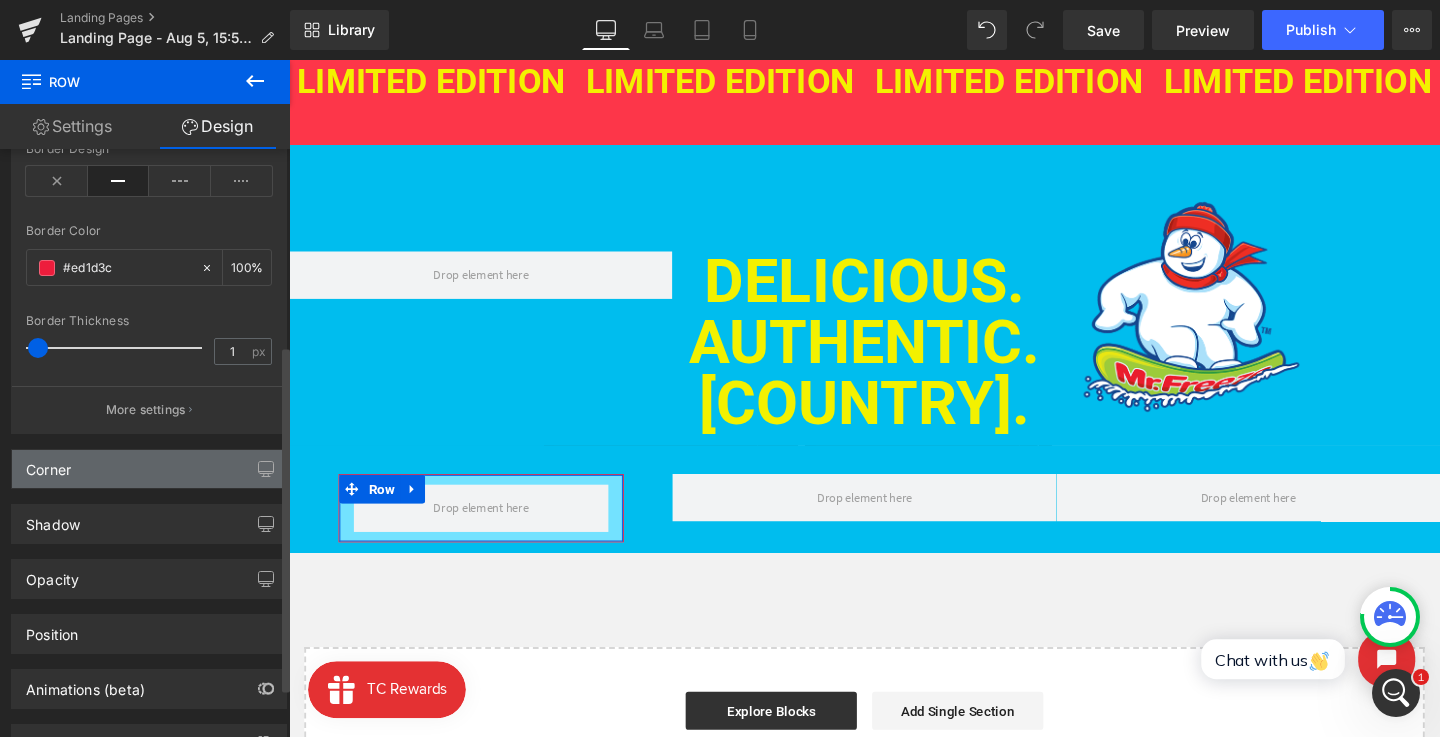 click on "Corner" at bounding box center [149, 469] 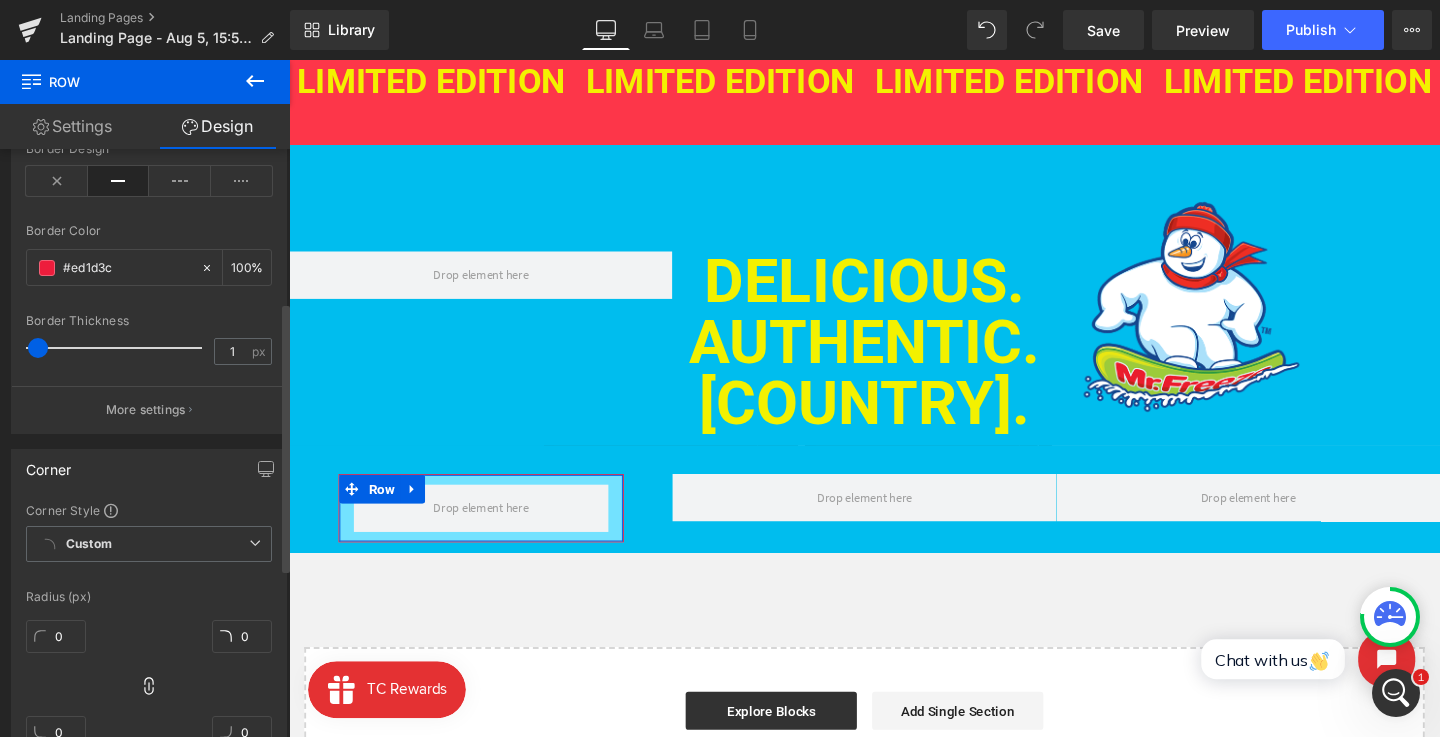 scroll, scrollTop: 437, scrollLeft: 0, axis: vertical 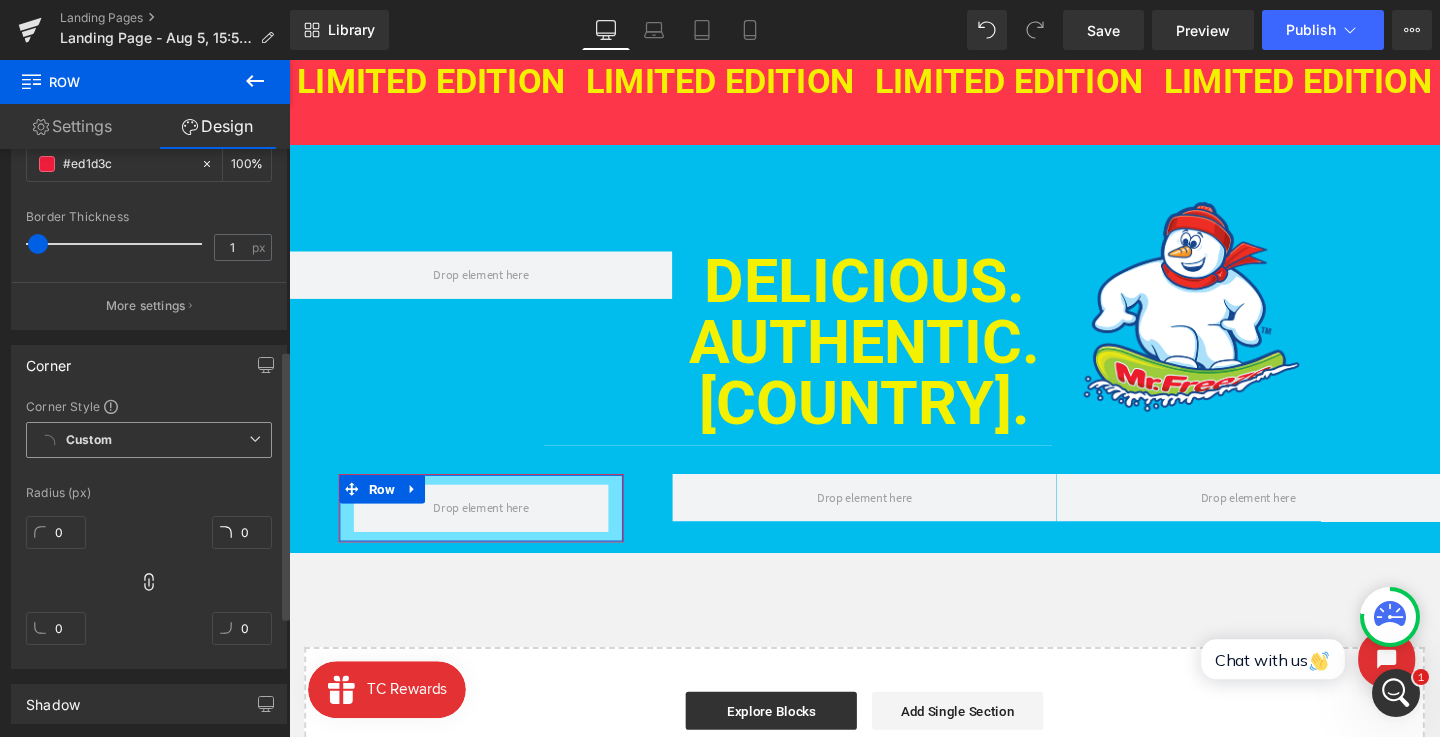 click on "Custom
Setup Global Style" at bounding box center (149, 440) 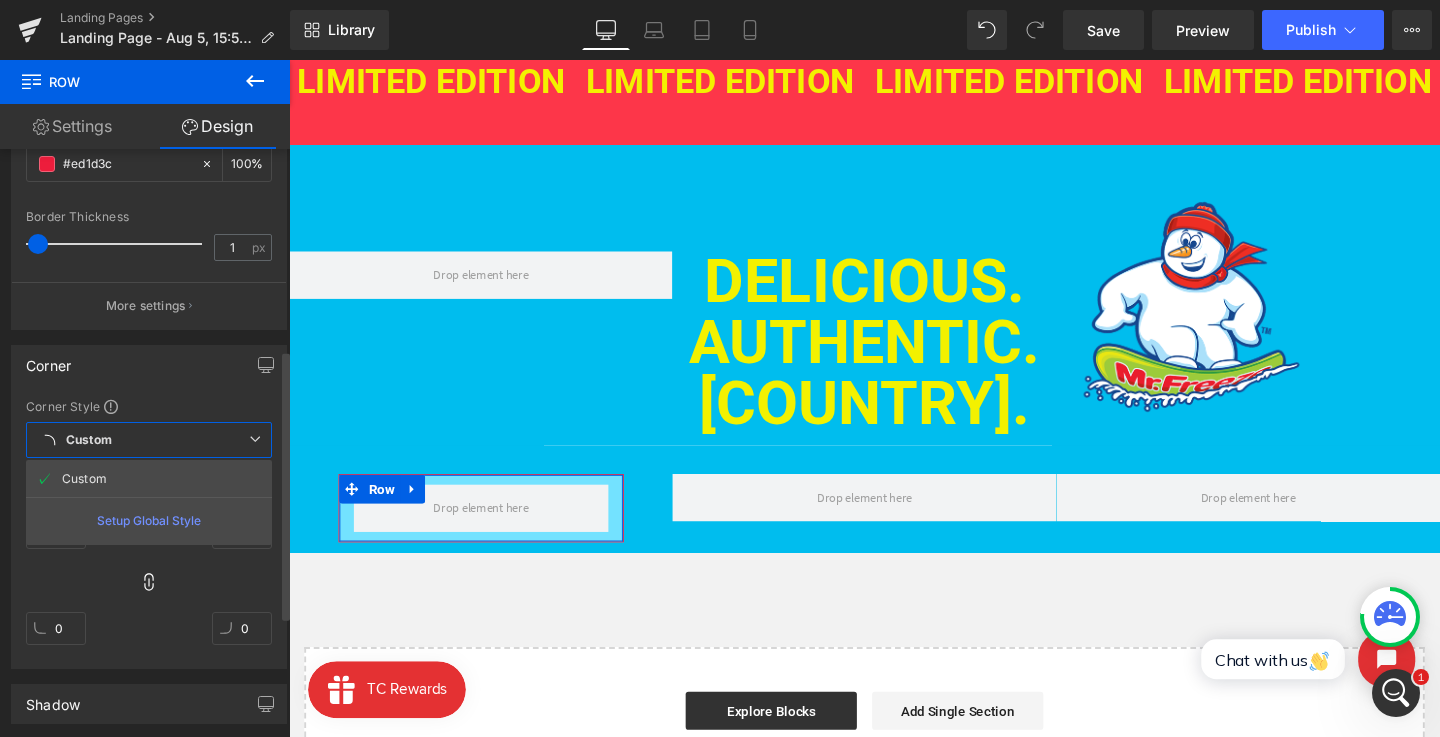 click on "Custom
Setup Global Style" at bounding box center (149, 440) 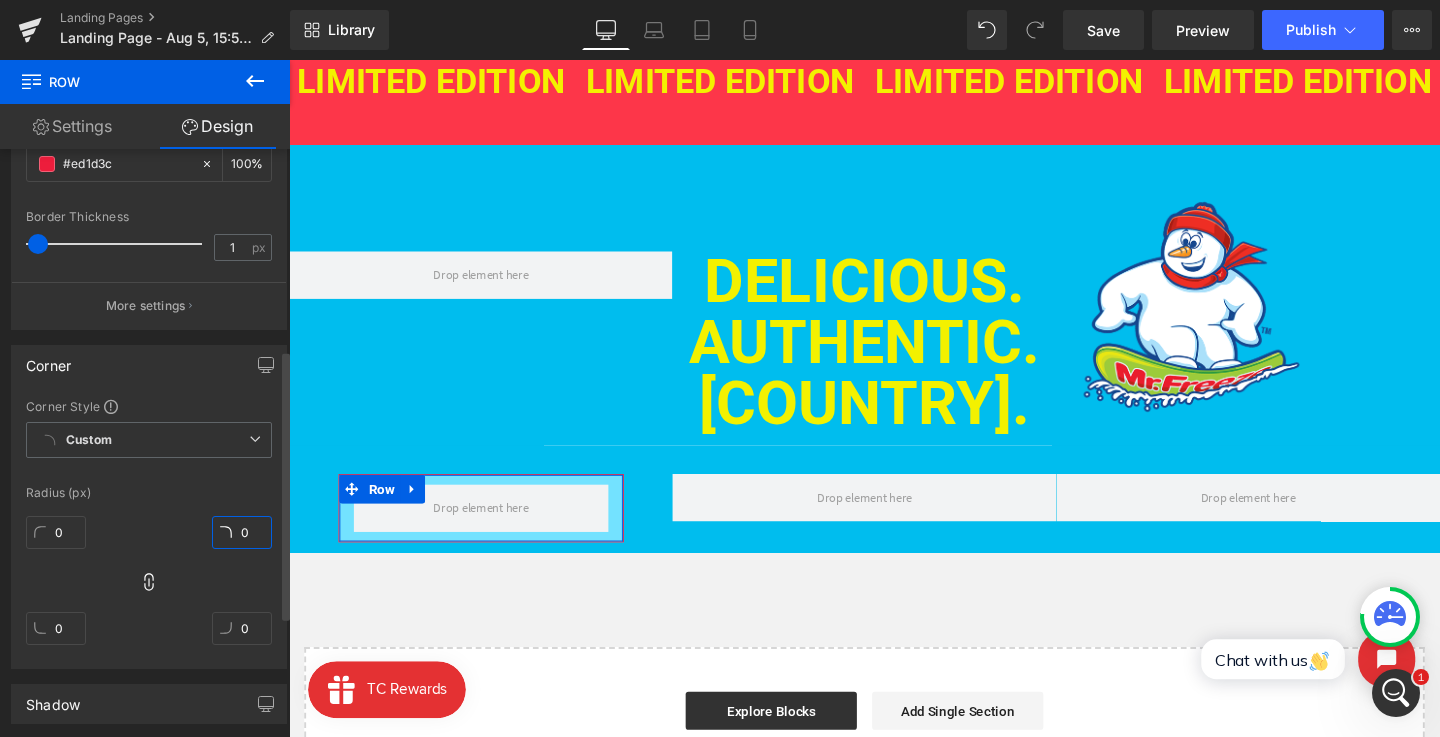 click on "0" at bounding box center [242, 532] 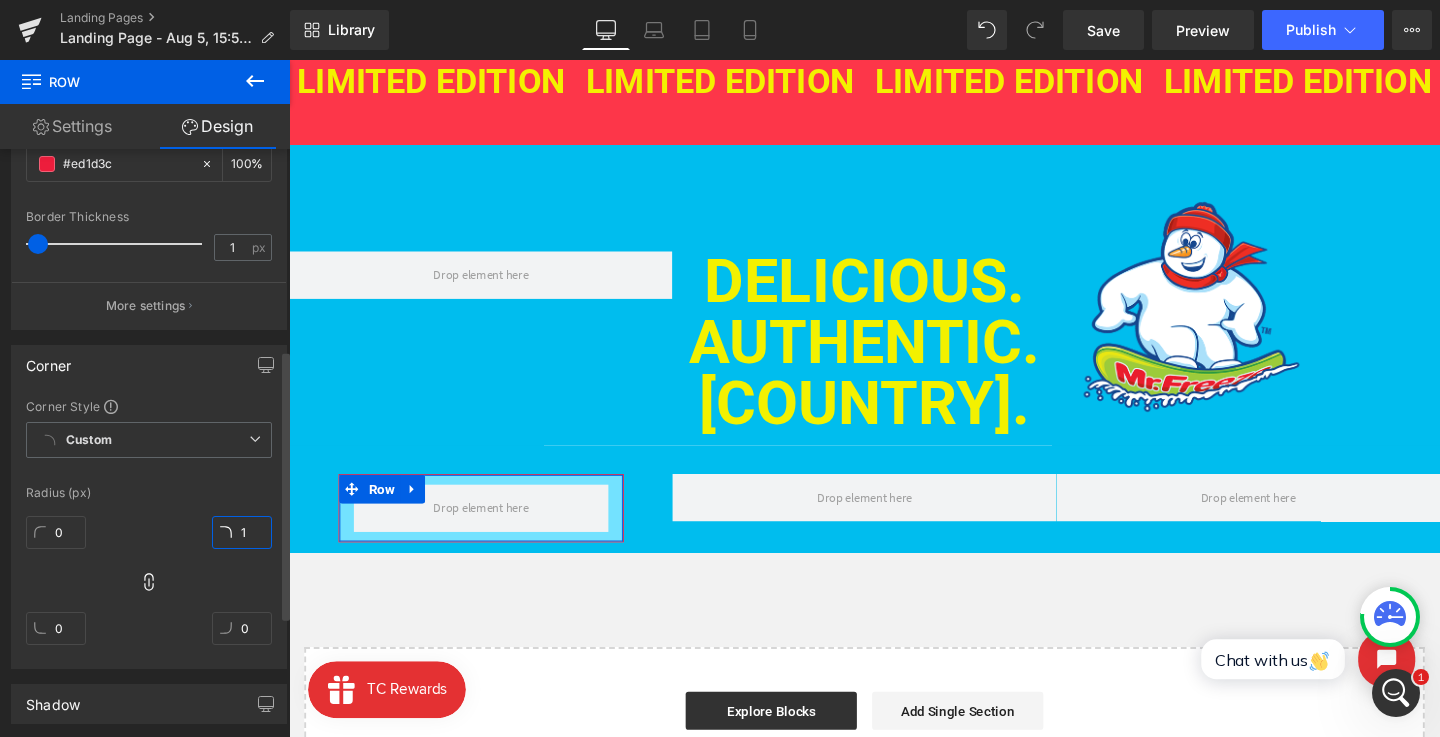 type on "1" 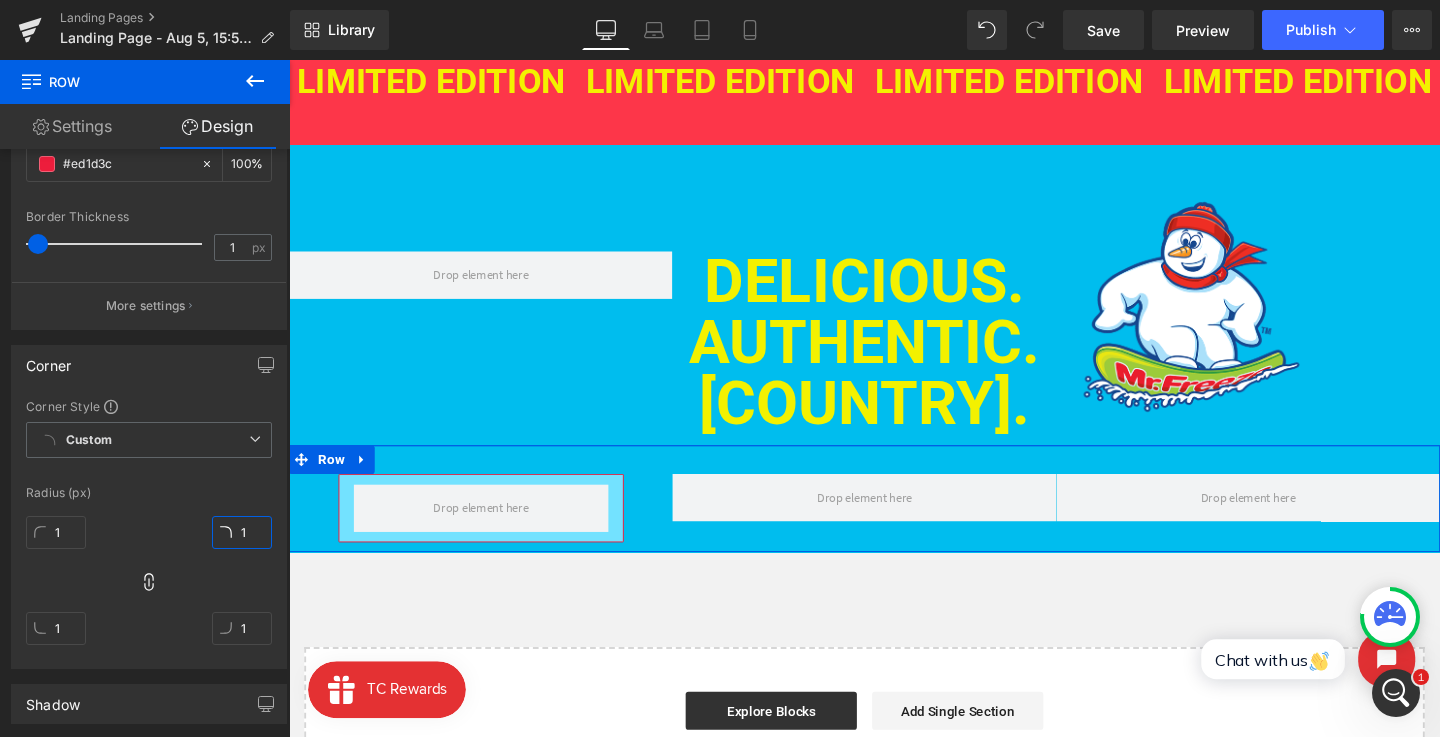 type on "2" 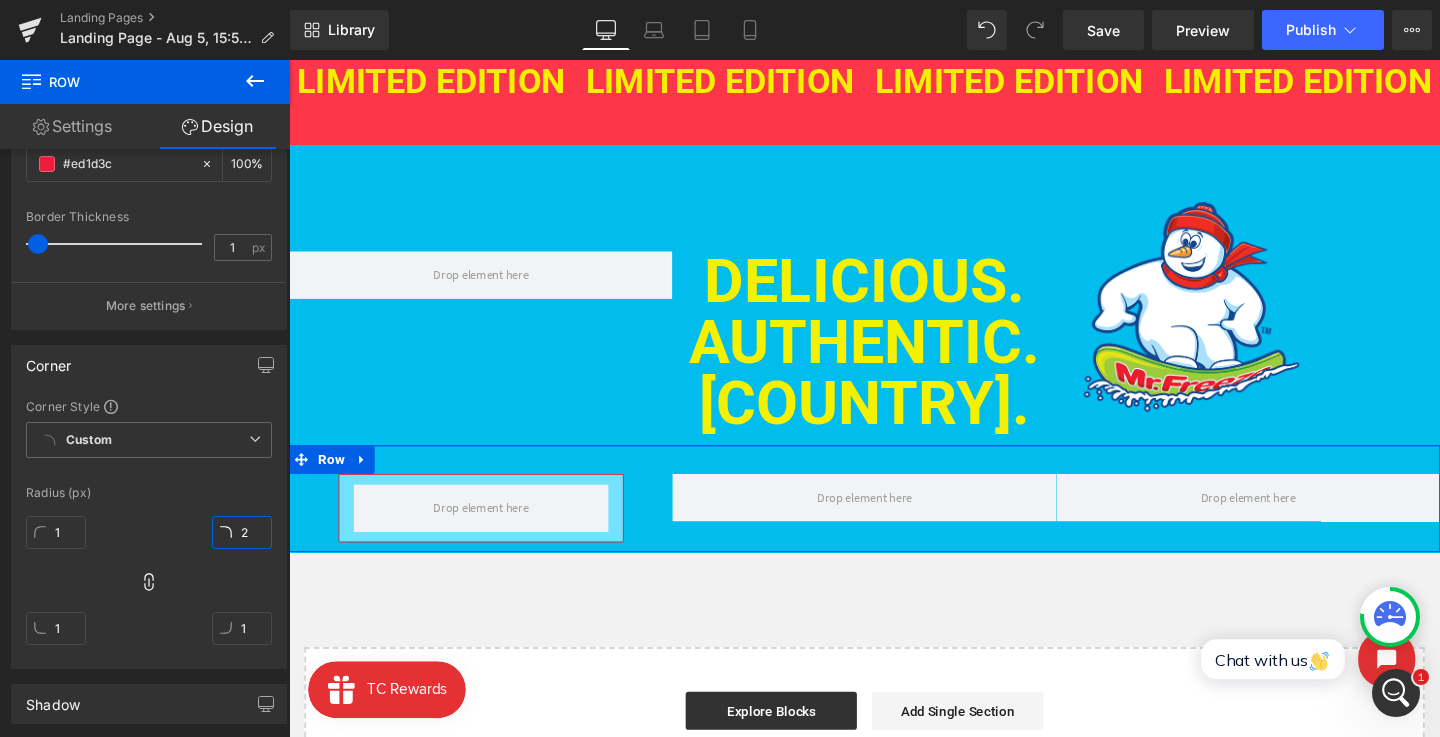 type on "2" 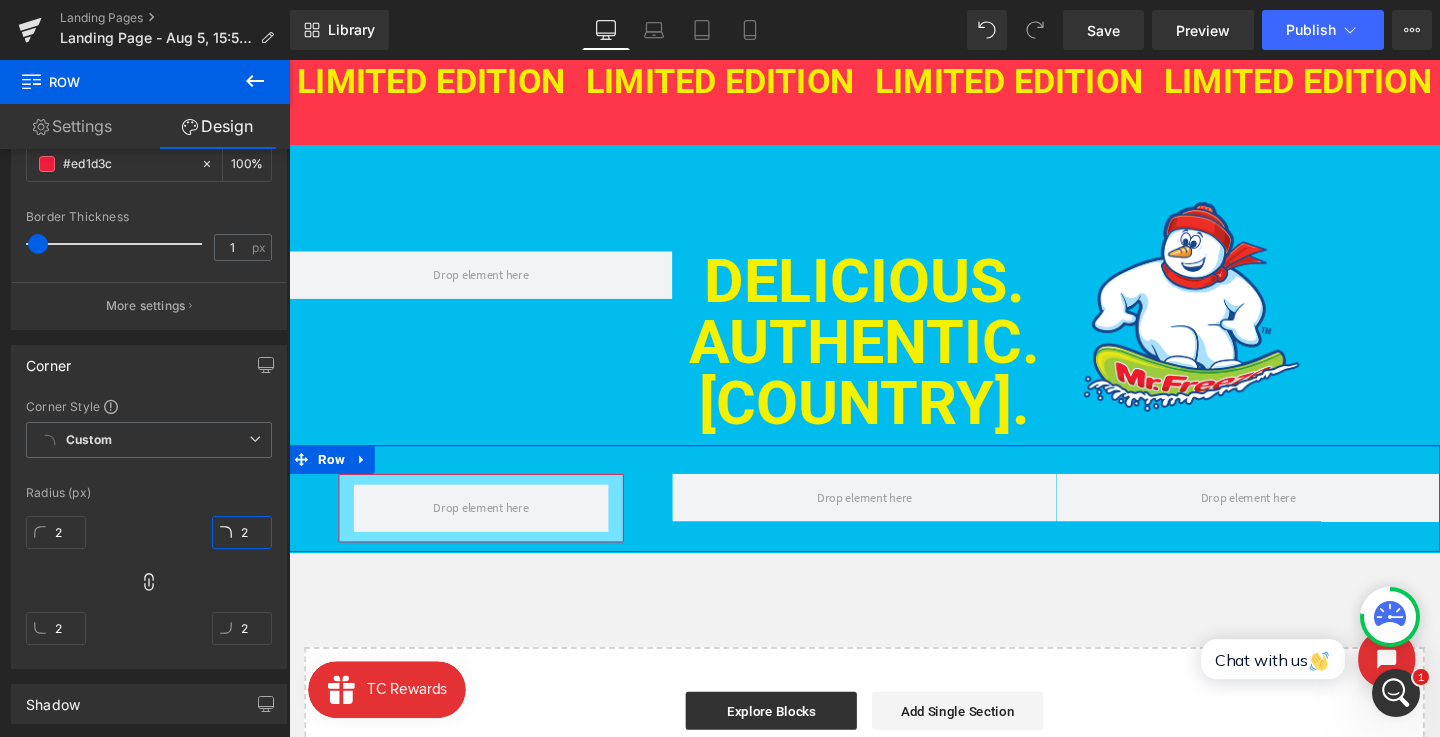 type on "3" 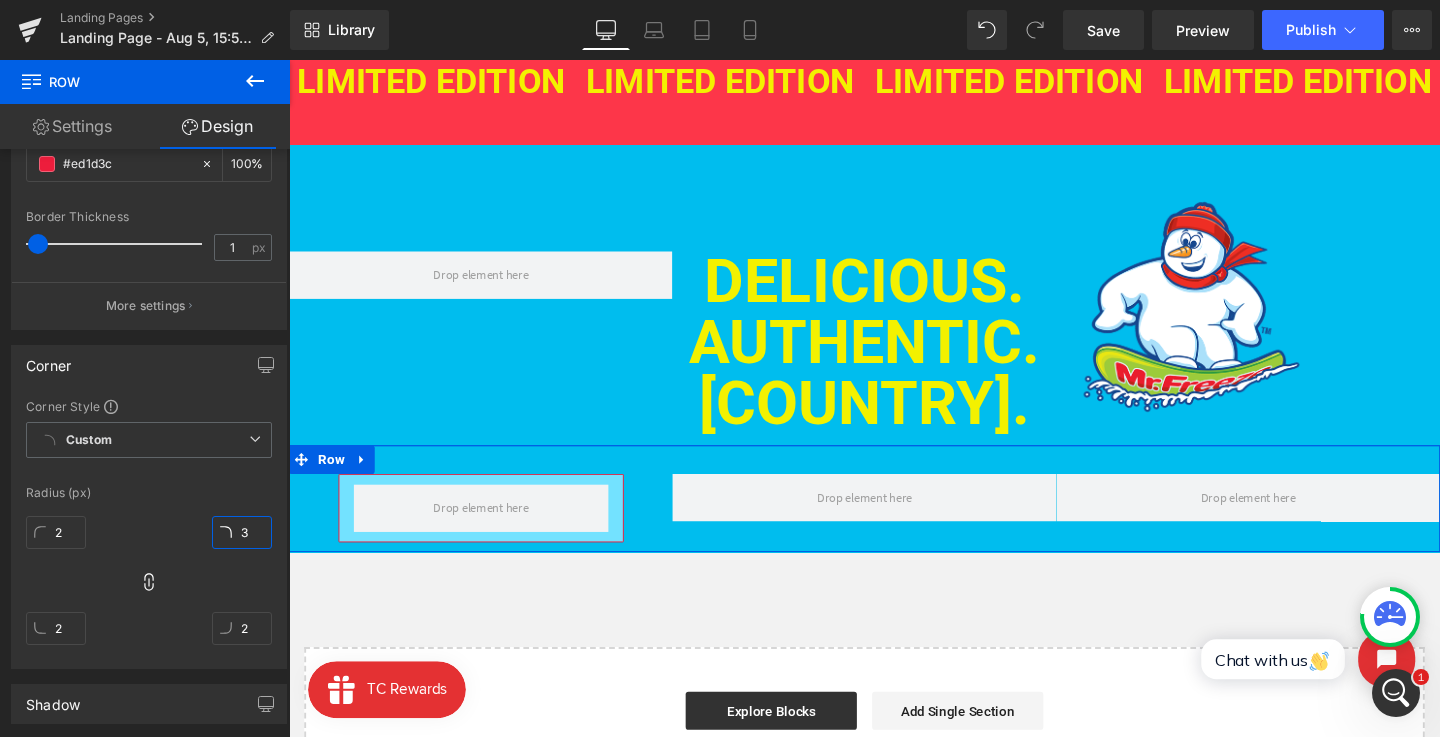 type on "3" 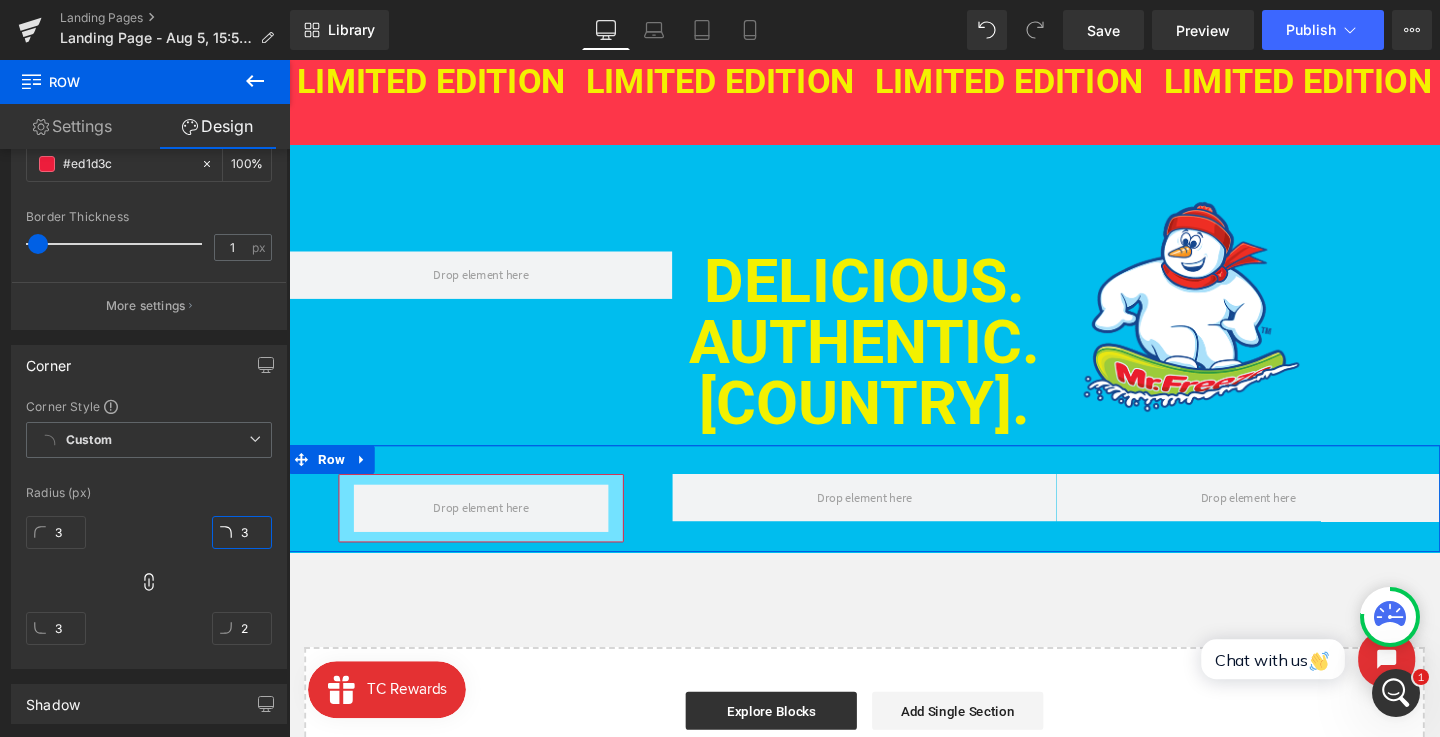 type on "3" 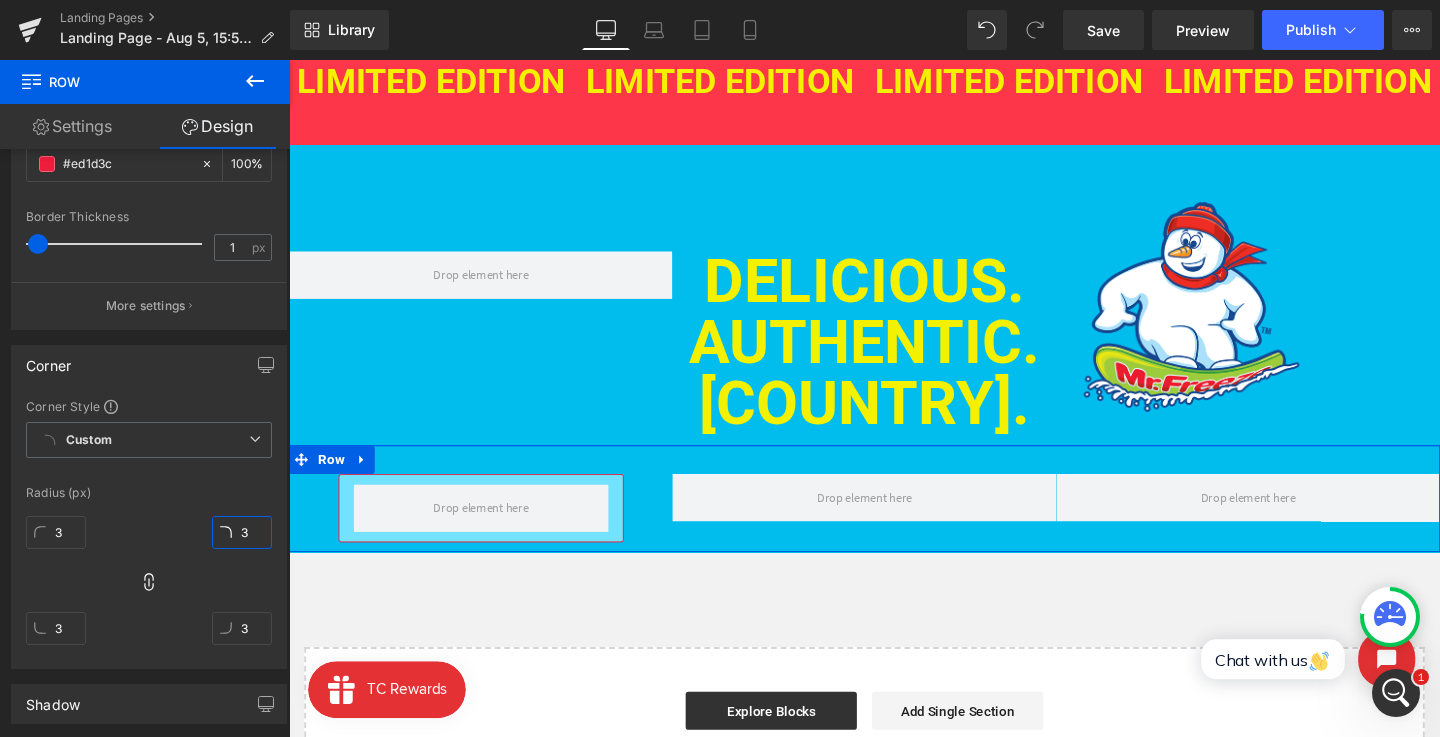 type on "4" 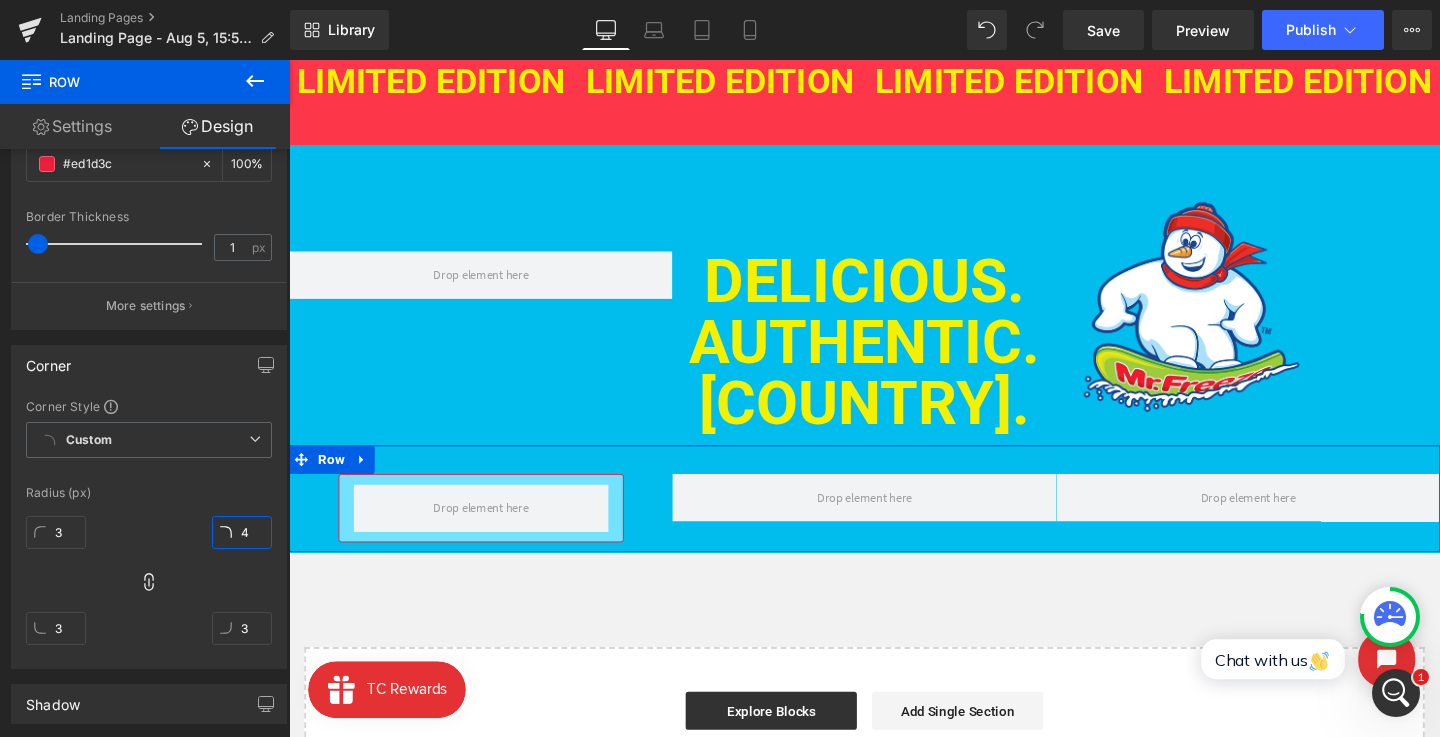 type on "4" 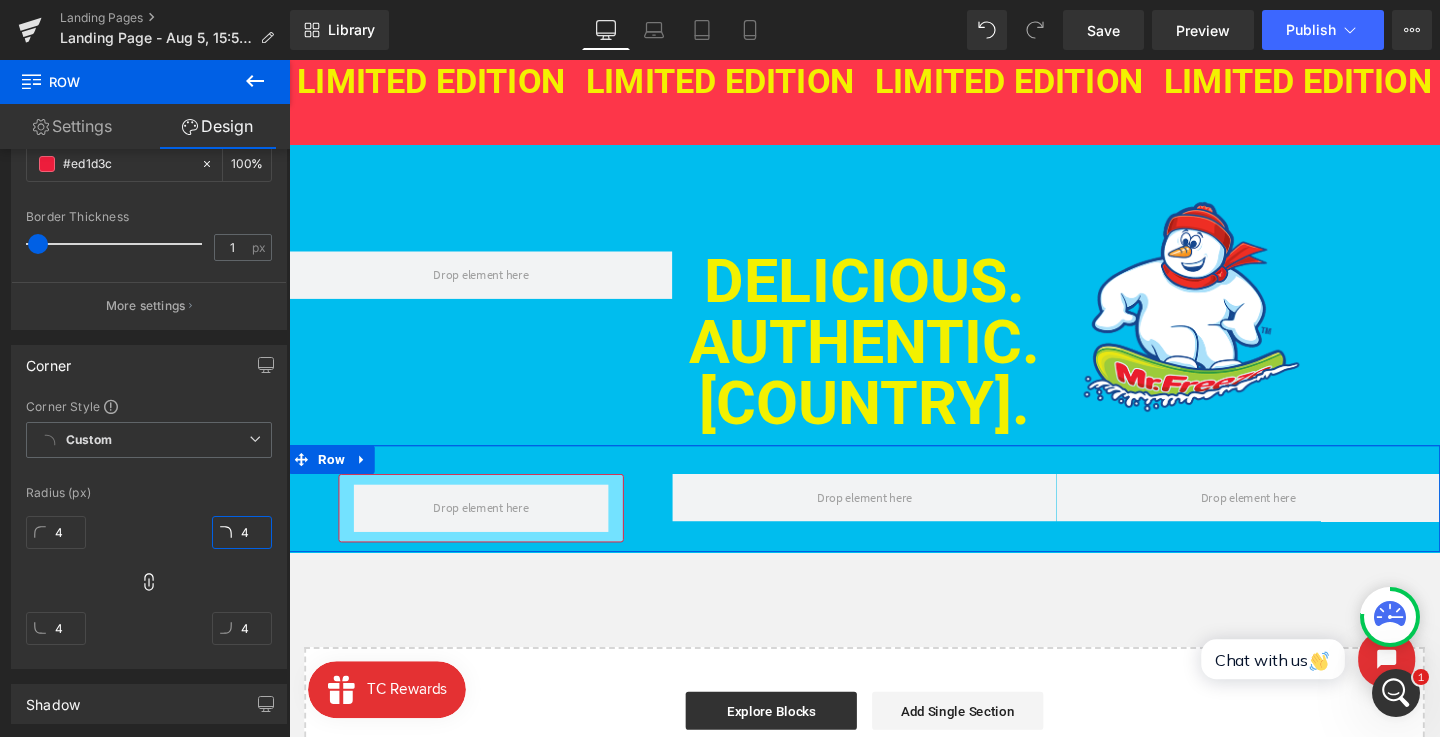 type on "5" 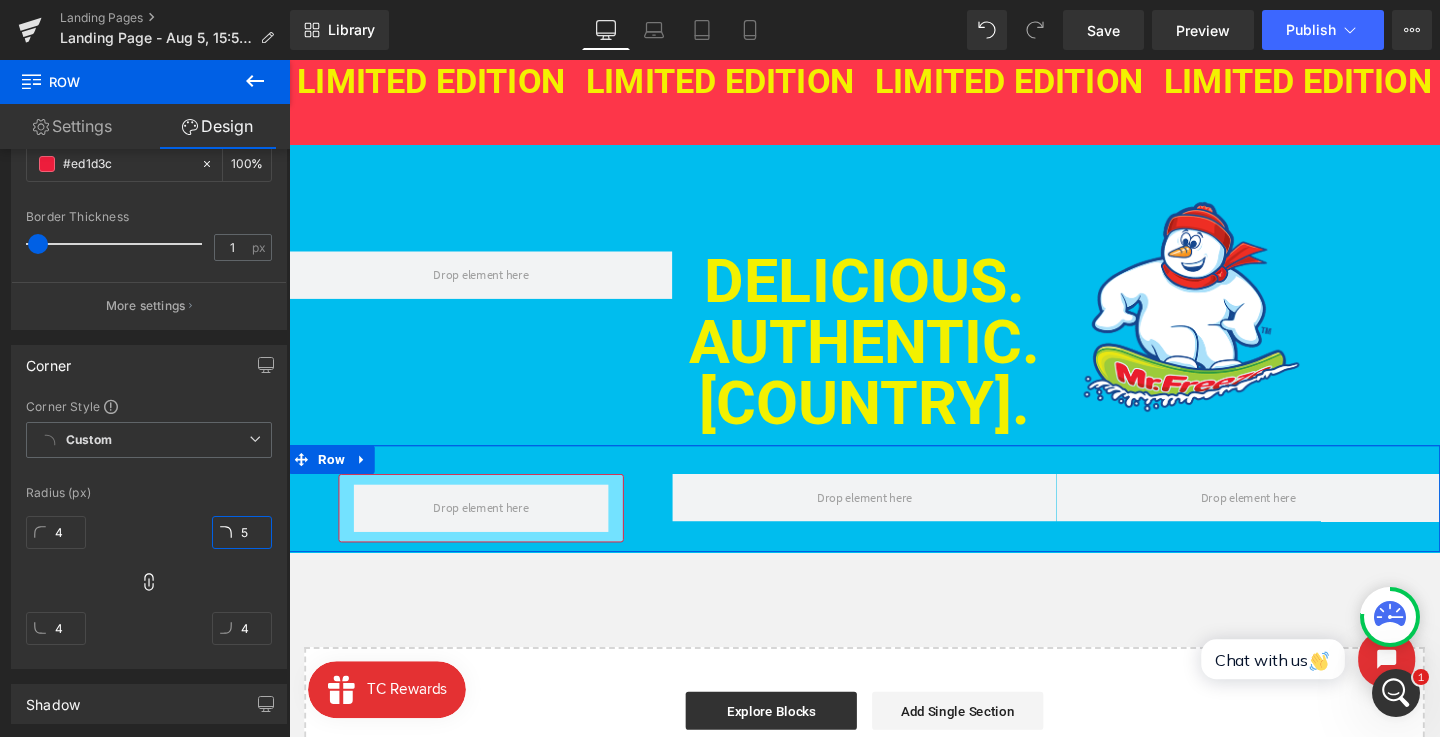 type on "5" 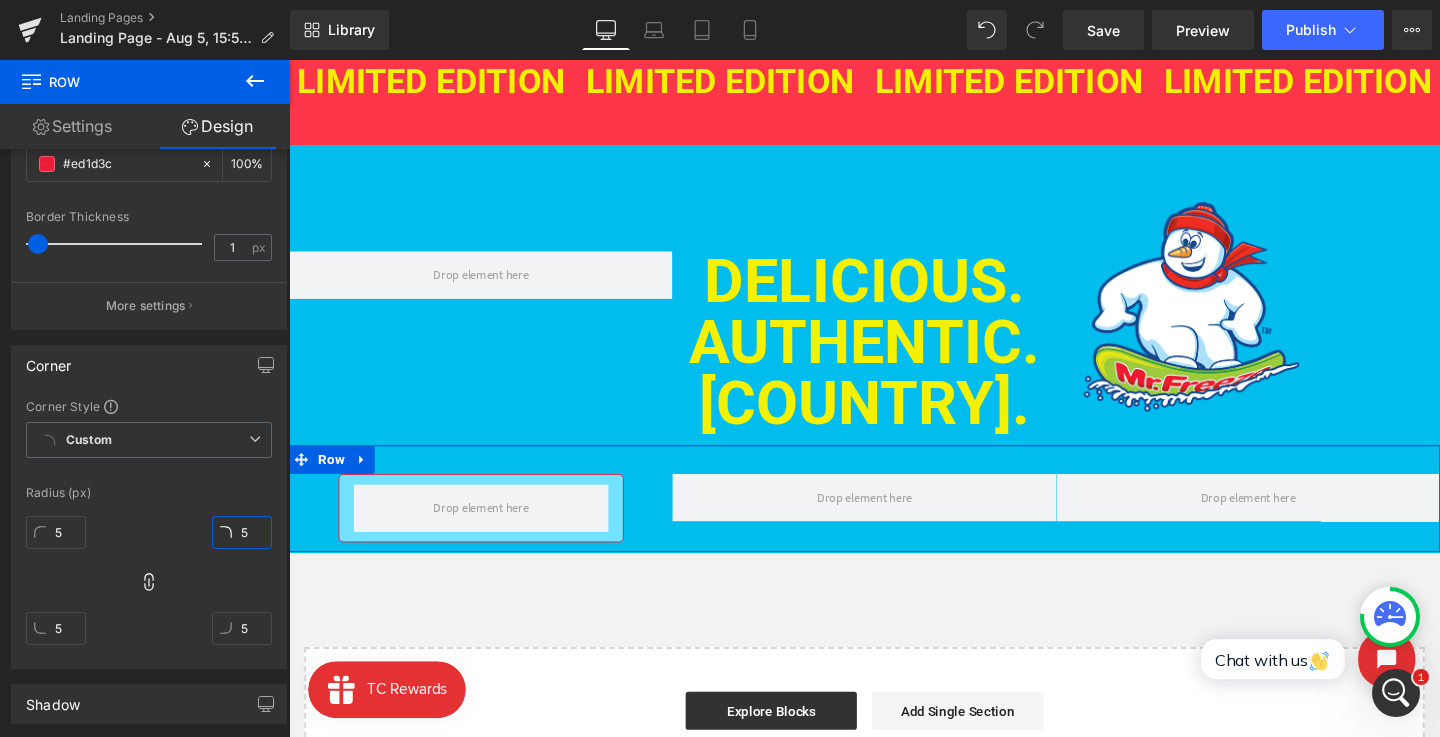type on "6" 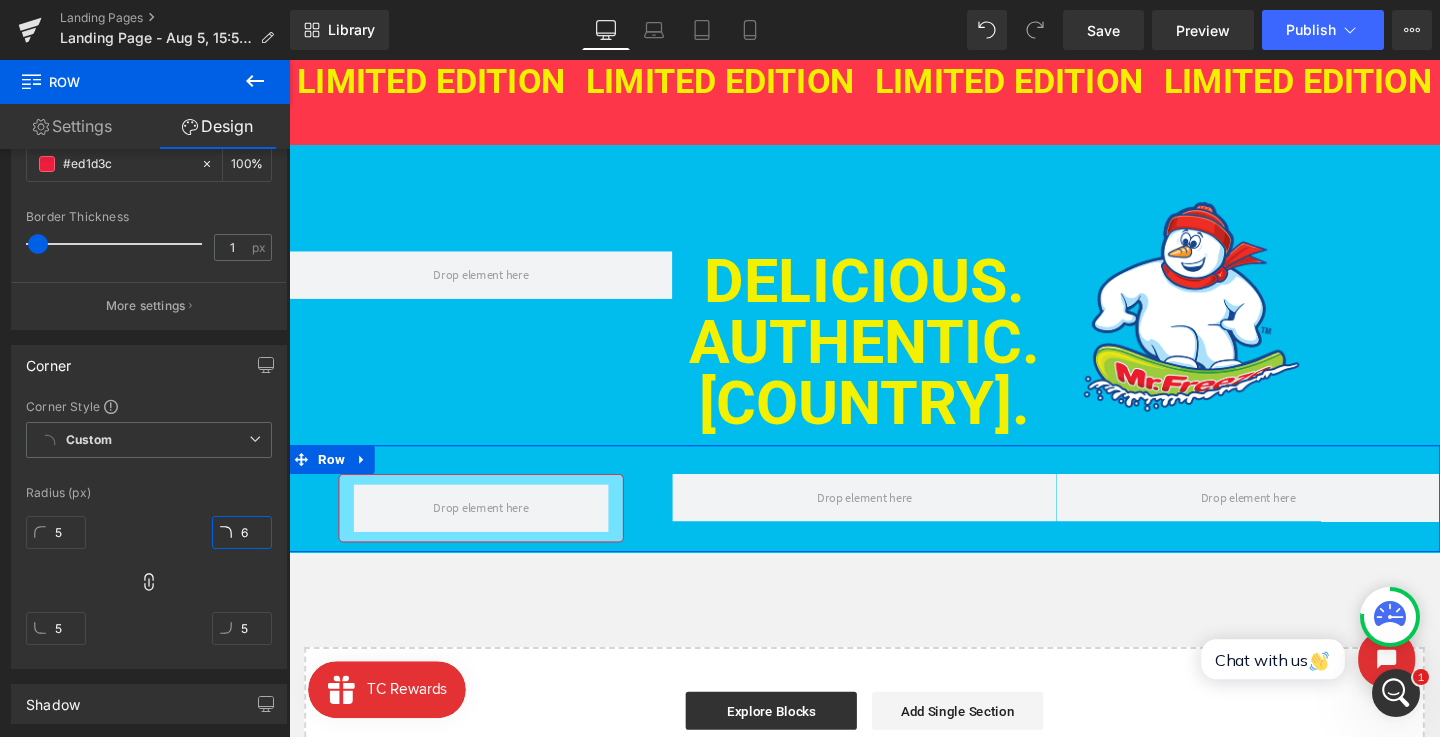 type on "6" 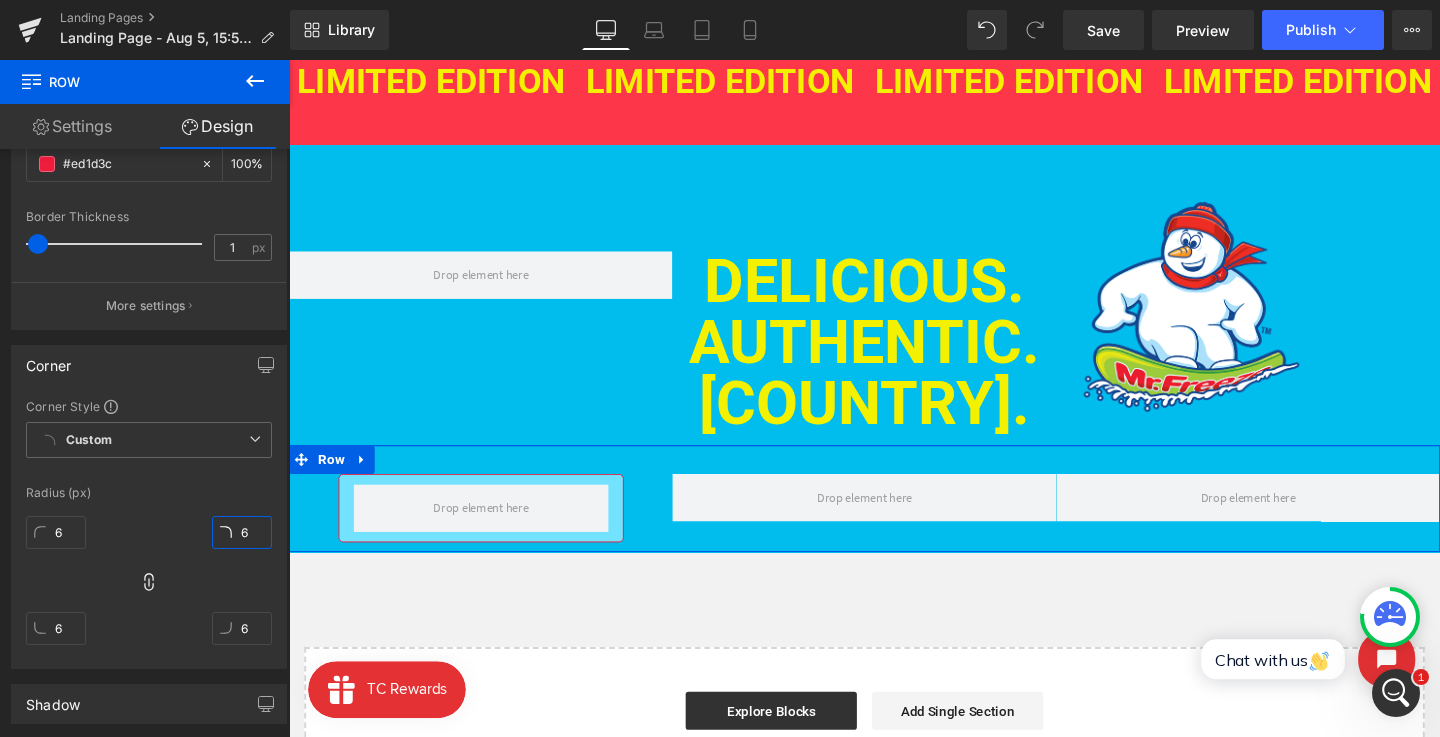 type on "7" 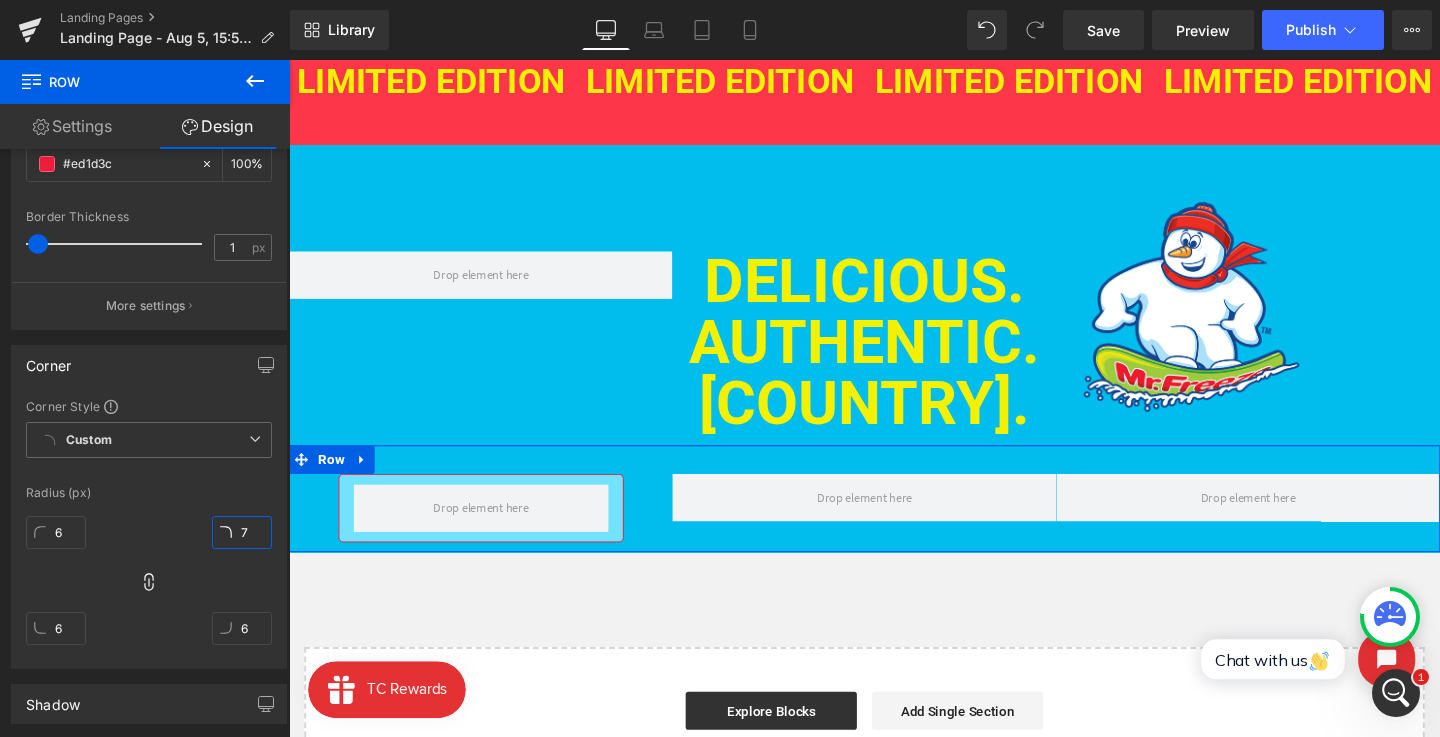 type on "7" 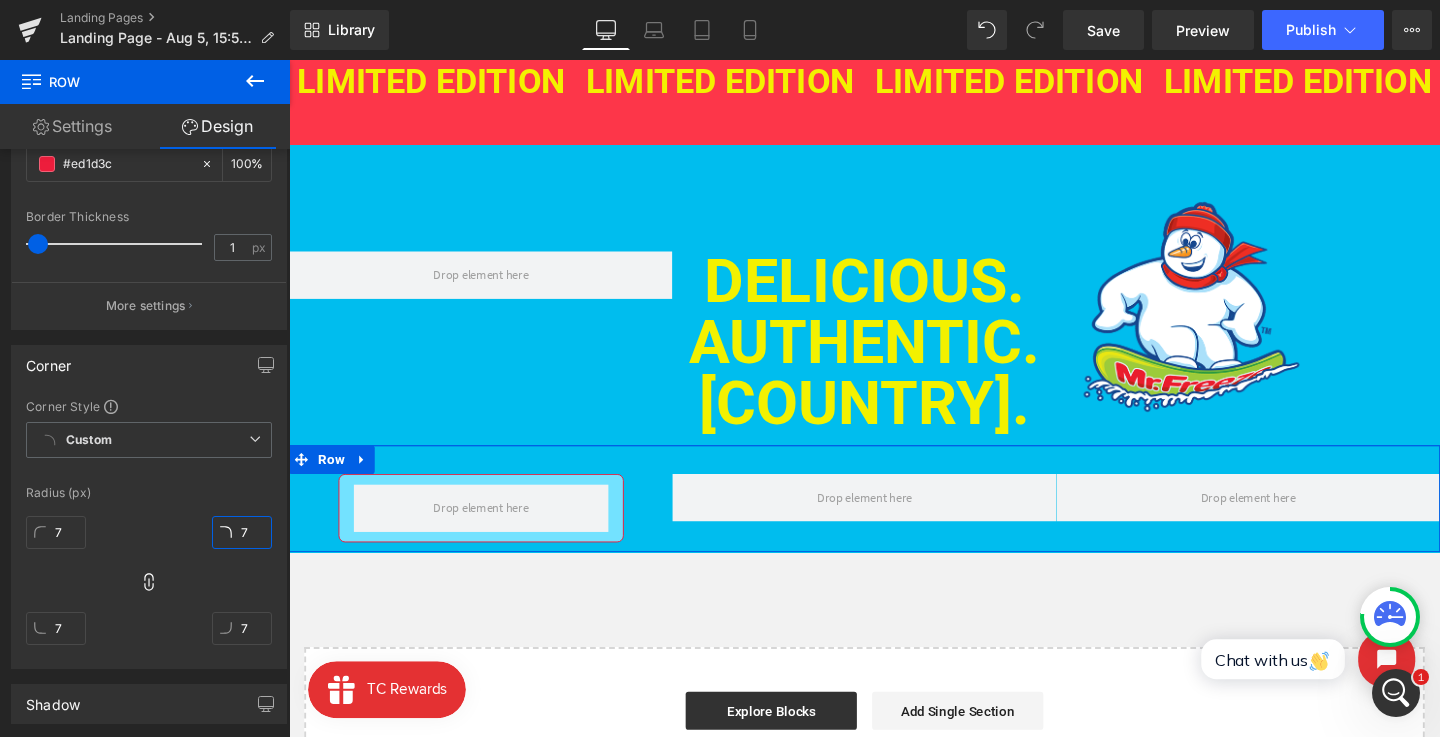 type on "6" 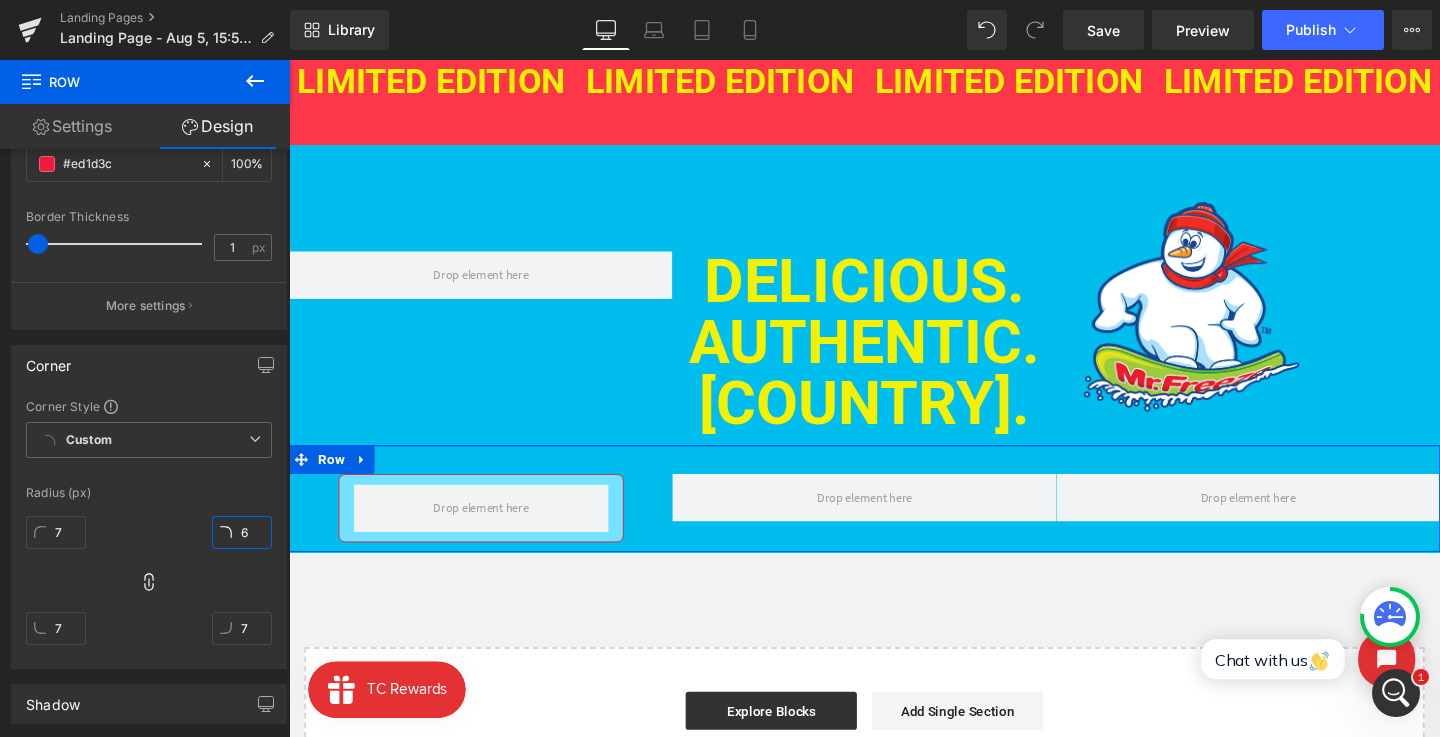 type on "6" 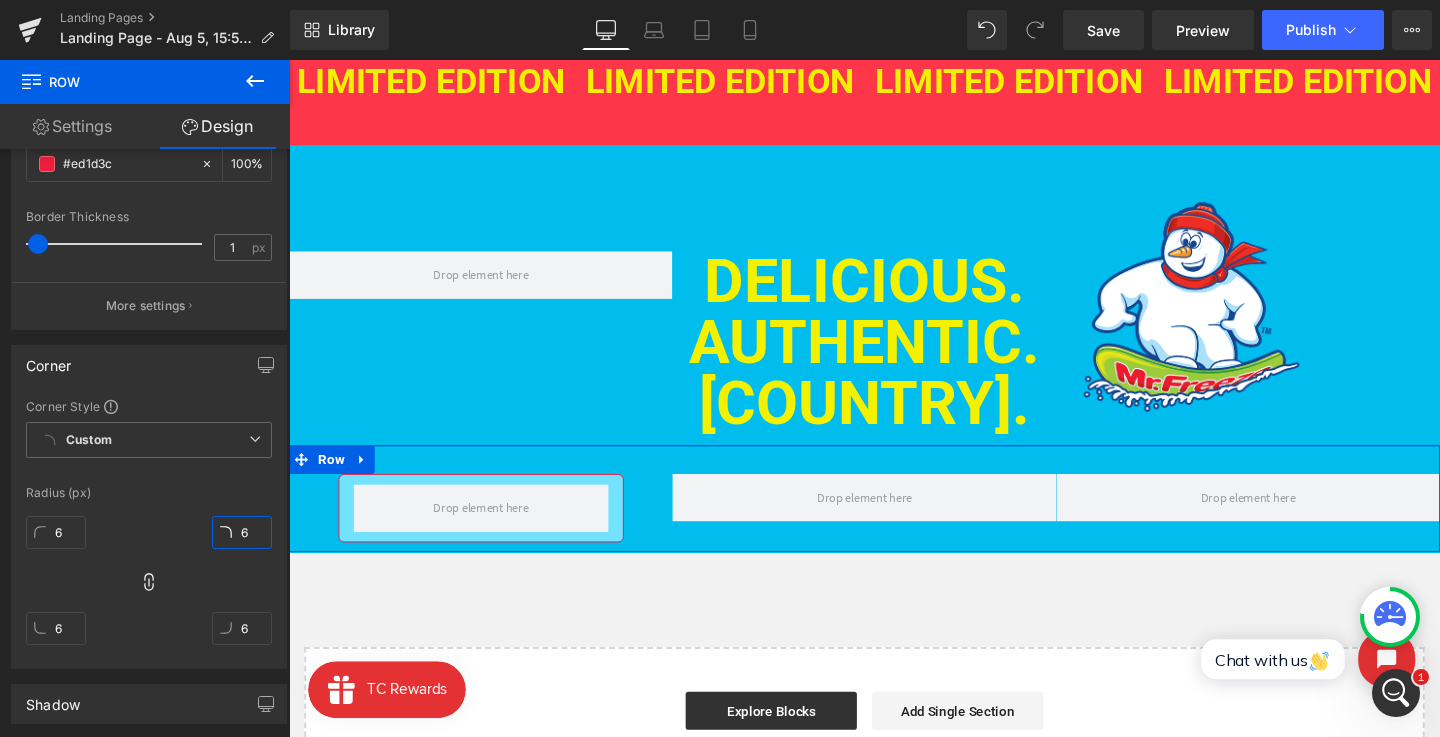 type on "5" 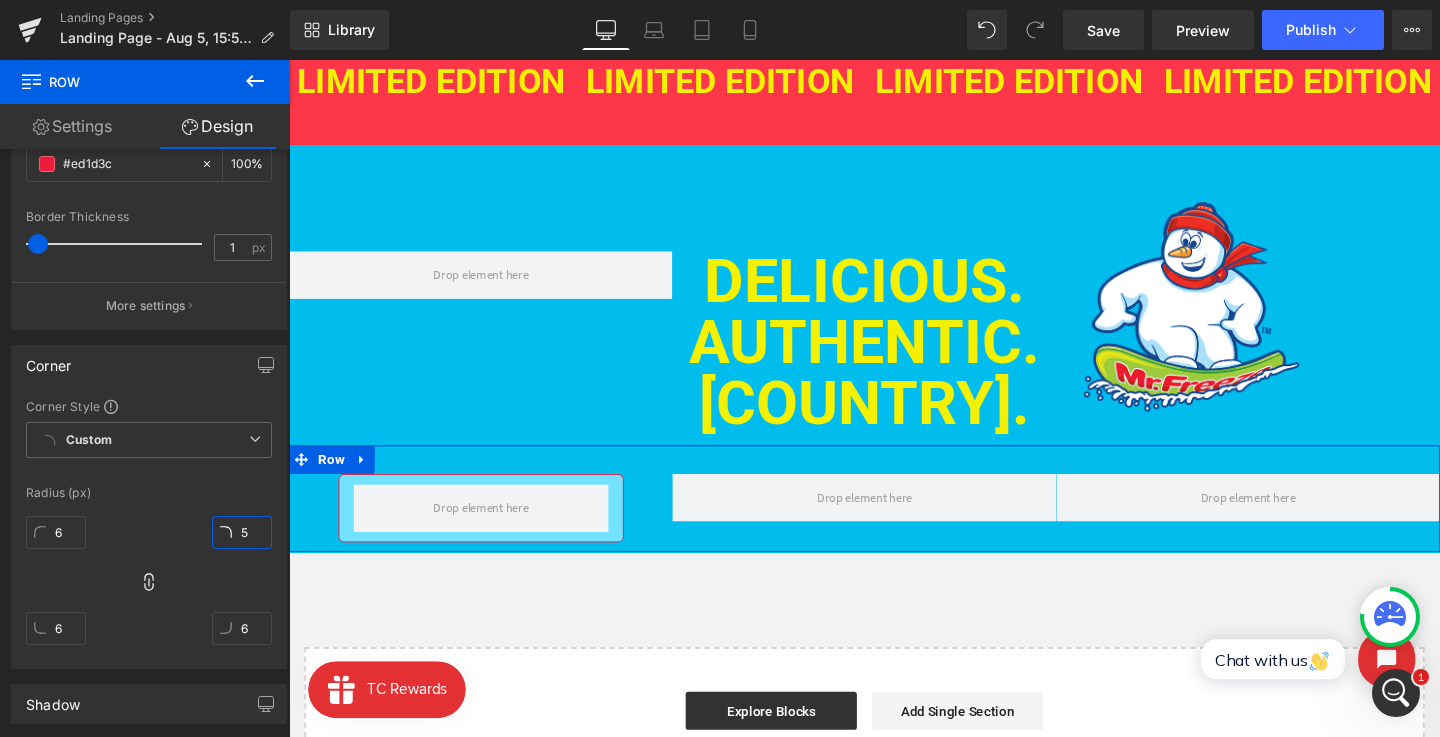 type on "5" 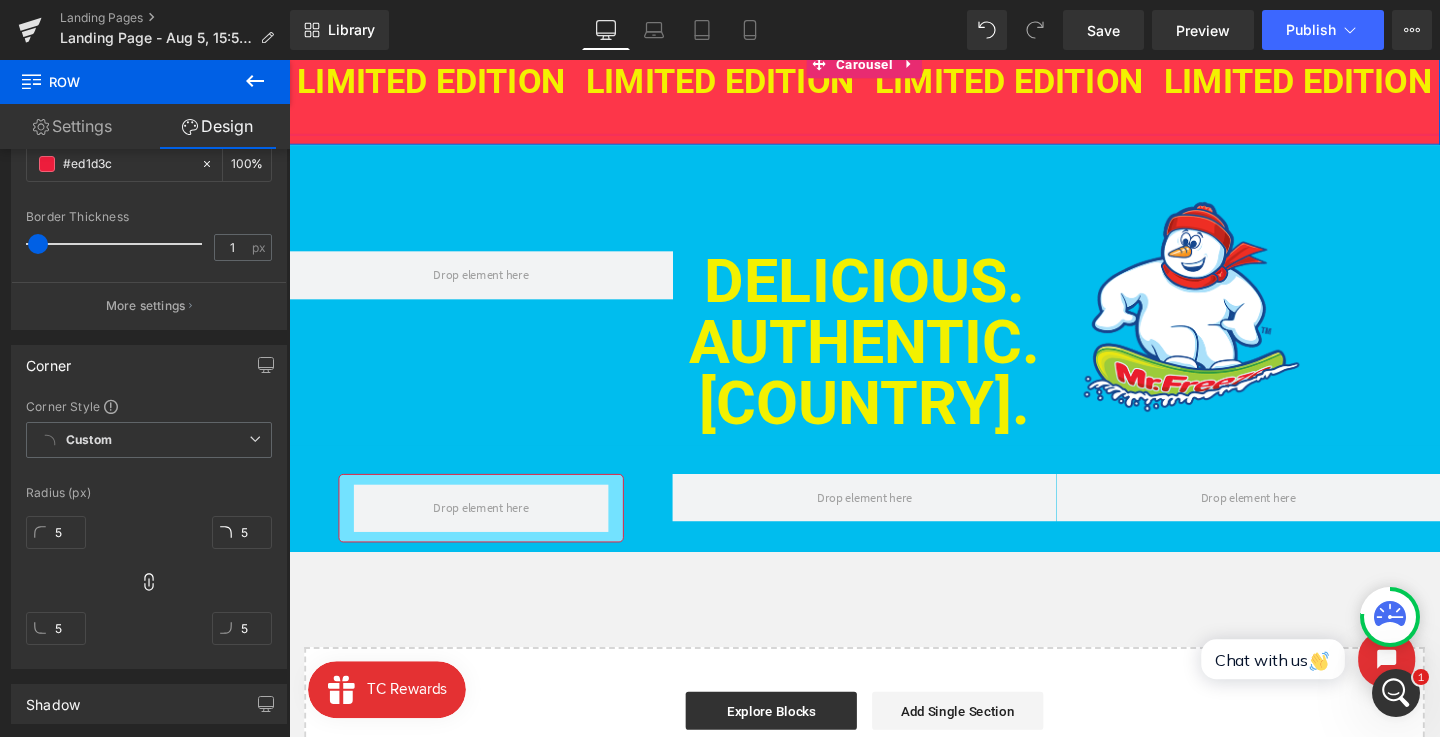 click on "LIMITED EDITION" at bounding box center (438, 83) 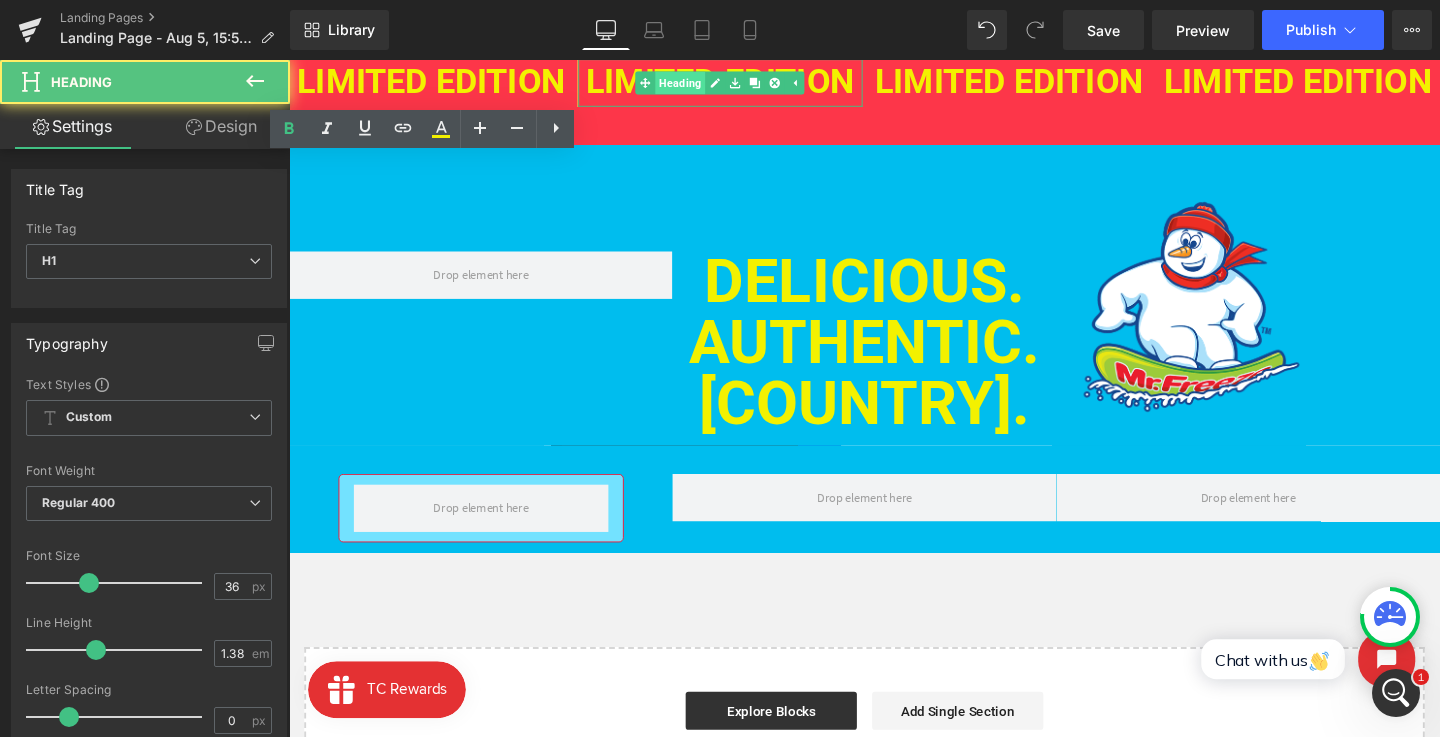 click on "Heading" at bounding box center [690, 84] 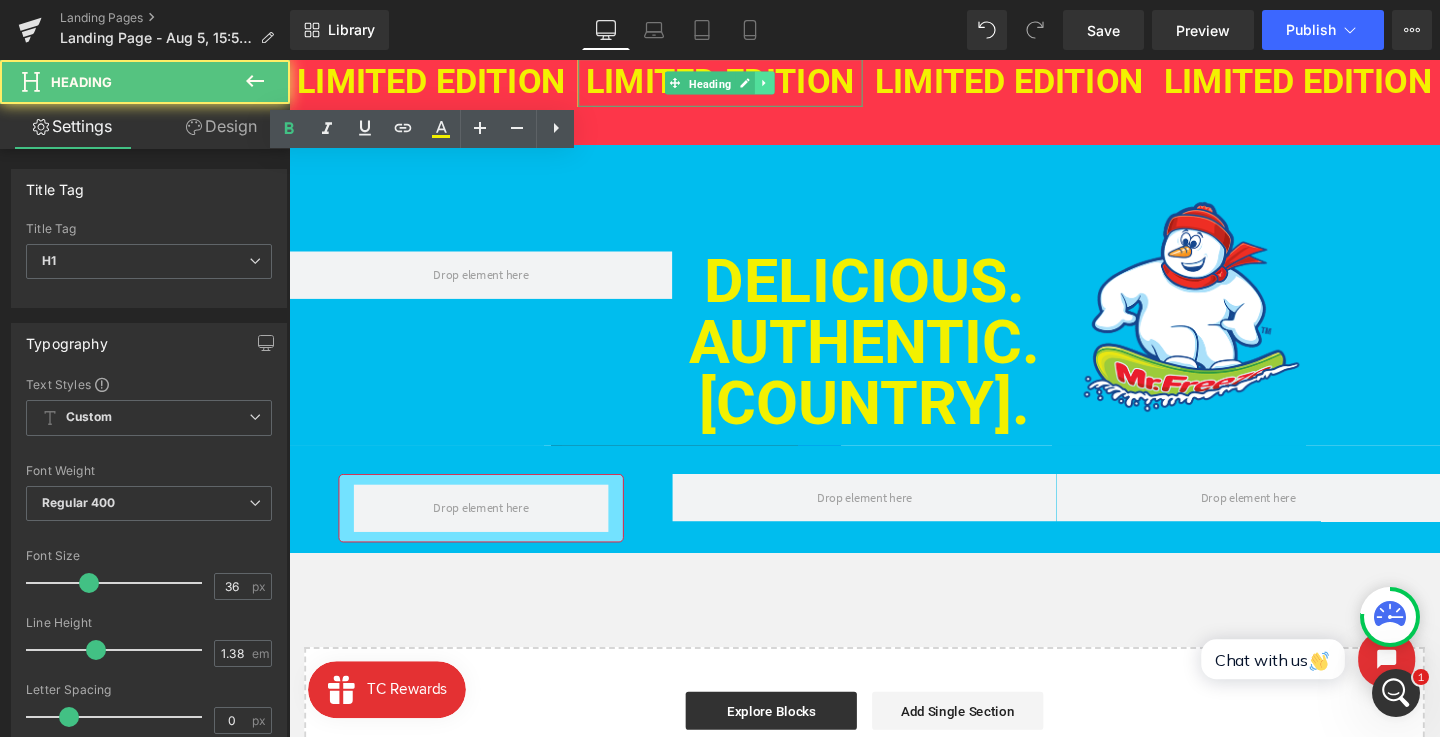click 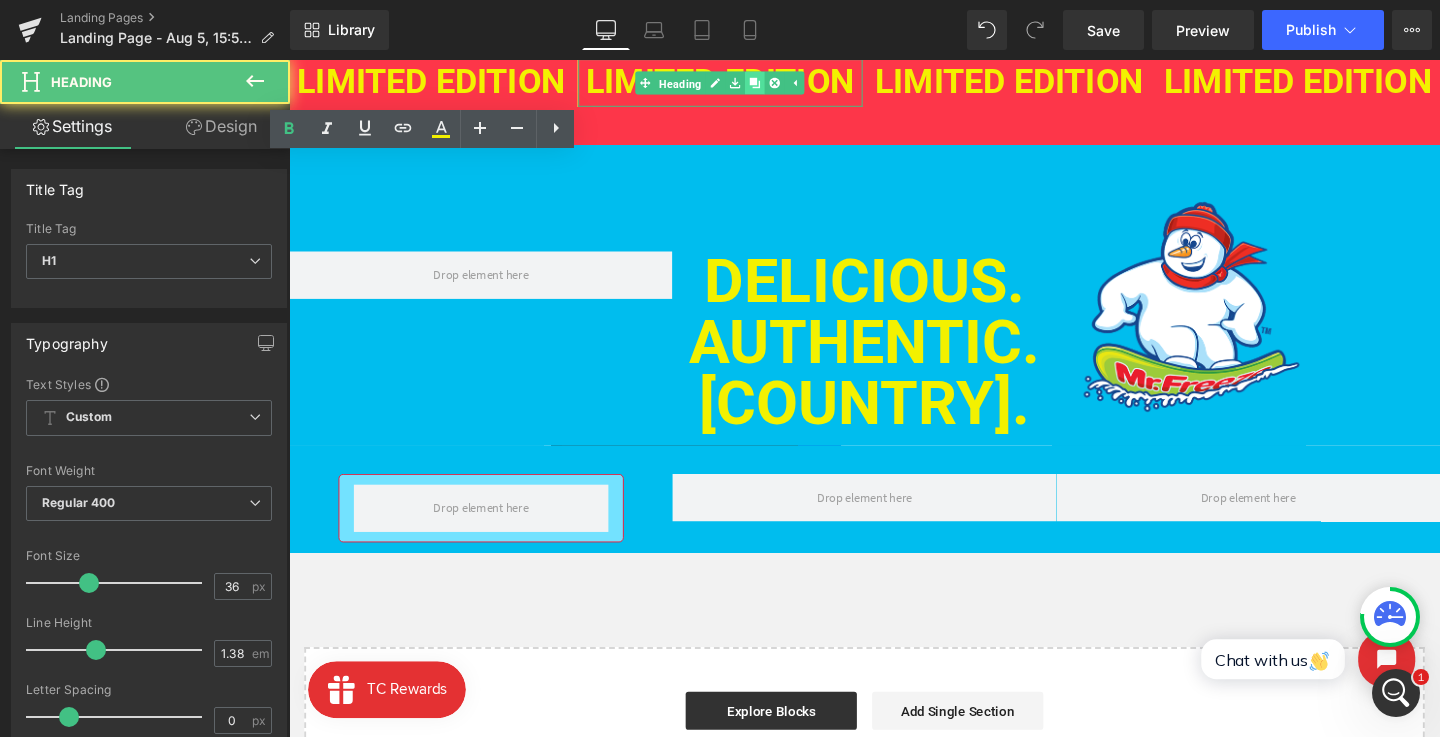 click 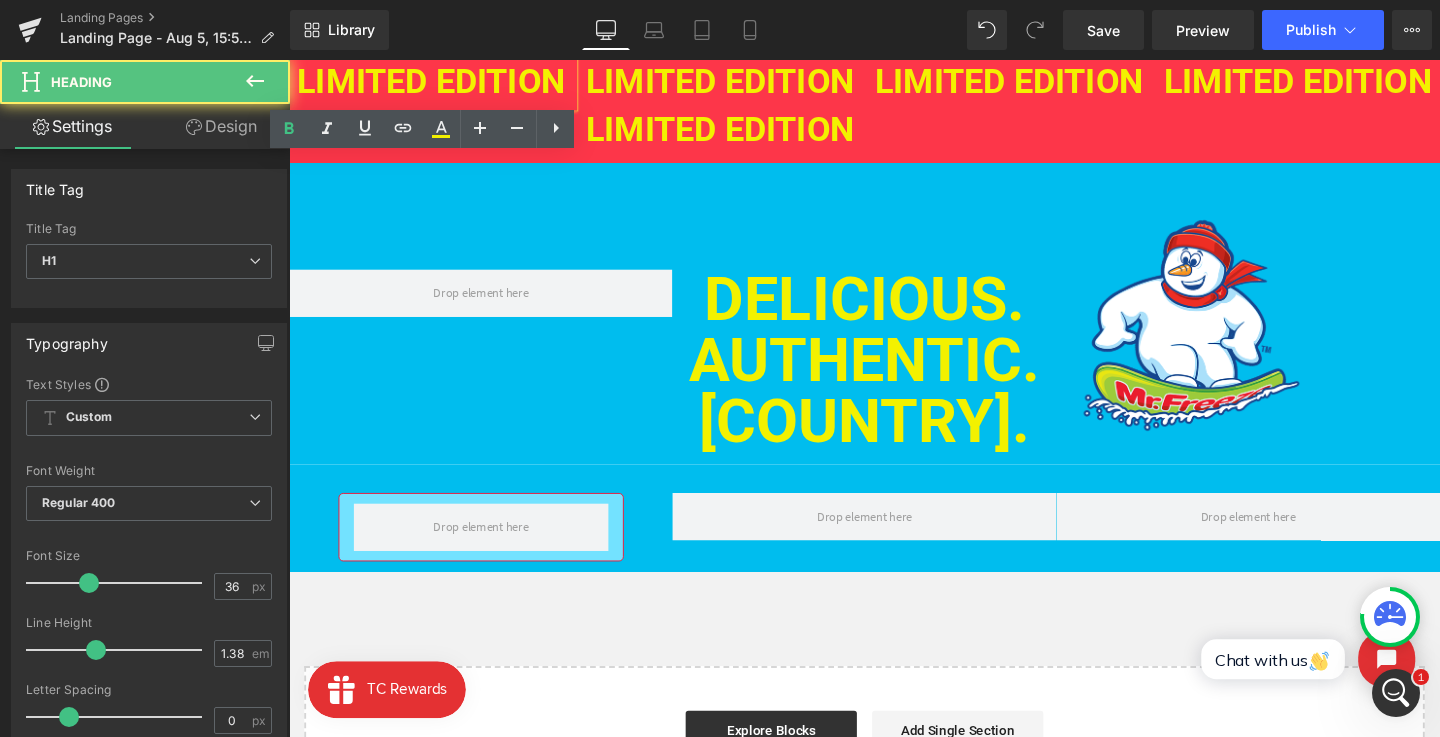 click on "LIMITED EDITION Heading" at bounding box center (742, 134) 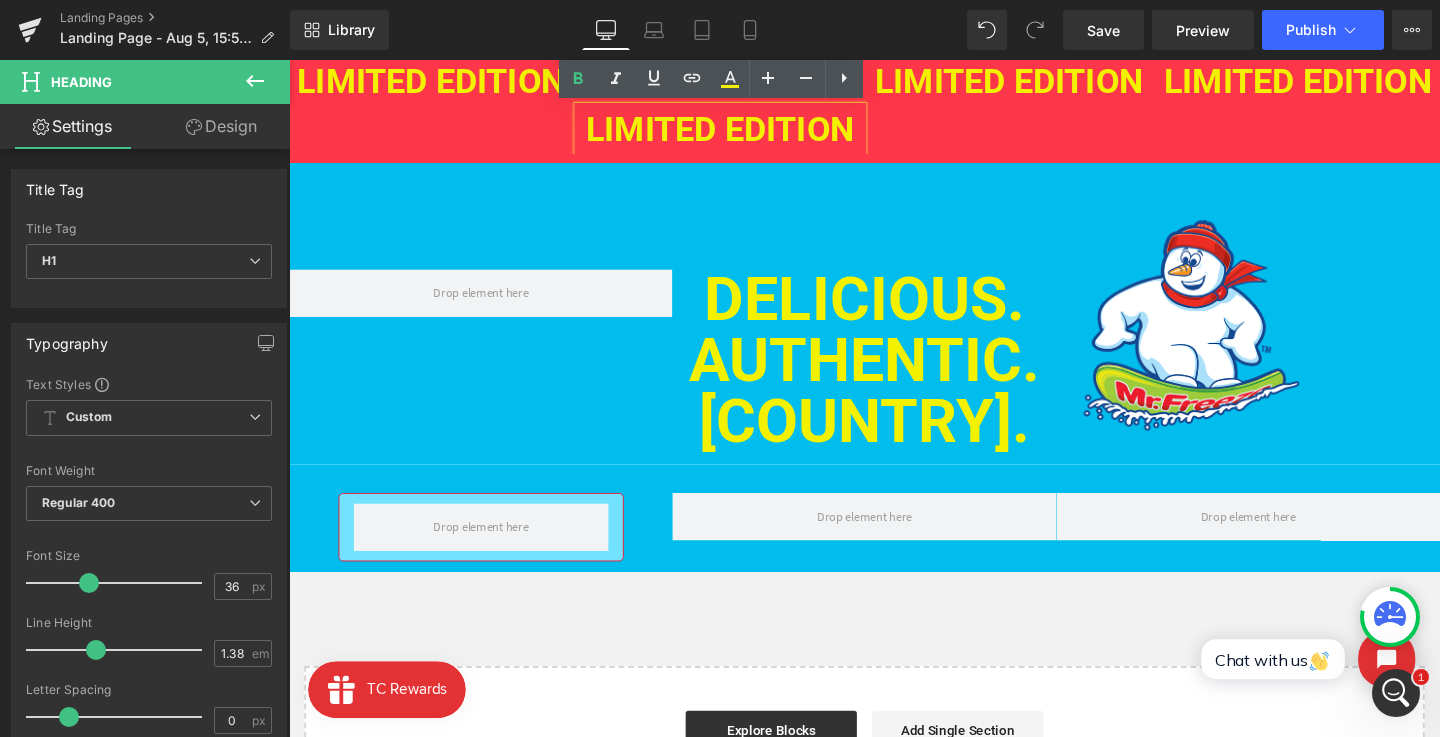 click on "DELICIOUS. AUTHENTIC. CANADIAN. Heading         Image         Row   112px" at bounding box center [894, 326] 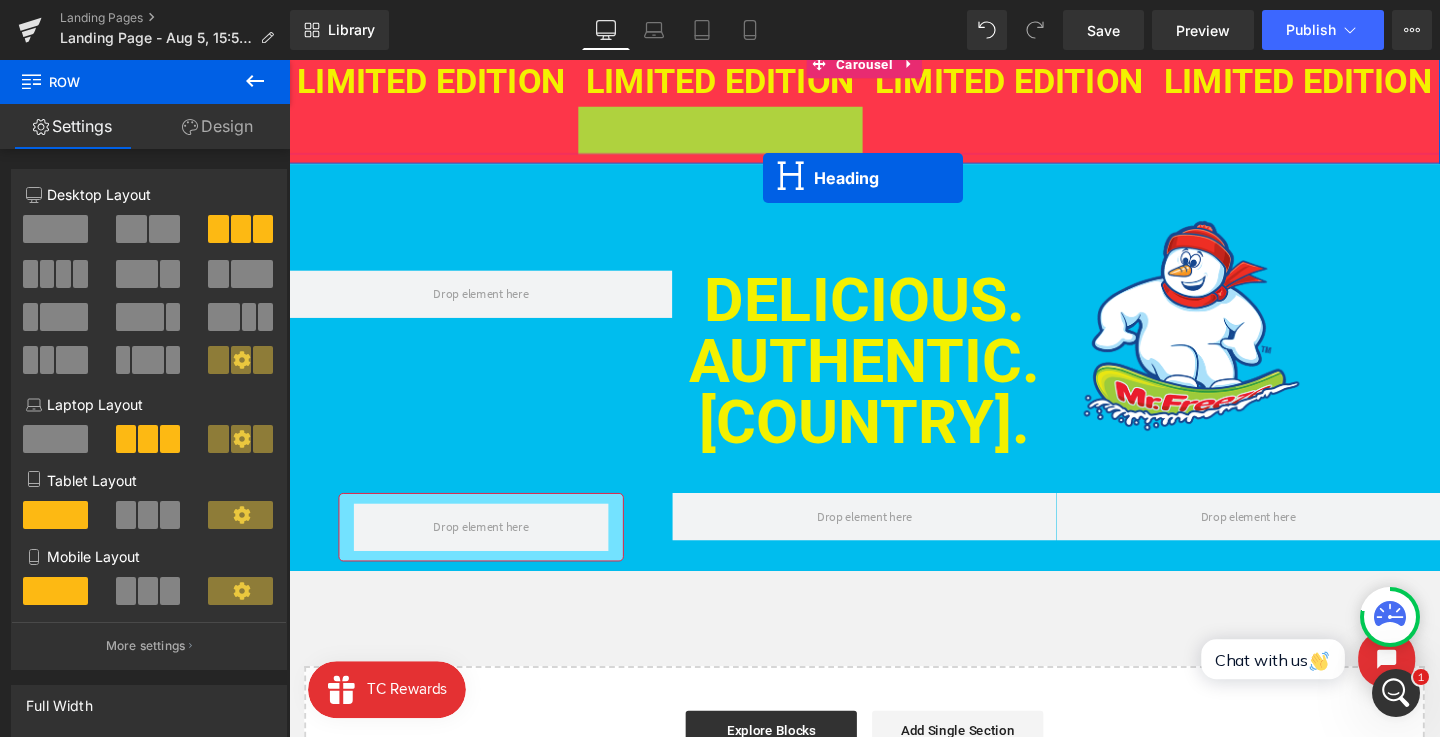 scroll, scrollTop: 654, scrollLeft: 0, axis: vertical 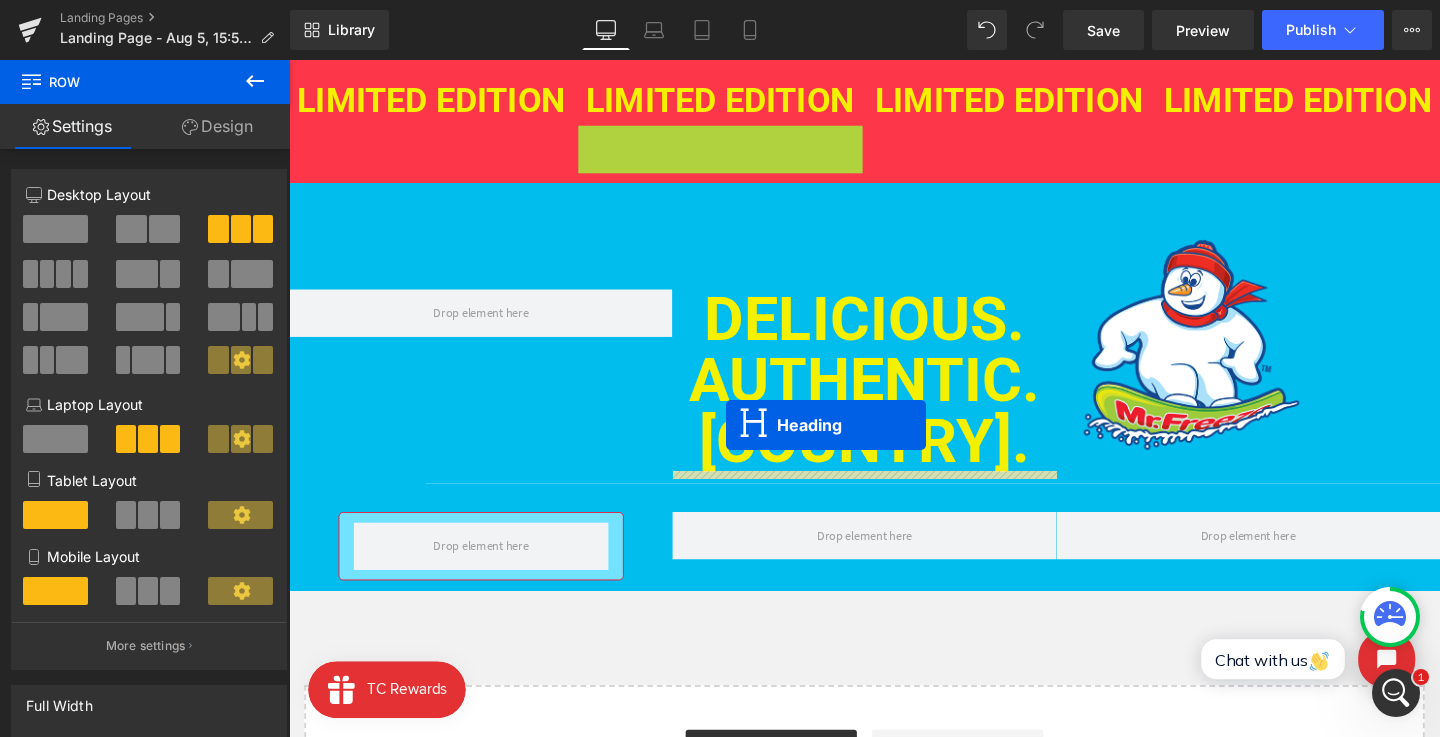 drag, startPoint x: 787, startPoint y: 184, endPoint x: 1005, endPoint y: 532, distance: 410.6434 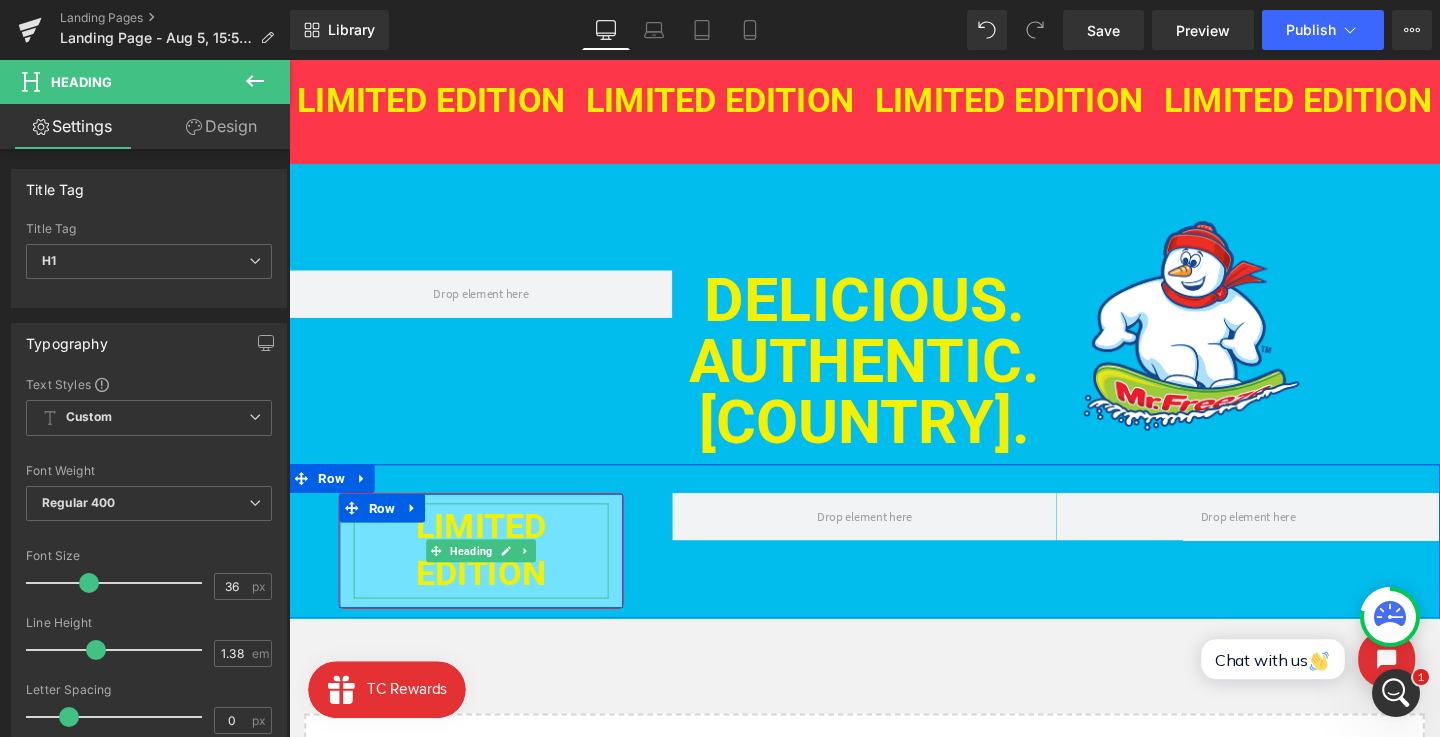 click on "LIMITED EDITION" at bounding box center [490, 575] 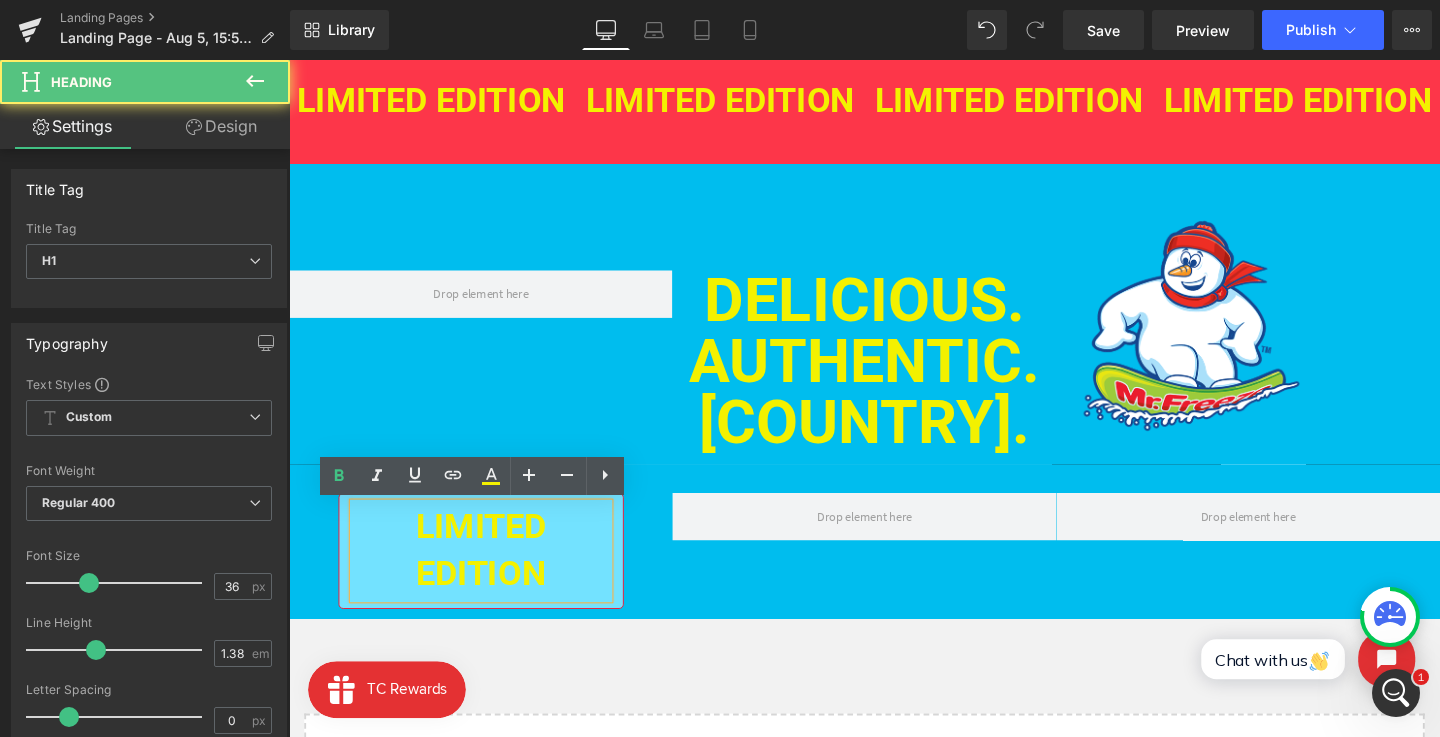 click on "LIMITED EDITION" at bounding box center [490, 575] 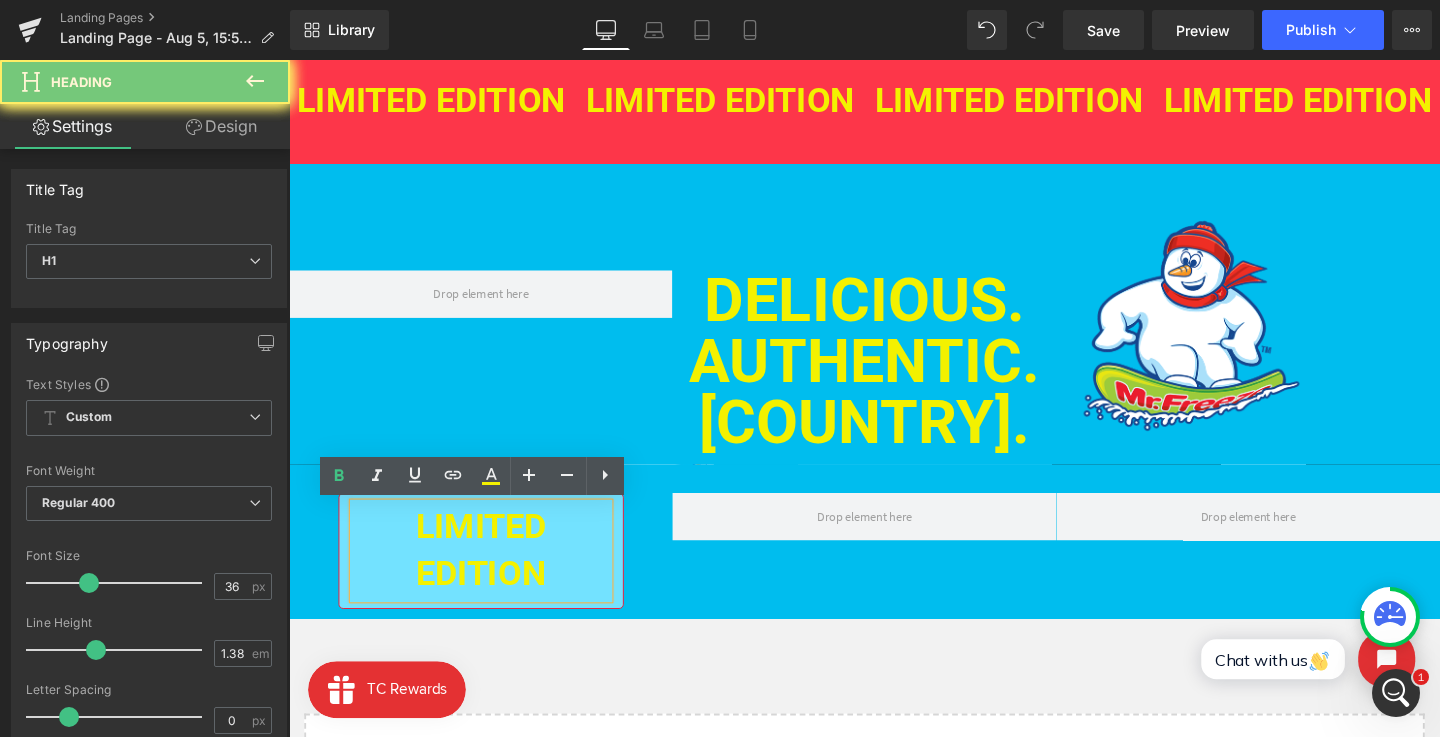 click on "LIMITED EDITION" at bounding box center (490, 575) 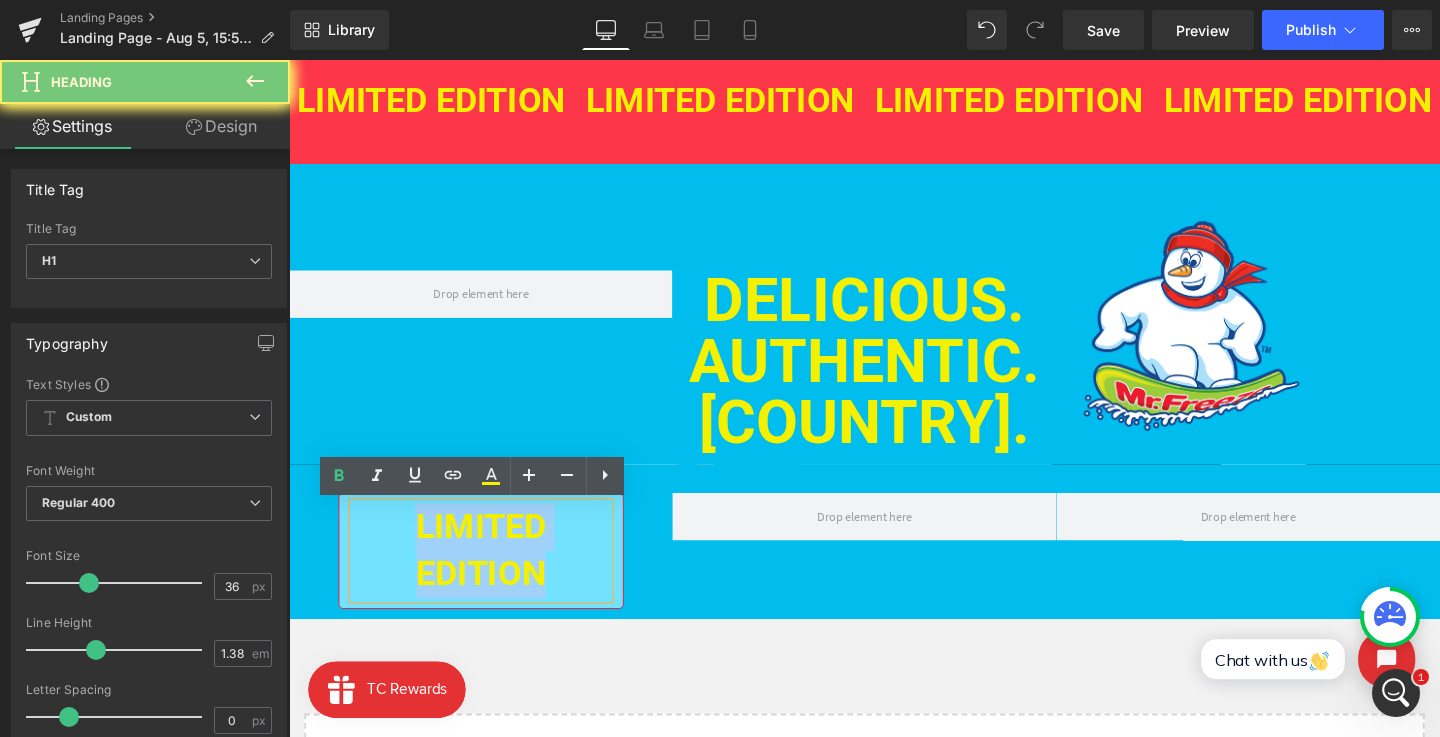 click on "LIMITED EDITION" at bounding box center [490, 575] 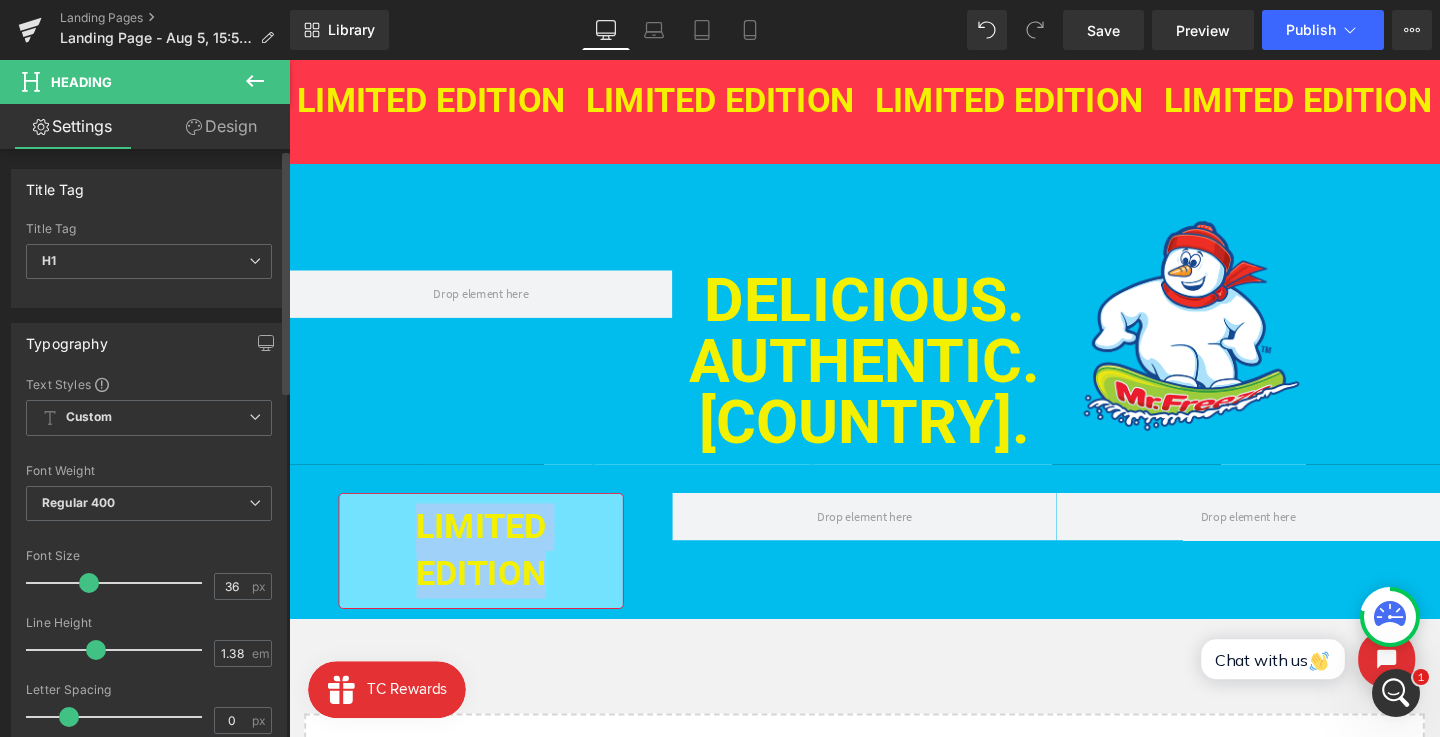 type 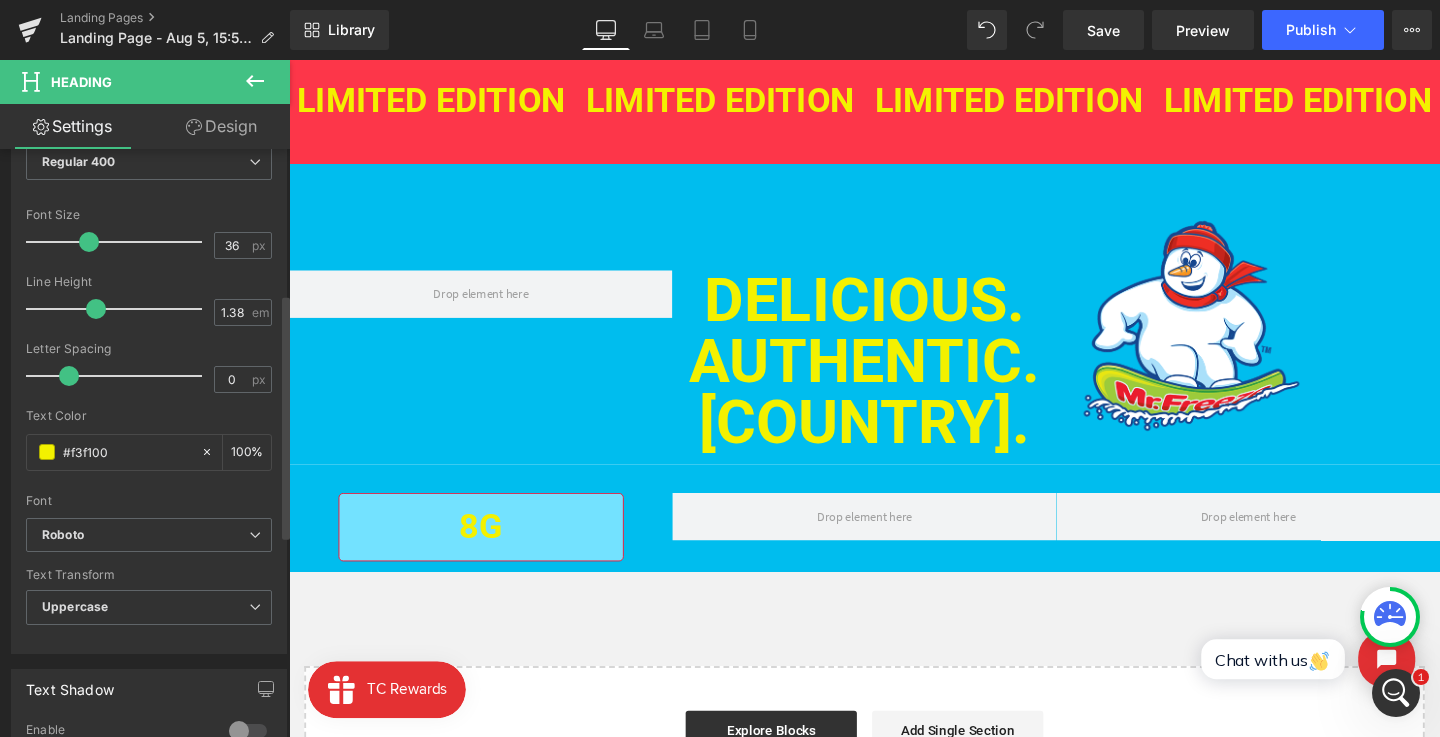 scroll, scrollTop: 355, scrollLeft: 0, axis: vertical 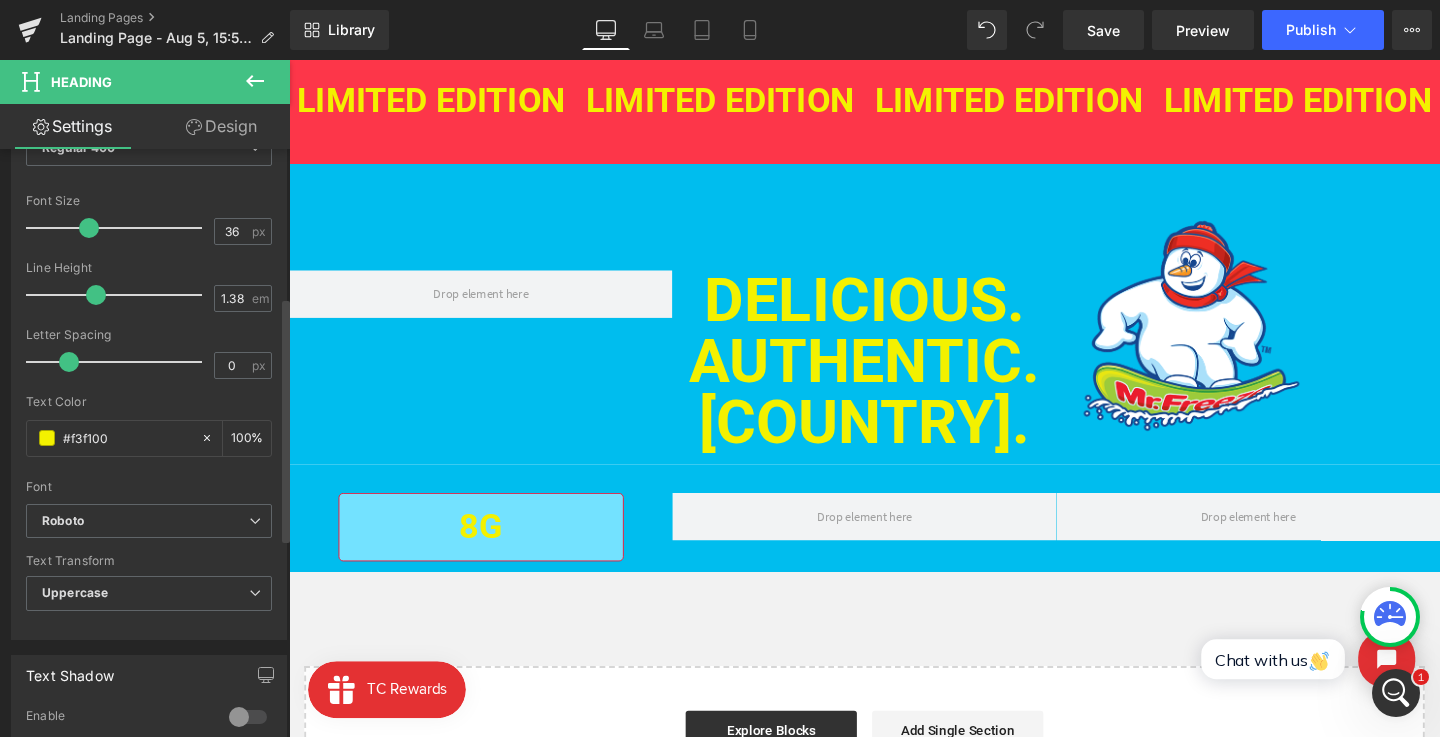 click on "Text Transform
Uppercase
None Uppercase Lowercase Capitalize" at bounding box center [149, 594] 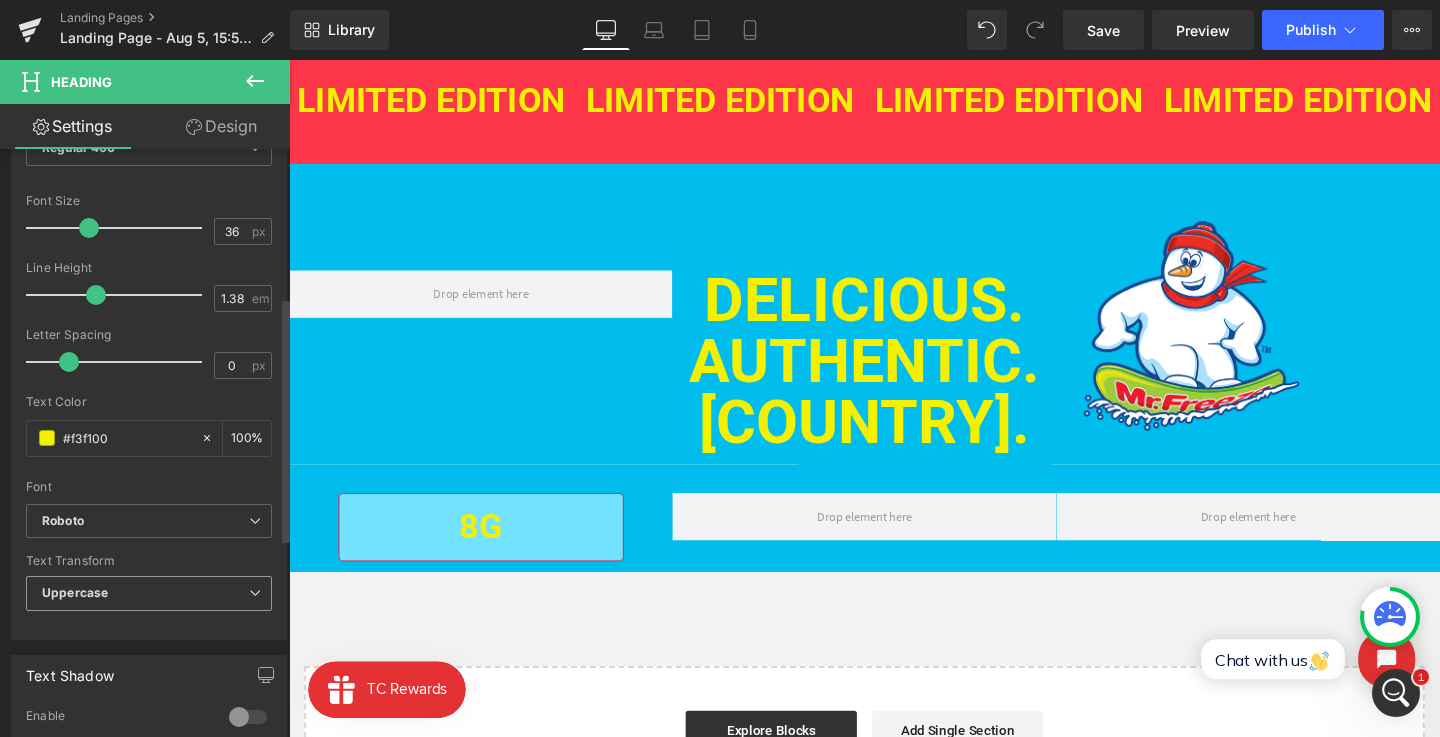 click on "Uppercase" at bounding box center (149, 593) 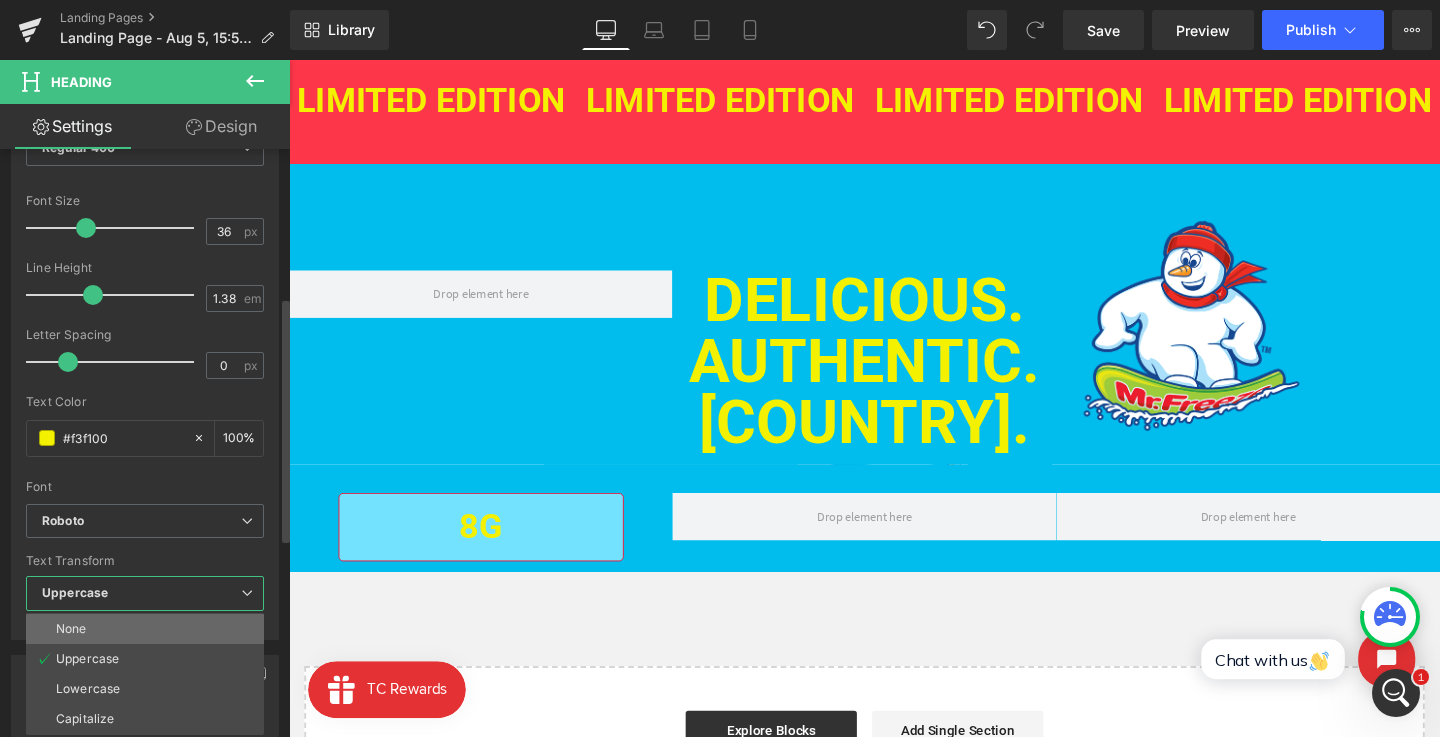 click on "None" at bounding box center [145, 629] 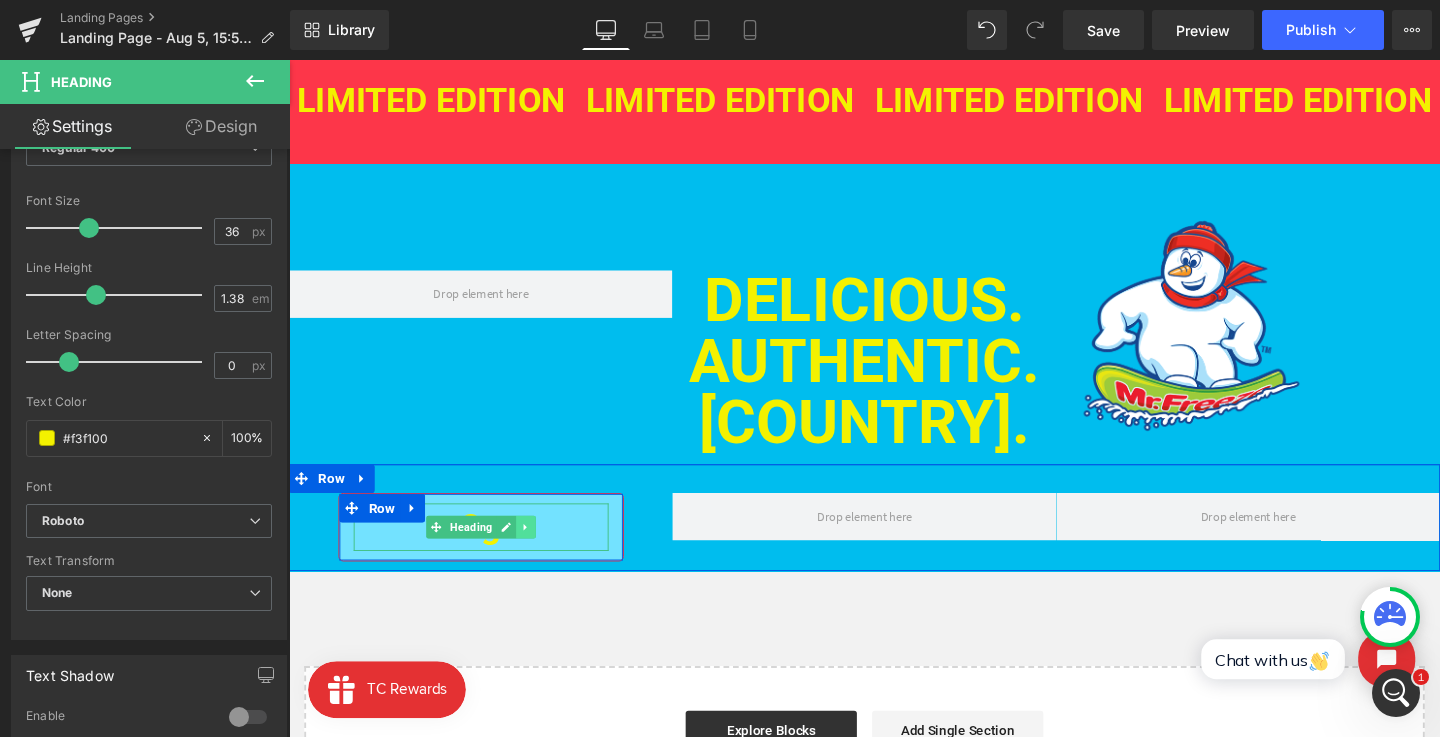 click 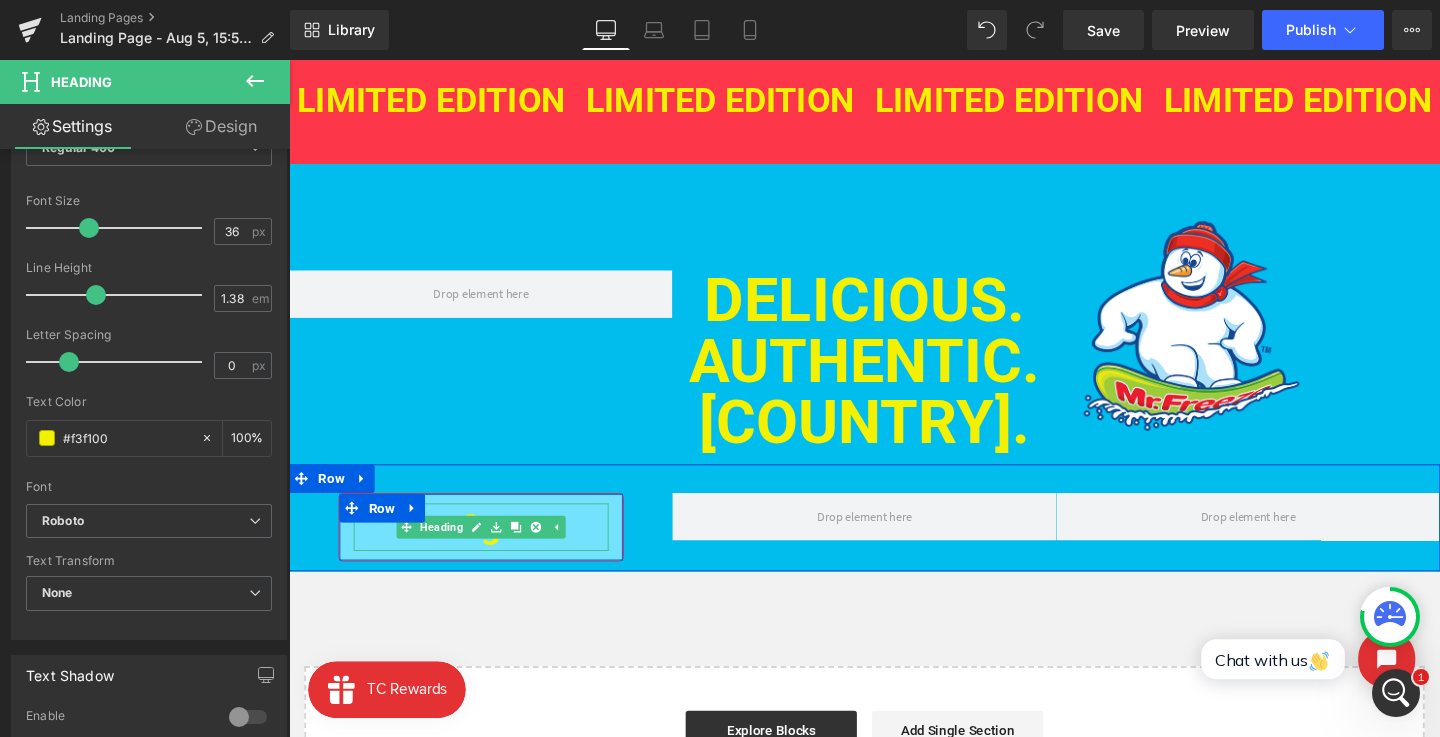 drag, startPoint x: 611, startPoint y: 562, endPoint x: 551, endPoint y: 560, distance: 60.033325 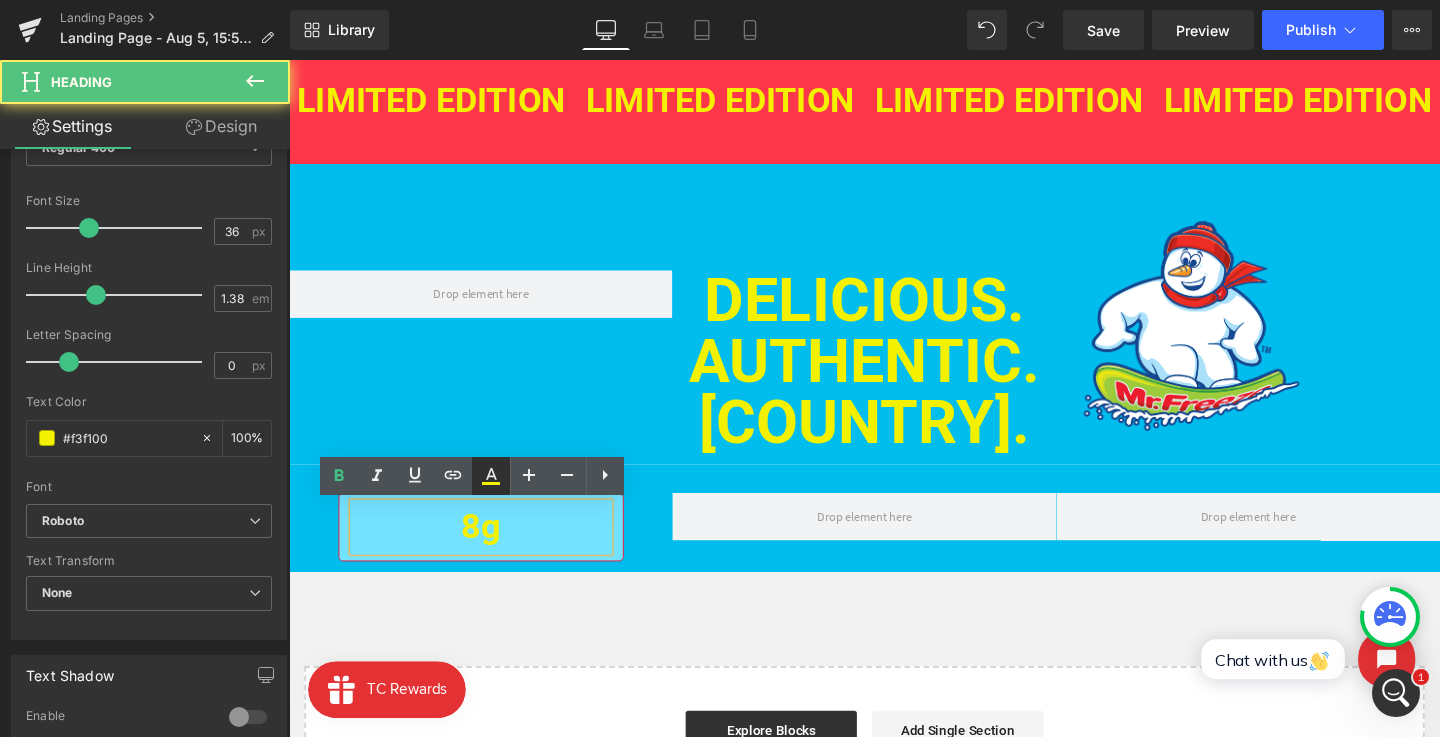 click 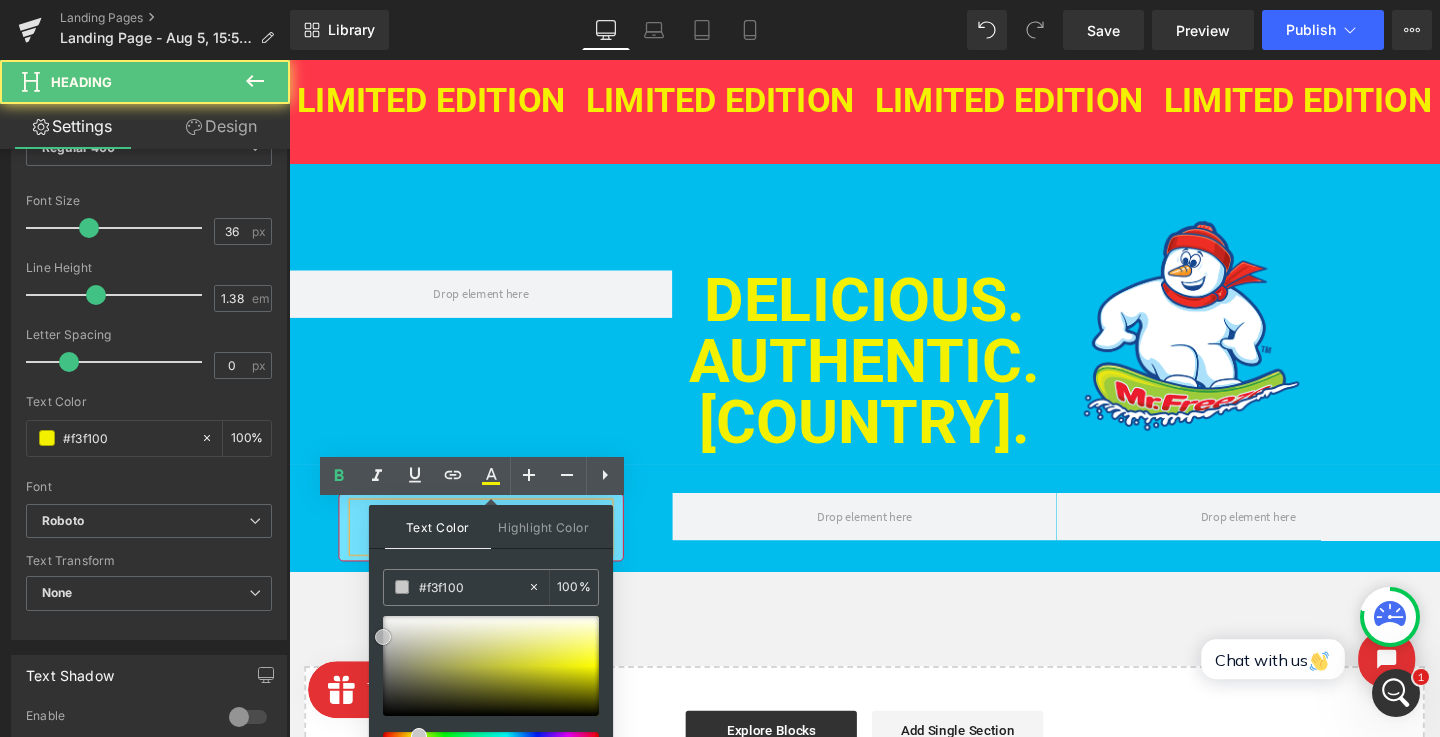 drag, startPoint x: 667, startPoint y: 665, endPoint x: 353, endPoint y: 586, distance: 323.78543 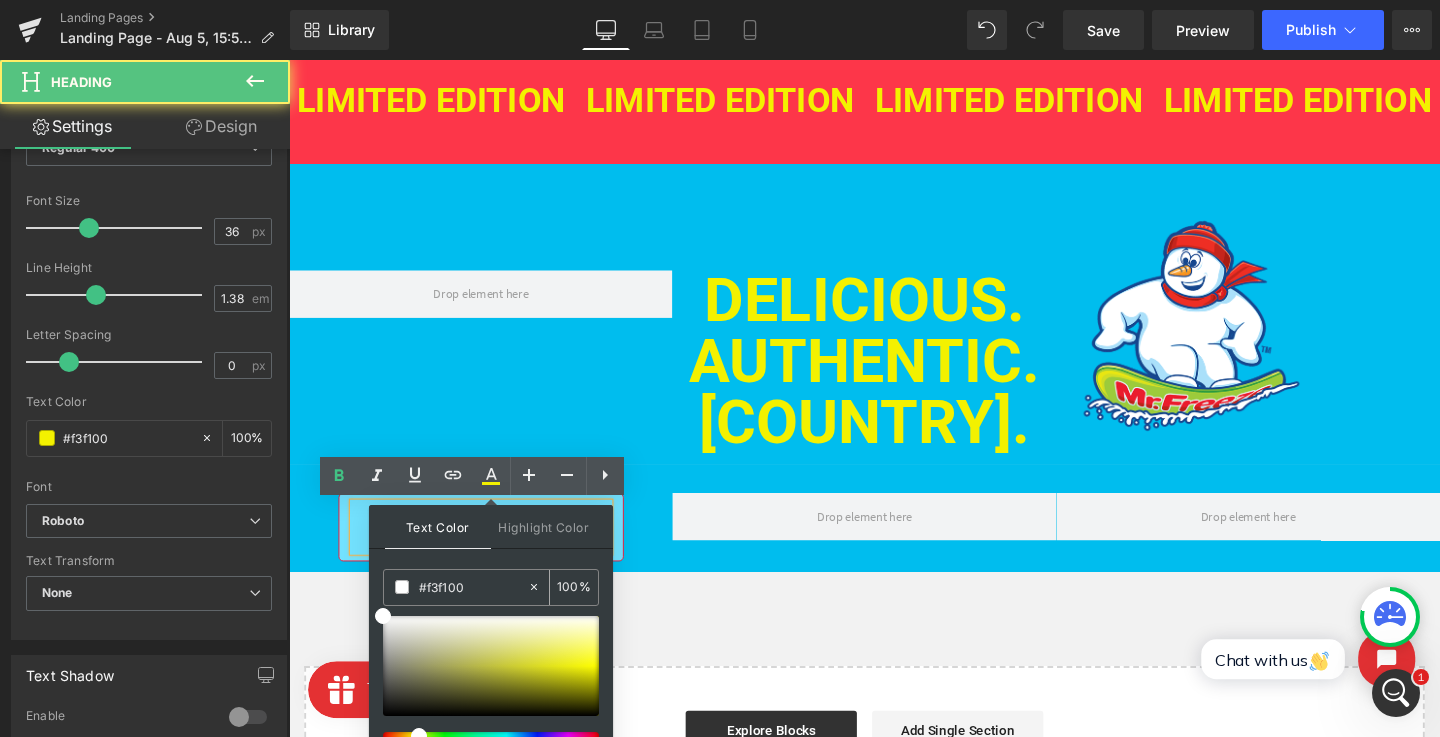 click on "#f3f100" at bounding box center [473, 587] 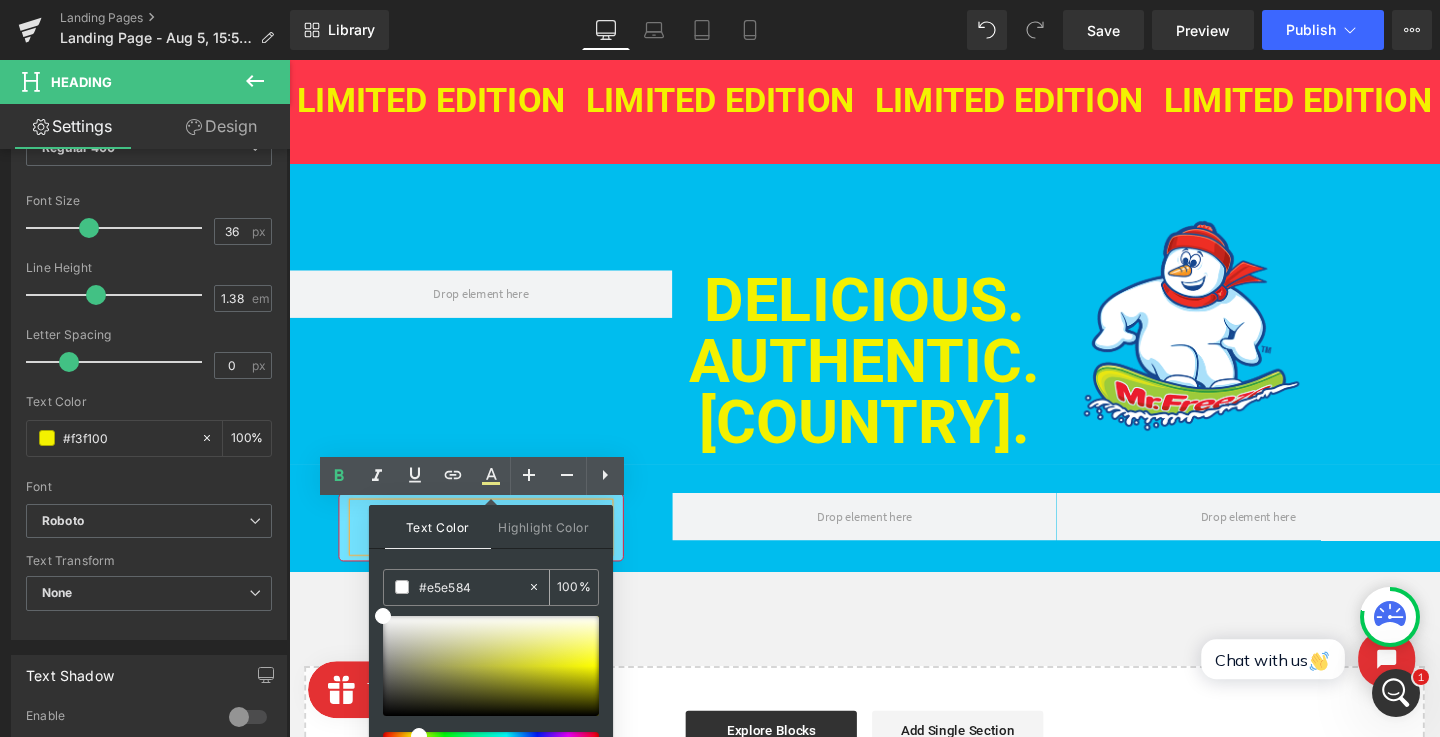 type on "#e5e584f" 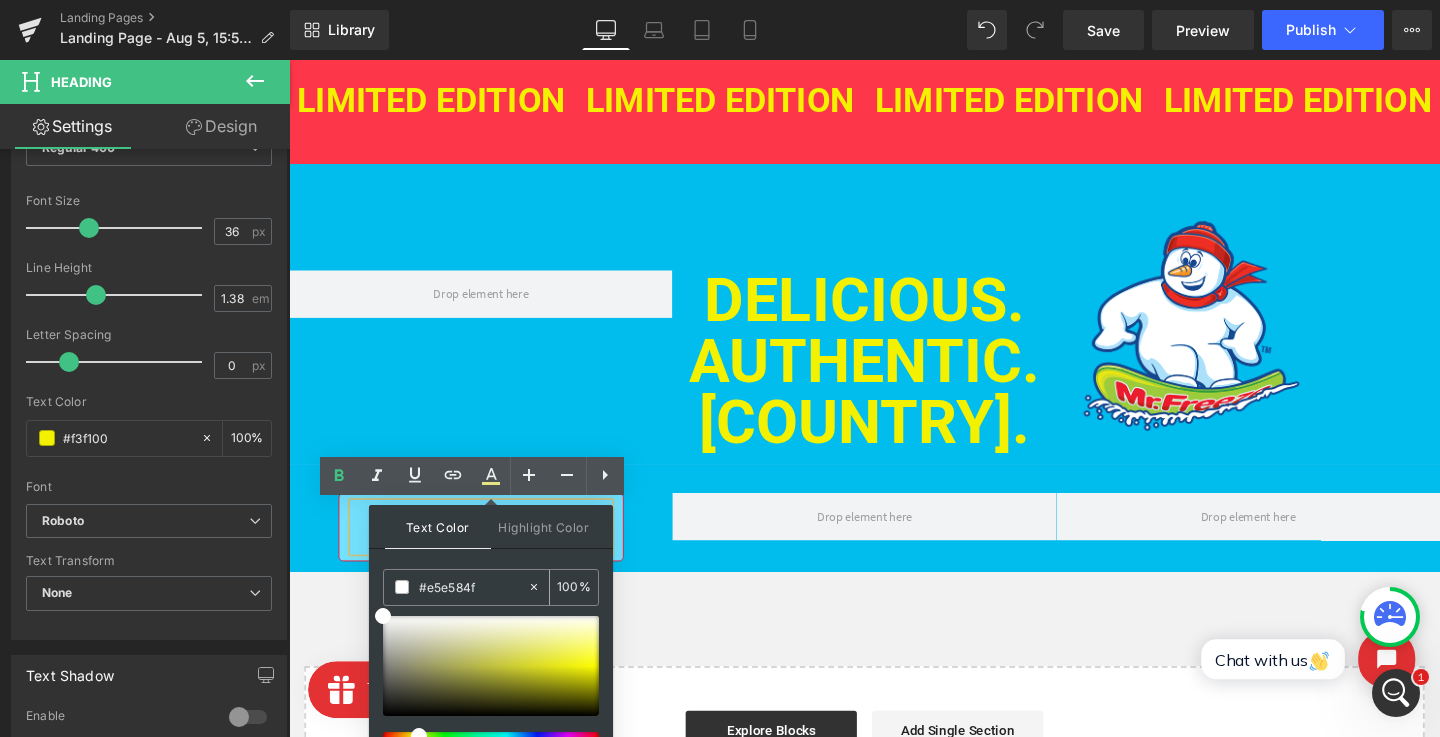 type on "0" 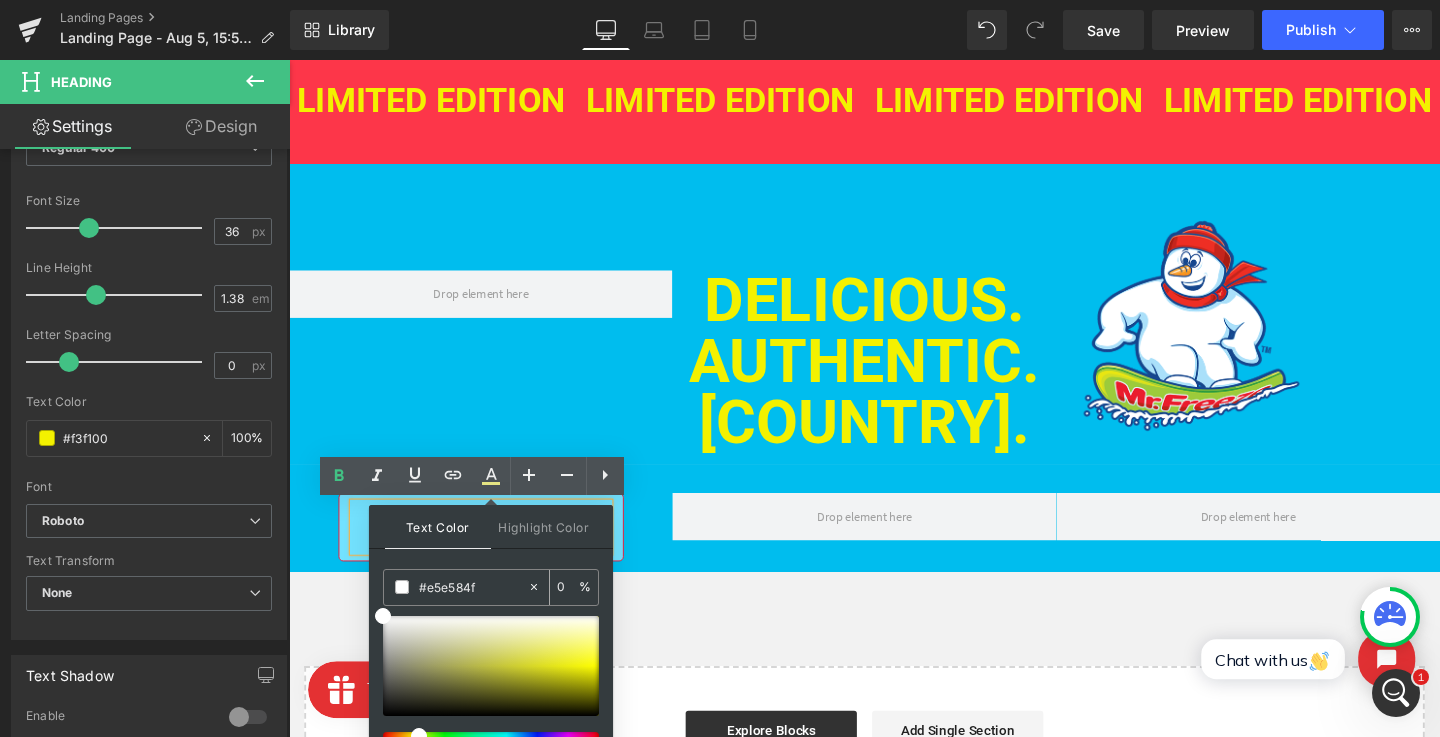 type on "#e5e584ff" 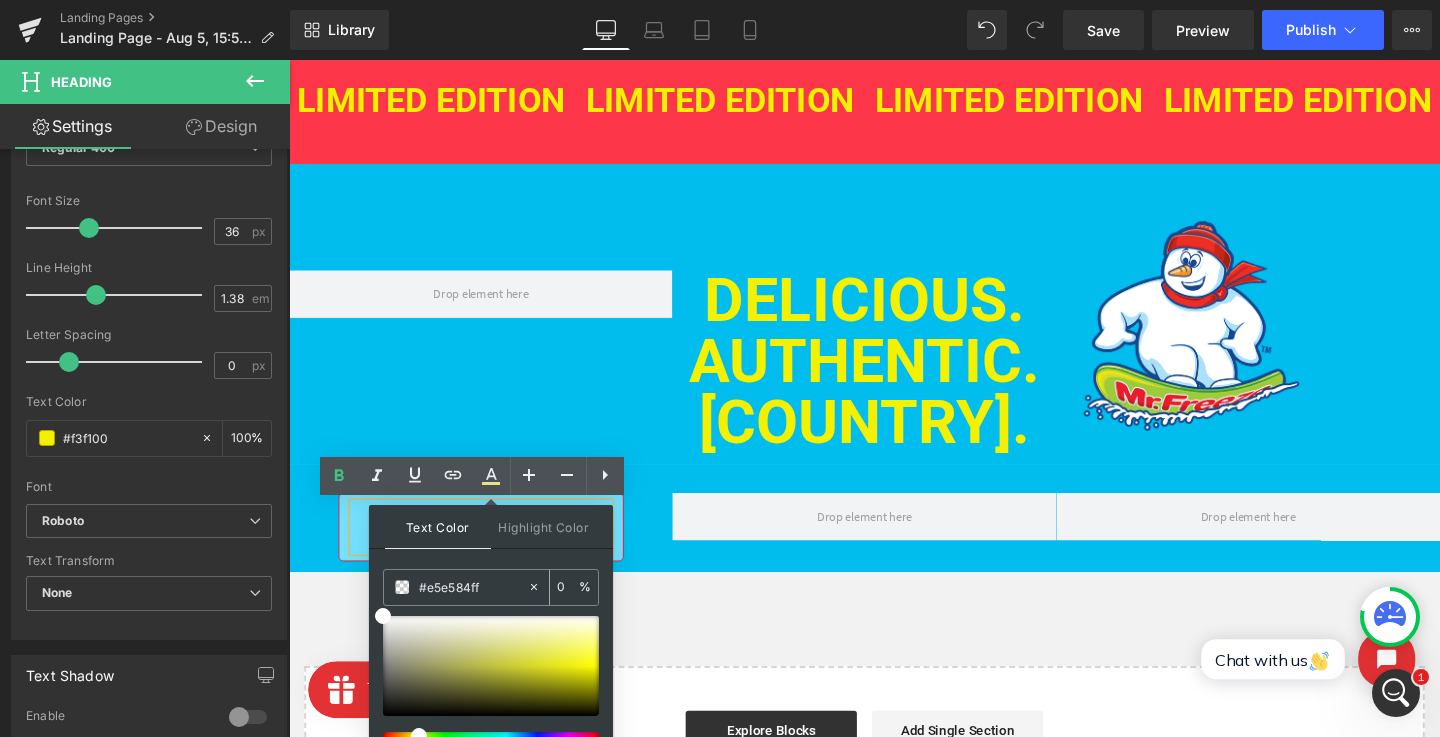 type on "100" 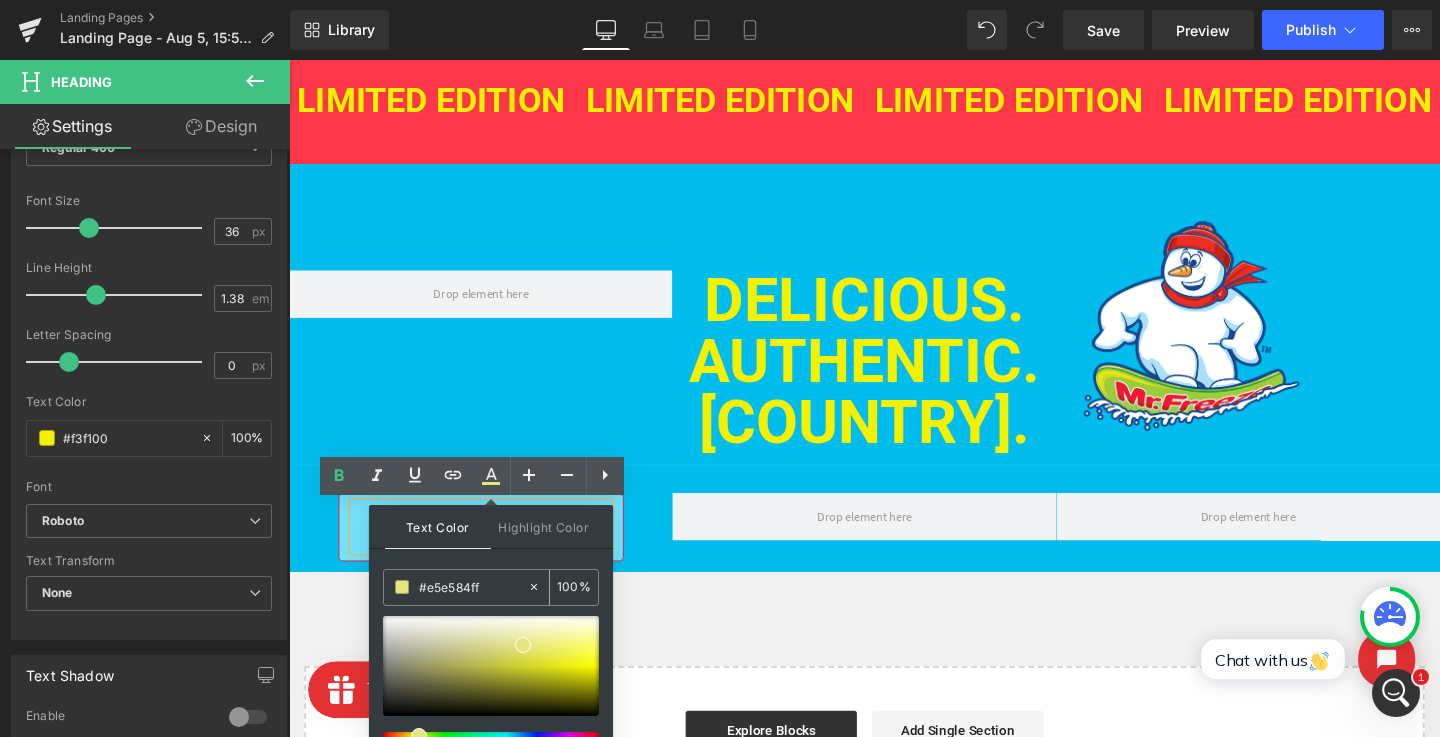 click on "#e5e584ff" at bounding box center [473, 587] 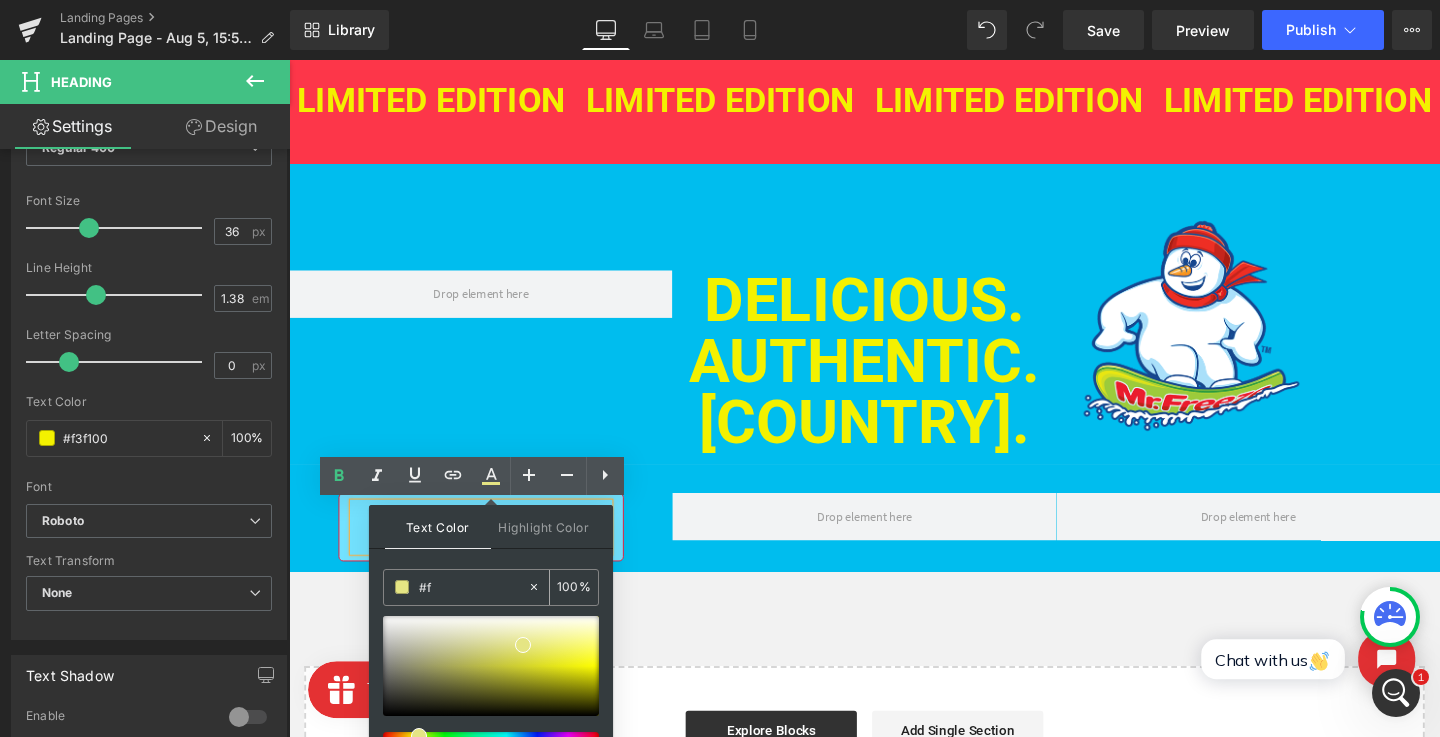 type on "0" 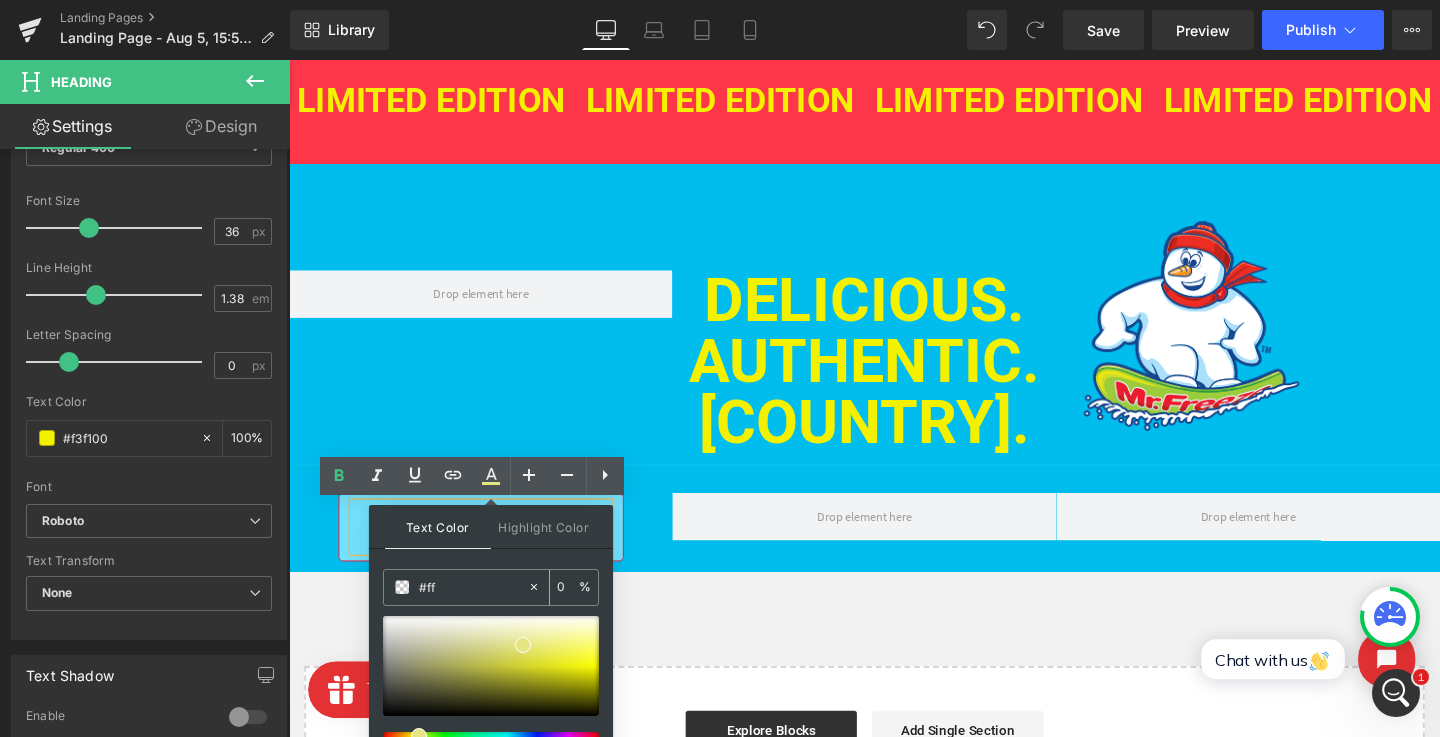 type on "#fff" 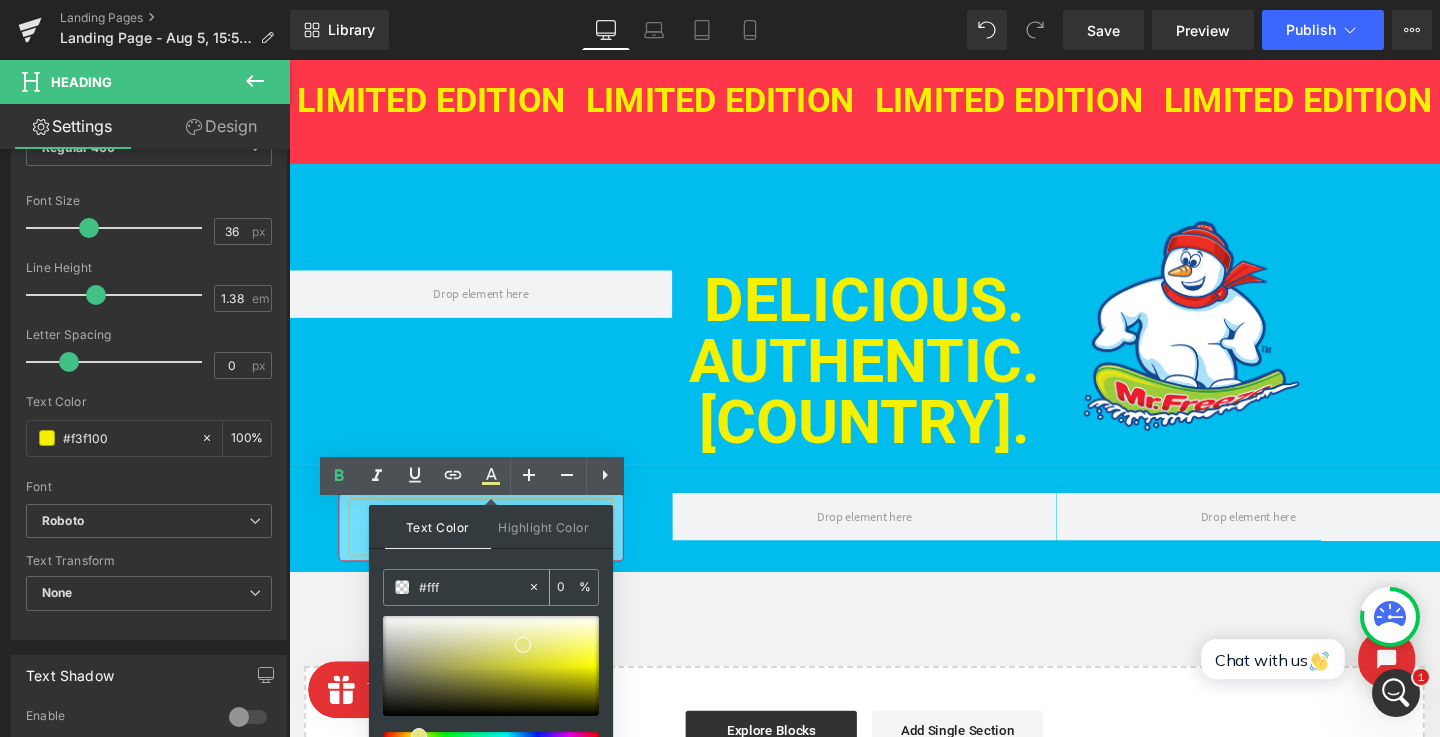type on "100" 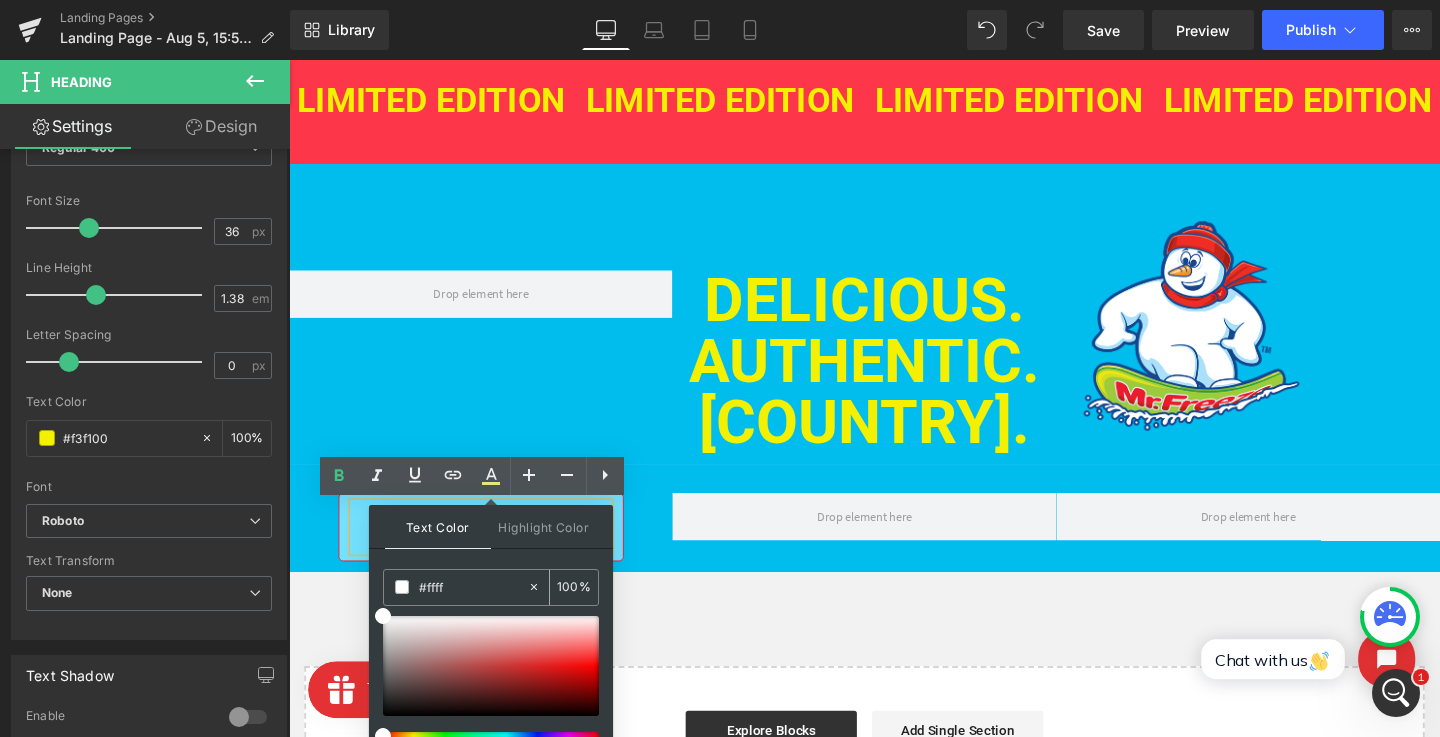 type on "#fffff" 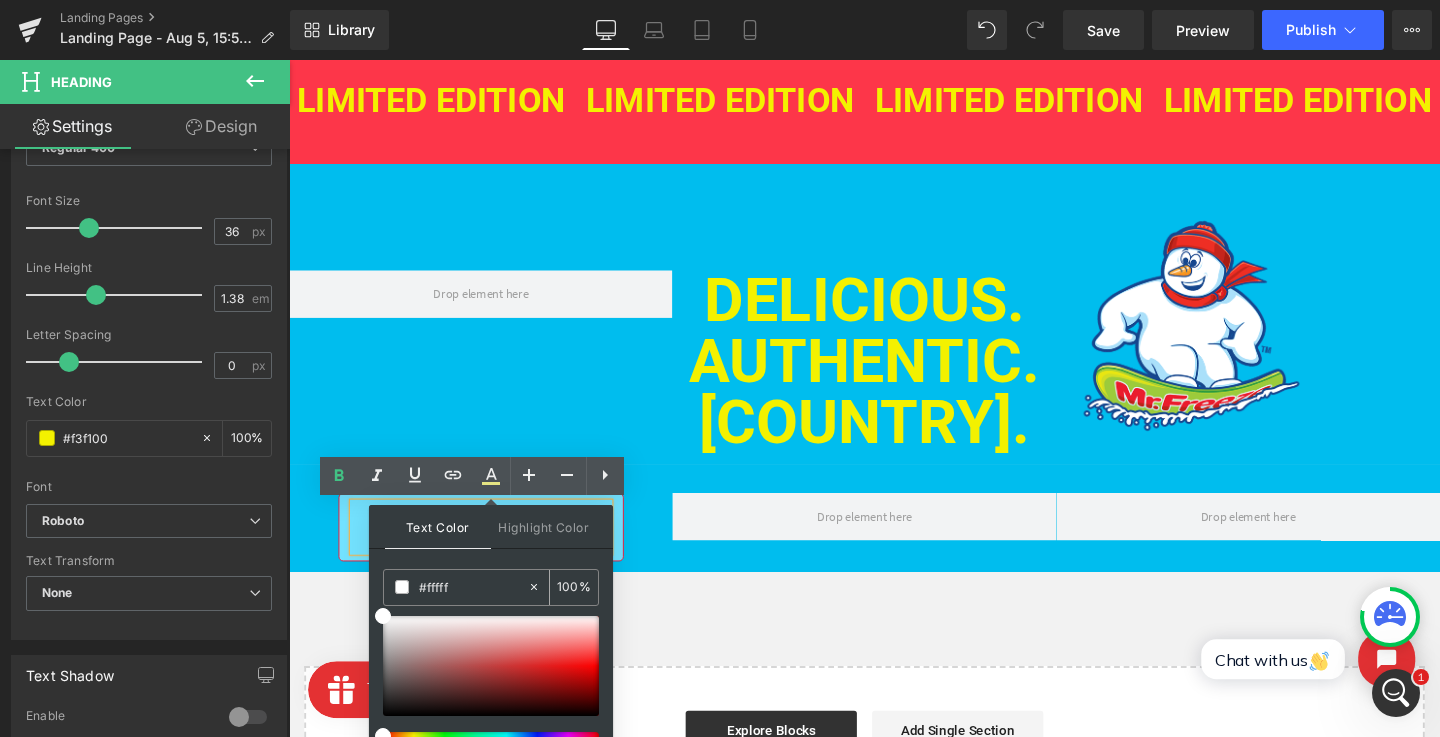 type on "0" 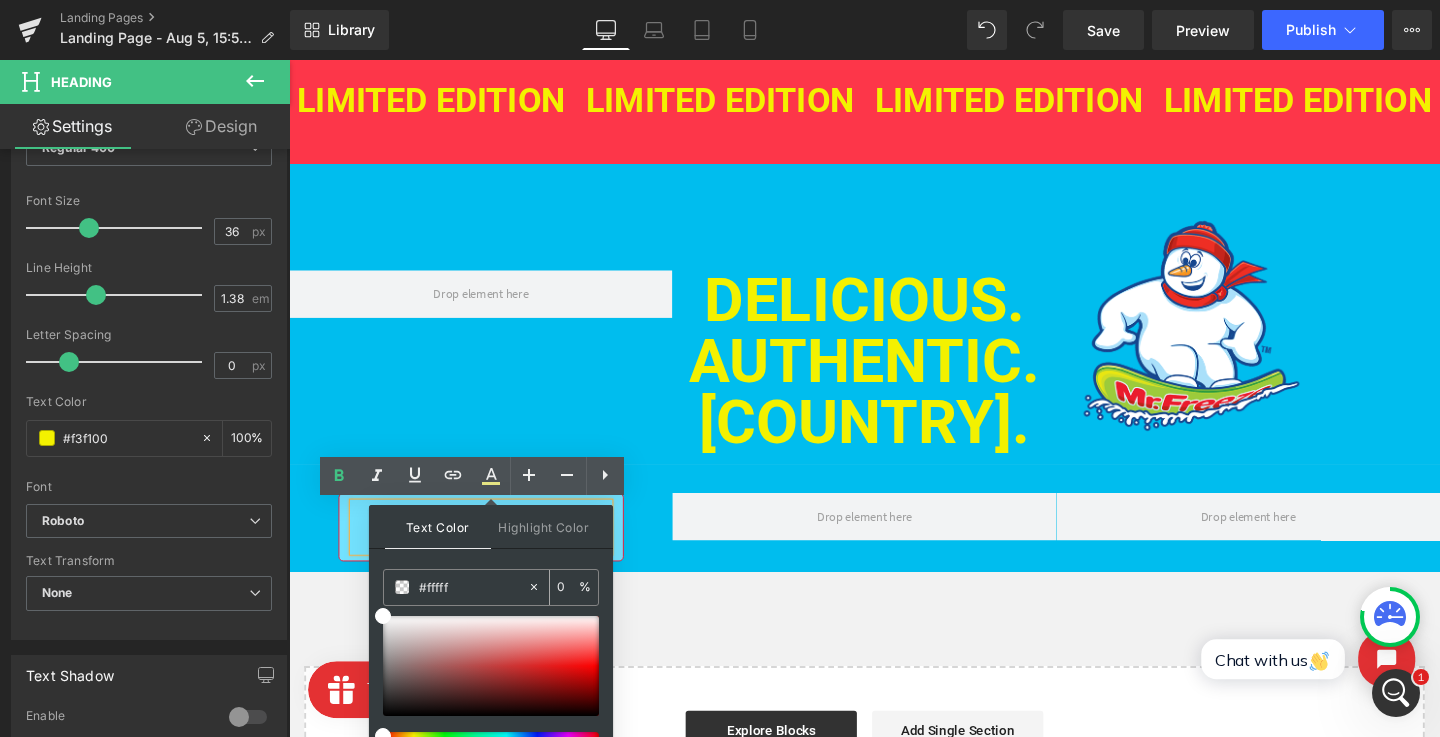 type on "#ffffff" 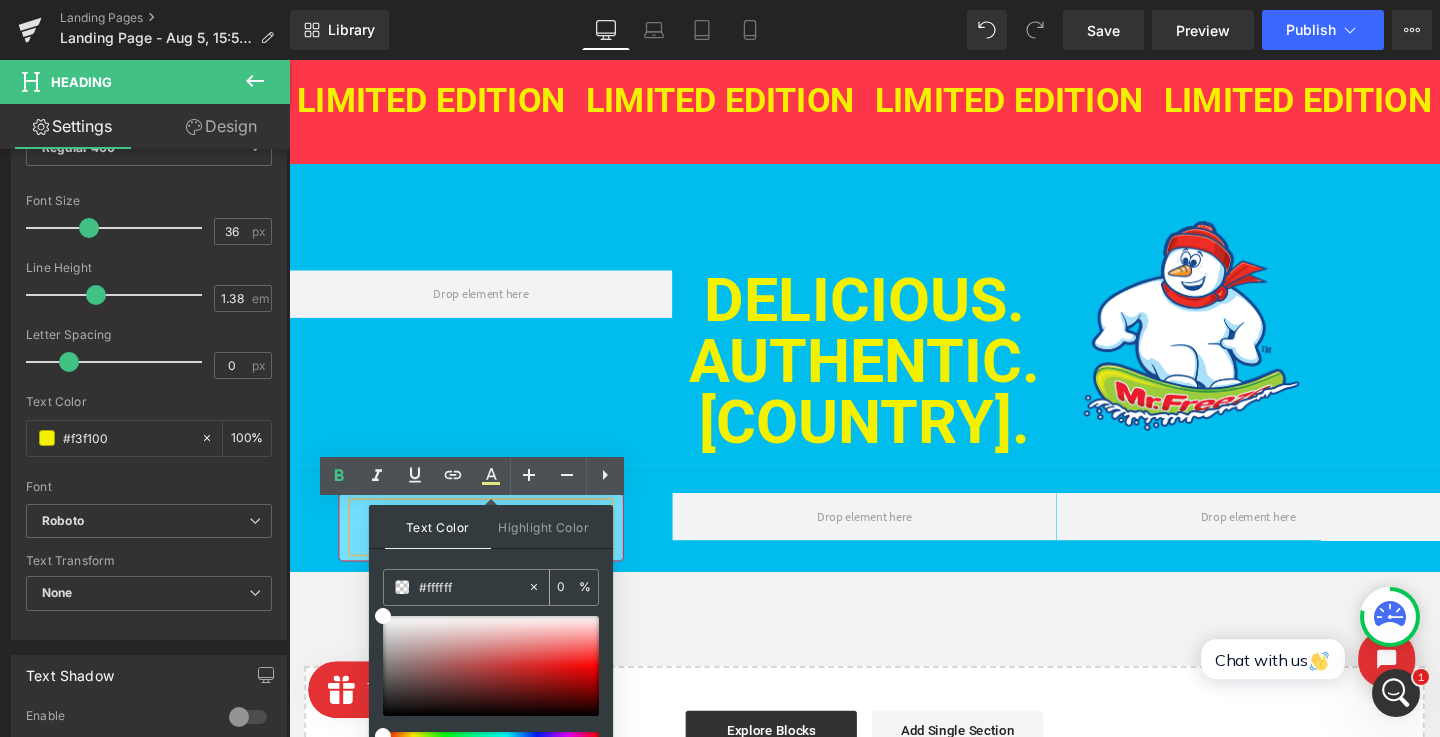 type on "100" 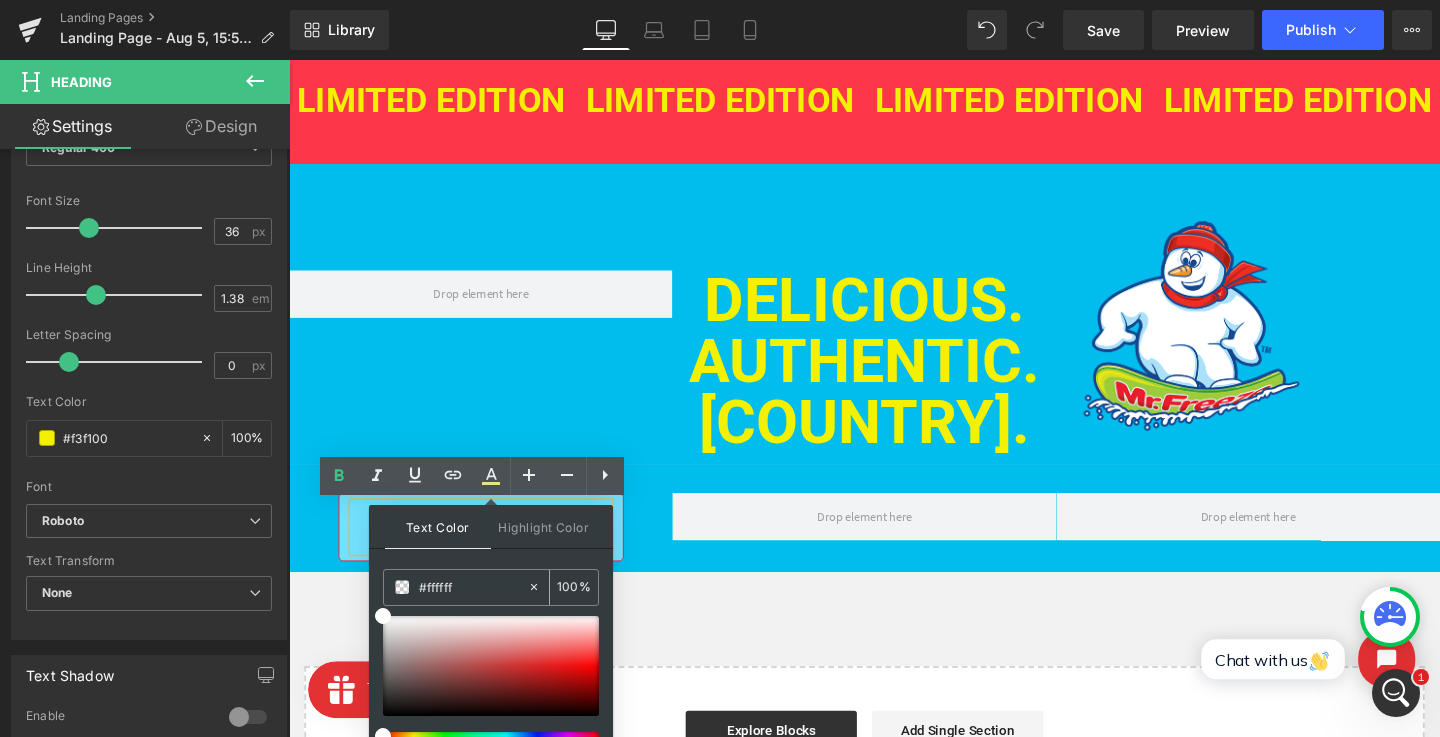 type on "#fffffff" 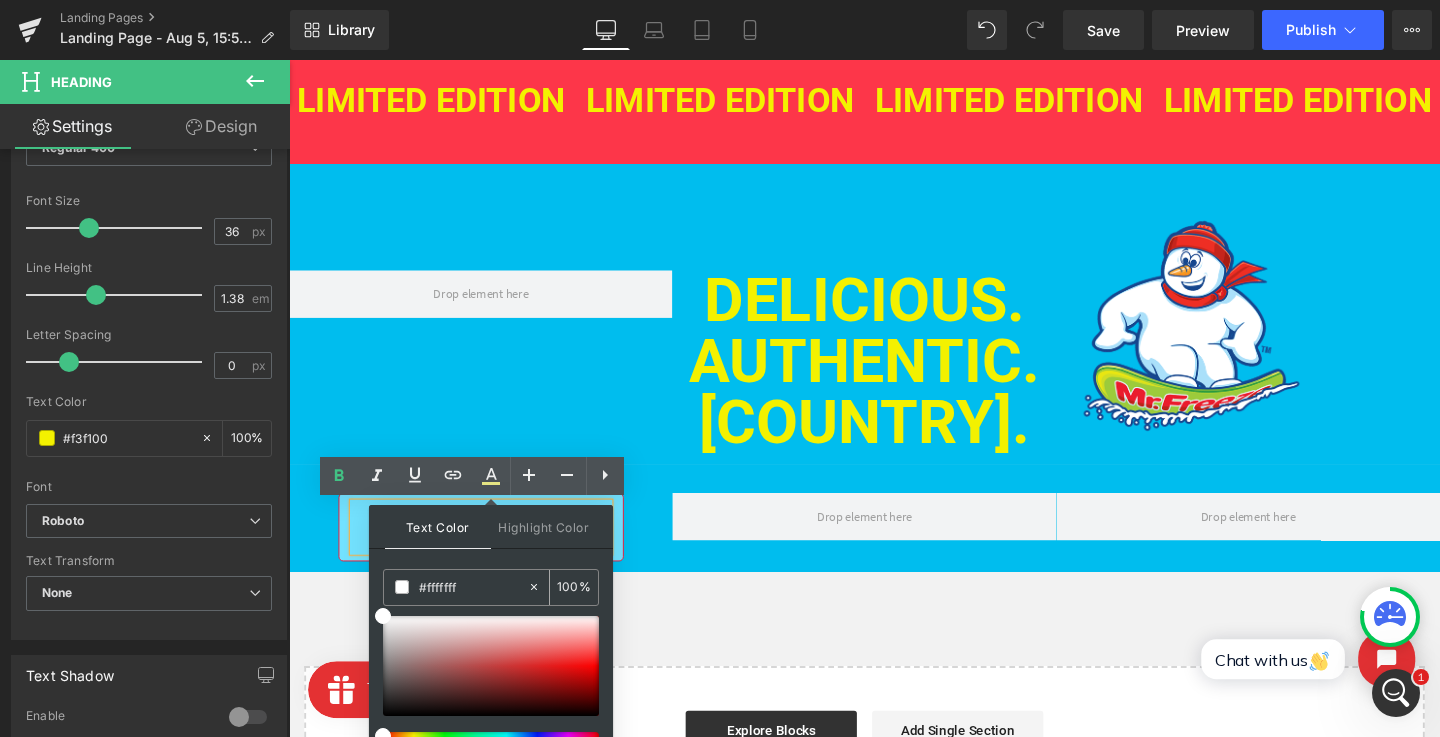 type on "0" 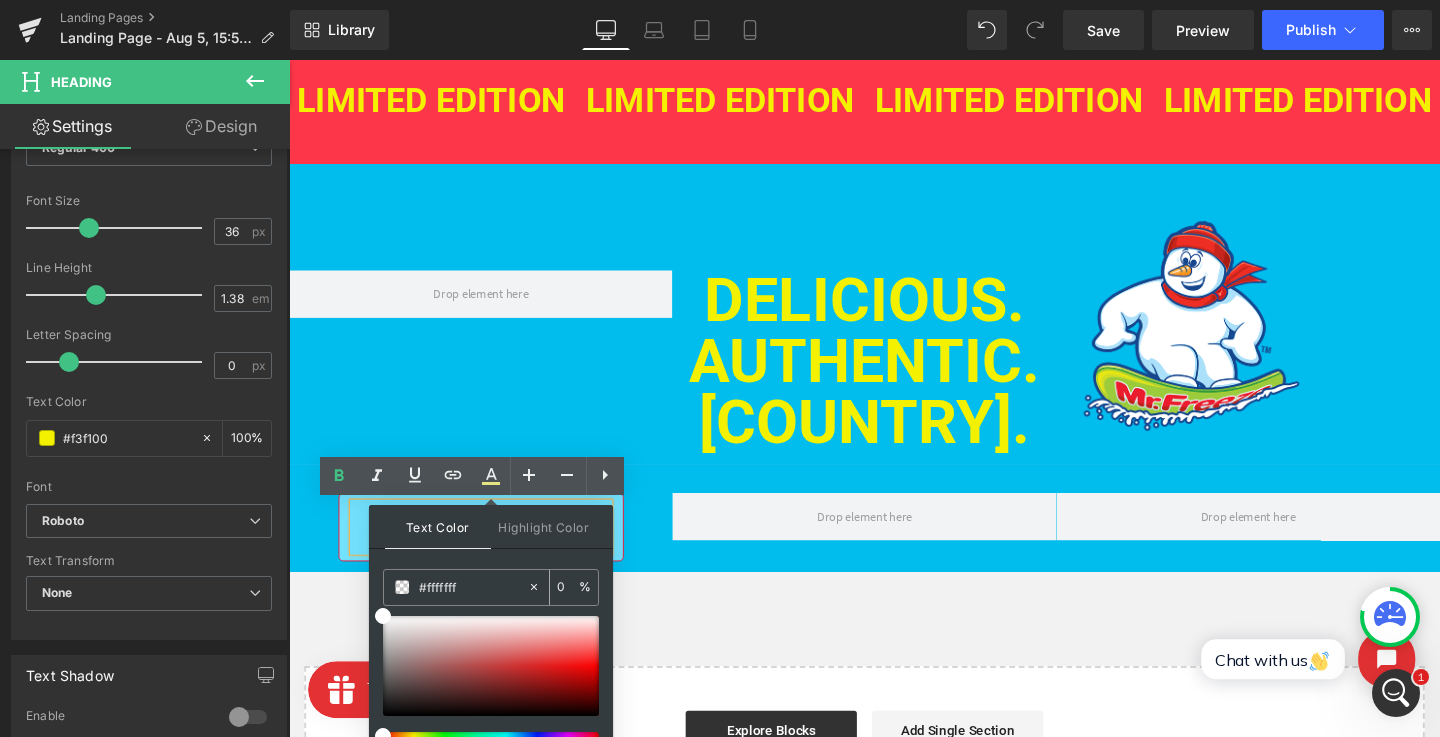 type on "#ffffff" 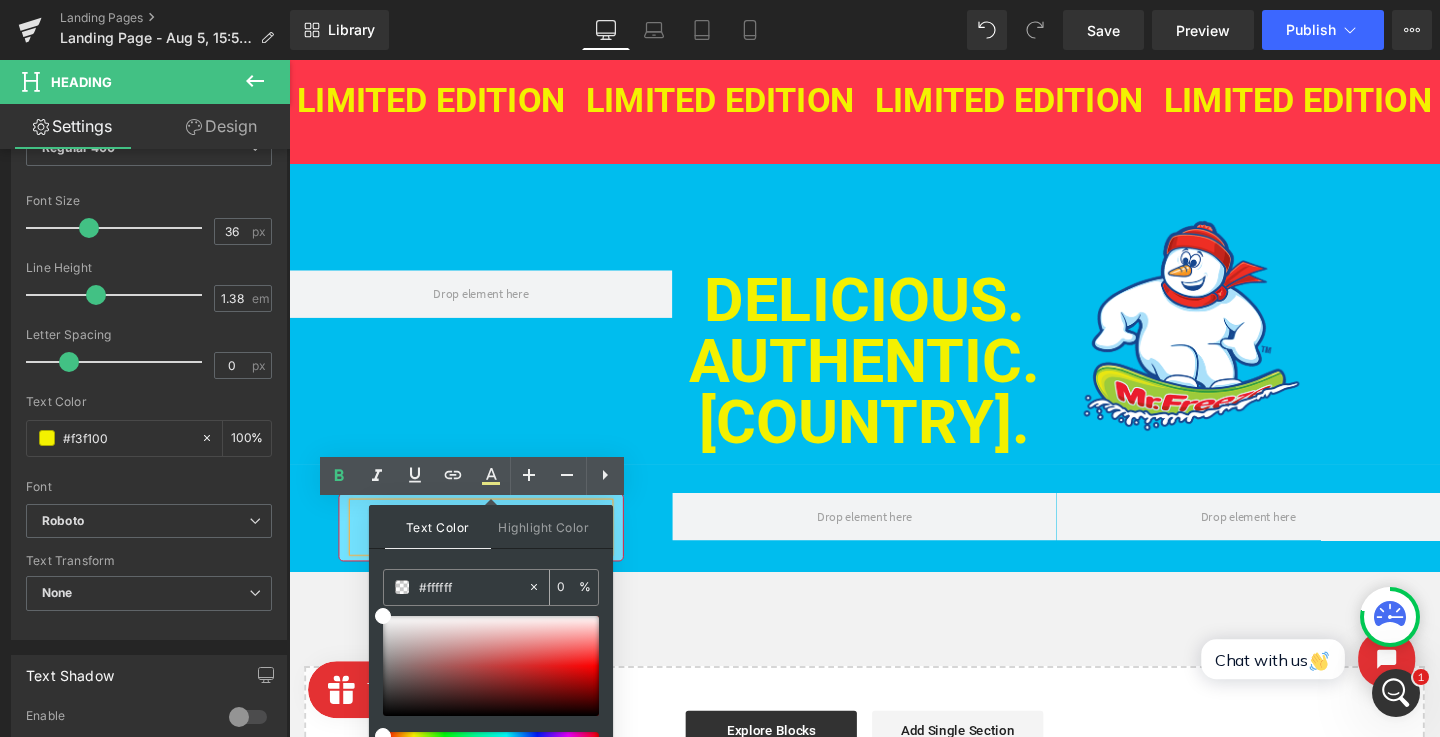 type on "100" 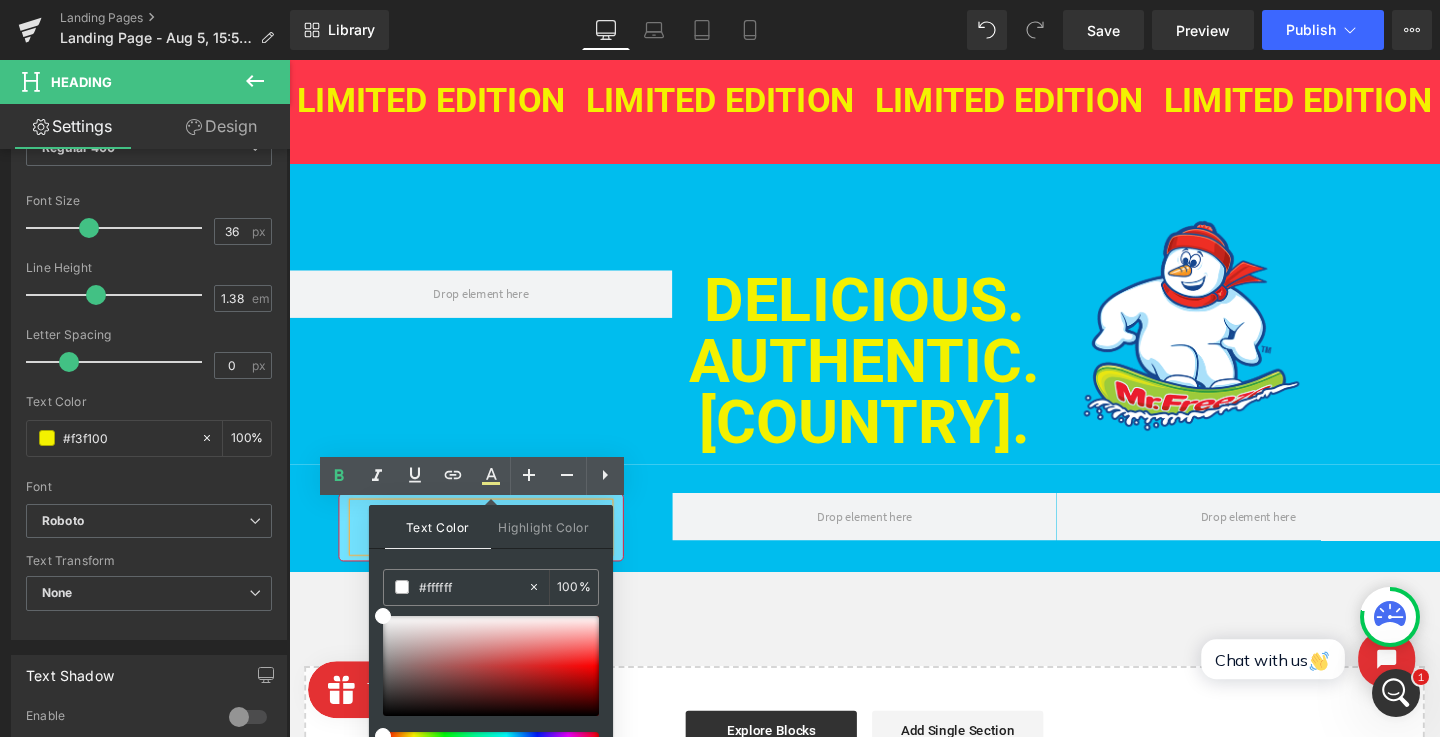 click on "Image         Image         OTHER FLAVOUR Heading         BUY NOW Button         Row
LIMITED EDITION
Heading
LIMITED EDITION Heading
LIMITED EDITION Heading
LIMITED EDITION Heading
LIMITED EDITION Heading
LIMITED EDITION Heading
‹ ›
Carousel         Row         DELICIOUS. AUTHENTIC. CANADIAN. Heading         Image         Row   112px
8g Heading" at bounding box center (894, 245) 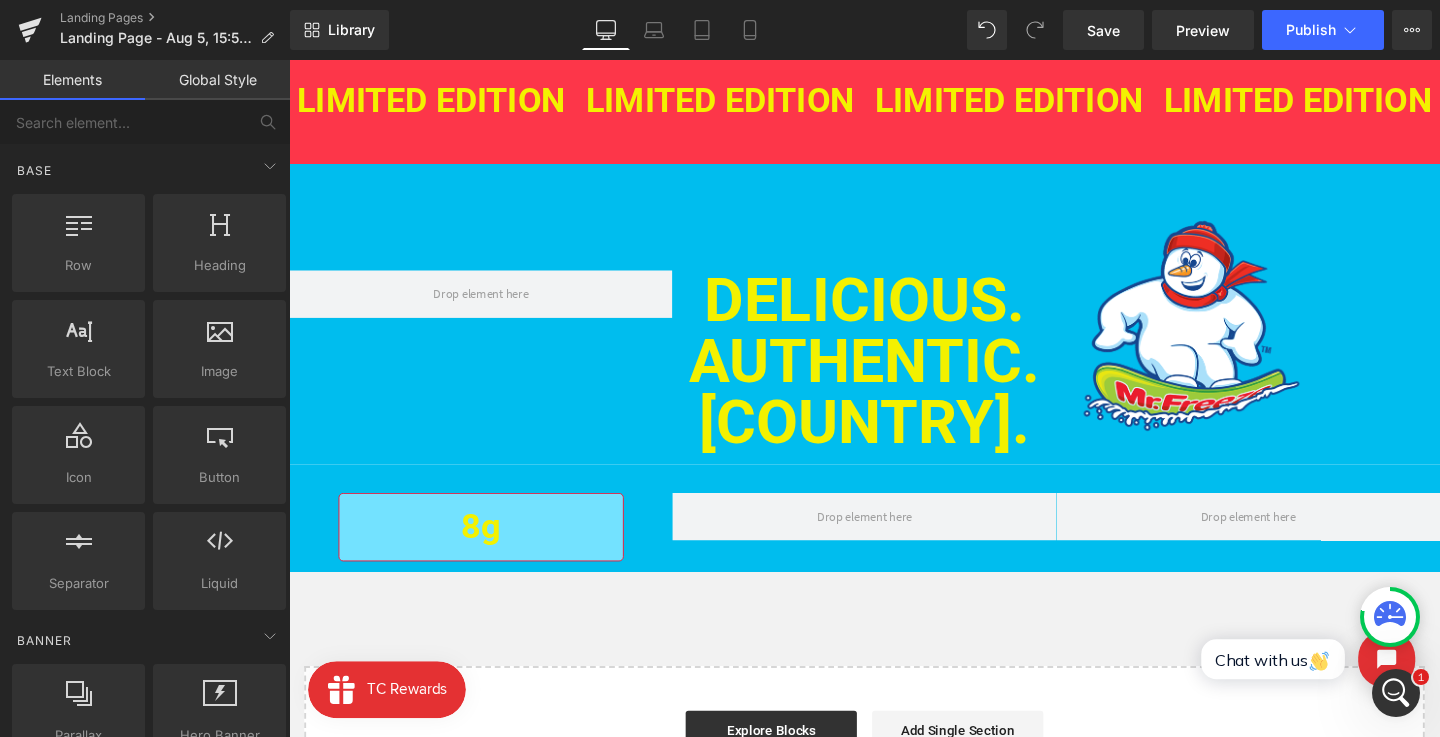 click 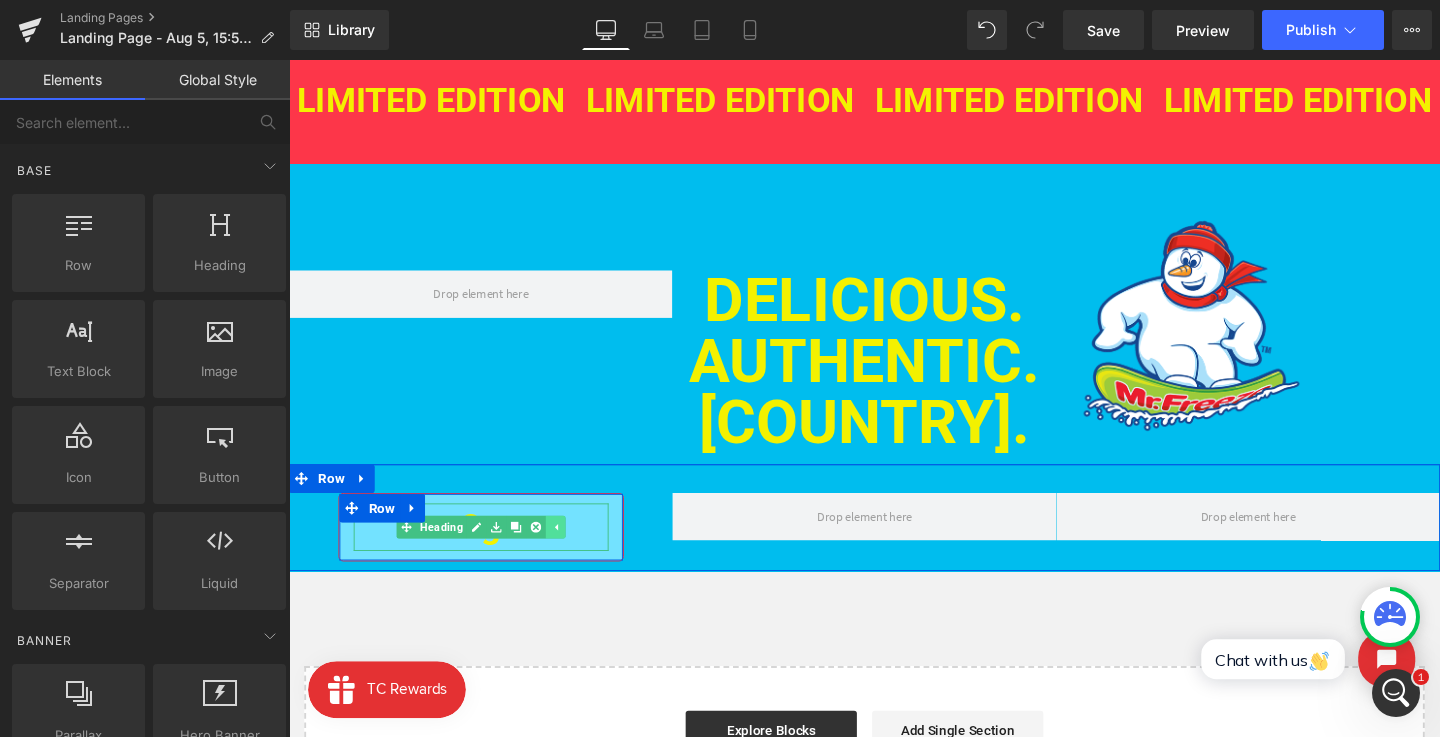 click 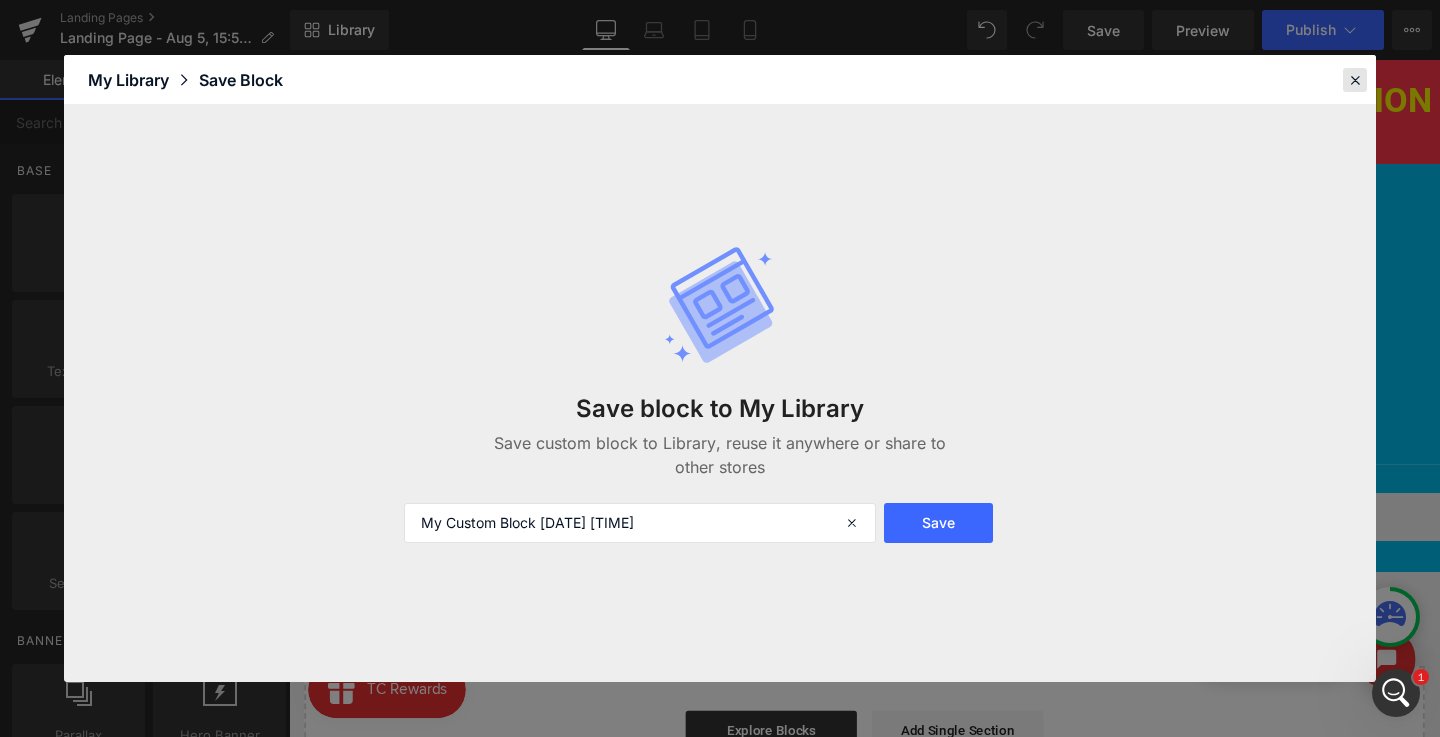 click at bounding box center (1355, 80) 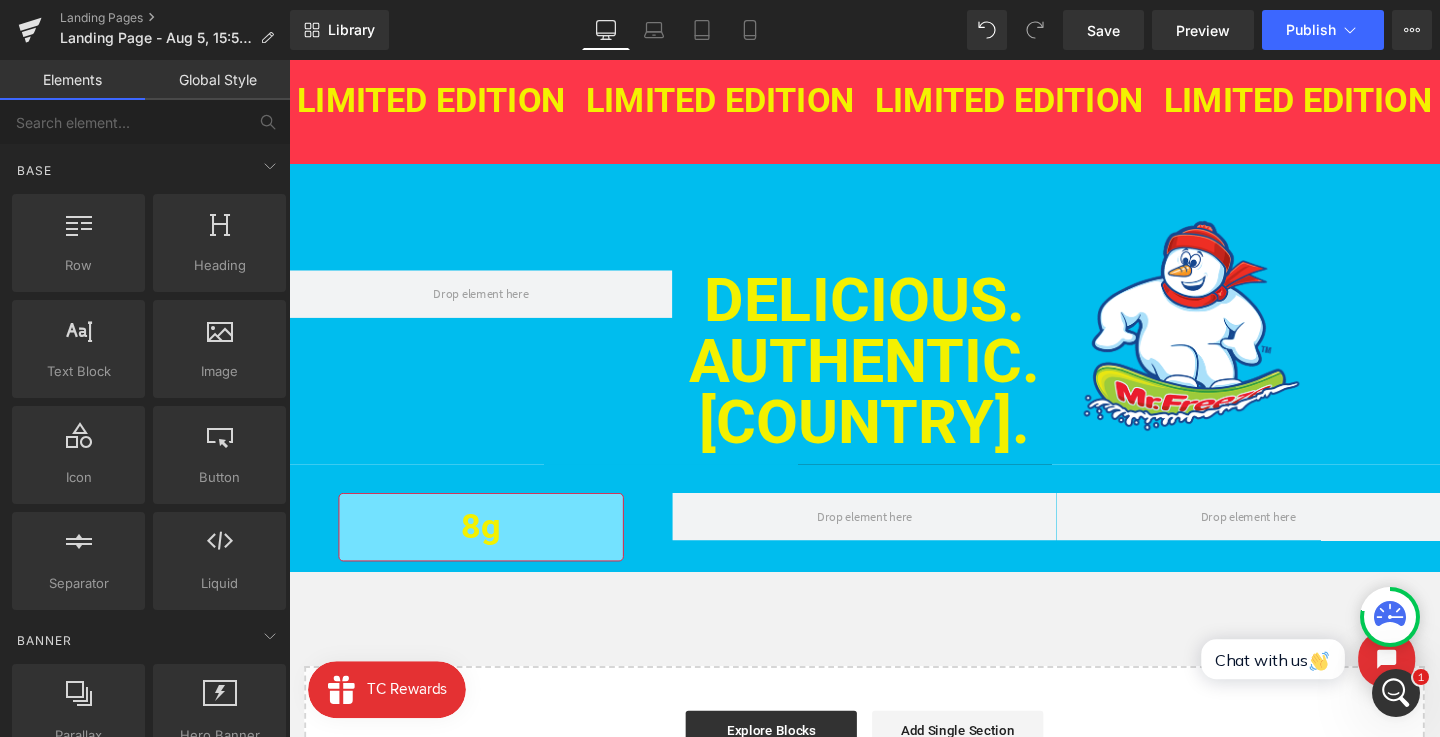 click on "8g Heading" at bounding box center [491, 551] 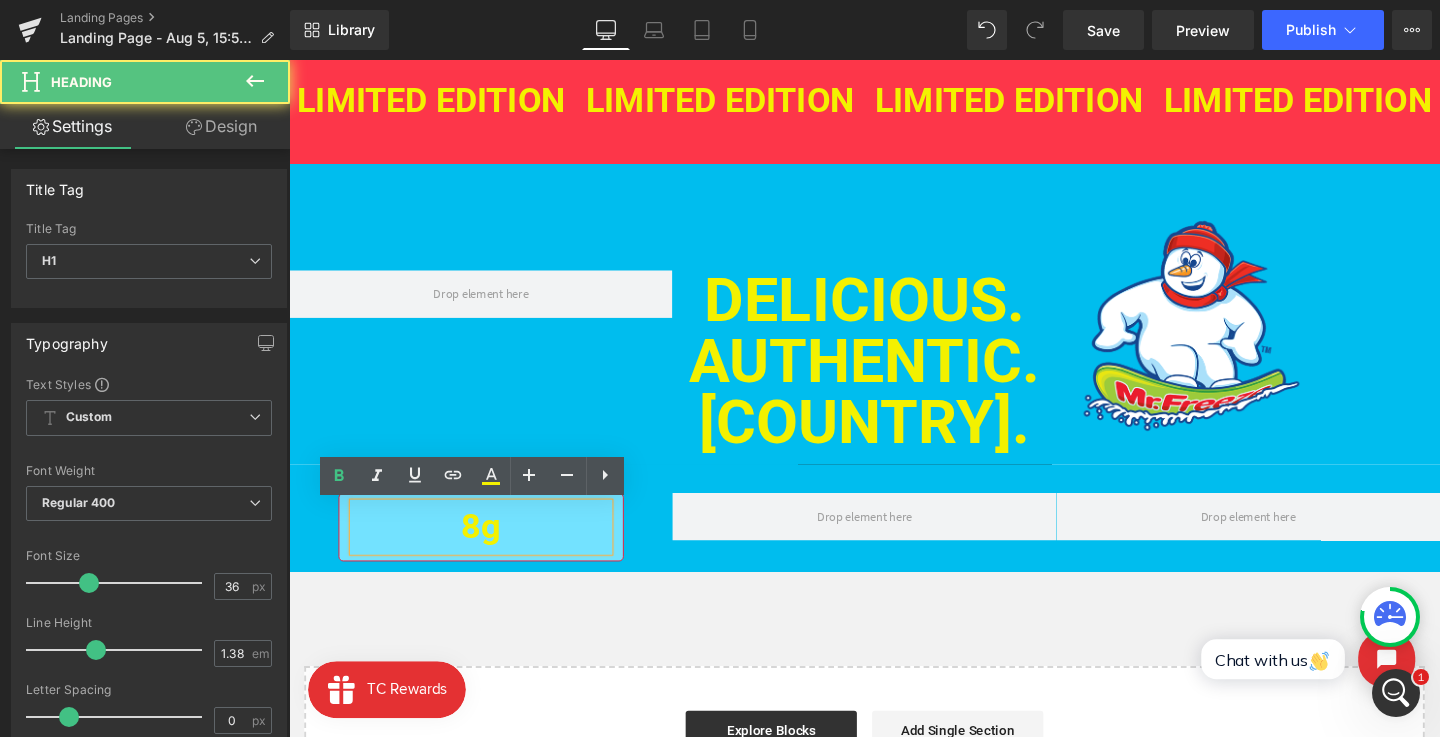 click on "8g" at bounding box center [491, 550] 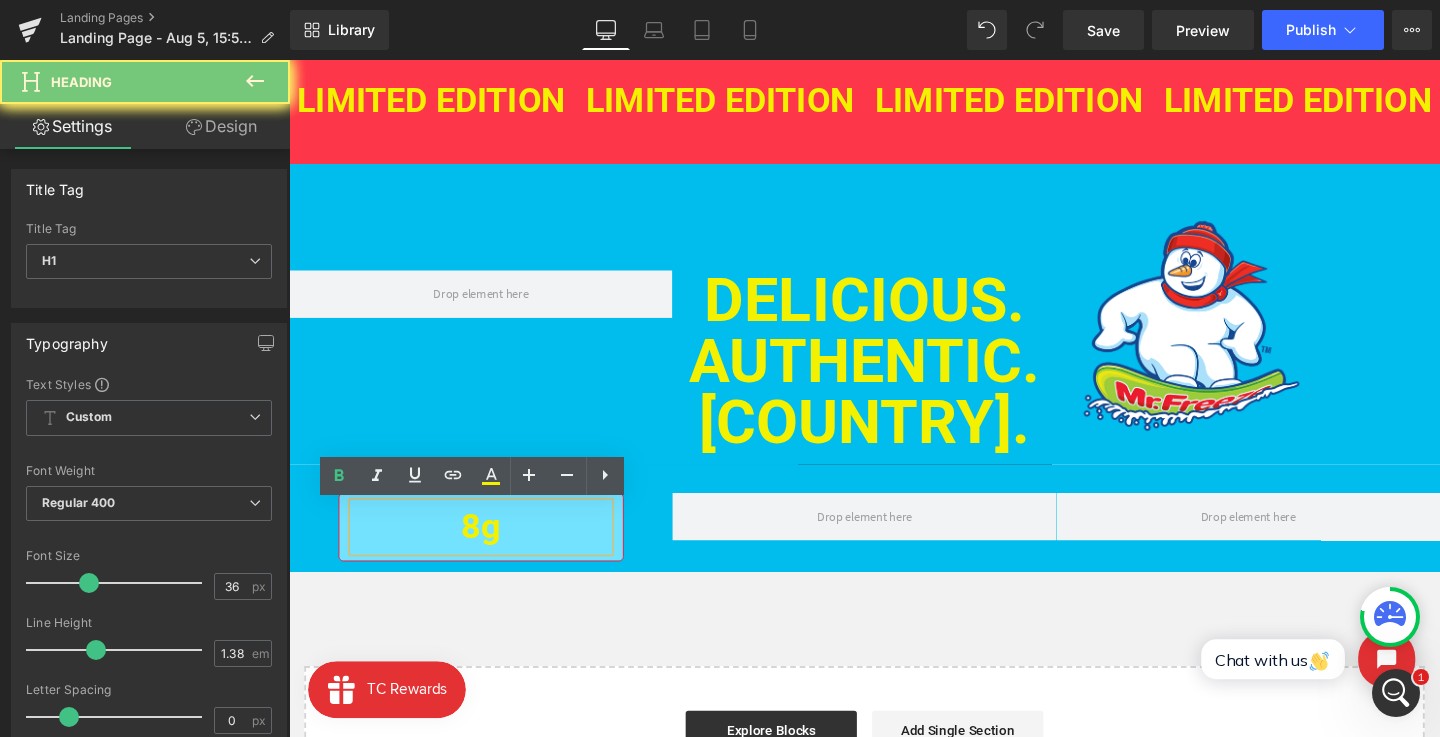 click on "8g" at bounding box center [491, 550] 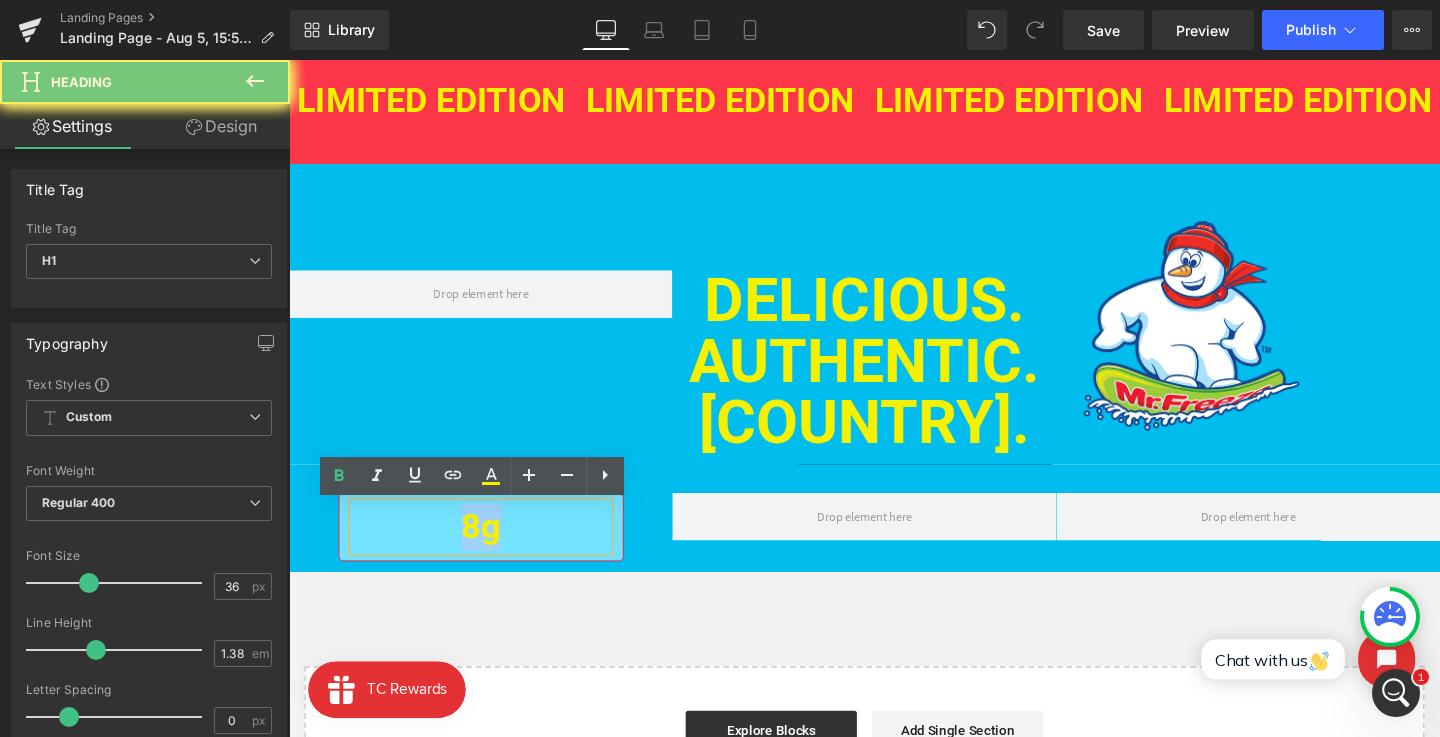 click on "8g" at bounding box center (491, 550) 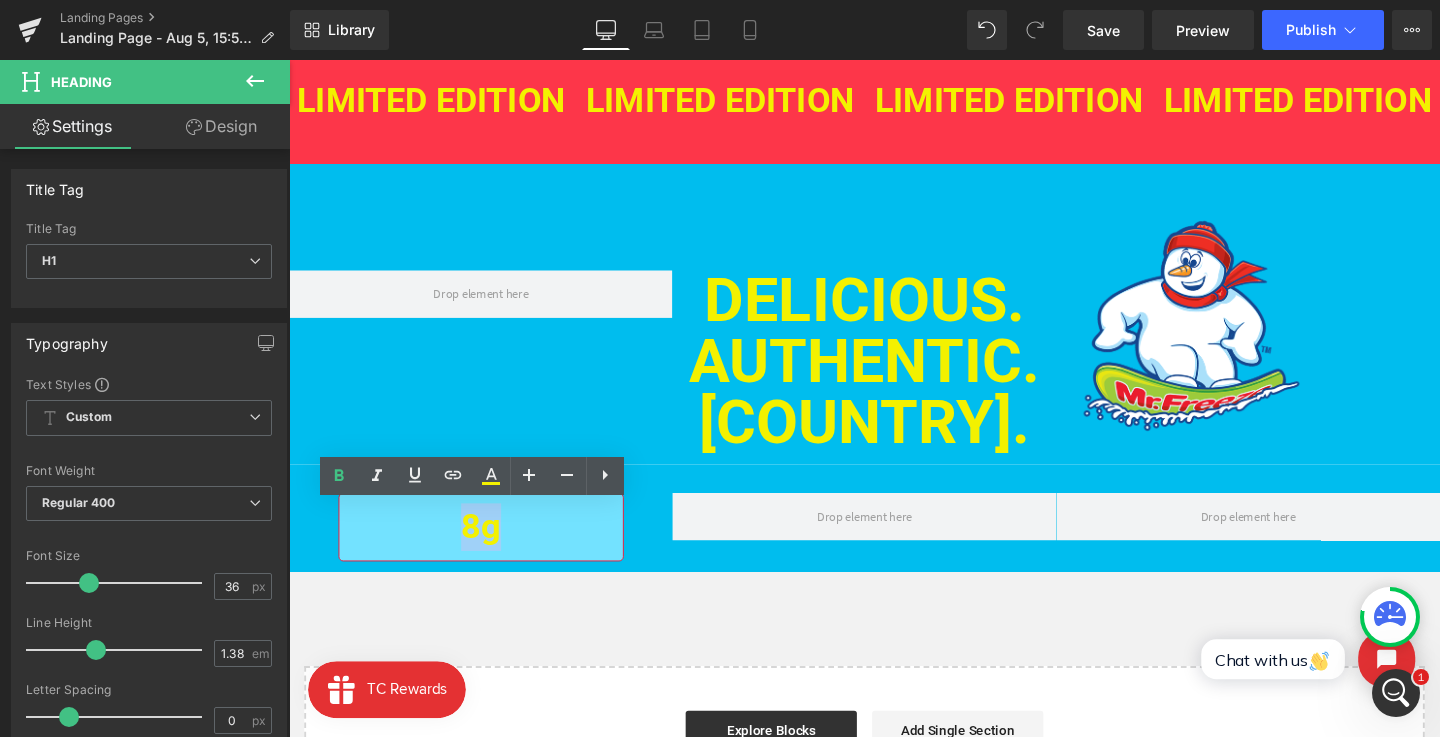 click on "8g Heading" at bounding box center (491, 551) 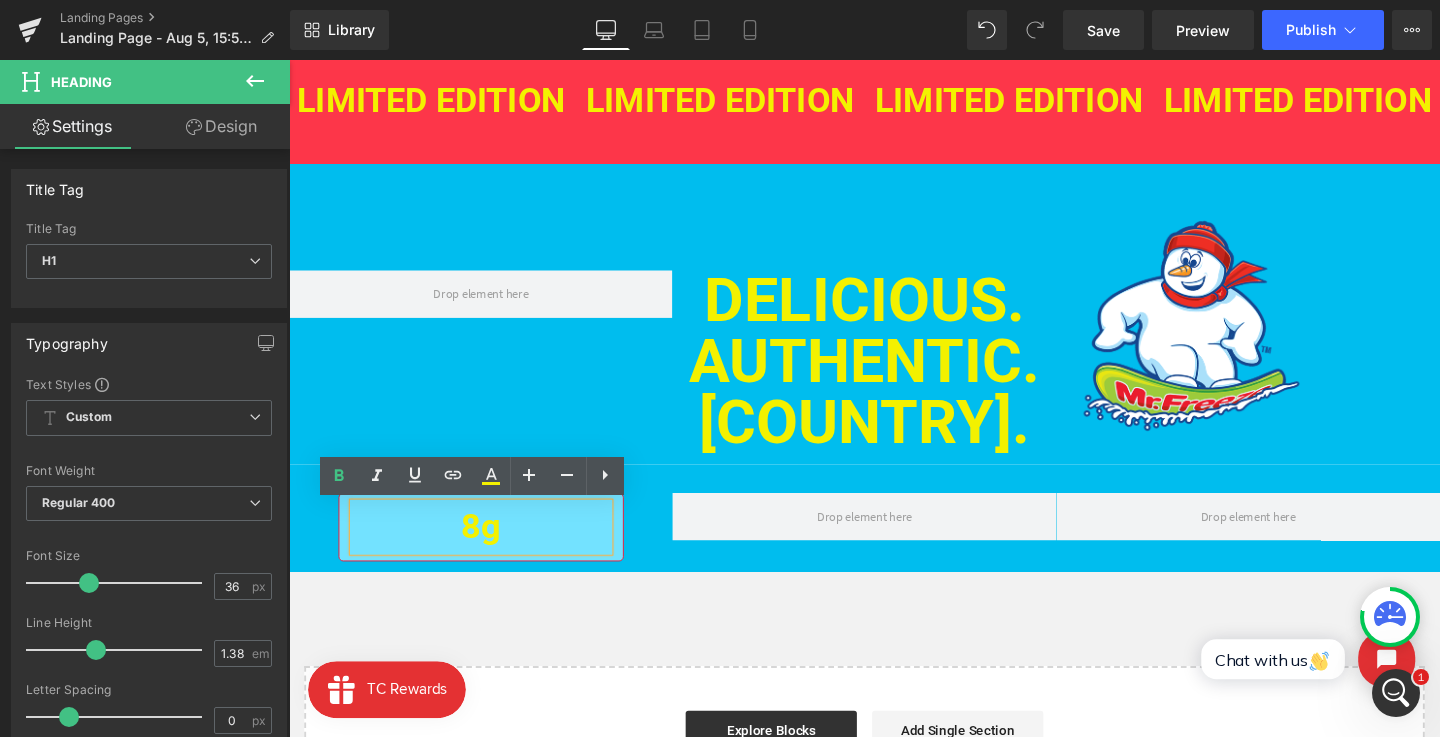 click on "8g" at bounding box center [491, 550] 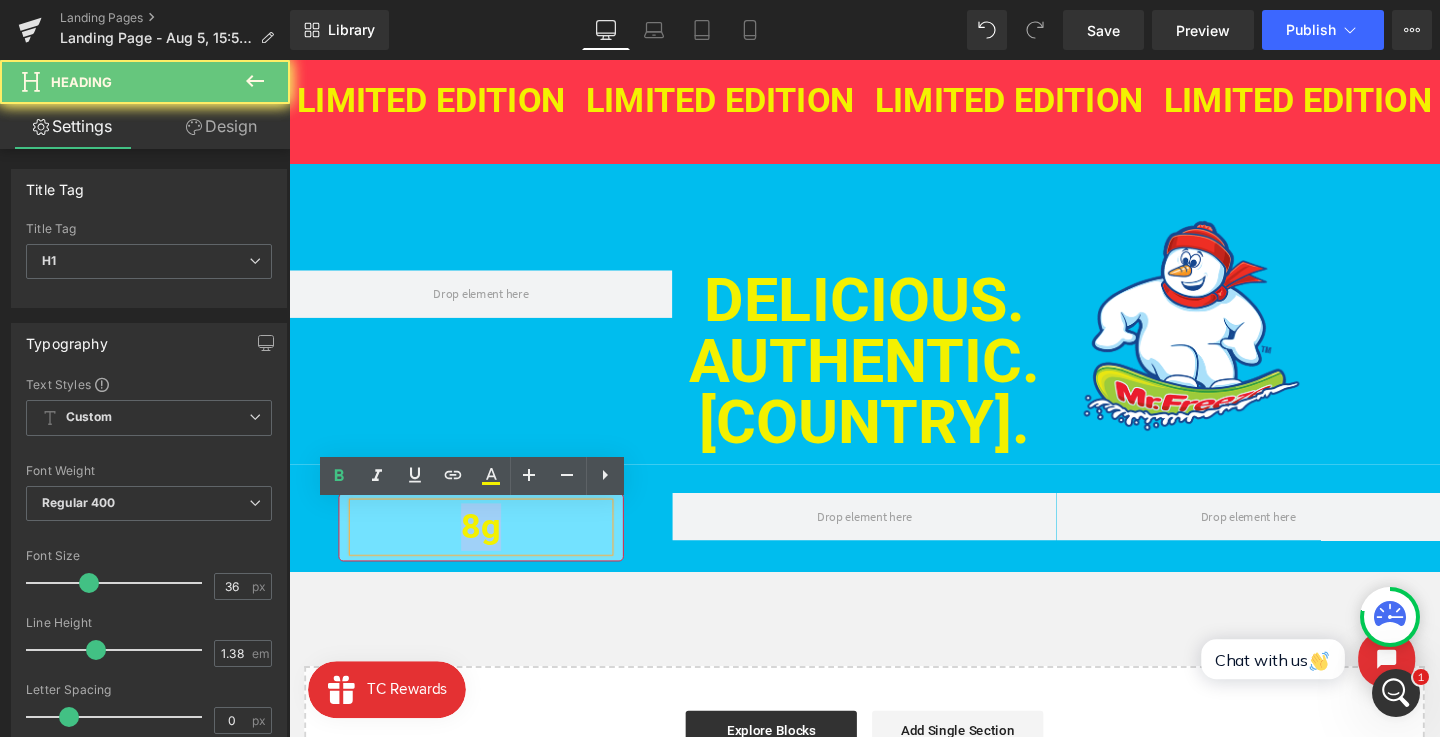 click on "8g" at bounding box center (491, 550) 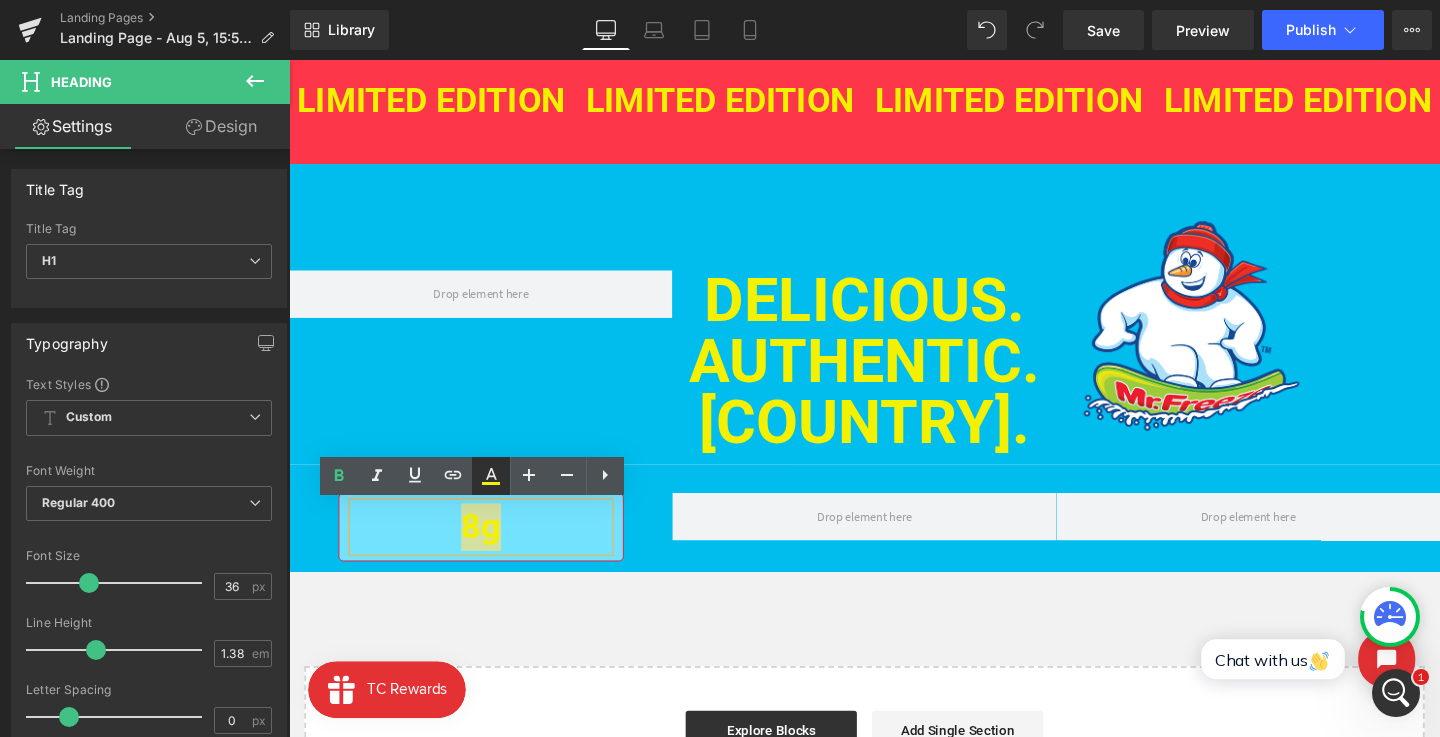 click 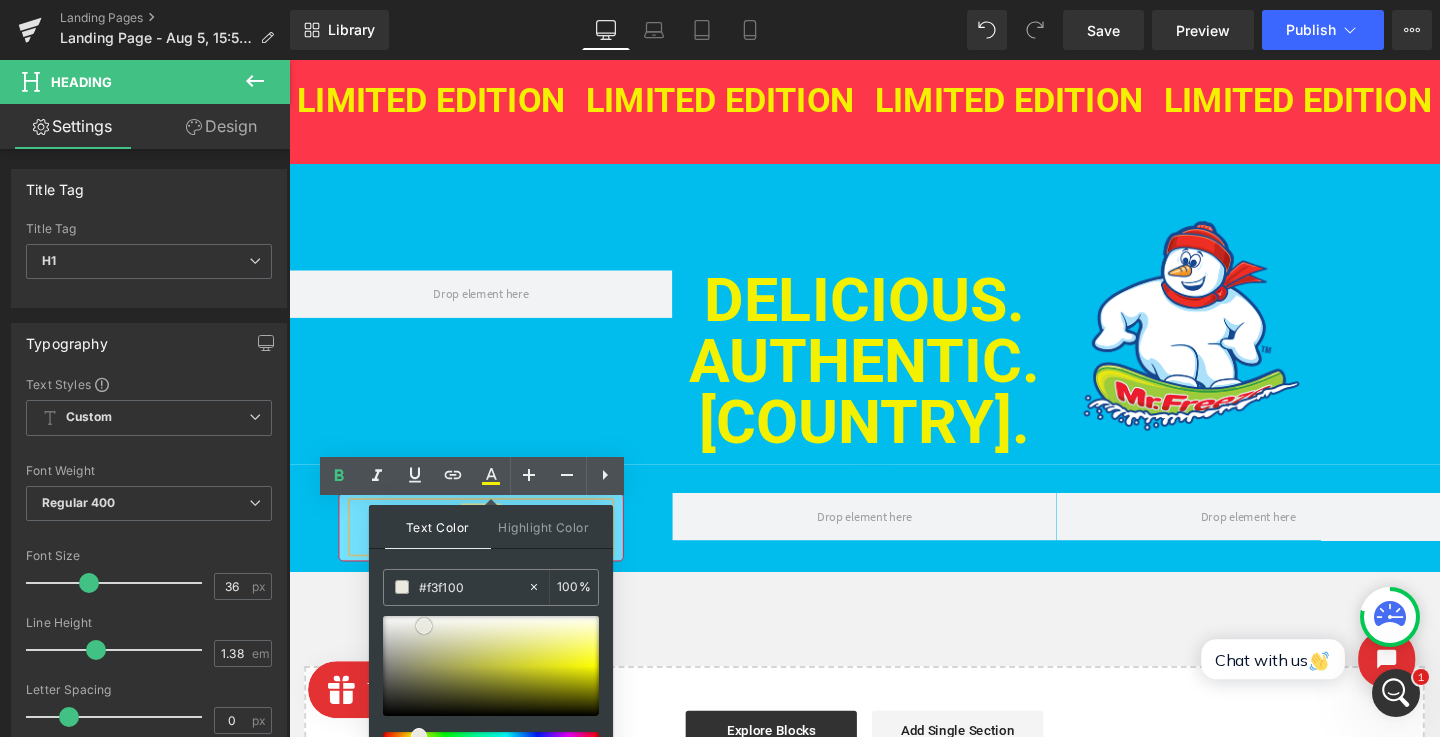 drag, startPoint x: 713, startPoint y: 686, endPoint x: 336, endPoint y: 619, distance: 382.9073 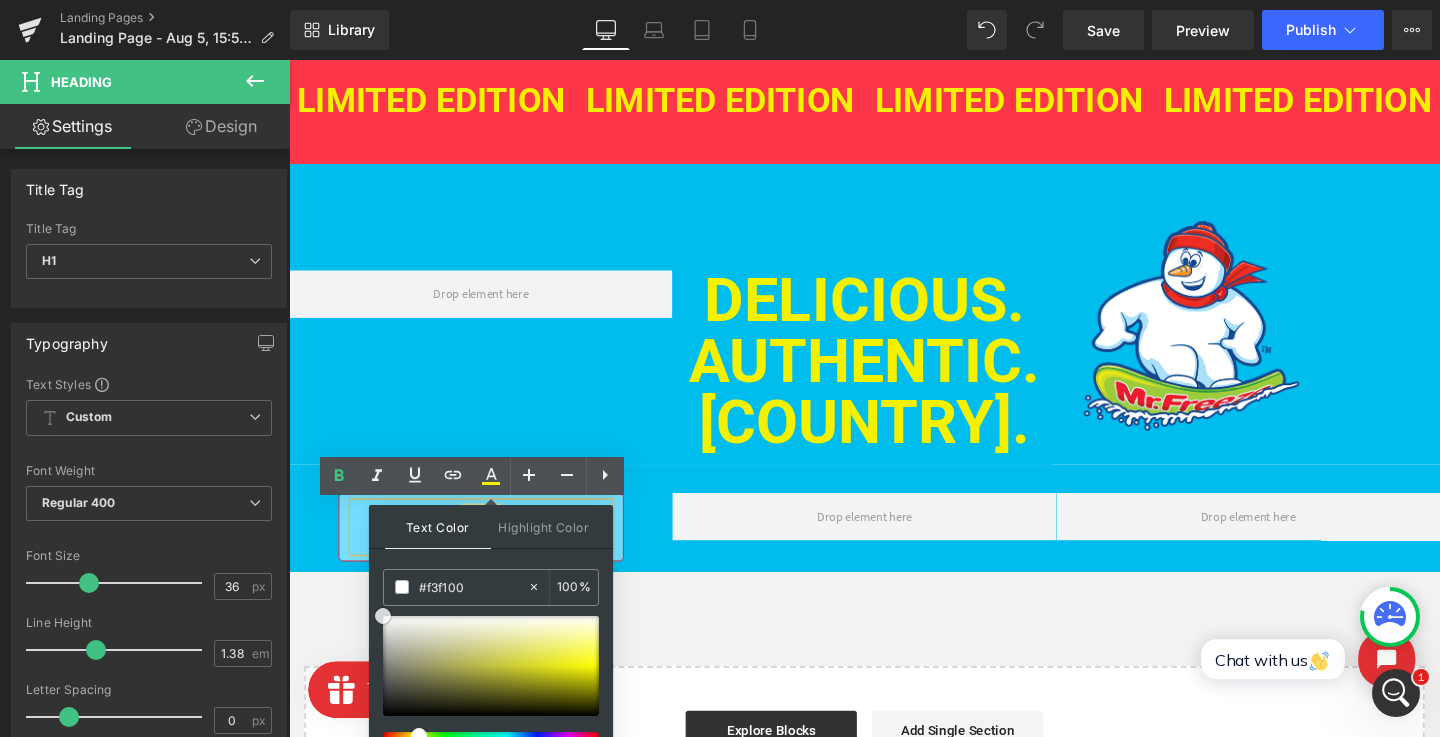 drag, startPoint x: 662, startPoint y: 666, endPoint x: 361, endPoint y: 604, distance: 307.31906 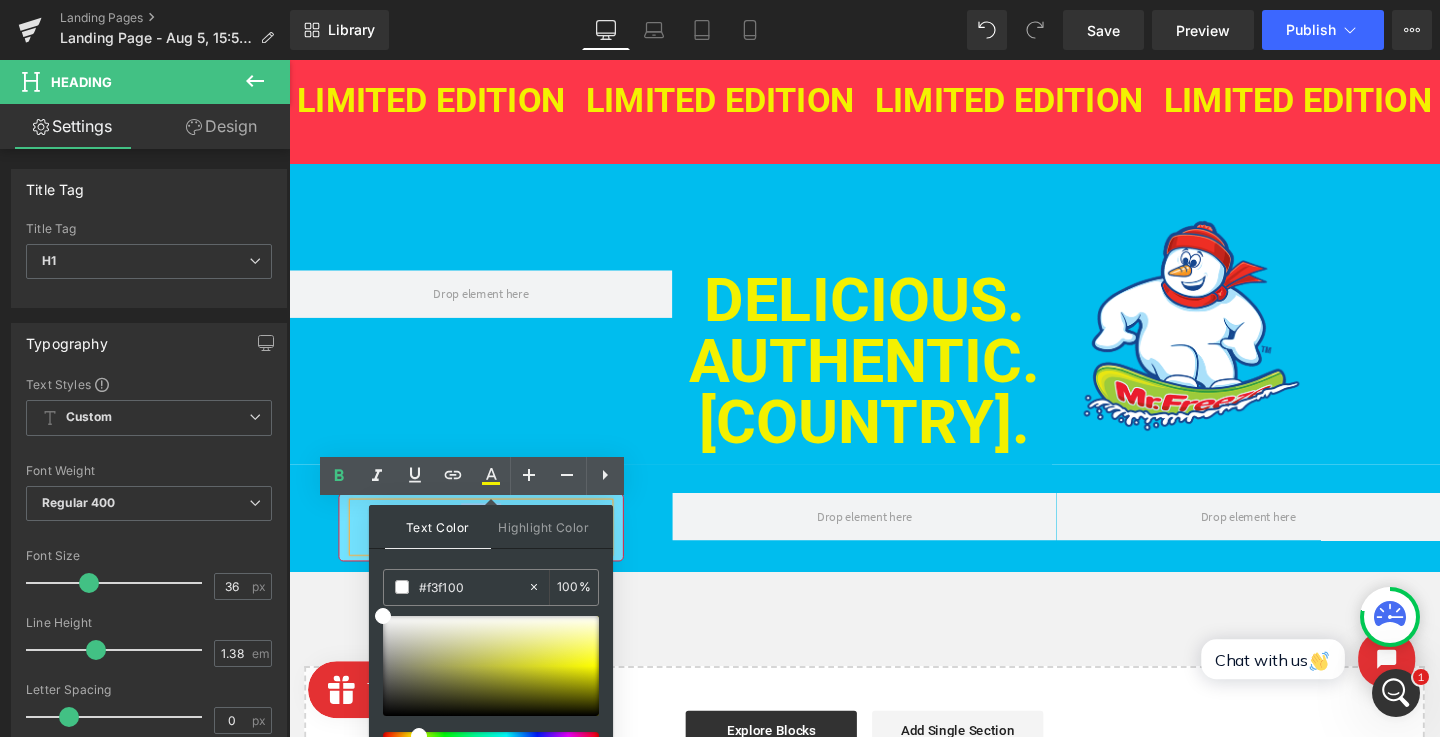 click on "8g Heading
Row" at bounding box center [491, 551] 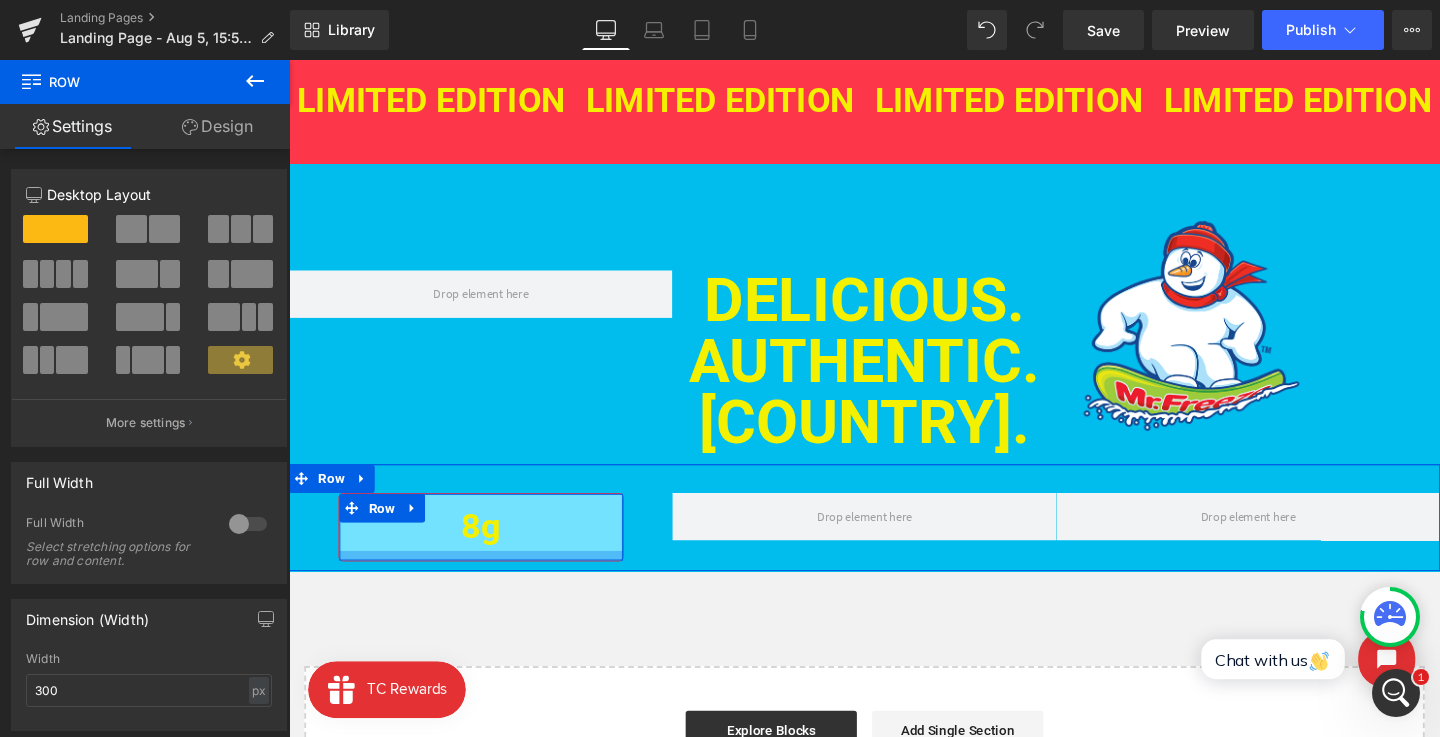 click on "8g Heading" at bounding box center [491, 551] 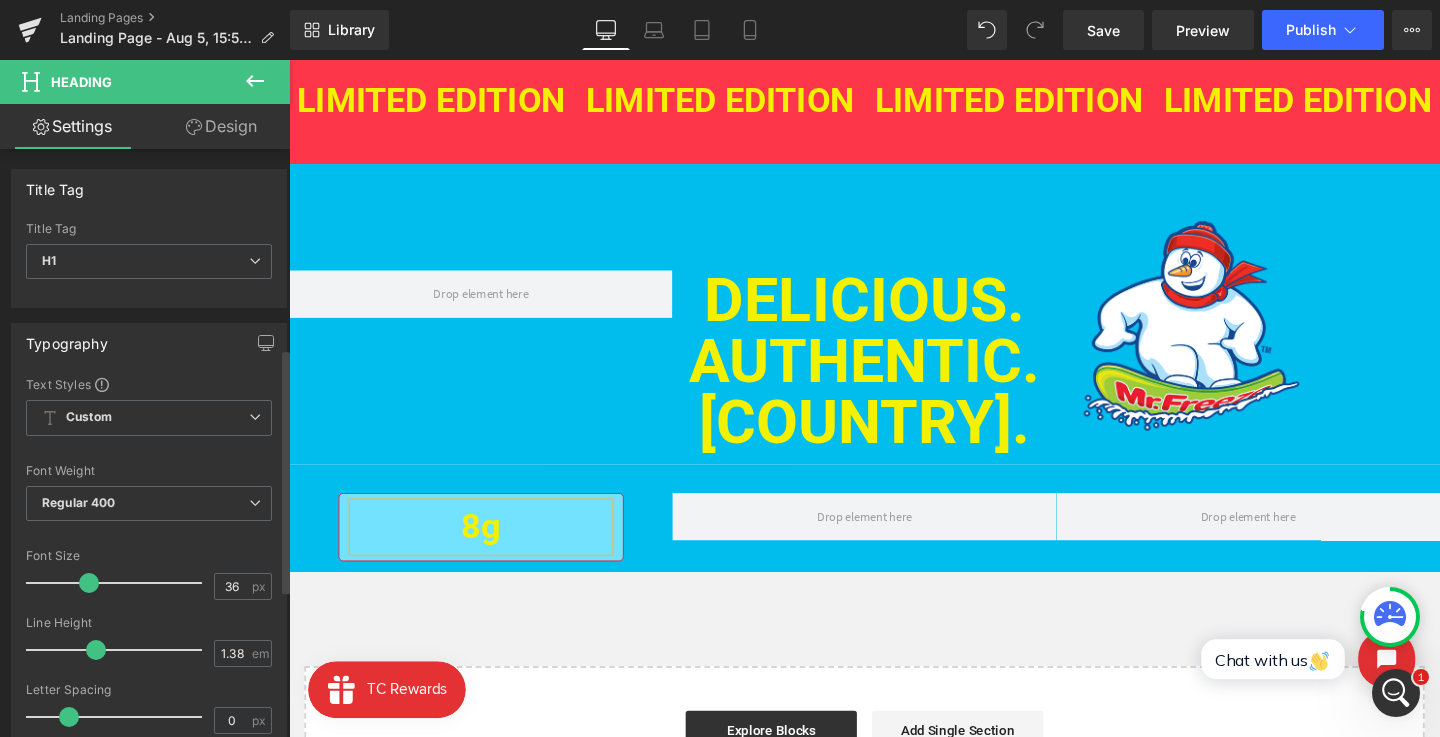 scroll, scrollTop: 483, scrollLeft: 0, axis: vertical 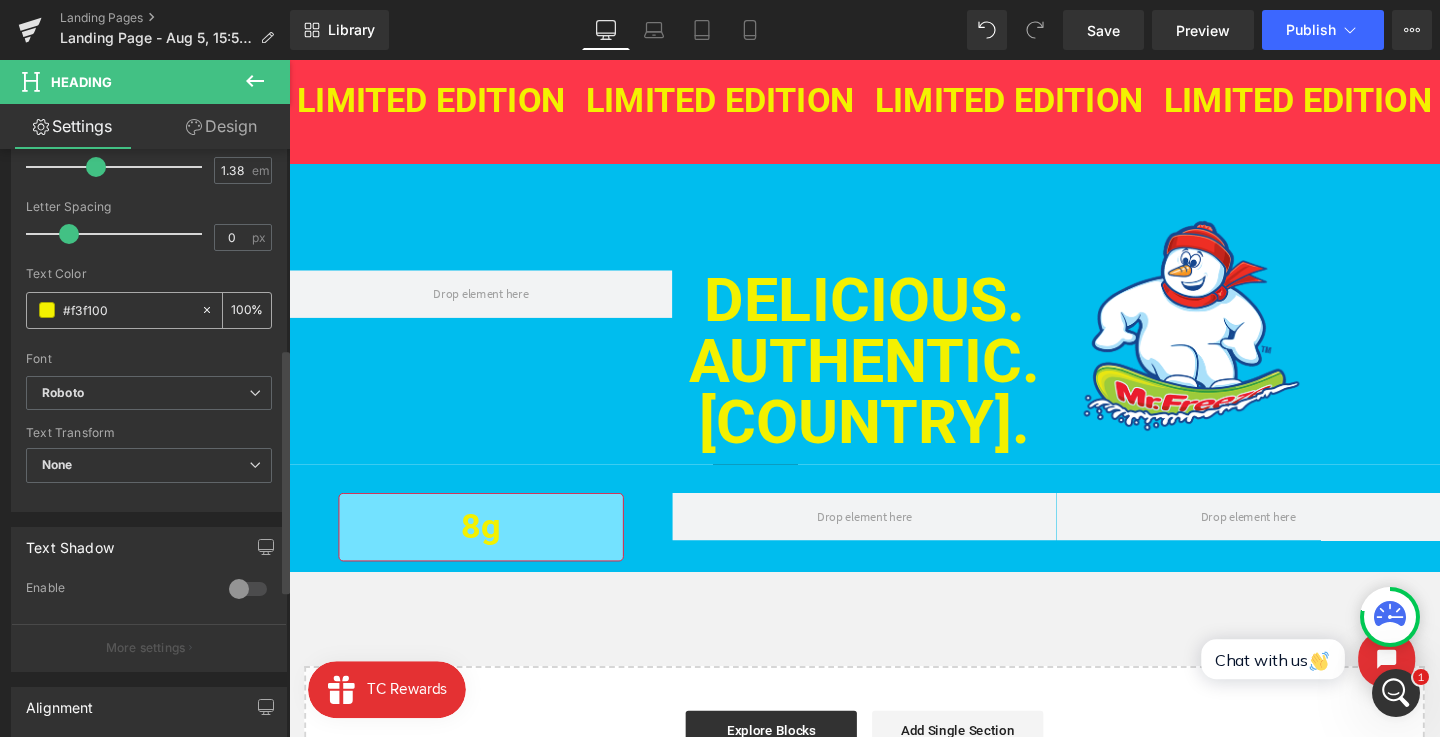 click at bounding box center (47, 310) 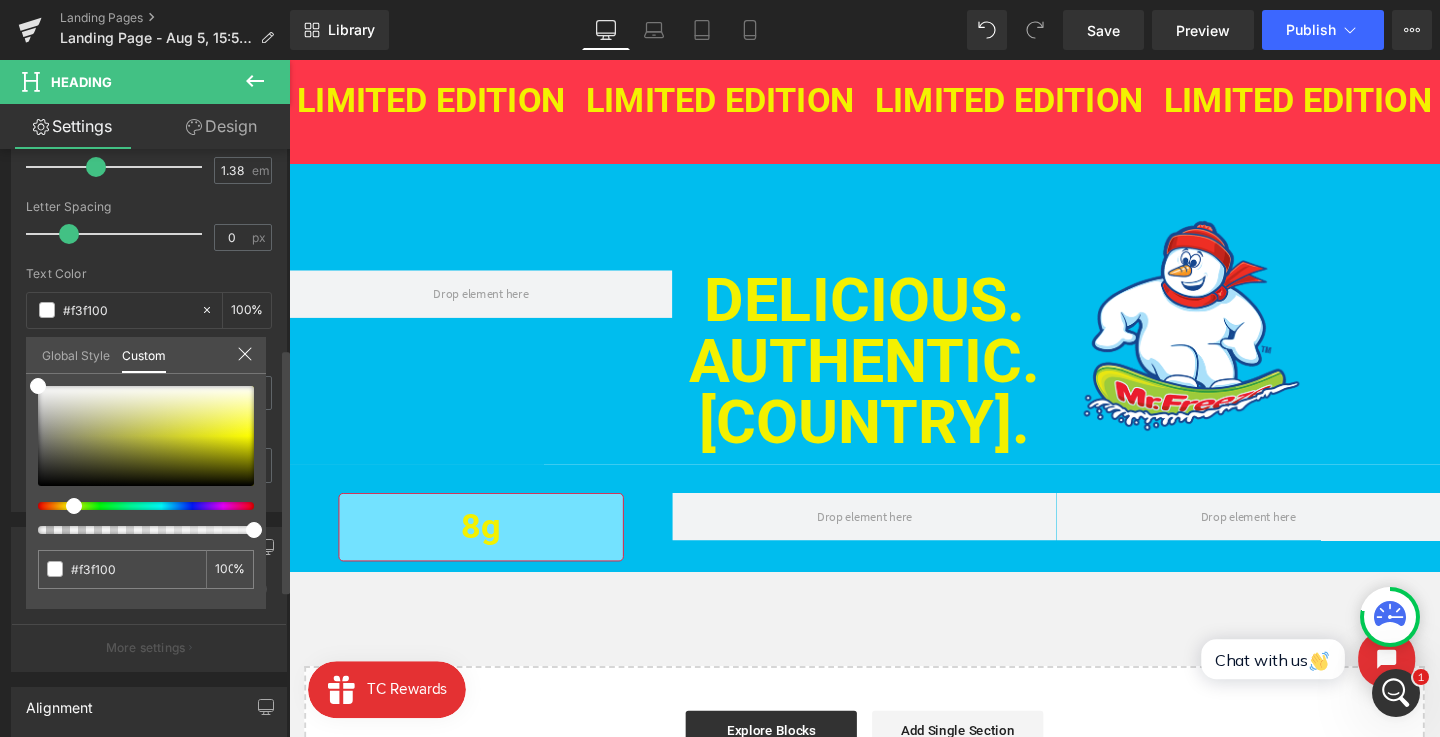 click on "#f3f100" at bounding box center (134, 569) 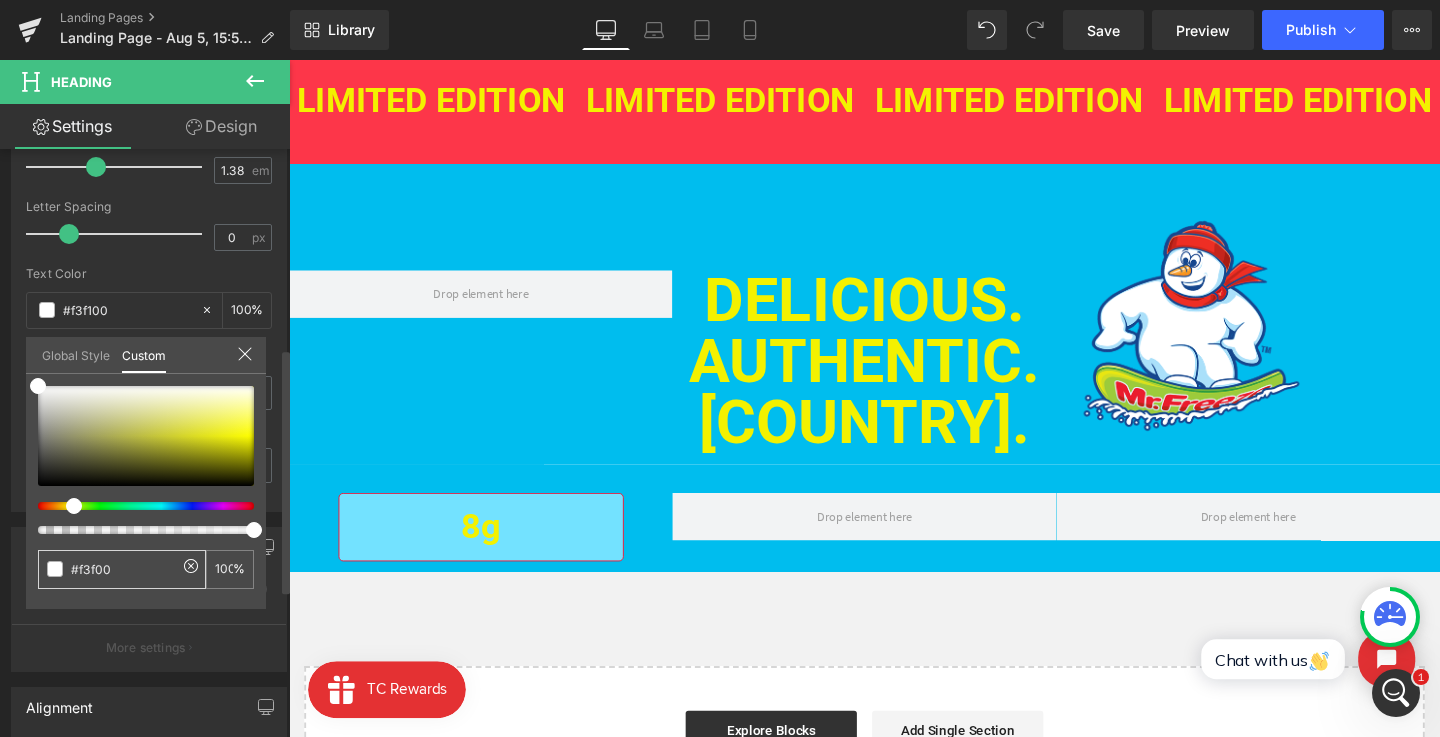 type on "#f300" 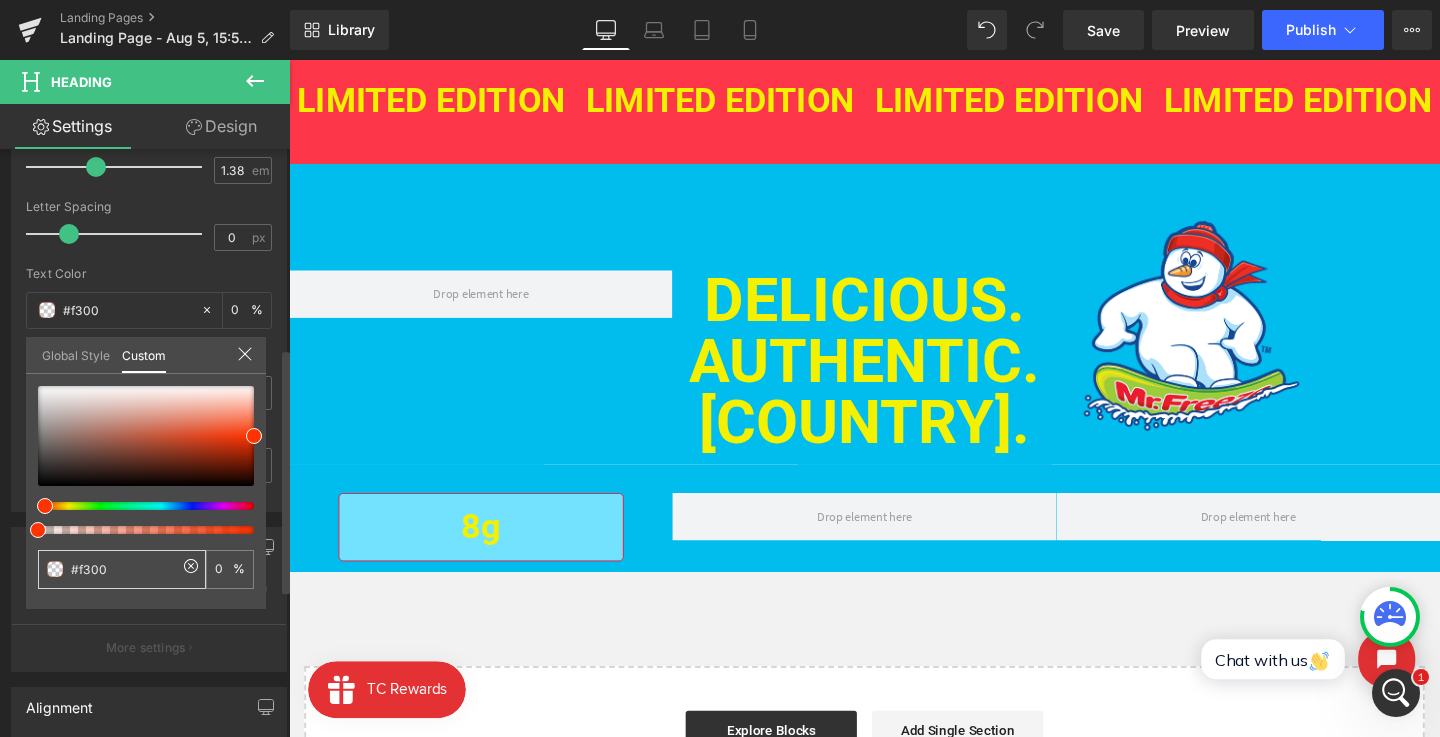 type on "#f300" 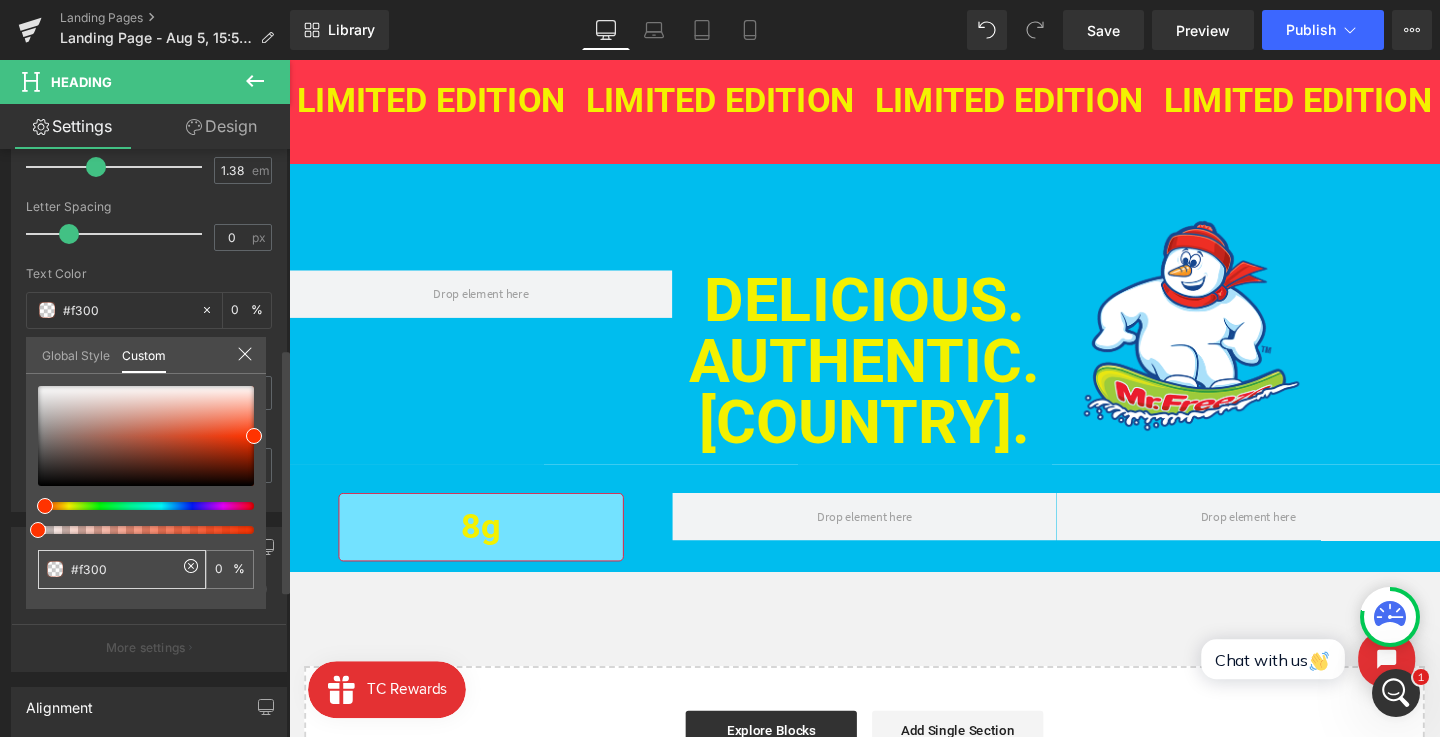 type on "0" 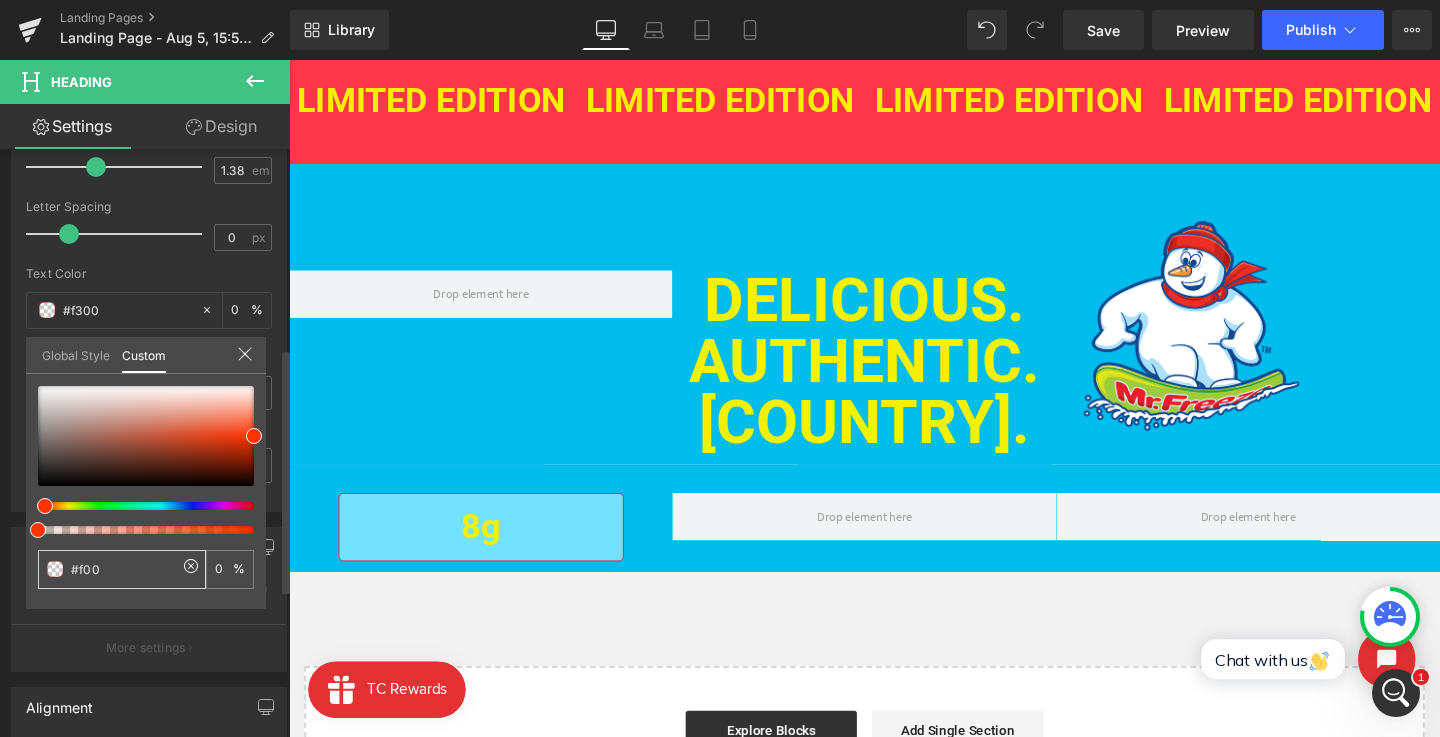 type on "#ff00" 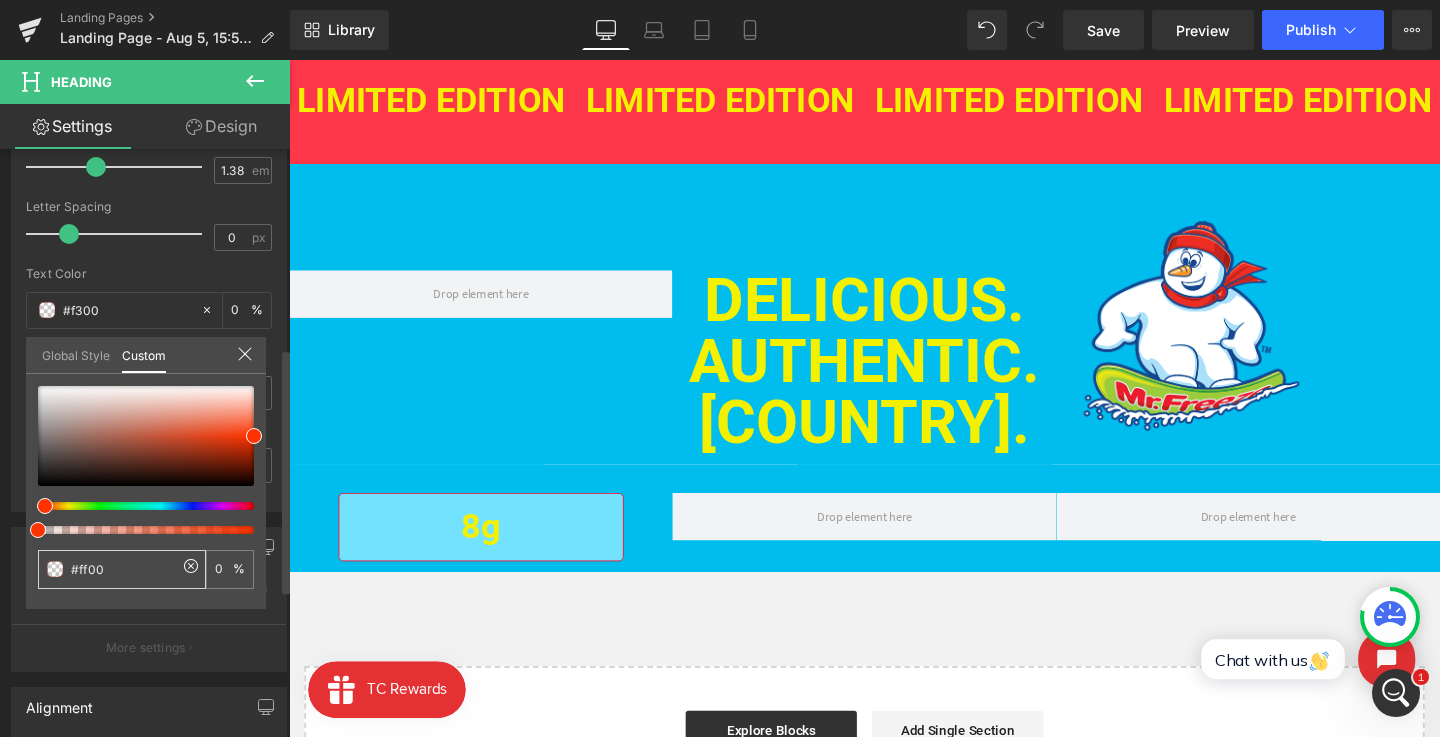 type on "#ff00" 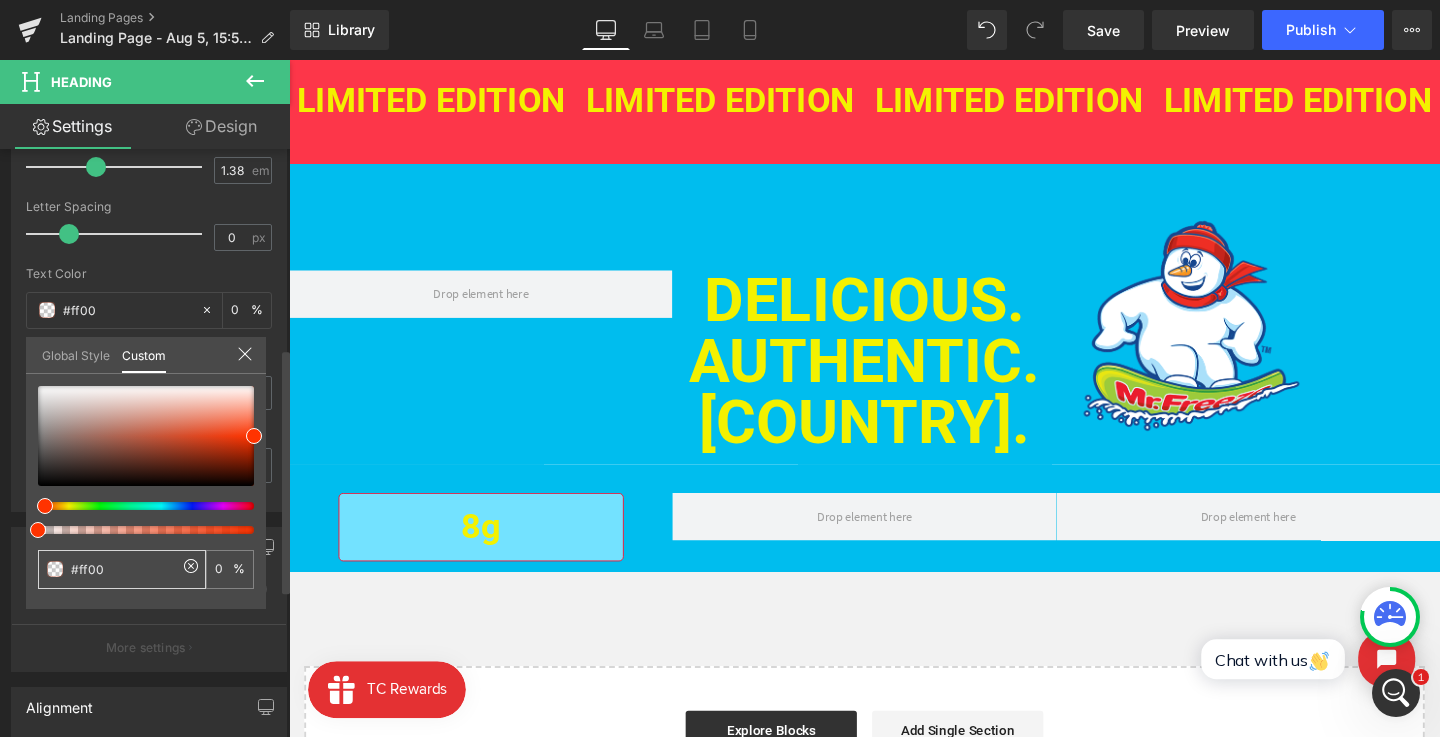type on "#fff00" 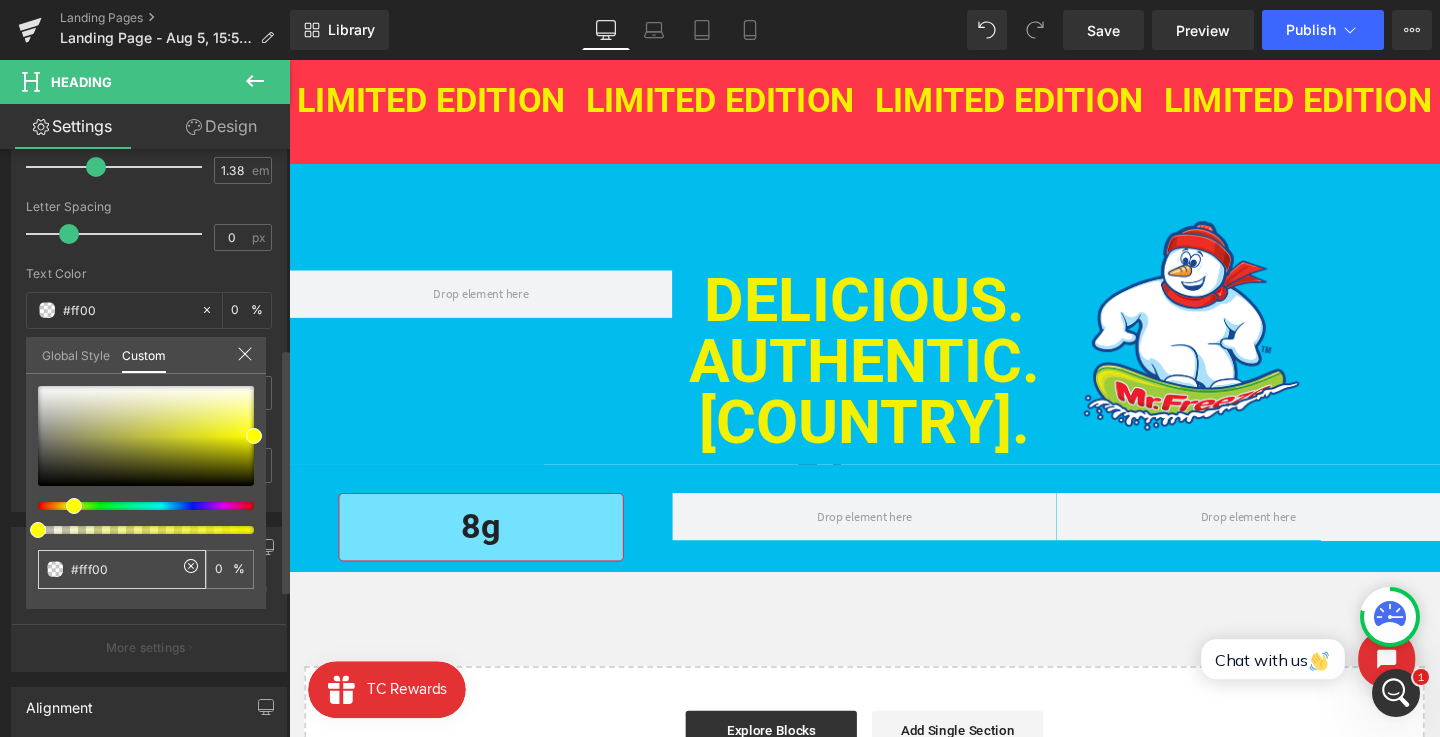 type on "#eeeee1" 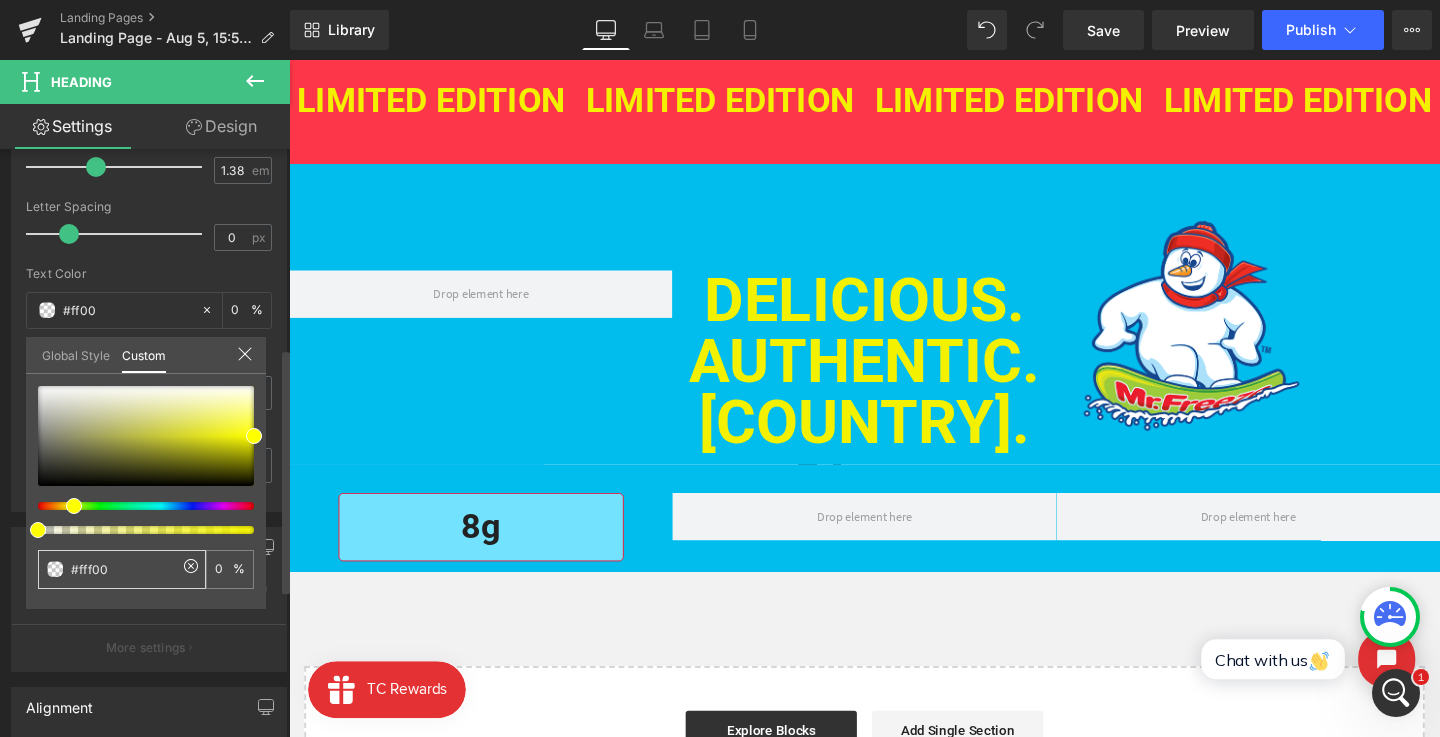 type on "100" 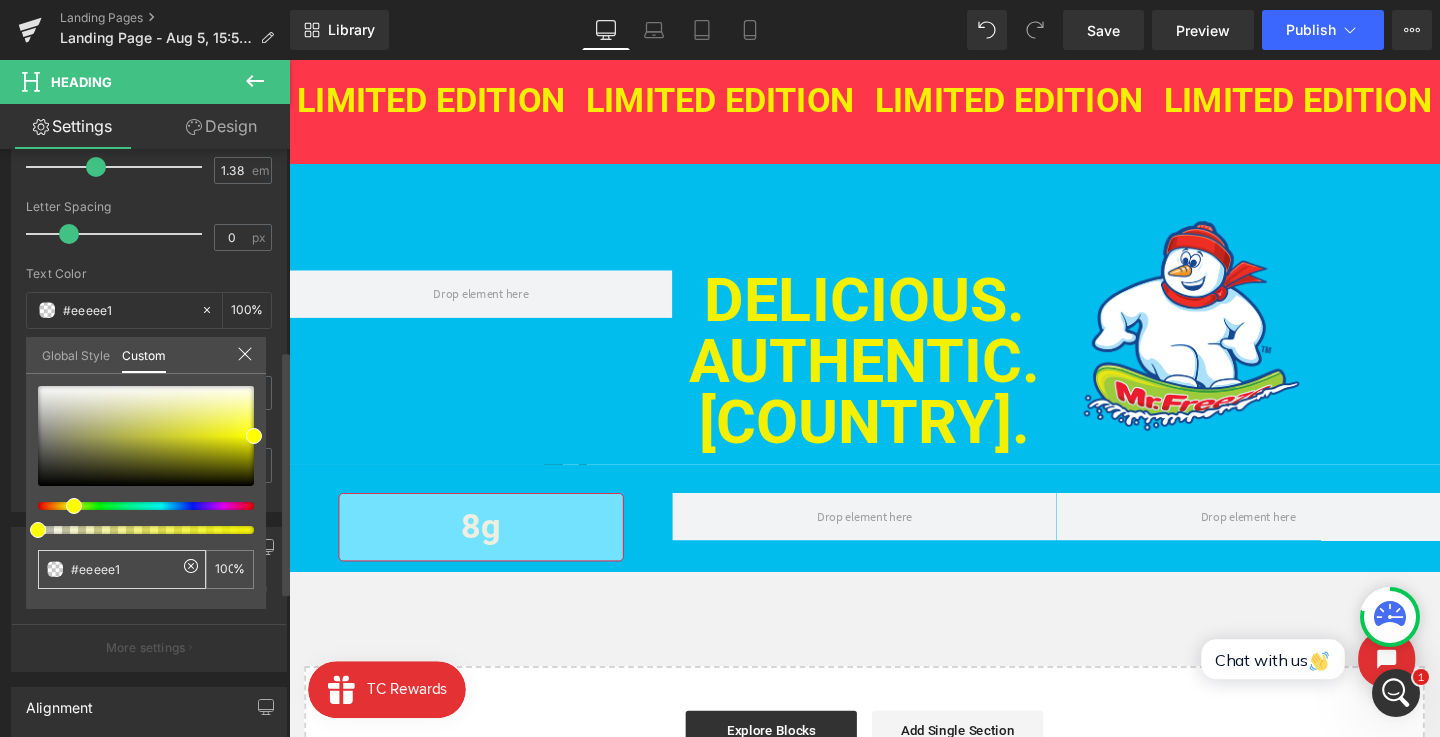 type on "#eeeee" 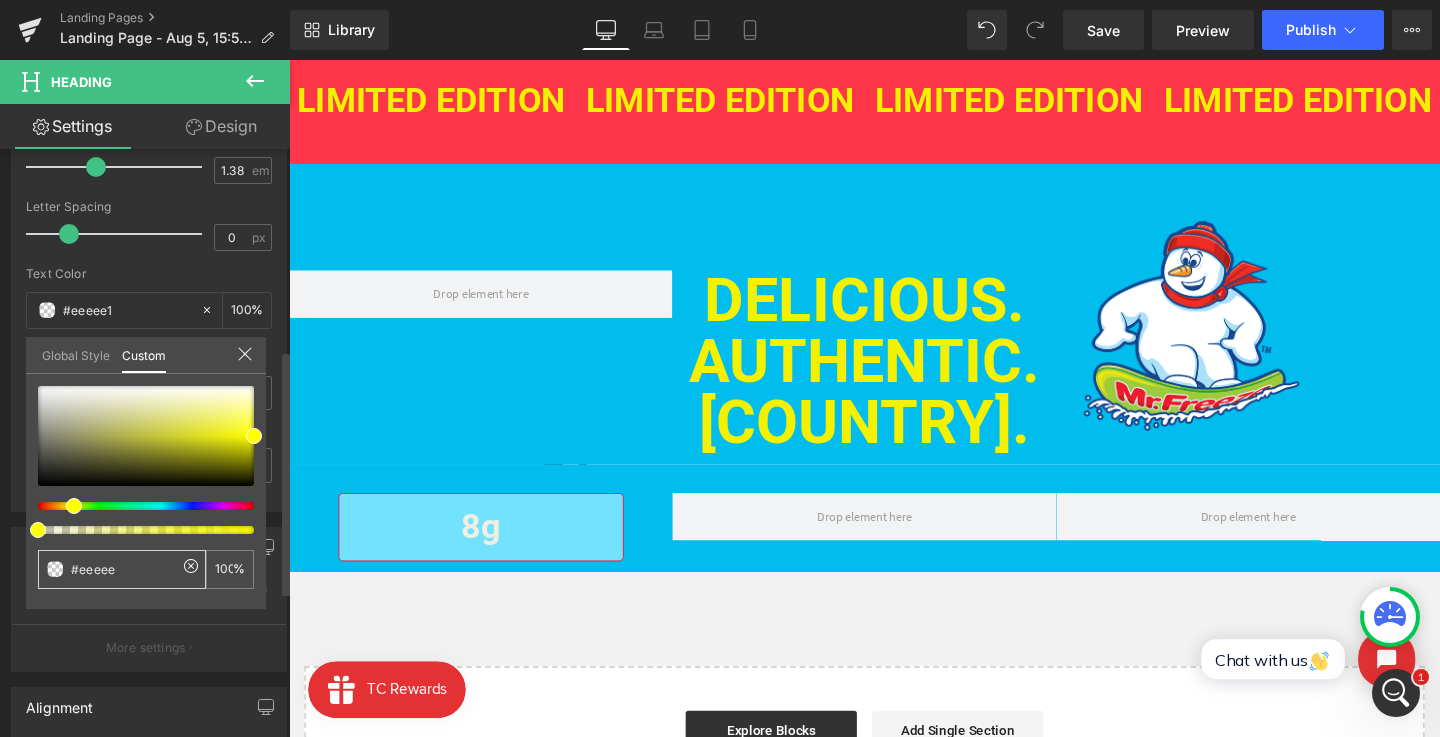 type on "#eeeee" 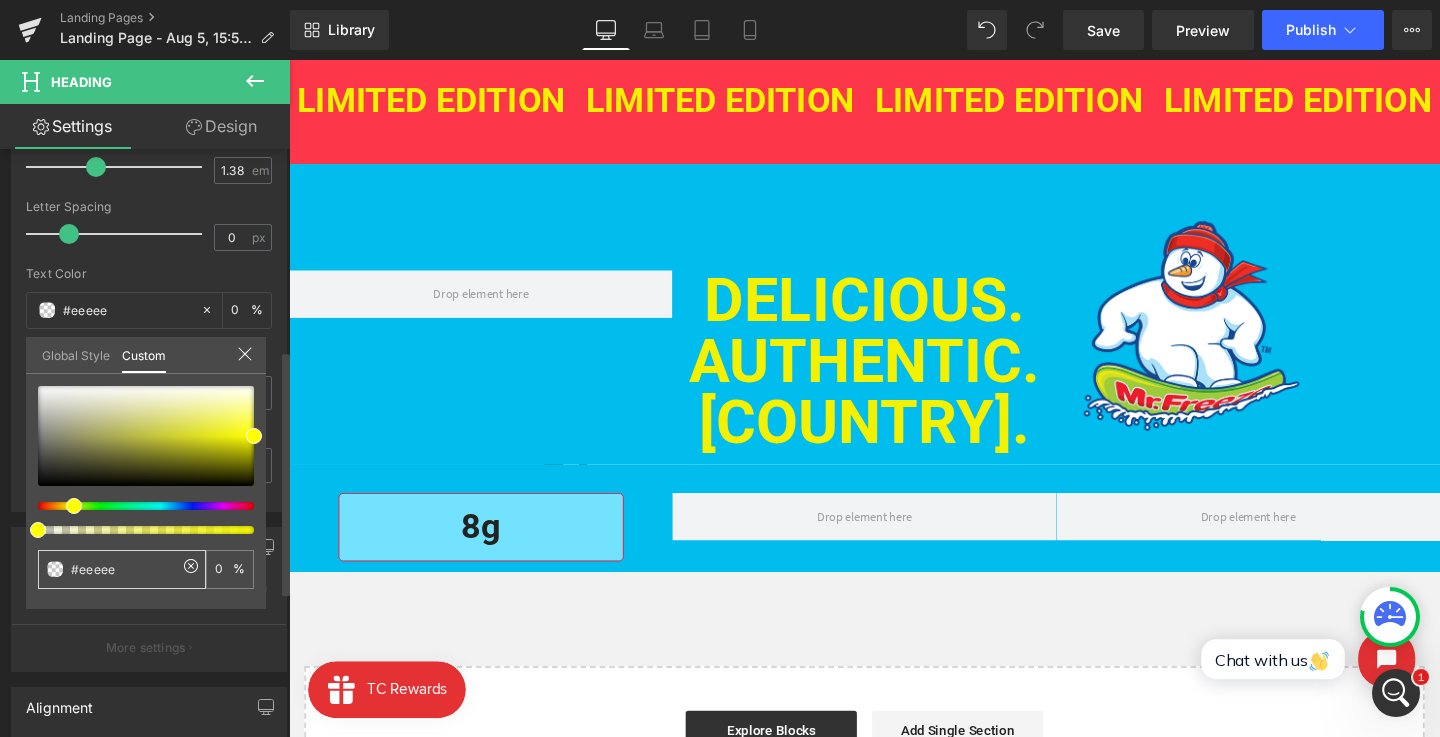 type on "#eeee" 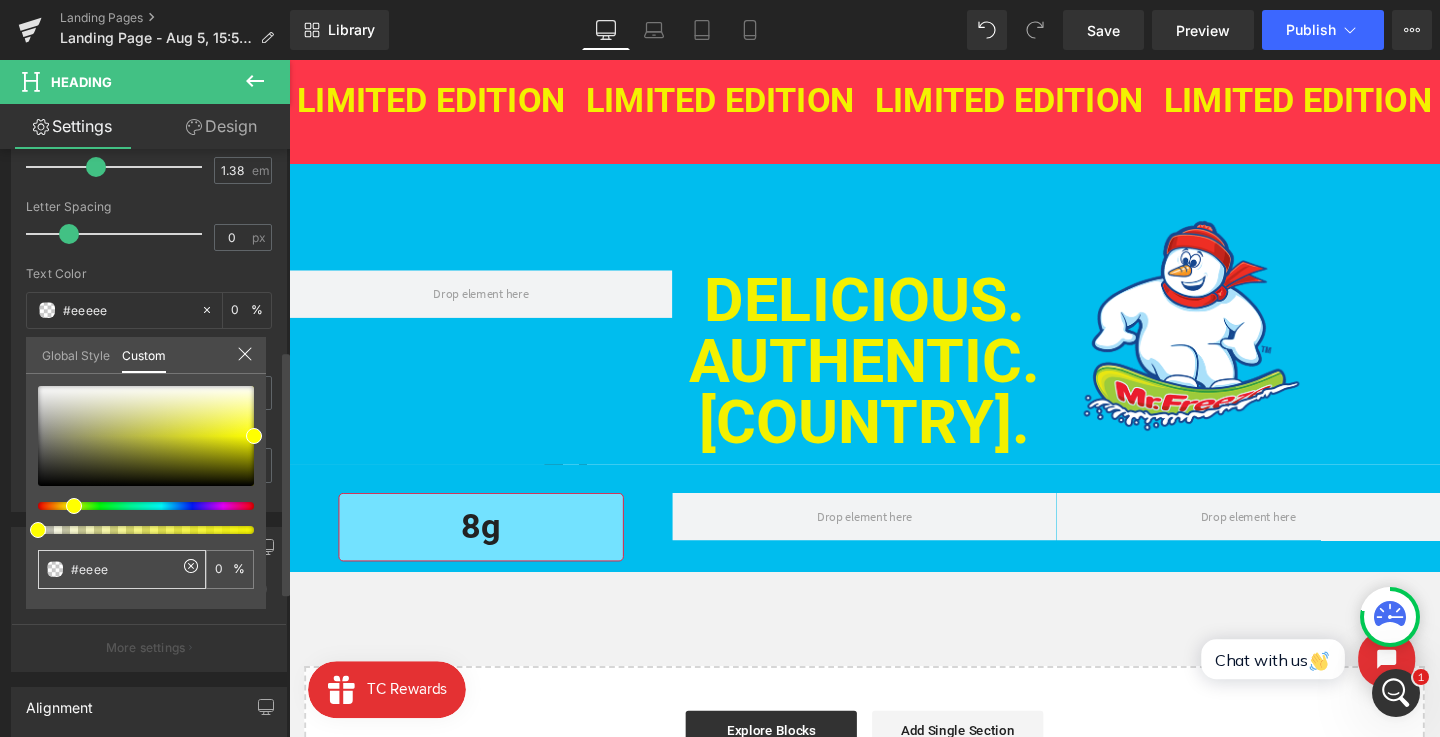 type on "#eeee" 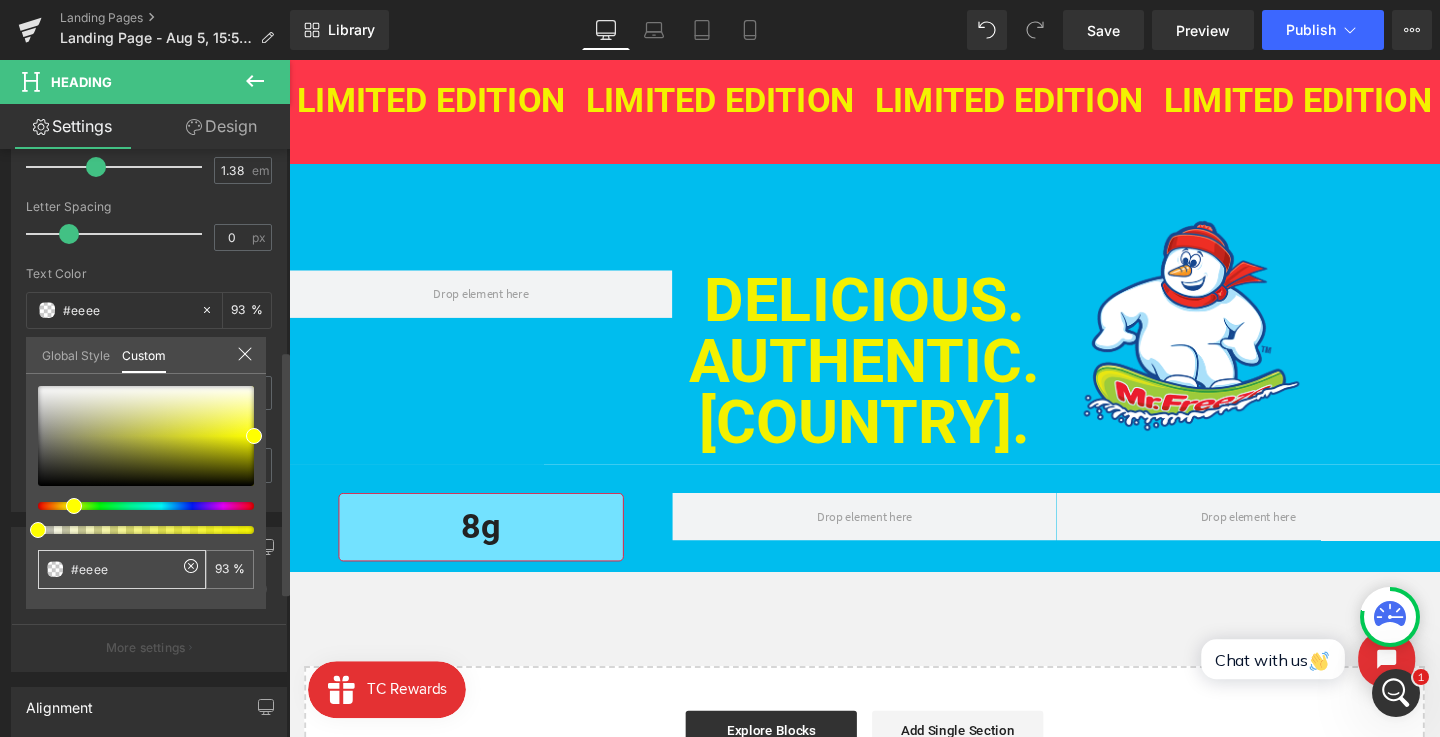 type on "#eee" 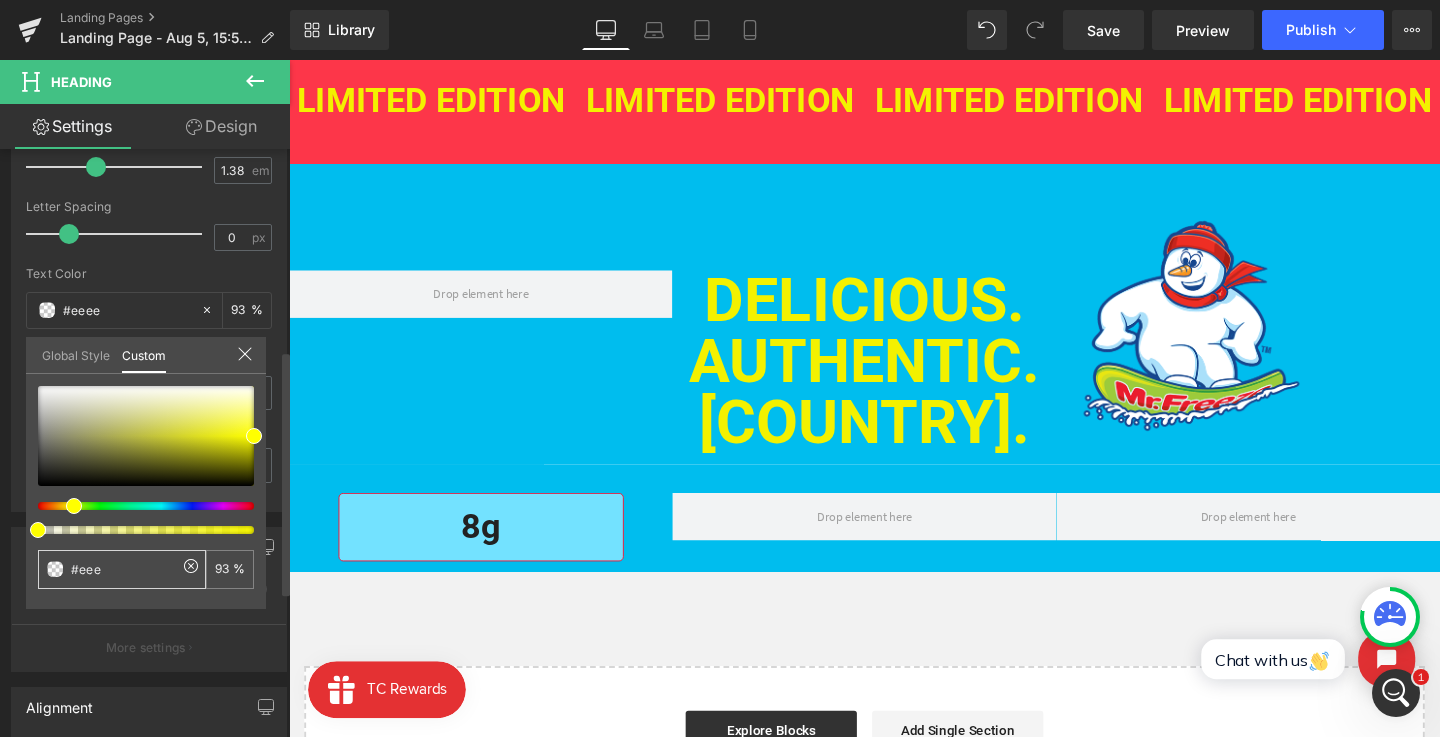 type on "#eee" 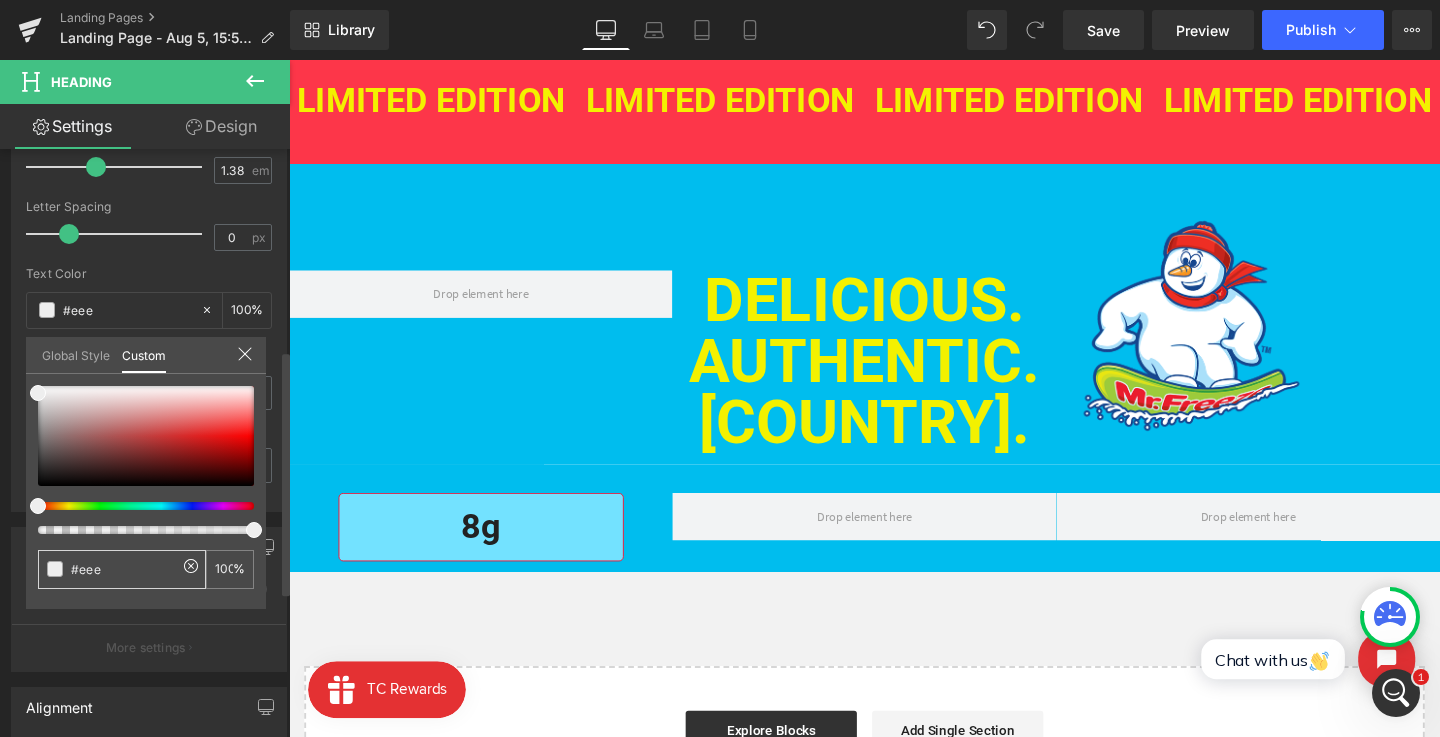 type on "#ee" 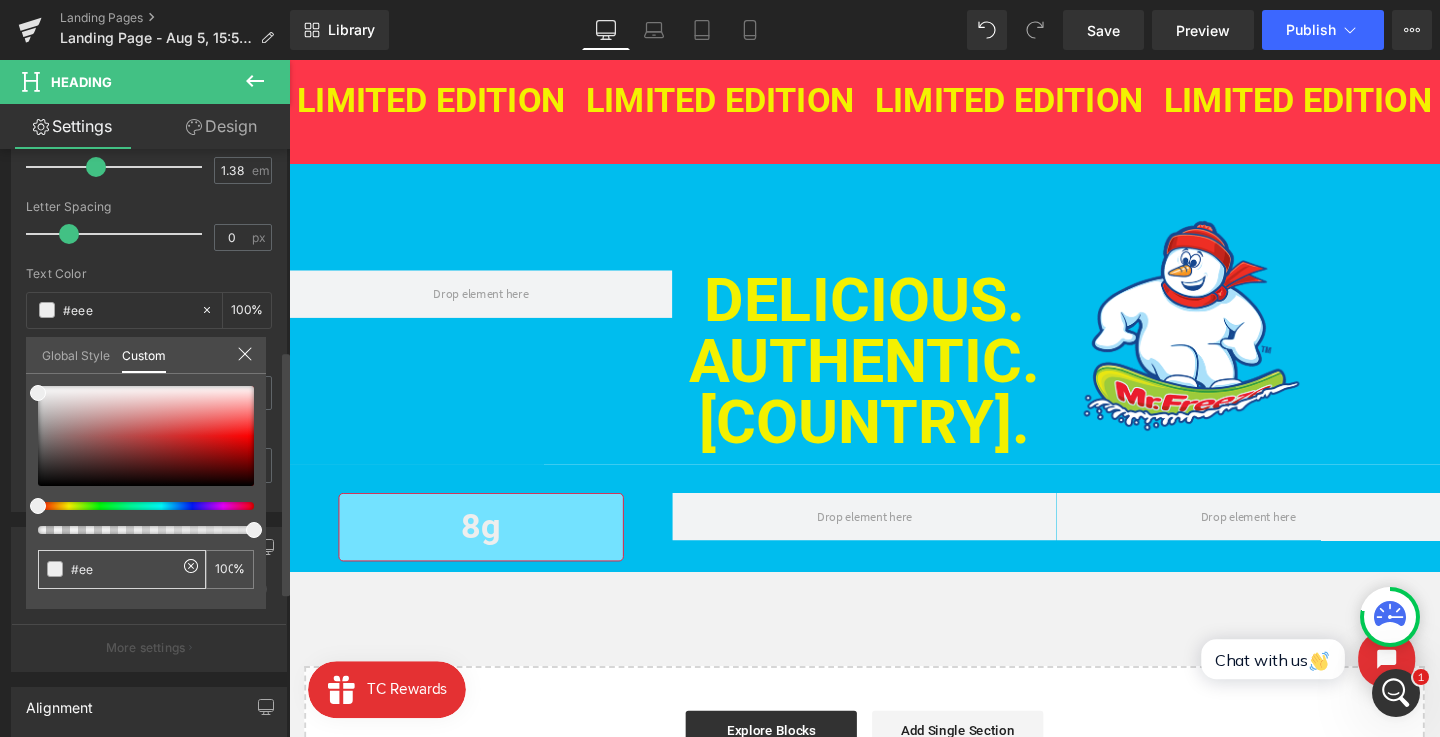type on "#ee" 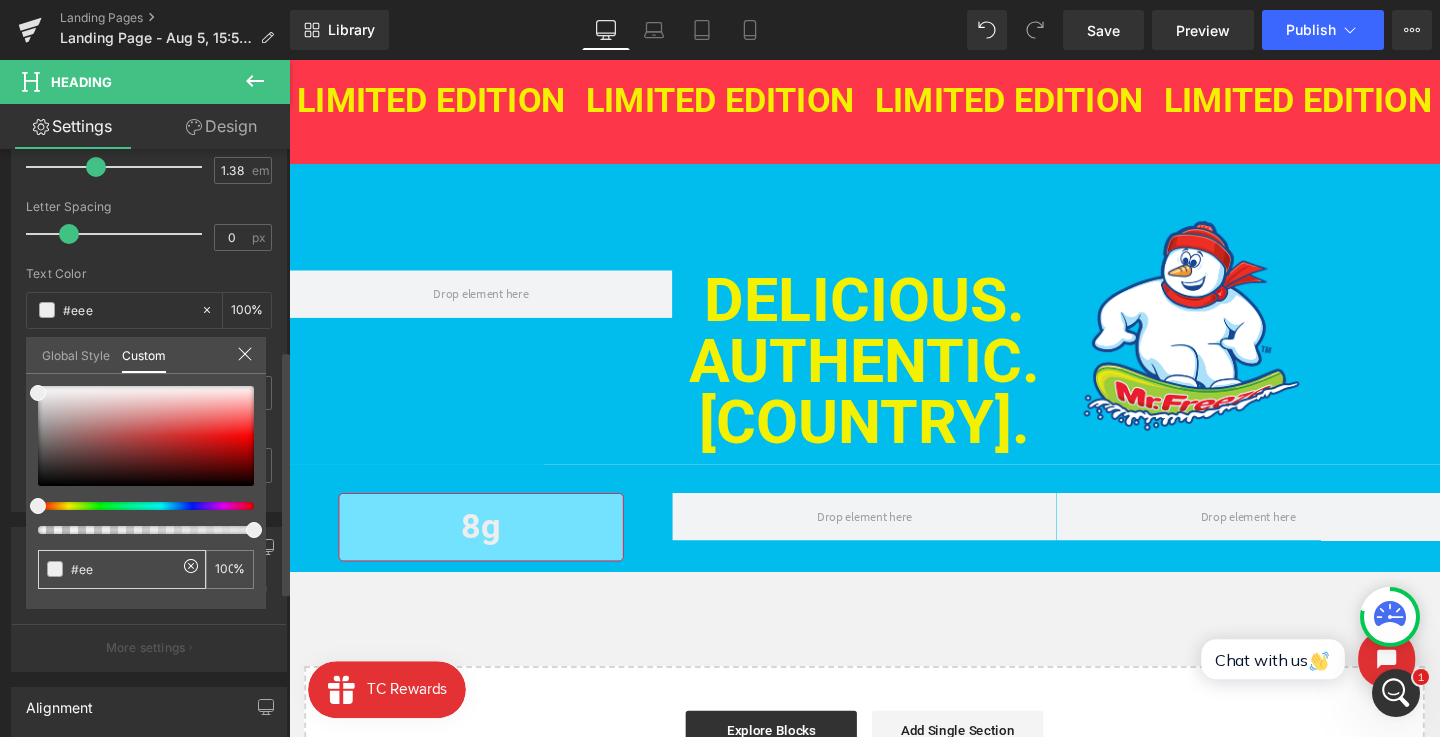 type on "0" 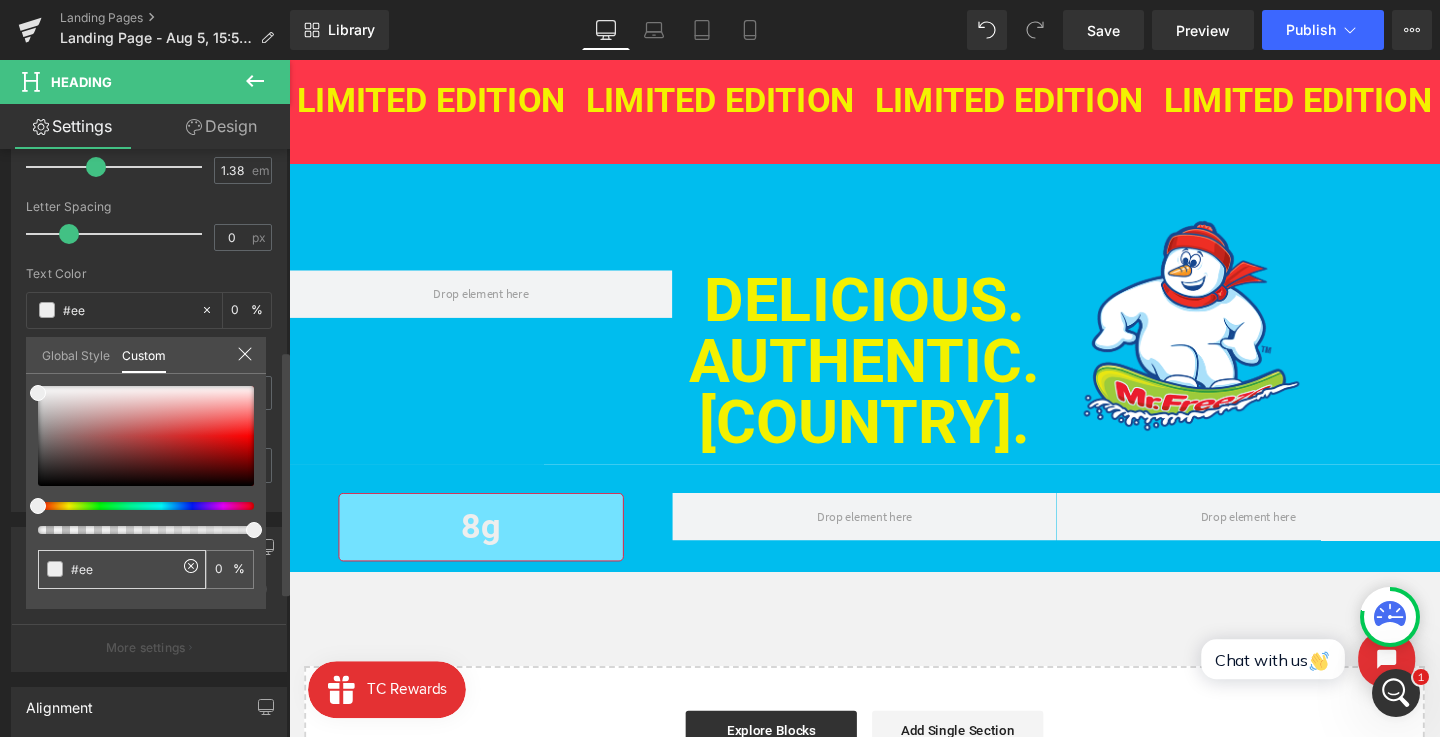 type on "#e" 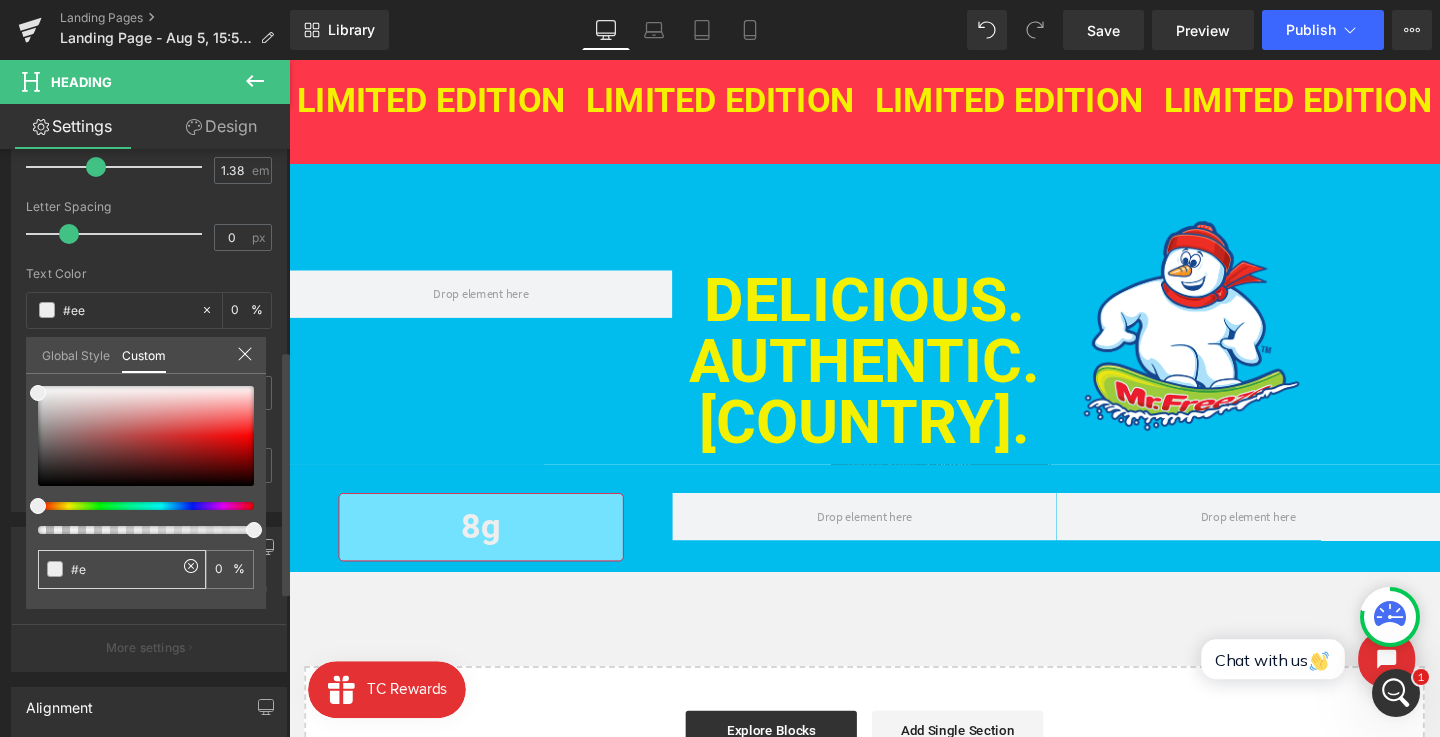 type on "#e" 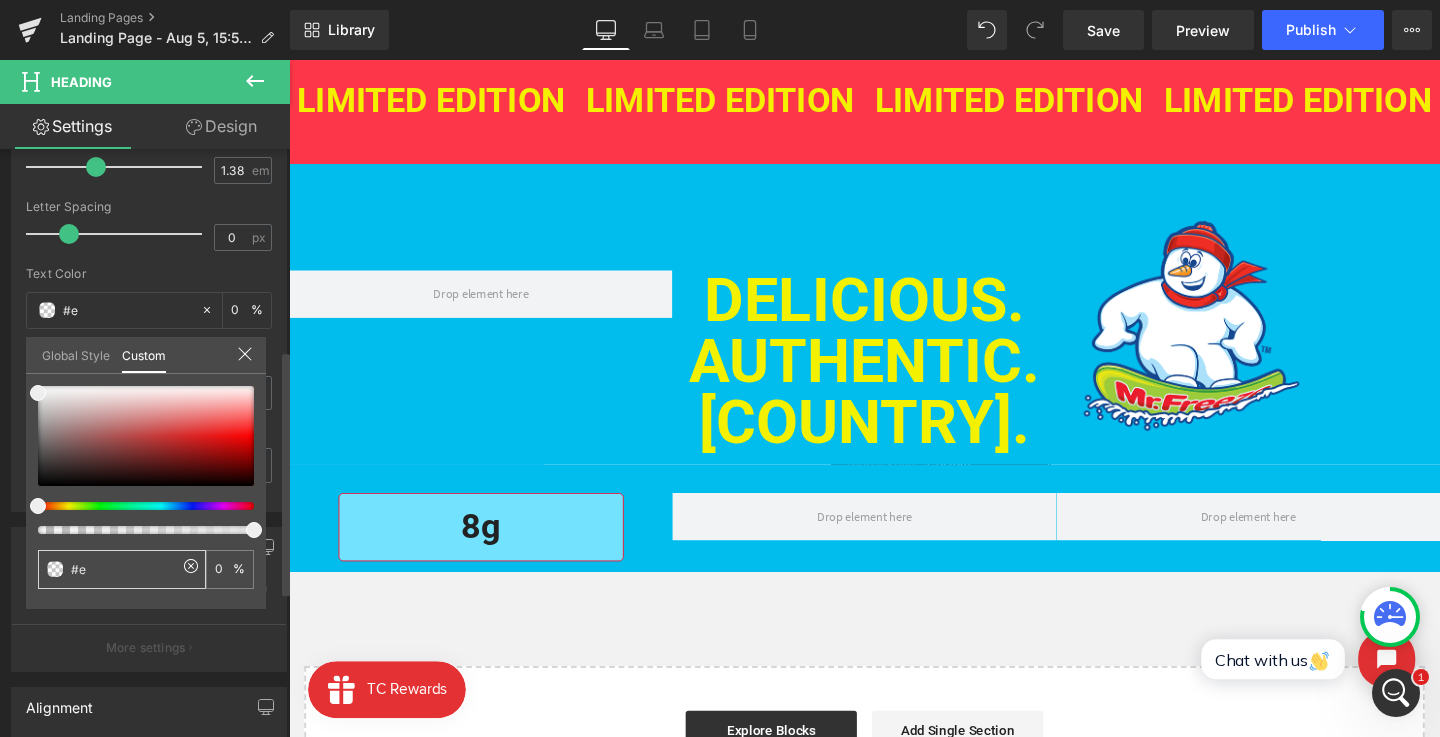 type on "#" 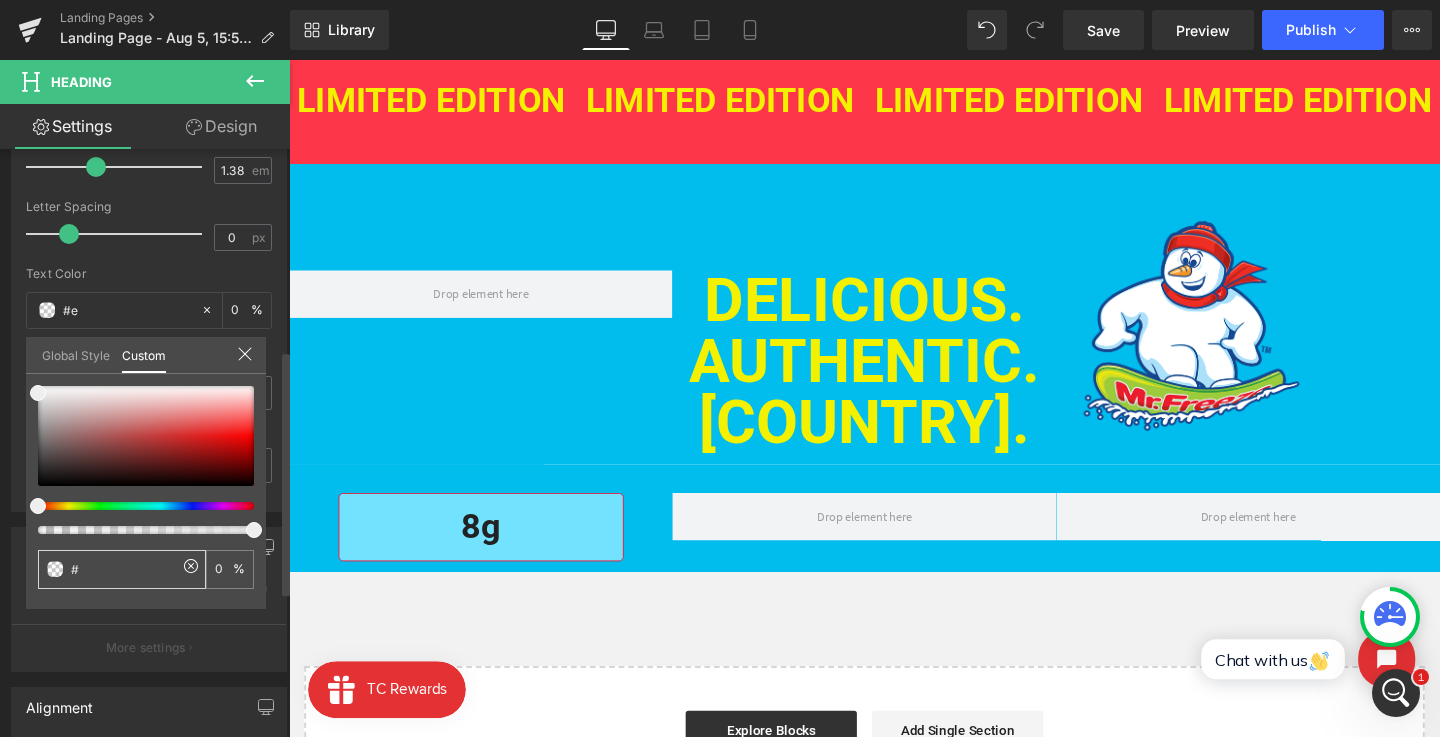type on "#" 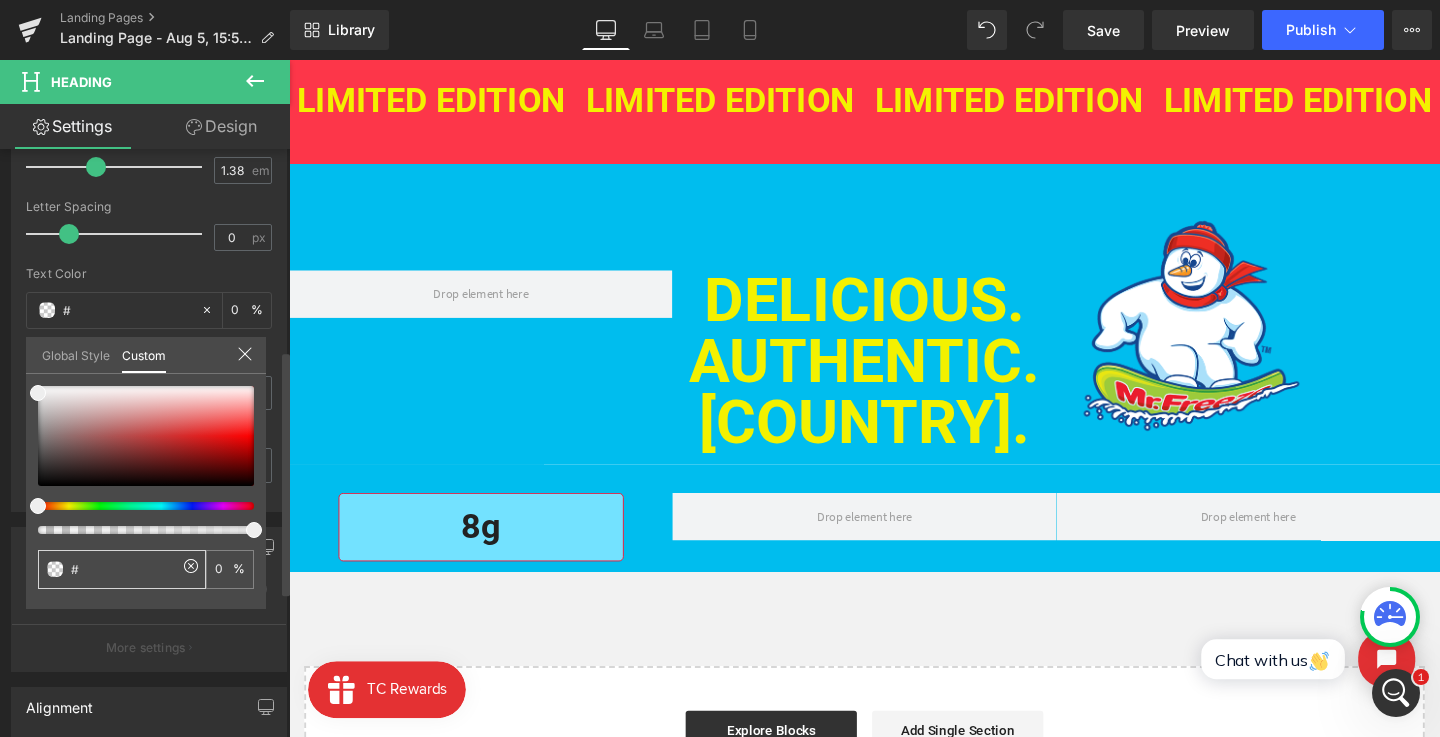 type on "#f" 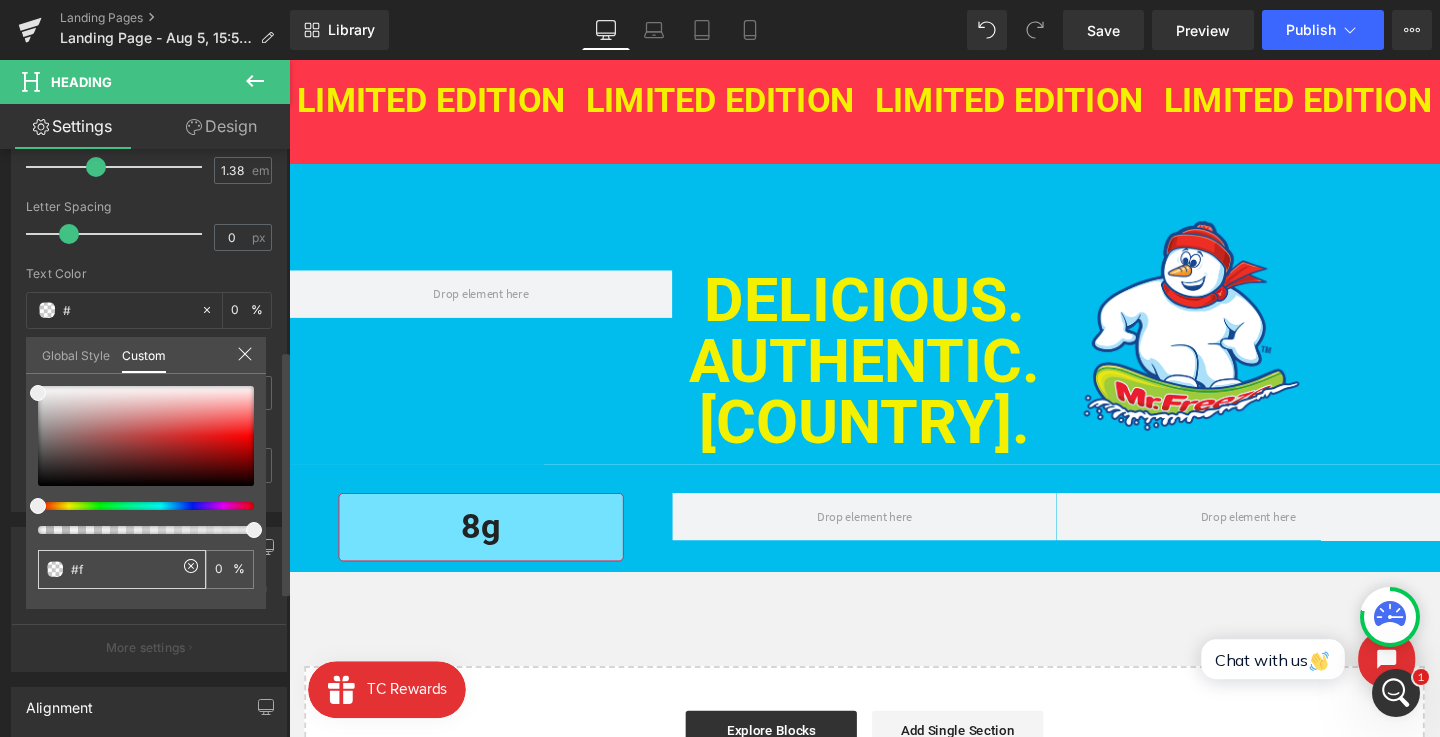type on "#f" 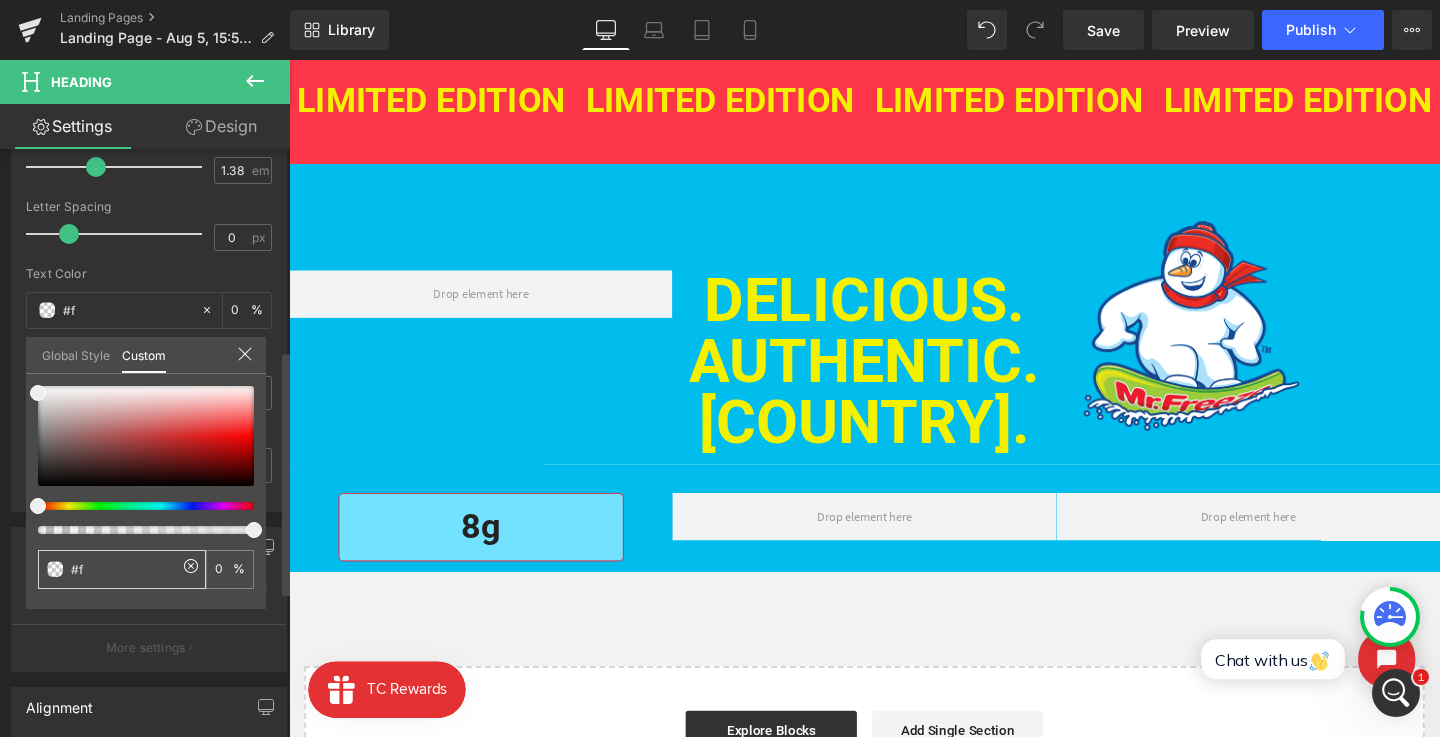 type on "#ff" 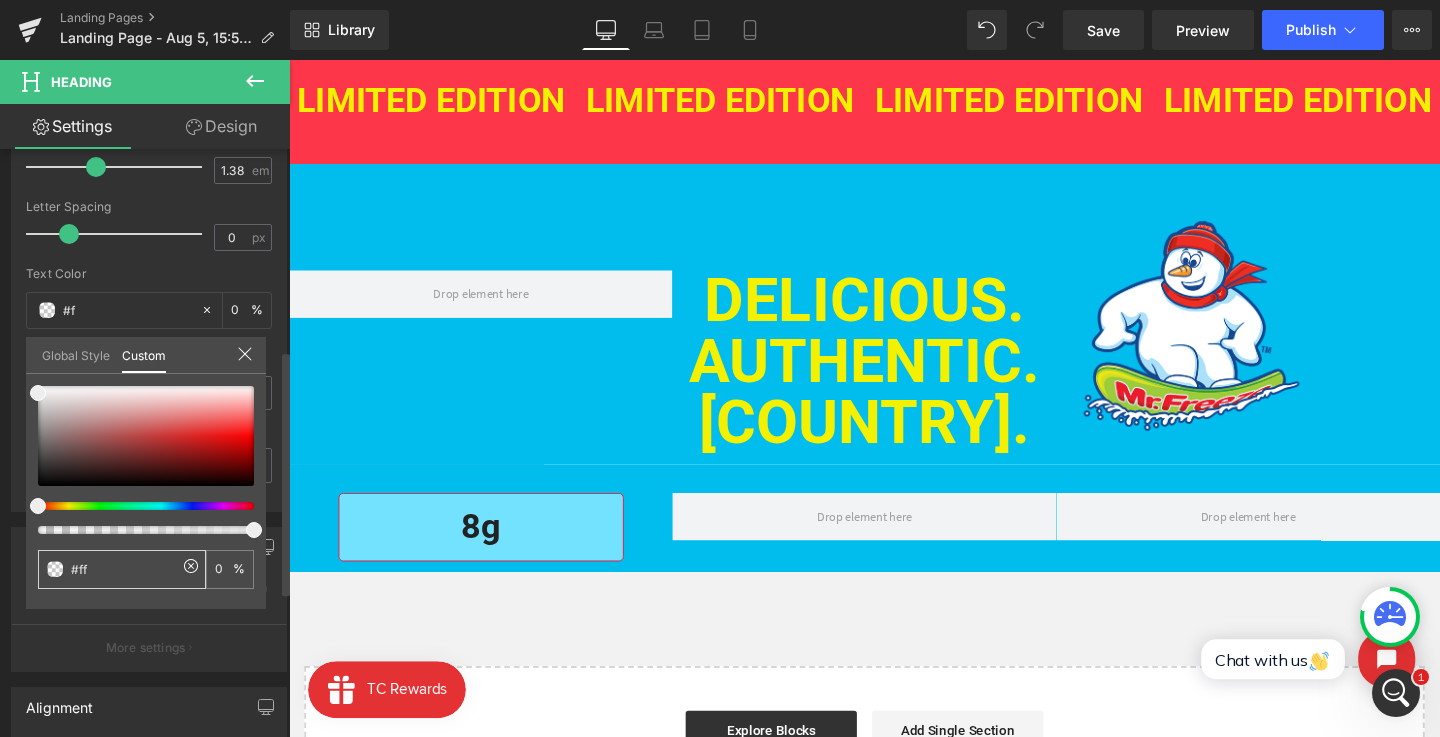 type on "#ff" 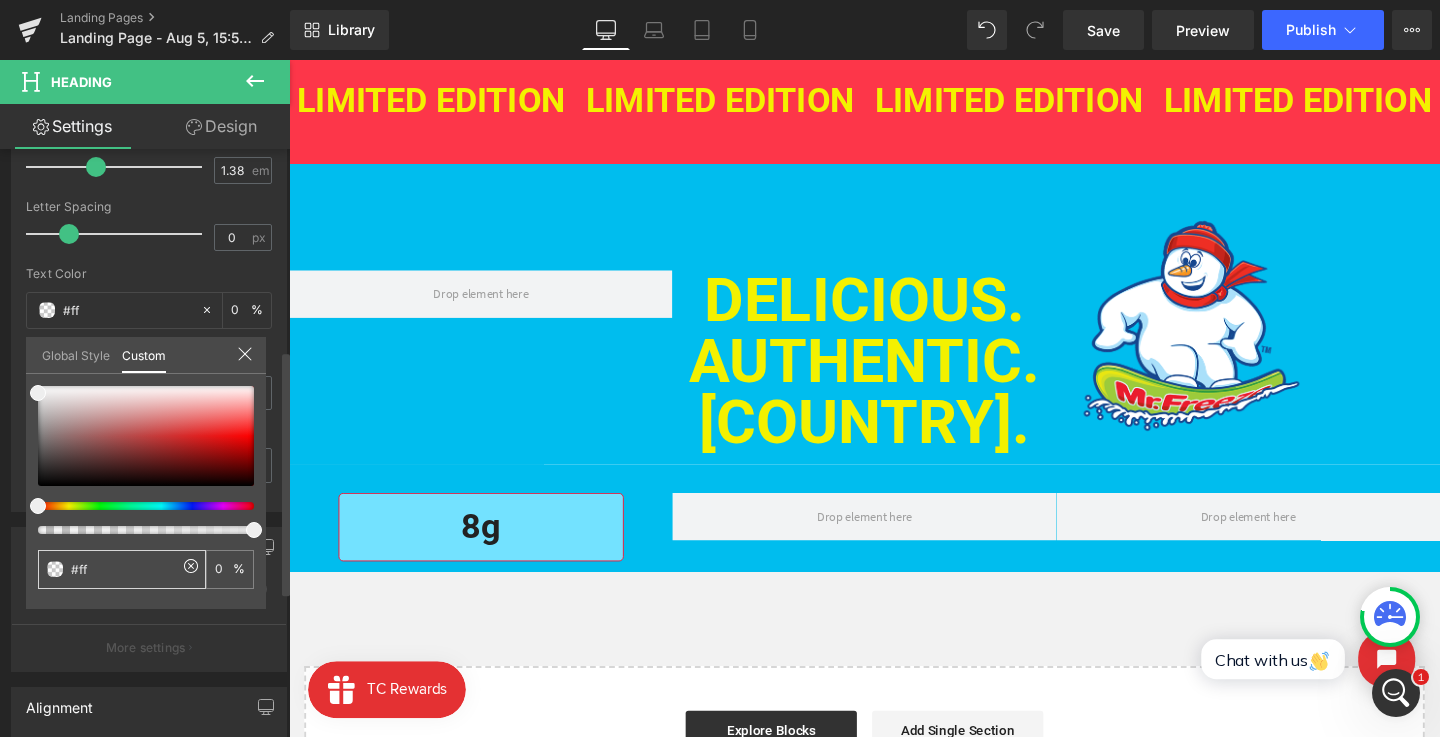 type on "#fff" 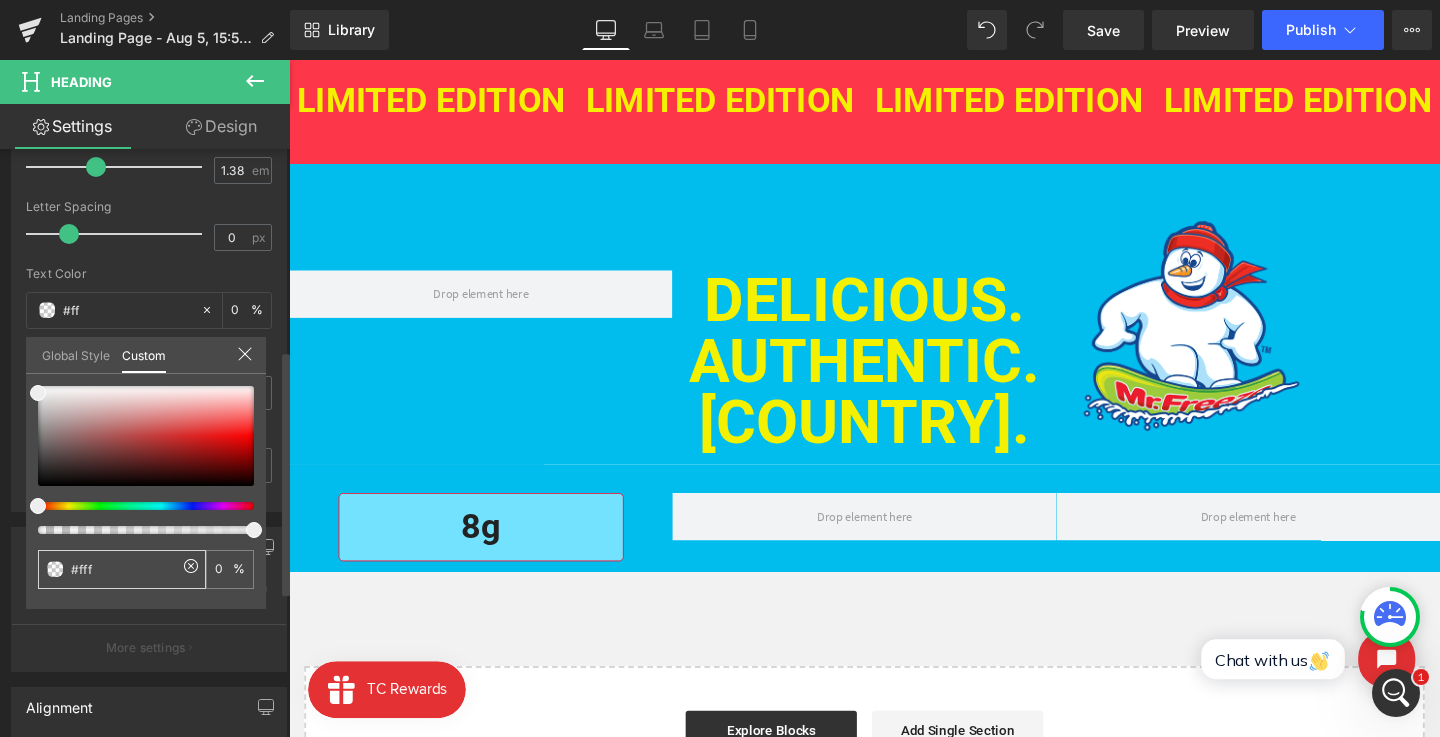 type on "#fff" 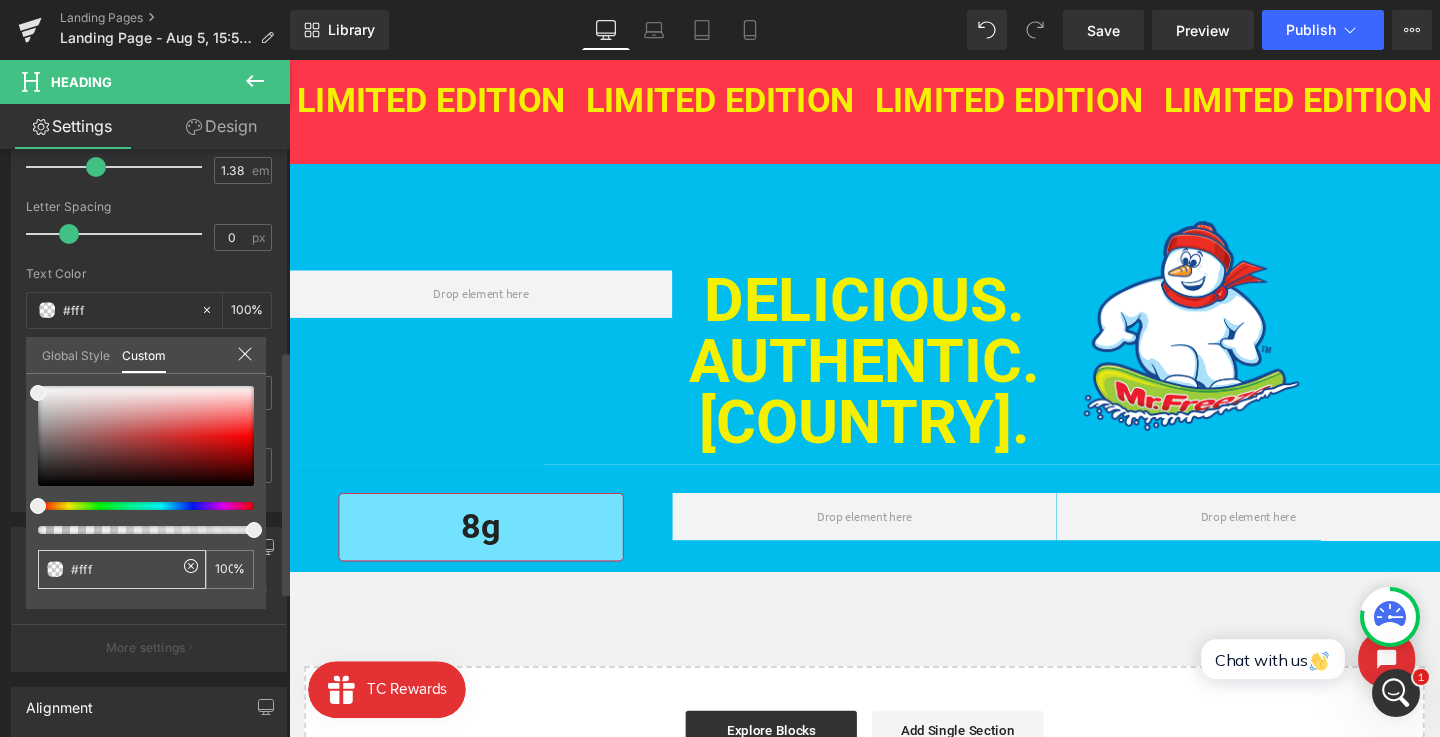 type on "#ffff" 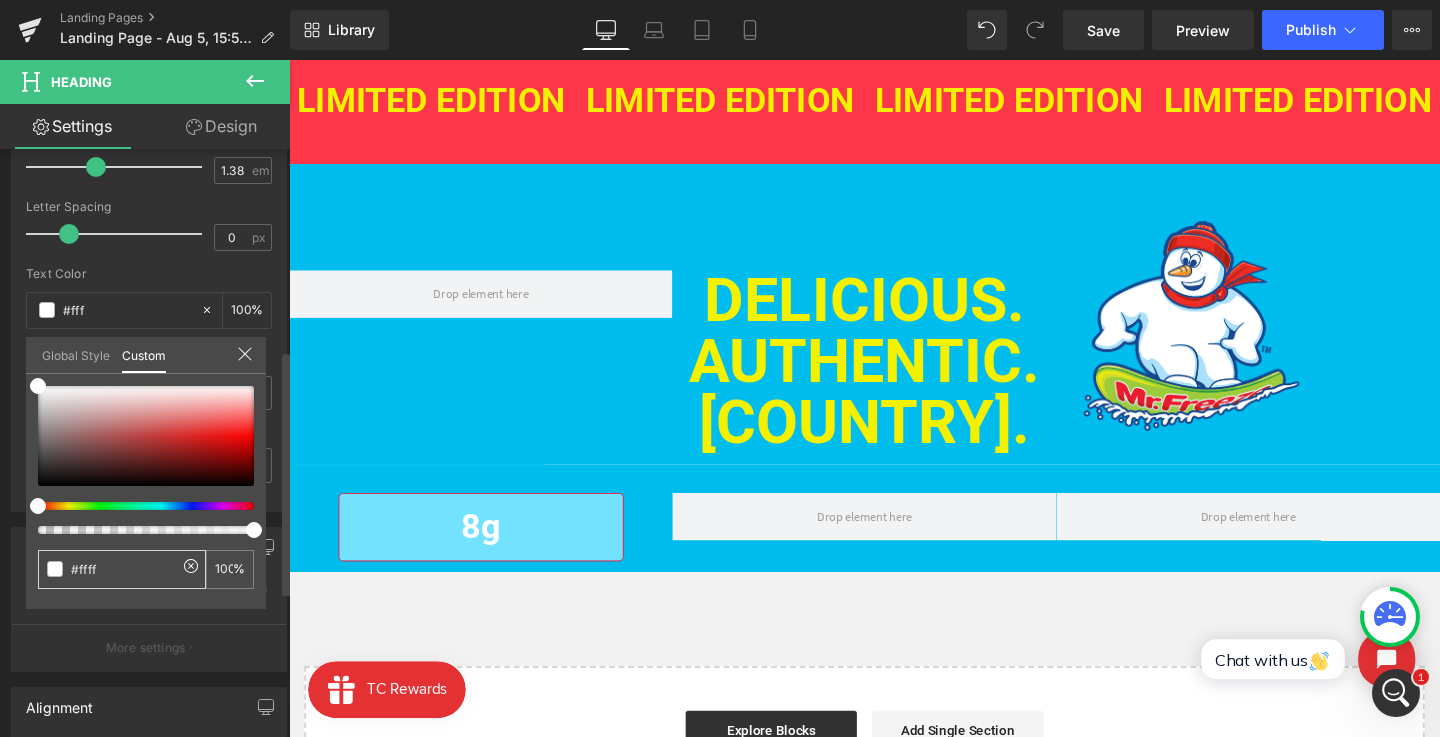 type on "#ffff" 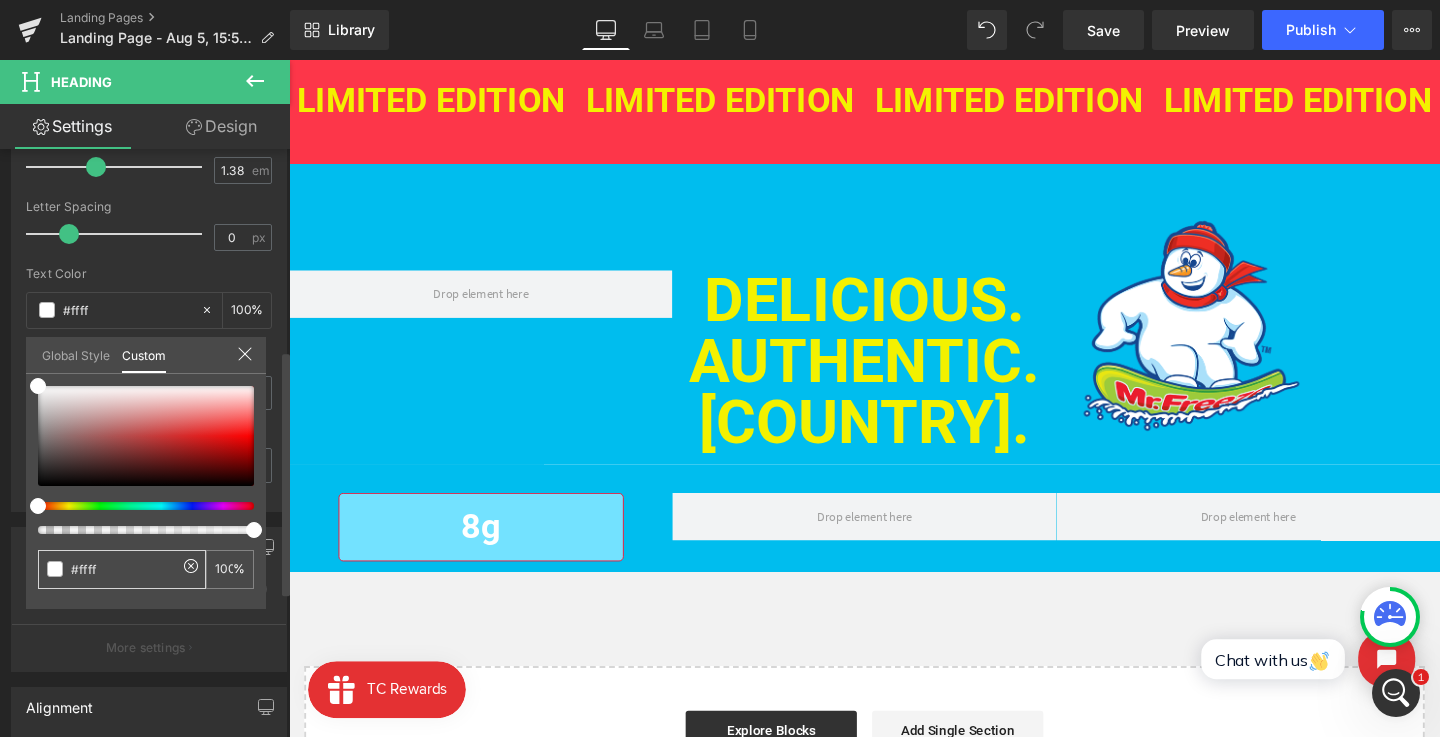 type on "#fffff" 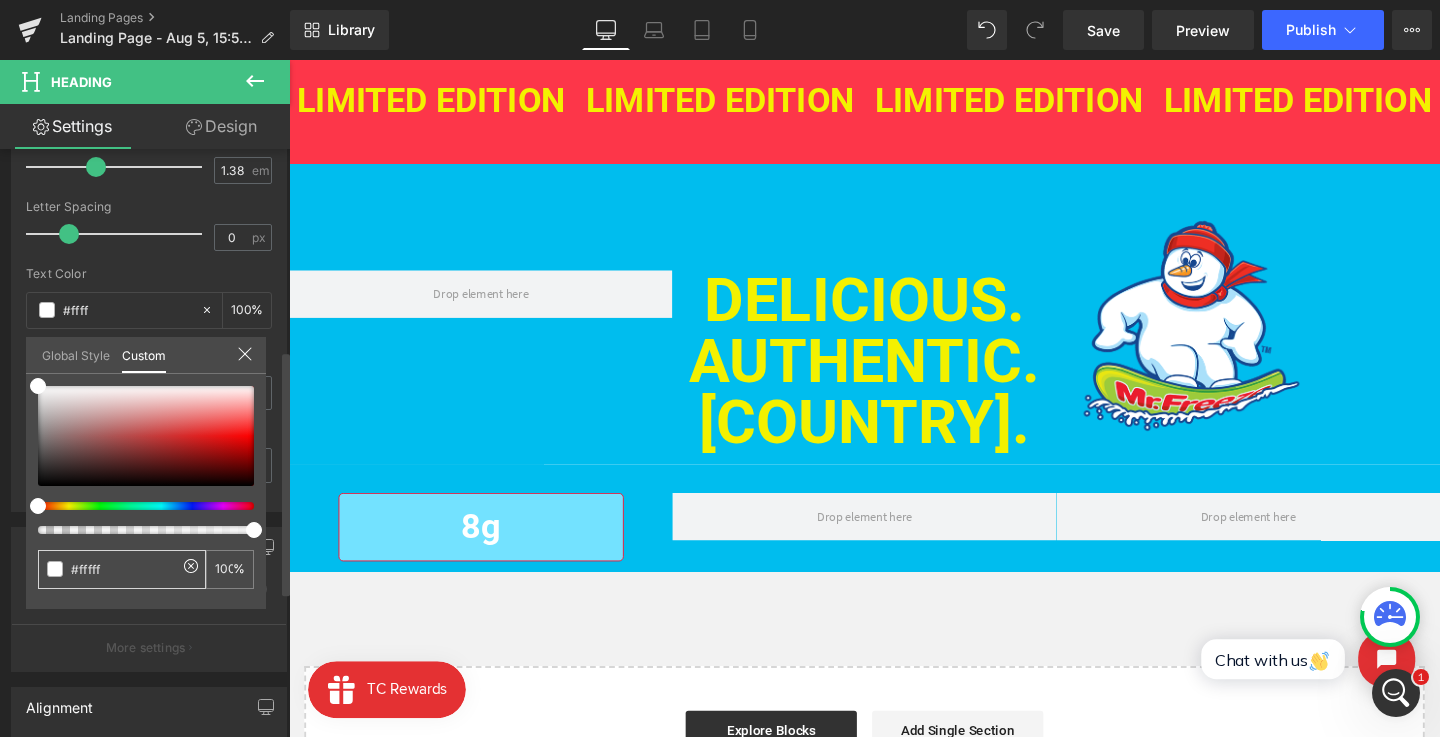 type on "#fffff" 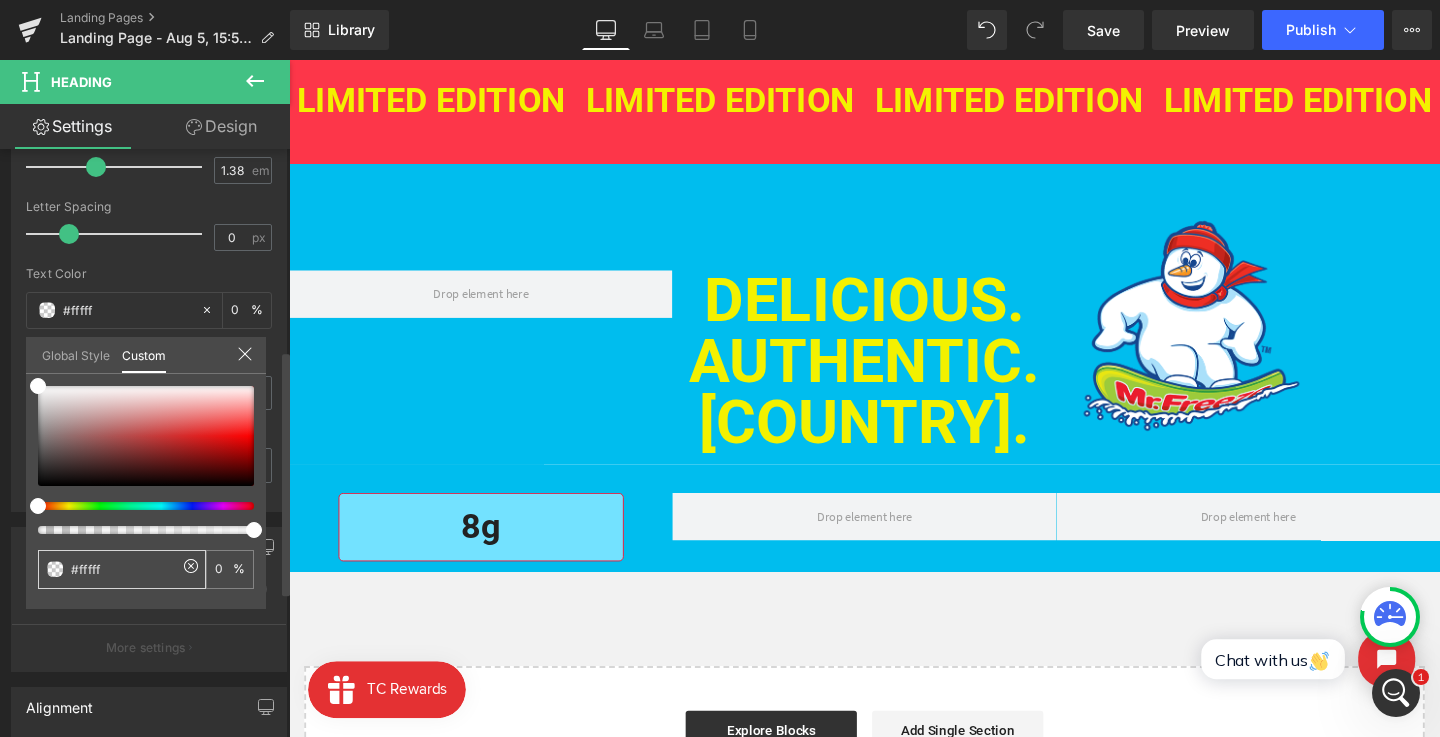 type on "#ffffff" 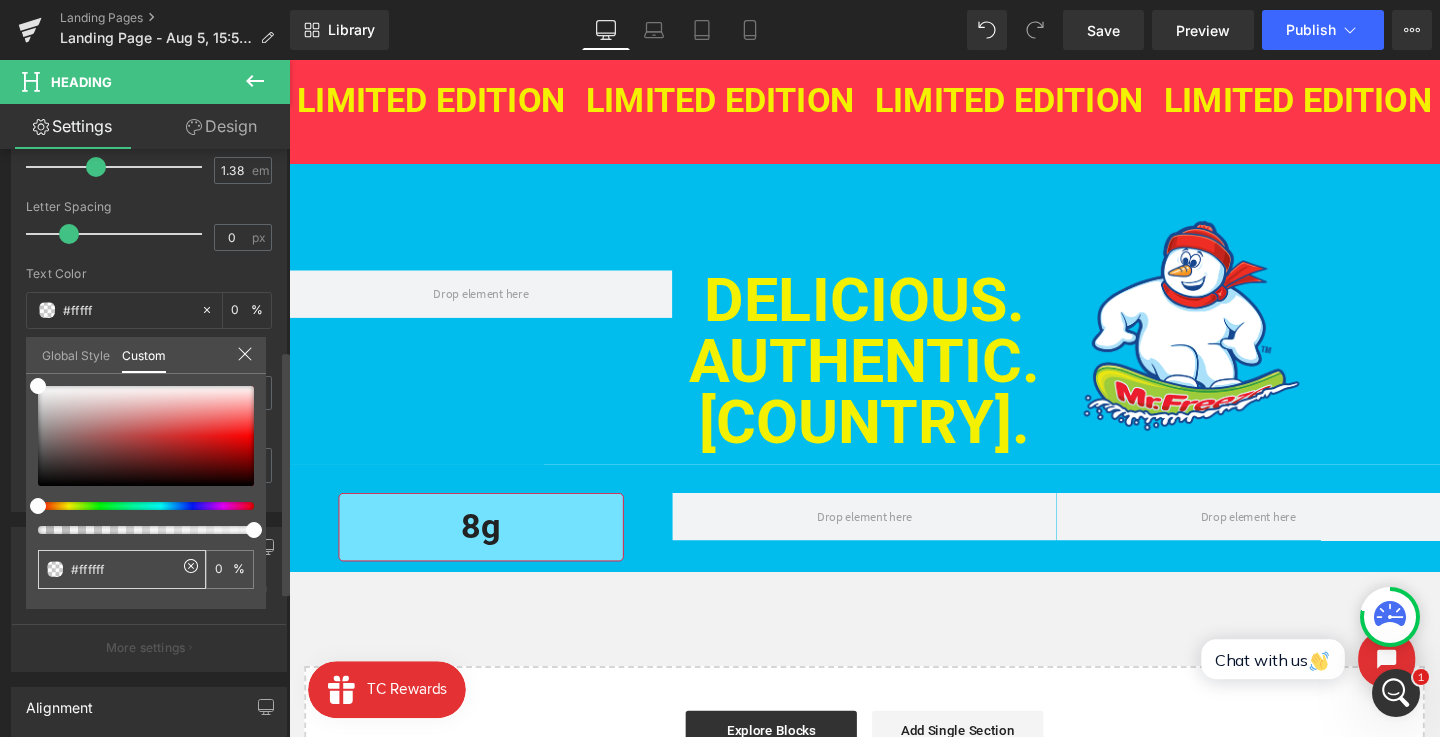 type on "#ffffff" 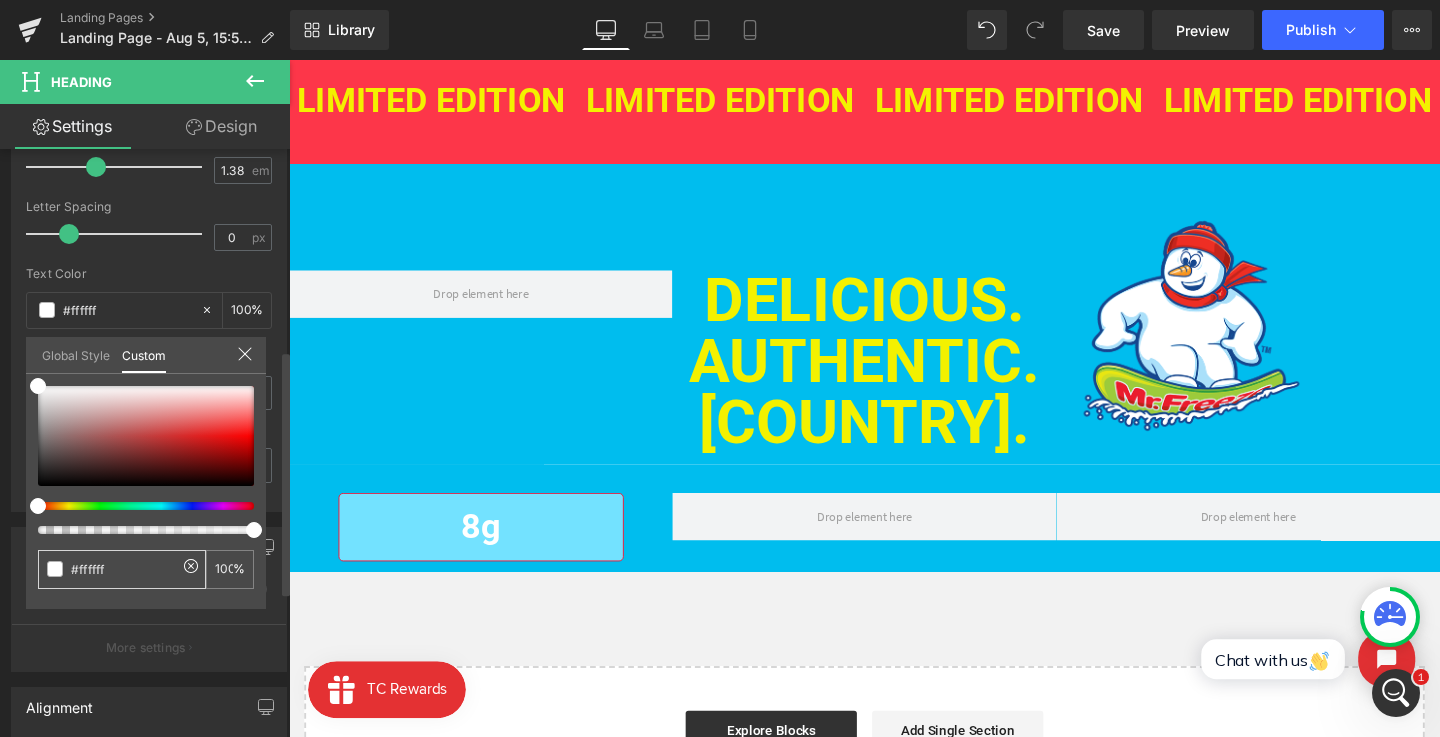 type on "#ffffff" 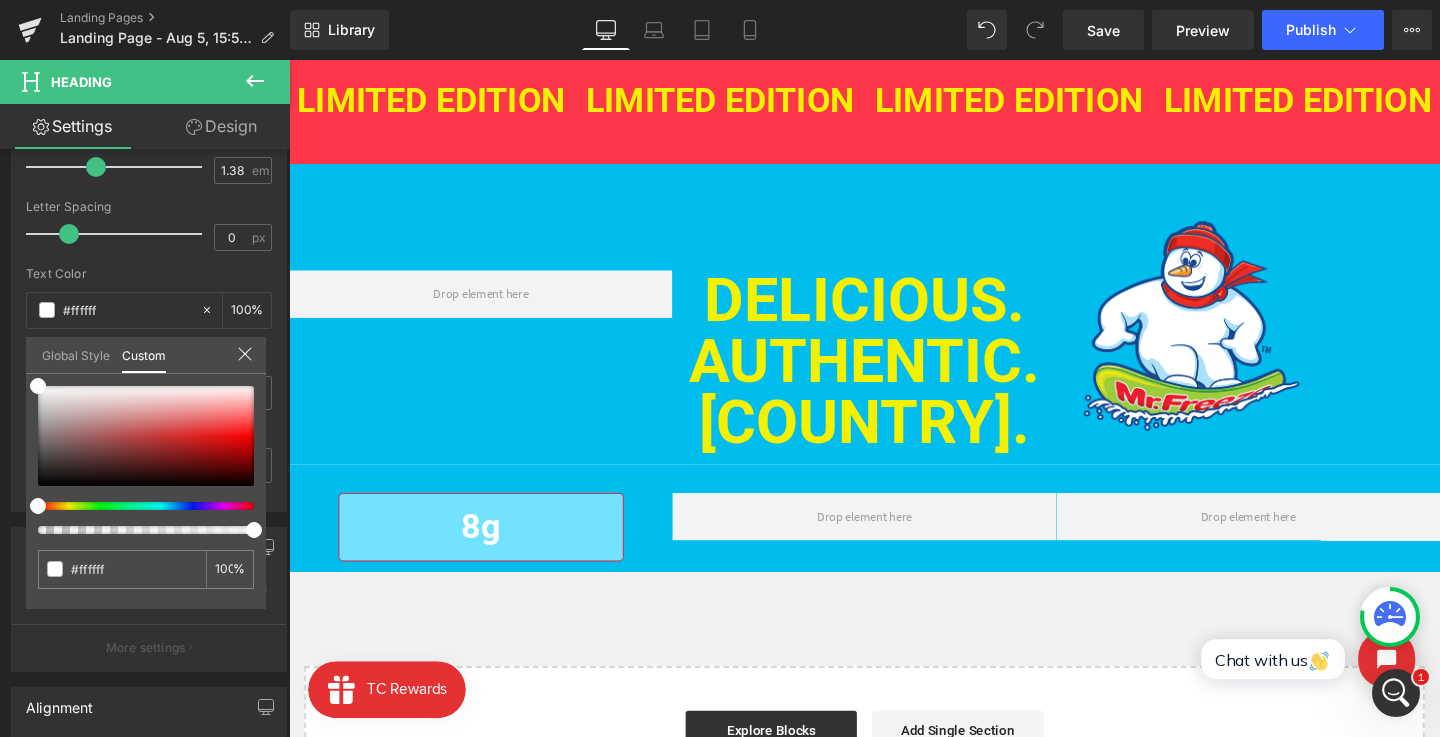 click on "Skip to content
Search
Home
Supplements
PRE WORKOUT
CARAMEL CANDY APPLE - LIMITED EDITION
EAAs / BCAAs
PROTEIN
CREATINE" at bounding box center (894, 368) 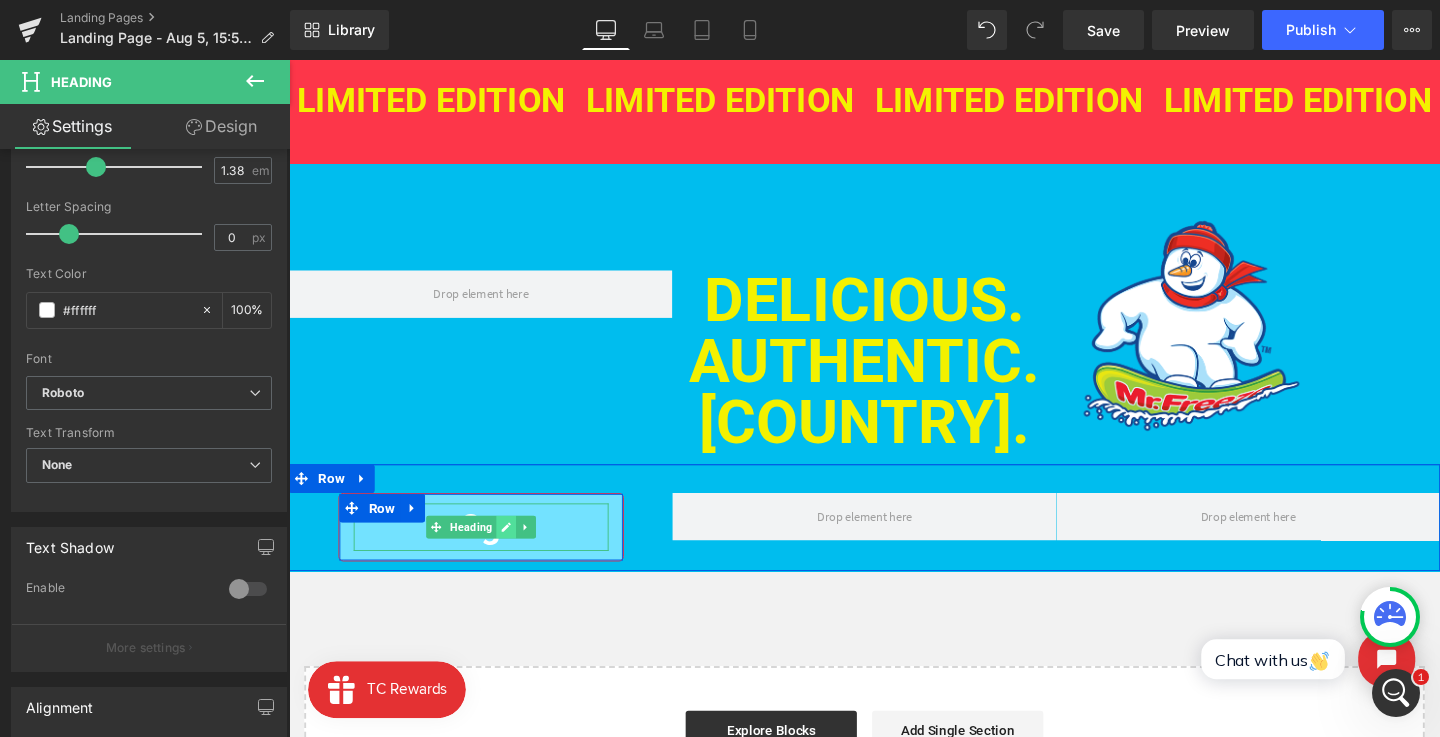 click at bounding box center (517, 551) 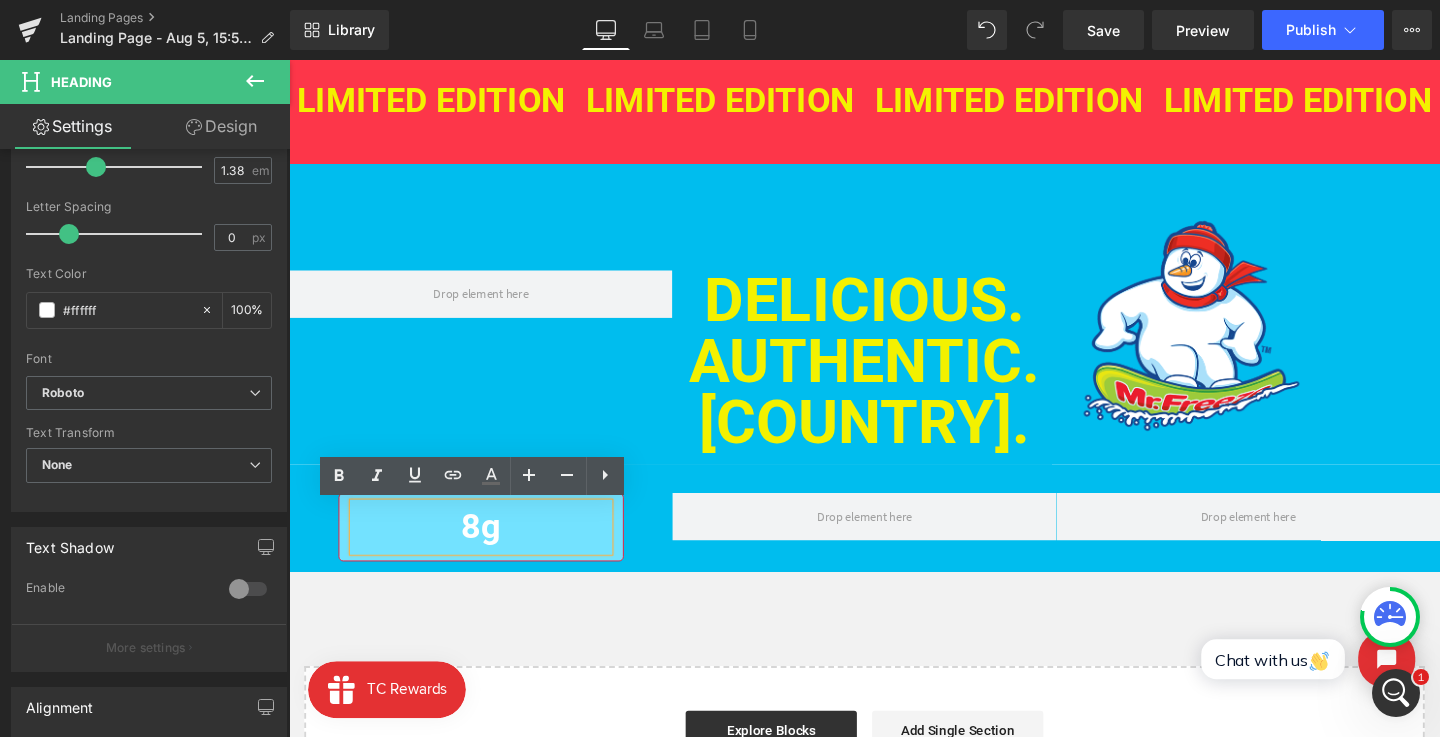 click on "8g" at bounding box center [491, 551] 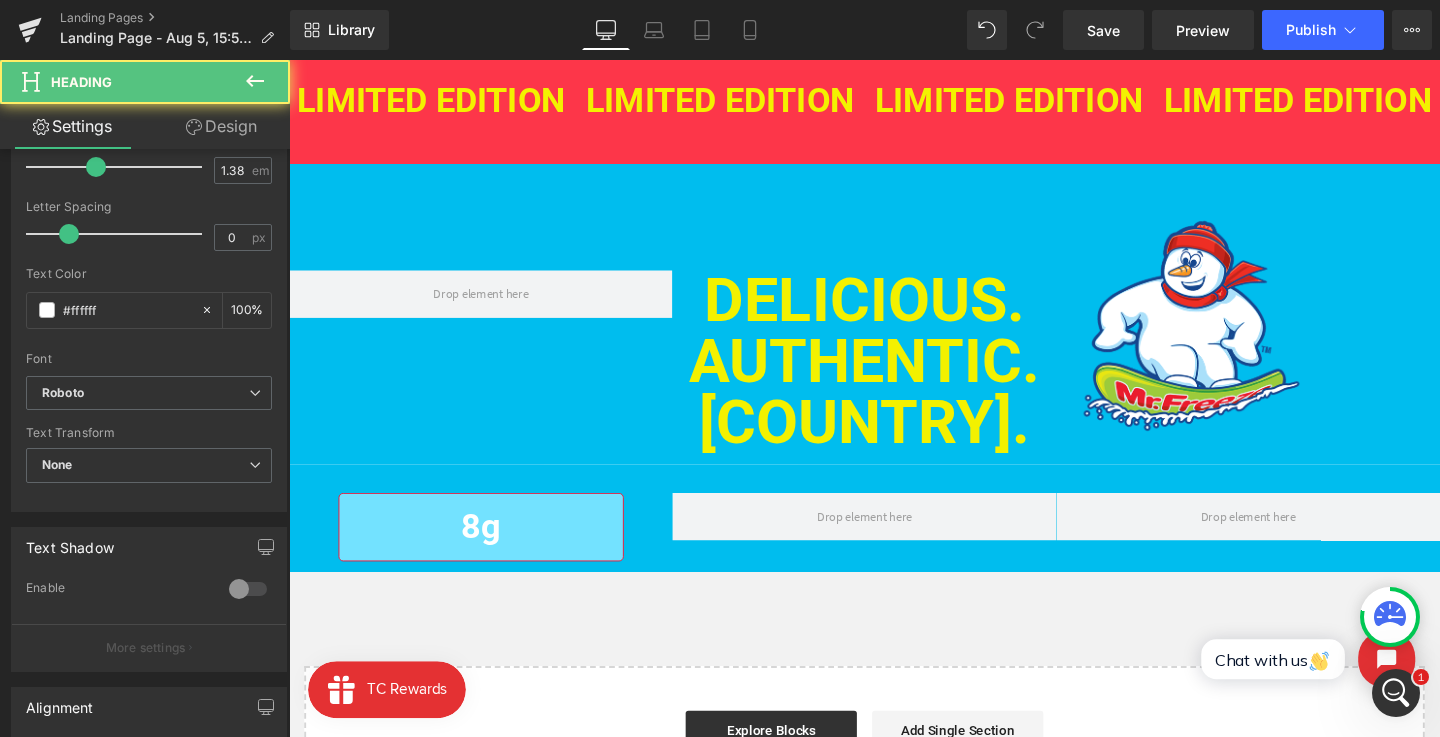 click 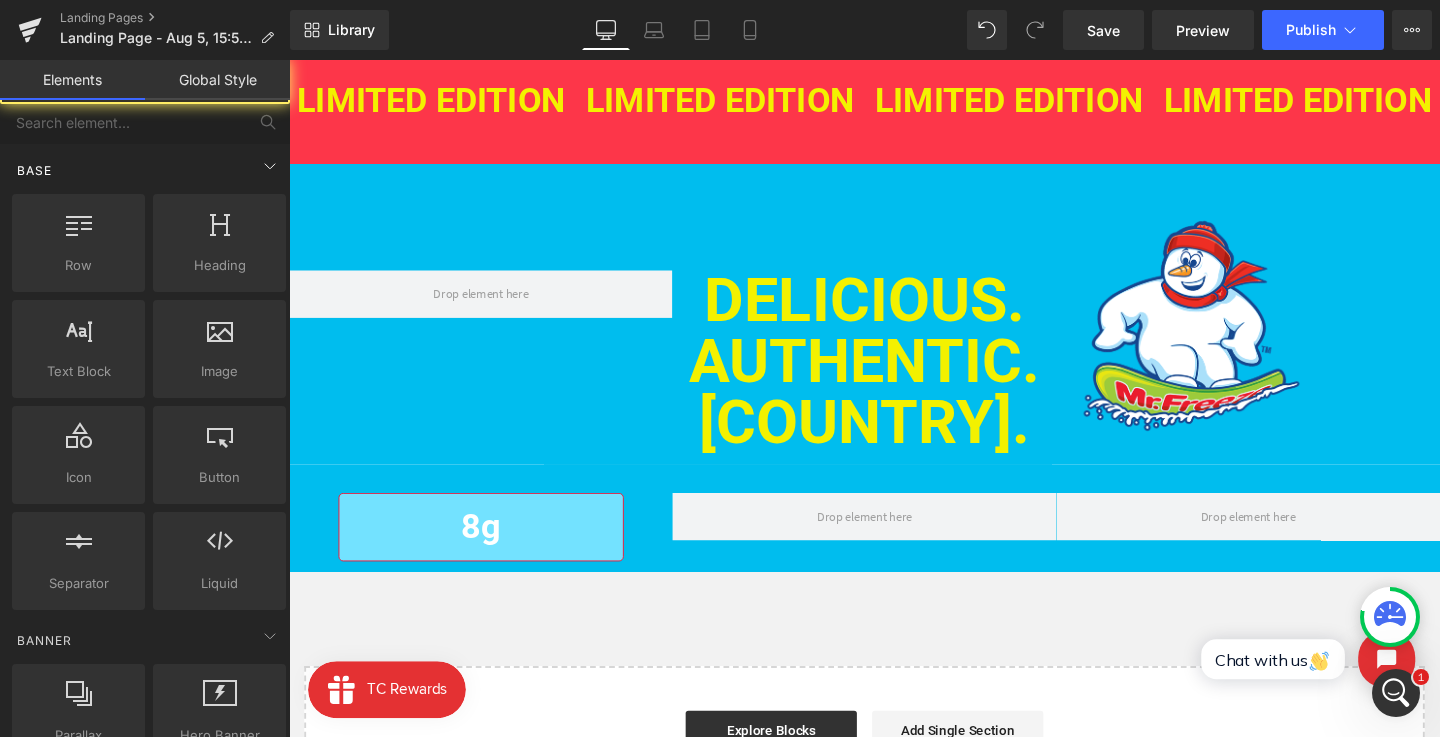 click on "Base" at bounding box center [149, 170] 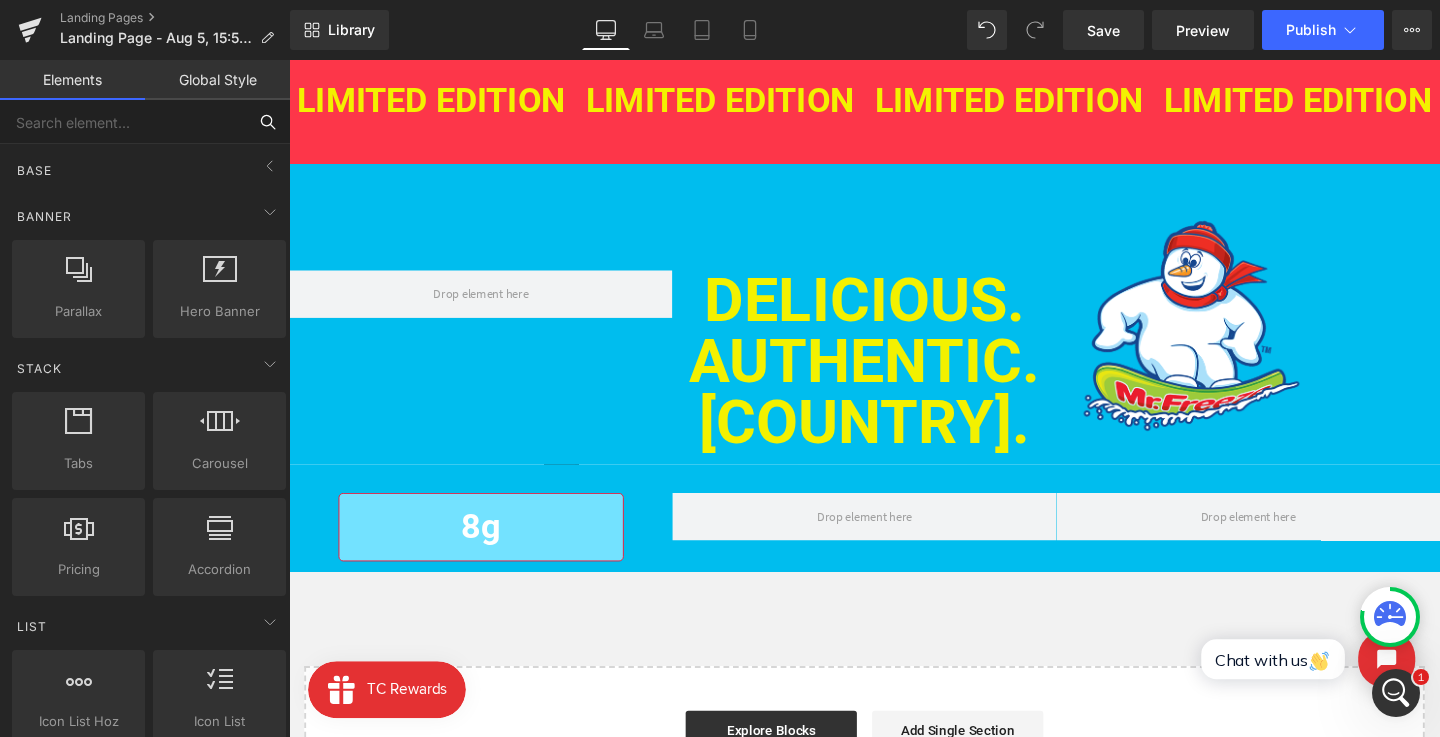 click at bounding box center [123, 122] 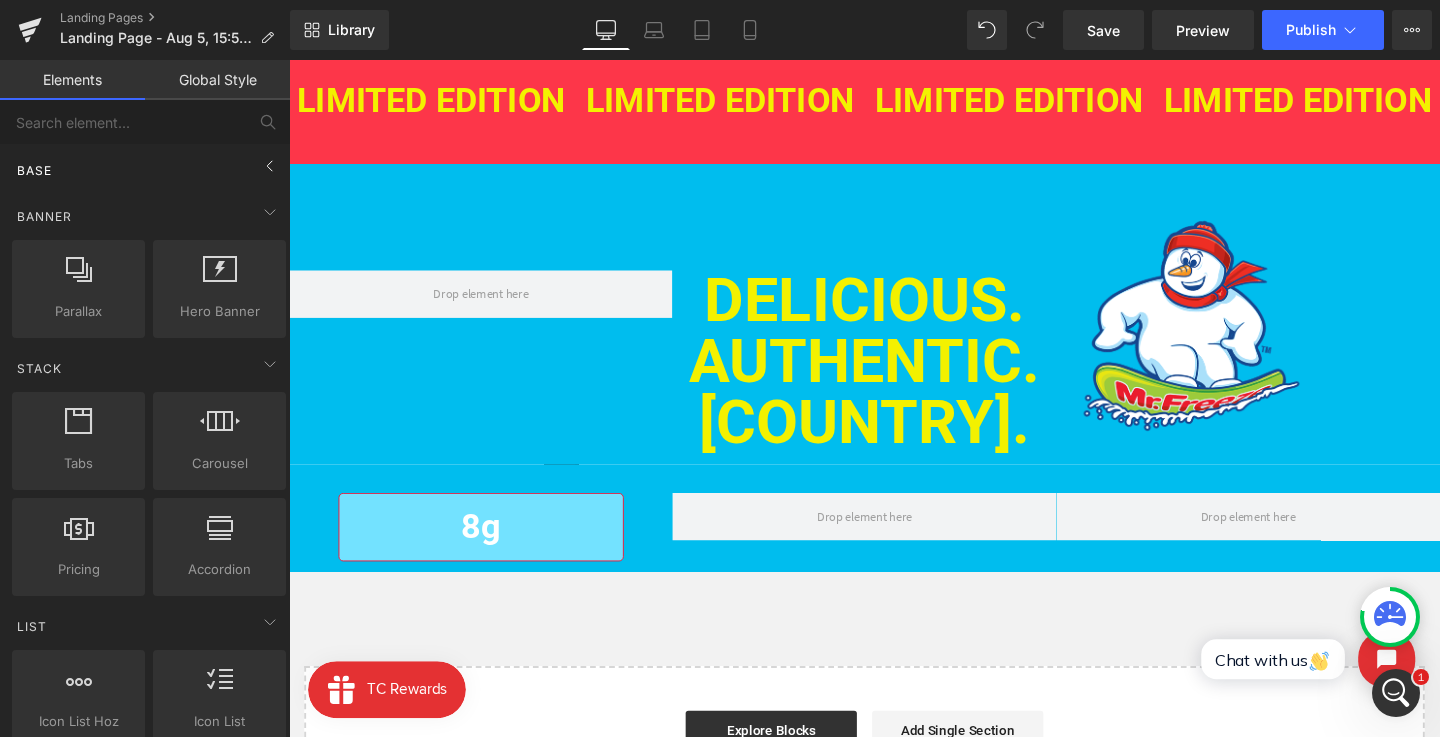 click on "Base" at bounding box center (149, 170) 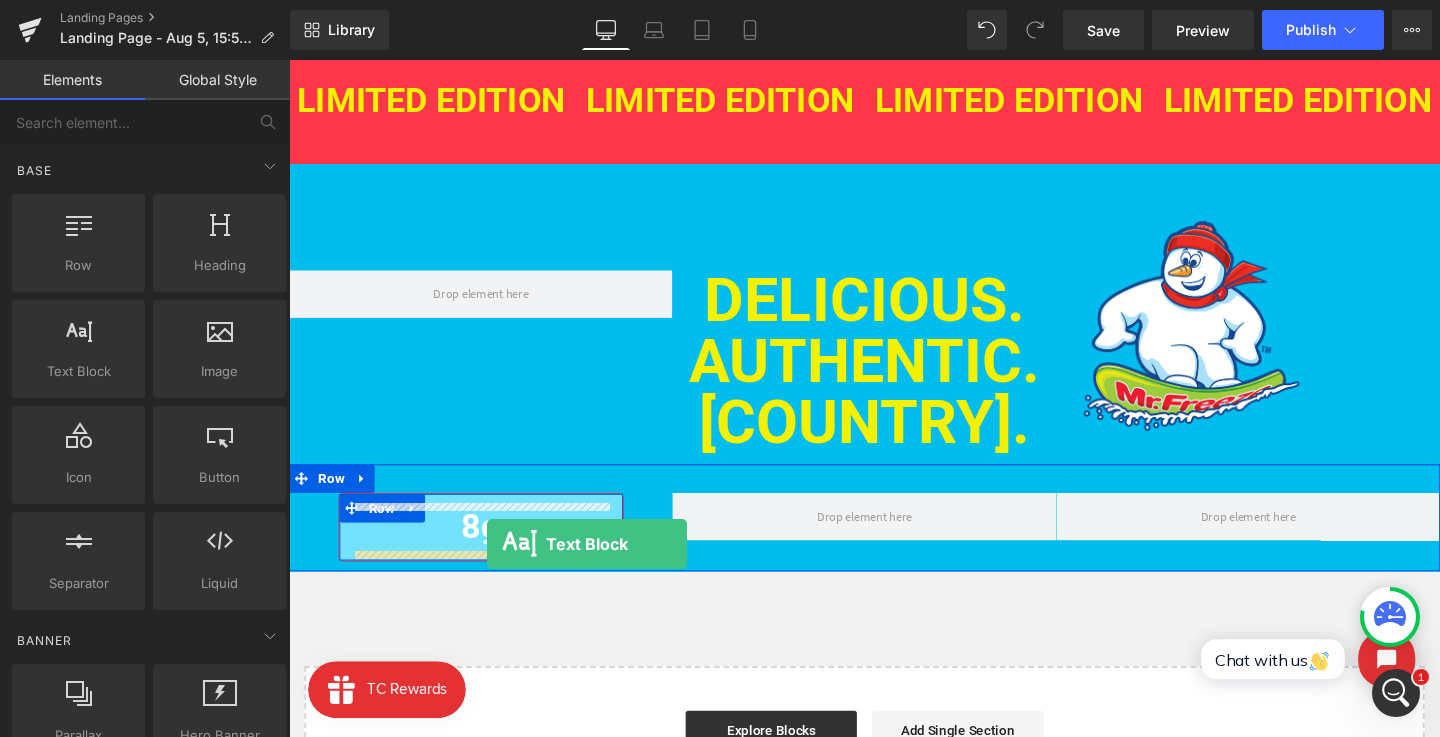 drag, startPoint x: 401, startPoint y: 384, endPoint x: 497, endPoint y: 570, distance: 209.31316 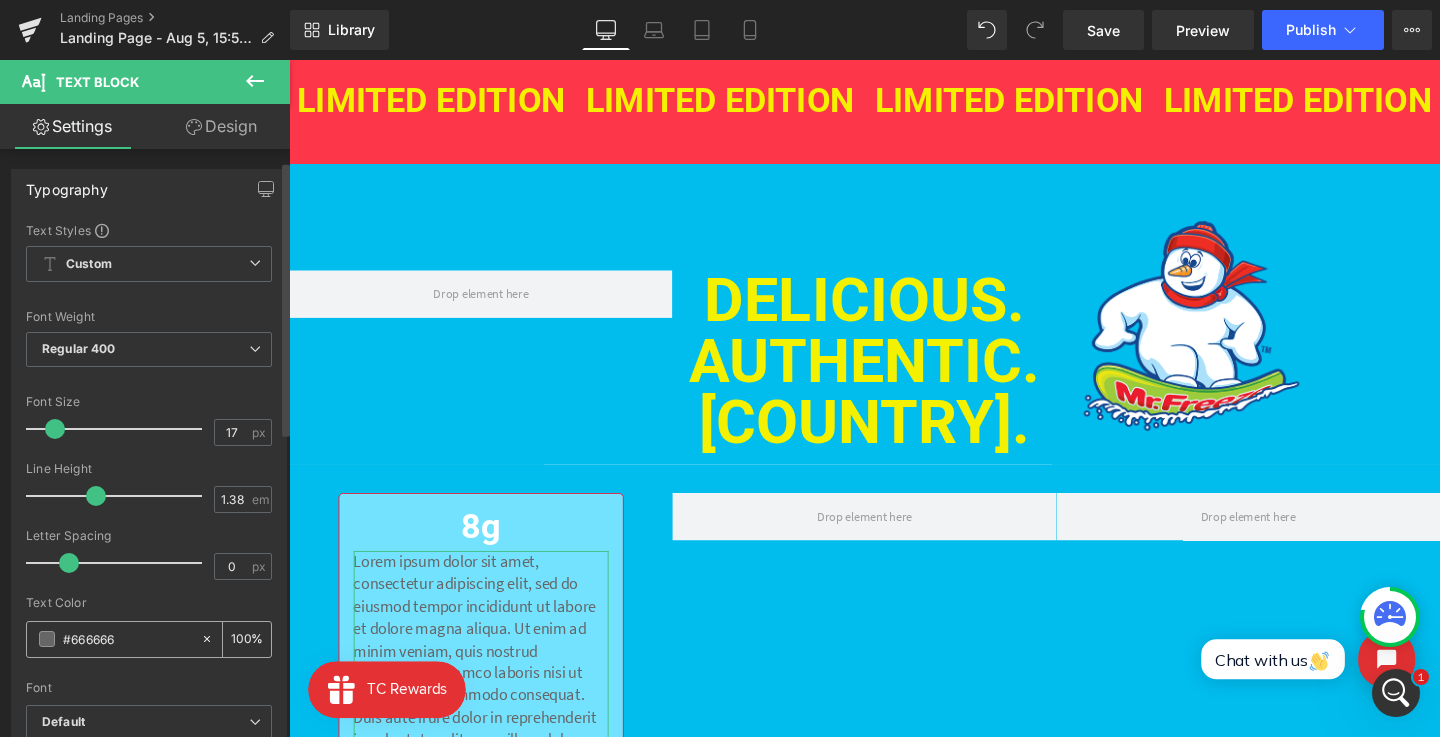 scroll, scrollTop: 31, scrollLeft: 0, axis: vertical 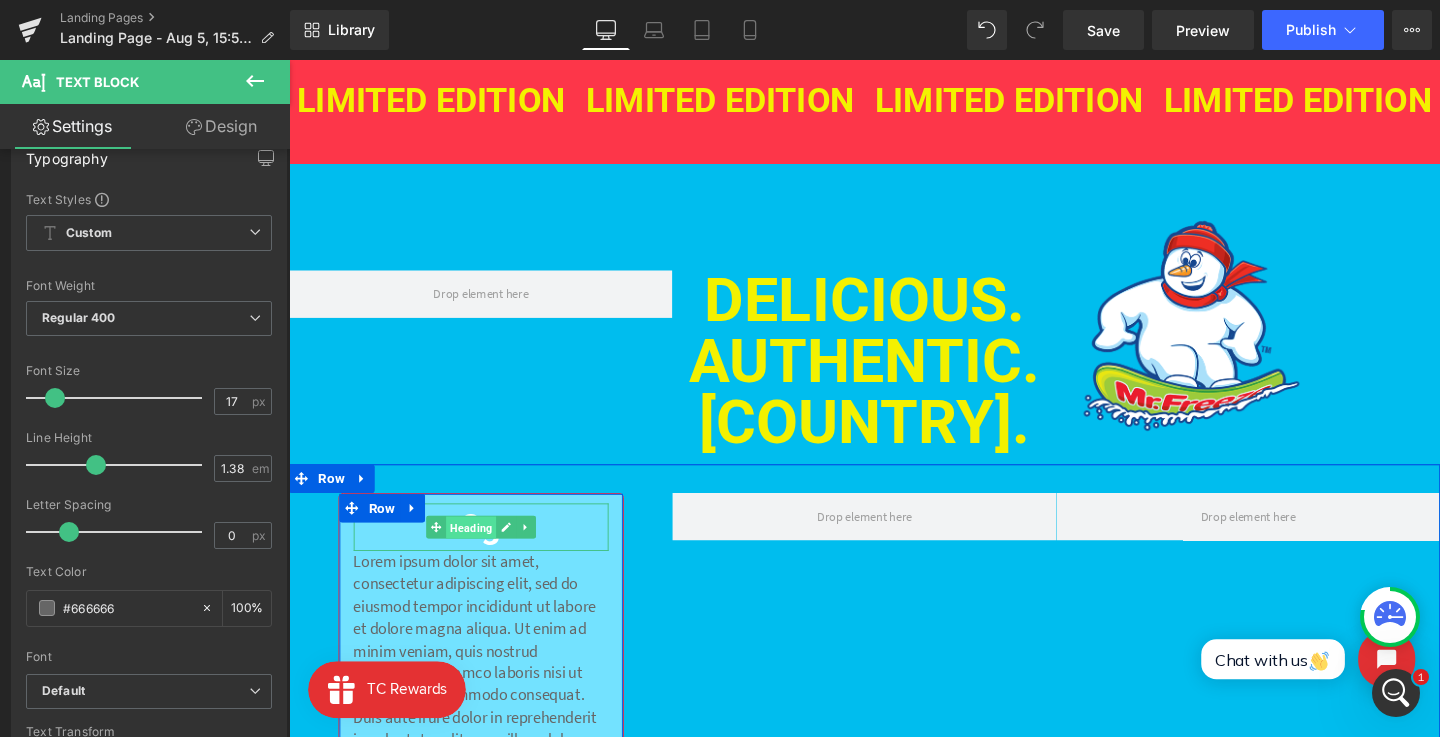 click on "Heading" at bounding box center (480, 552) 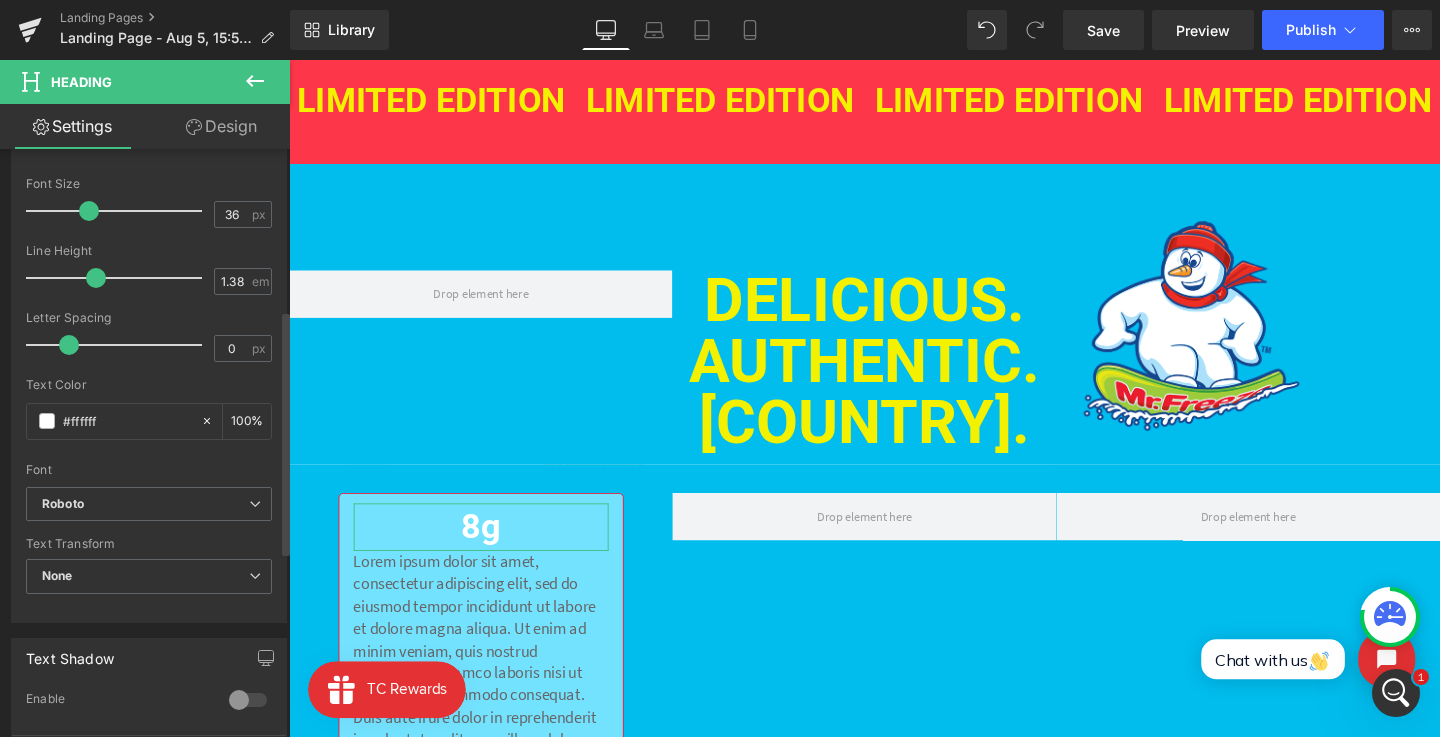 scroll, scrollTop: 456, scrollLeft: 0, axis: vertical 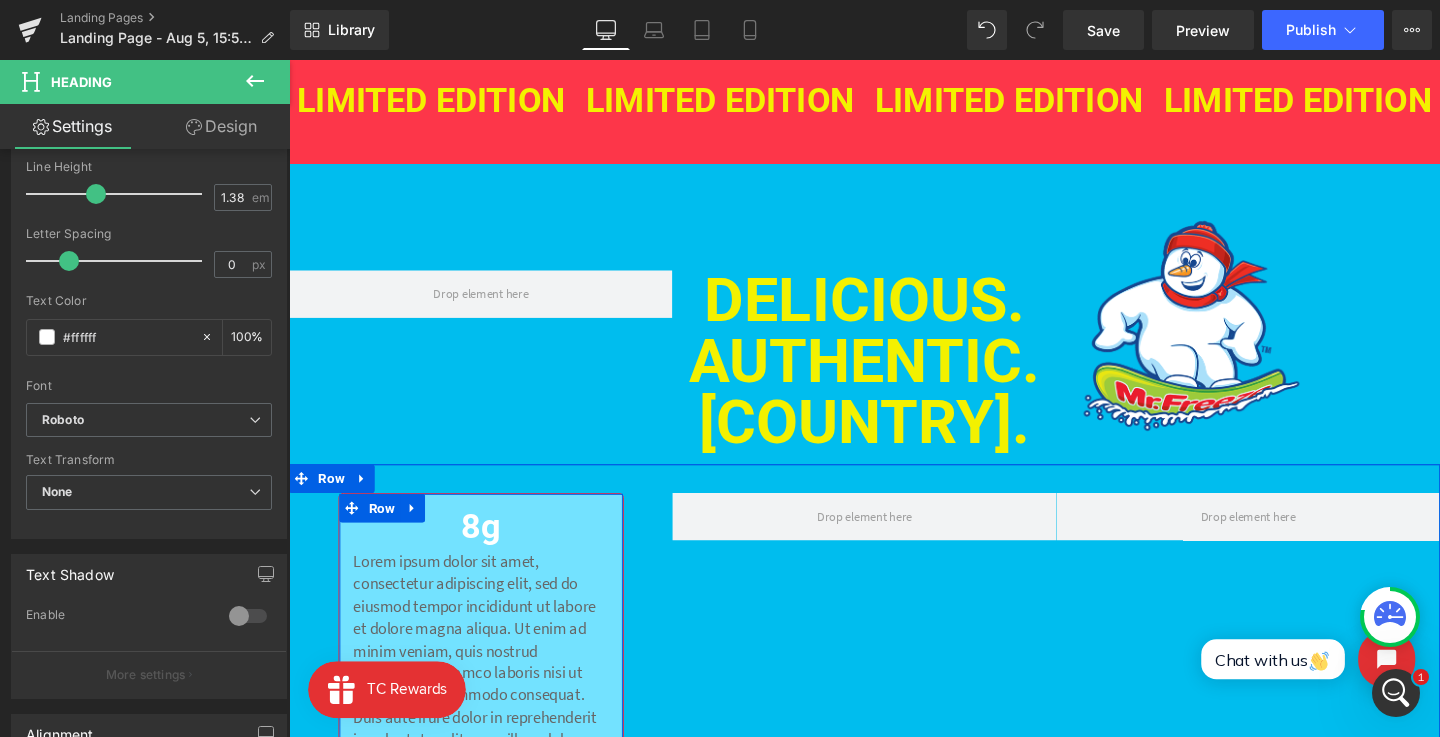 click on "Lorem ipsum dolor sit amet, consectetur adipiscing elit, sed do eiusmod tempor incididunt ut labore et dolore magna aliqua. Ut enim ad minim veniam, quis nostrud exercitation ullamco laboris nisi ut aliquip ex ea commodo consequat. Duis aute irure dolor in reprehenderit in voluptate velit esse cillum dolore eu fugiat nulla pariatur. Excepteur sint occaecat cupidatat non proident, sunt in culpa qui officia deserunt mollit anim id est laborum." at bounding box center [491, 728] 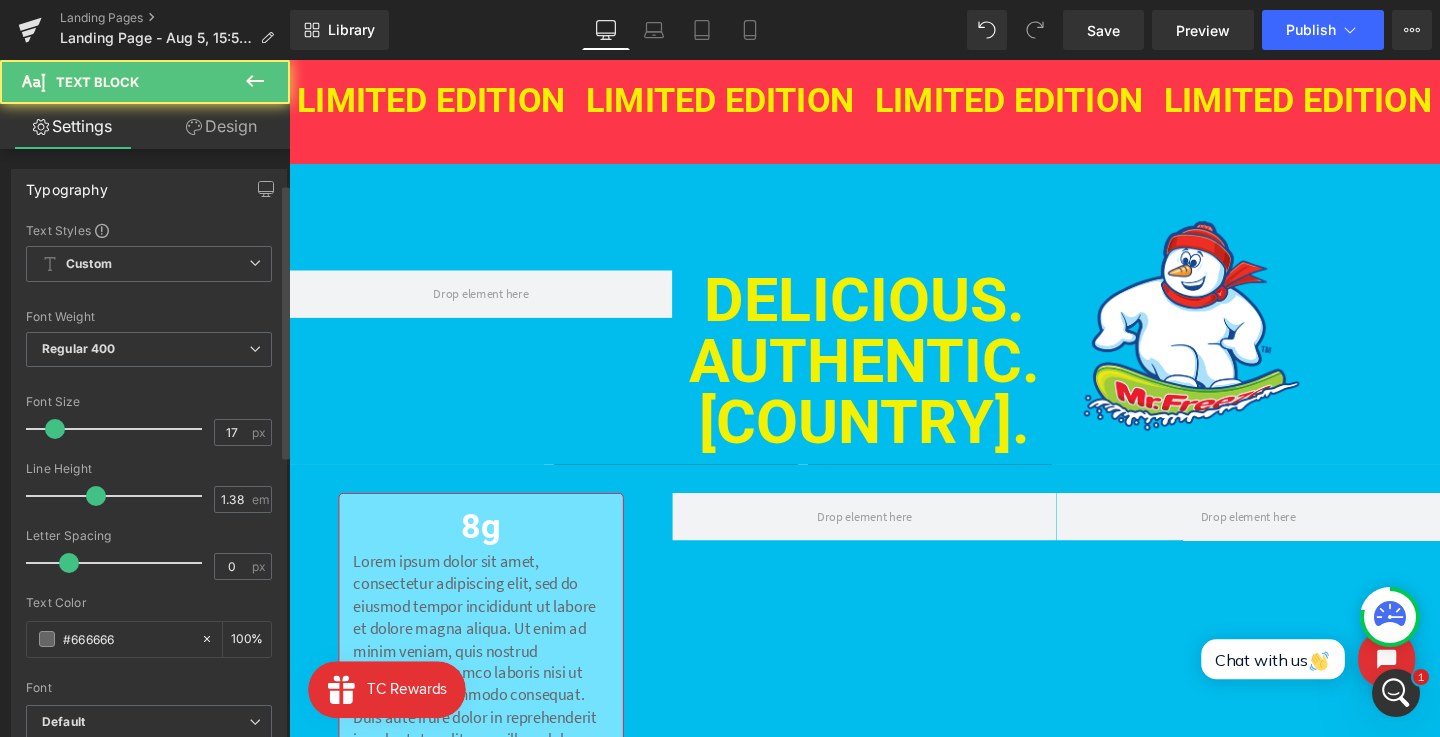 scroll, scrollTop: 160, scrollLeft: 0, axis: vertical 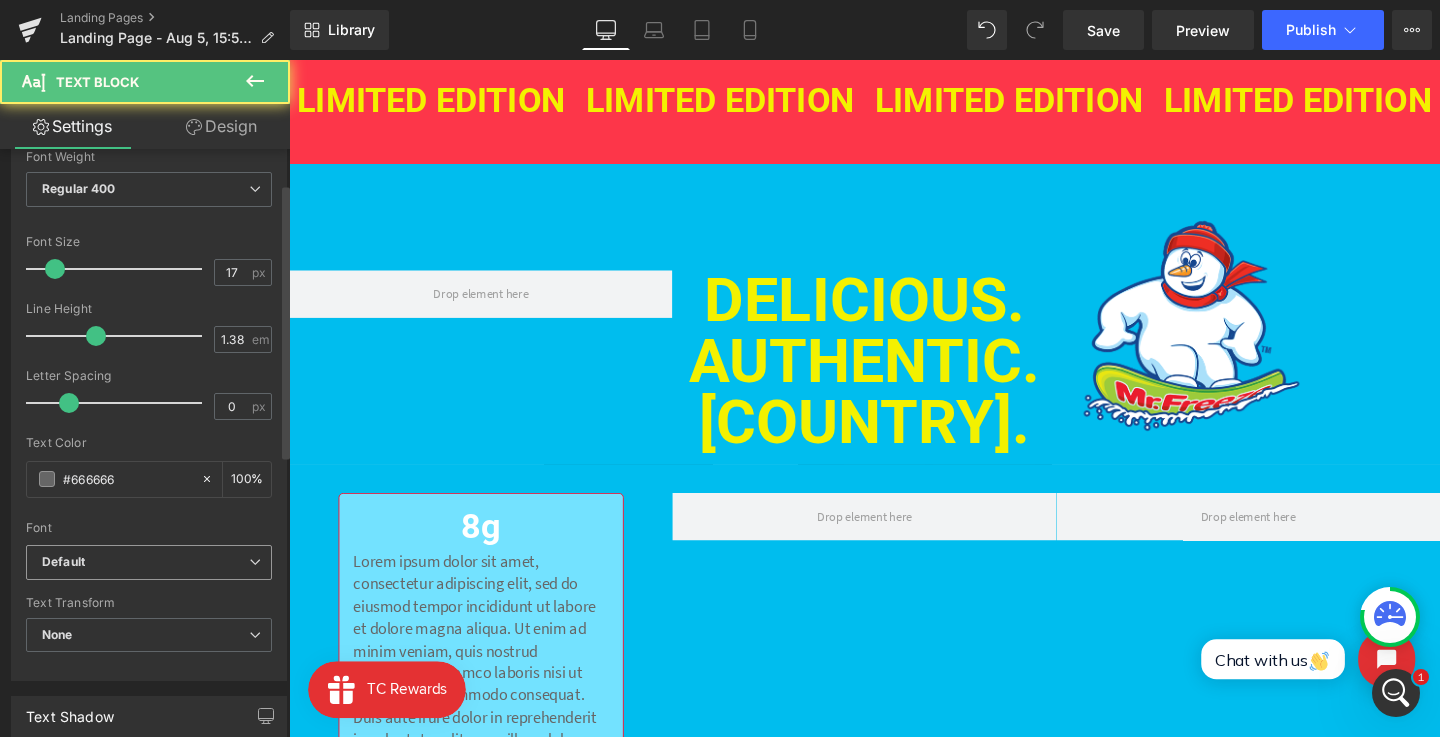 click on "Default" at bounding box center (145, 562) 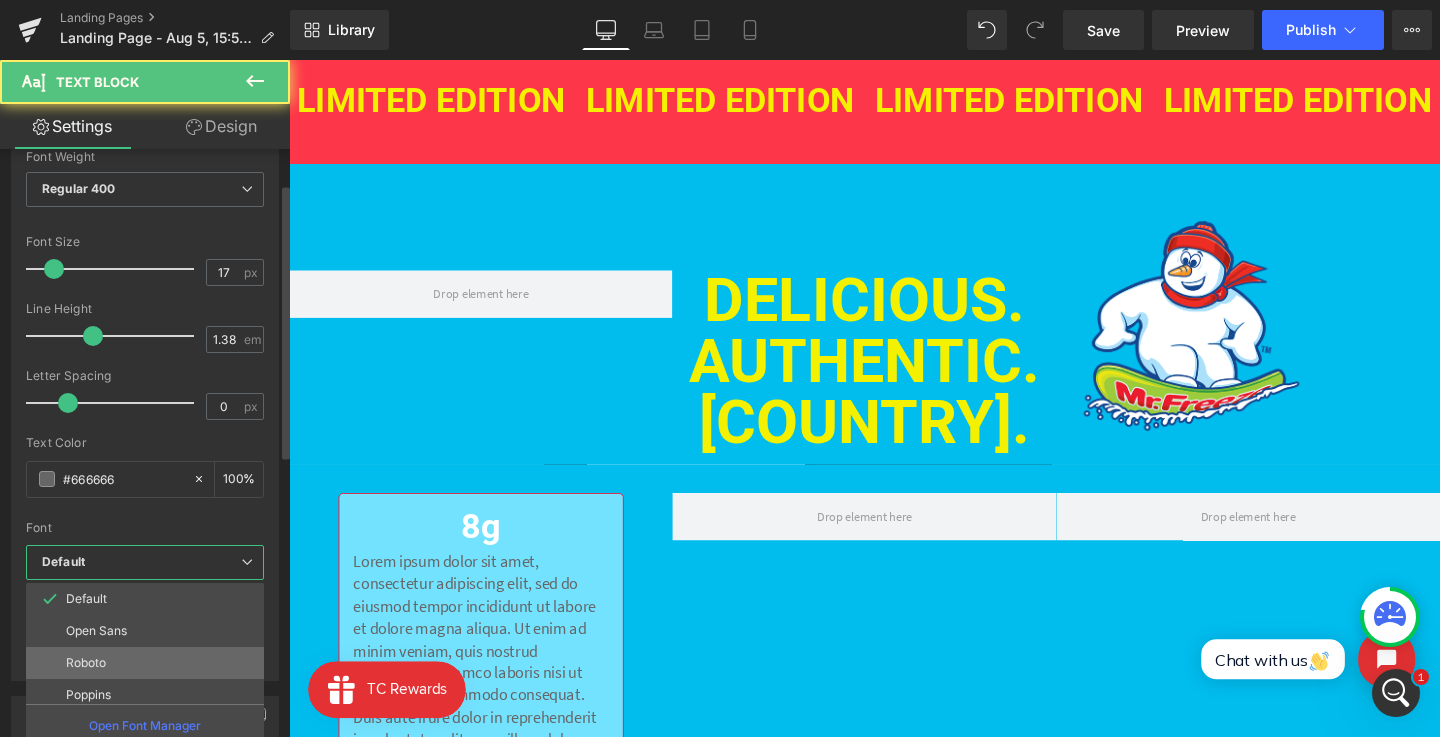 click on "Roboto" at bounding box center (149, 663) 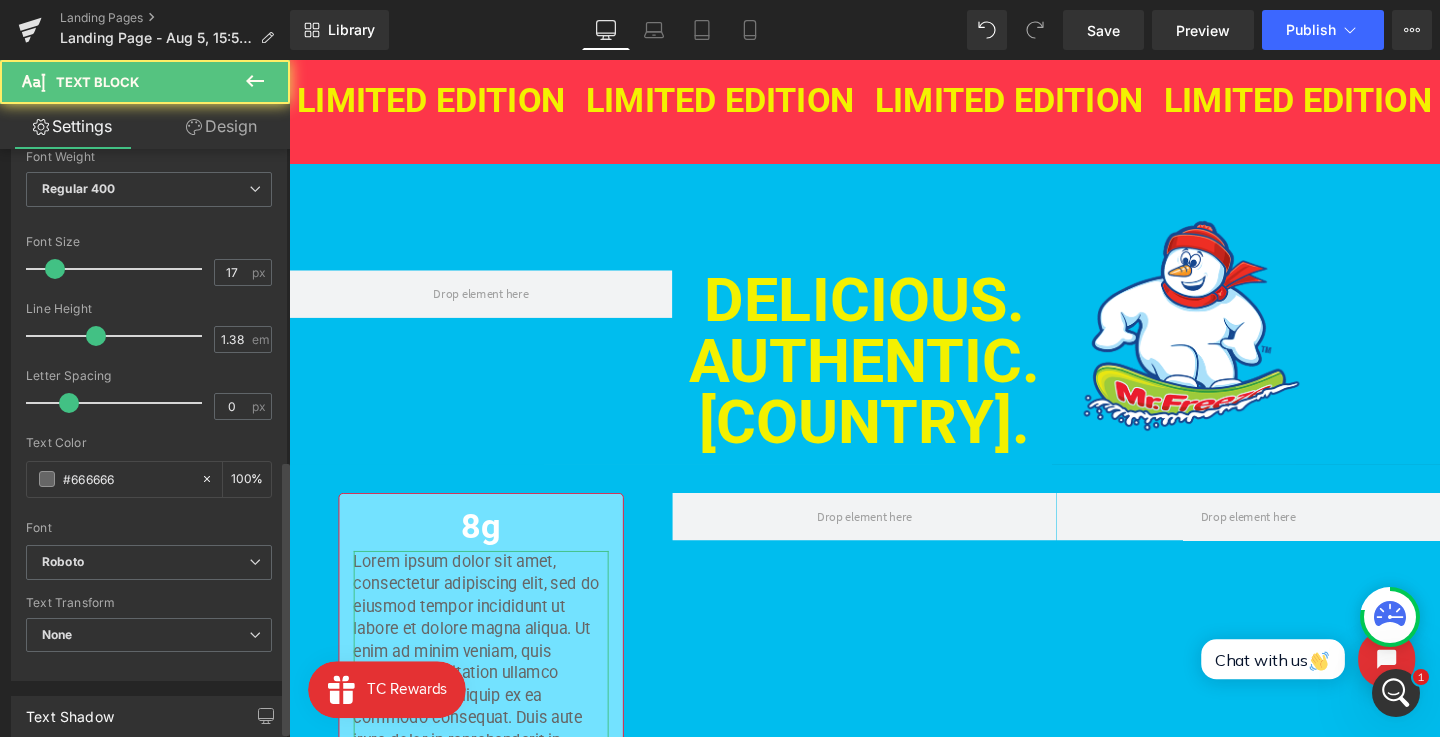 scroll, scrollTop: 665, scrollLeft: 0, axis: vertical 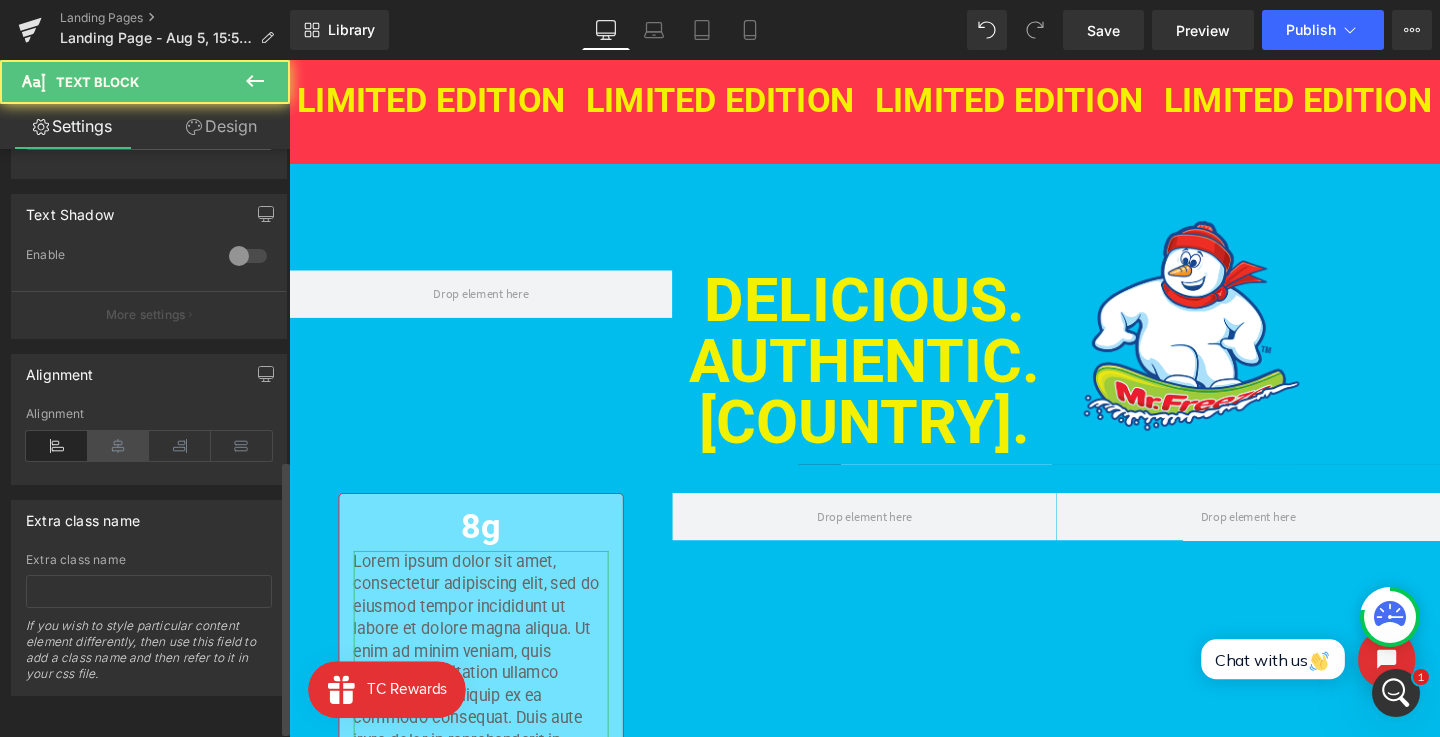 click at bounding box center [119, 446] 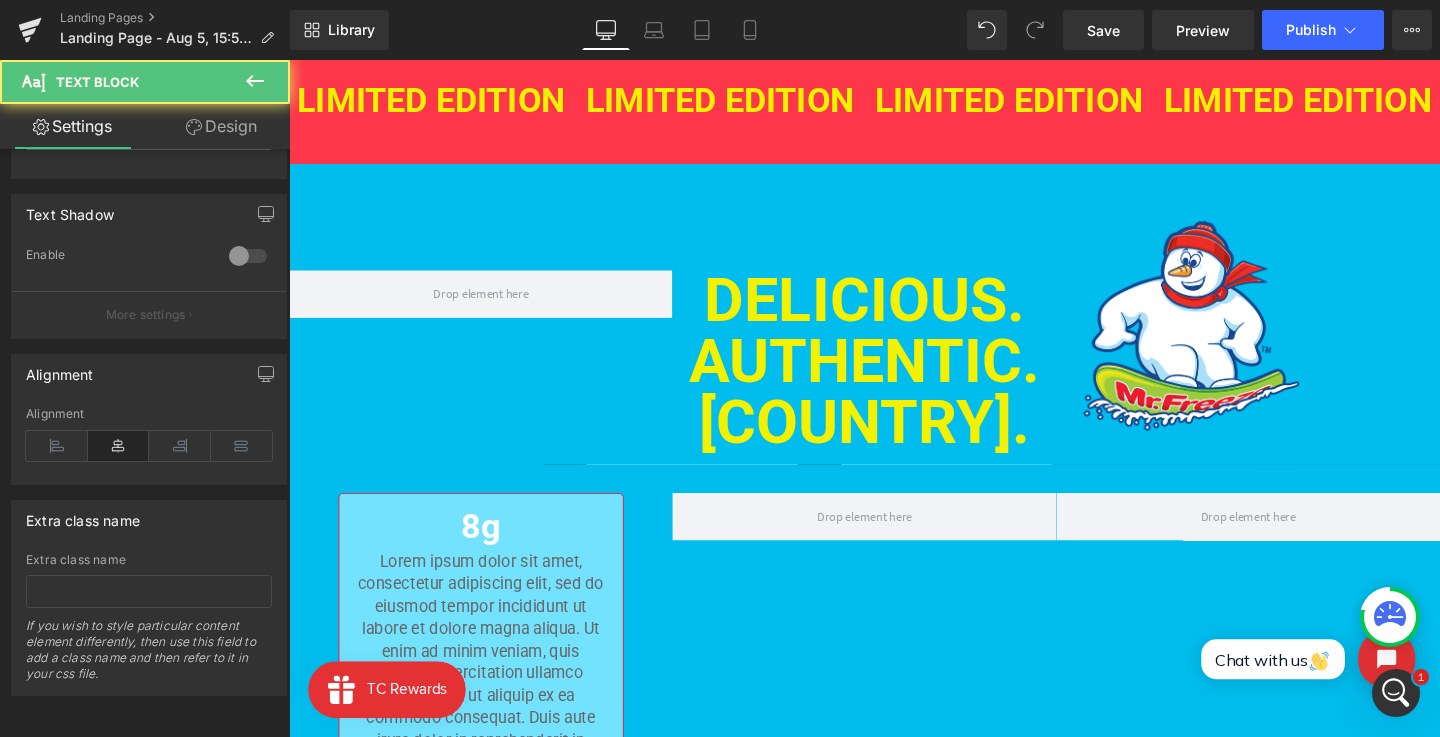 click on "Lorem ipsum dolor sit amet, consectetur adipiscing elit, sed do eiusmod tempor incididunt ut labore et dolore magna aliqua. Ut enim ad minim veniam, quis nostrud exercitation ullamco laboris nisi ut aliquip ex ea commodo consequat. Duis aute irure dolor in reprehenderit in voluptate velit esse cillum dolore eu fugiat nulla pariatur. Excepteur sint occaecat cupidatat non proident, sunt in culpa qui officia deserunt mollit anim id est laborum." at bounding box center (491, 752) 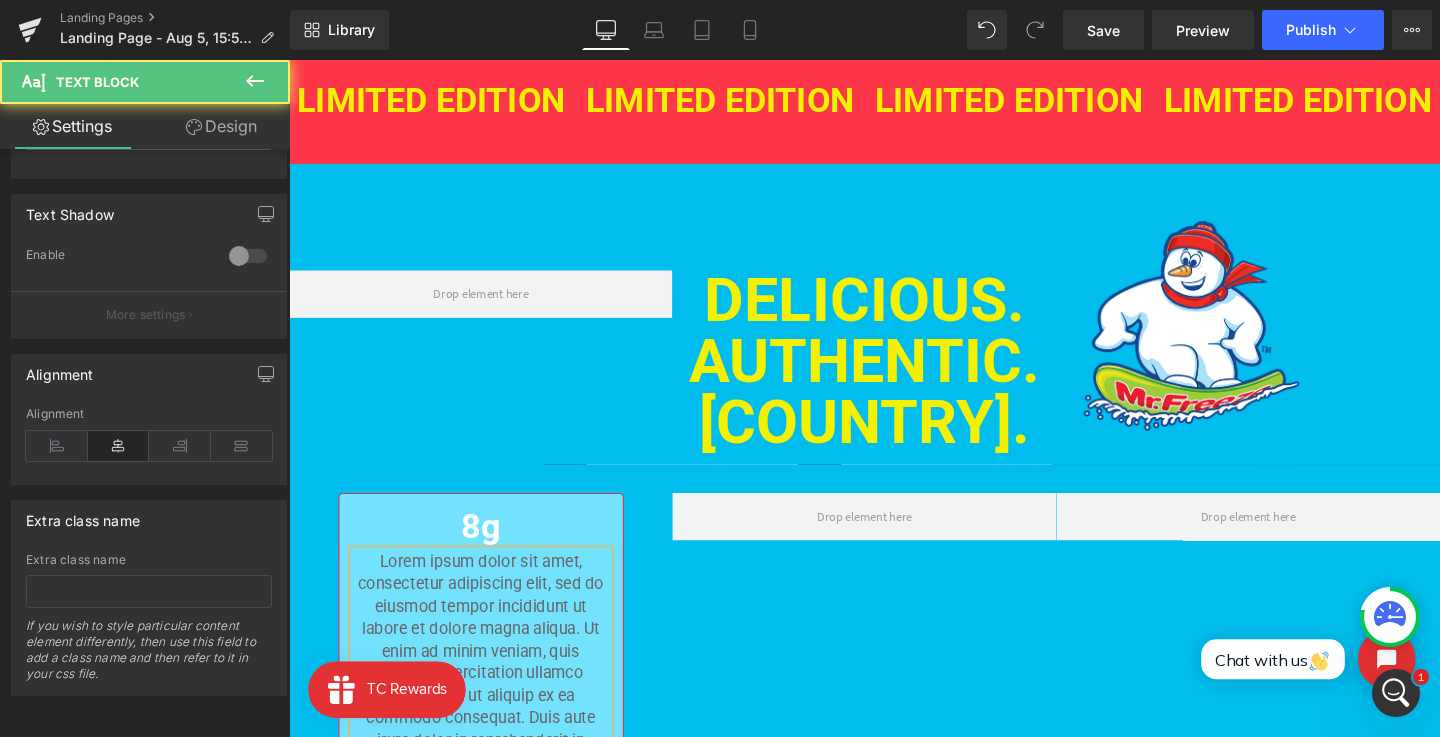 click on "Lorem ipsum dolor sit amet, consectetur adipiscing elit, sed do eiusmod tempor incididunt ut labore et dolore magna aliqua. Ut enim ad minim veniam, quis nostrud exercitation ullamco laboris nisi ut aliquip ex ea commodo consequat. Duis aute irure dolor in reprehenderit in voluptate velit esse cillum dolore eu fugiat nulla pariatur. Excepteur sint occaecat cupidatat non proident, sunt in culpa qui officia deserunt mollit anim id est laborum." at bounding box center (491, 752) 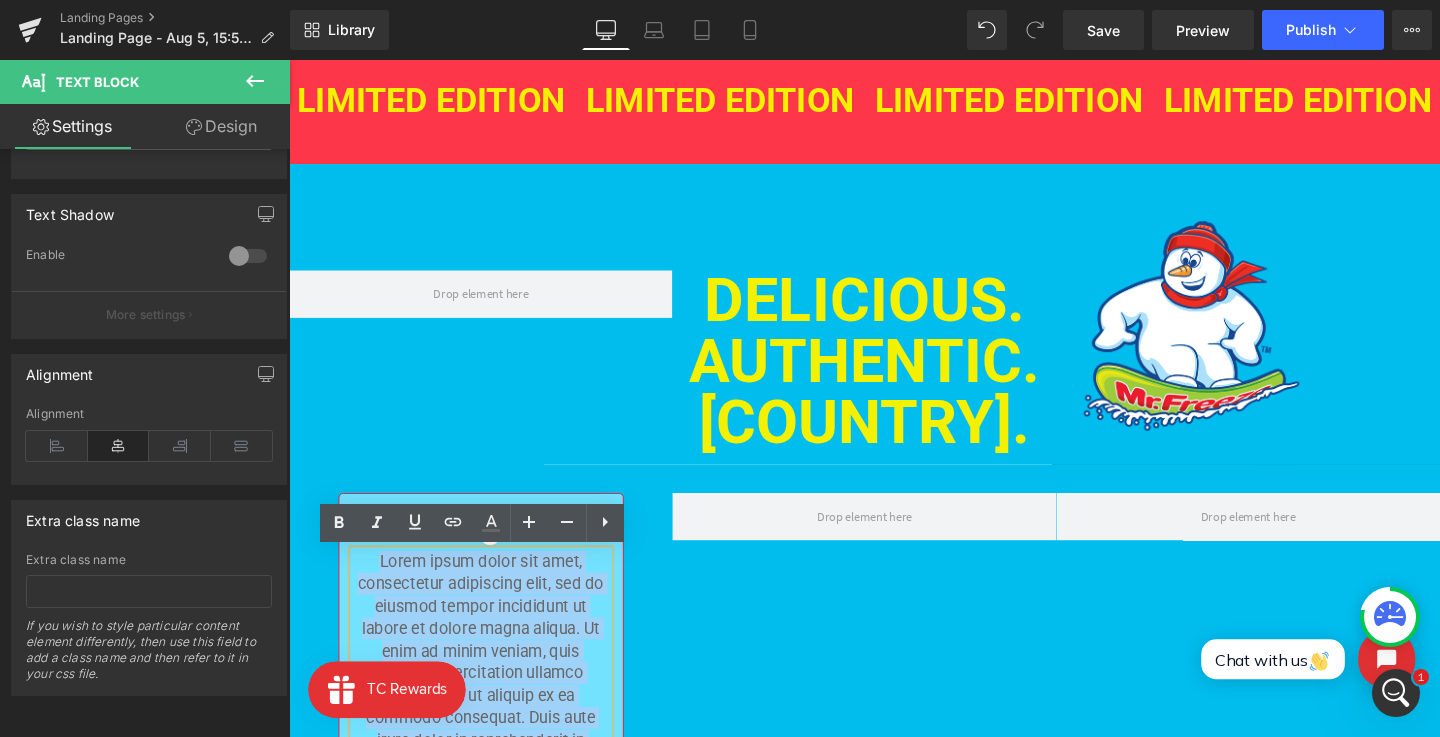 type 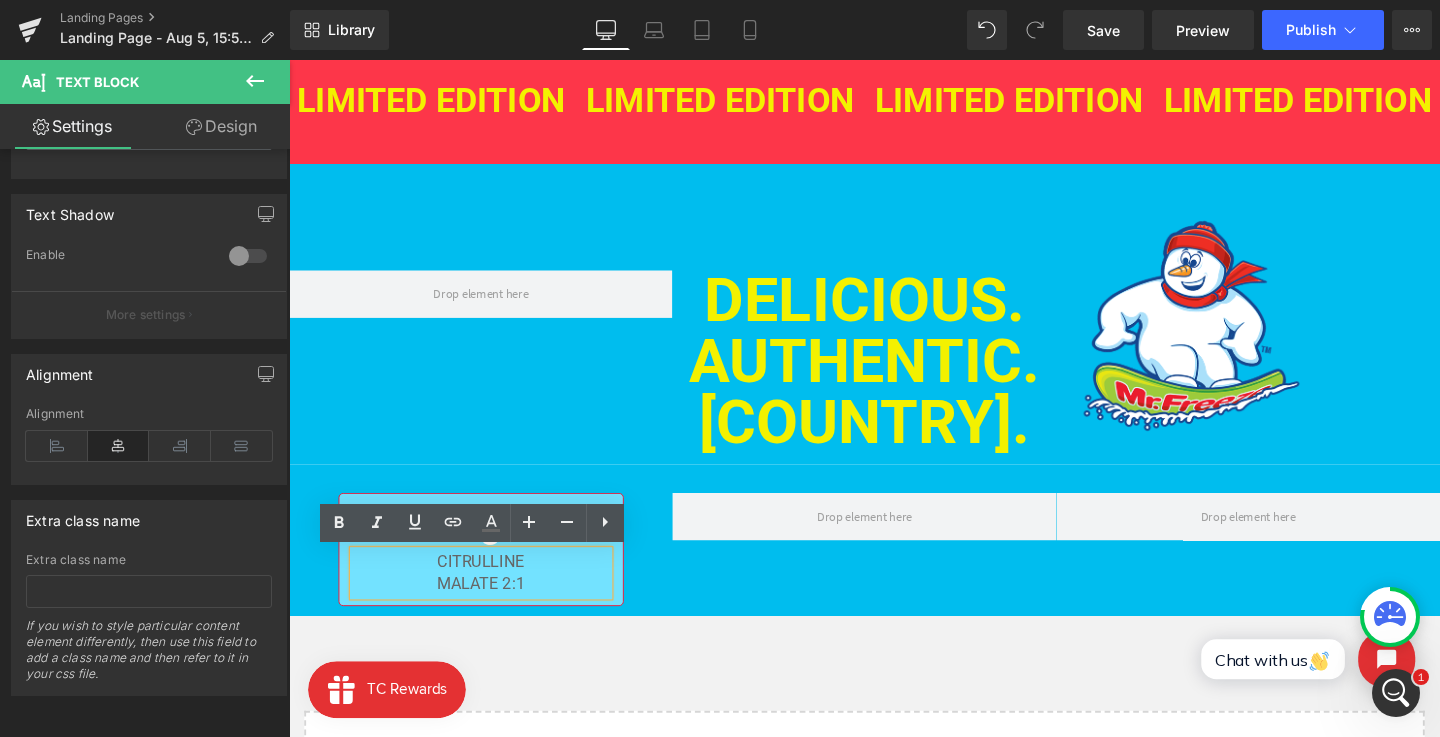 click on "8g Heading
CITRULLINE MALATE 2:1
Text Block
Row         Row   NaNpx" at bounding box center [894, 564] 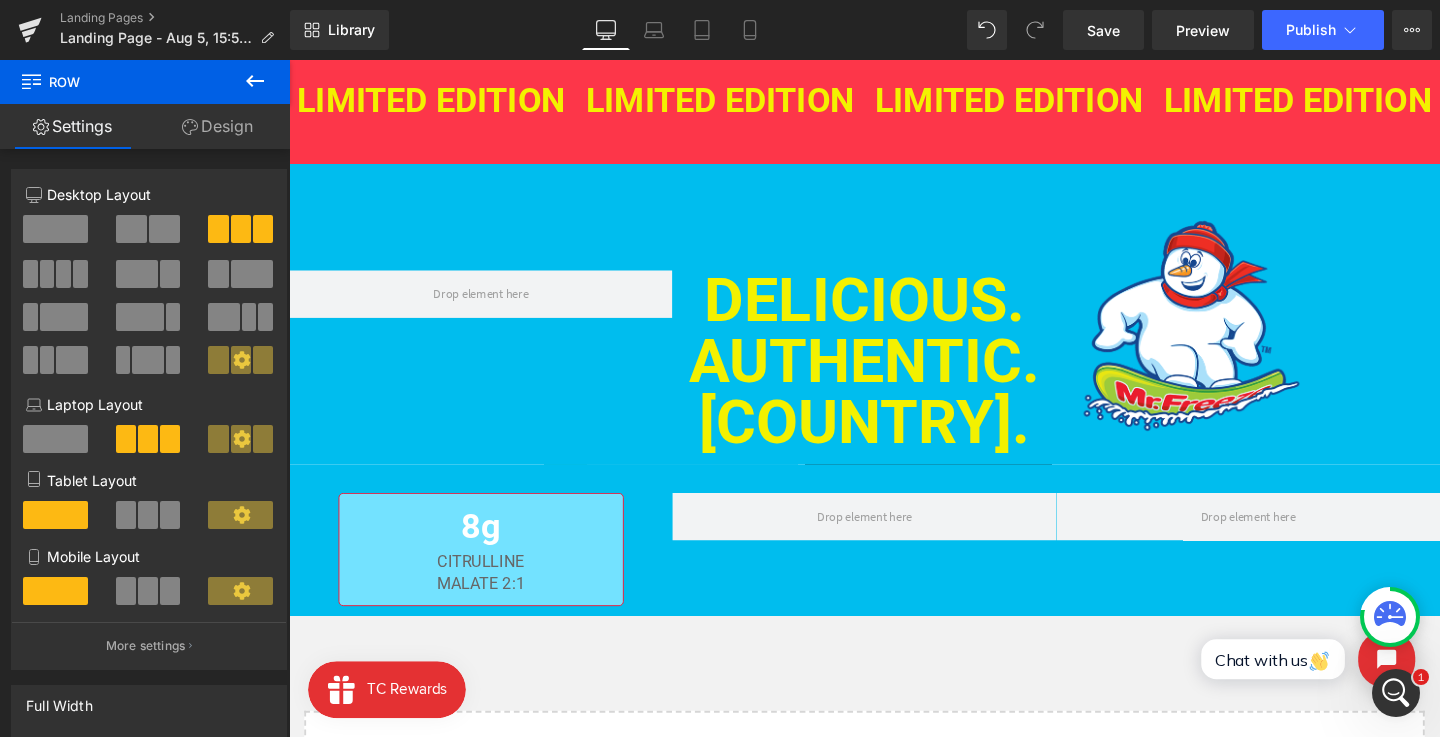 click on "CITRULLINE MALATE 2:1" at bounding box center [491, 599] 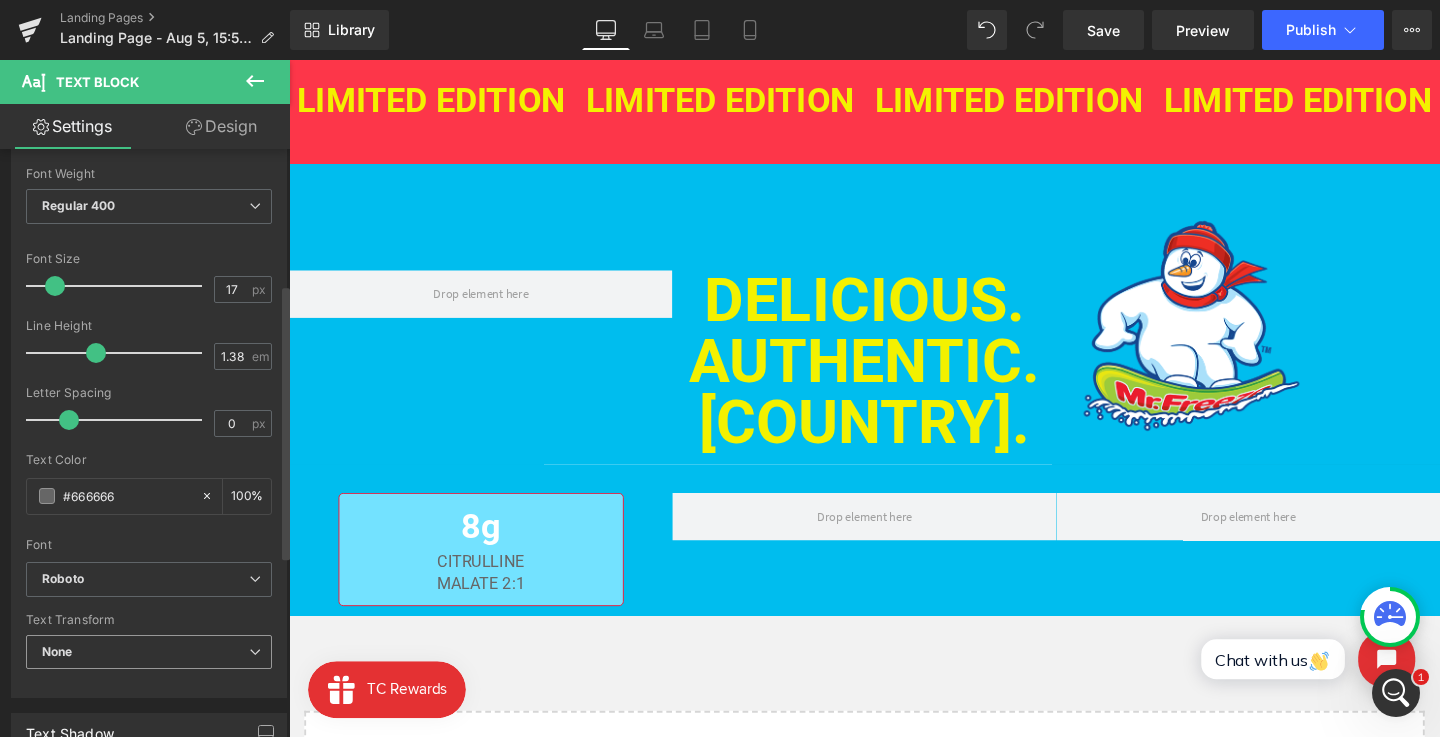 scroll, scrollTop: 309, scrollLeft: 0, axis: vertical 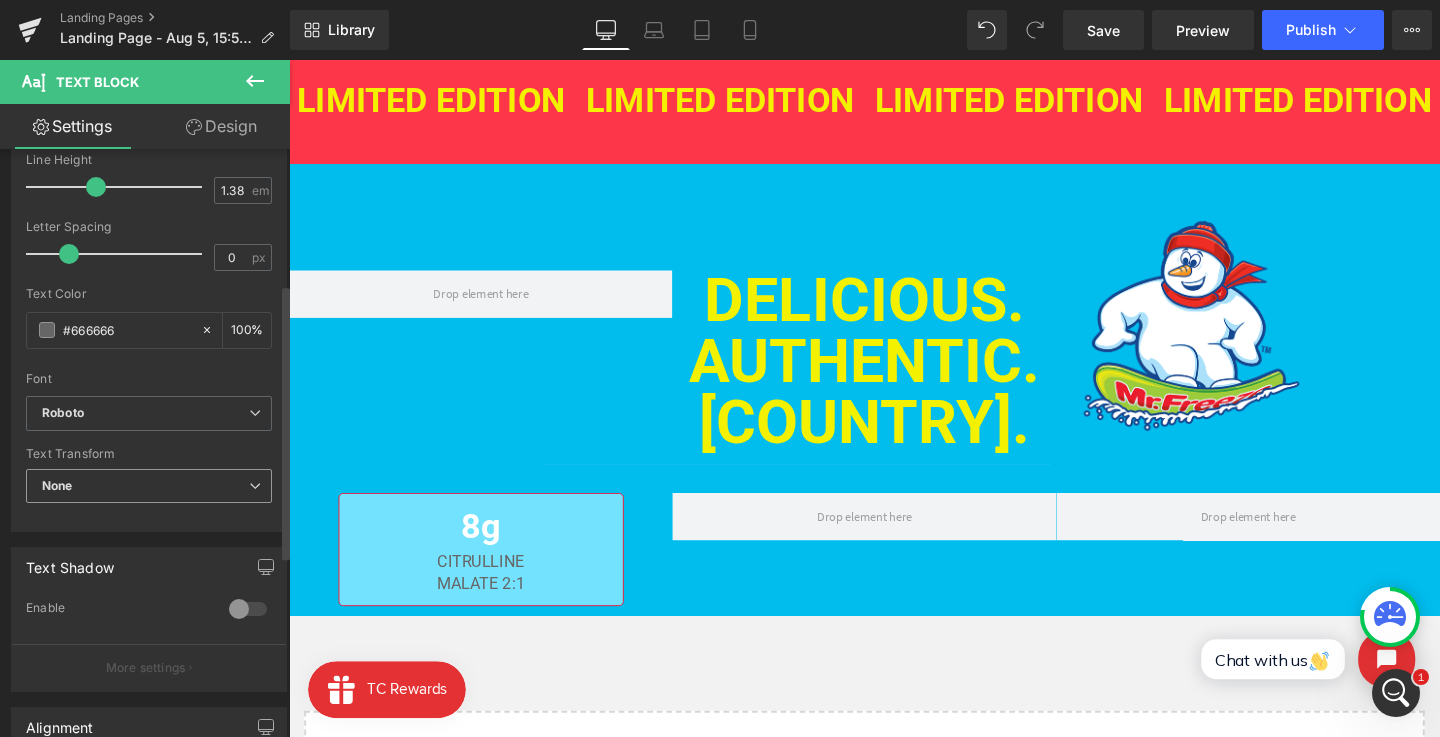 click on "None" at bounding box center (149, 486) 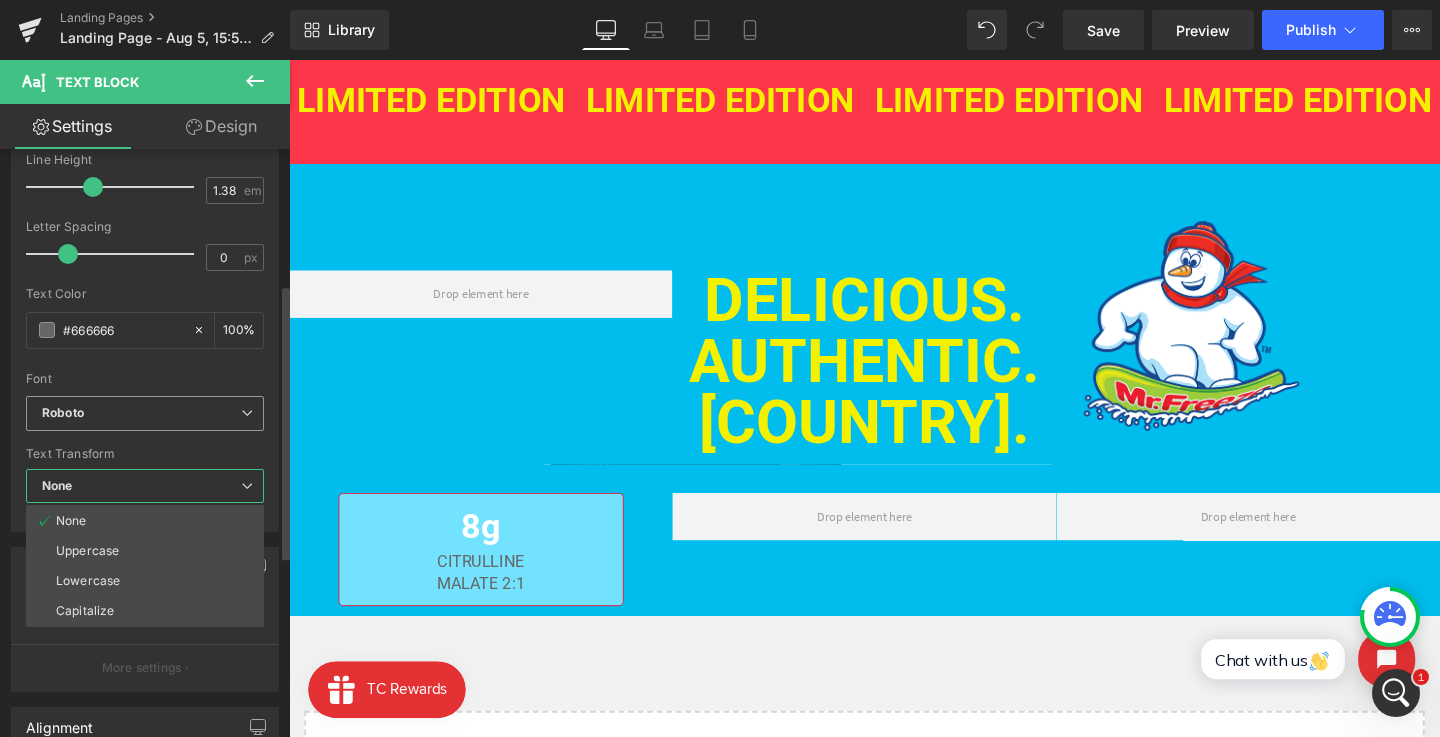 click on "Roboto" at bounding box center [141, 413] 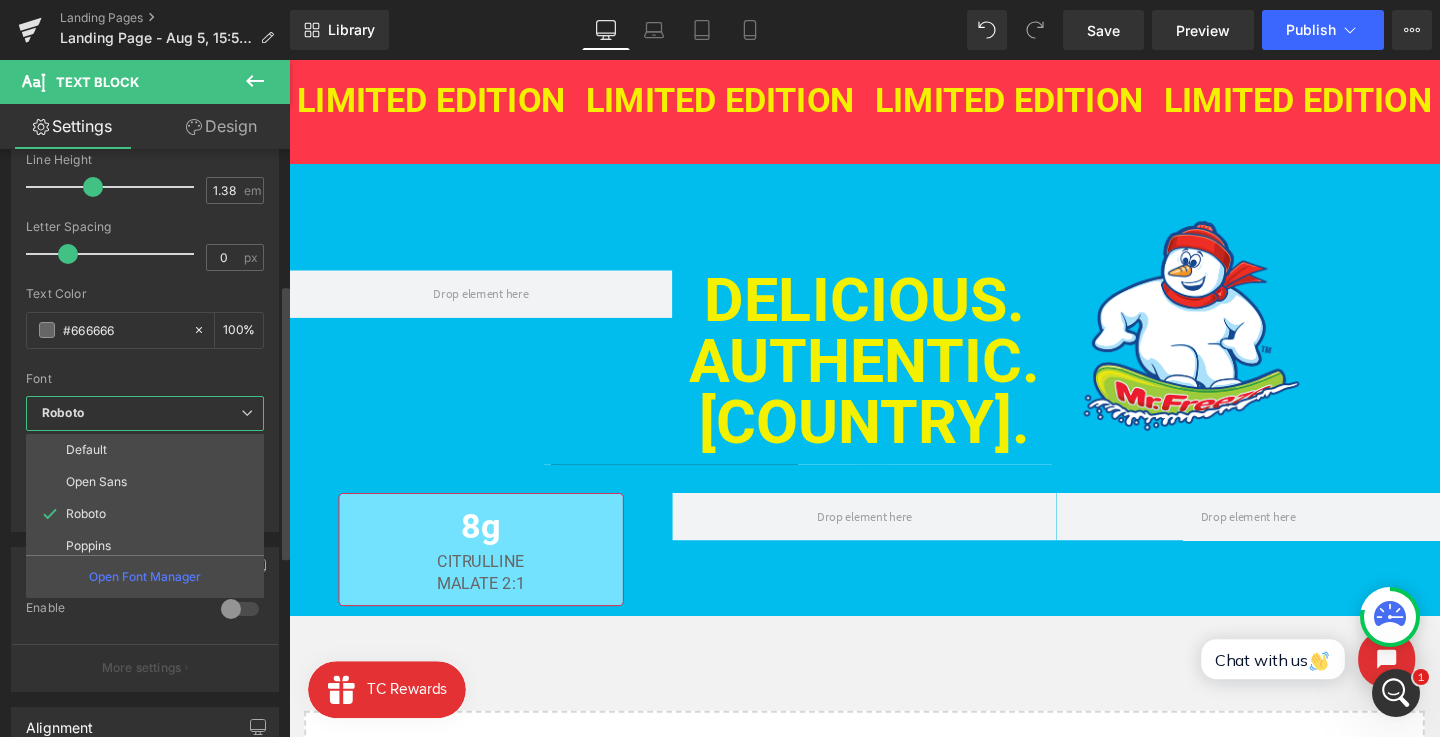 click on "Font" at bounding box center [145, 379] 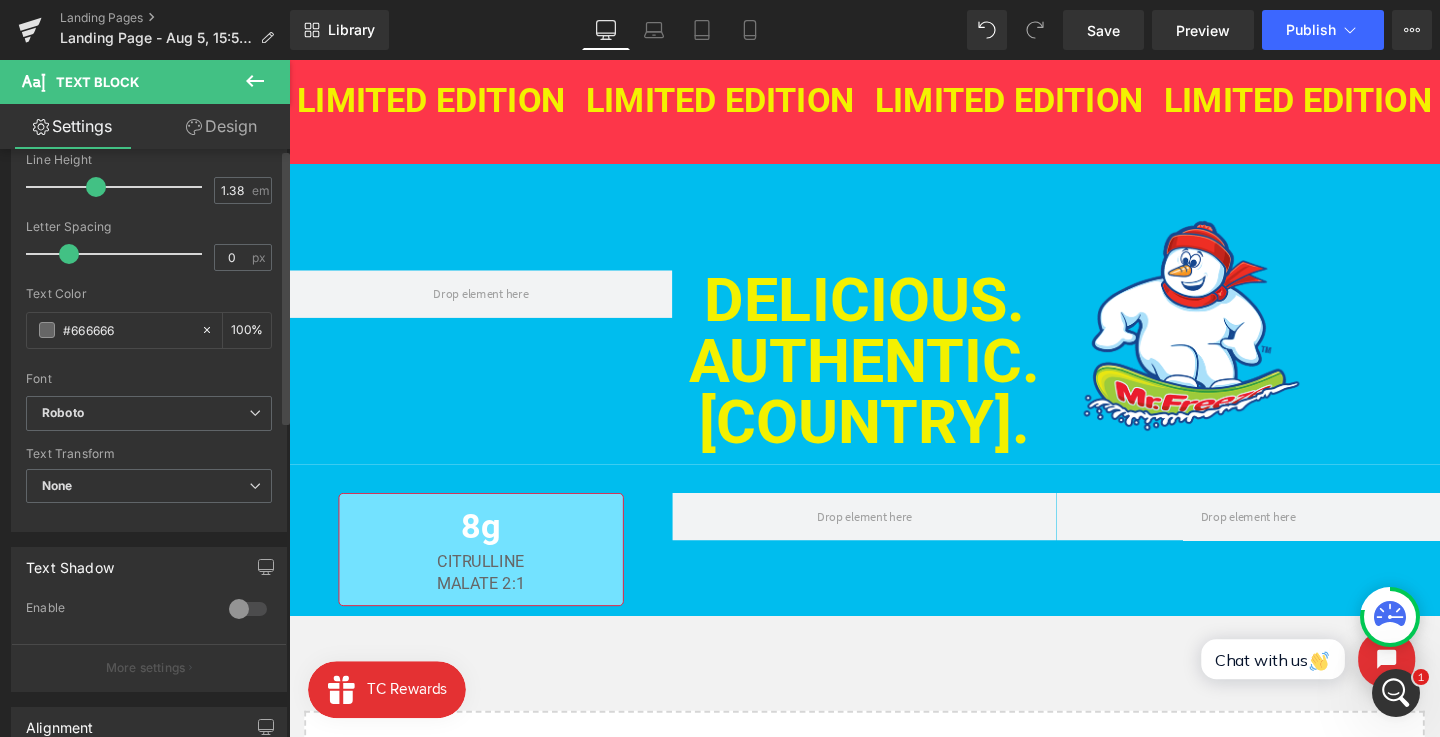 scroll, scrollTop: 0, scrollLeft: 0, axis: both 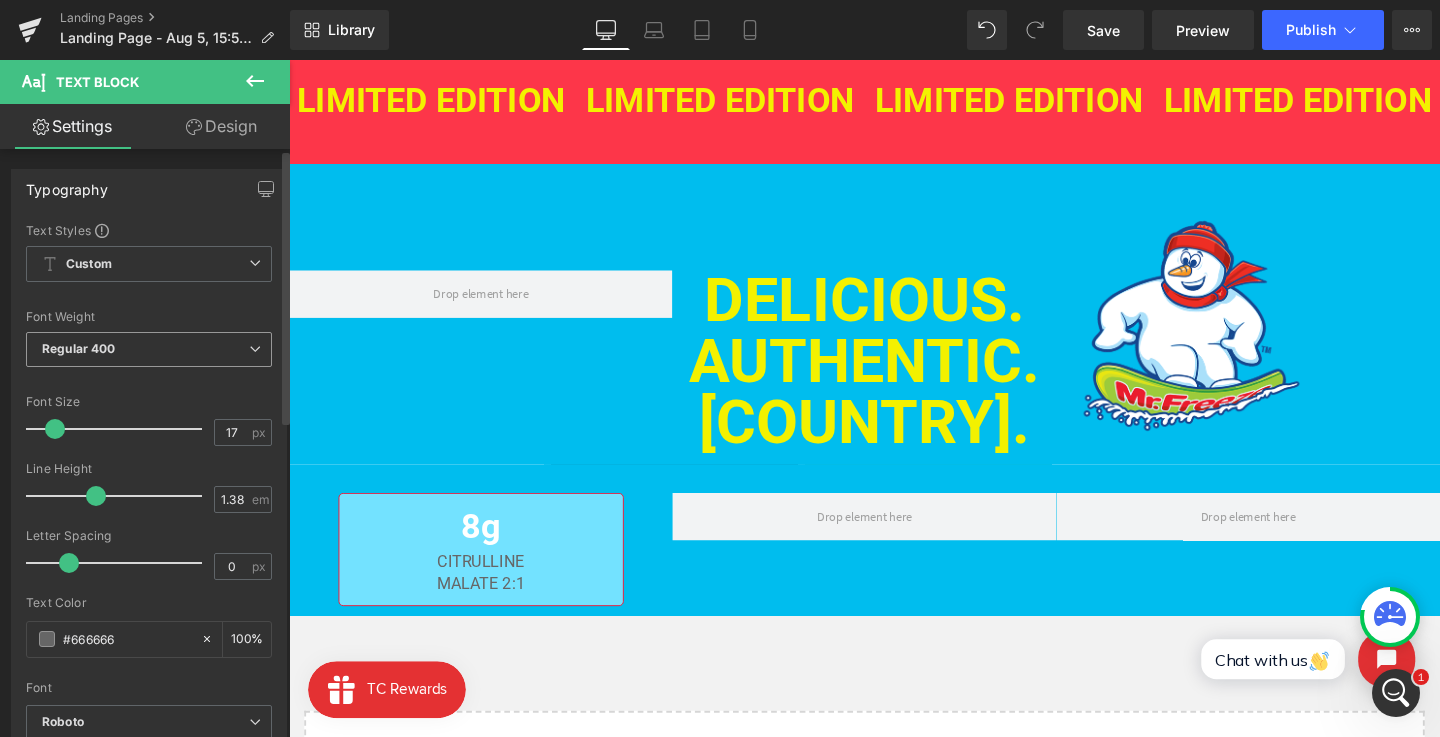click on "Regular 400" at bounding box center (149, 349) 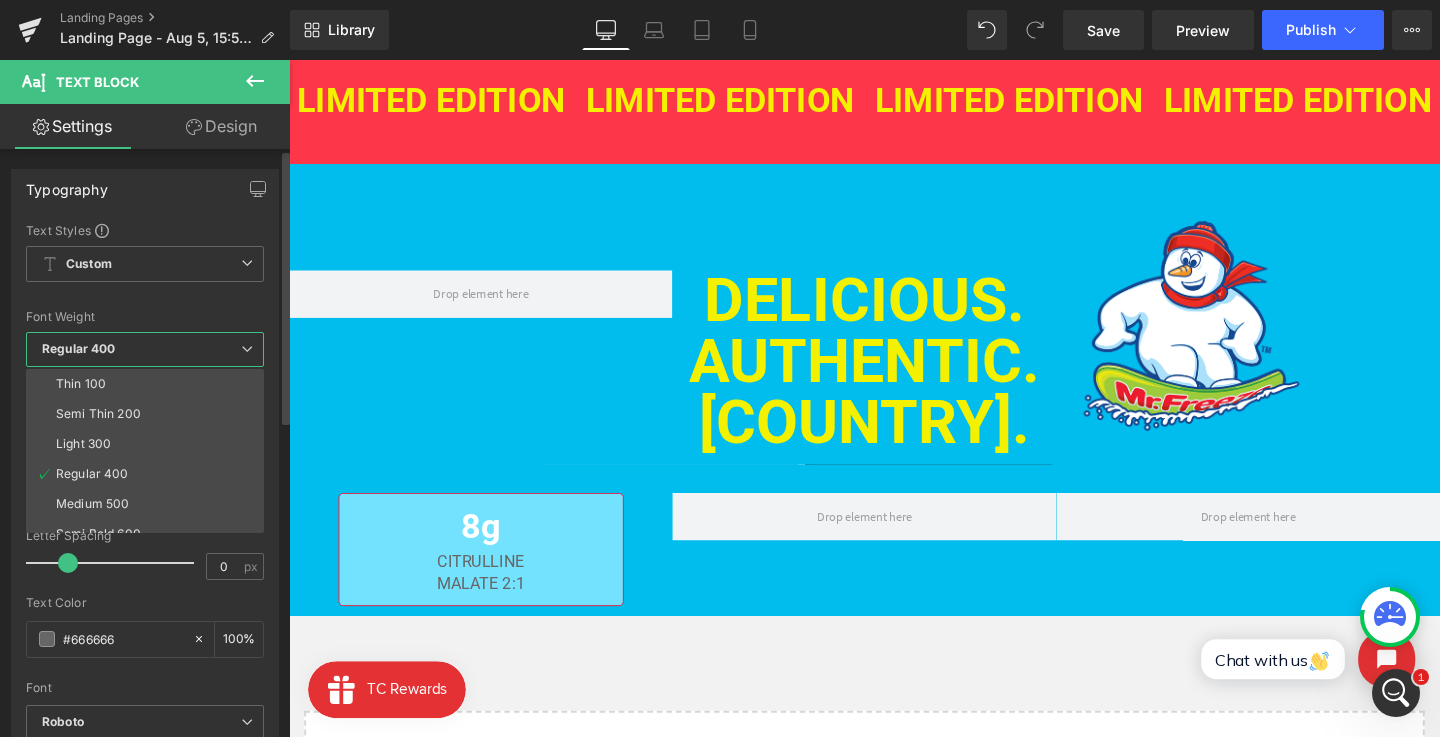 scroll, scrollTop: 115, scrollLeft: 0, axis: vertical 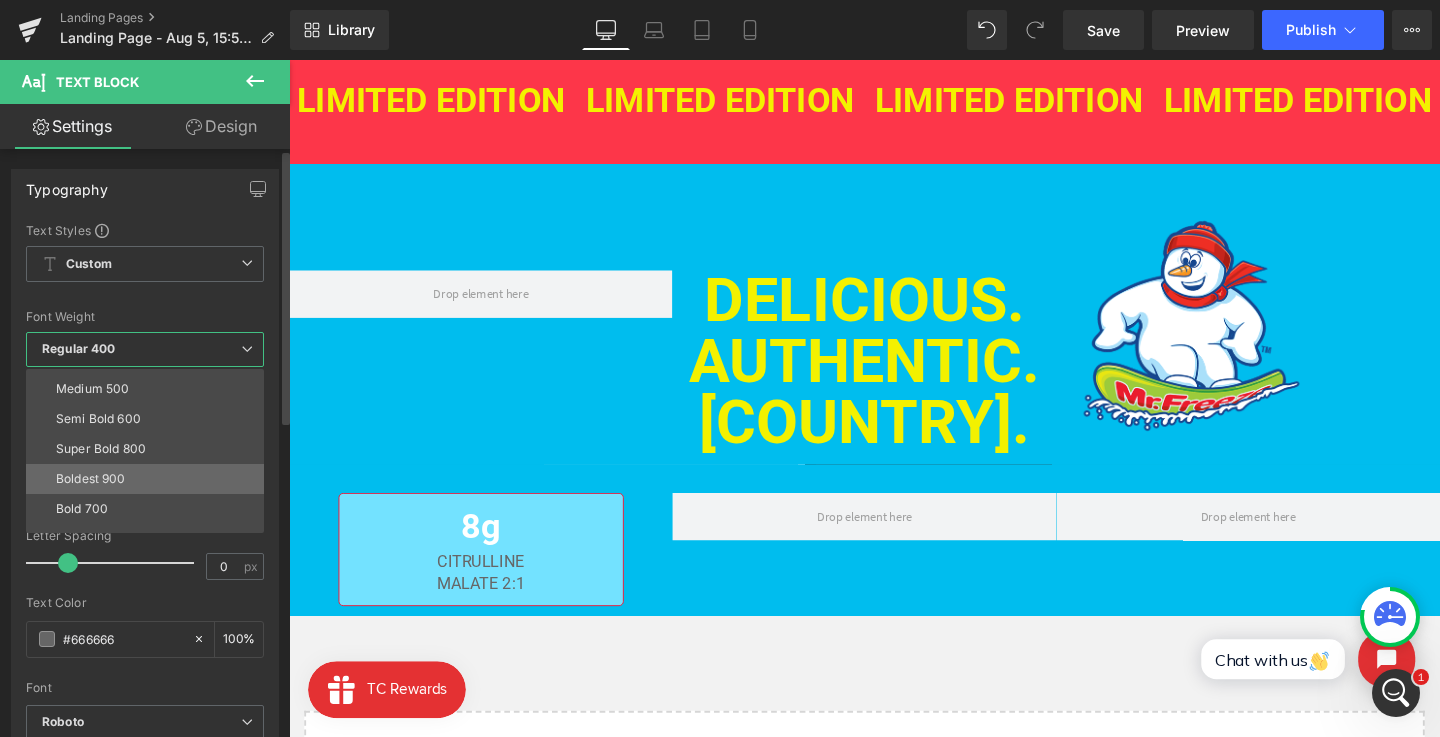 click on "Boldest 900" at bounding box center [149, 479] 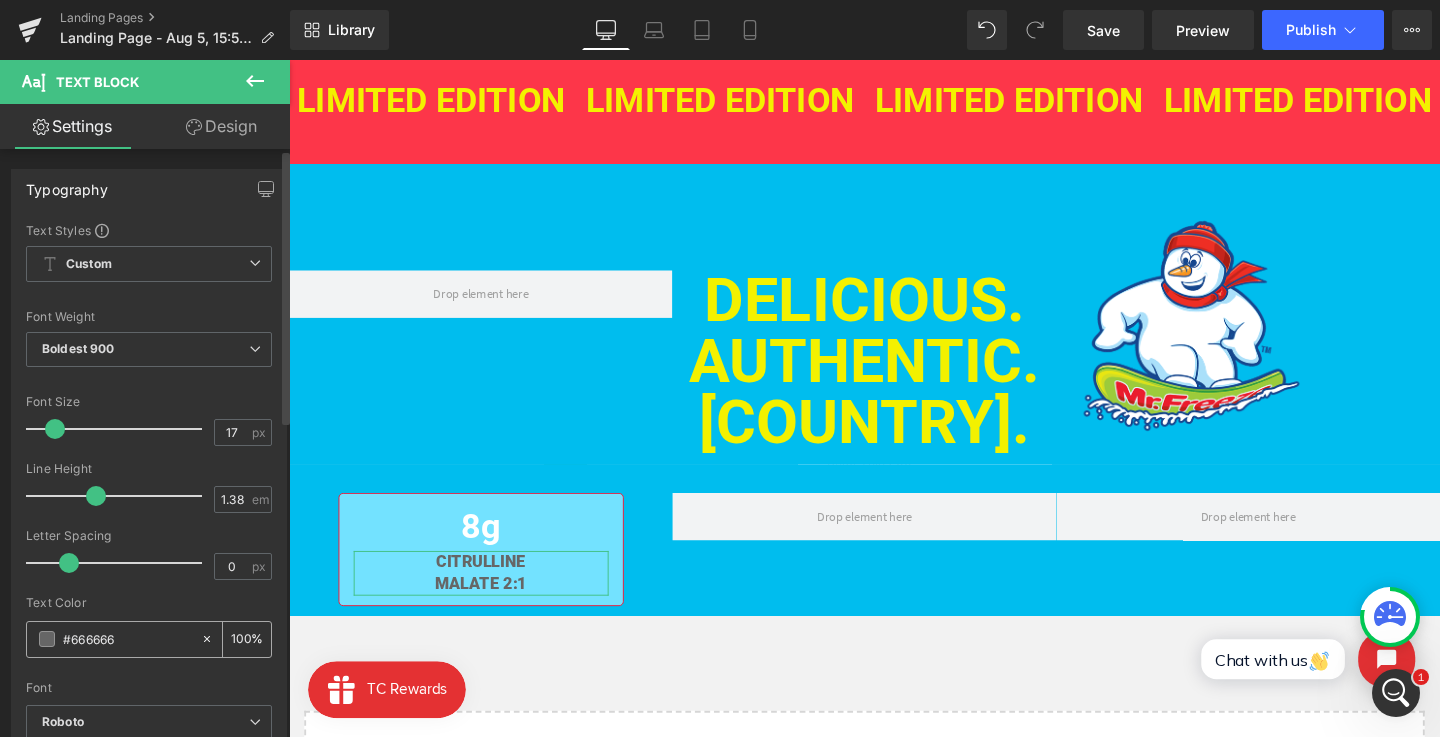click on "#666666" at bounding box center (113, 639) 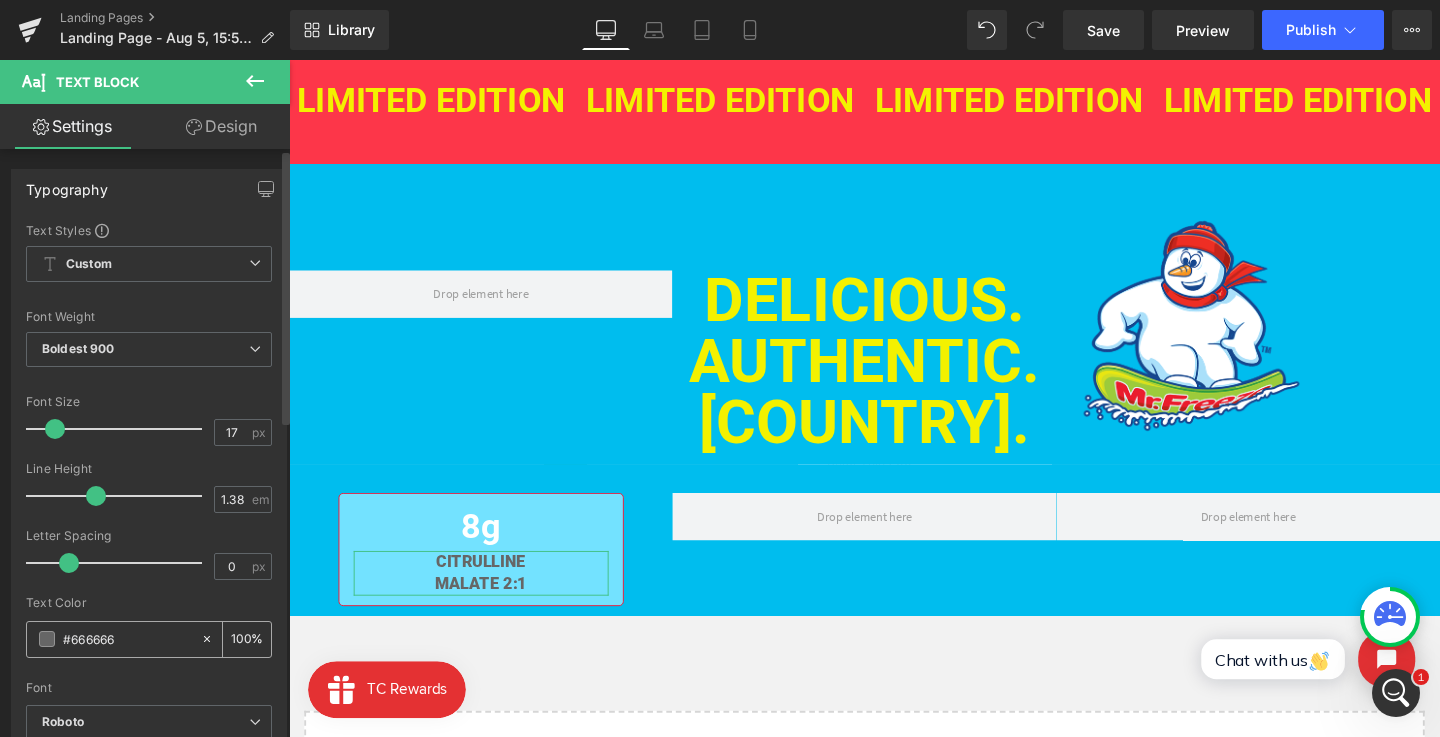 click at bounding box center [47, 639] 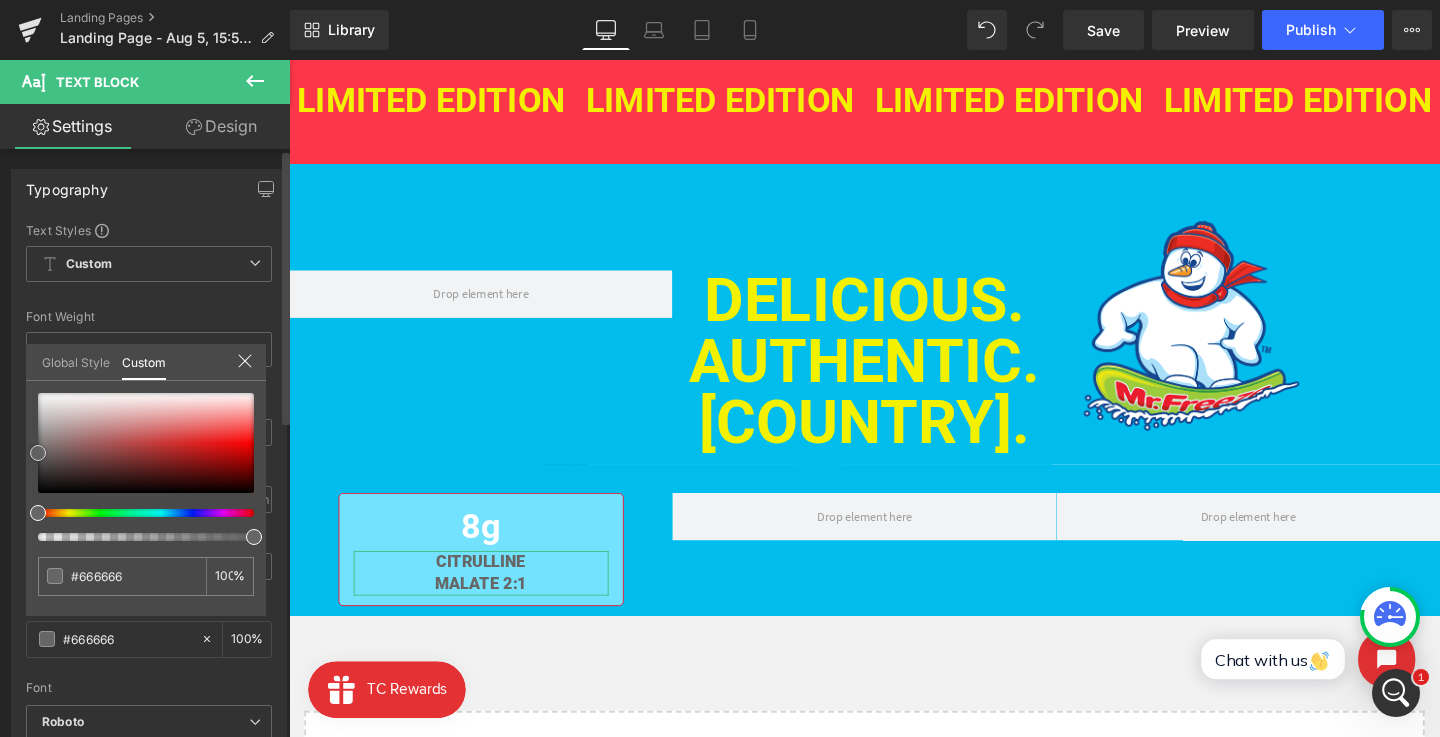type on "#ece8e8" 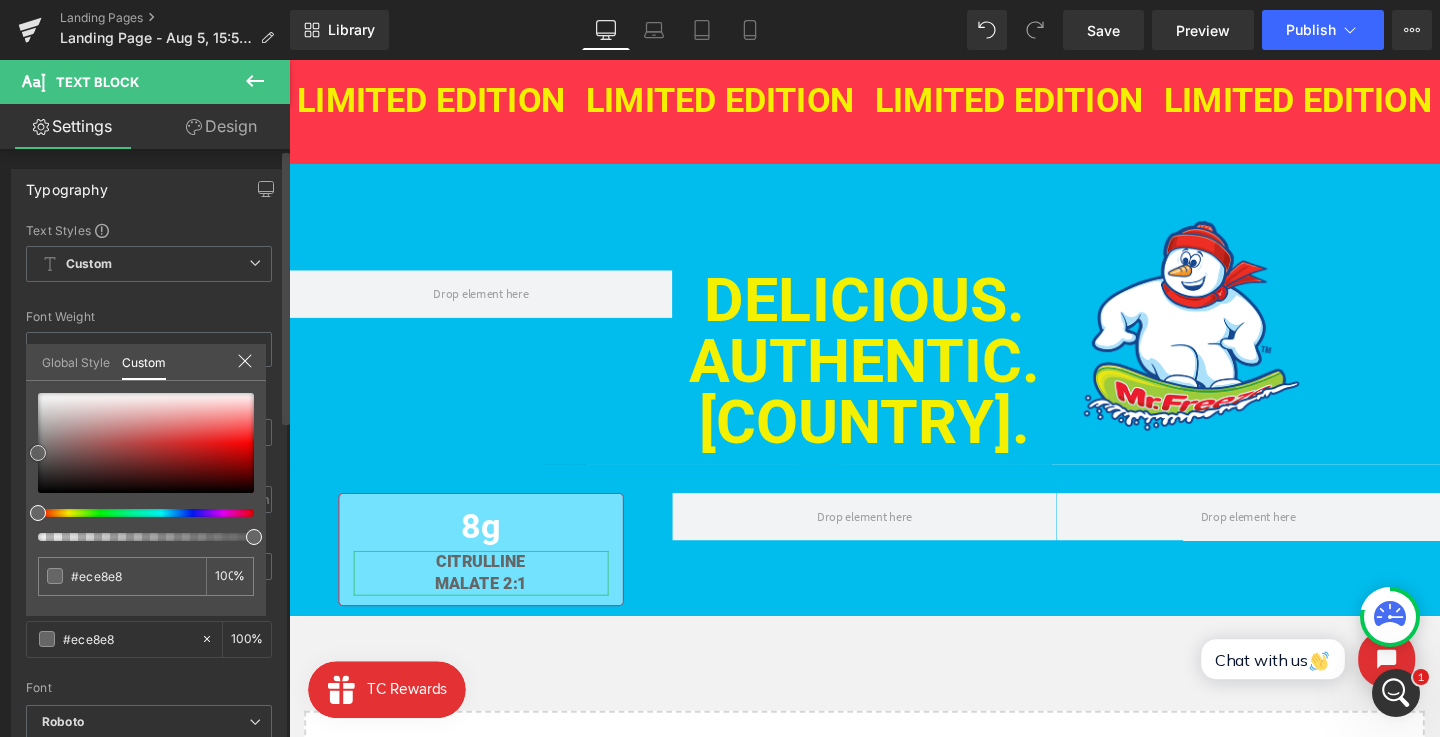 type on "#f3f1f1" 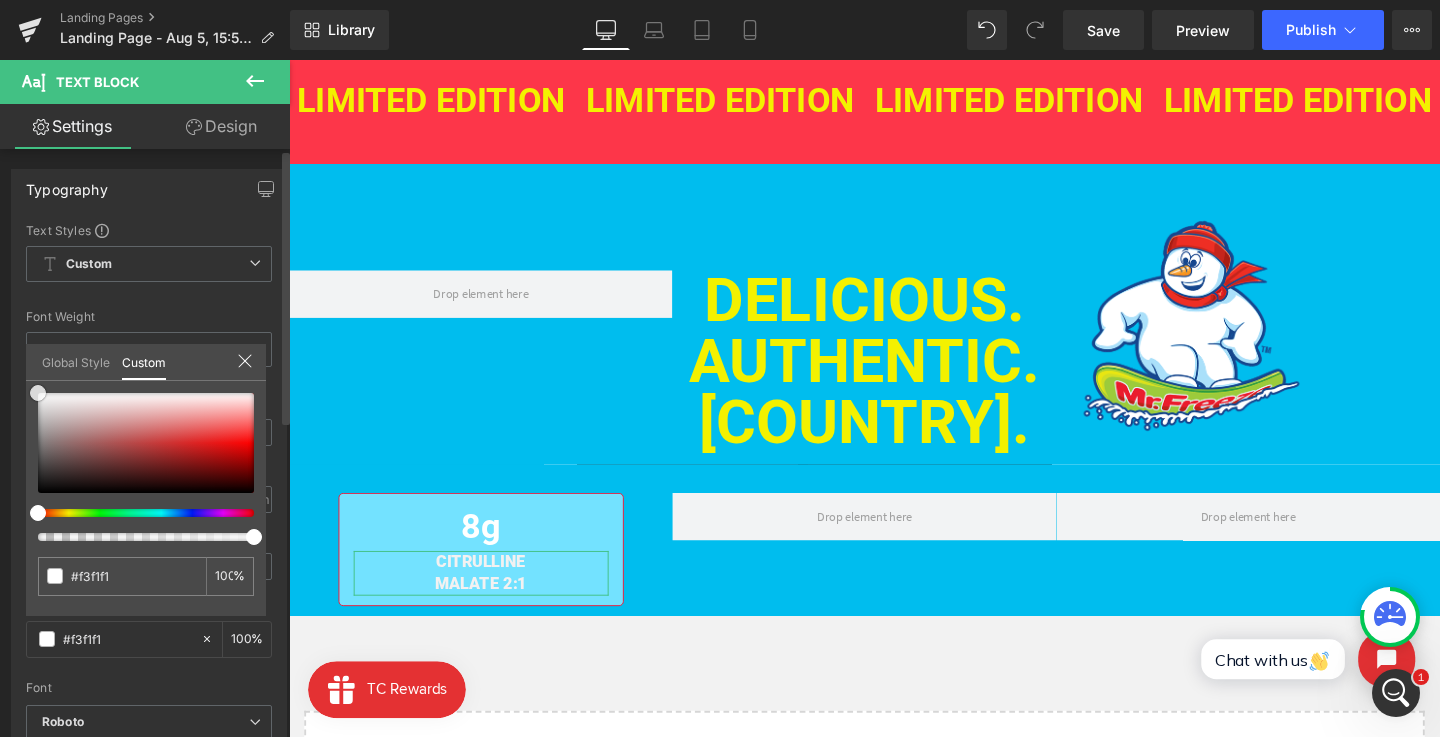 type on "#ffffff" 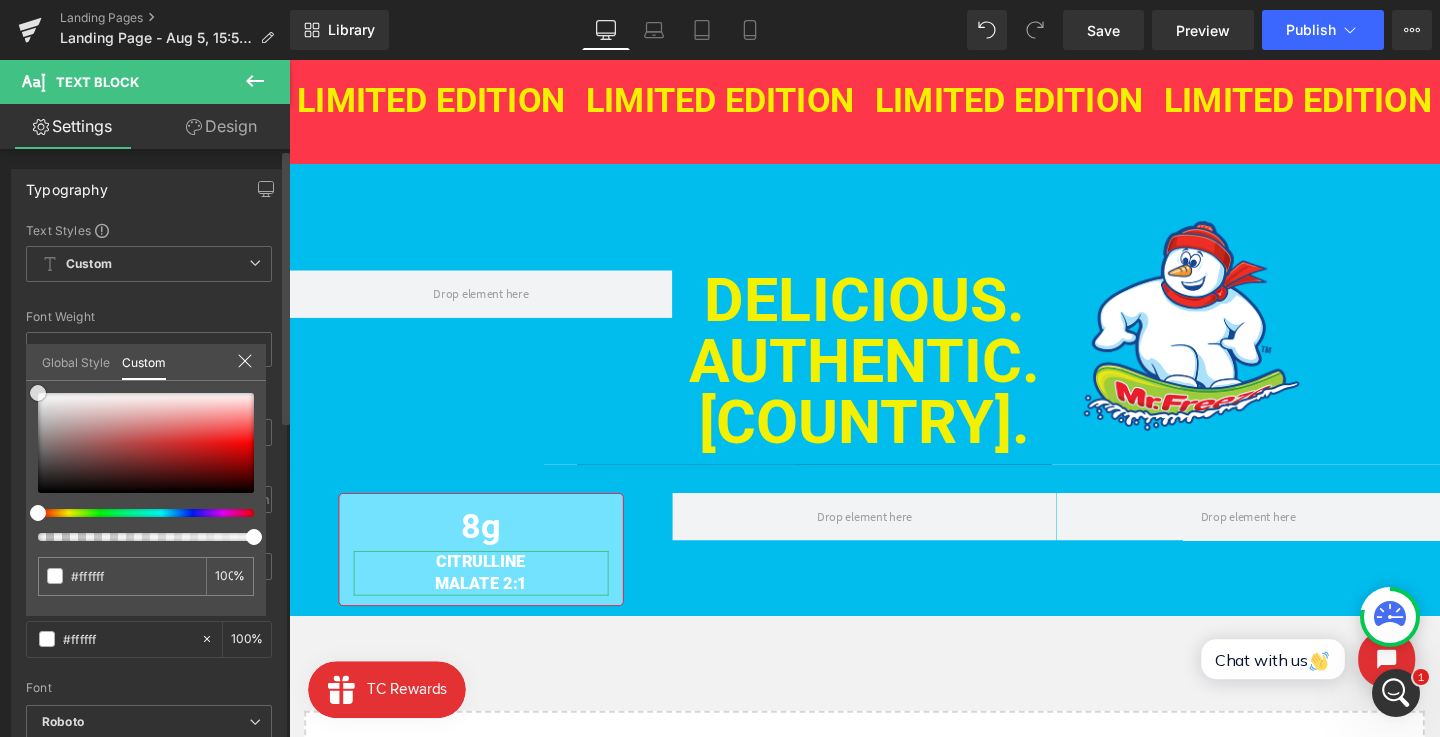 drag, startPoint x: 60, startPoint y: 401, endPoint x: 31, endPoint y: 381, distance: 35.22783 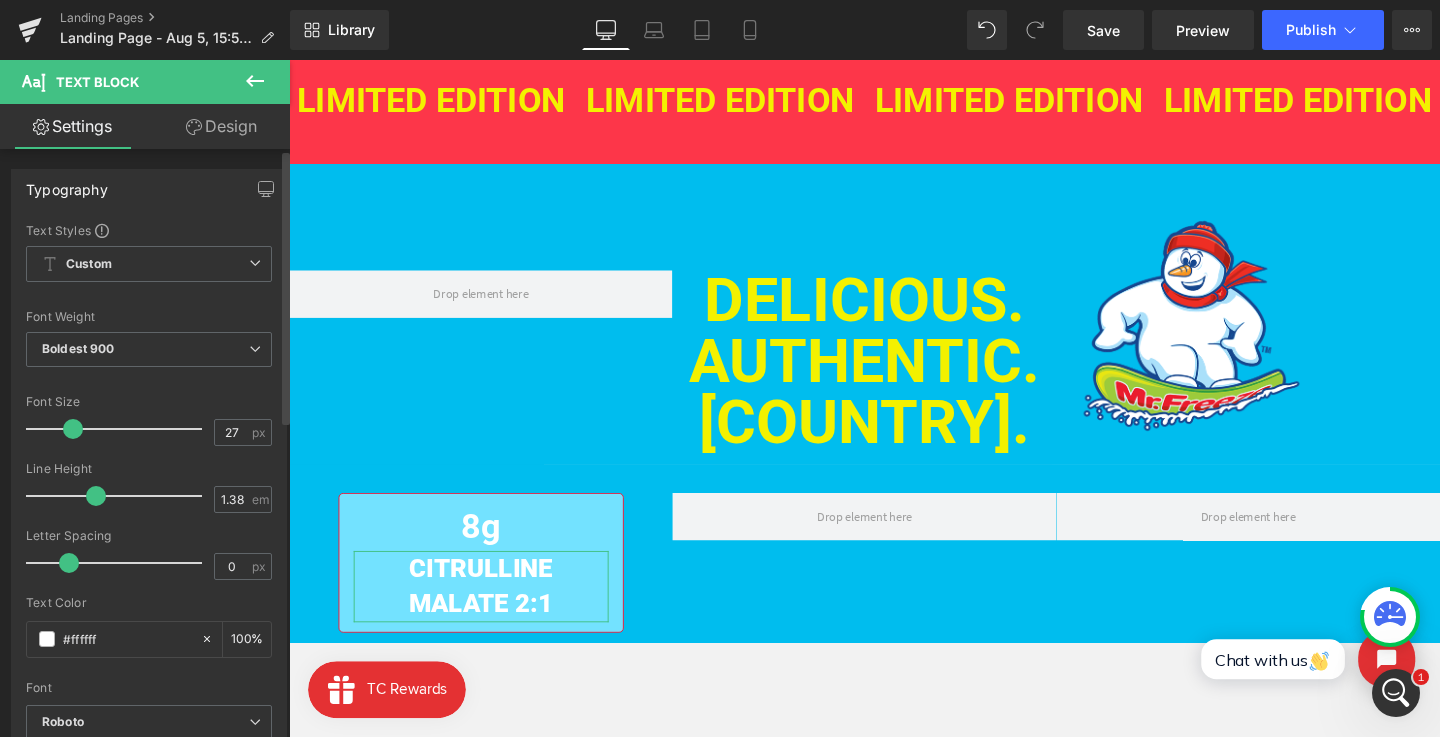 type on "28" 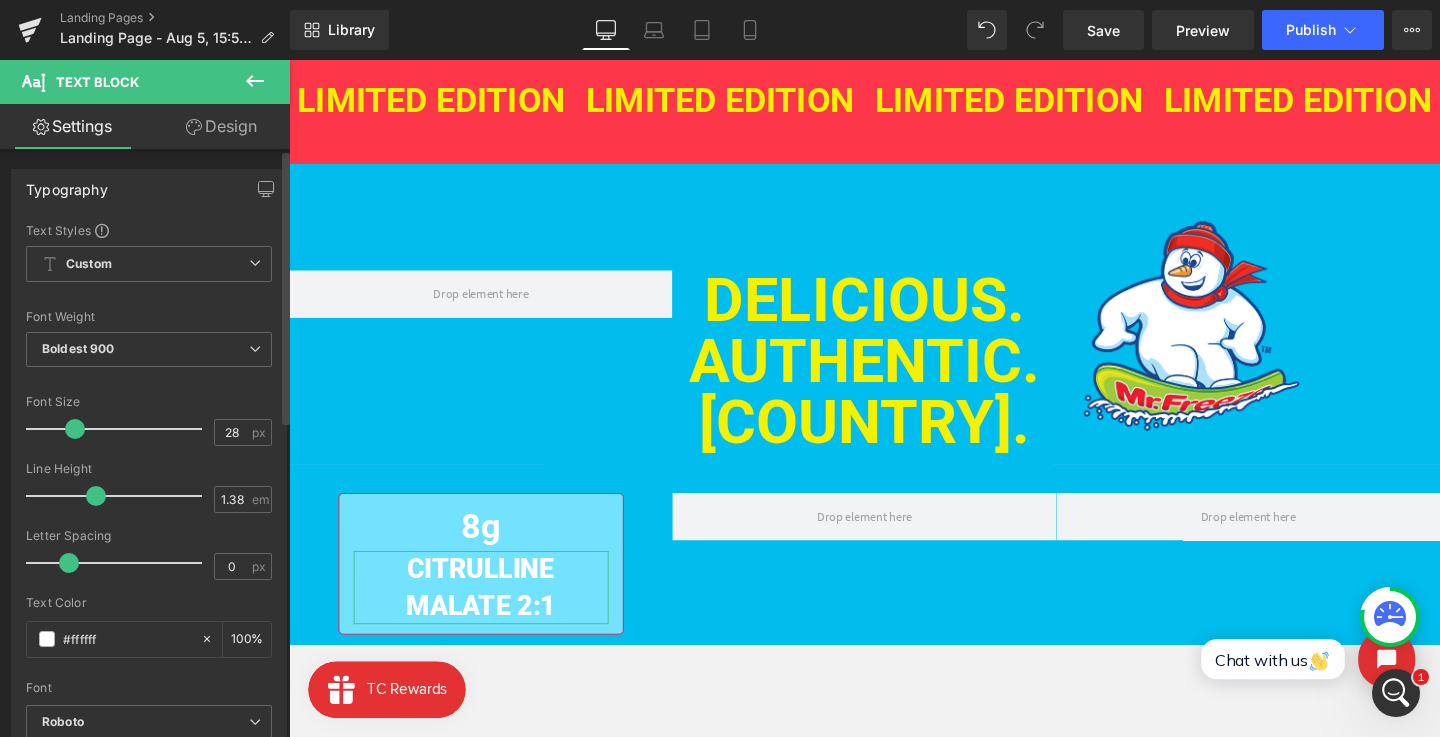 drag, startPoint x: 53, startPoint y: 424, endPoint x: 71, endPoint y: 424, distance: 18 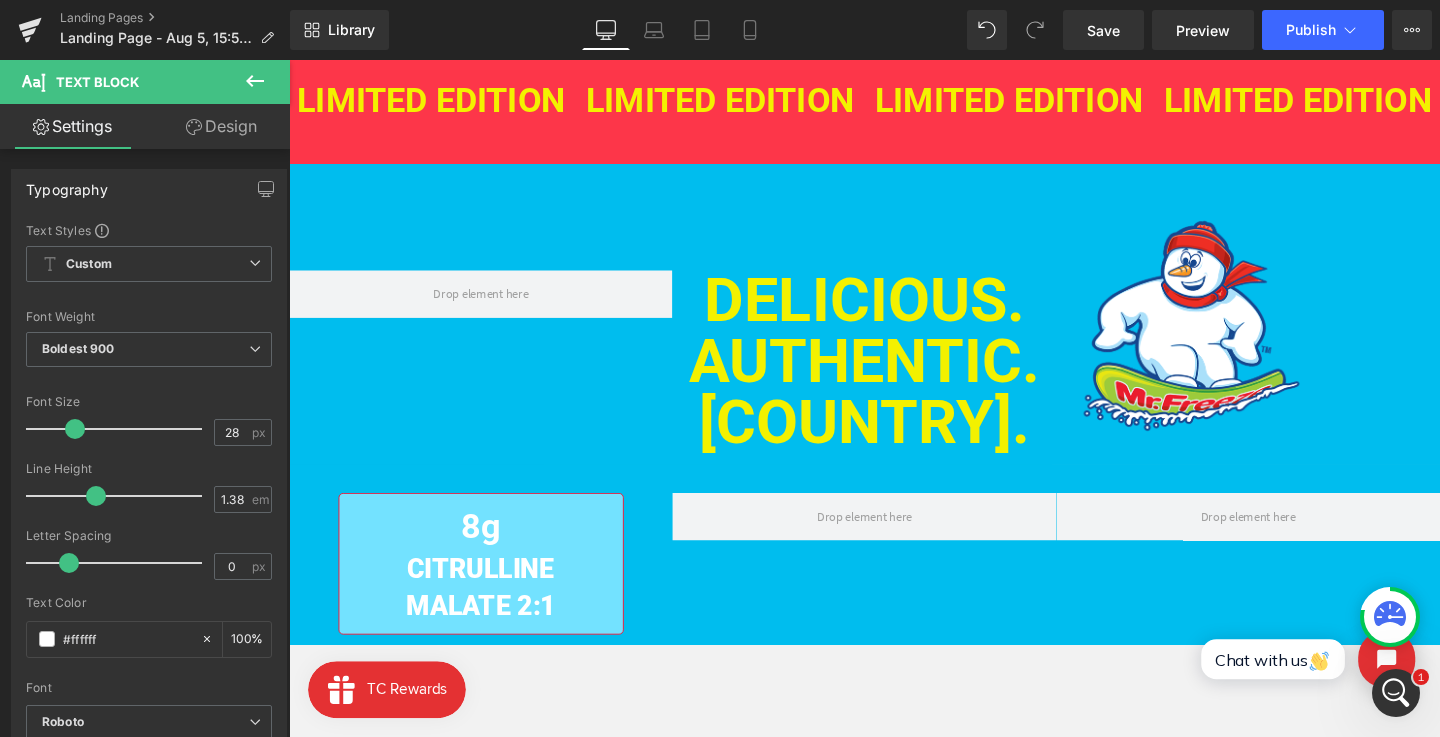 scroll, scrollTop: 759, scrollLeft: 0, axis: vertical 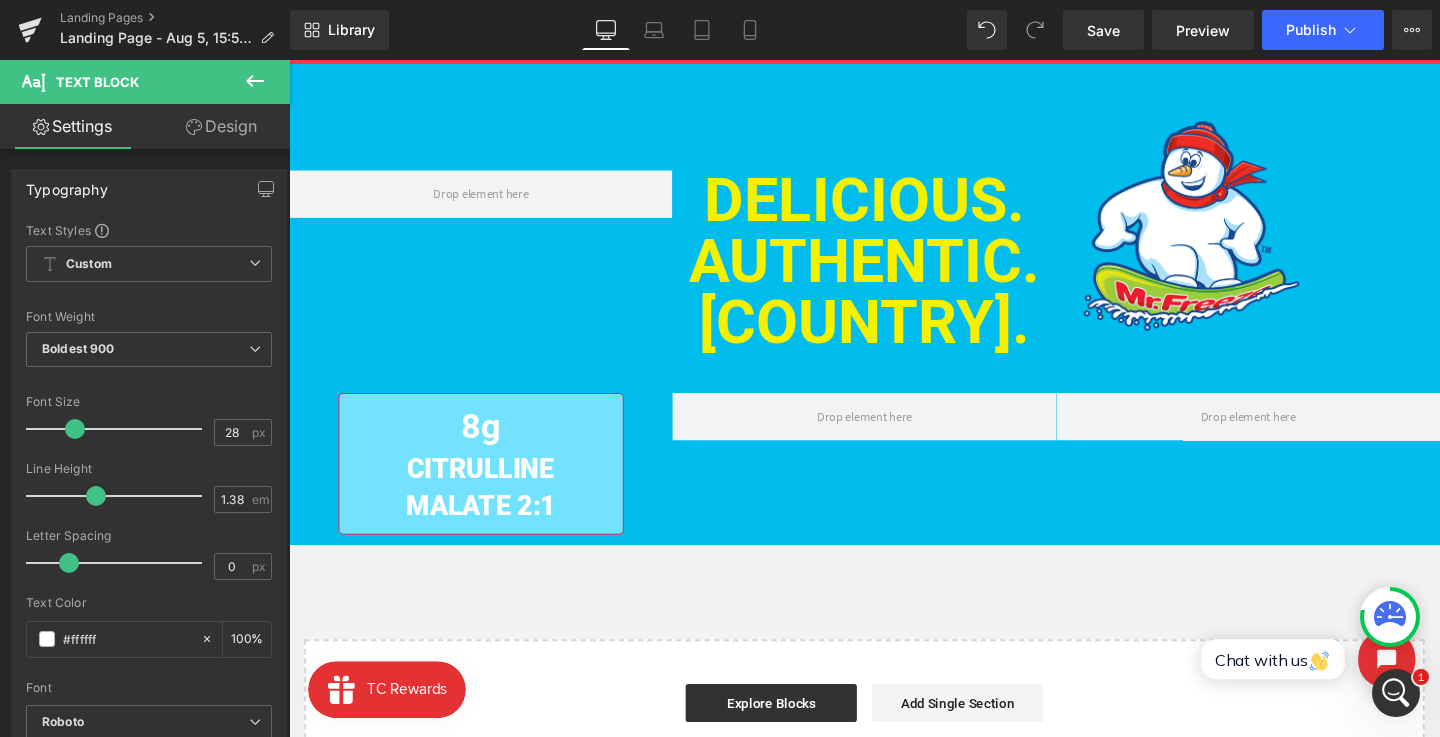click at bounding box center (894, 416) 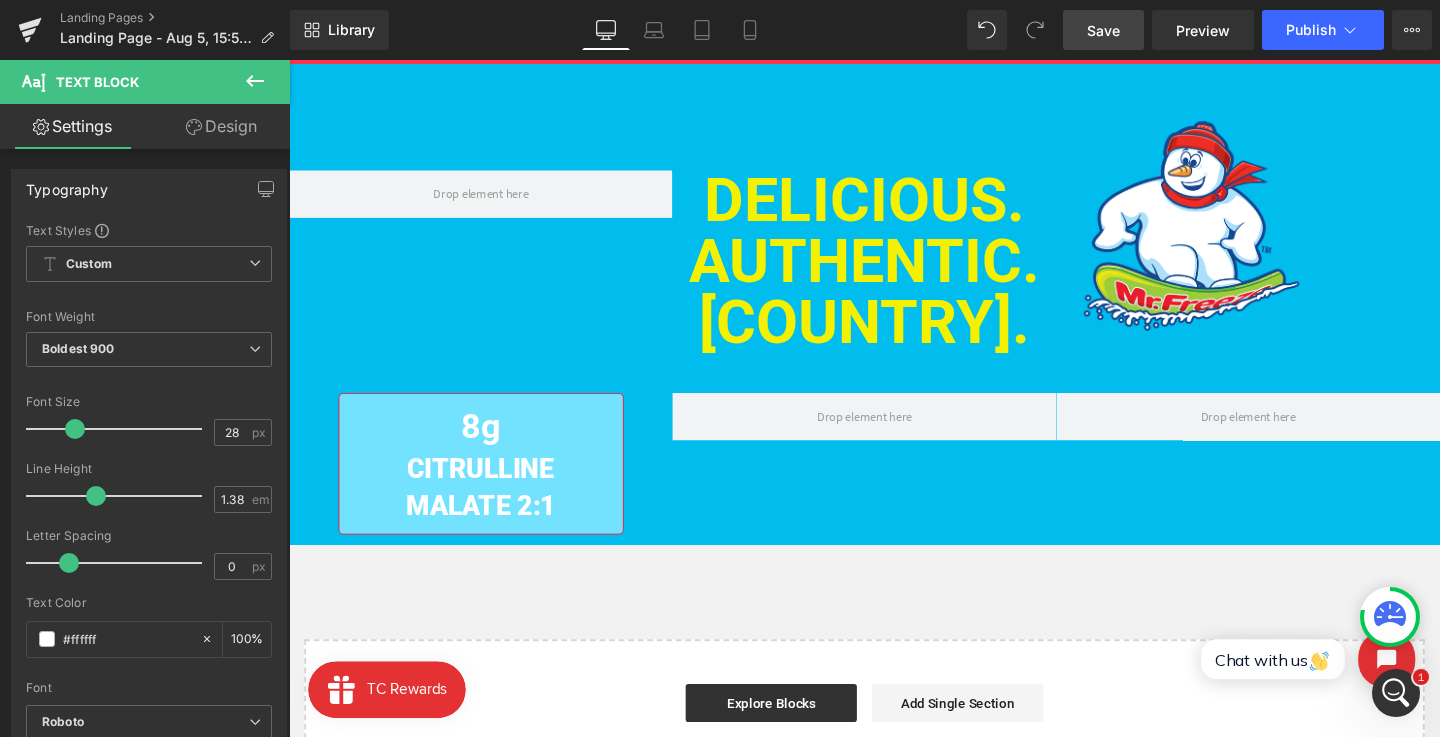 click on "Save" at bounding box center (1103, 30) 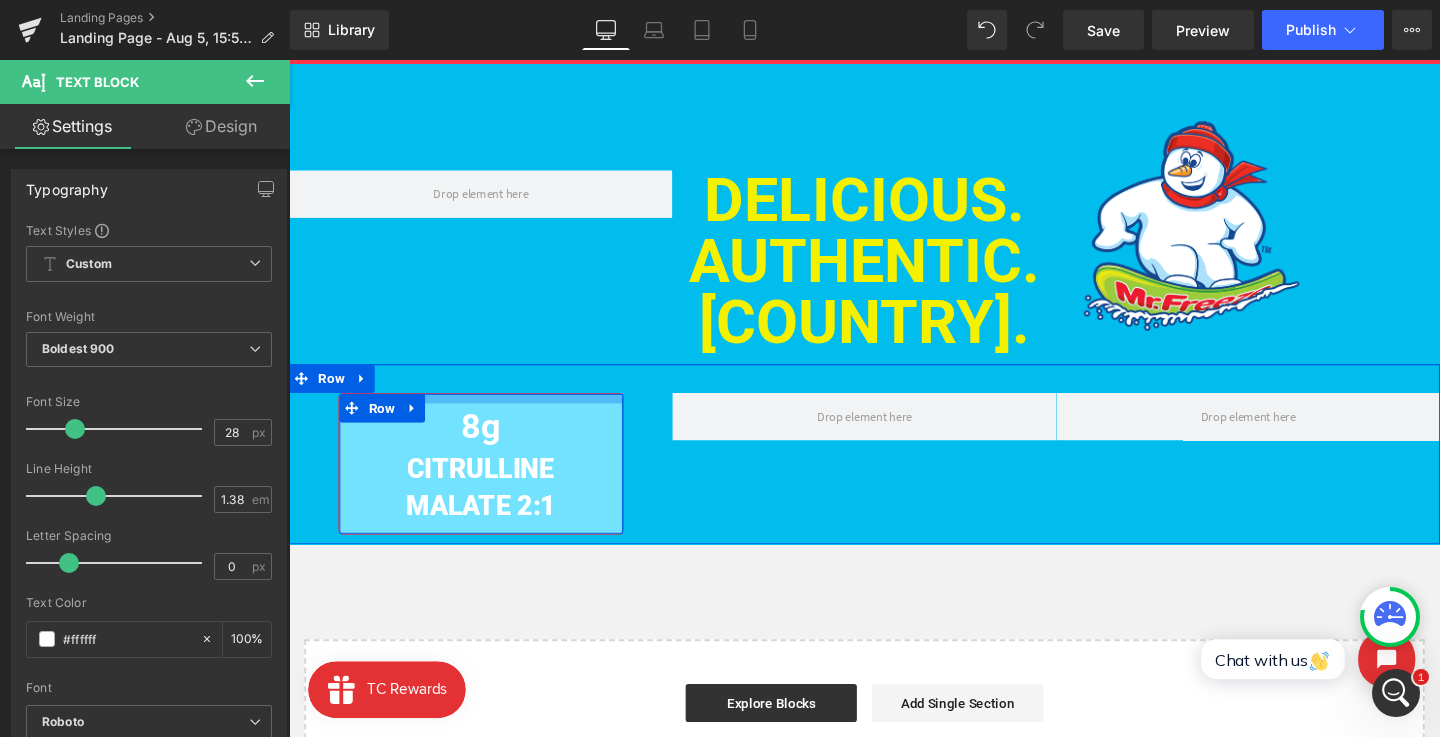 click at bounding box center (491, 416) 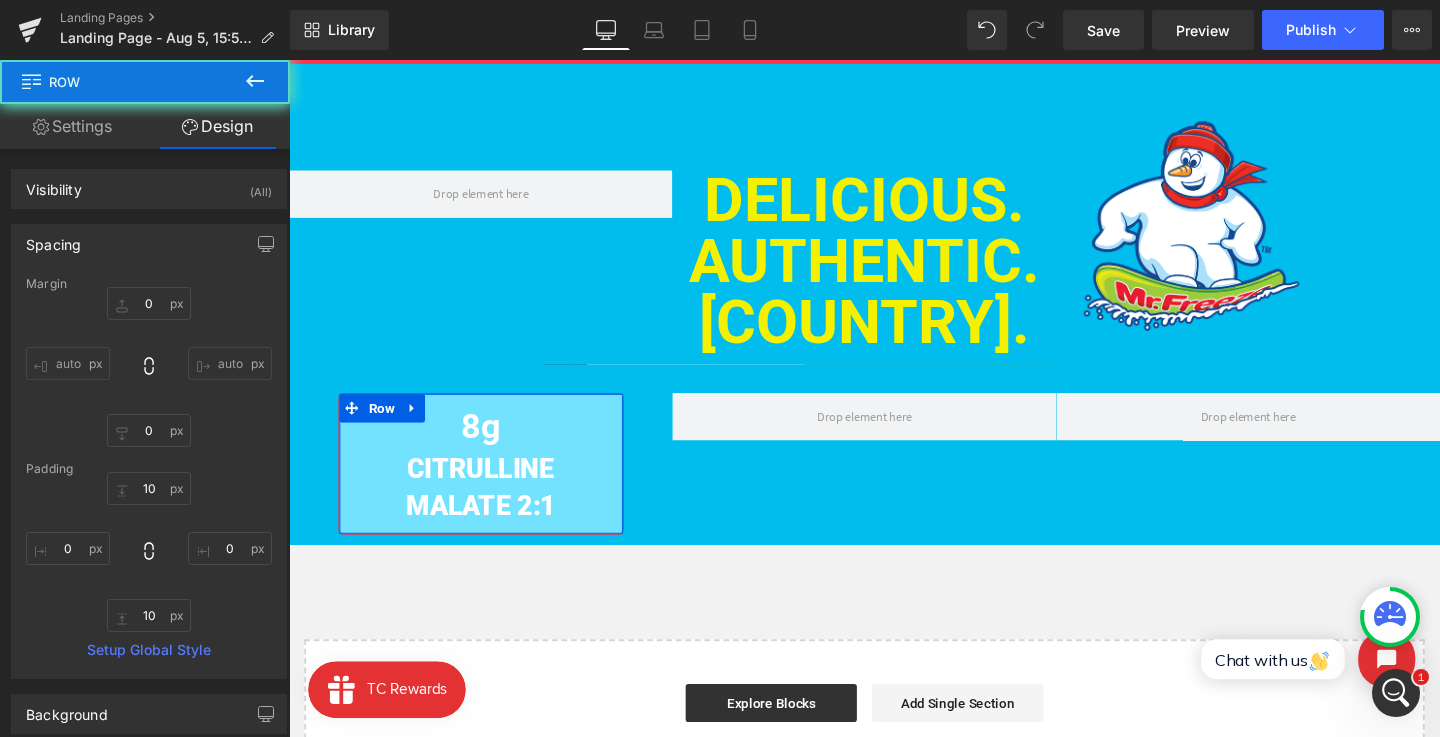 click on "Design" at bounding box center [217, 126] 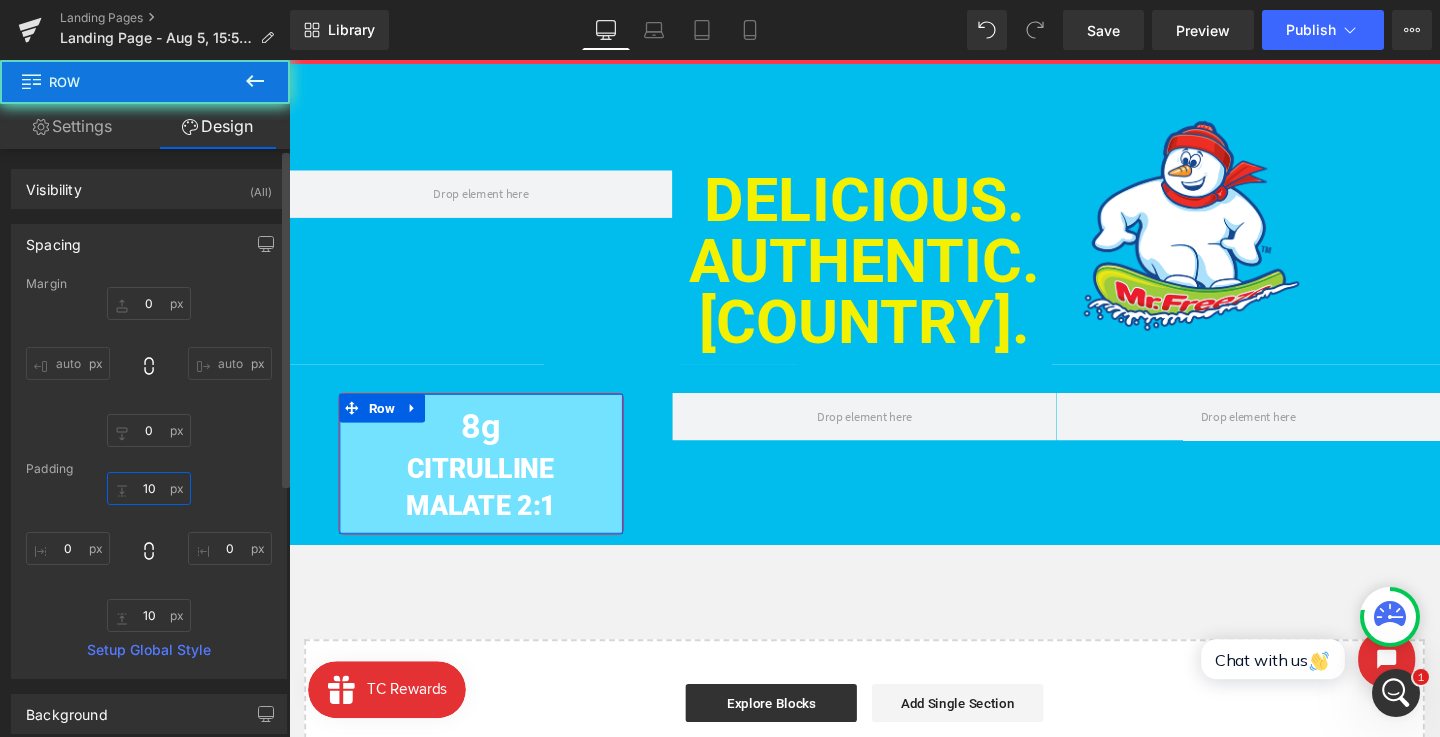 click on "10" at bounding box center (149, 488) 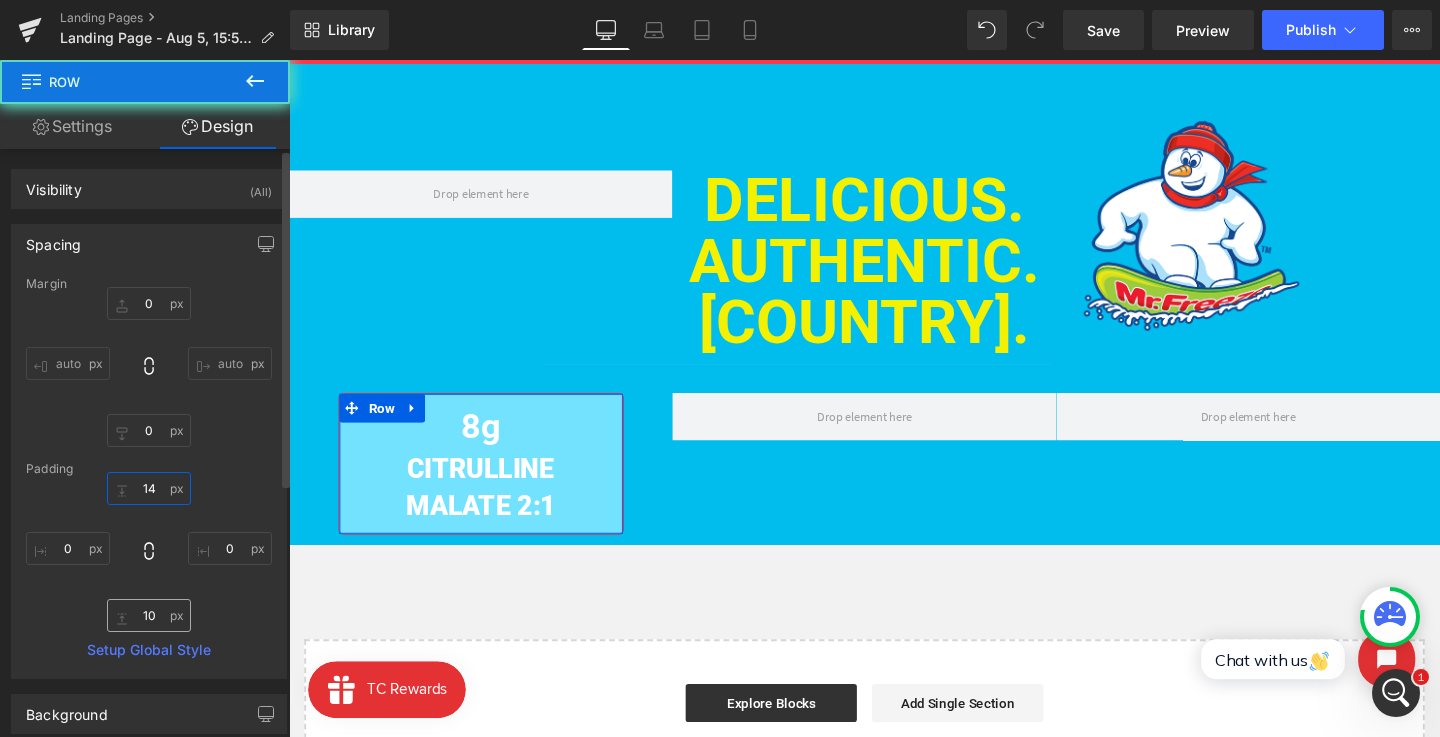 type on "15" 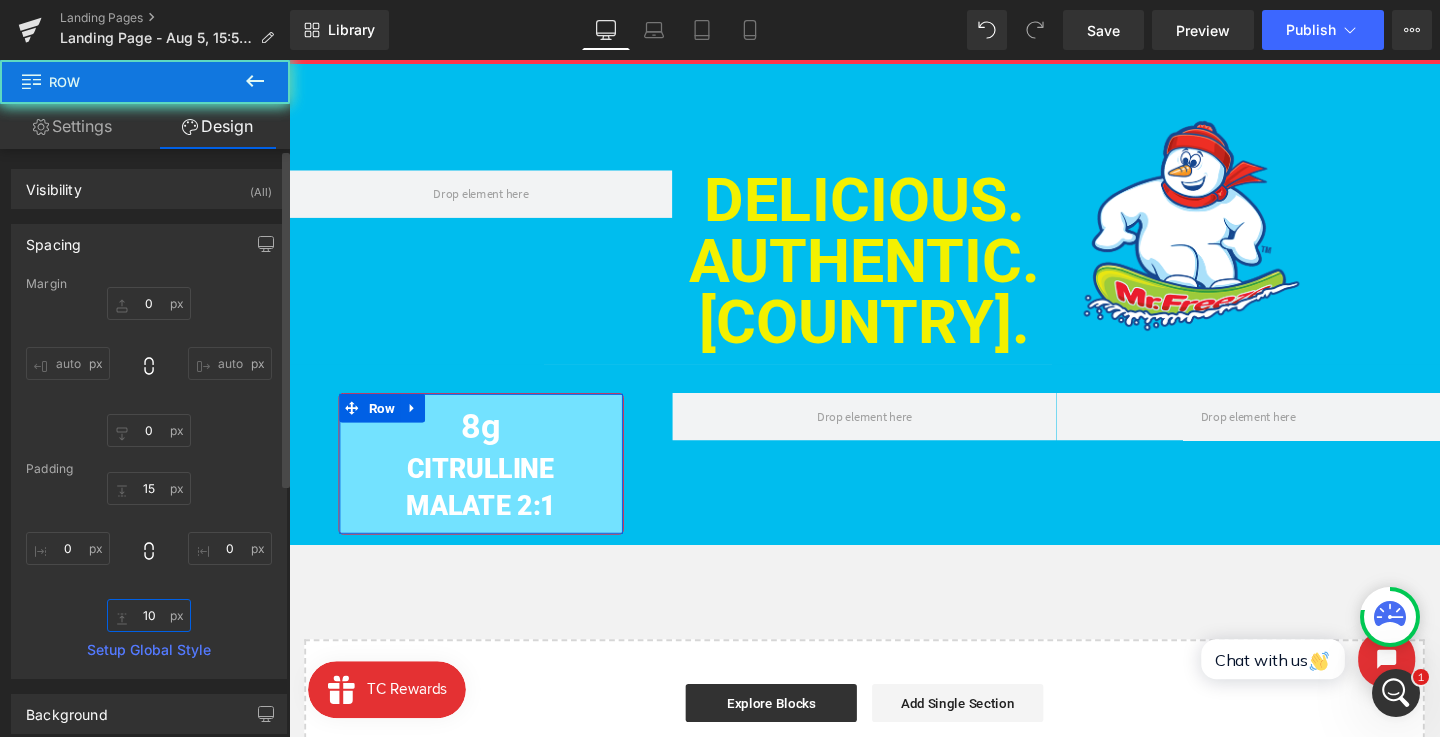 click on "10" at bounding box center [149, 615] 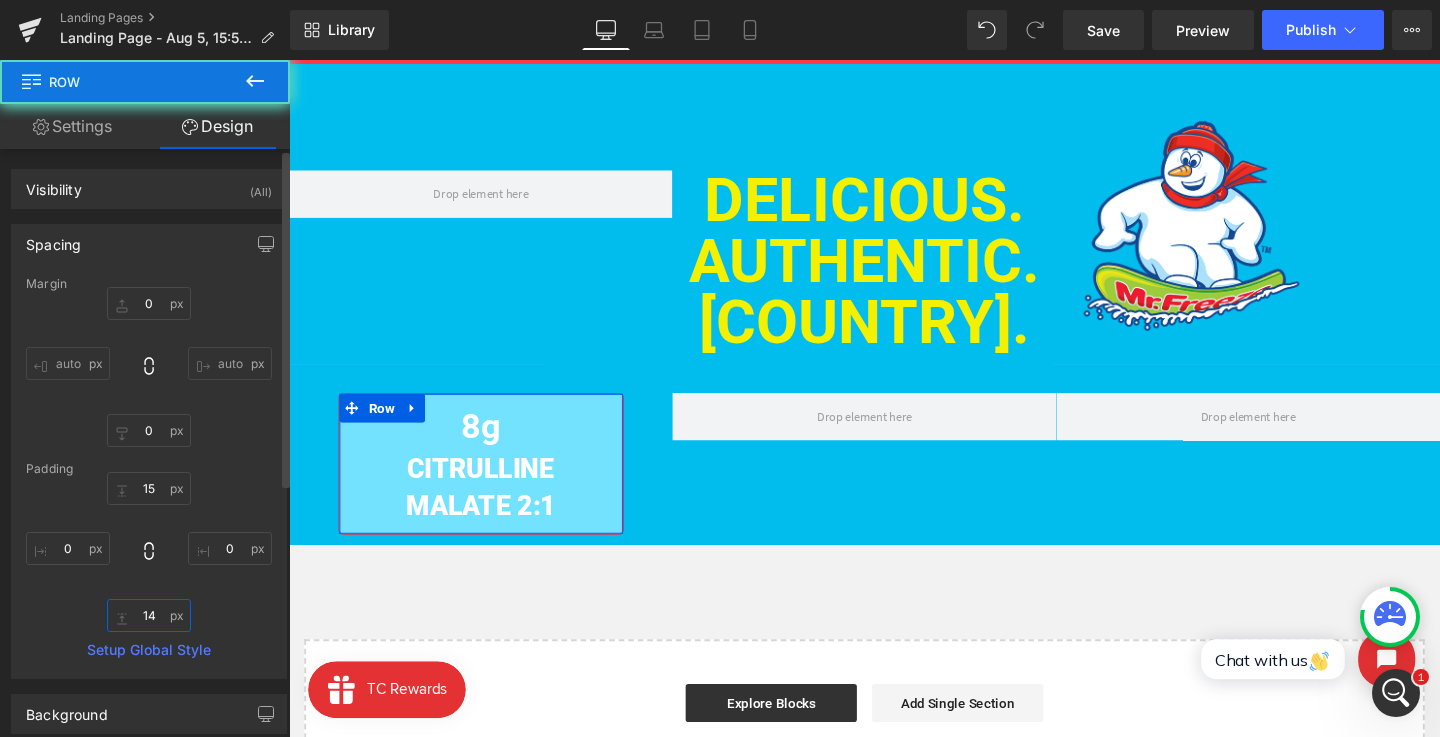 type on "15" 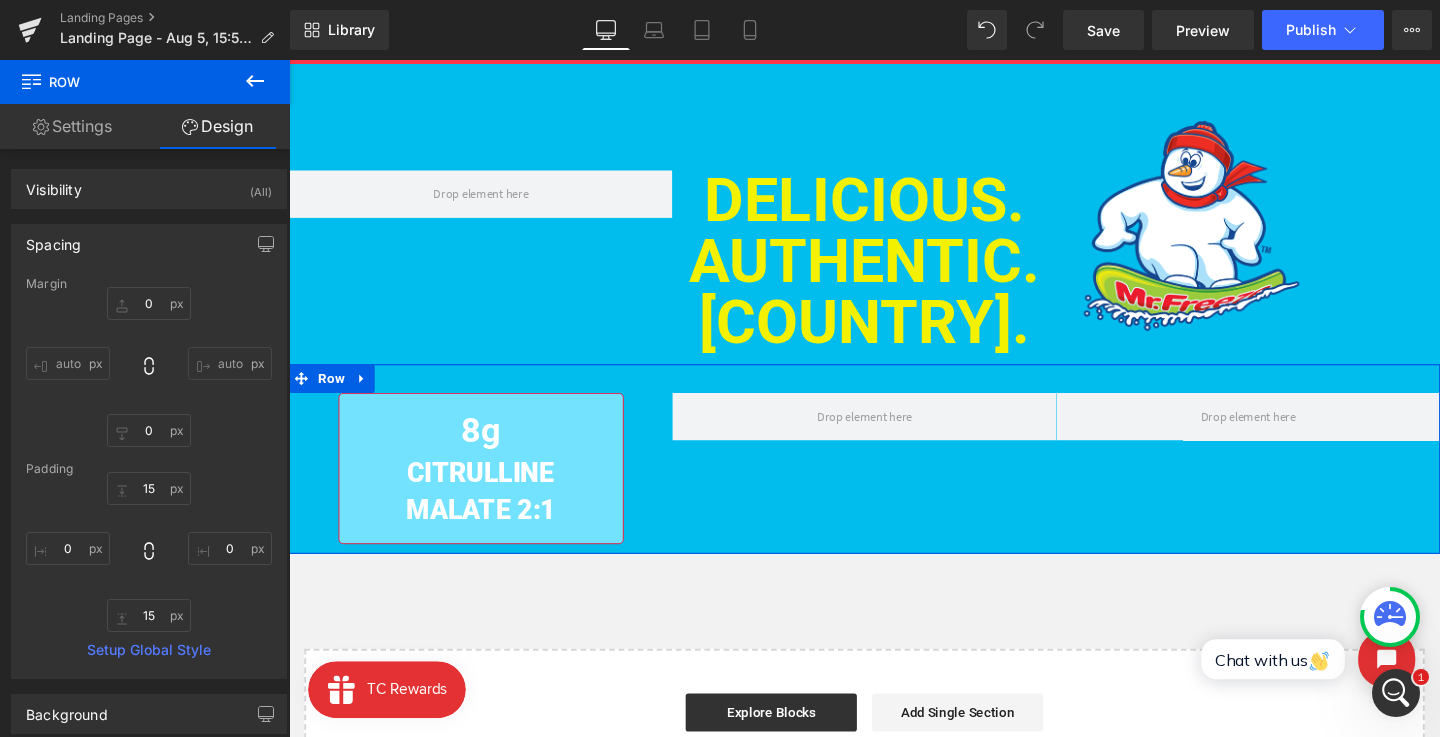 click on "8g Heading
CITRULLINE MALATE 2:1
Text Block
Row         Row   NaNpx" at bounding box center (894, 479) 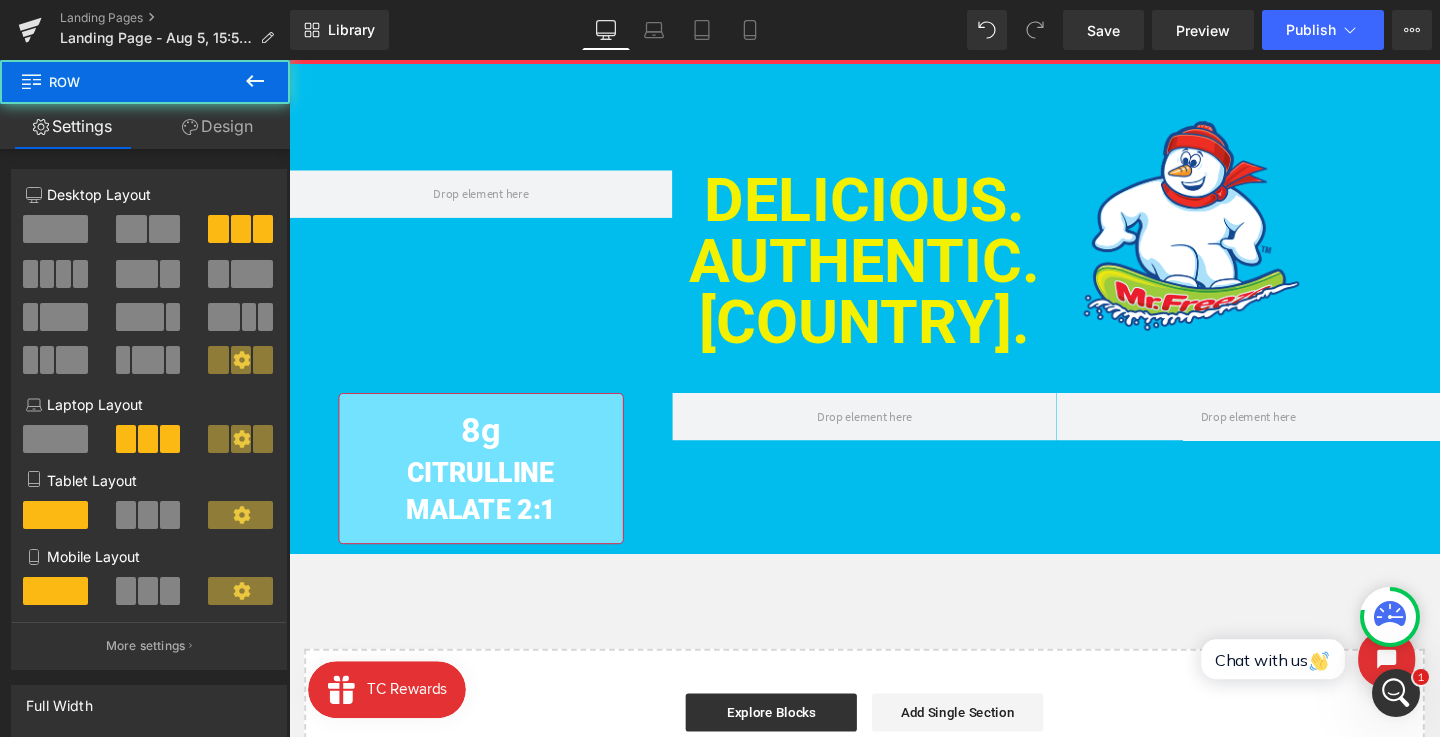 drag, startPoint x: 344, startPoint y: 448, endPoint x: 344, endPoint y: 423, distance: 25 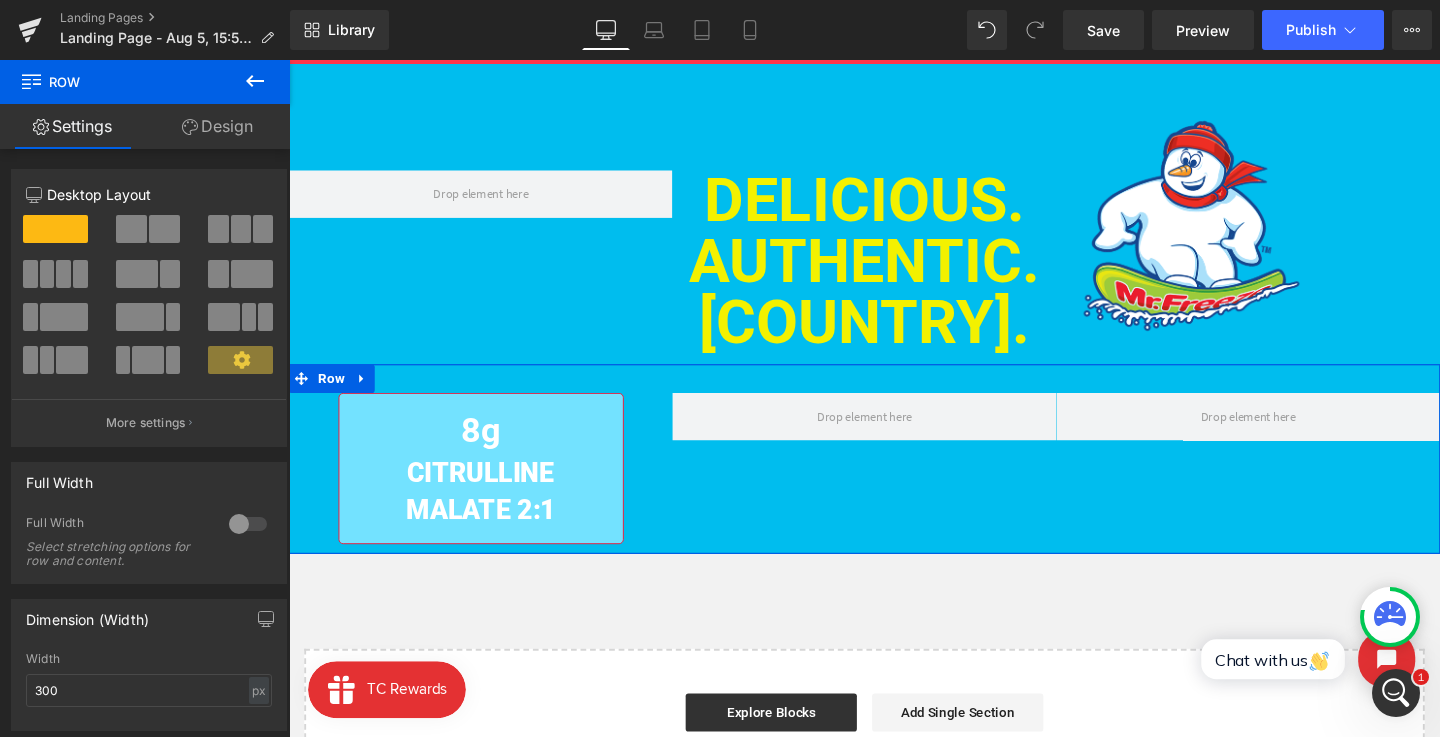 click on "8g Heading
CITRULLINE MALATE 2:1
Text Block
Row" at bounding box center [491, 489] 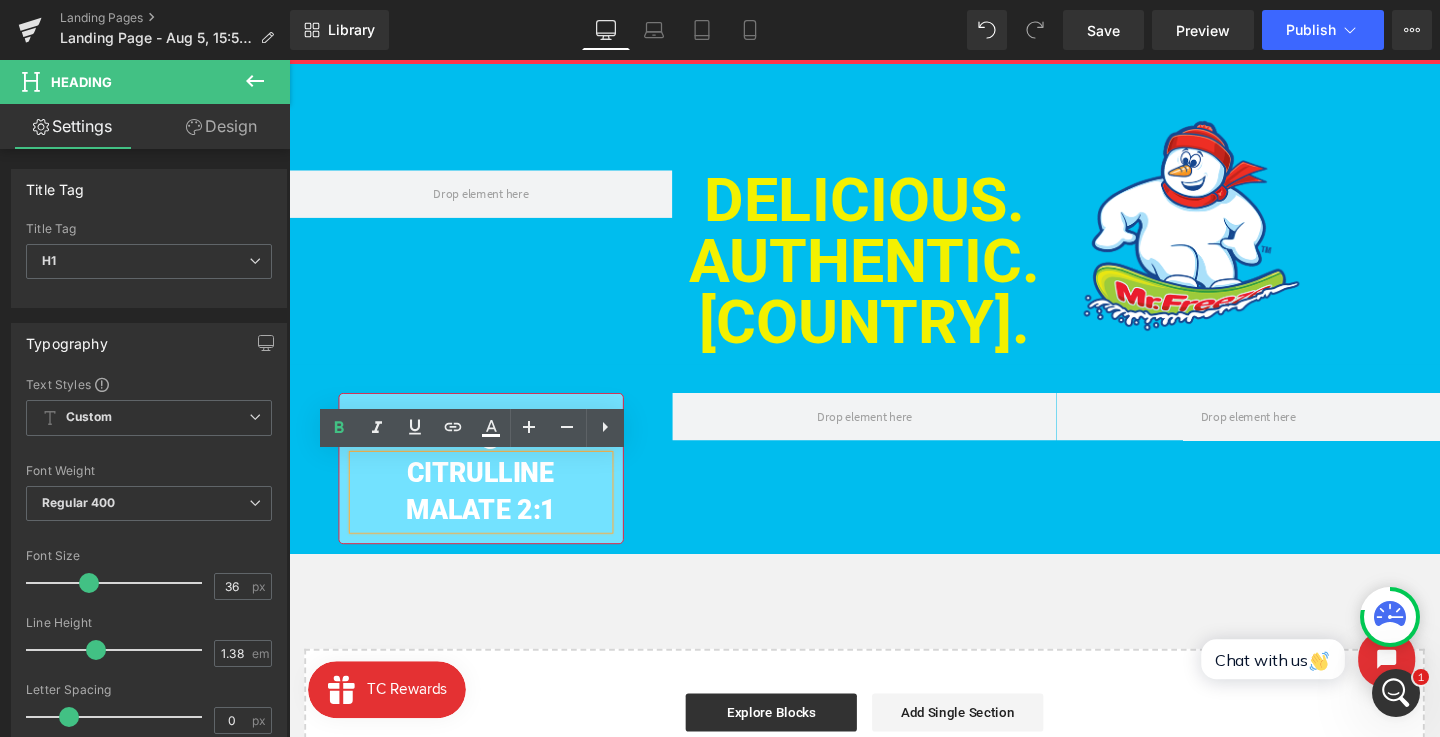 click on "8g Heading
CITRULLINE MALATE 2:1
Text Block
Row" at bounding box center [491, 489] 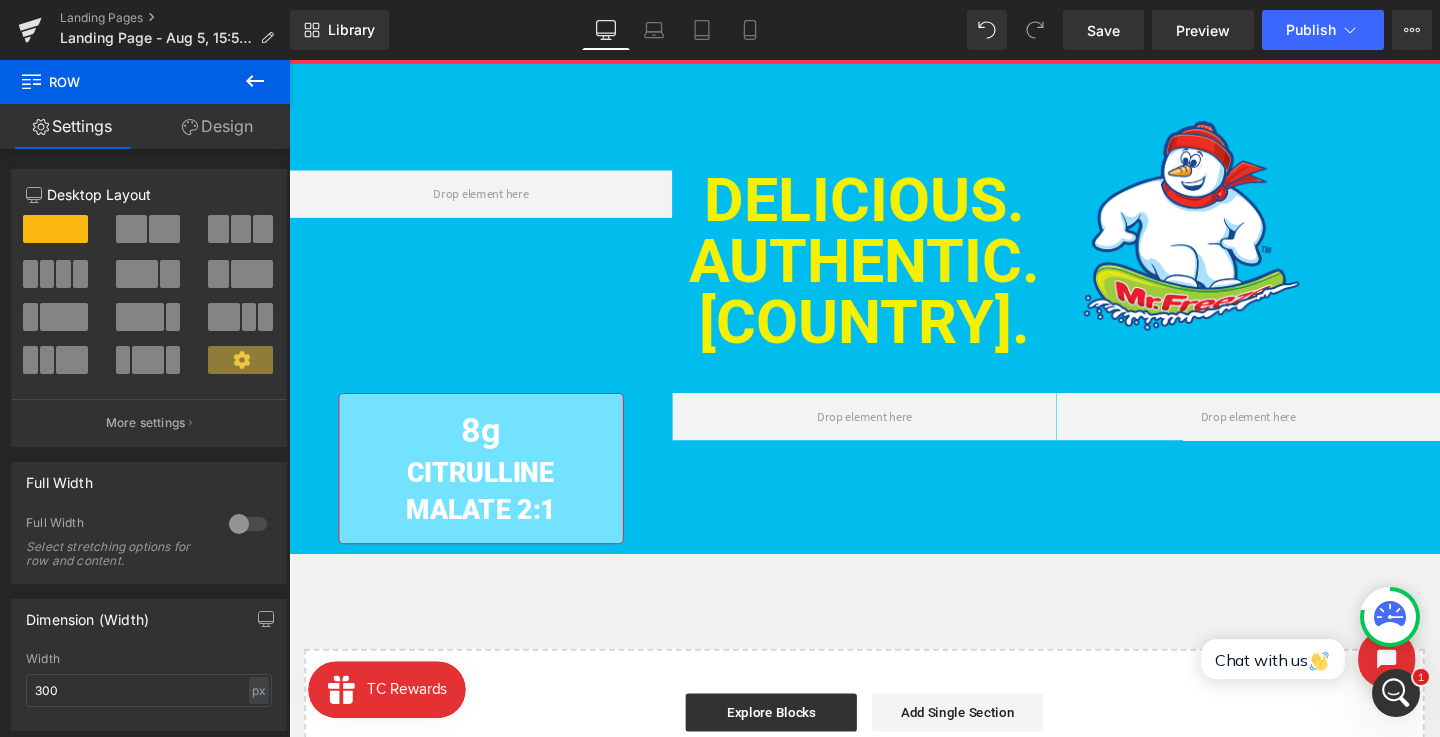 click on "8g Heading
CITRULLINE MALATE 2:1
Text Block
Row         Row   NaNpx" at bounding box center (894, 479) 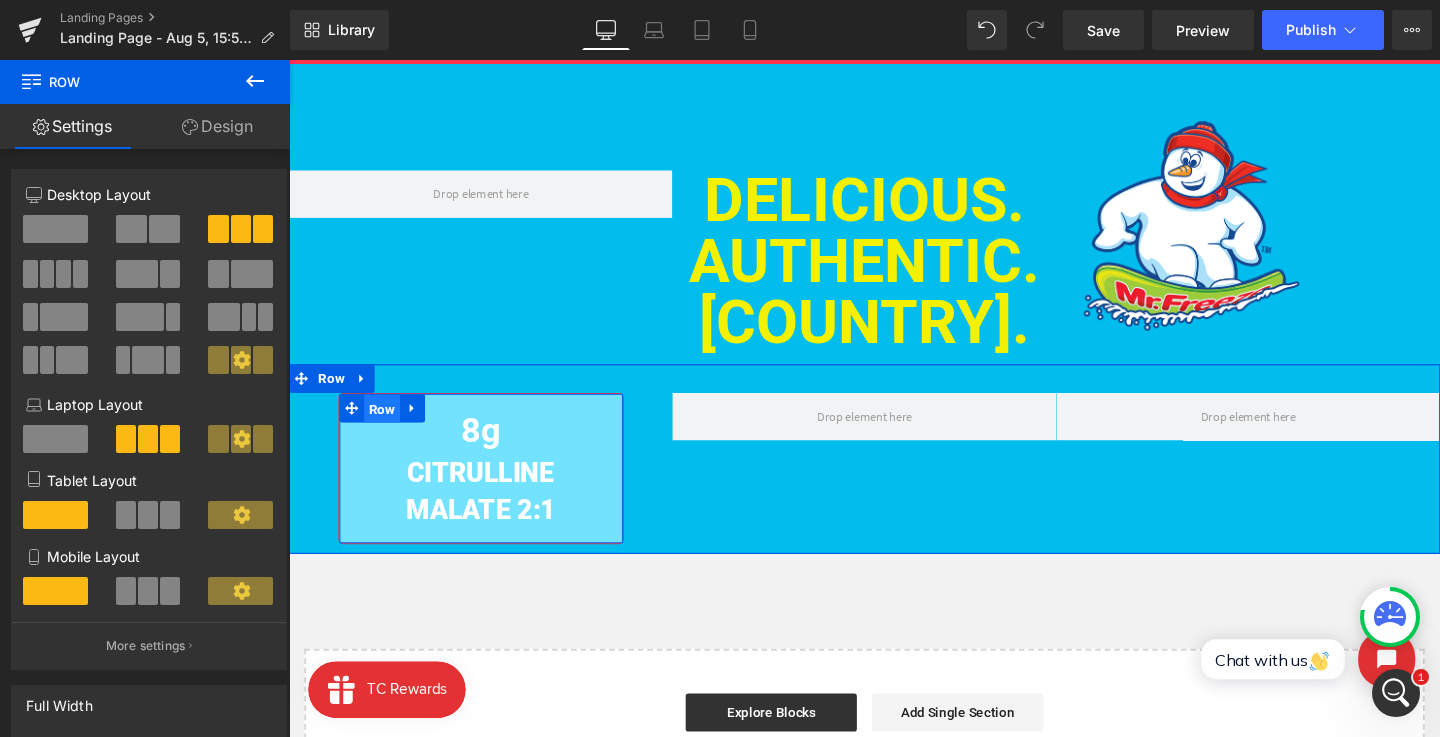 click on "Row" at bounding box center (387, 427) 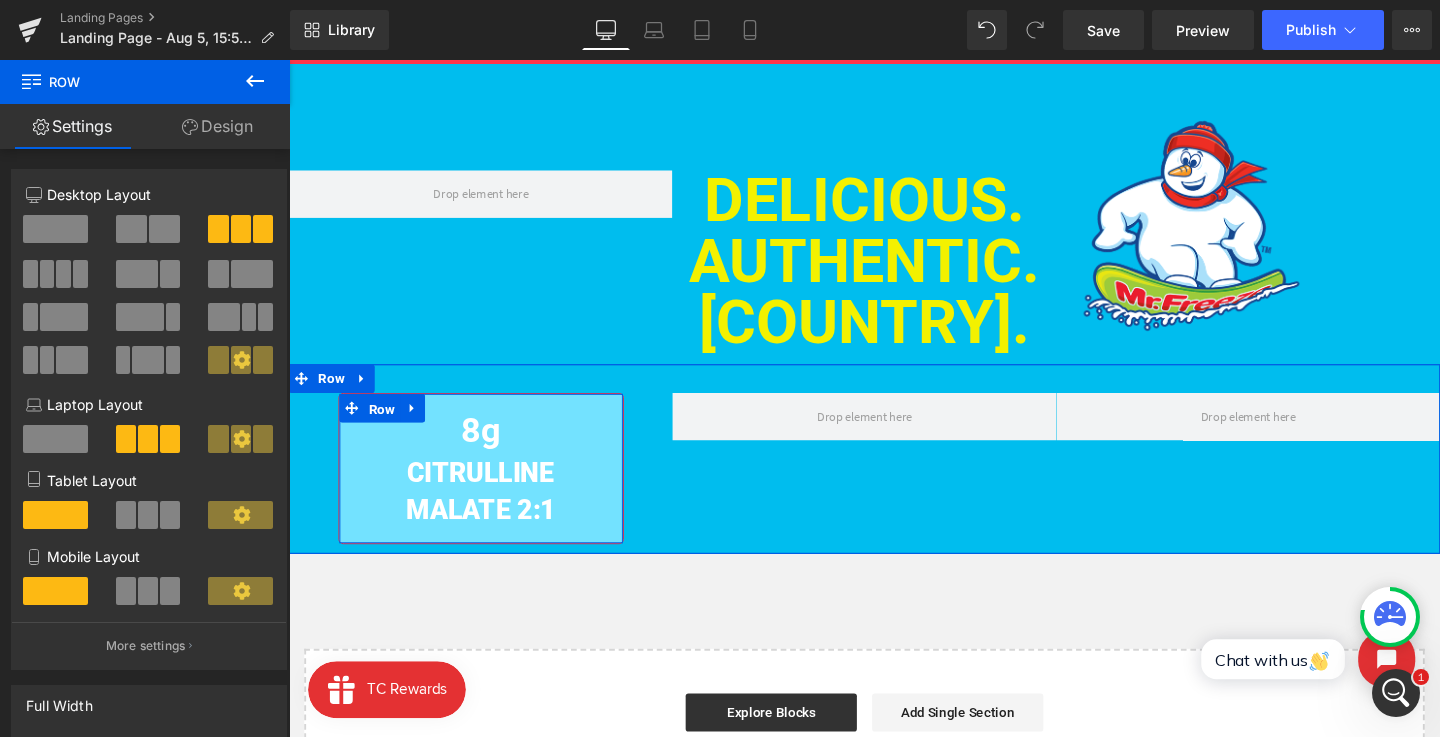 click at bounding box center (419, 426) 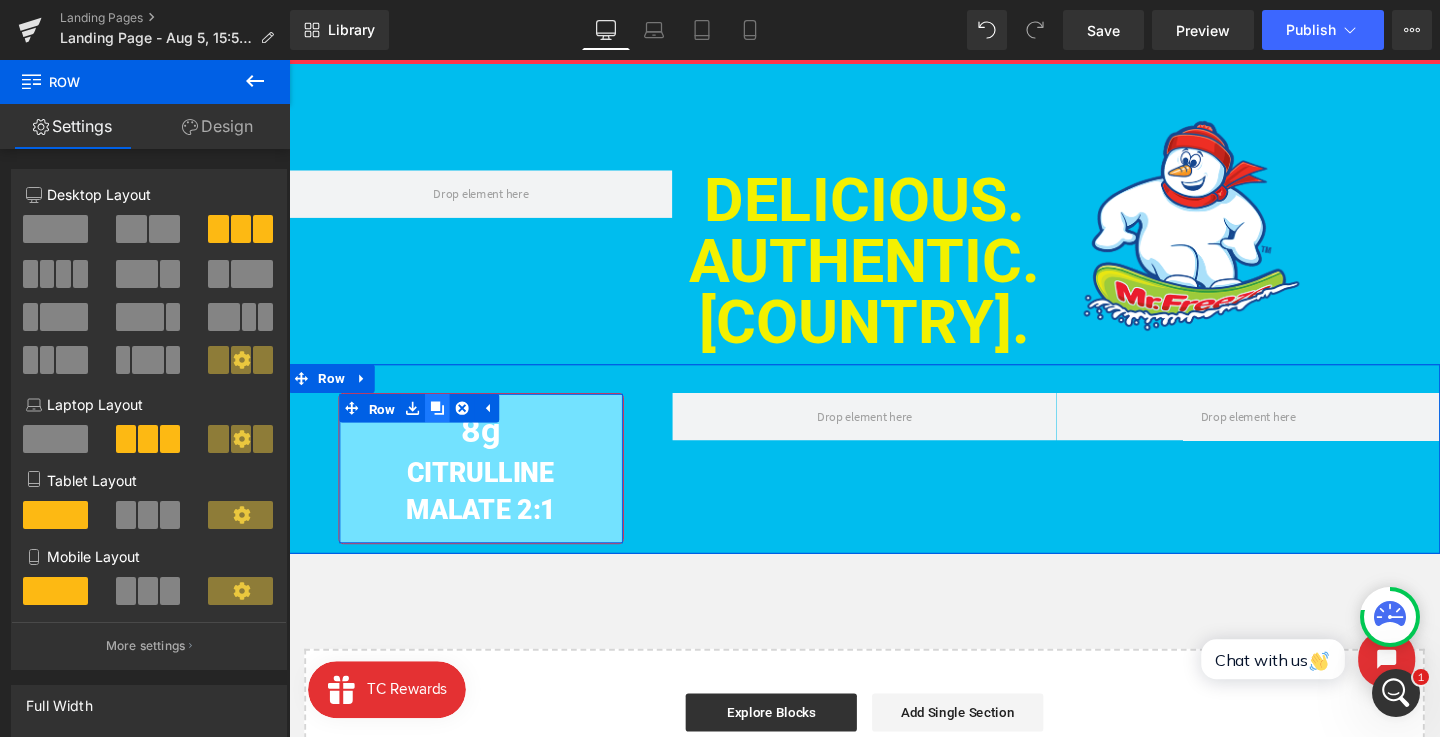 click 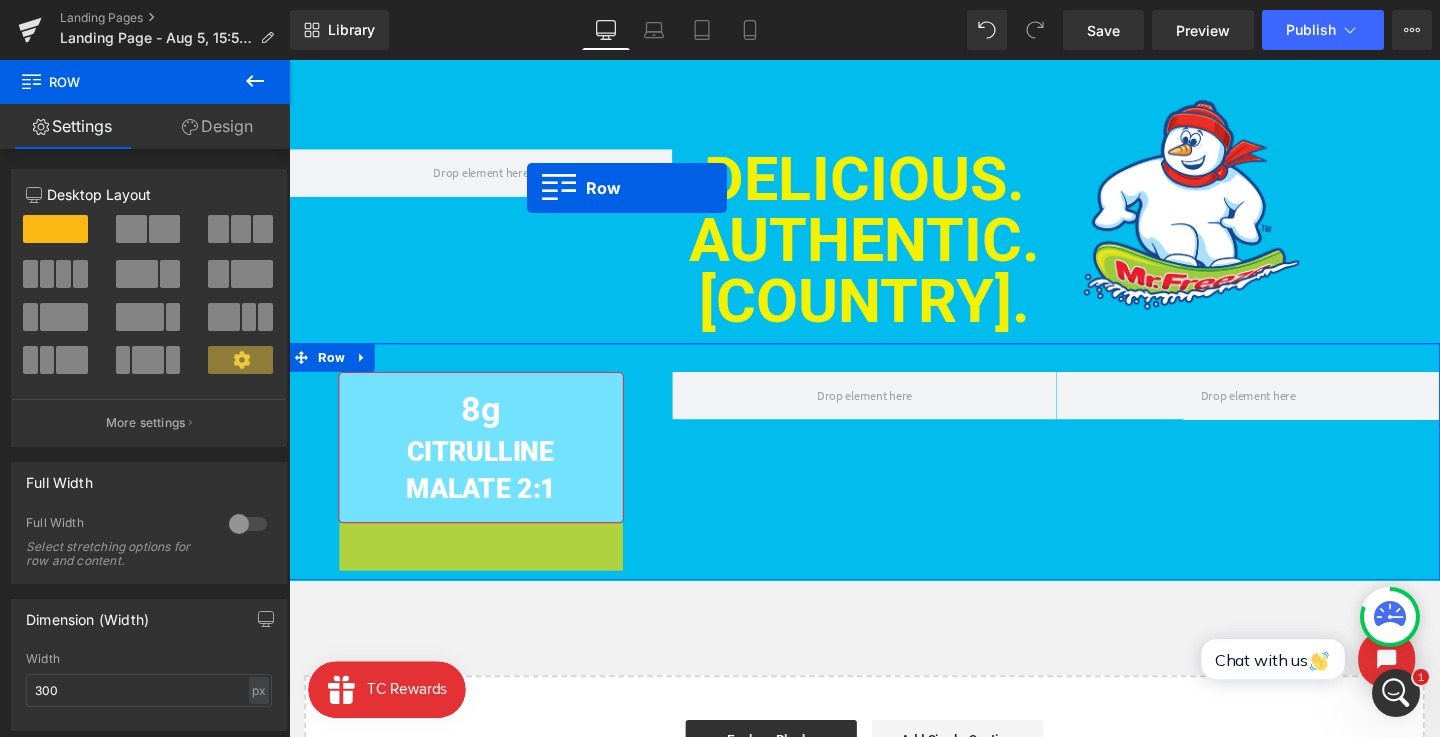 scroll, scrollTop: 721, scrollLeft: 0, axis: vertical 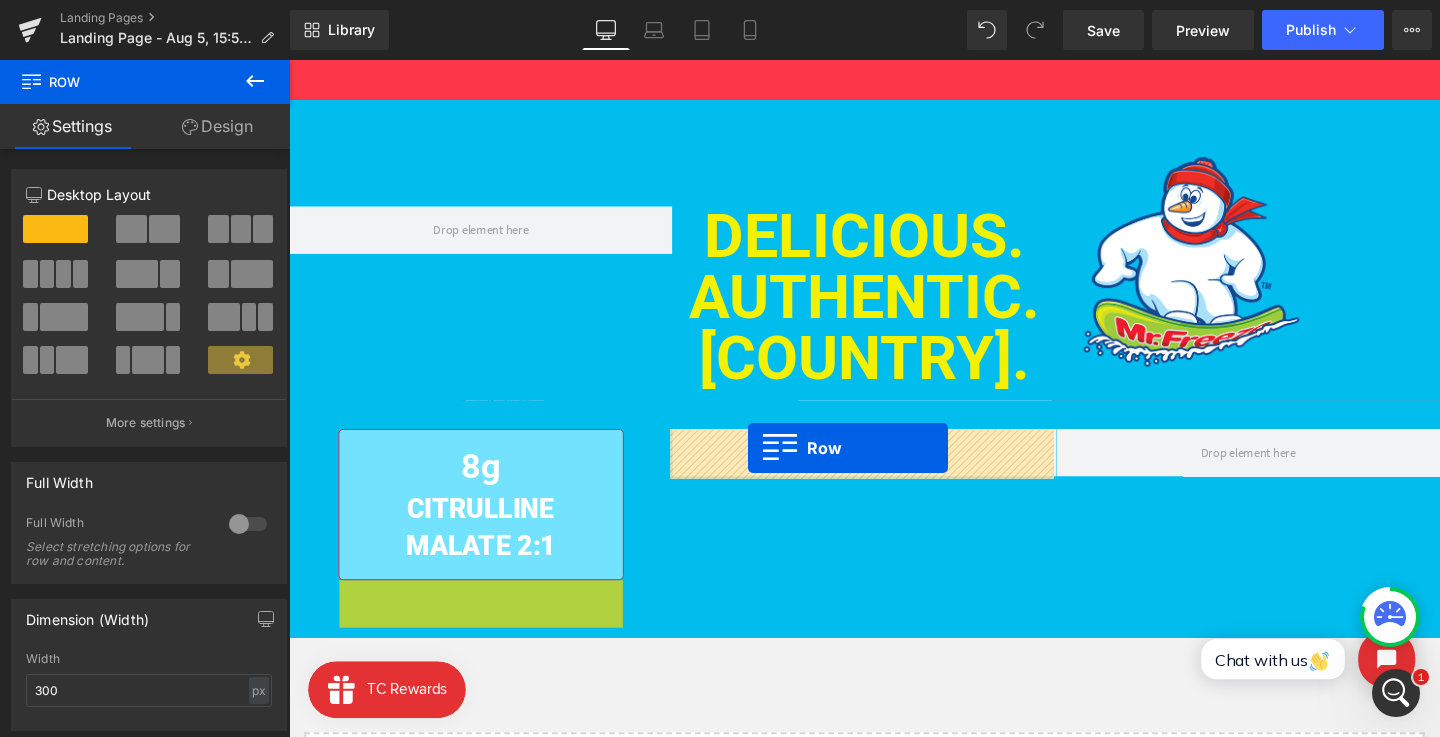 drag, startPoint x: 379, startPoint y: 564, endPoint x: 828, endPoint y: 551, distance: 449.18817 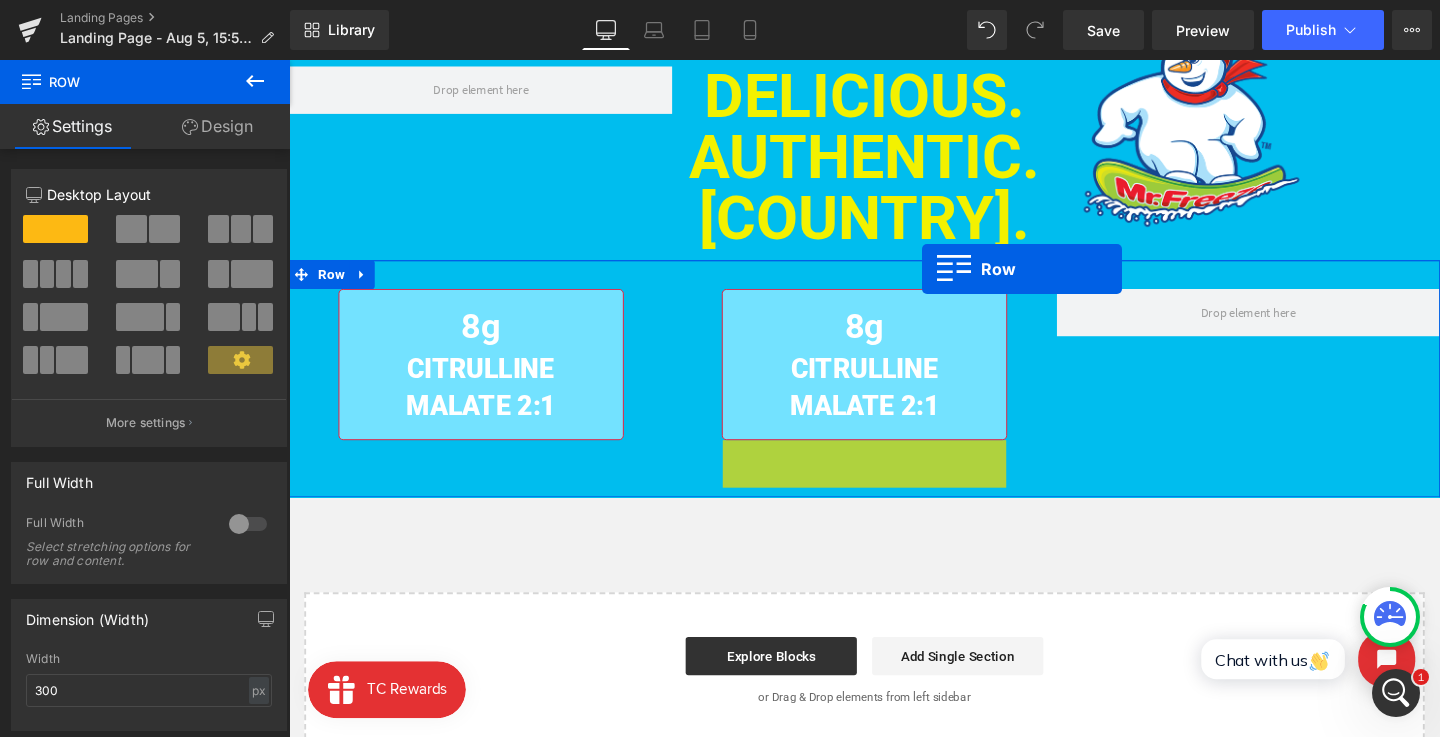 scroll, scrollTop: 828, scrollLeft: 0, axis: vertical 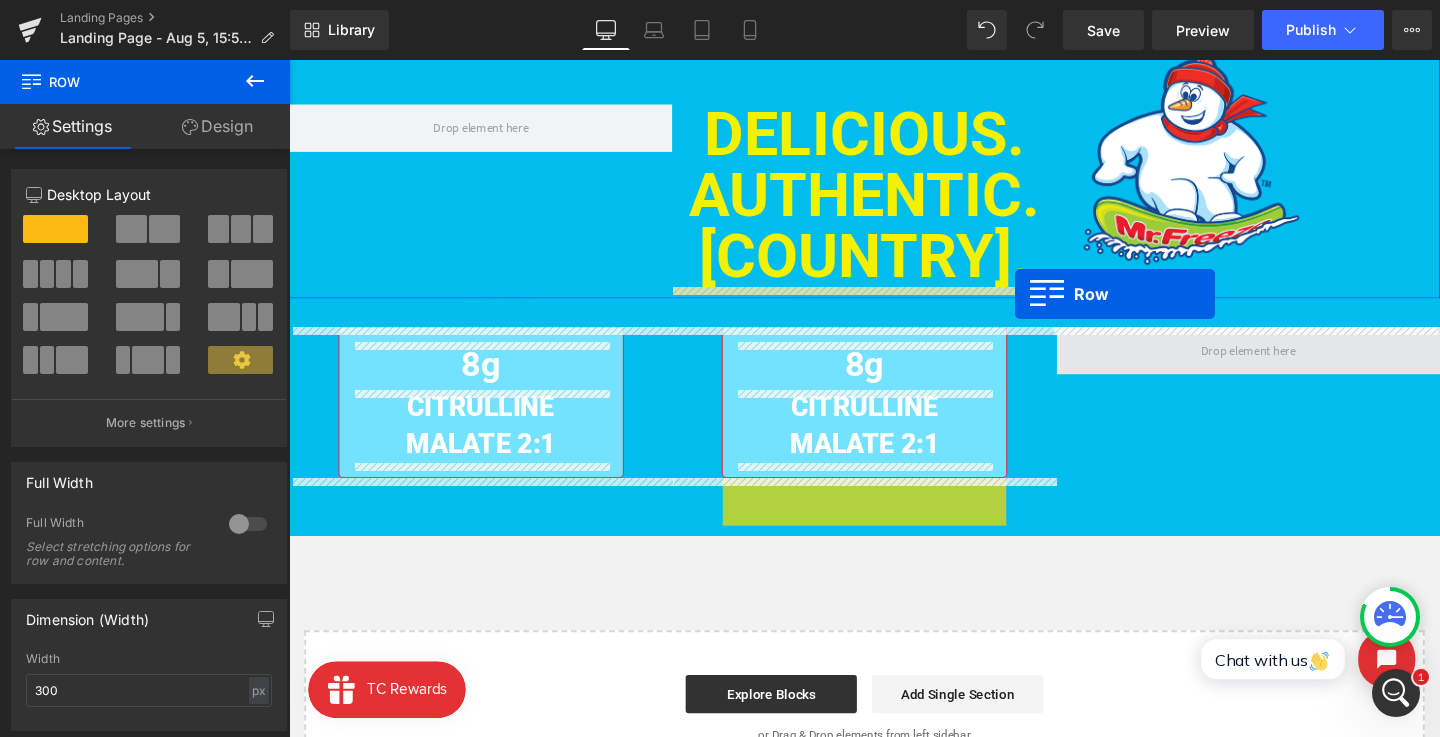 drag, startPoint x: 776, startPoint y: 478, endPoint x: 1139, endPoint y: 349, distance: 385.24017 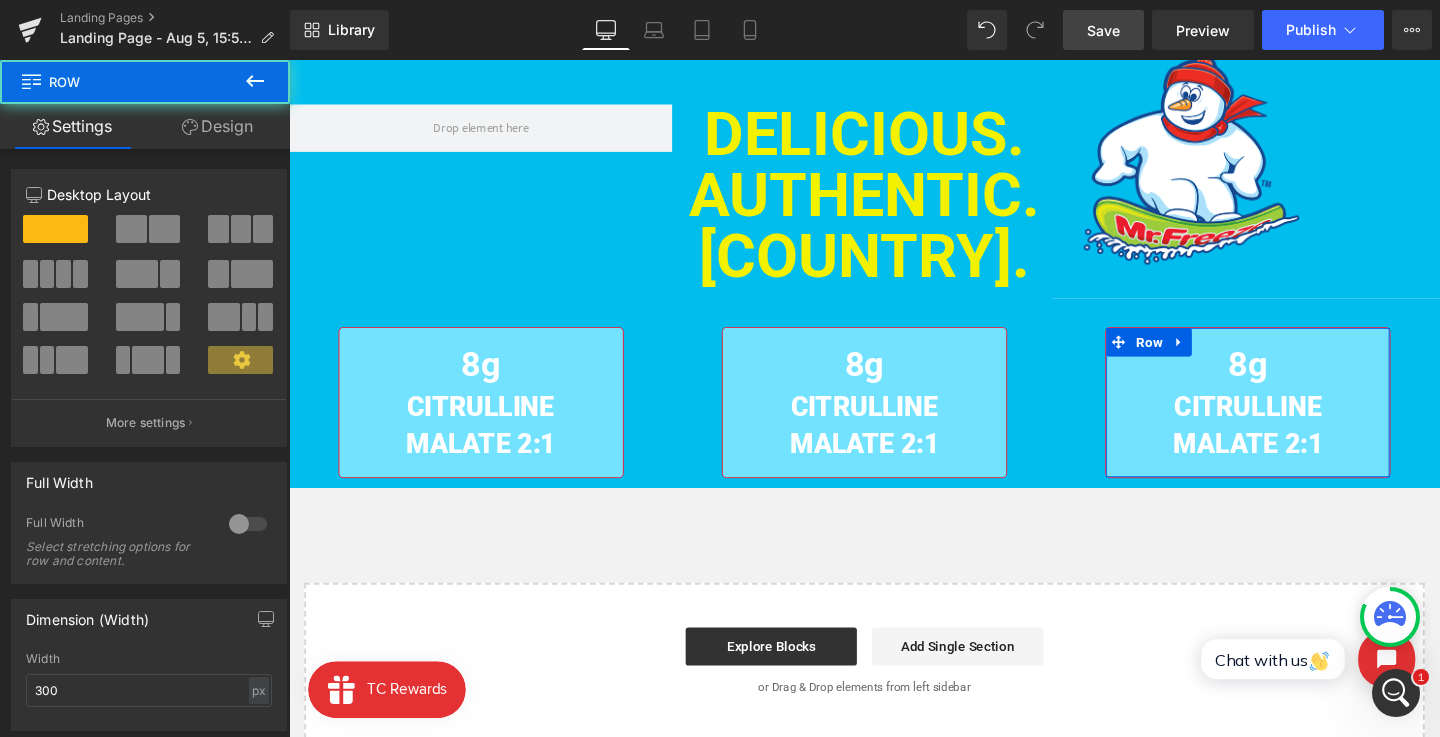 drag, startPoint x: 1092, startPoint y: 26, endPoint x: 494, endPoint y: 23, distance: 598.0075 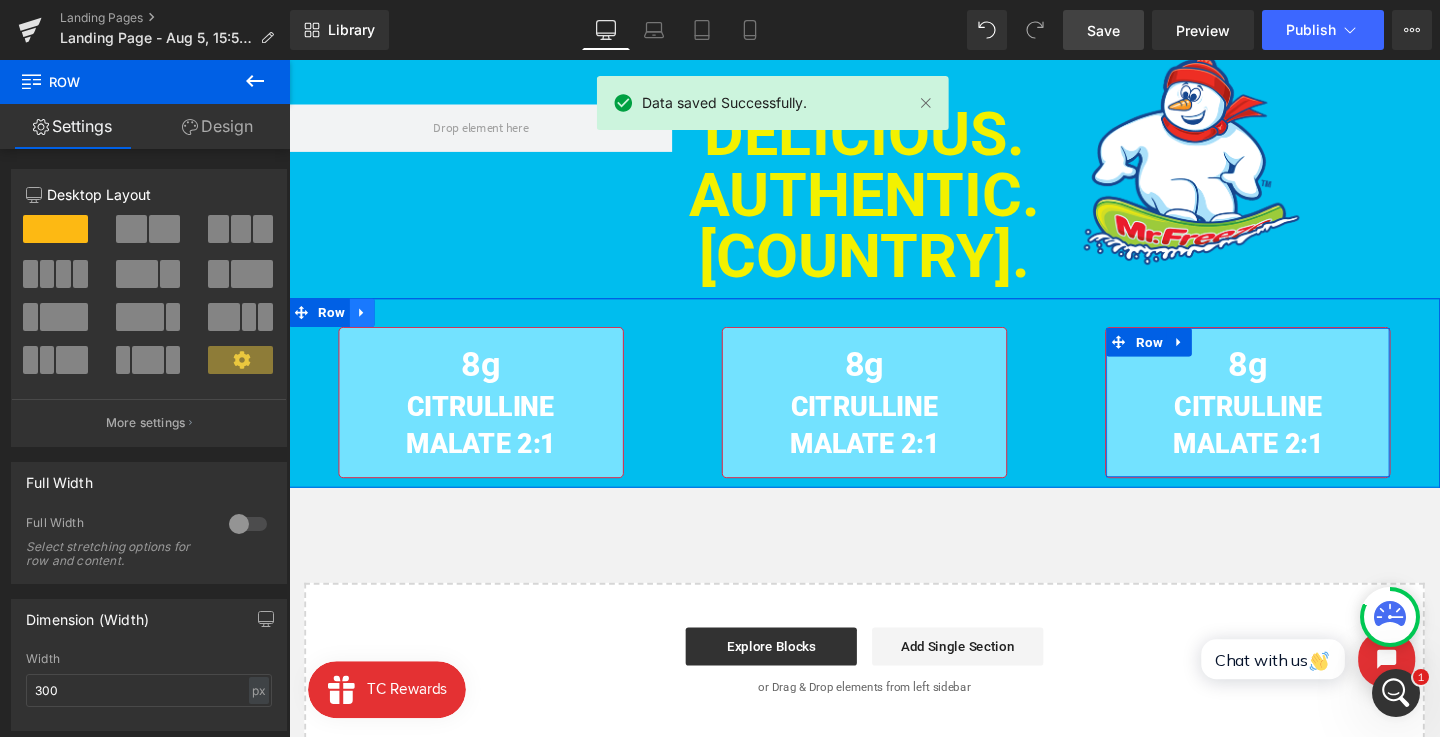 click at bounding box center (366, 326) 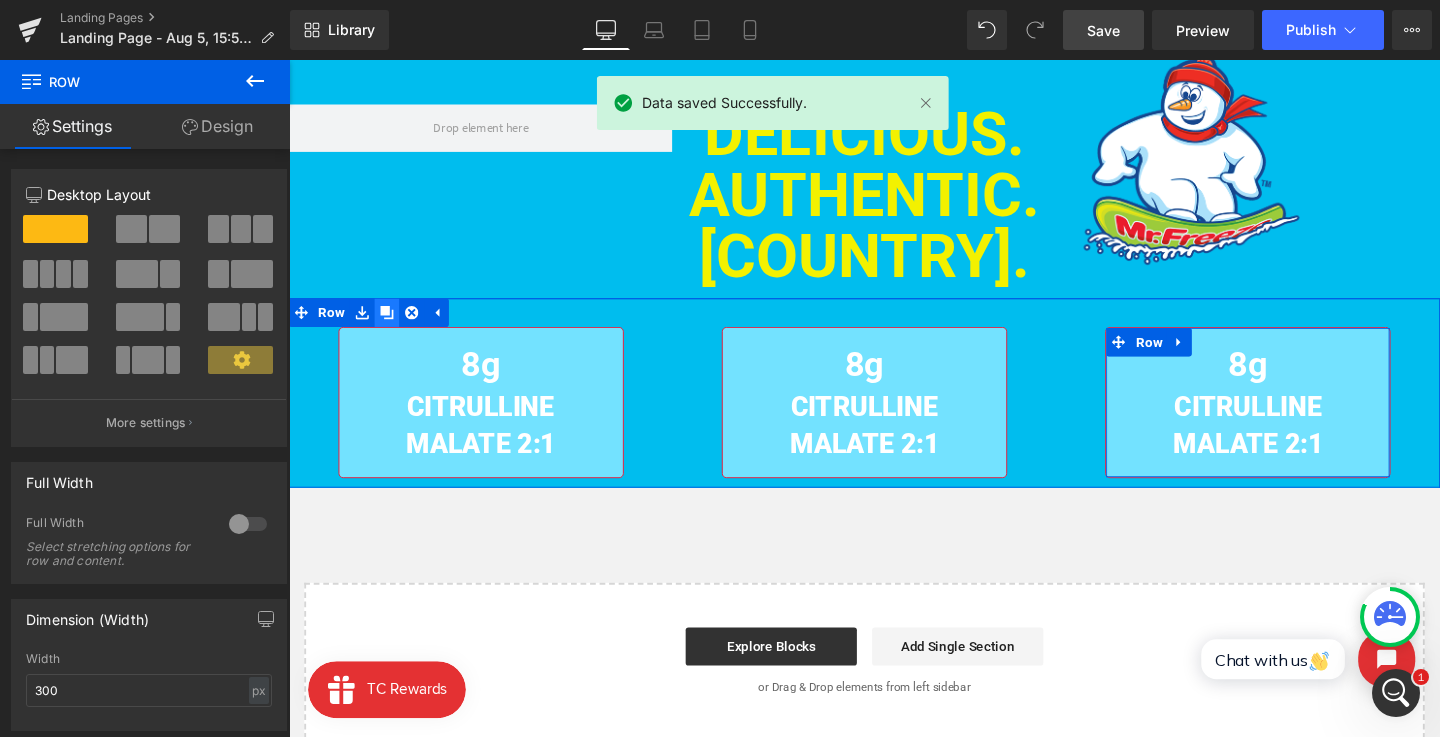 click 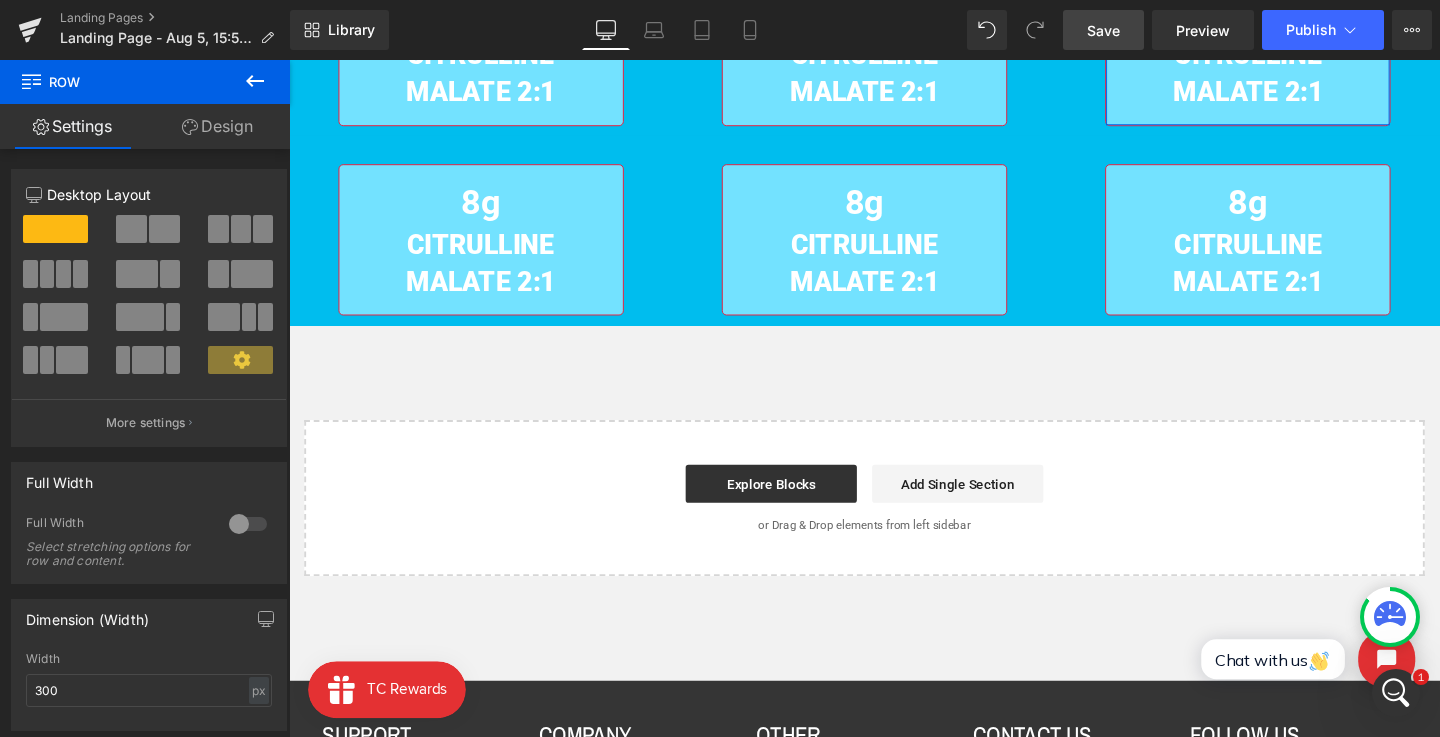 scroll, scrollTop: 903, scrollLeft: 0, axis: vertical 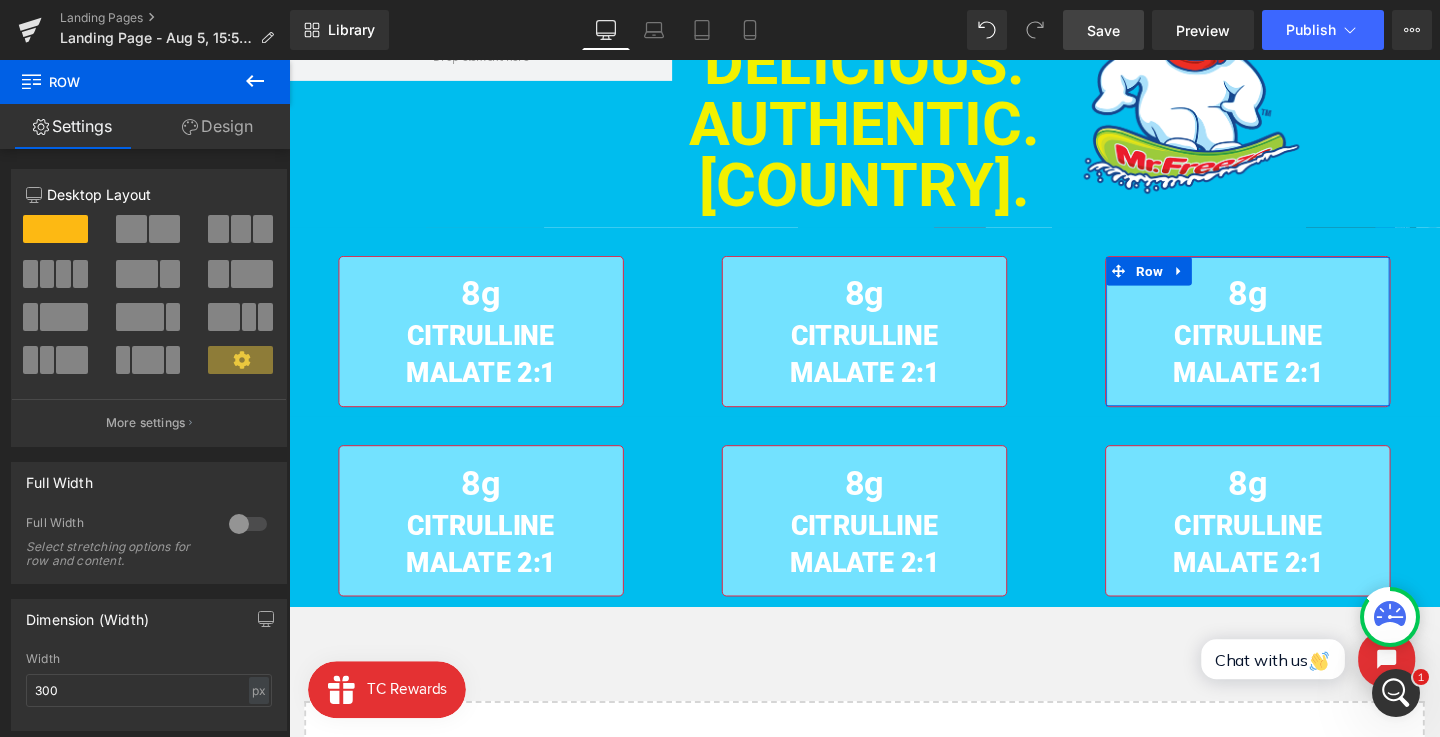 click on "Save" at bounding box center [1103, 30] 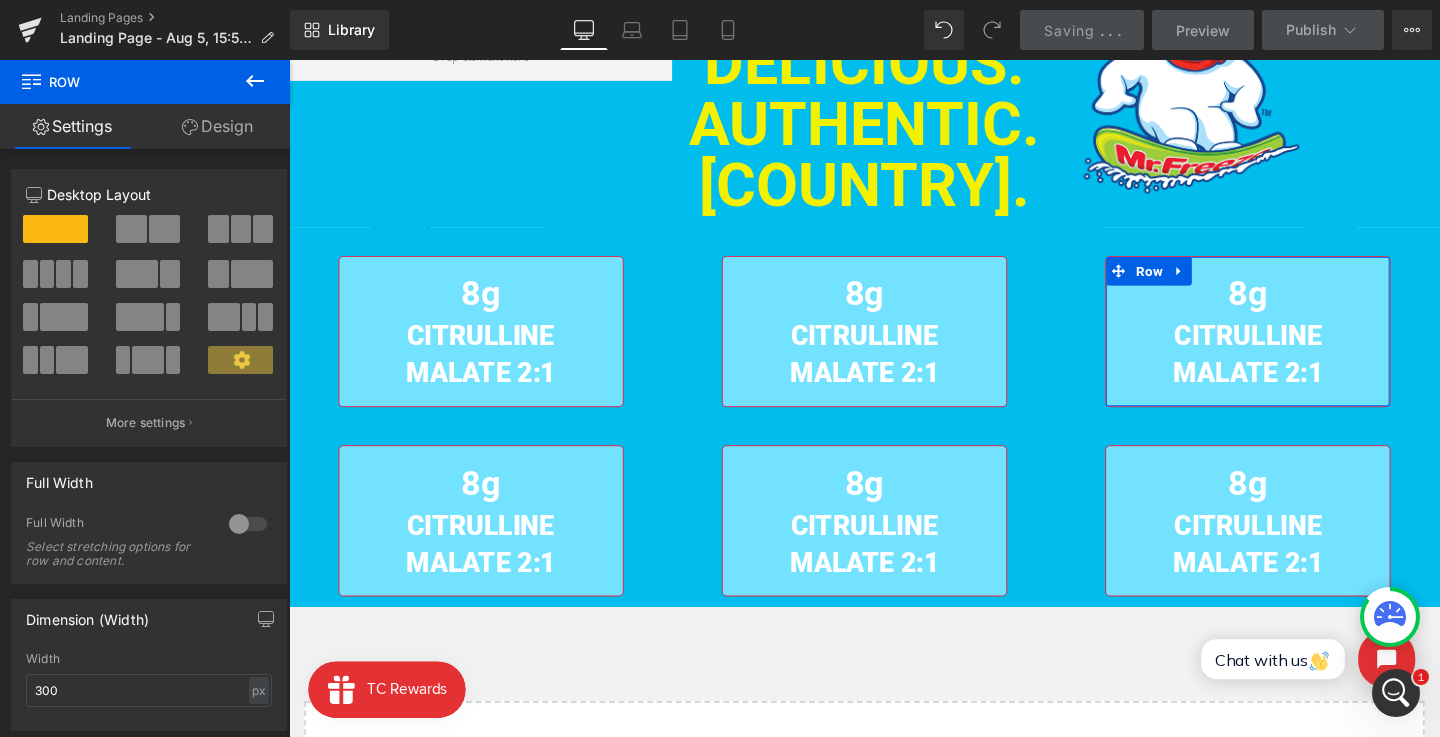 scroll, scrollTop: 889, scrollLeft: 0, axis: vertical 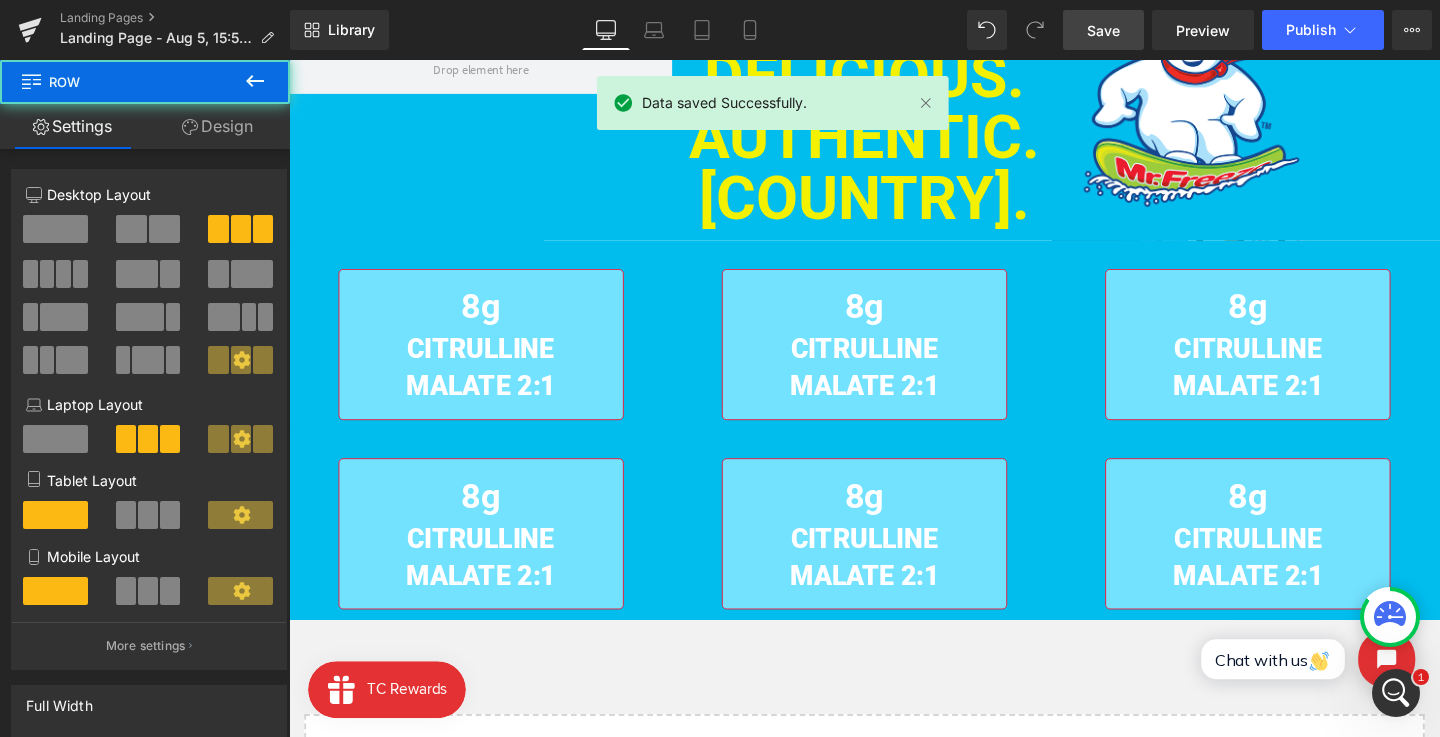 click on "8g Heading
CITRULLINE MALATE 2:1
Text Block
Row" at bounding box center (490, 359) 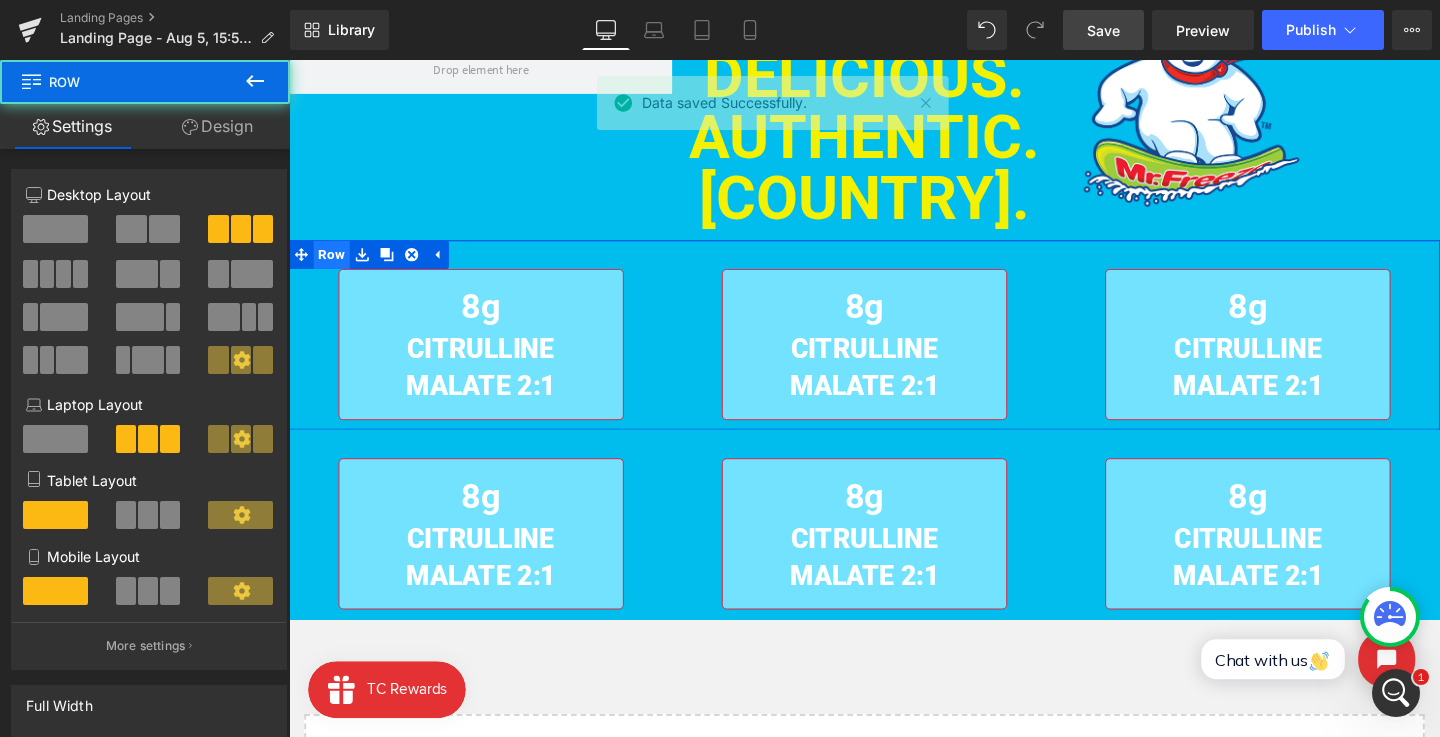 click on "Row" at bounding box center [334, 265] 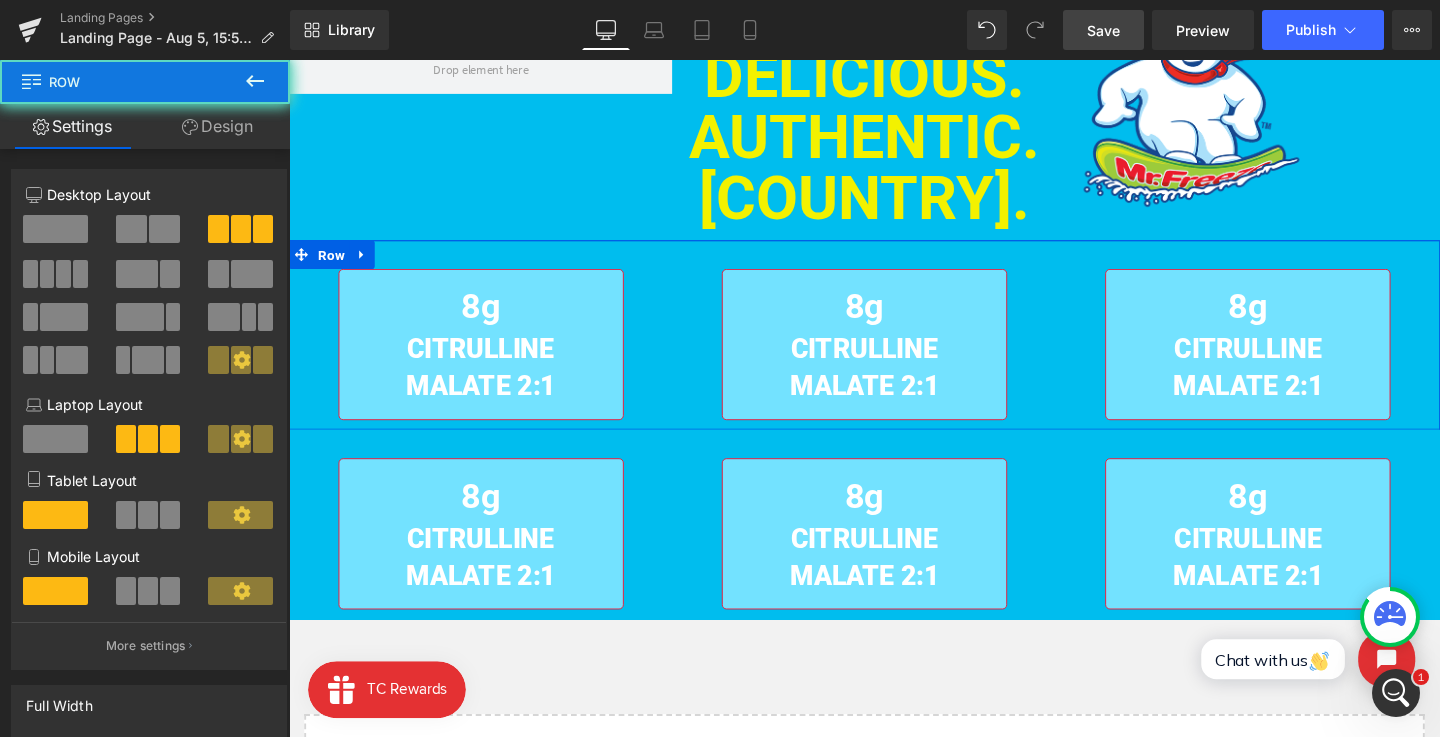 click 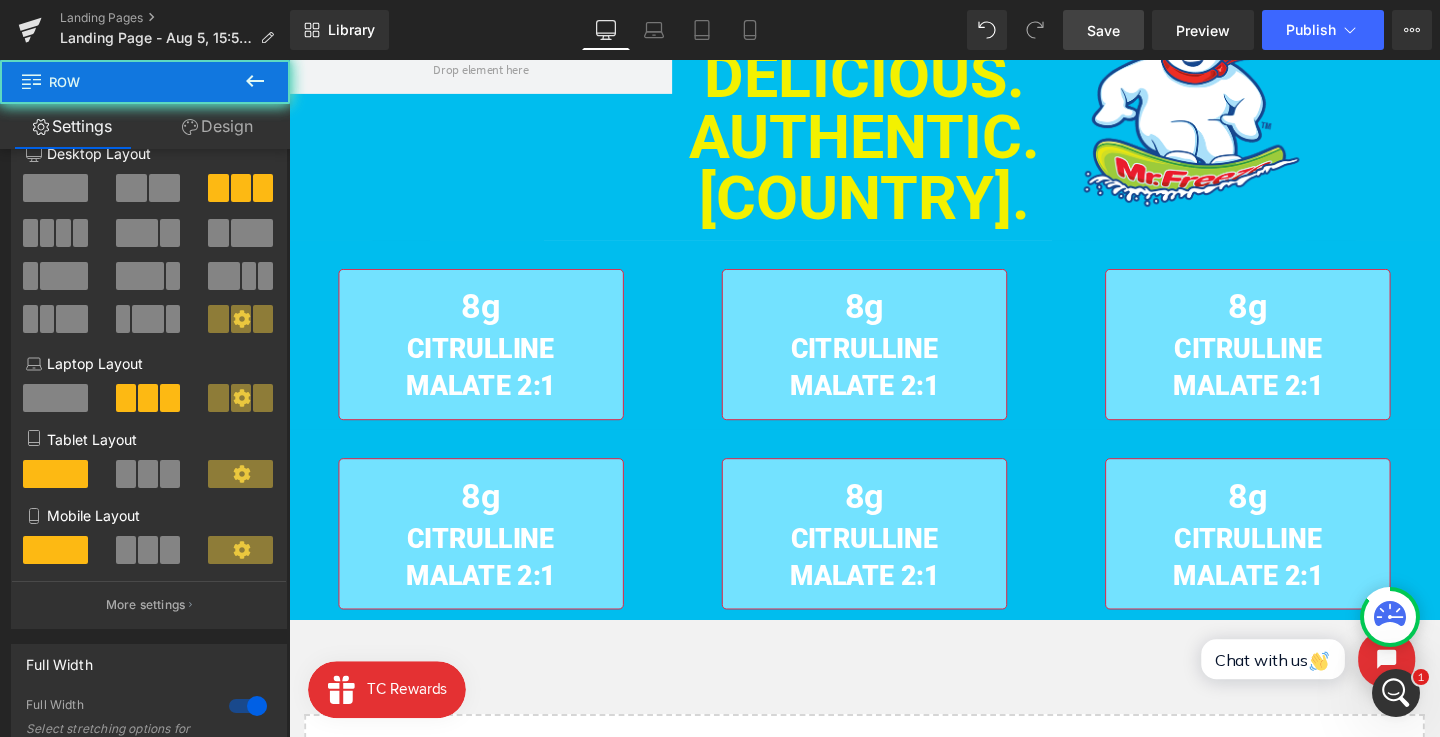 scroll, scrollTop: 320, scrollLeft: 0, axis: vertical 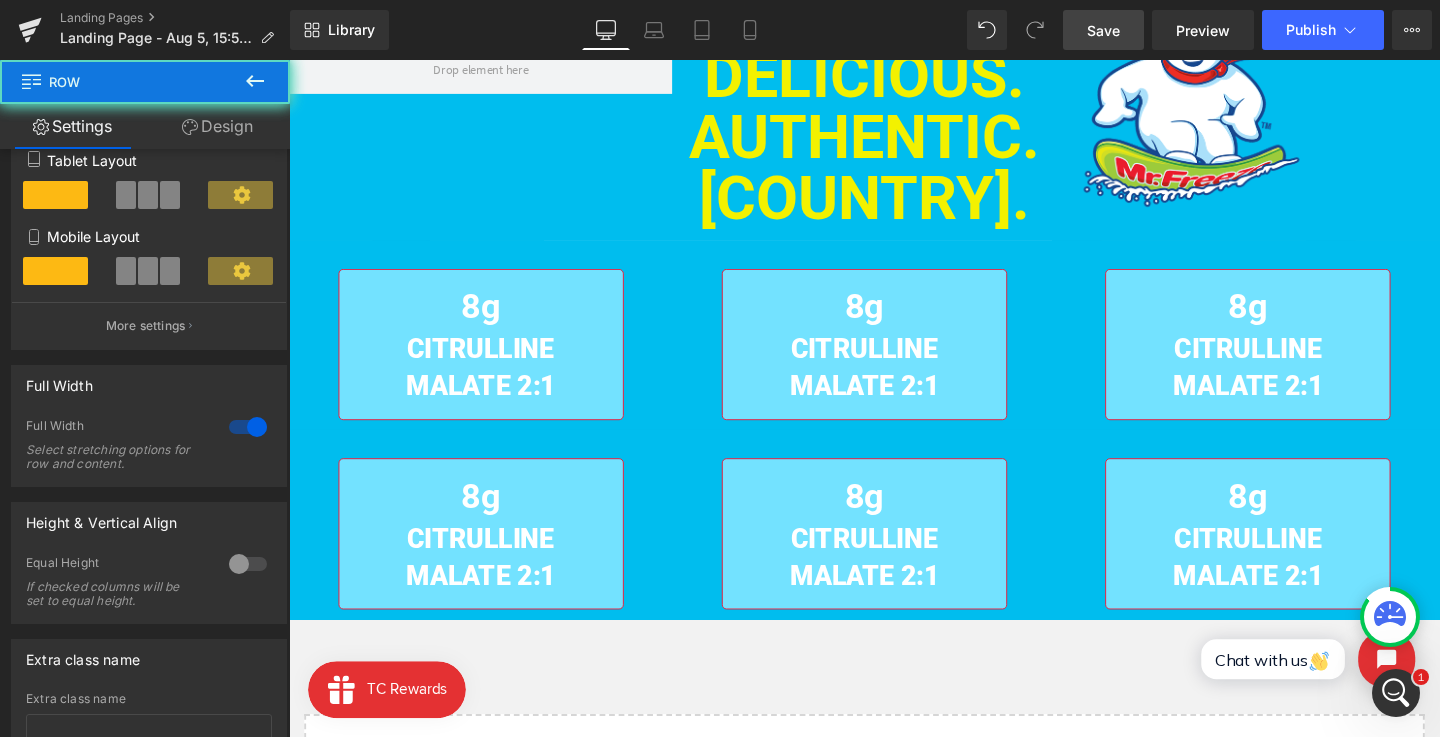click at bounding box center [248, 427] 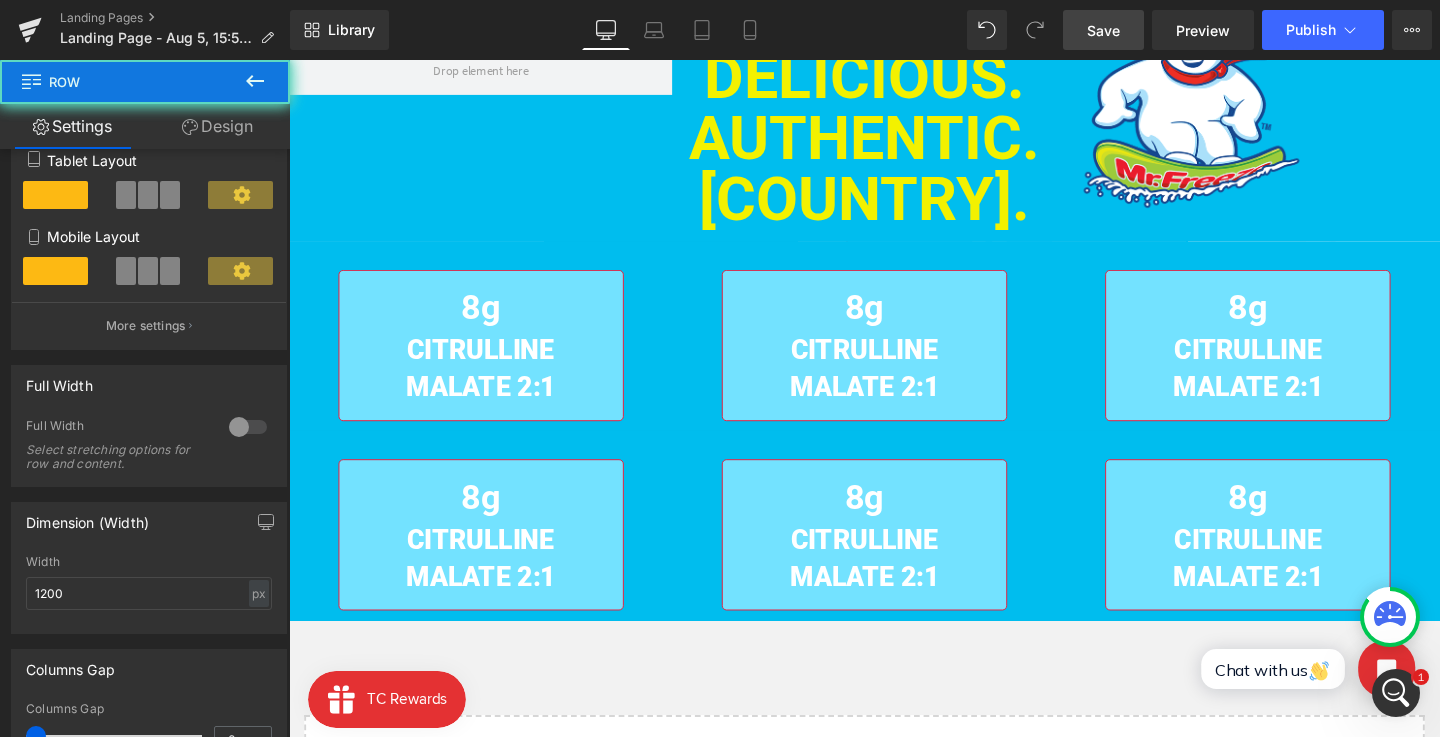 click at bounding box center (248, 427) 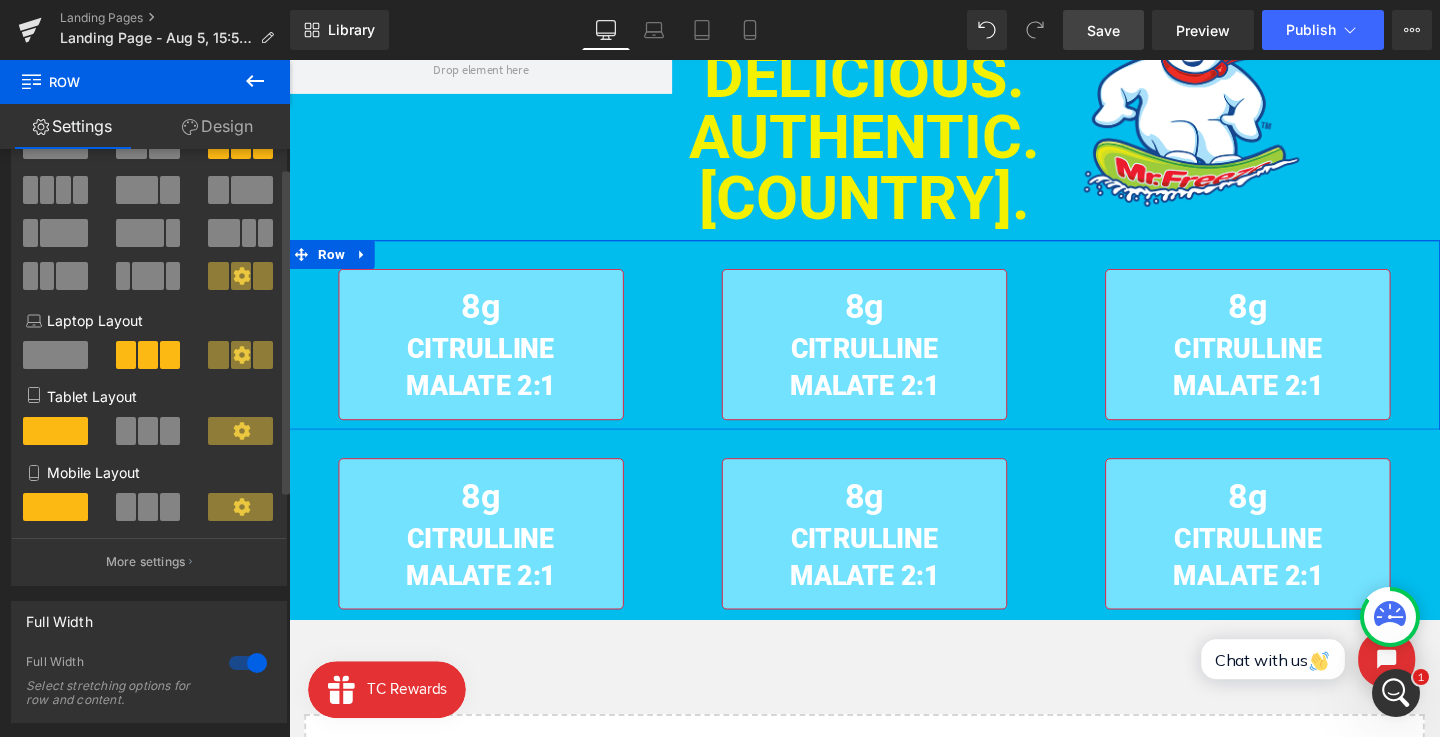 scroll, scrollTop: 0, scrollLeft: 0, axis: both 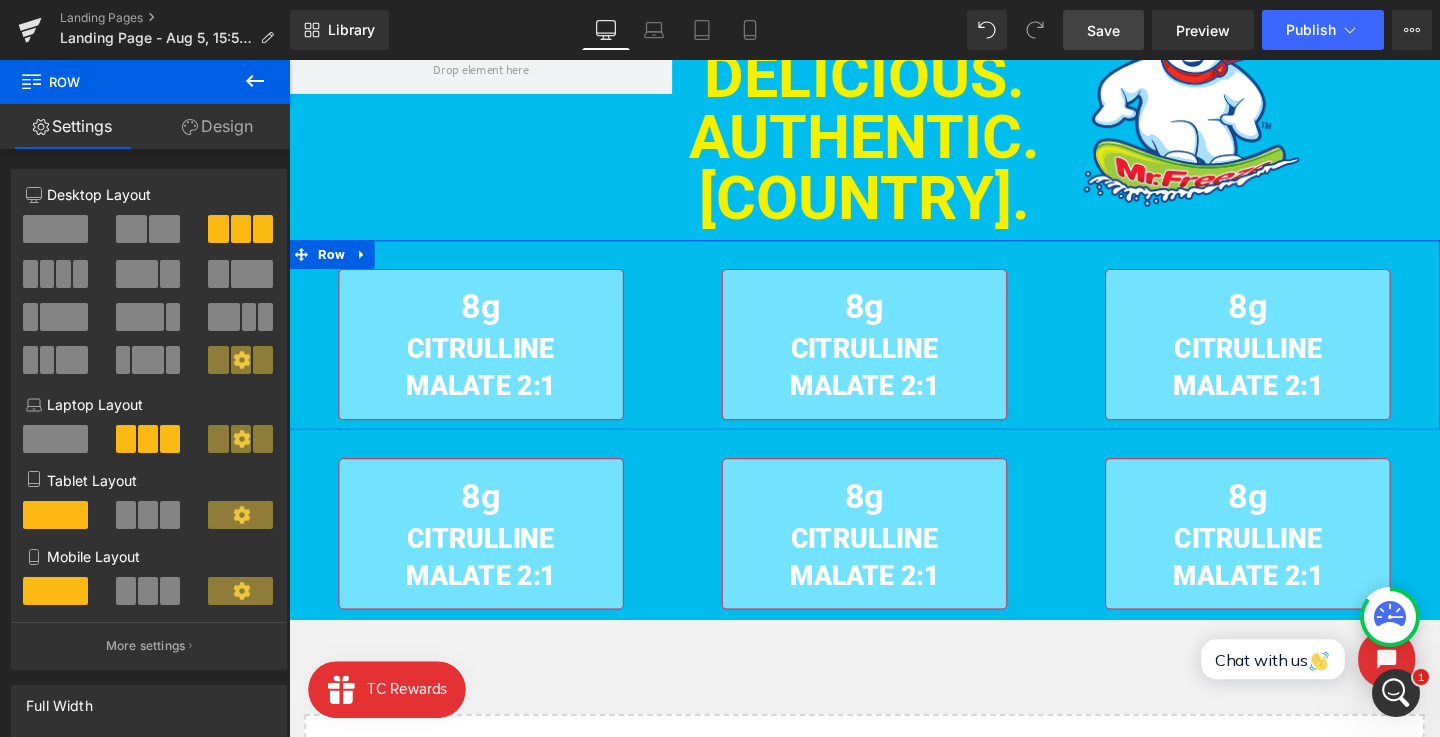 click on "Design" at bounding box center [217, 126] 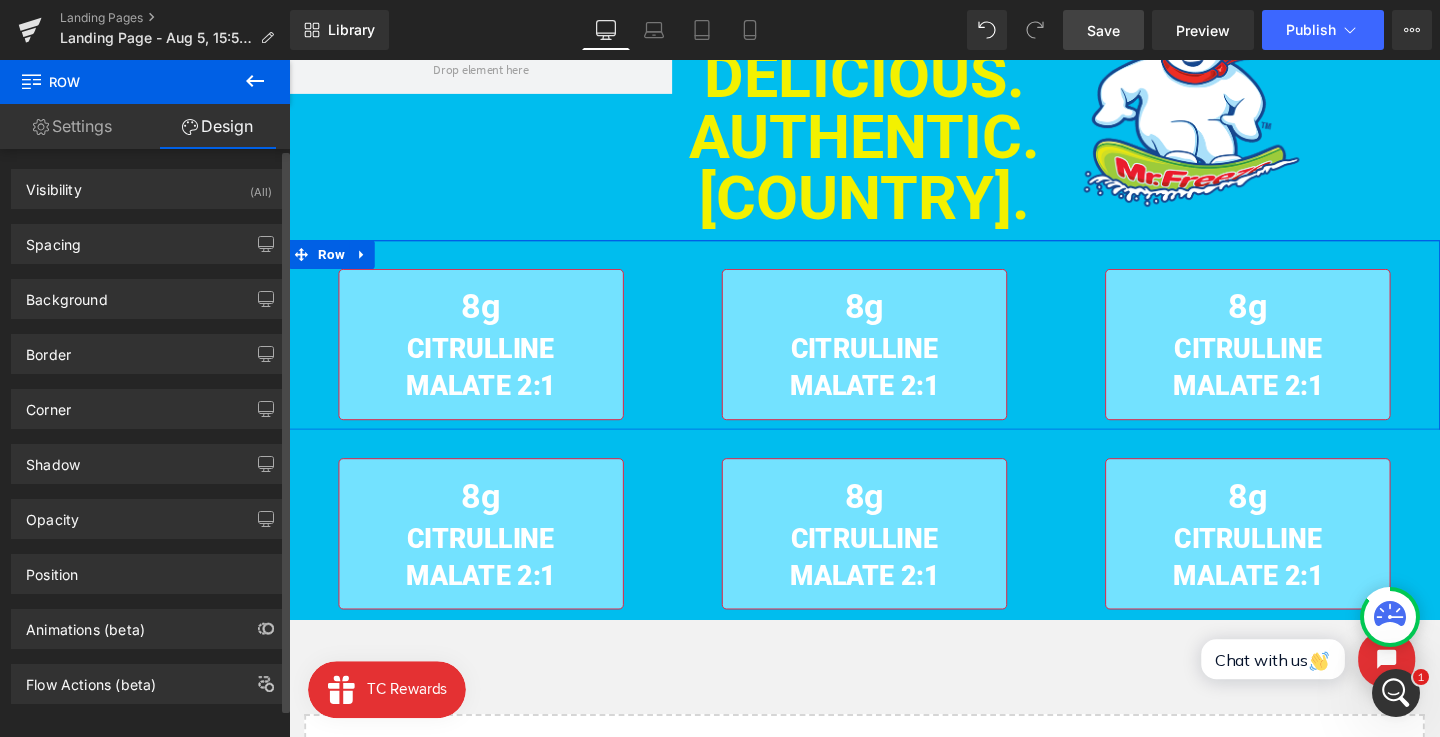 type on "0" 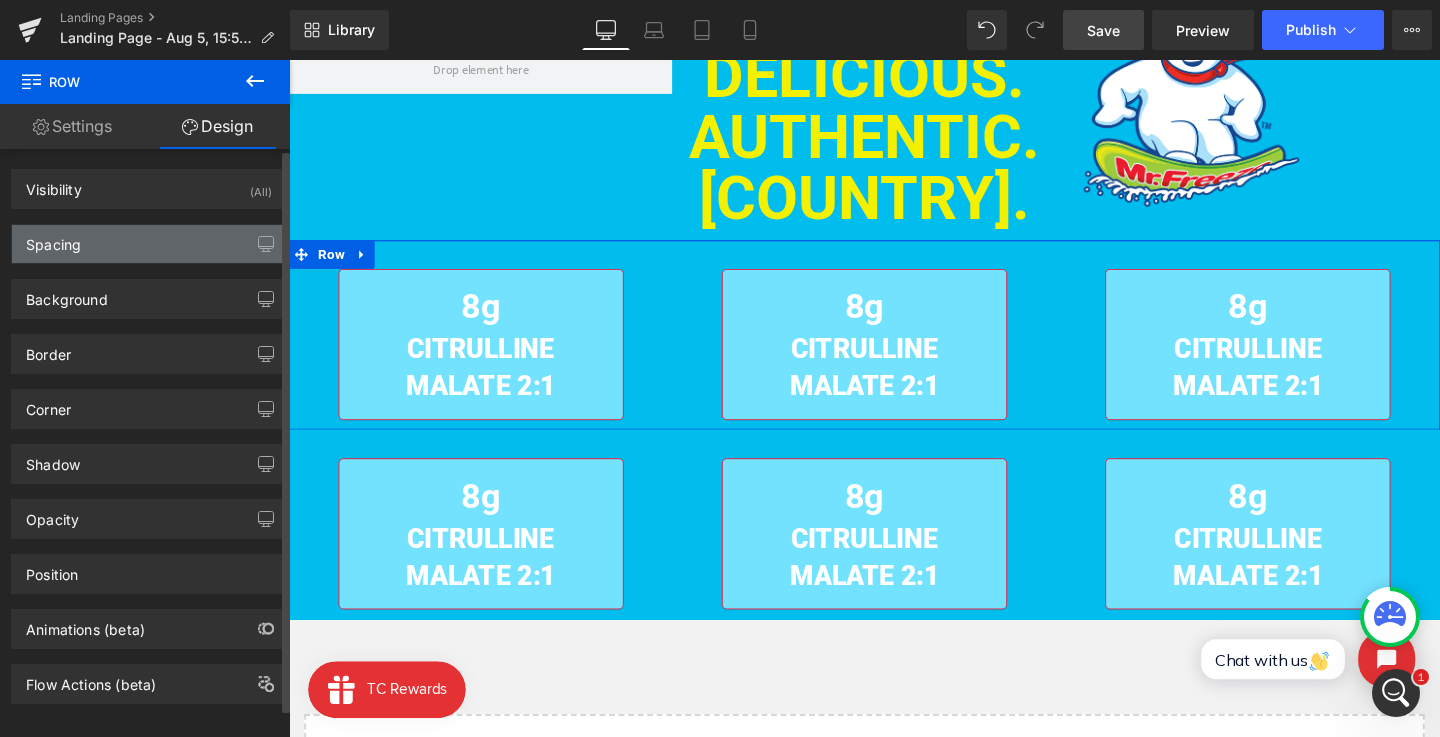 click on "Spacing" at bounding box center (149, 244) 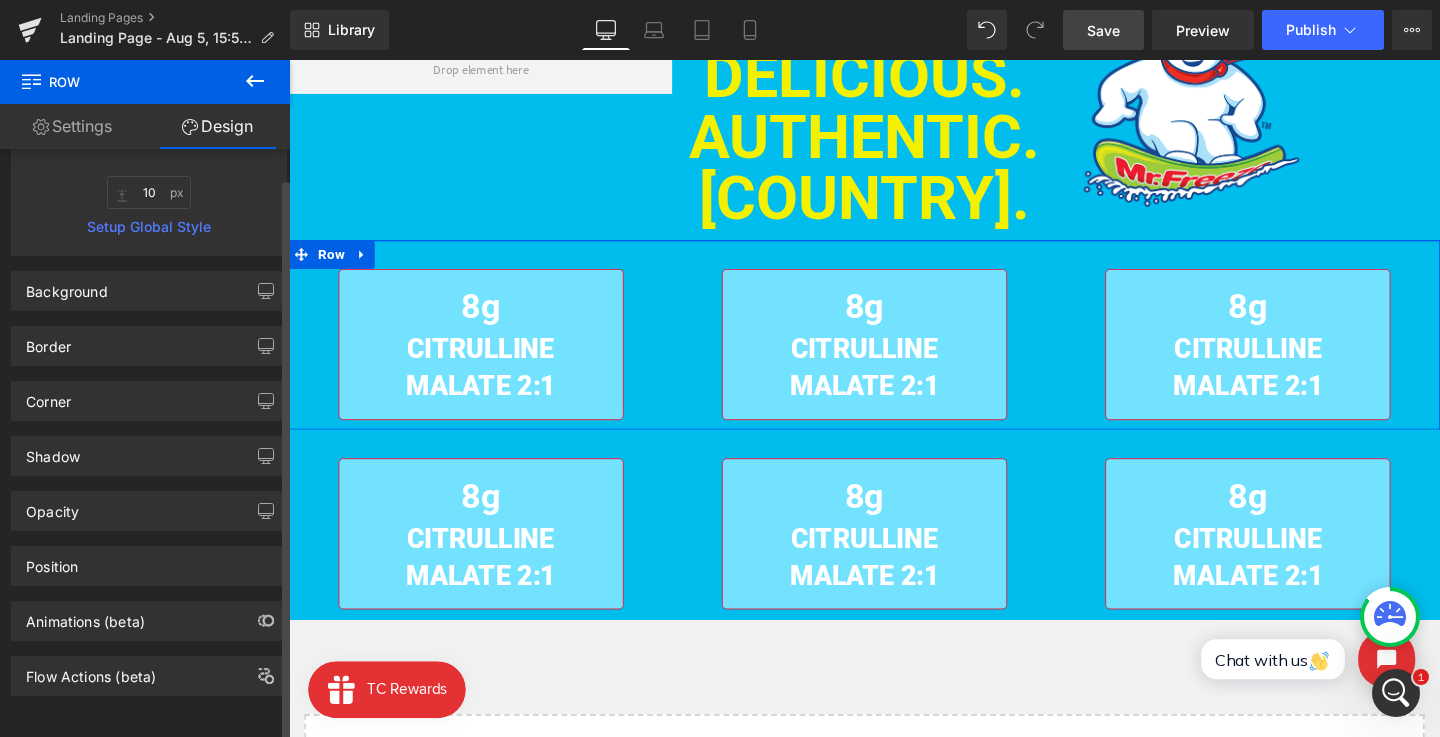 scroll, scrollTop: 439, scrollLeft: 0, axis: vertical 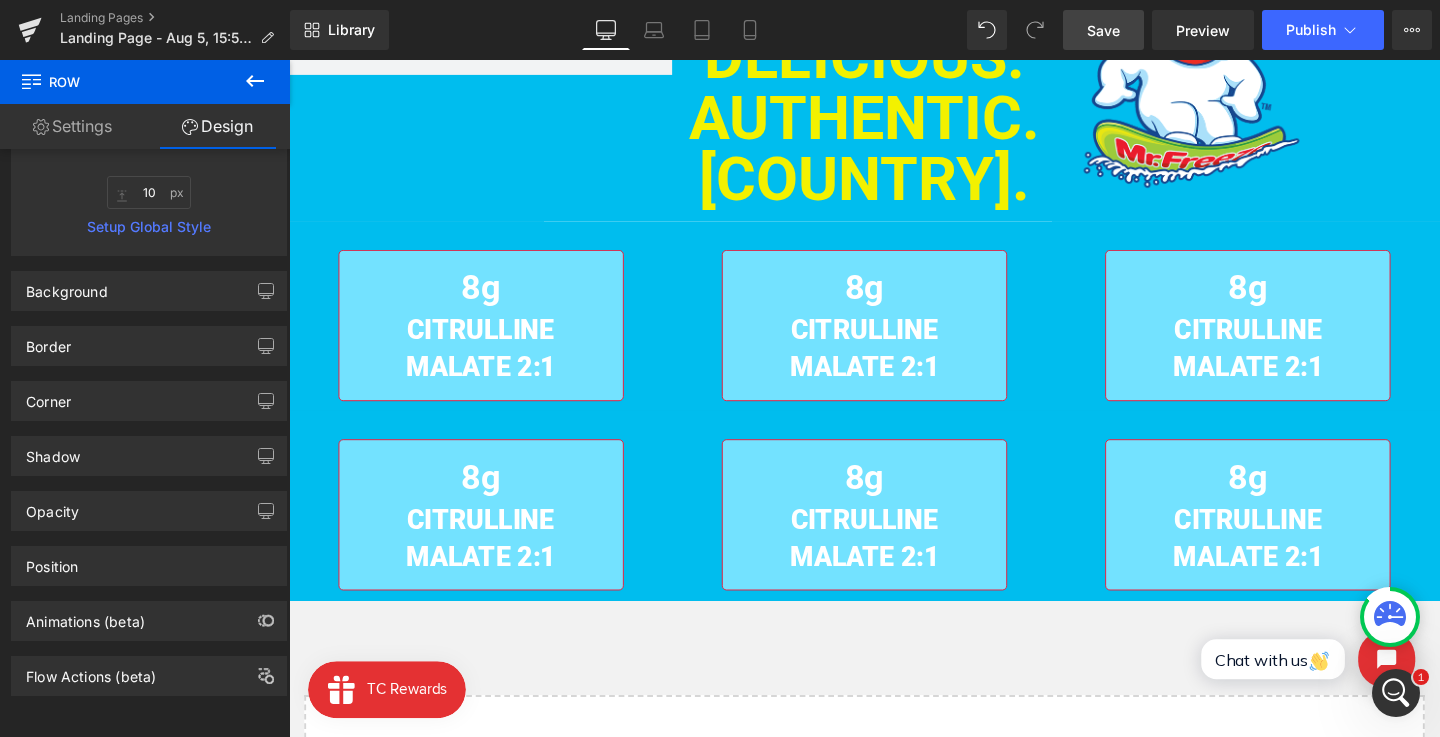 click at bounding box center (255, 82) 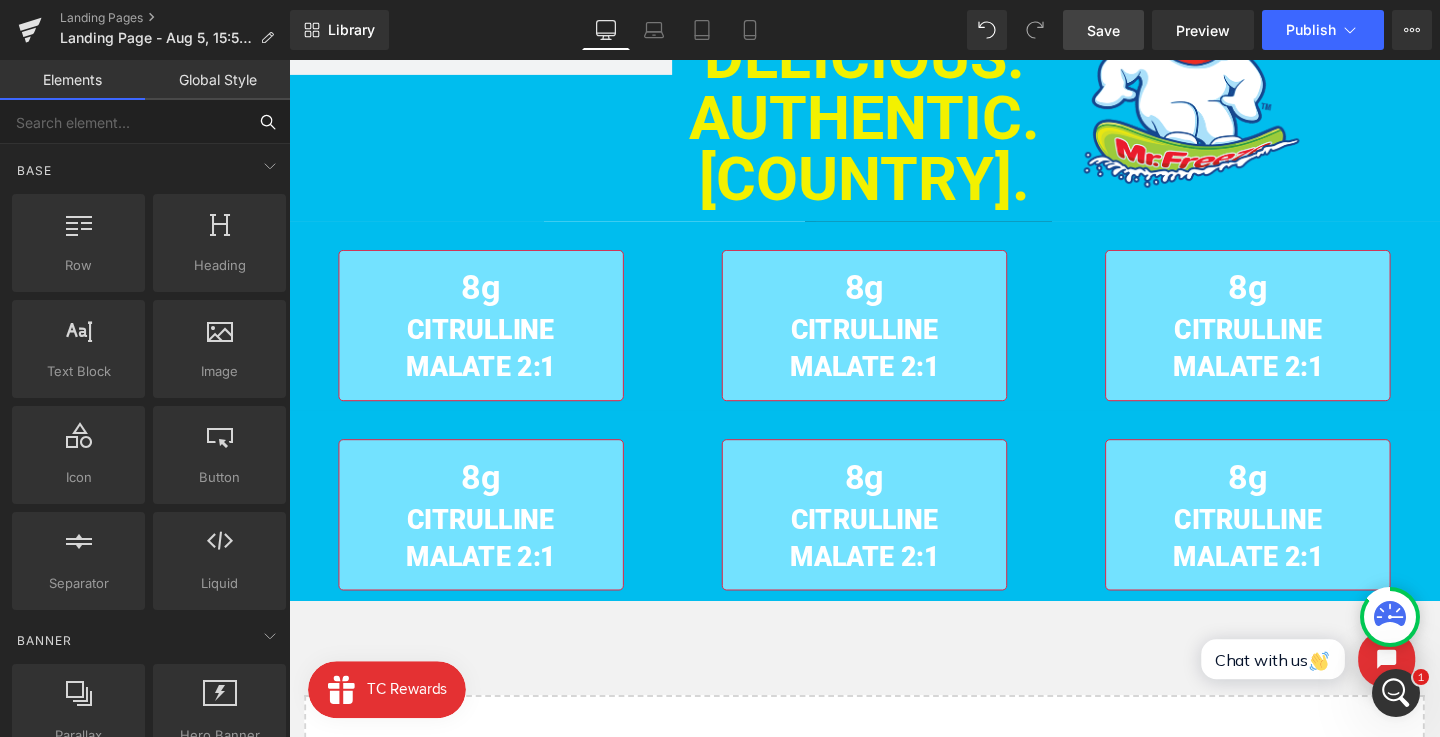 click at bounding box center (123, 122) 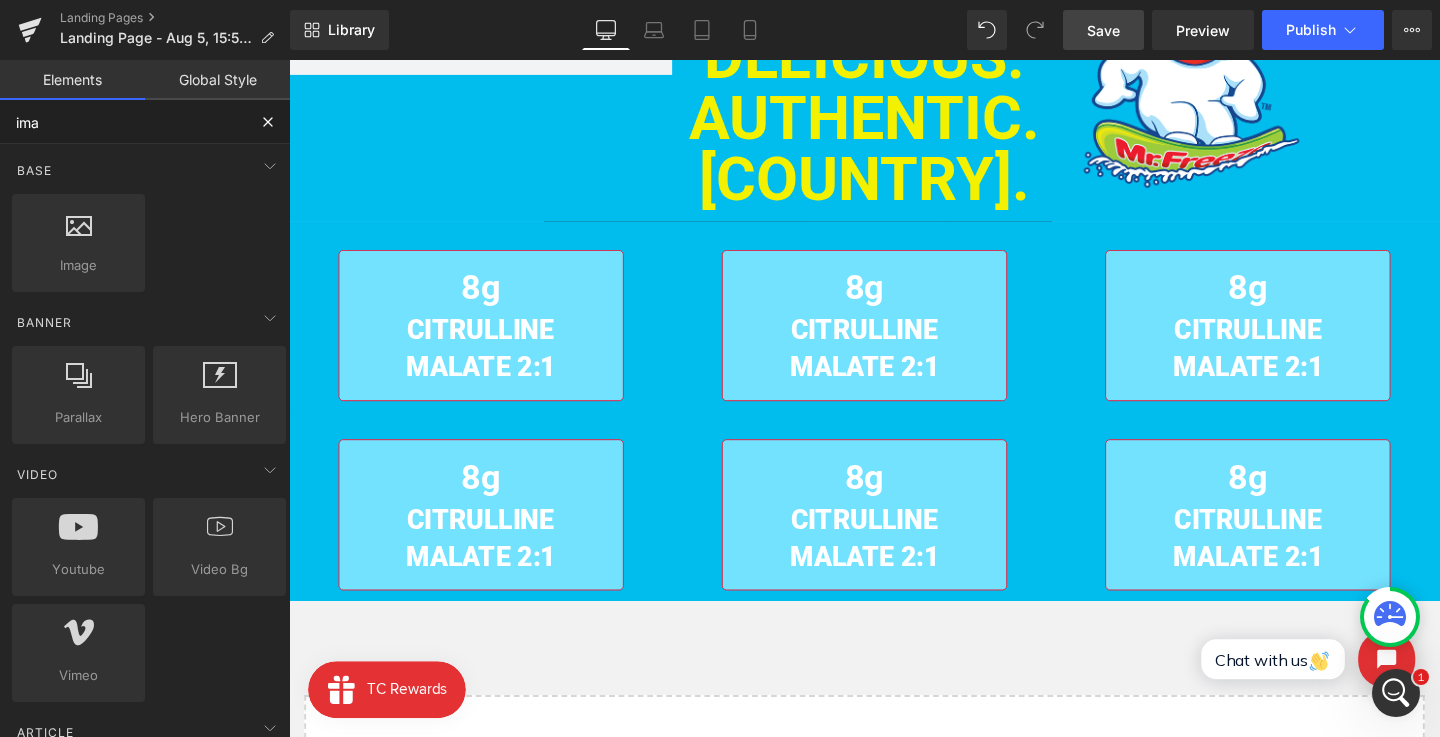 type on "imag" 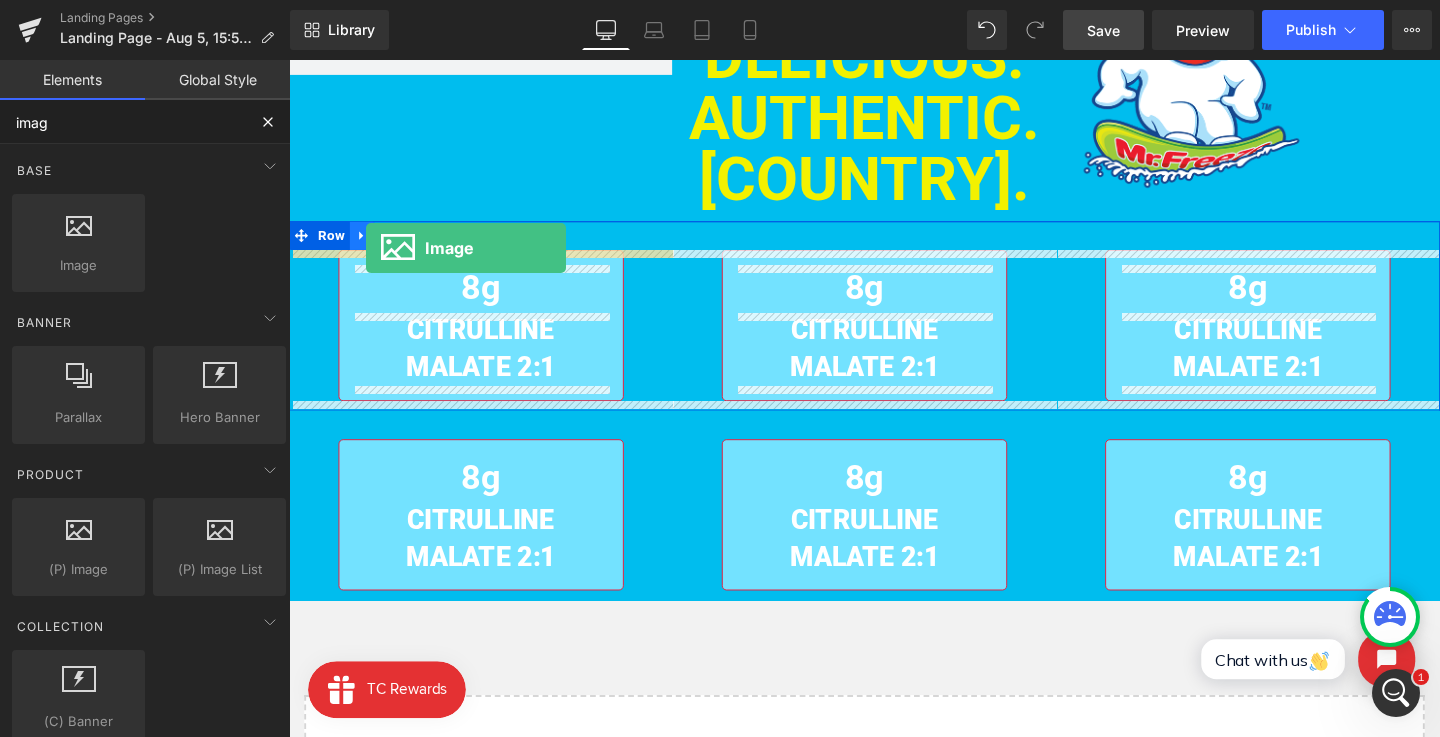 drag, startPoint x: 393, startPoint y: 297, endPoint x: 370, endPoint y: 257, distance: 46.141087 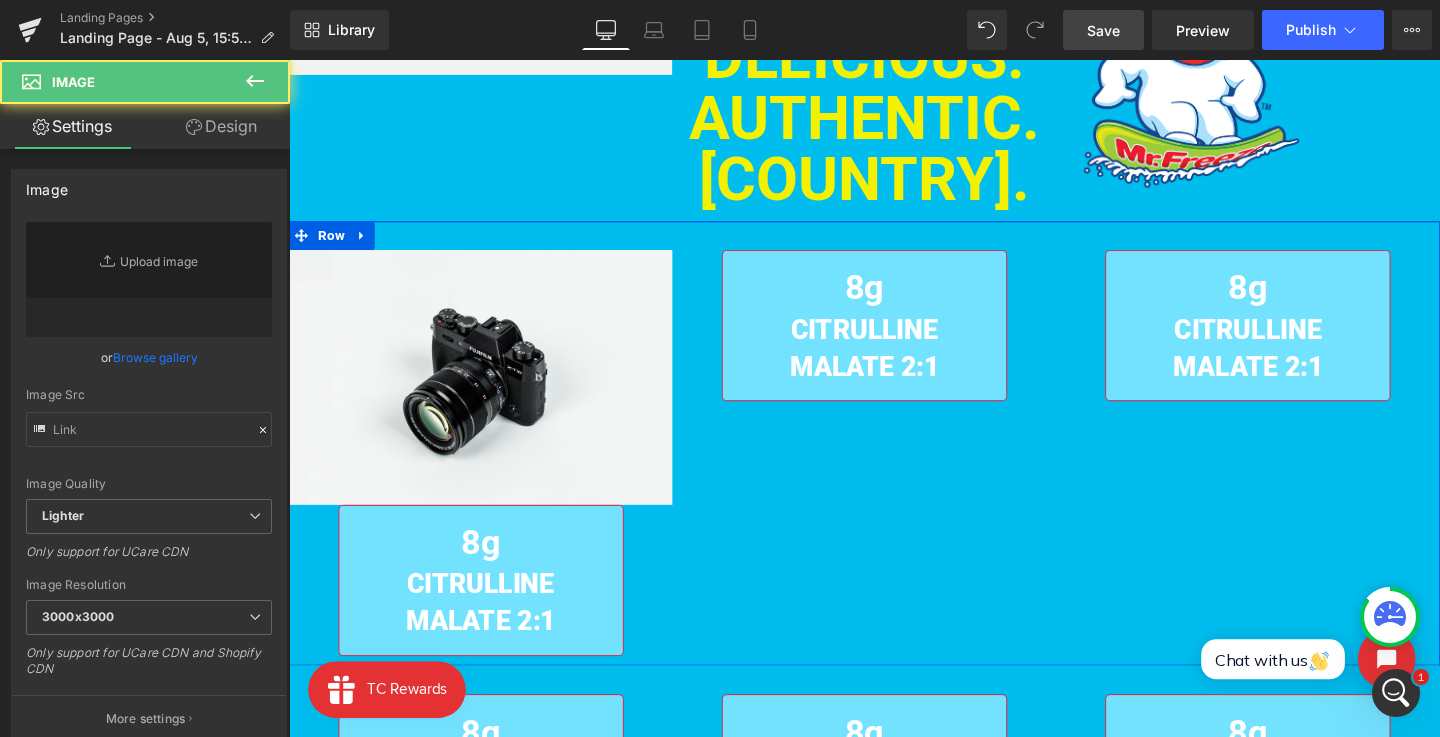 type on "//d1um8515vdn9kb.cloudfront.net/images/parallax.jpg" 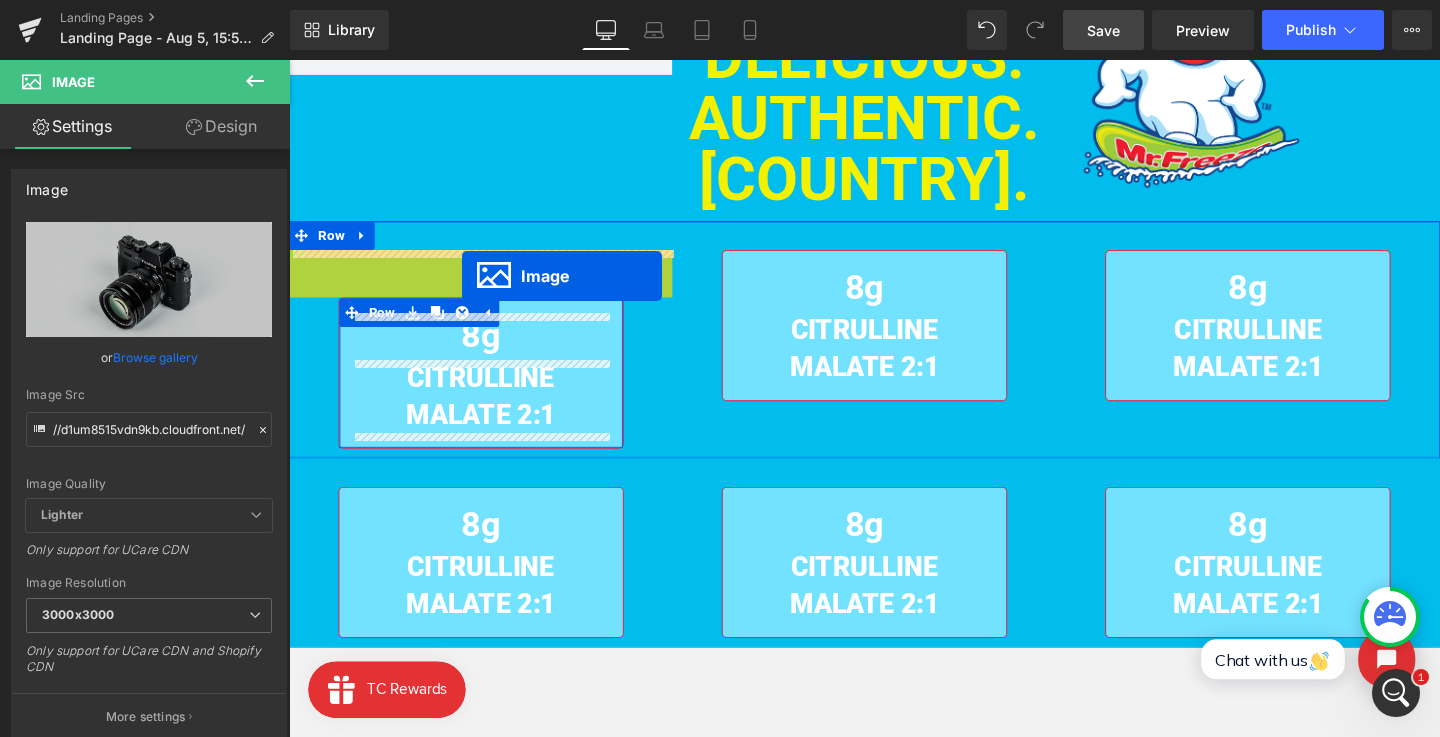 drag, startPoint x: 474, startPoint y: 391, endPoint x: 470, endPoint y: 288, distance: 103.077644 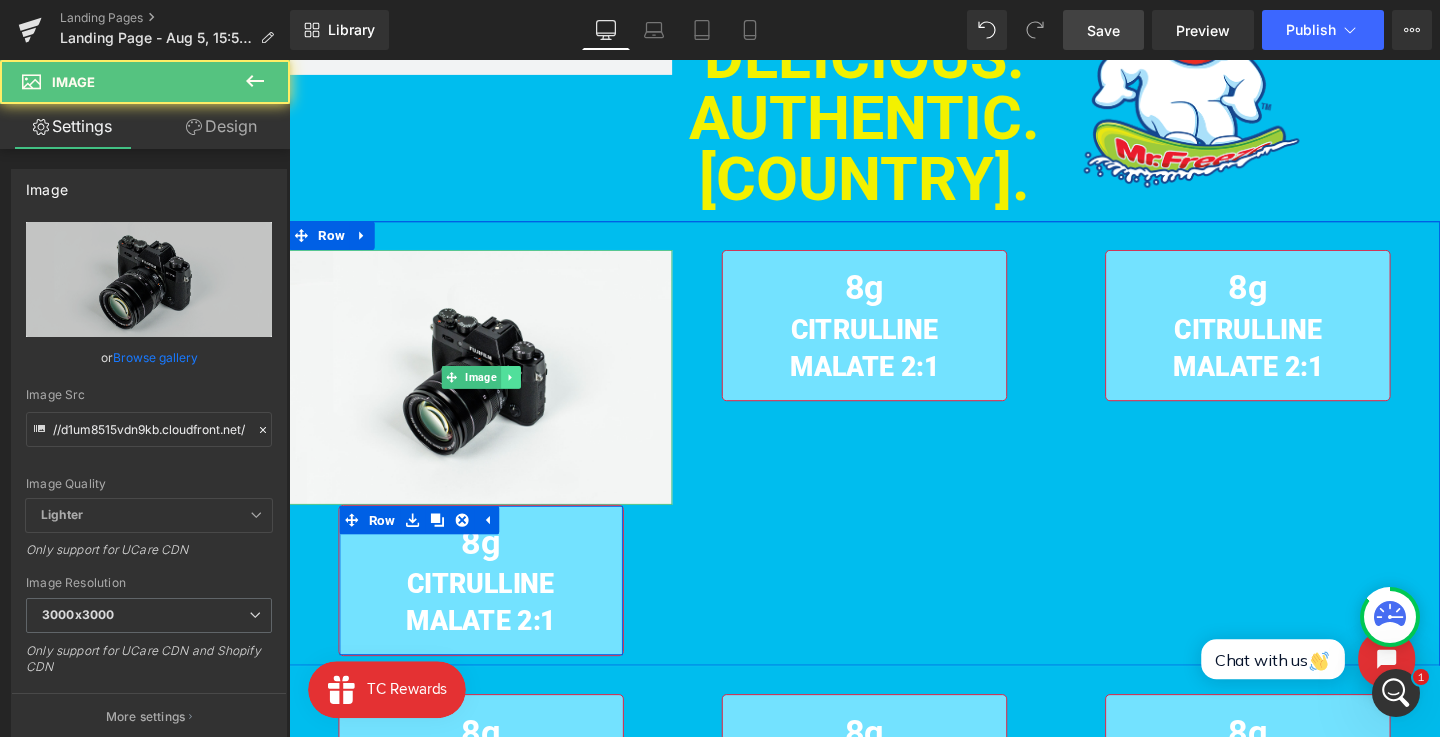 click at bounding box center (521, 394) 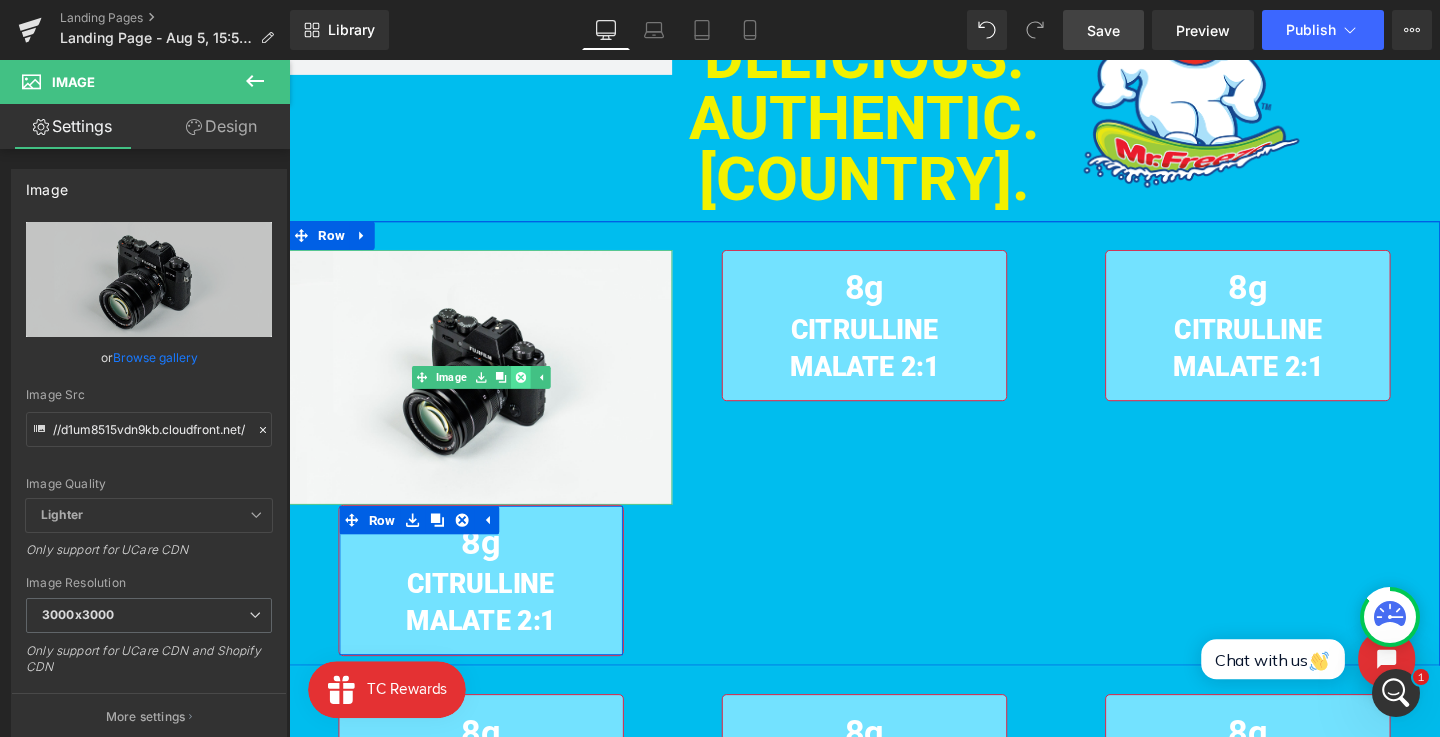 click 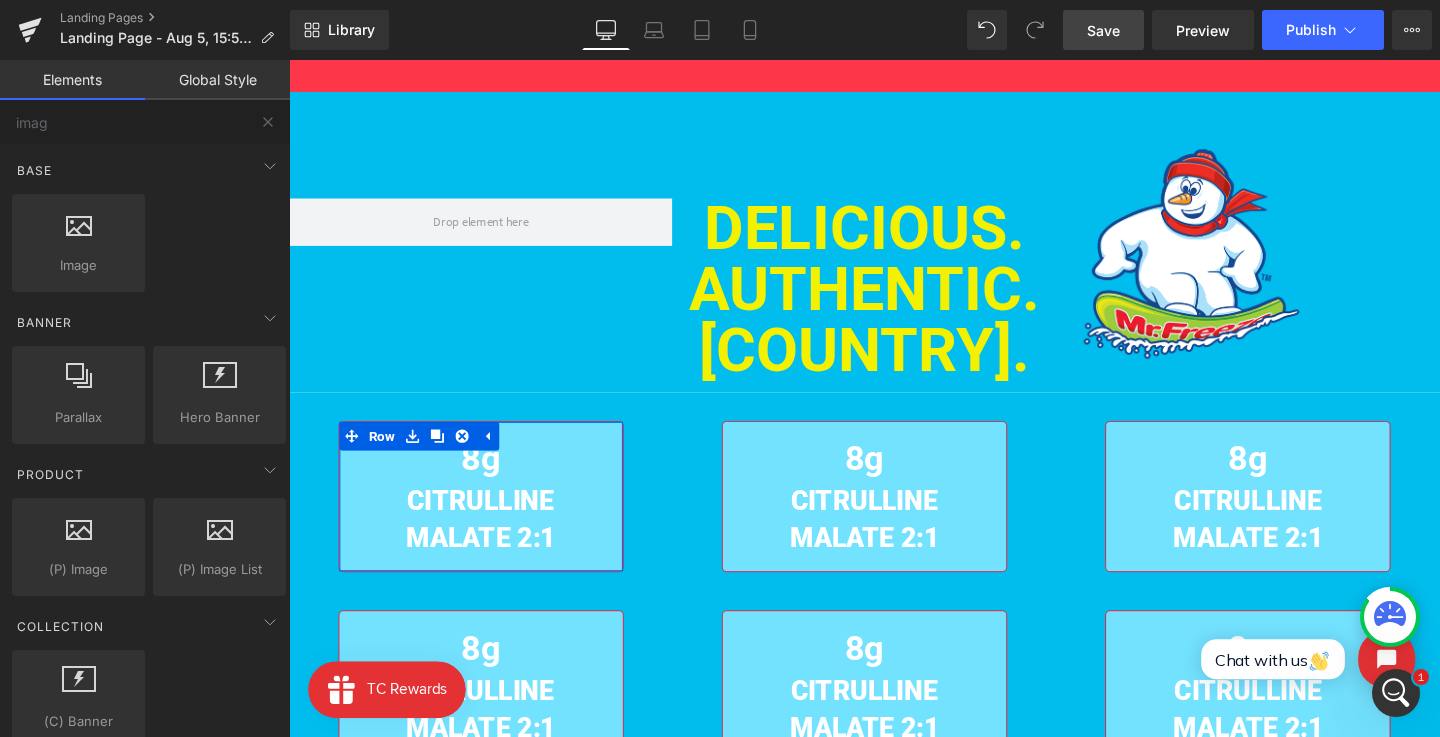 scroll, scrollTop: 728, scrollLeft: 0, axis: vertical 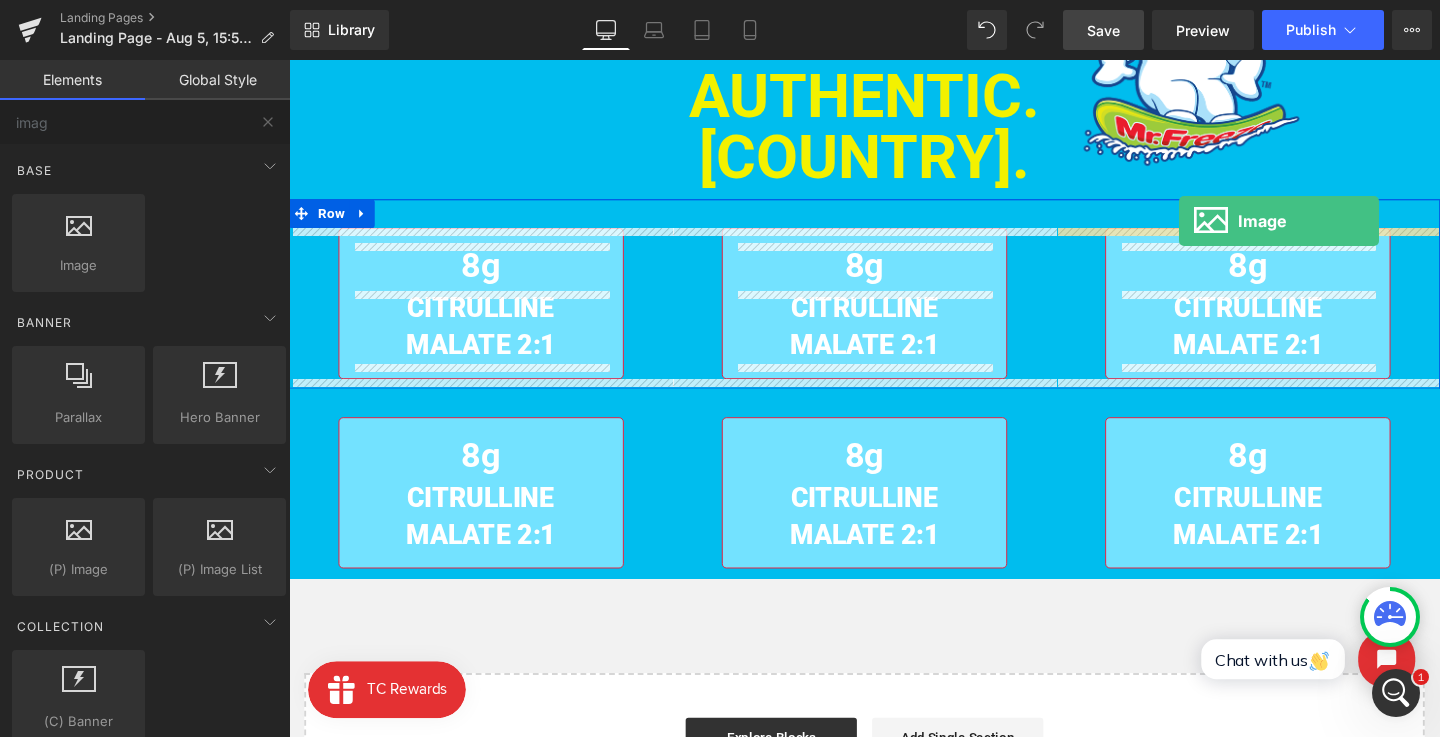 drag, startPoint x: 382, startPoint y: 279, endPoint x: 1227, endPoint y: 240, distance: 845.89954 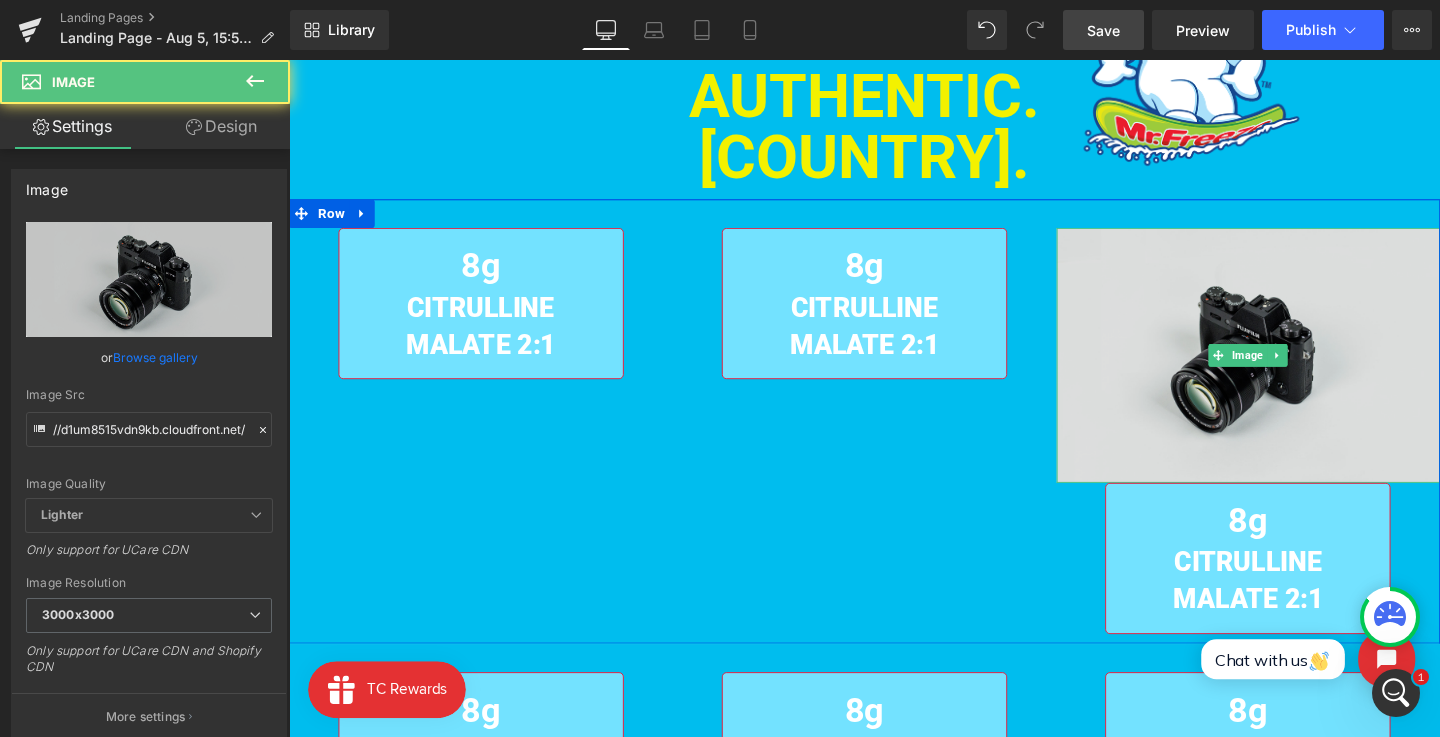 drag, startPoint x: 1238, startPoint y: 338, endPoint x: 434, endPoint y: 258, distance: 807.9703 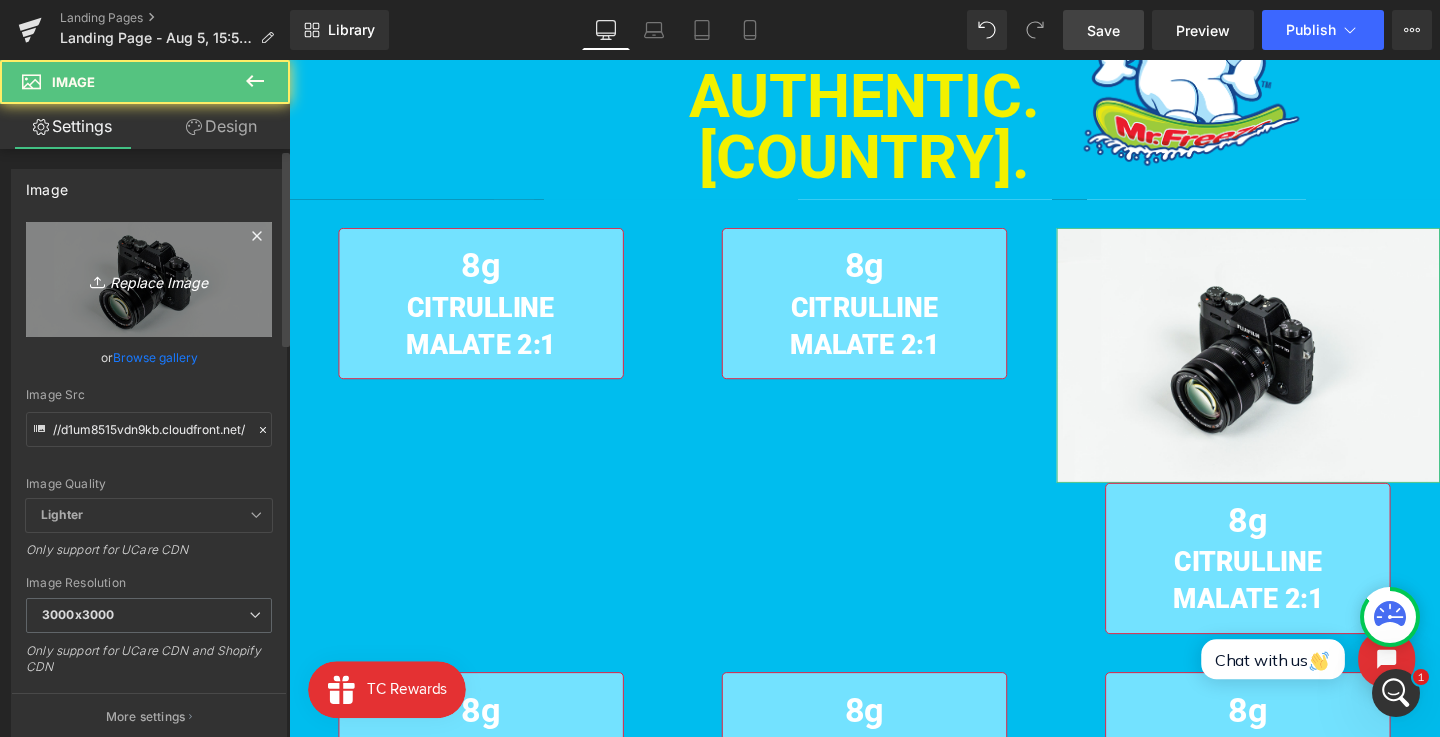 click on "Replace Image" at bounding box center (149, 279) 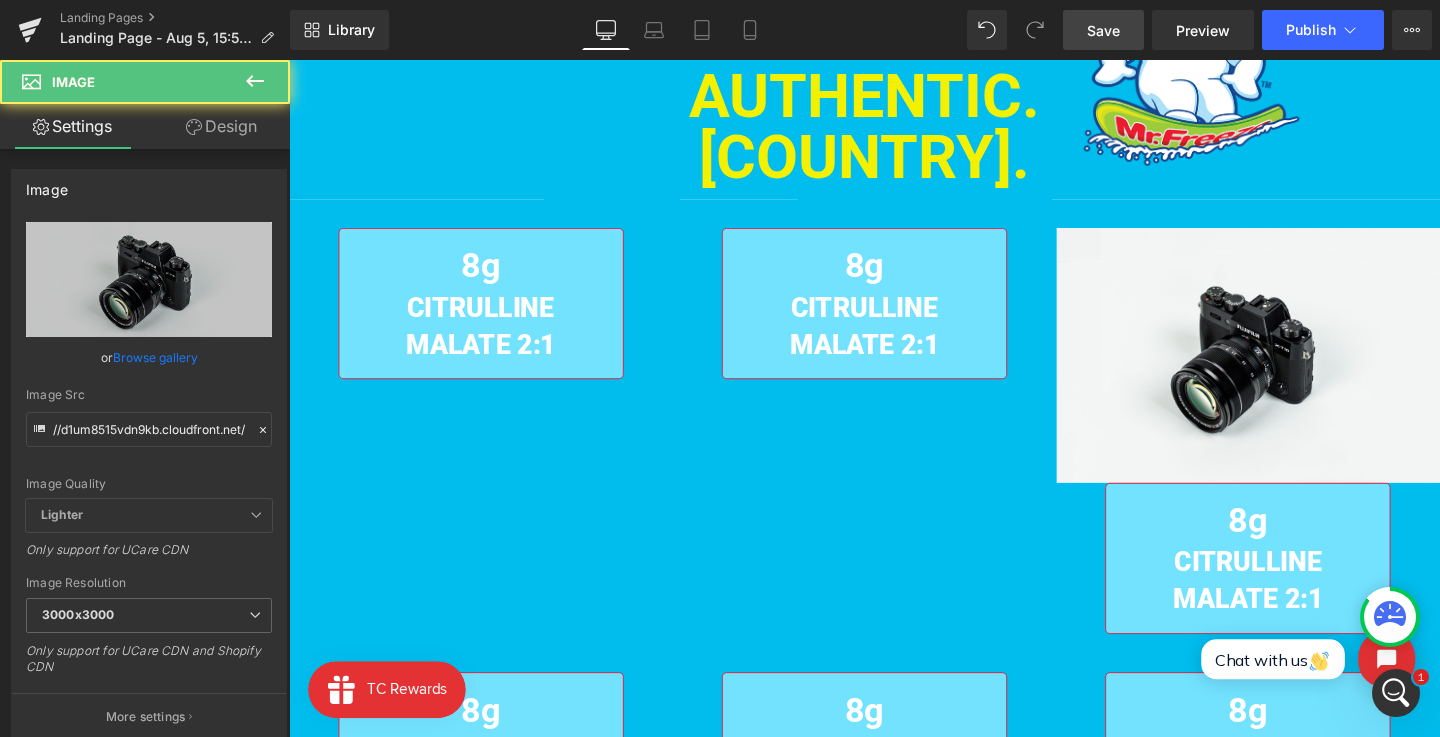 type on "C:\fakepath\Group 163.png" 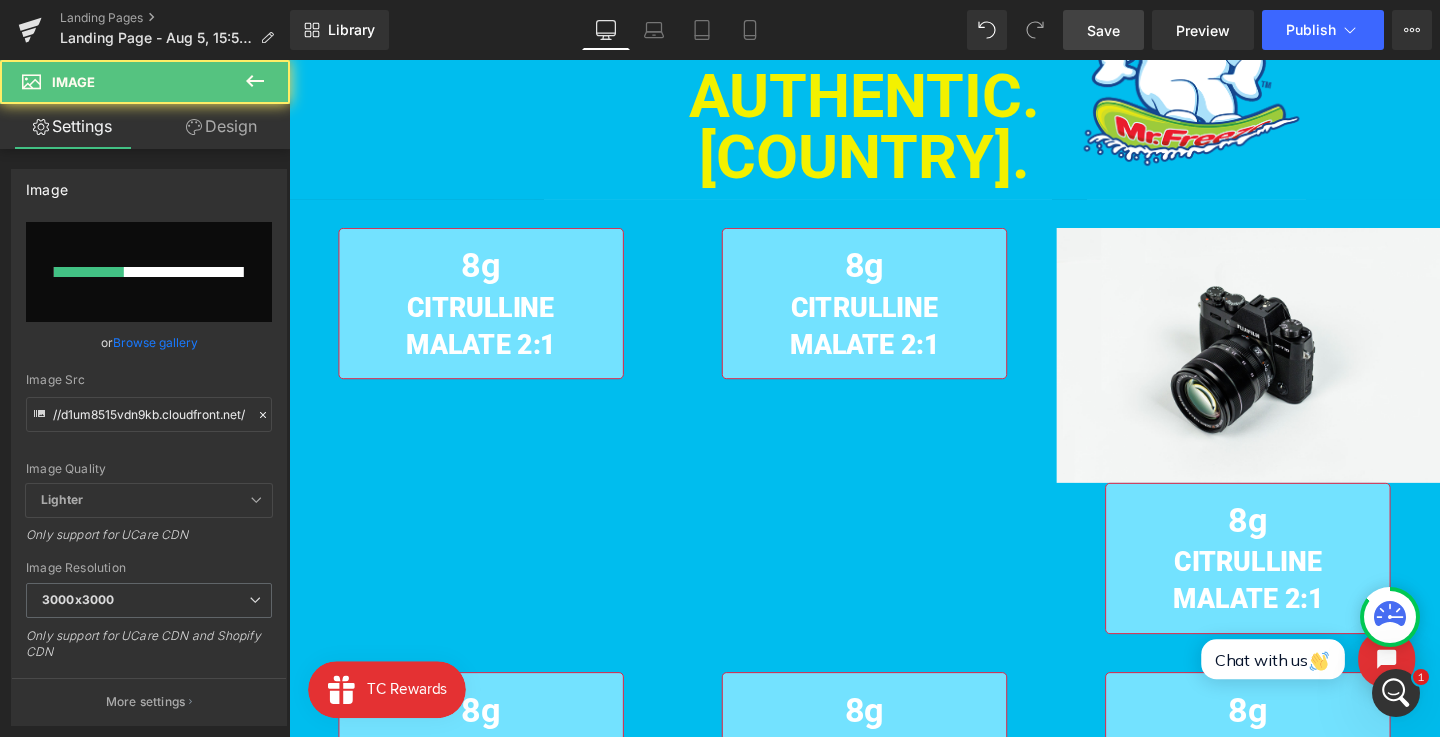 type 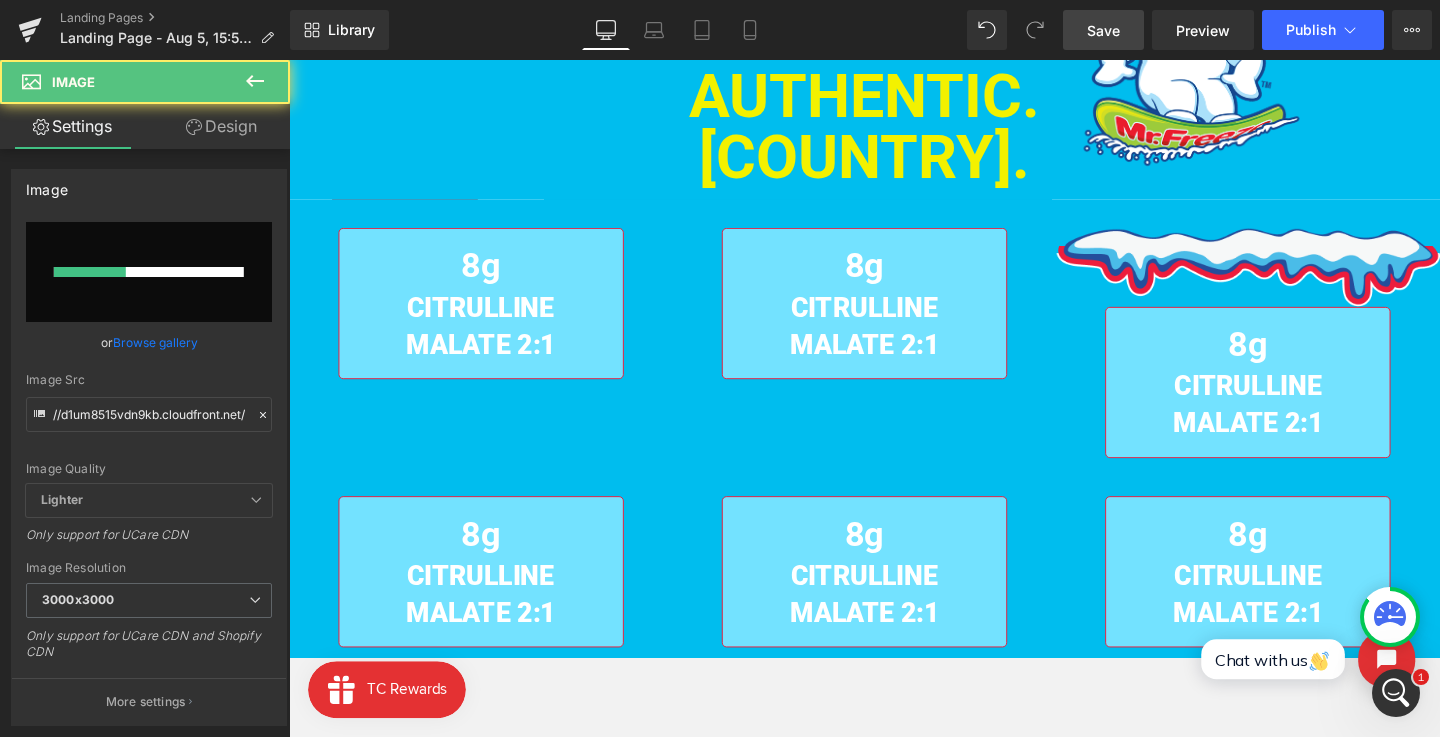 type 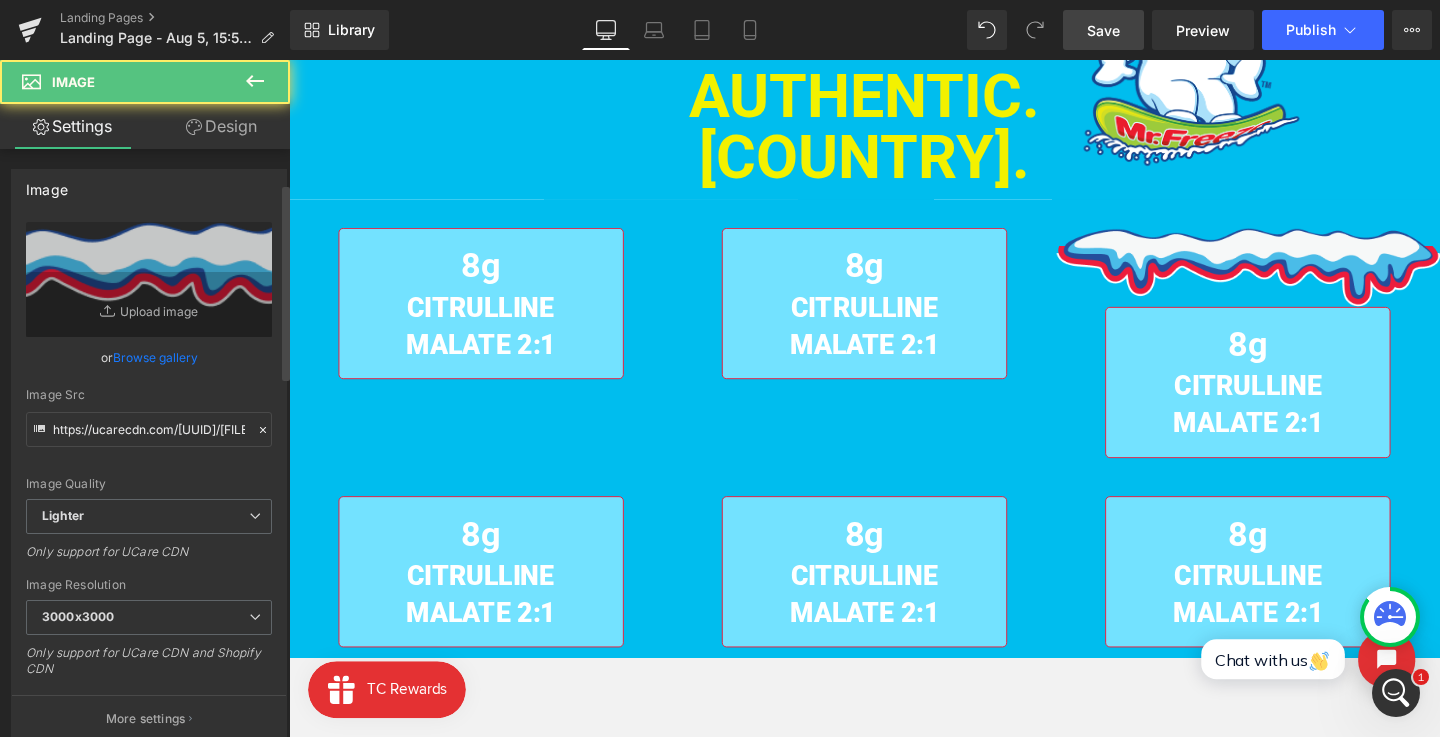 scroll, scrollTop: 204, scrollLeft: 0, axis: vertical 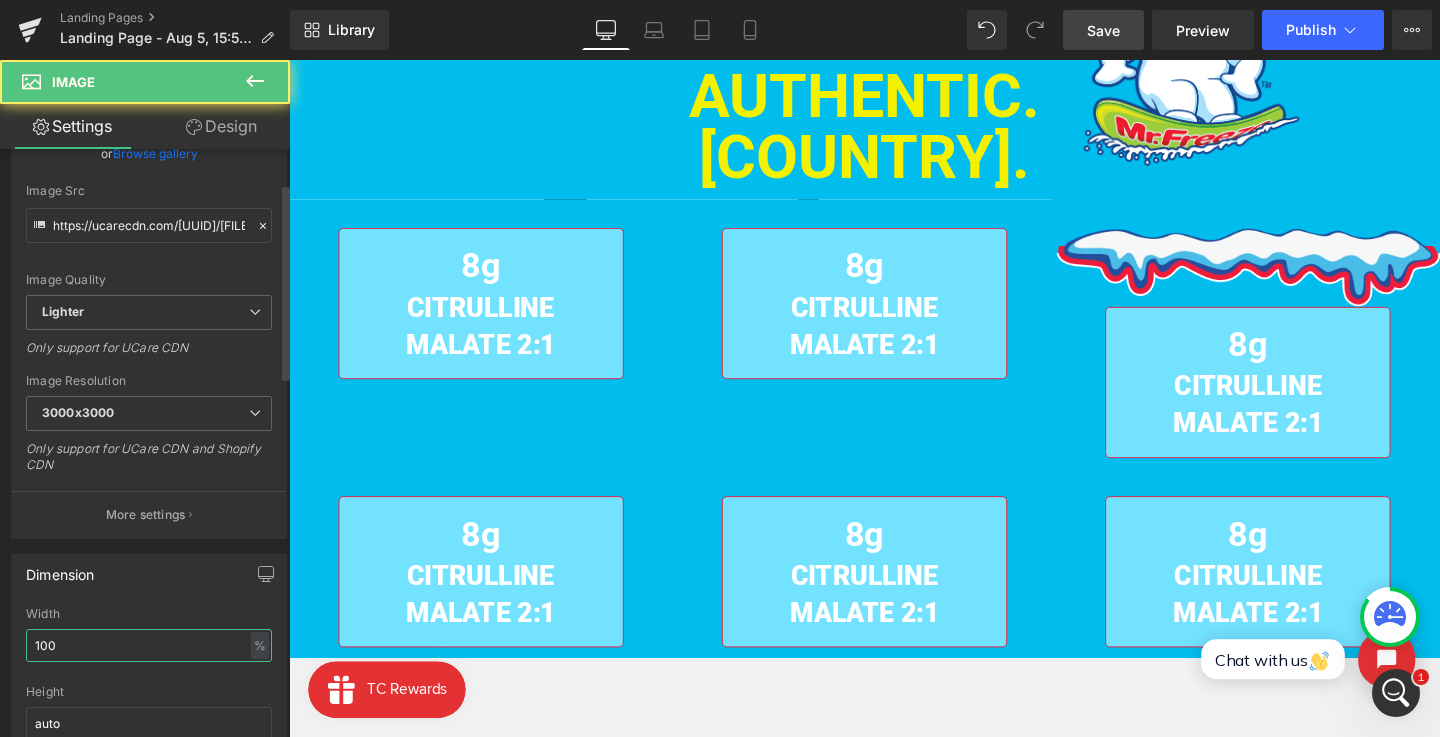 click on "100" at bounding box center [149, 645] 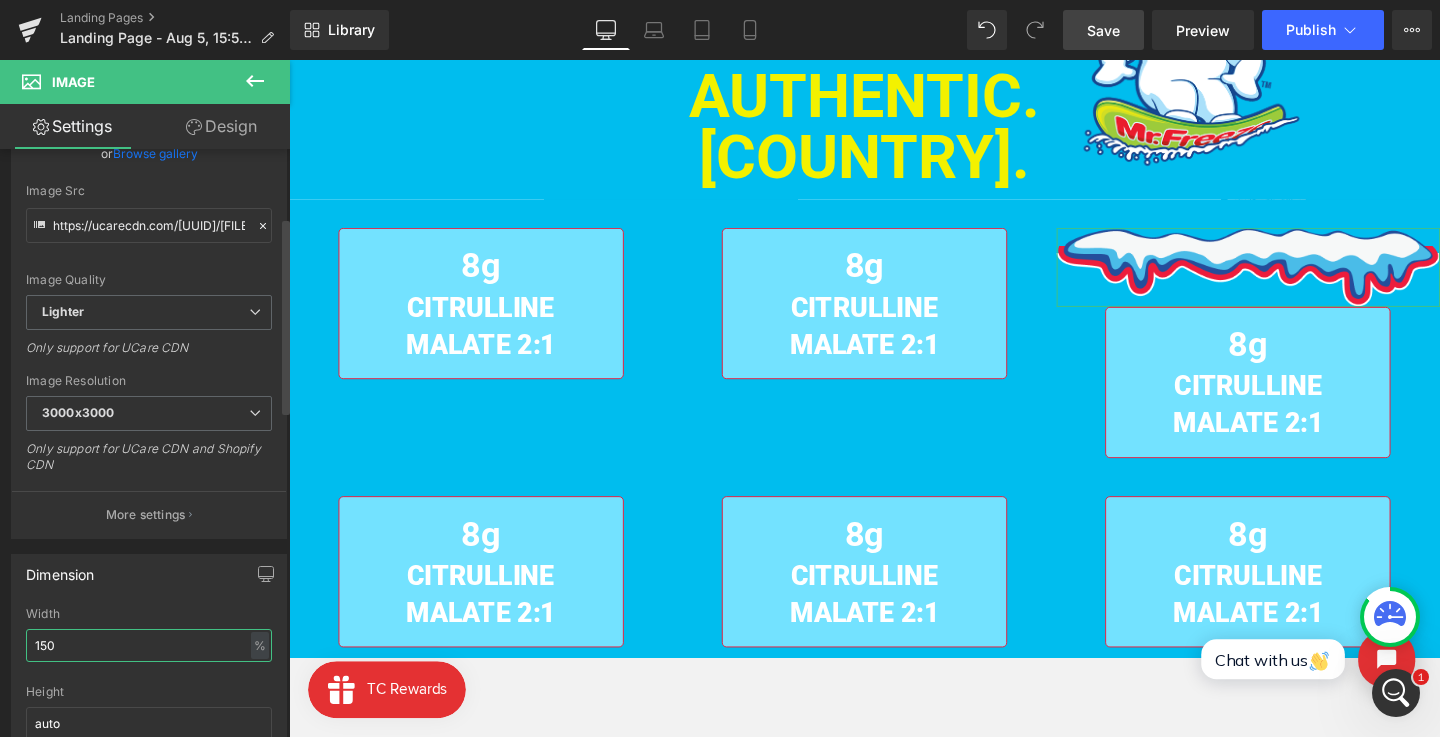 click on "150" at bounding box center (149, 645) 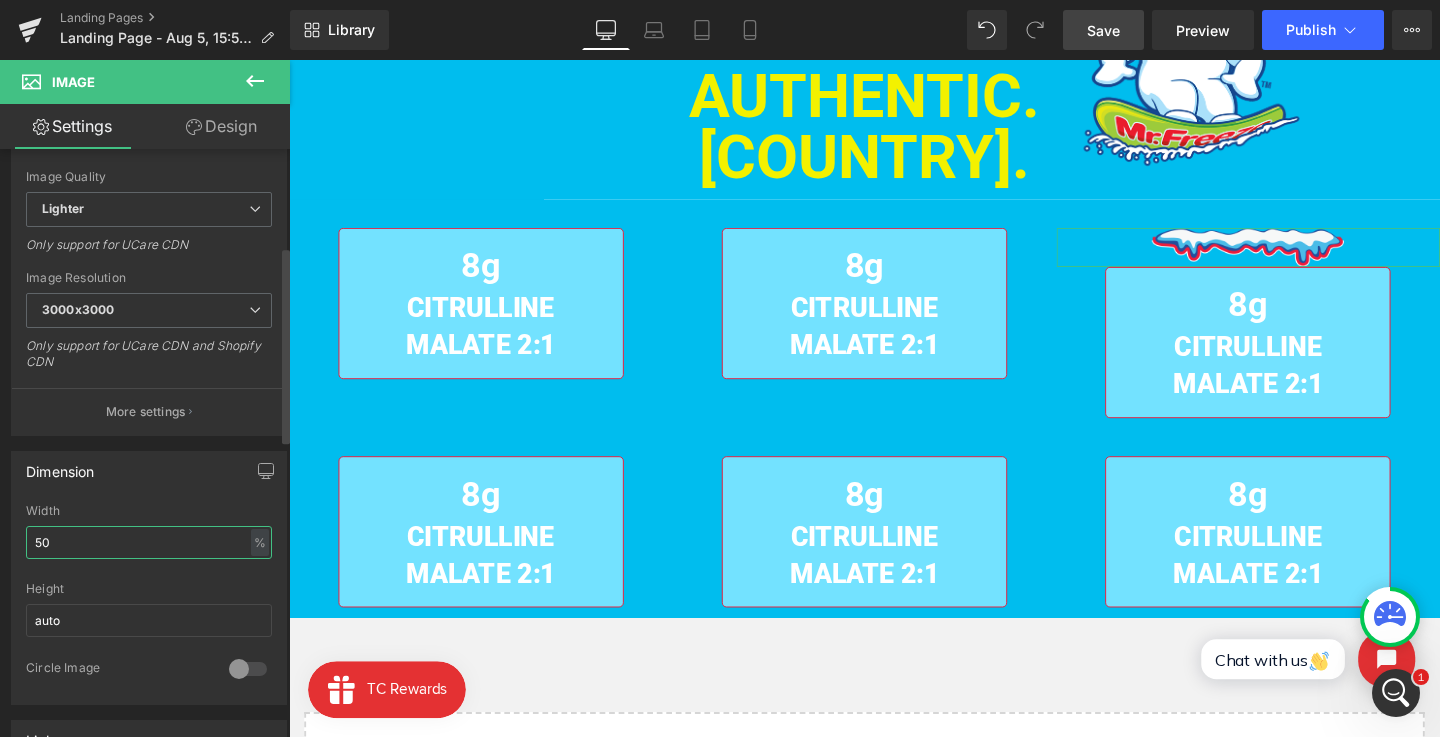 scroll, scrollTop: 291, scrollLeft: 0, axis: vertical 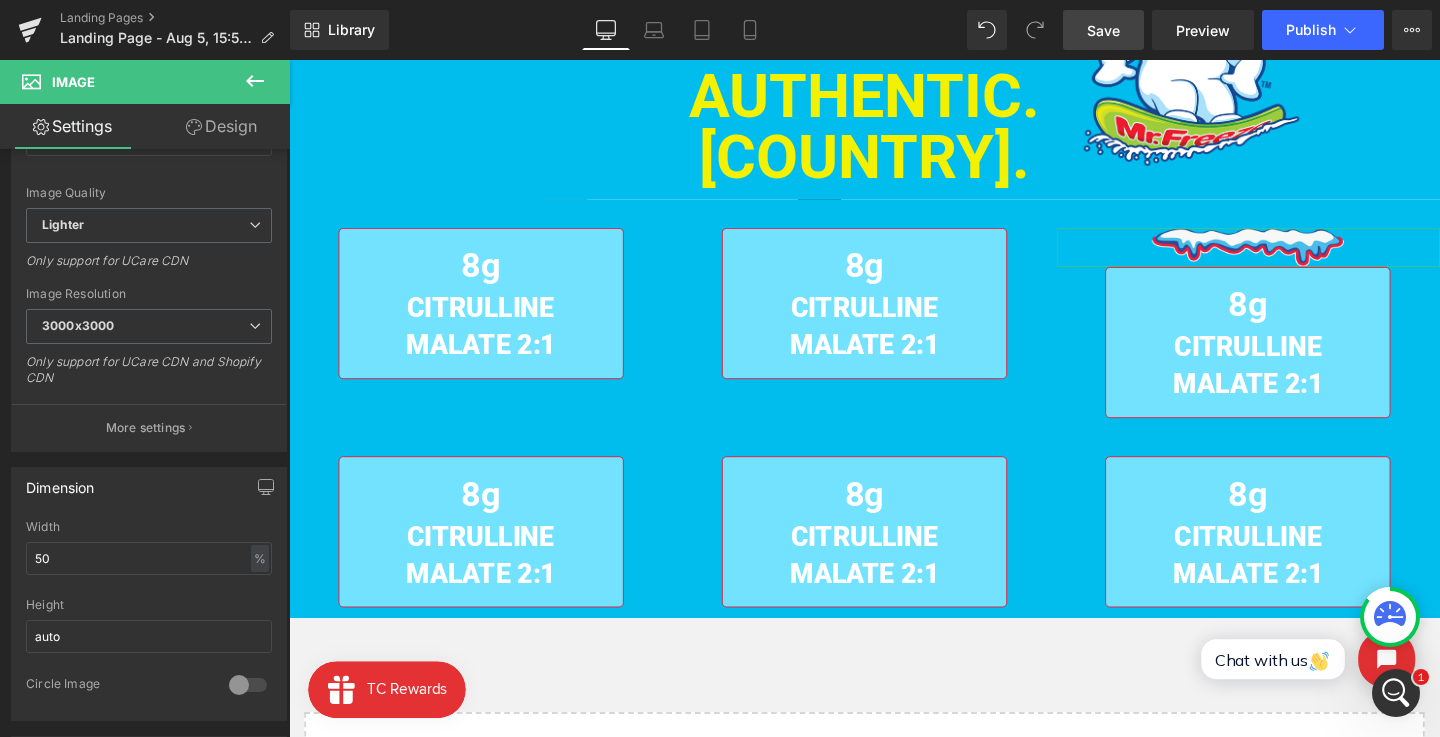 click on "Design" at bounding box center [221, 126] 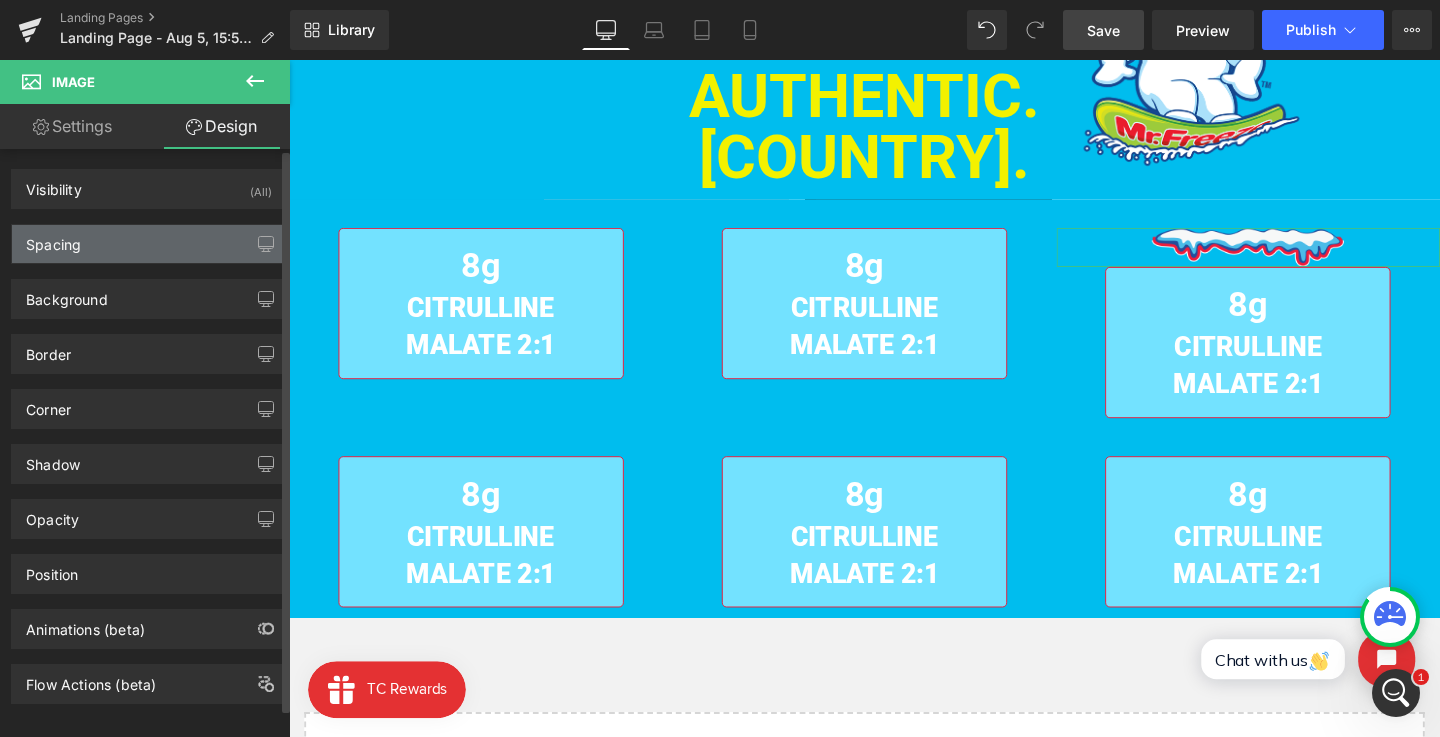 click on "Spacing" at bounding box center (149, 244) 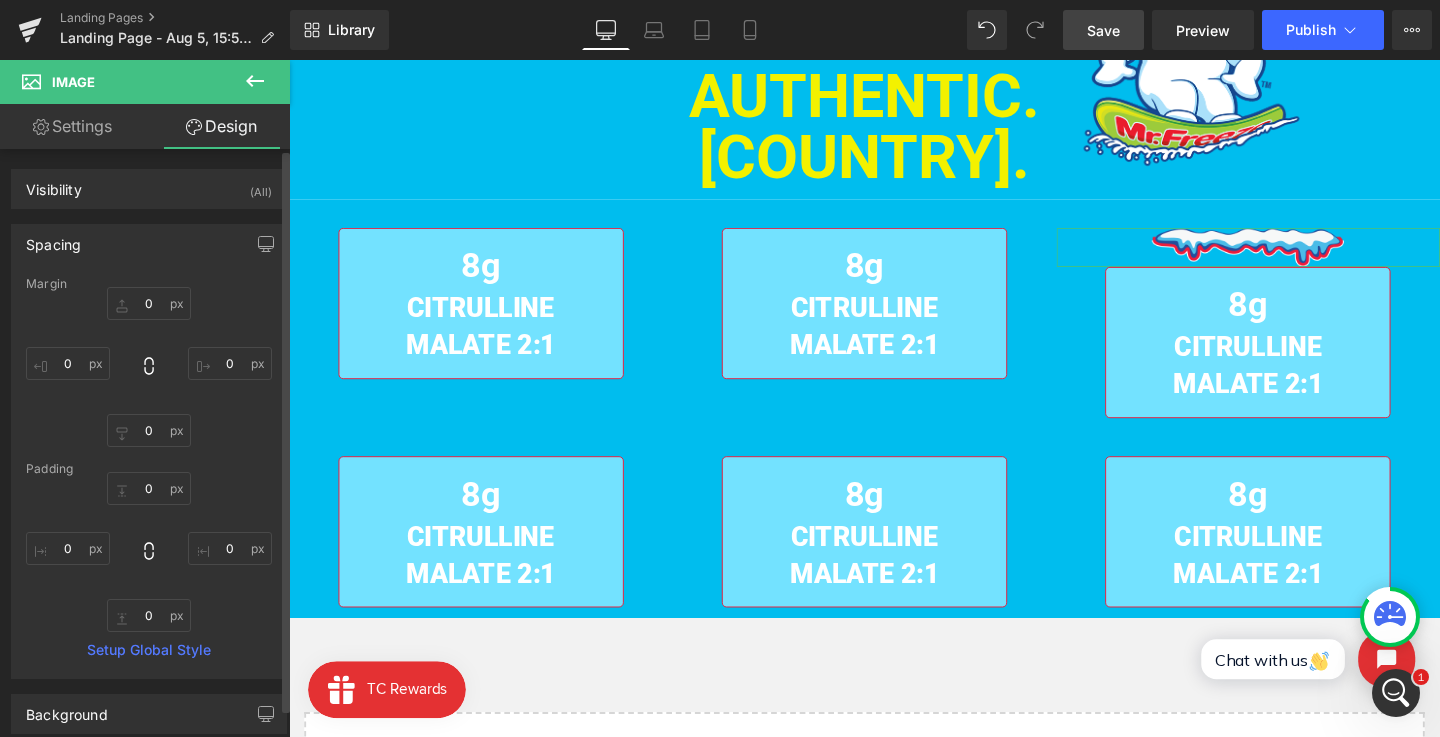 click on "0px 0
0px 0
0px 0
0px 0" at bounding box center [149, 367] 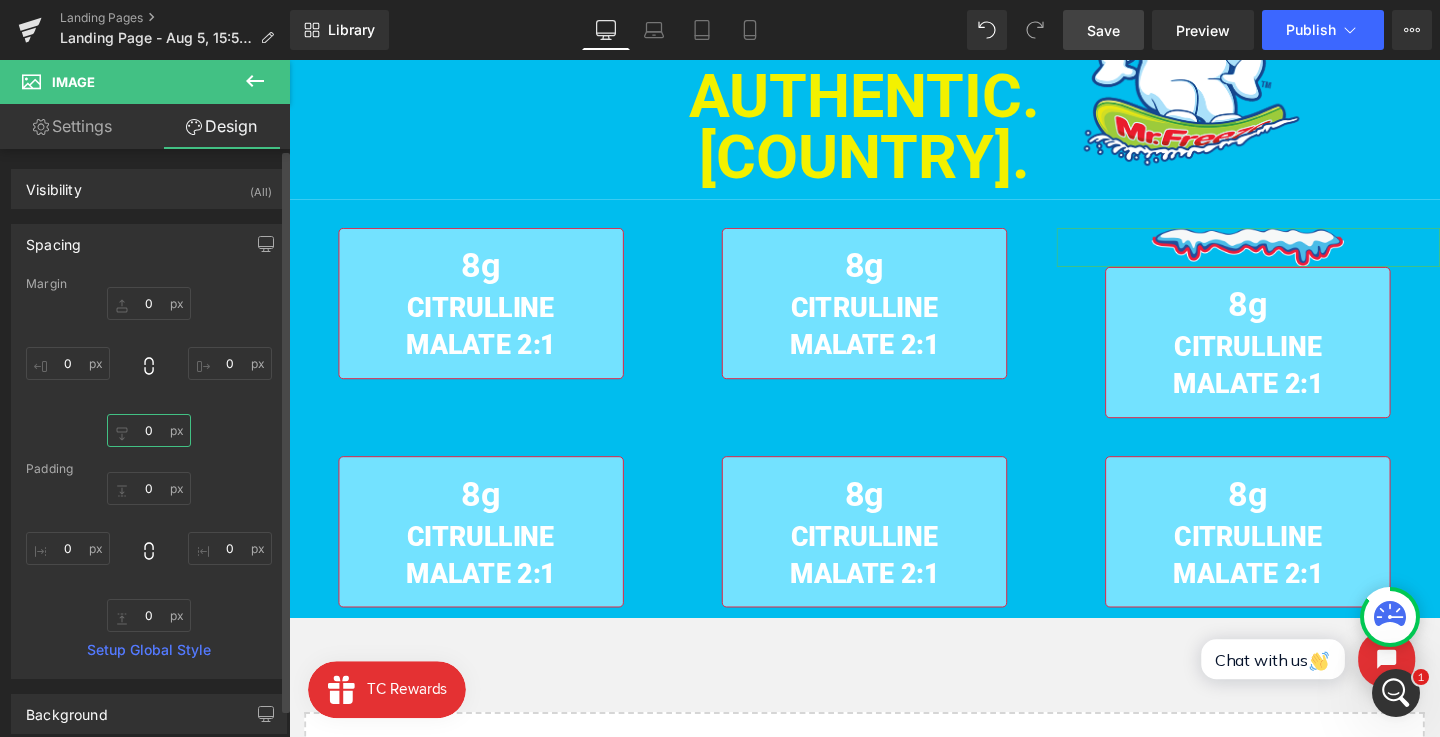 click on "0" at bounding box center (149, 430) 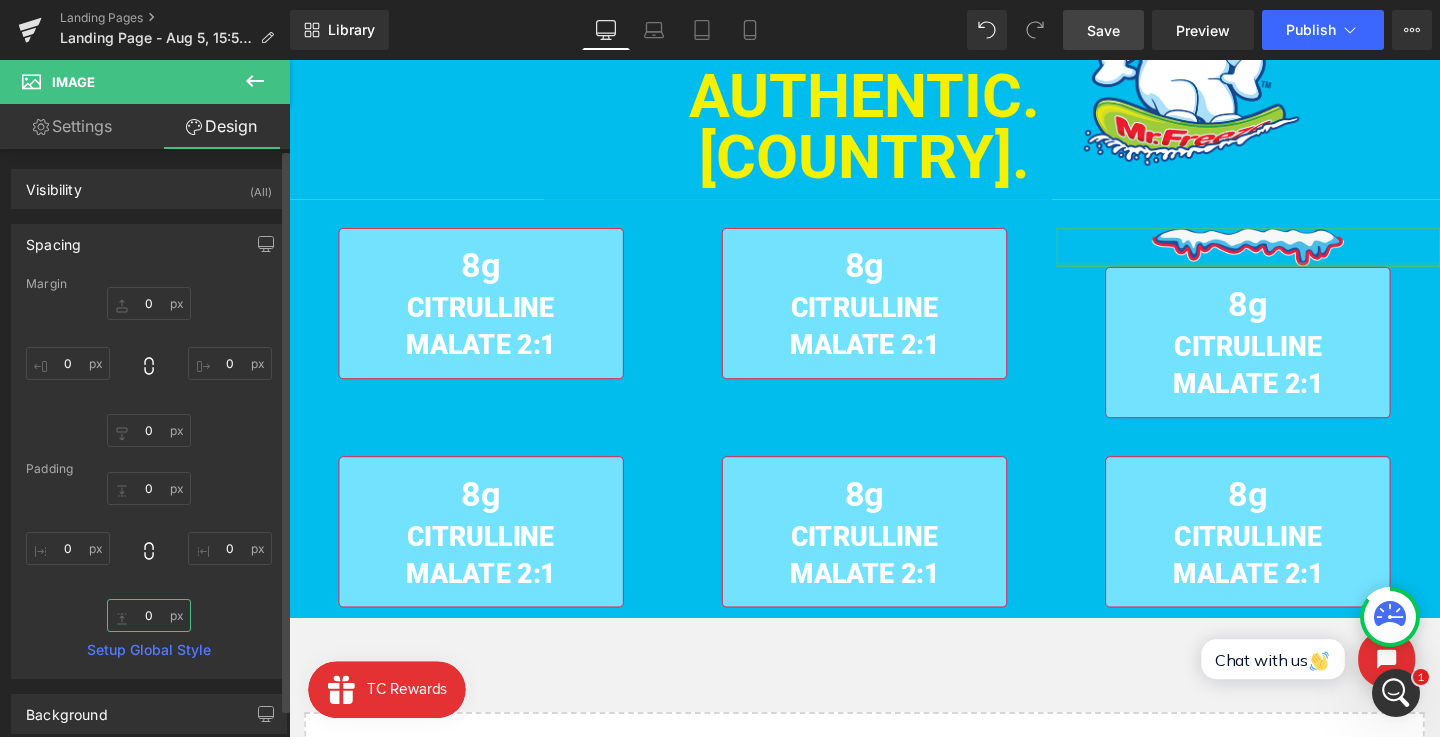 click on "0" at bounding box center (149, 615) 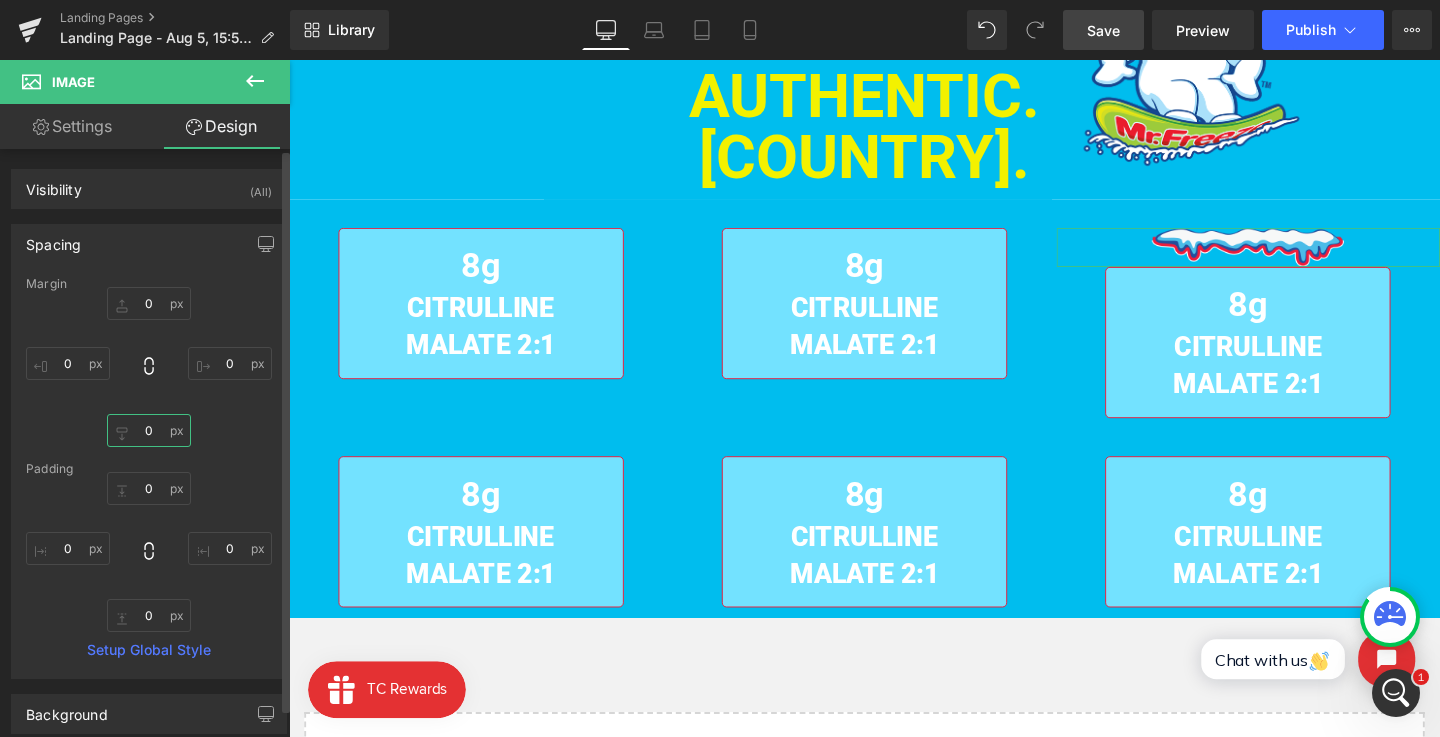 click on "0" at bounding box center [149, 430] 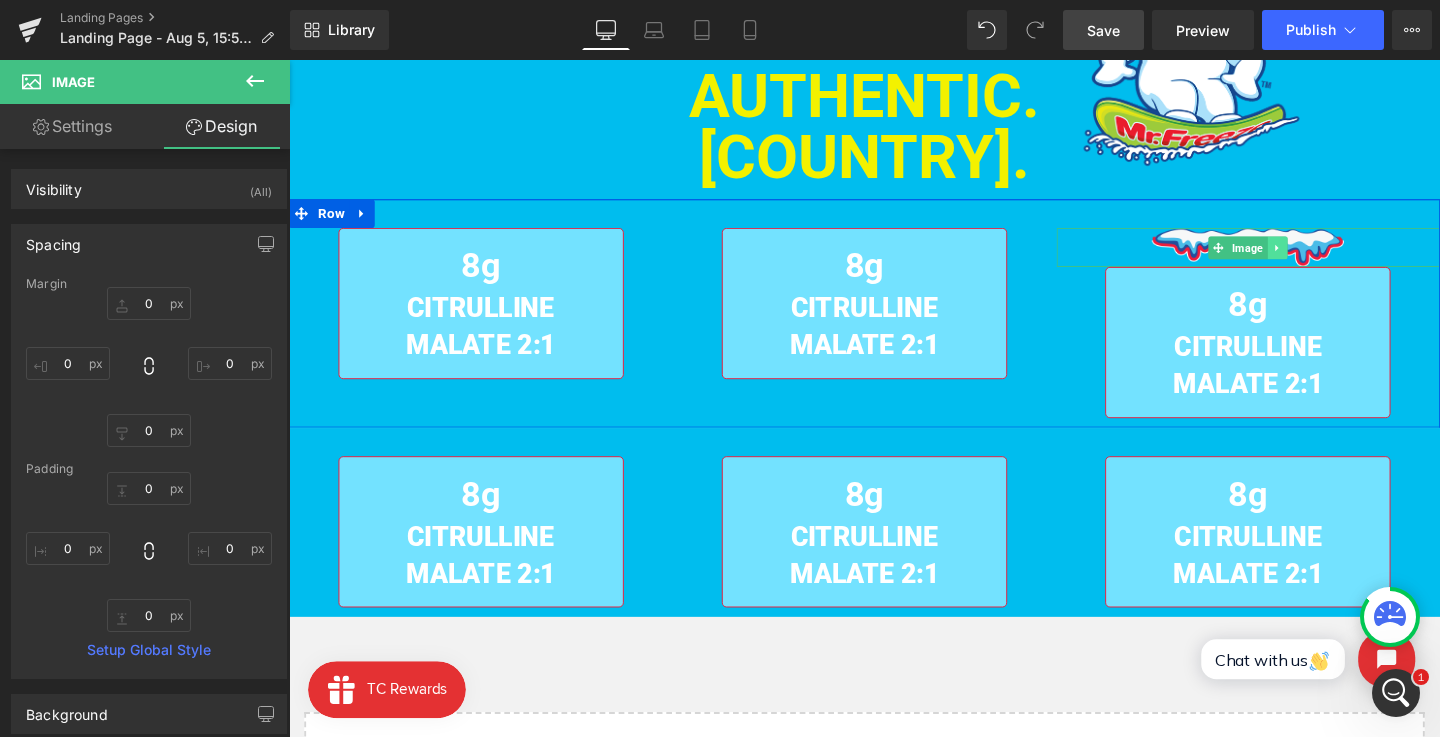 click at bounding box center (1328, 258) 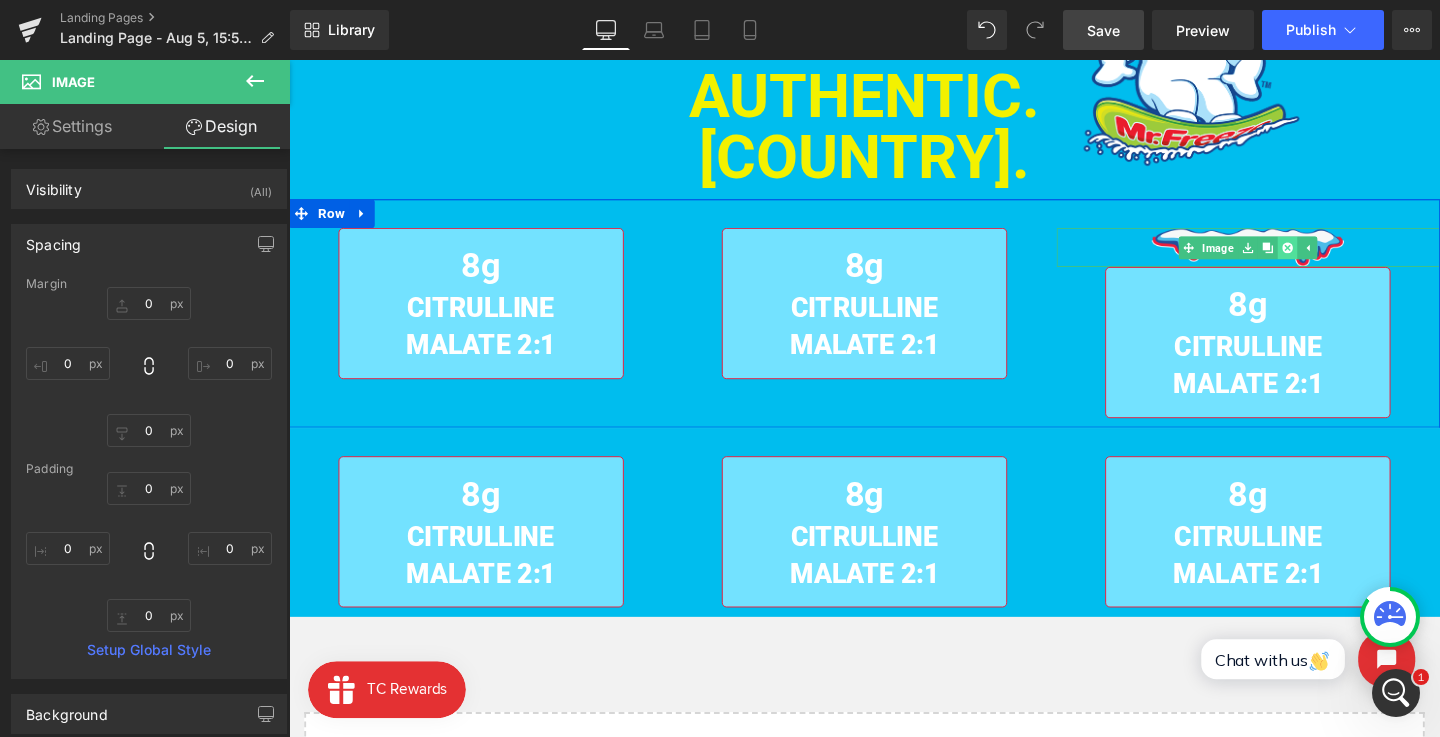 click 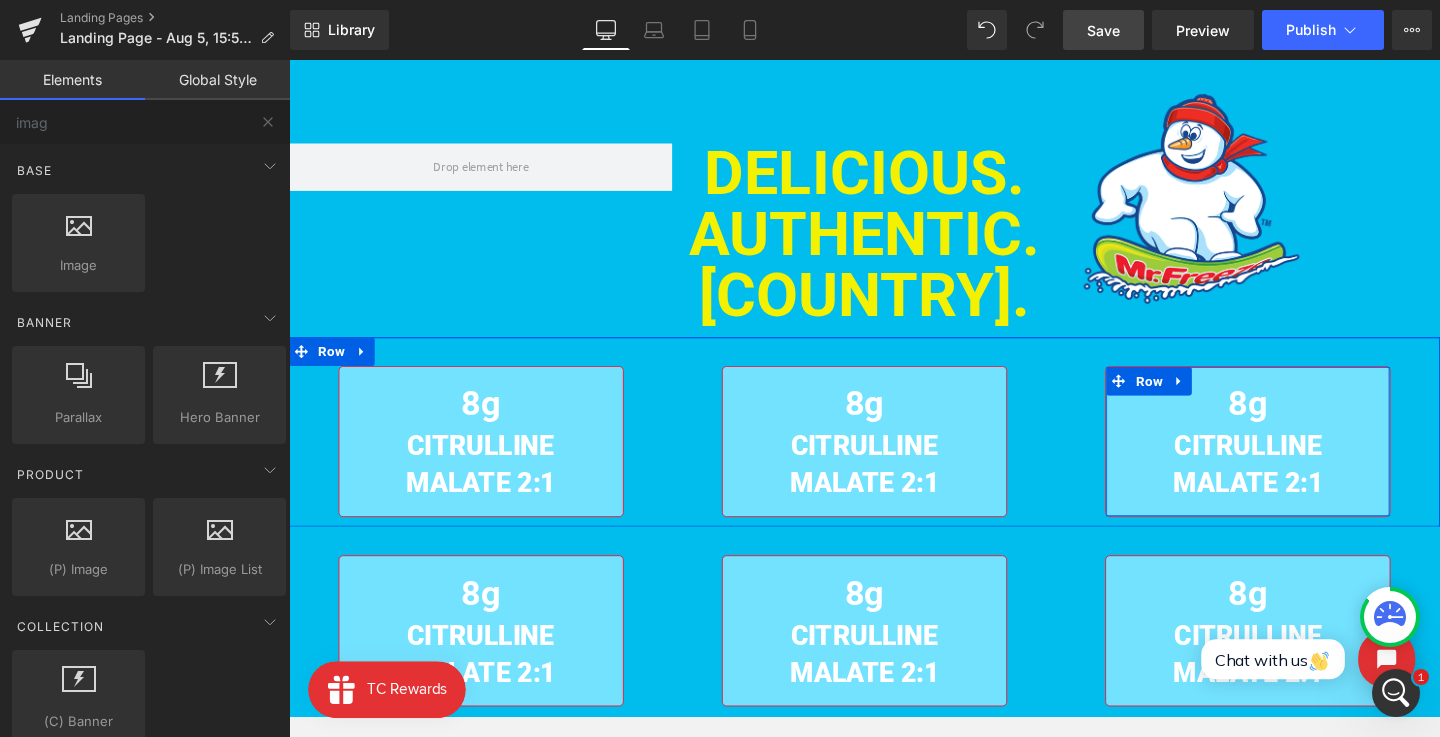 scroll, scrollTop: 847, scrollLeft: 0, axis: vertical 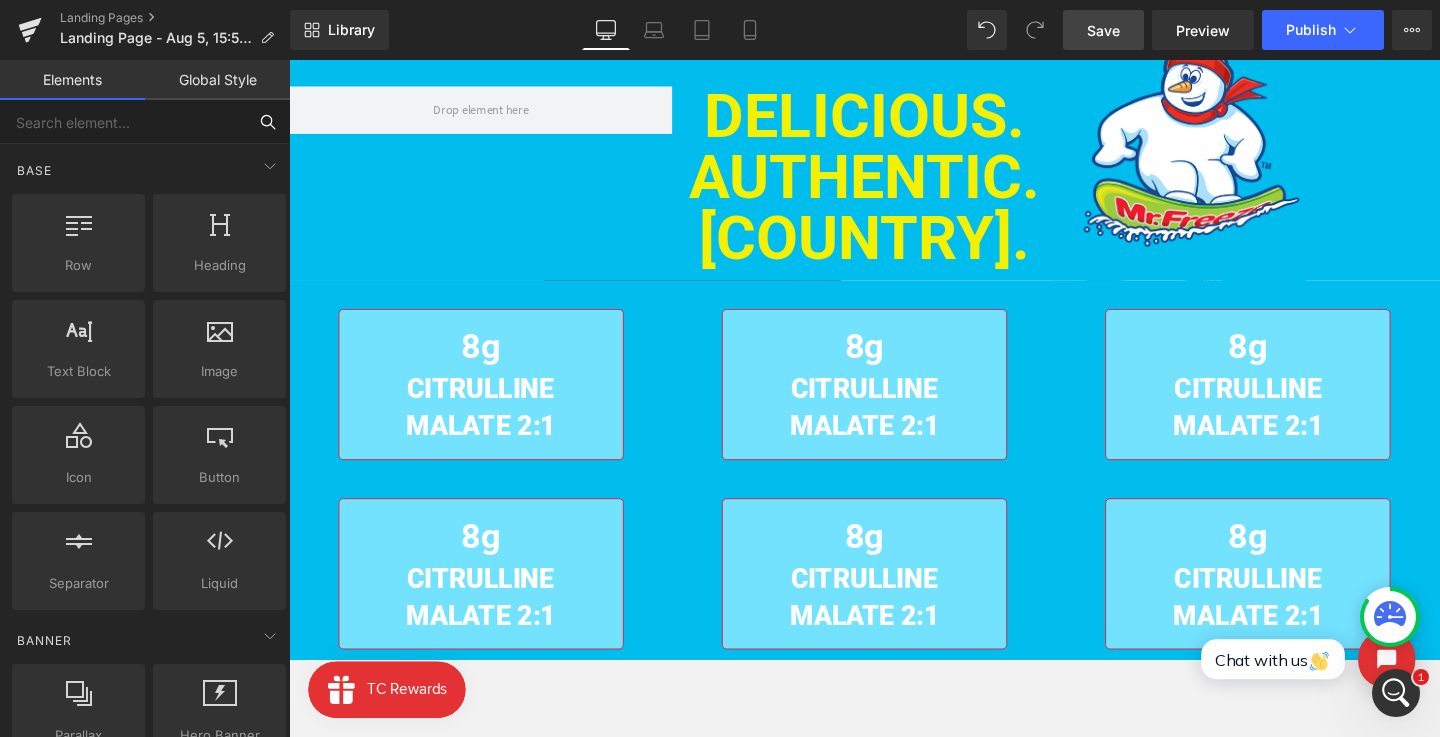 click at bounding box center [123, 122] 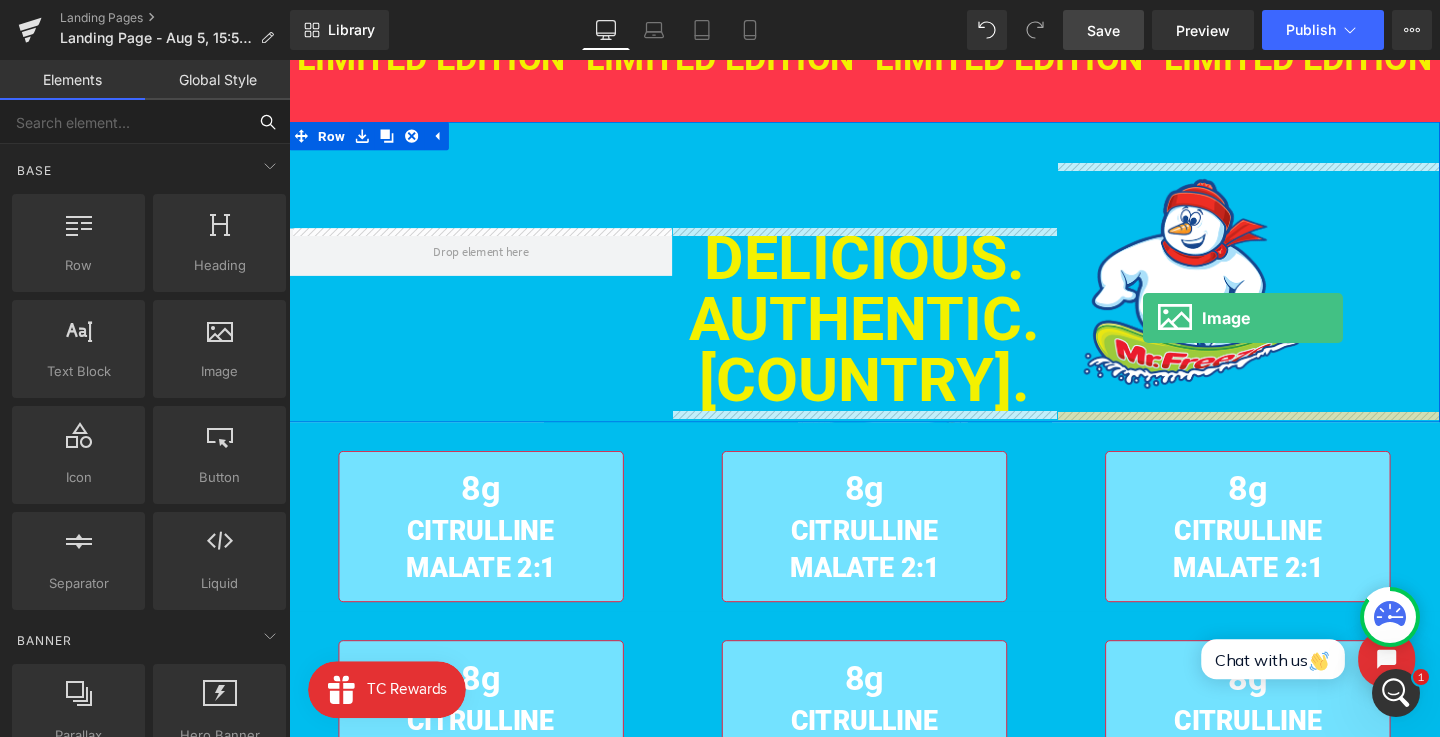 scroll, scrollTop: 796, scrollLeft: 0, axis: vertical 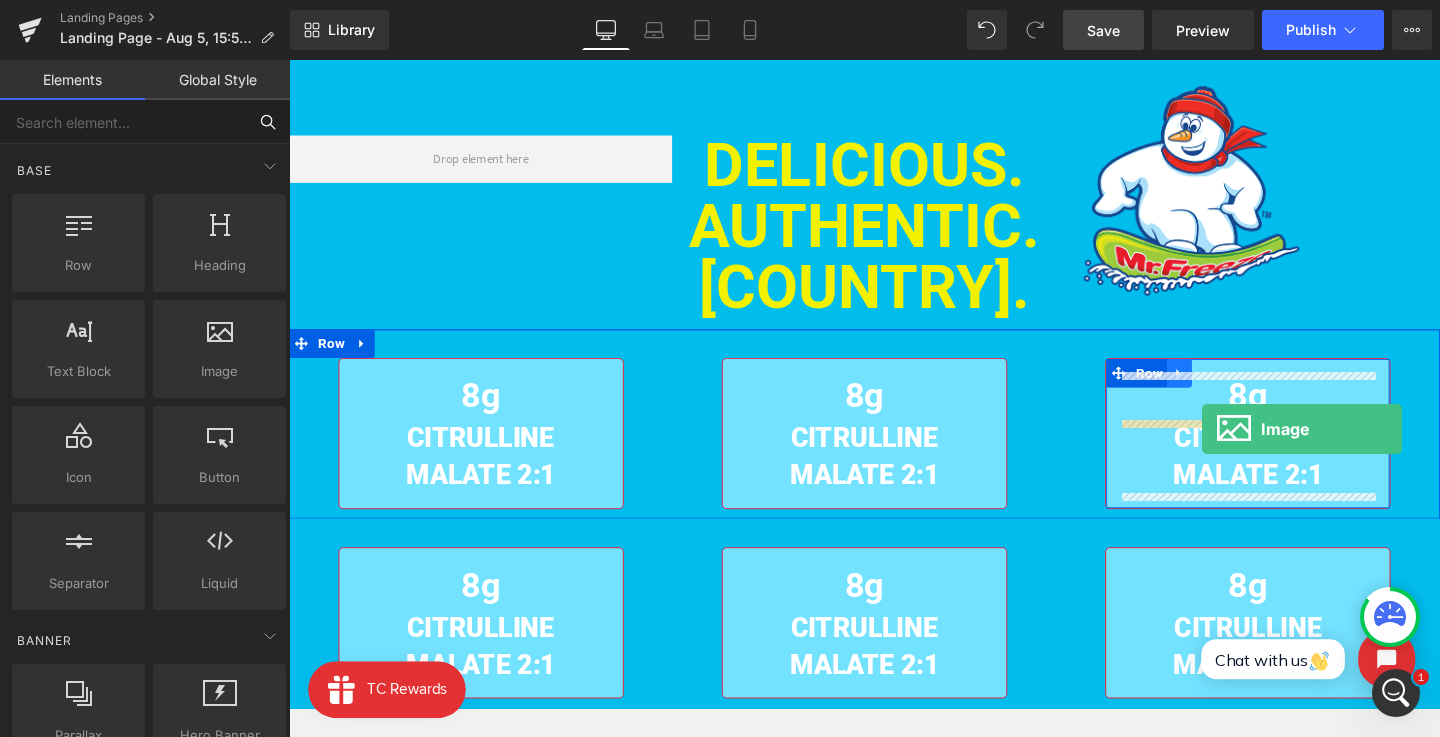 drag, startPoint x: 488, startPoint y: 409, endPoint x: 1233, endPoint y: 396, distance: 745.1134 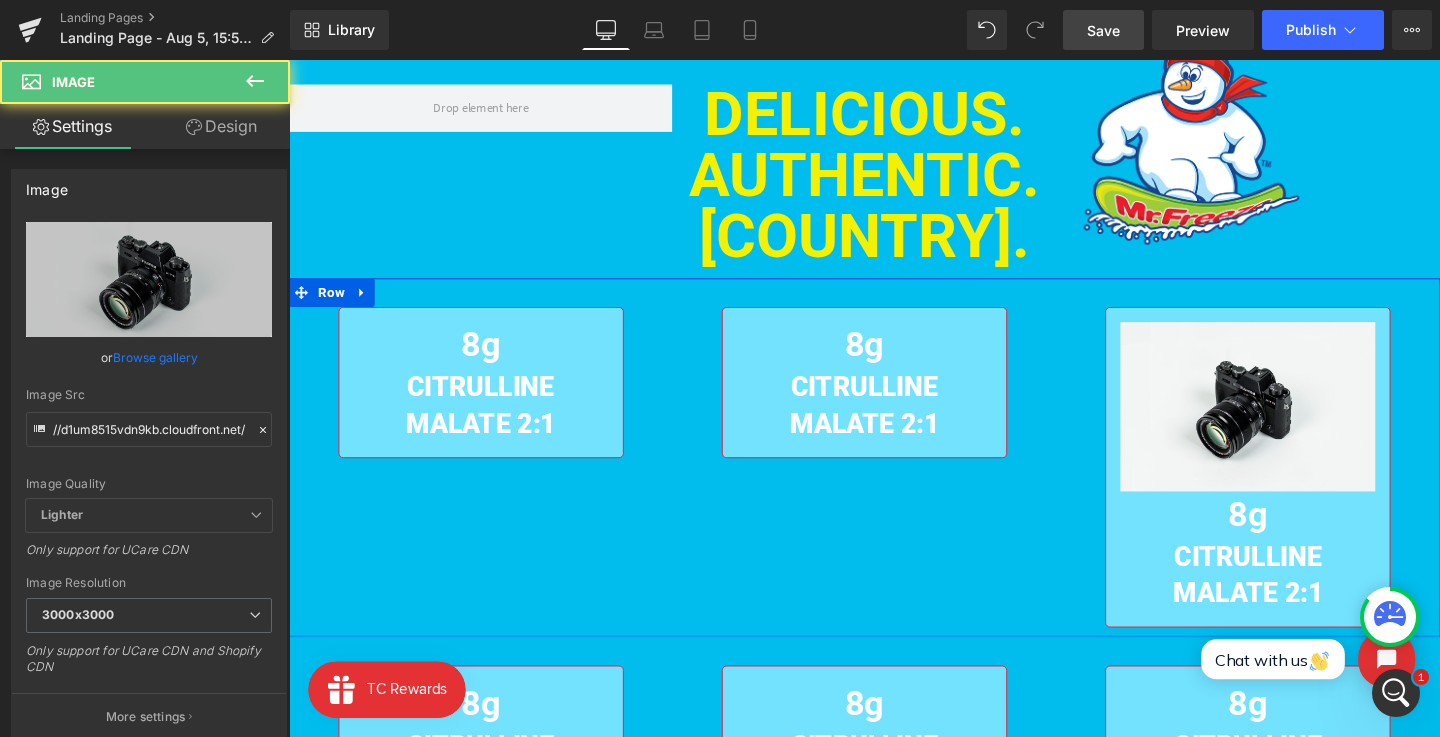 scroll, scrollTop: 825, scrollLeft: 0, axis: vertical 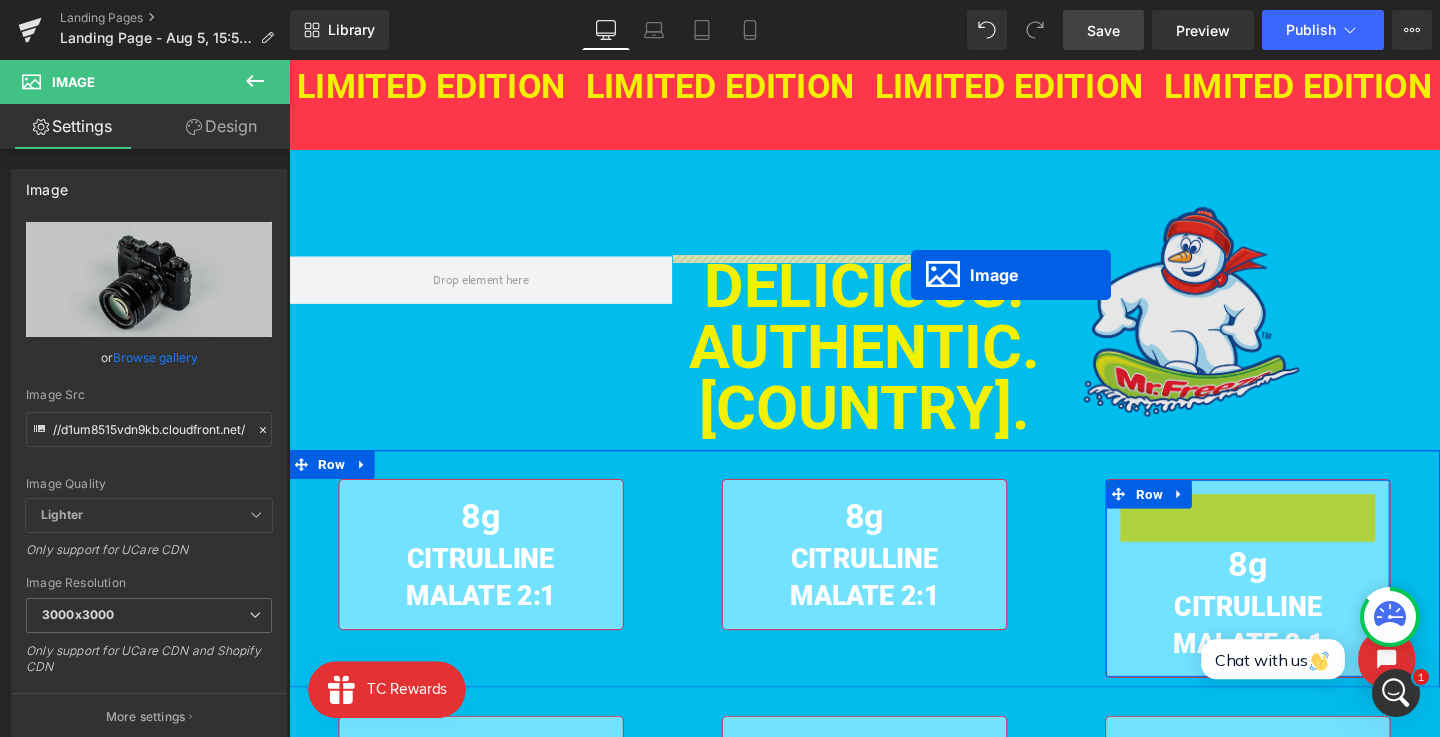 drag, startPoint x: 1282, startPoint y: 444, endPoint x: 1163, endPoint y: 310, distance: 179.21216 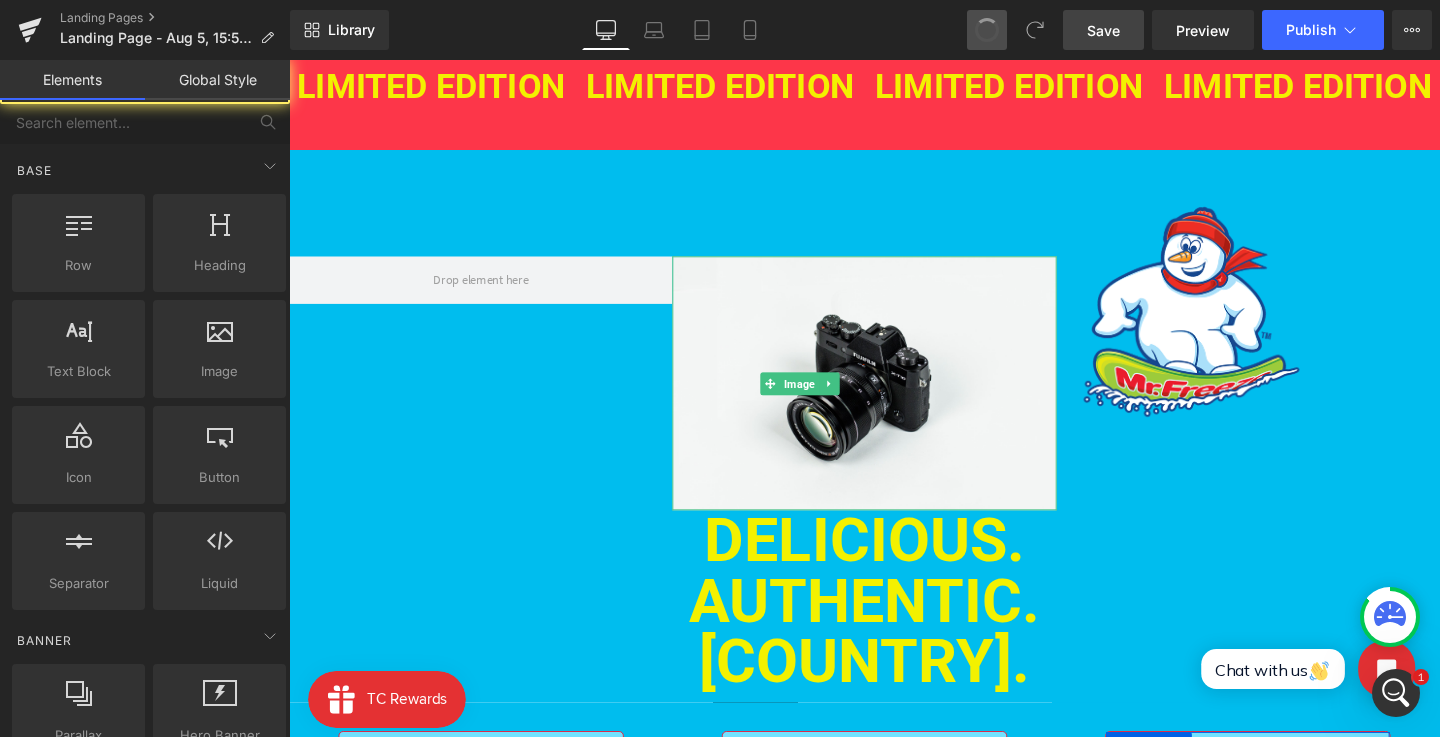 drag, startPoint x: 980, startPoint y: 28, endPoint x: 759, endPoint y: 18, distance: 221.22614 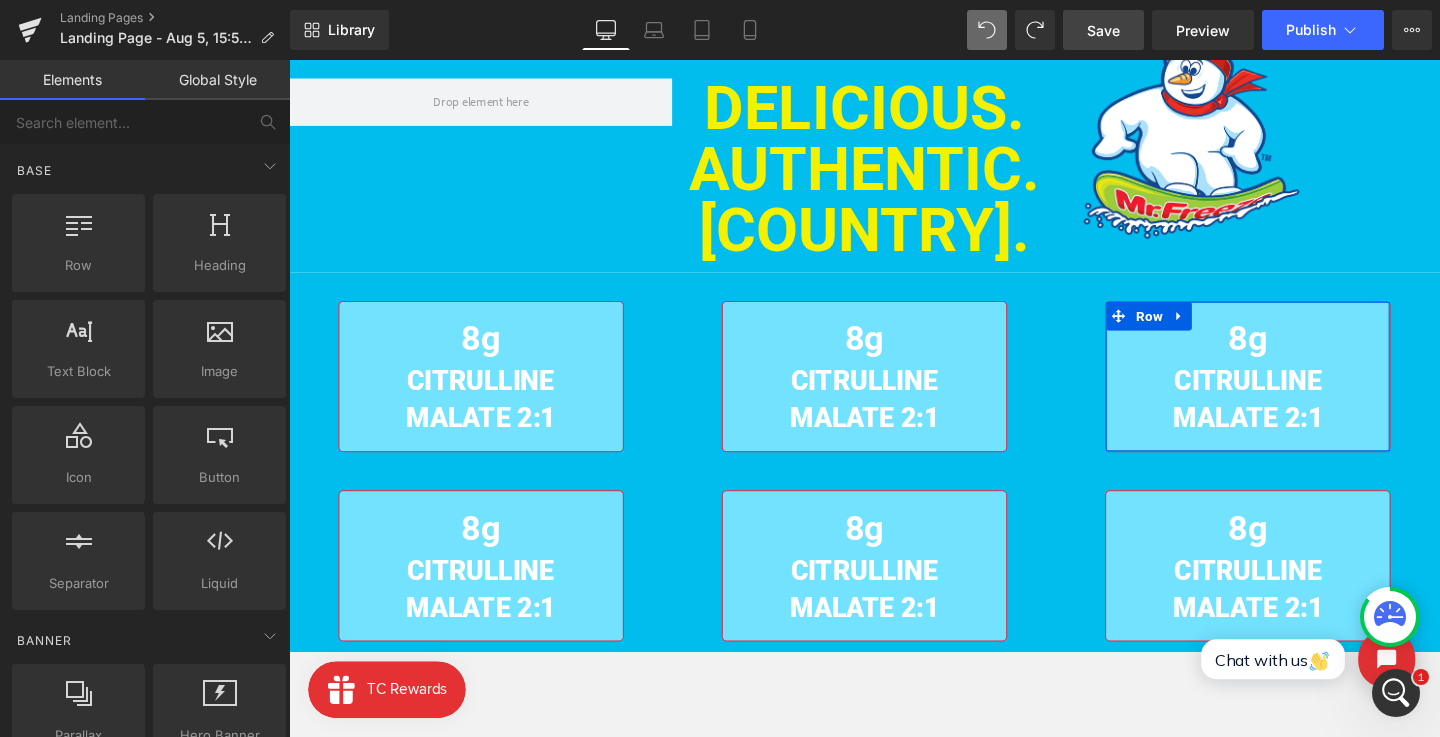 scroll, scrollTop: 842, scrollLeft: 0, axis: vertical 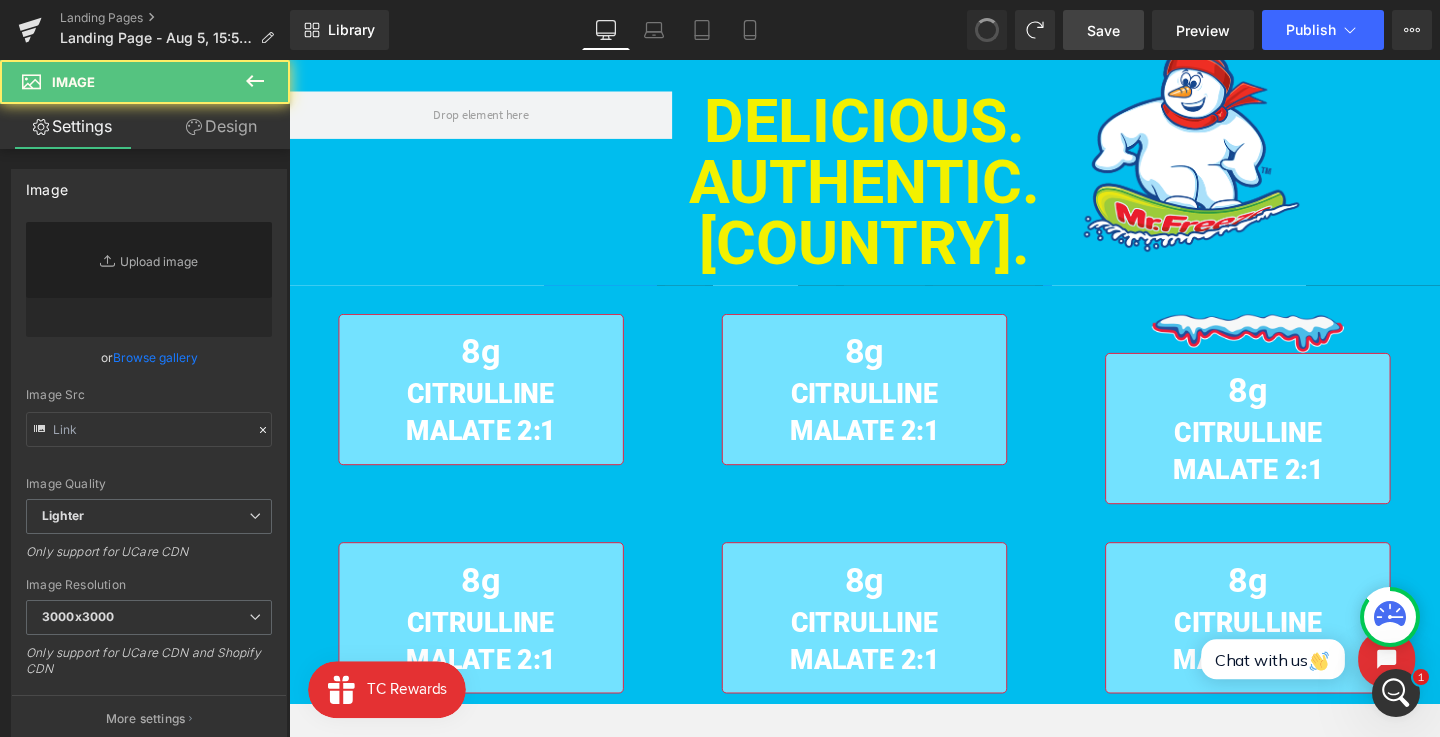 click on "Image" at bounding box center (1297, 347) 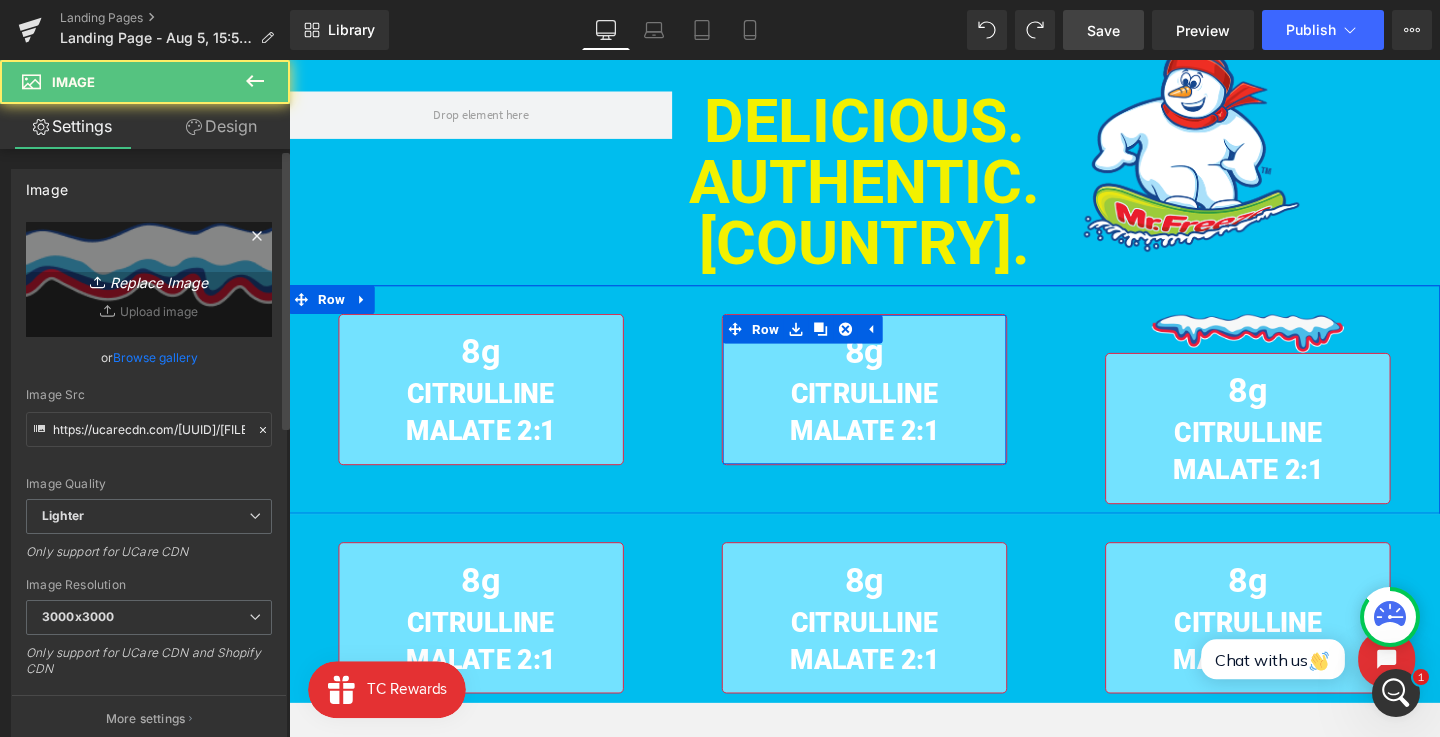 click on "Replace Image" at bounding box center (149, 279) 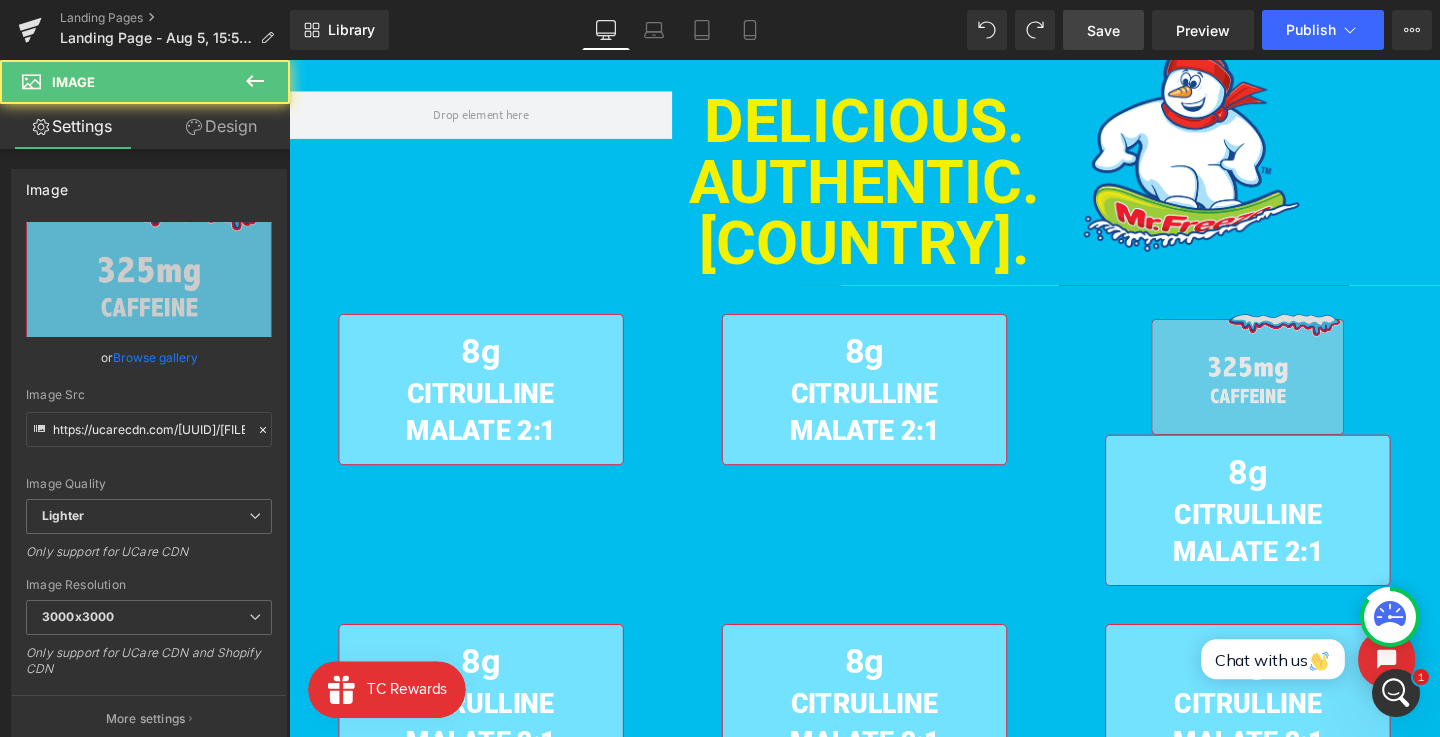 click at bounding box center [1297, 390] 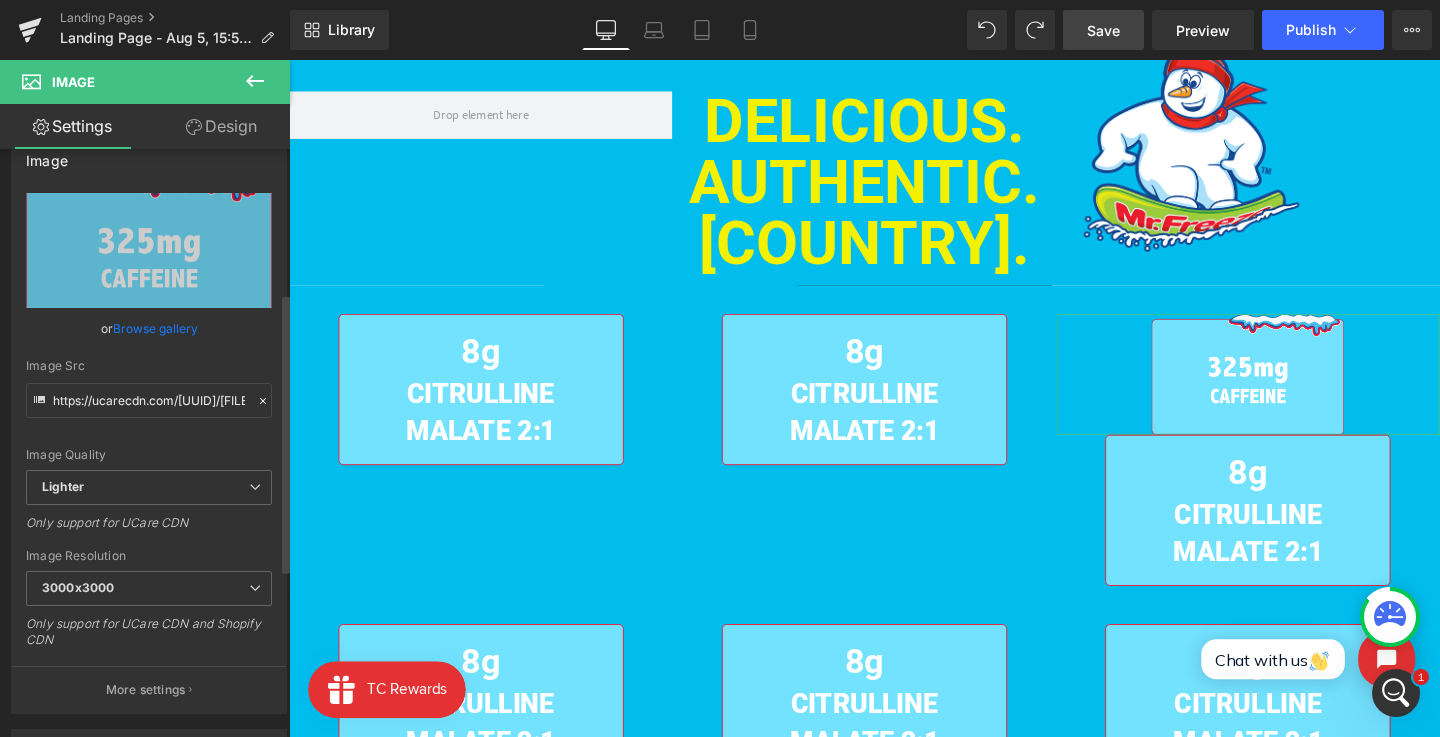 scroll, scrollTop: 321, scrollLeft: 0, axis: vertical 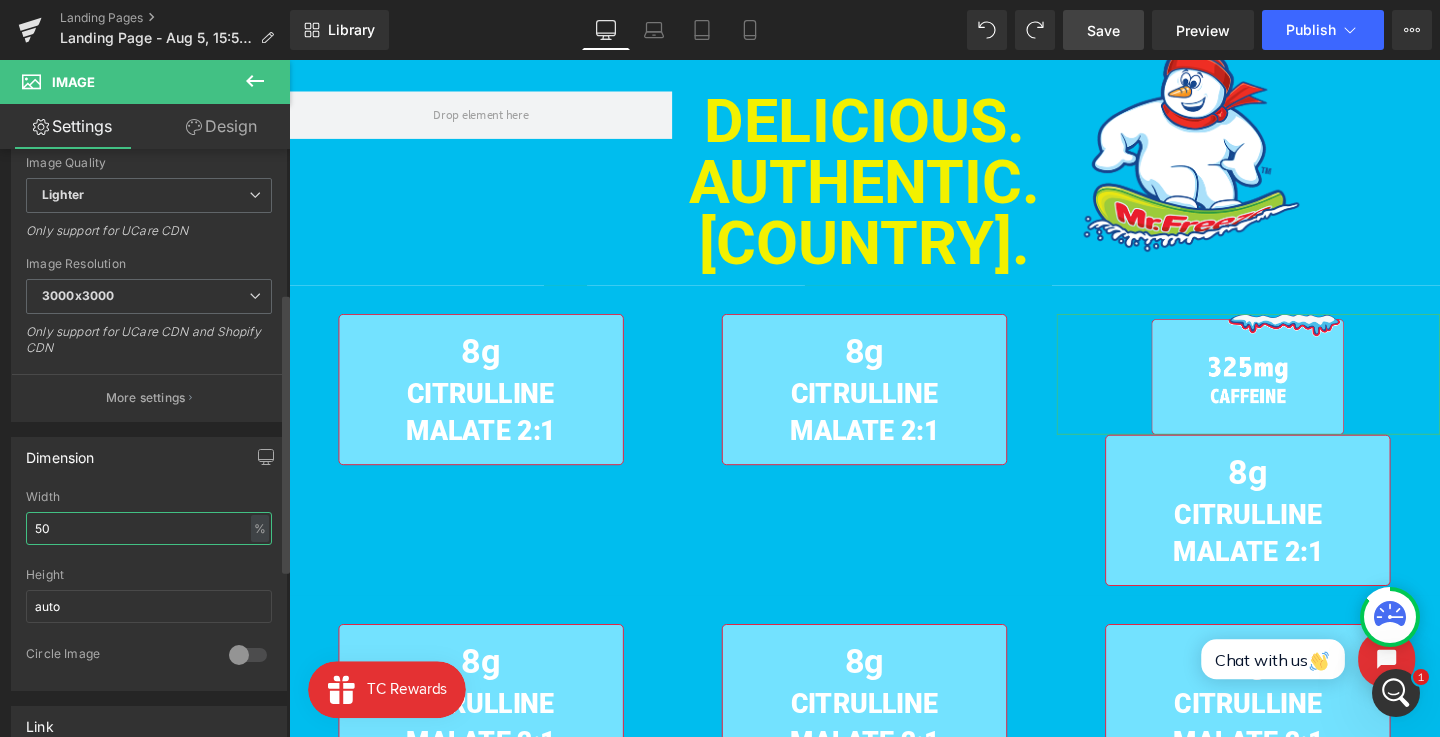 click on "50" at bounding box center (149, 528) 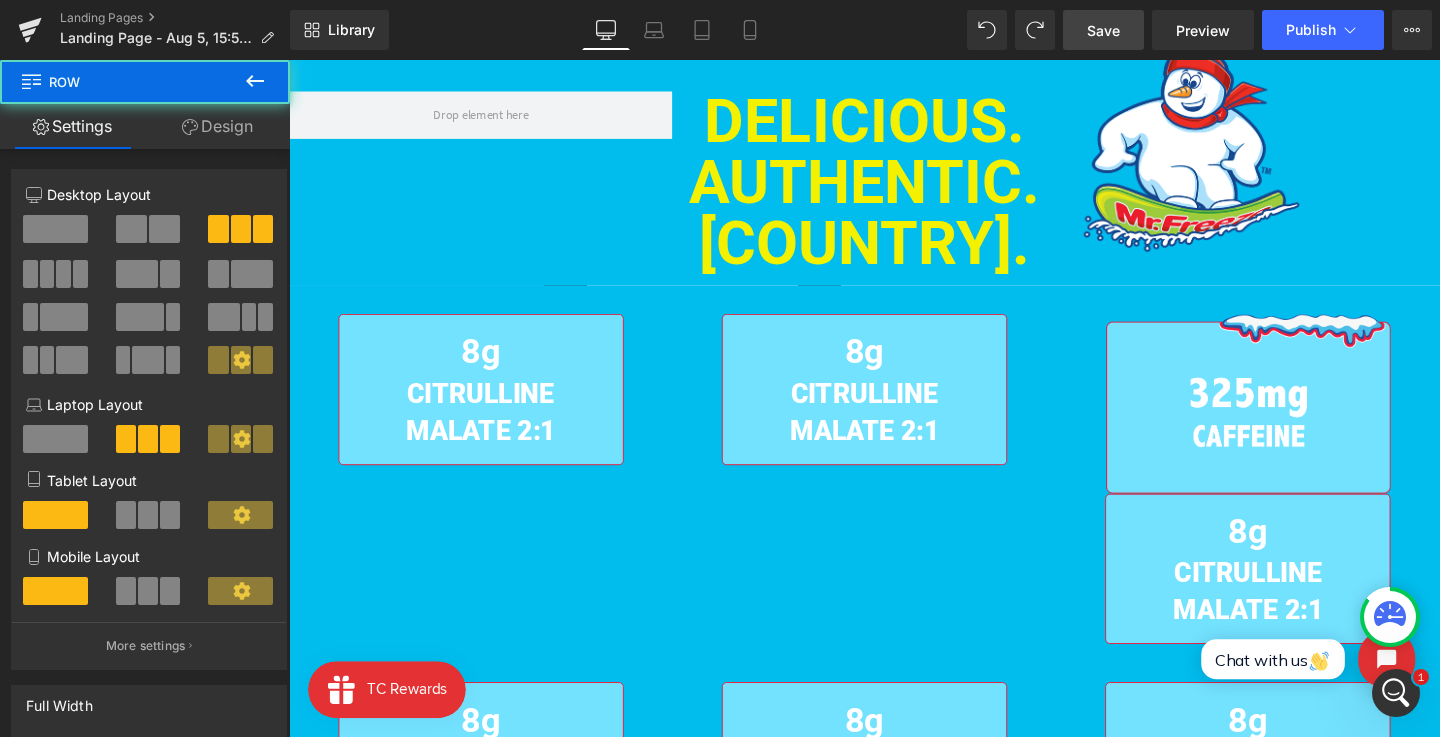 click on "Image         8g Heading         CITRULLINE MALATE 2:1 Text Block         Row" at bounding box center [1297, 500] 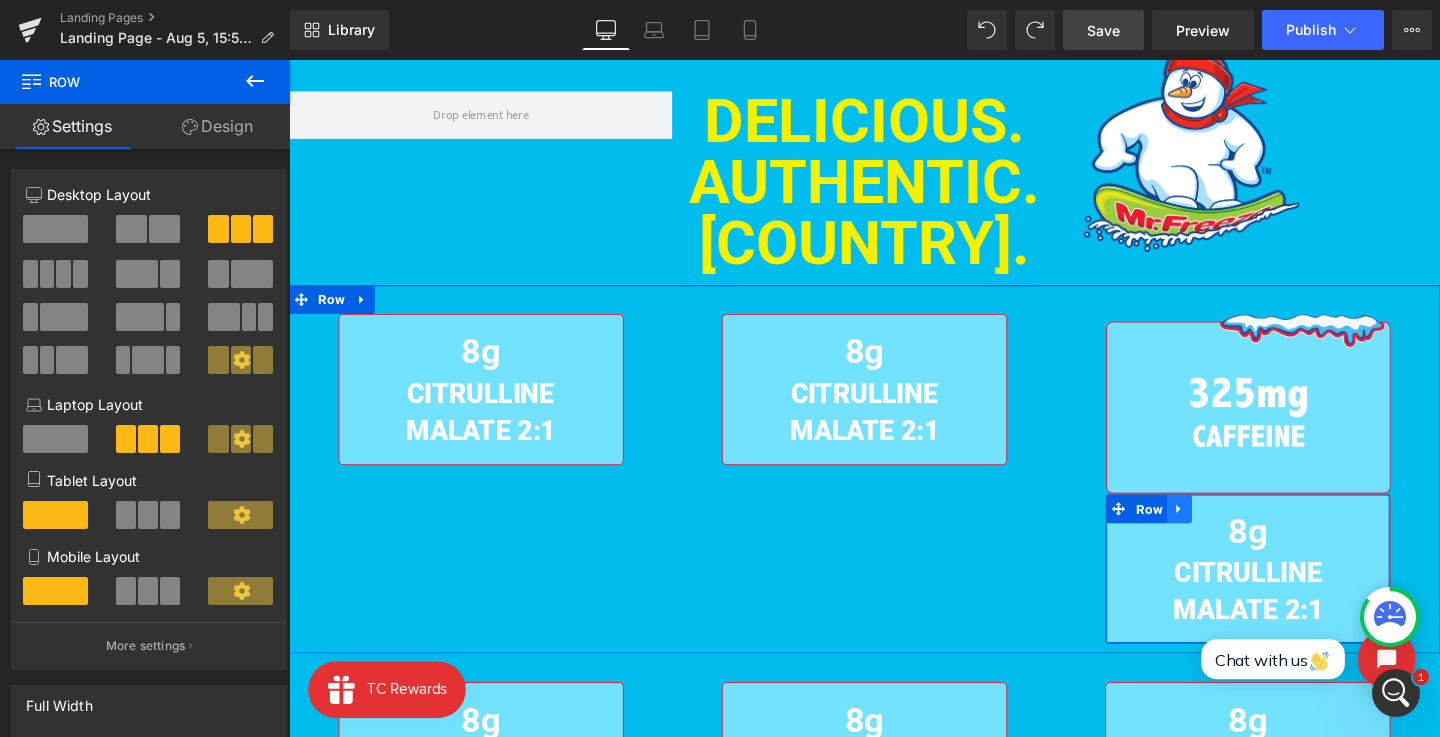 click 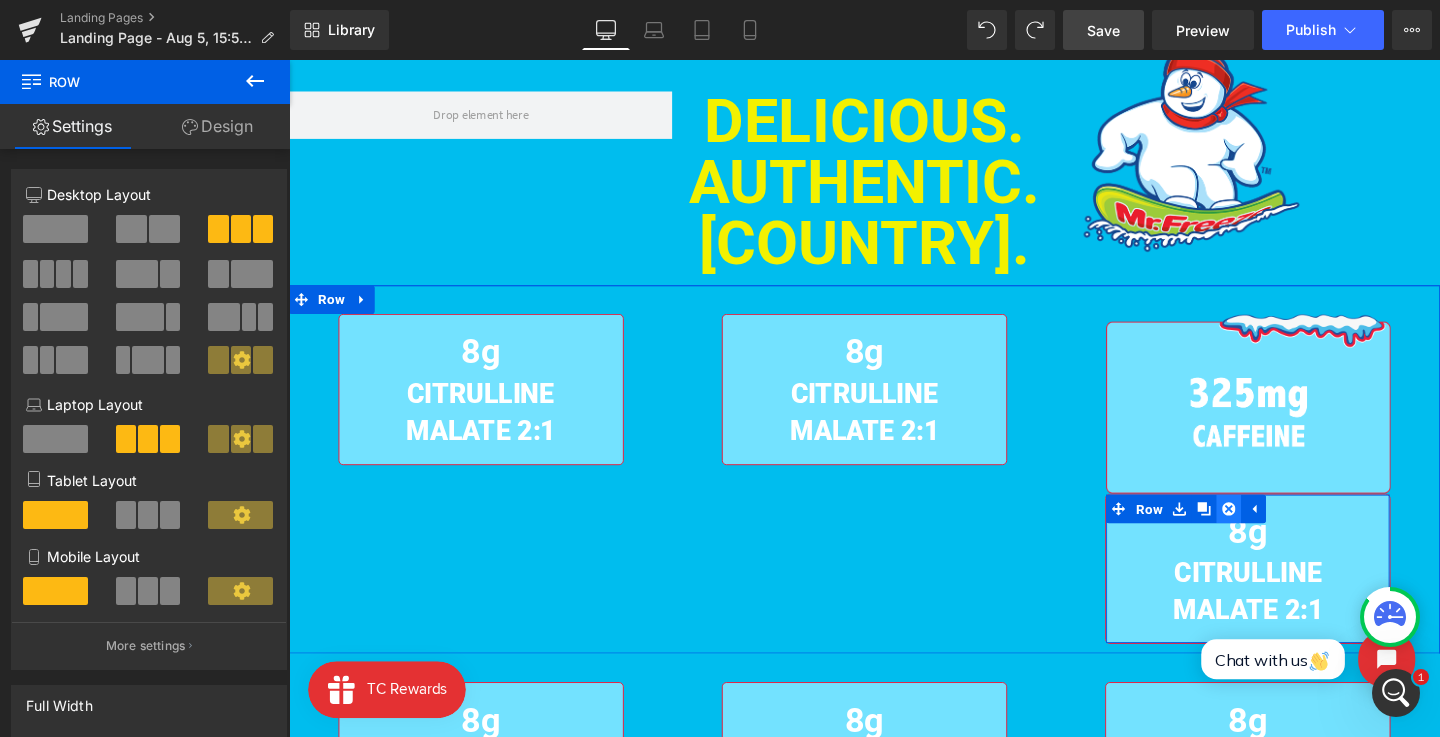click 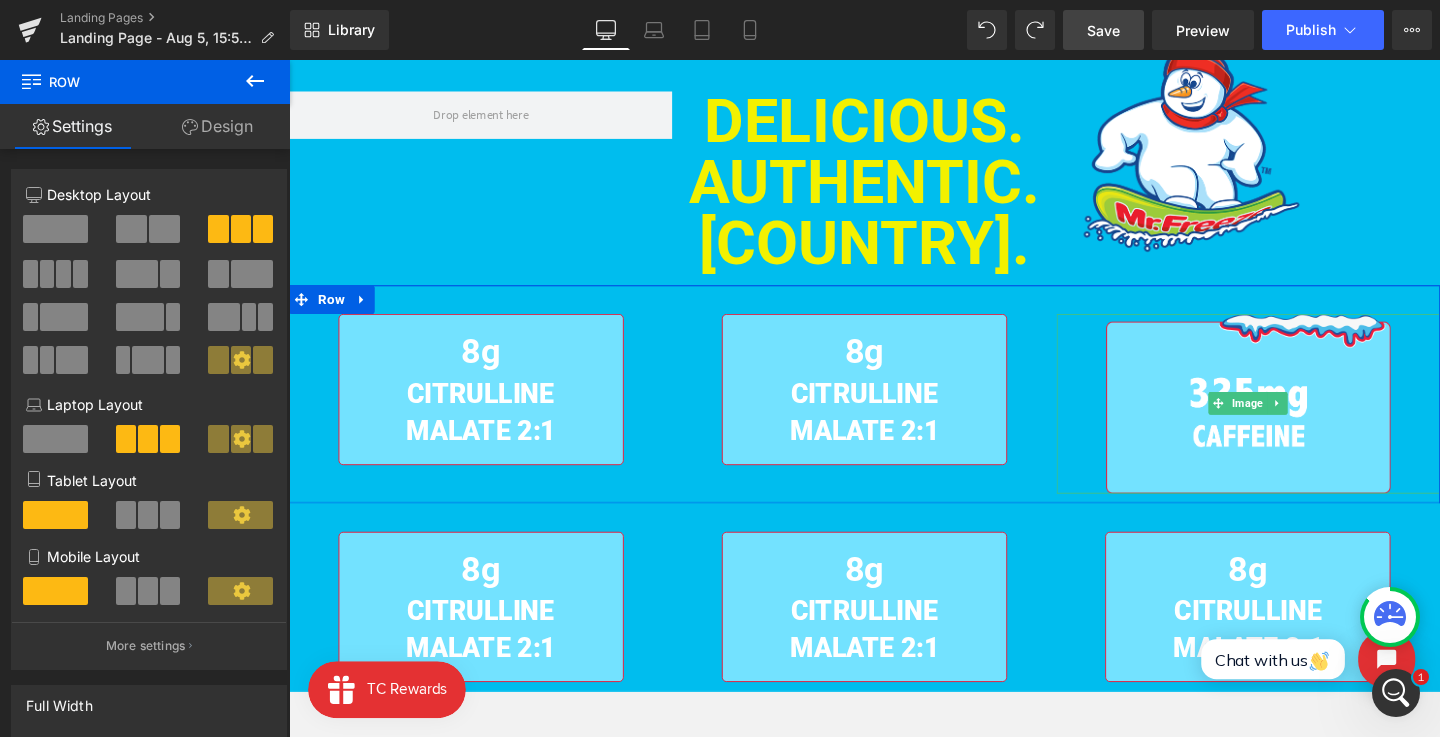 drag, startPoint x: 1283, startPoint y: 395, endPoint x: 339, endPoint y: 464, distance: 946.5184 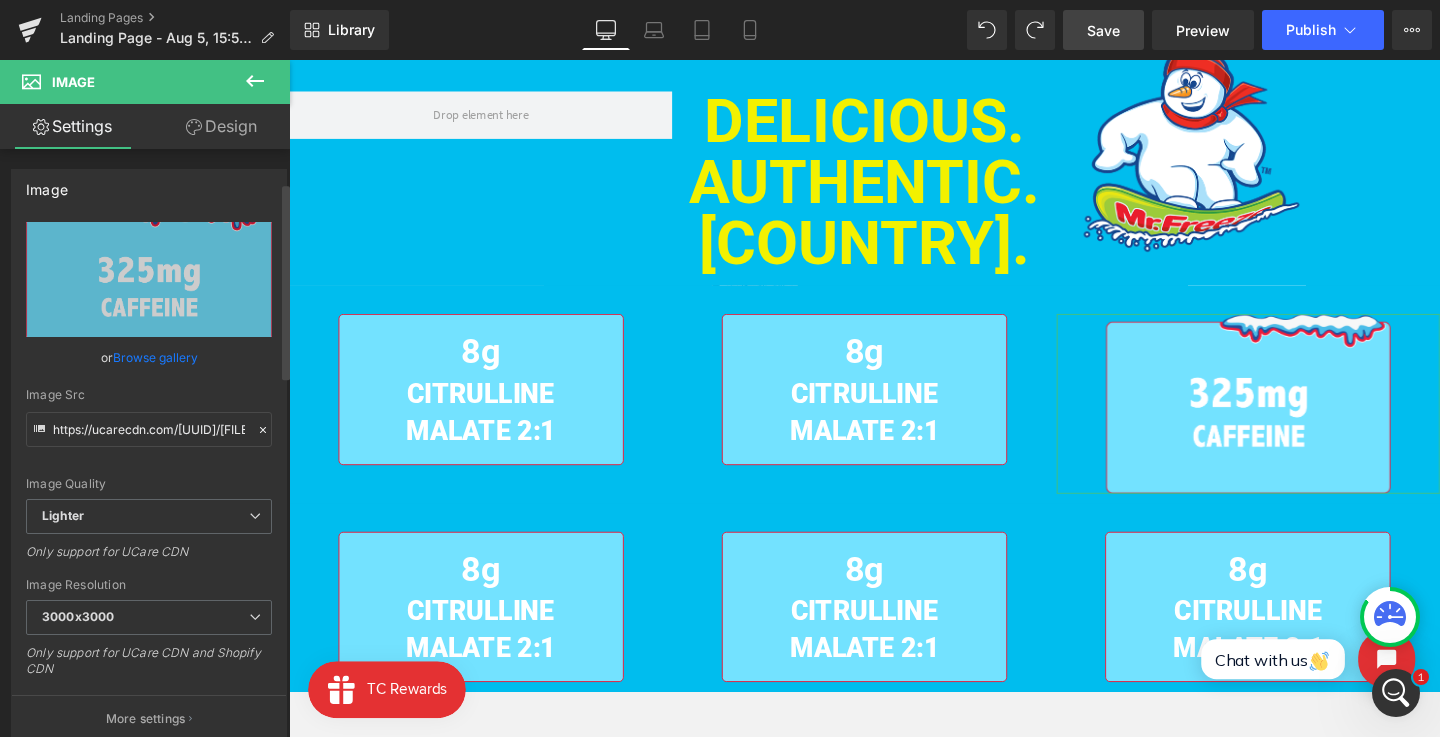 click on "74" at bounding box center [149, 849] 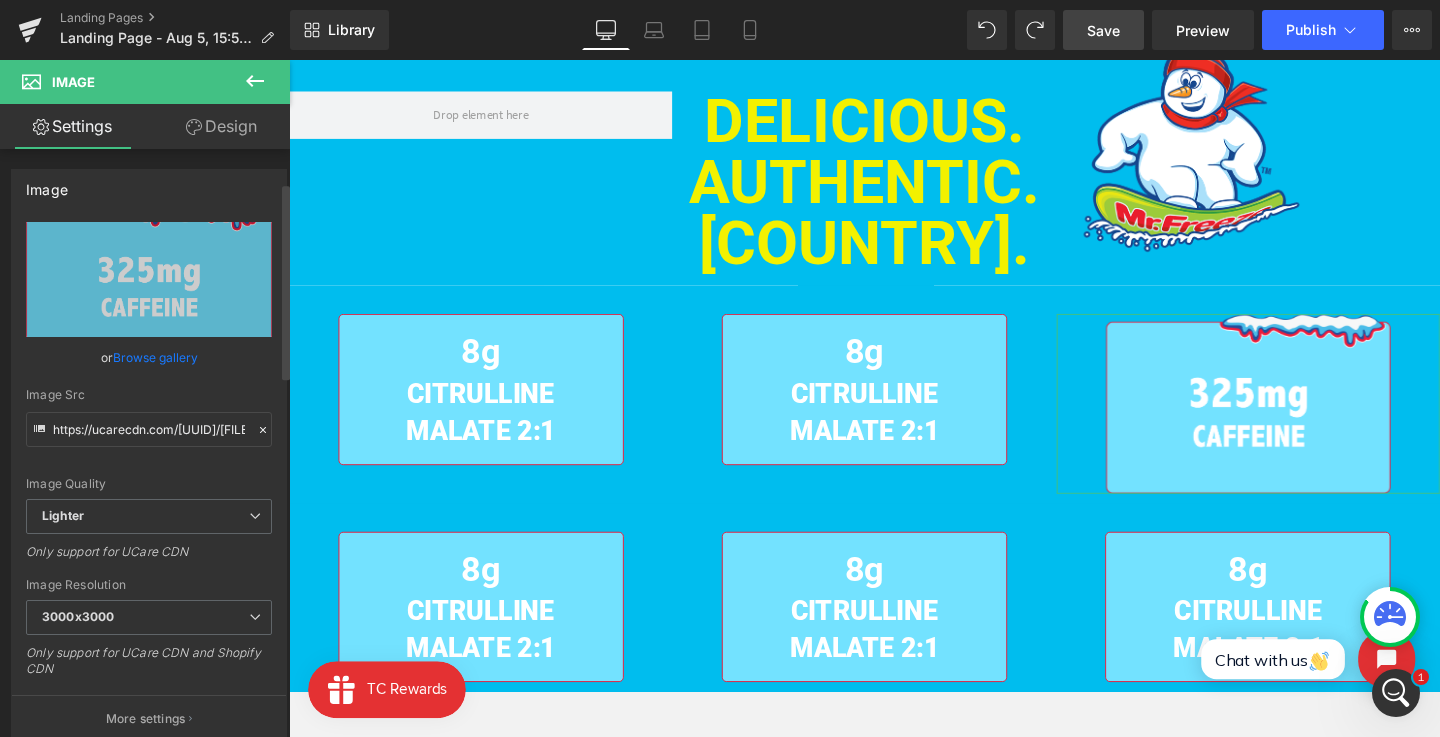 scroll, scrollTop: 163, scrollLeft: 0, axis: vertical 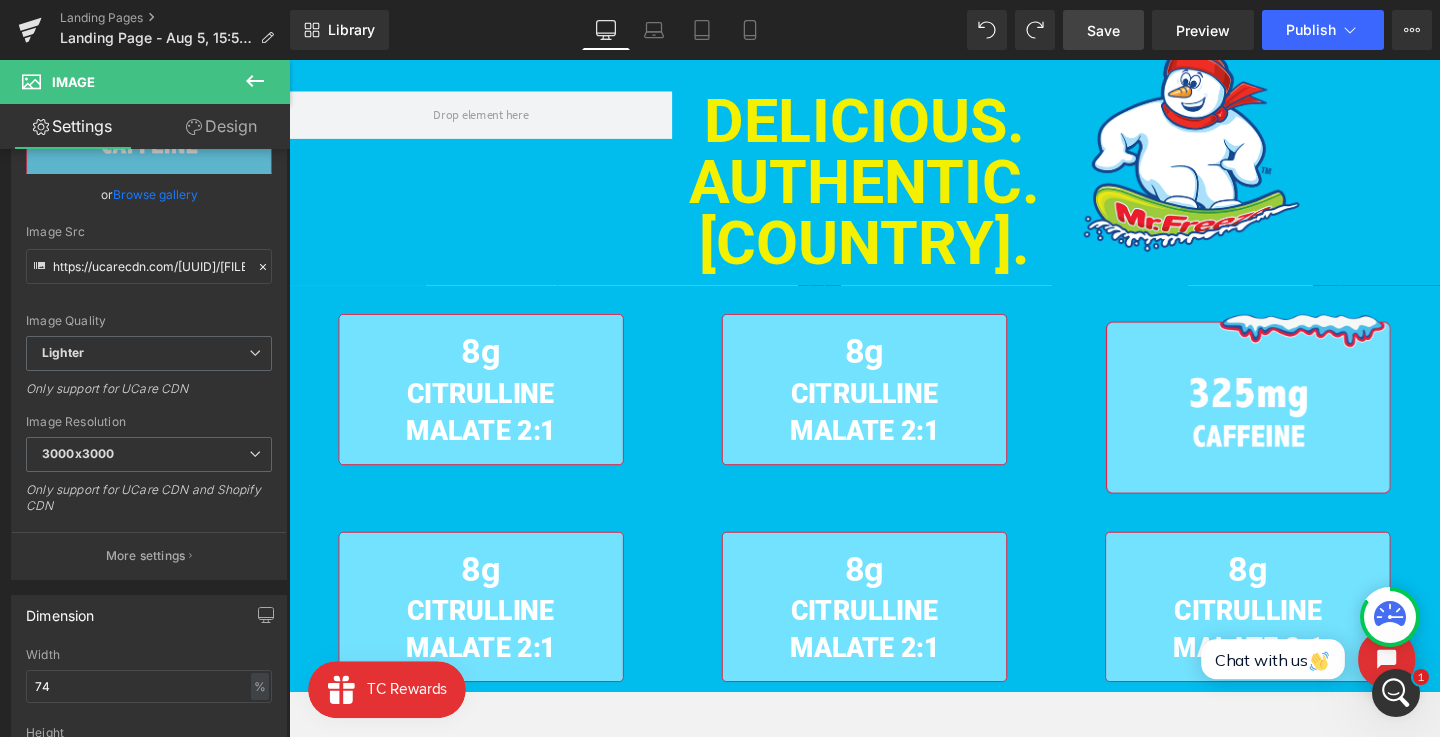 click on "Save" at bounding box center (1103, 30) 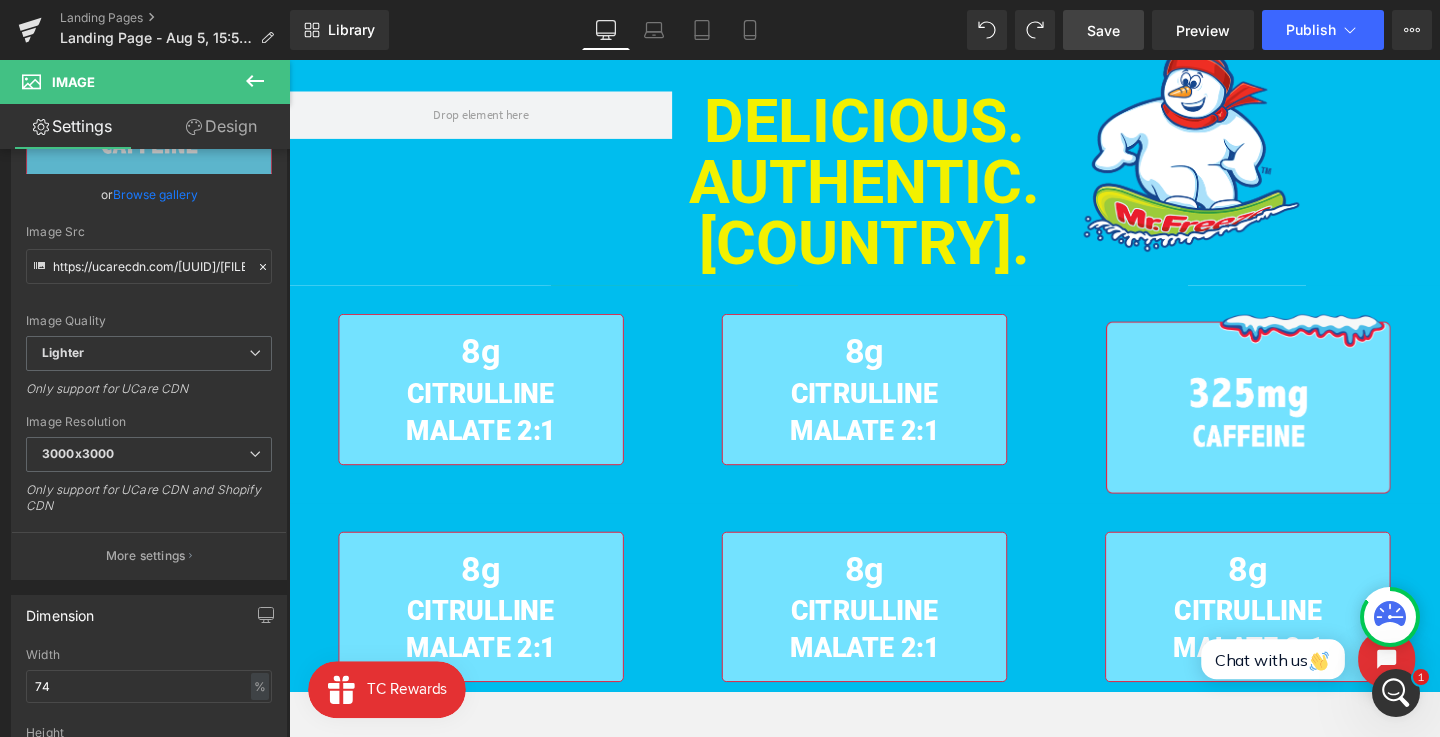 click on "Save" at bounding box center (1103, 30) 